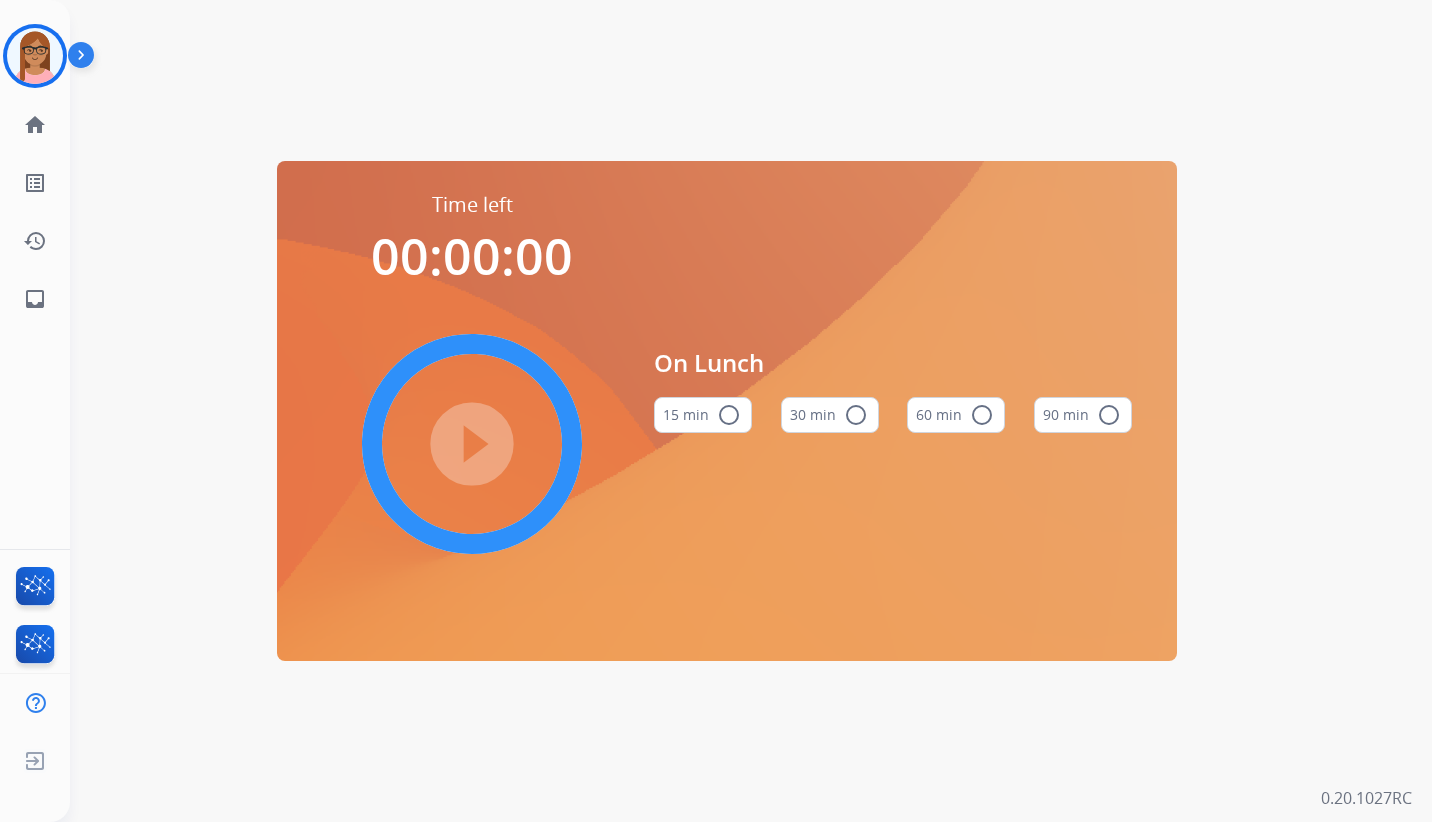 scroll, scrollTop: 0, scrollLeft: 0, axis: both 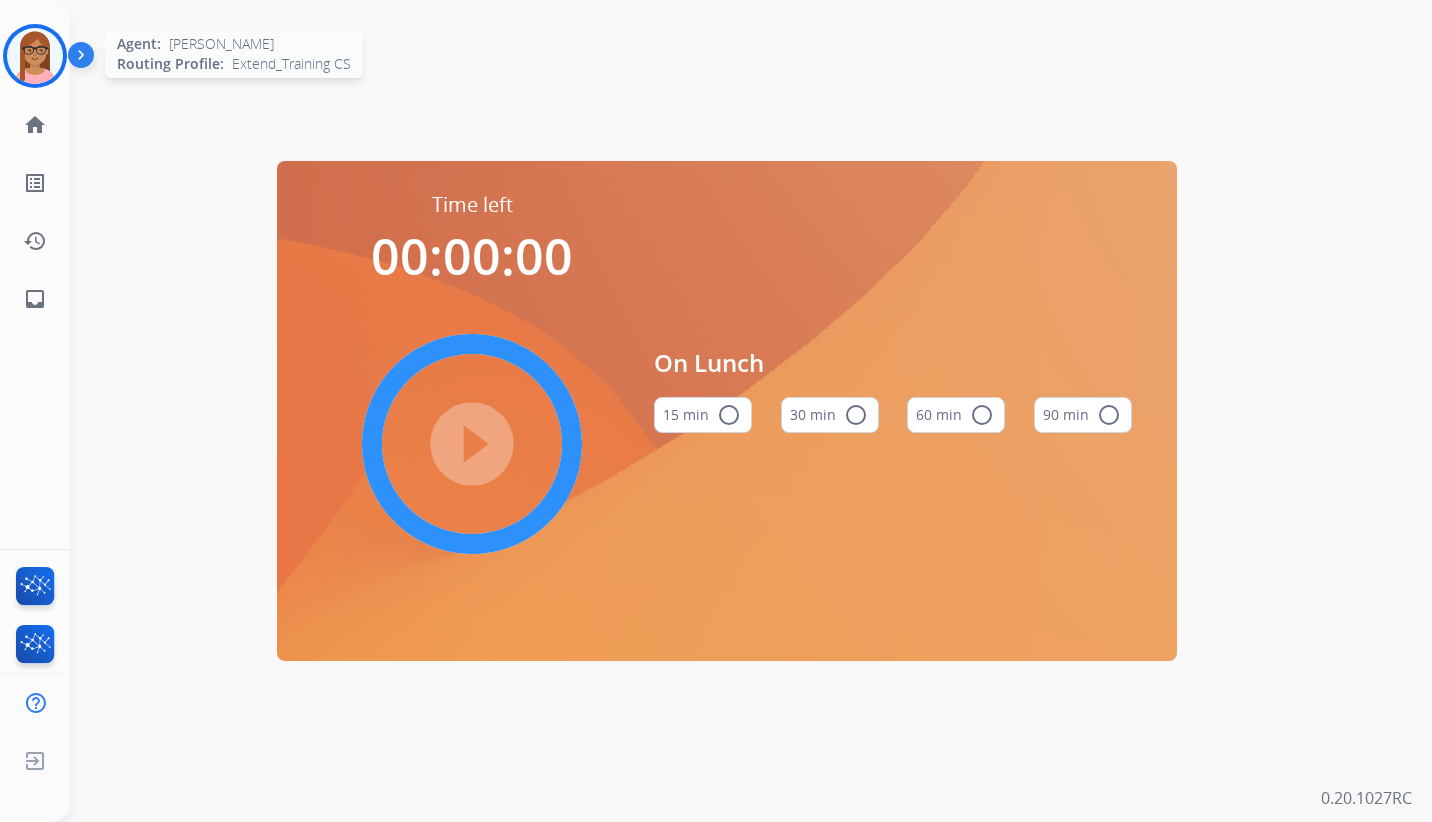 click at bounding box center [35, 56] 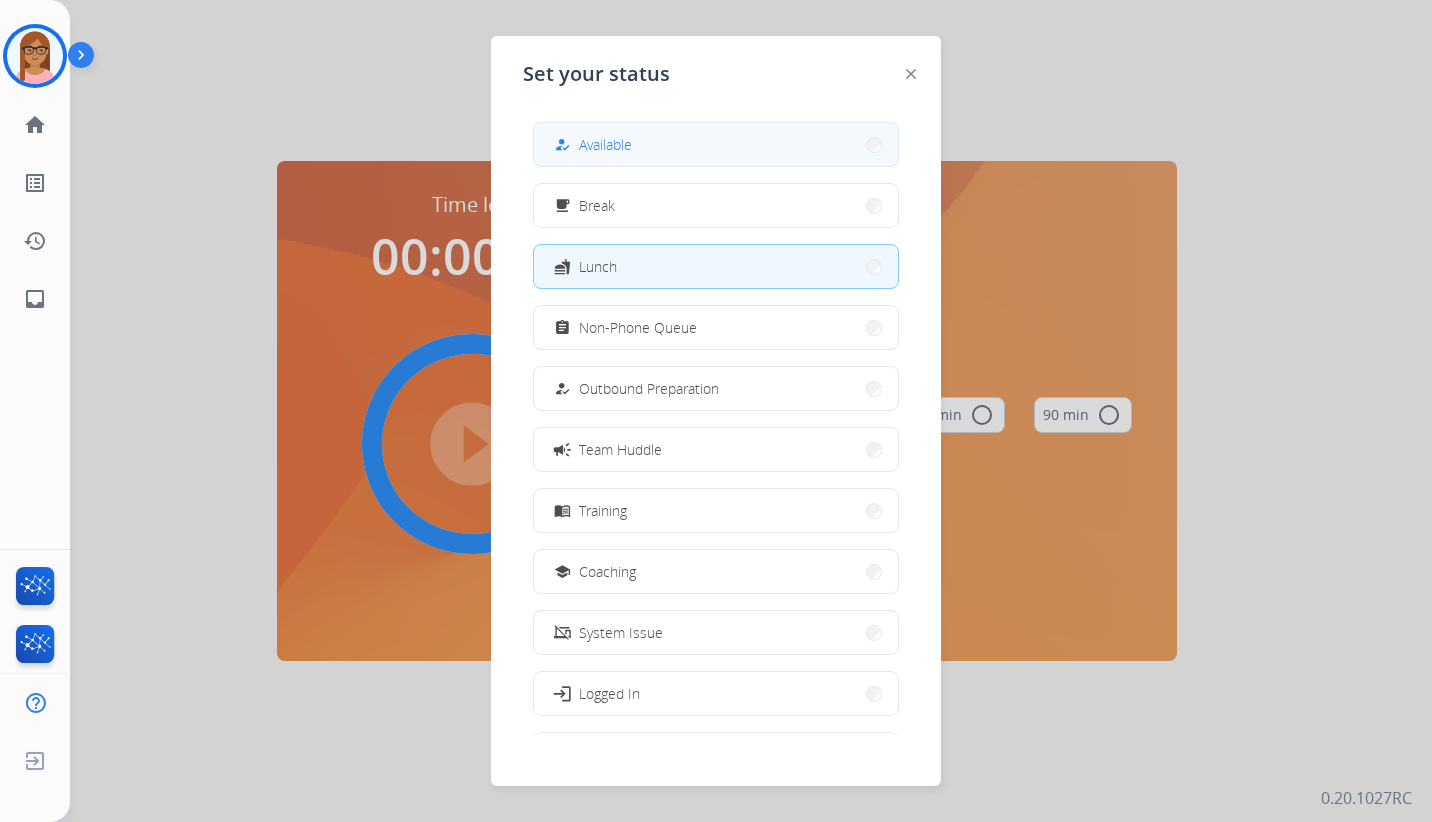 click on "how_to_reg Available" at bounding box center [716, 144] 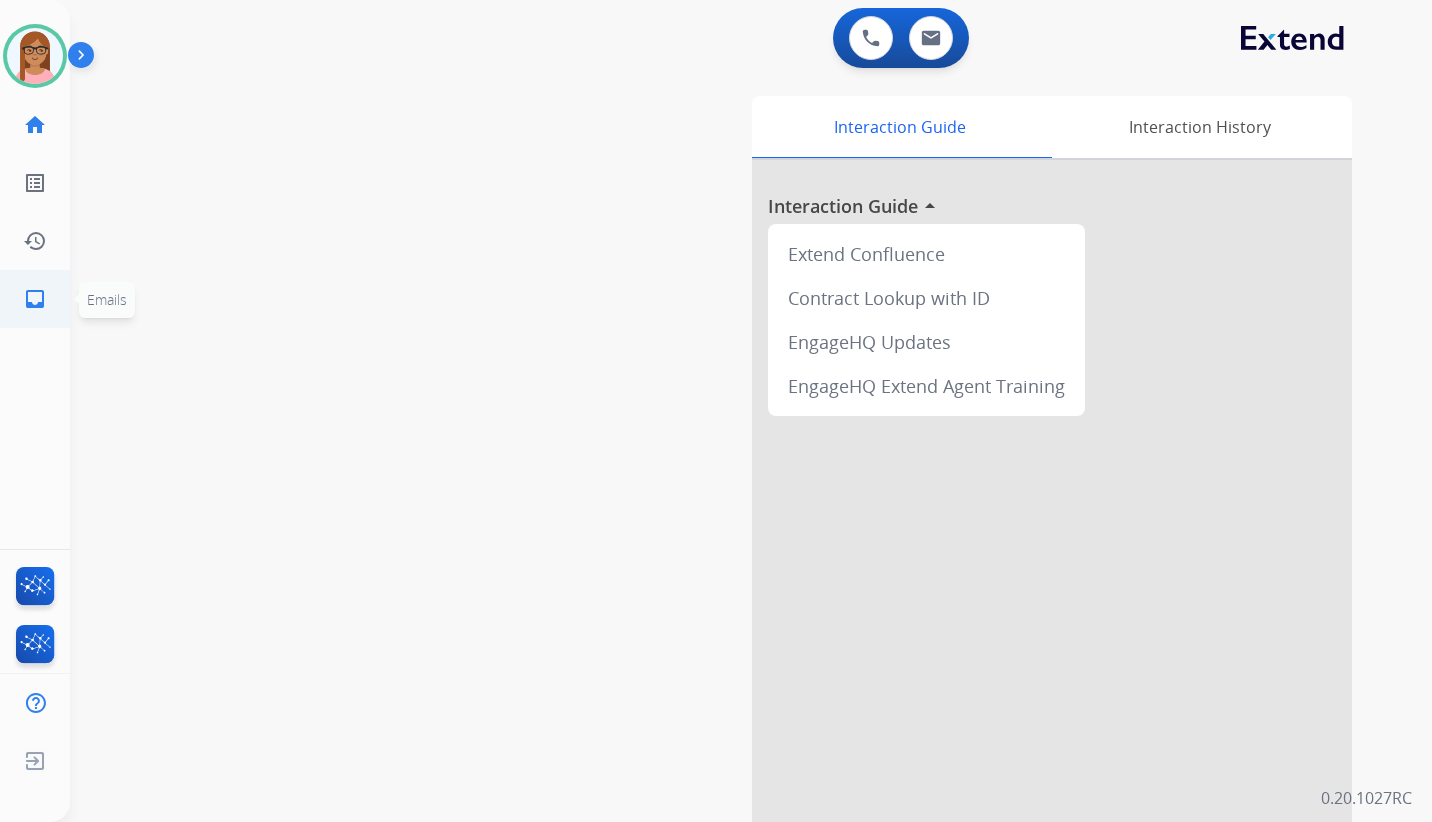click on "inbox" 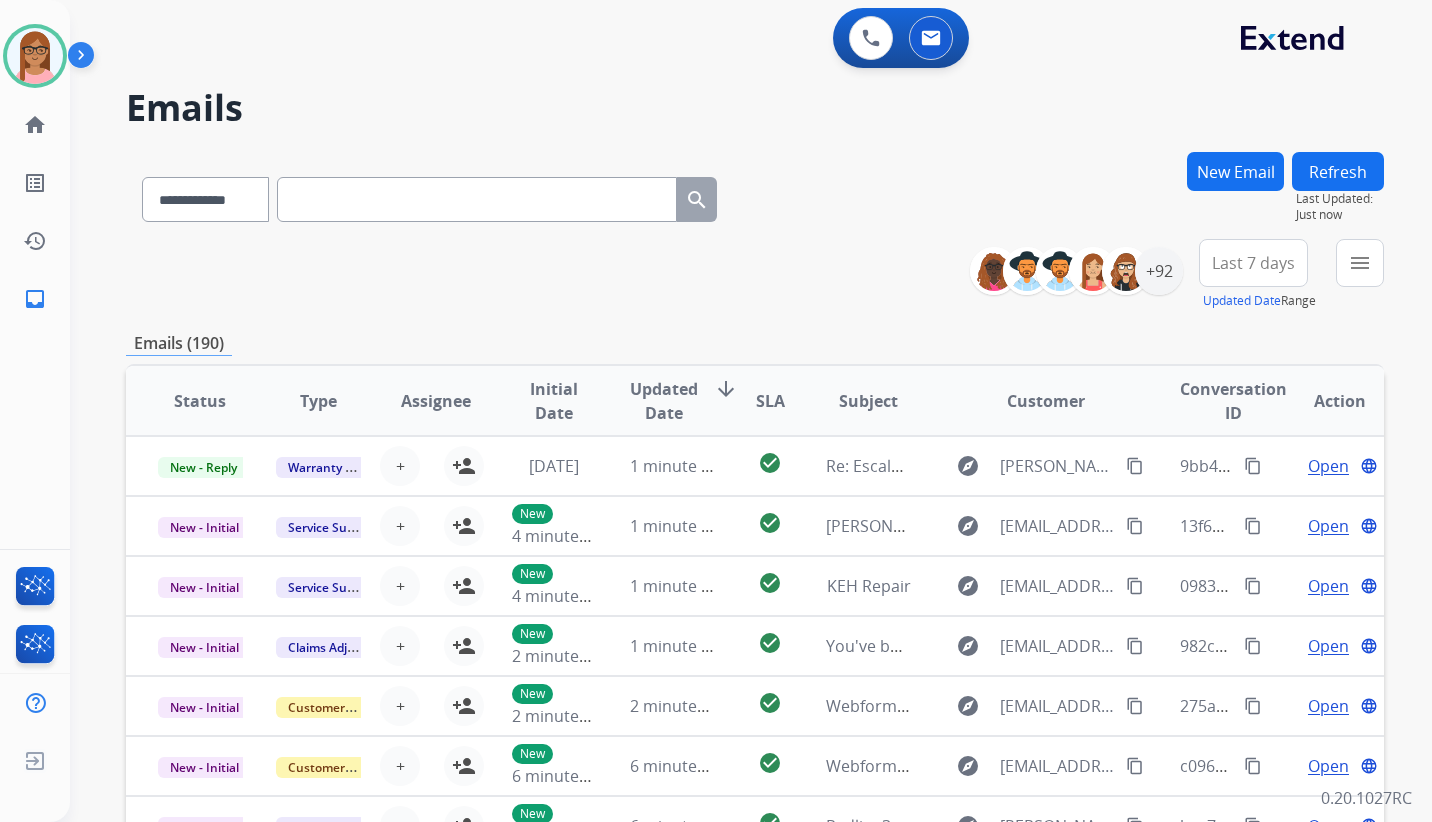 click at bounding box center [477, 199] 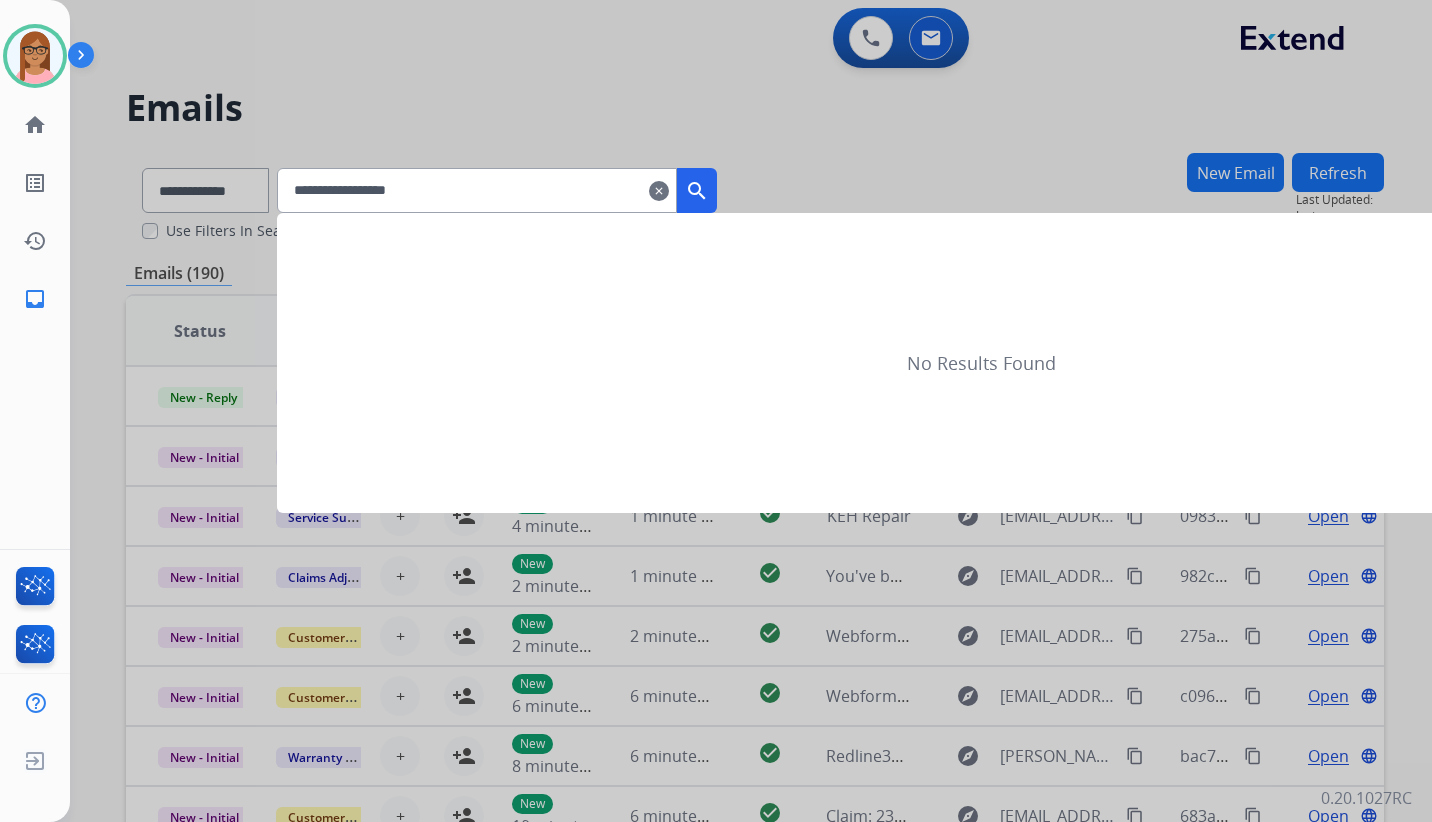 type on "**********" 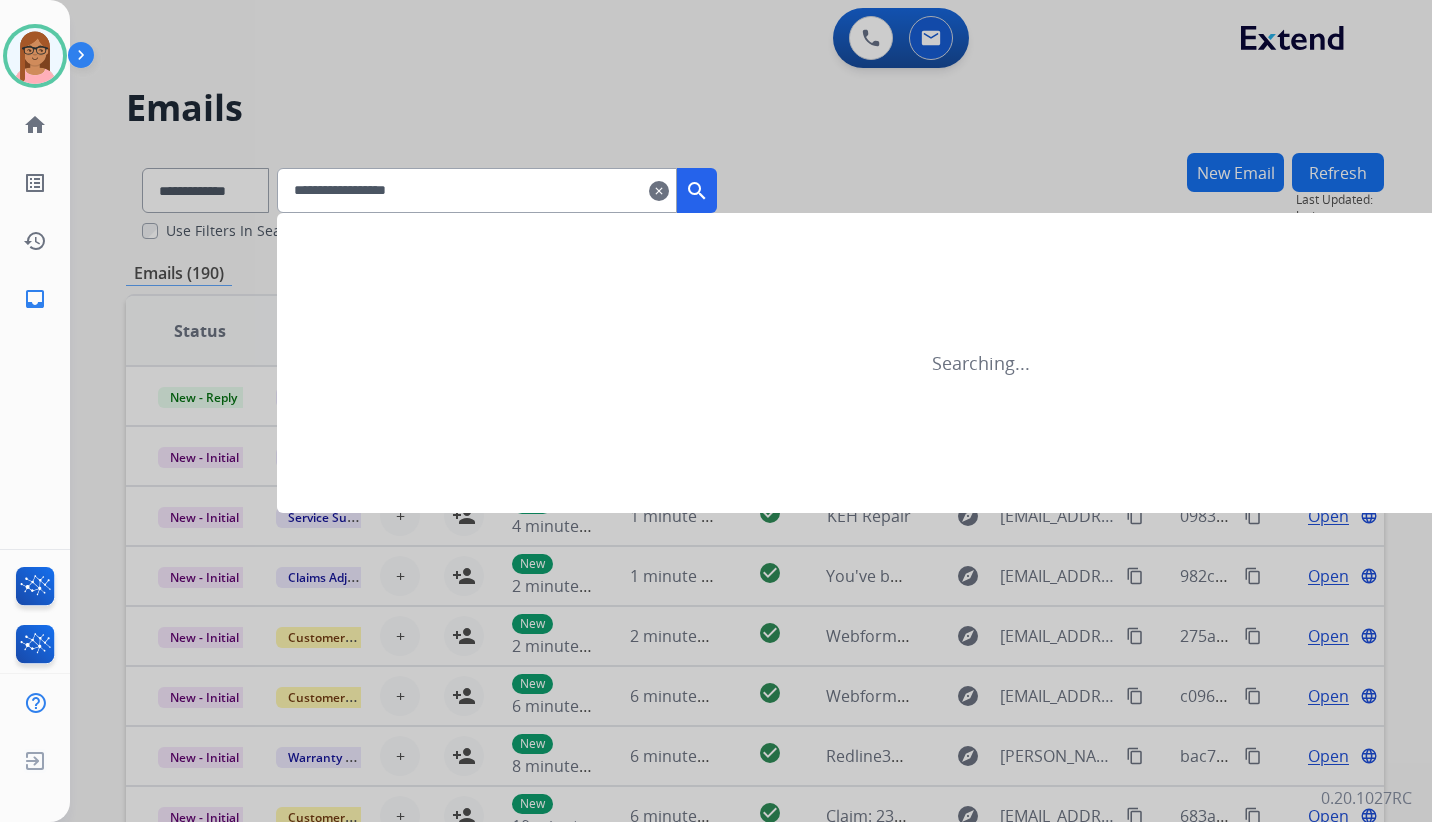click 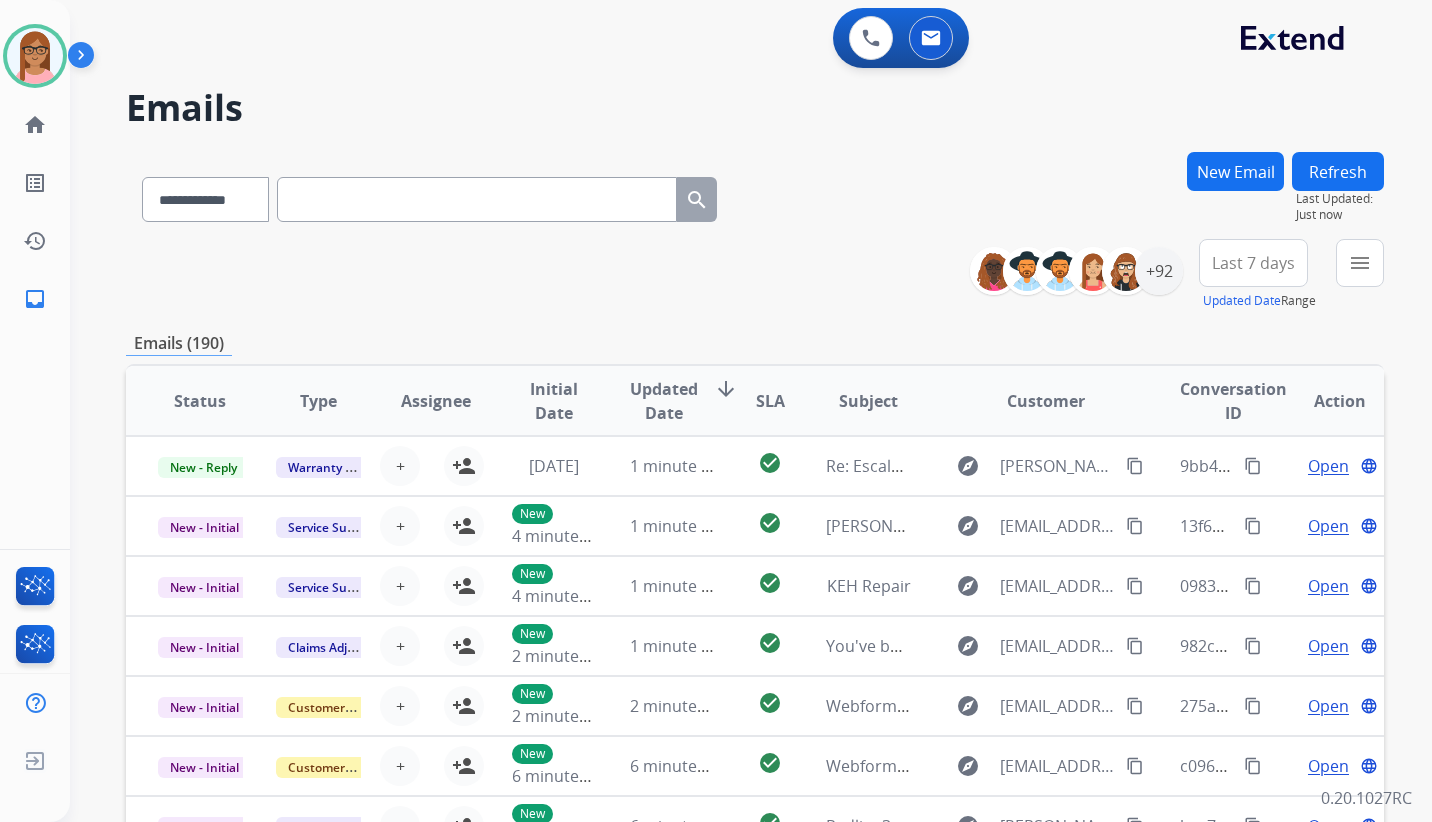 click at bounding box center (477, 199) 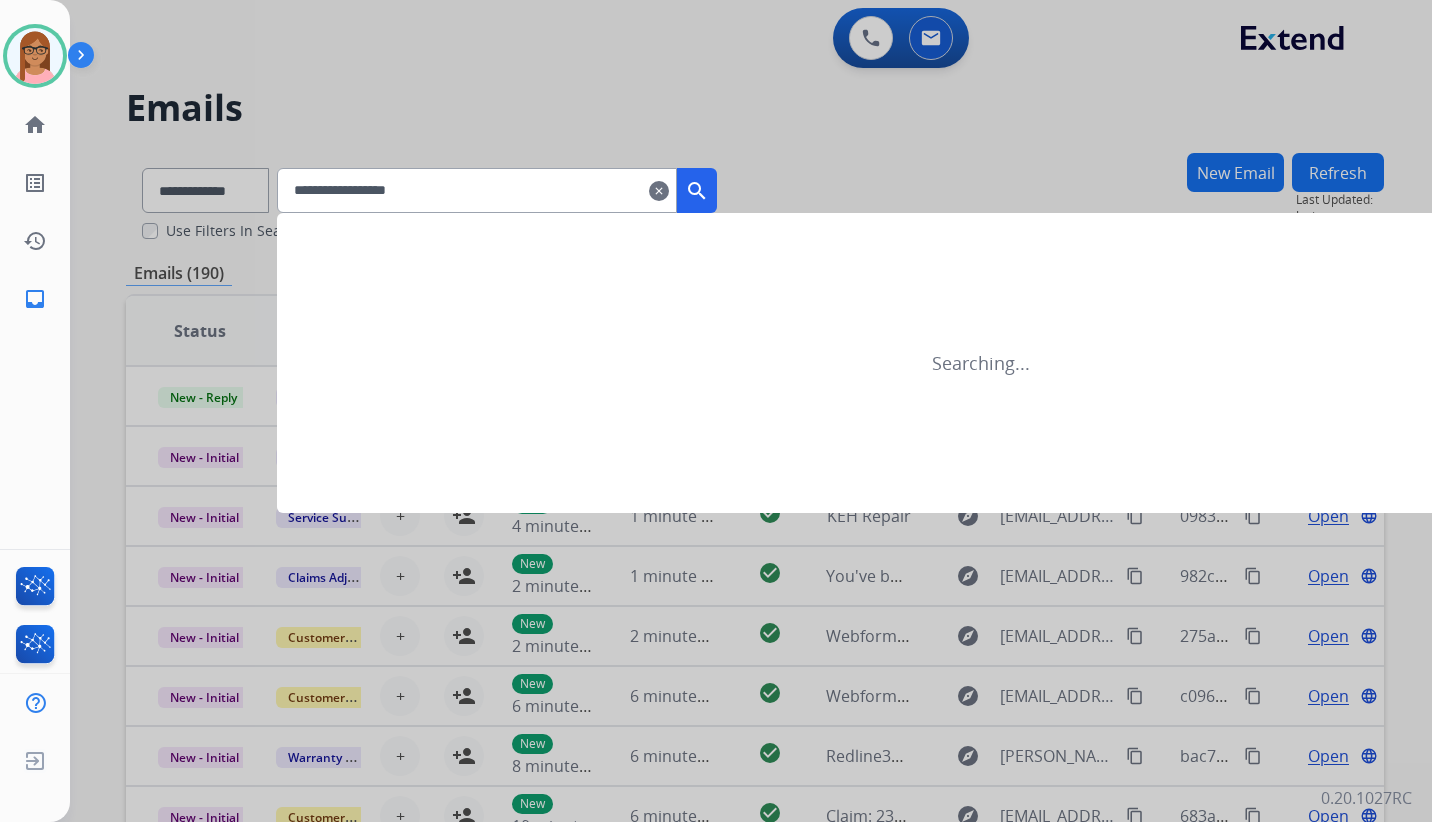 type on "**********" 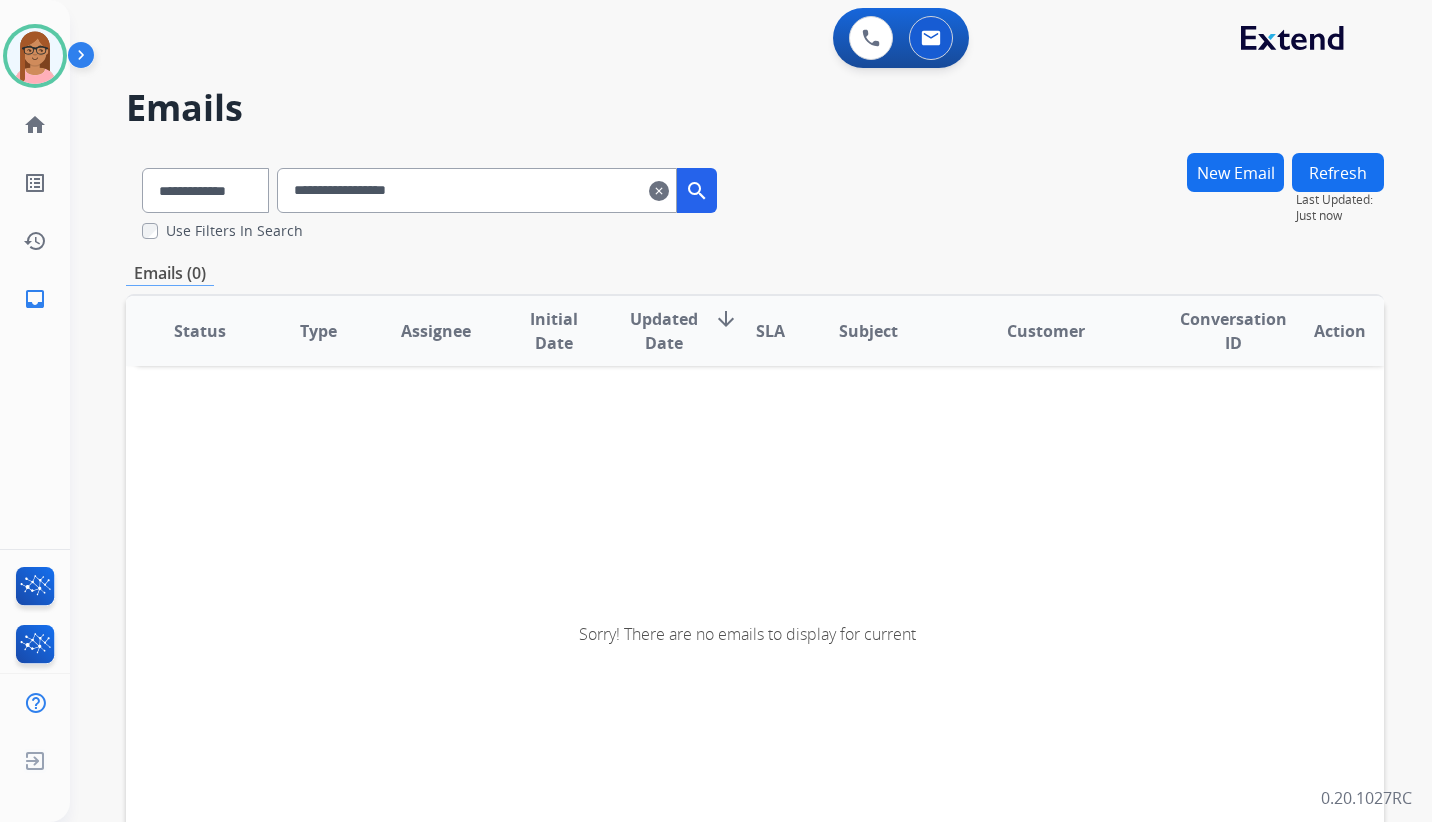 click on "clear" at bounding box center (659, 191) 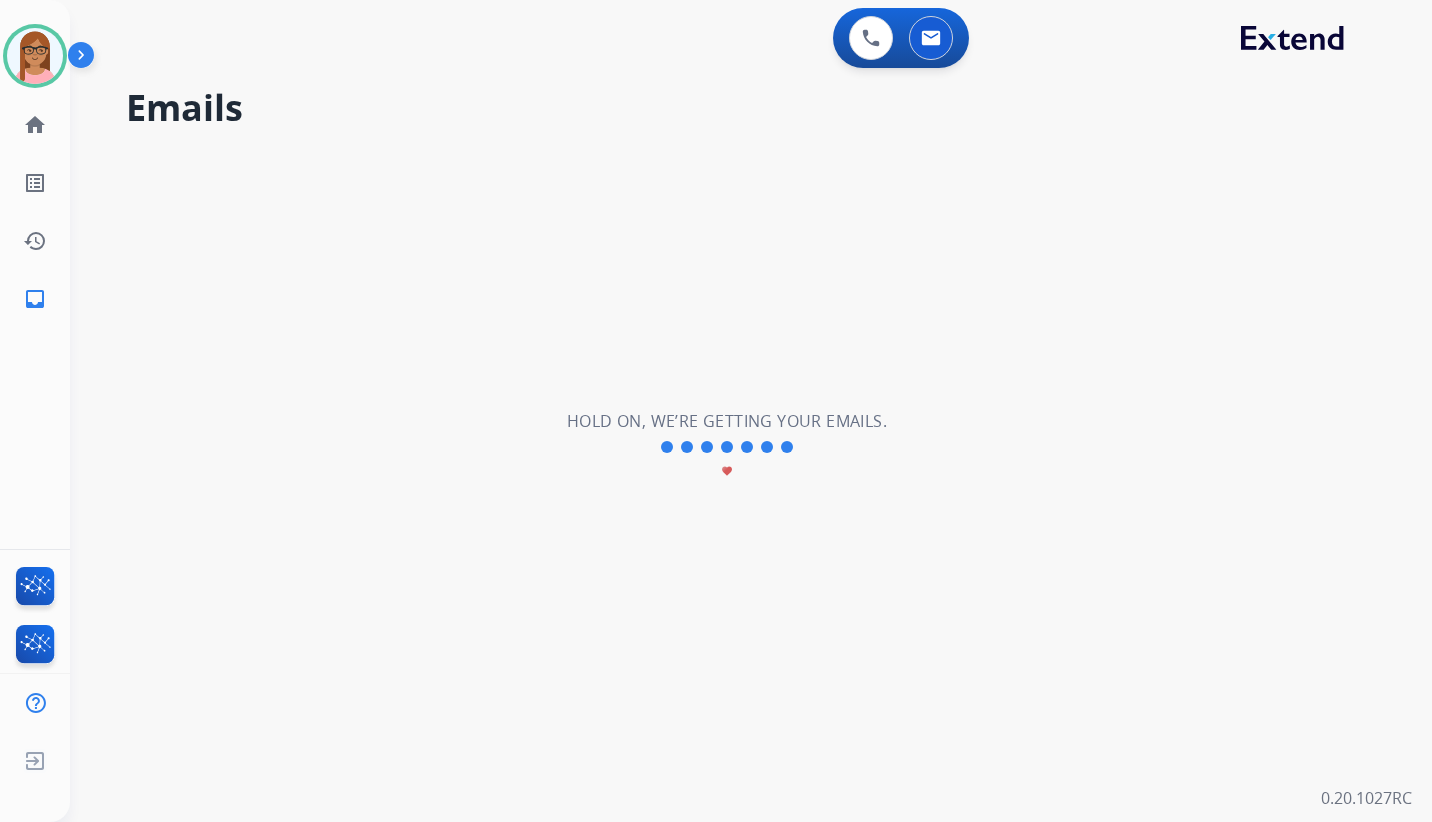 type 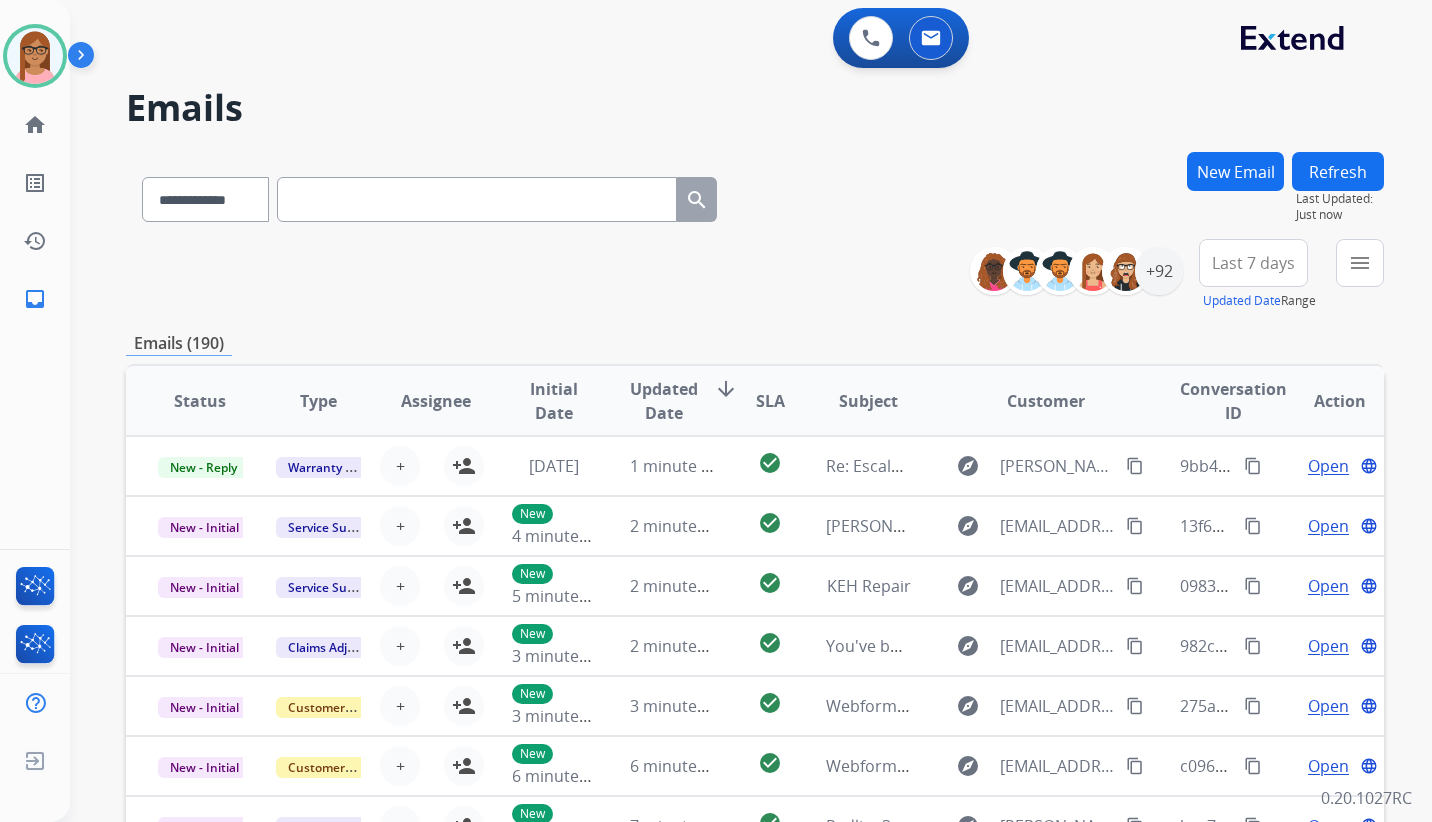 click on "Last 7 days" at bounding box center [1253, 263] 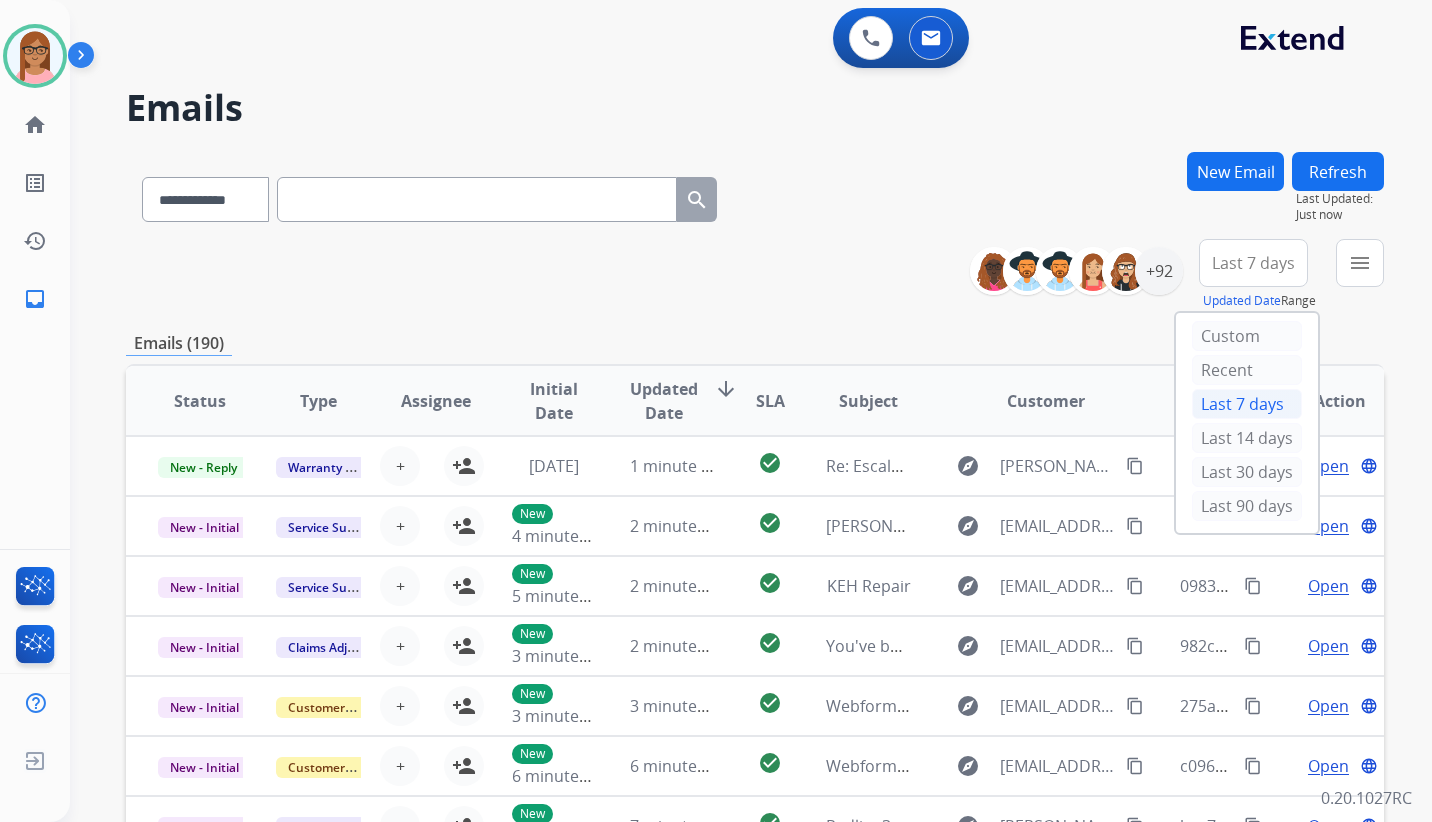 click on "Last 90 days" at bounding box center (1247, 506) 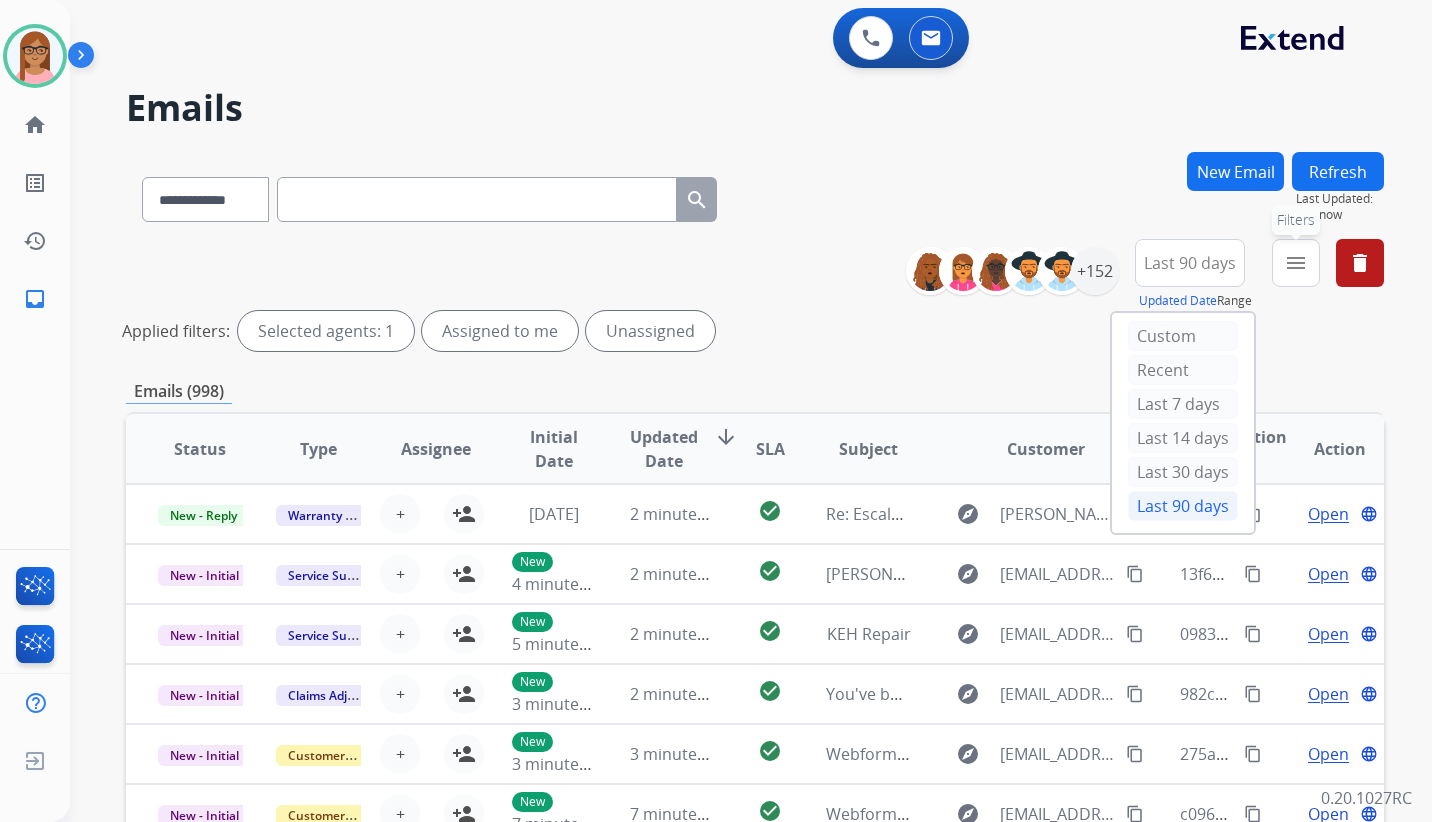 click on "menu  Filters" at bounding box center (1296, 263) 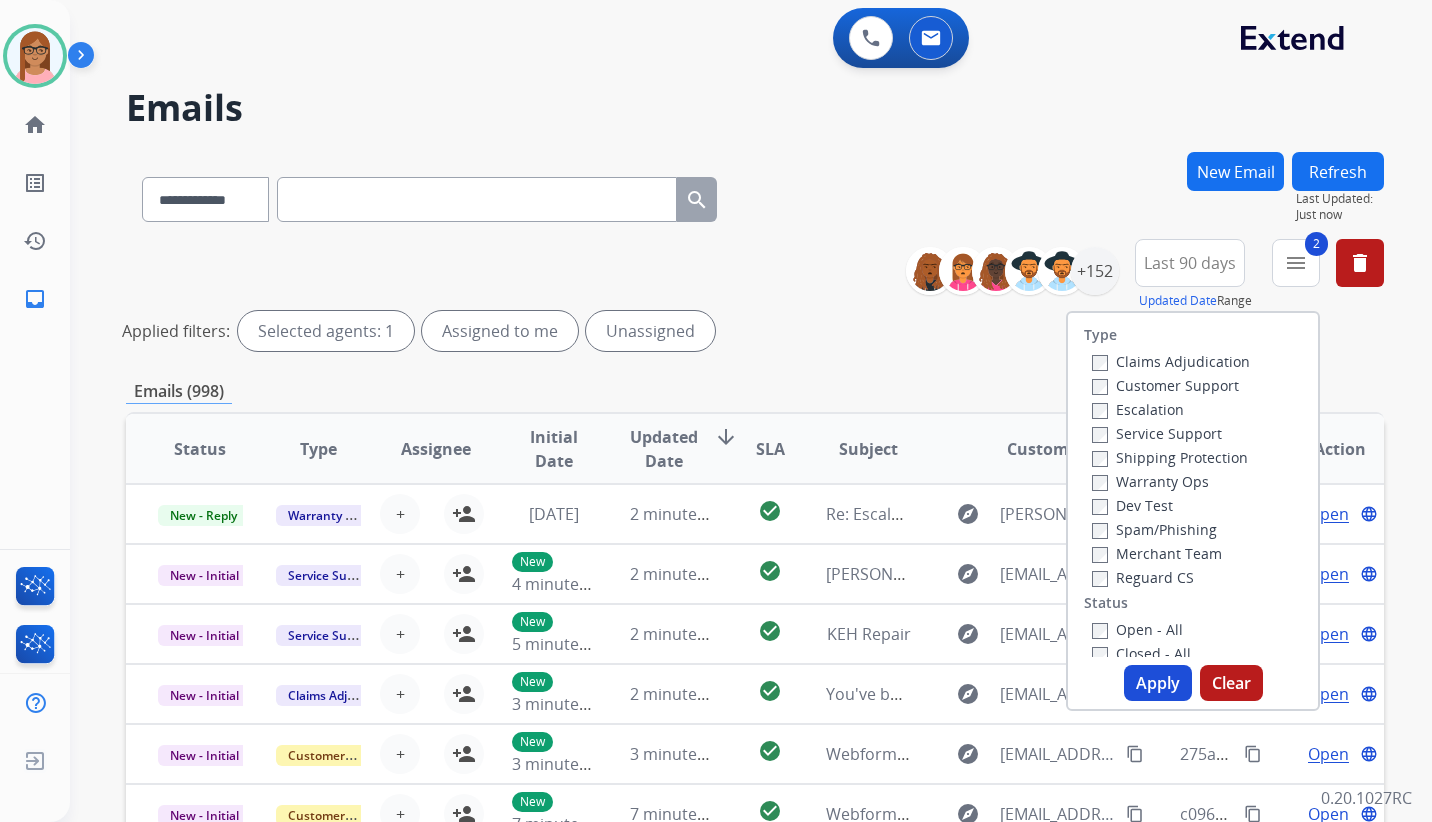 click on "Reguard CS" at bounding box center (1143, 577) 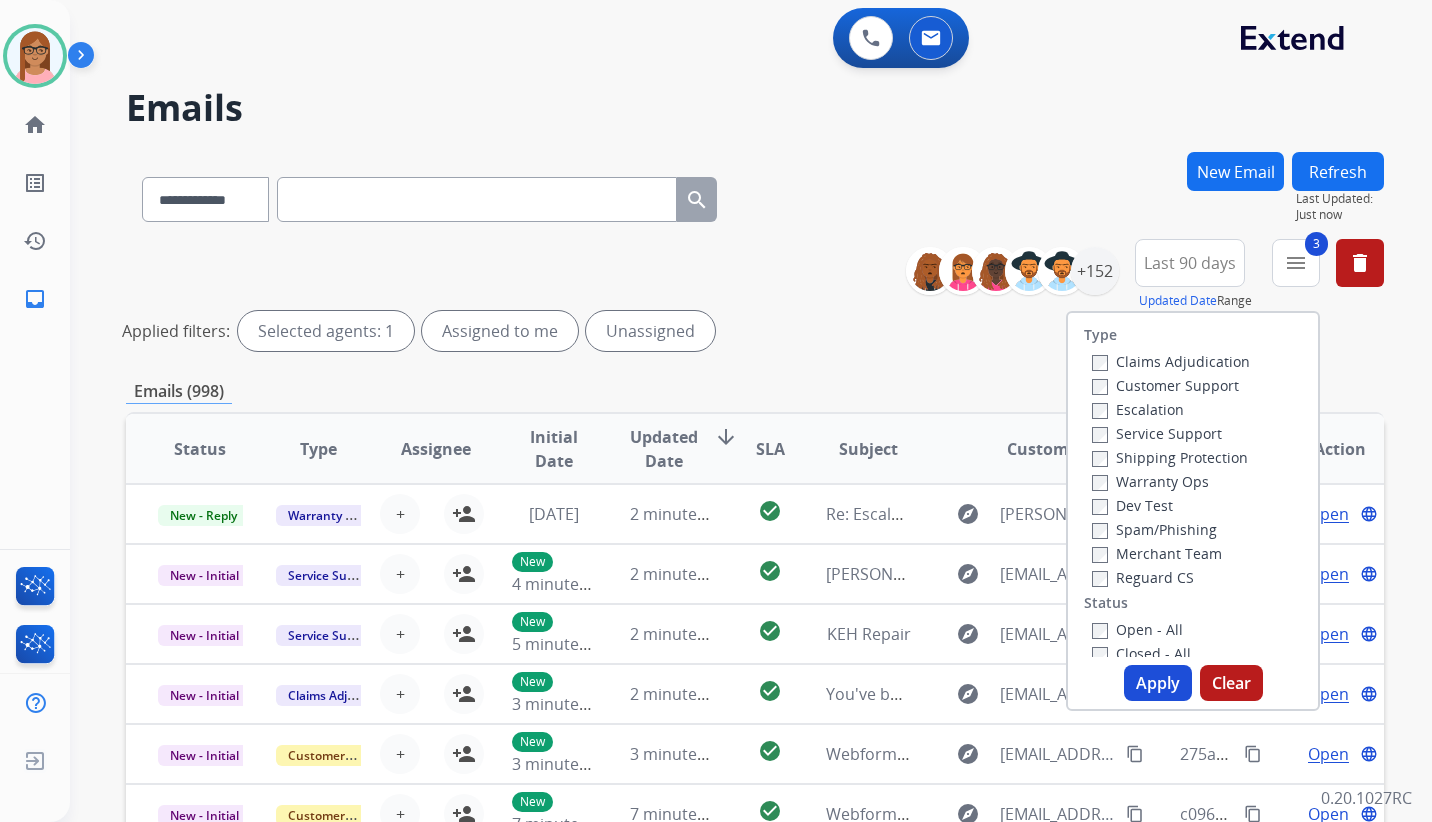 click on "Apply" at bounding box center [1158, 683] 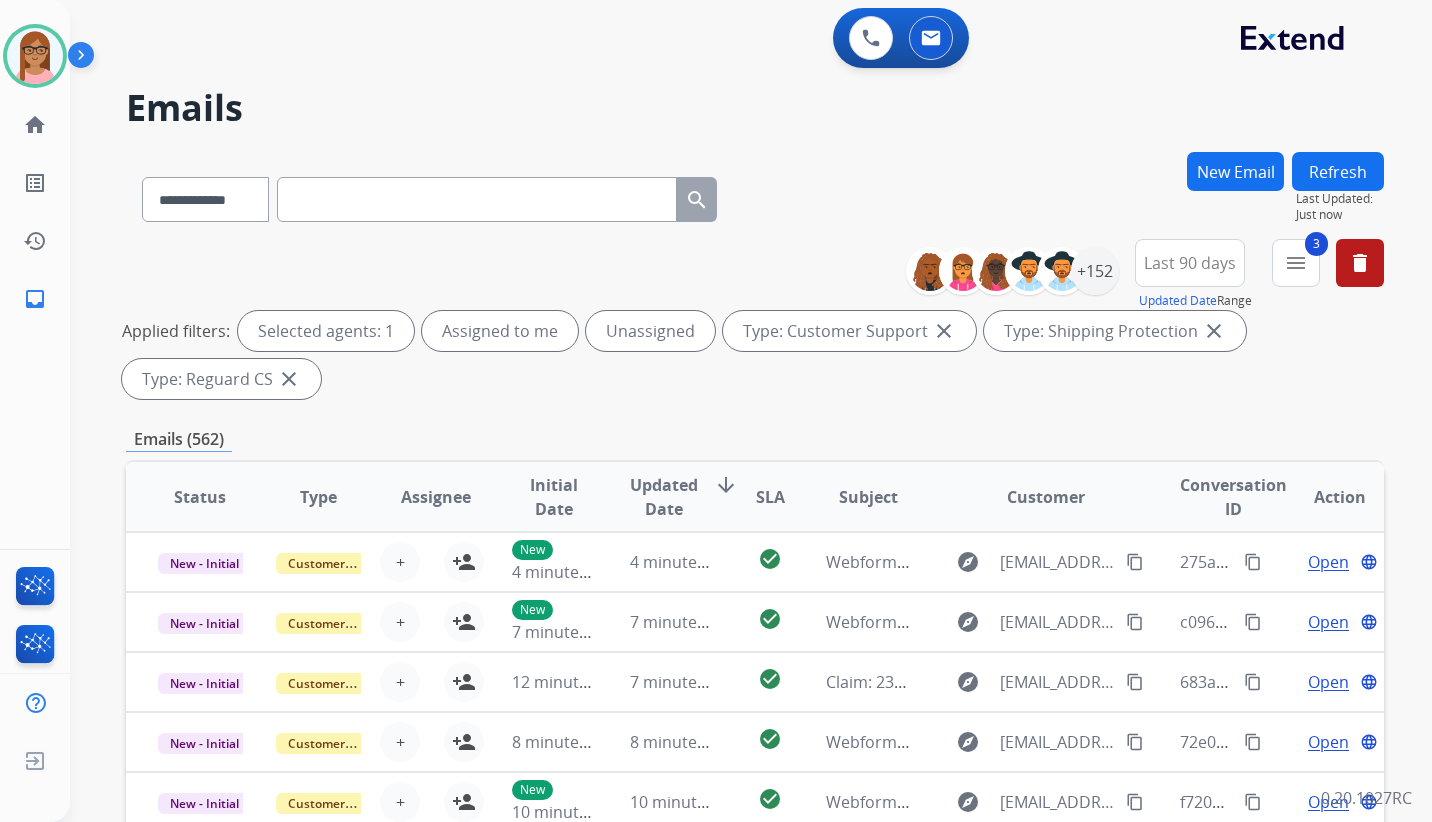 scroll, scrollTop: 2, scrollLeft: 0, axis: vertical 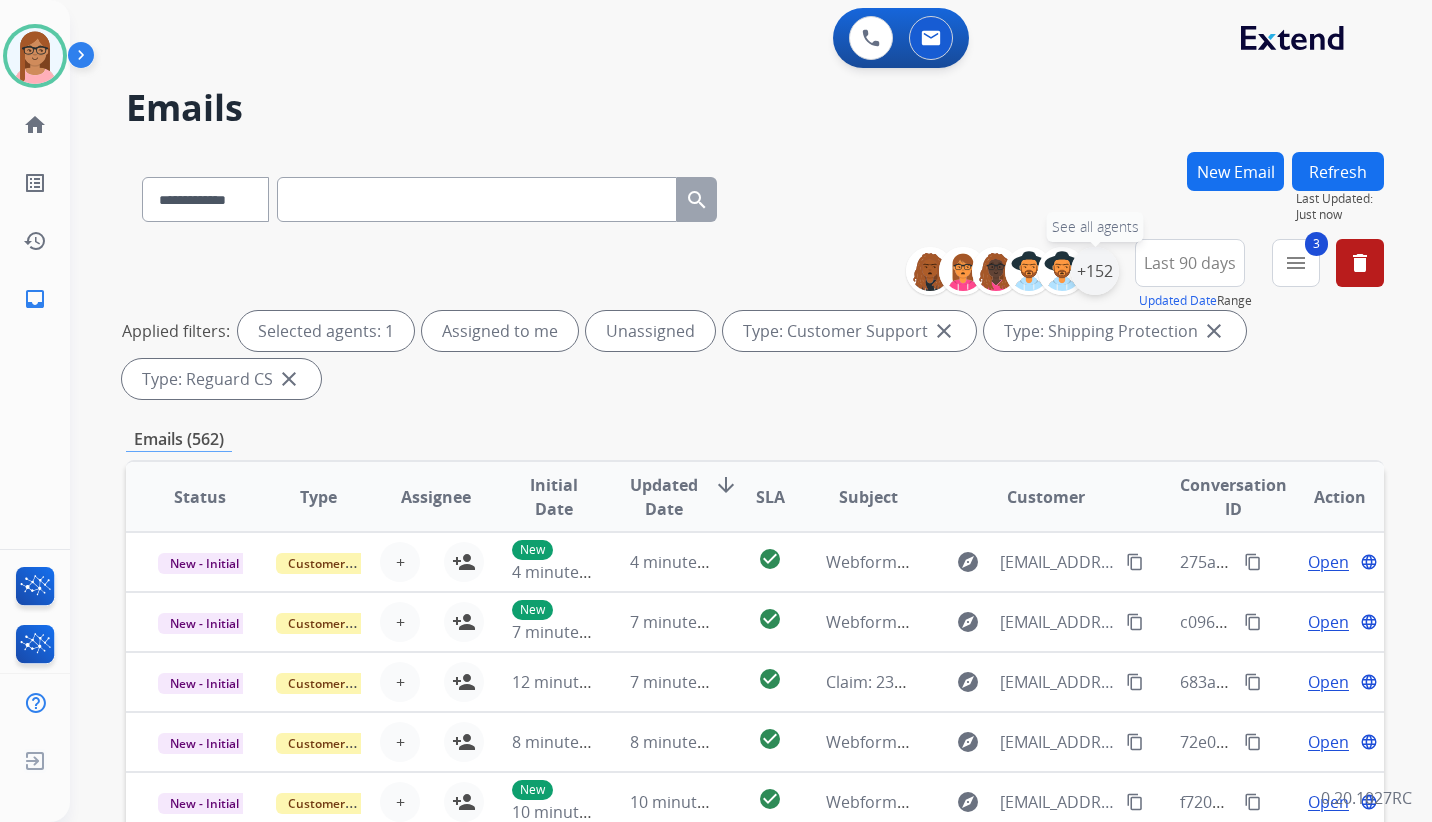 click on "+152" at bounding box center [1095, 271] 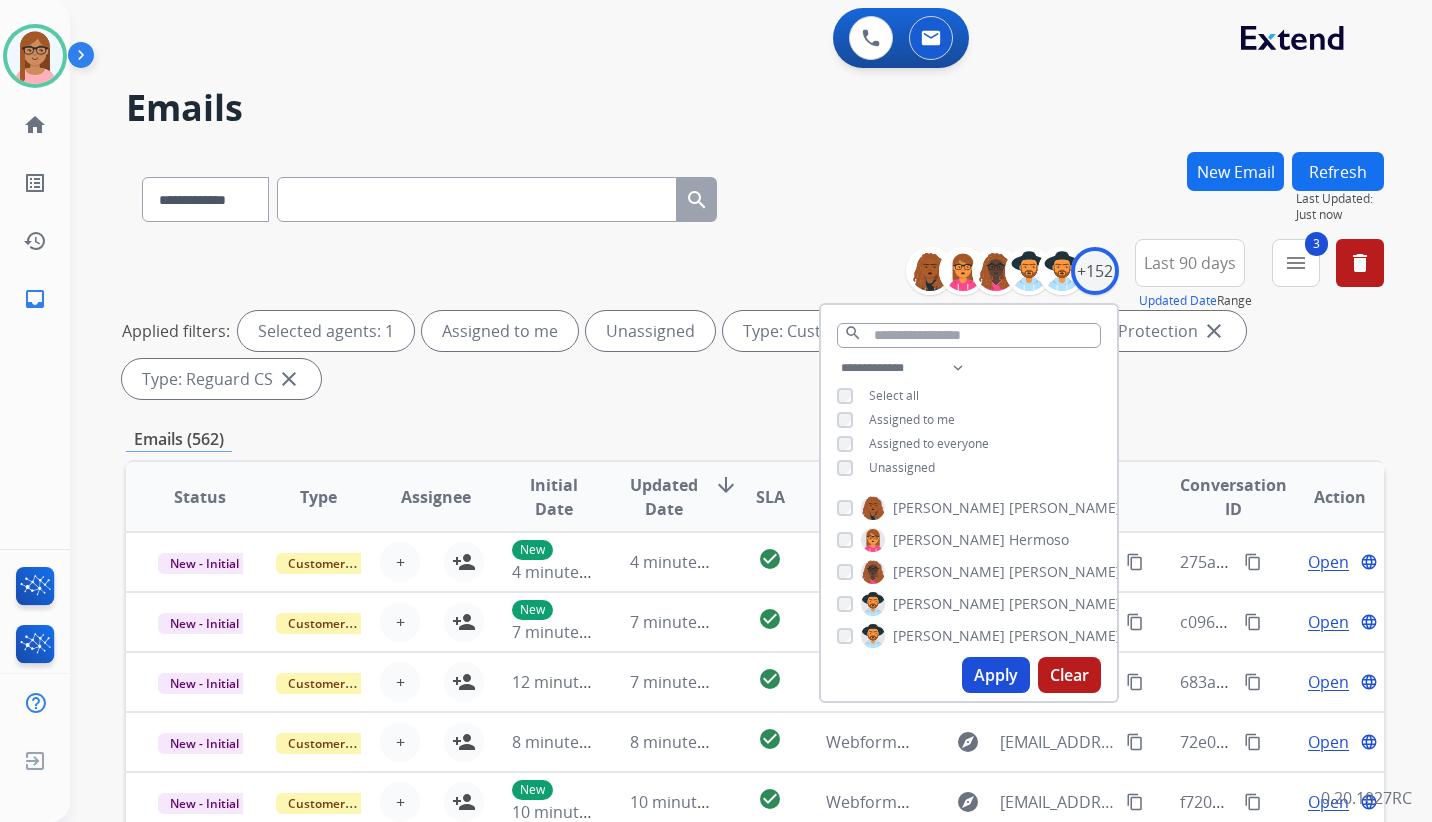 click on "**********" at bounding box center [755, 195] 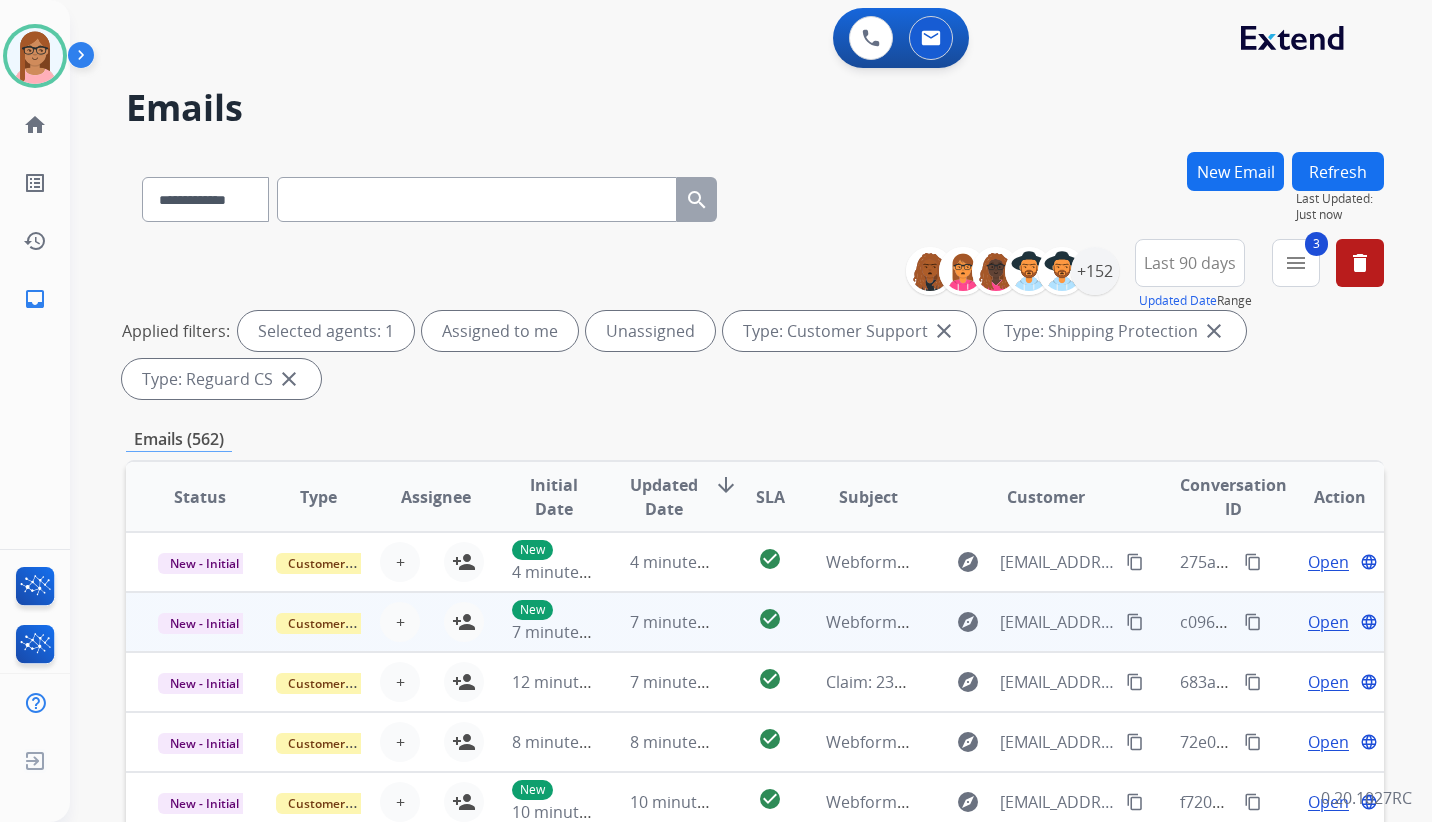 scroll, scrollTop: 2, scrollLeft: 0, axis: vertical 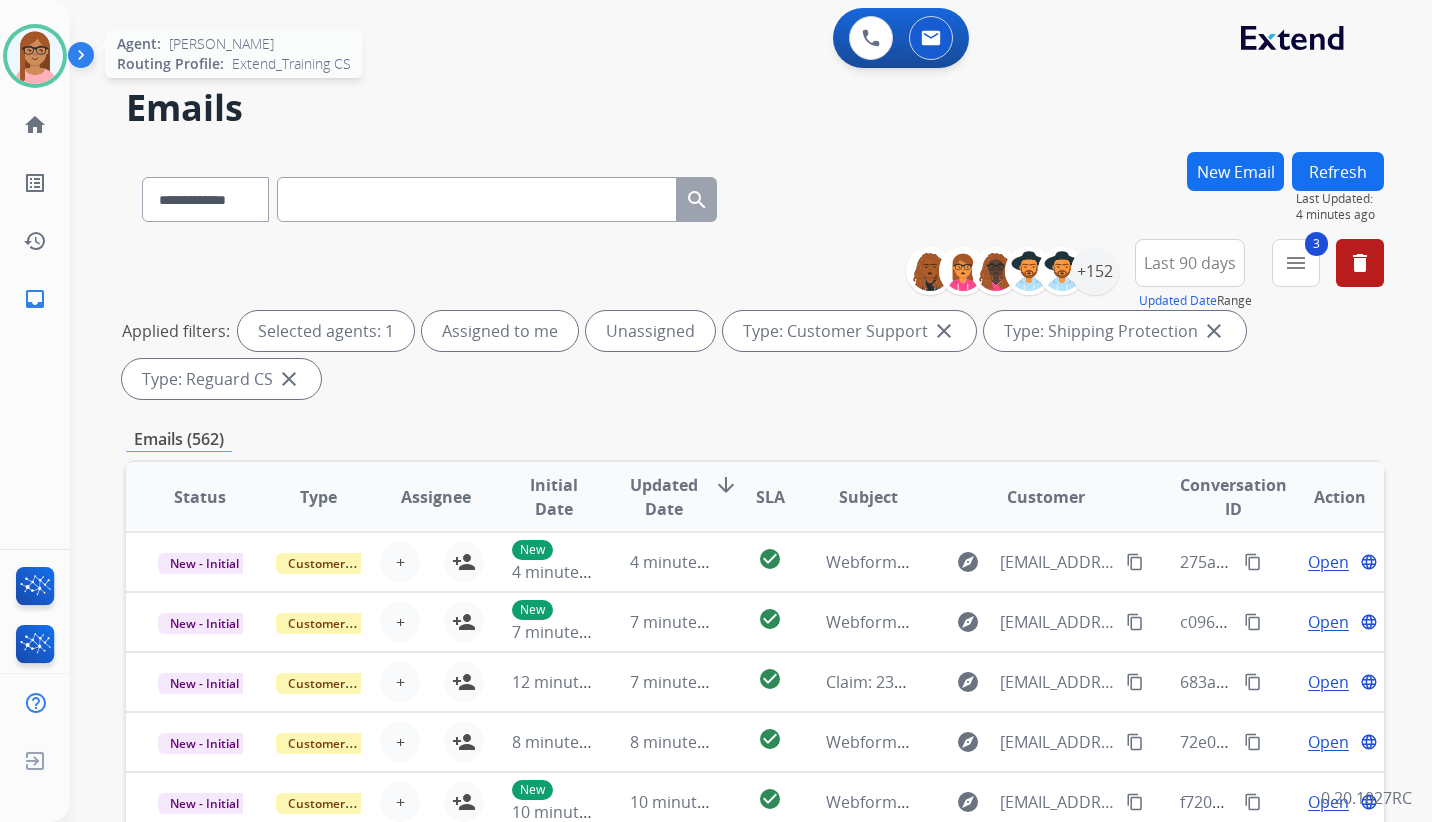 click at bounding box center (35, 56) 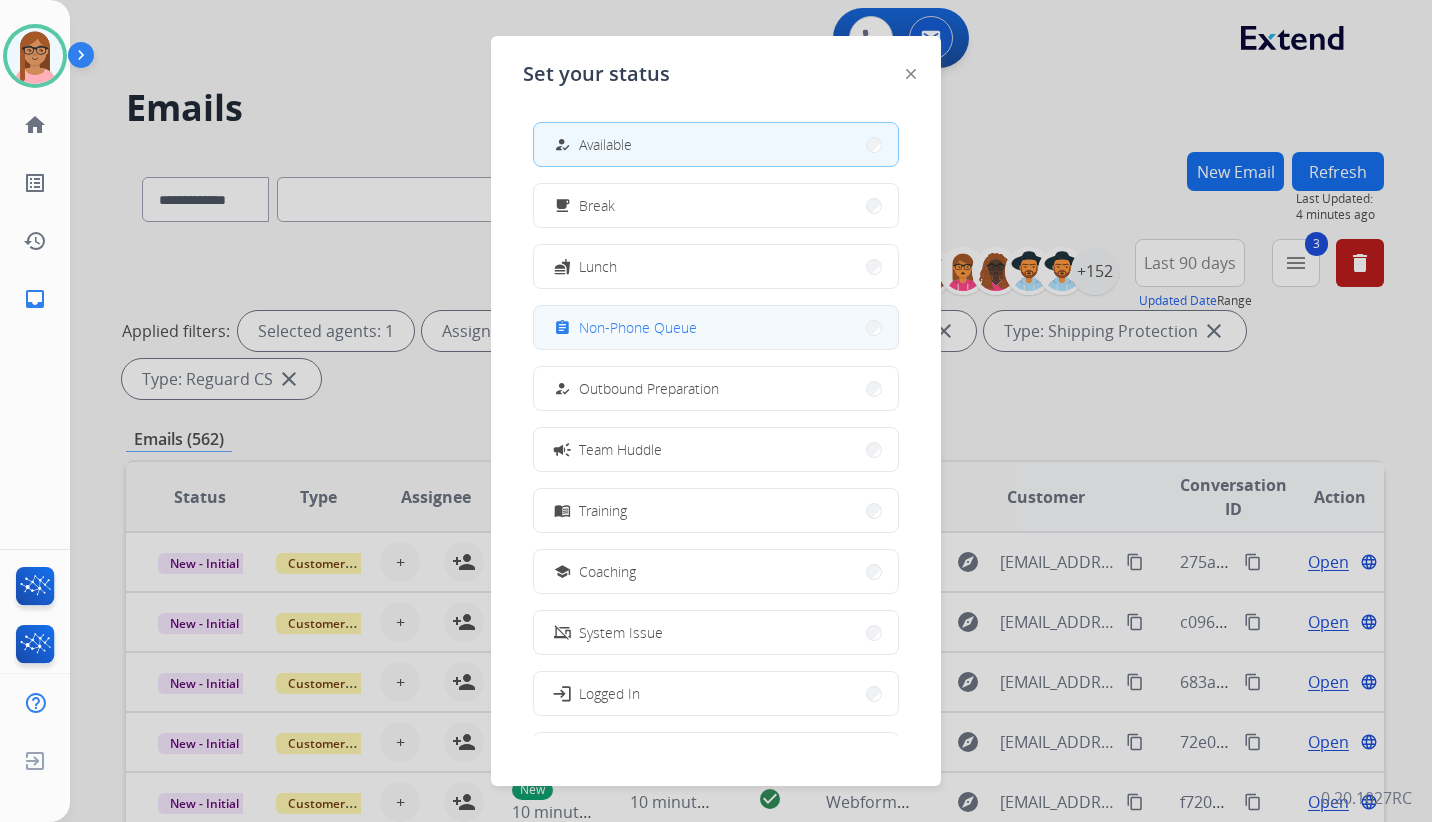 click on "assignment Non-Phone Queue" at bounding box center [716, 327] 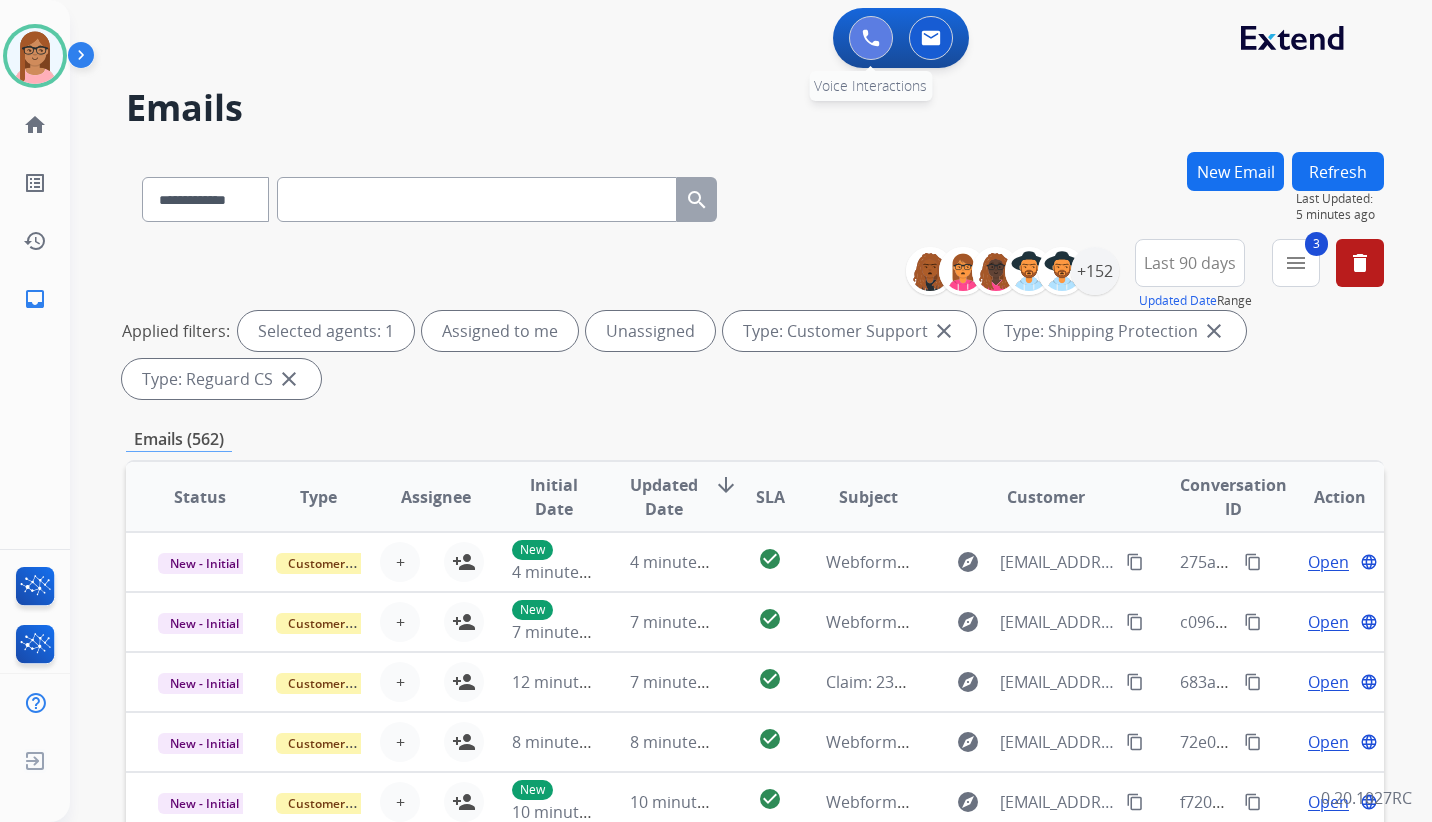 click at bounding box center (871, 38) 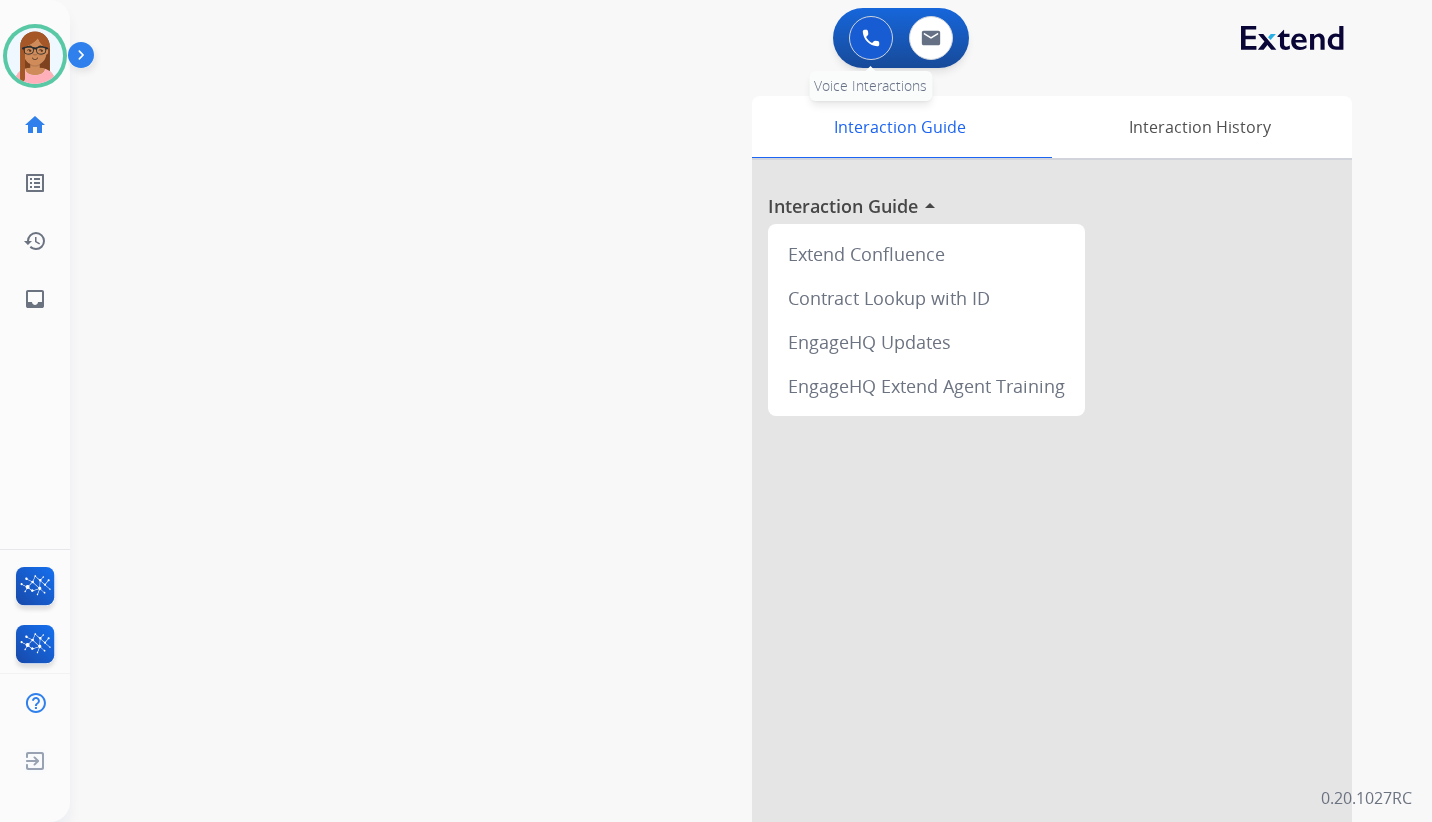 click at bounding box center (871, 38) 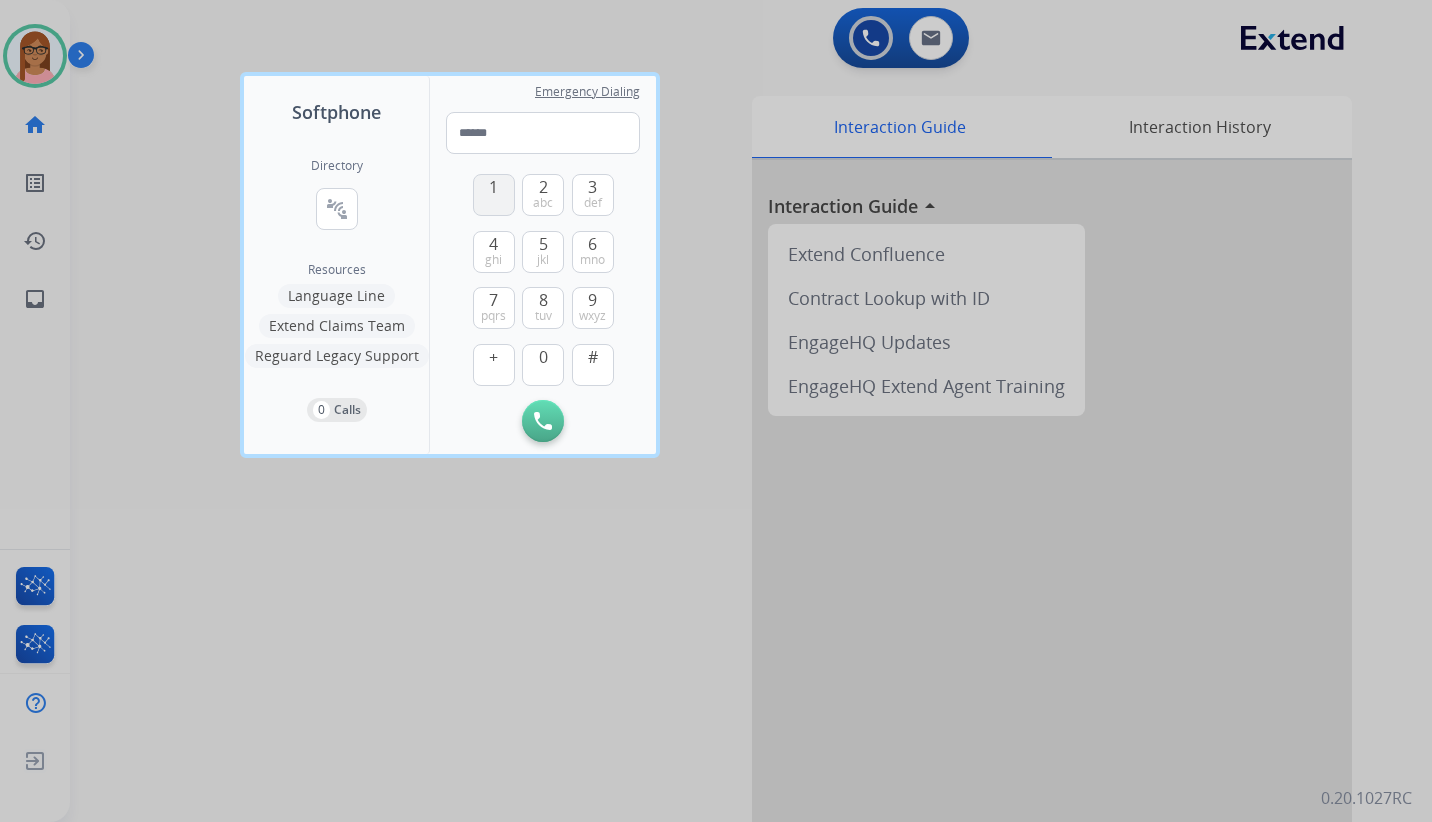 drag, startPoint x: 499, startPoint y: 192, endPoint x: 505, endPoint y: 204, distance: 13.416408 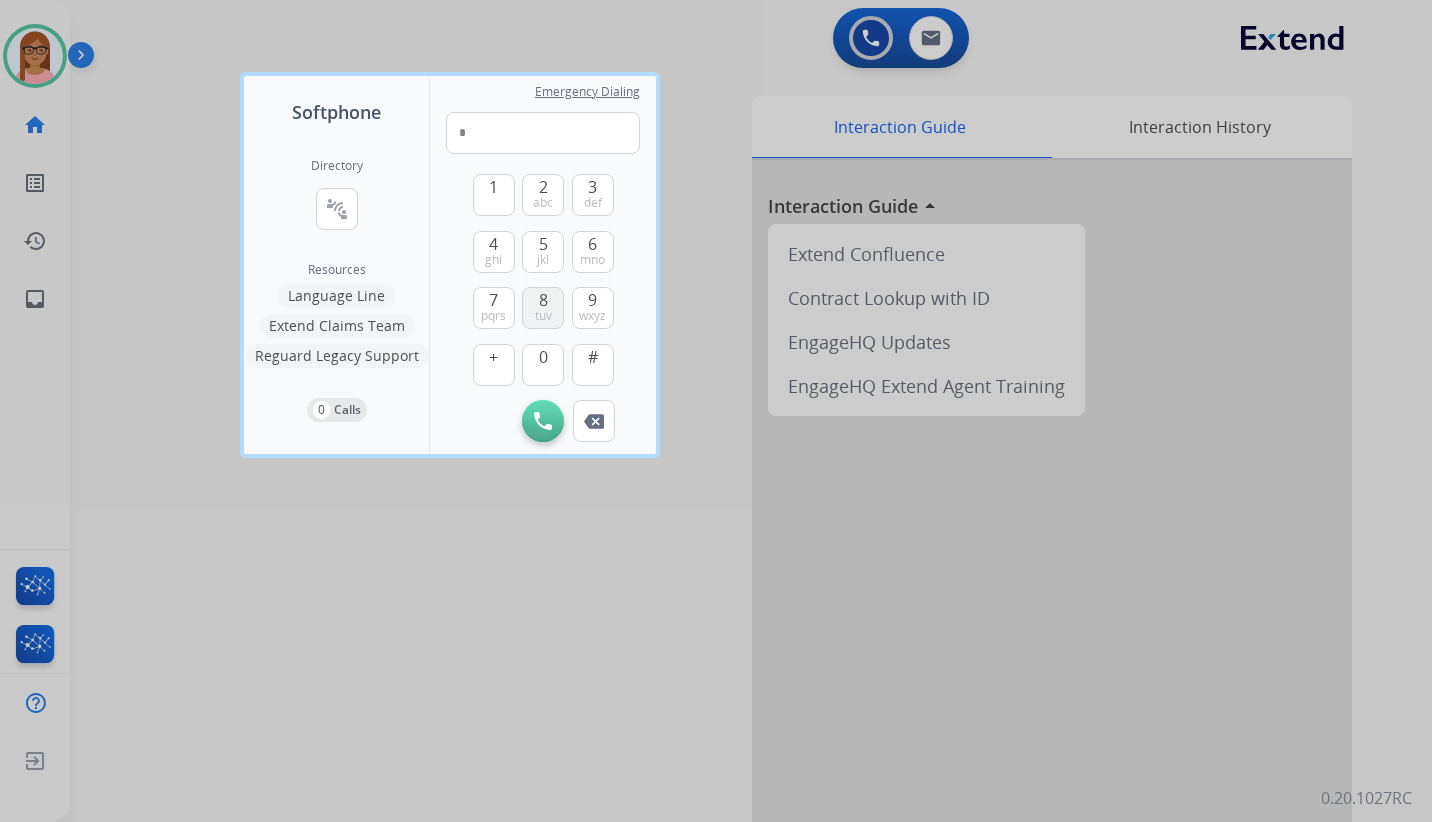 click on "8 tuv" at bounding box center (543, 308) 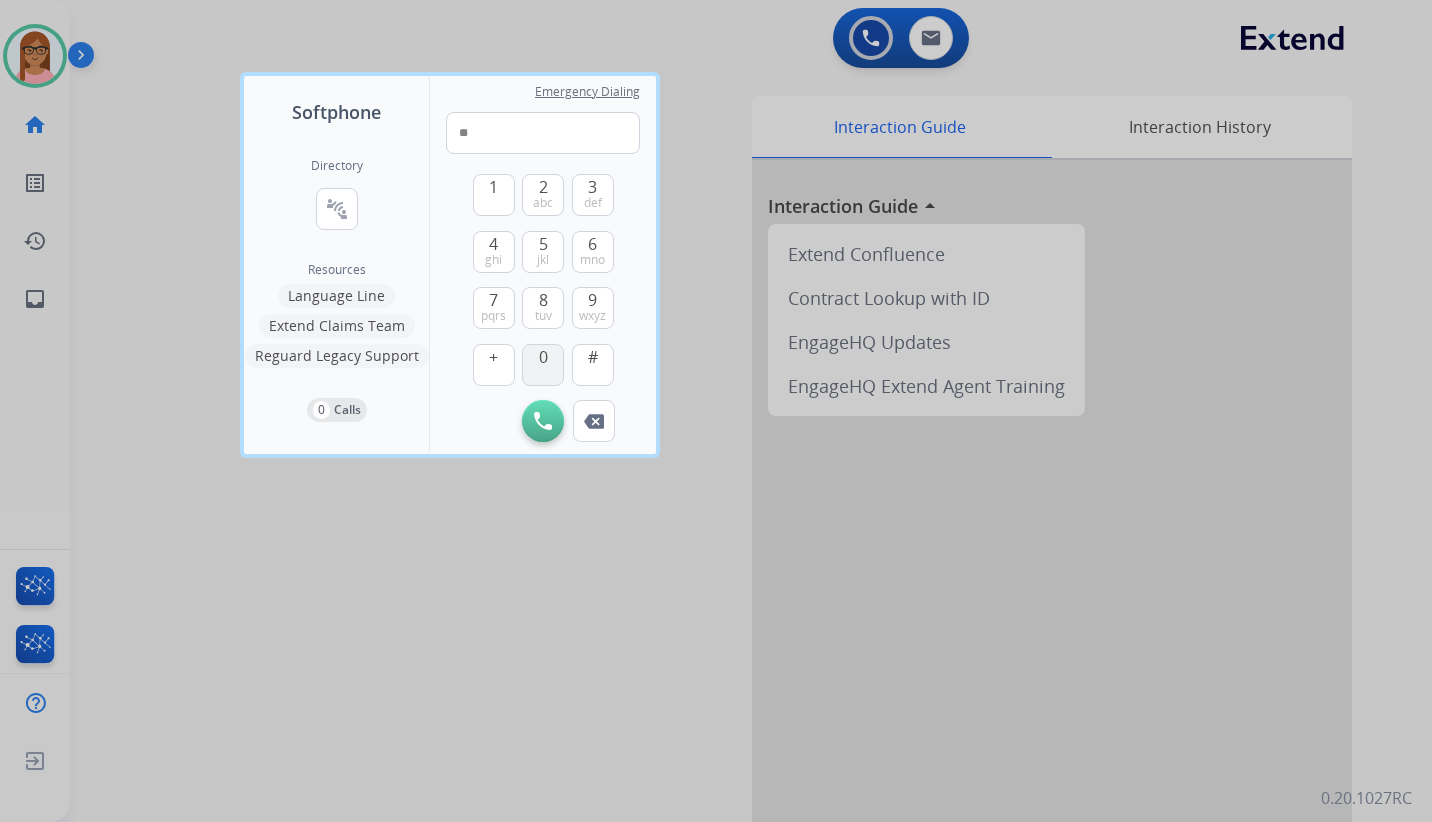 click on "0" at bounding box center [543, 357] 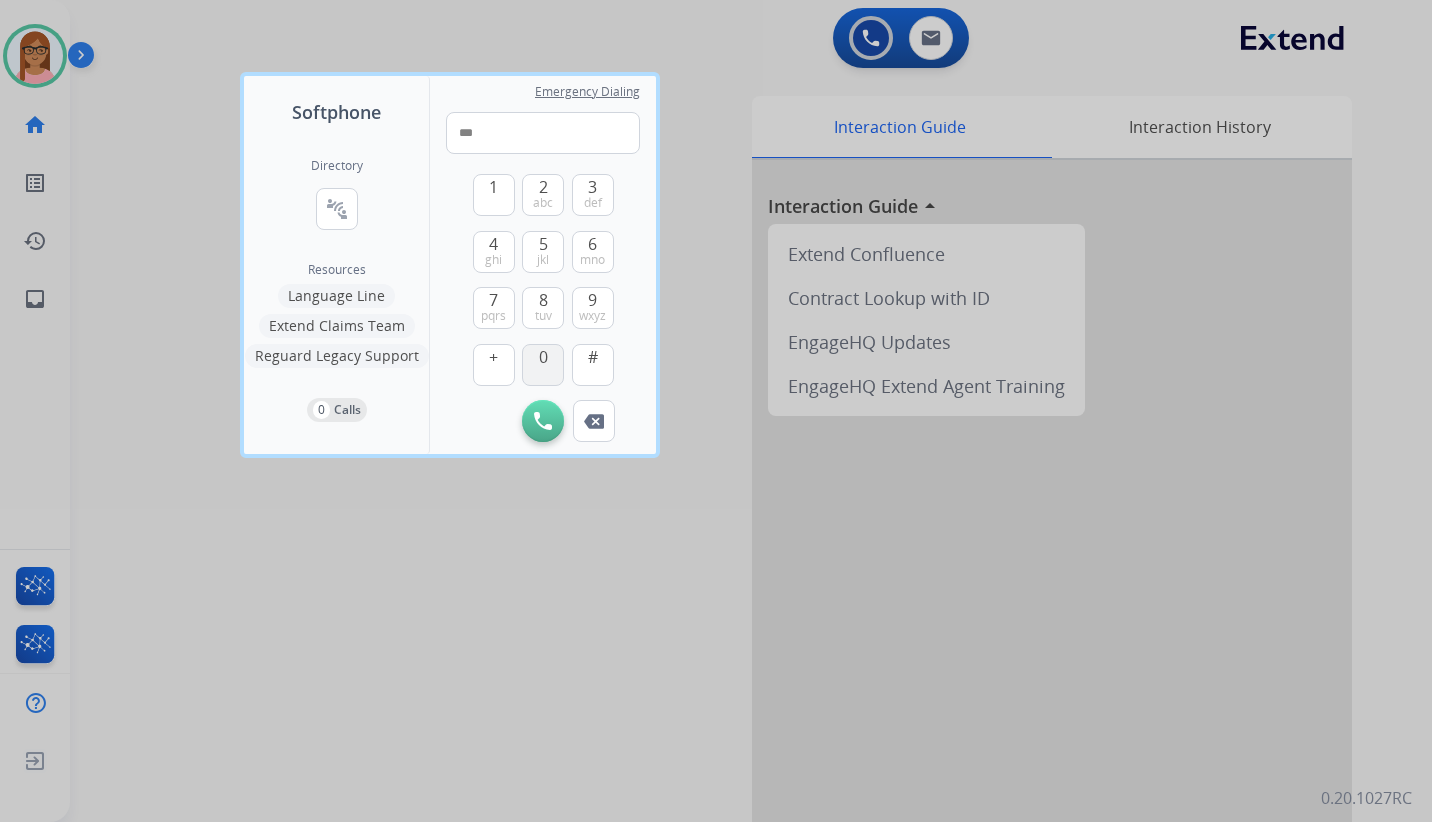 click on "0" at bounding box center (543, 357) 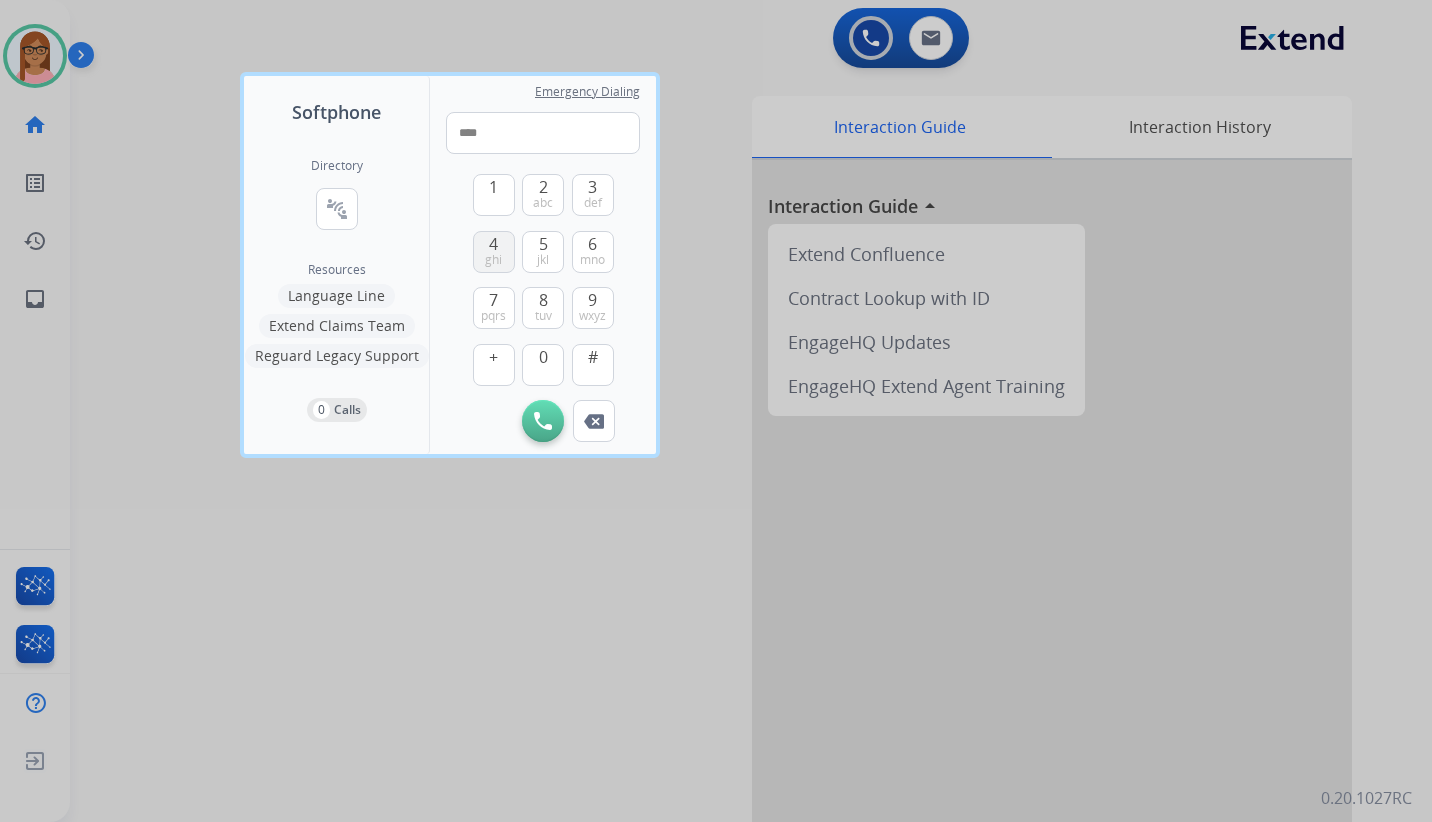click on "ghi" at bounding box center [493, 260] 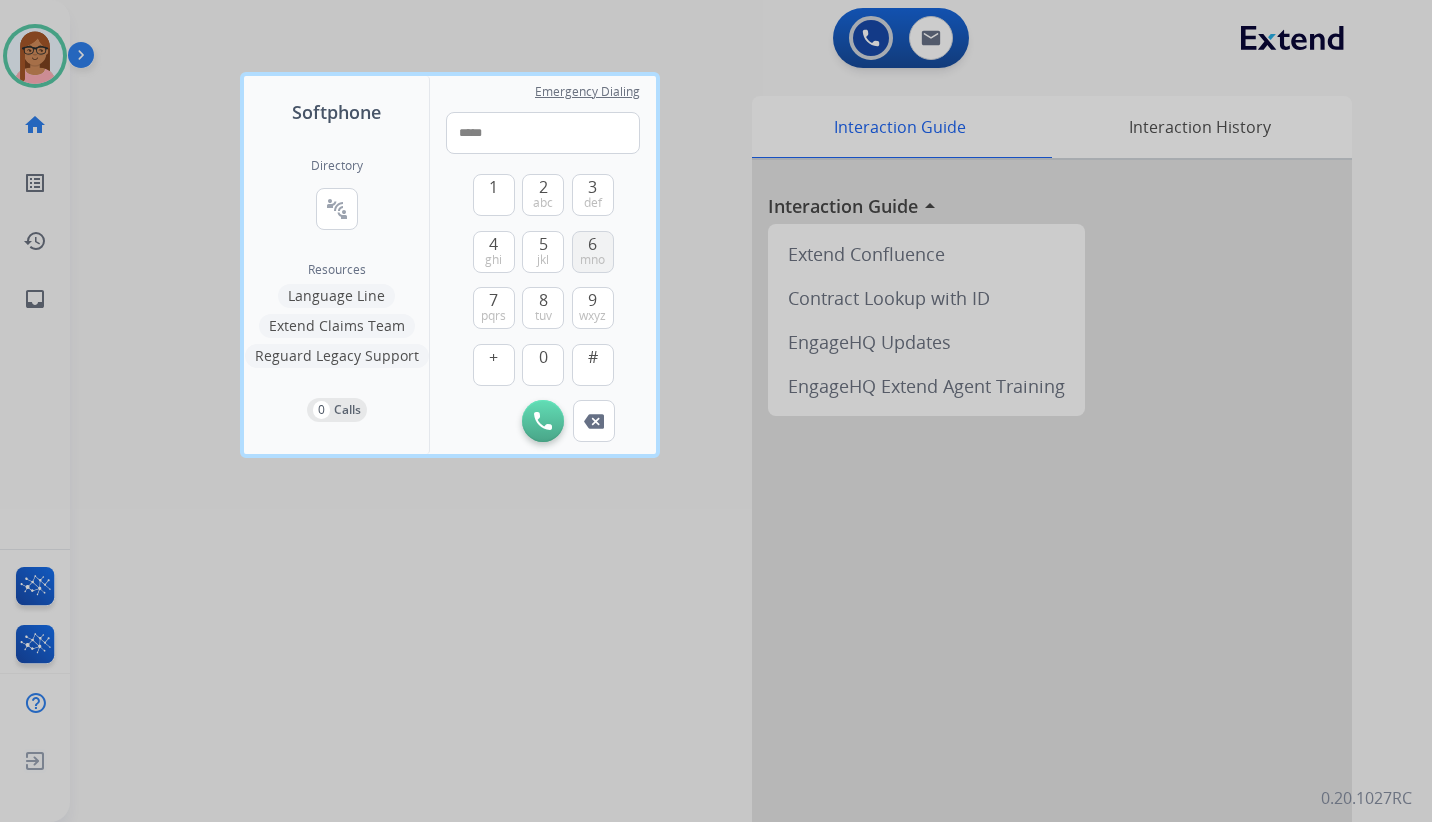 click on "mno" at bounding box center [592, 260] 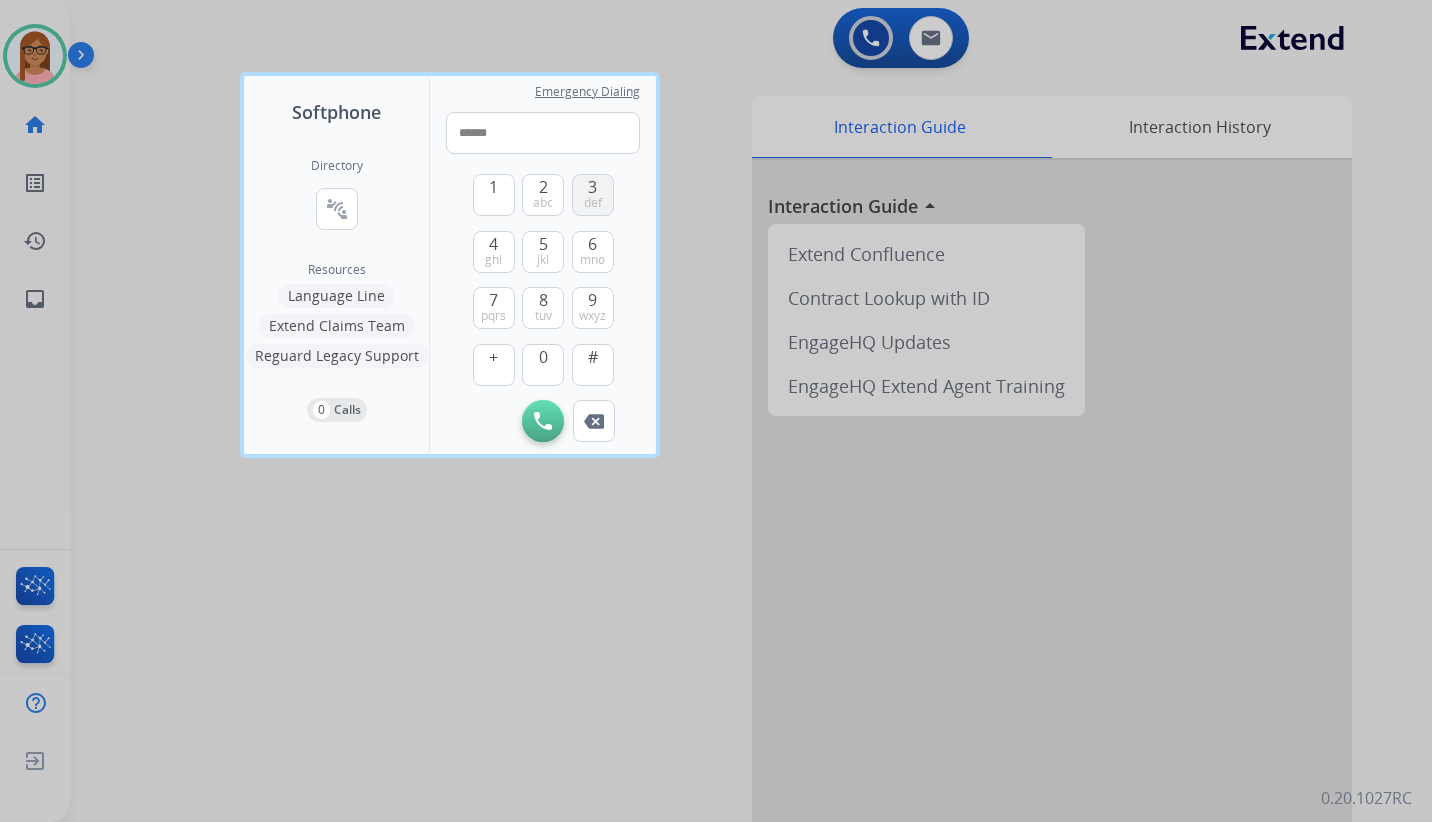 click on "3" at bounding box center [592, 187] 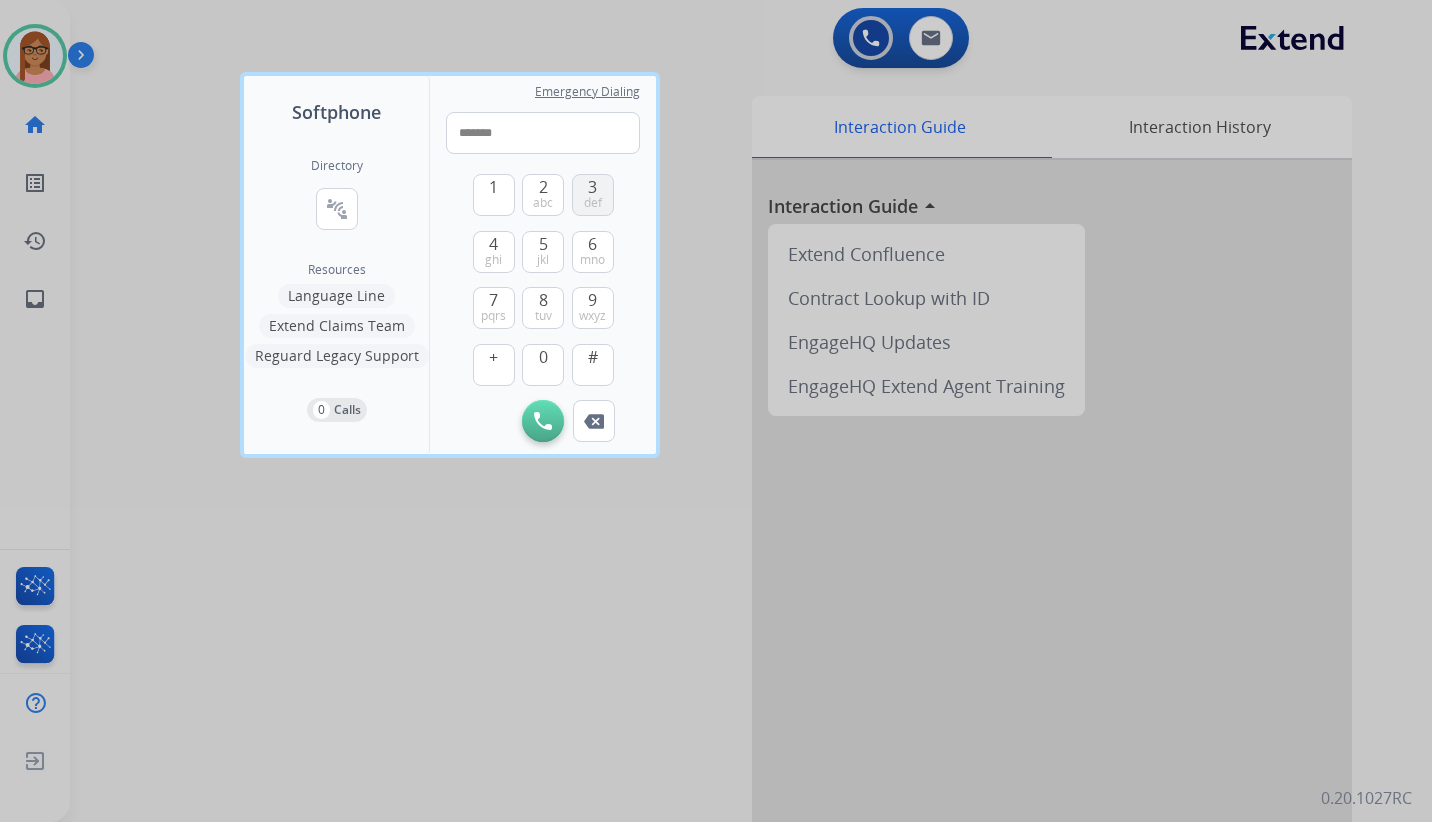 click on "3" at bounding box center [592, 187] 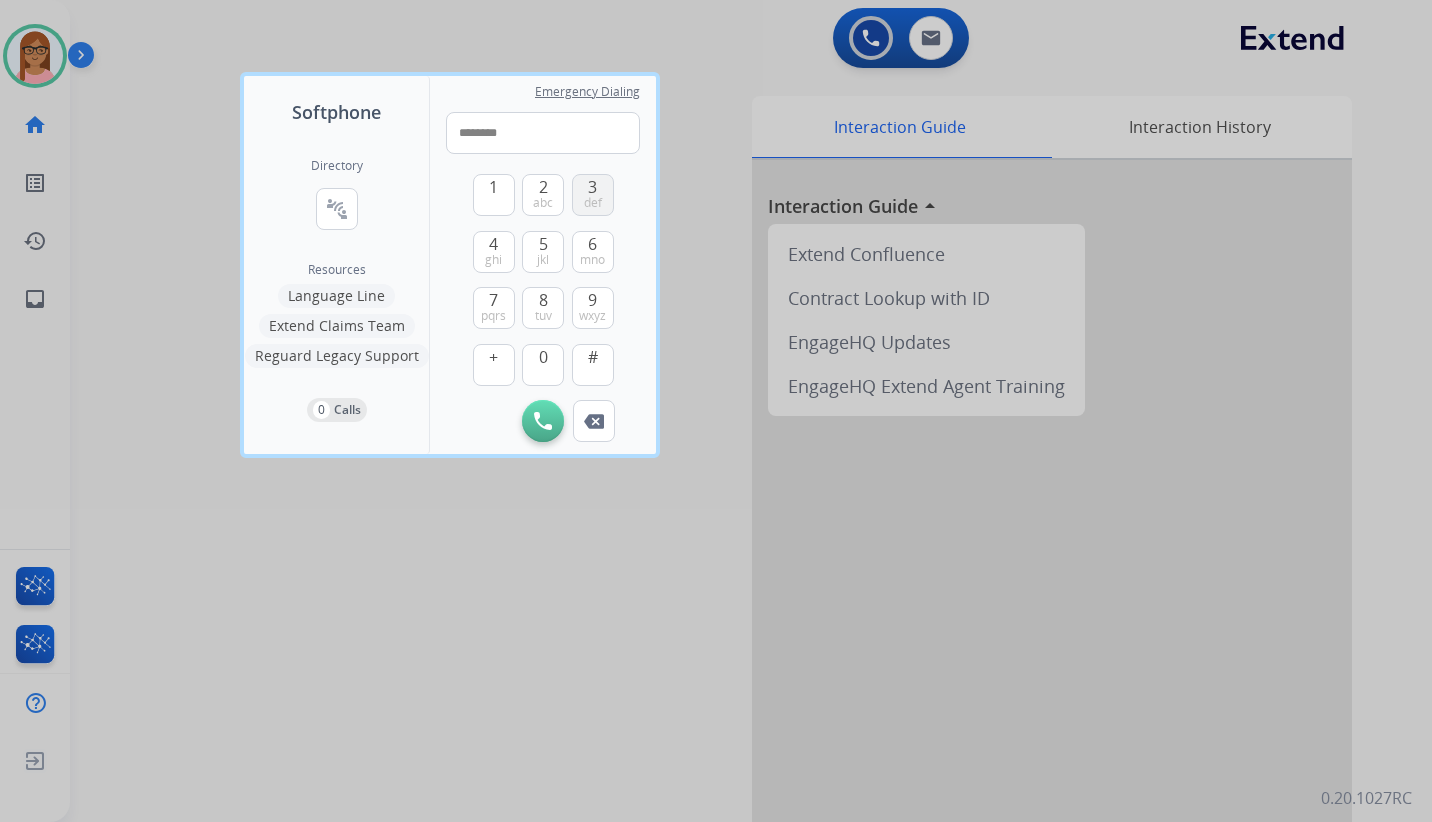 click on "3" at bounding box center [592, 187] 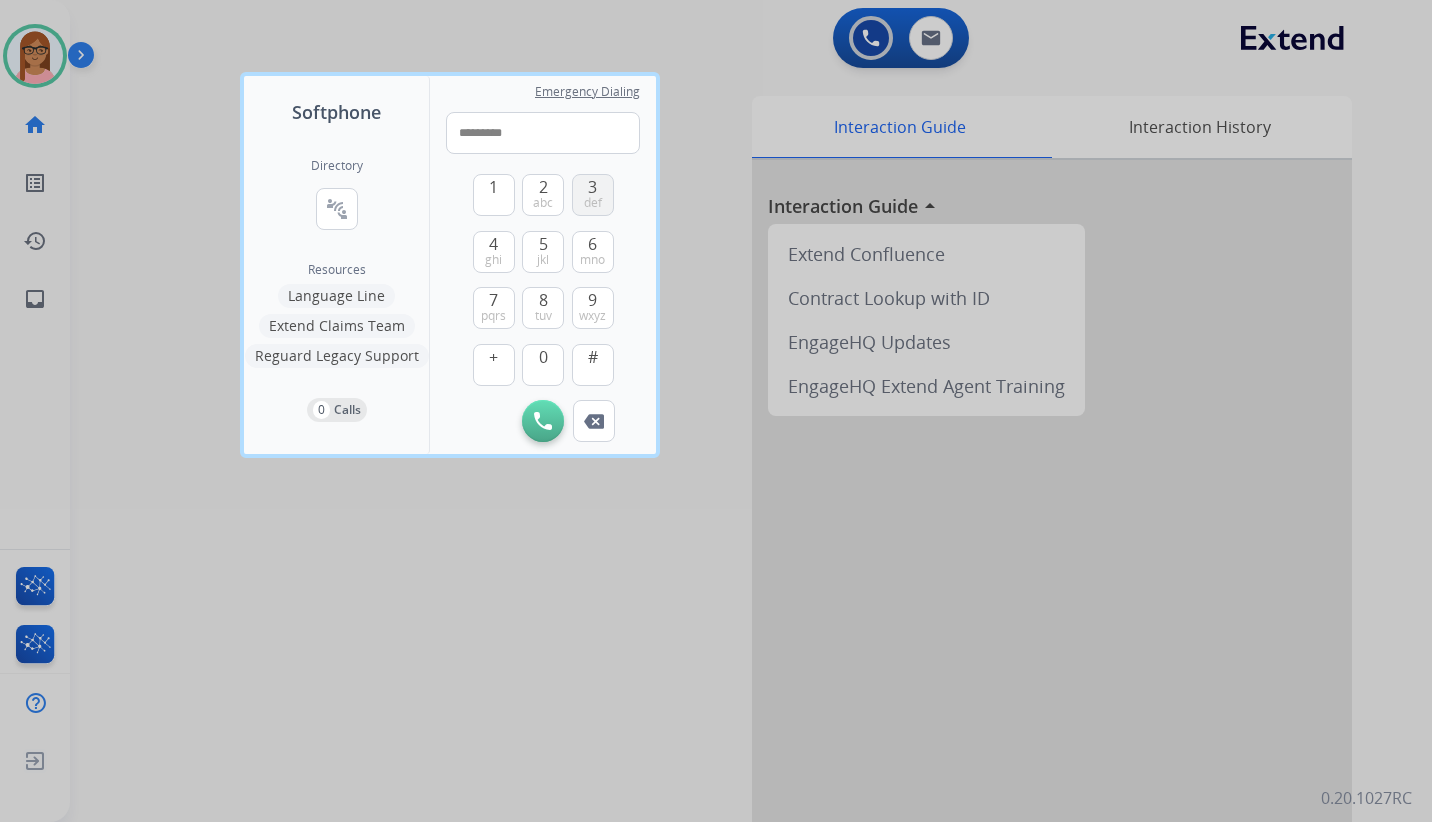 click on "def" at bounding box center [593, 203] 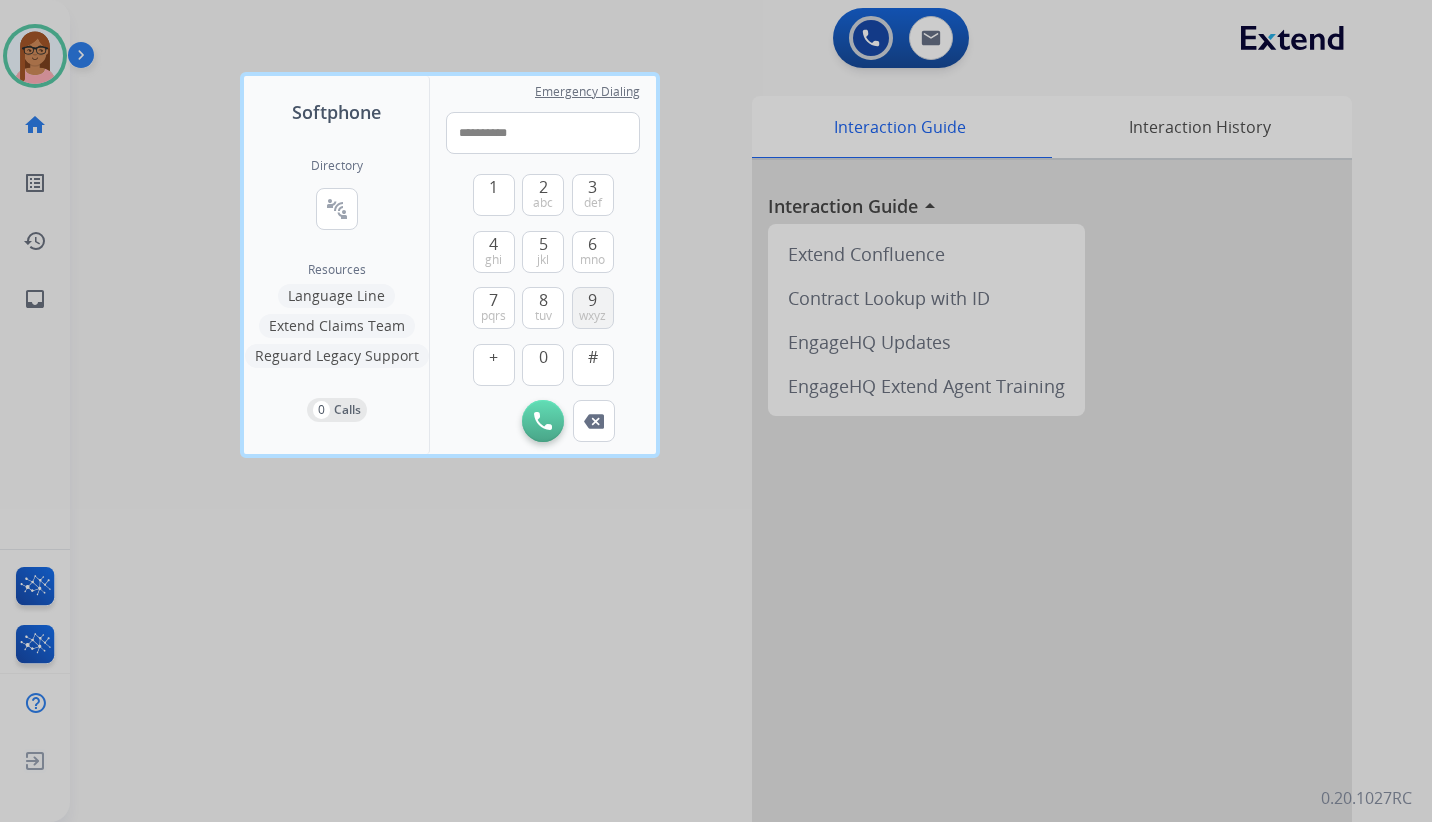 click on "wxyz" at bounding box center (592, 316) 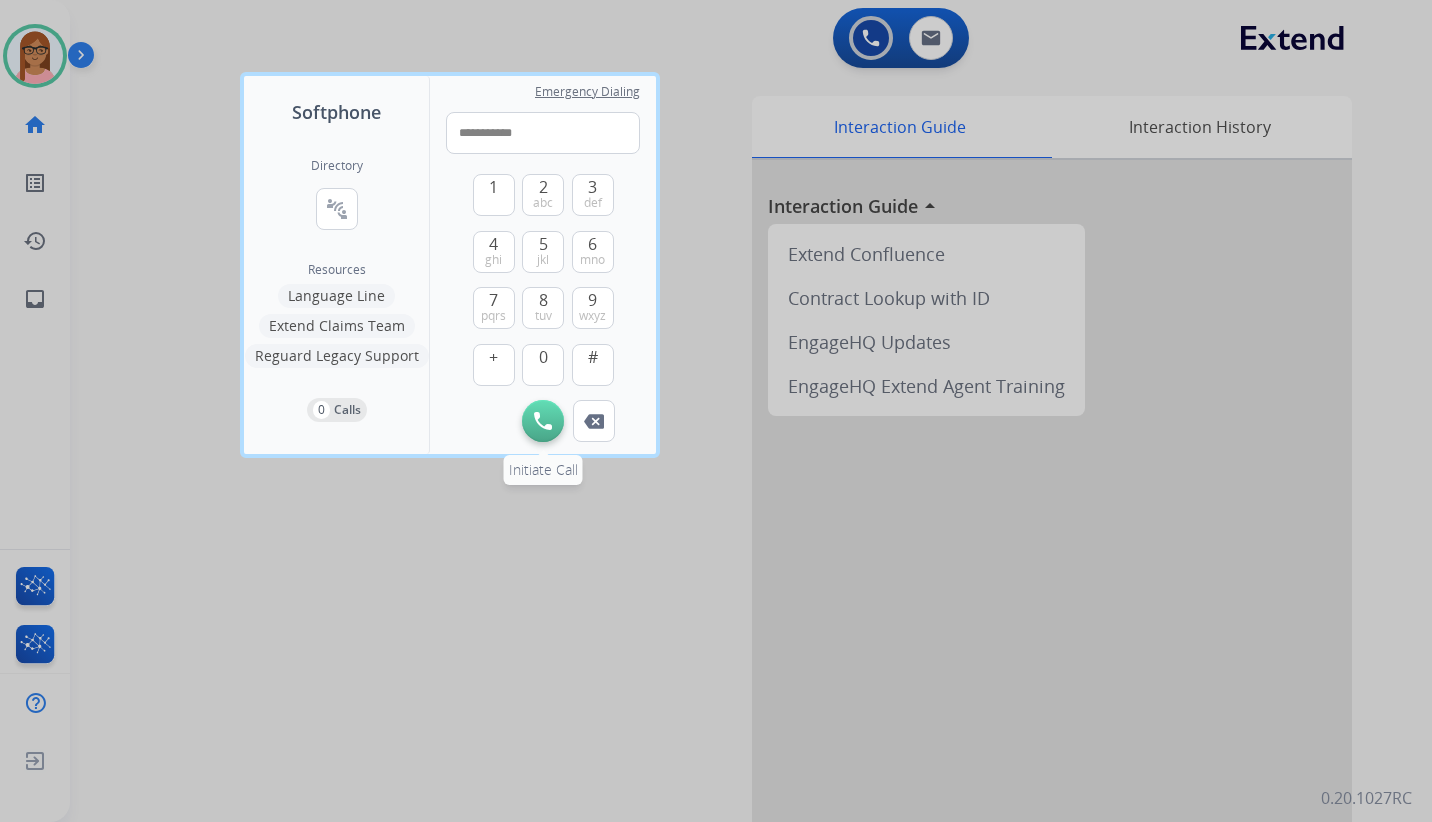 click on "Initiate Call" at bounding box center [543, 421] 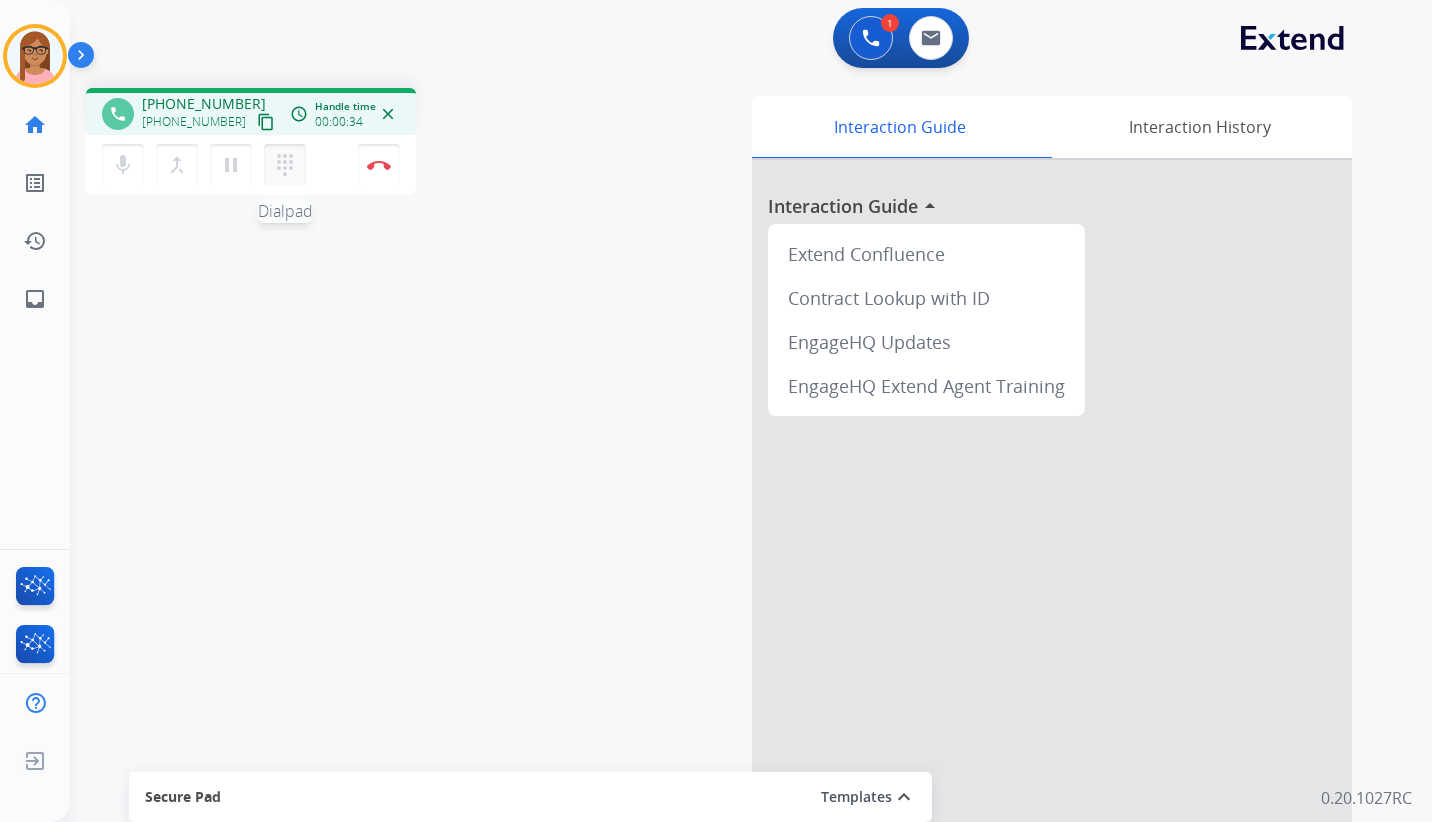 click on "dialpad" at bounding box center (285, 165) 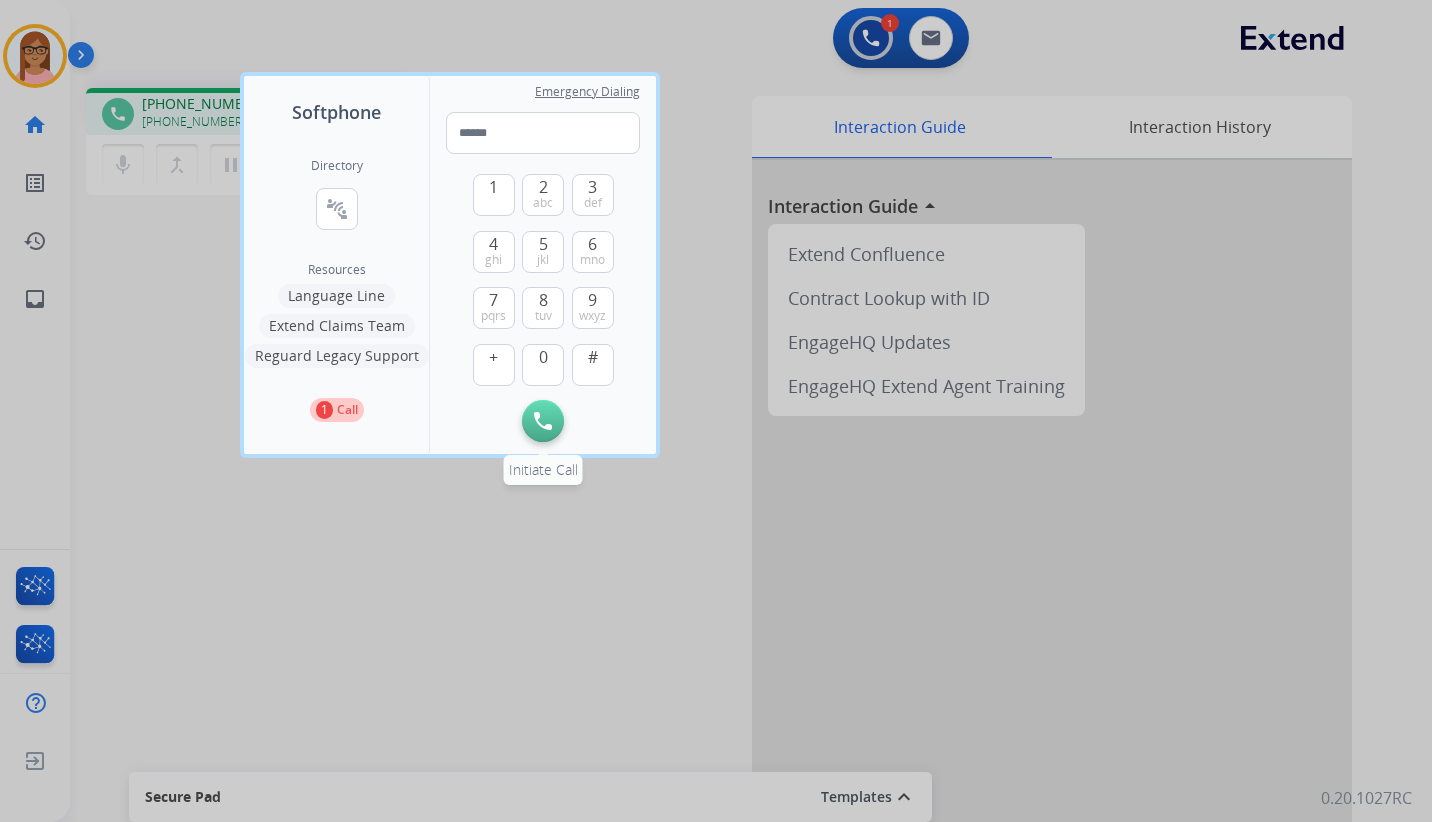 click on "Initiate Call" at bounding box center (543, 421) 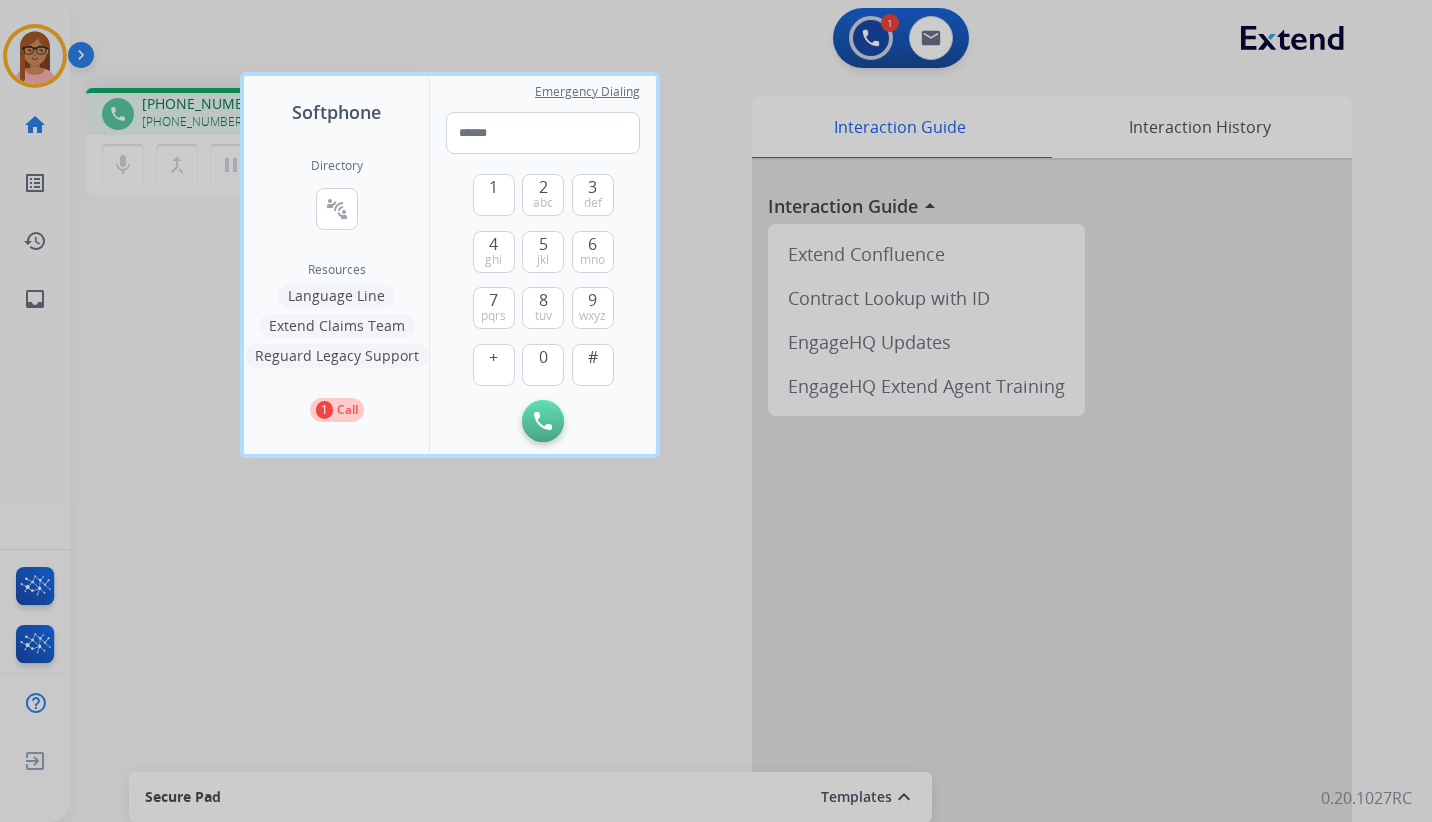 click at bounding box center [716, 411] 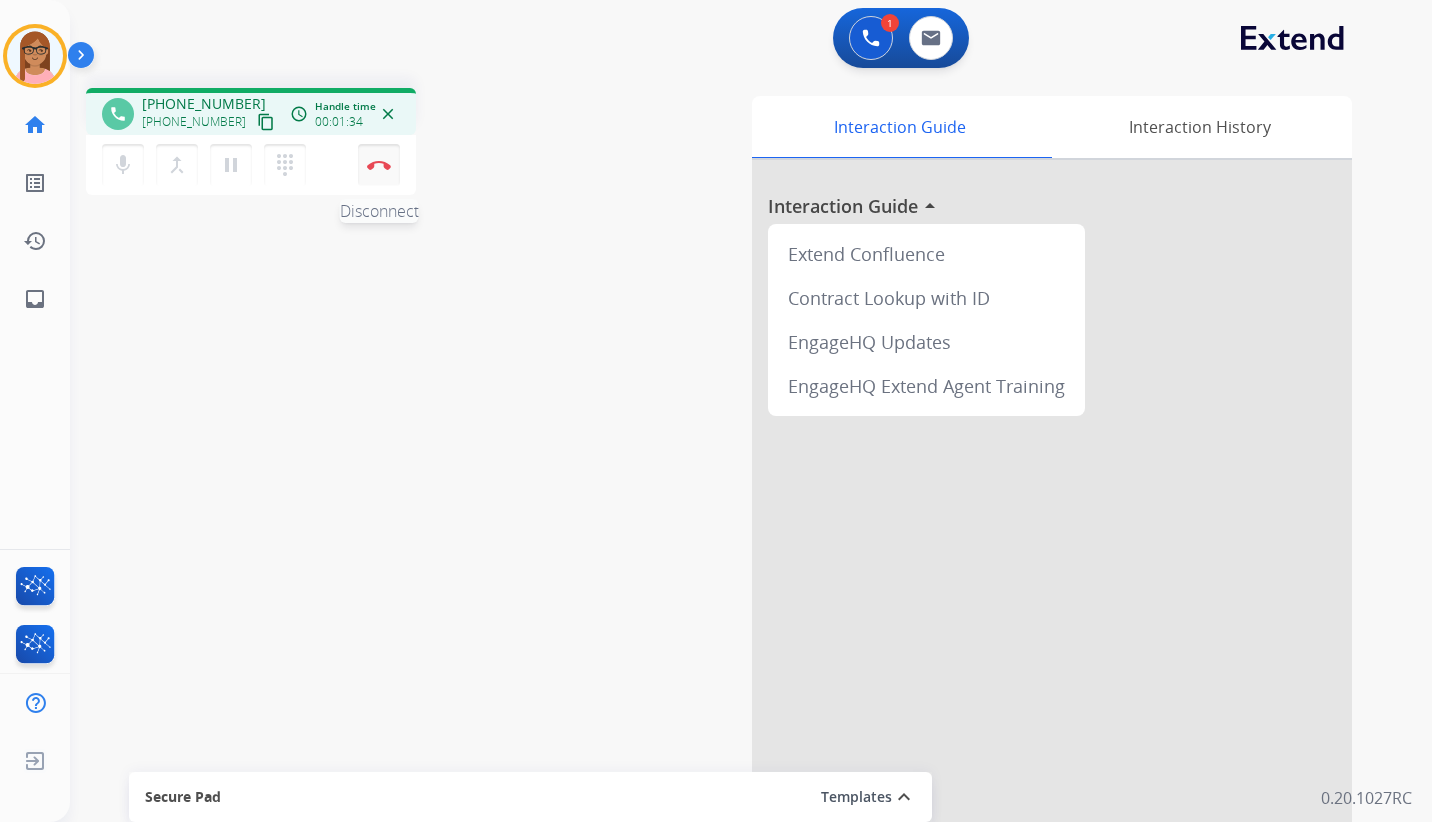 click at bounding box center [379, 165] 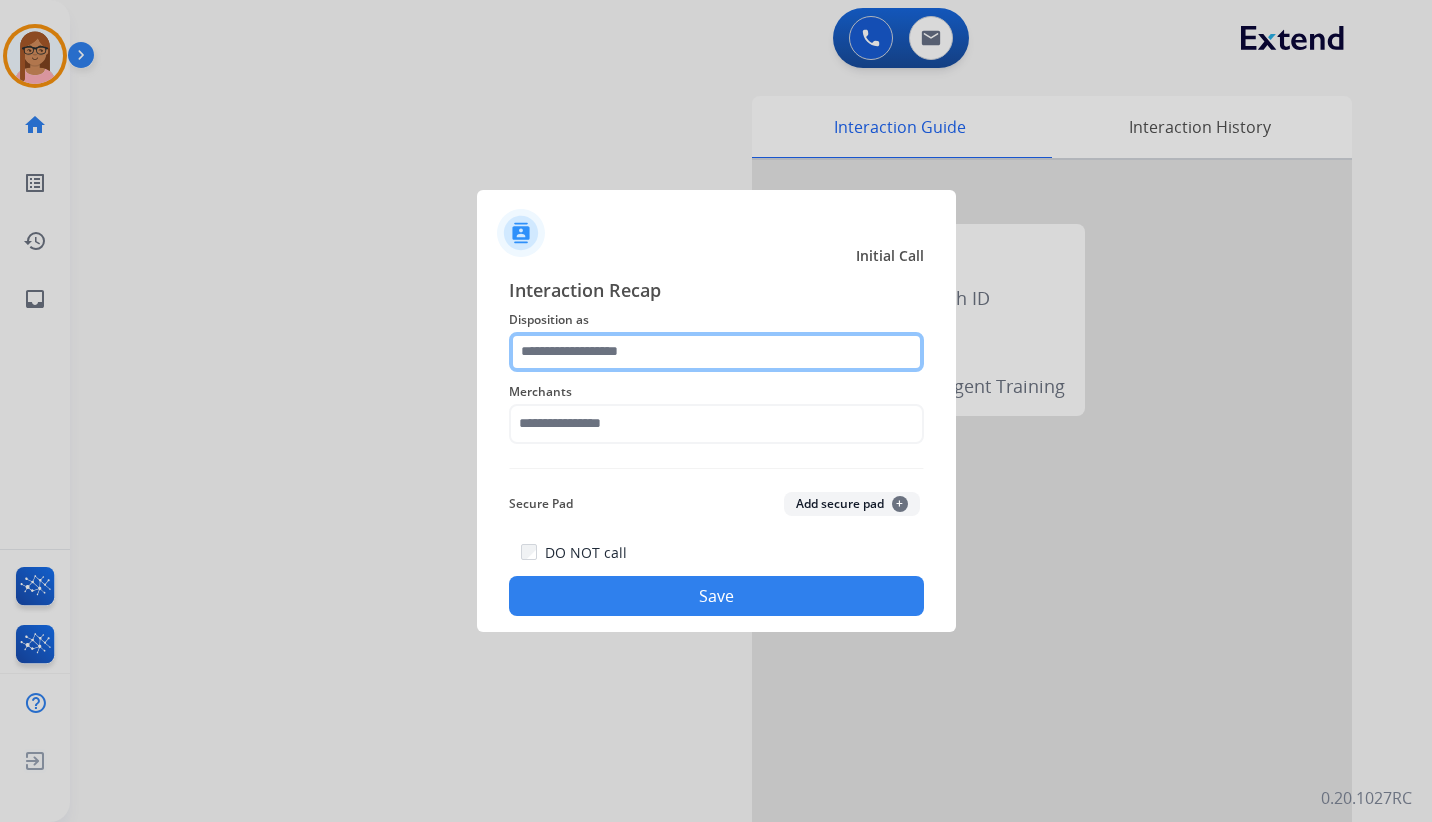 click 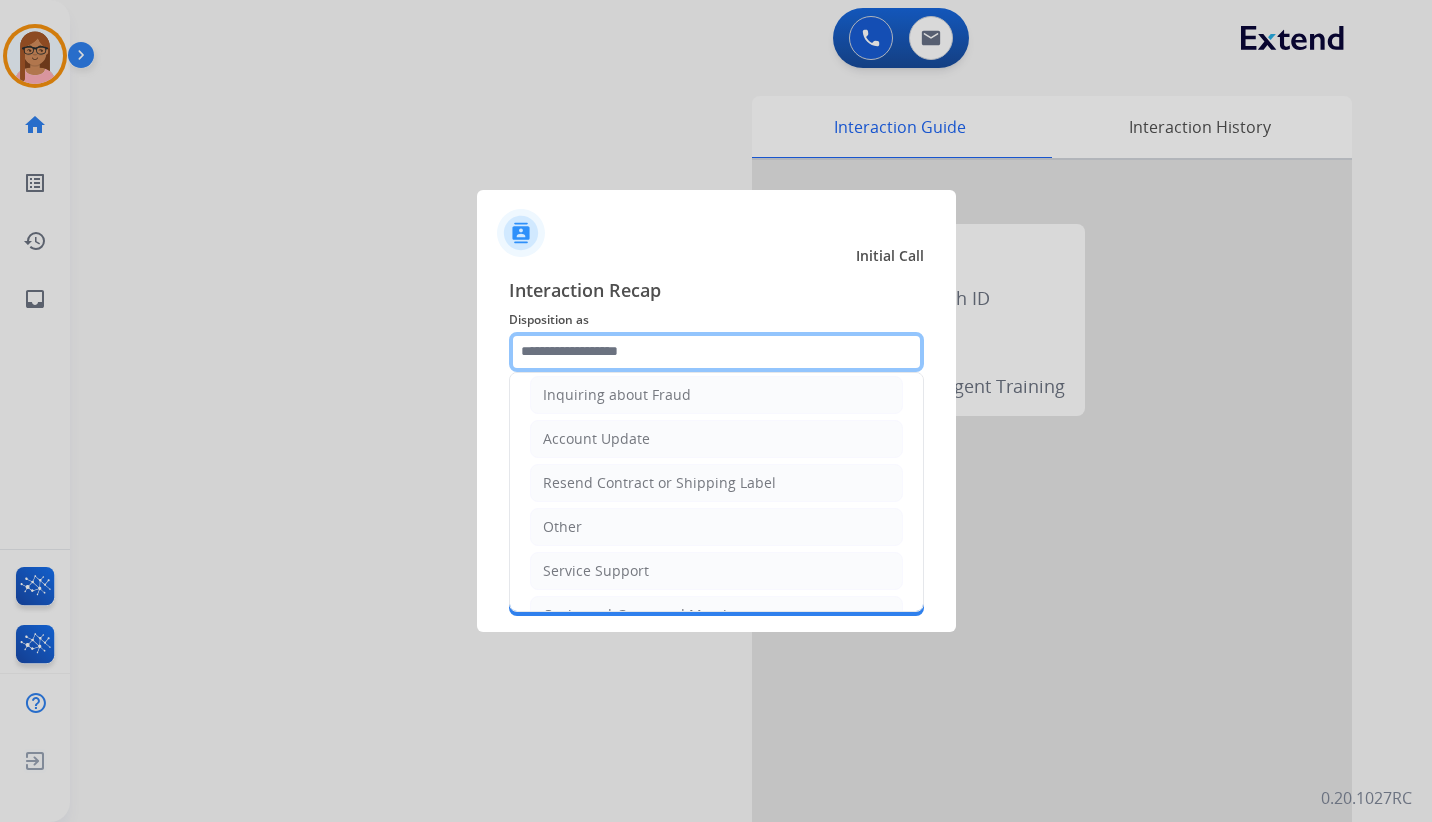 scroll, scrollTop: 400, scrollLeft: 0, axis: vertical 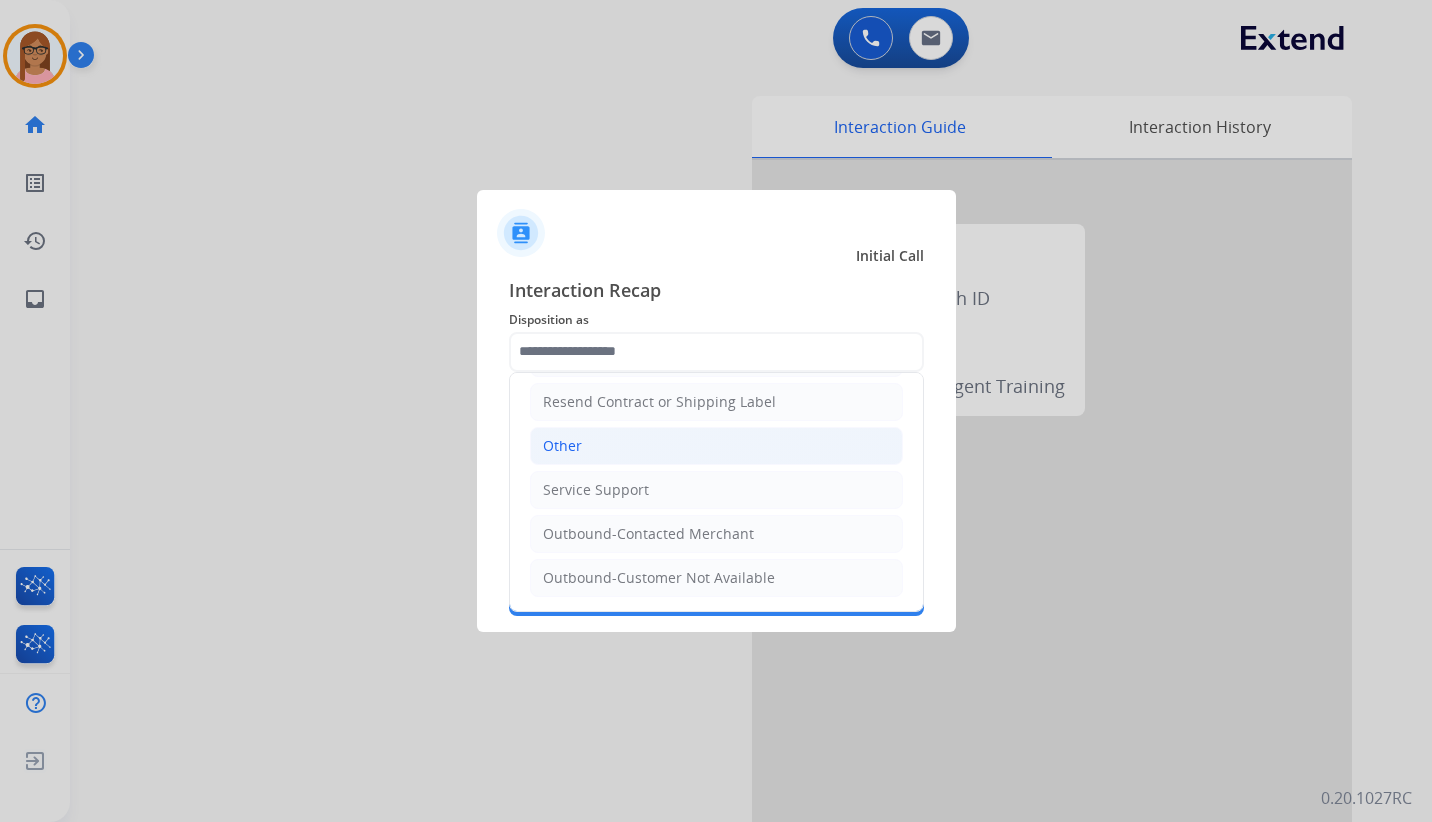 click on "Other" 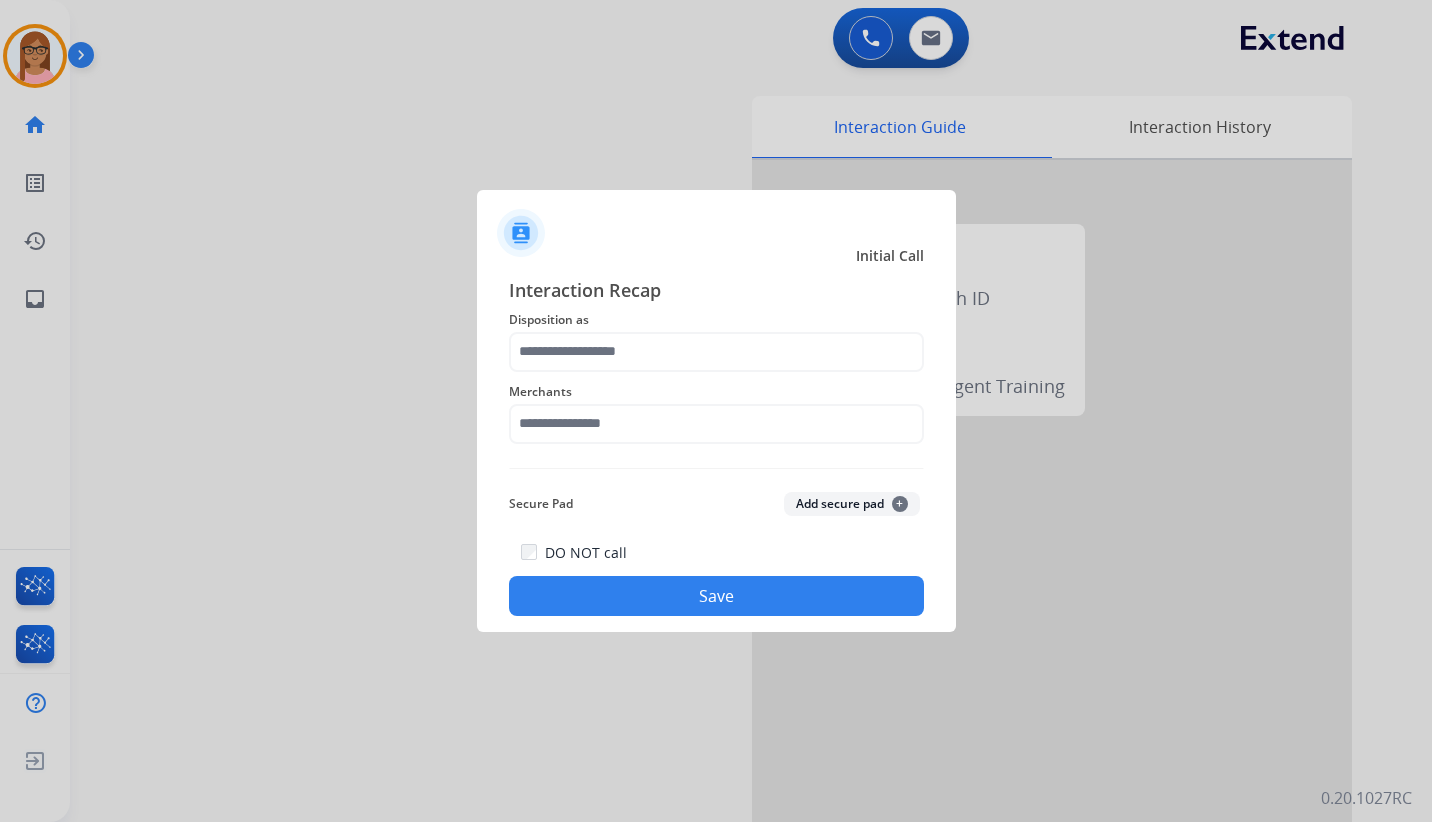type on "*****" 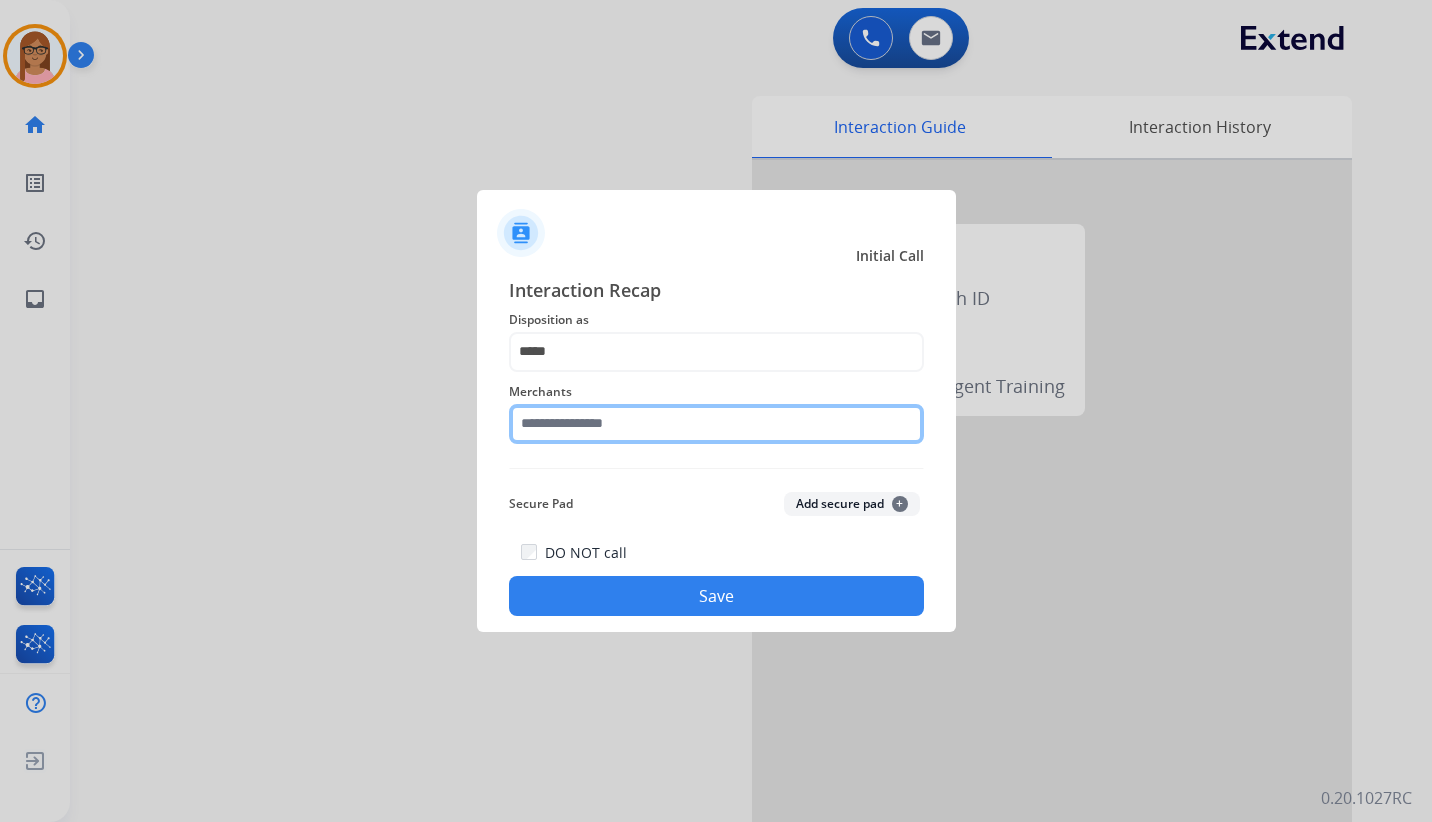 click 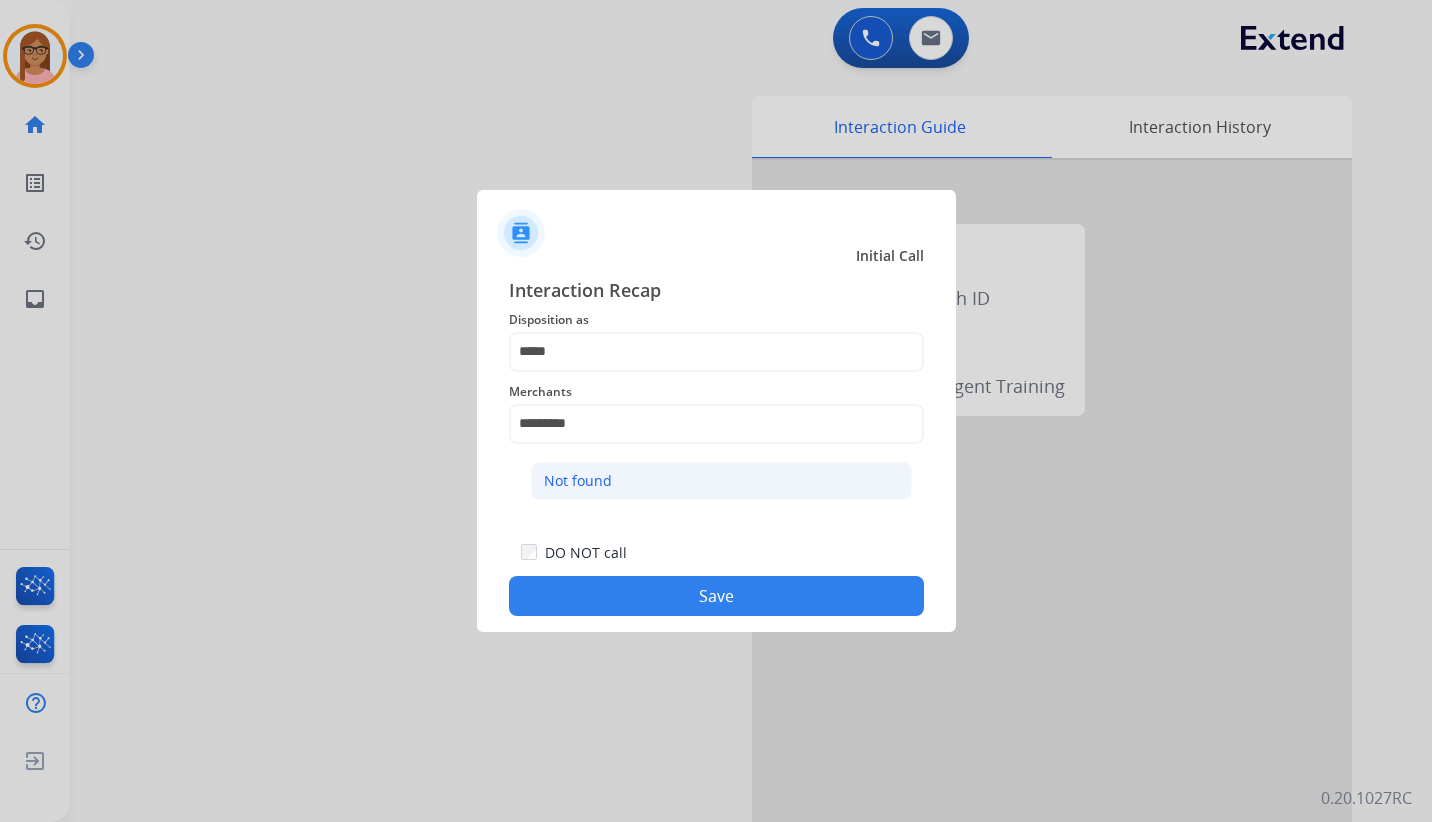 click on "Not found" 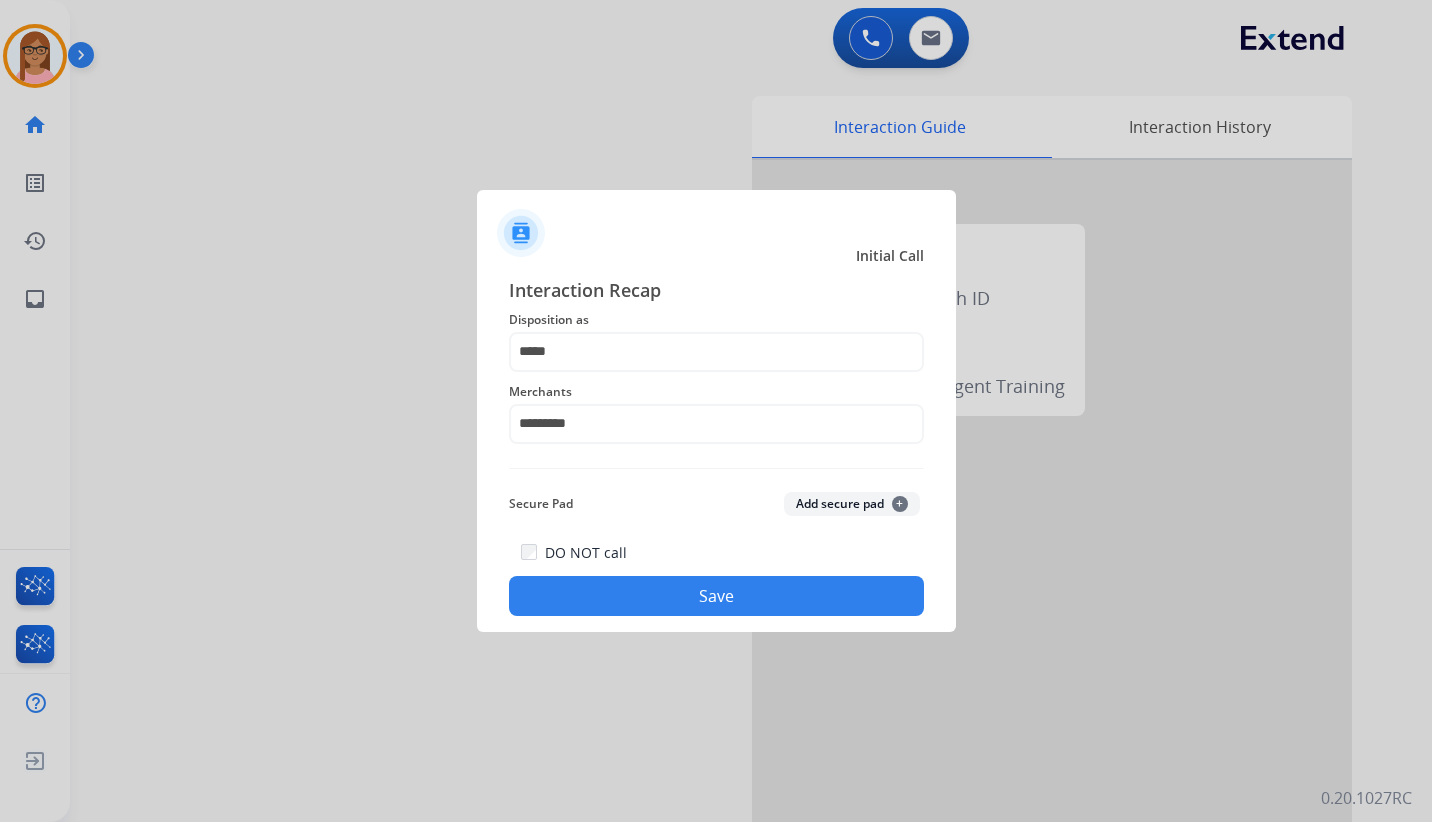 click on "Save" 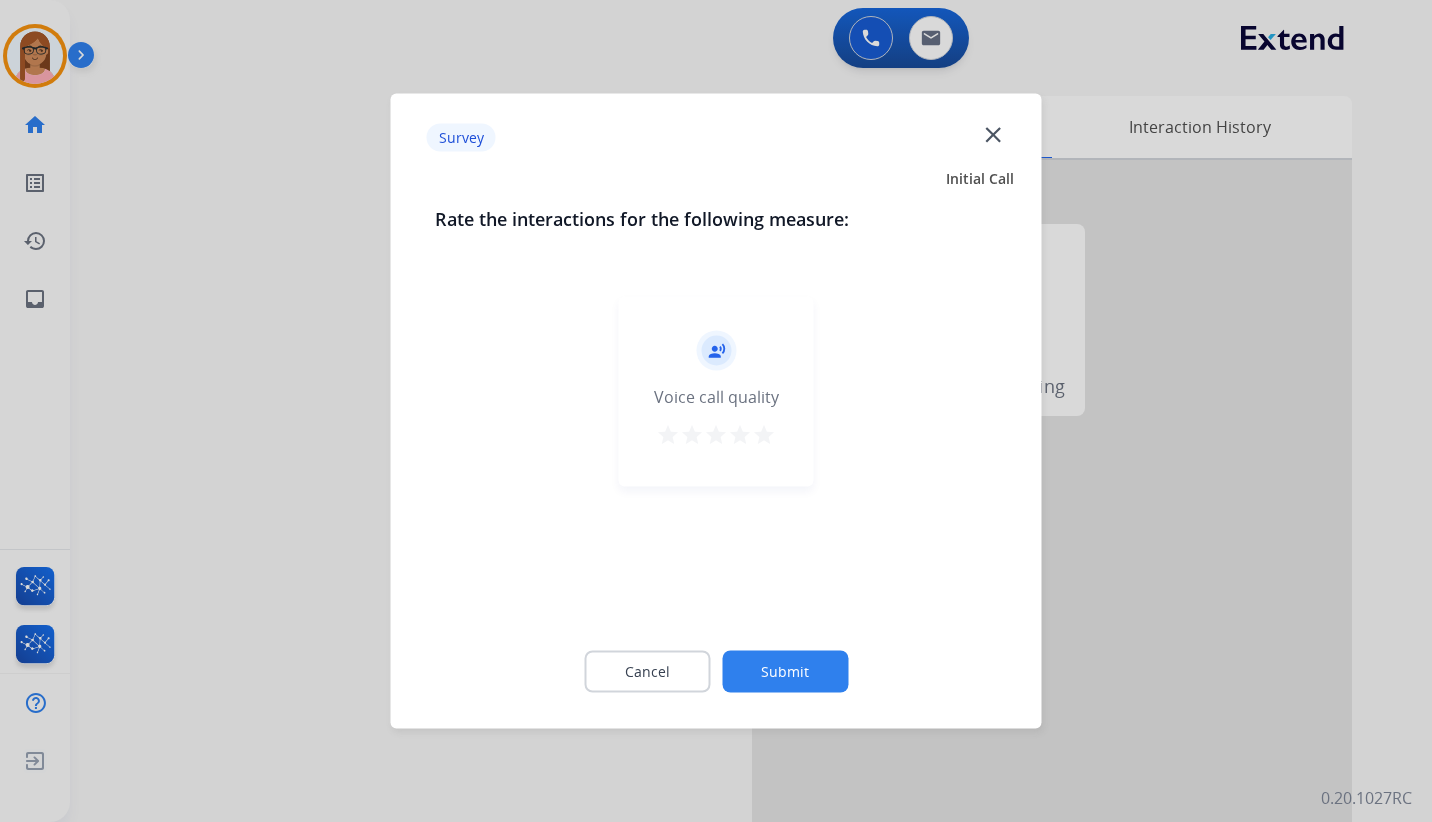 click on "star" at bounding box center (764, 435) 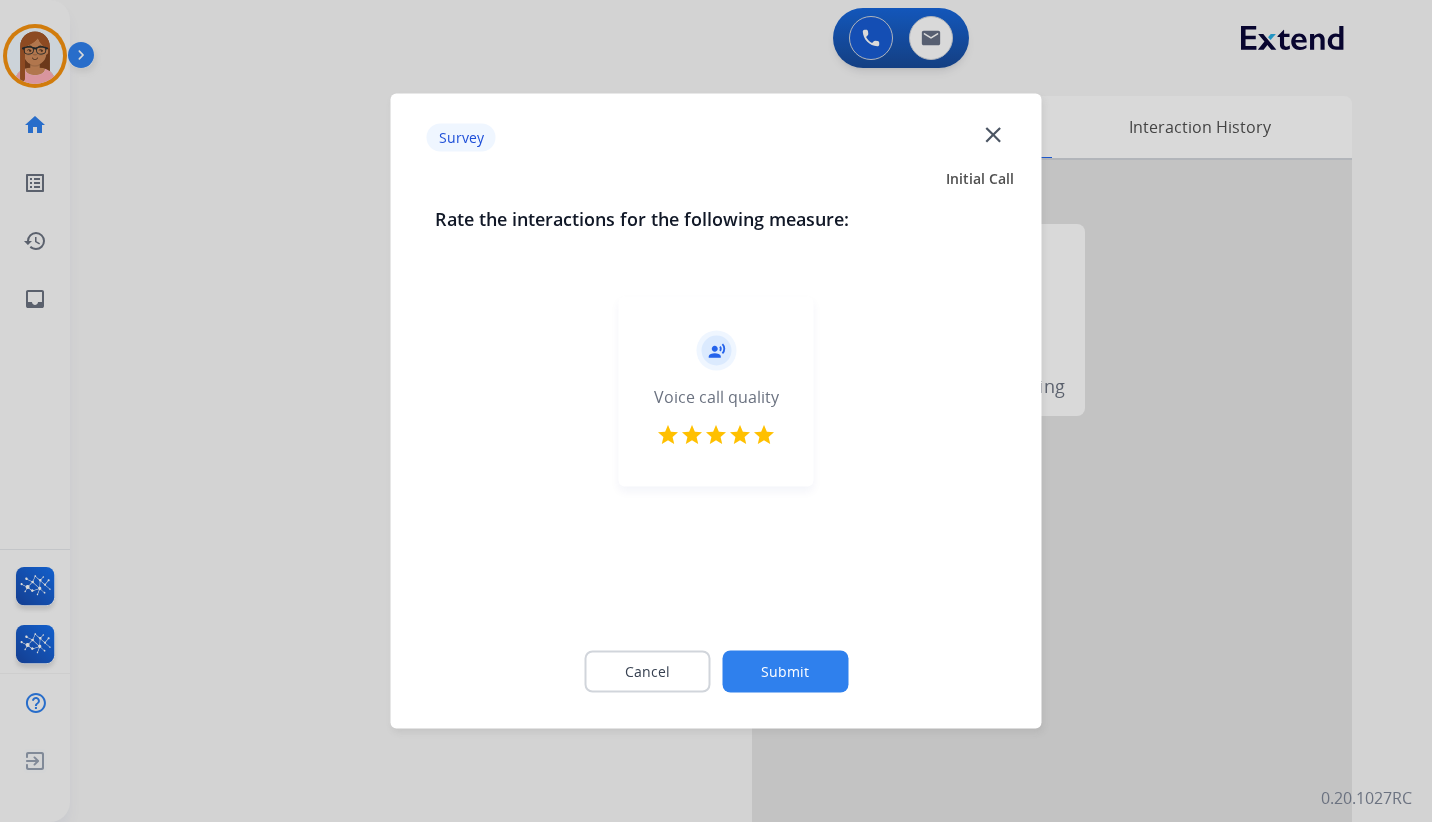 click on "Submit" 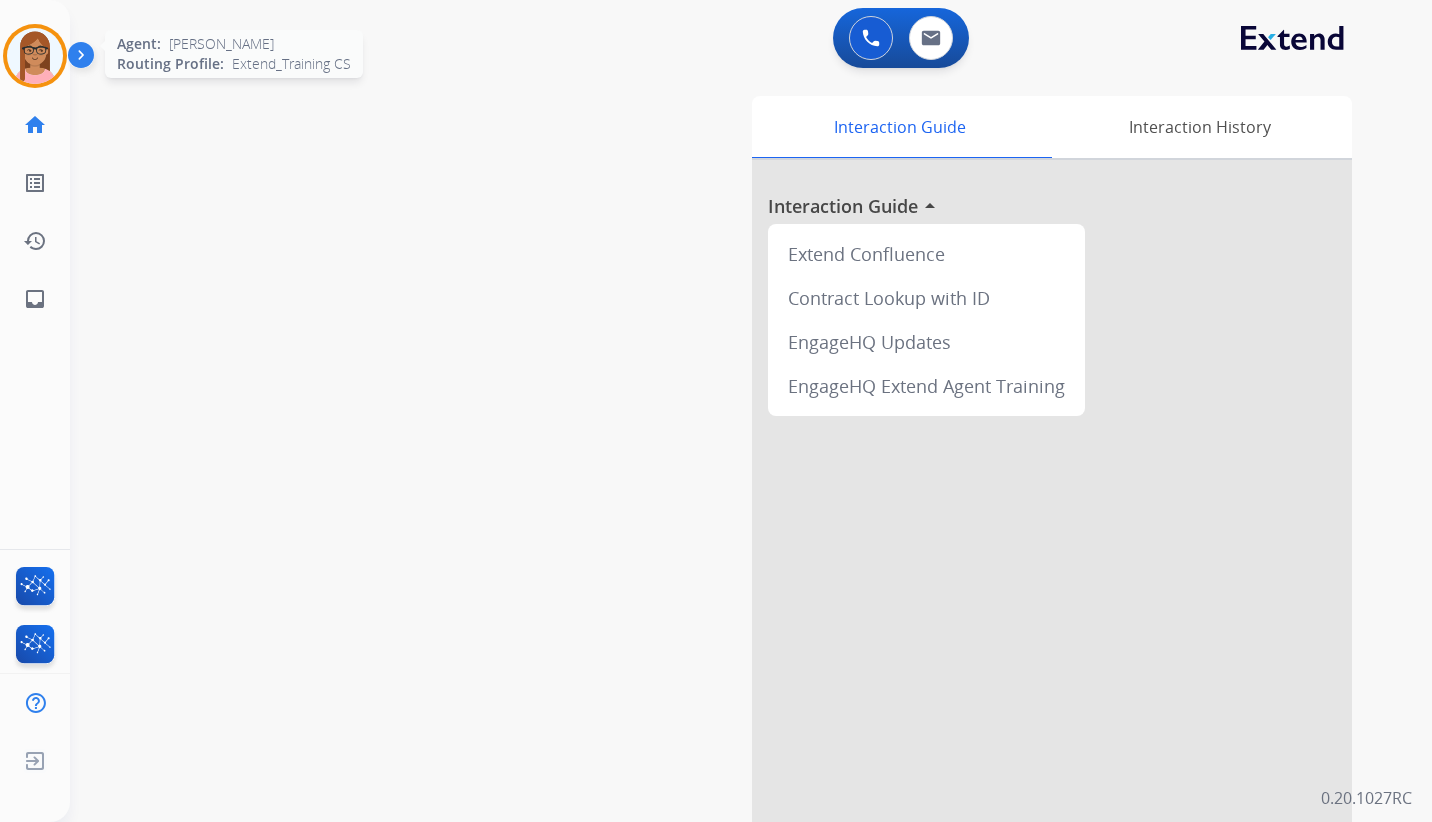 click at bounding box center (35, 56) 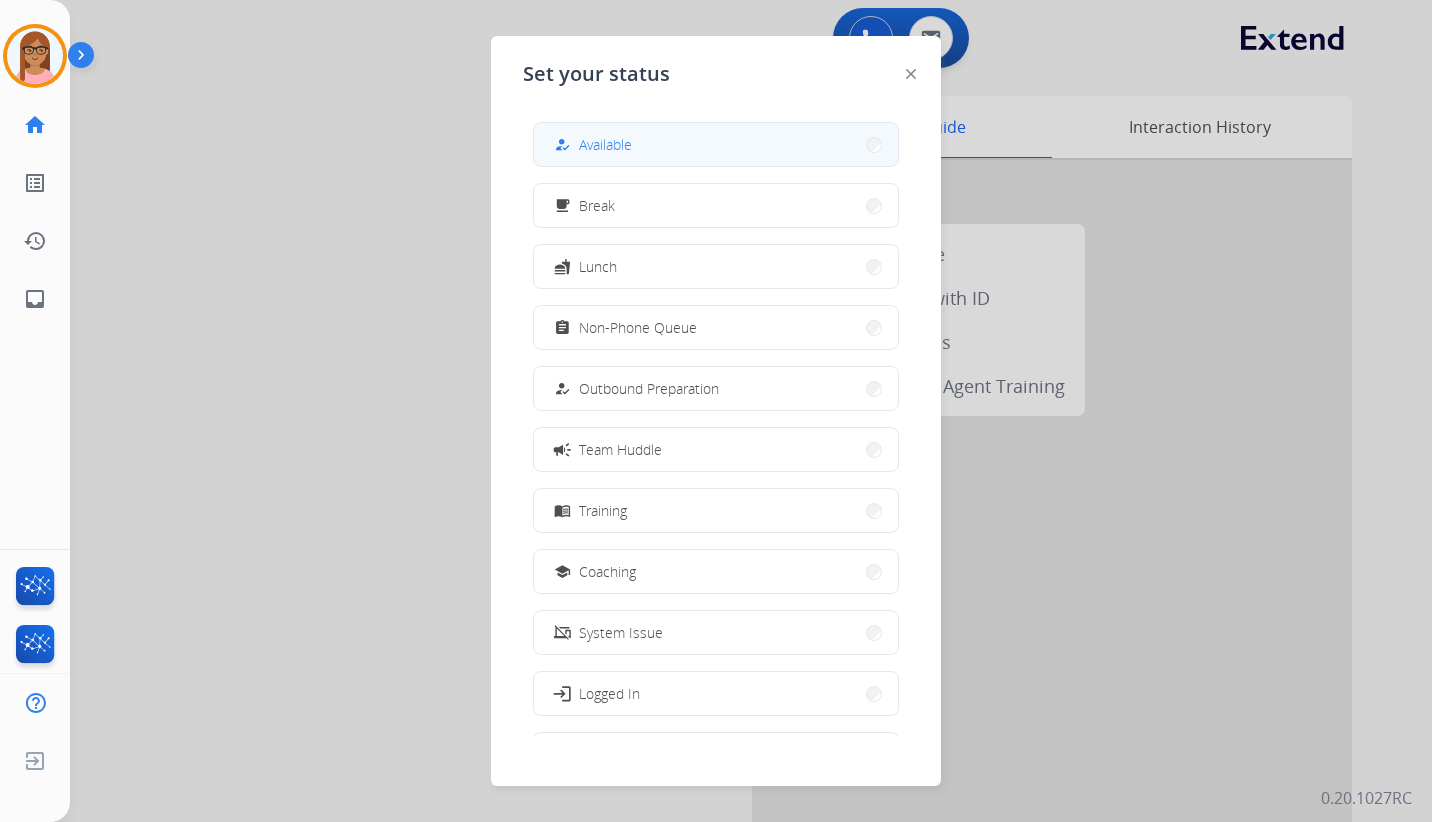 click on "Available" at bounding box center (605, 144) 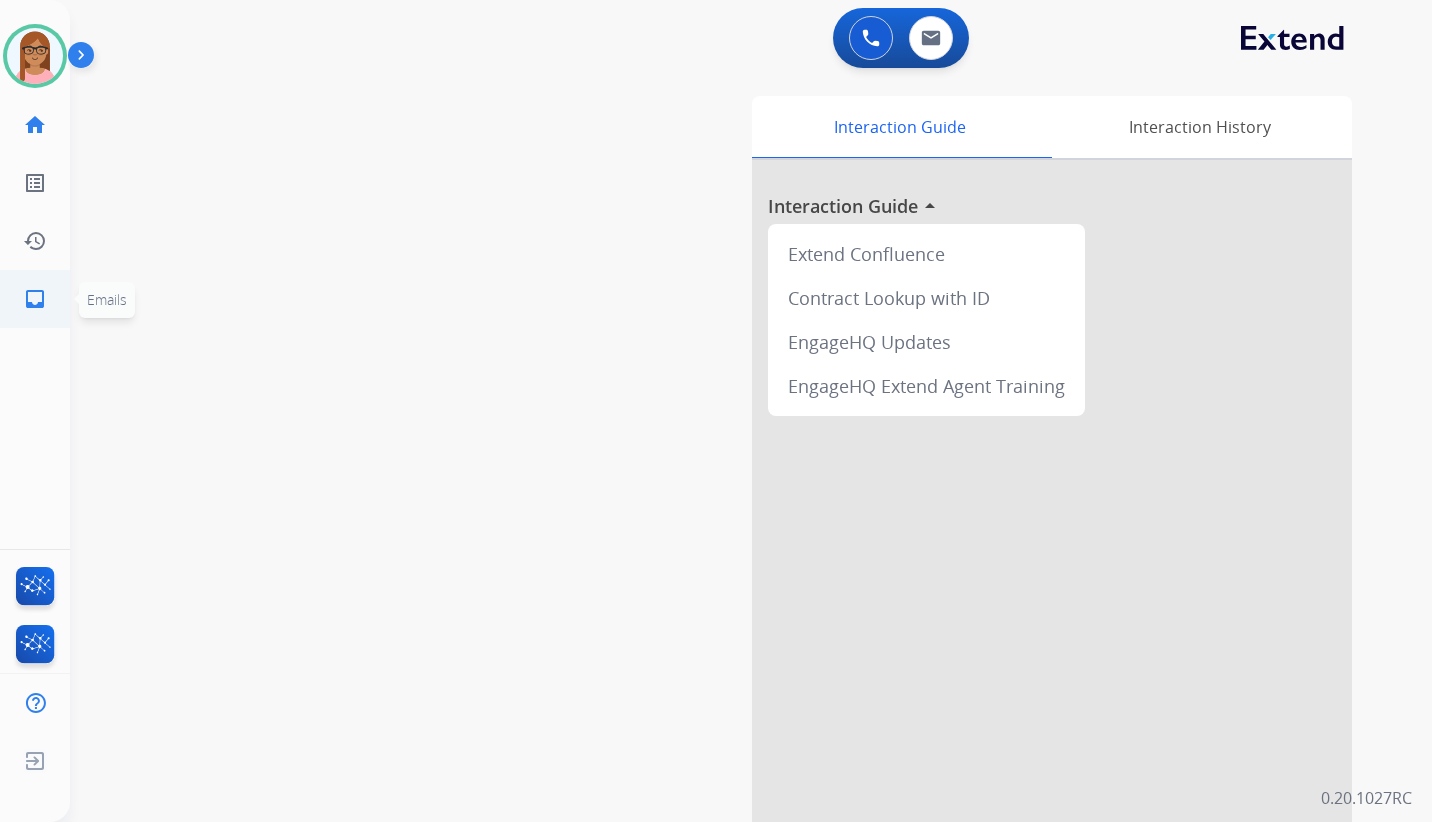 click on "inbox  Emails" 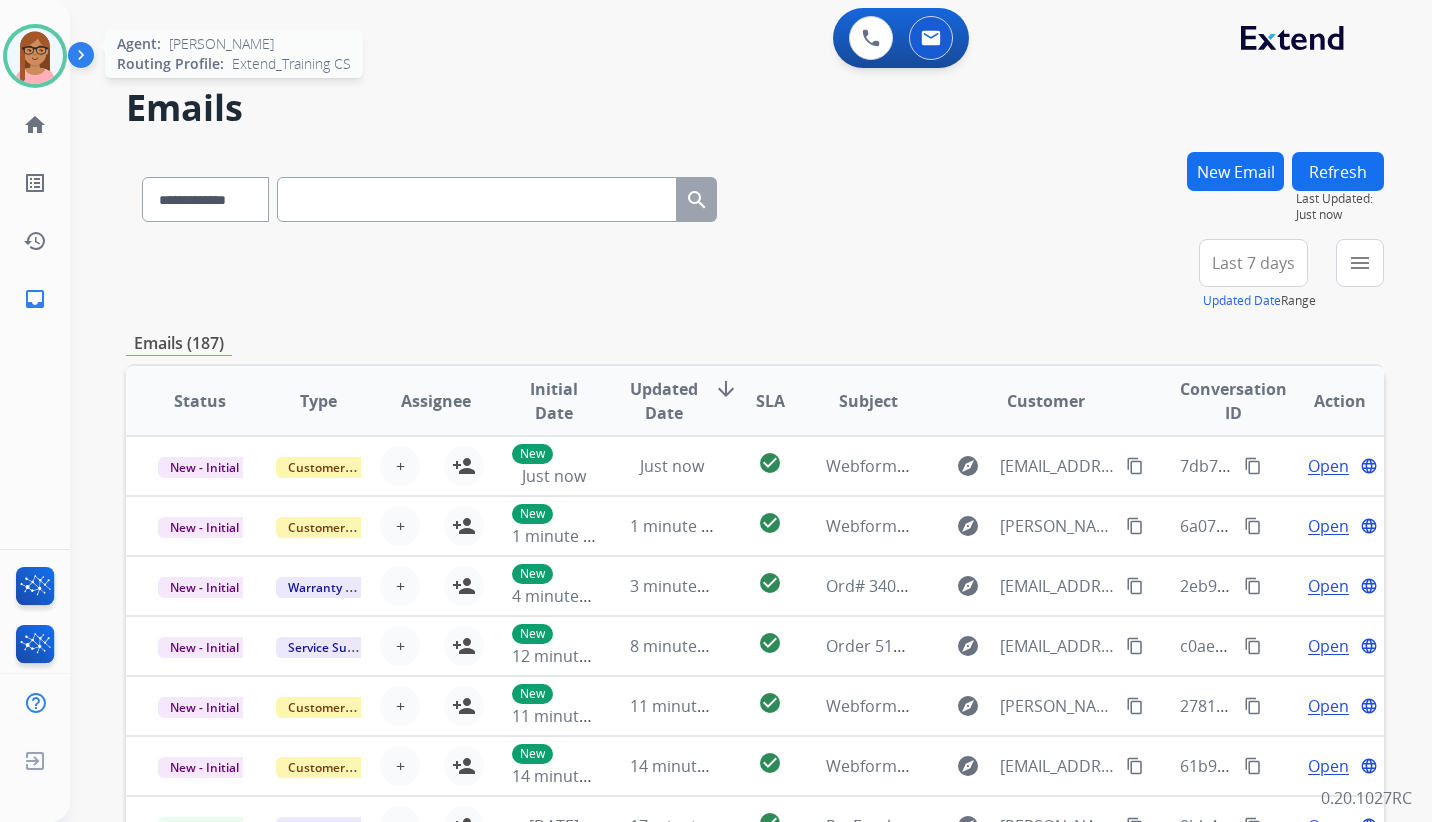 click at bounding box center [35, 56] 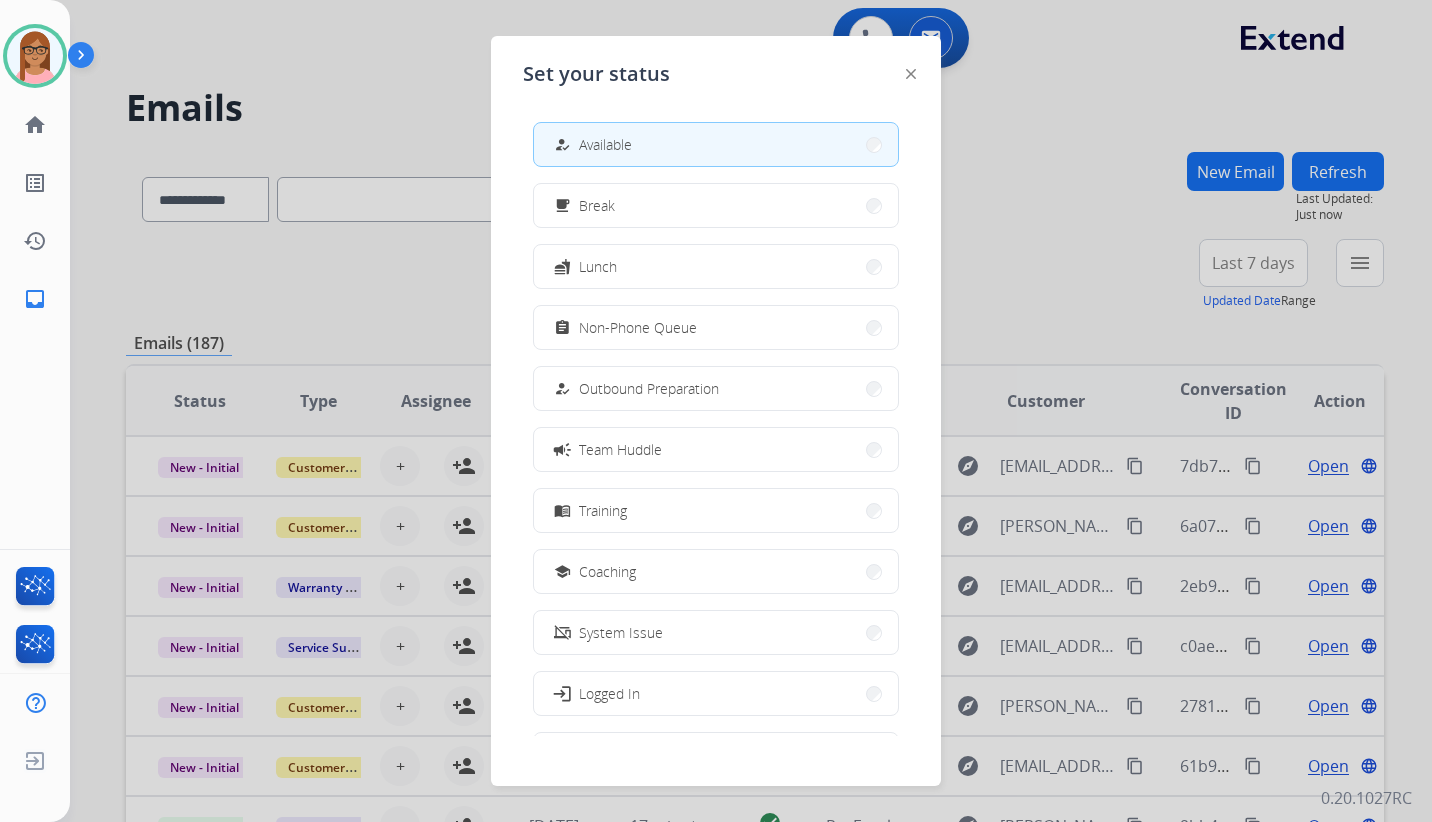 click at bounding box center [716, 411] 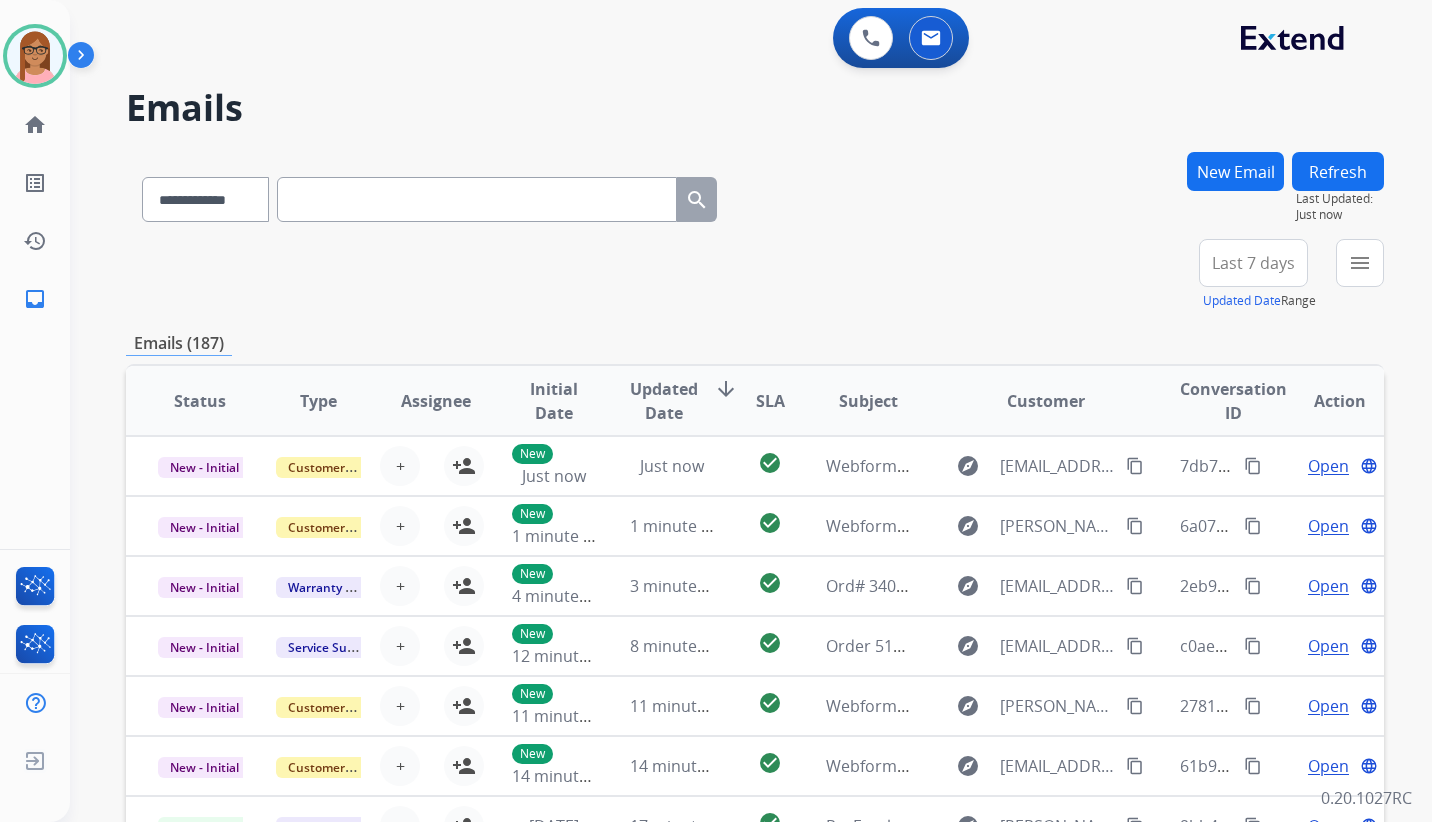 click on "New Email" at bounding box center [1235, 171] 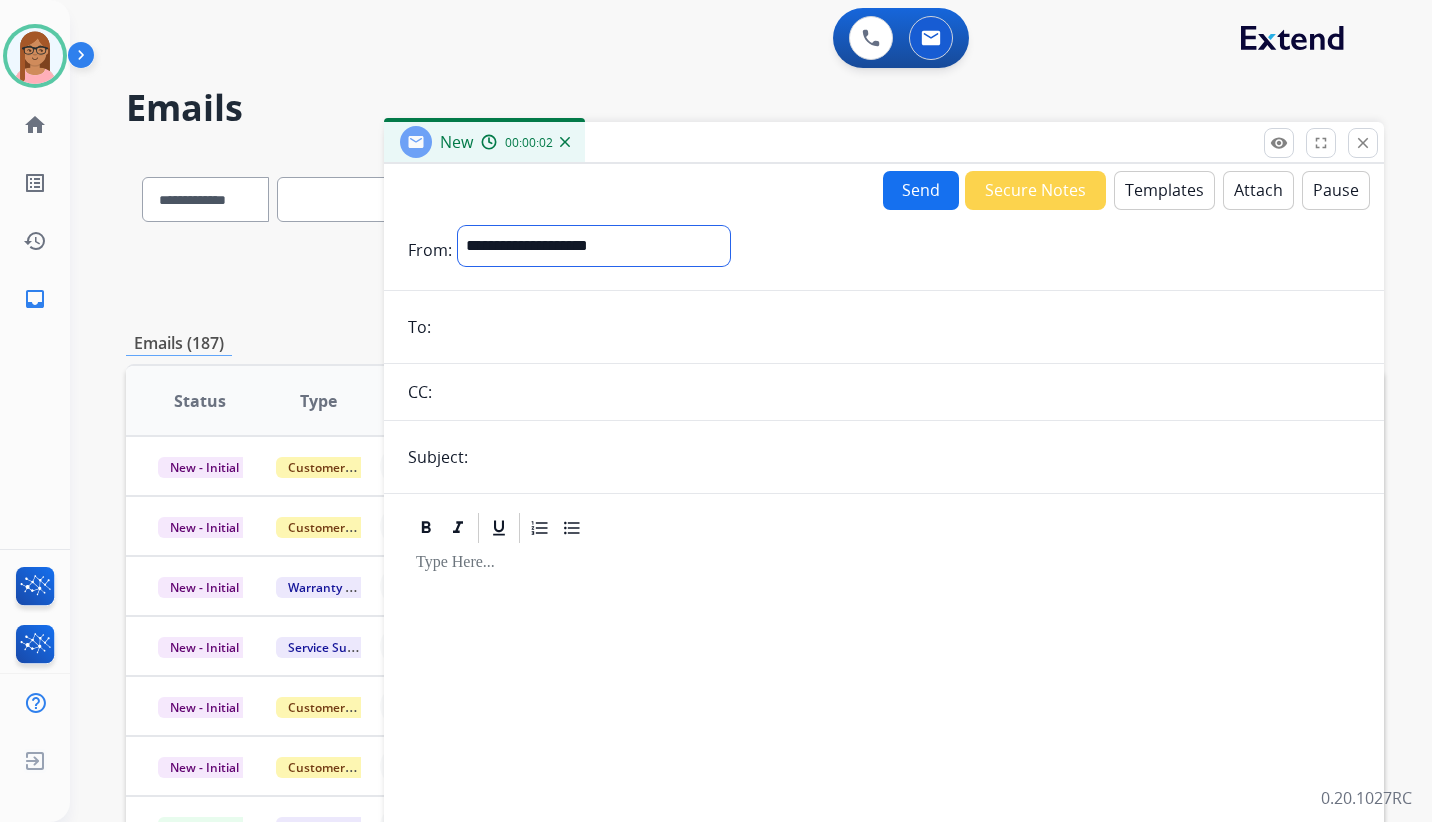 click on "**********" at bounding box center (594, 246) 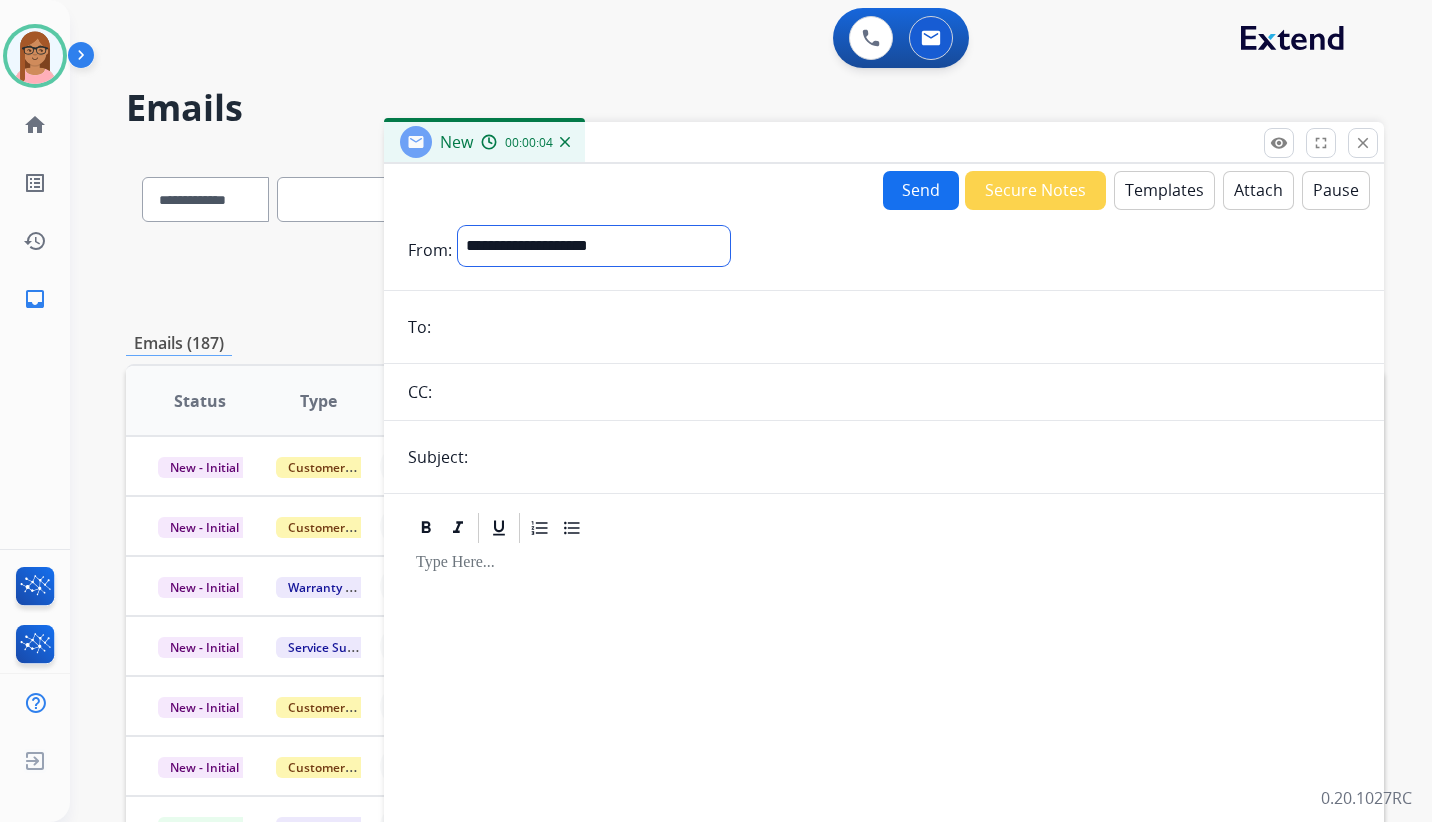 select on "**********" 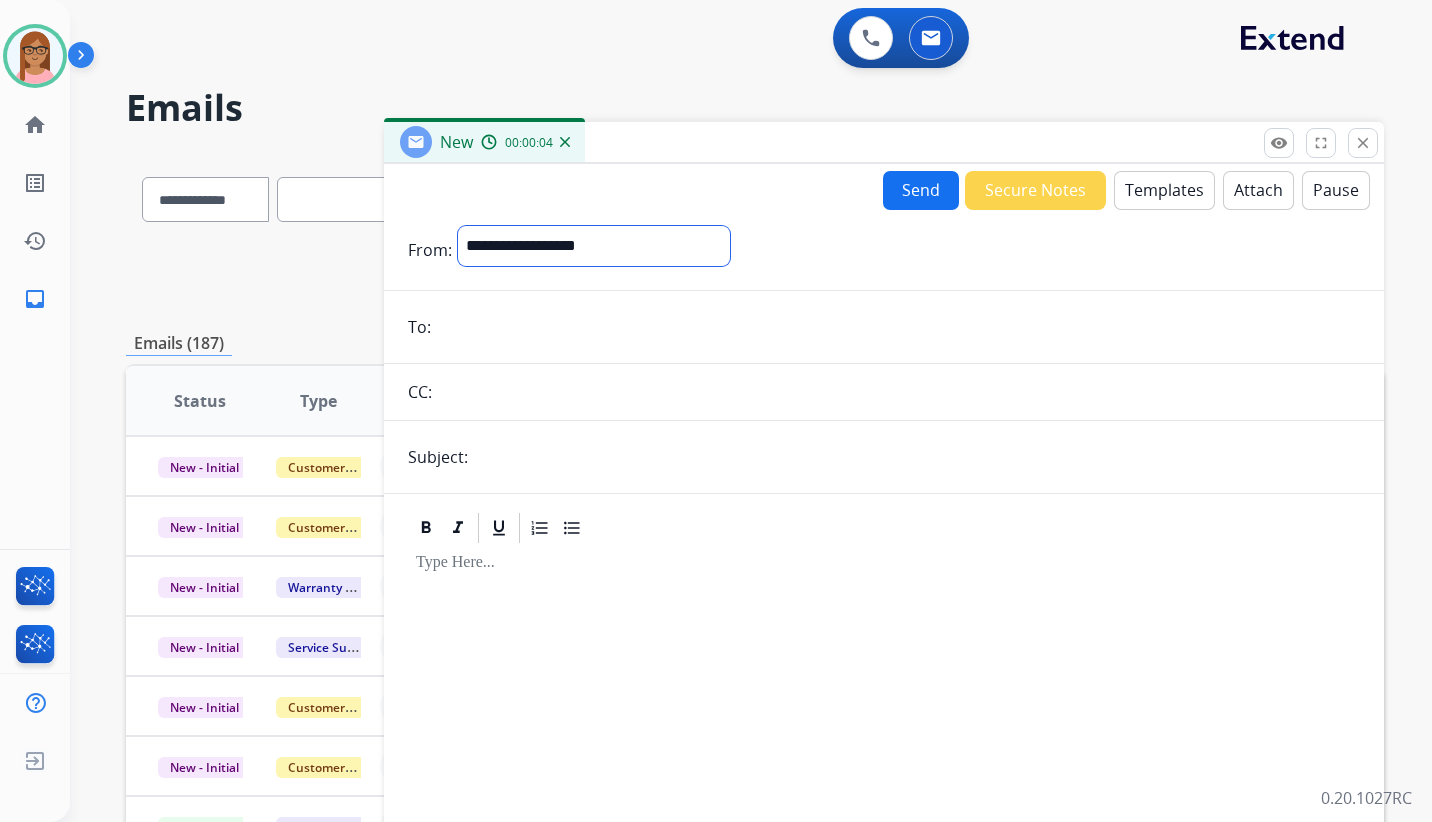 click on "**********" at bounding box center (594, 246) 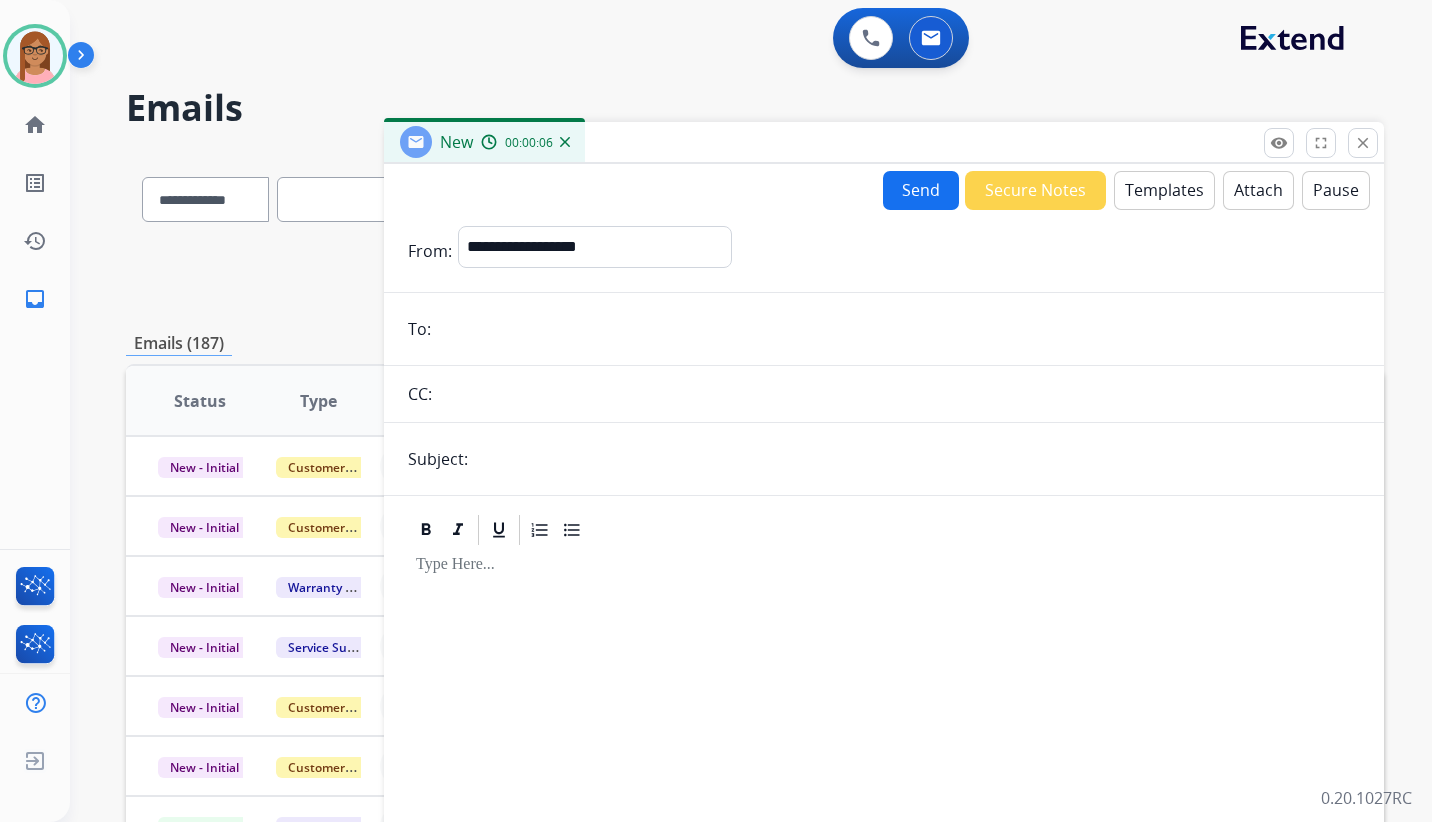 click at bounding box center (898, 329) 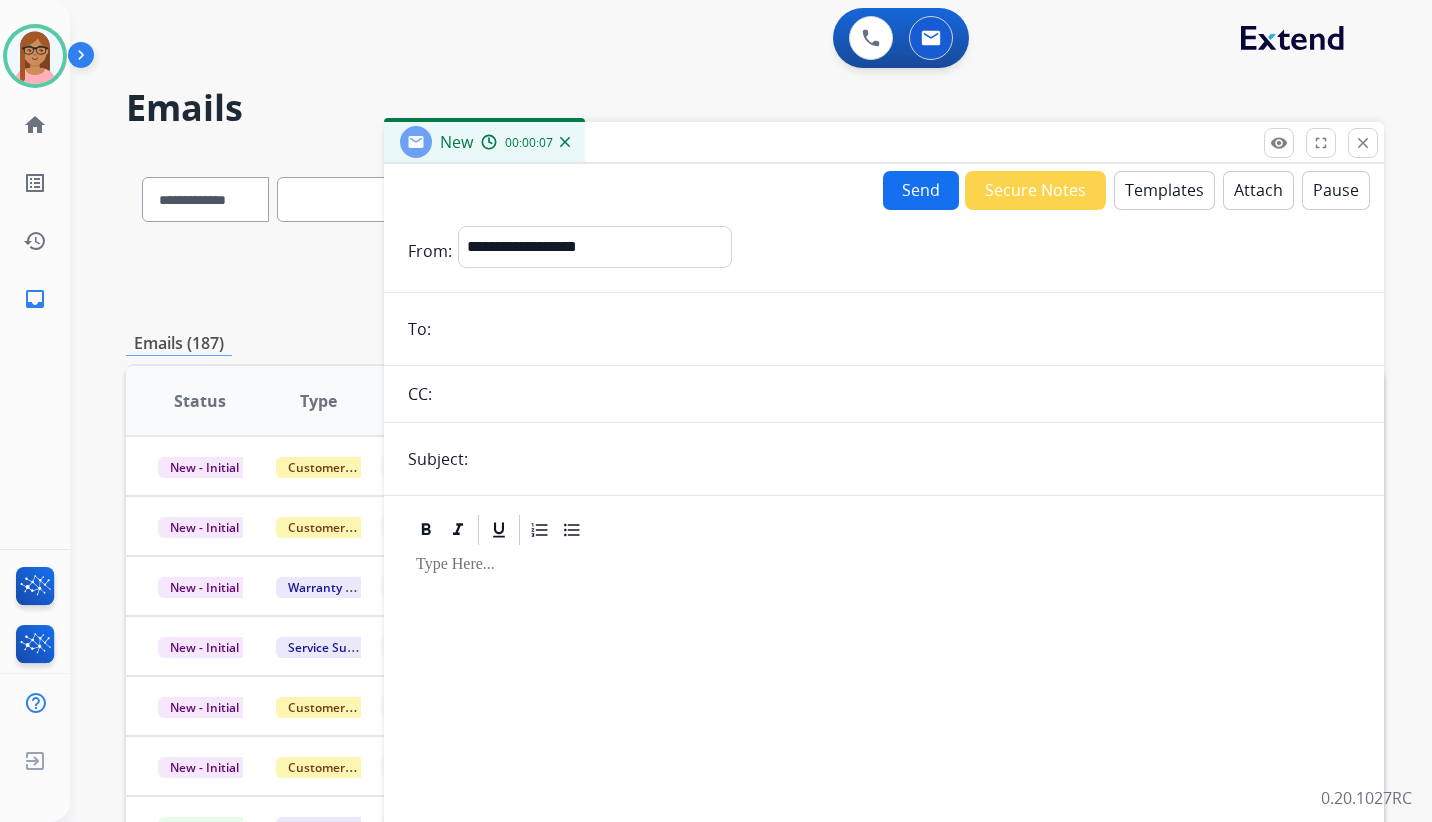 paste on "**********" 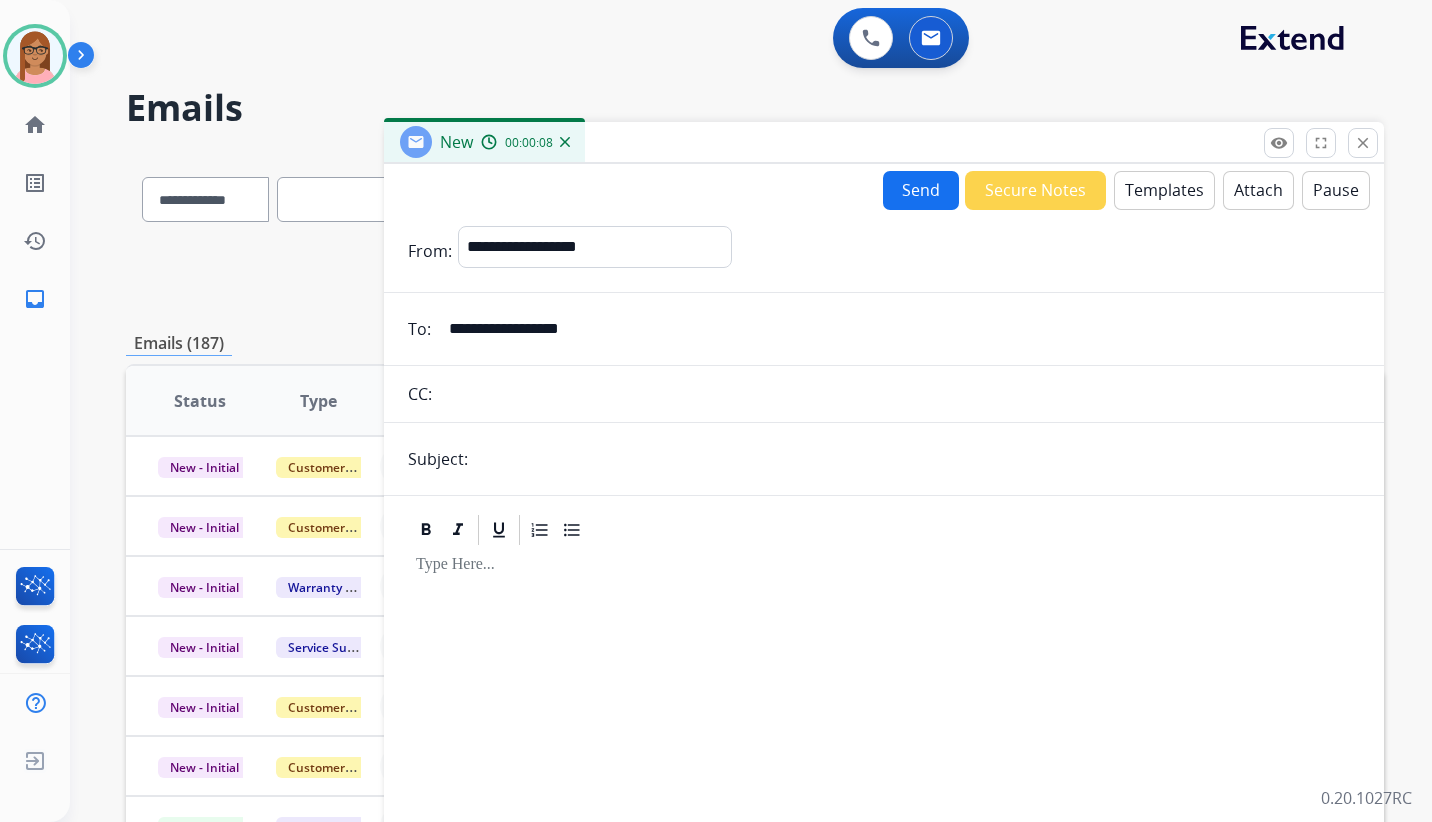 type on "**********" 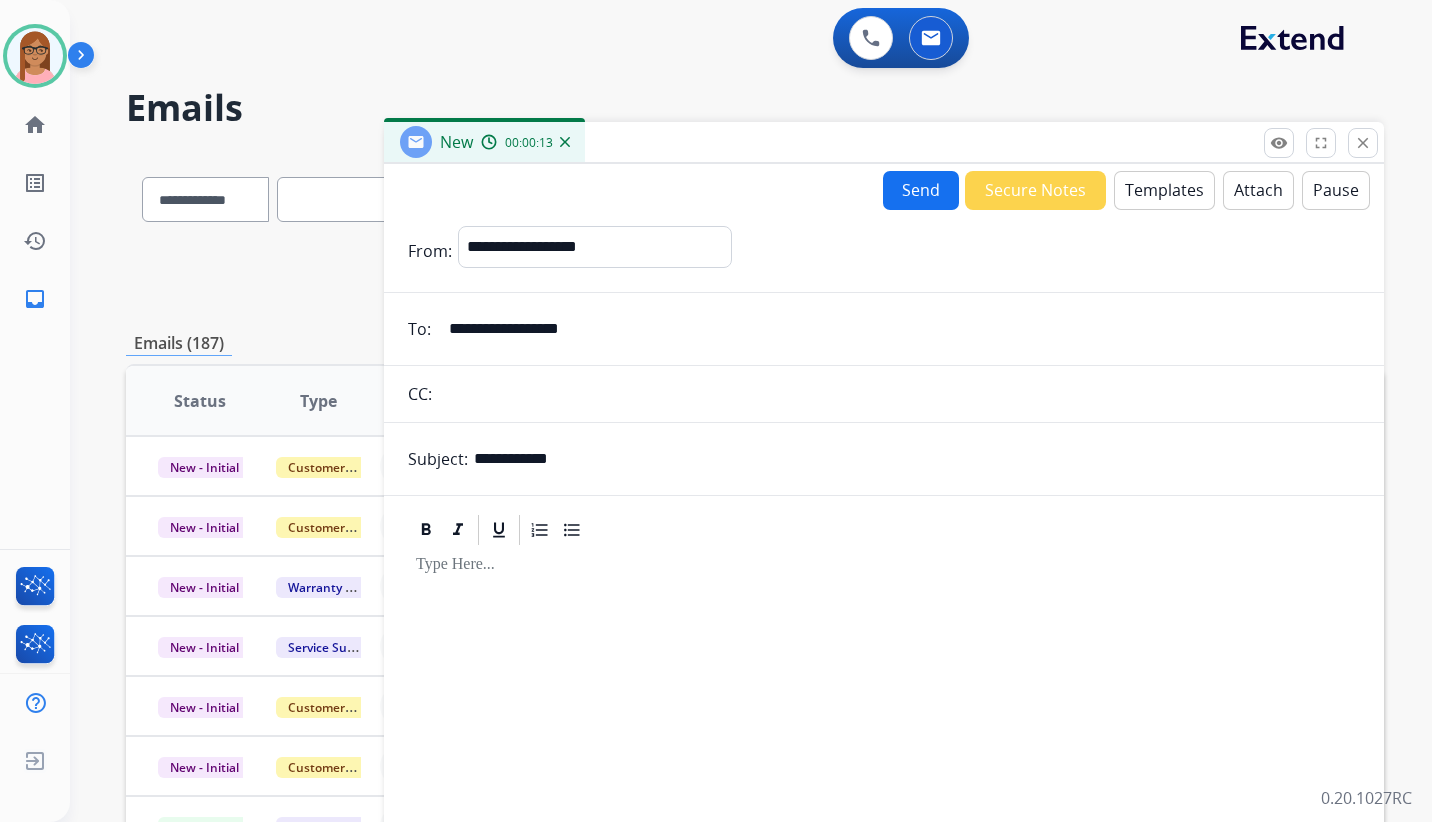 click on "**********" at bounding box center (917, 459) 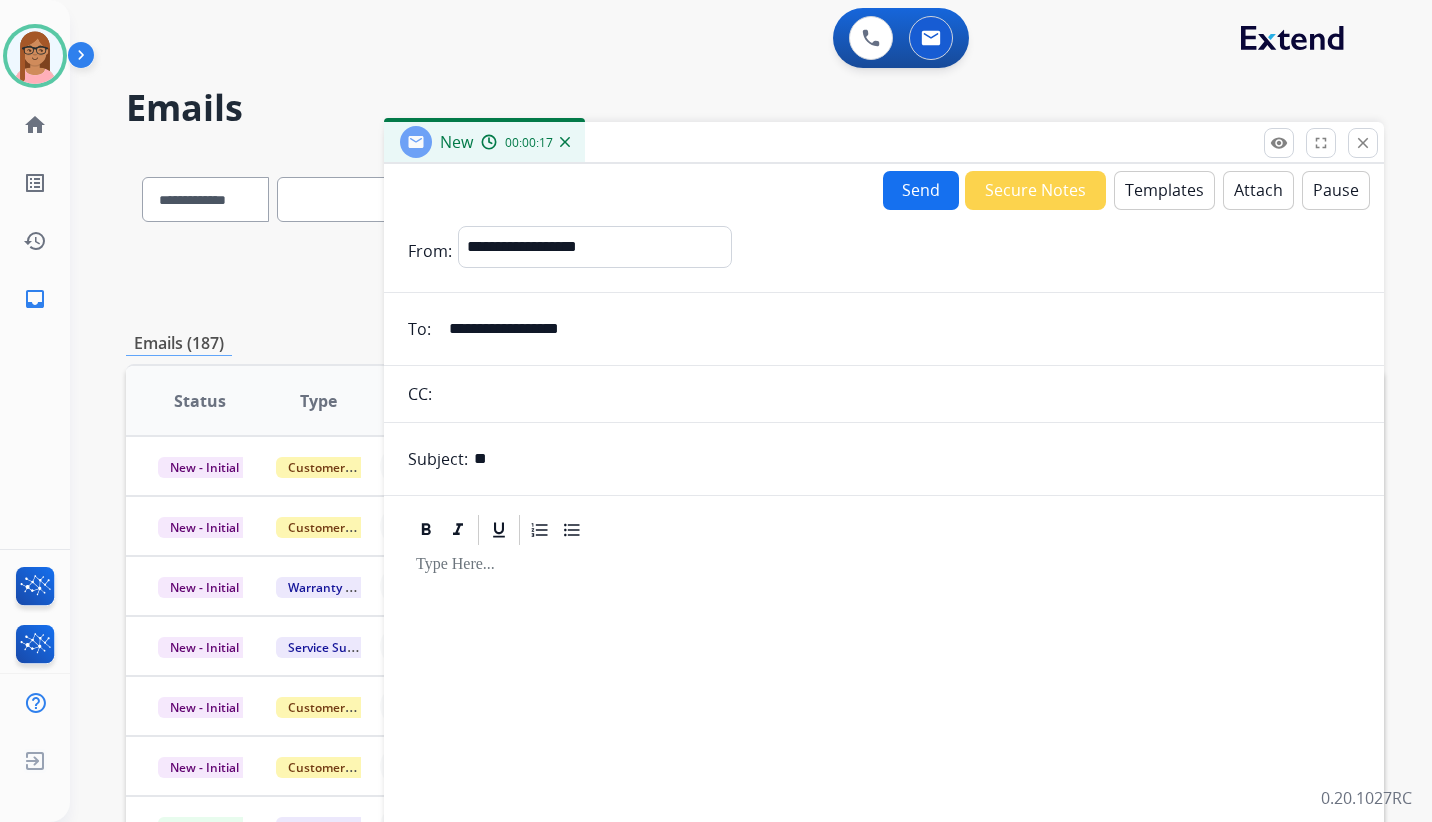 type on "*" 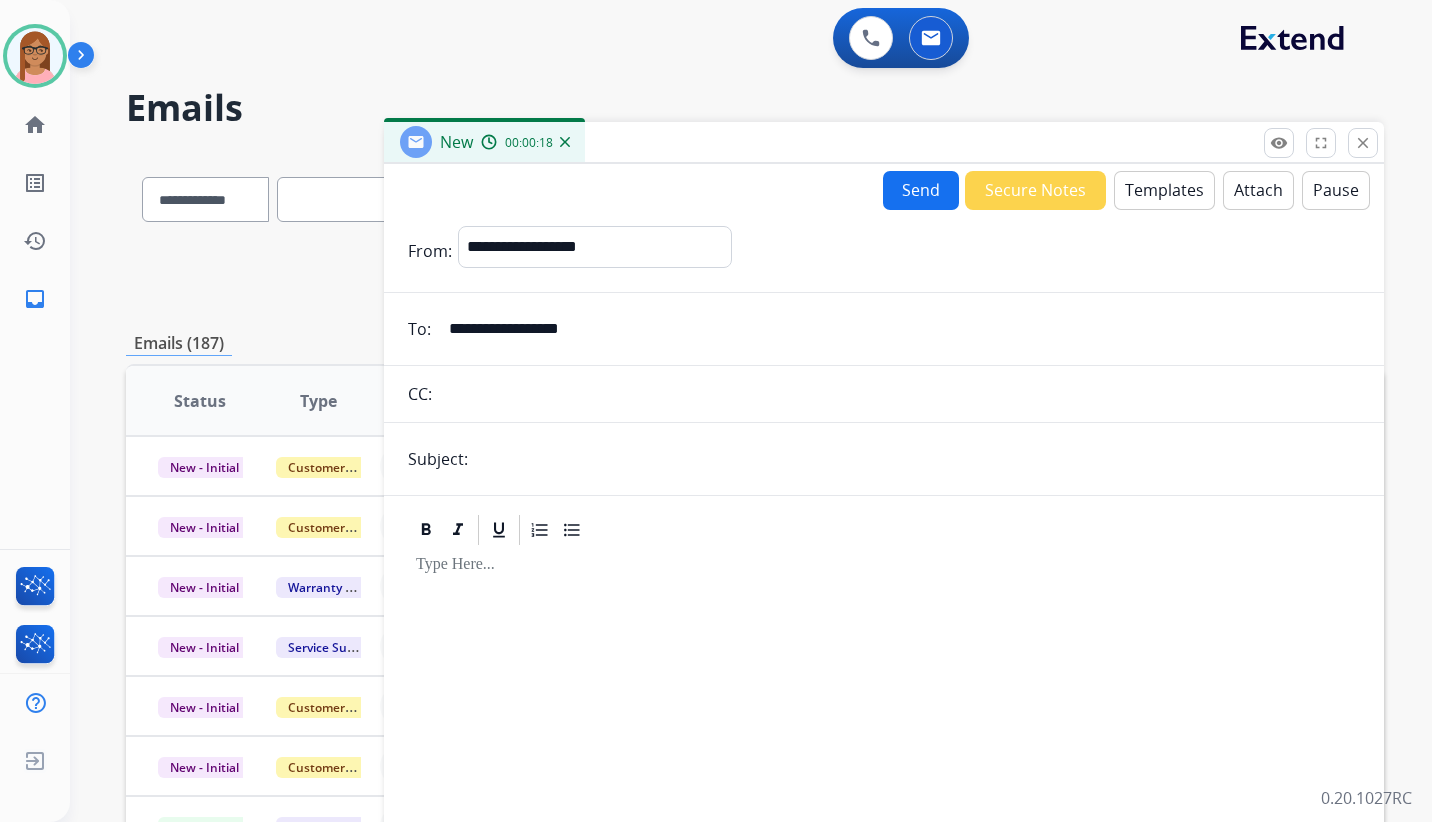 click at bounding box center [917, 459] 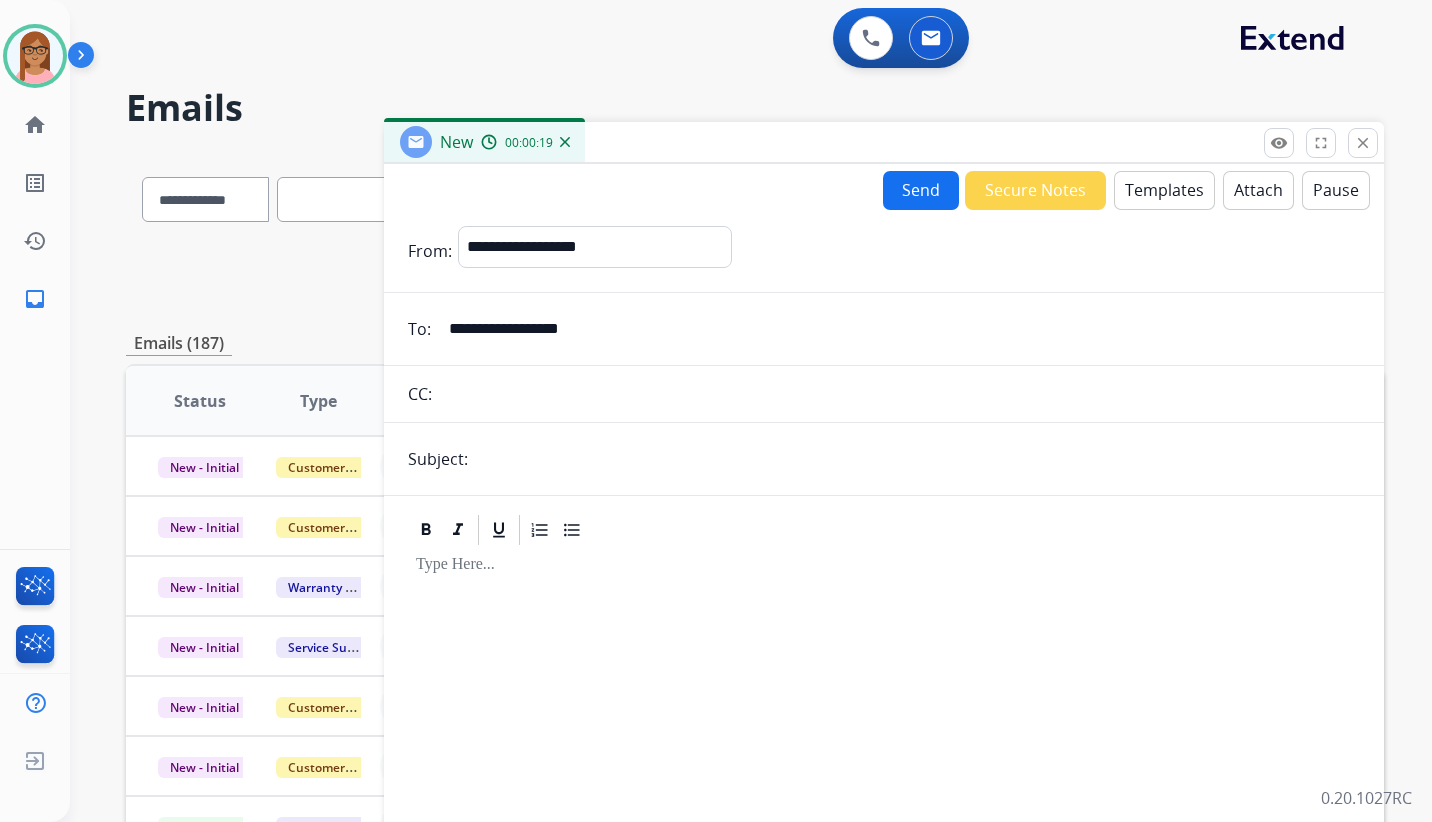 type on "**********" 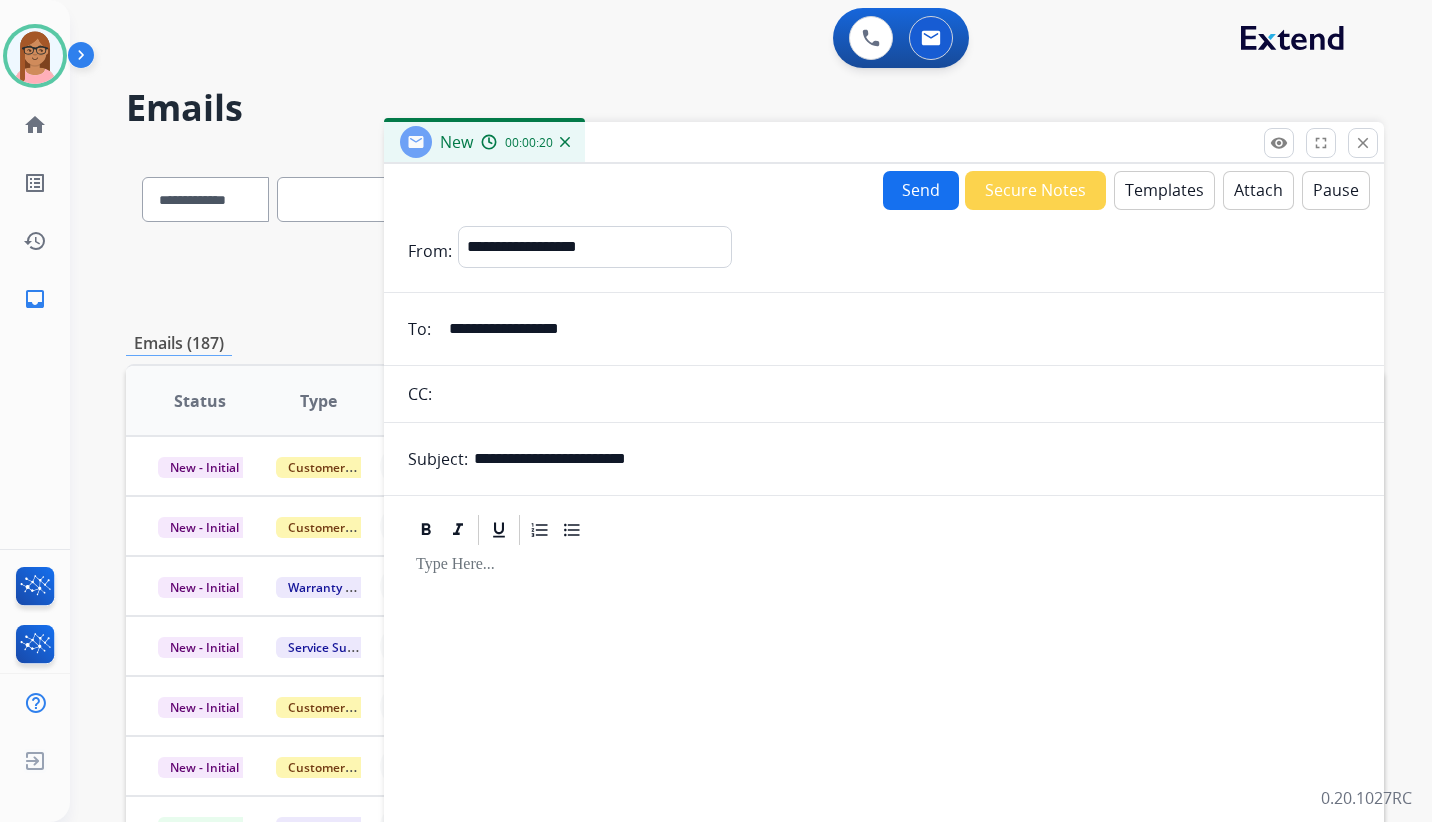 click at bounding box center (884, 565) 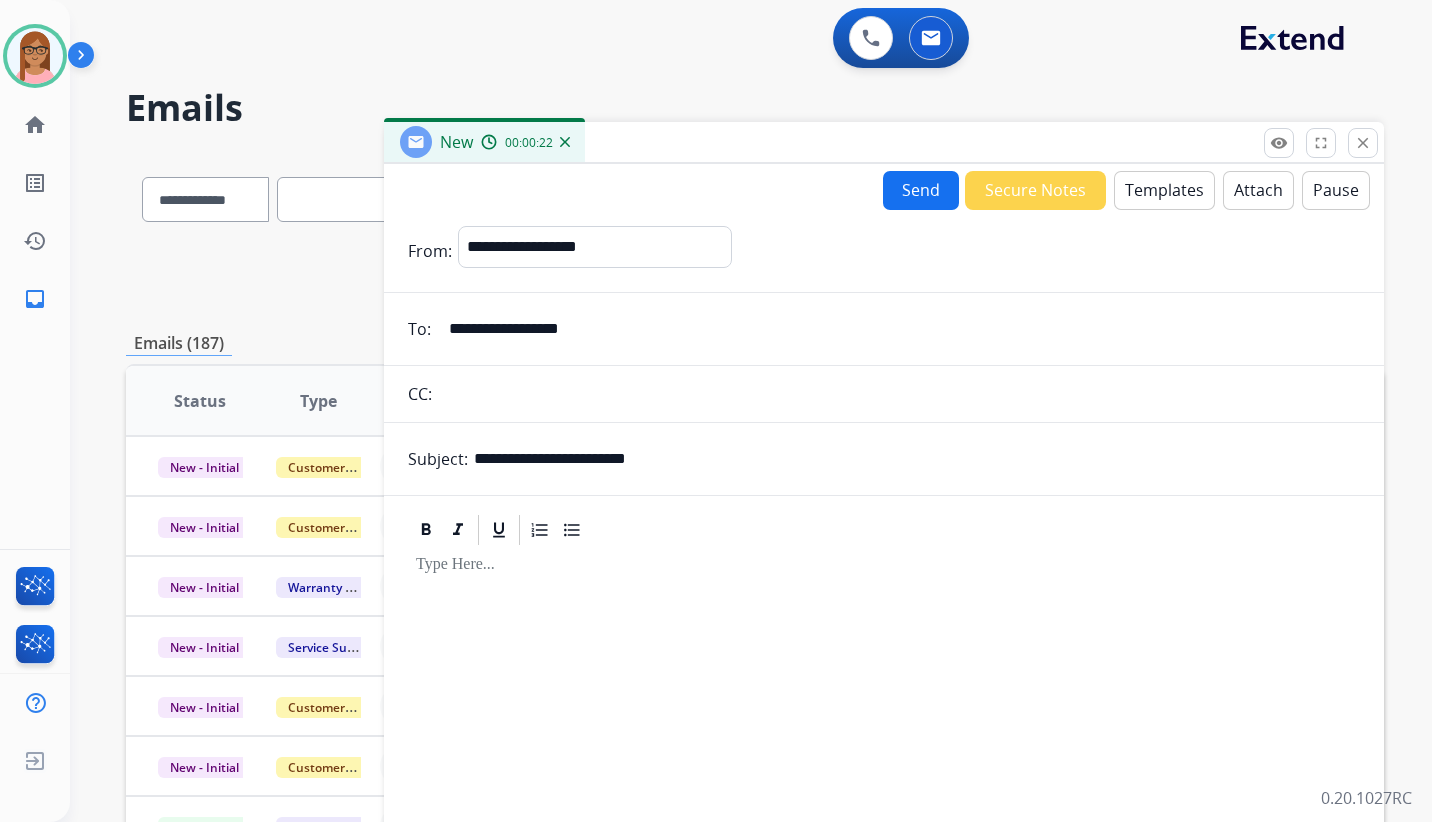 click on "Templates" at bounding box center (1164, 190) 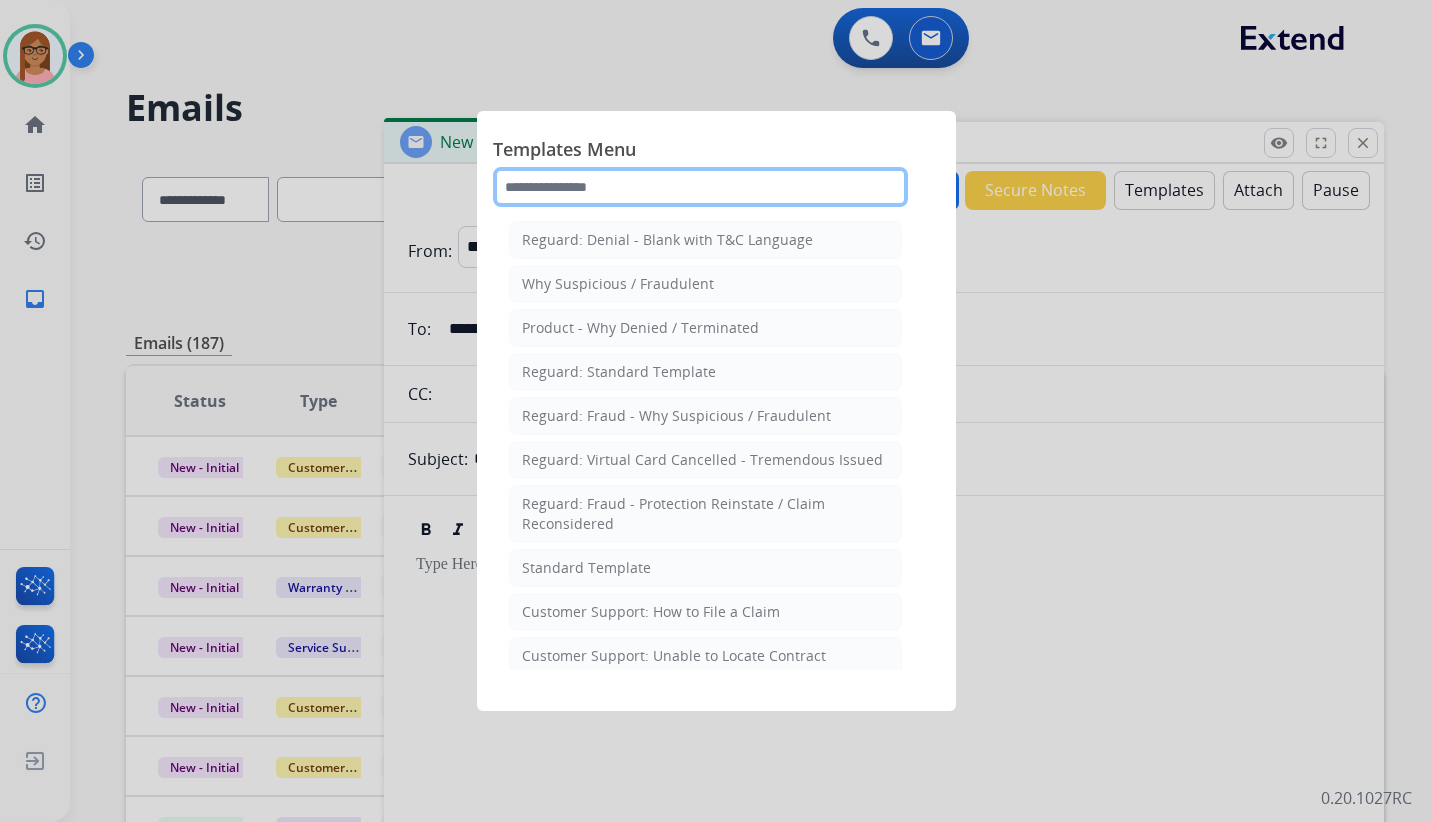 click 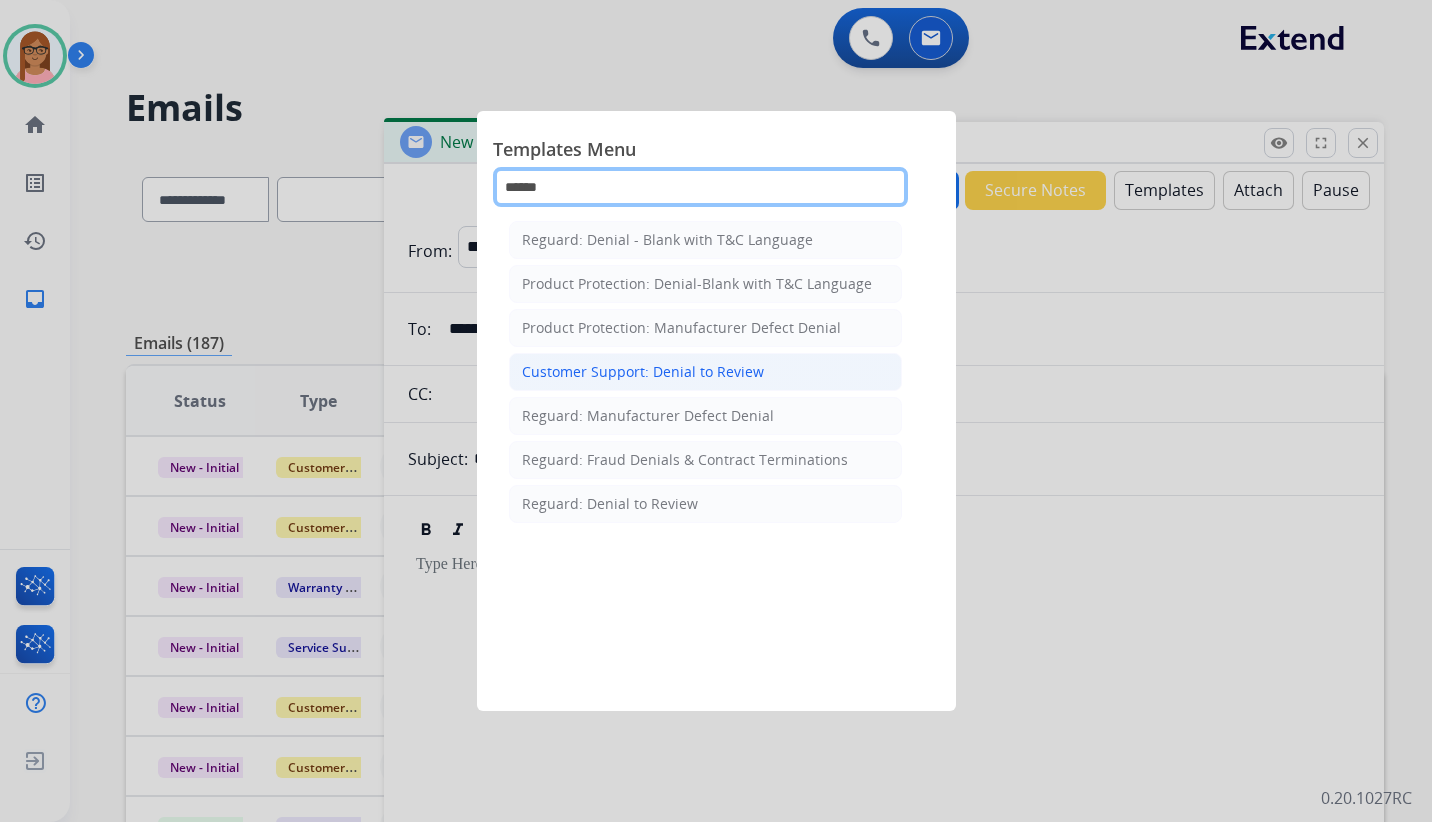 type on "******" 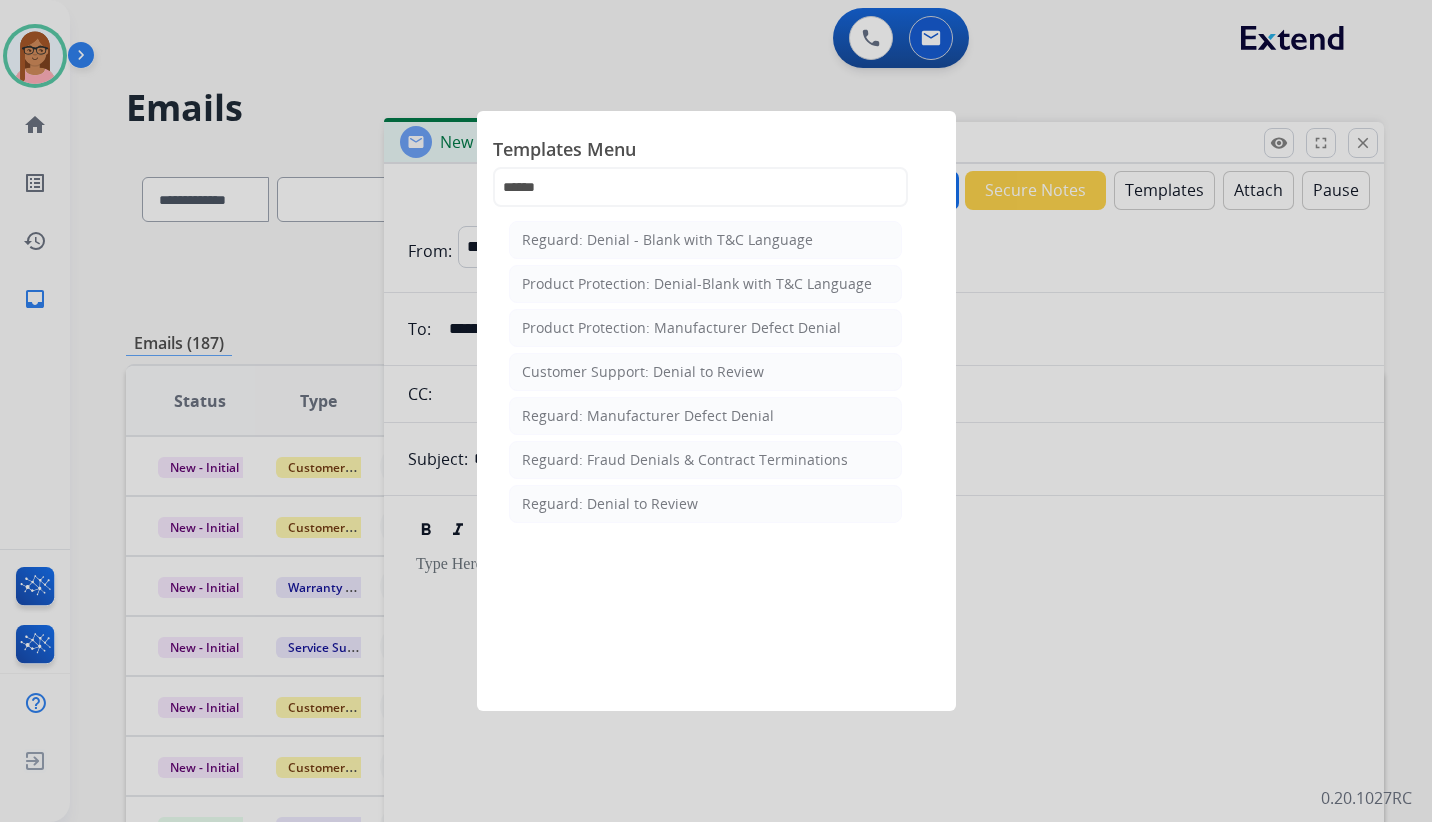 click on "Customer Support: Denial to Review" 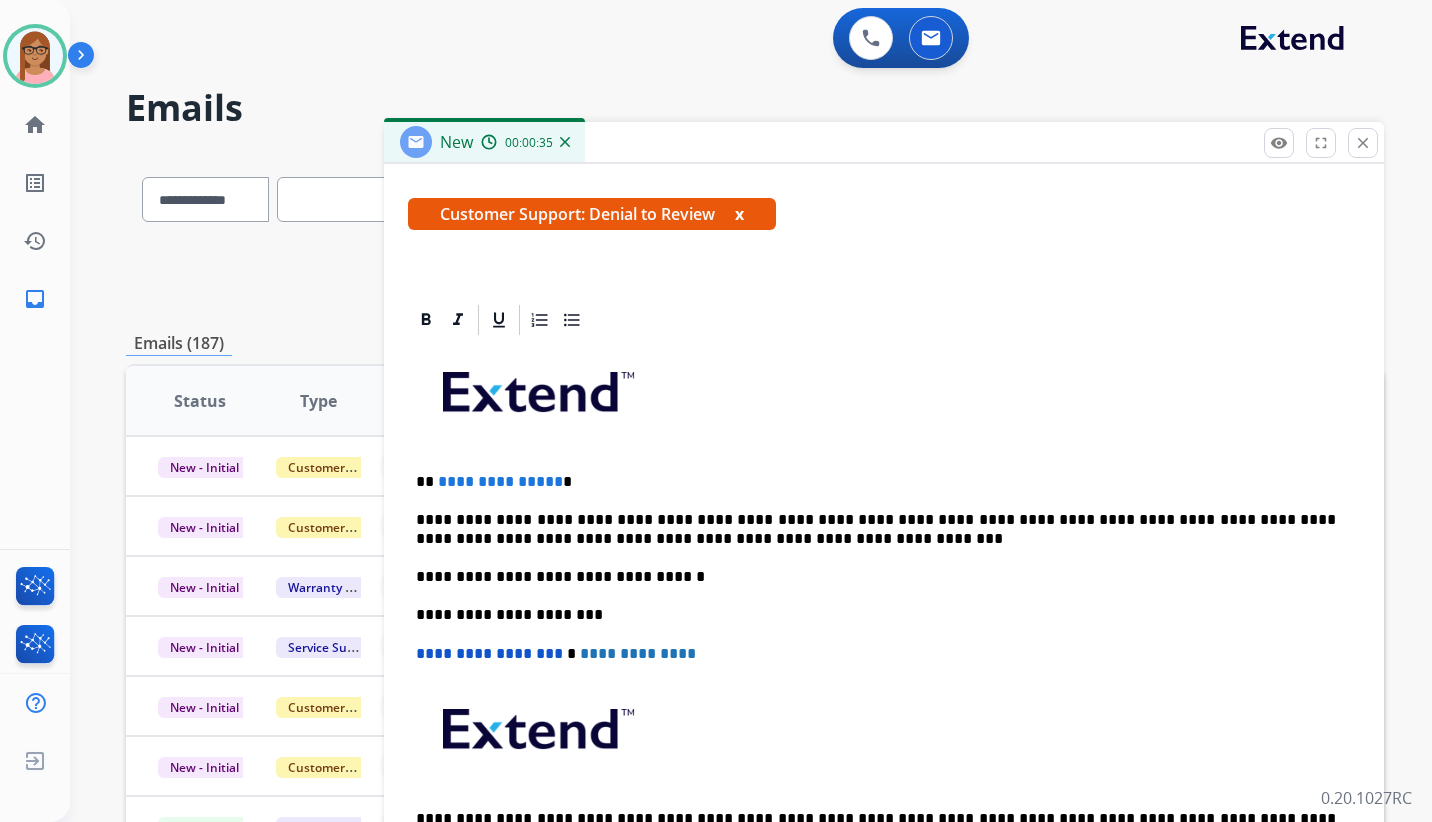 scroll, scrollTop: 347, scrollLeft: 0, axis: vertical 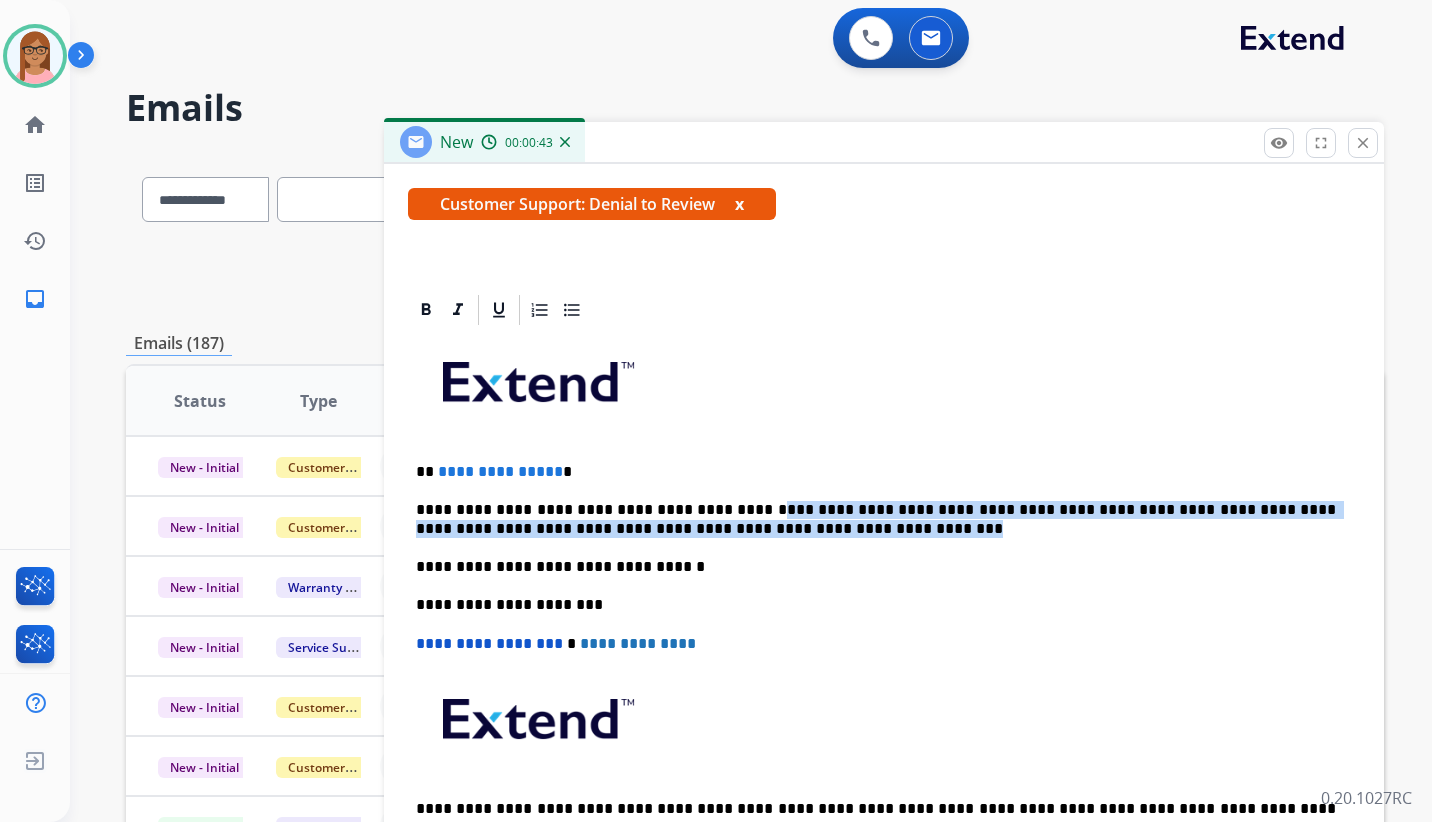 drag, startPoint x: 736, startPoint y: 508, endPoint x: 758, endPoint y: 534, distance: 34.058773 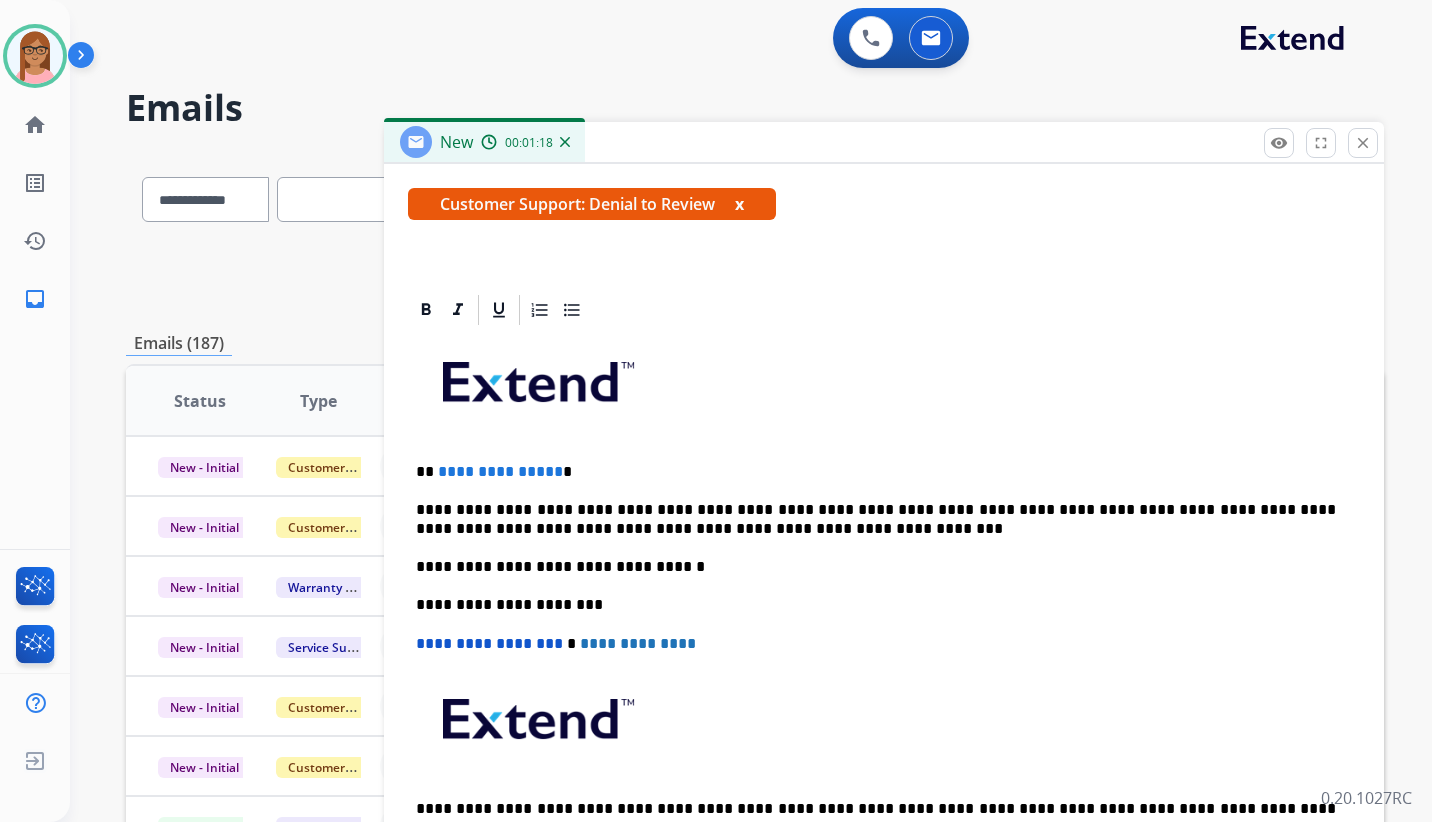 click on "**********" at bounding box center [716, 411] 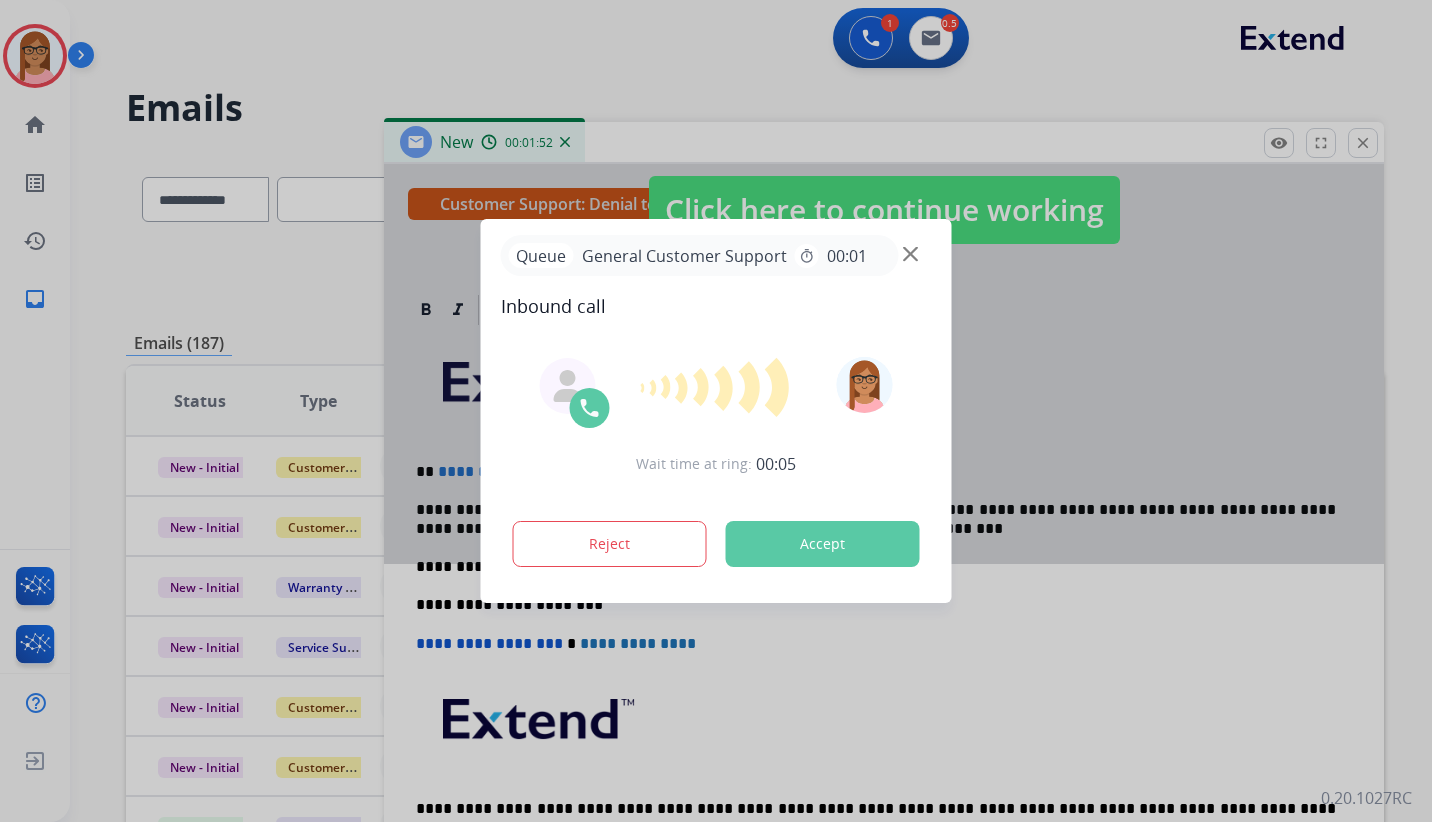 click on "Accept" at bounding box center [823, 544] 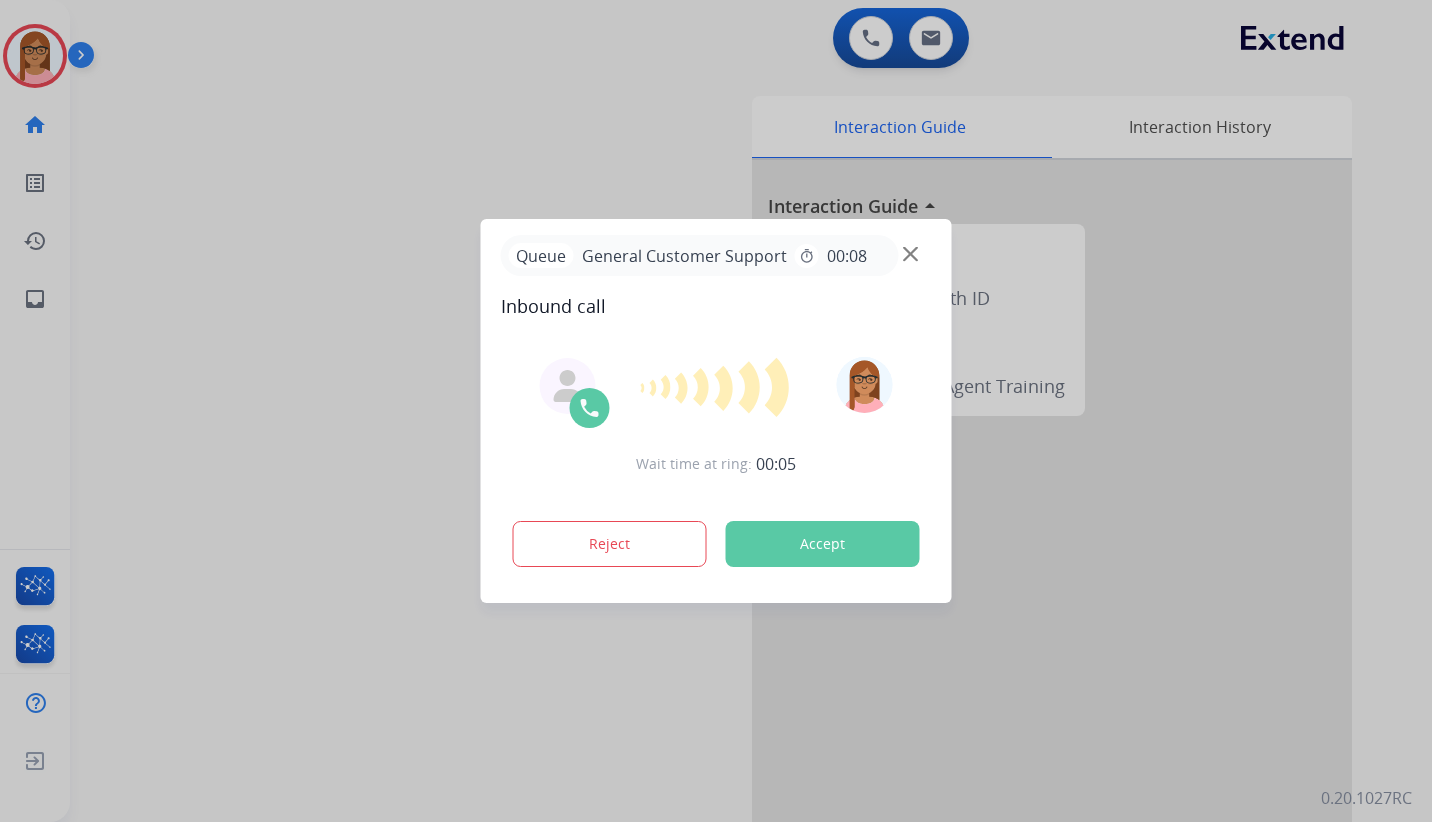 click on "Accept" at bounding box center [823, 544] 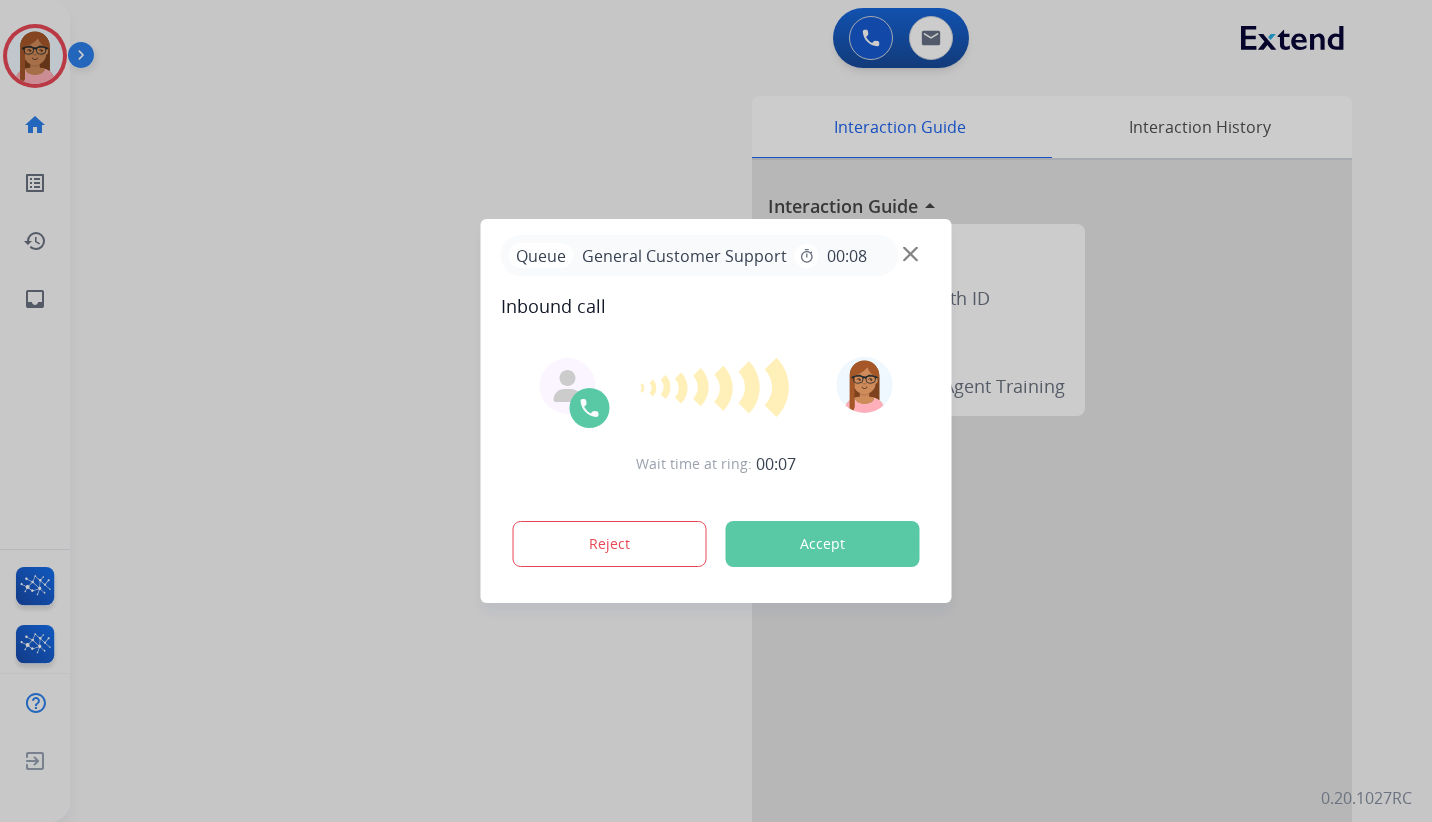 click on "Accept" at bounding box center (823, 544) 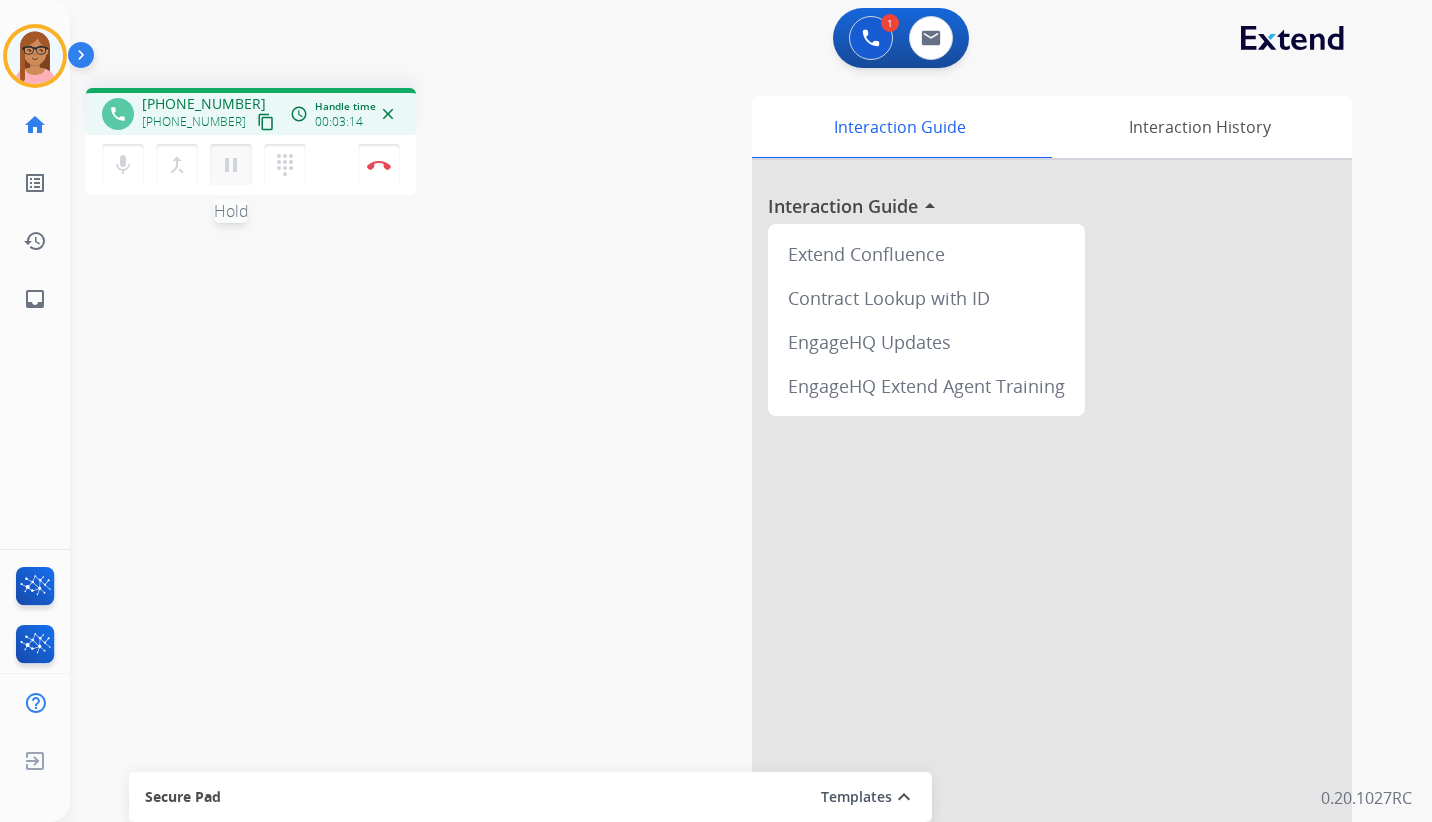 click on "pause" at bounding box center (231, 165) 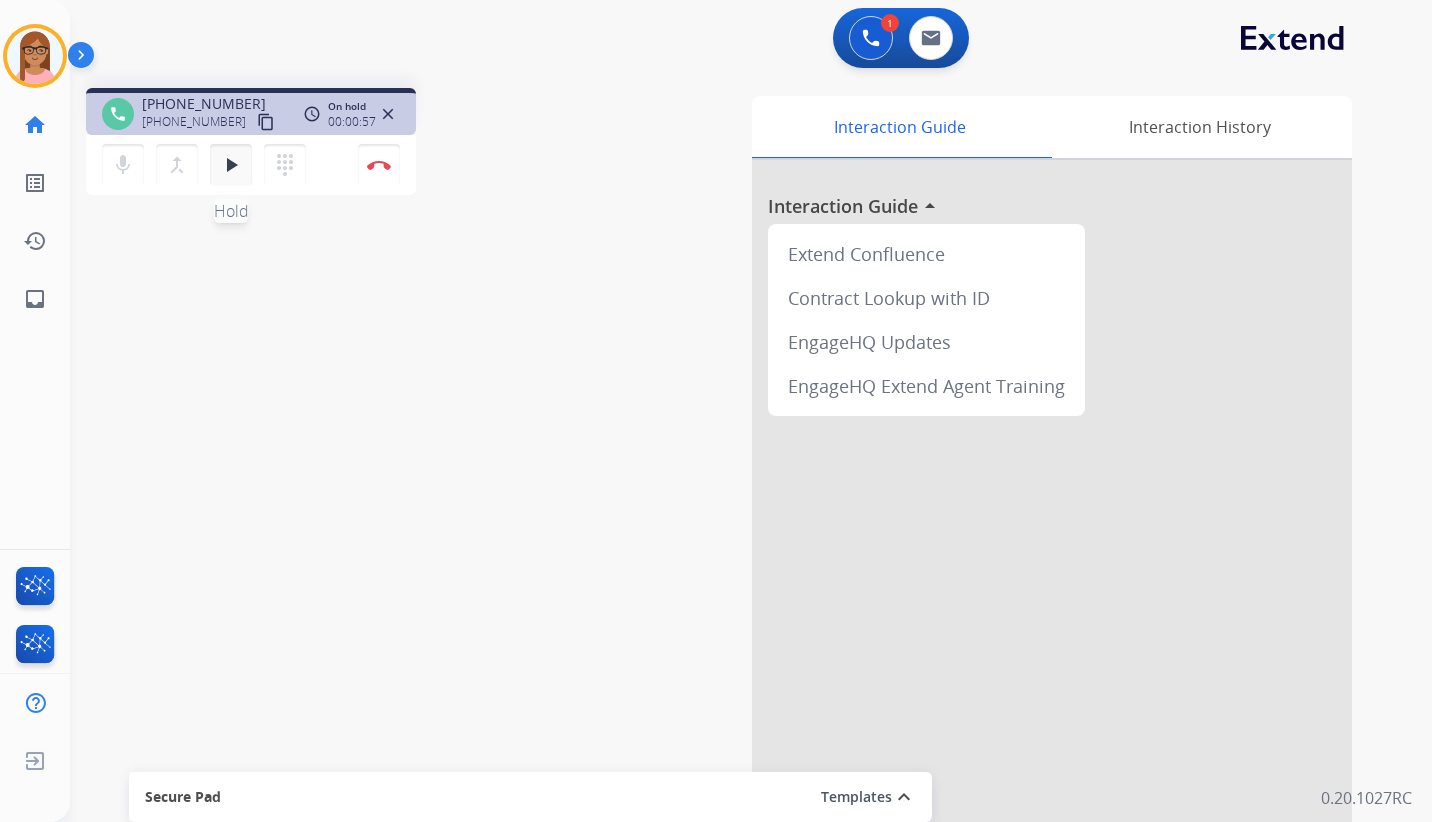 click on "play_arrow" at bounding box center (231, 165) 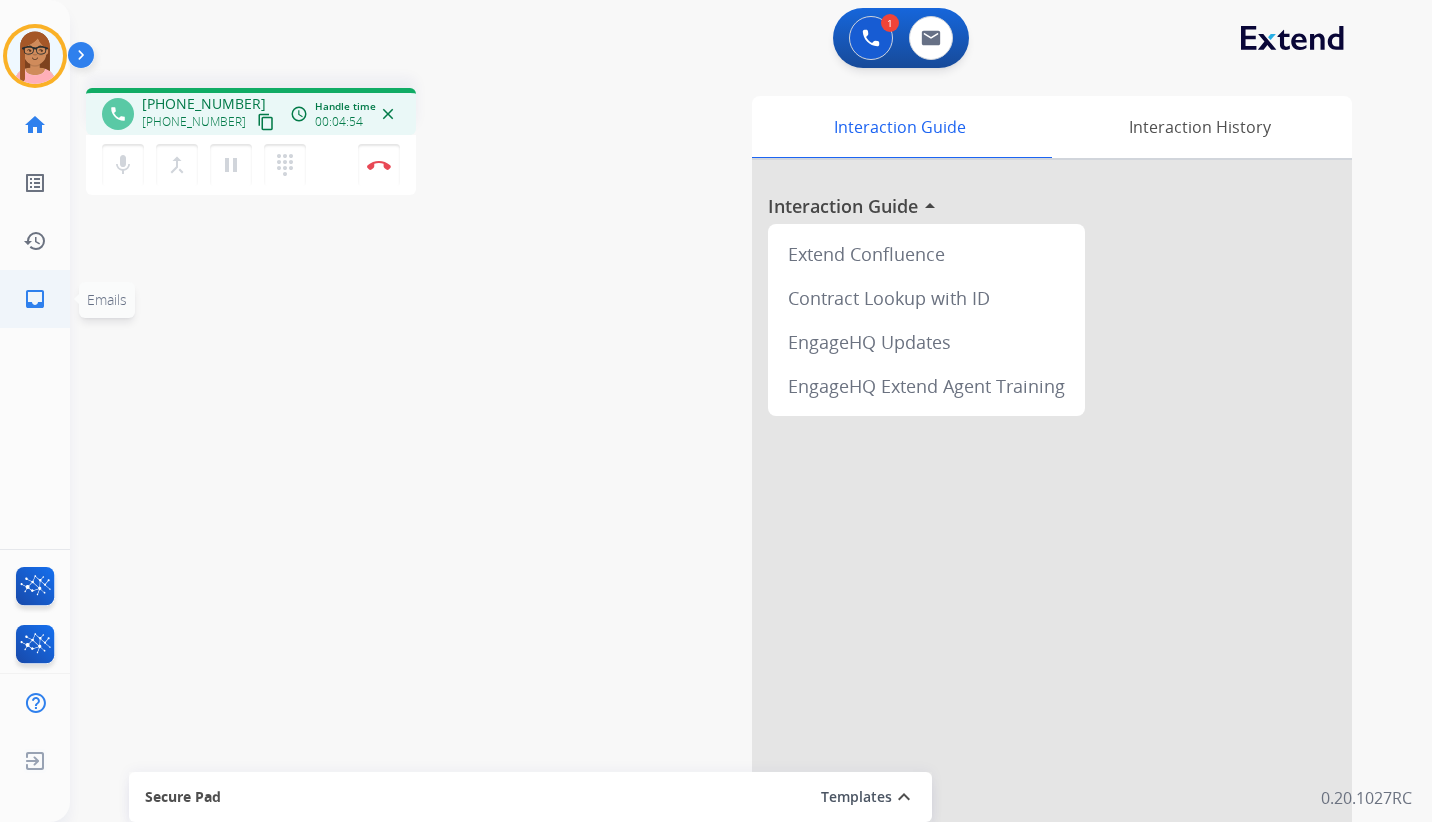 click on "inbox" 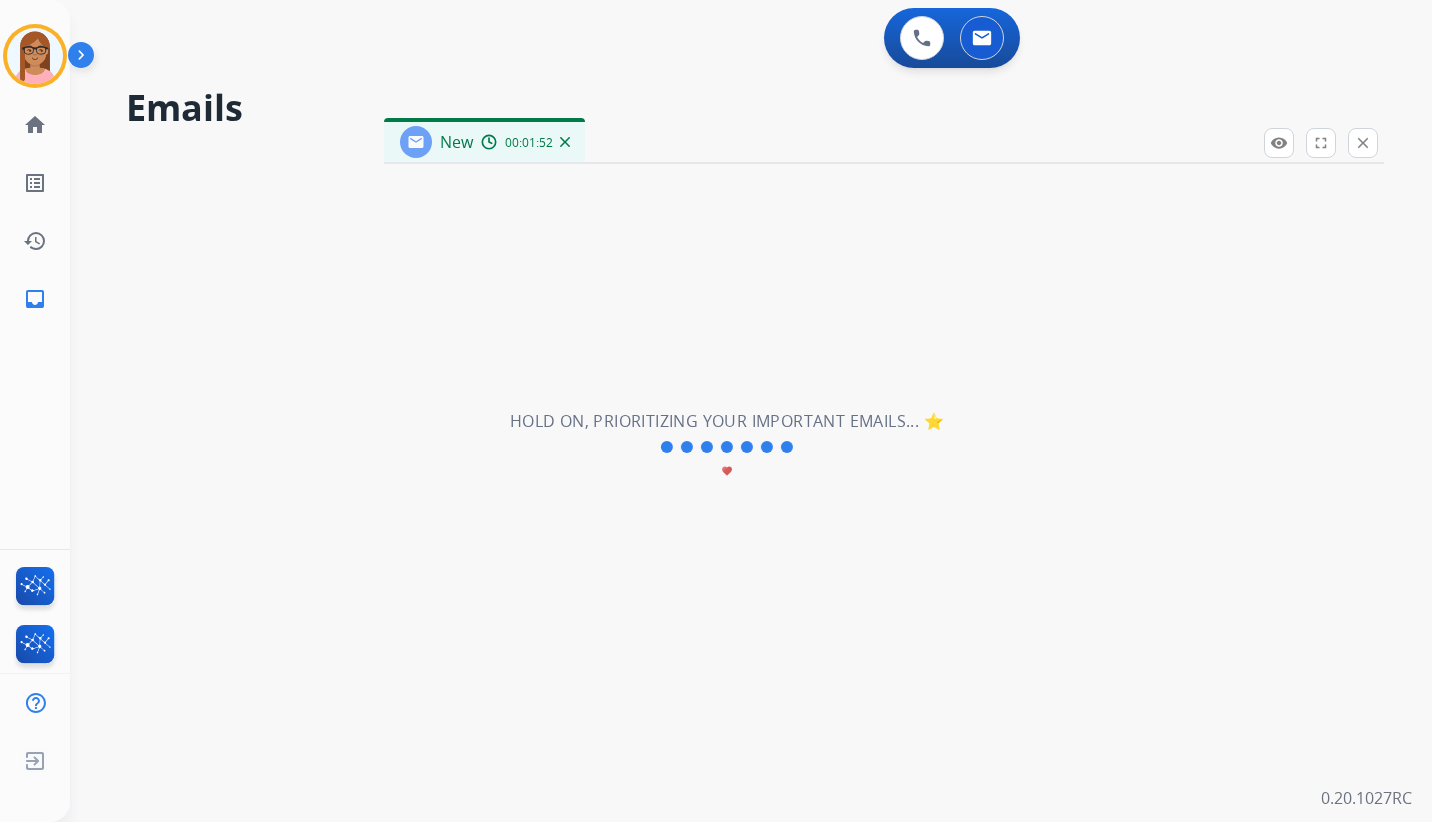 select on "**********" 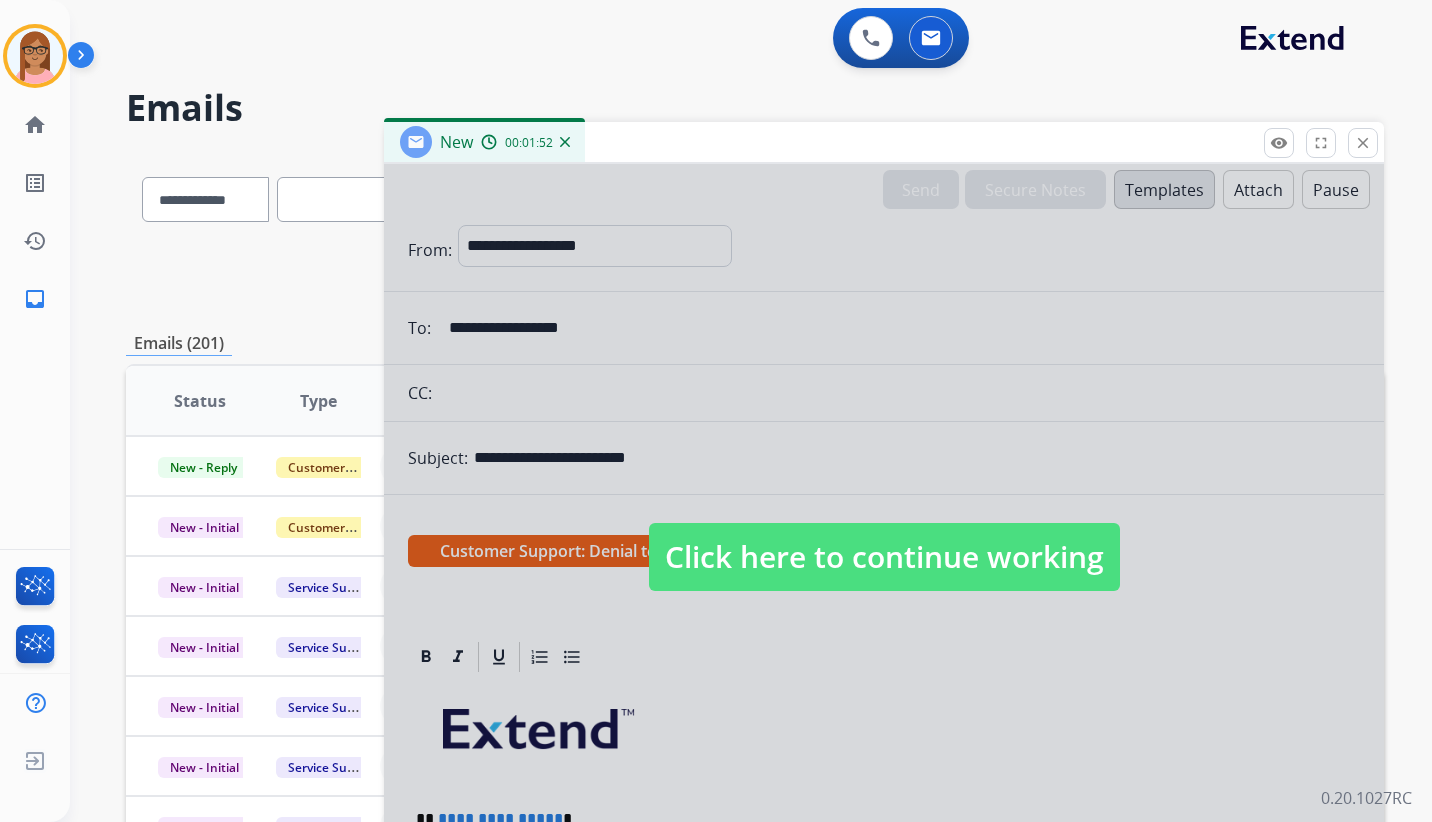 click at bounding box center (477, 199) 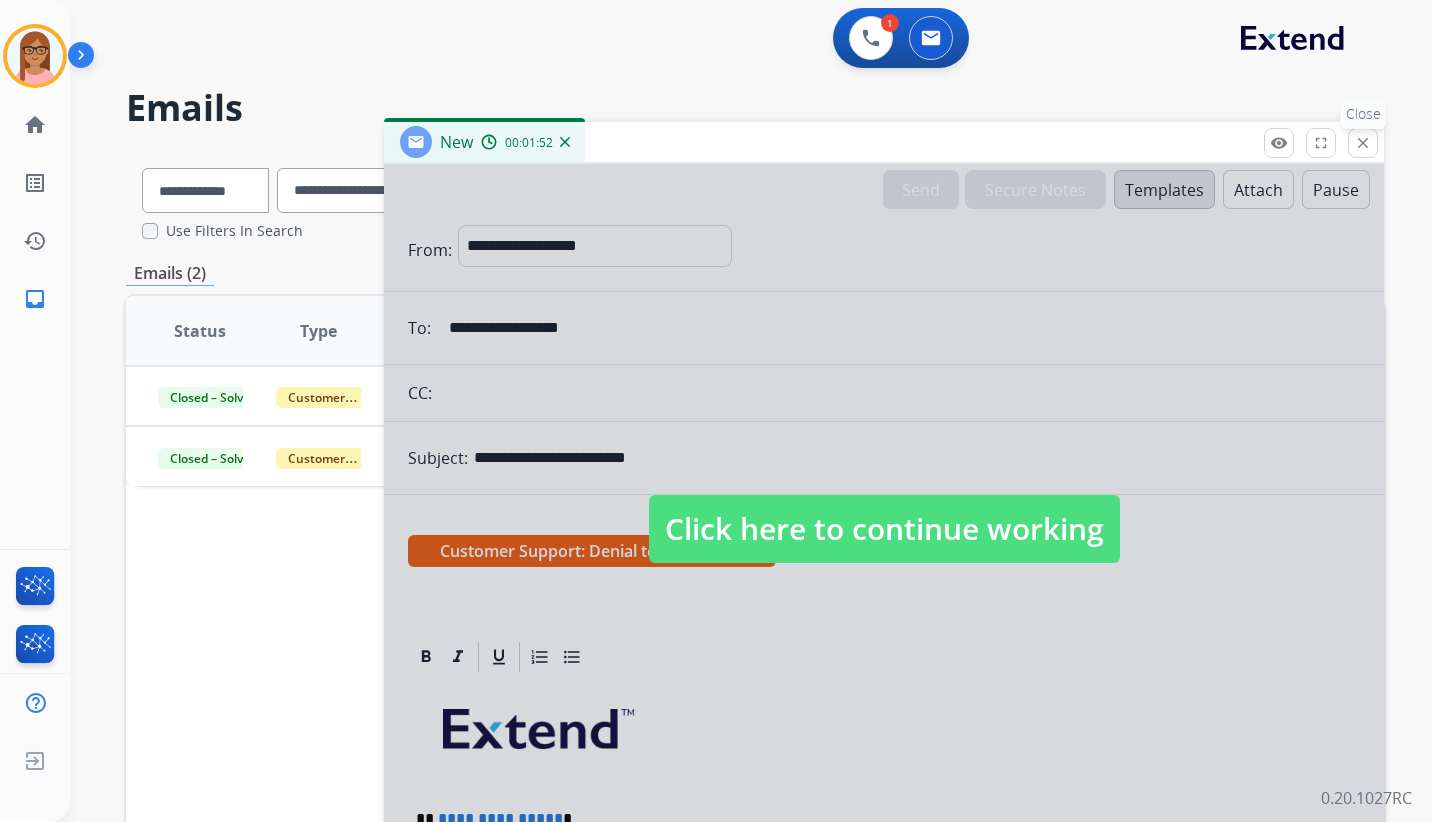 click on "close Close" at bounding box center (1363, 143) 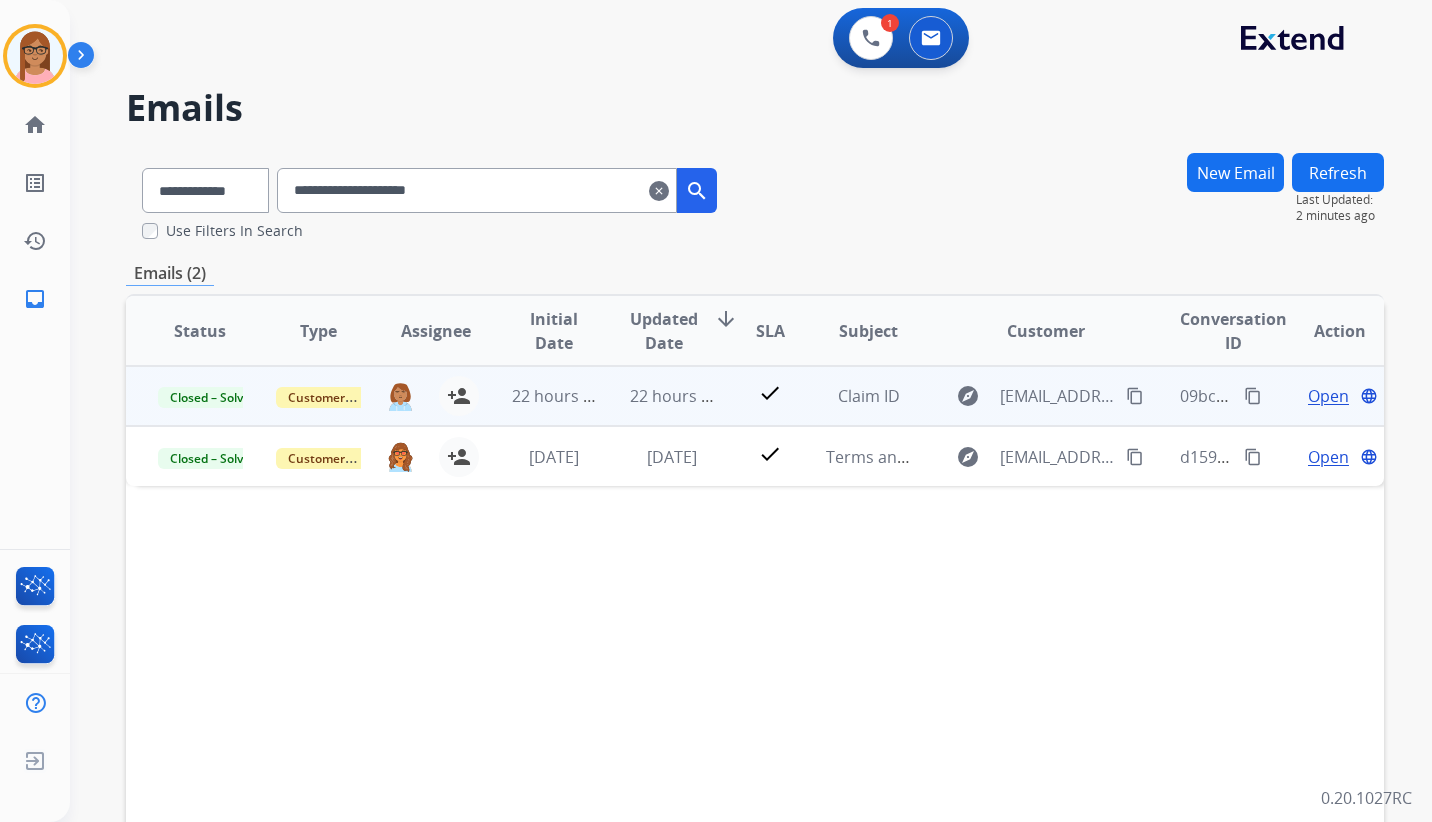 click on "Open" at bounding box center [1328, 396] 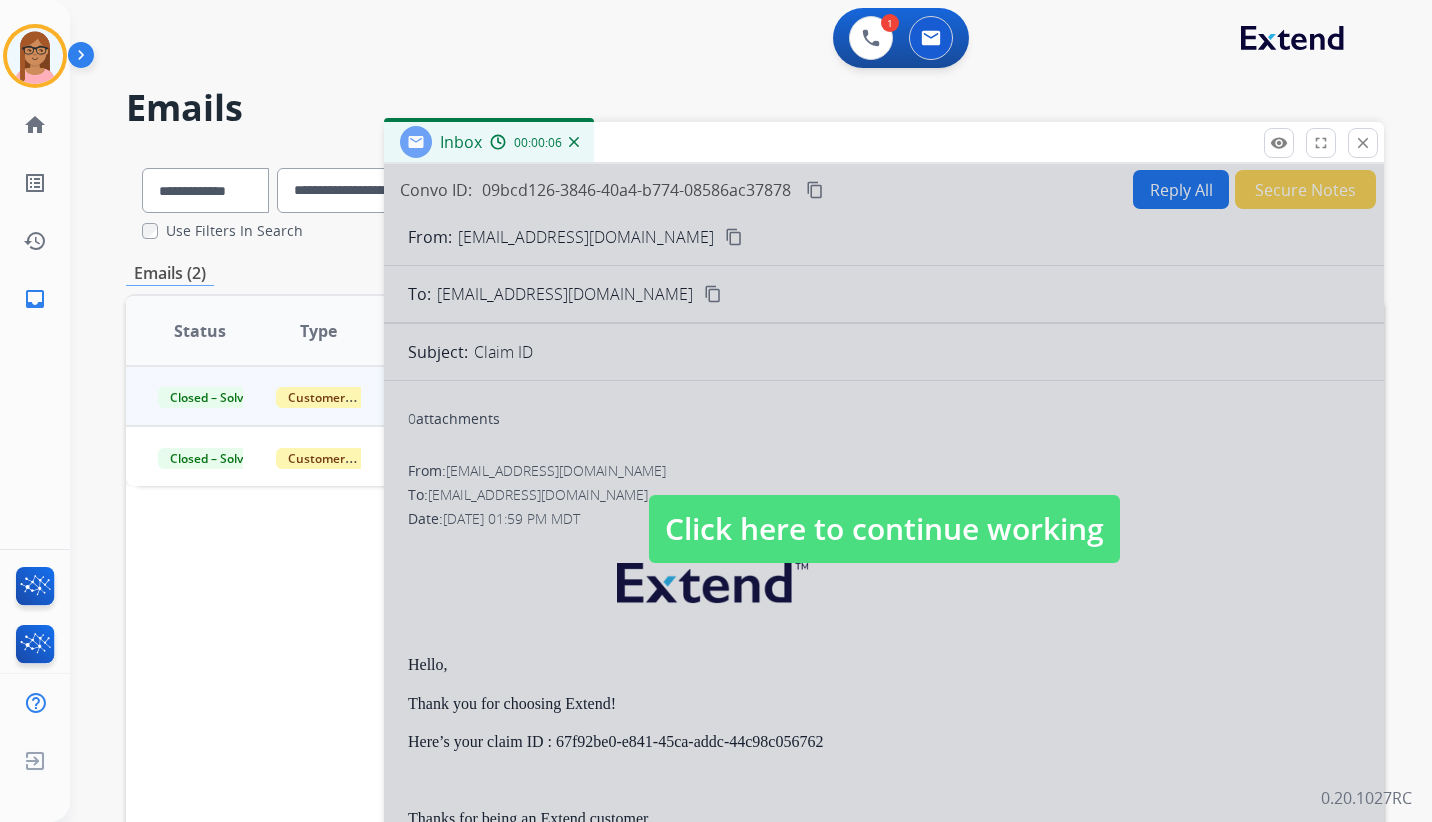 click on "Click here to continue working" at bounding box center (884, 529) 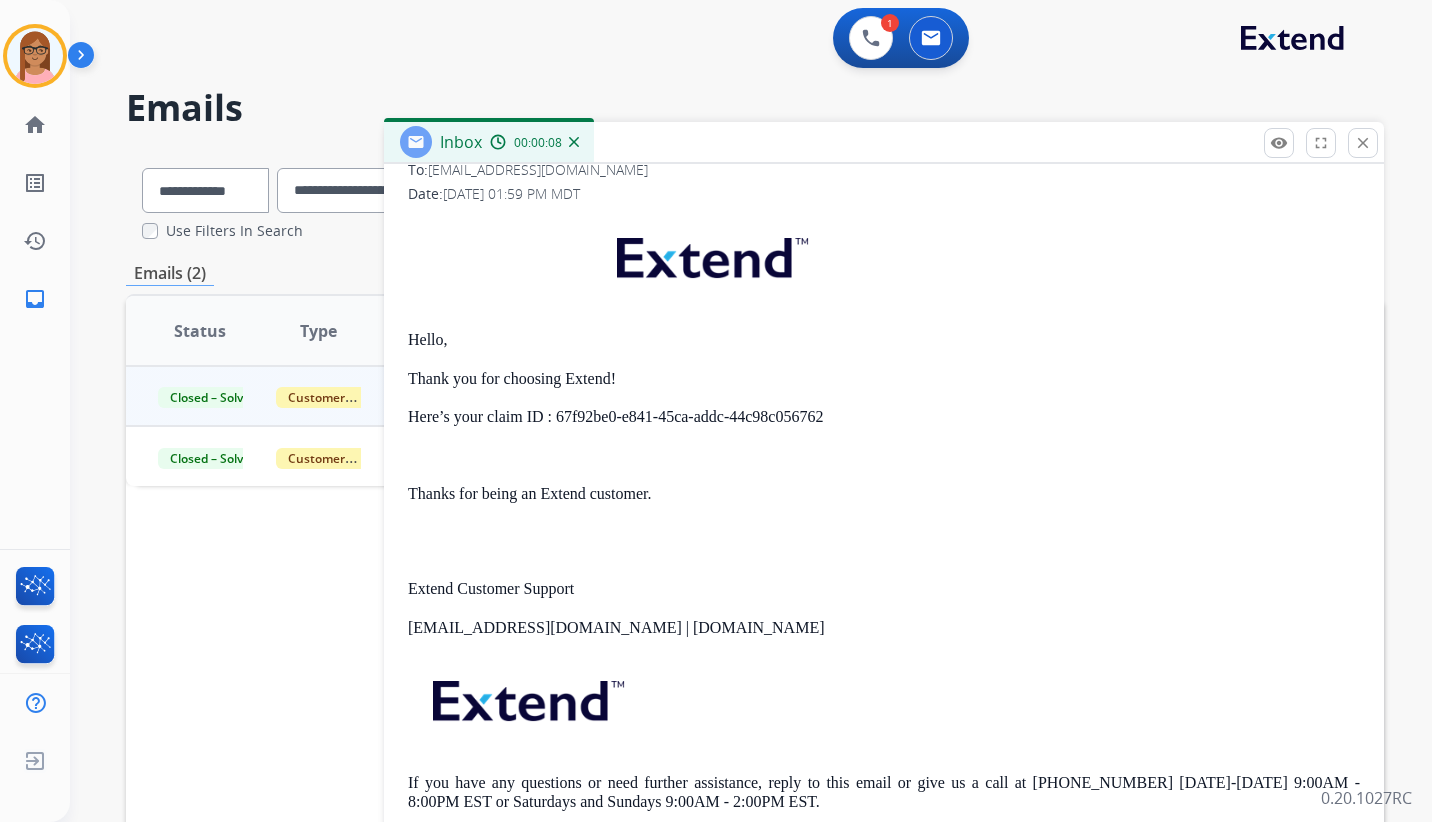 scroll, scrollTop: 345, scrollLeft: 0, axis: vertical 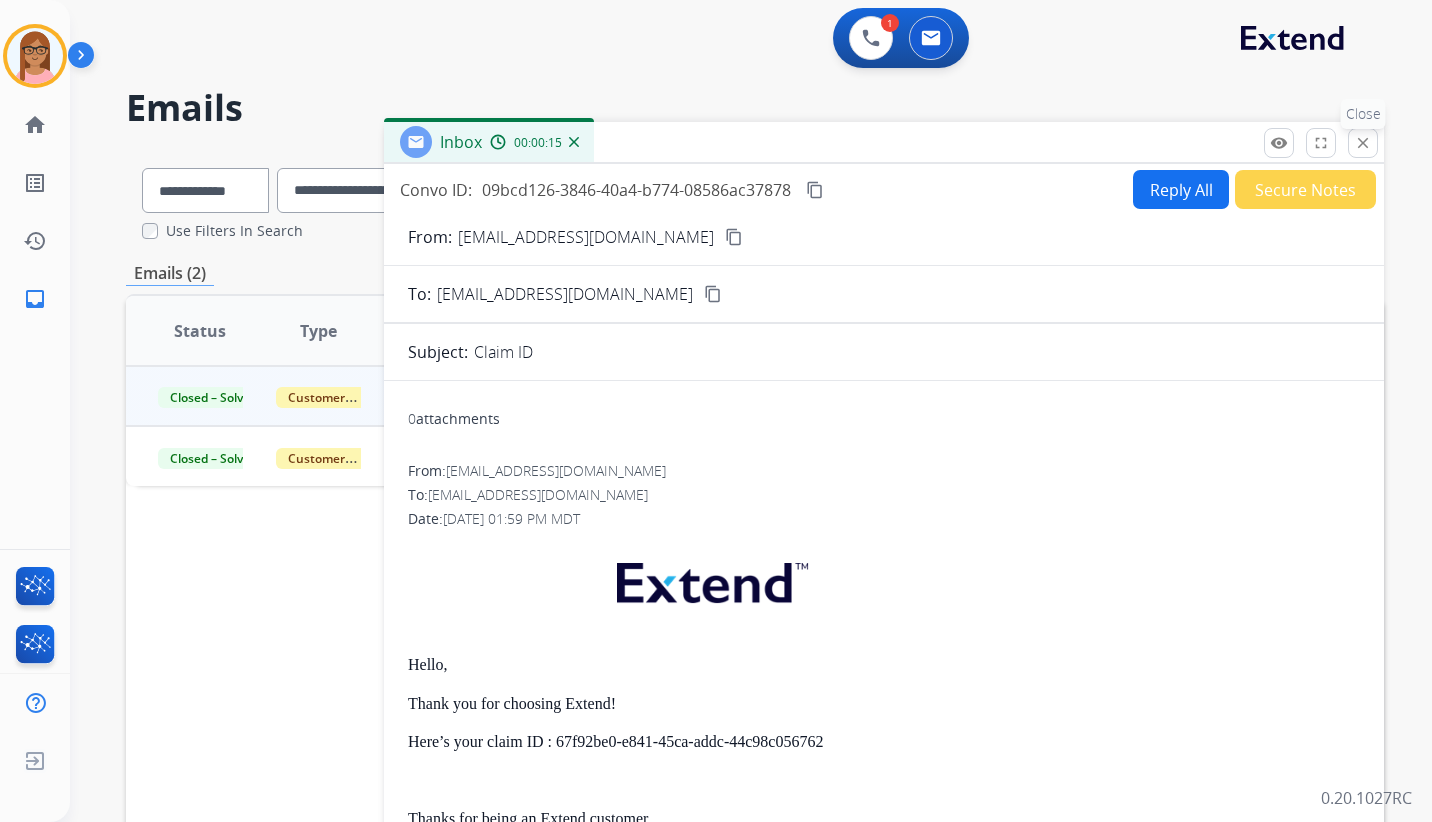 click on "close Close" at bounding box center (1363, 143) 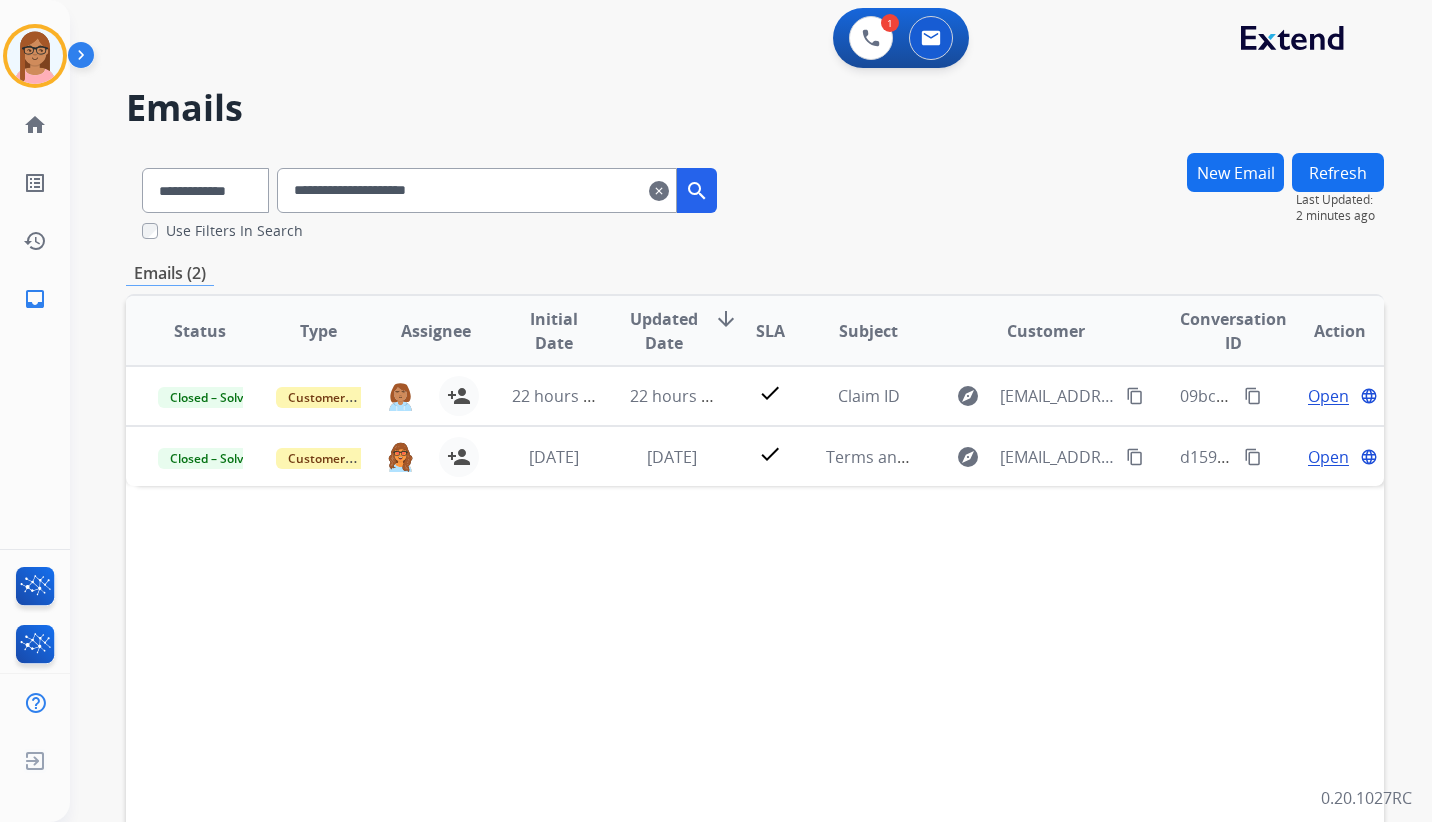click on "Status Type Assignee Initial Date Updated Date arrow_downward SLA Subject Customer Conversation ID Action Closed – Solved Customer Support [PERSON_NAME][EMAIL_ADDRESS][PERSON_NAME][DOMAIN_NAME] person_add Assign to Me 22 hours ago 22 hours ago check  Claim ID  explore [EMAIL_ADDRESS][DOMAIN_NAME] content_copy  09bcd126-3846-40a4-b774-08586ac37878  content_copy Open language Closed – Solved Customer Support [EMAIL_ADDRESS][DOMAIN_NAME] person_add Assign to Me [DATE] [DATE] check  Terms and Conditions!  explore [EMAIL_ADDRESS][DOMAIN_NAME] content_copy  d159bd41-123a-4ee3-ac10-11b20a8e87ea  content_copy Open language" at bounding box center [755, 629] 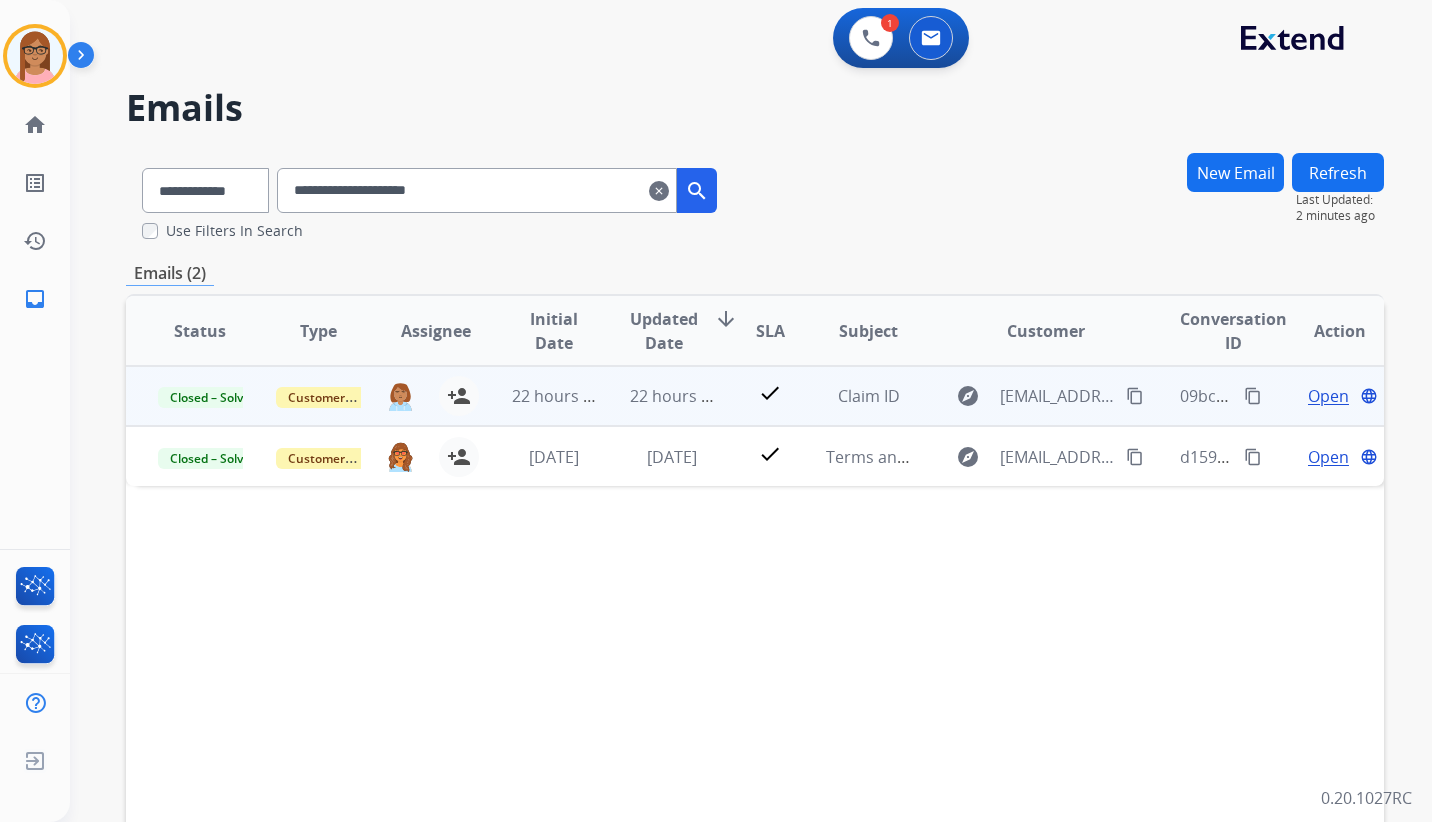 click on "Open" at bounding box center (1328, 396) 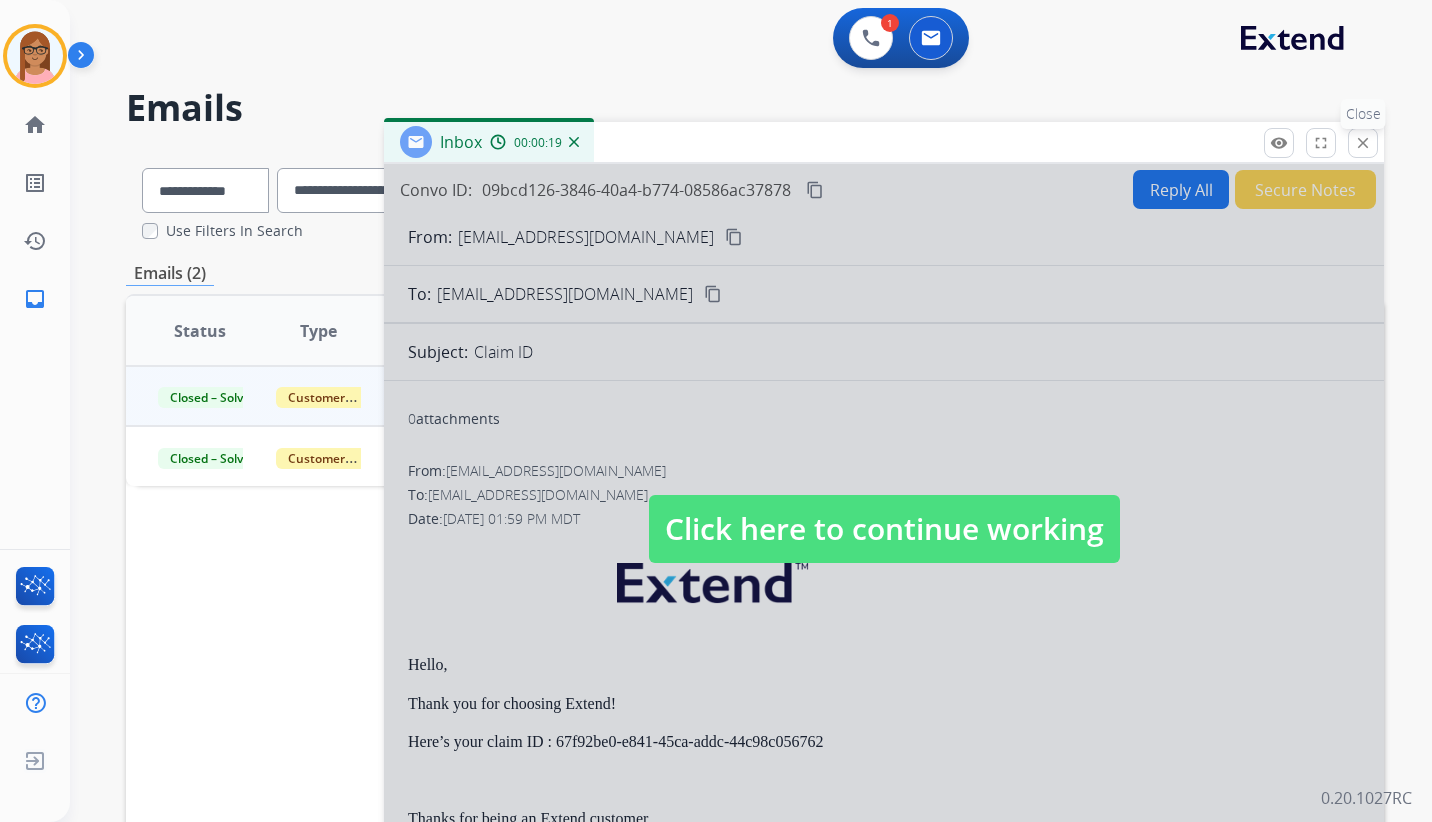 click on "close Close" at bounding box center (1363, 143) 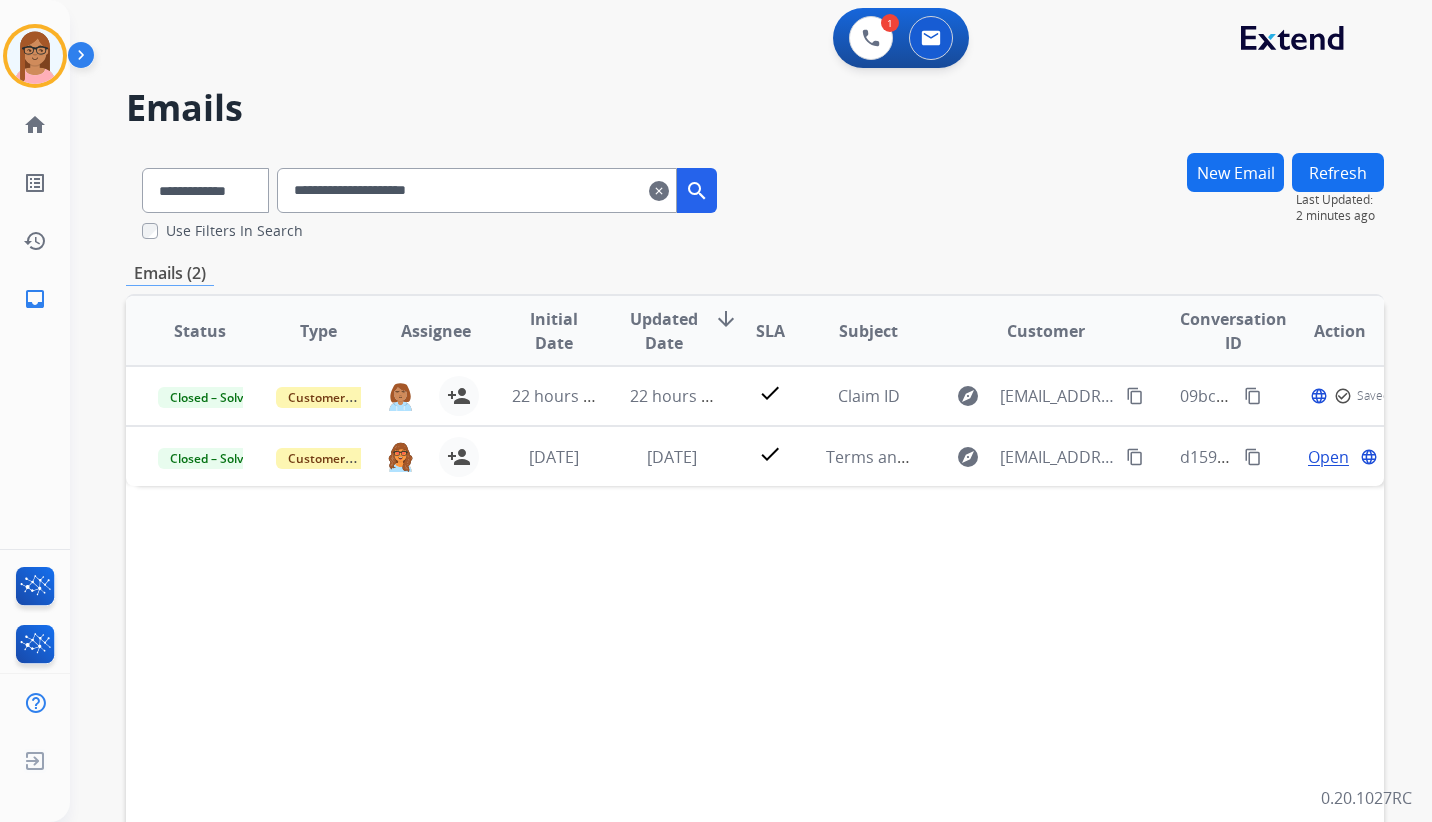 click on "Refresh" at bounding box center (1338, 172) 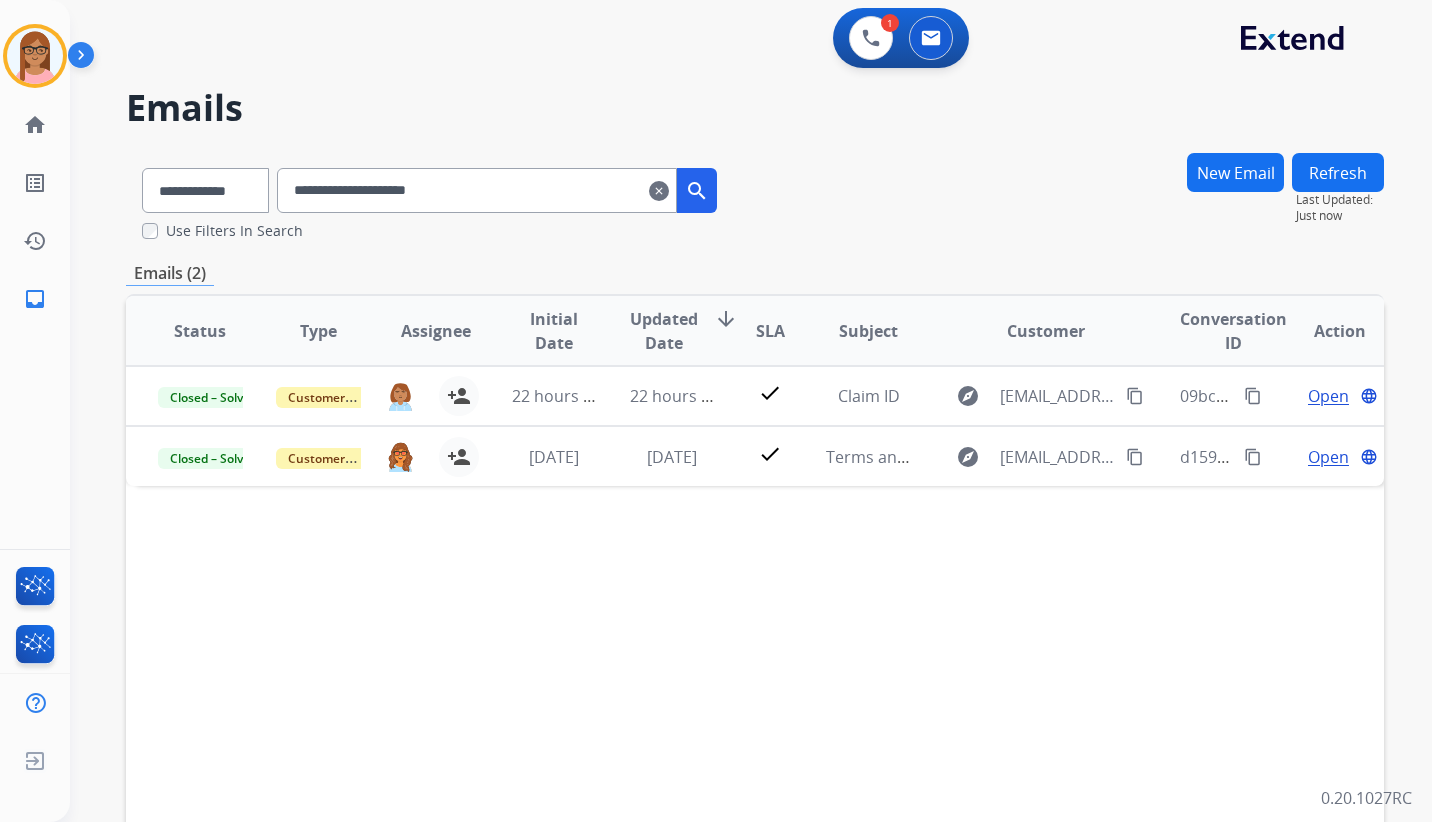 click on "**********" at bounding box center [477, 190] 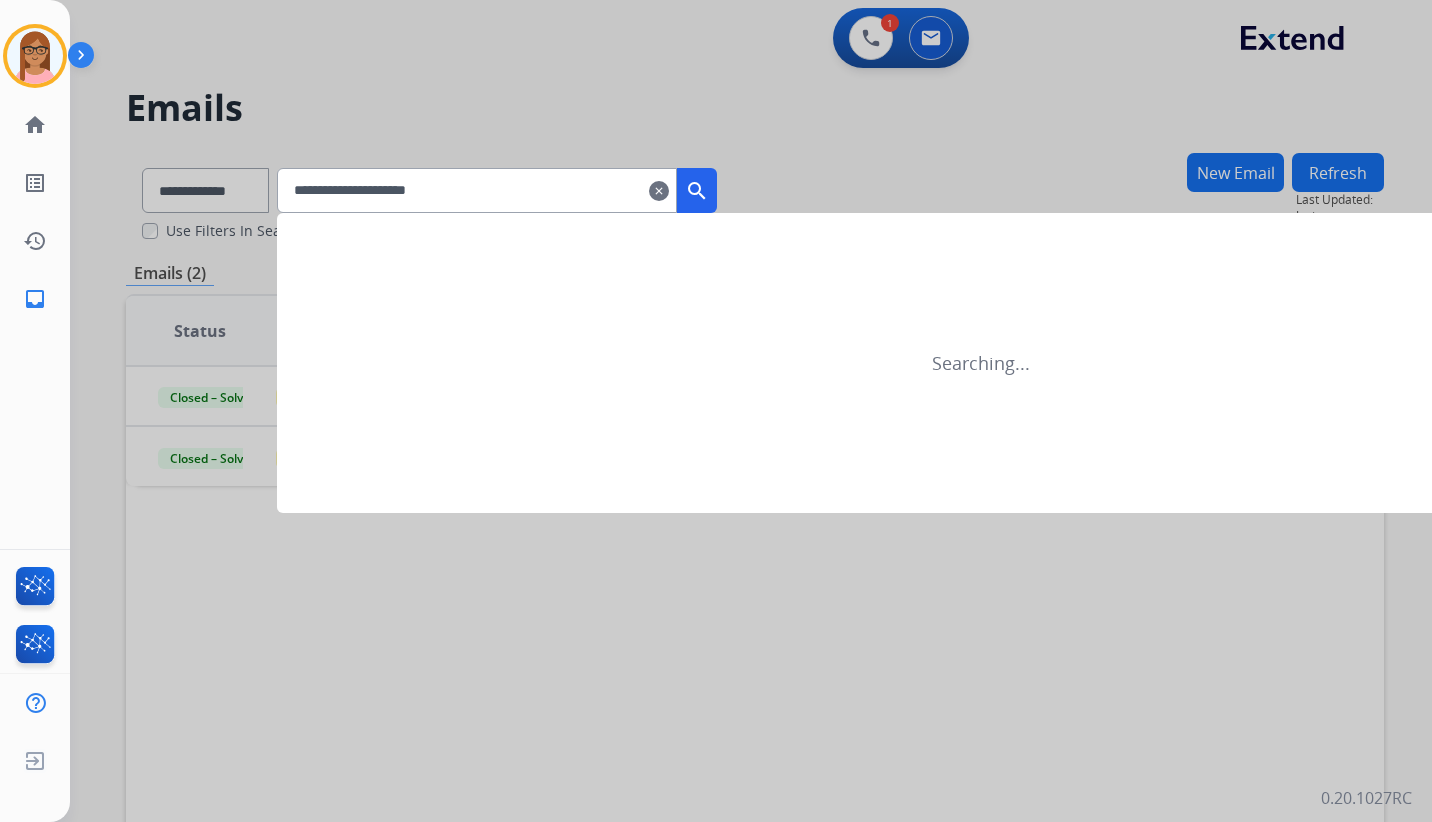 click on "search" at bounding box center [697, 191] 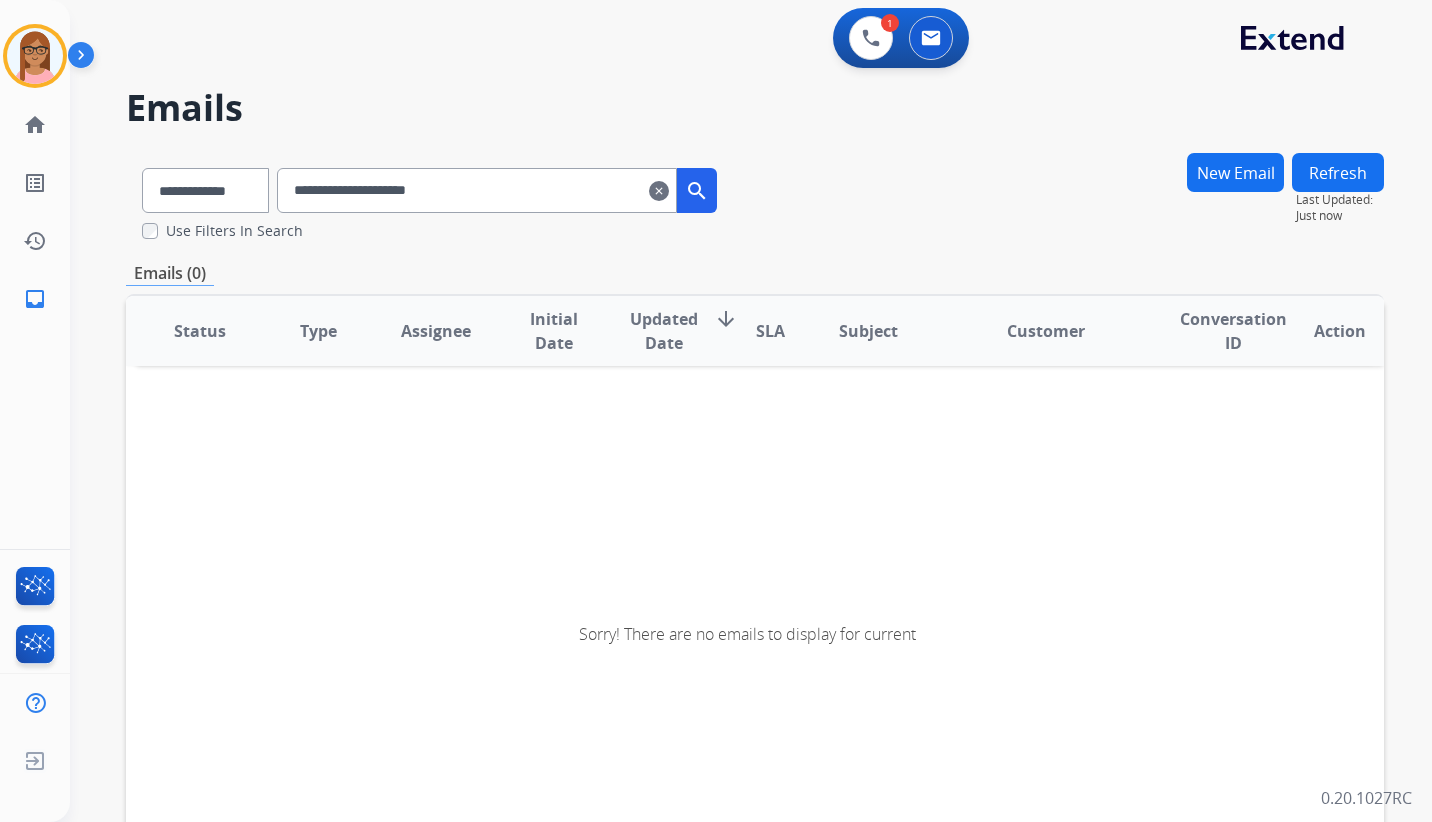 click on "**********" at bounding box center [477, 190] 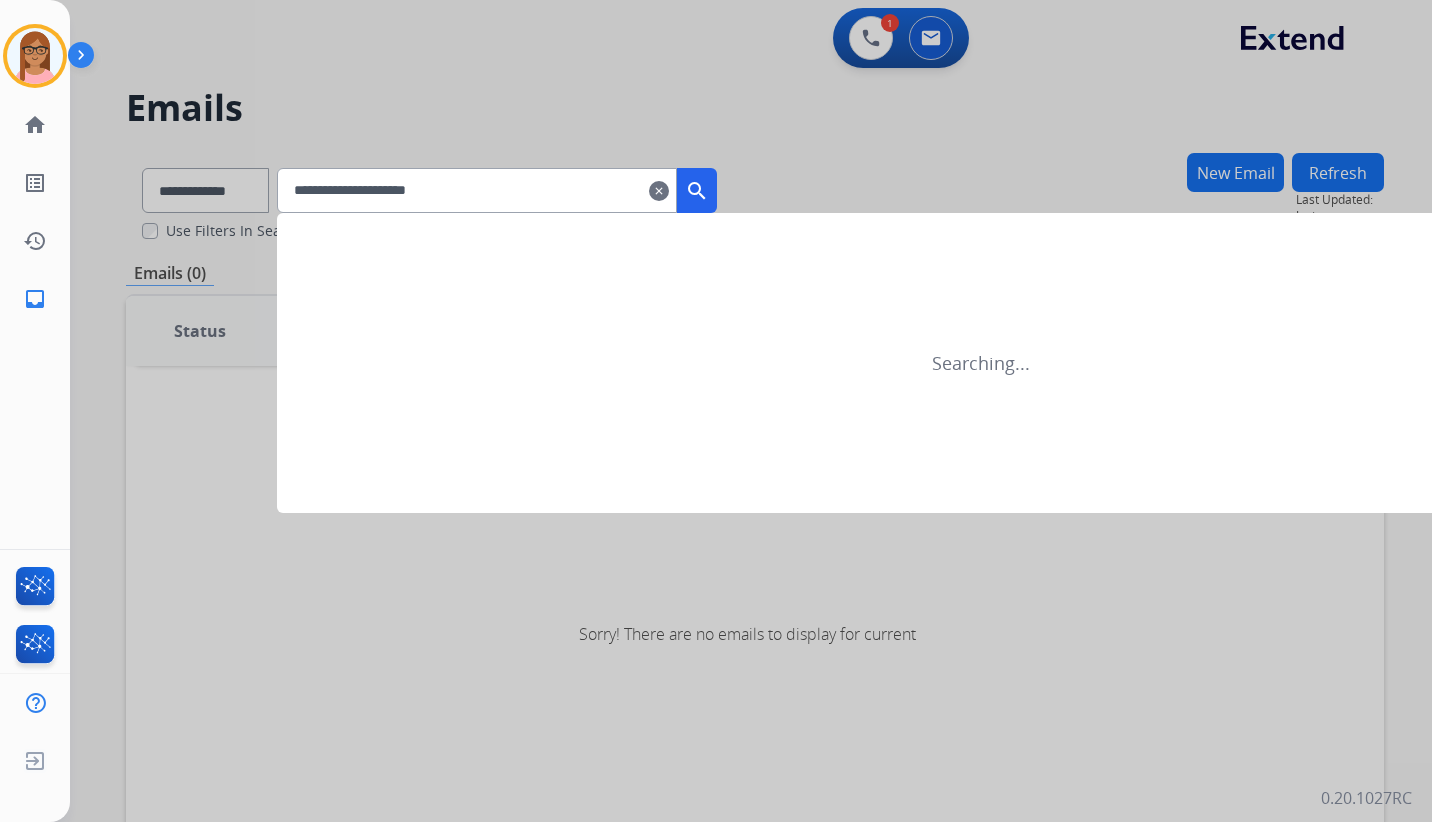 type on "**********" 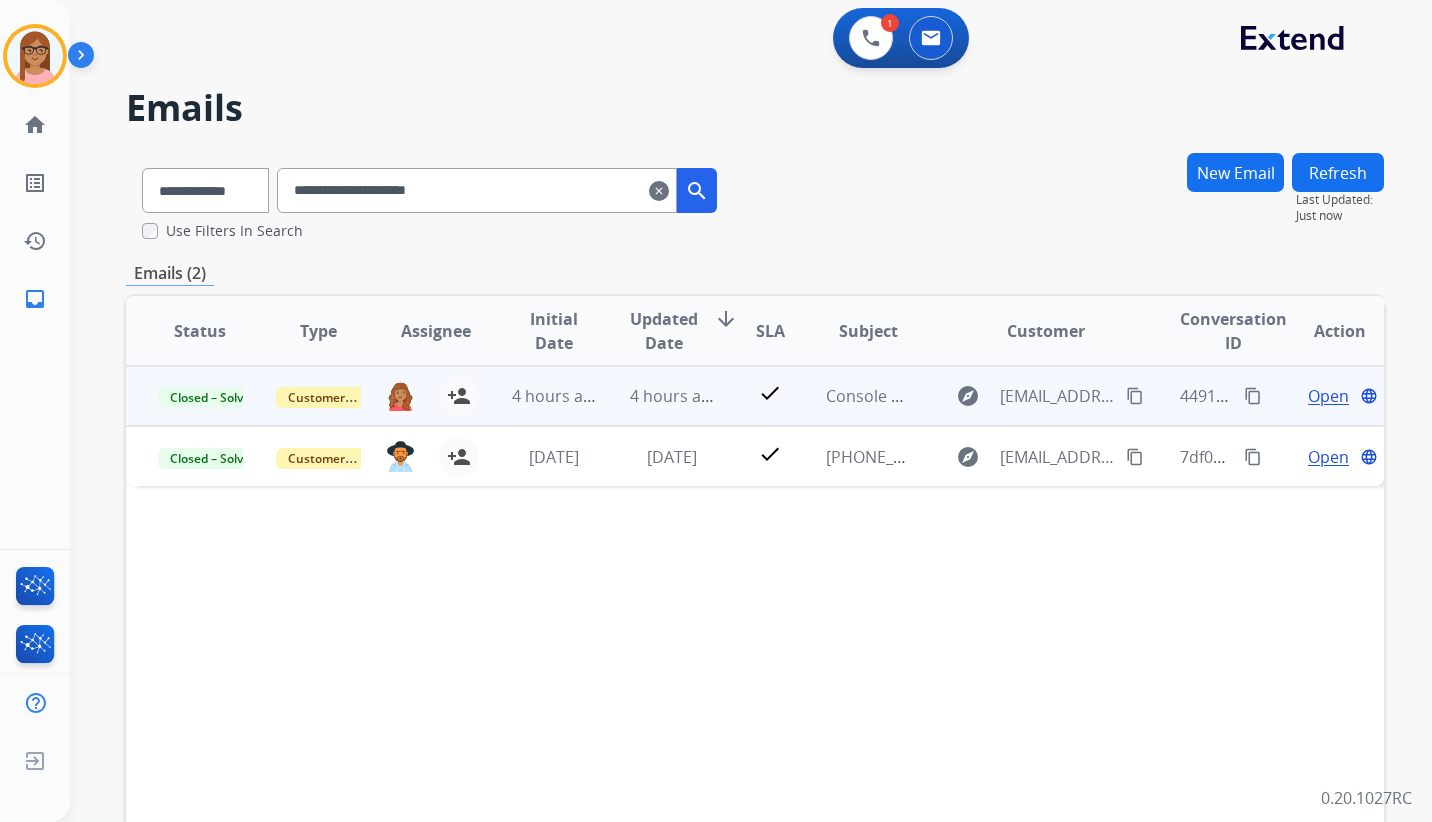 click on "Open" at bounding box center [1328, 396] 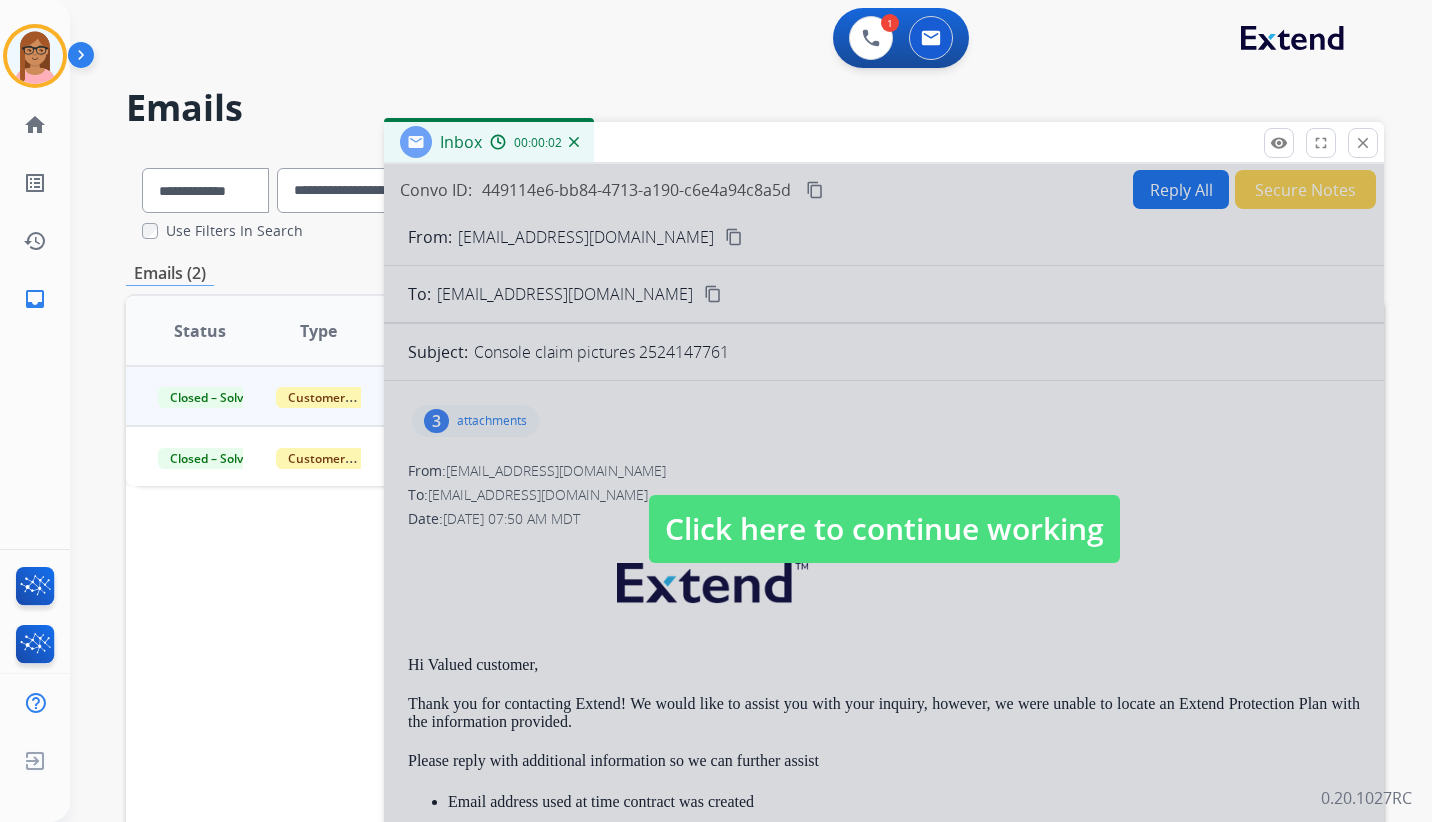 click on "Click here to continue working" at bounding box center (884, 529) 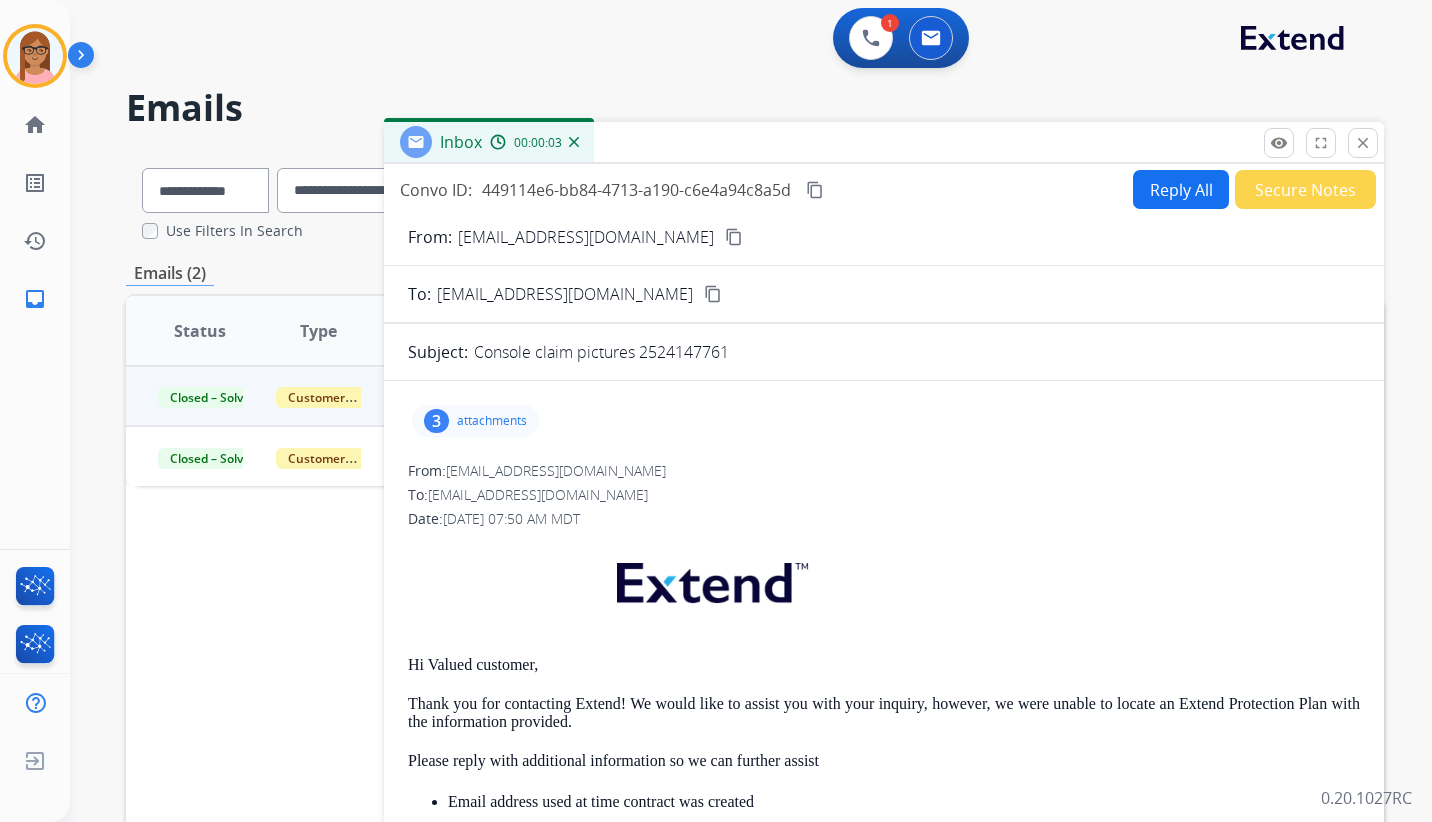 click on "attachments" at bounding box center [492, 421] 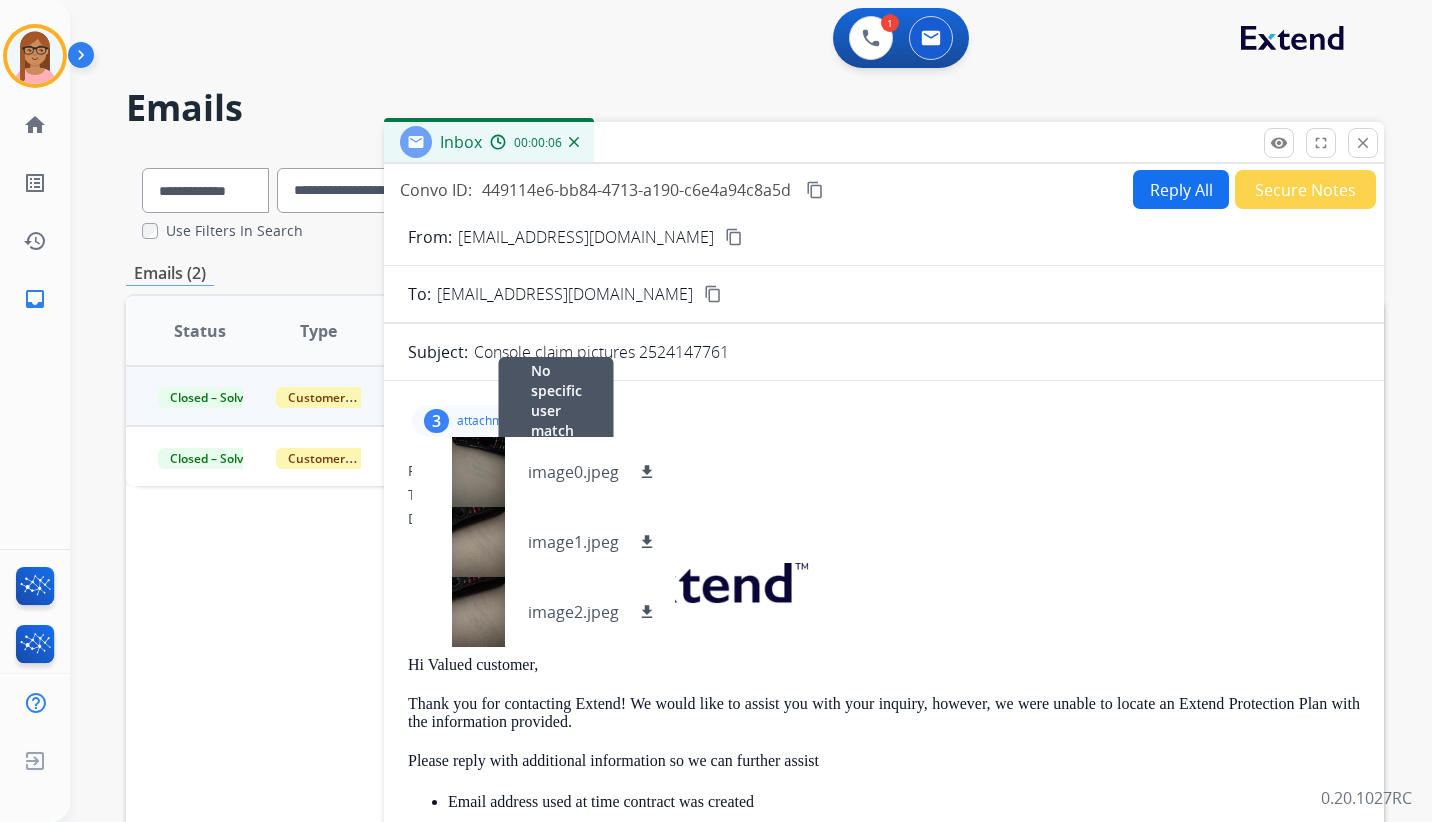 click on "From:  [EMAIL_ADDRESS][DOMAIN_NAME]  No specific user match" at bounding box center [884, 471] 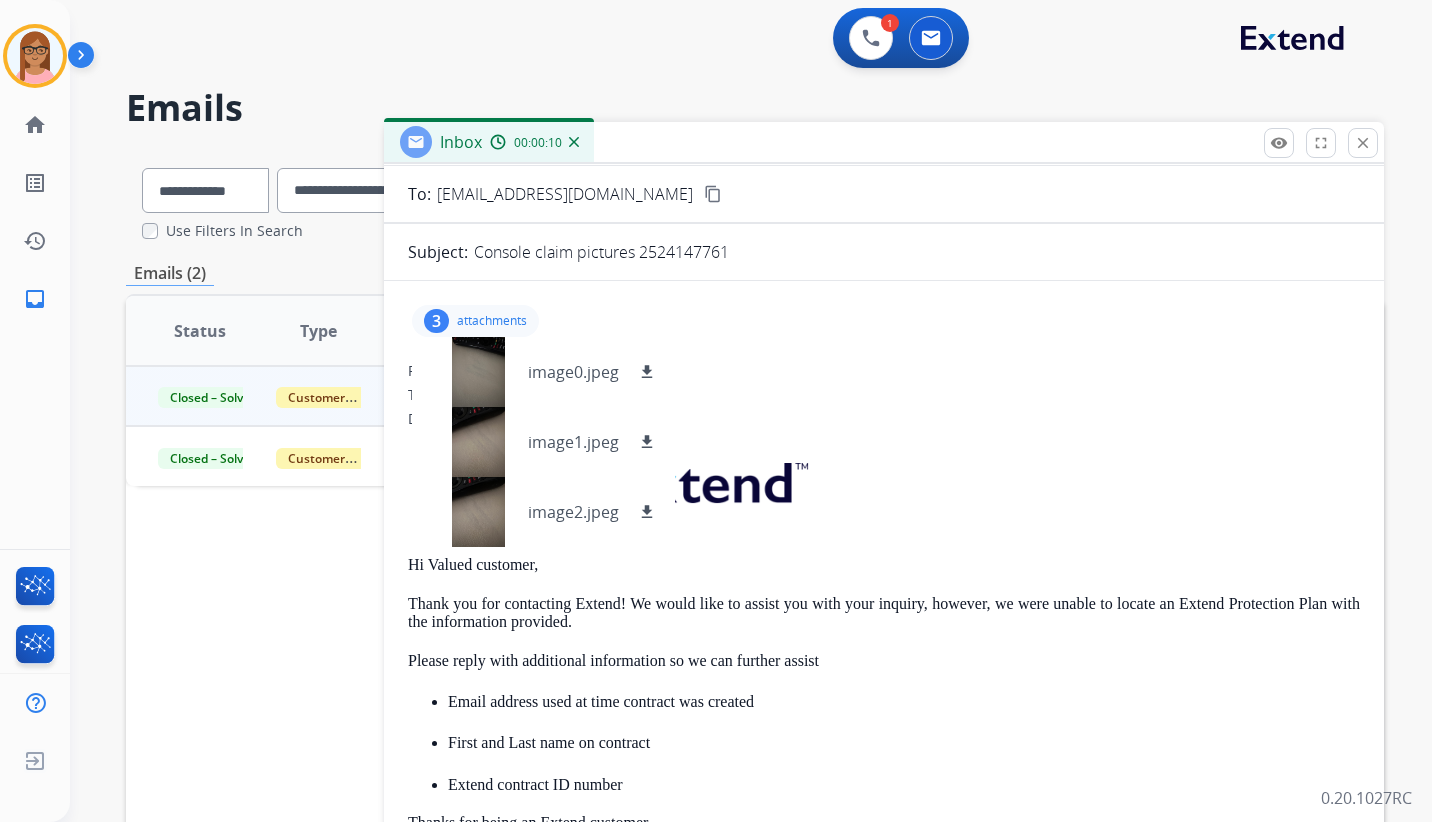 scroll, scrollTop: 0, scrollLeft: 0, axis: both 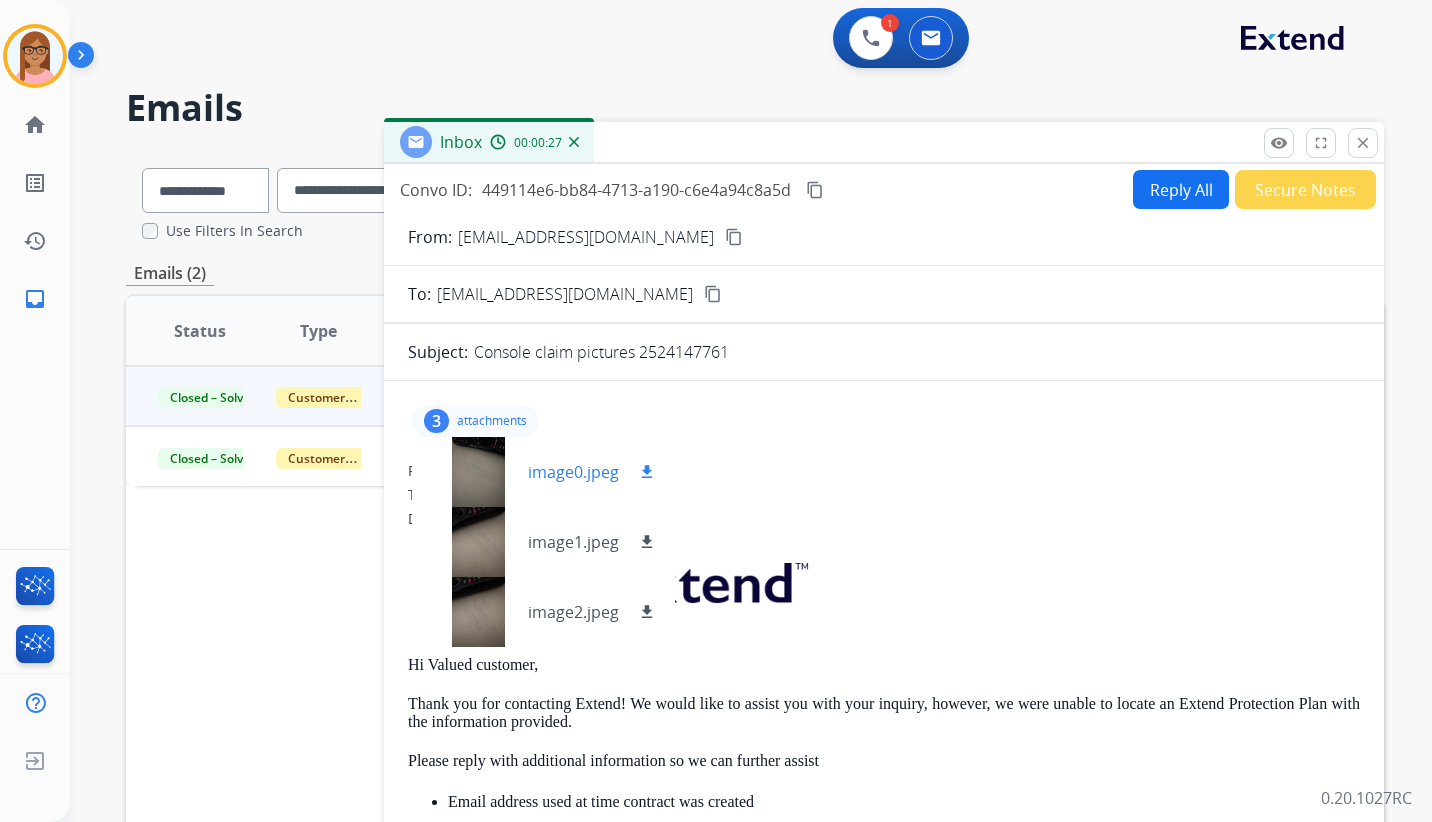 click on "download" at bounding box center [647, 472] 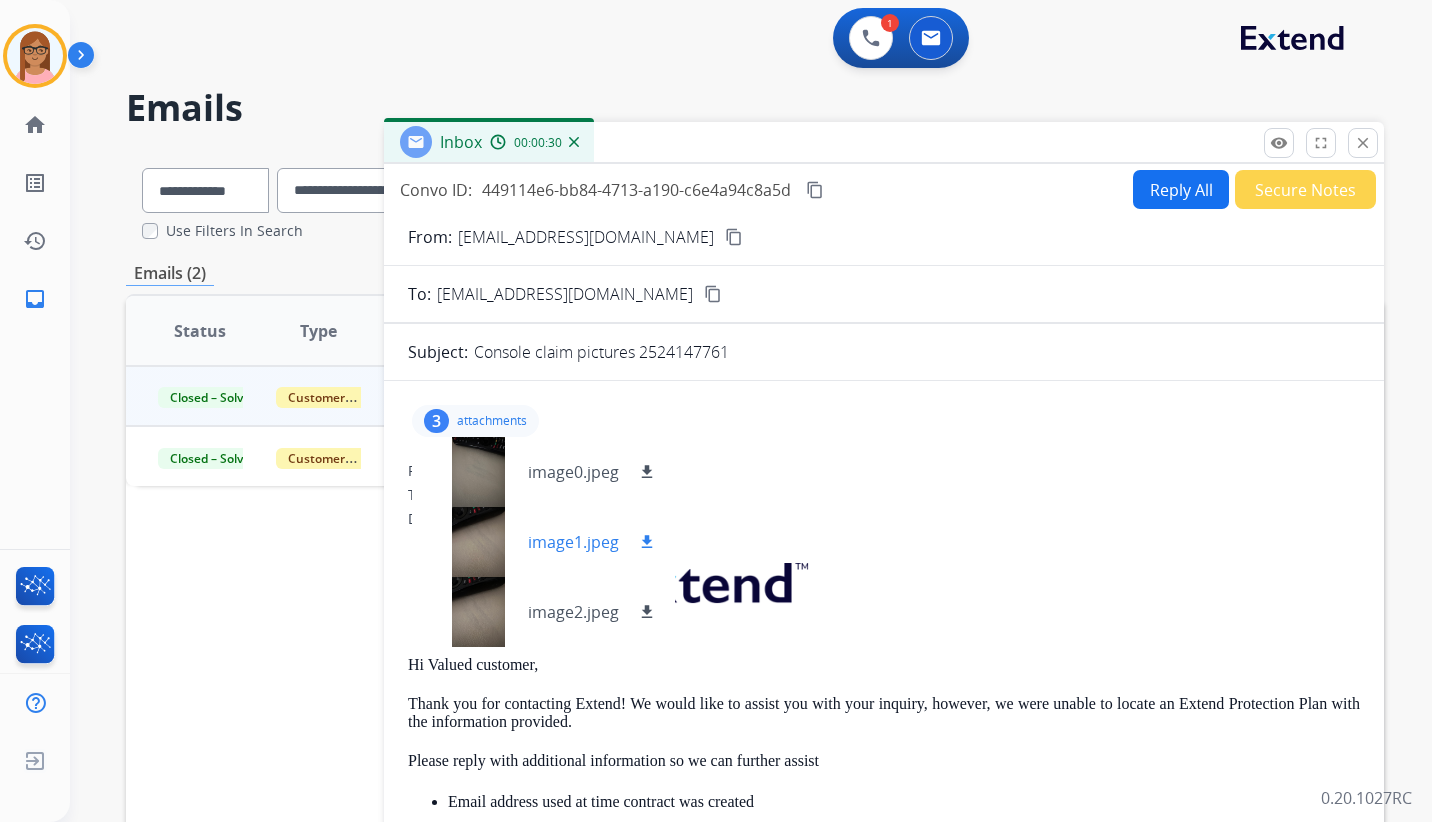 click on "download" at bounding box center (647, 542) 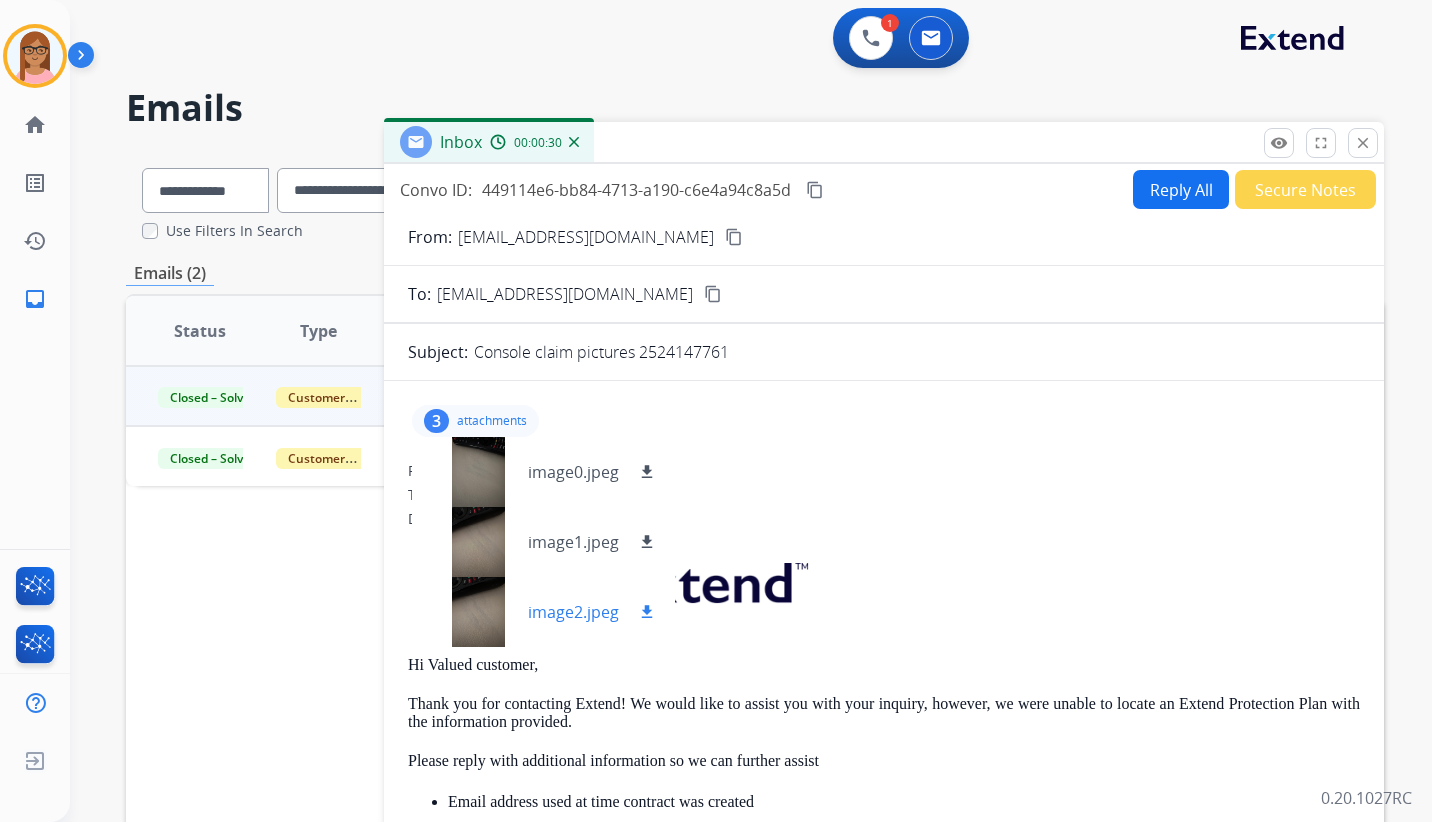 click on "download" at bounding box center (647, 612) 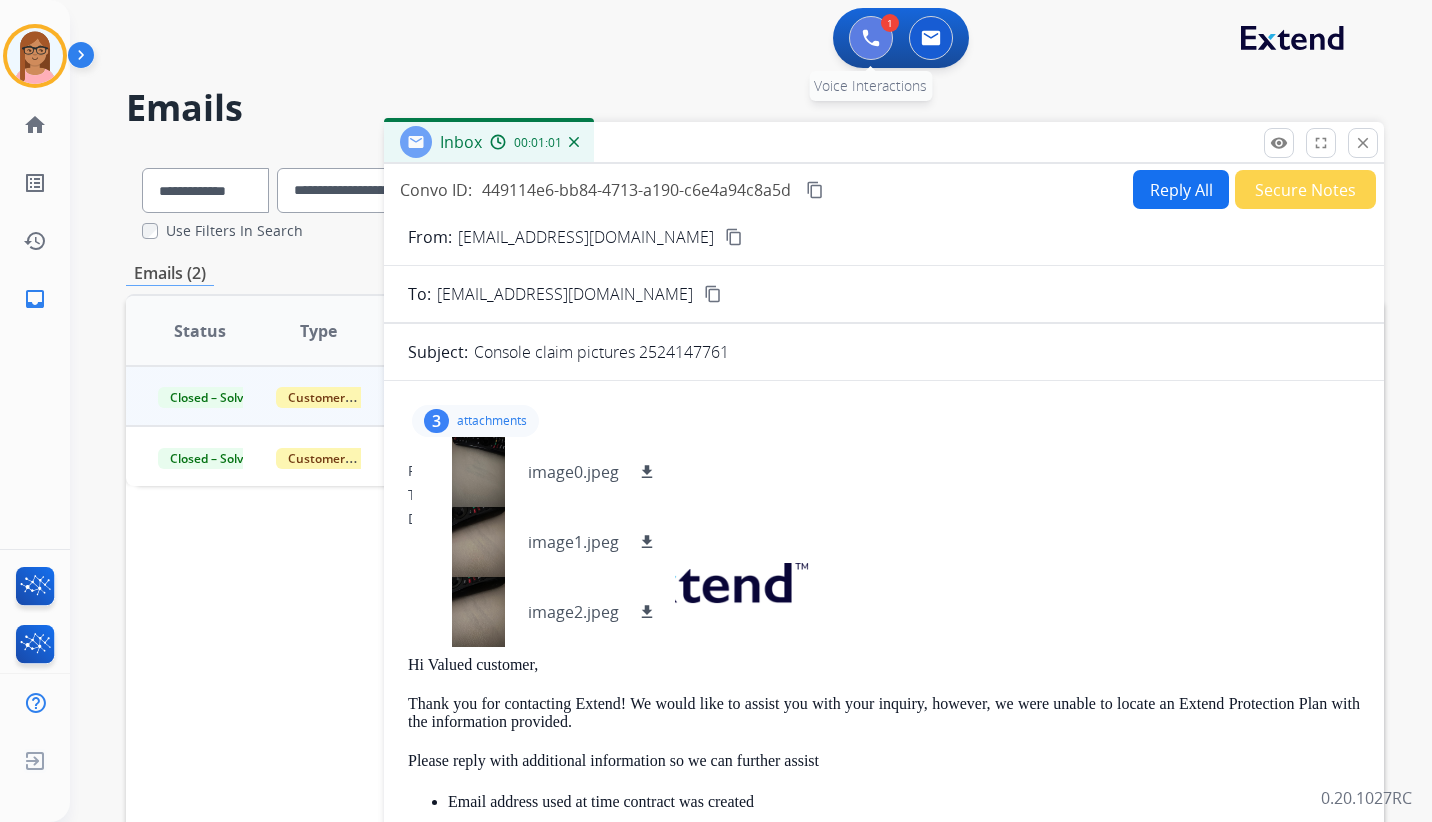 click at bounding box center [871, 38] 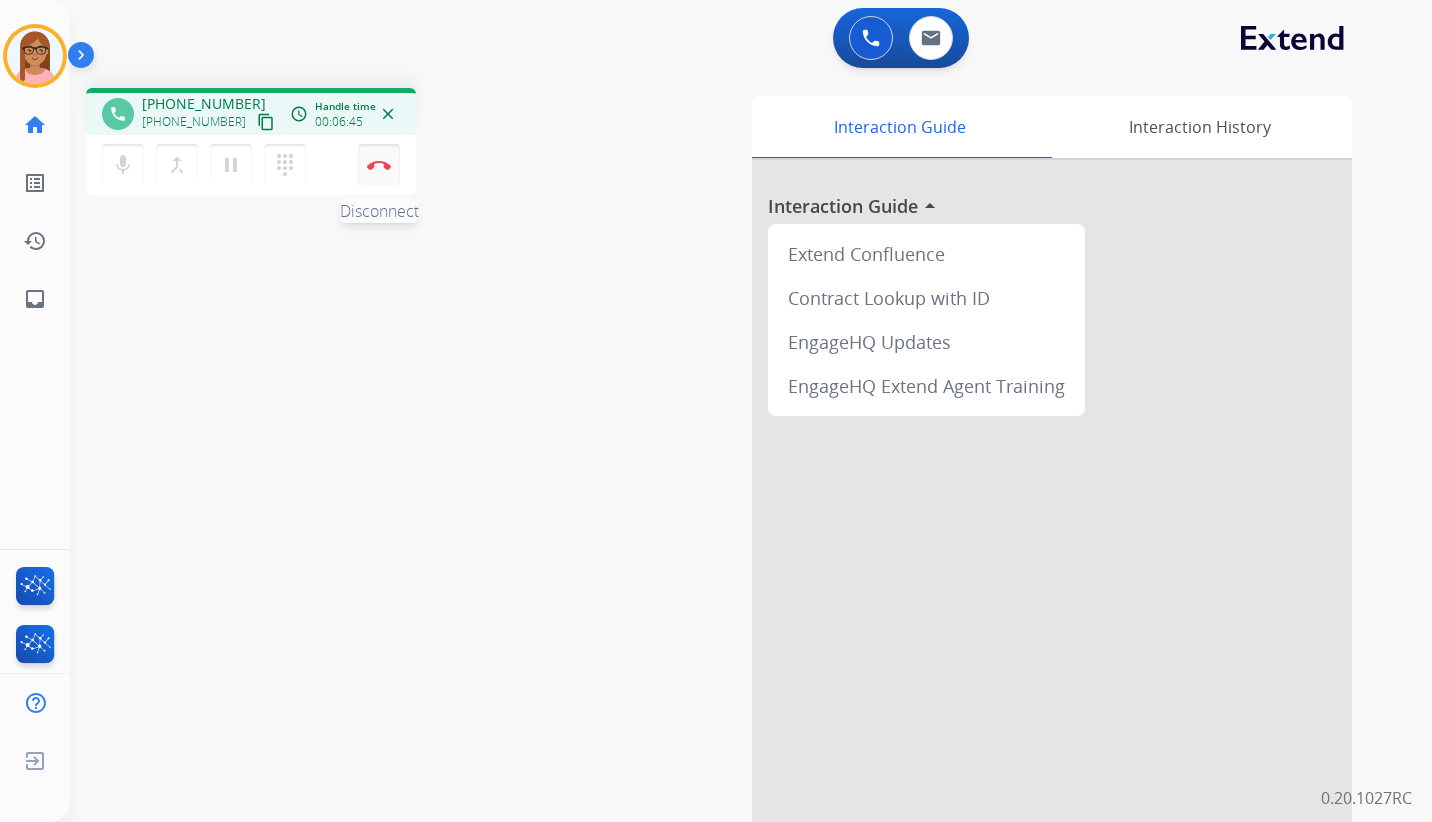 click at bounding box center (379, 165) 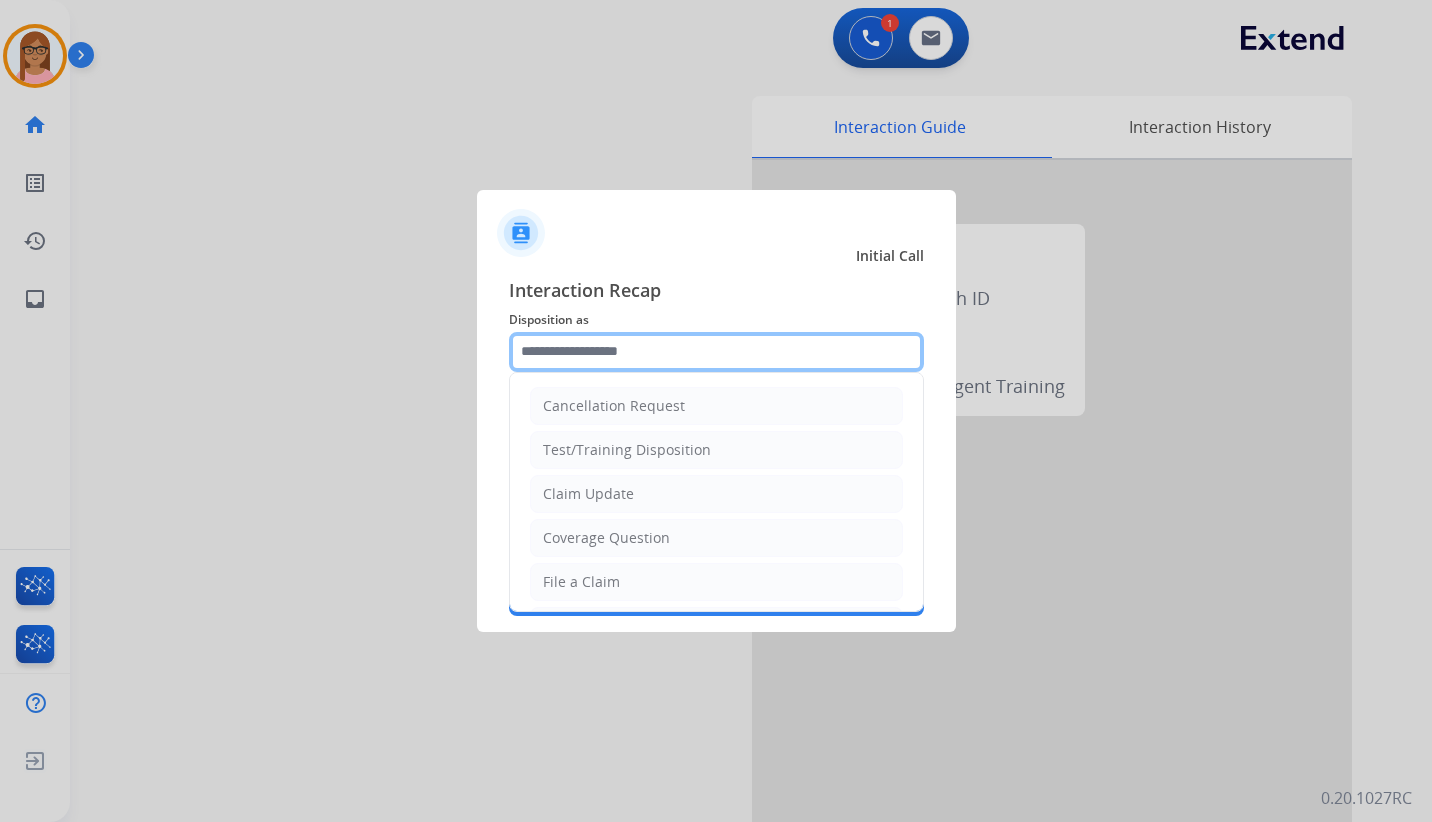 click 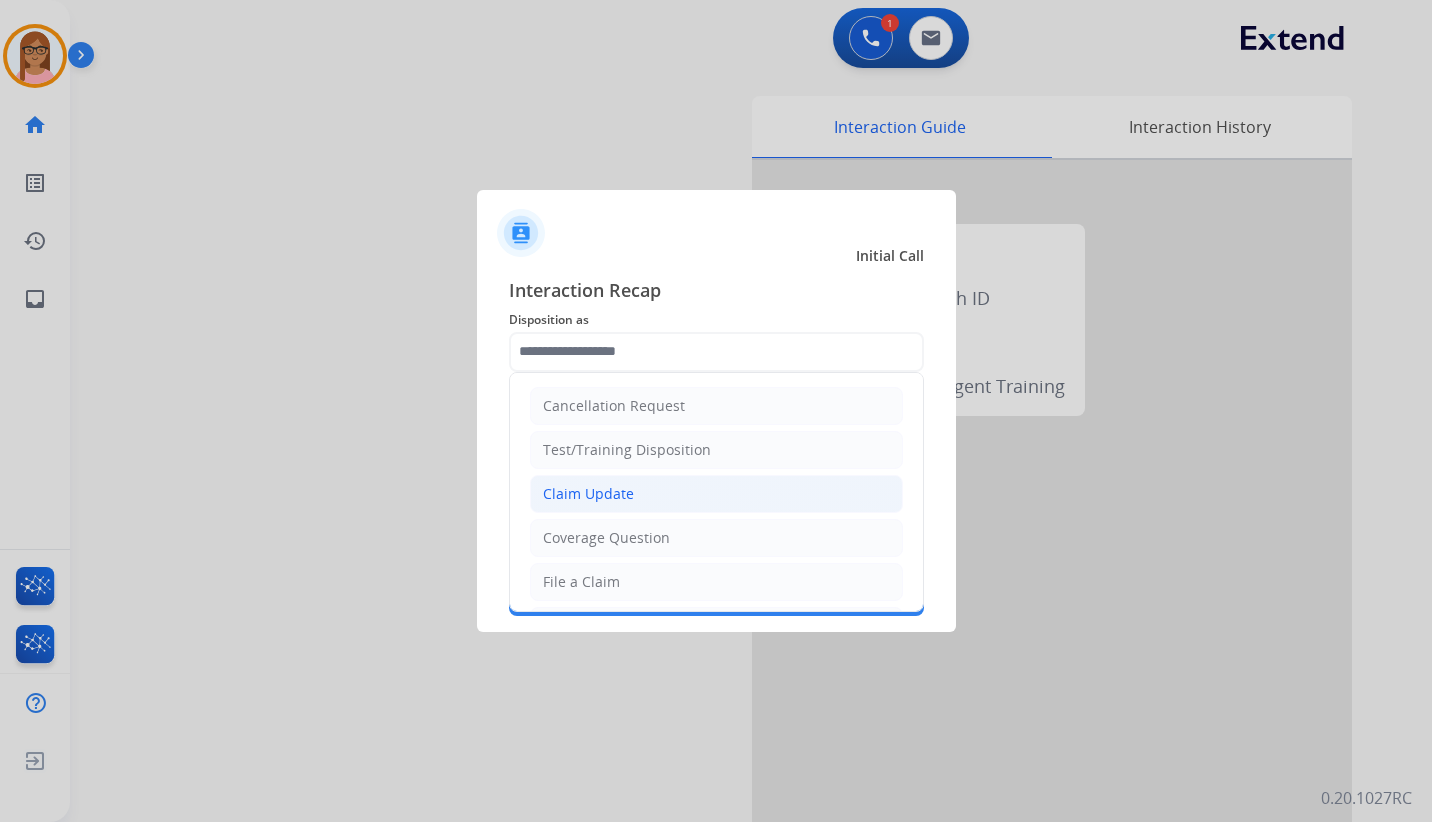 click on "Claim Update" 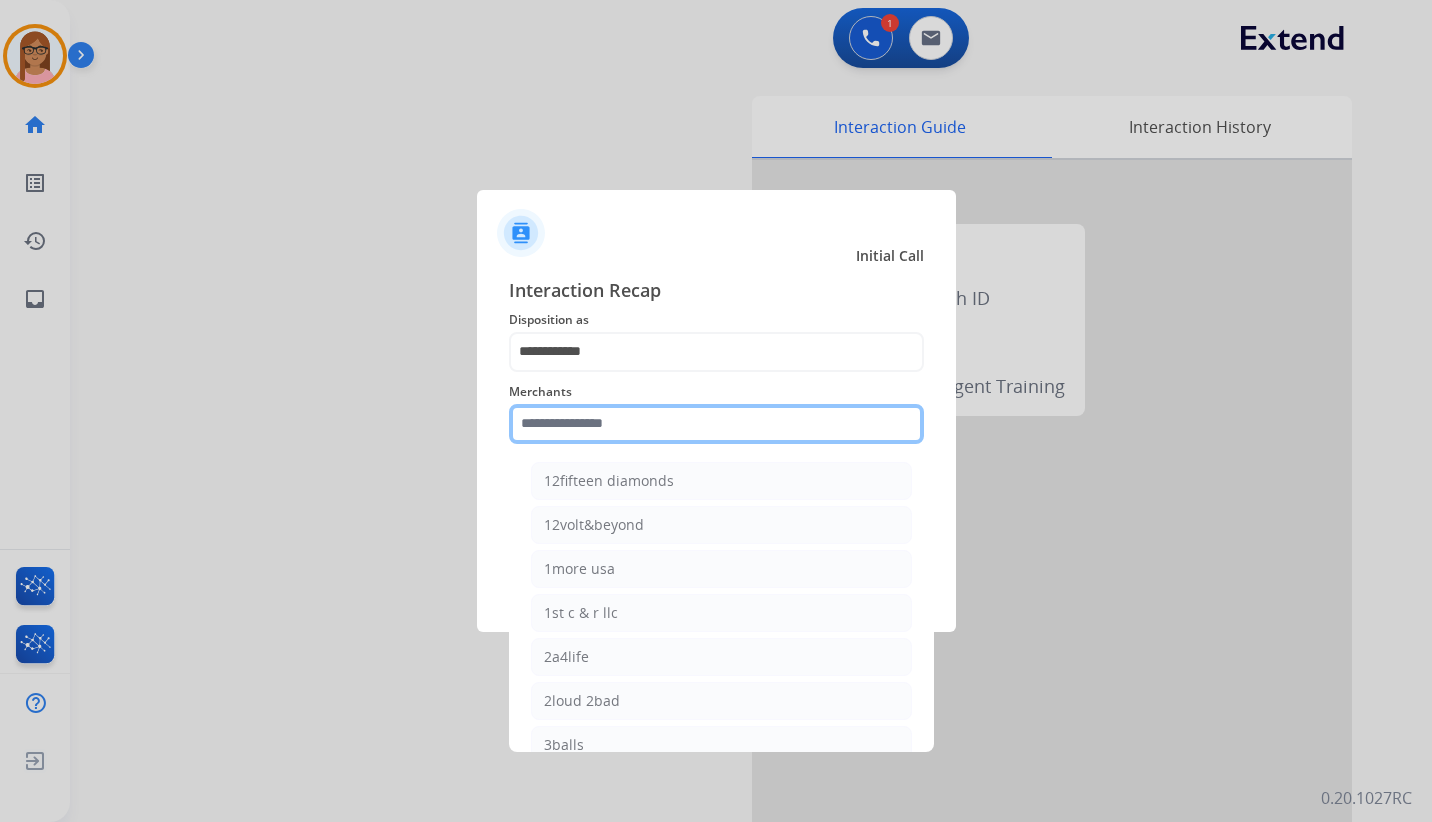 click 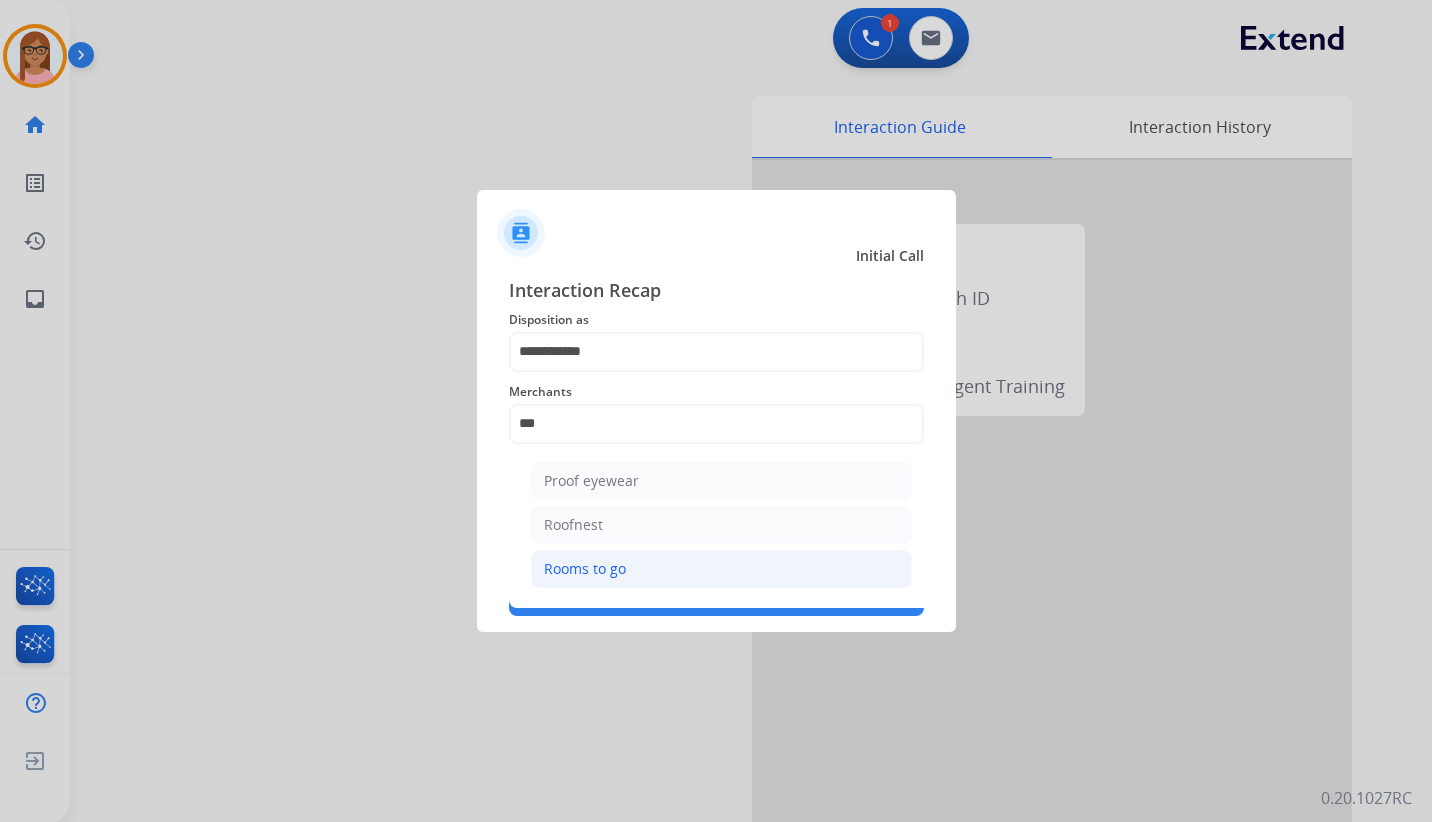 click on "Rooms to go" 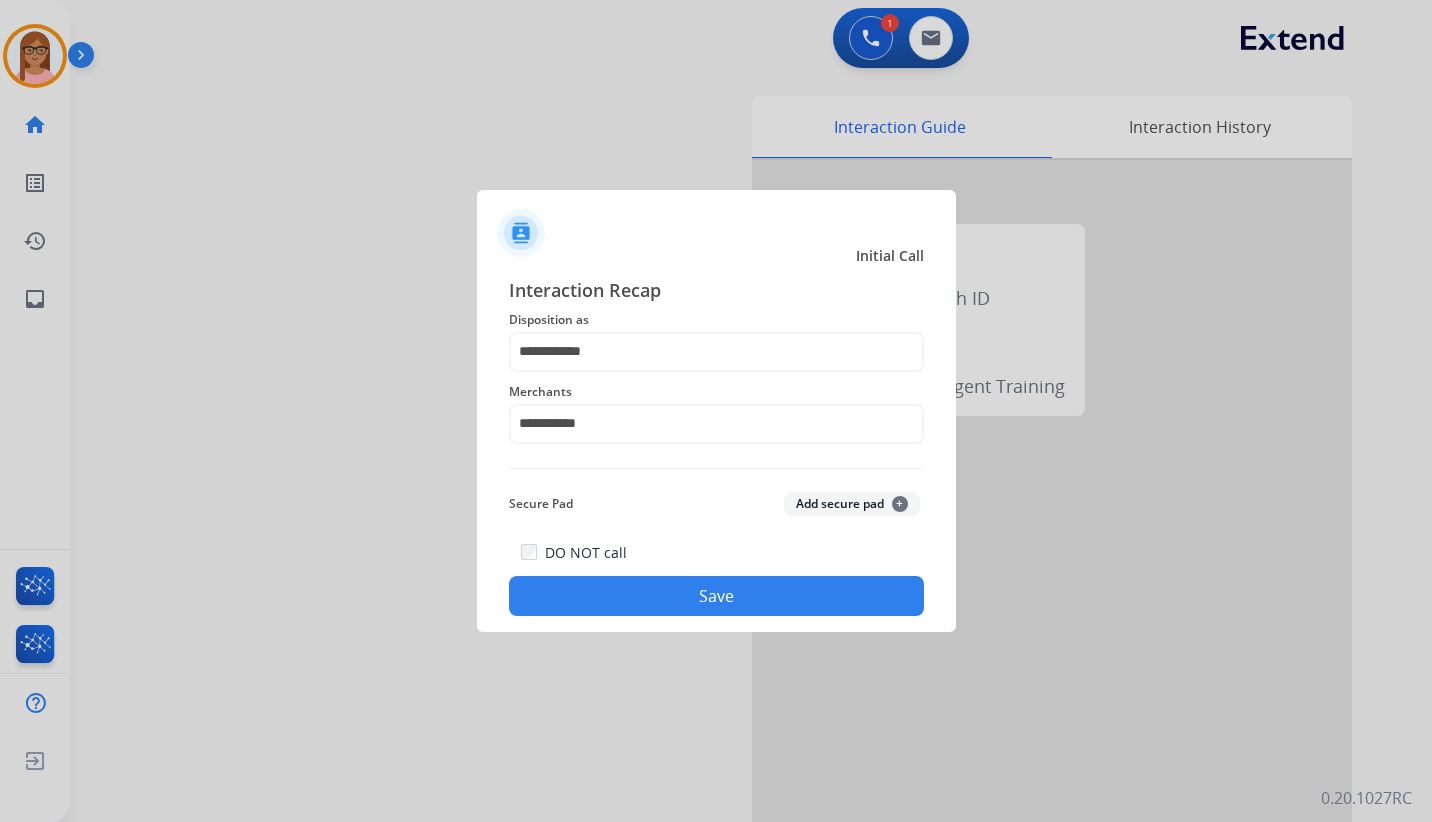 click on "Save" 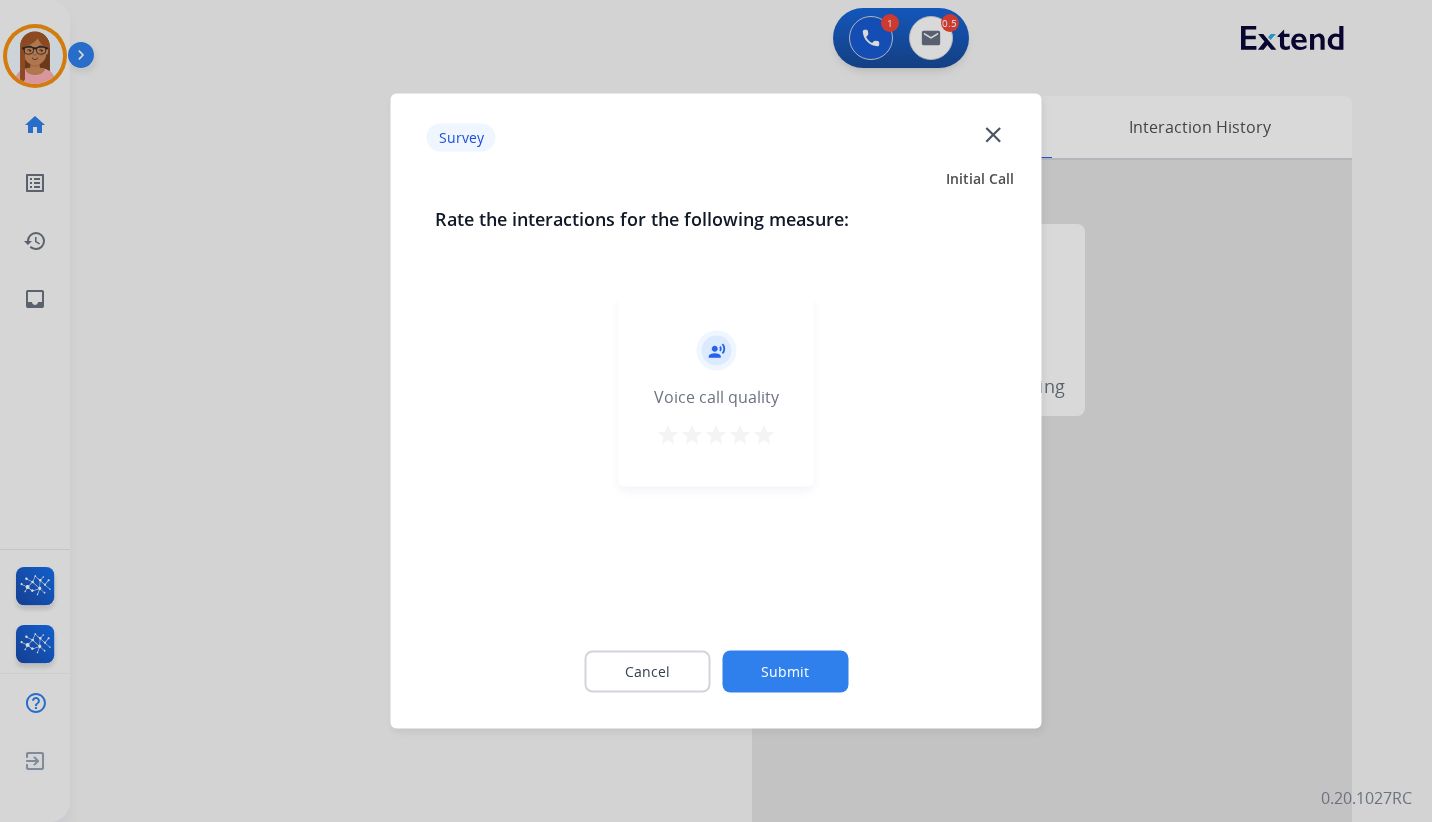 click on "star" at bounding box center [764, 435] 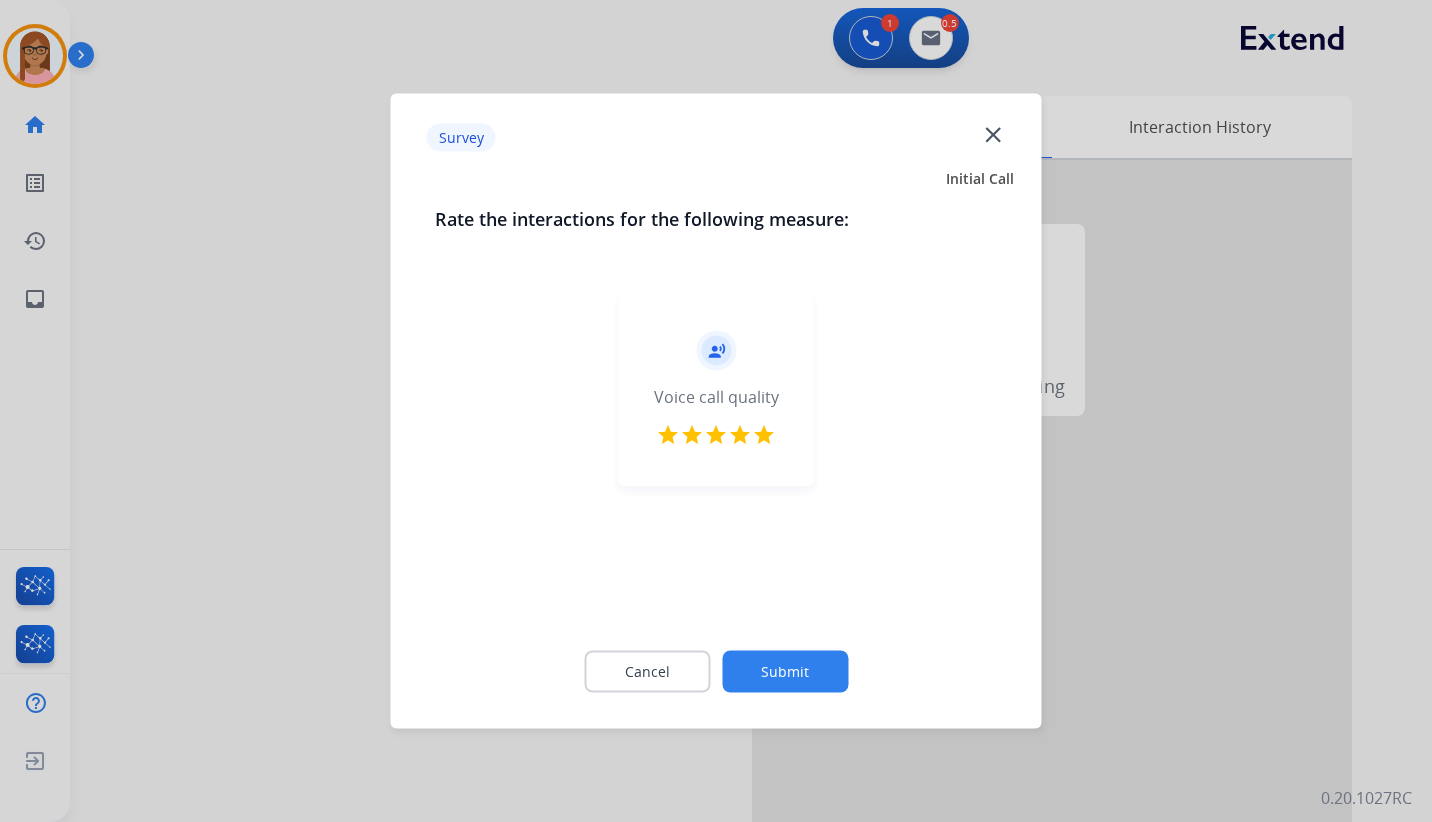 click on "Submit" 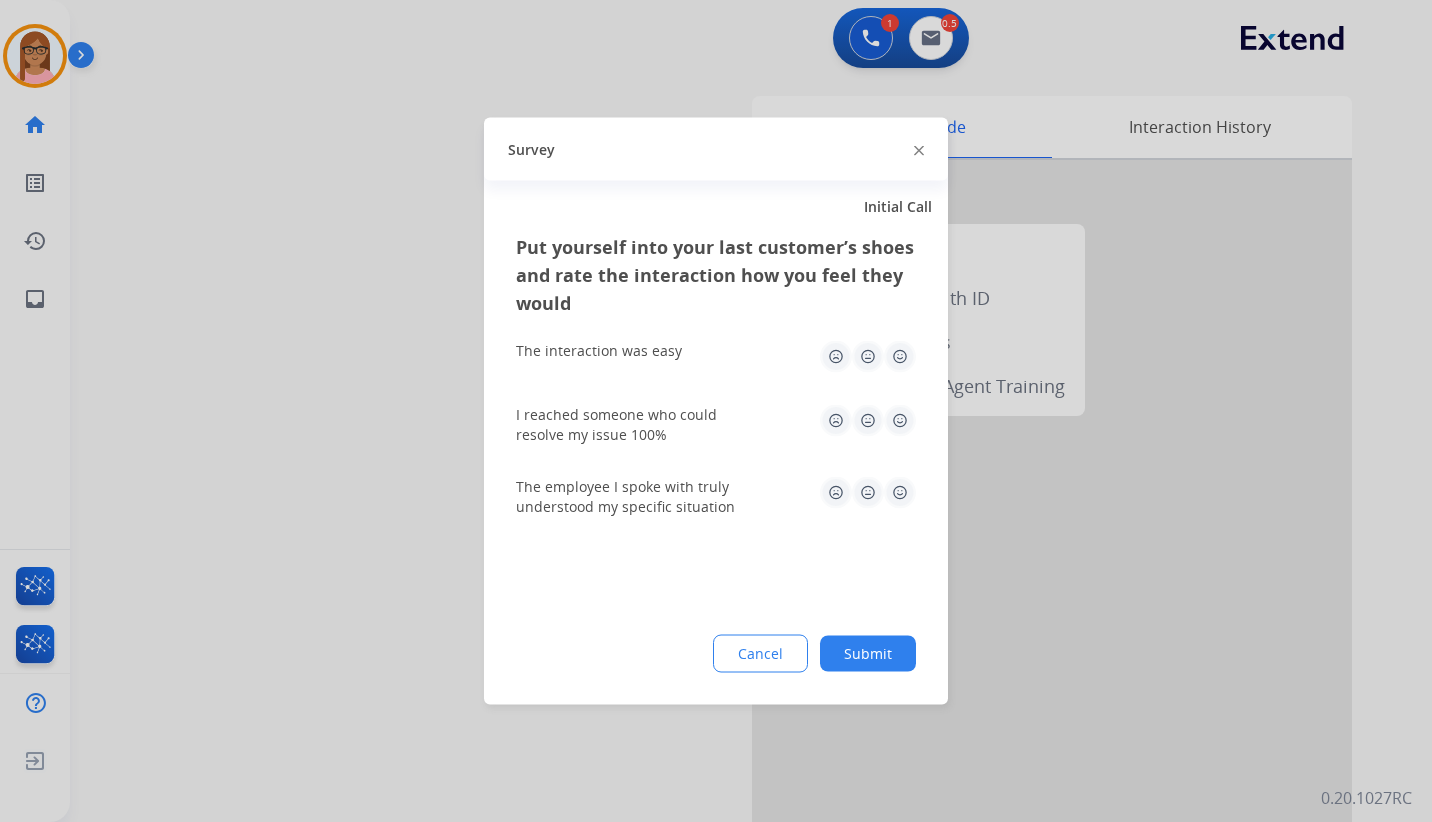 drag, startPoint x: 868, startPoint y: 354, endPoint x: 869, endPoint y: 402, distance: 48.010414 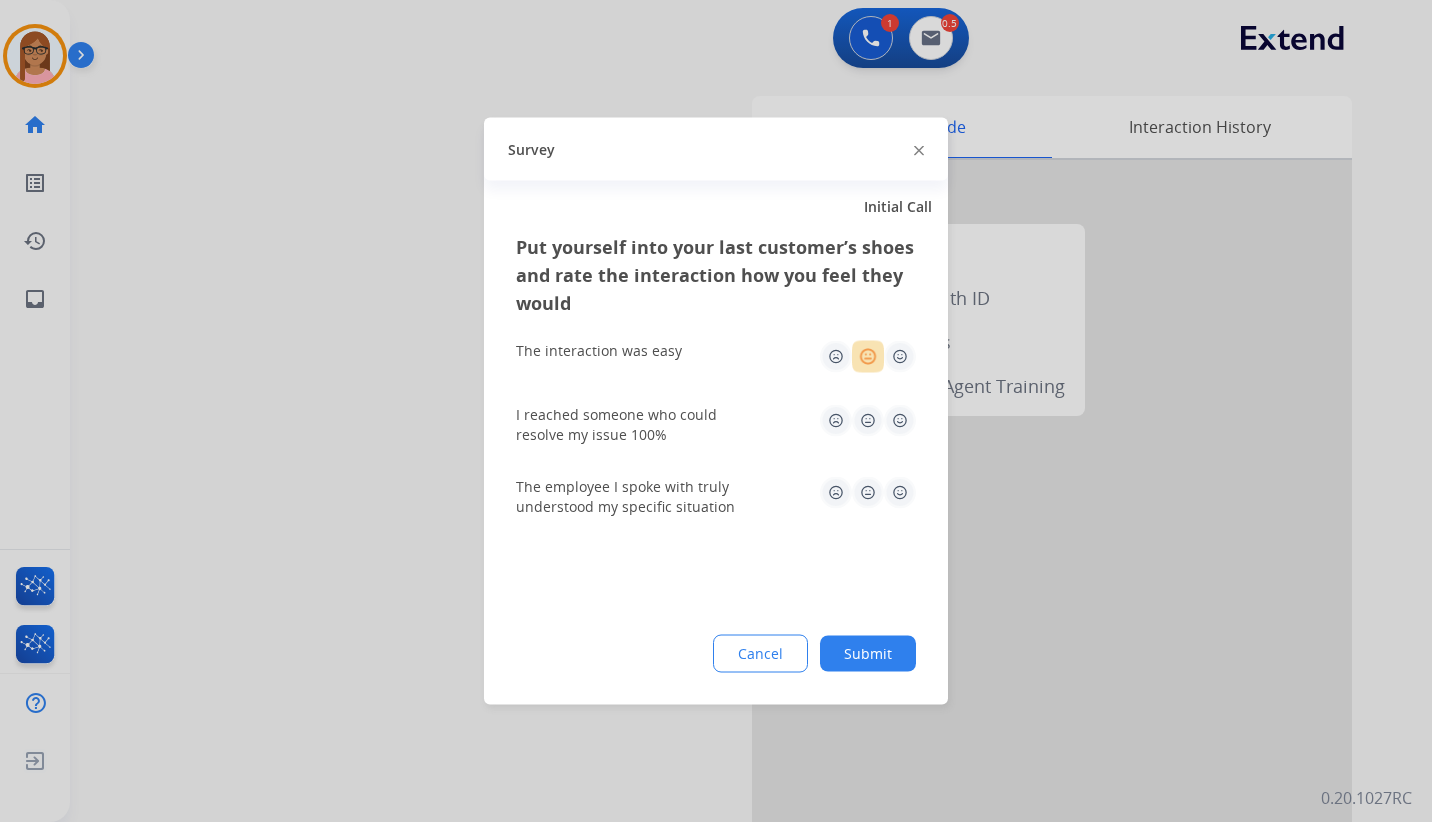 click 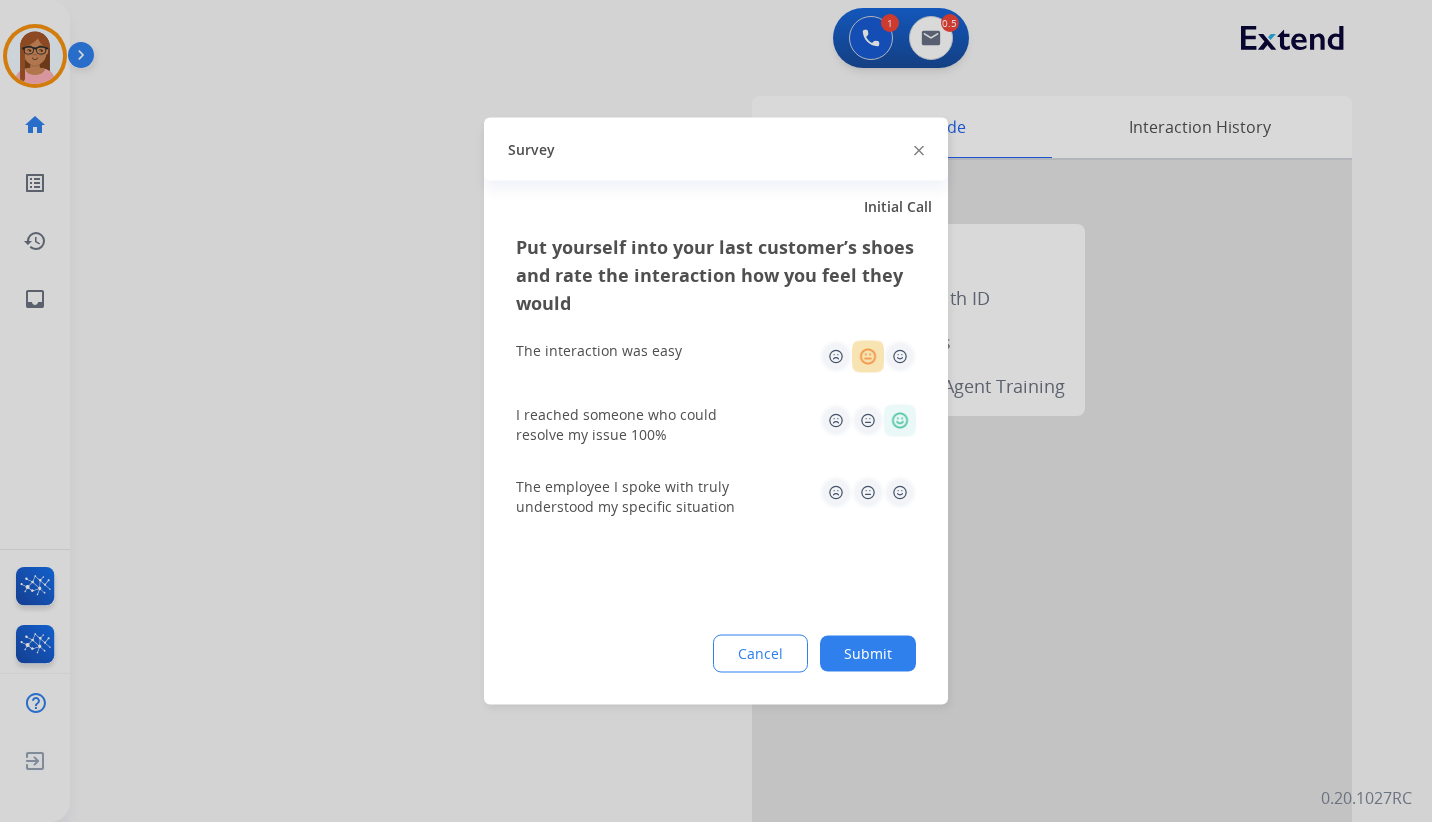 click 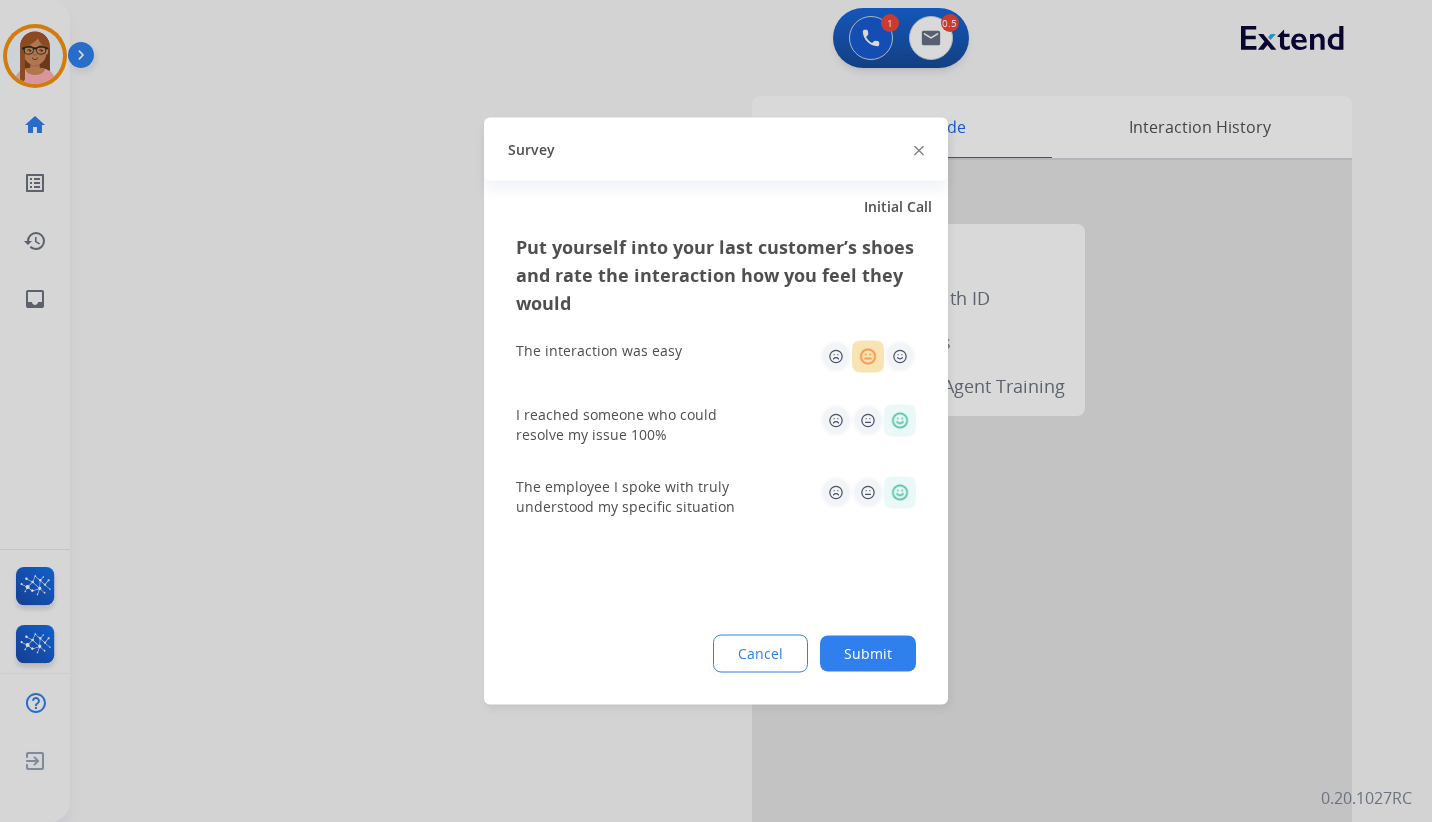 click on "Submit" 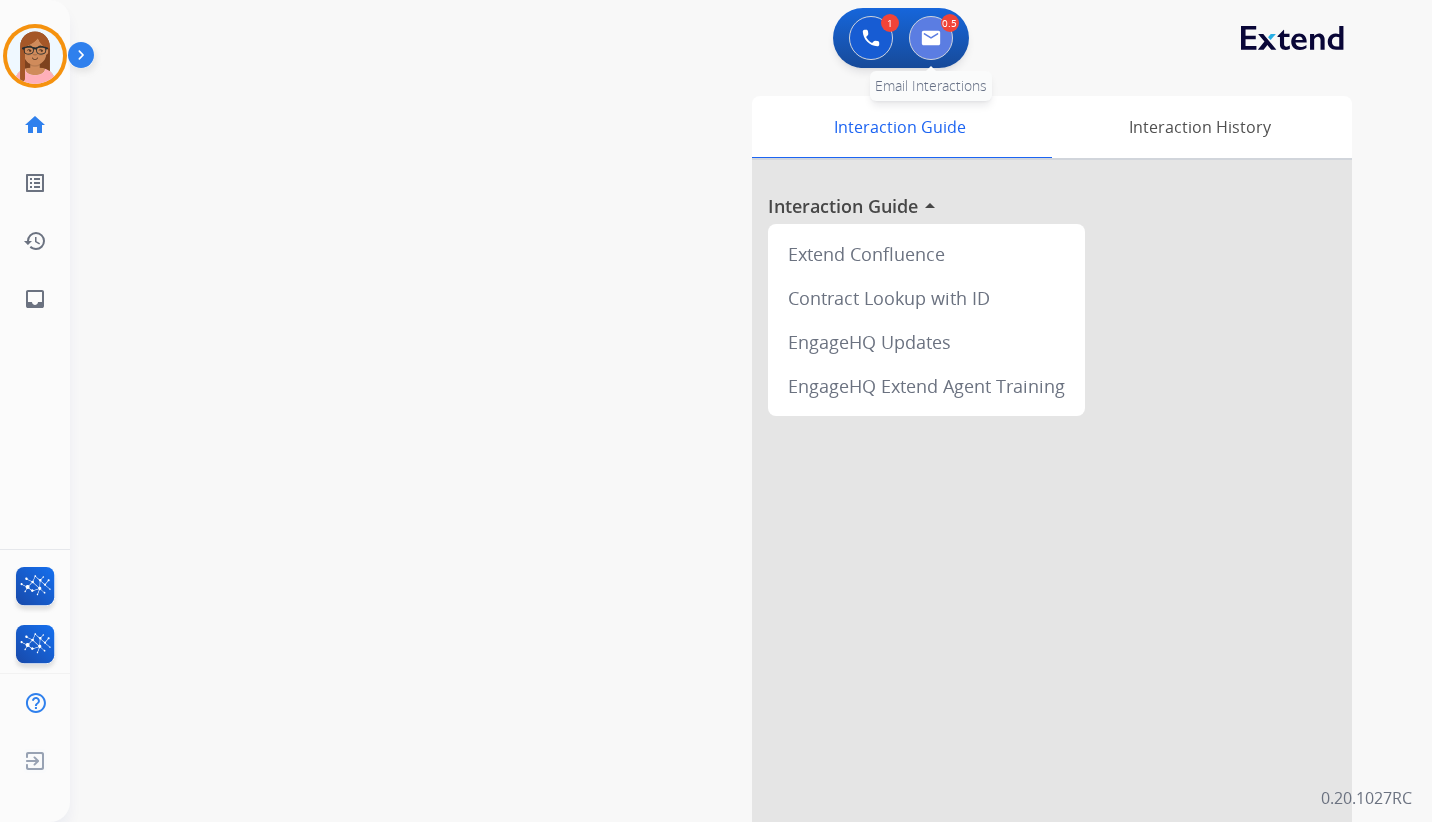 click at bounding box center (931, 38) 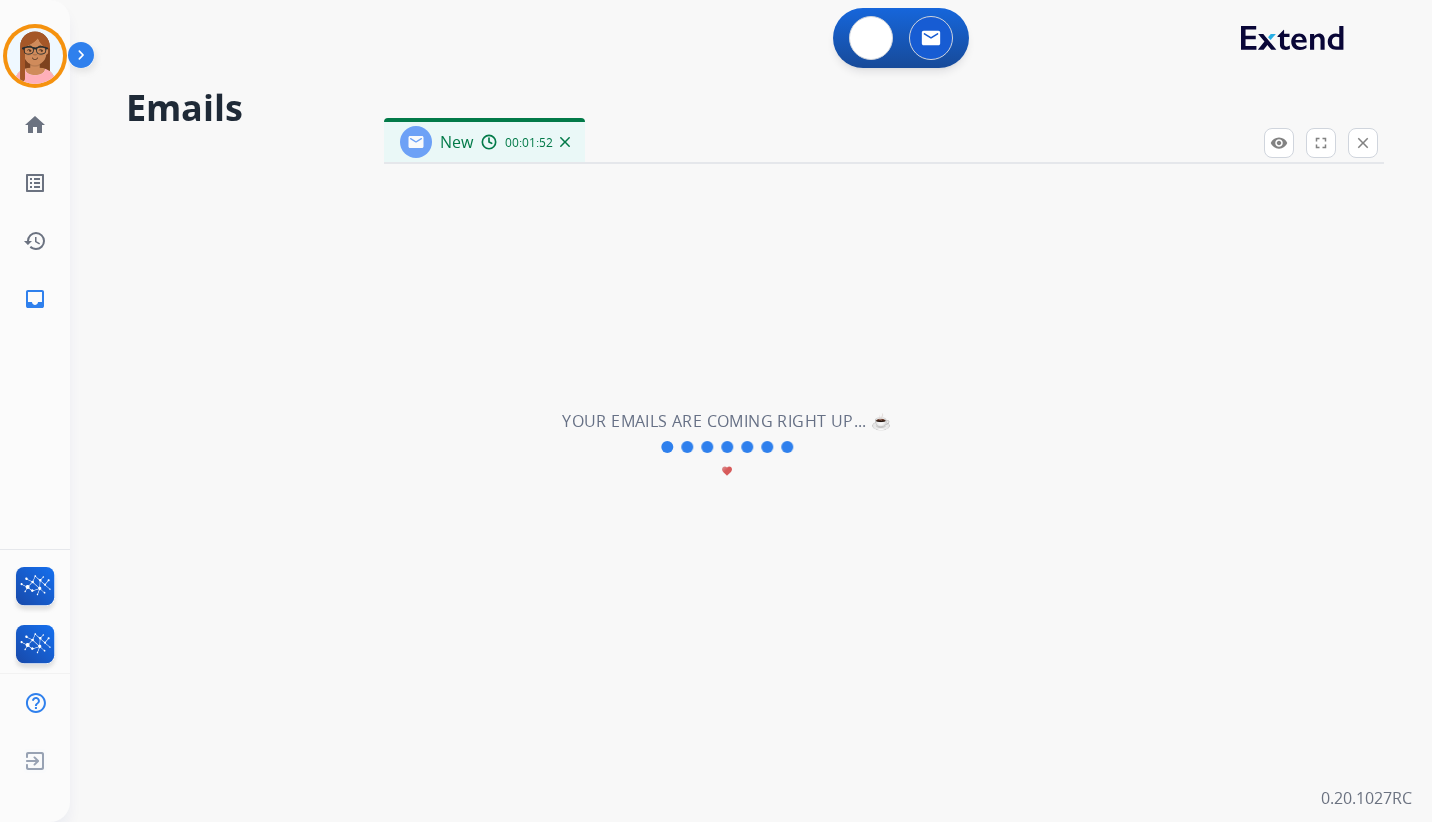 select on "**********" 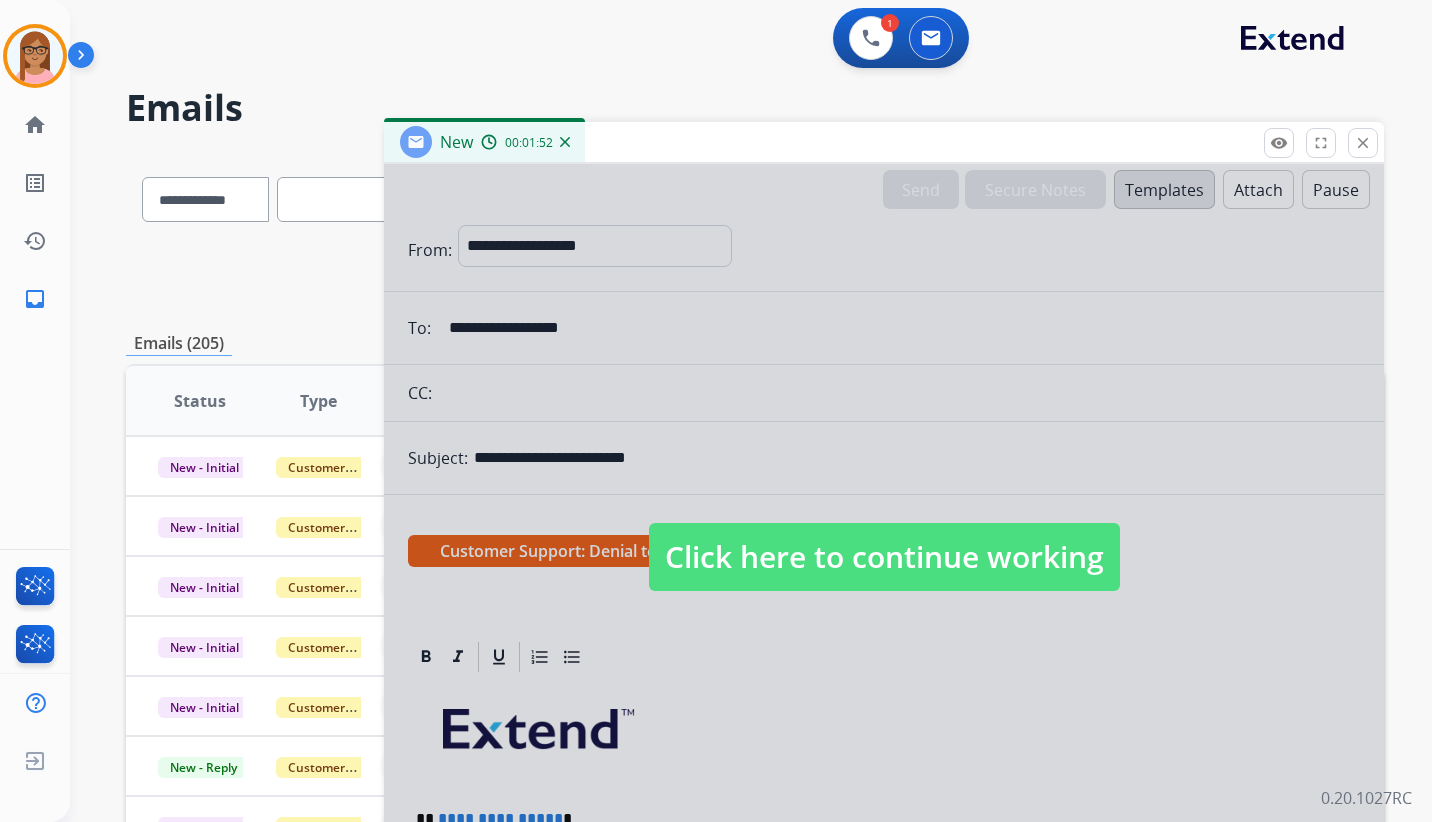click on "Click here to continue working" at bounding box center (884, 557) 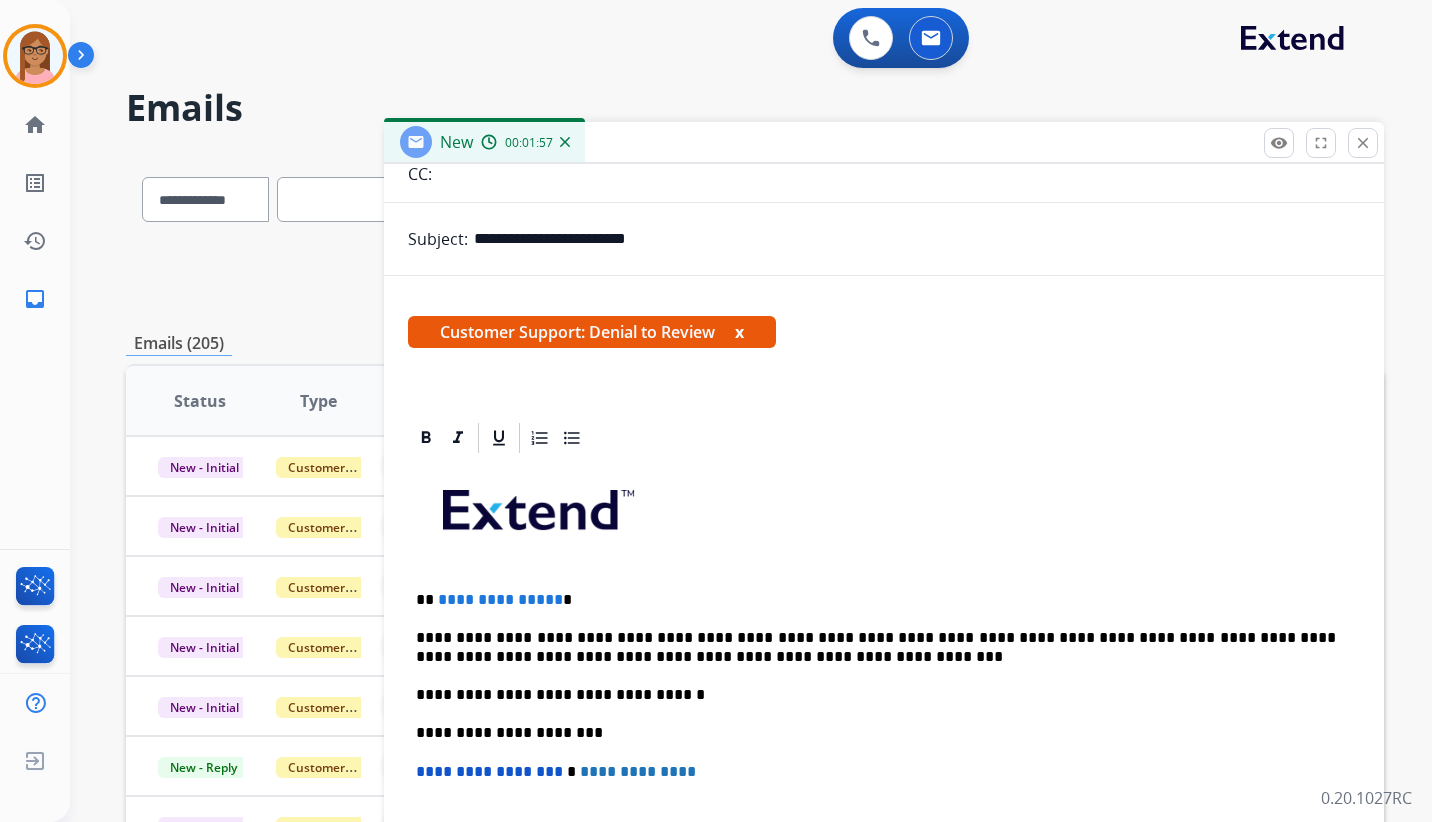 scroll, scrollTop: 0, scrollLeft: 0, axis: both 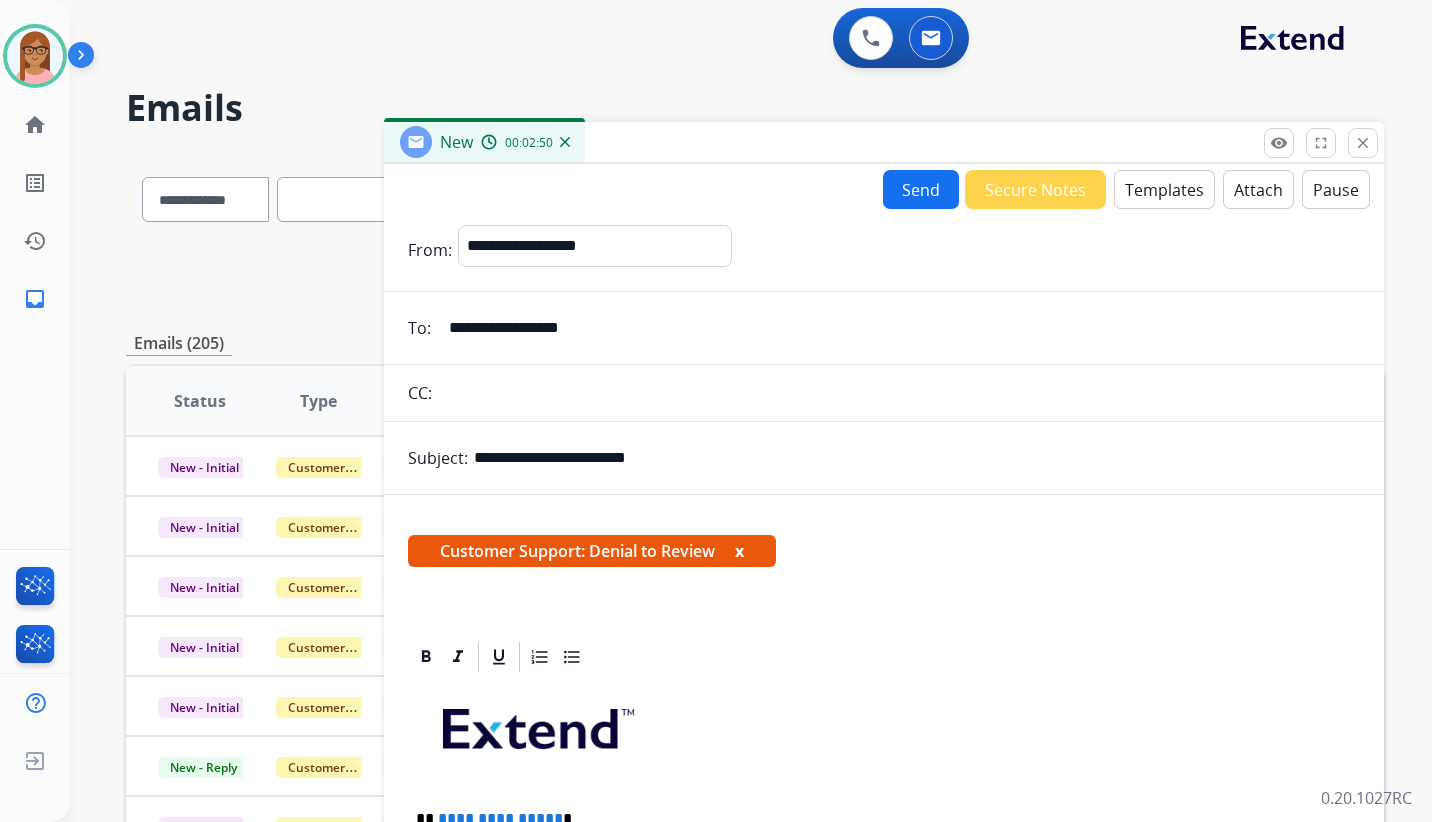 click at bounding box center [477, 199] 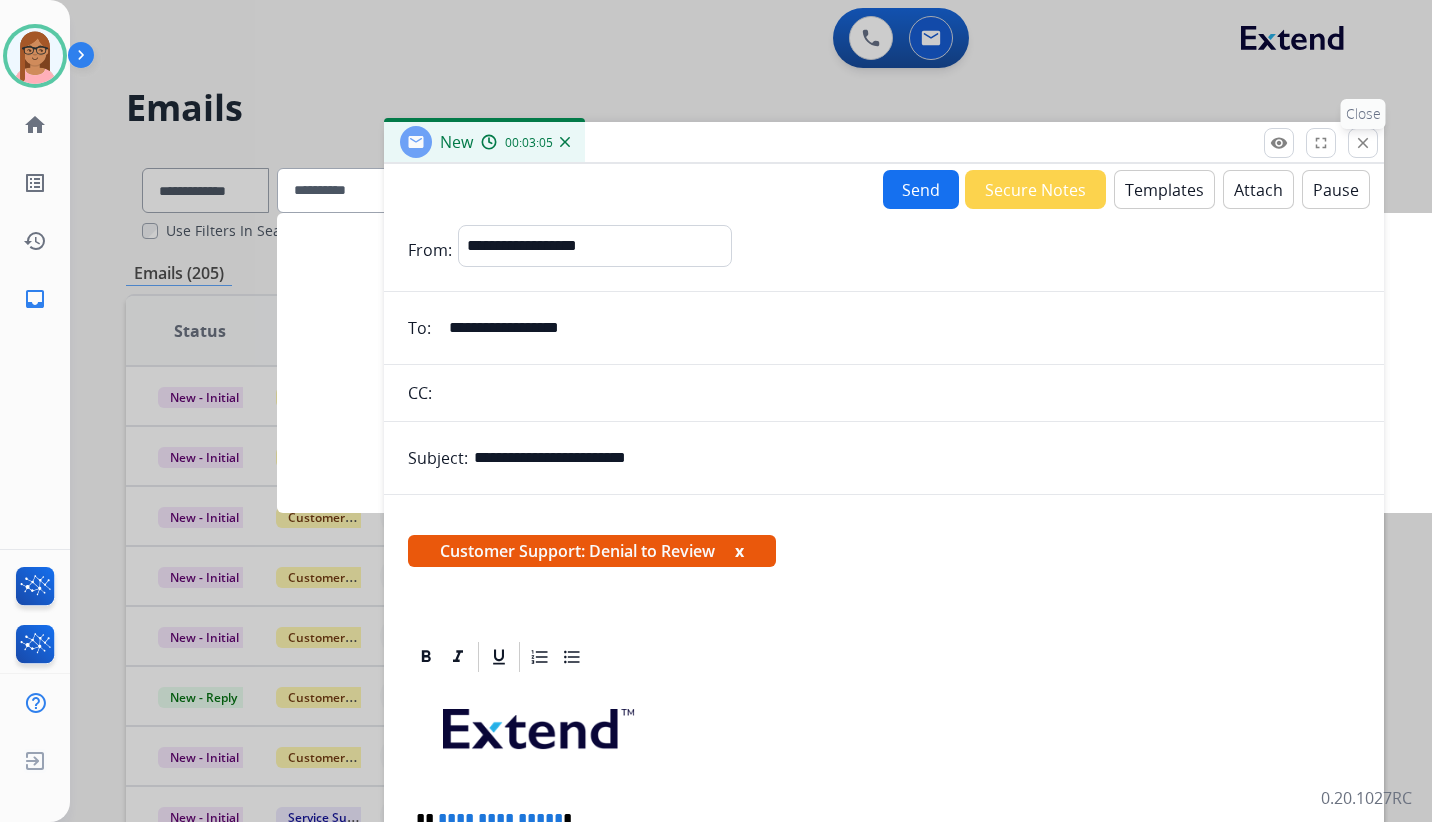 click on "close Close" at bounding box center [1363, 143] 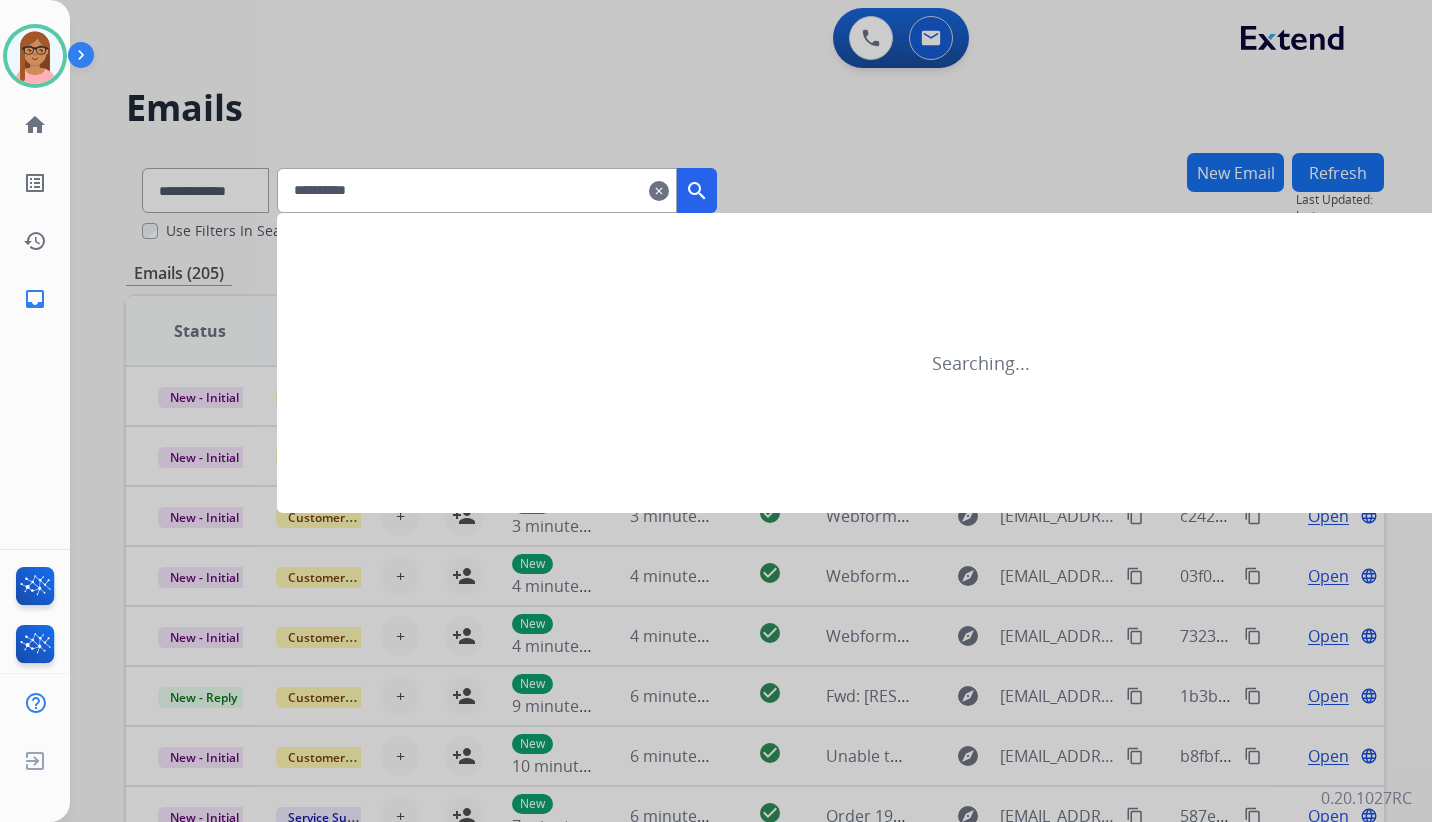 click on "**********" at bounding box center (477, 190) 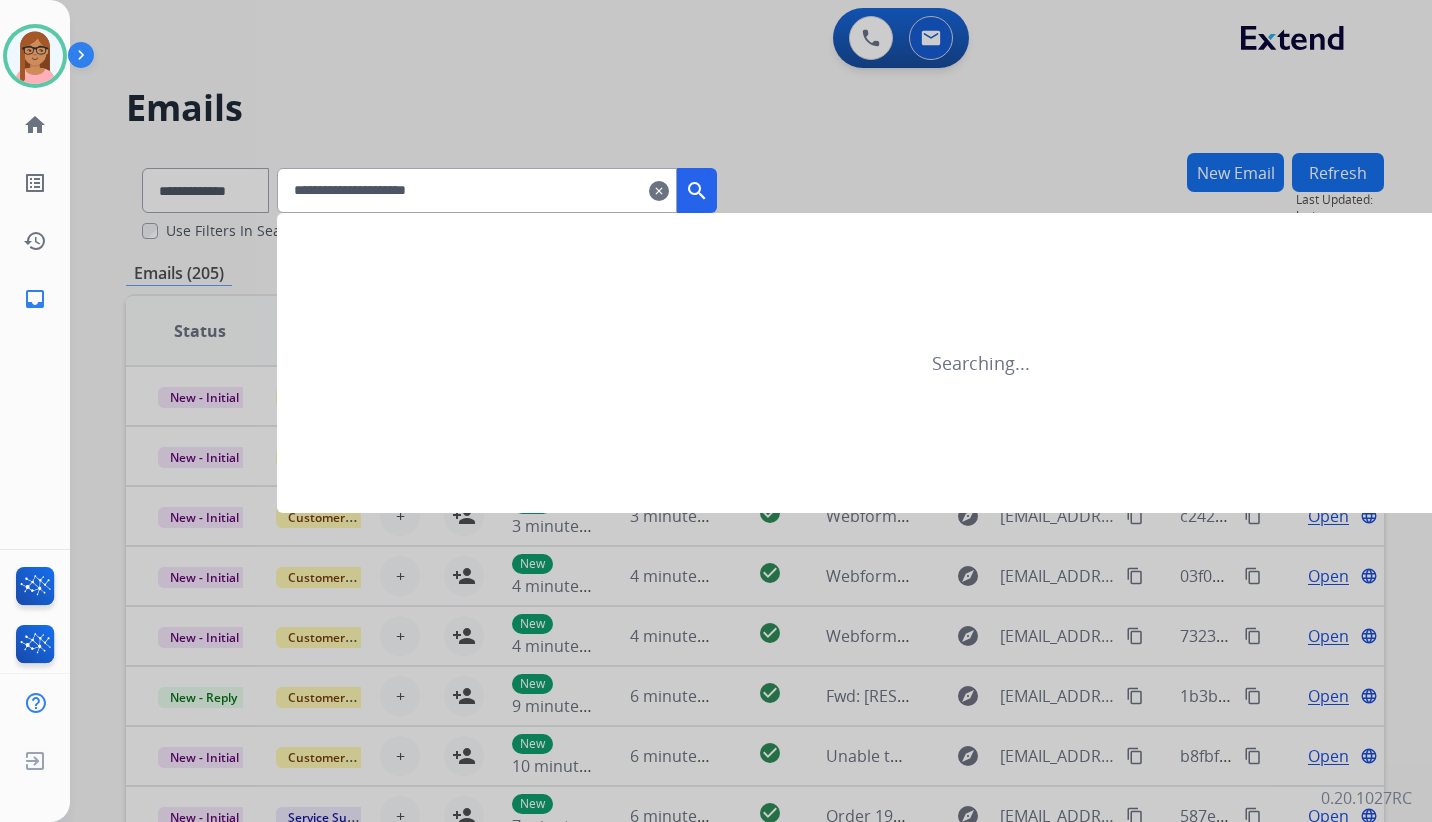 type on "**********" 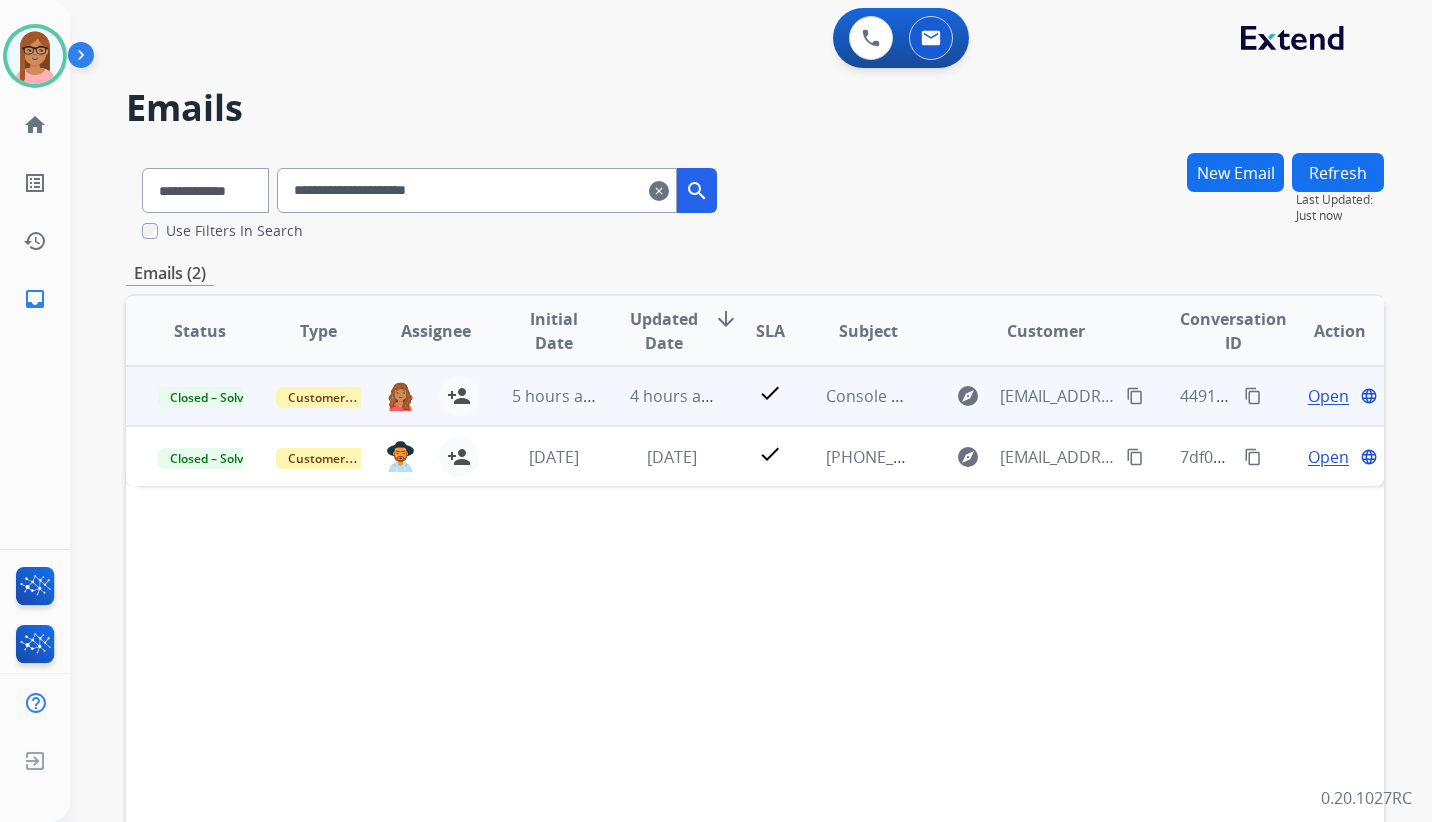 click on "Open" at bounding box center (1328, 396) 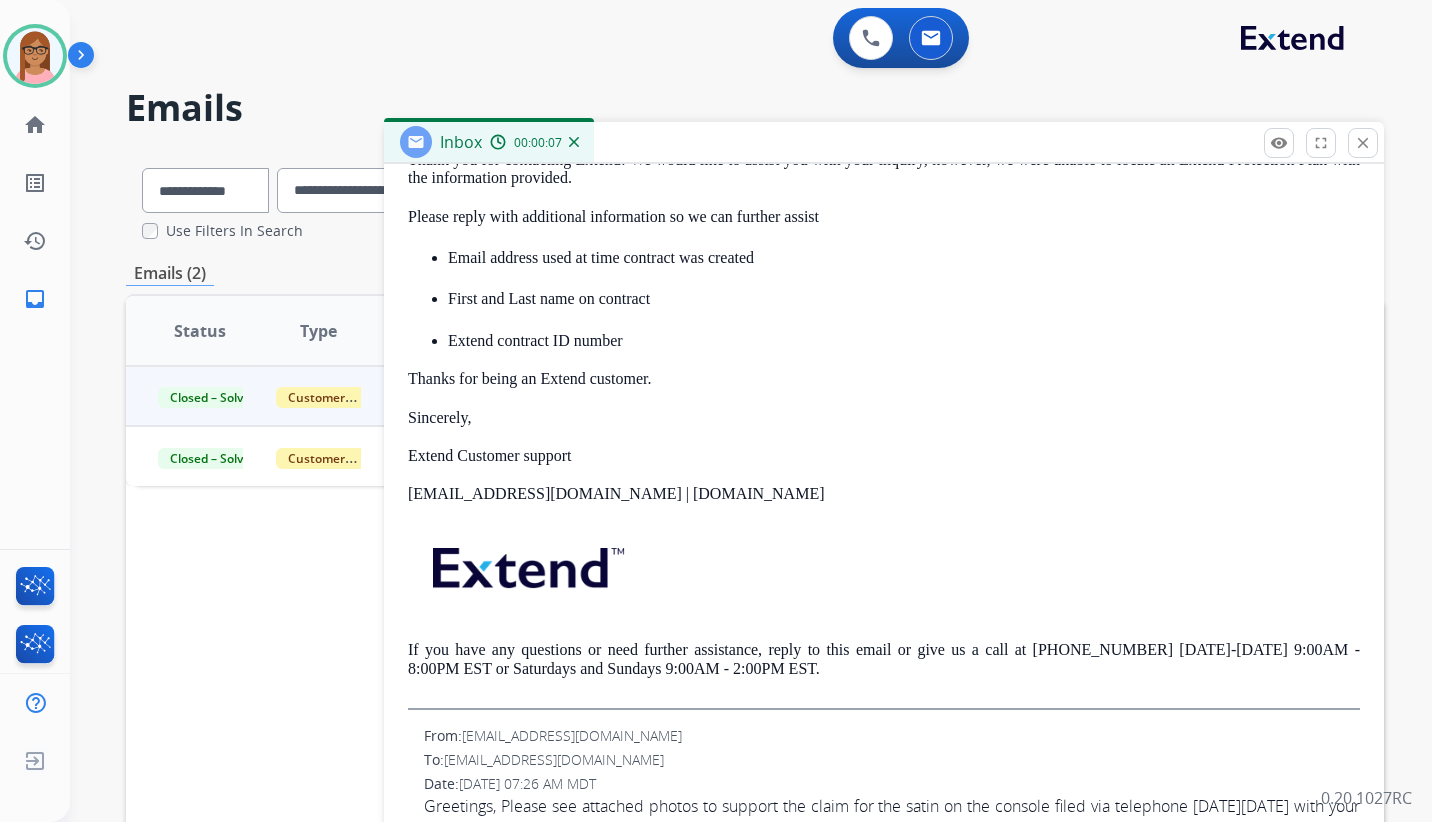 scroll, scrollTop: 619, scrollLeft: 0, axis: vertical 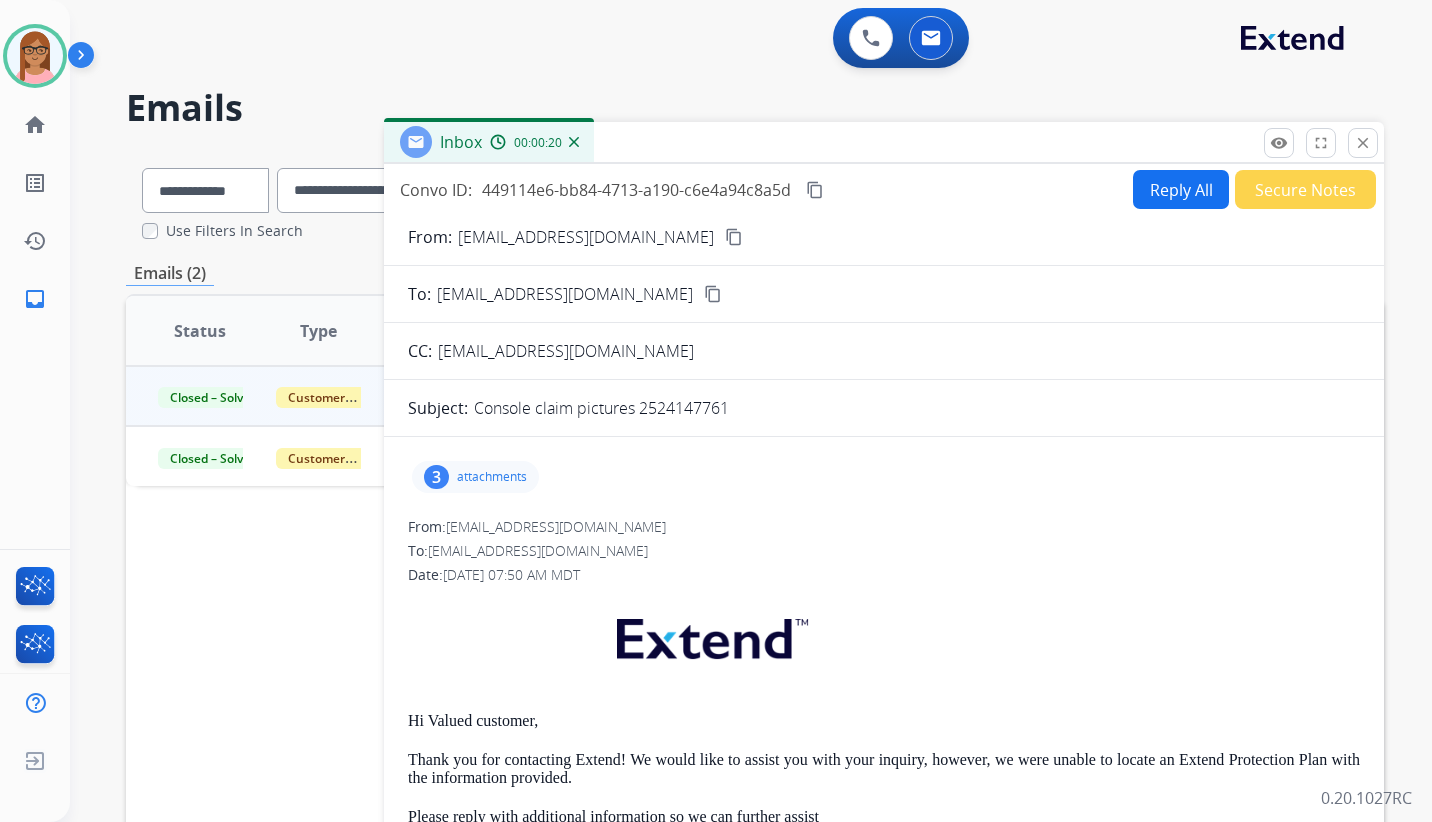 click on "attachments" at bounding box center (492, 477) 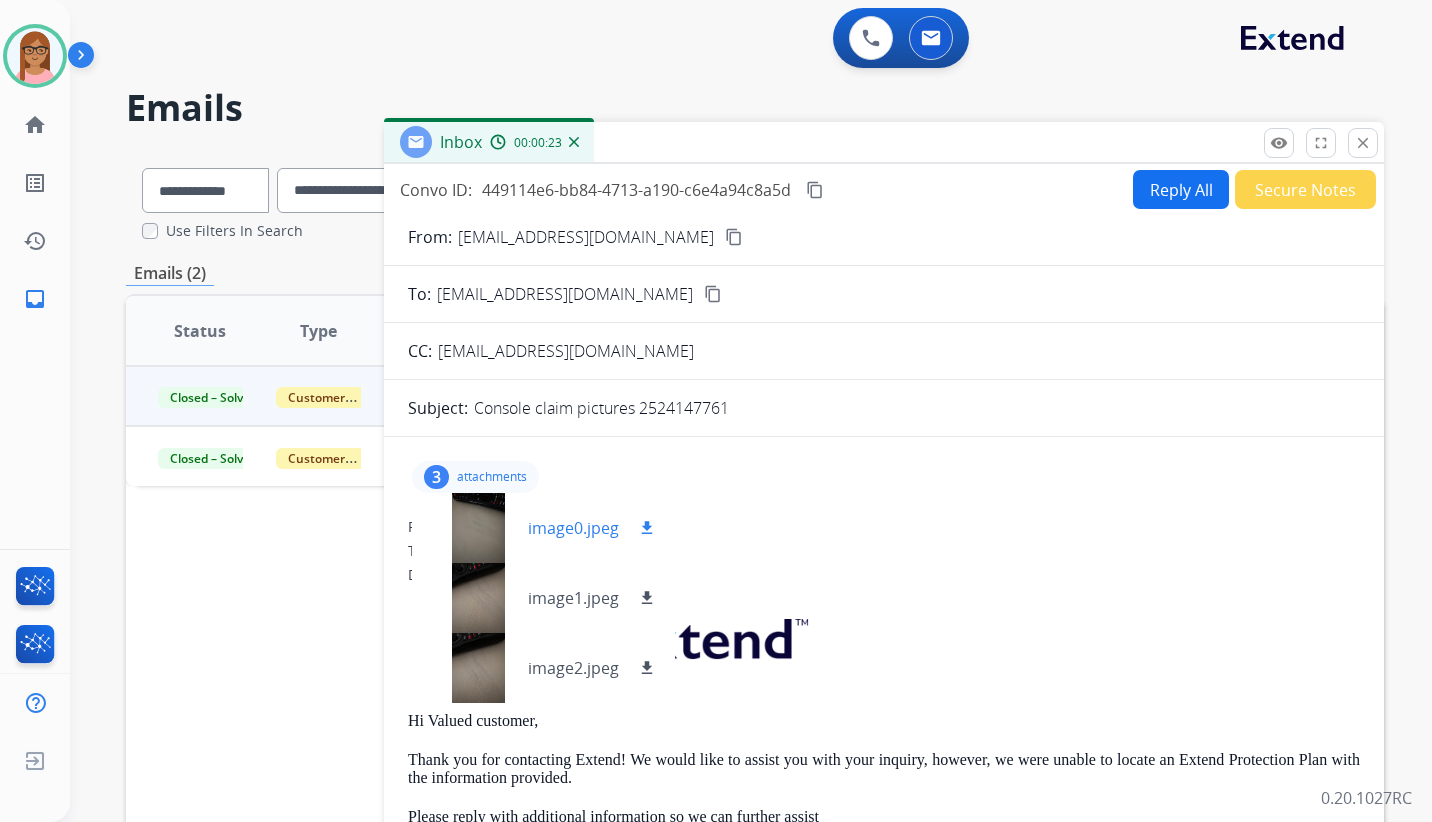 click on "download" at bounding box center (647, 528) 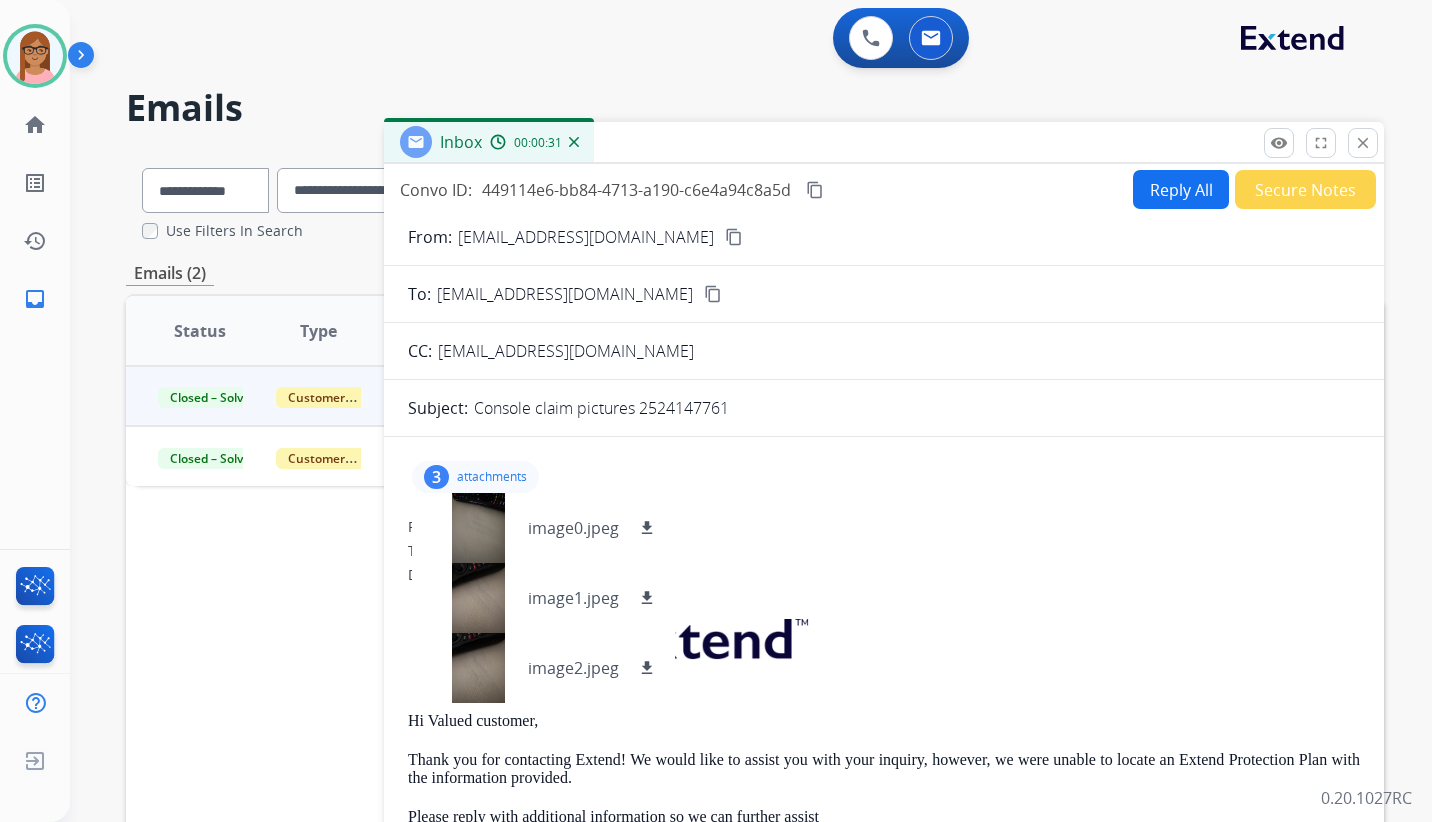 click on "3 attachments  image0.jpeg  download  image1.jpeg  download  image2.jpeg  download" at bounding box center [884, 477] 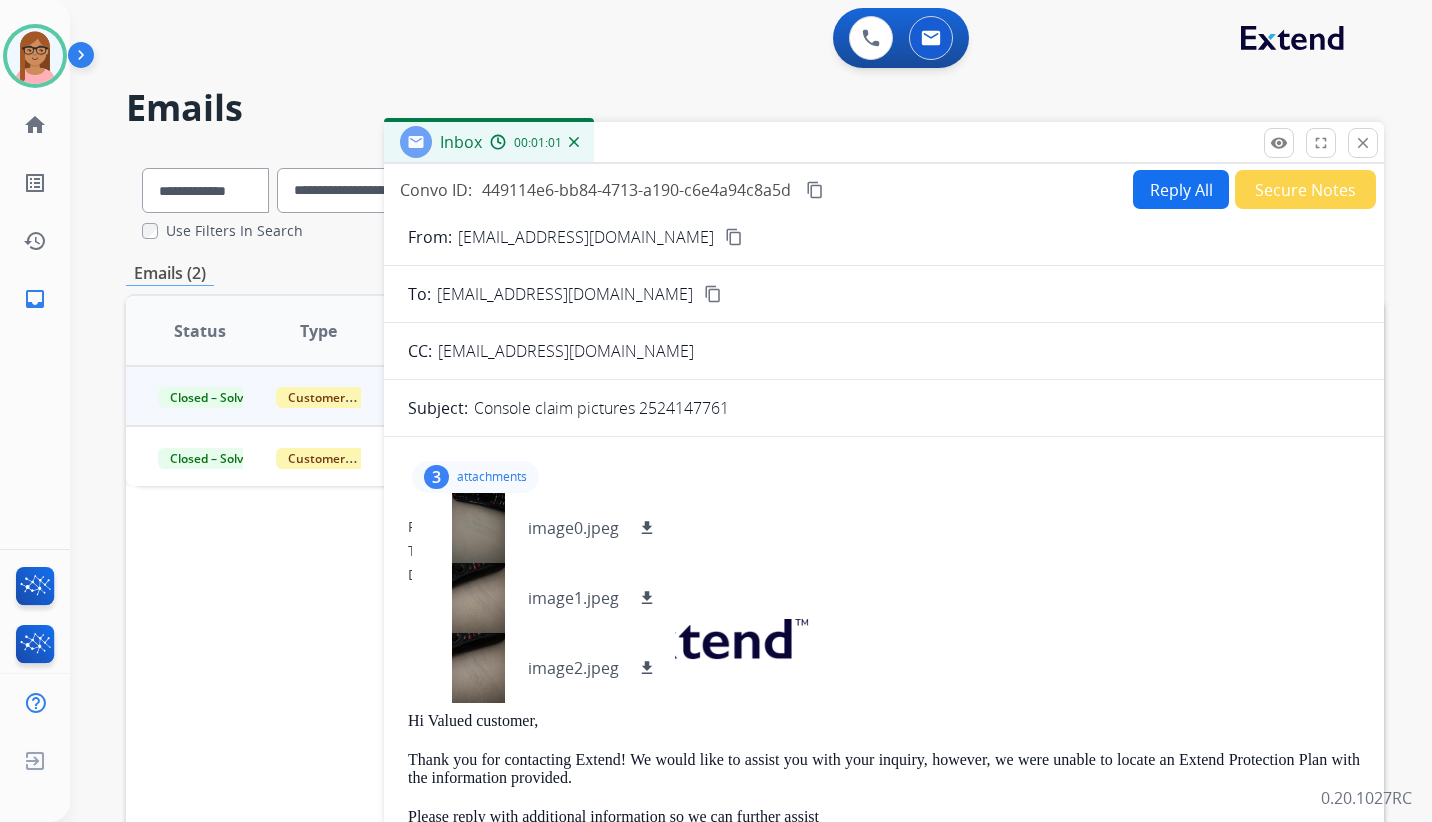 click on "**********" at bounding box center [751, 411] 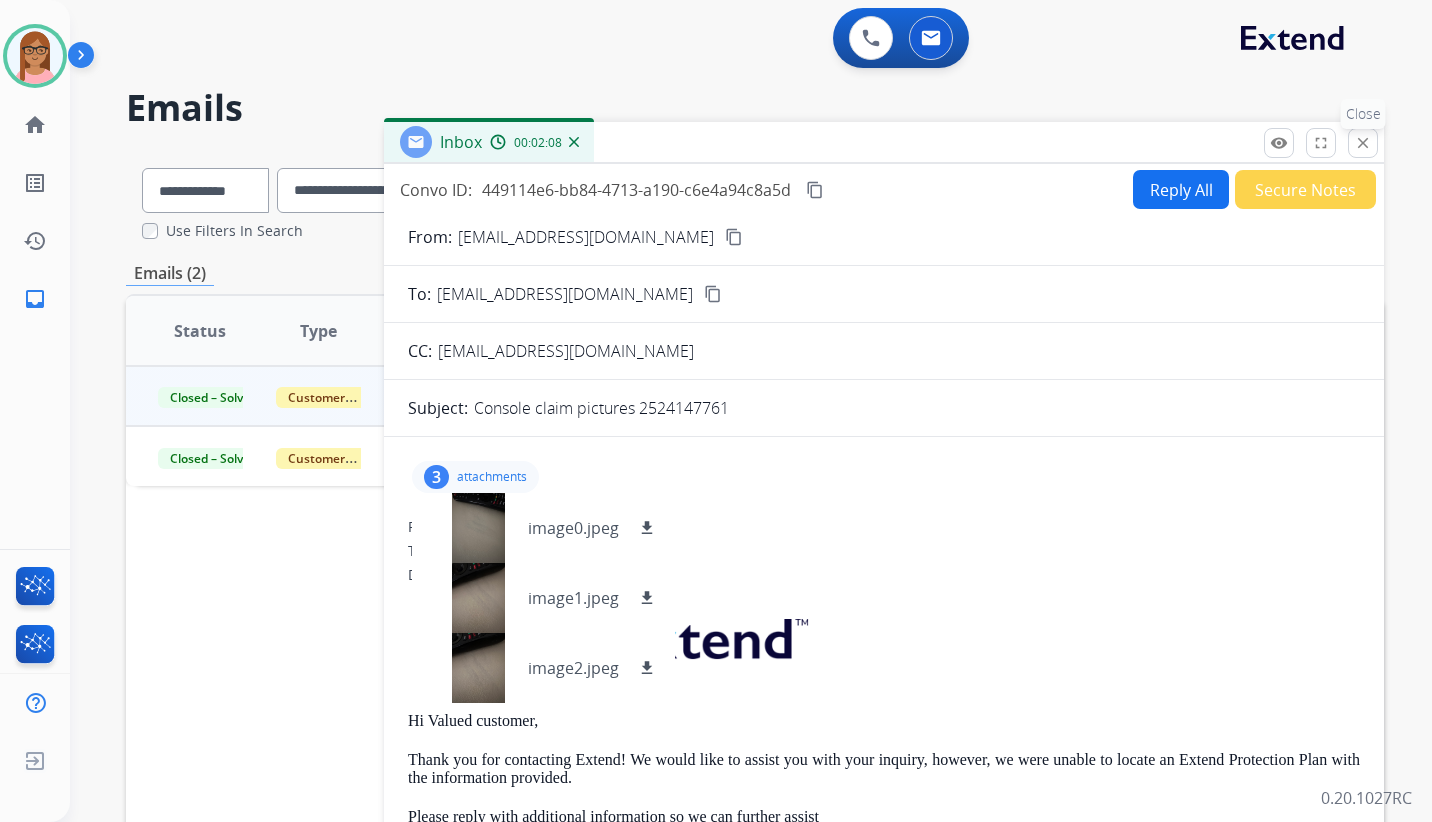 click on "close" at bounding box center (1363, 143) 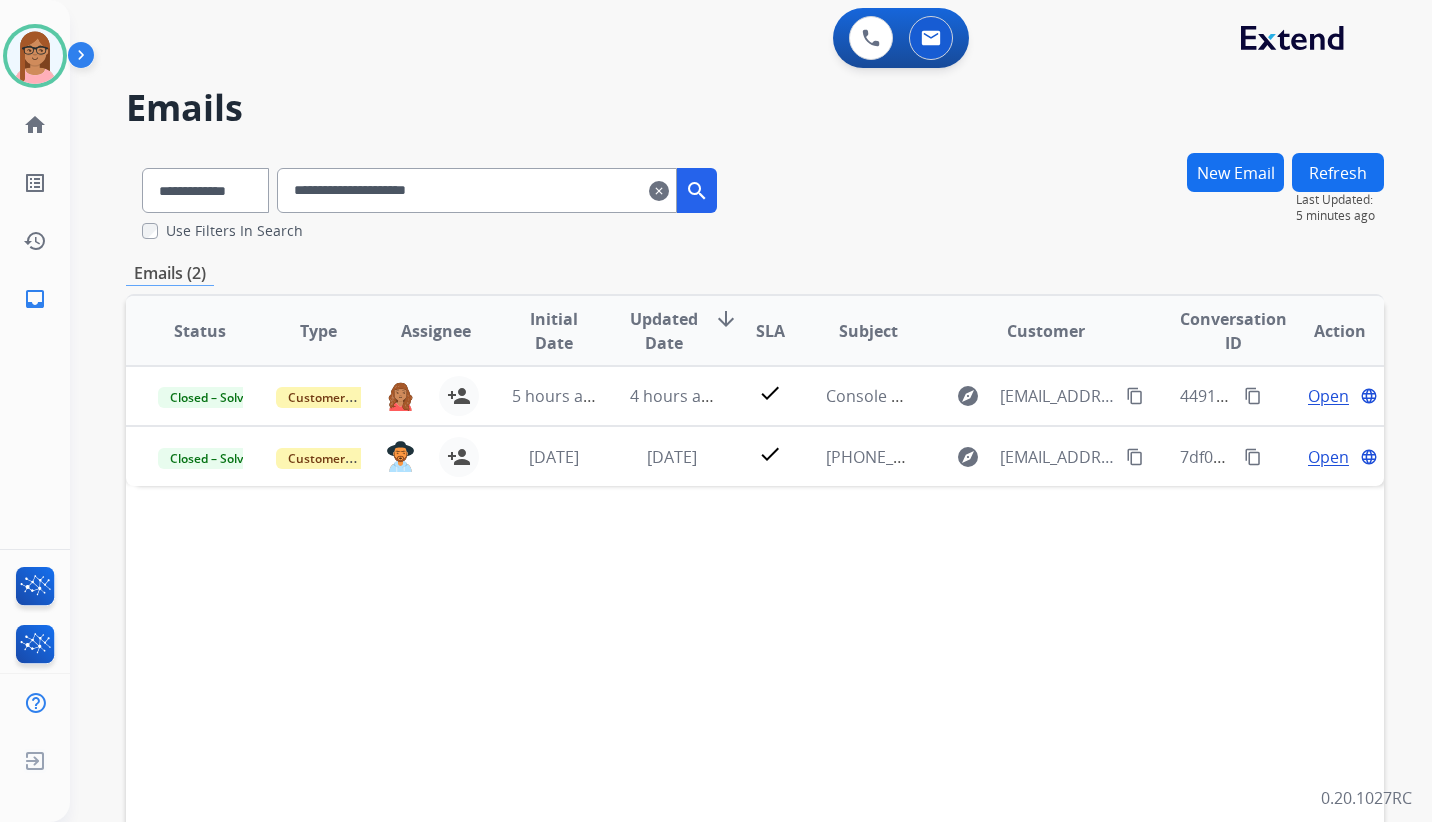 click on "New Email" at bounding box center [1235, 172] 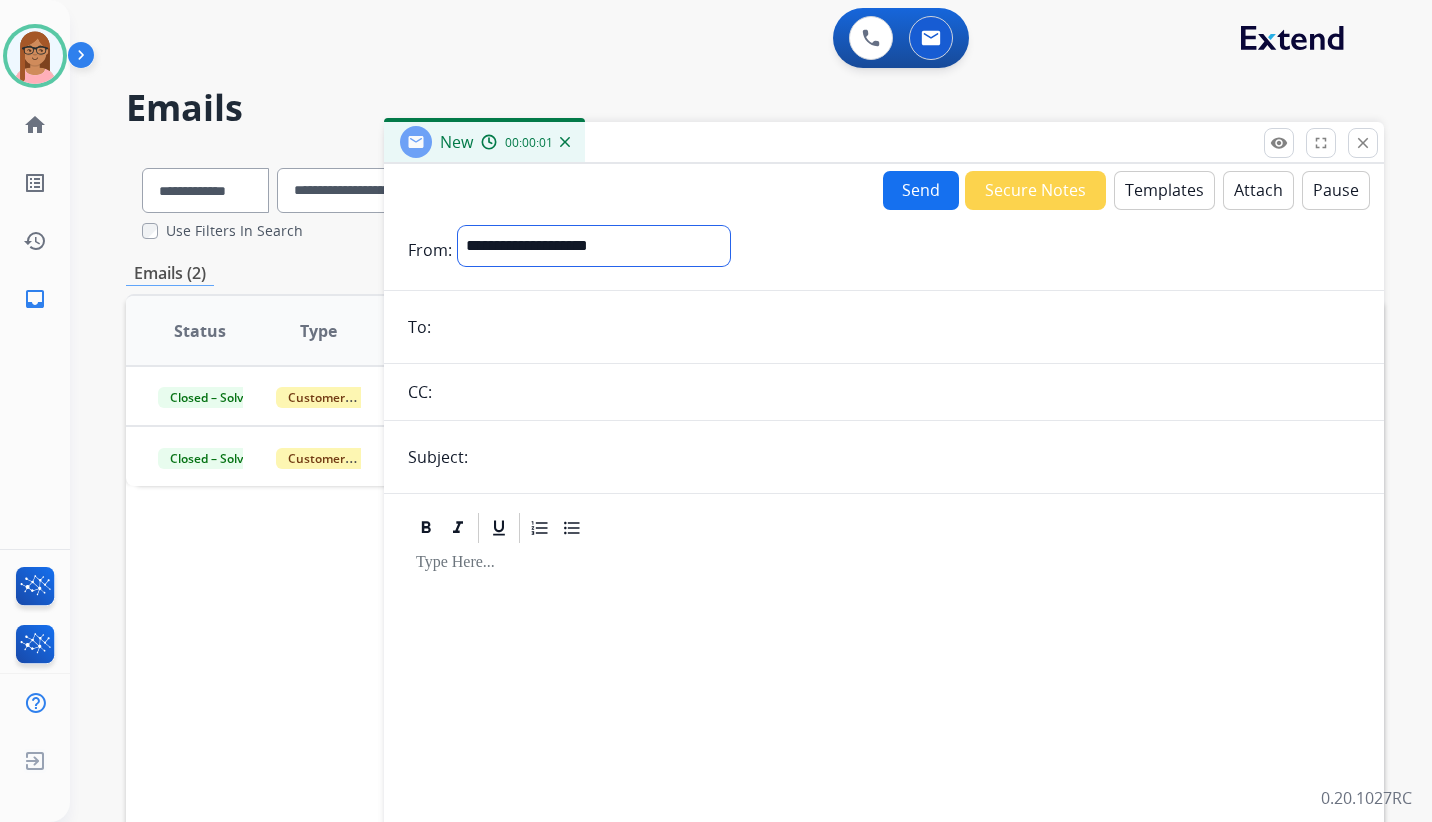 click on "**********" at bounding box center [594, 246] 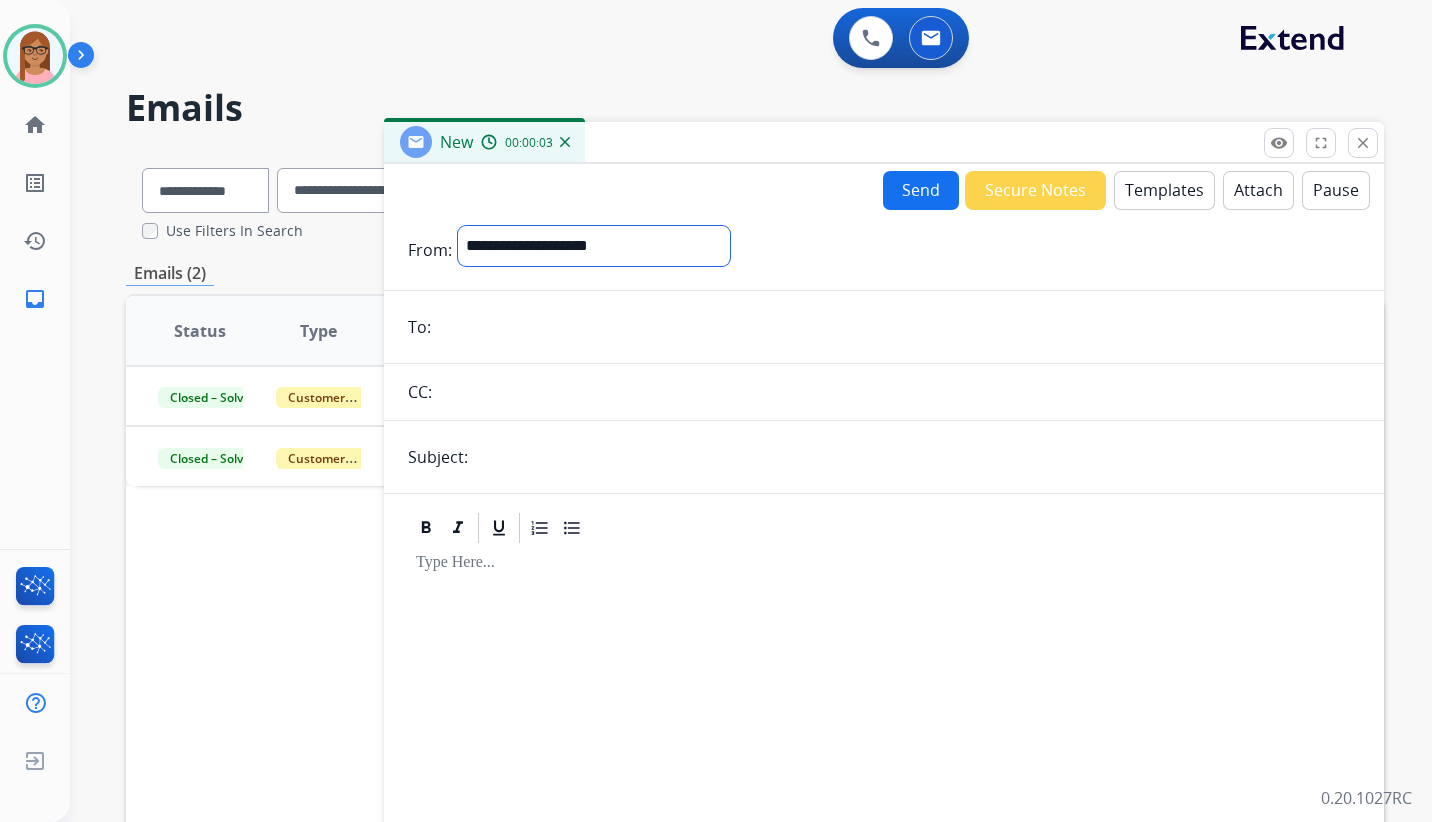 select on "**********" 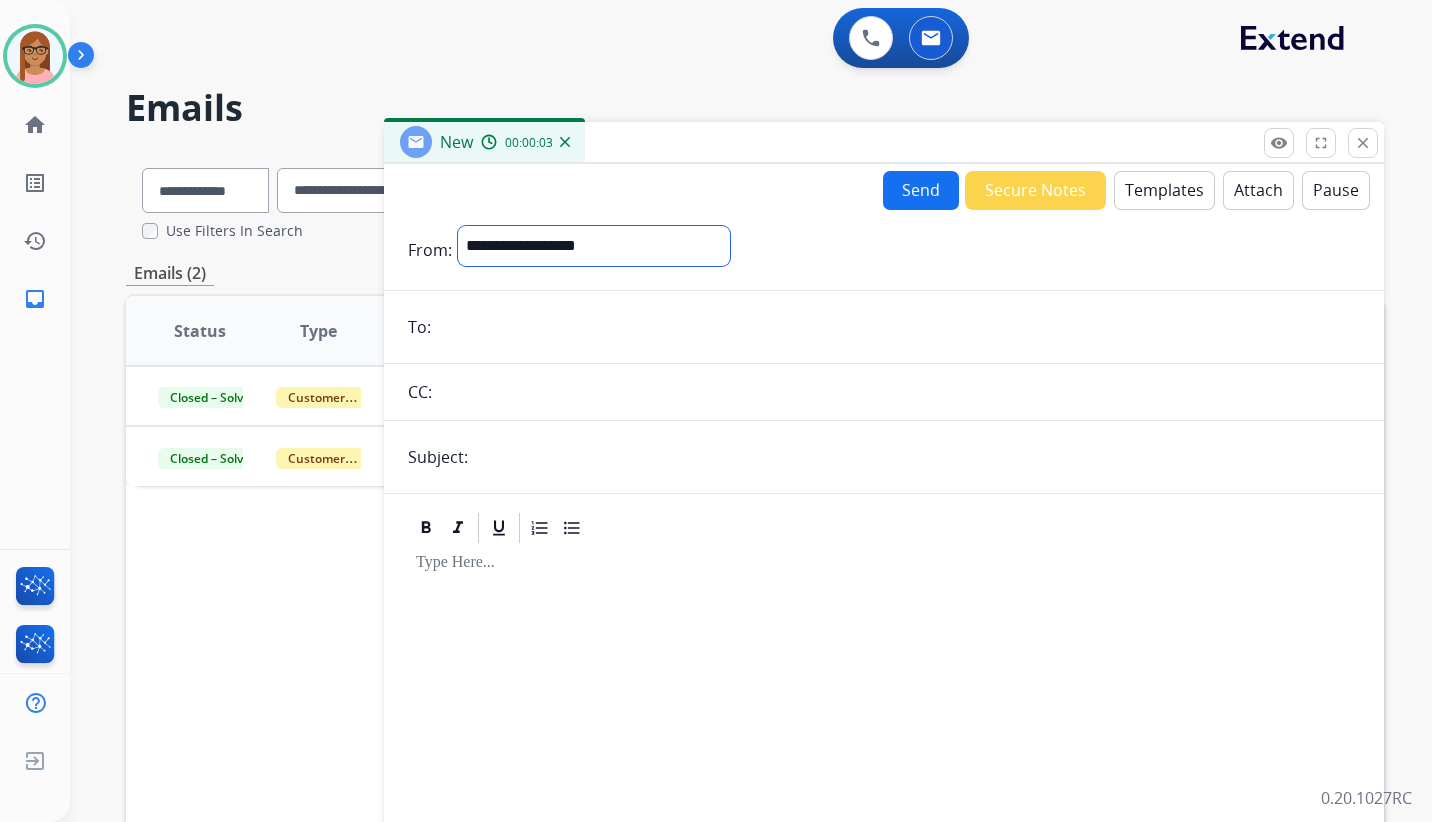 click on "**********" at bounding box center [594, 246] 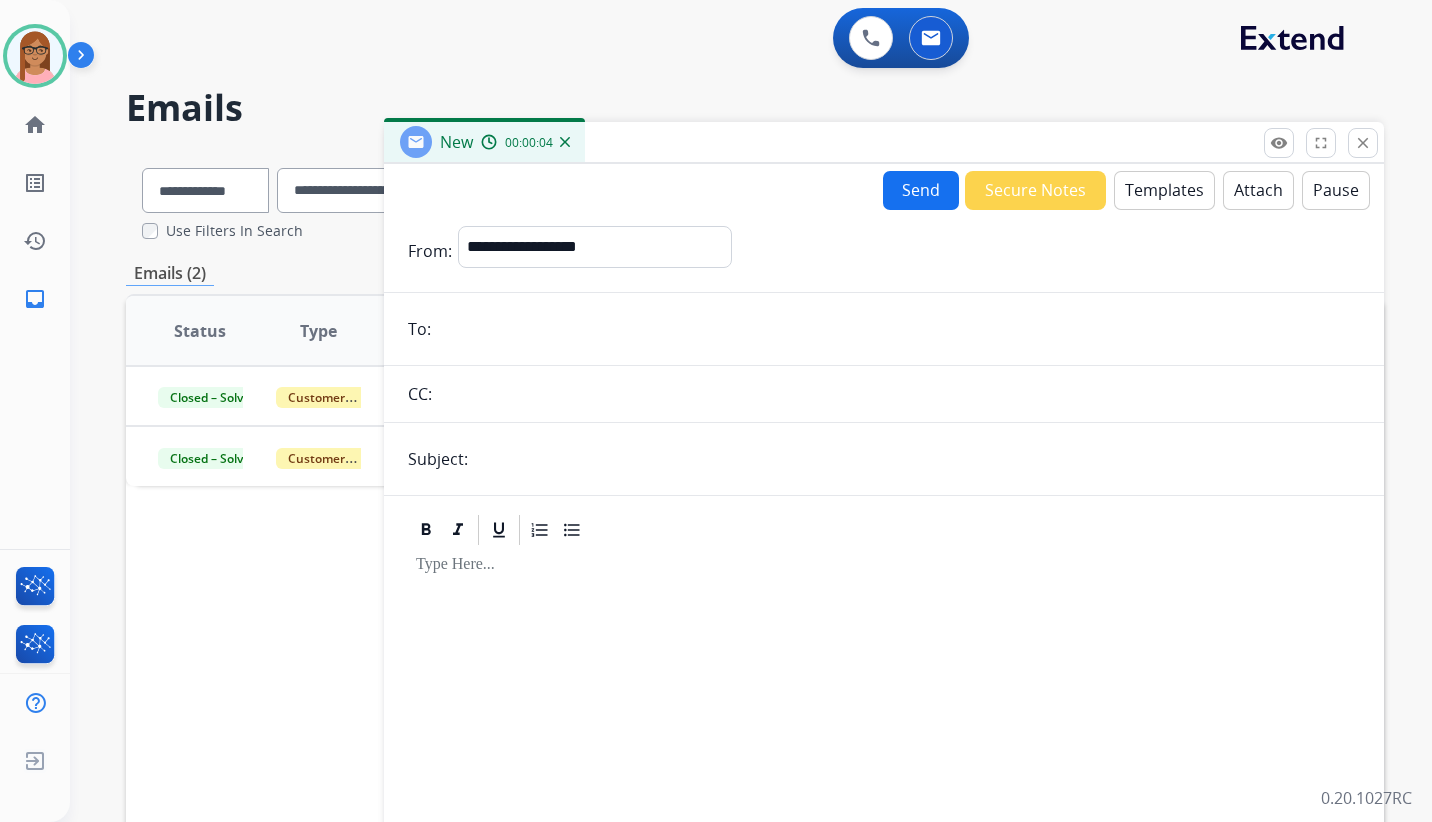 click on "**********" at bounding box center (884, 528) 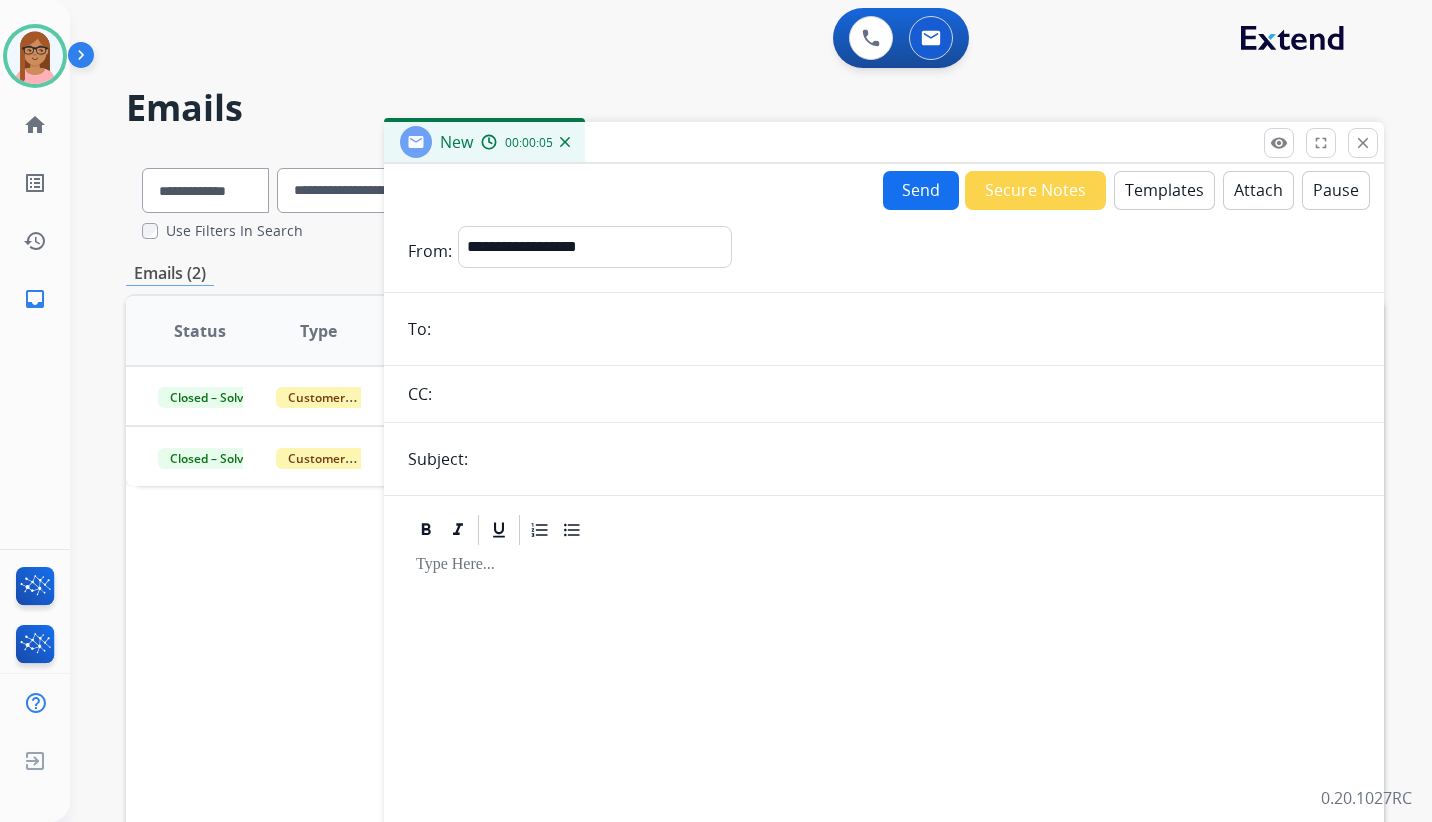 click on "**********" at bounding box center (884, 528) 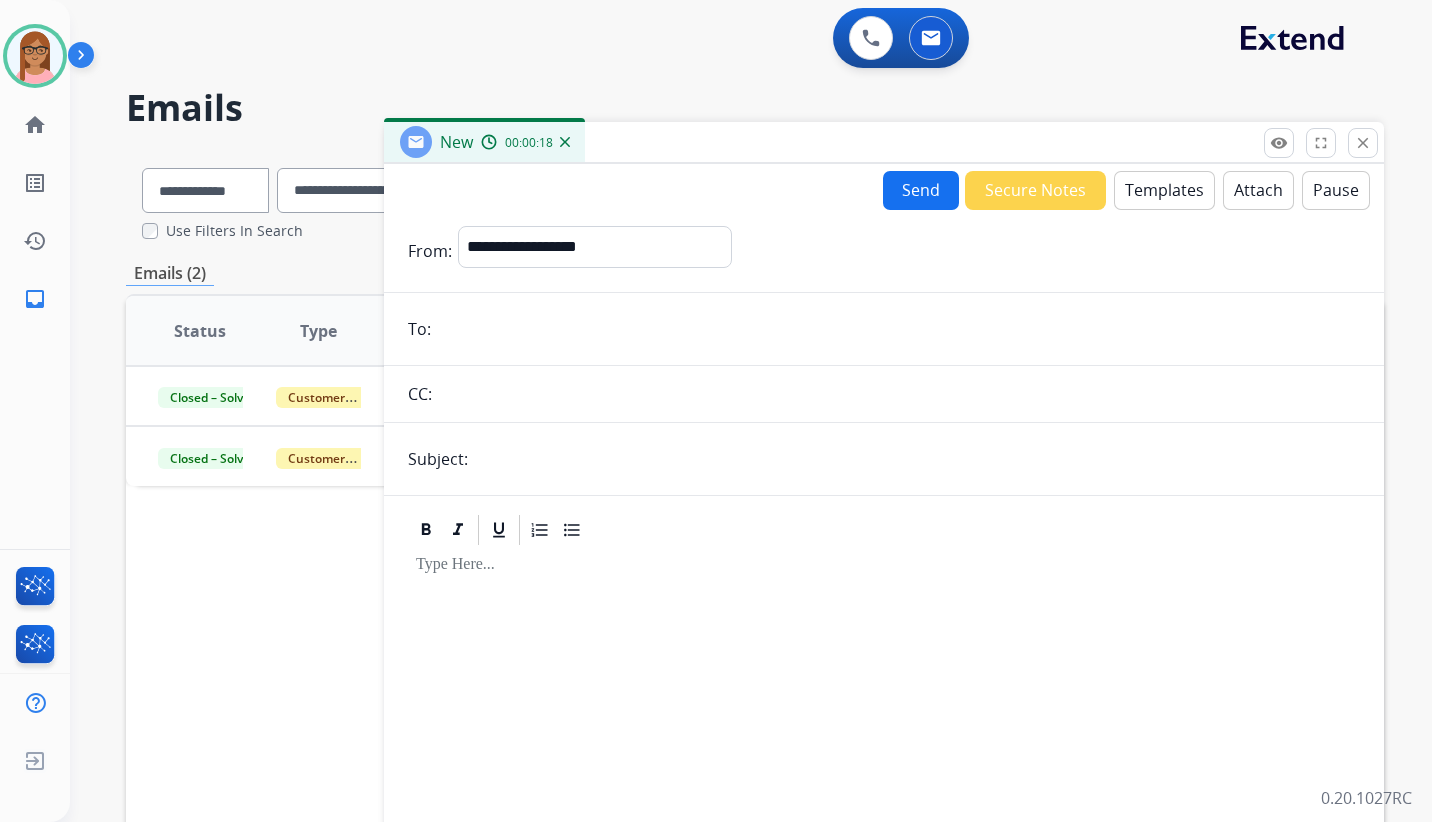 click at bounding box center [898, 329] 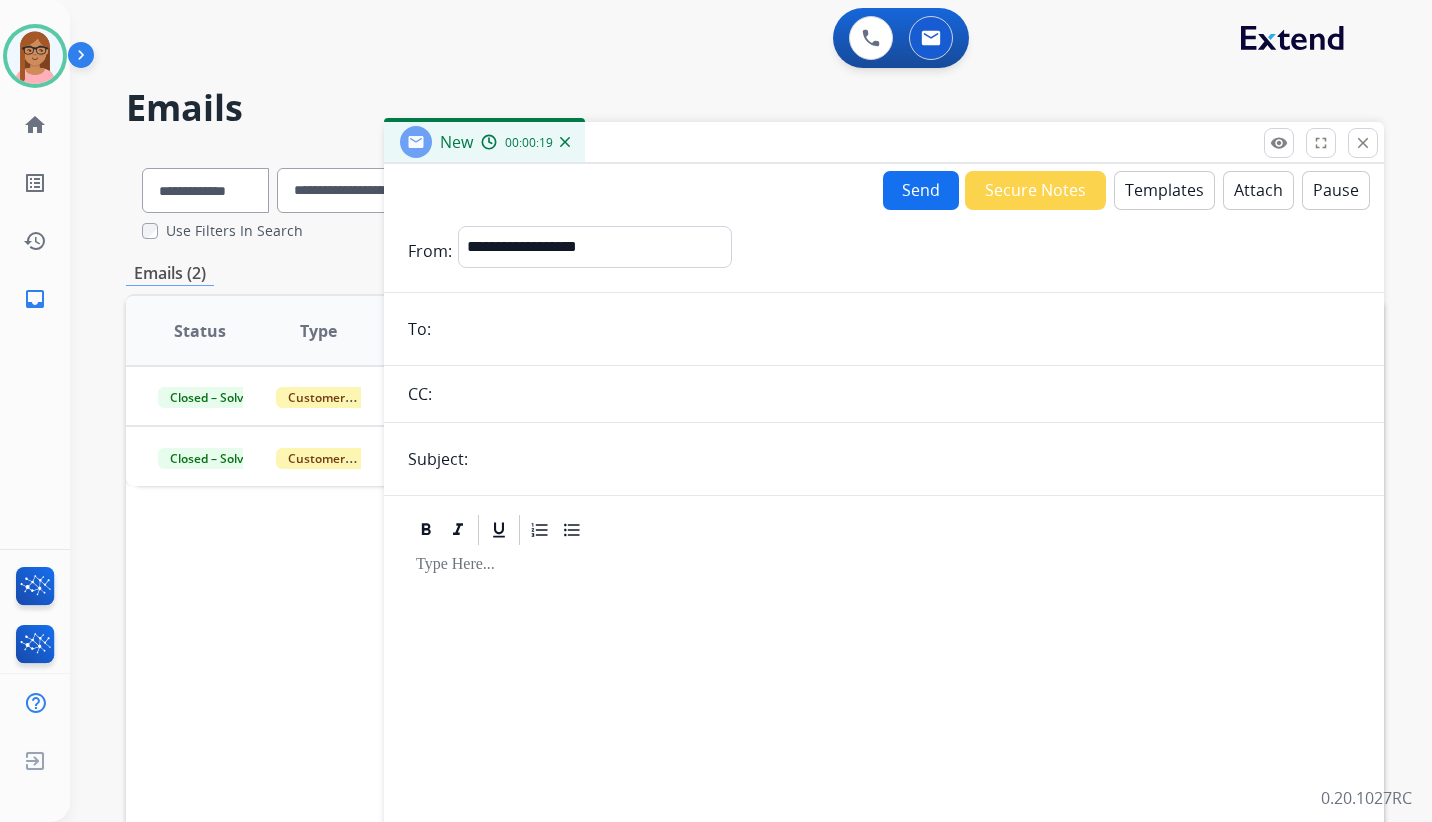 paste on "**********" 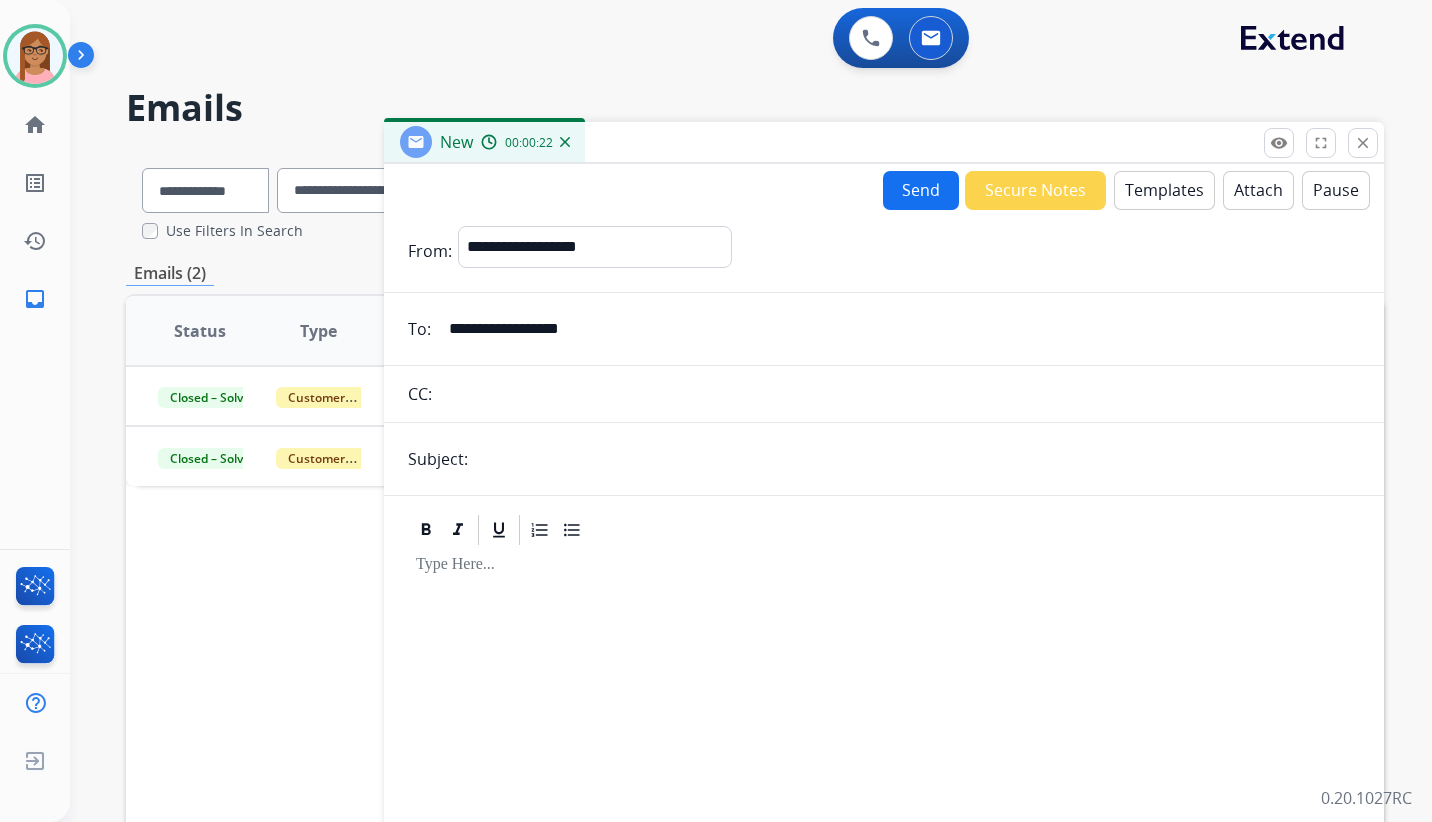 type on "**********" 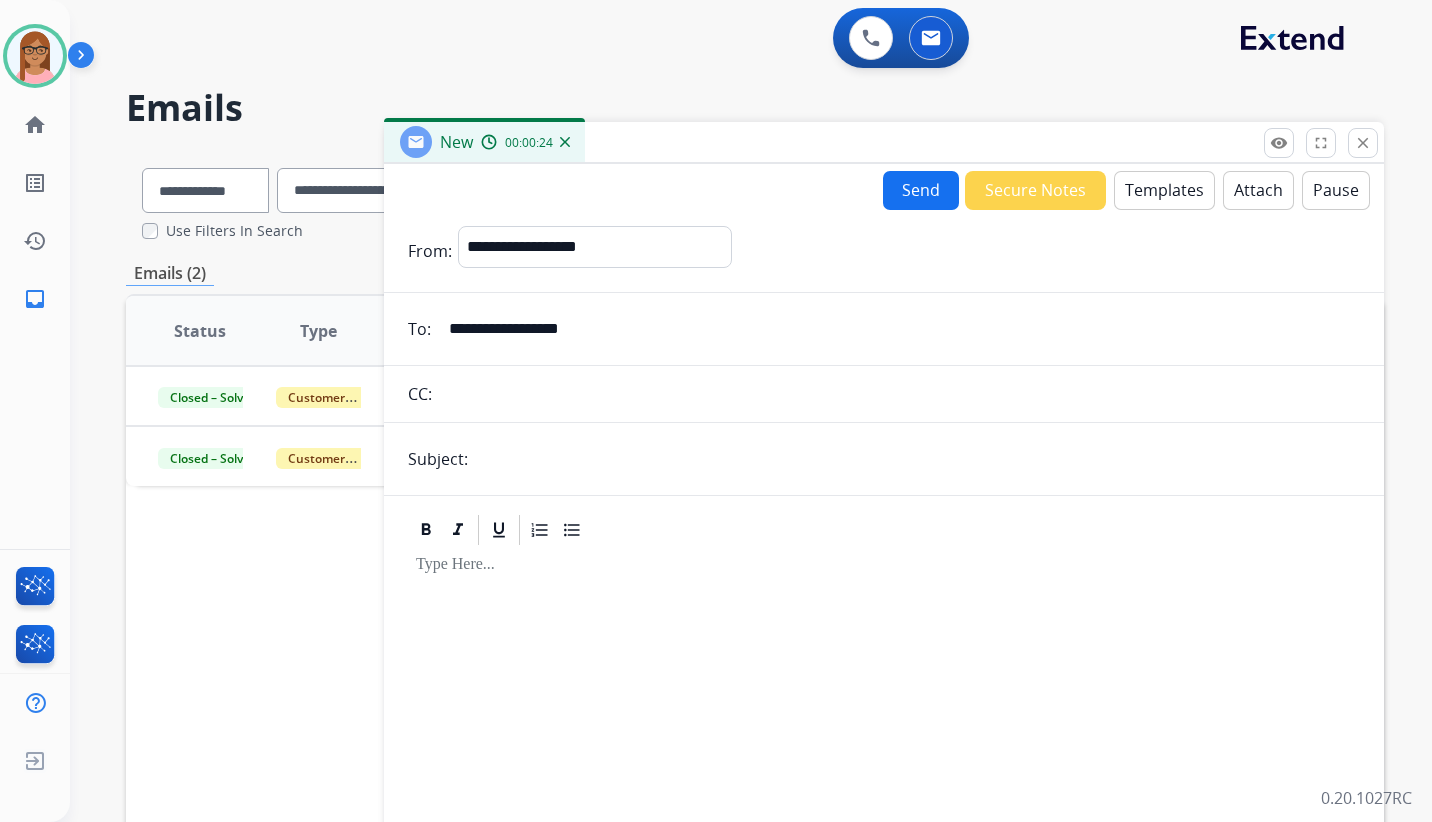 type on "**********" 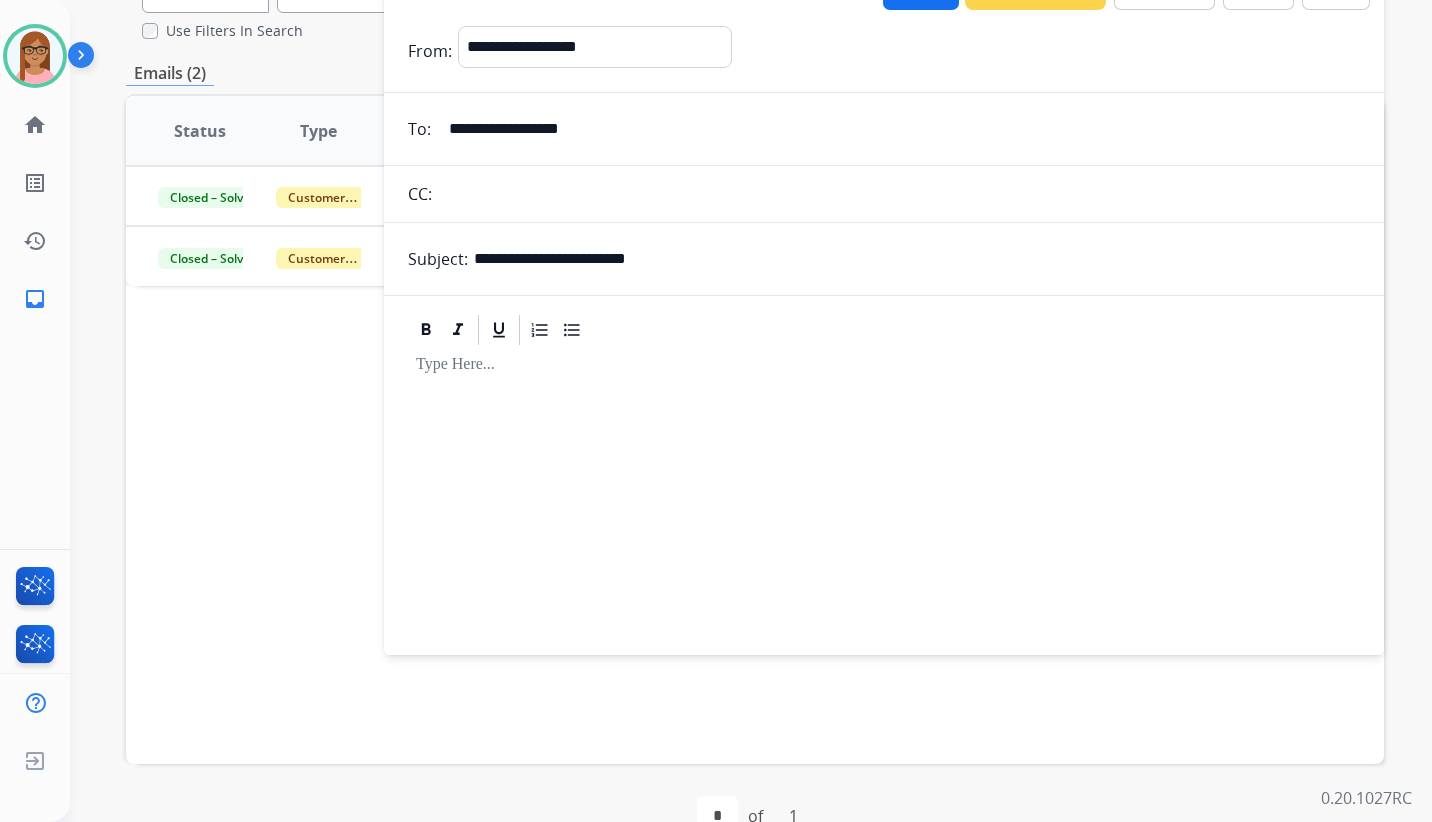 scroll, scrollTop: 100, scrollLeft: 0, axis: vertical 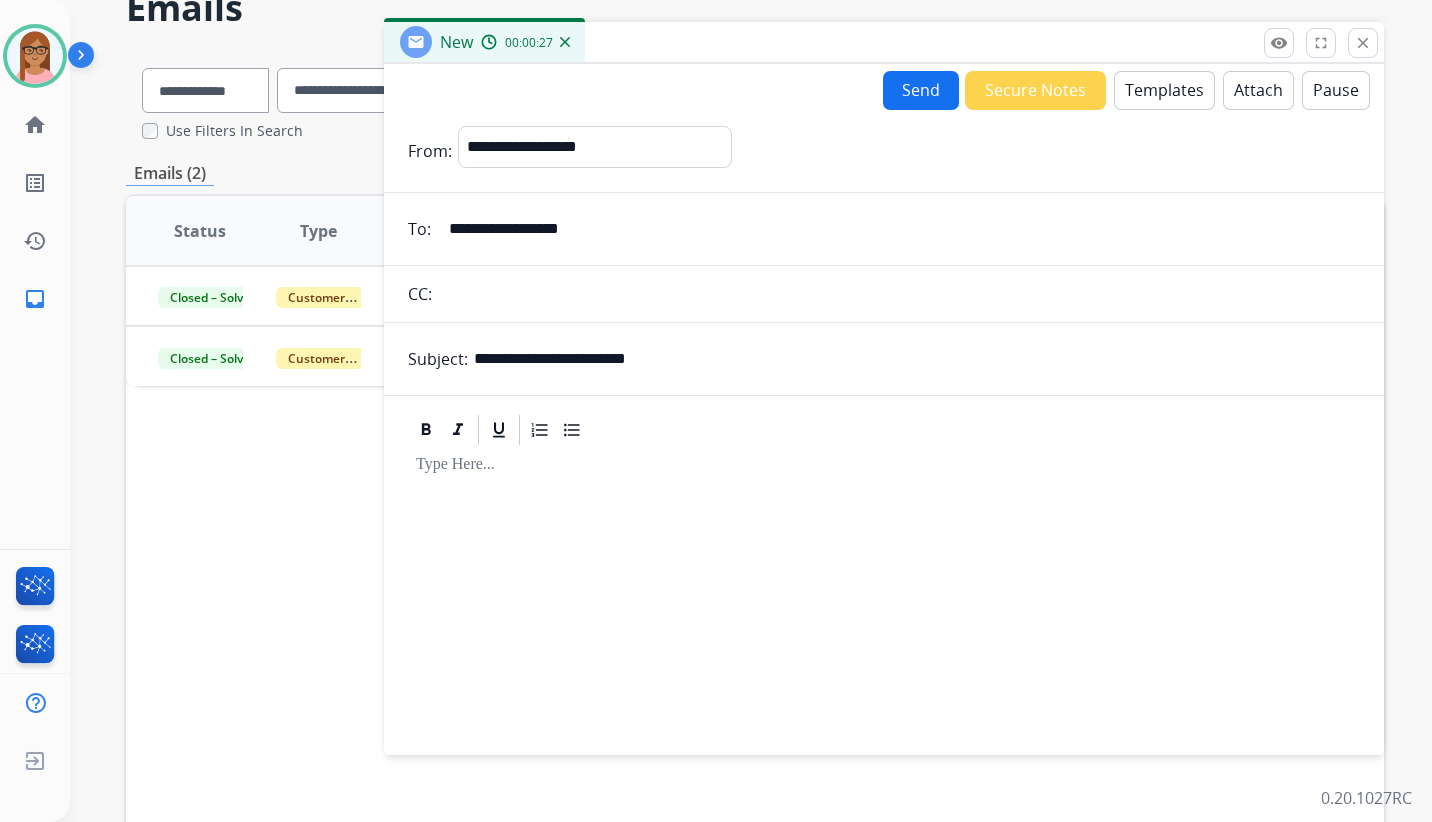 click on "Templates" at bounding box center [1164, 90] 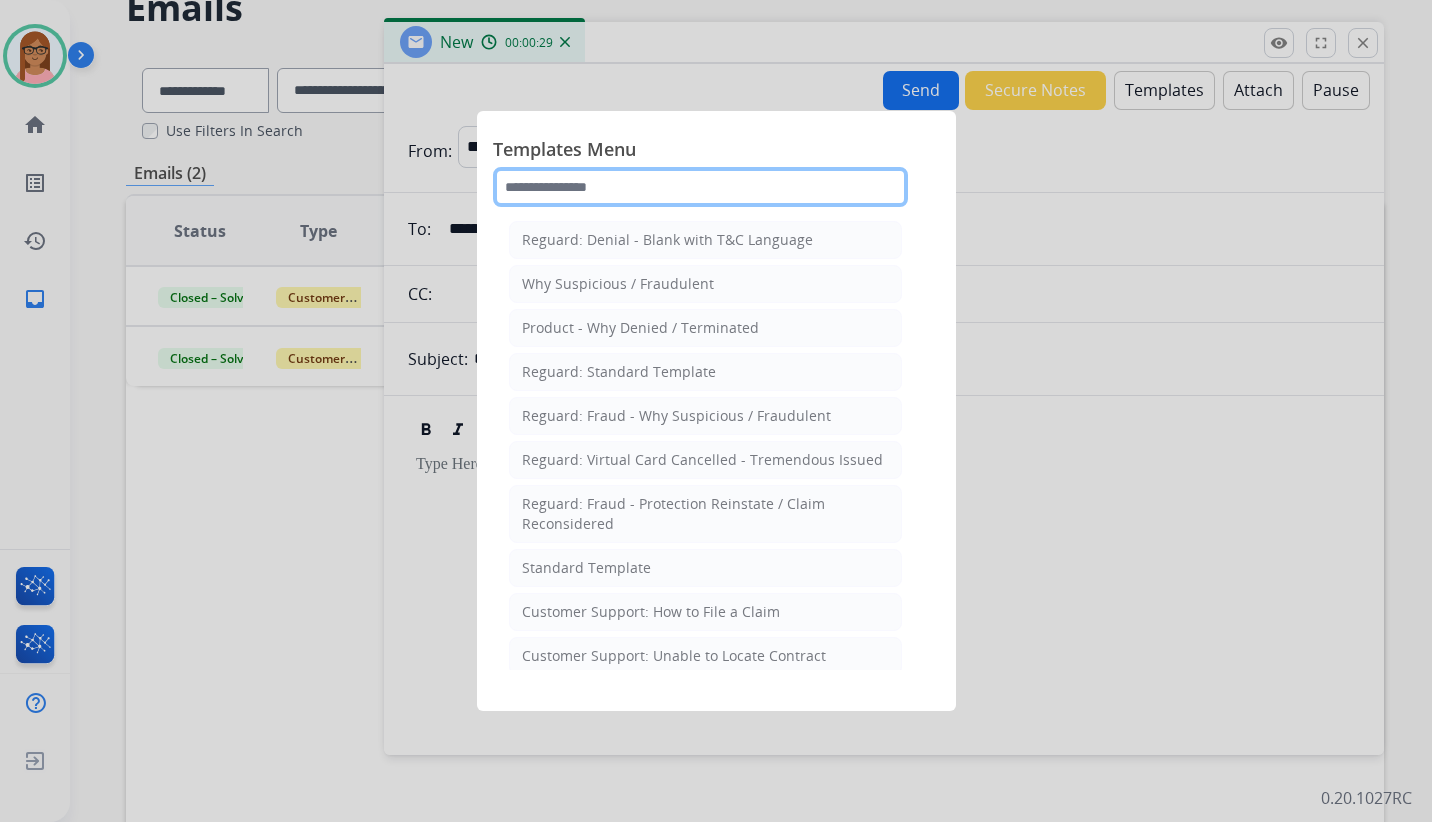 click 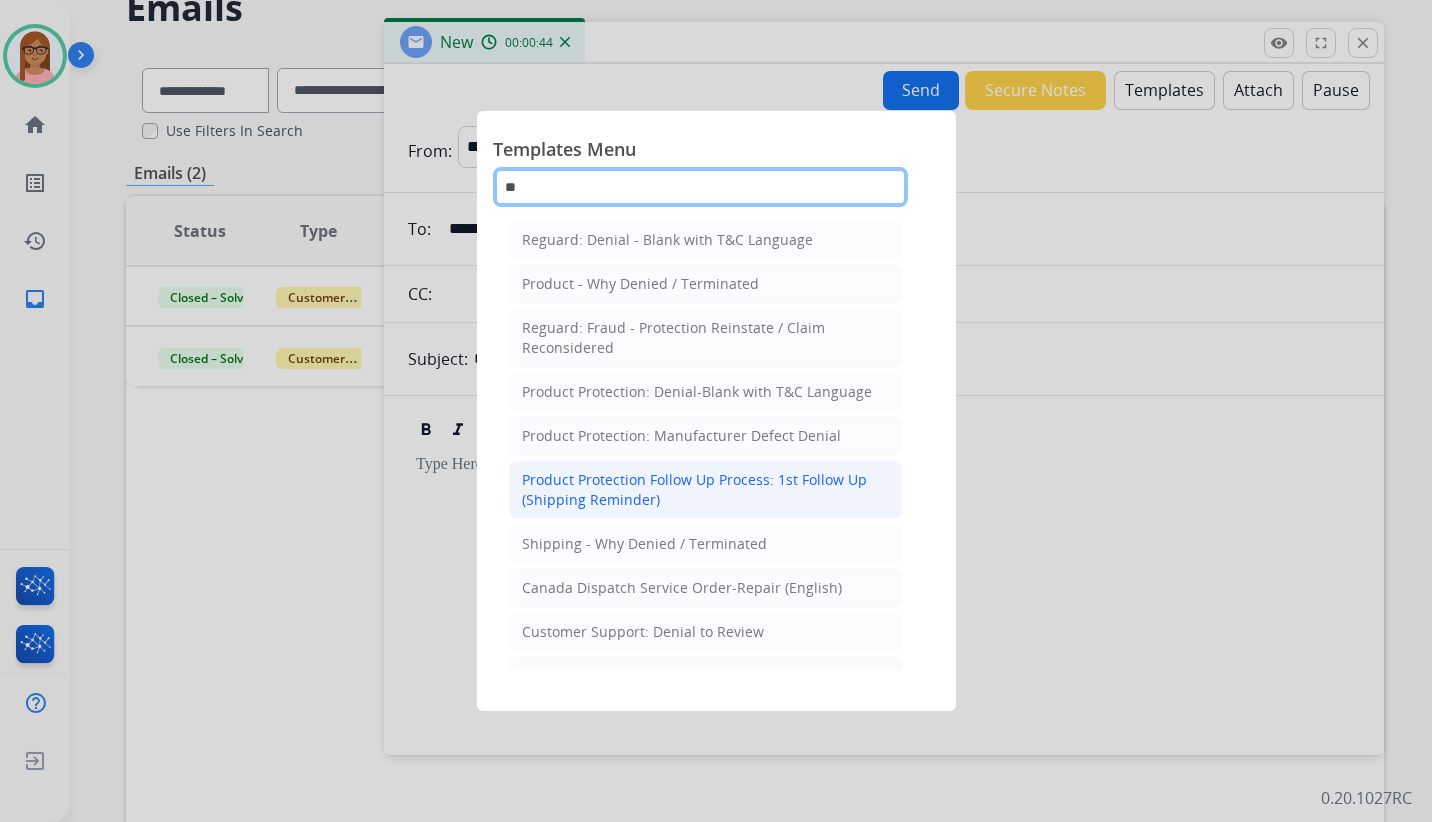 type on "**" 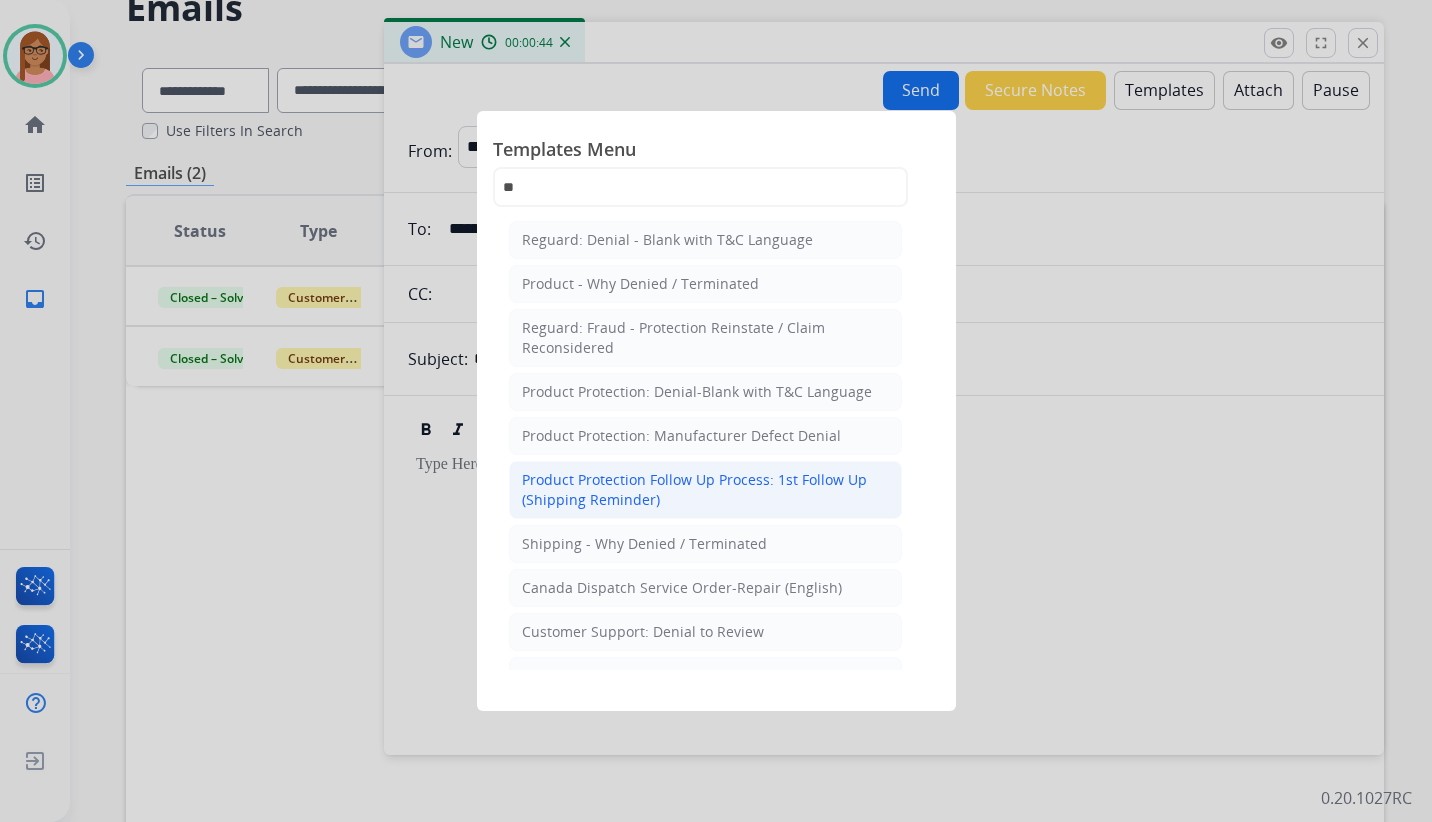 click on "Product Protection Follow Up Process: 1st Follow Up (Shipping Reminder)" 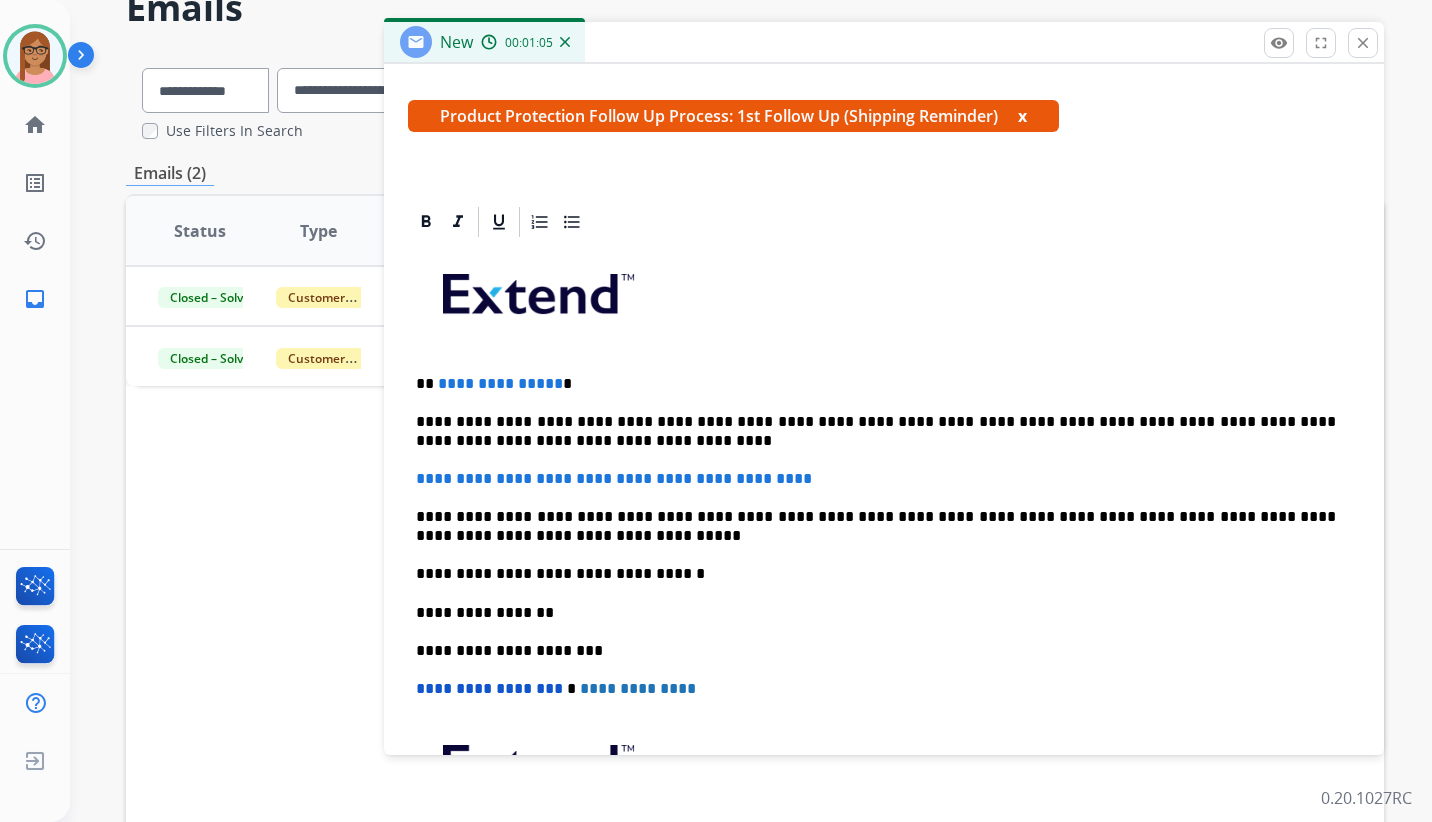scroll, scrollTop: 400, scrollLeft: 0, axis: vertical 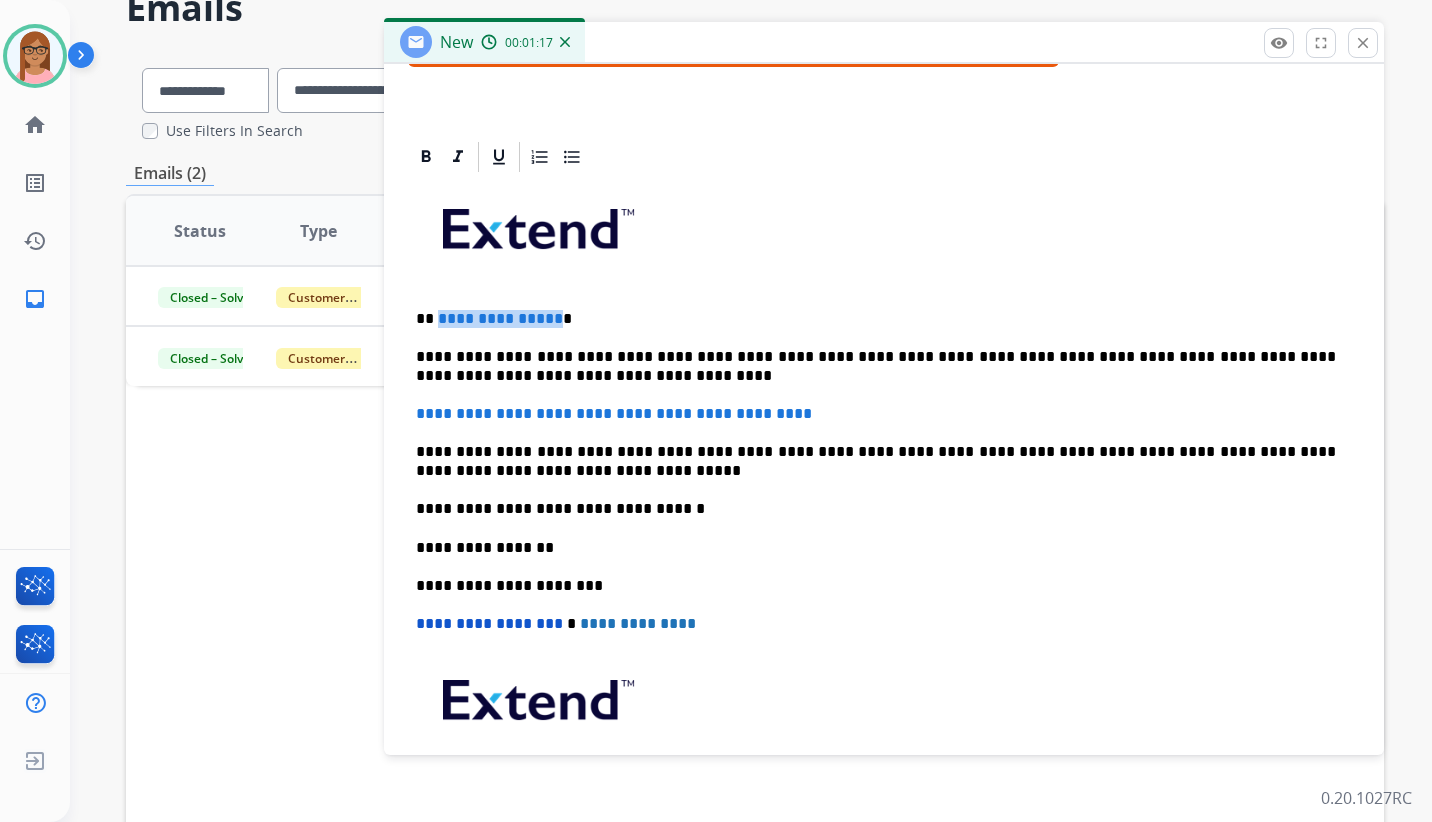 drag, startPoint x: 550, startPoint y: 320, endPoint x: 441, endPoint y: 303, distance: 110.317726 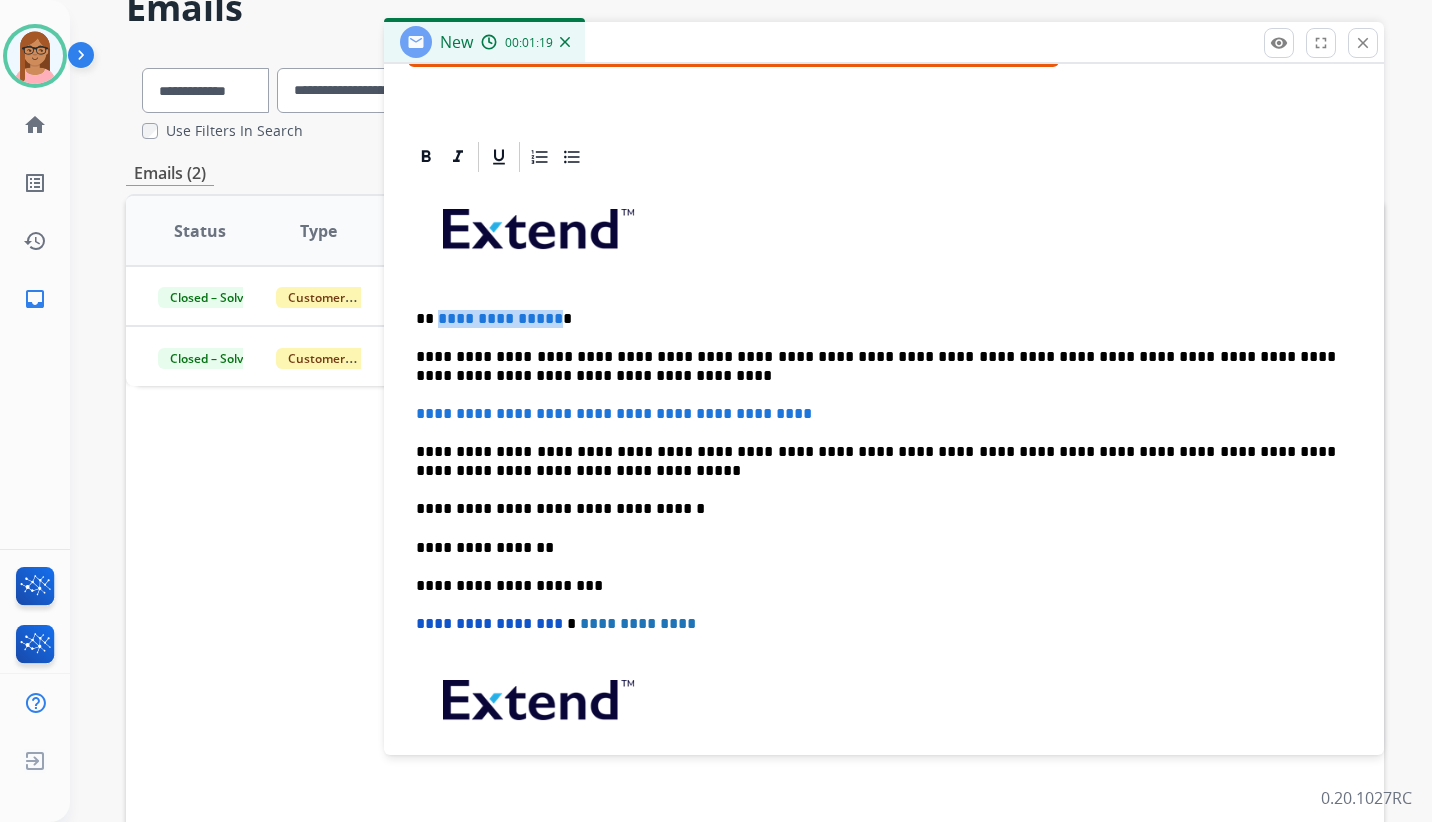 type 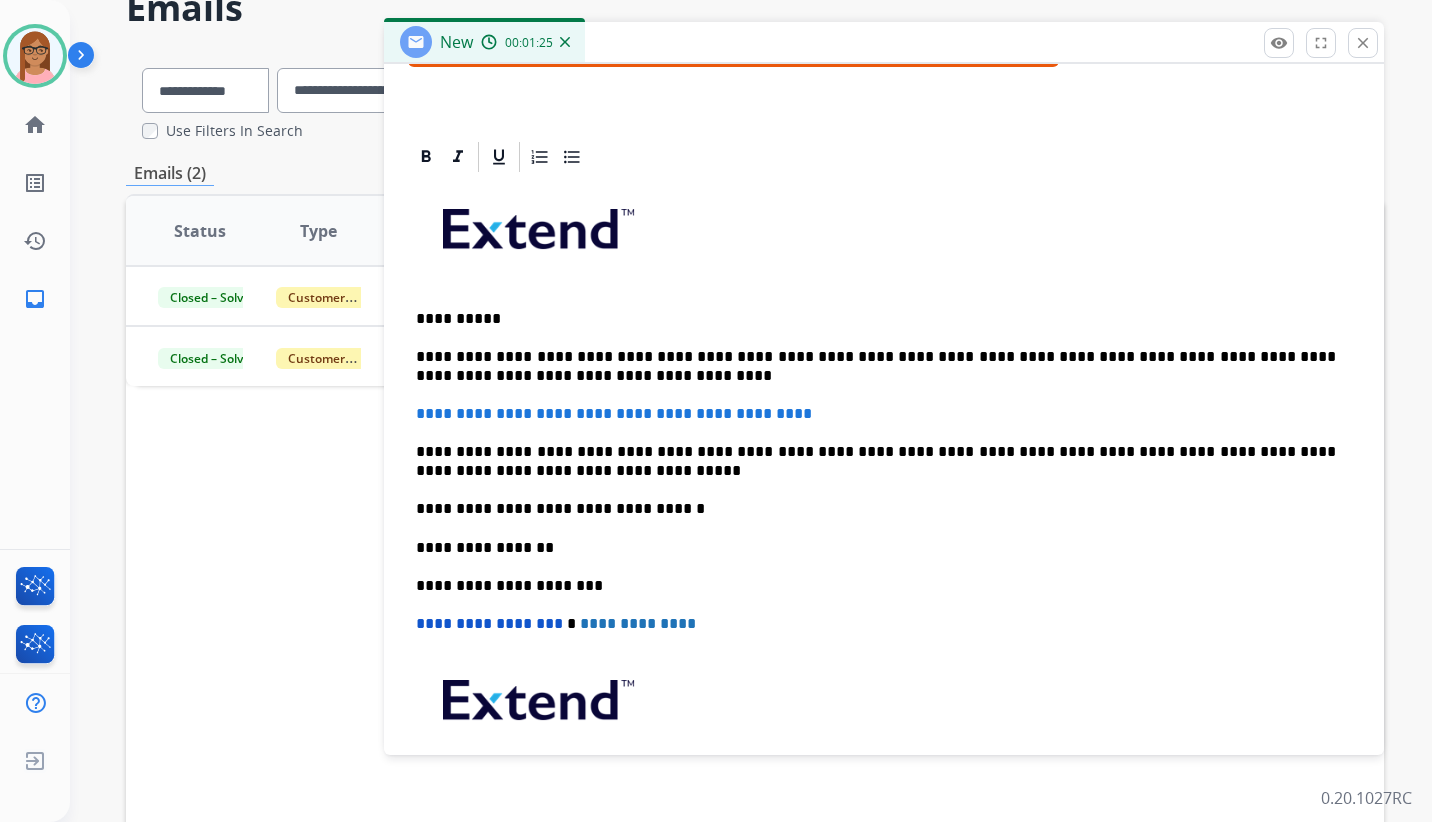 drag, startPoint x: 430, startPoint y: 321, endPoint x: 430, endPoint y: 282, distance: 39 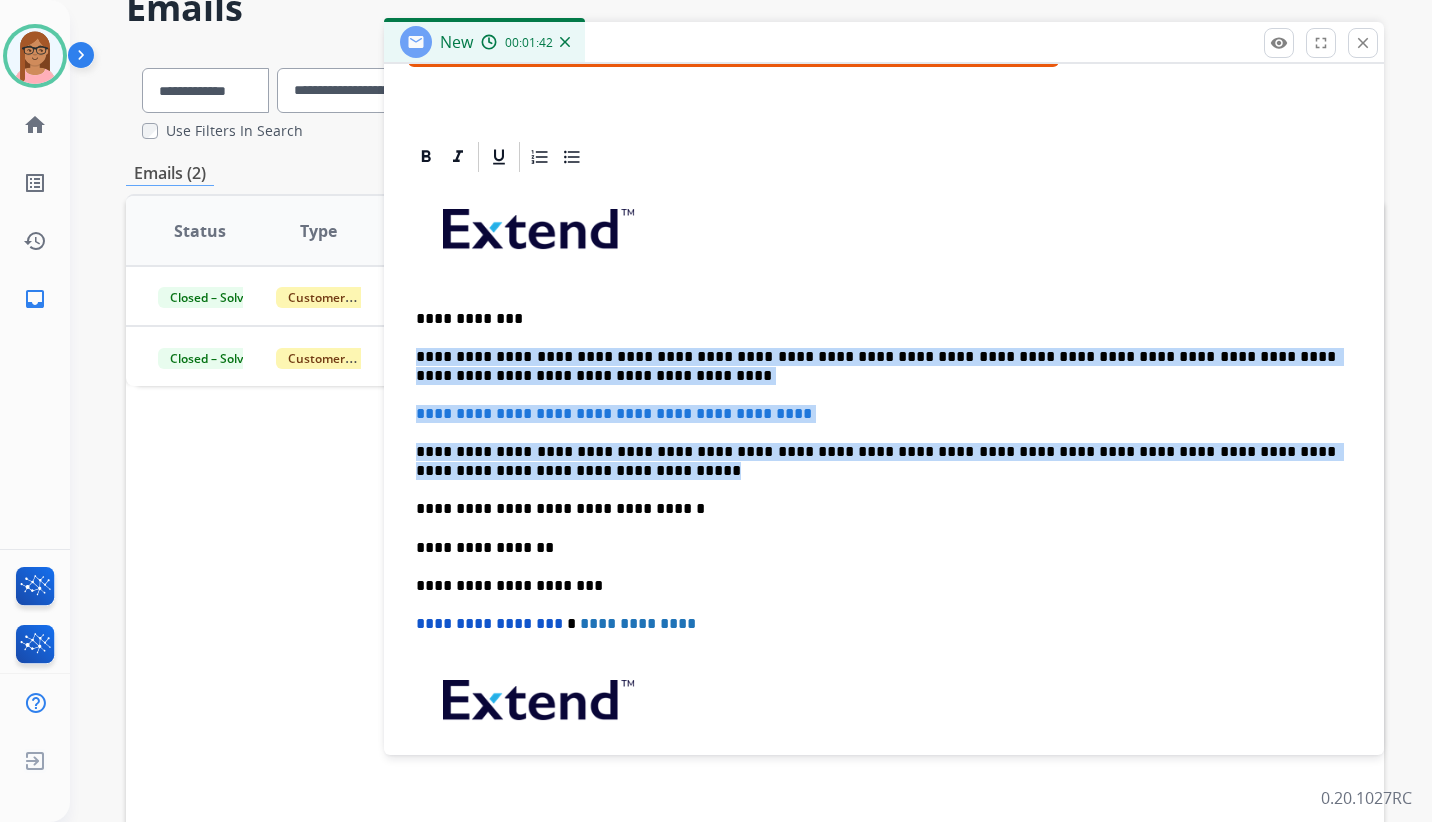 drag, startPoint x: 416, startPoint y: 354, endPoint x: 708, endPoint y: 467, distance: 313.10223 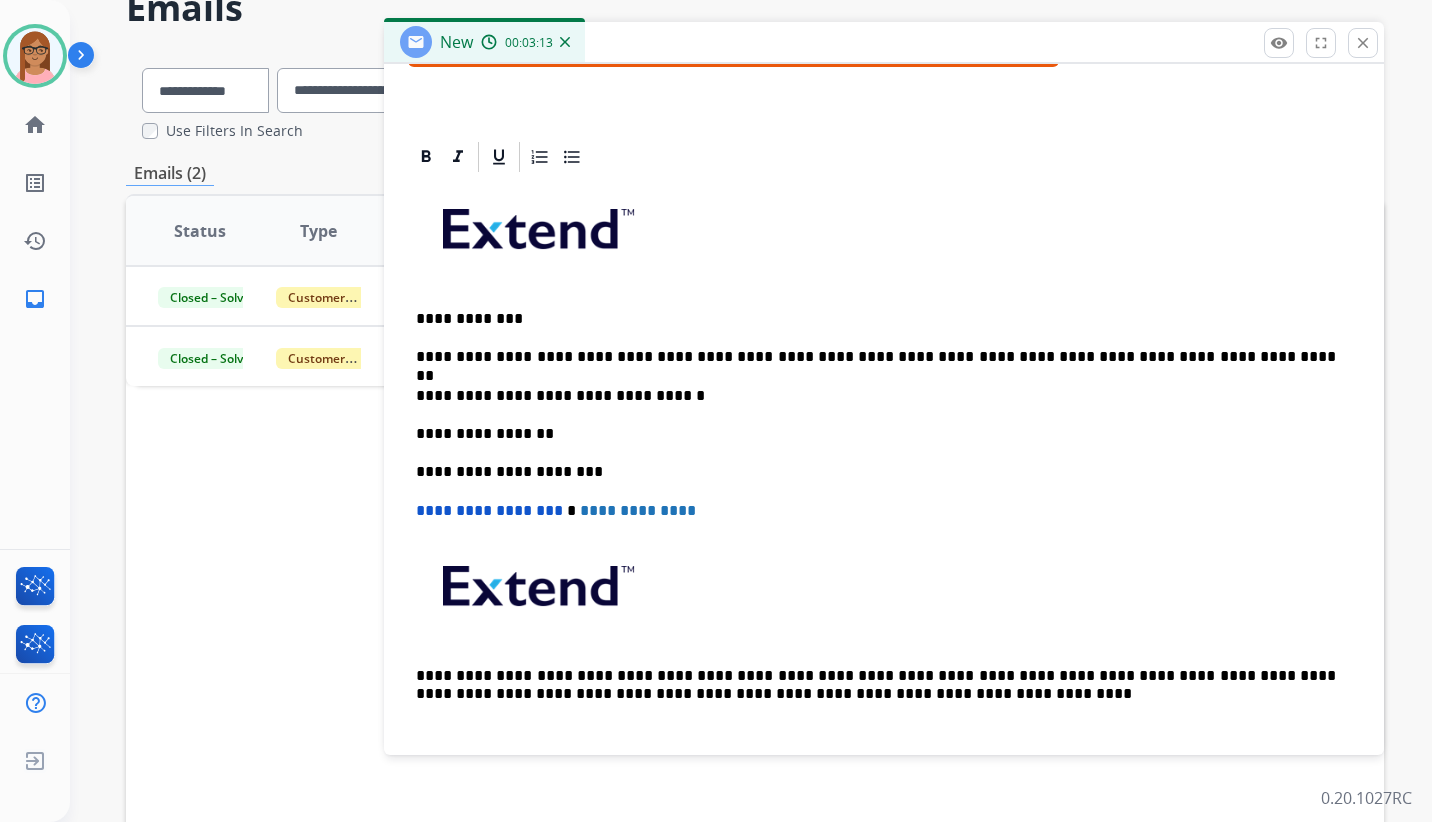 click on "**********" at bounding box center (876, 357) 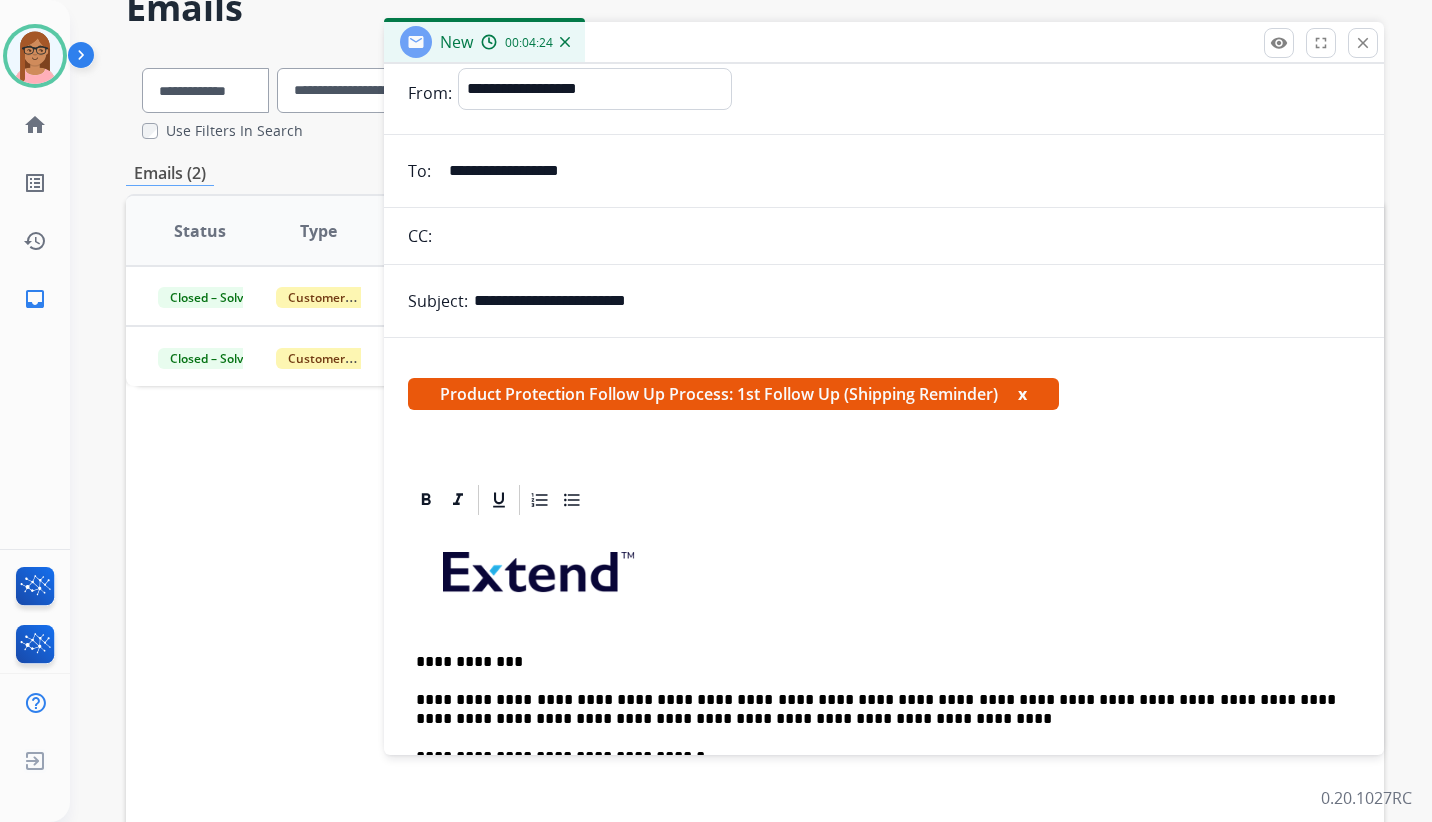 scroll, scrollTop: 0, scrollLeft: 0, axis: both 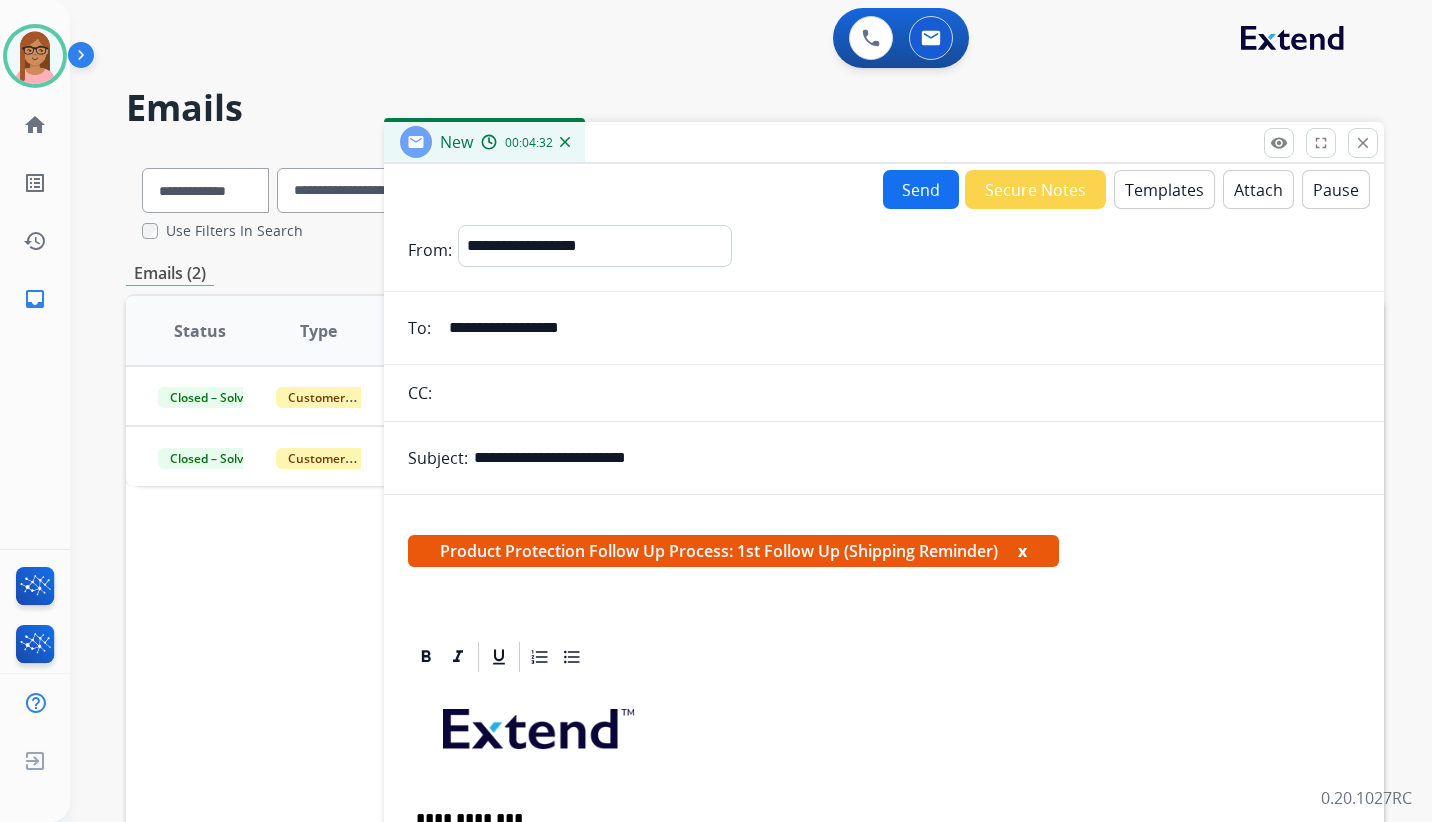 click on "Send" at bounding box center (921, 189) 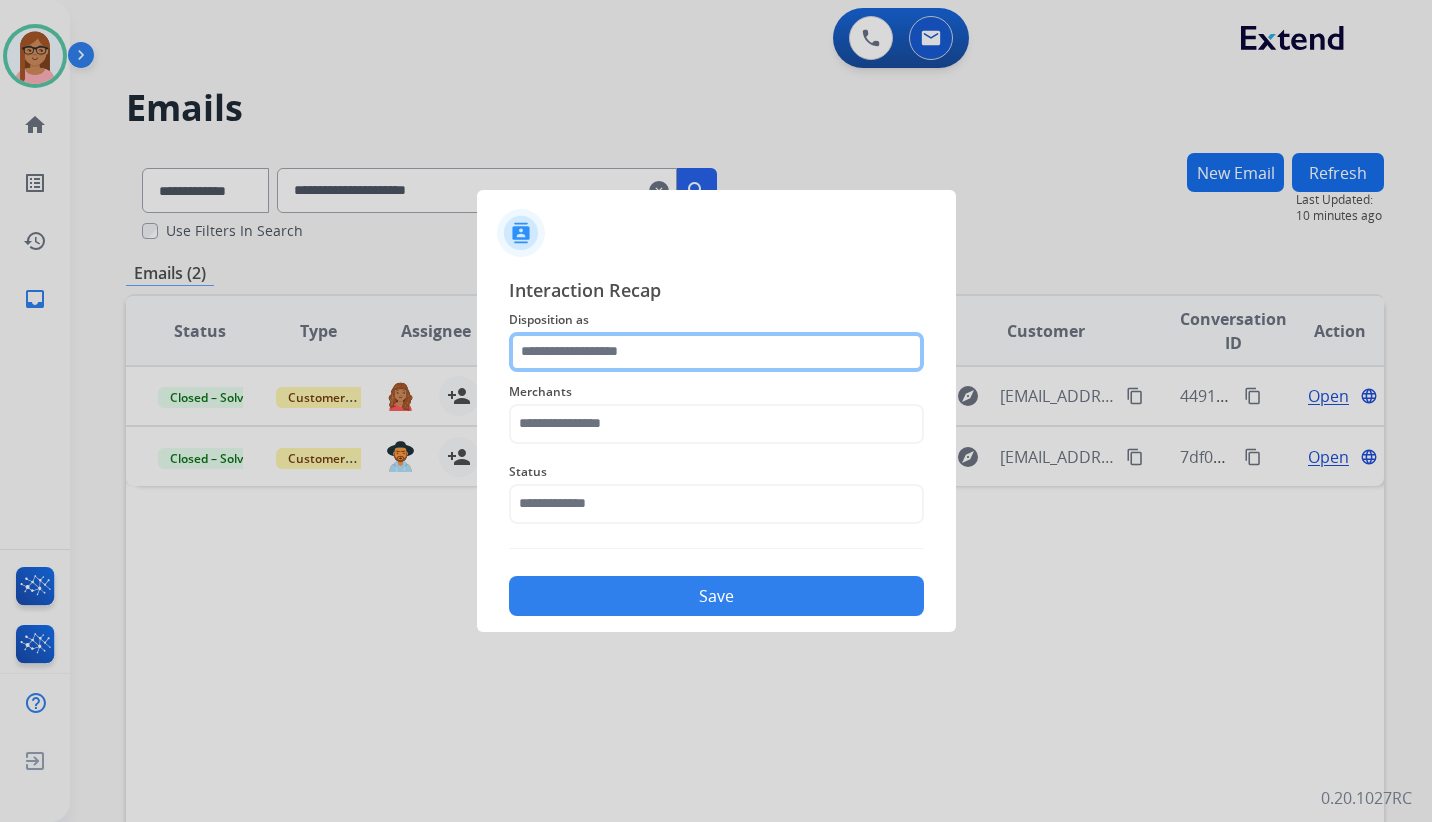 click 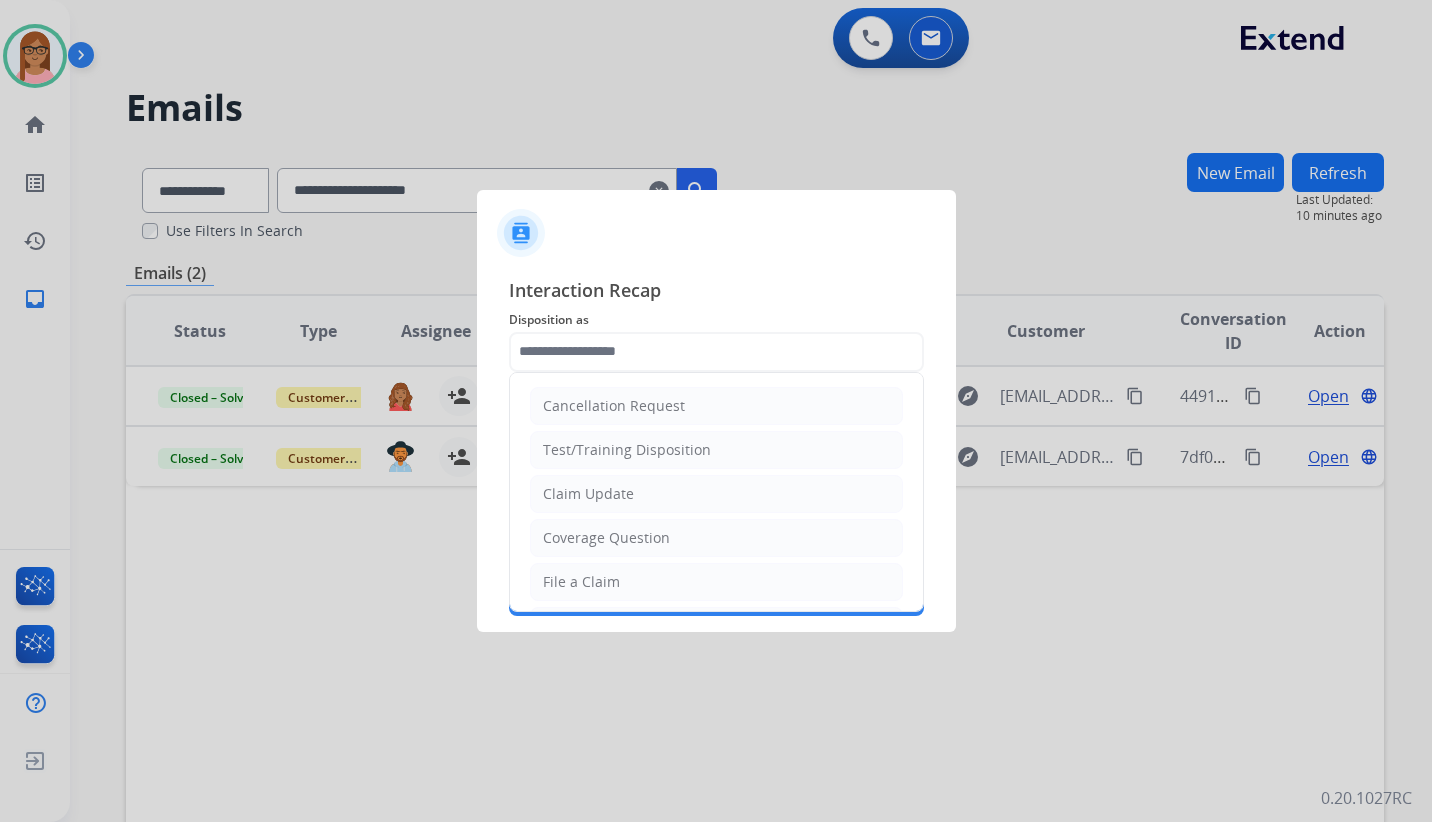 click on "Claim Update" 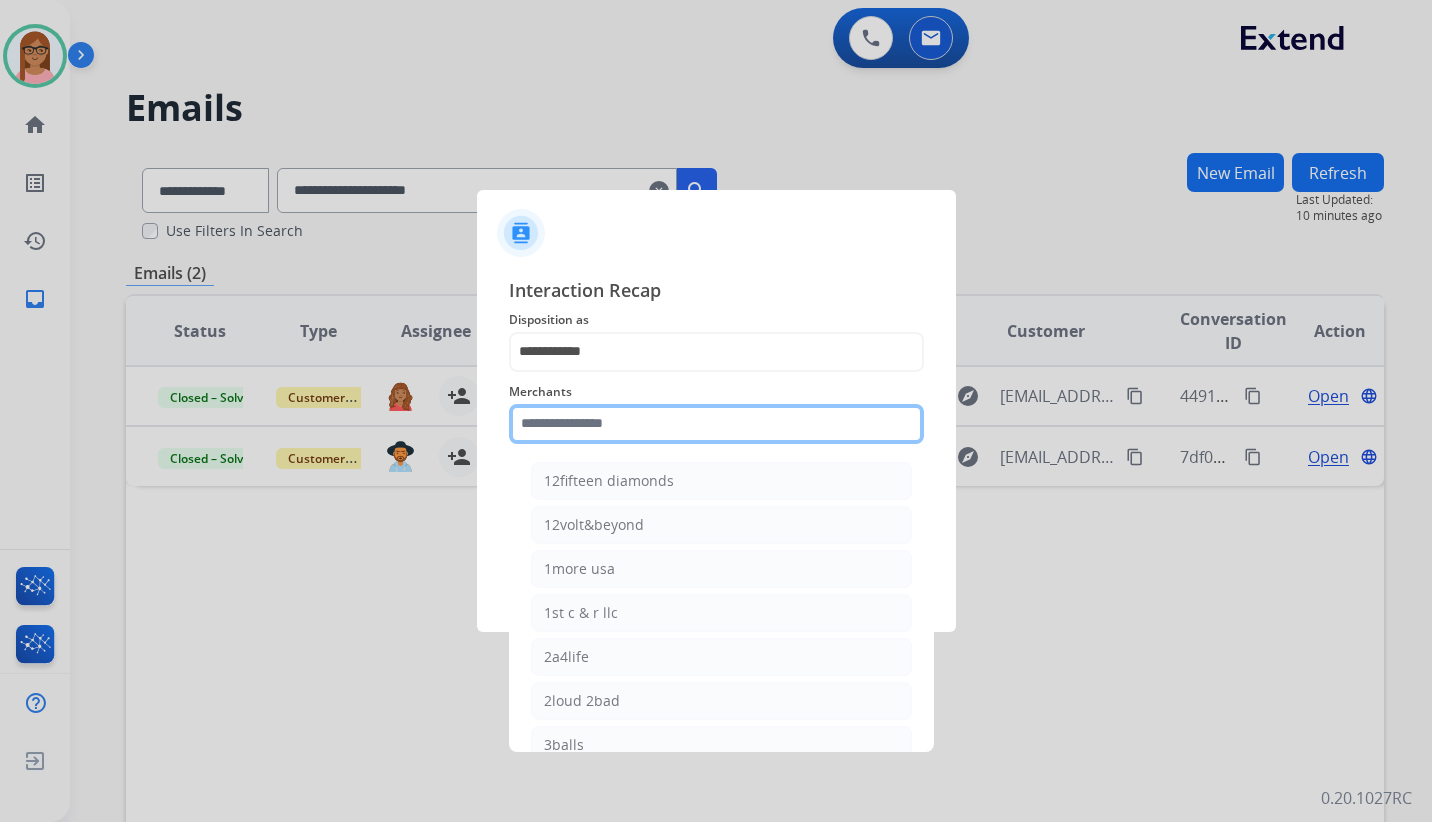 click 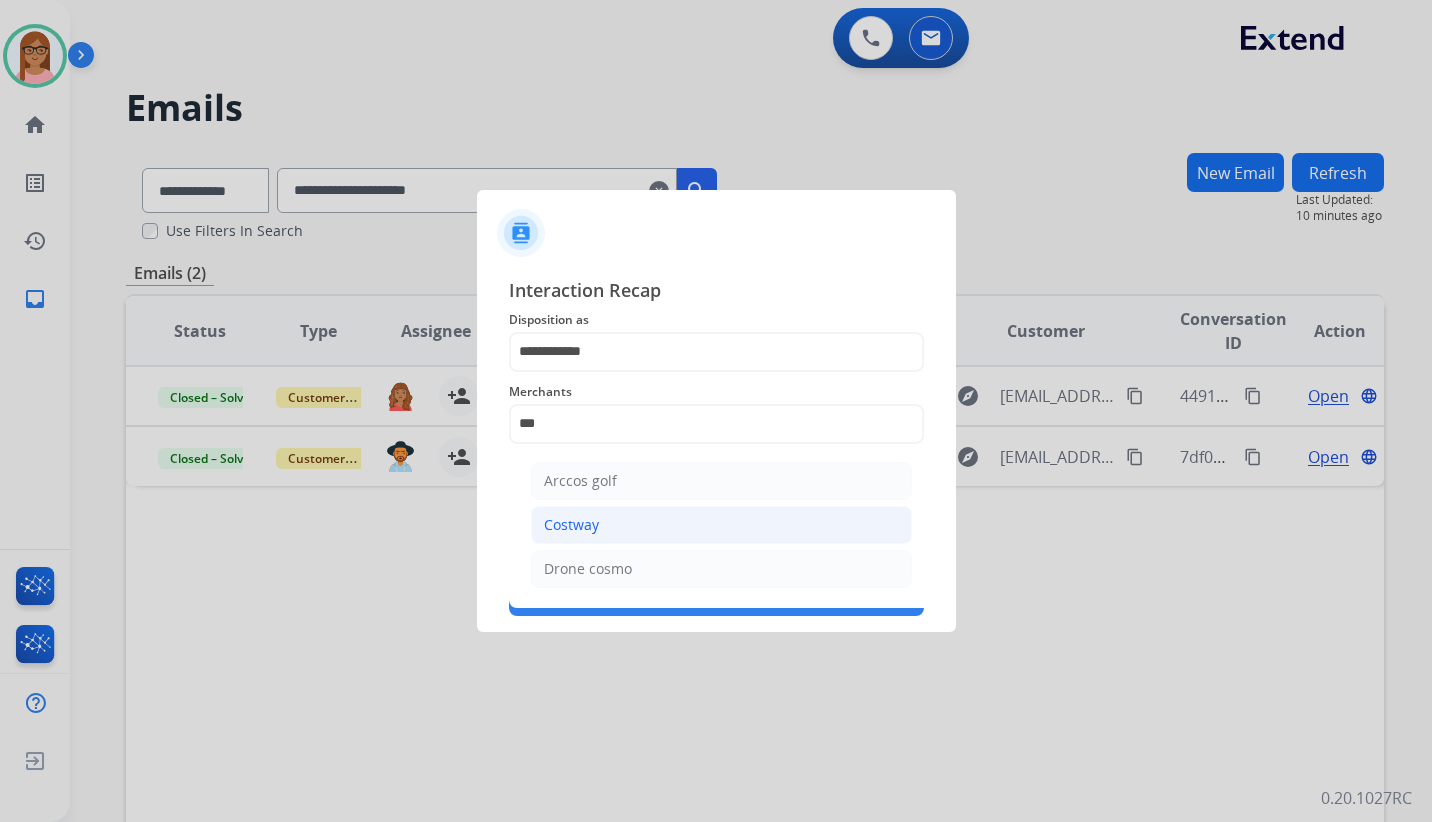 click on "Costway" 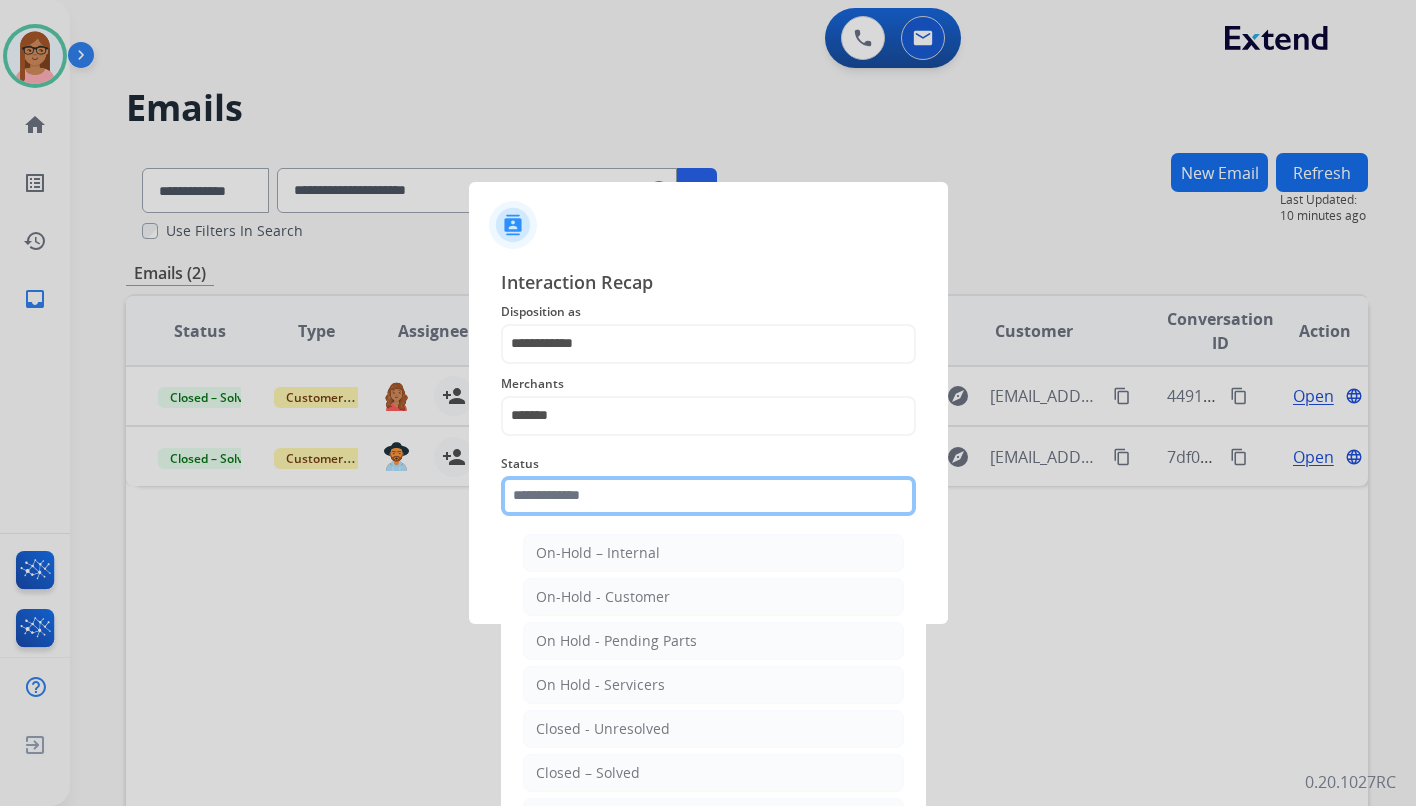 click 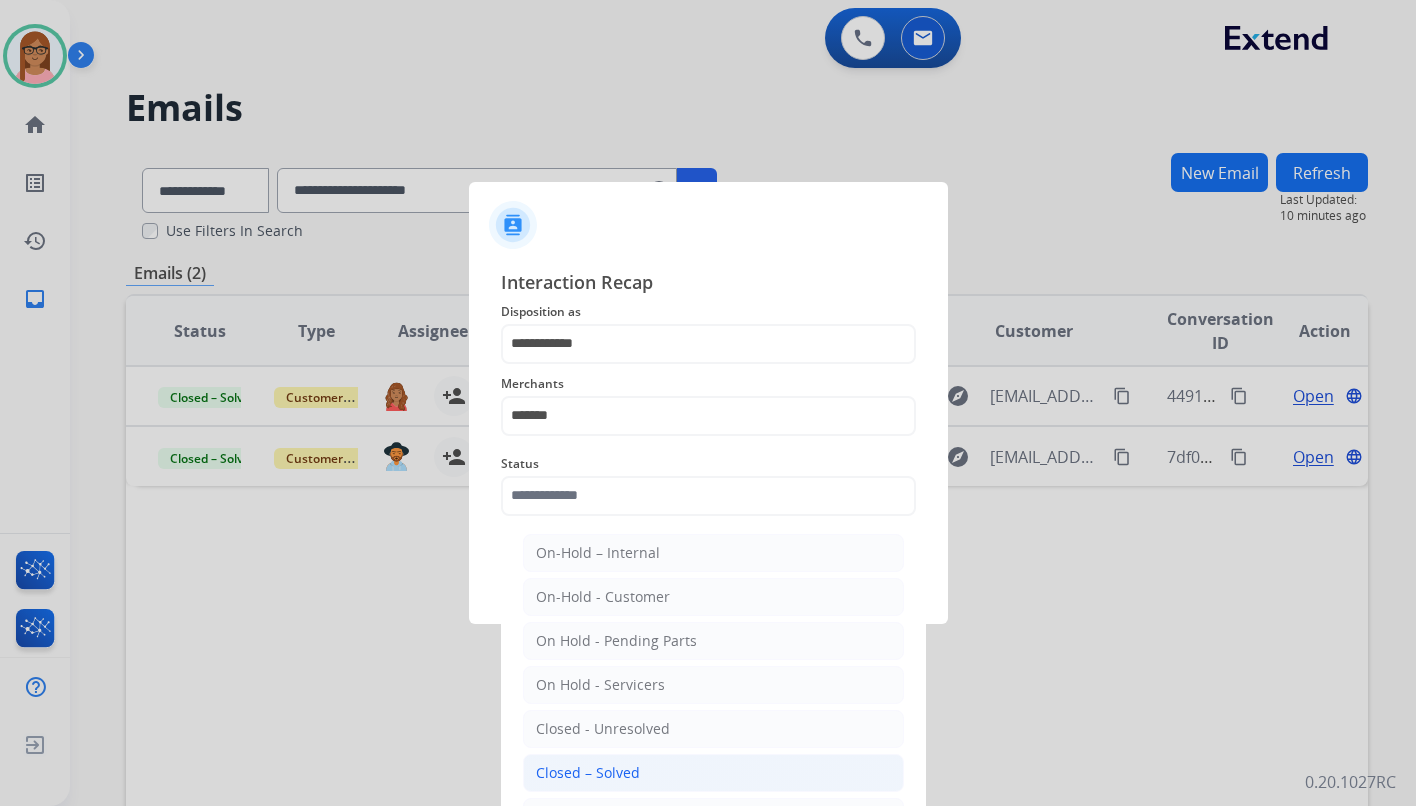 click on "Closed – Solved" 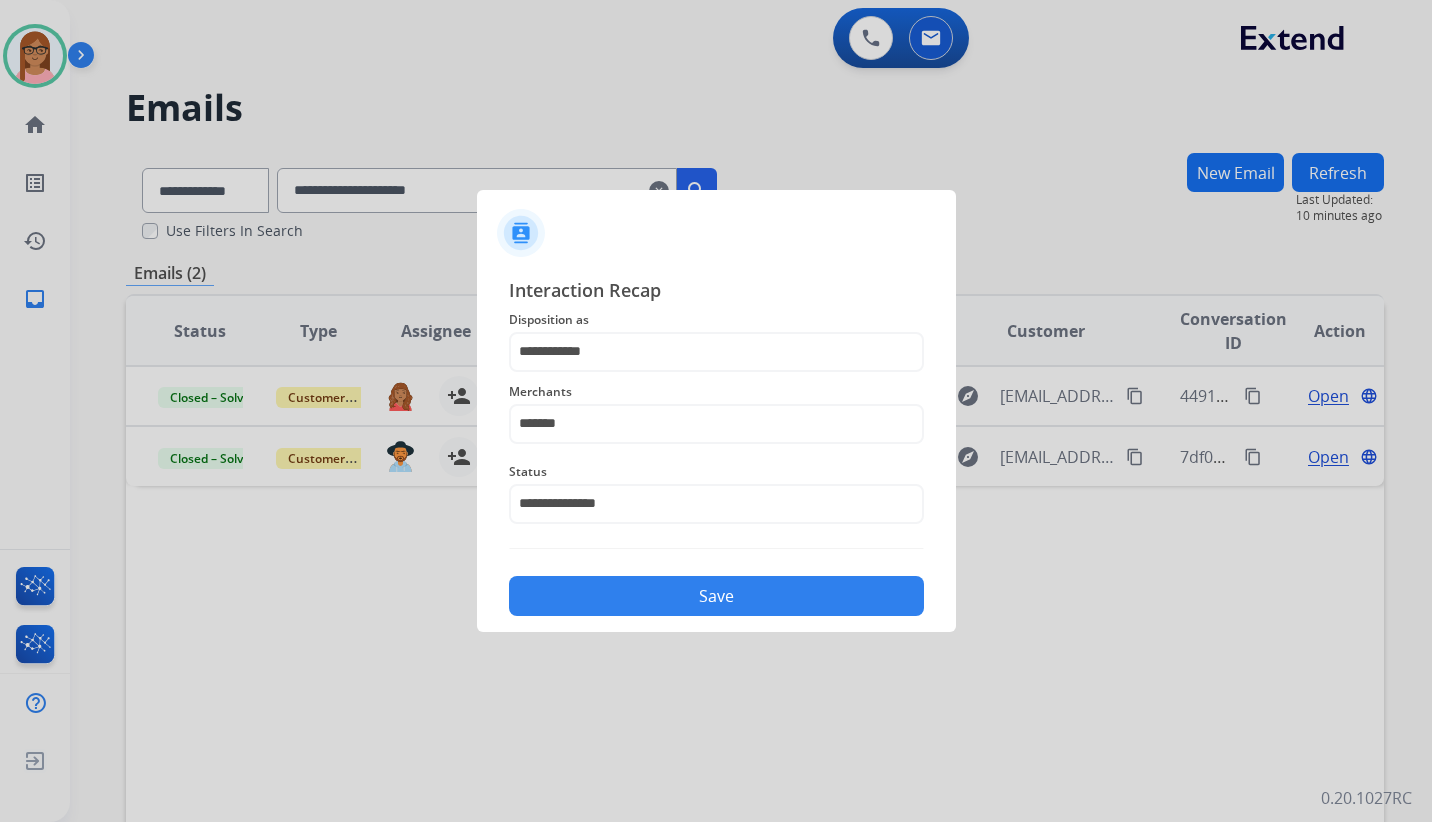 click on "Save" 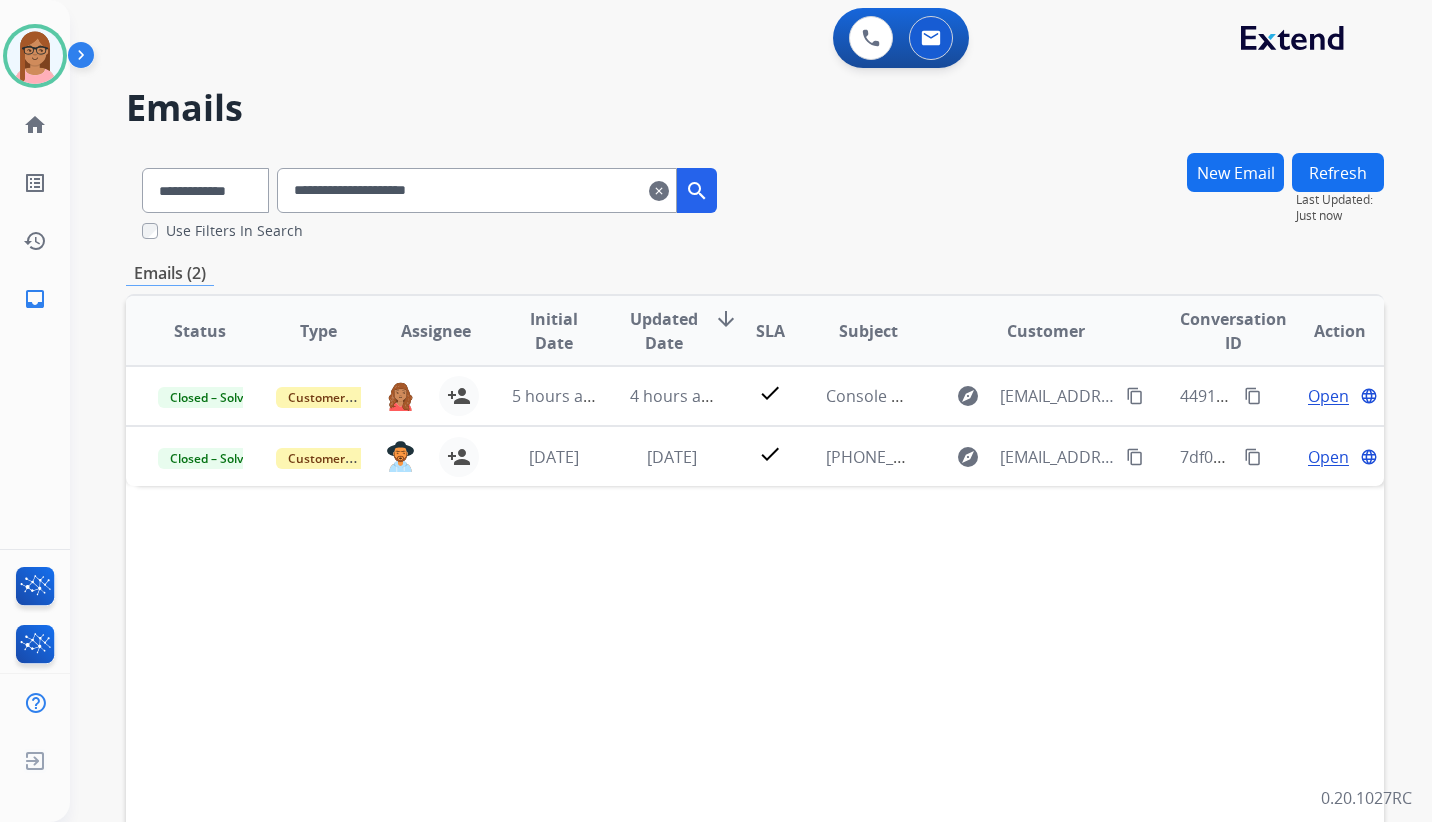click on "clear" at bounding box center (659, 191) 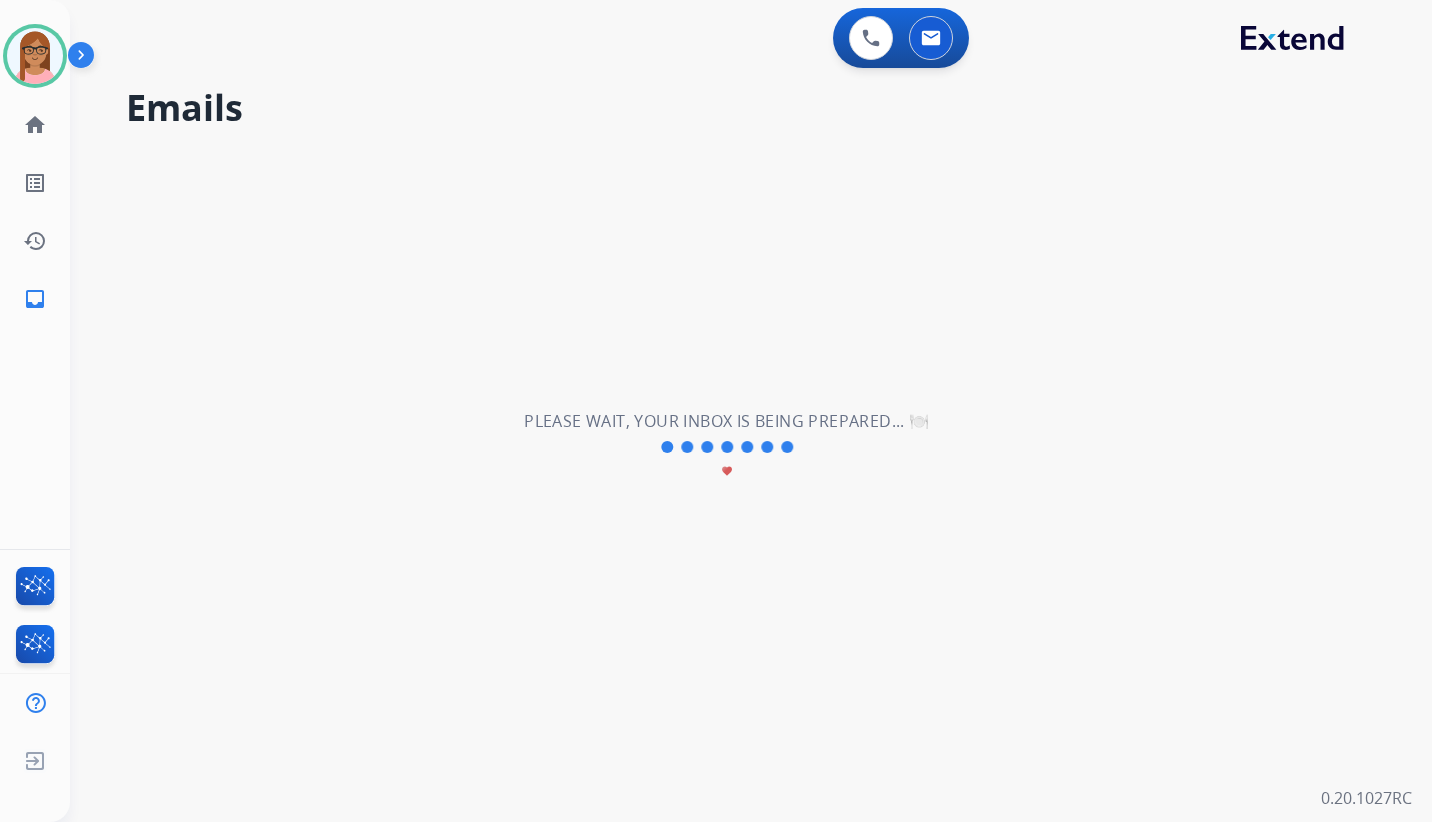 type 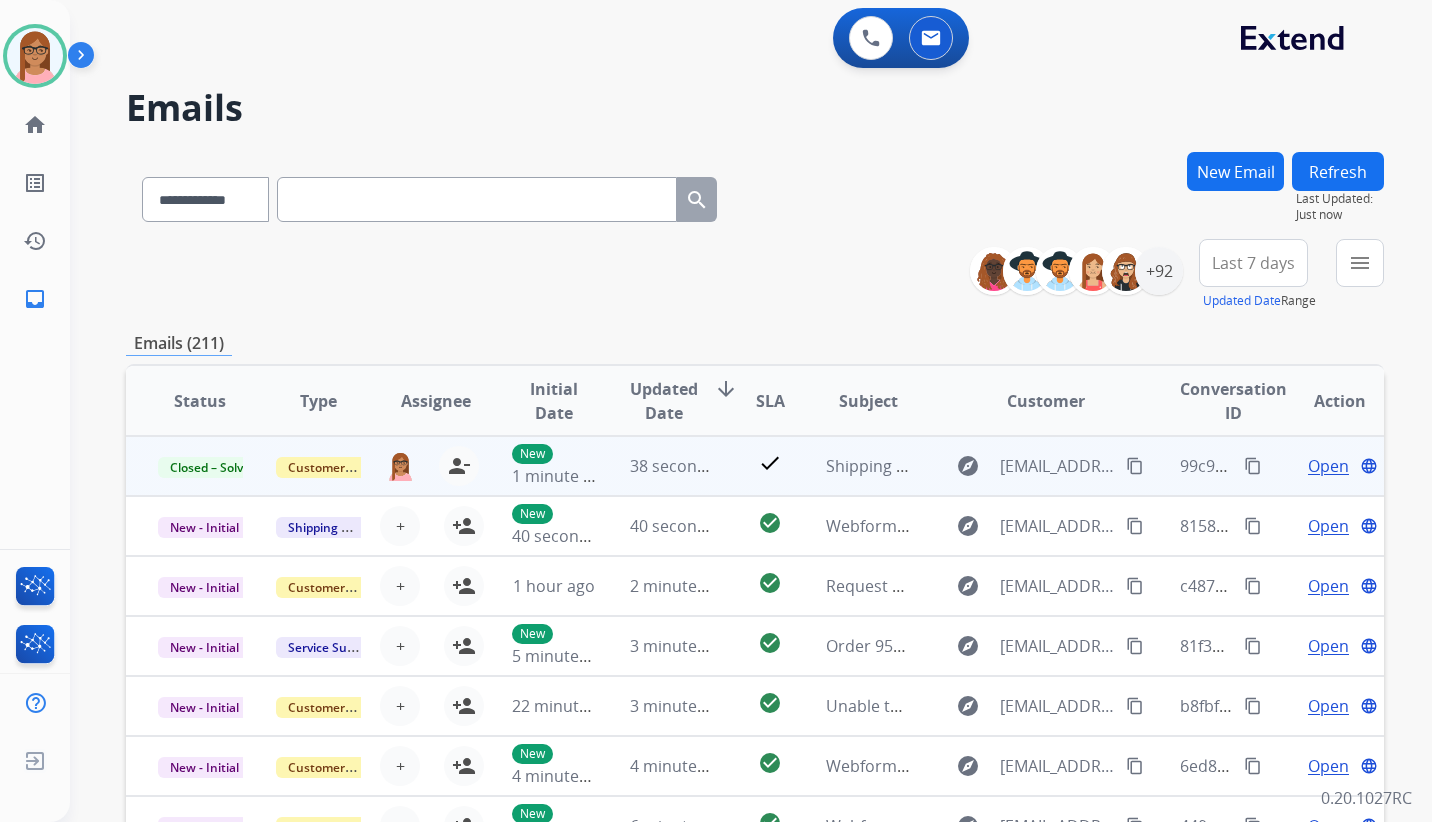click on "content_copy" at bounding box center [1253, 466] 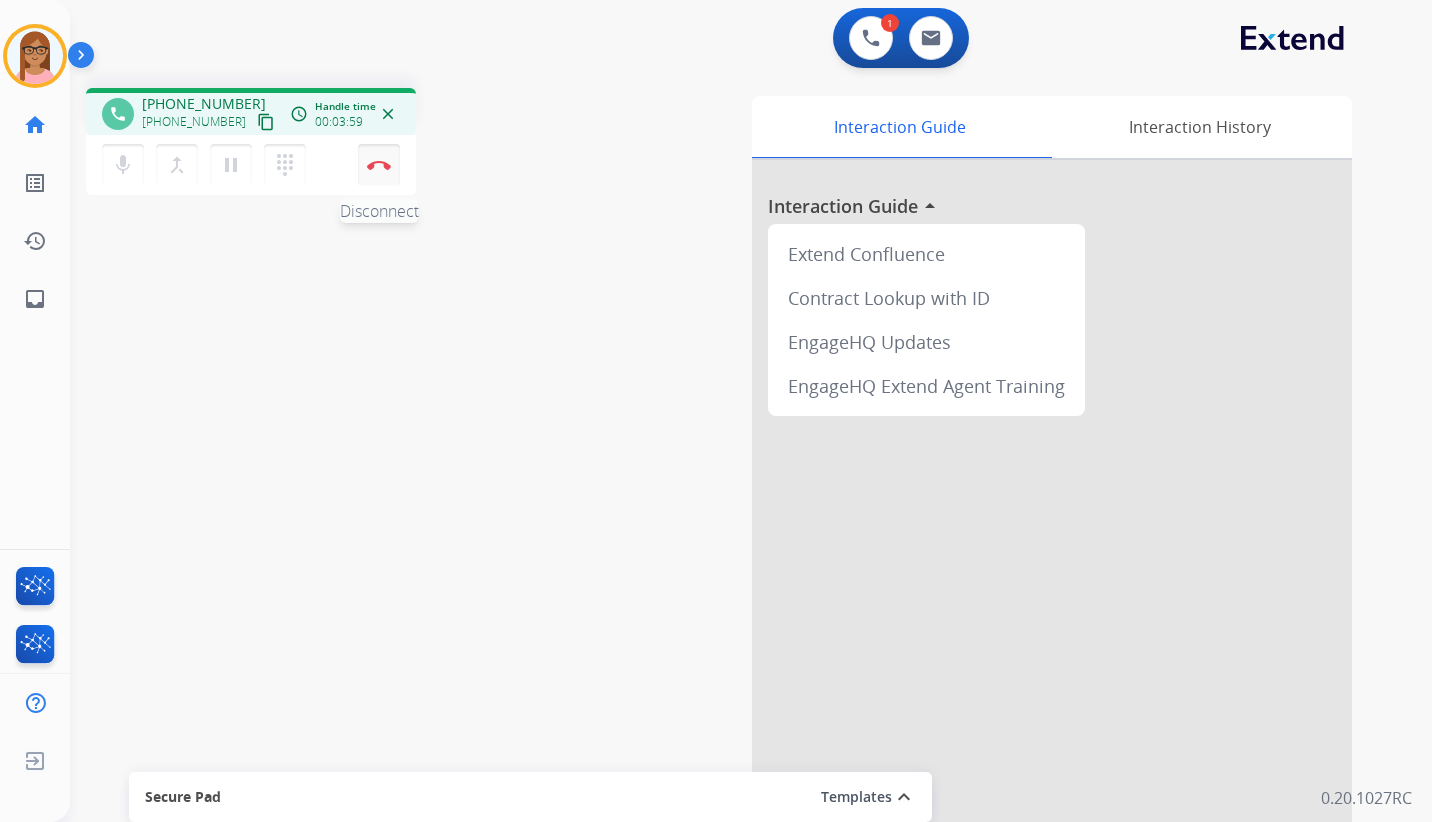 click on "Disconnect" at bounding box center (379, 165) 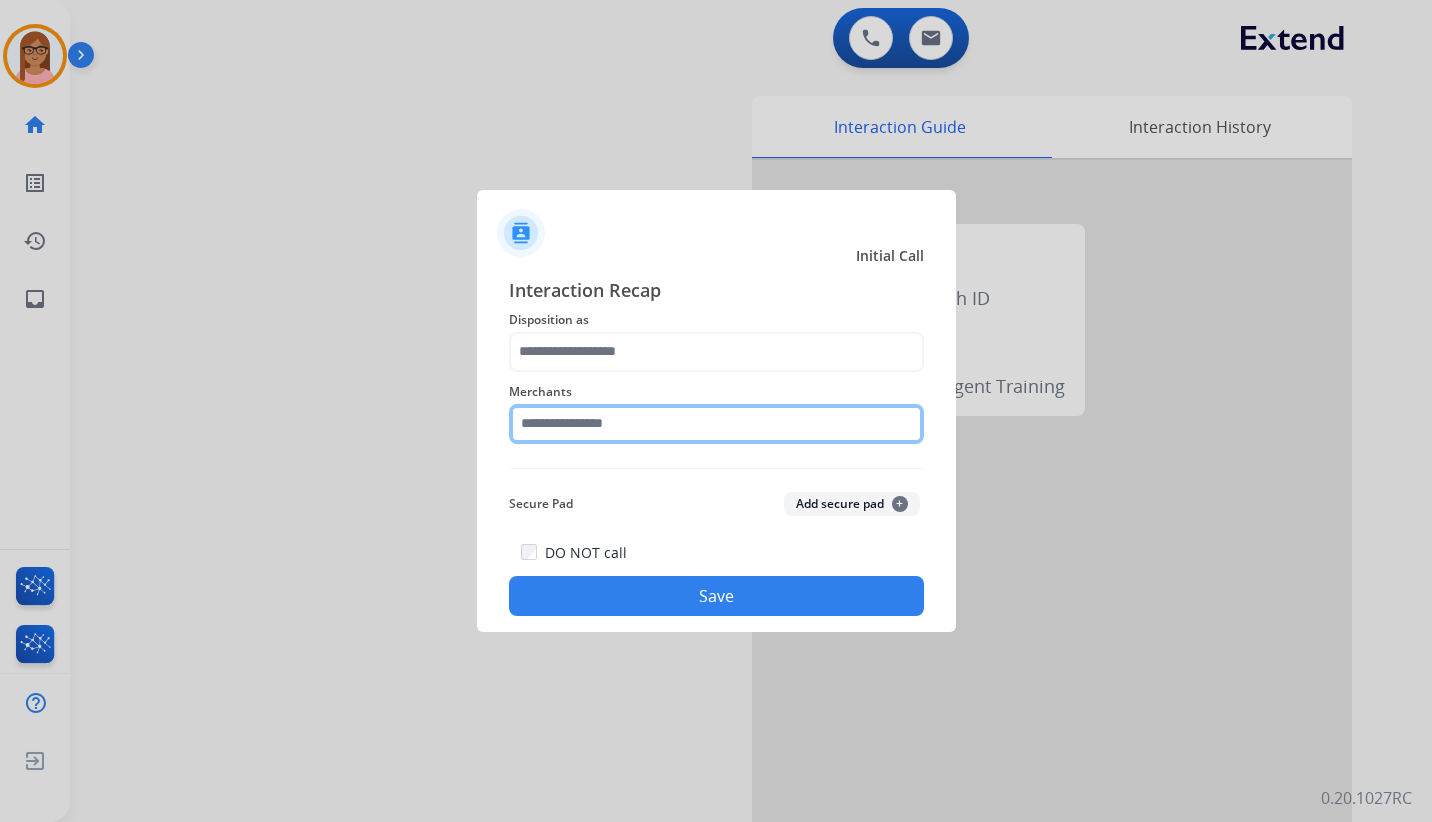 click 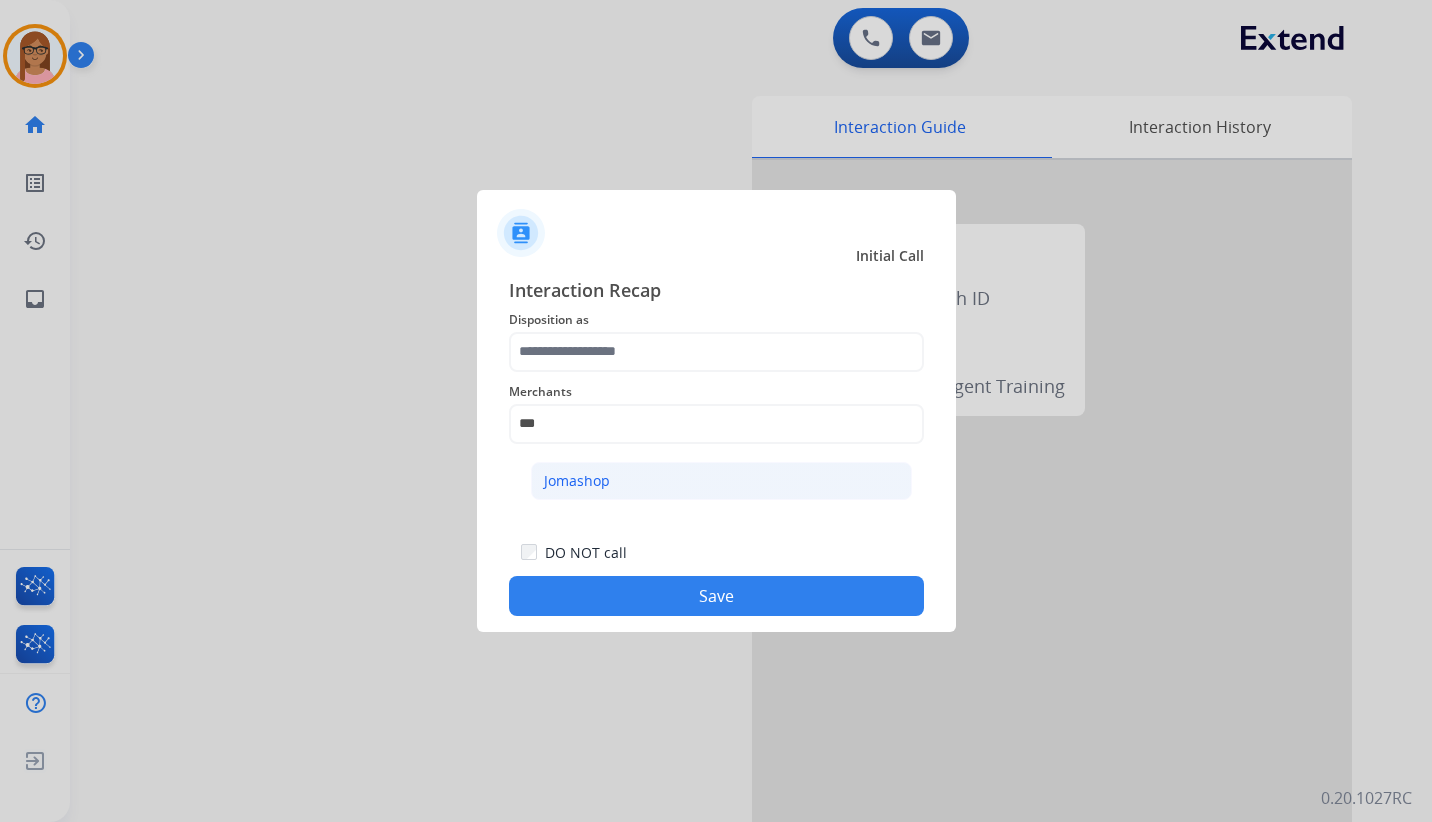click on "Jomashop" 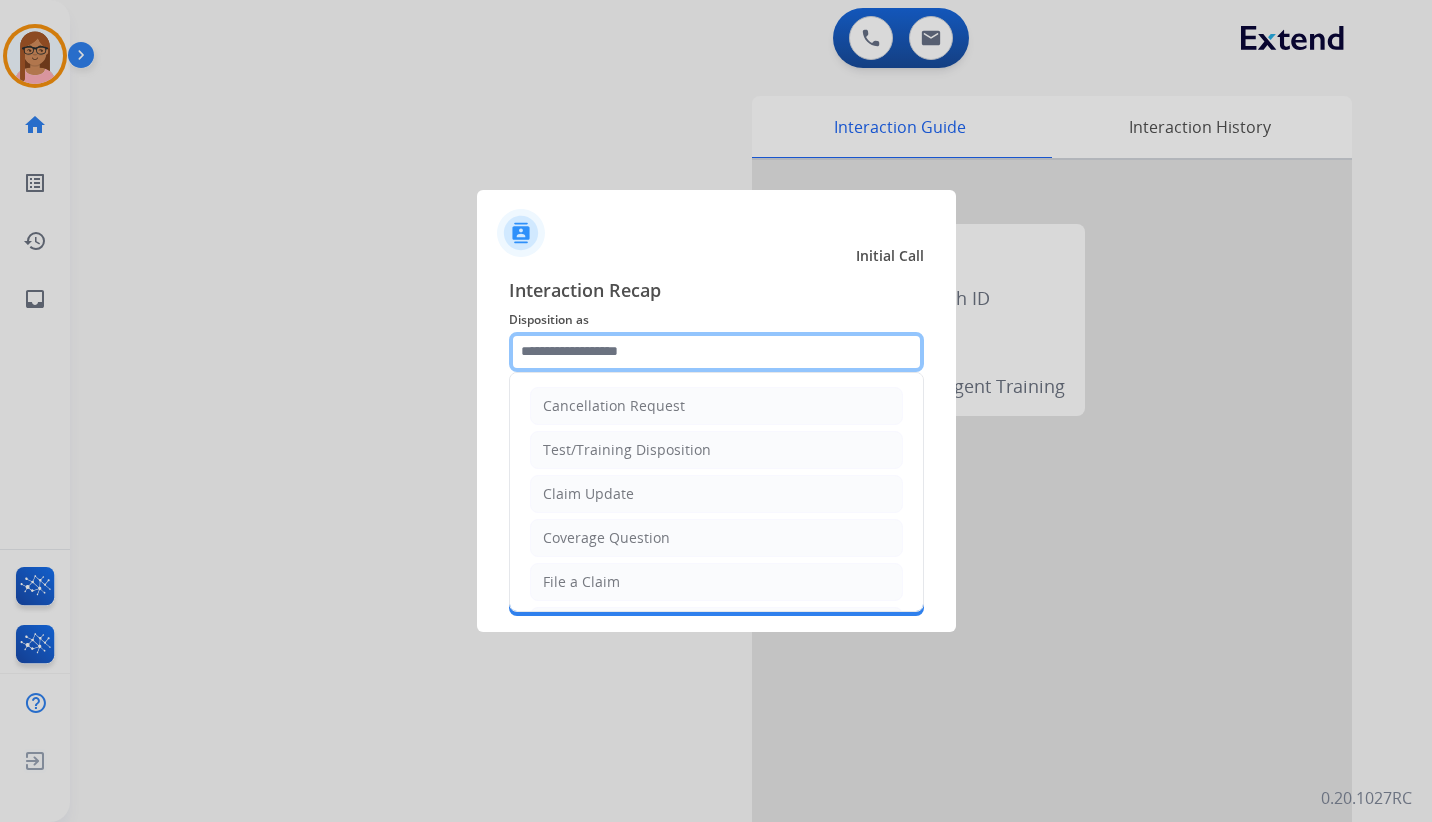 click 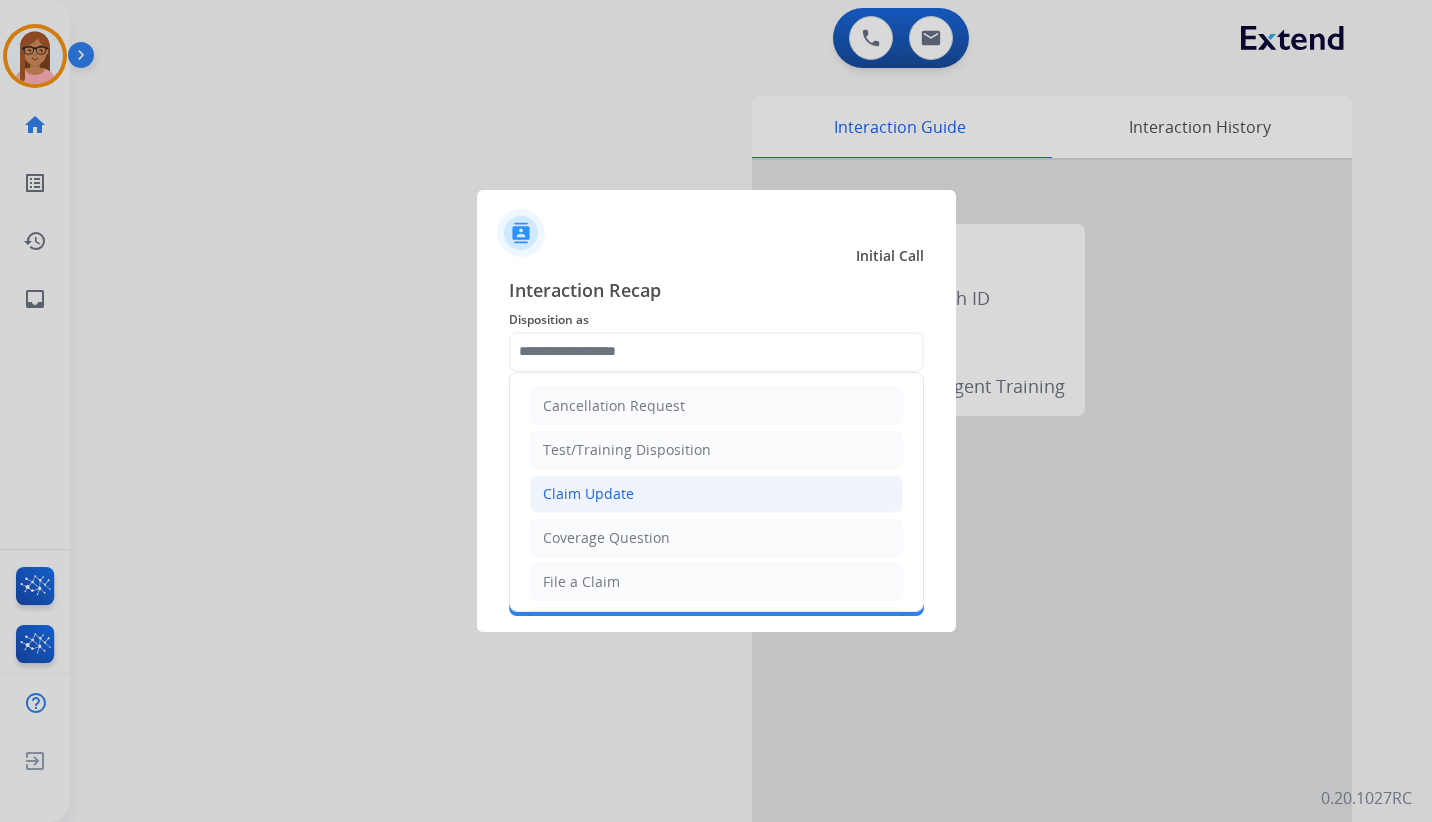 click on "Claim Update" 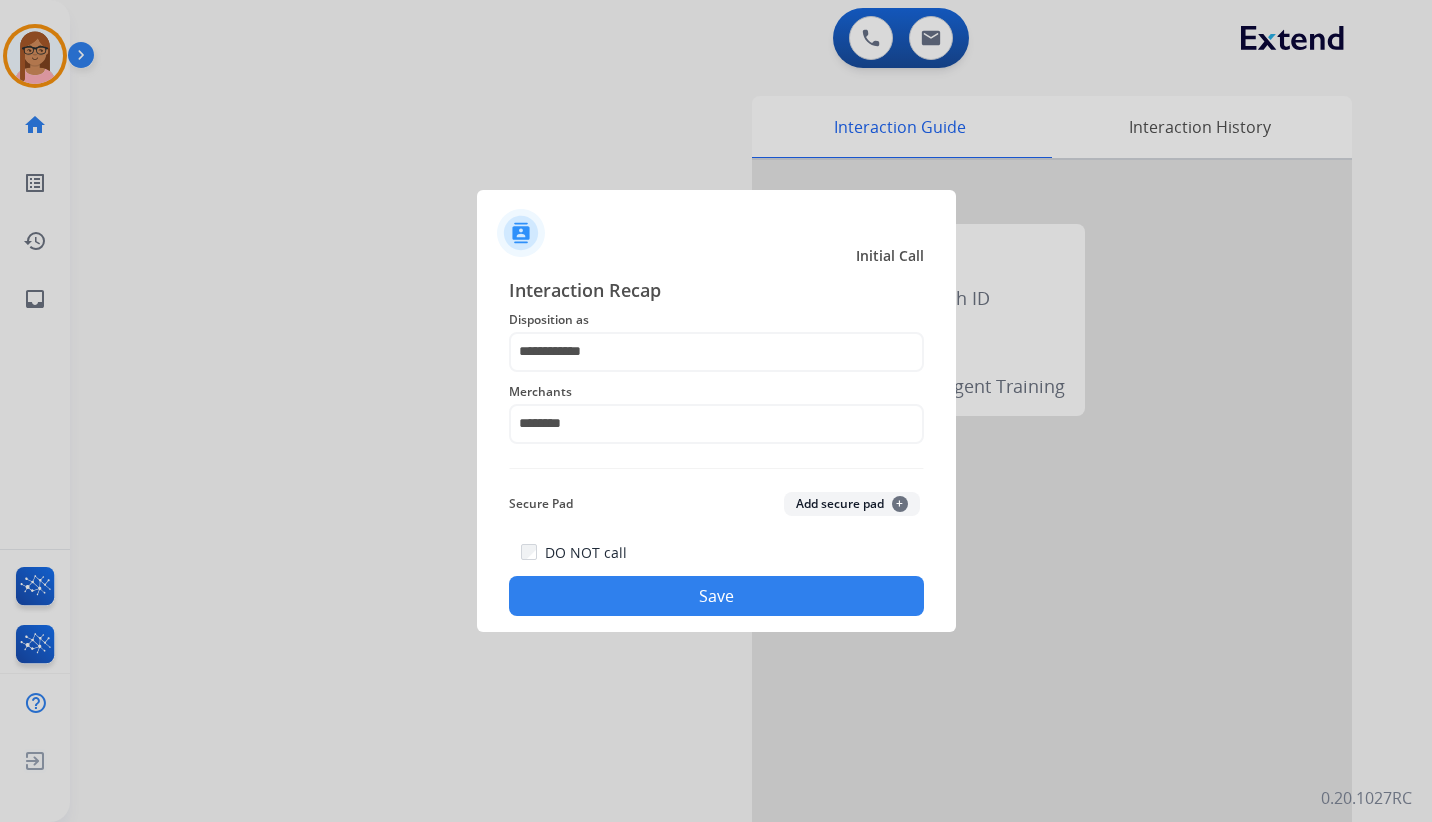 click on "Save" 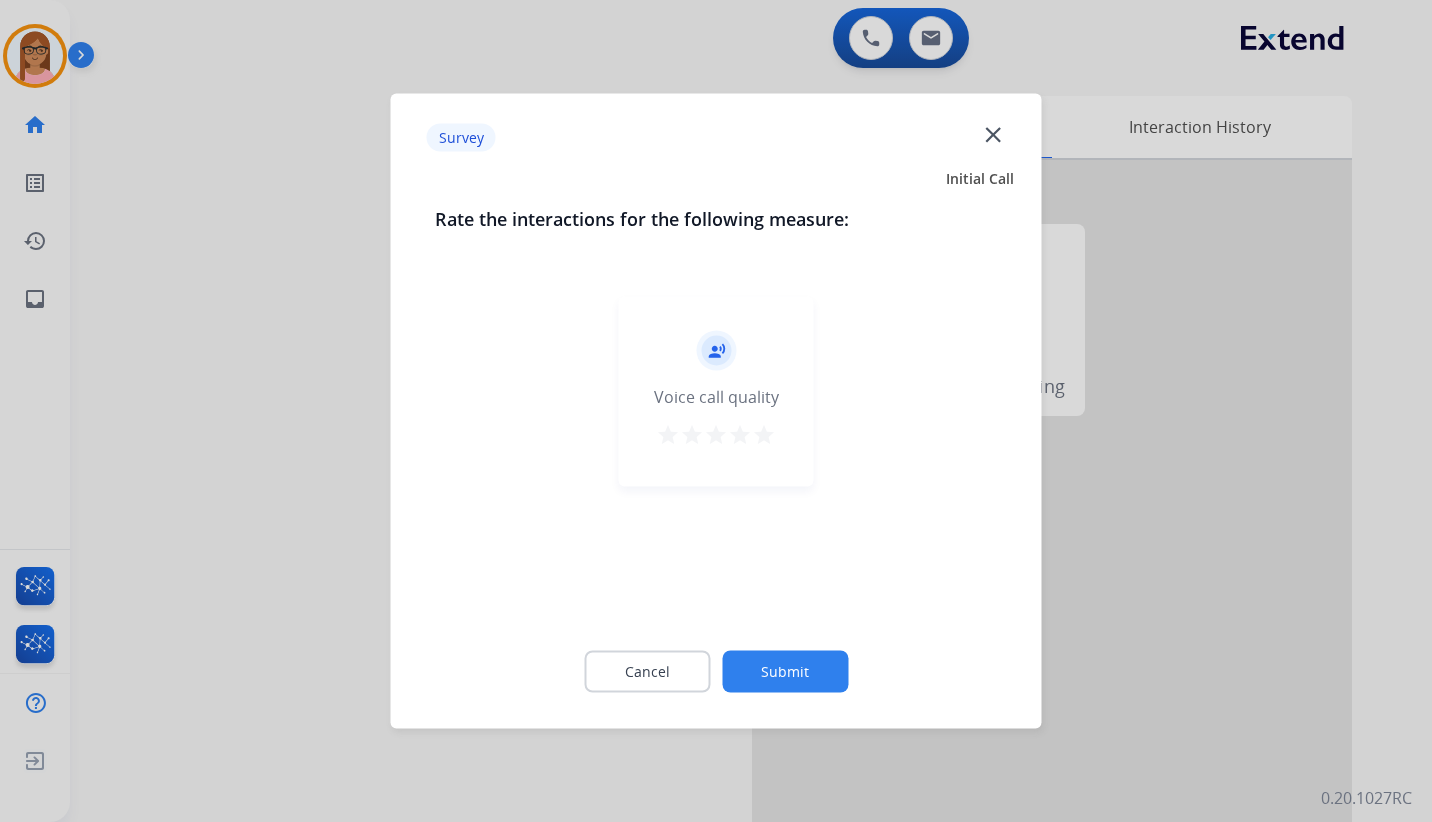 click on "star" at bounding box center [740, 435] 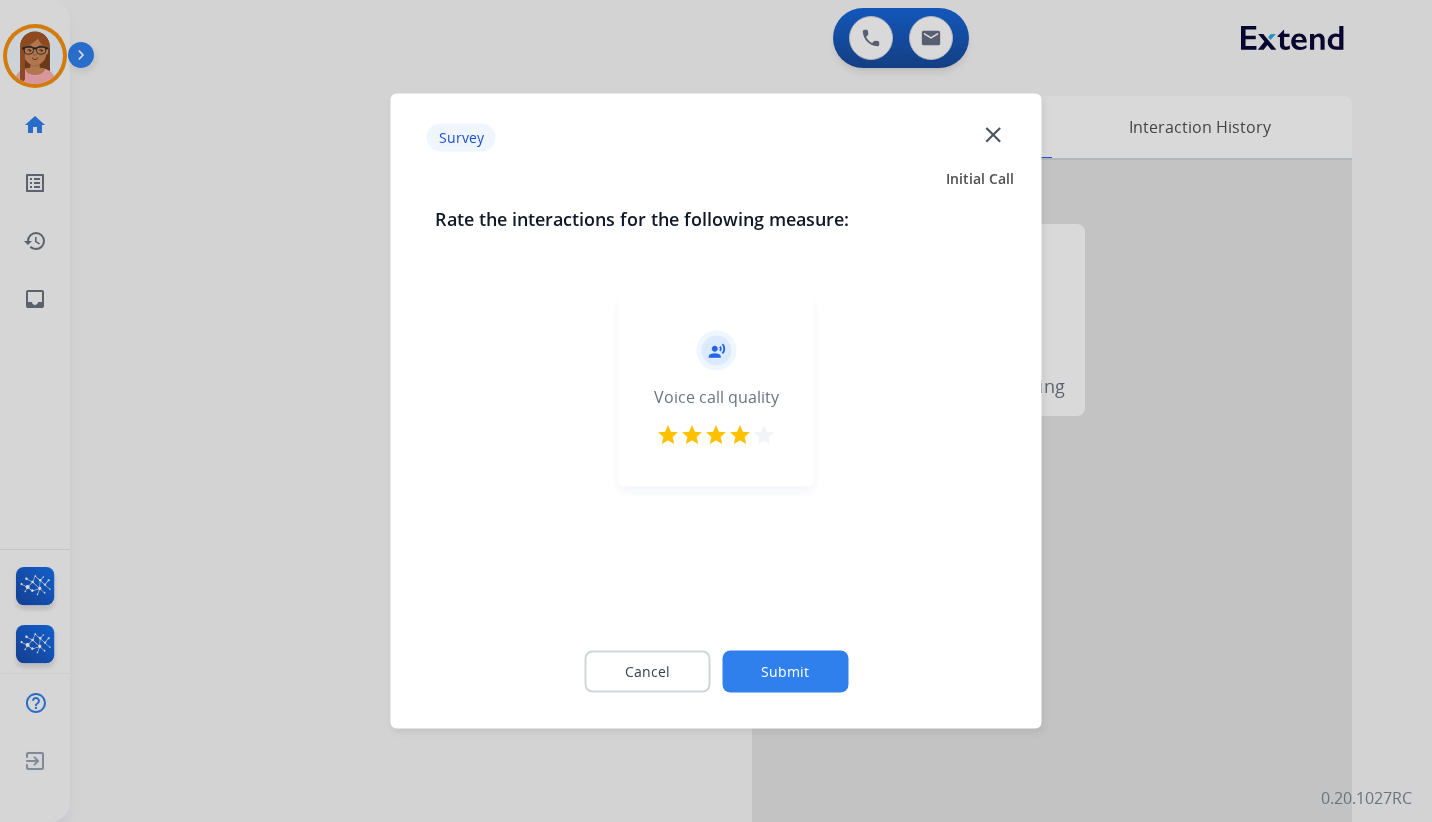 click on "star" at bounding box center (764, 435) 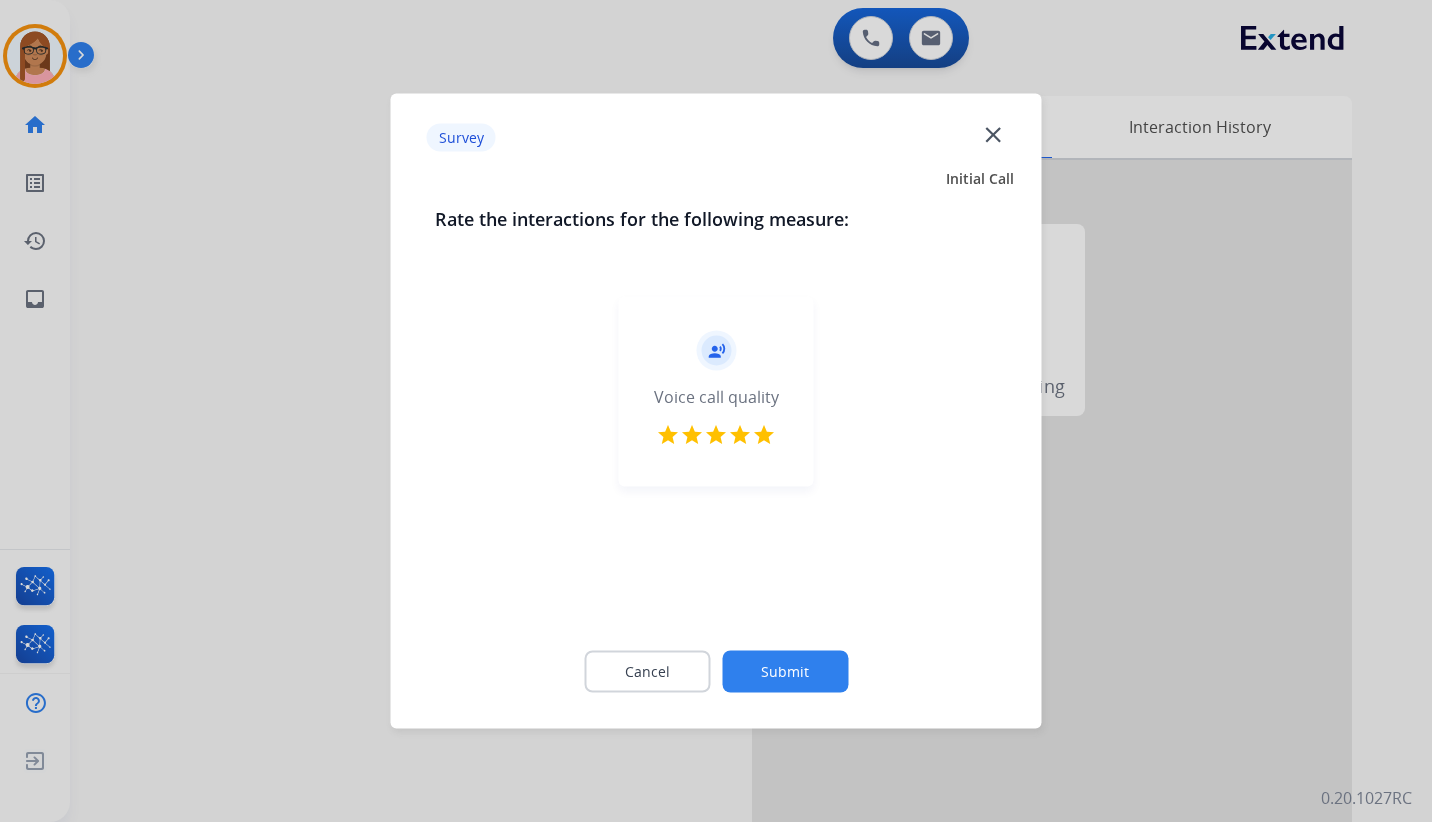click on "Submit" 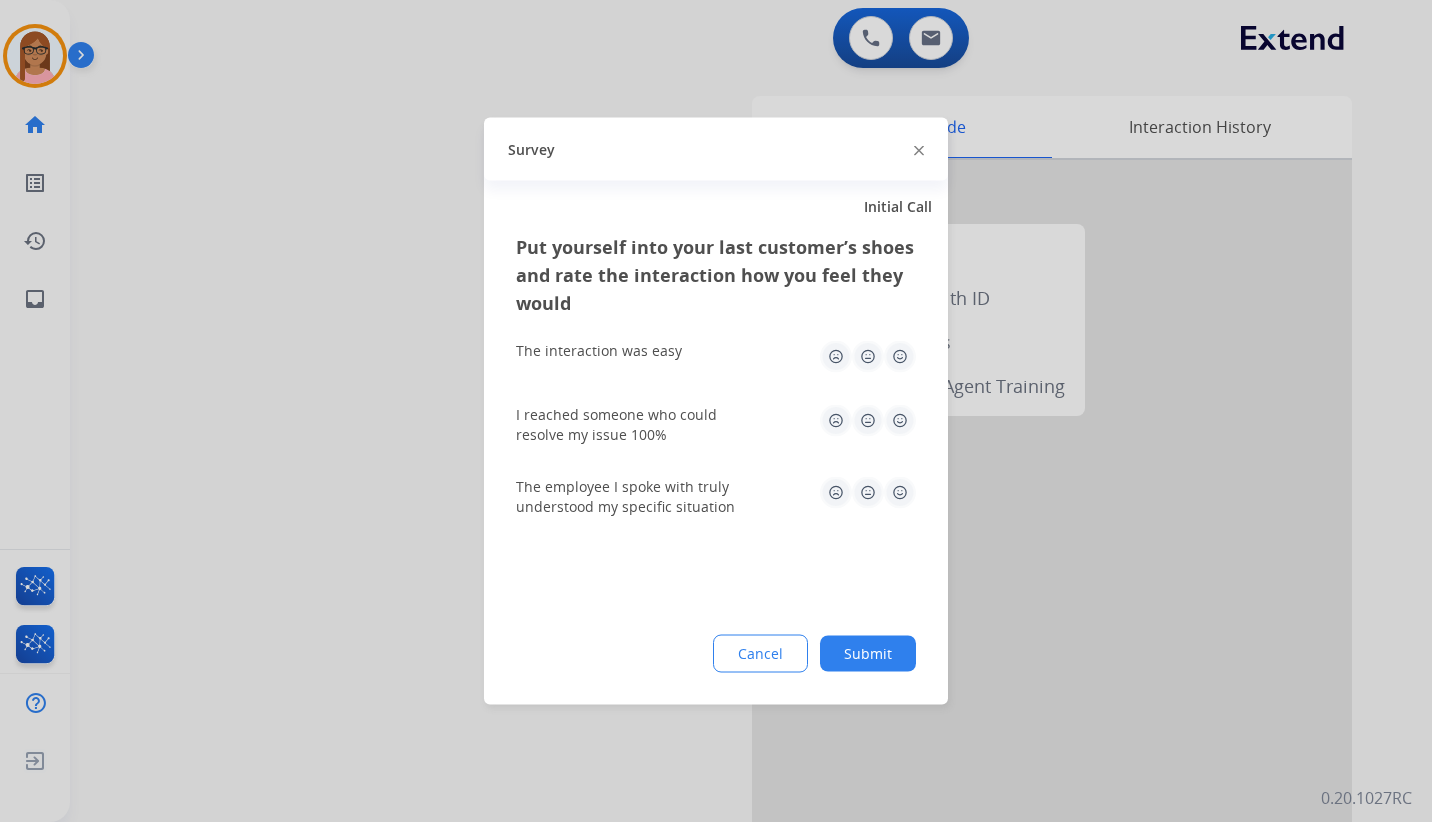 click 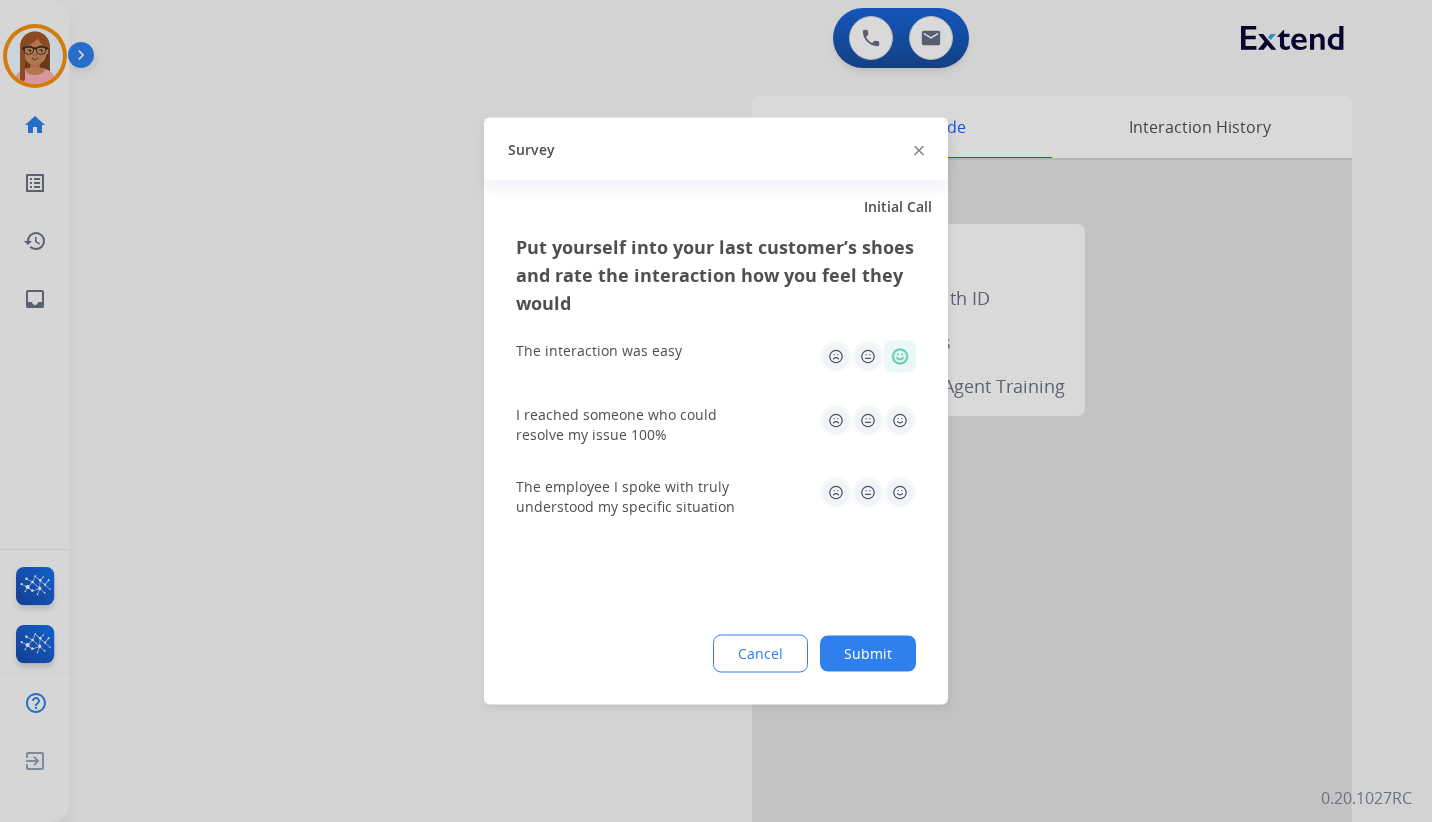 click 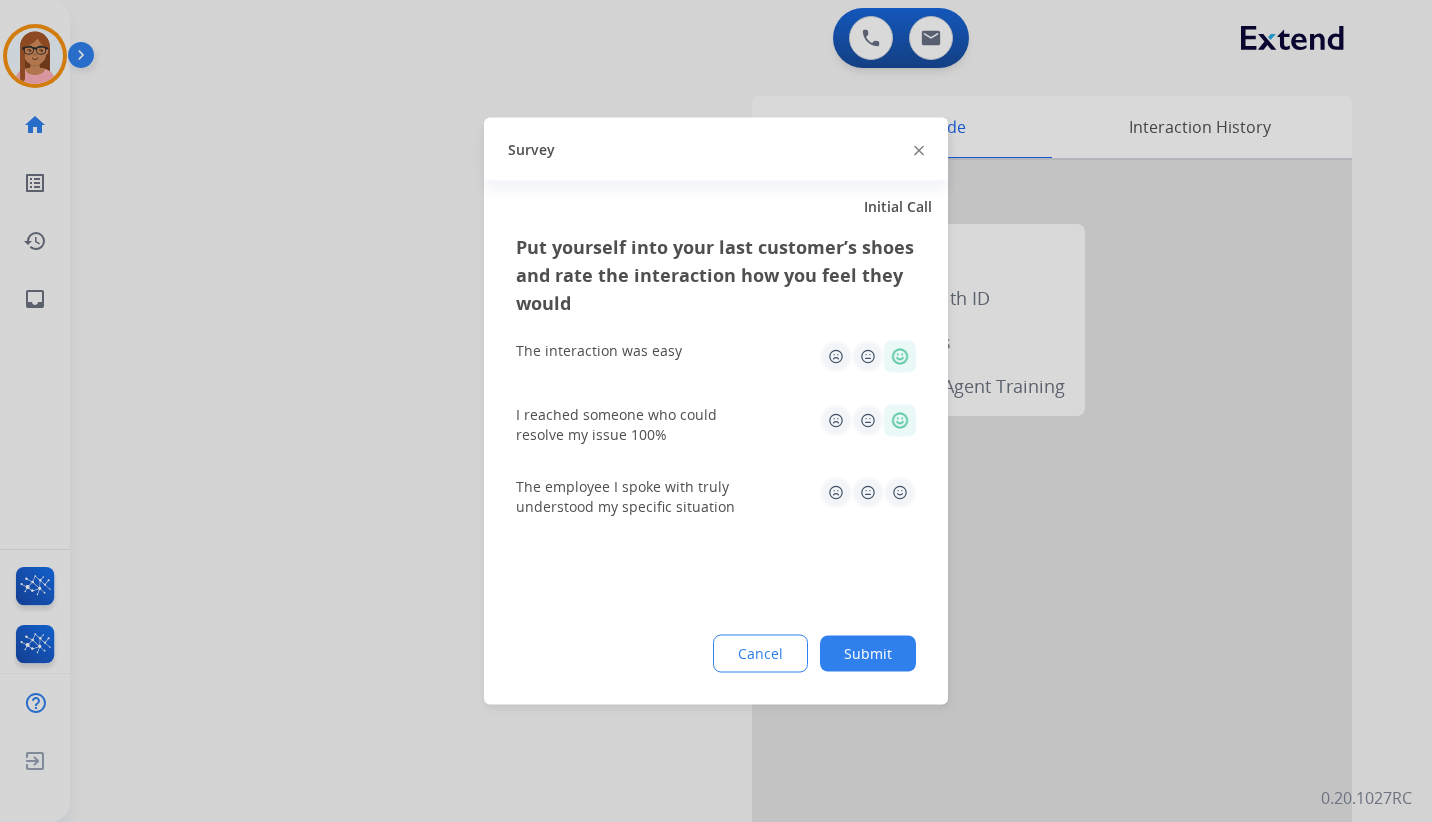 click 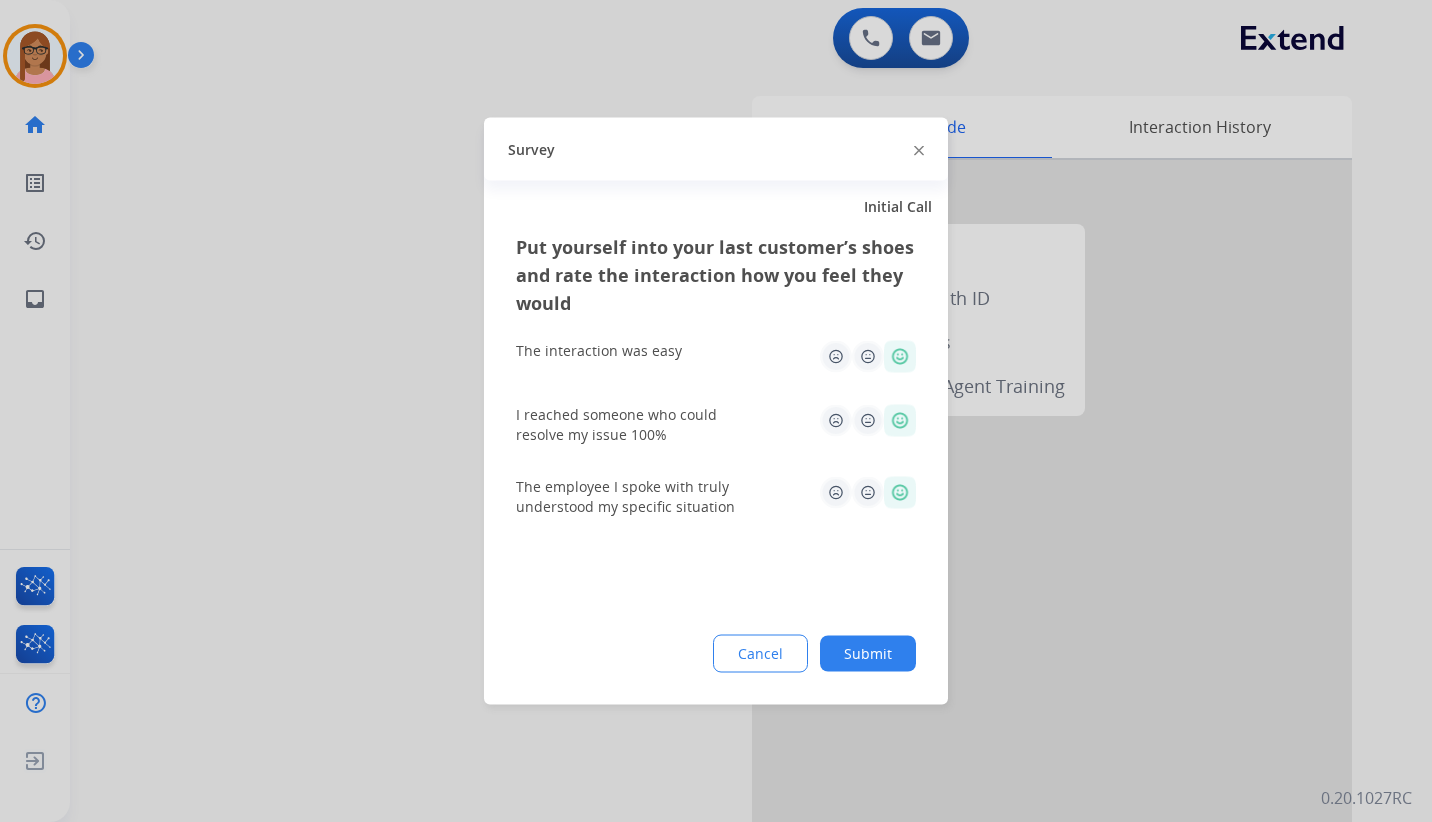 click on "Submit" 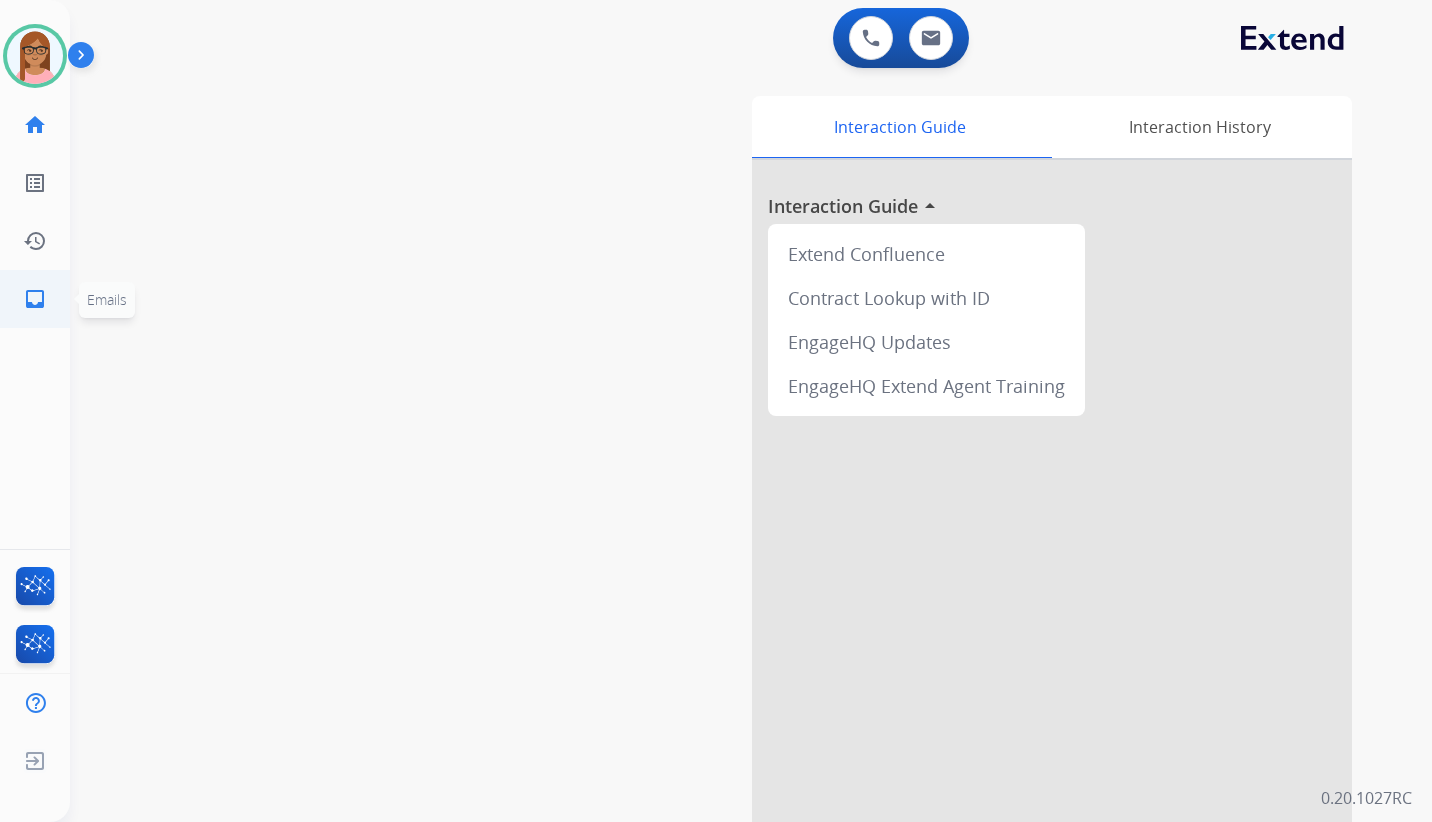 click on "inbox" 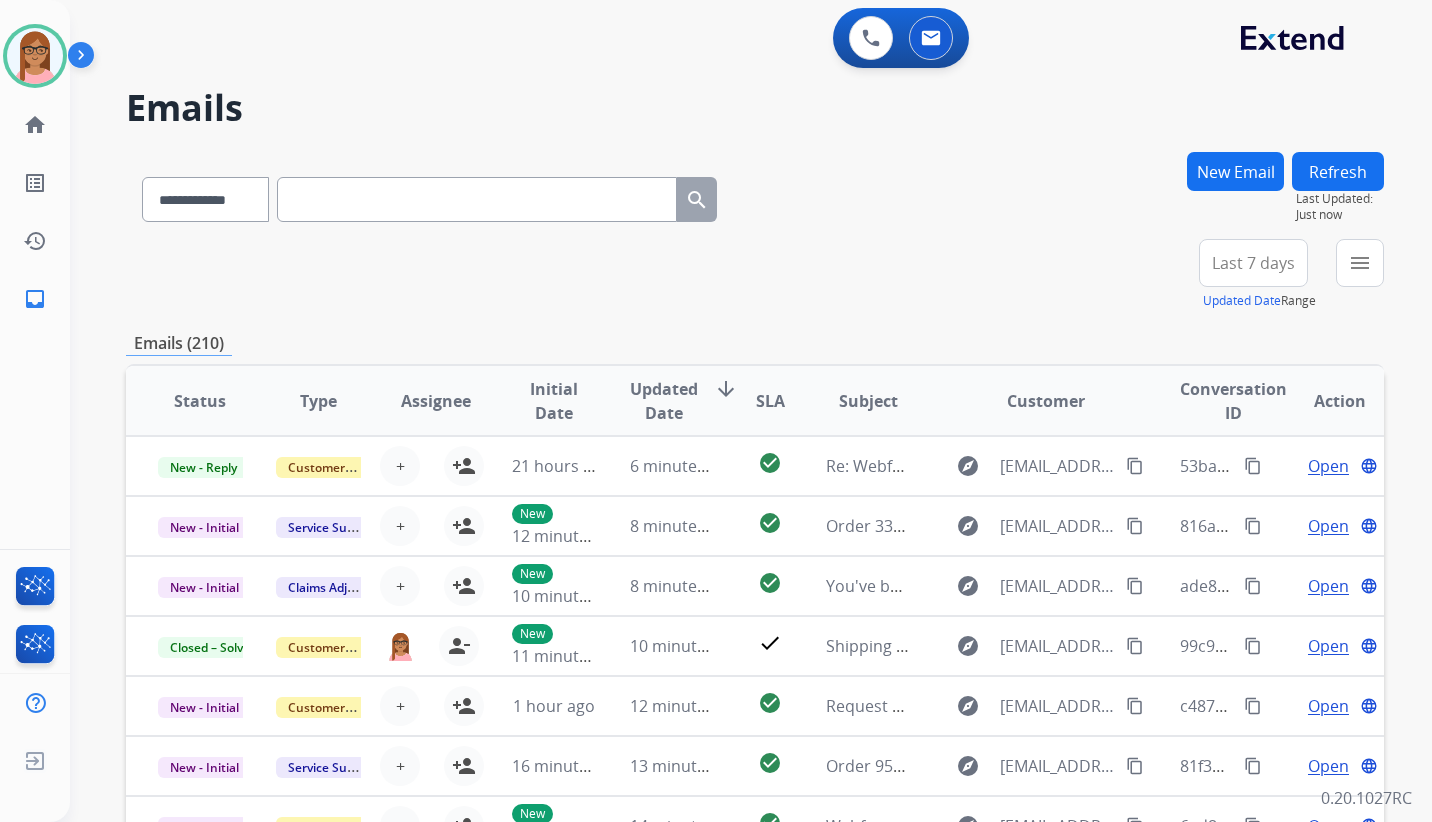 click on "Last 7 days" at bounding box center (1253, 263) 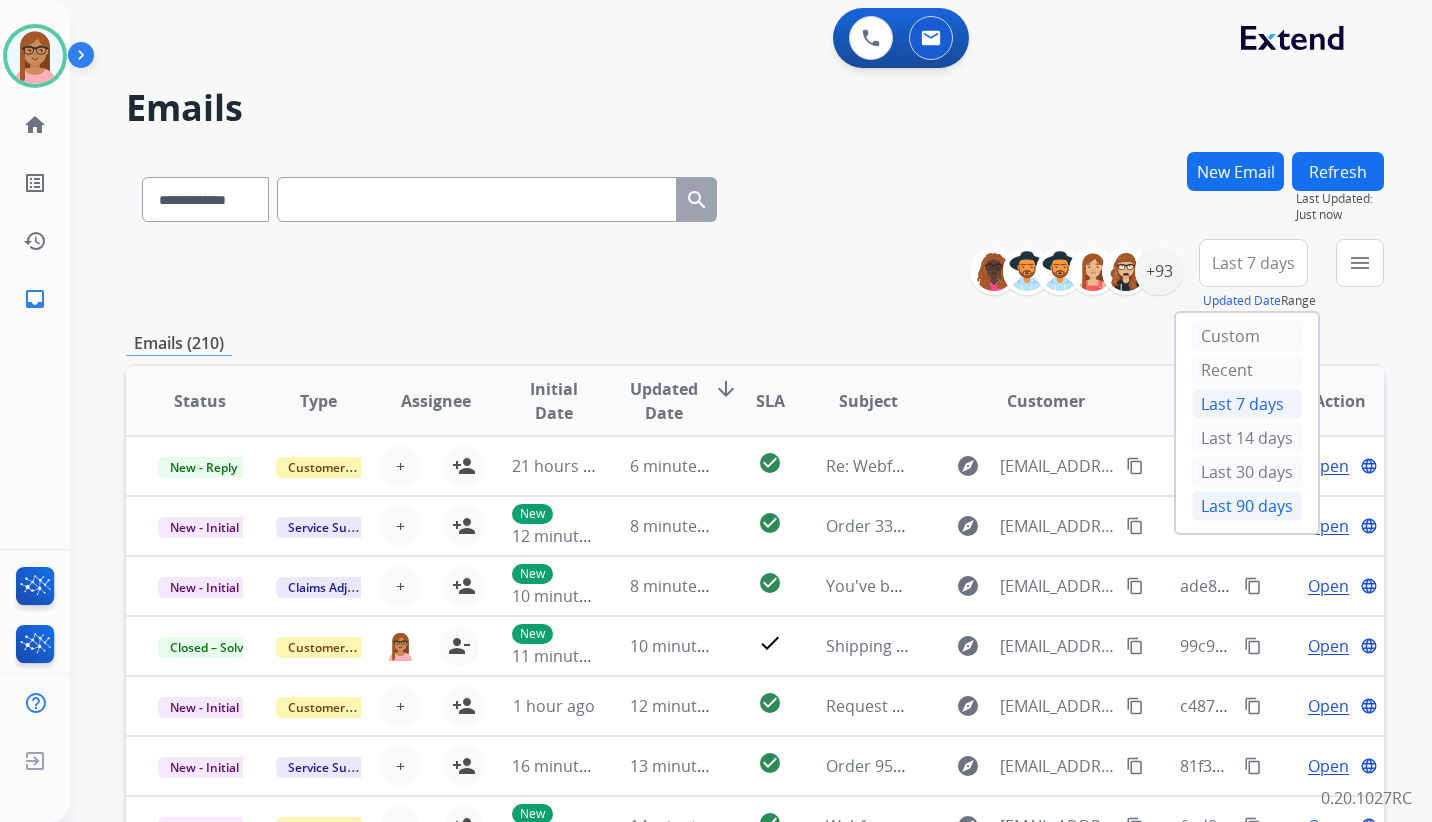 click on "Last 90 days" at bounding box center [1247, 506] 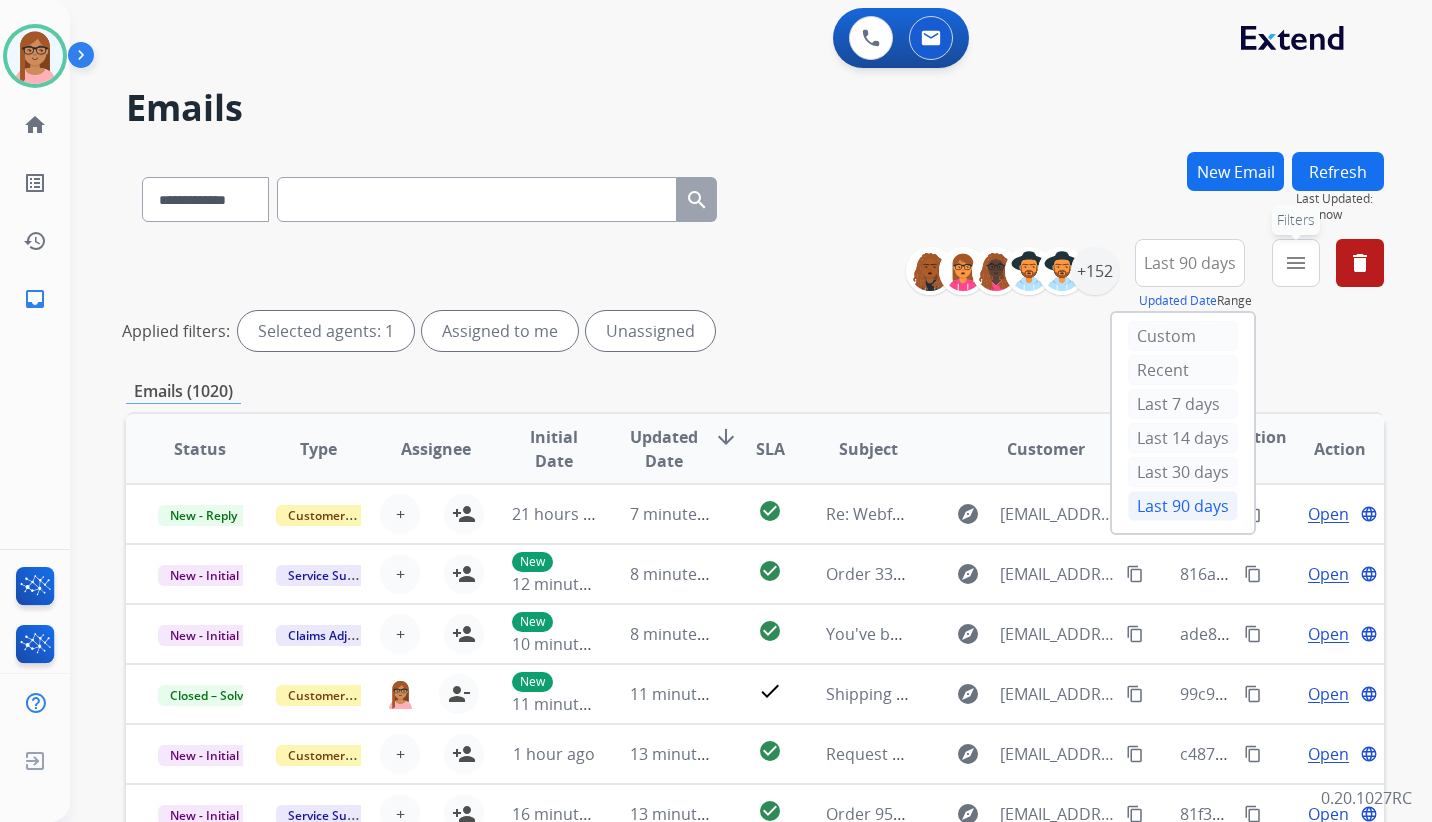 click on "menu  Filters" at bounding box center (1296, 263) 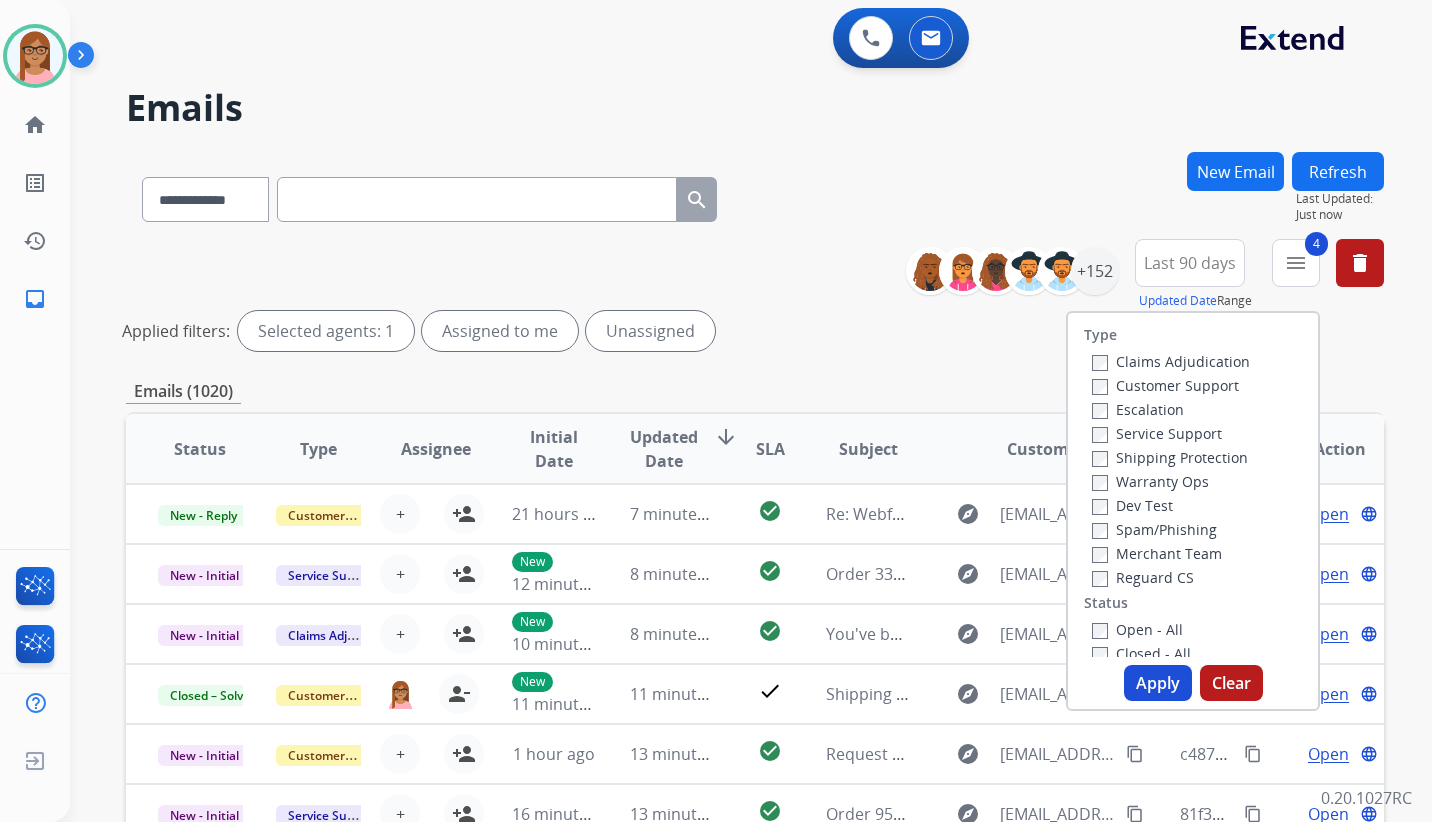 click on "Apply" at bounding box center [1158, 683] 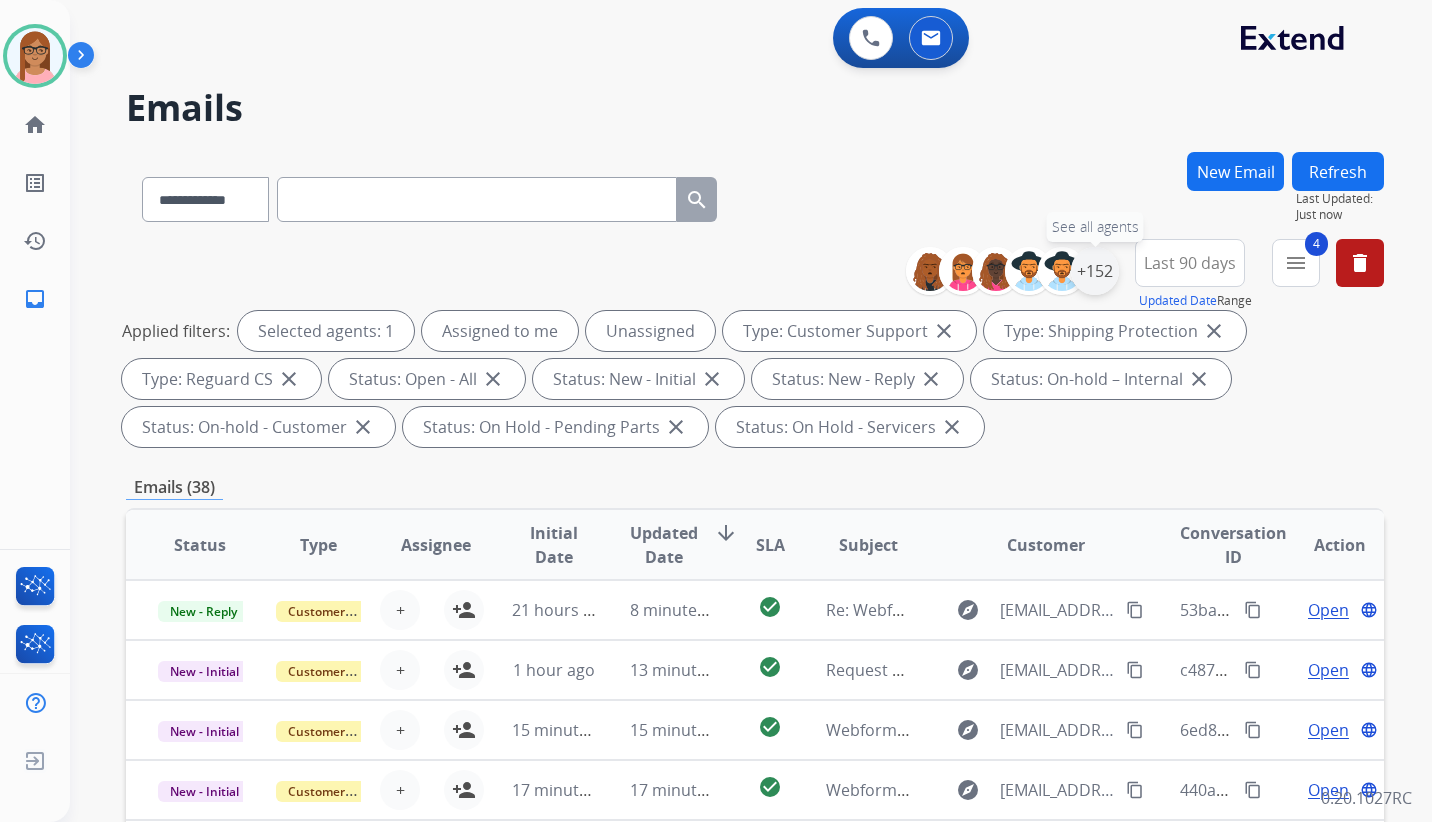 click on "+152" at bounding box center [1095, 271] 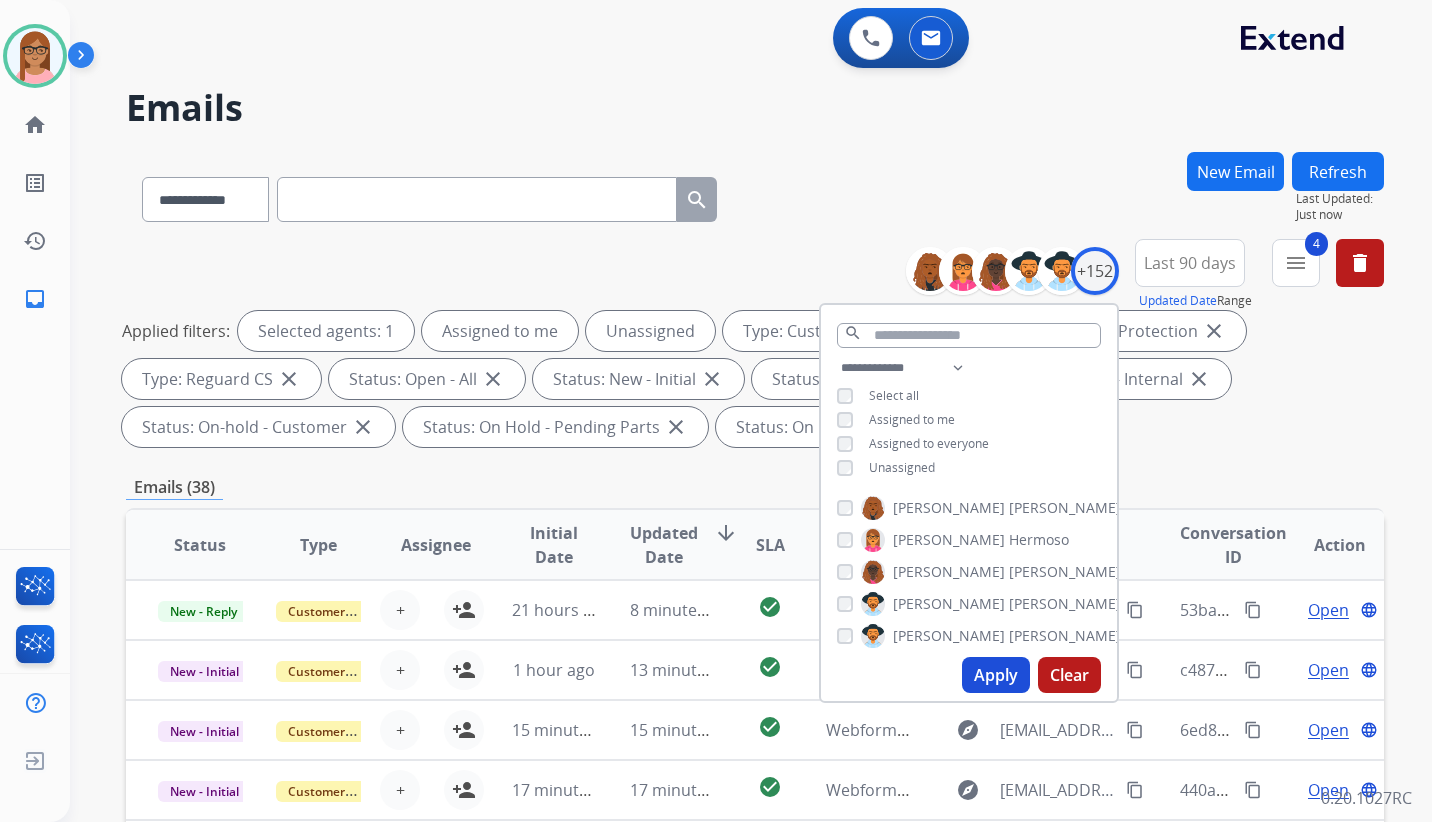 click on "Apply" at bounding box center (996, 675) 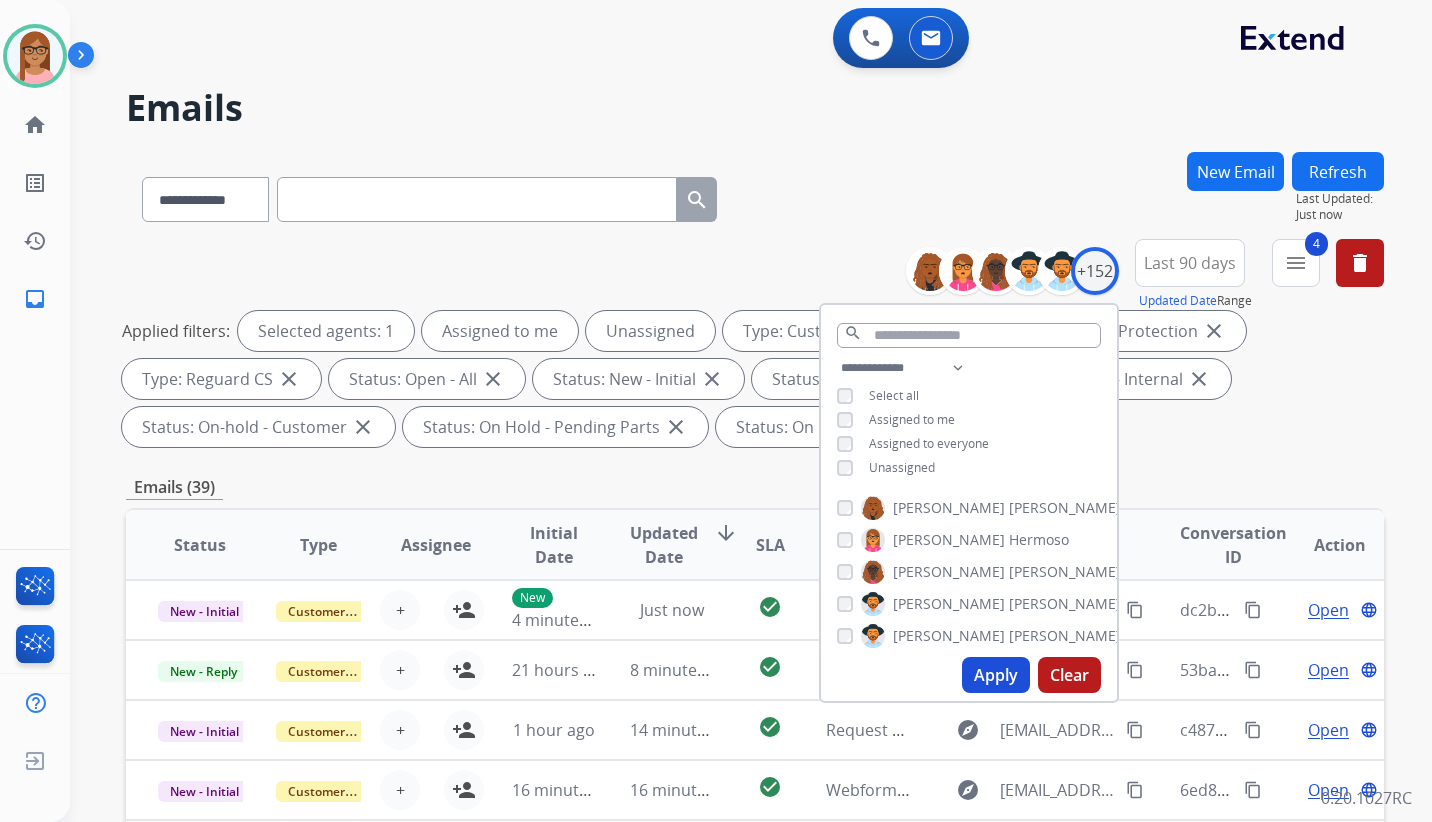 click on "Applied filters:  Selected agents: 1  Assigned to me Unassigned  Type: Customer Support  close  Type: Shipping Protection  close  Type: Reguard CS  close  Status: Open - All  close  Status: New - Initial  close  Status: New - Reply  close  Status: On-hold – Internal  close  Status: On-hold - Customer  close  Status: On Hold - Pending Parts  close  Status: On Hold - Servicers  close" at bounding box center [751, 379] 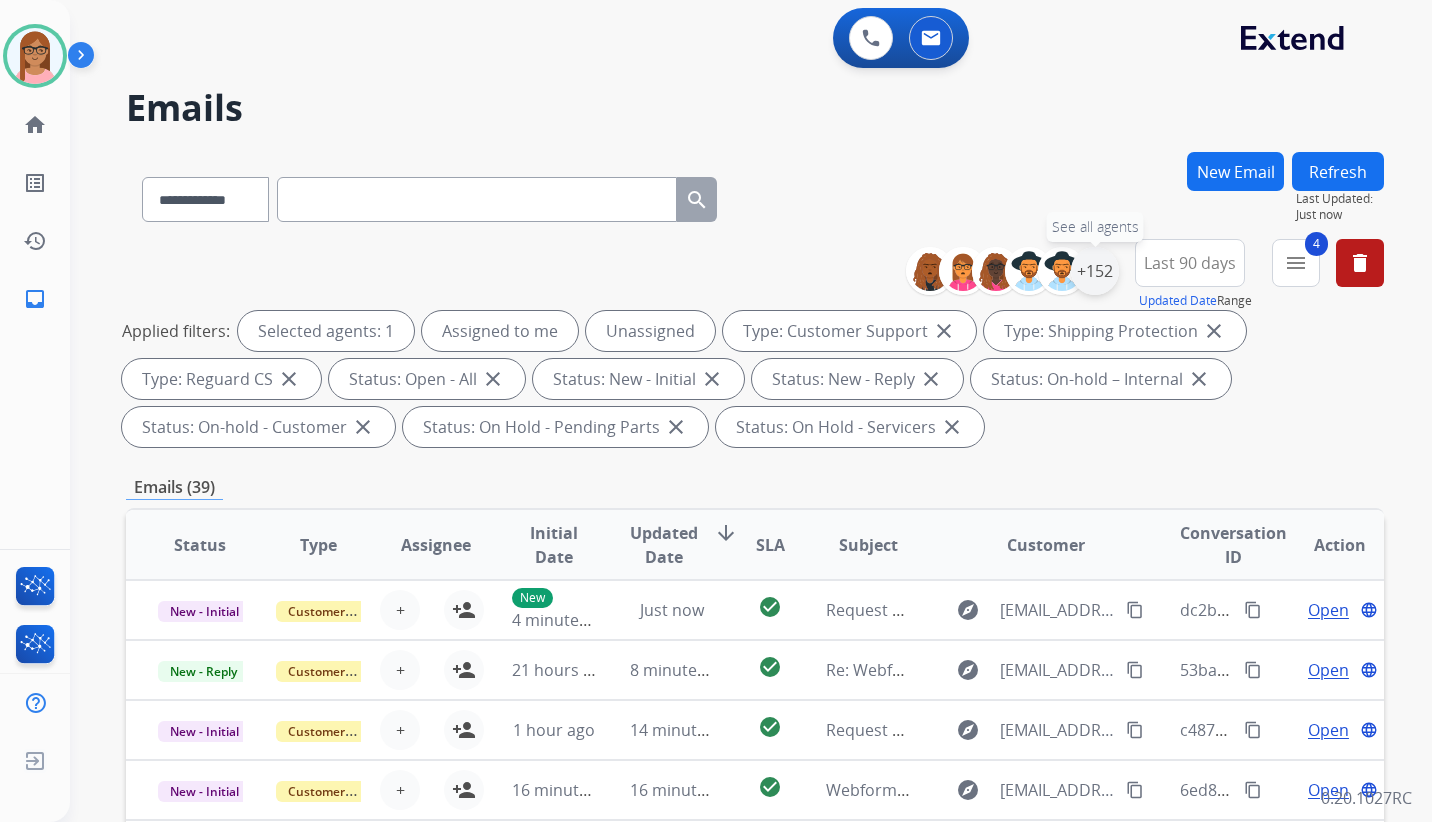 click on "+152" at bounding box center (1095, 271) 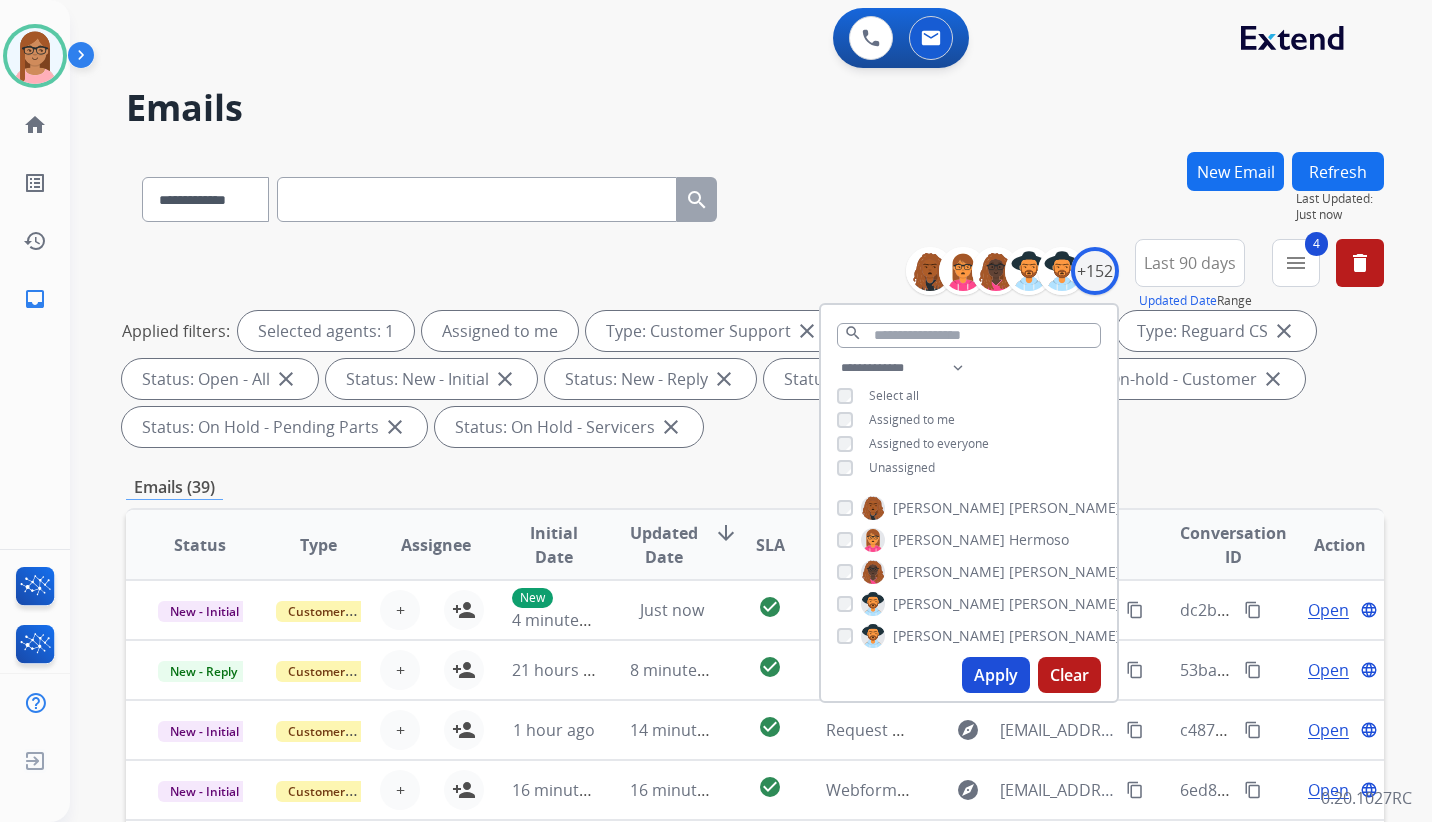 click on "Apply" at bounding box center [996, 675] 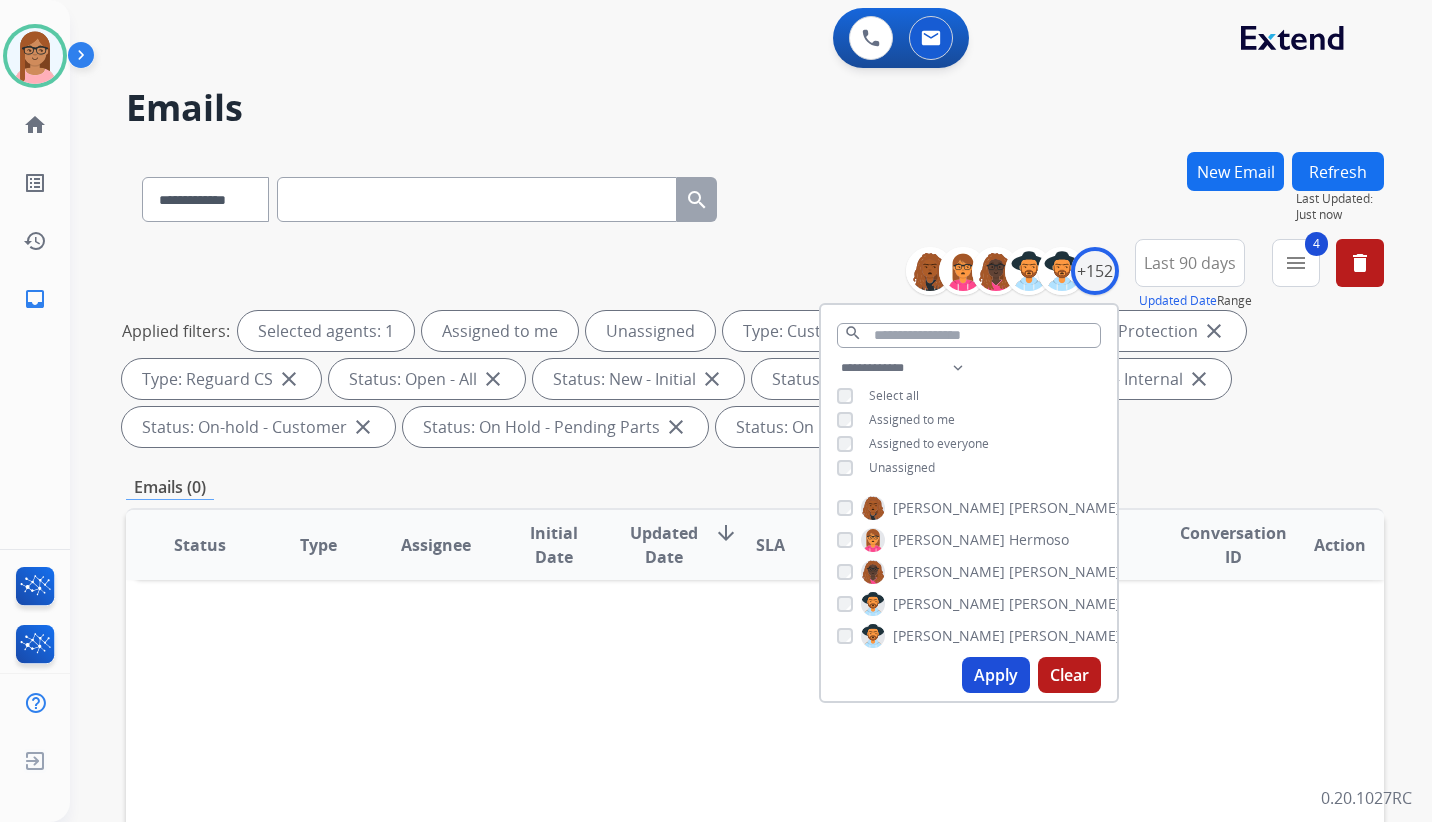 click on "Apply" at bounding box center (996, 675) 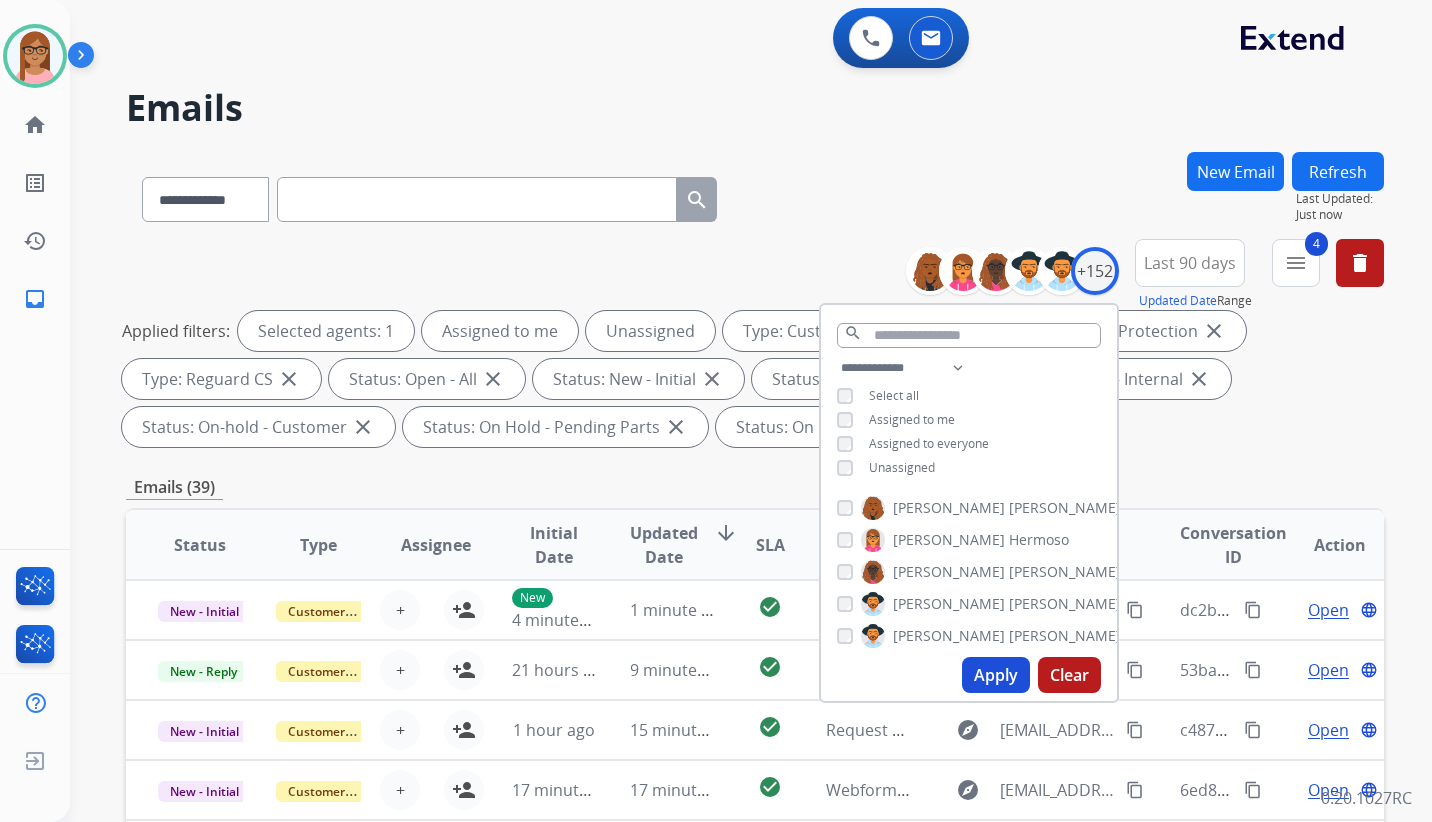 click on "Applied filters:  Selected agents: 1  Assigned to me Unassigned  Type: Customer Support  close  Type: Shipping Protection  close  Type: Reguard CS  close  Status: Open - All  close  Status: New - Initial  close  Status: New - Reply  close  Status: On-hold – Internal  close  Status: On-hold - Customer  close  Status: On Hold - Pending Parts  close  Status: On Hold - Servicers  close" at bounding box center [751, 379] 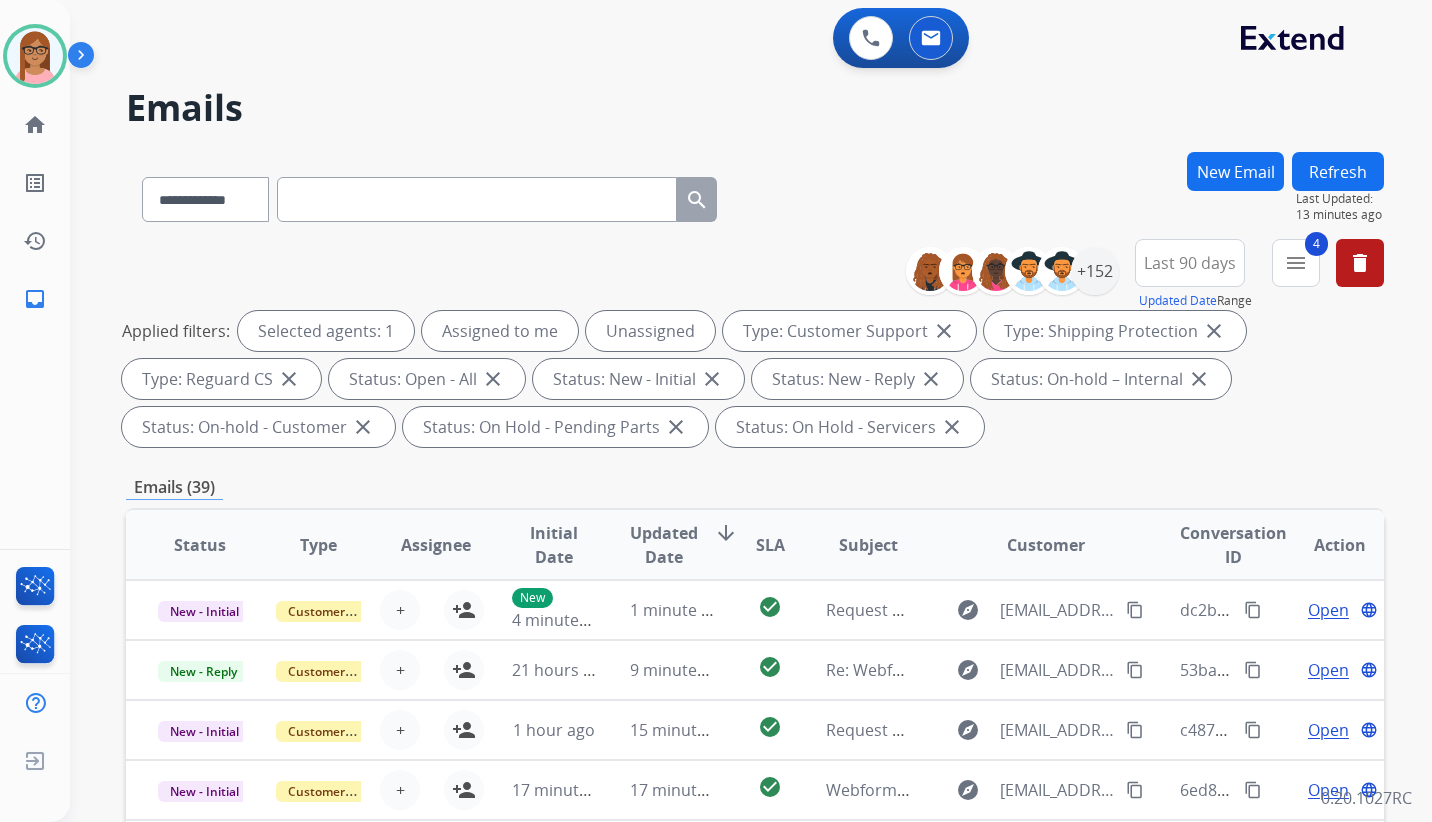click at bounding box center (477, 199) 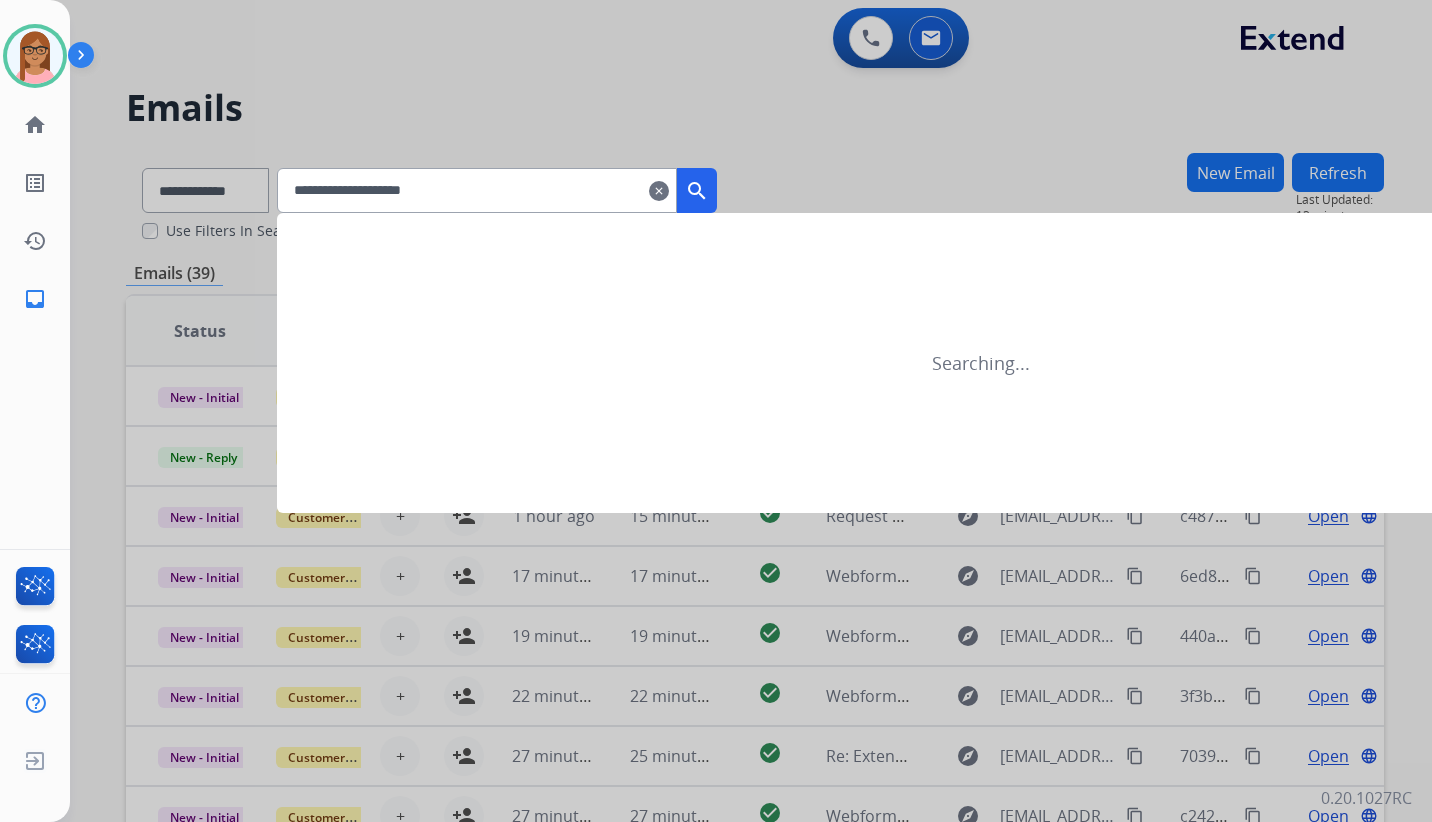 type on "**********" 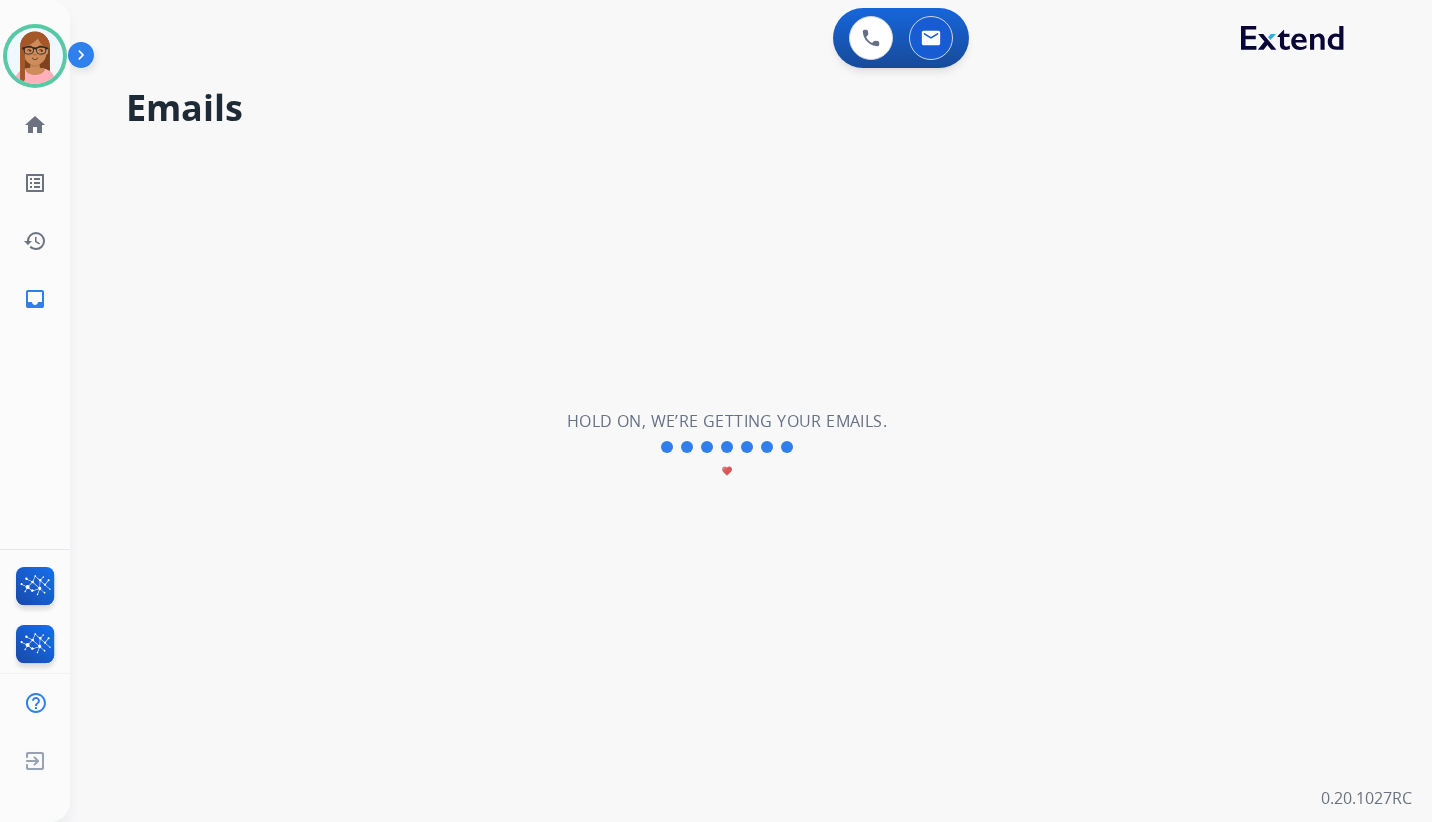 click at bounding box center [687, 447] 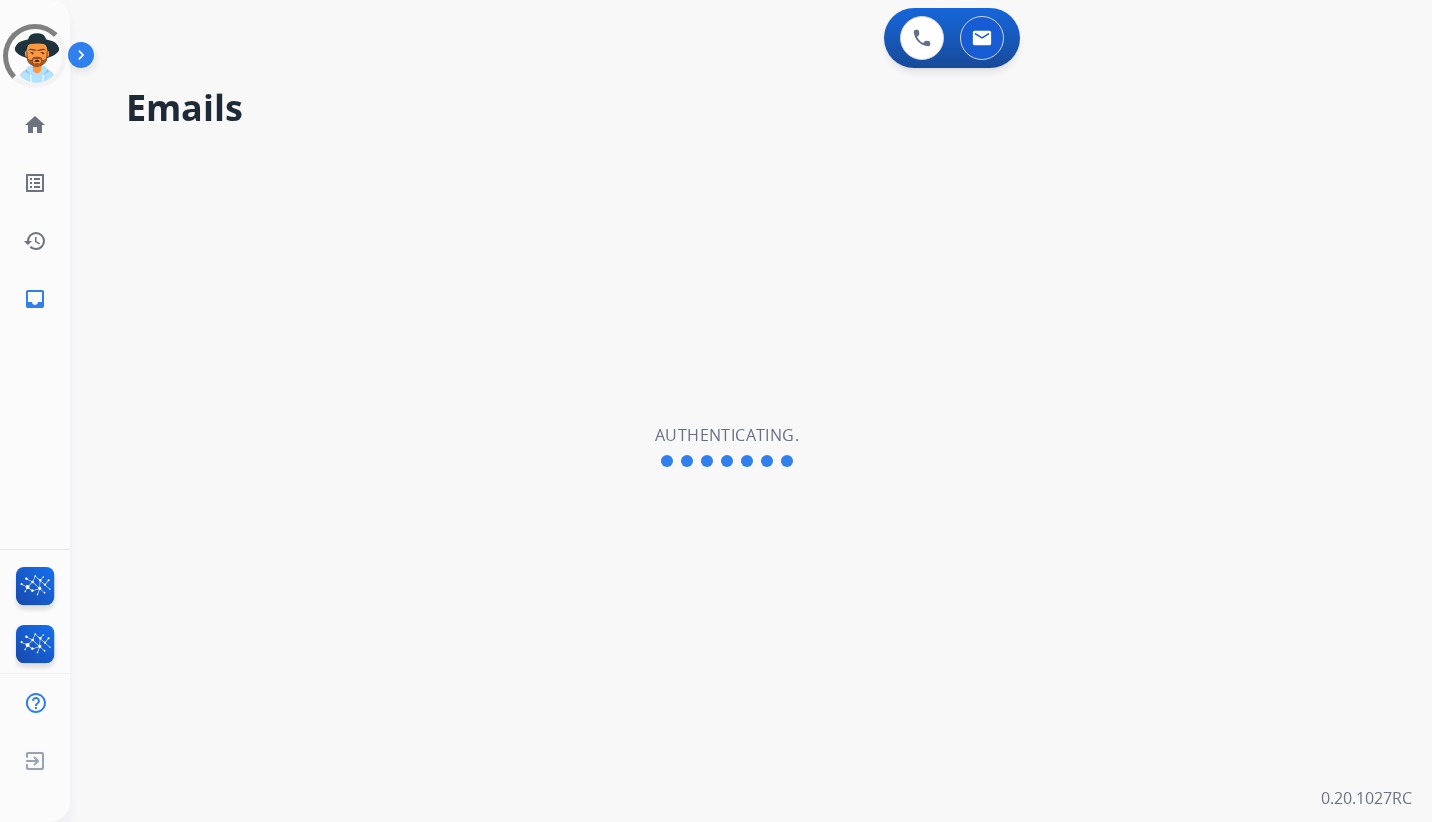 scroll, scrollTop: 0, scrollLeft: 0, axis: both 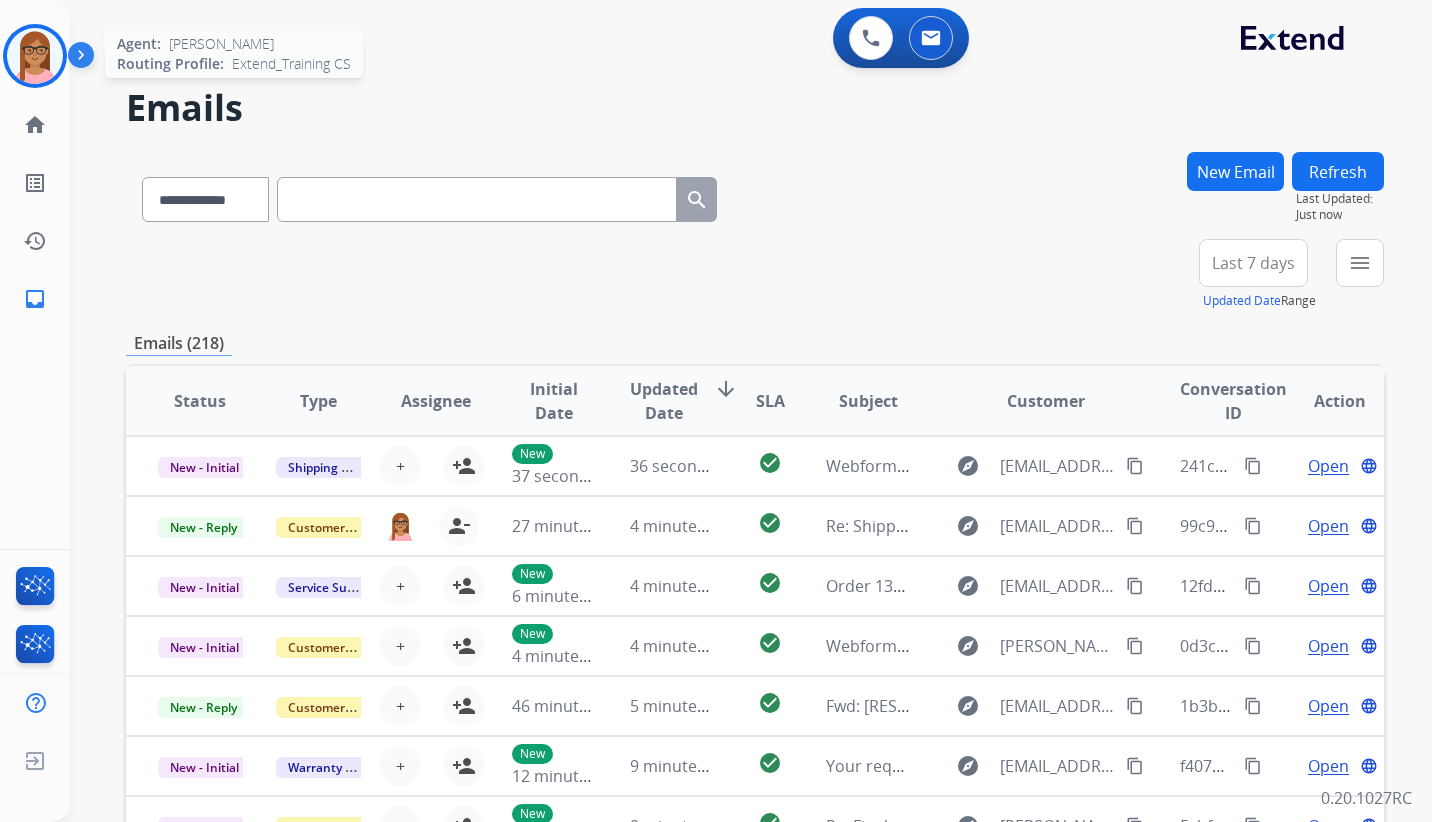 click at bounding box center [35, 56] 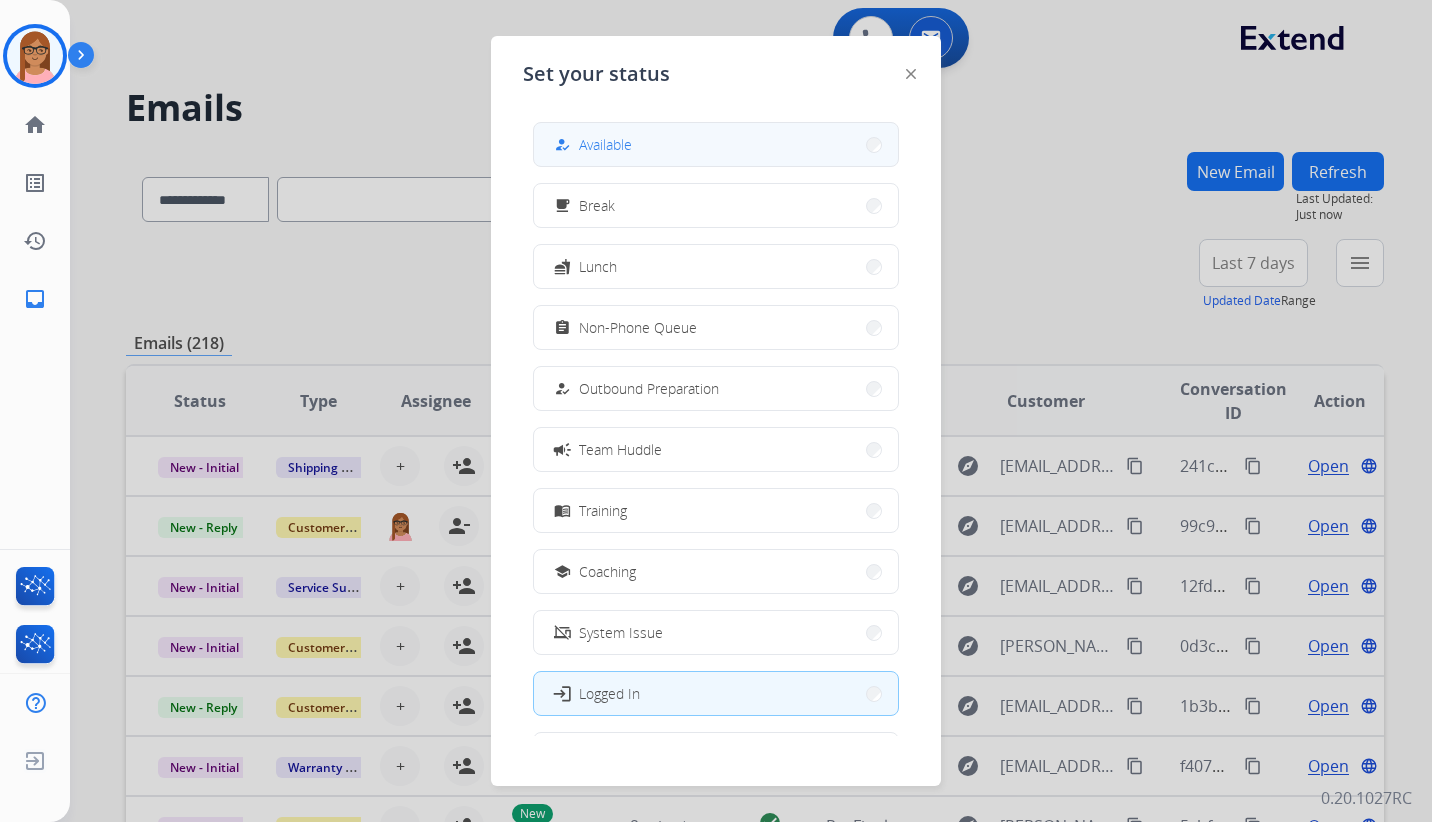 click on "Available" at bounding box center (605, 144) 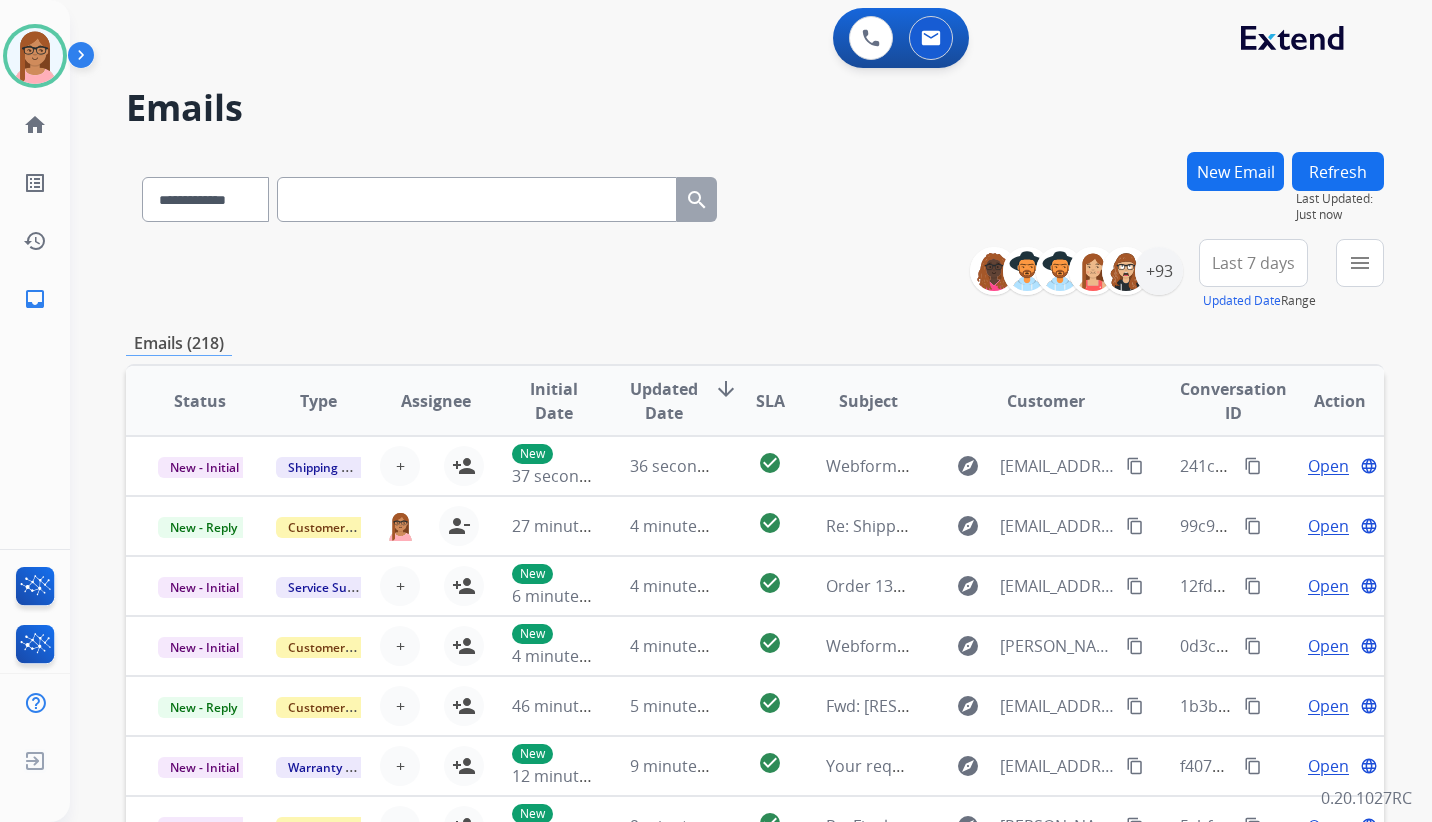 click at bounding box center [477, 199] 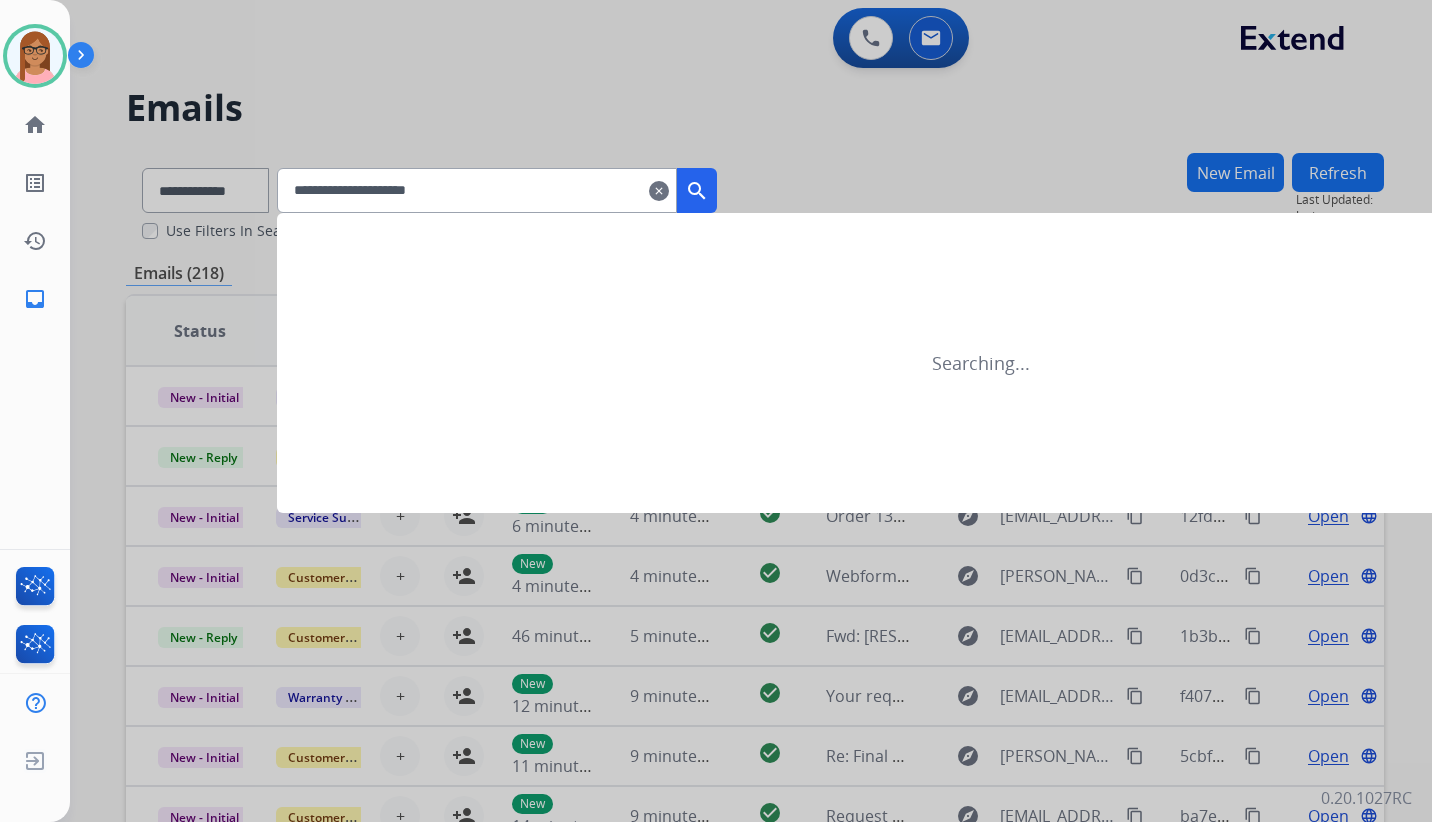 type on "**********" 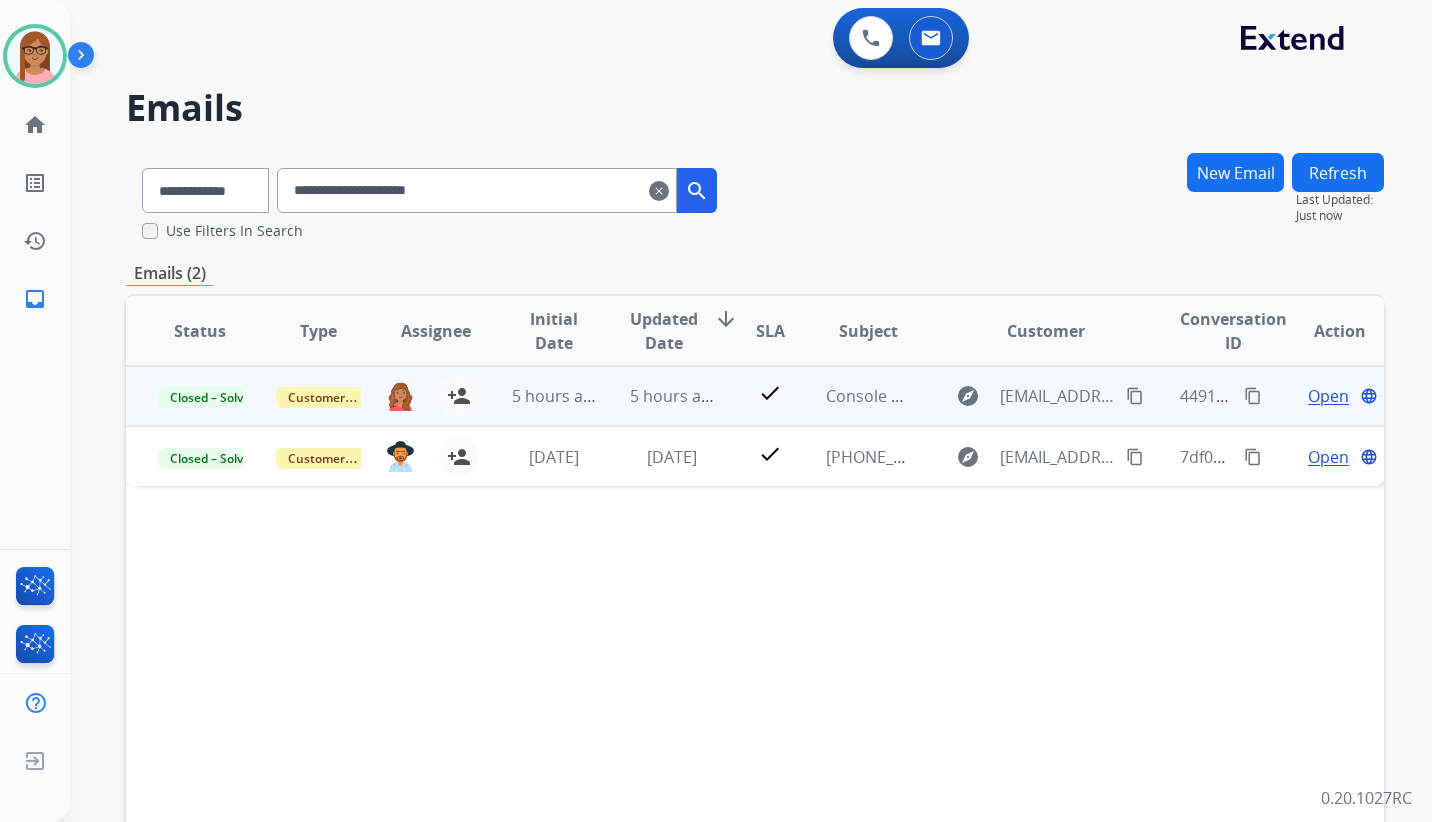 click on "content_copy" at bounding box center (1253, 396) 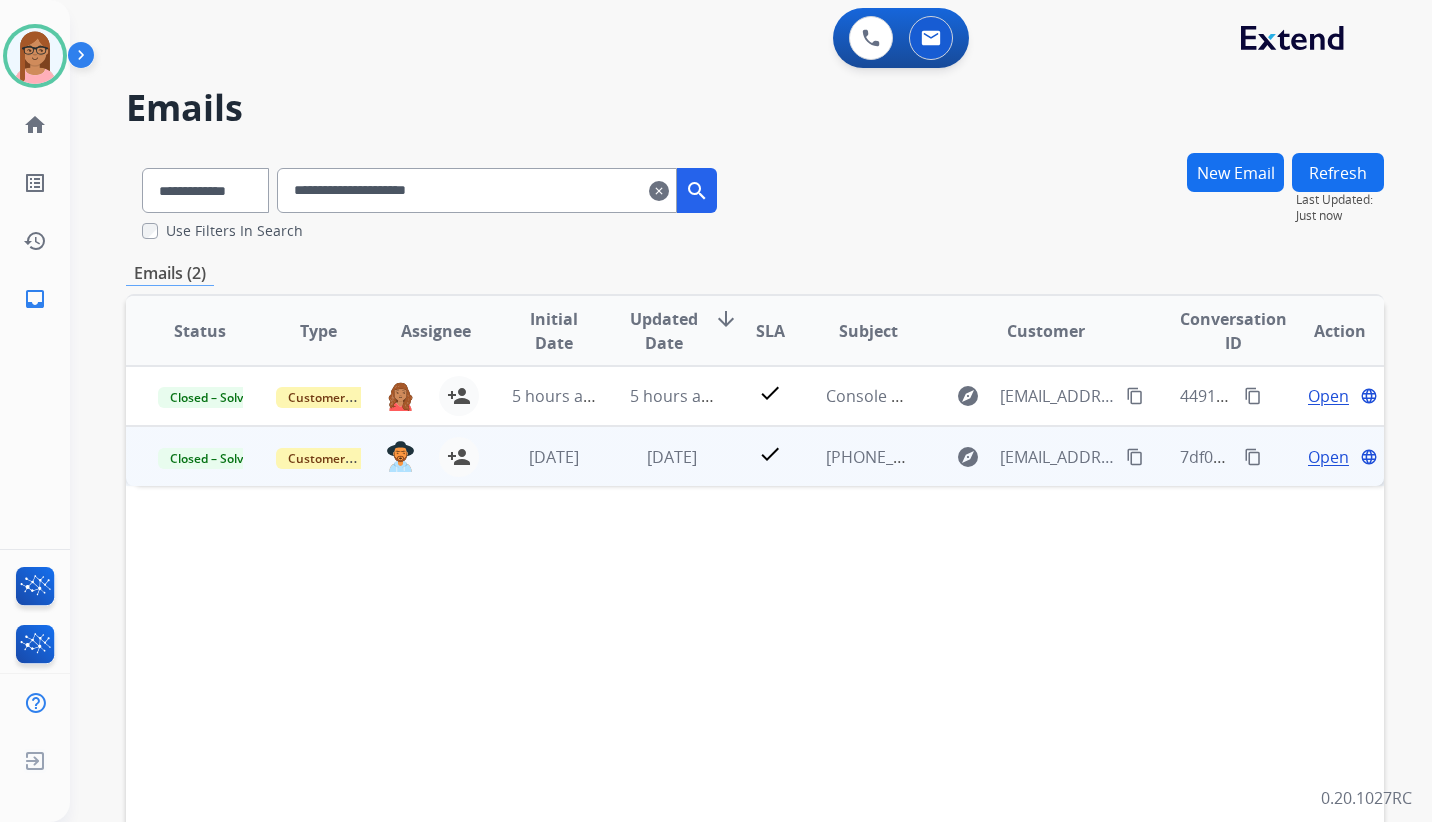 click on "content_copy" at bounding box center [1253, 457] 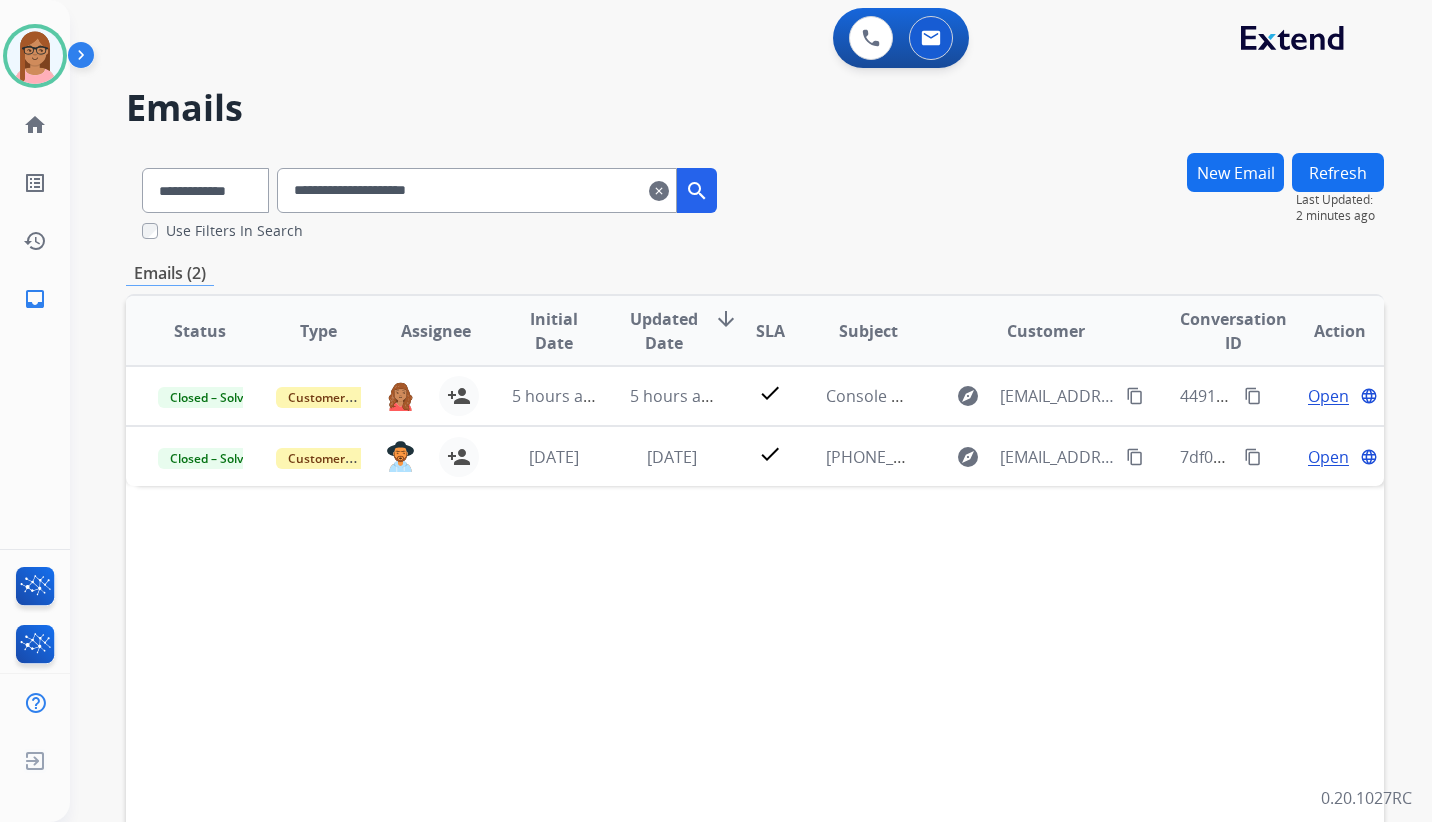 click on "**********" at bounding box center (477, 190) 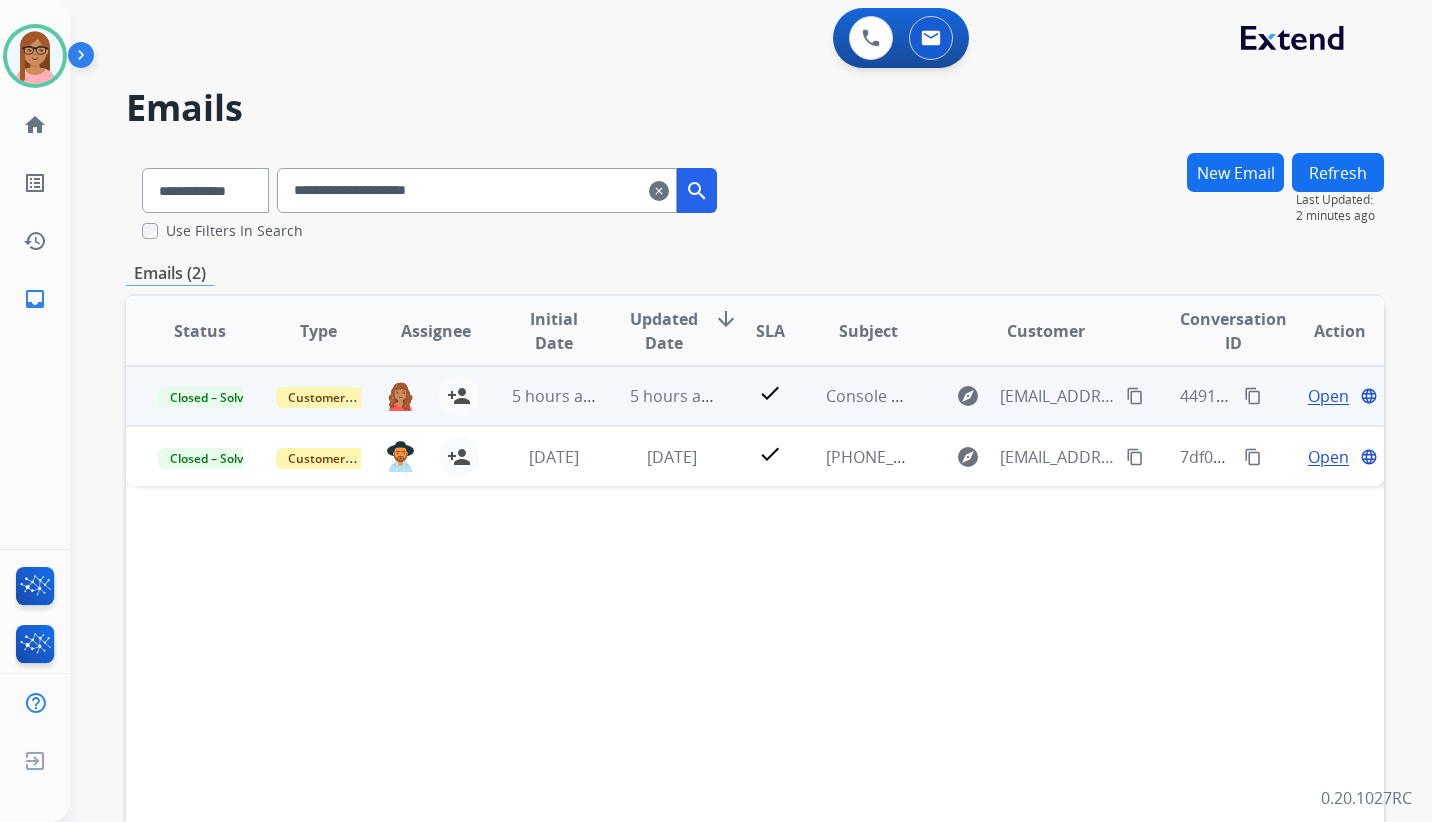 click on "Open" at bounding box center (1328, 396) 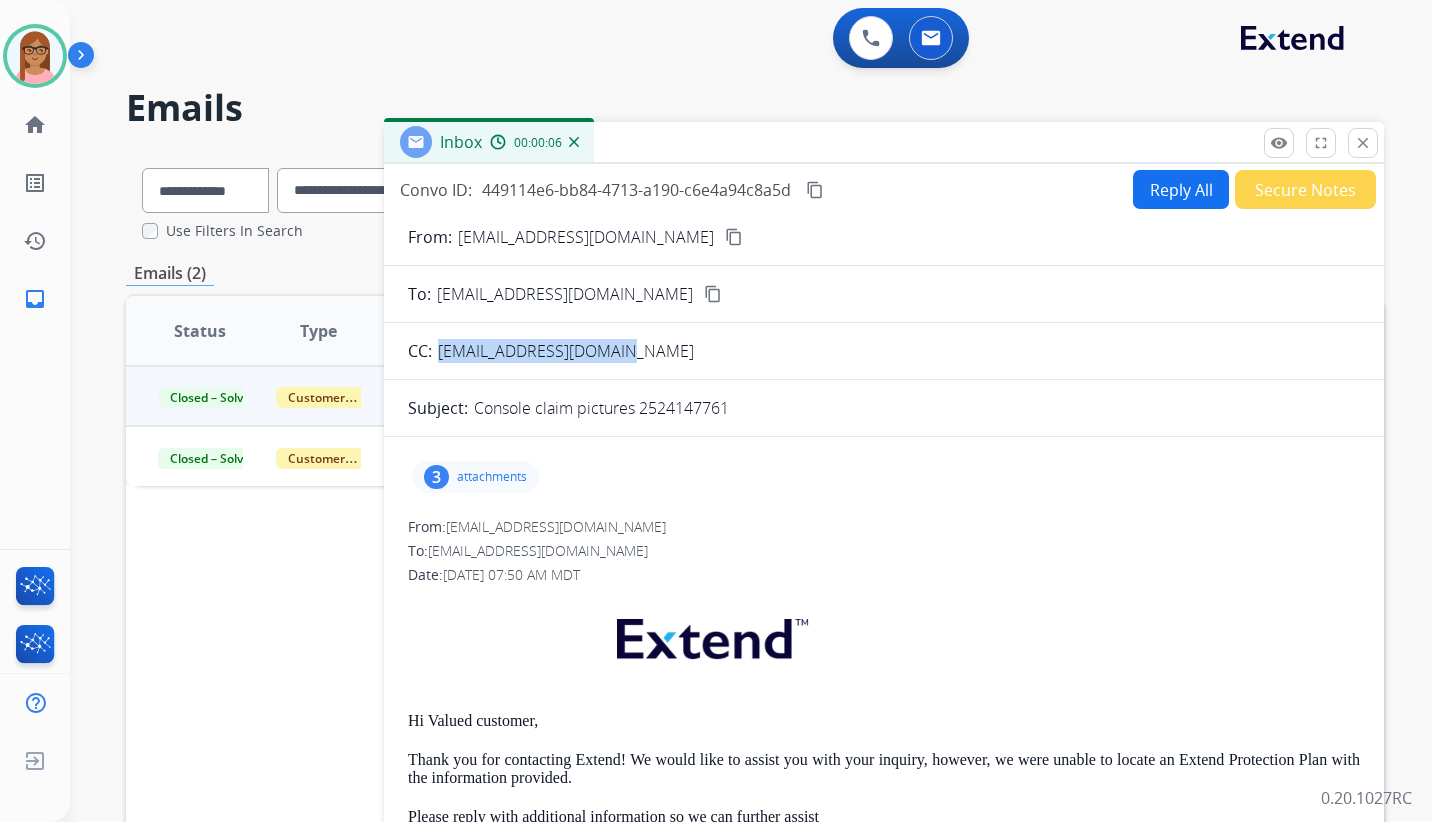 drag, startPoint x: 613, startPoint y: 350, endPoint x: 443, endPoint y: 349, distance: 170.00294 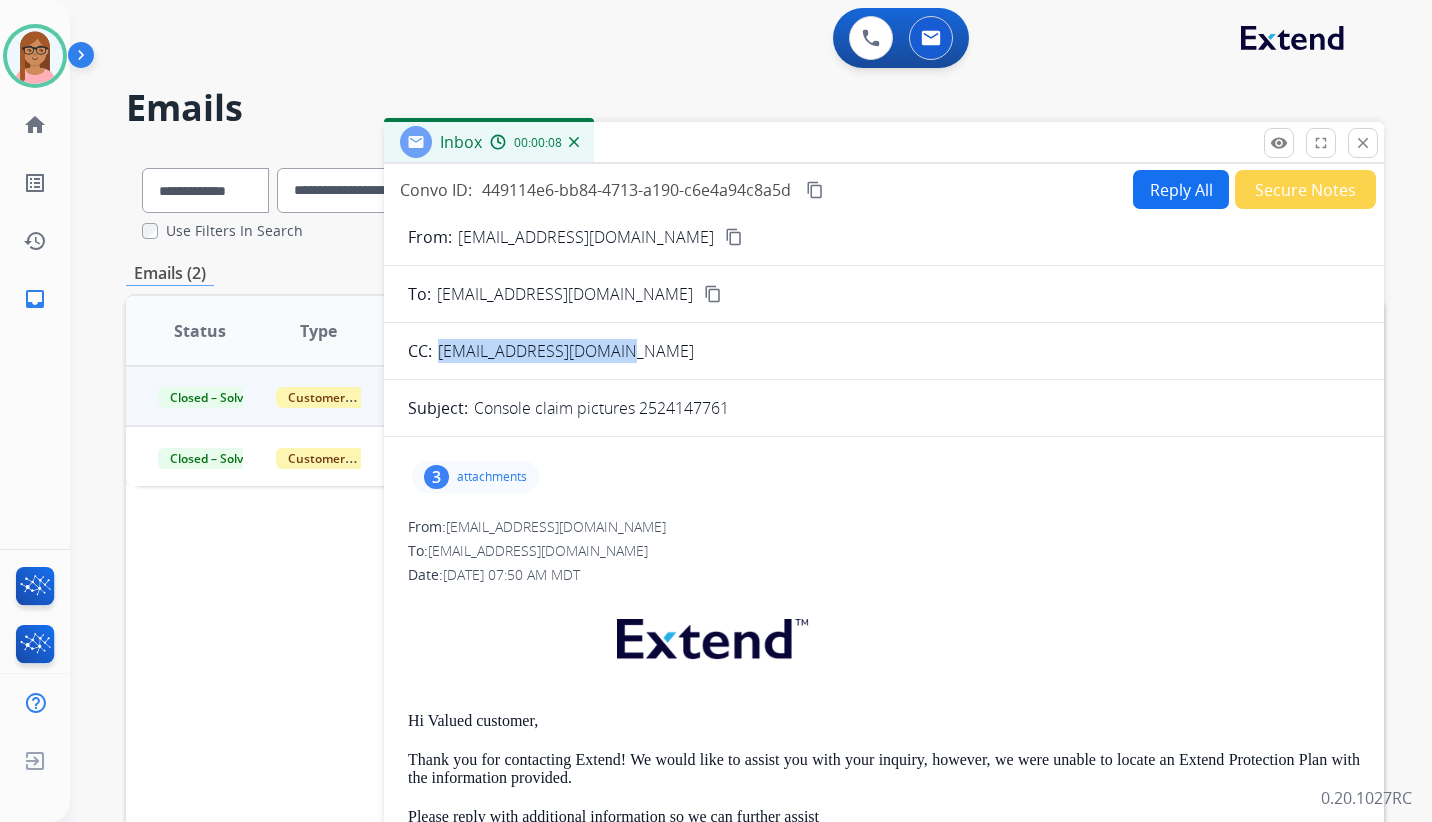 copy on "[EMAIL_ADDRESS][DOMAIN_NAME]" 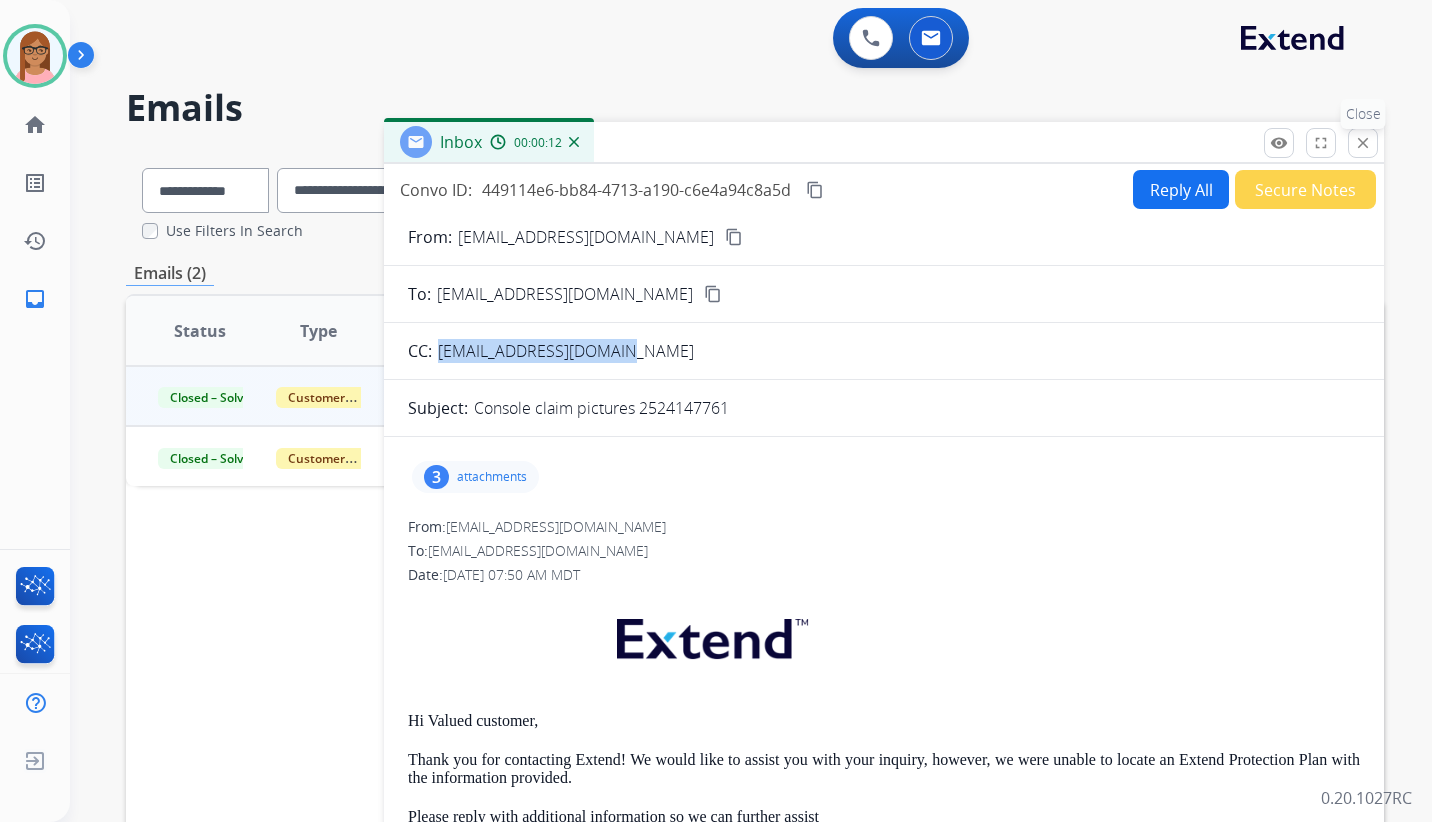 click on "close" at bounding box center [1363, 143] 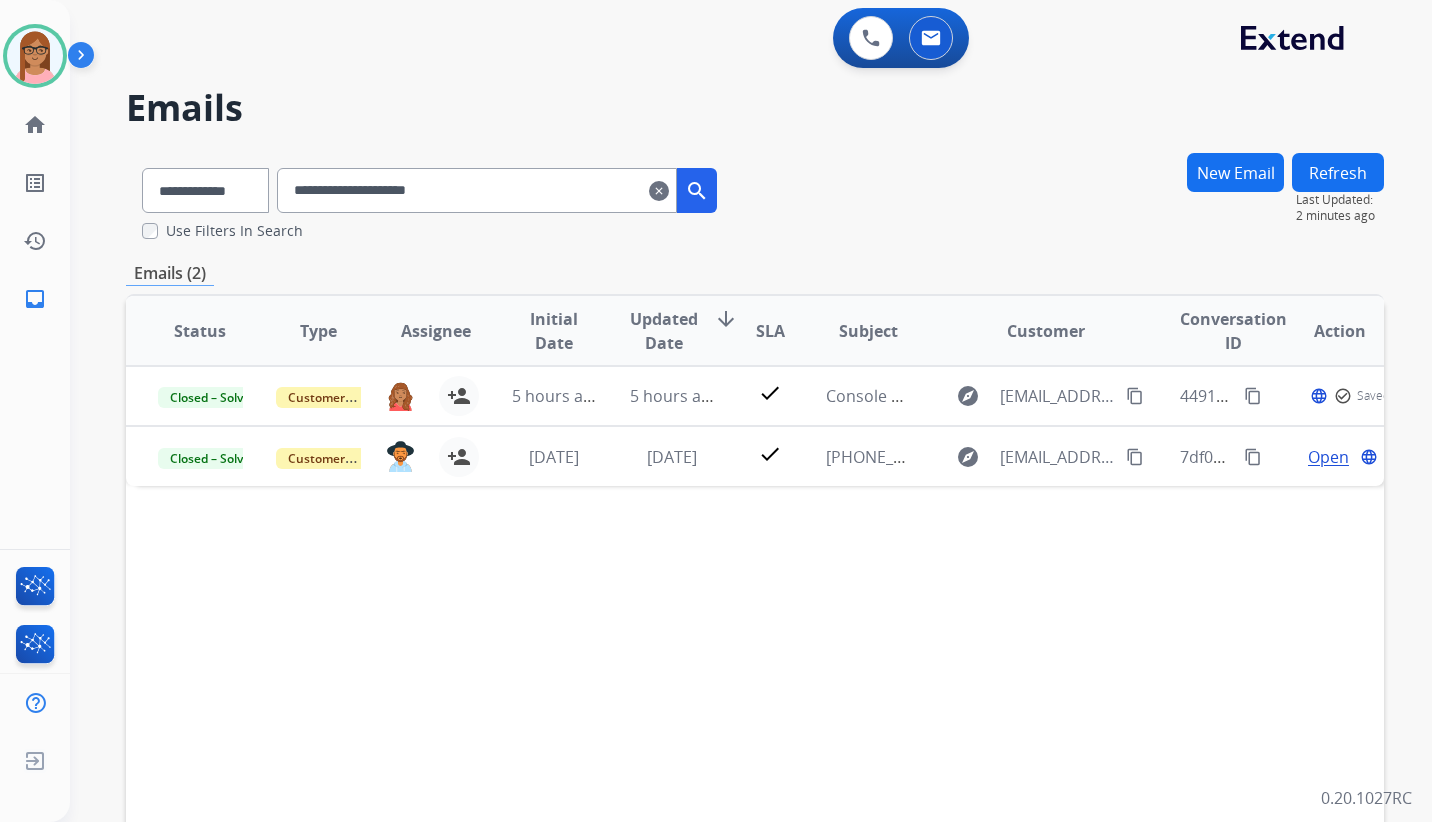 click on "clear" at bounding box center (659, 191) 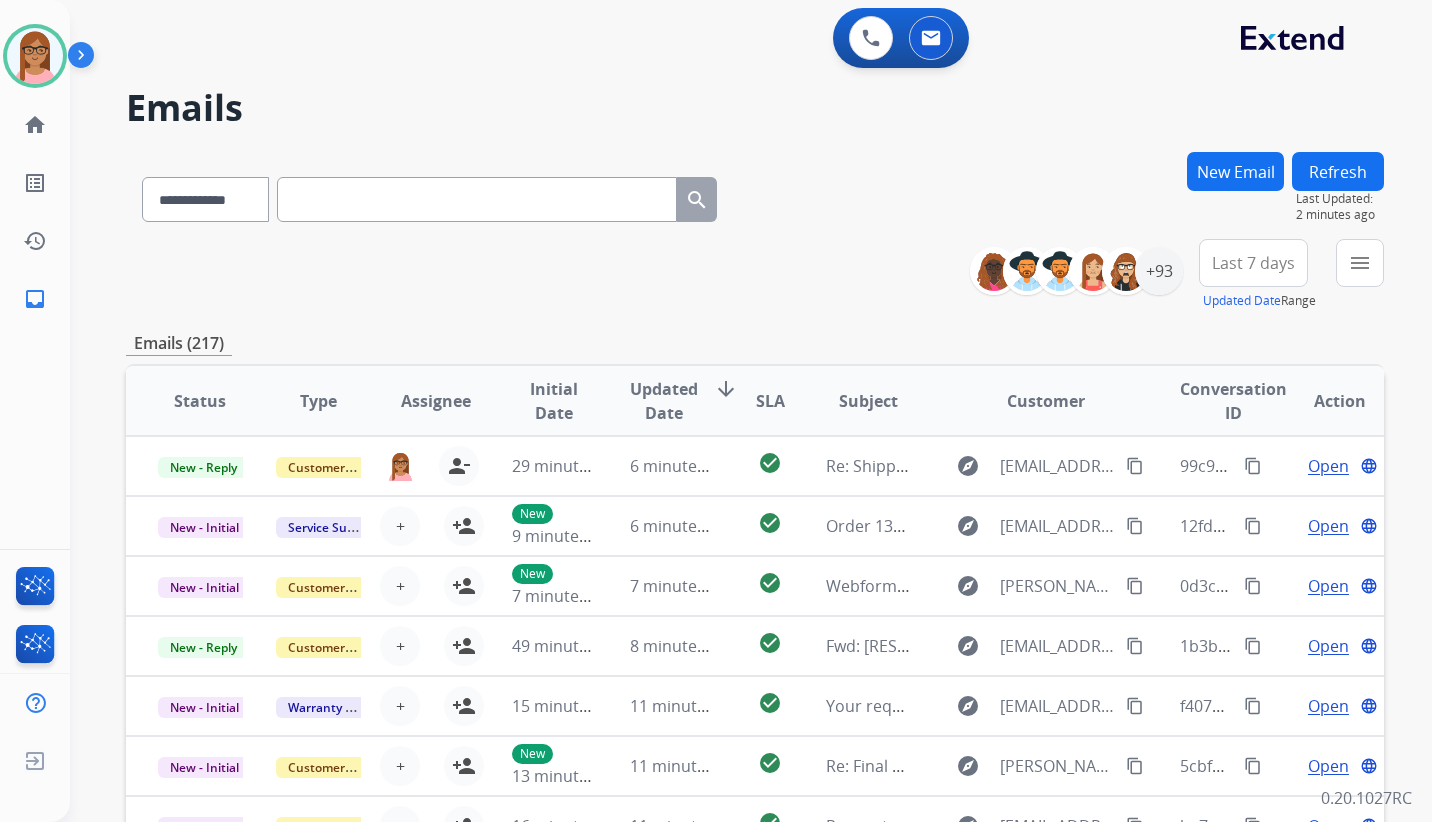 click at bounding box center [477, 199] 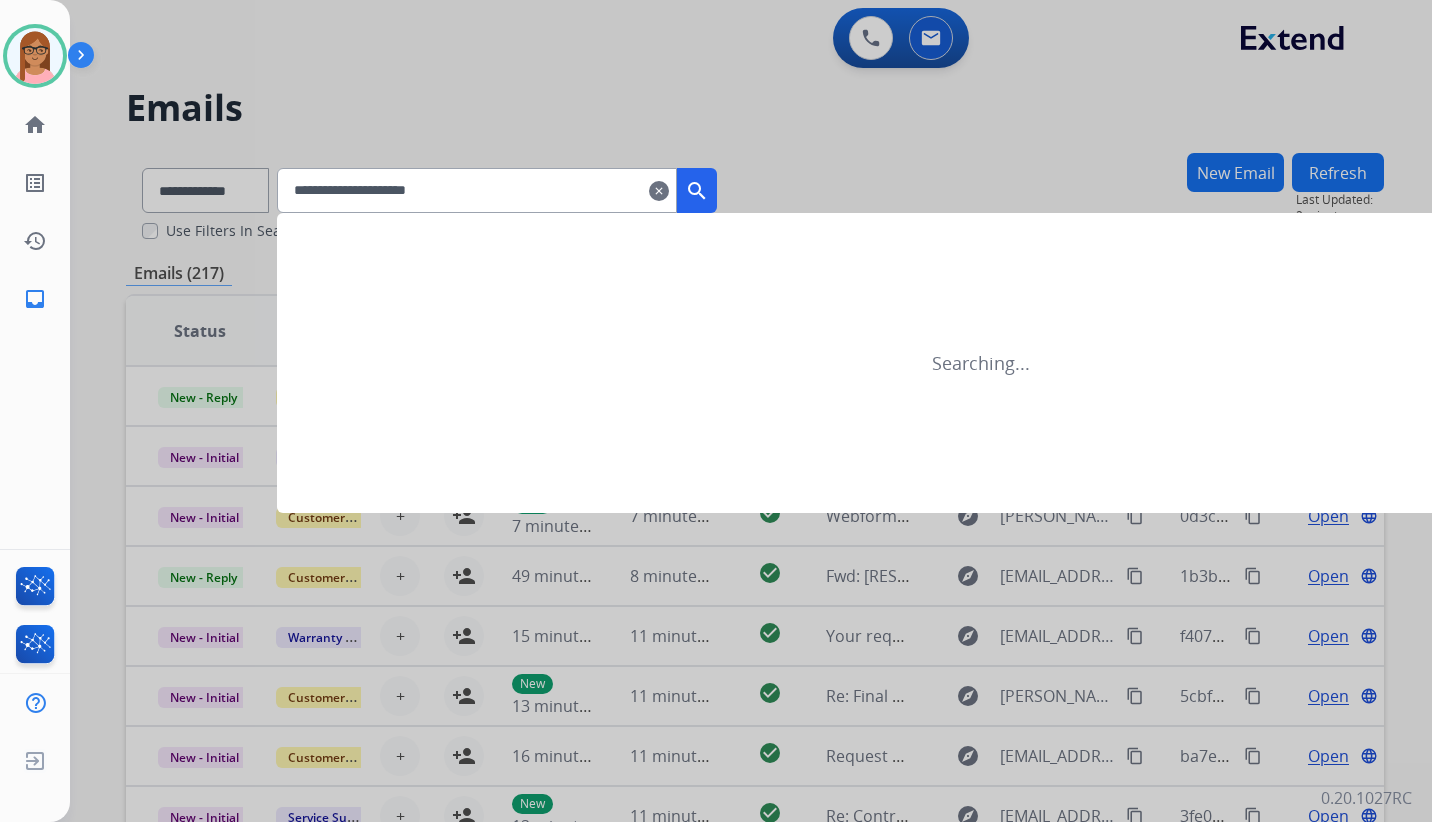 type on "**********" 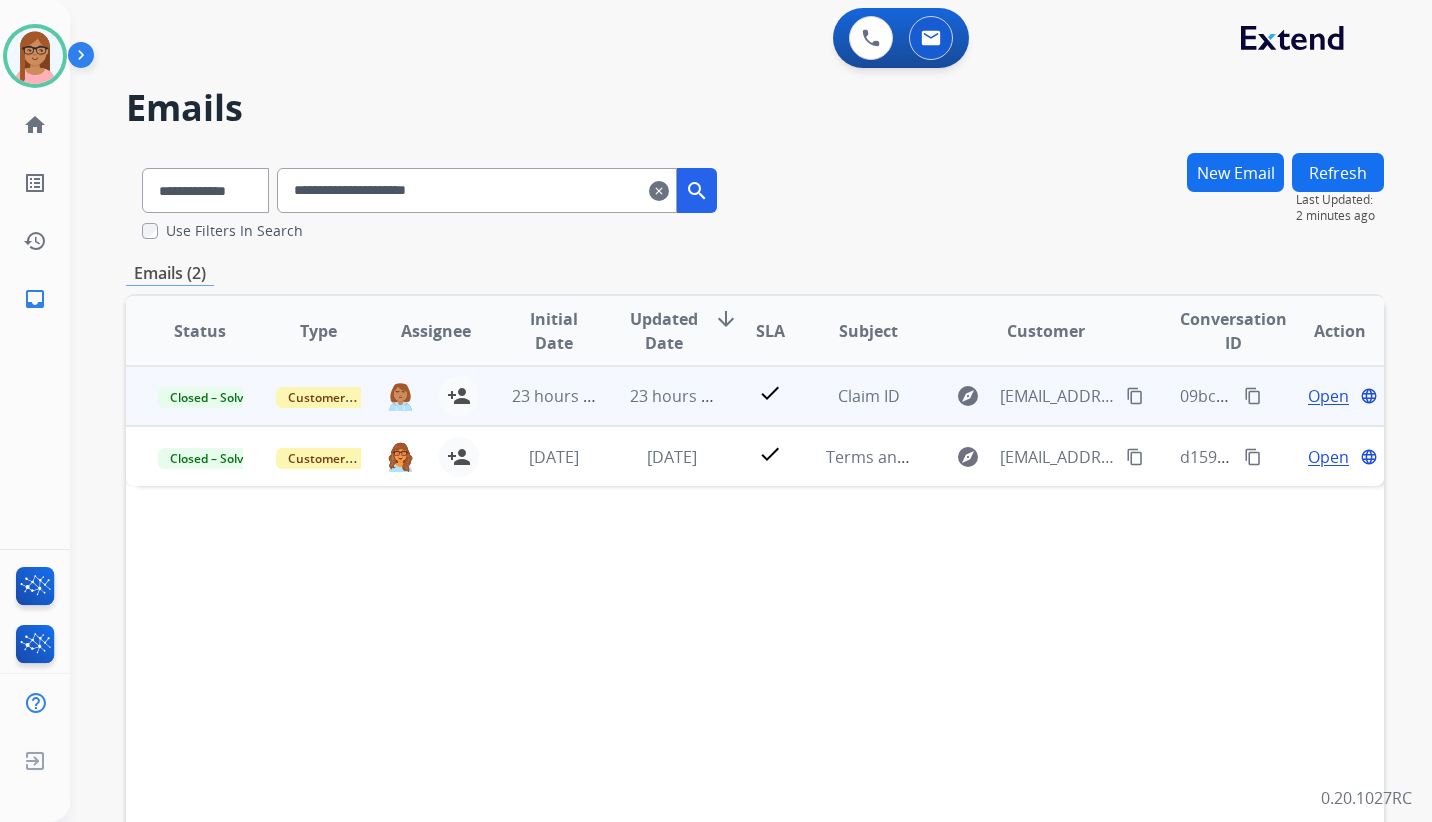 click on "content_copy" at bounding box center (1253, 396) 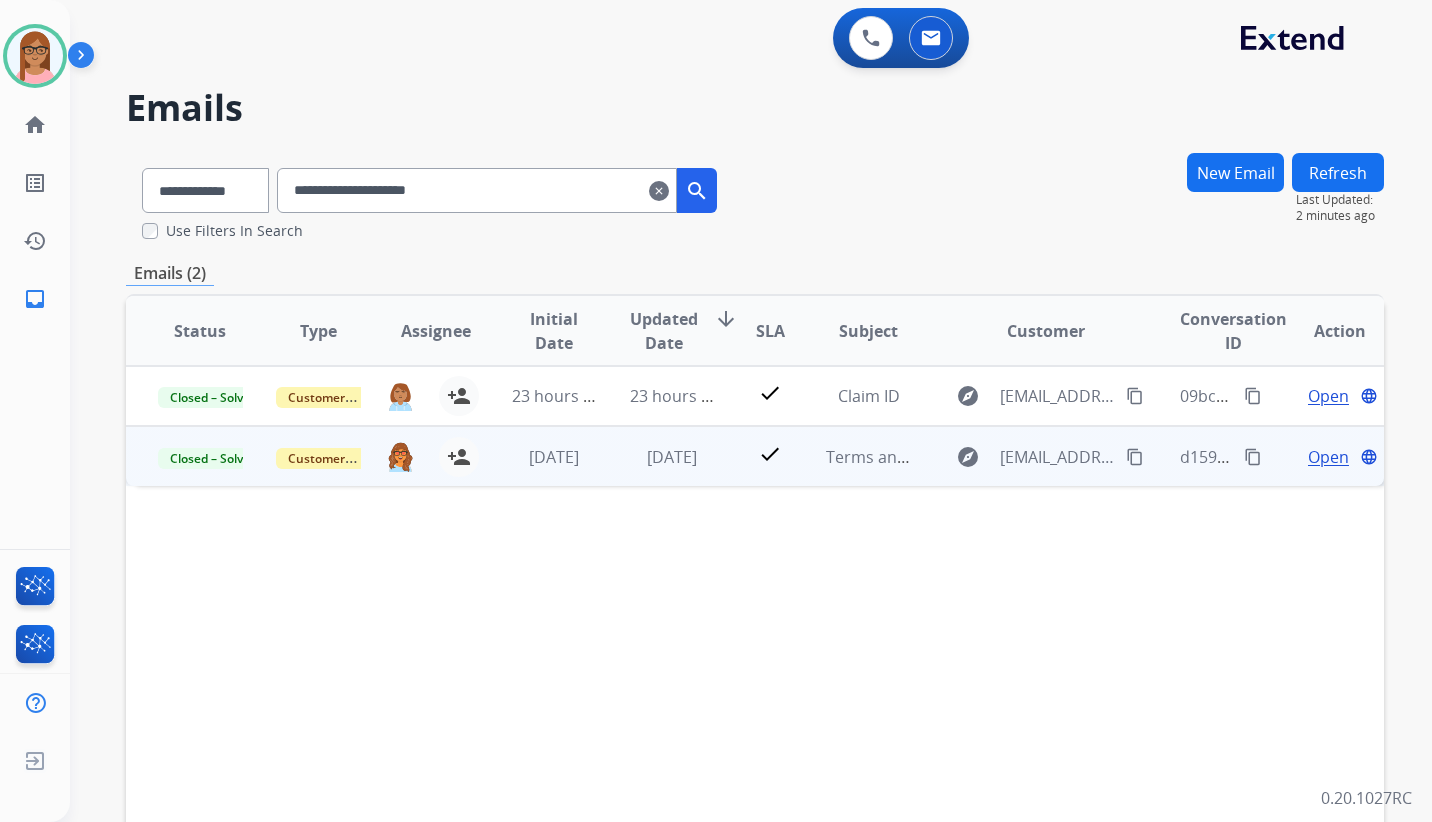 click on "content_copy" at bounding box center [1253, 457] 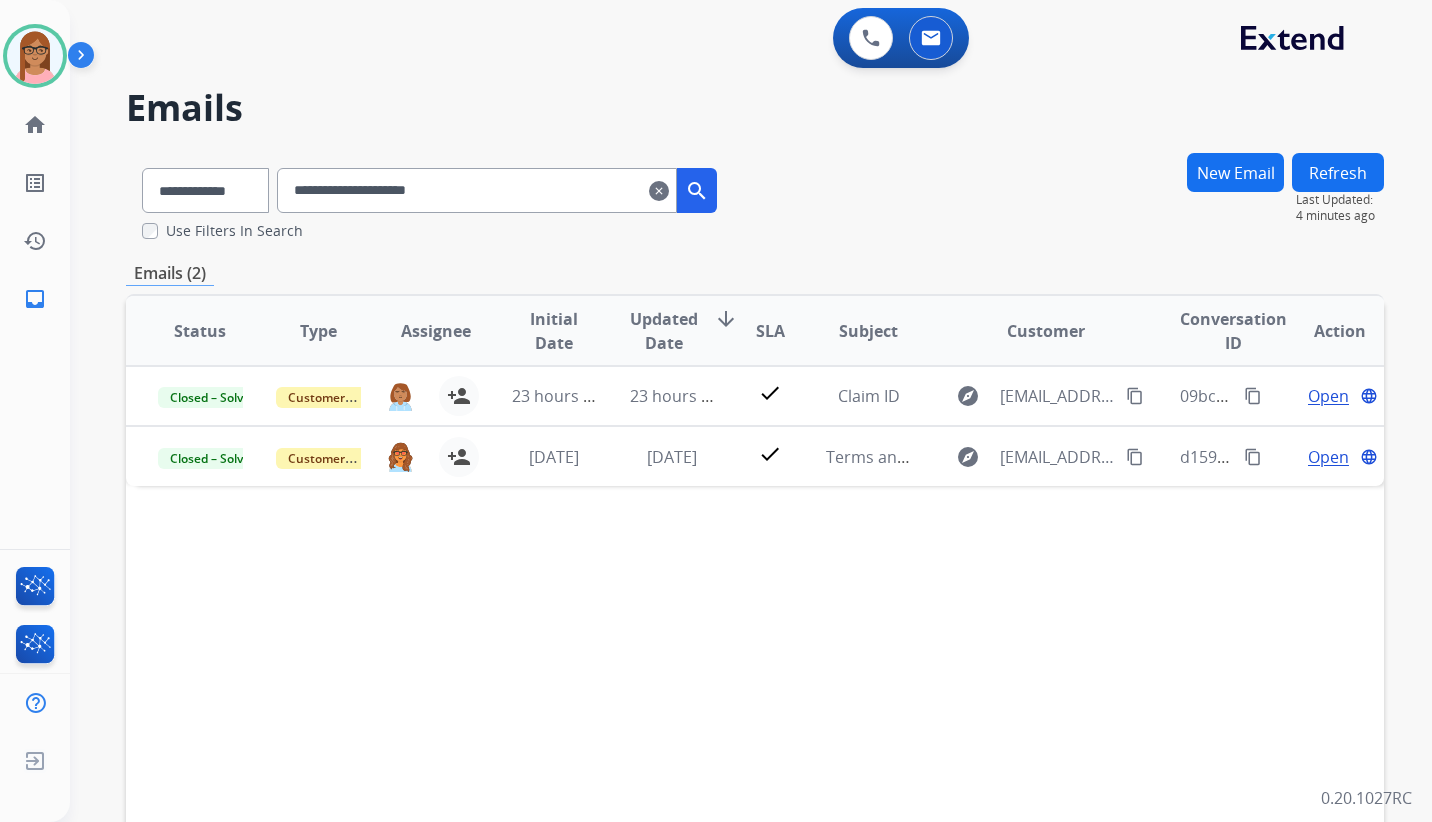 click on "clear" at bounding box center [659, 191] 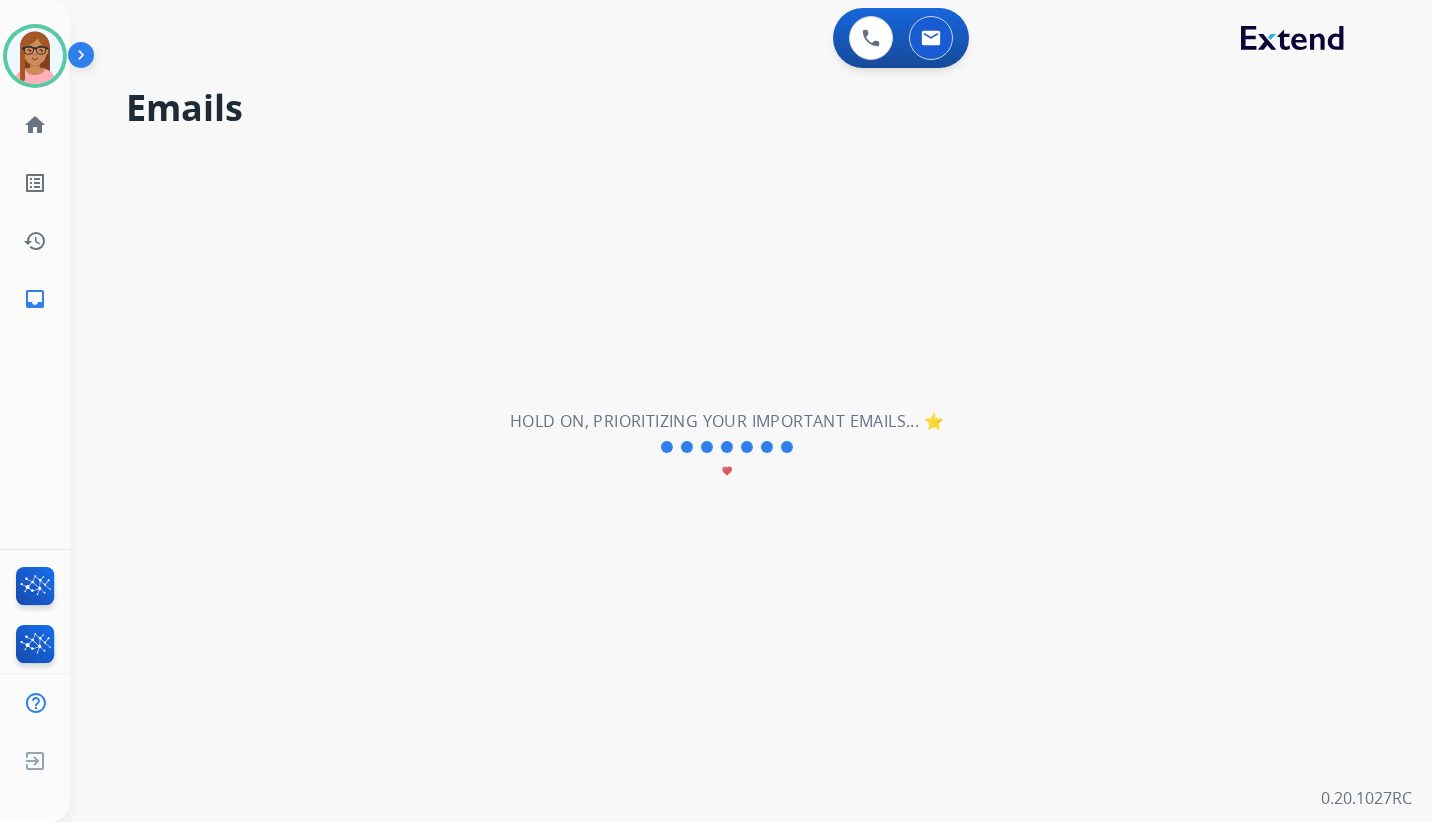type 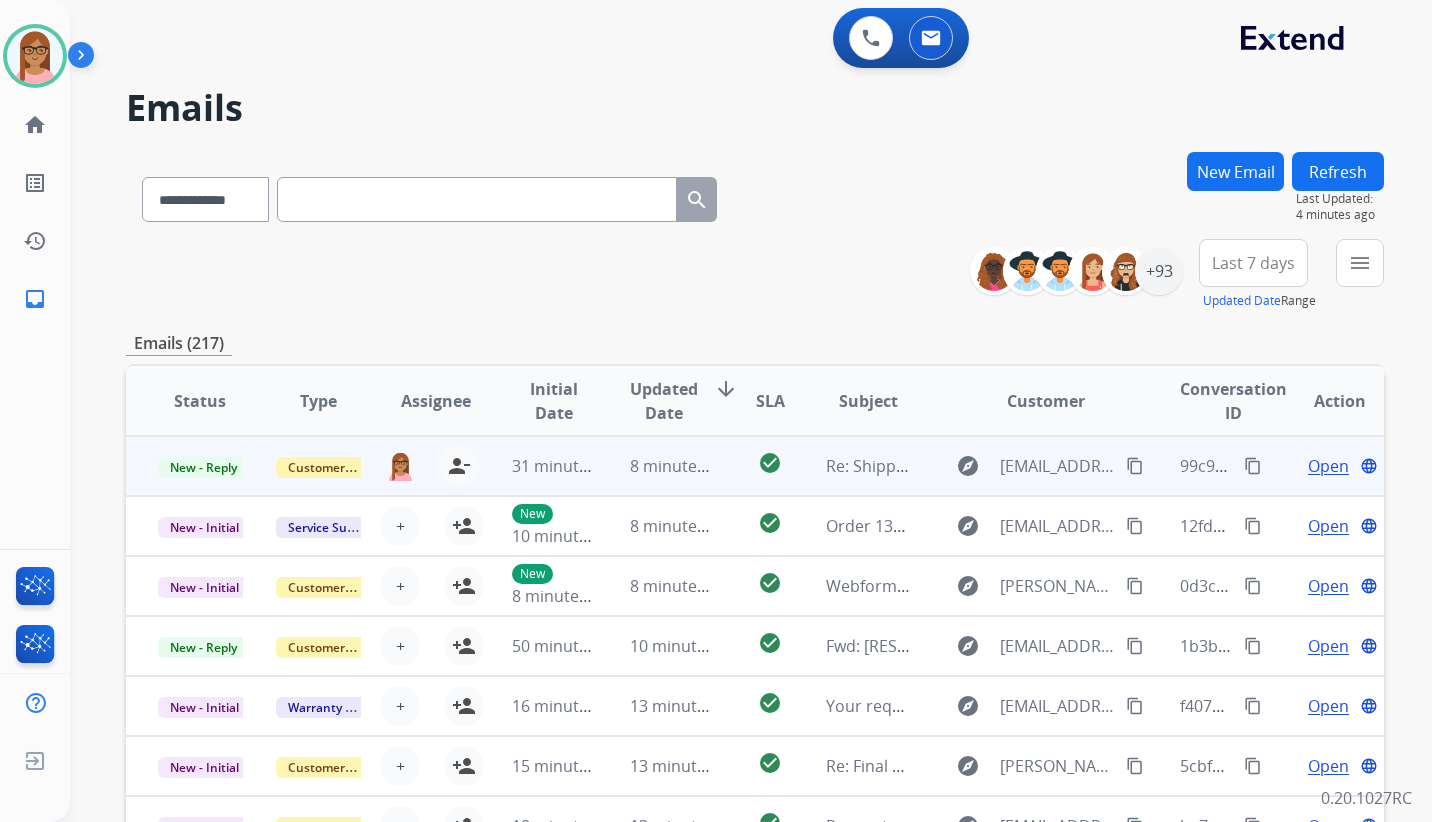 click on "Open" at bounding box center (1328, 466) 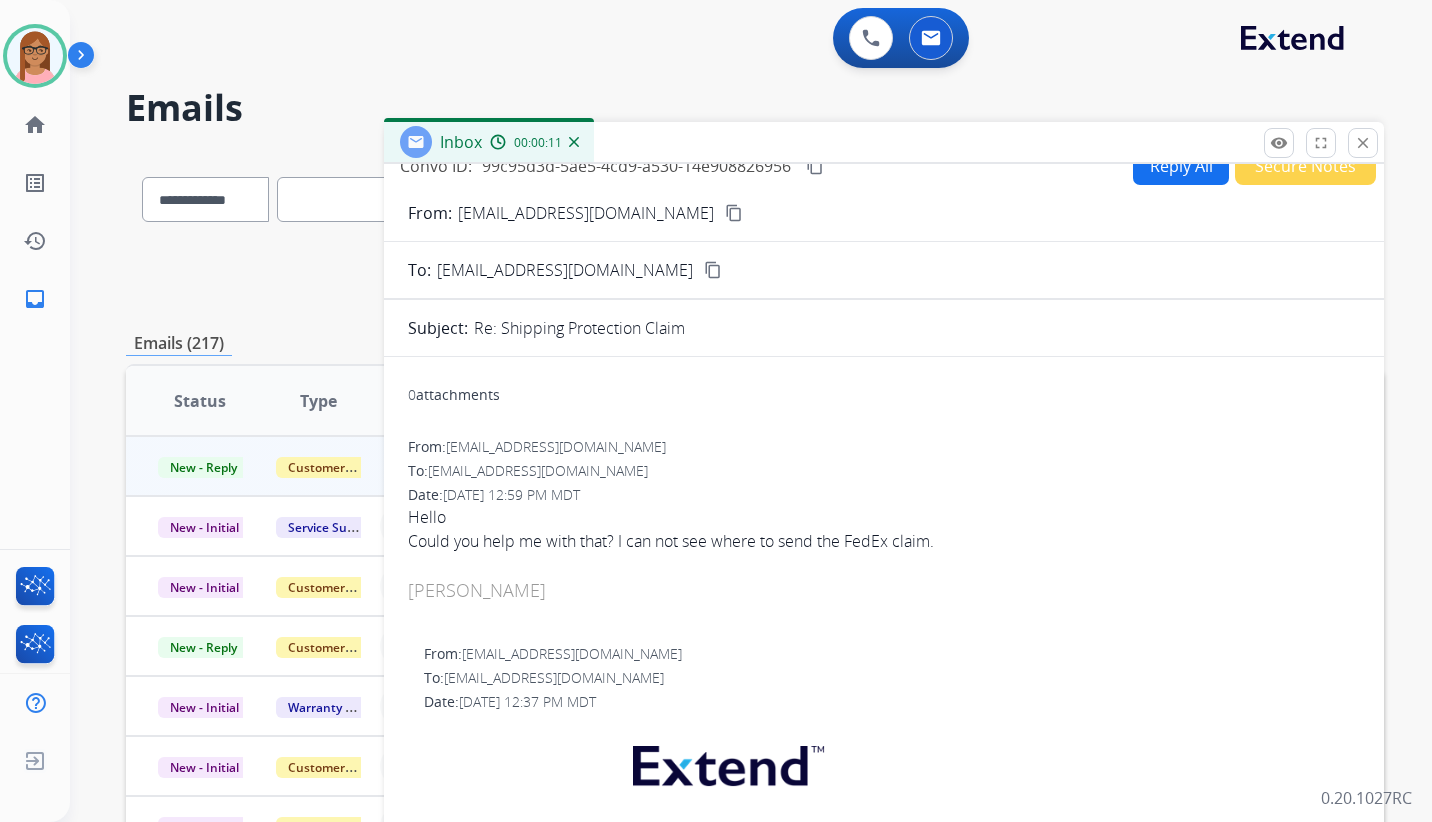 scroll, scrollTop: 0, scrollLeft: 0, axis: both 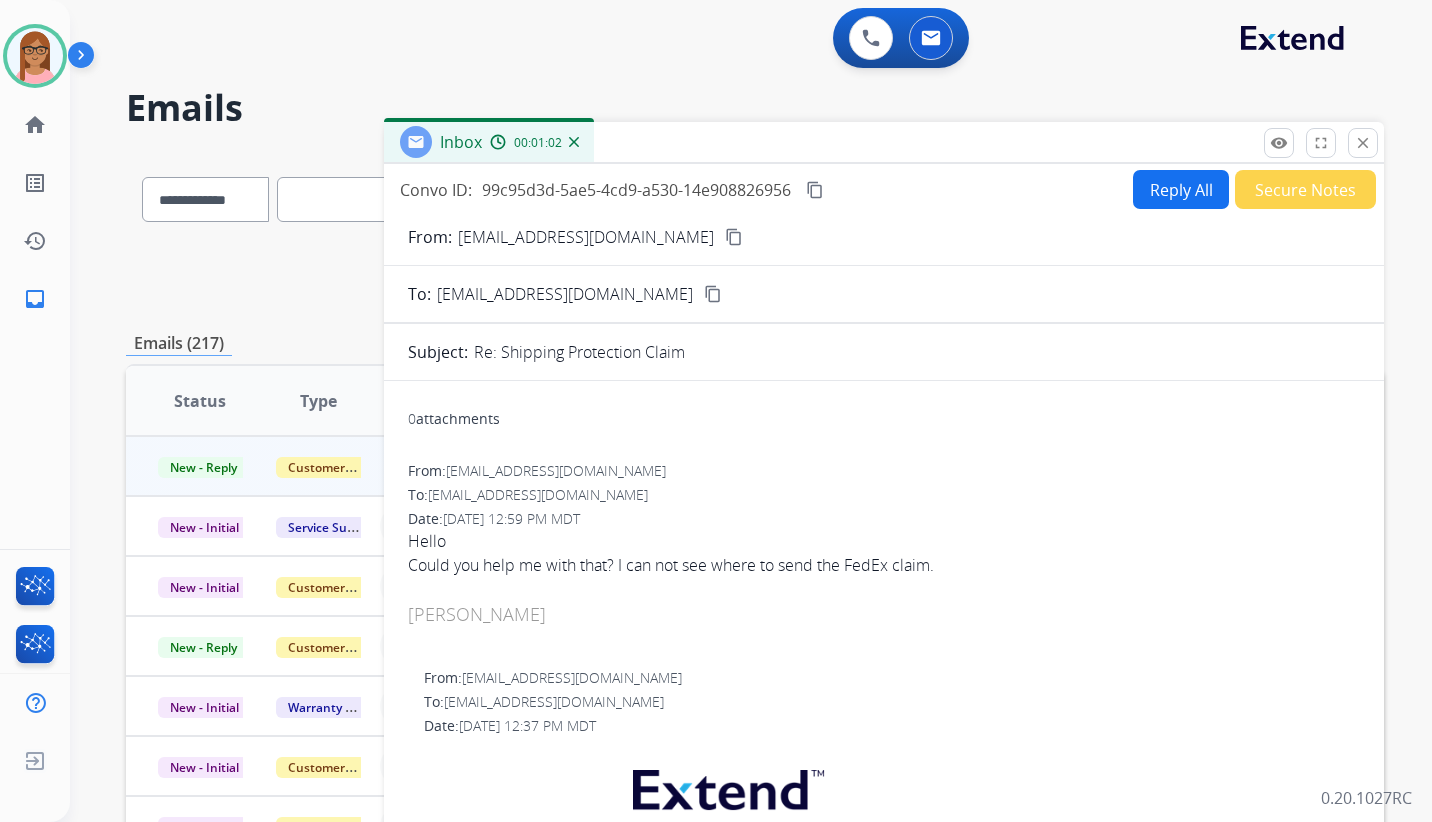 click on "Reply All" at bounding box center (1181, 189) 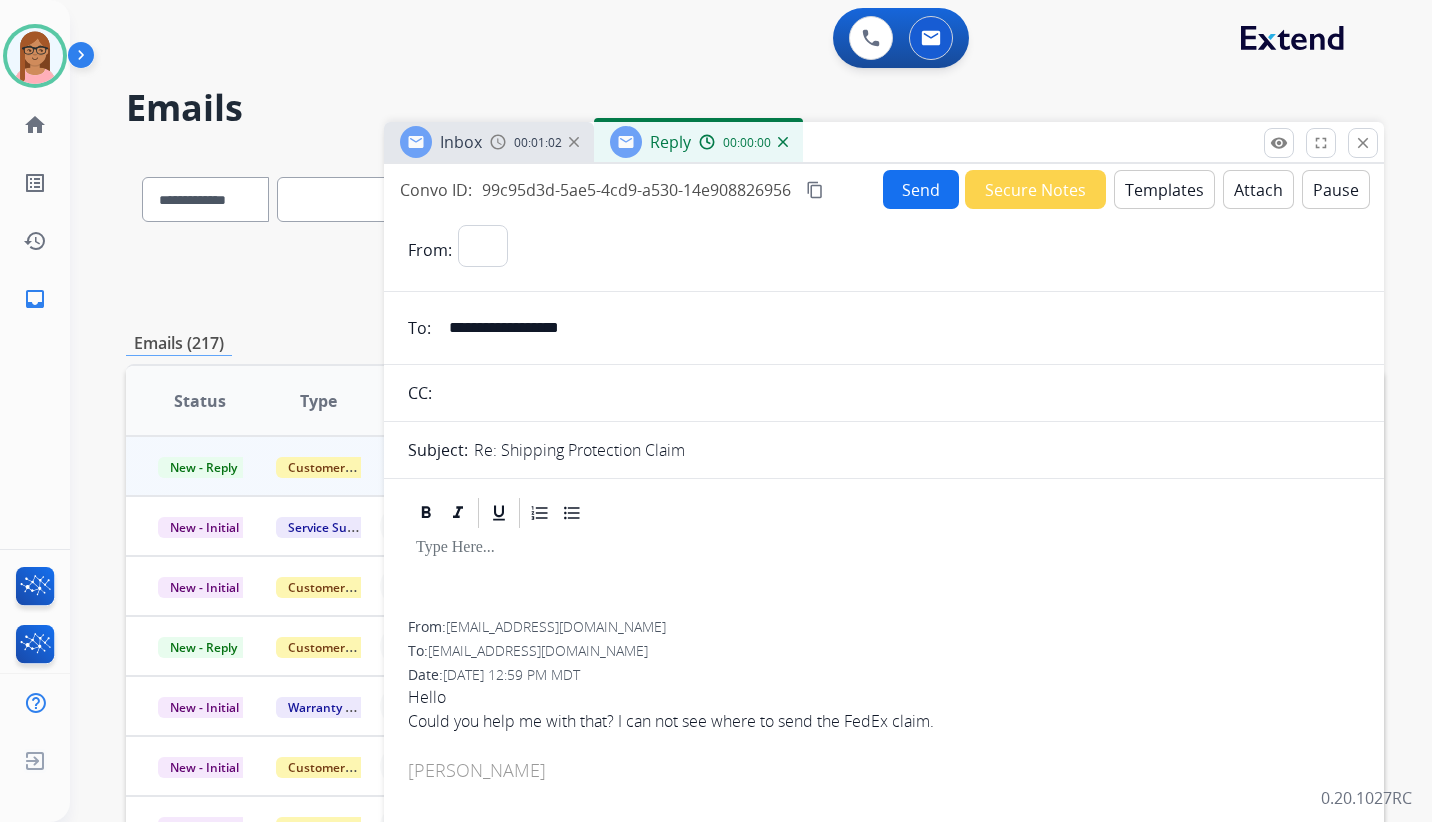 select on "**********" 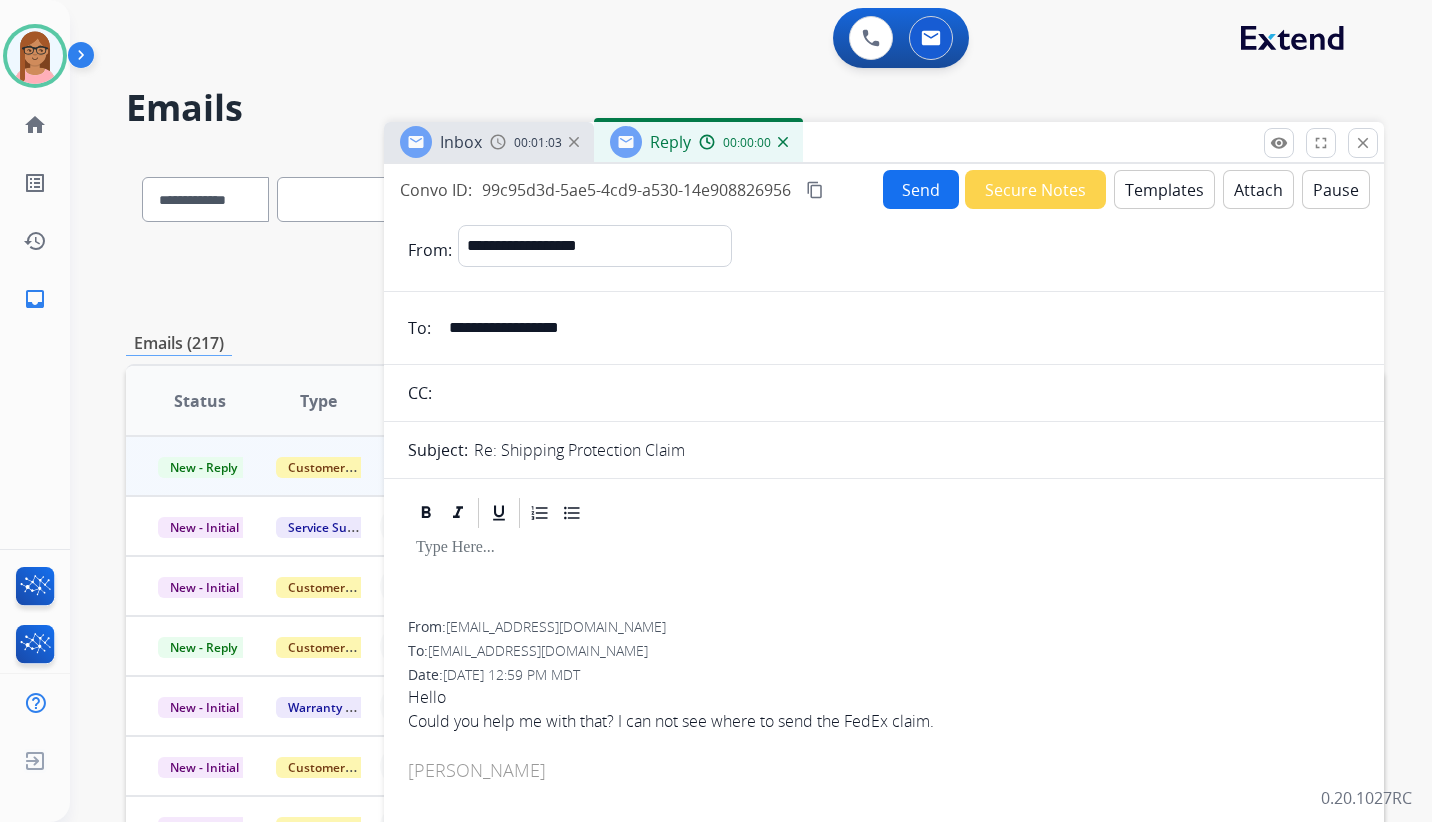 click on "Templates" at bounding box center (1164, 189) 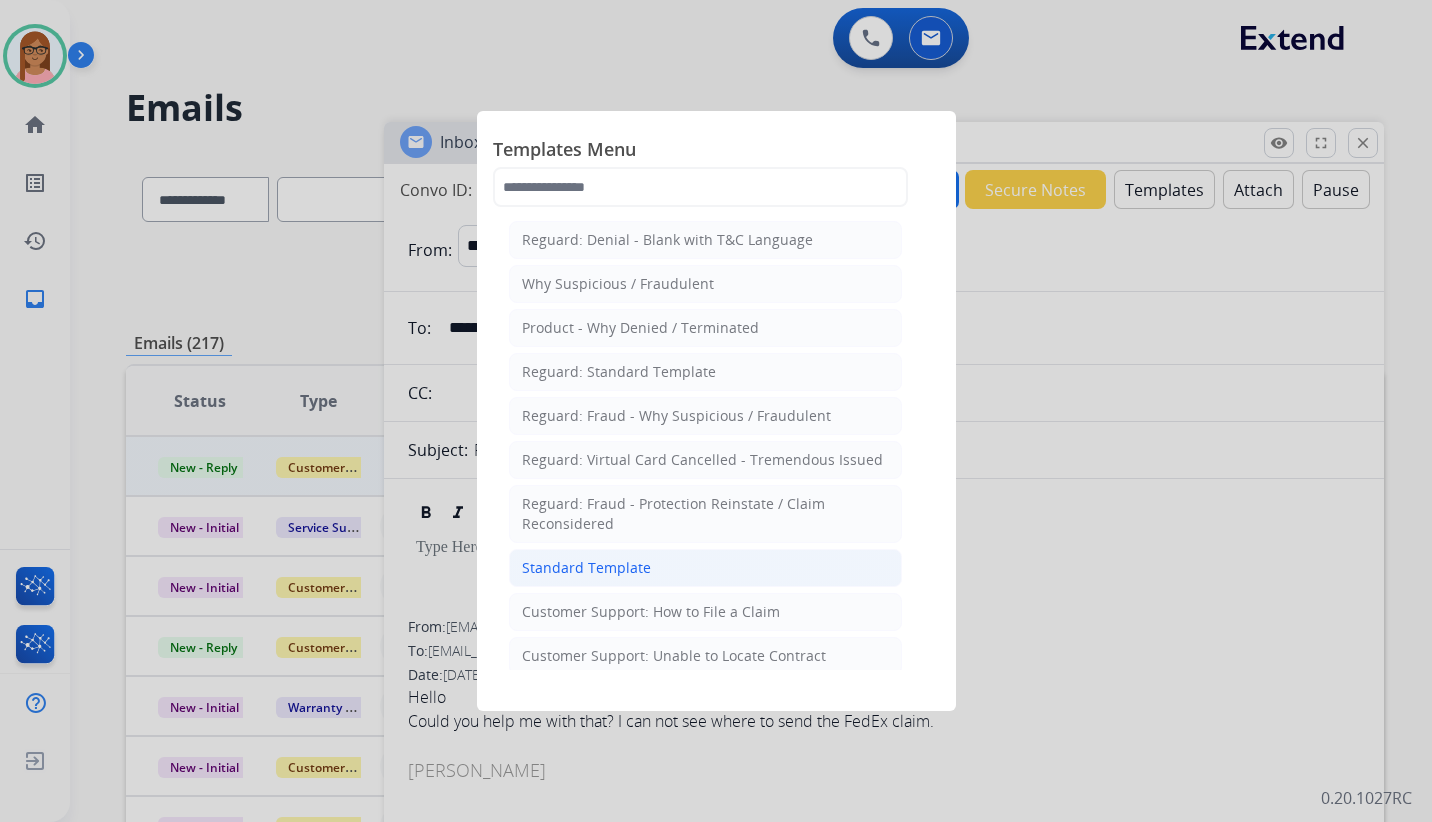 click on "Standard Template" 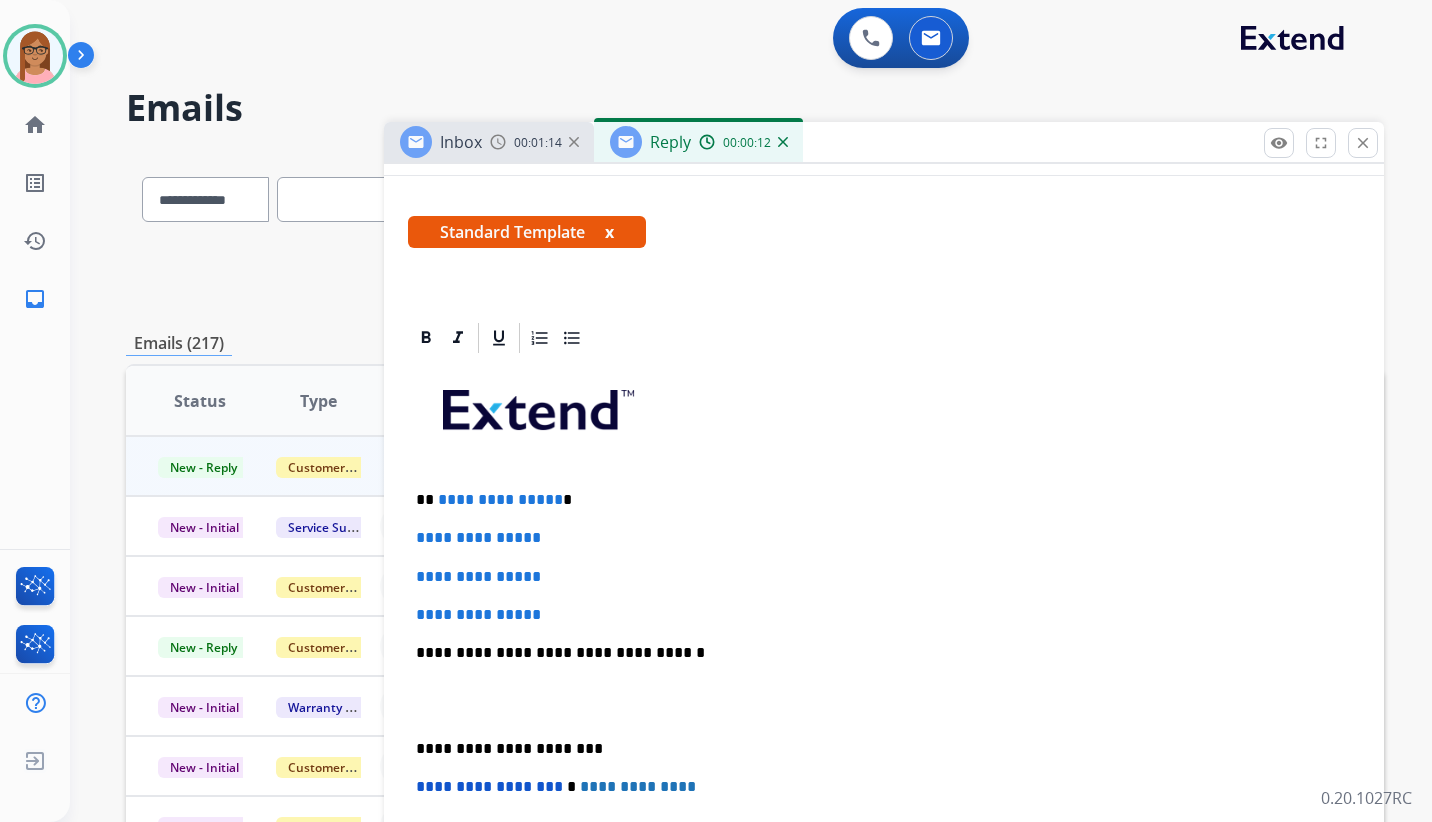 scroll, scrollTop: 300, scrollLeft: 0, axis: vertical 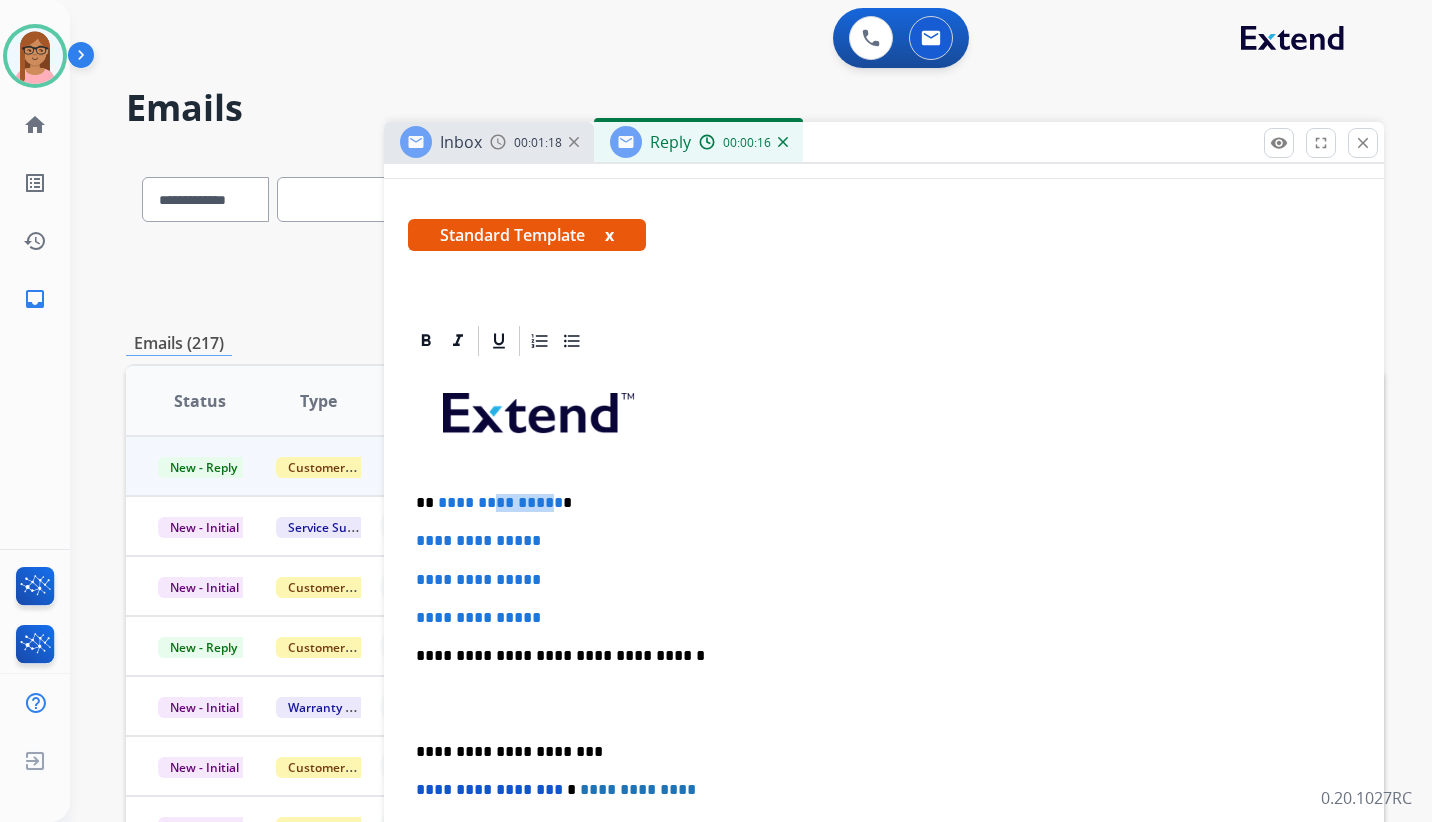 drag, startPoint x: 548, startPoint y: 504, endPoint x: 485, endPoint y: 501, distance: 63.07139 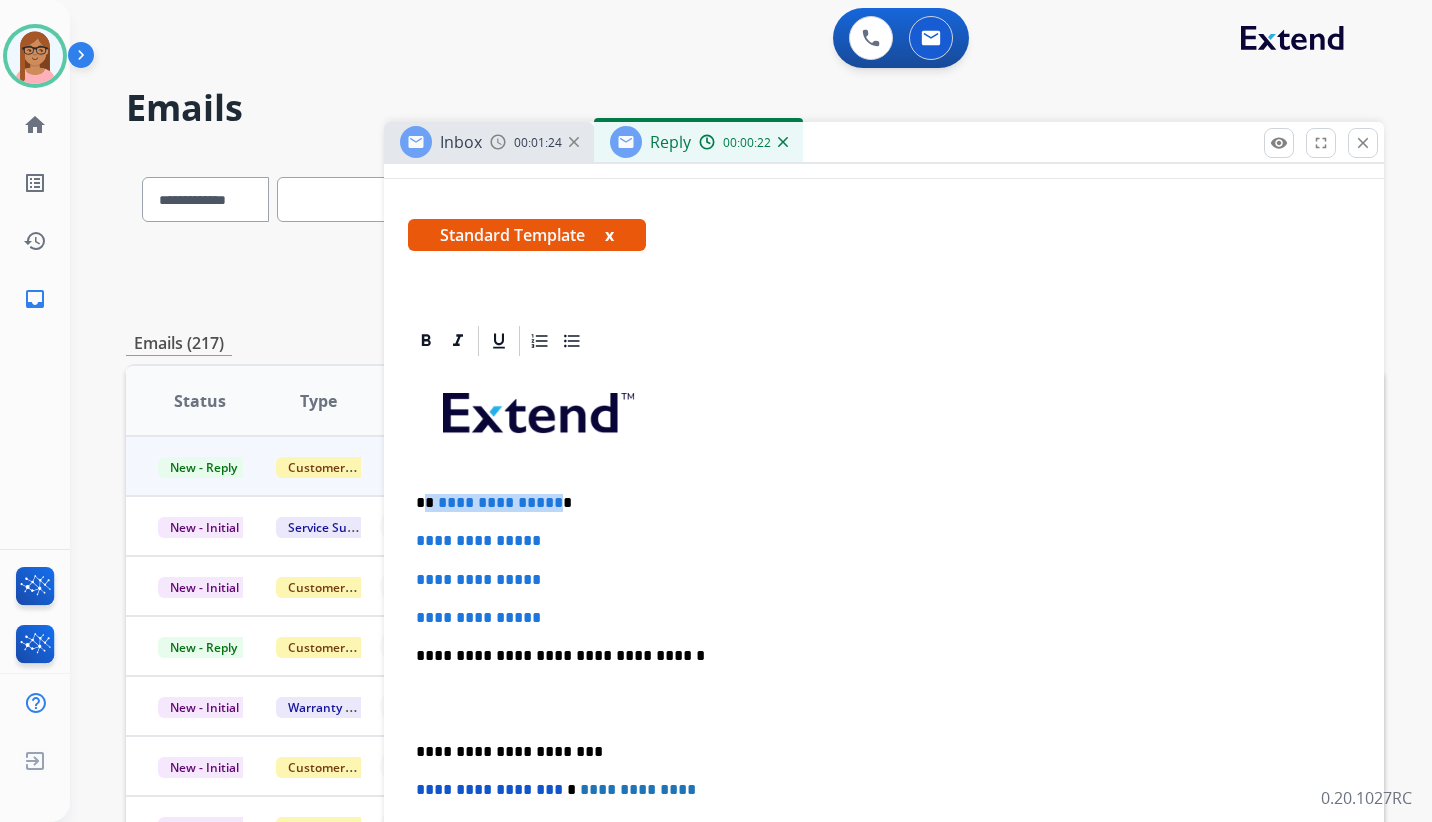 drag, startPoint x: 552, startPoint y: 504, endPoint x: 427, endPoint y: 510, distance: 125.14392 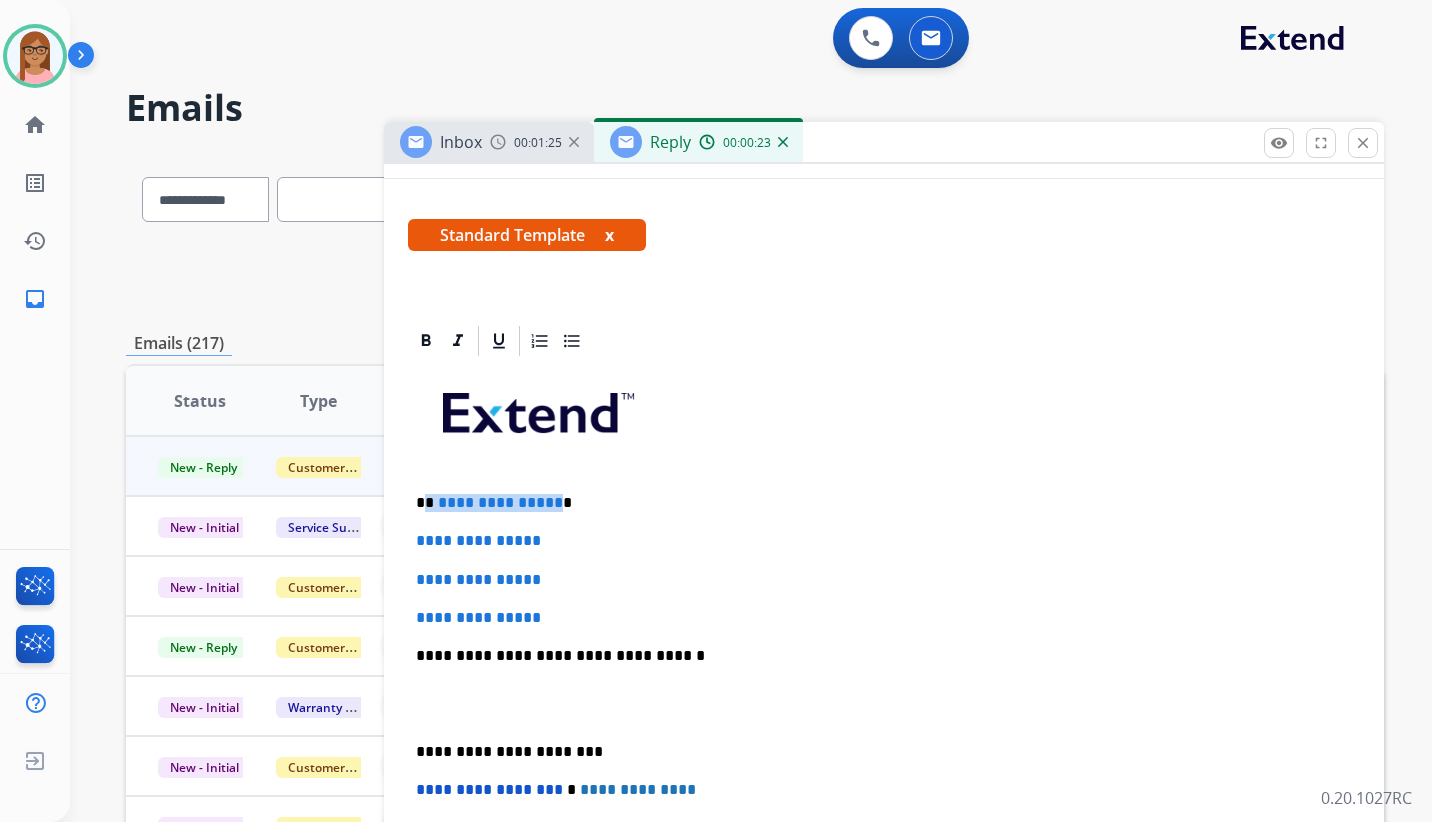 type 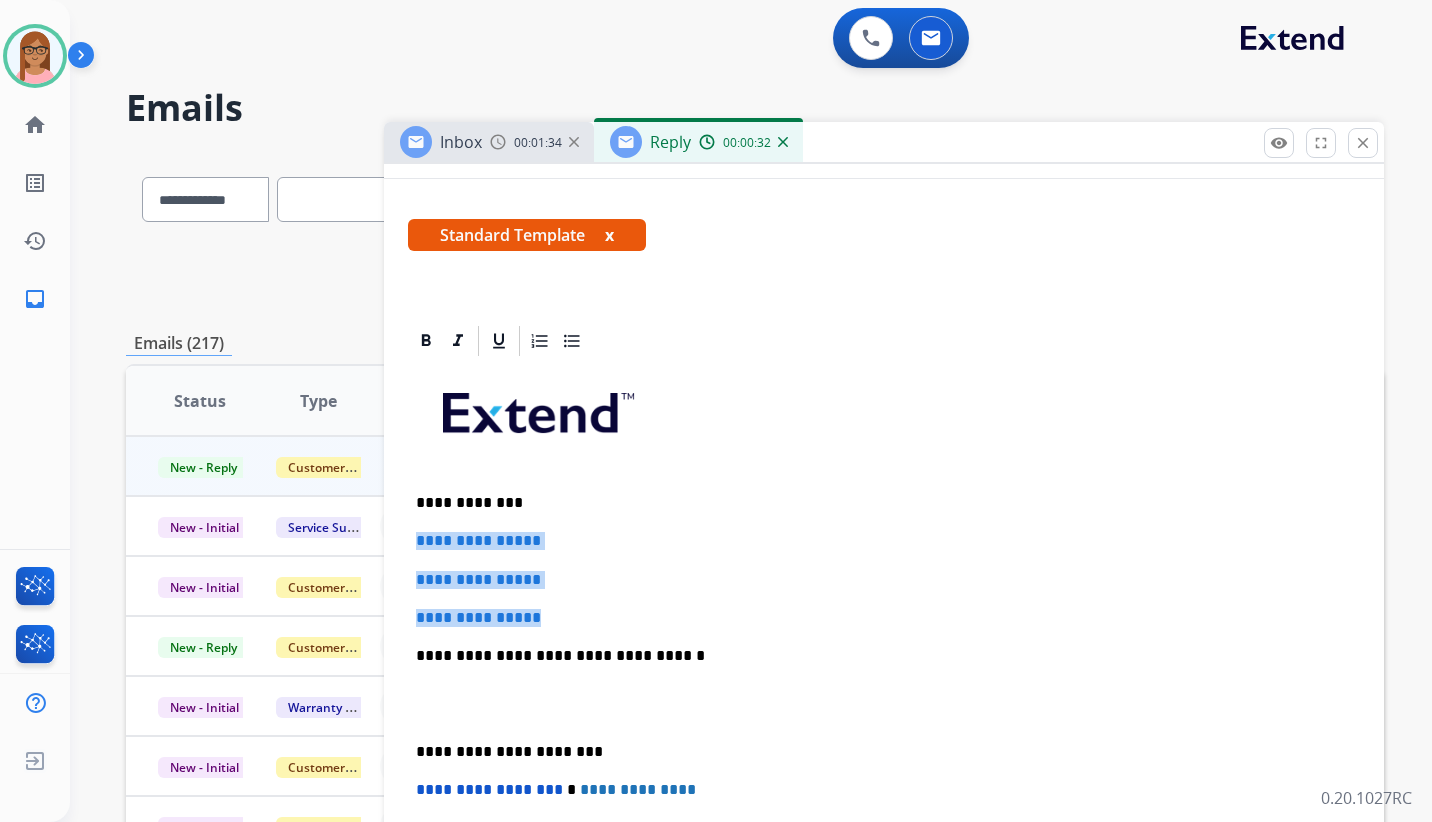 drag, startPoint x: 416, startPoint y: 538, endPoint x: 560, endPoint y: 615, distance: 163.29422 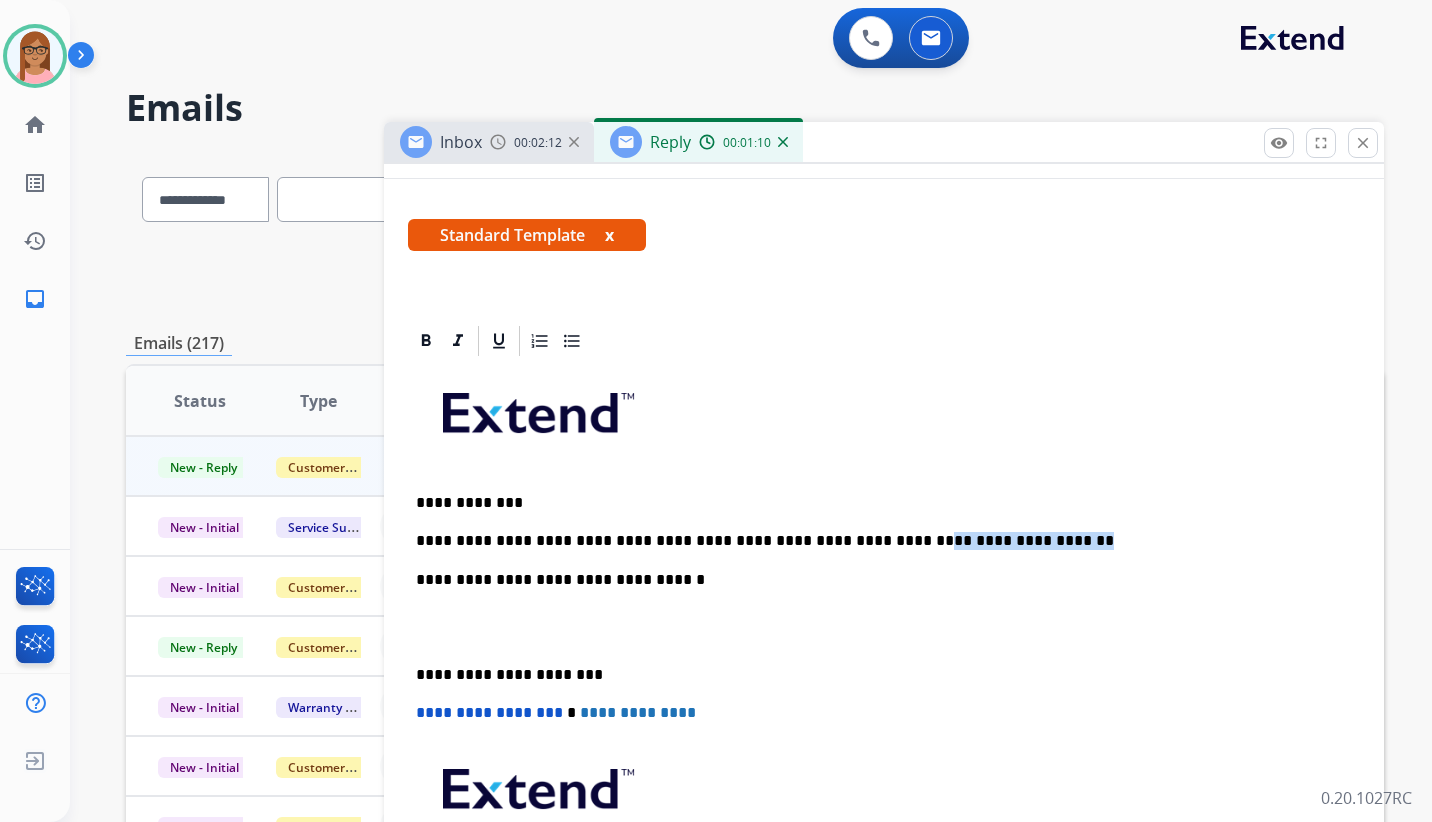 drag, startPoint x: 856, startPoint y: 539, endPoint x: 987, endPoint y: 532, distance: 131.18689 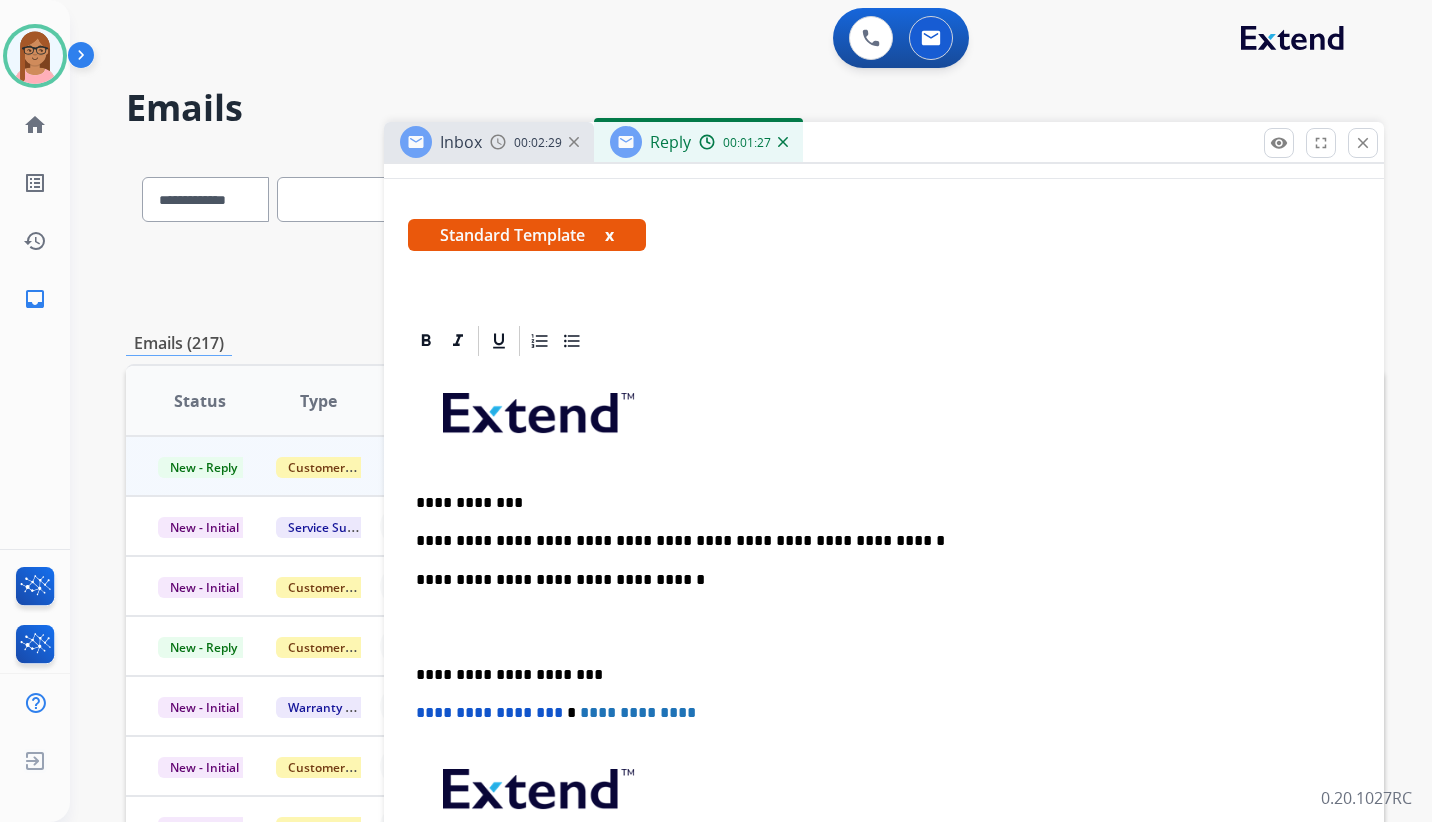 click on "**********" at bounding box center (876, 541) 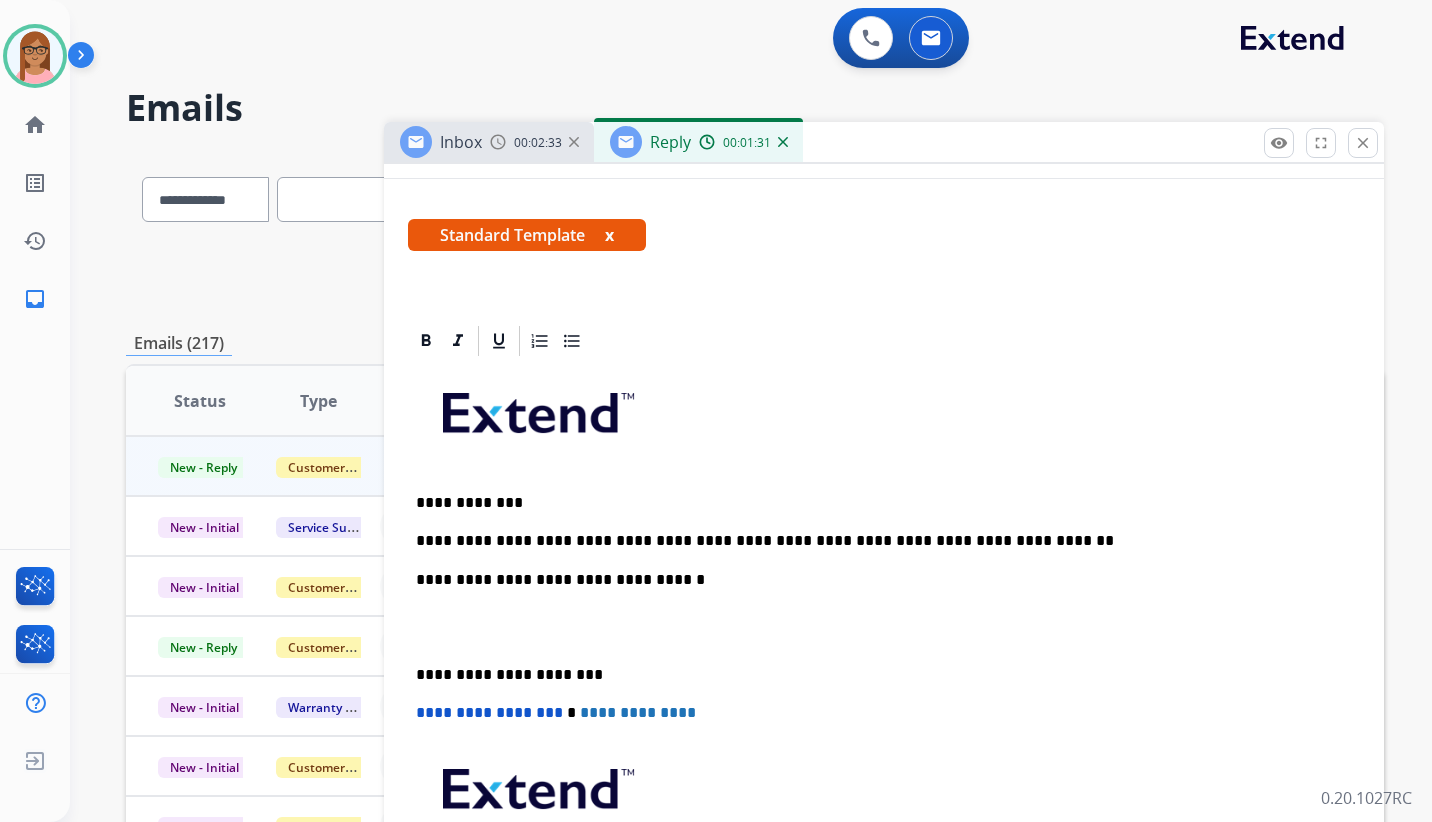 click on "**********" at bounding box center (876, 541) 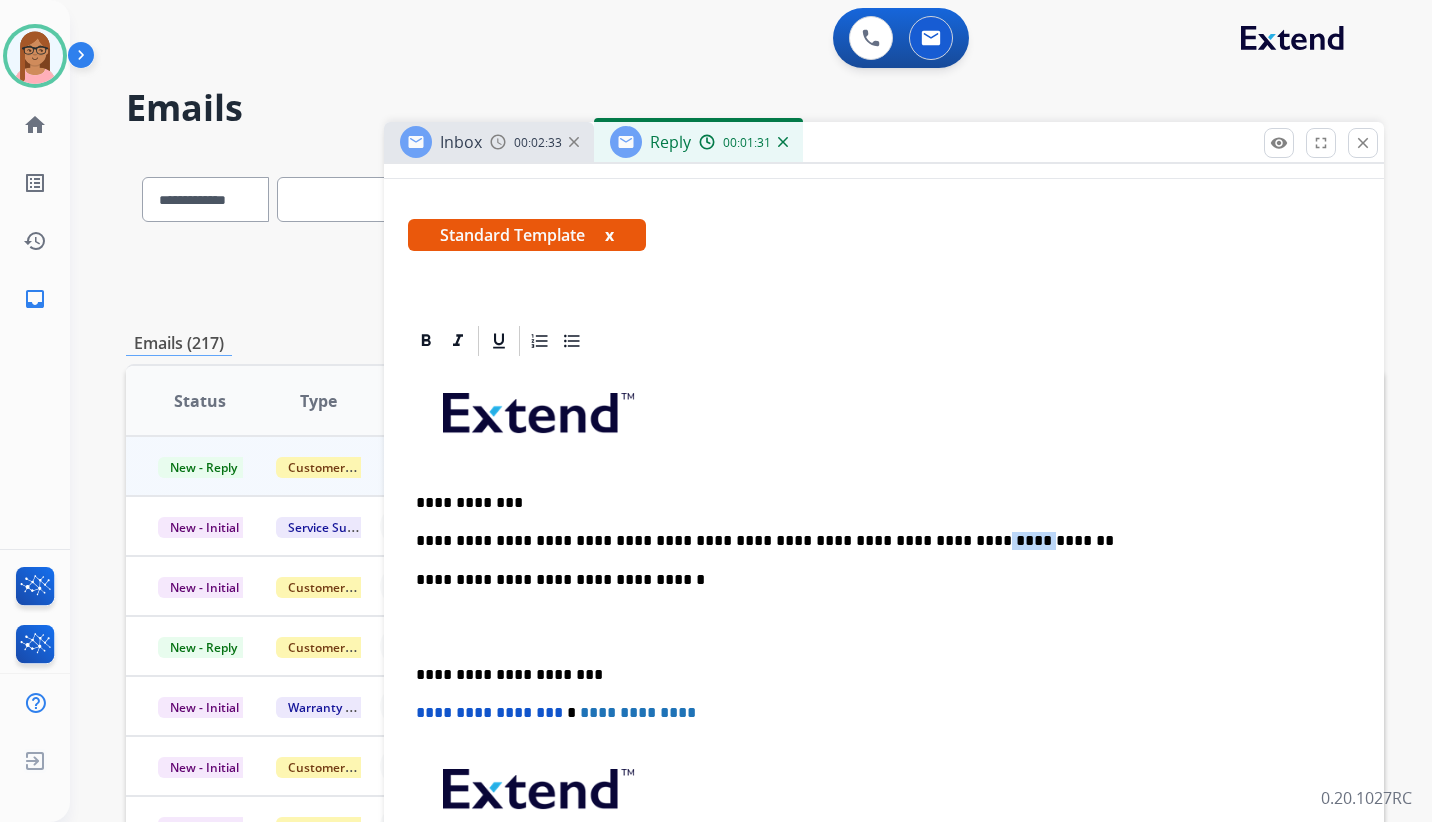 click on "**********" at bounding box center (876, 541) 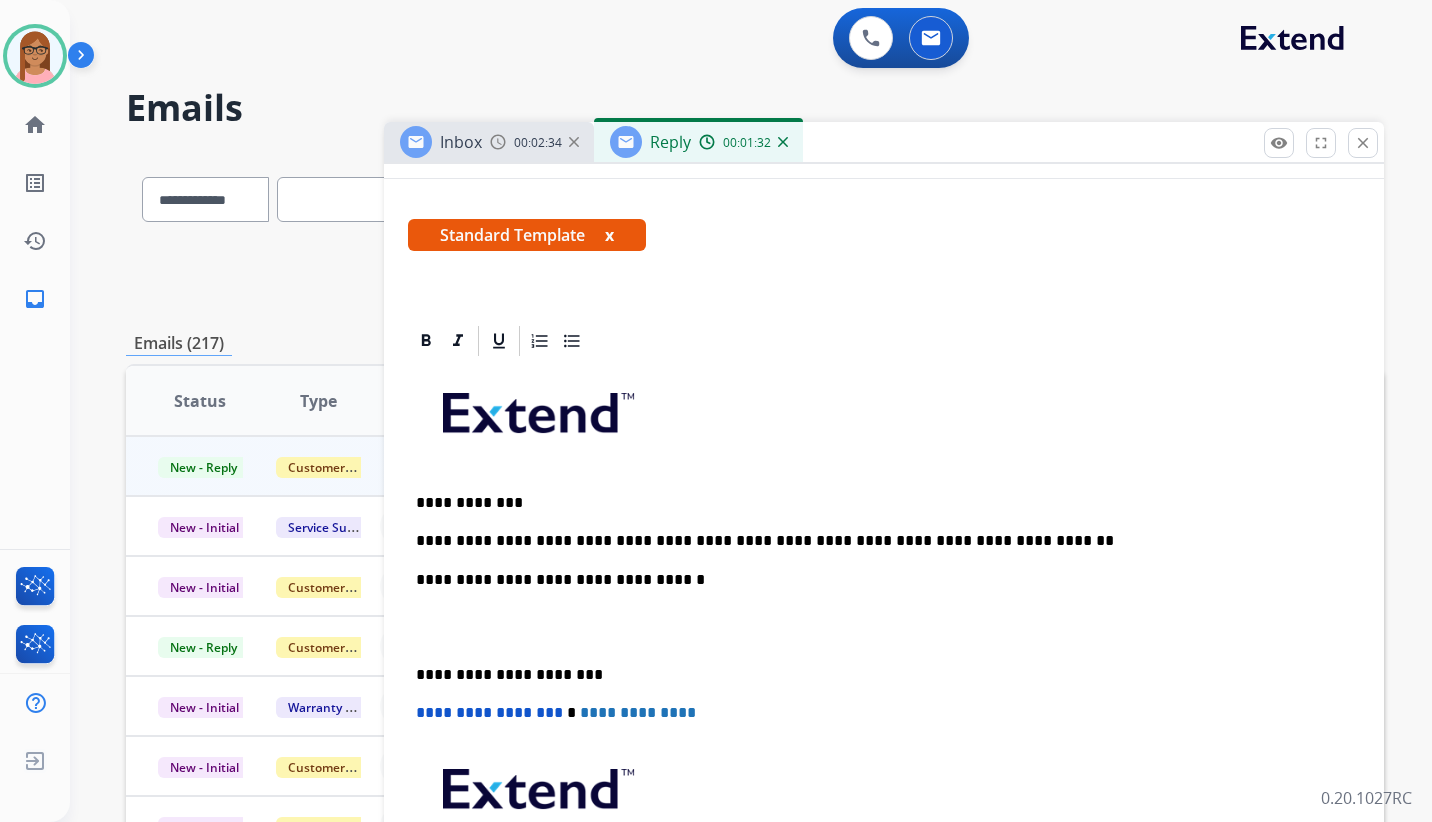 click on "**********" at bounding box center [876, 541] 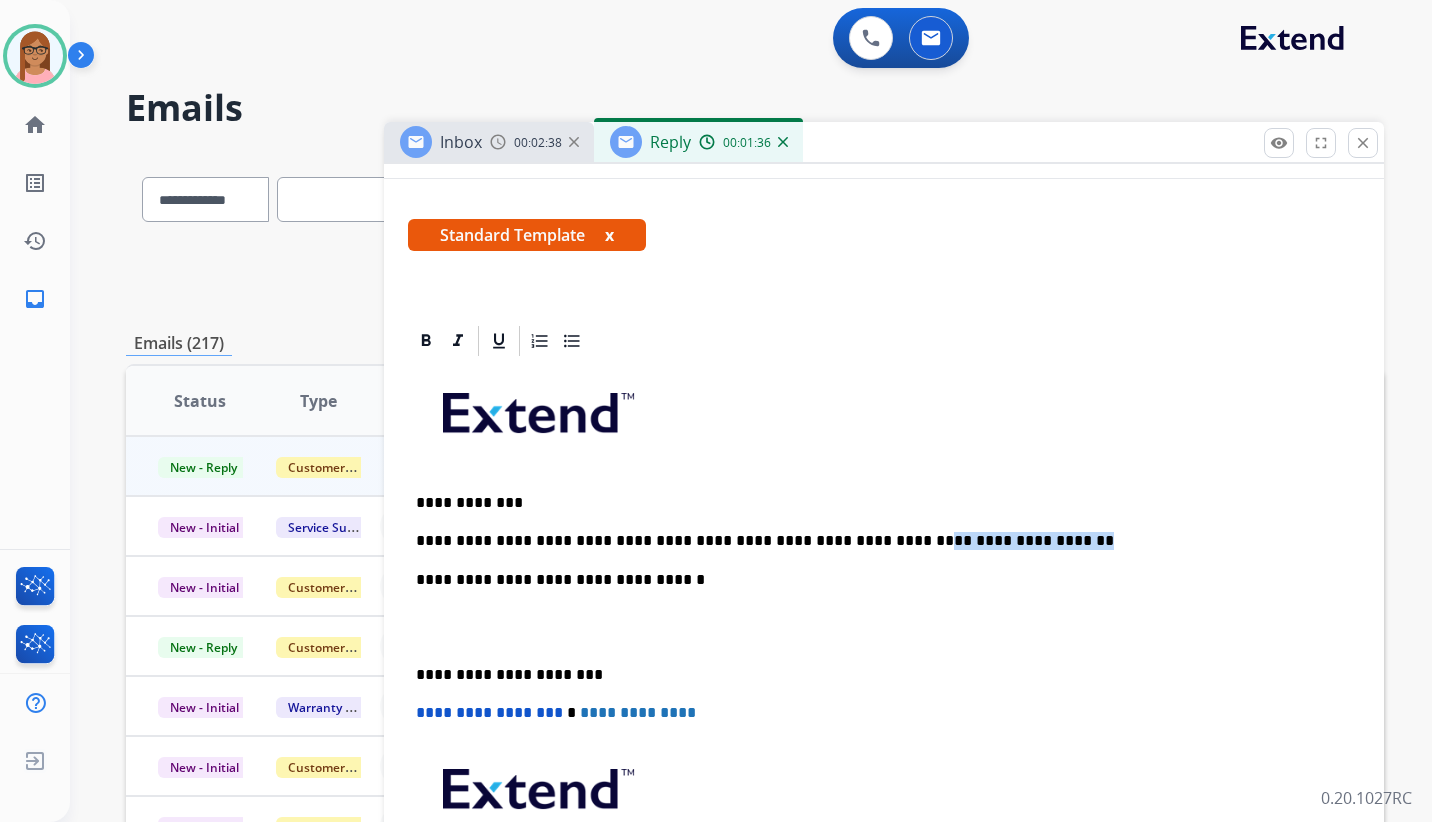 drag, startPoint x: 855, startPoint y: 539, endPoint x: 985, endPoint y: 540, distance: 130.00385 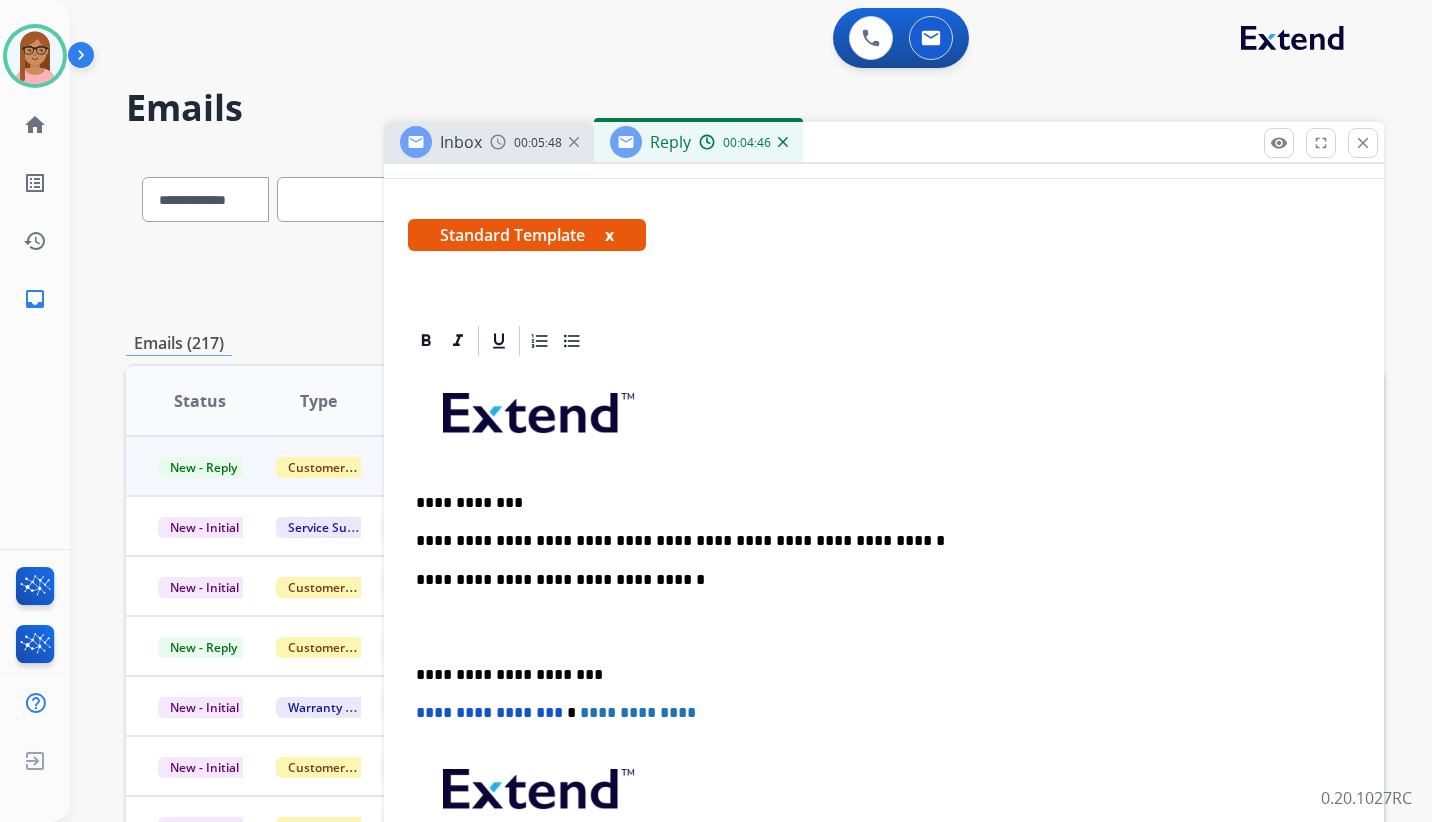 click on "**********" at bounding box center [876, 541] 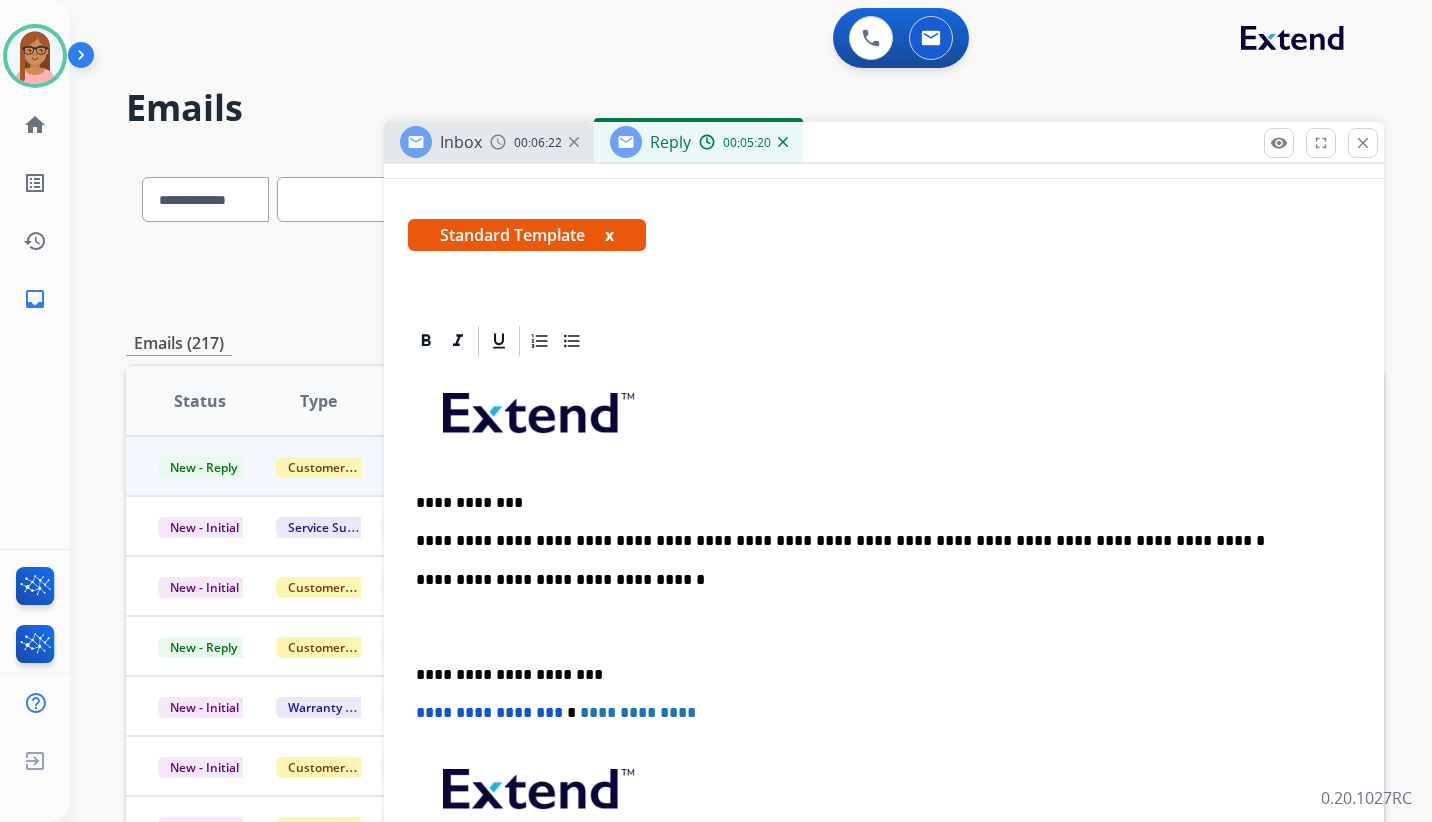 click on "**********" at bounding box center (876, 580) 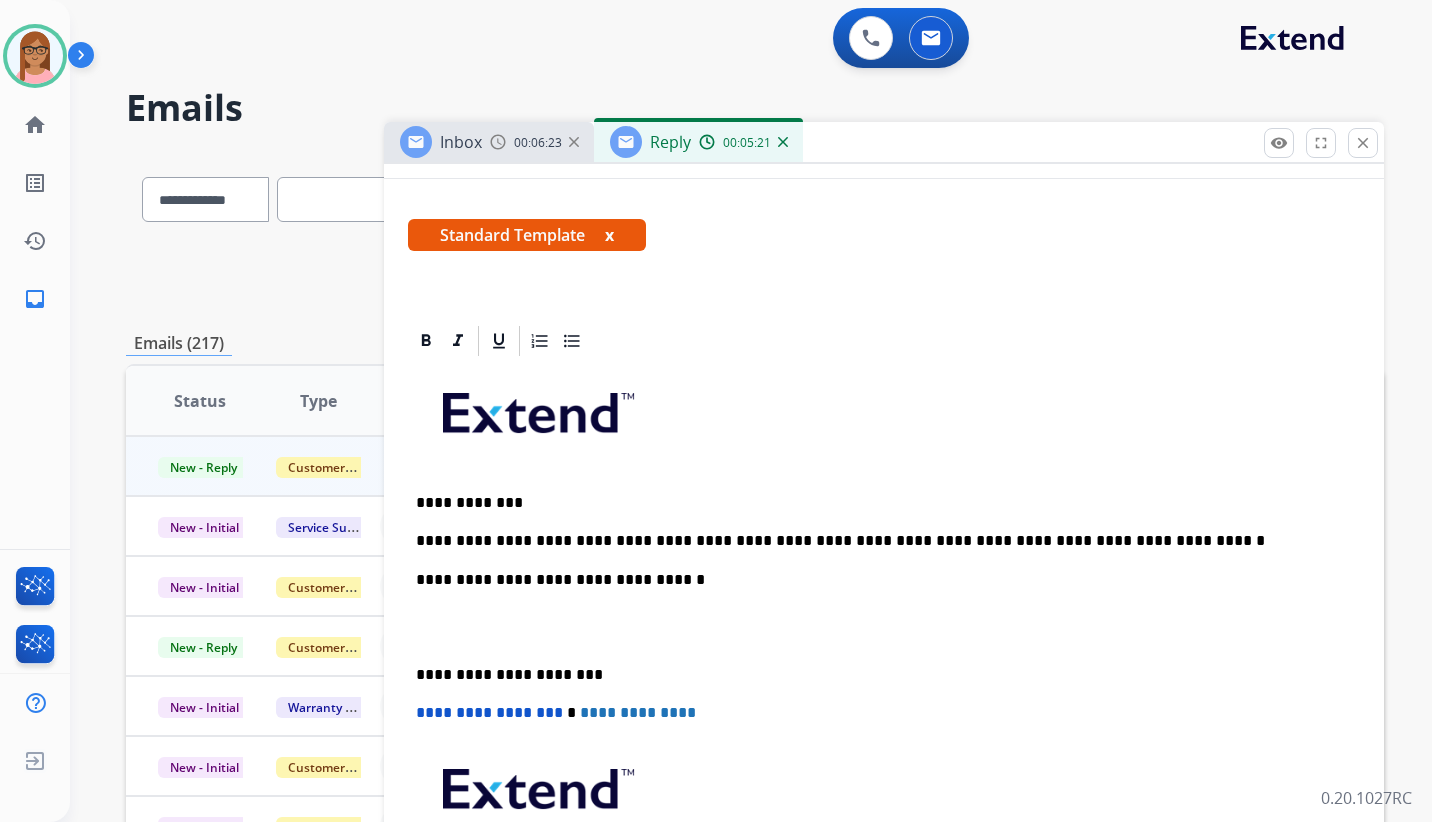 click at bounding box center (884, 627) 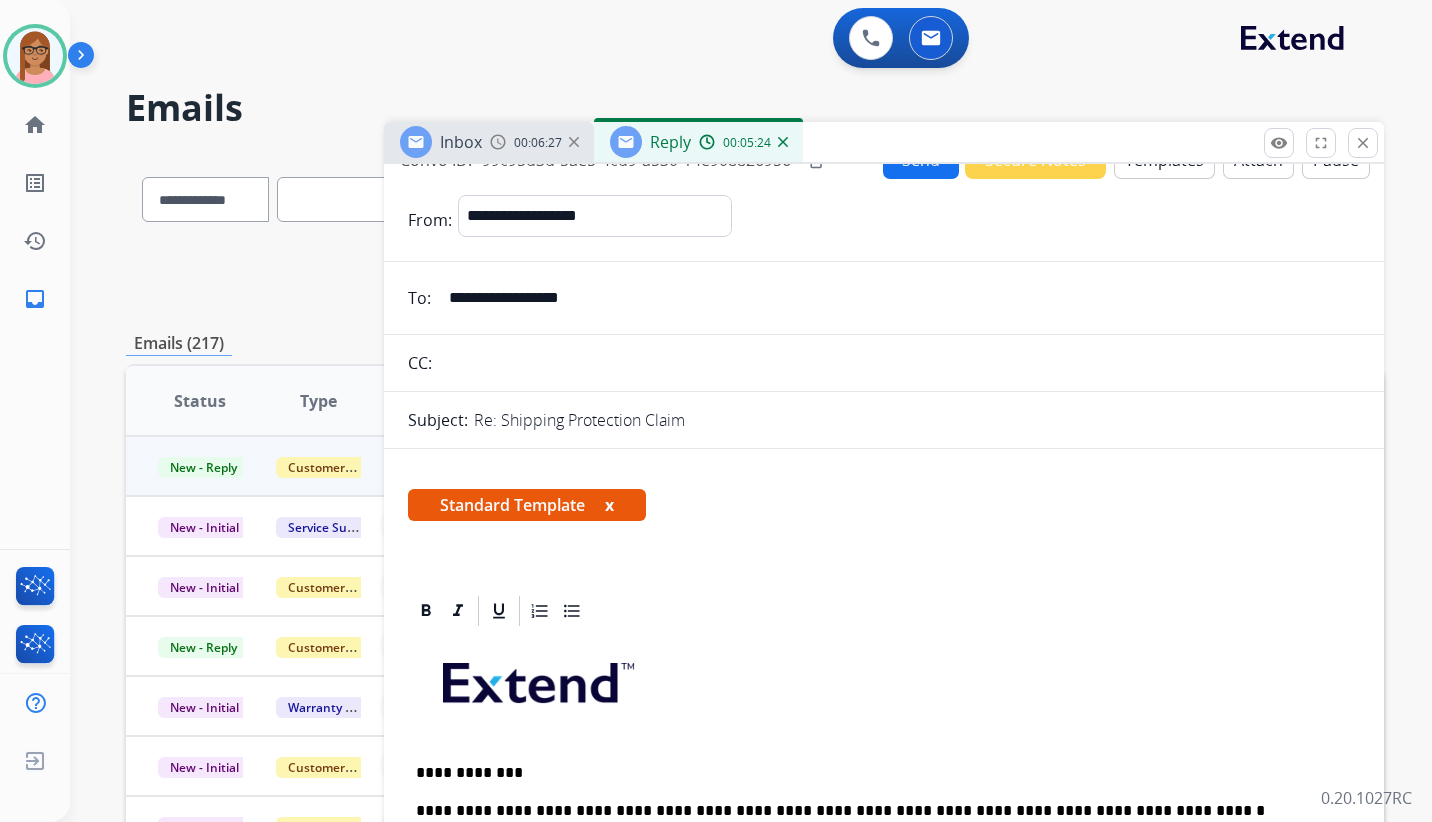 scroll, scrollTop: 0, scrollLeft: 0, axis: both 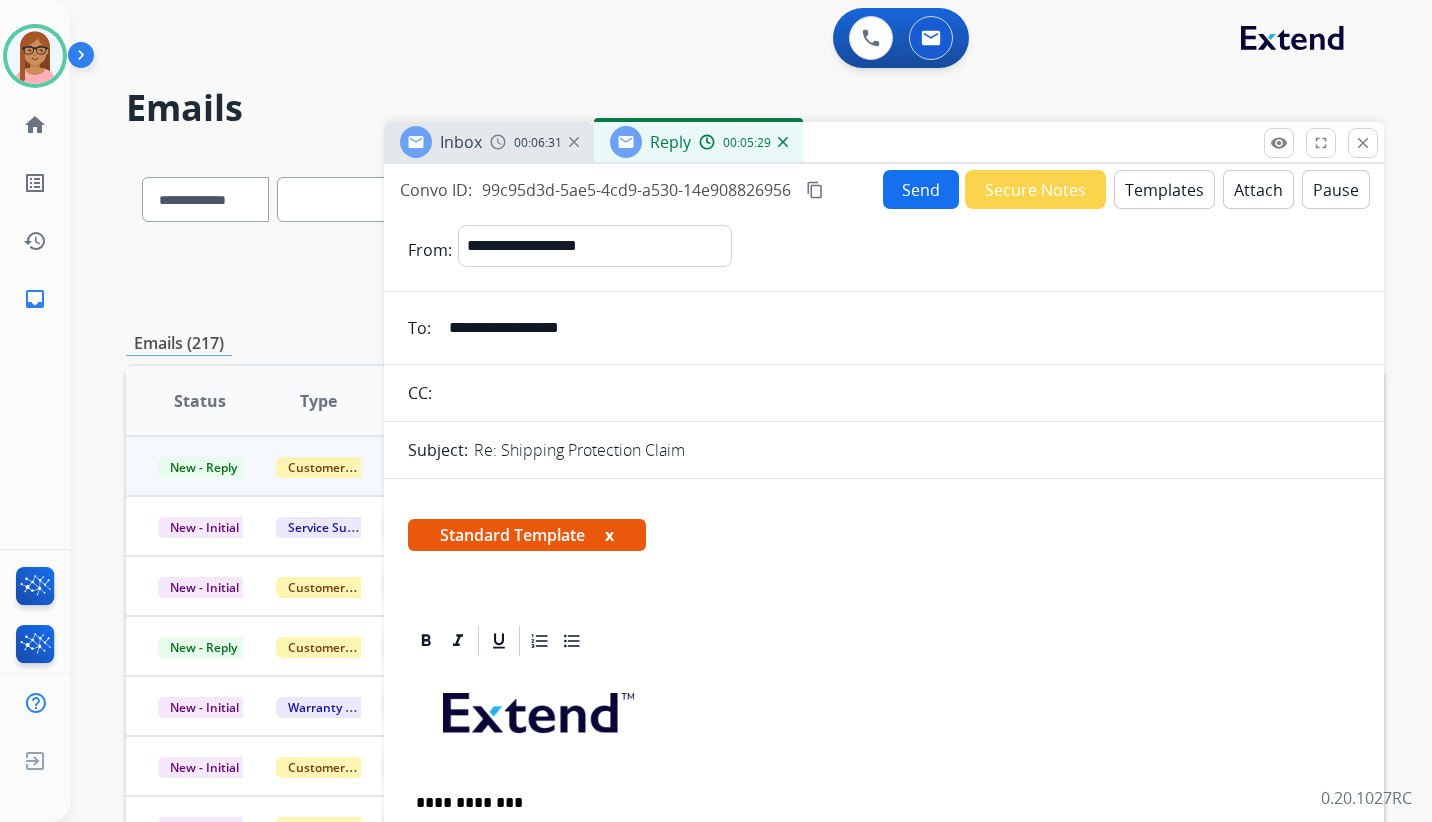 click on "Send" at bounding box center (921, 189) 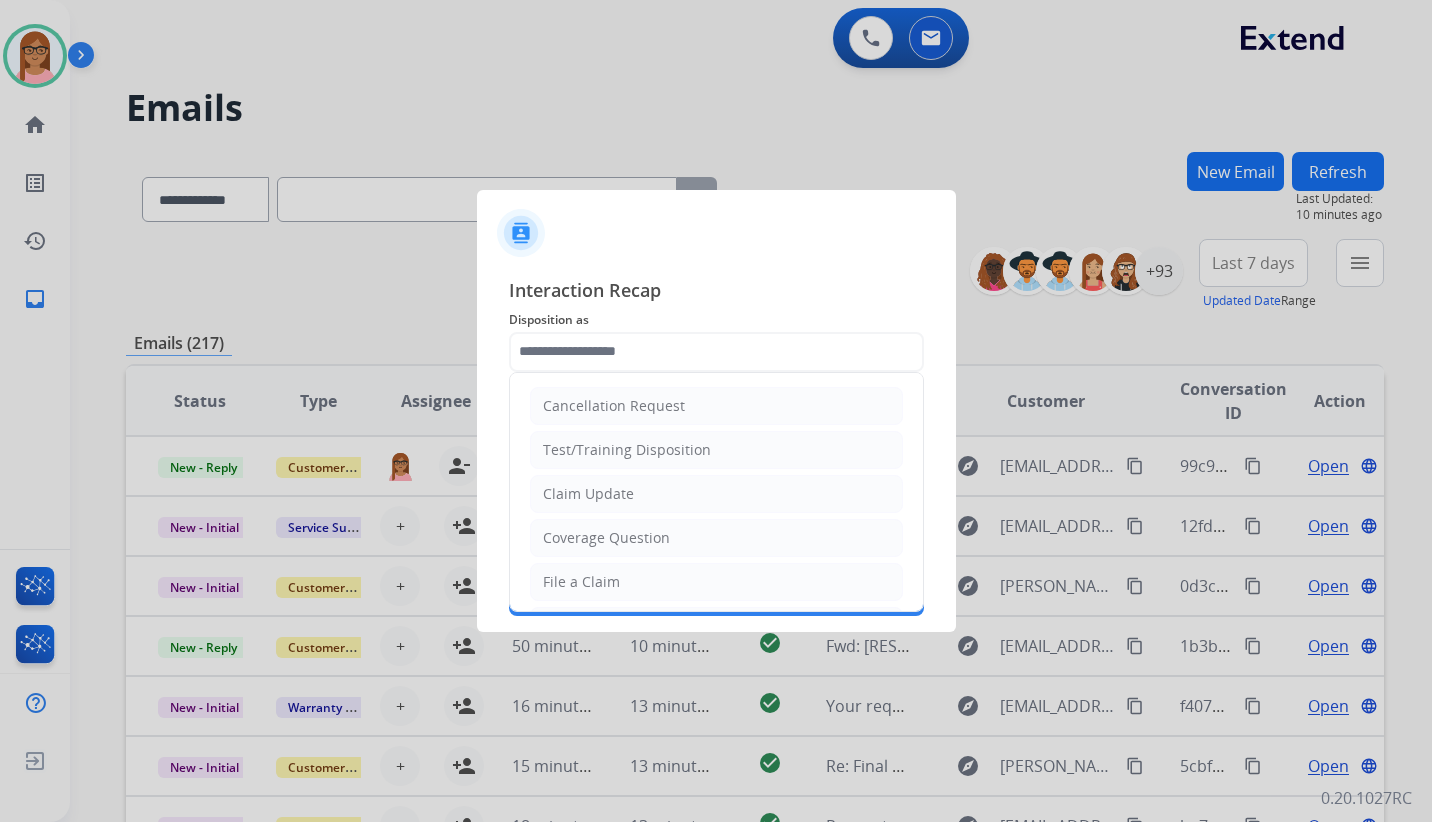 click 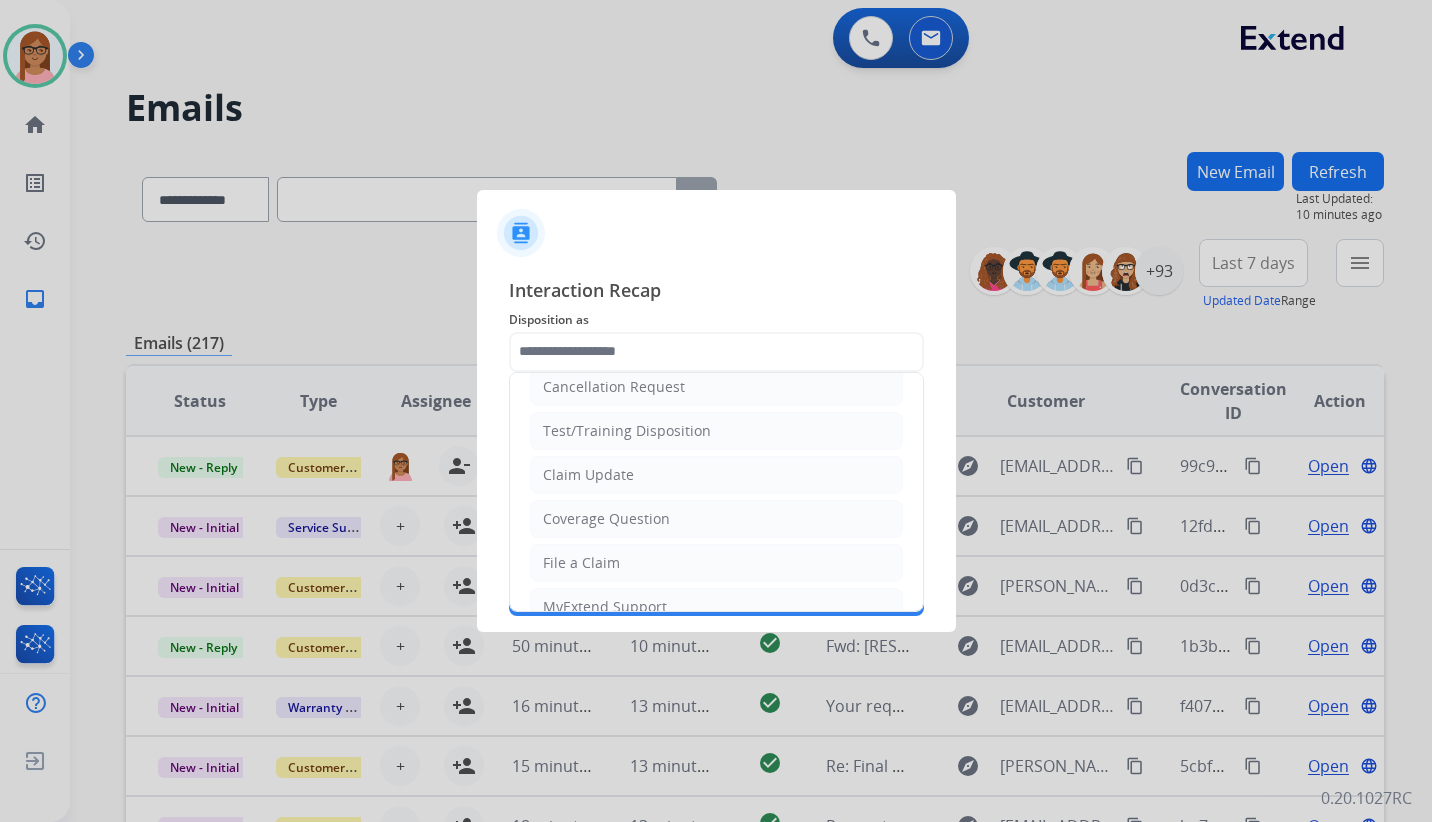 scroll, scrollTop: 0, scrollLeft: 0, axis: both 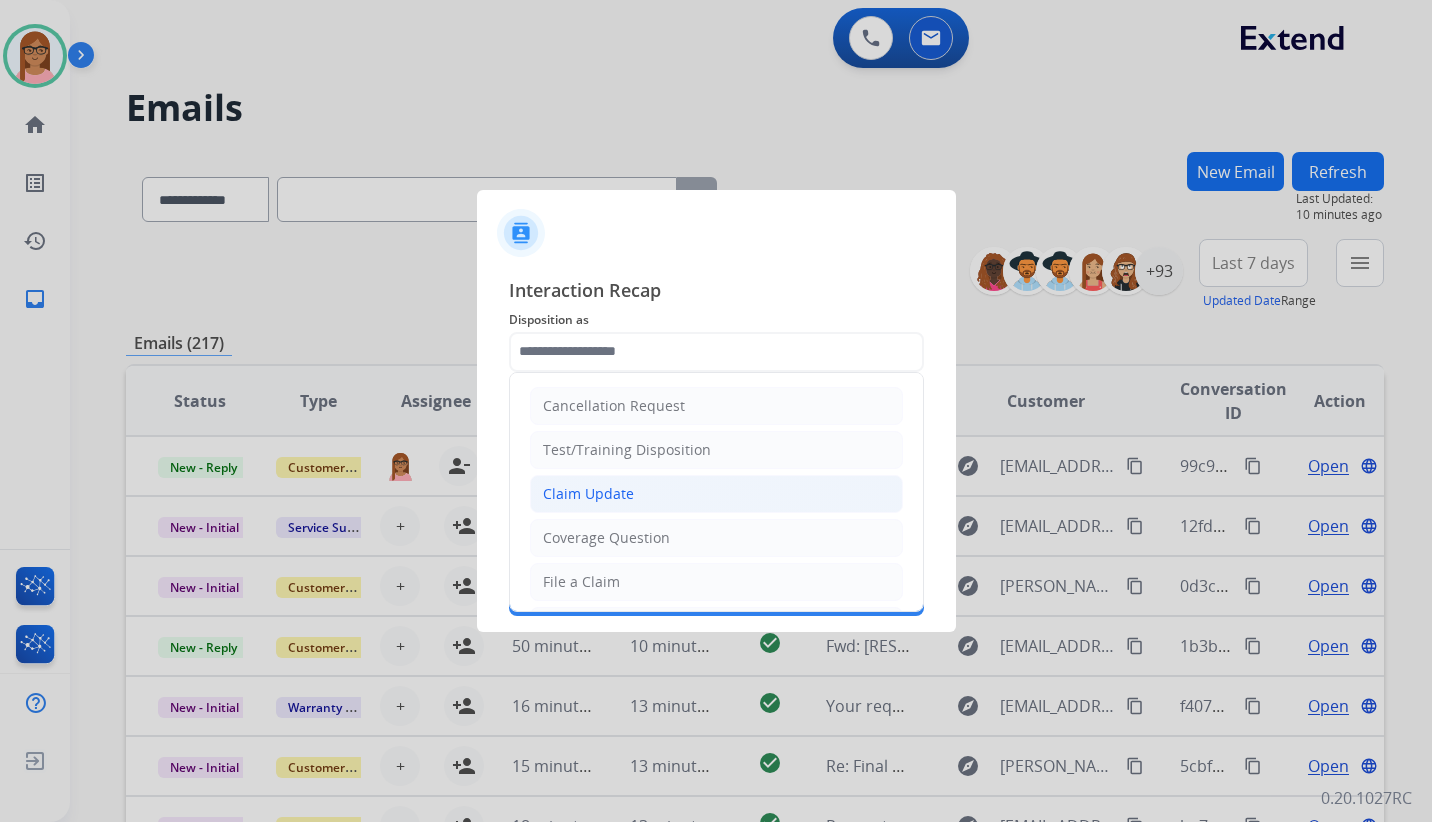click on "Claim Update" 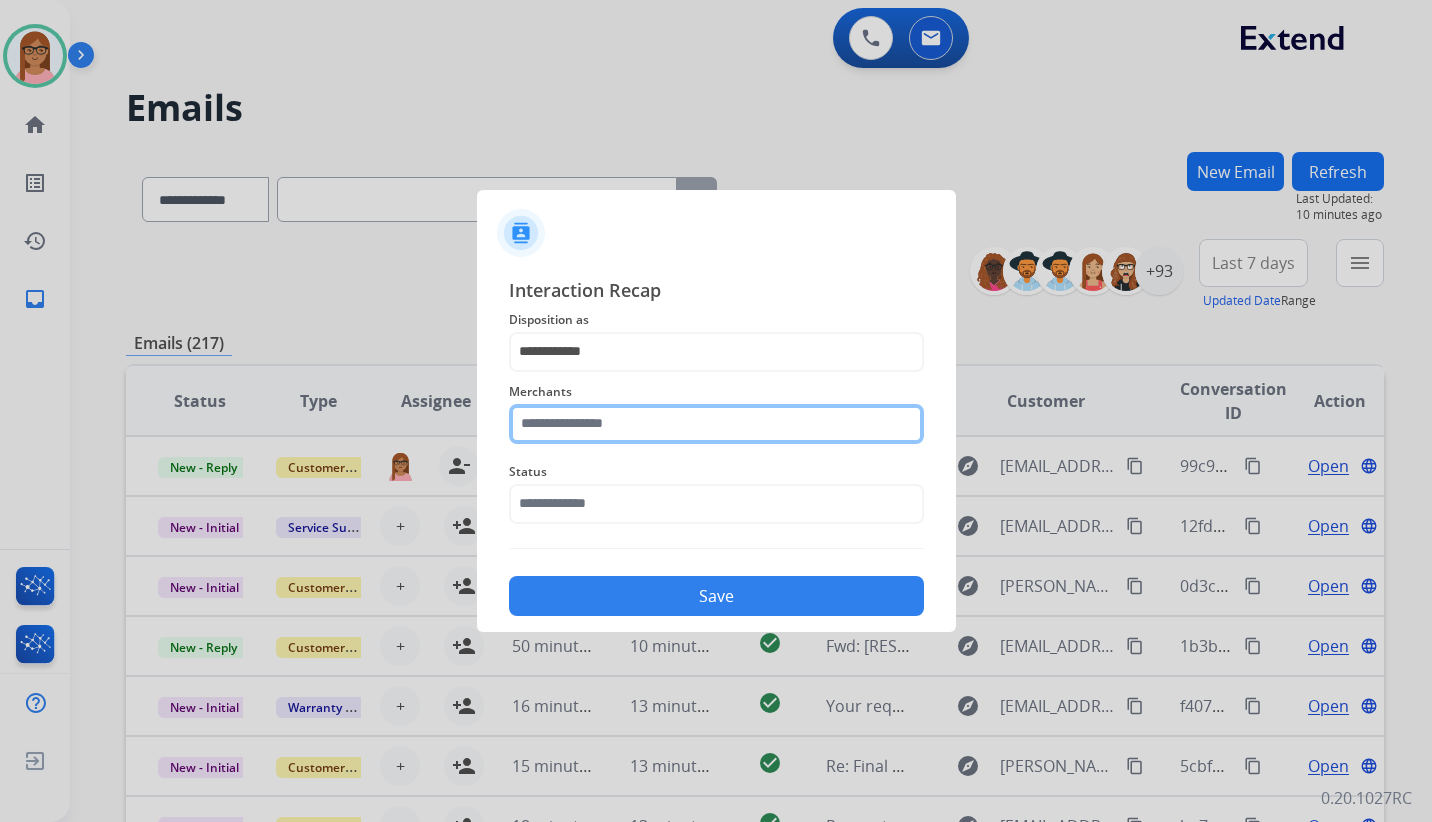 click 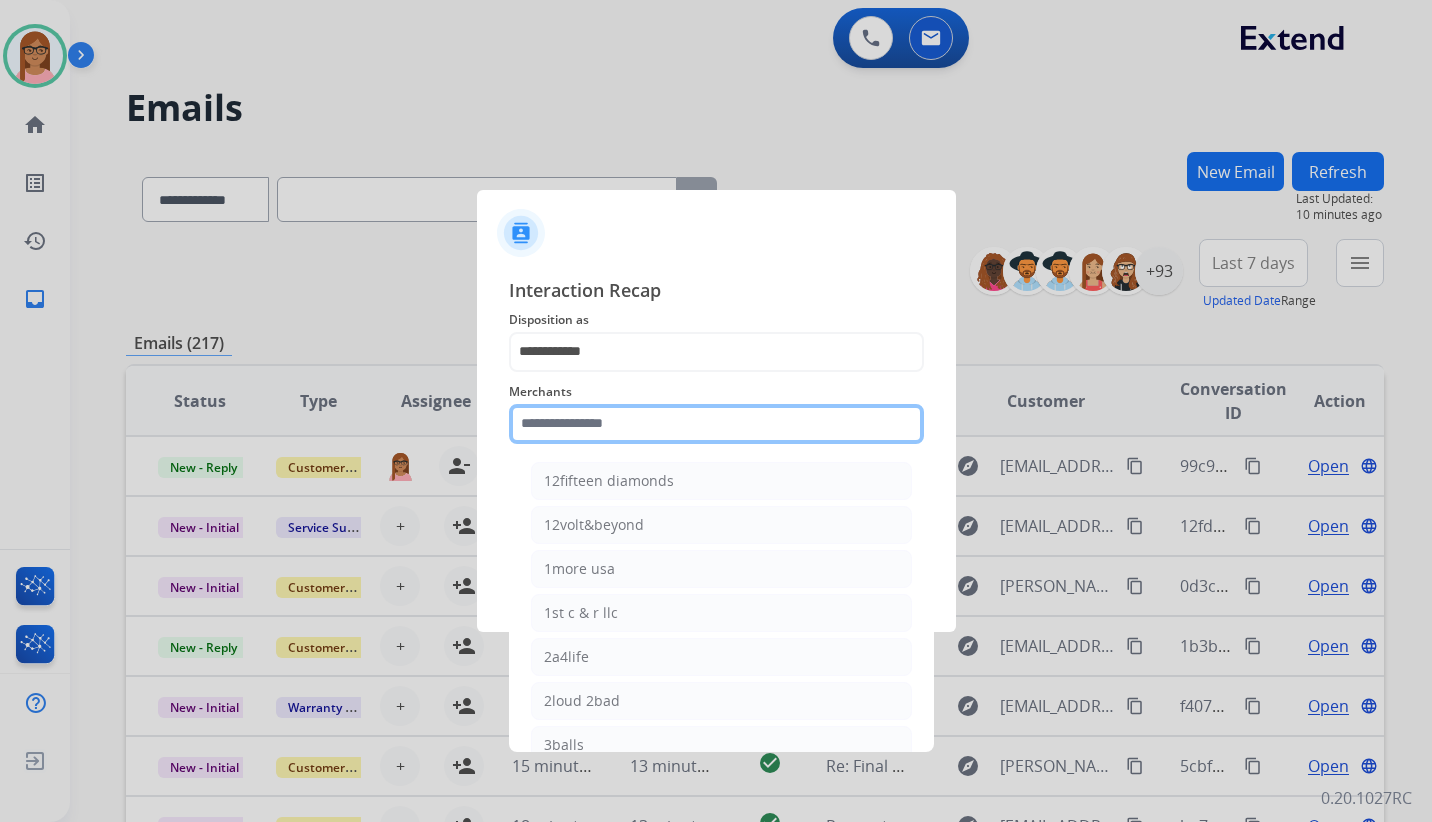 click 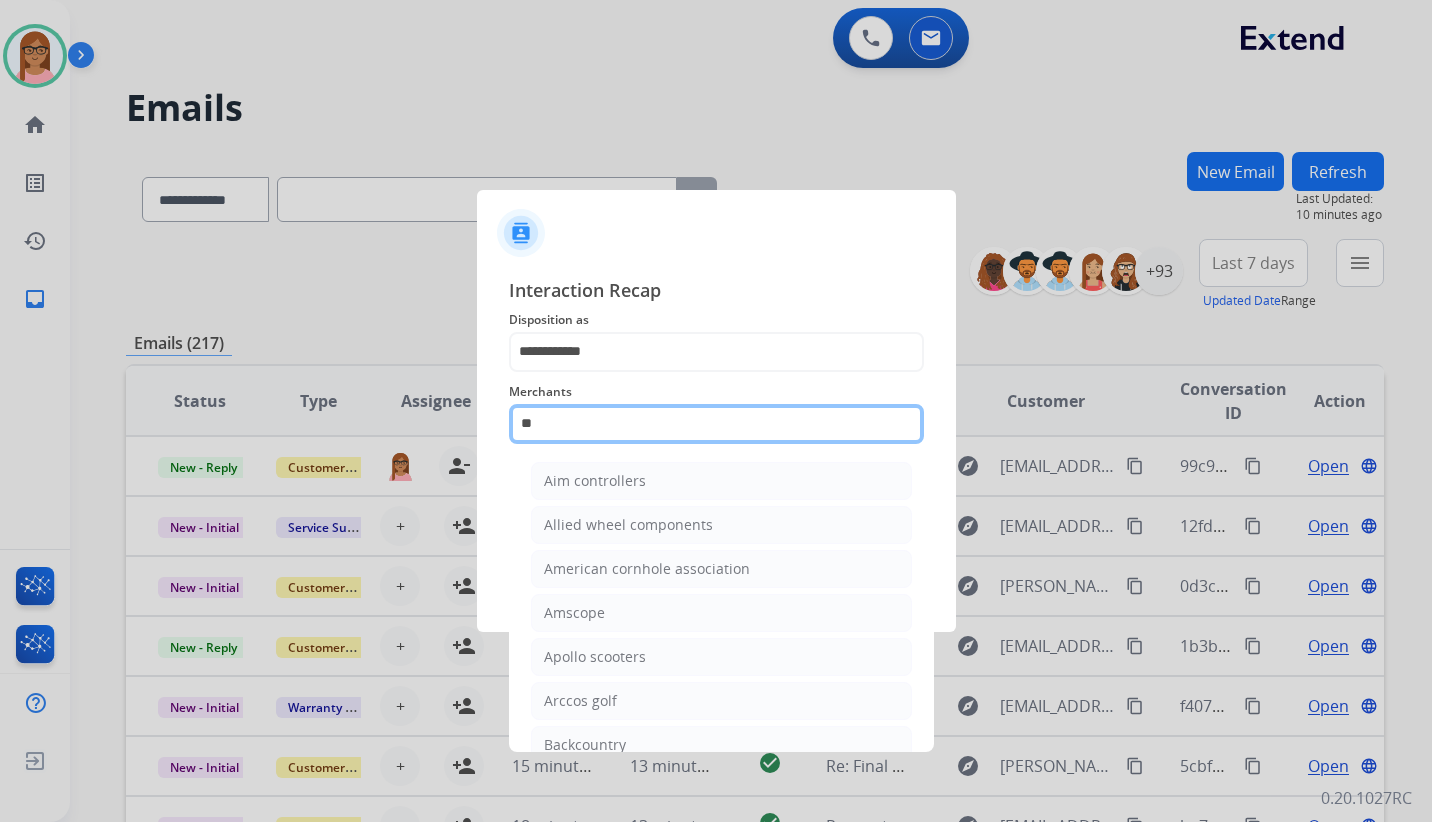 type on "*" 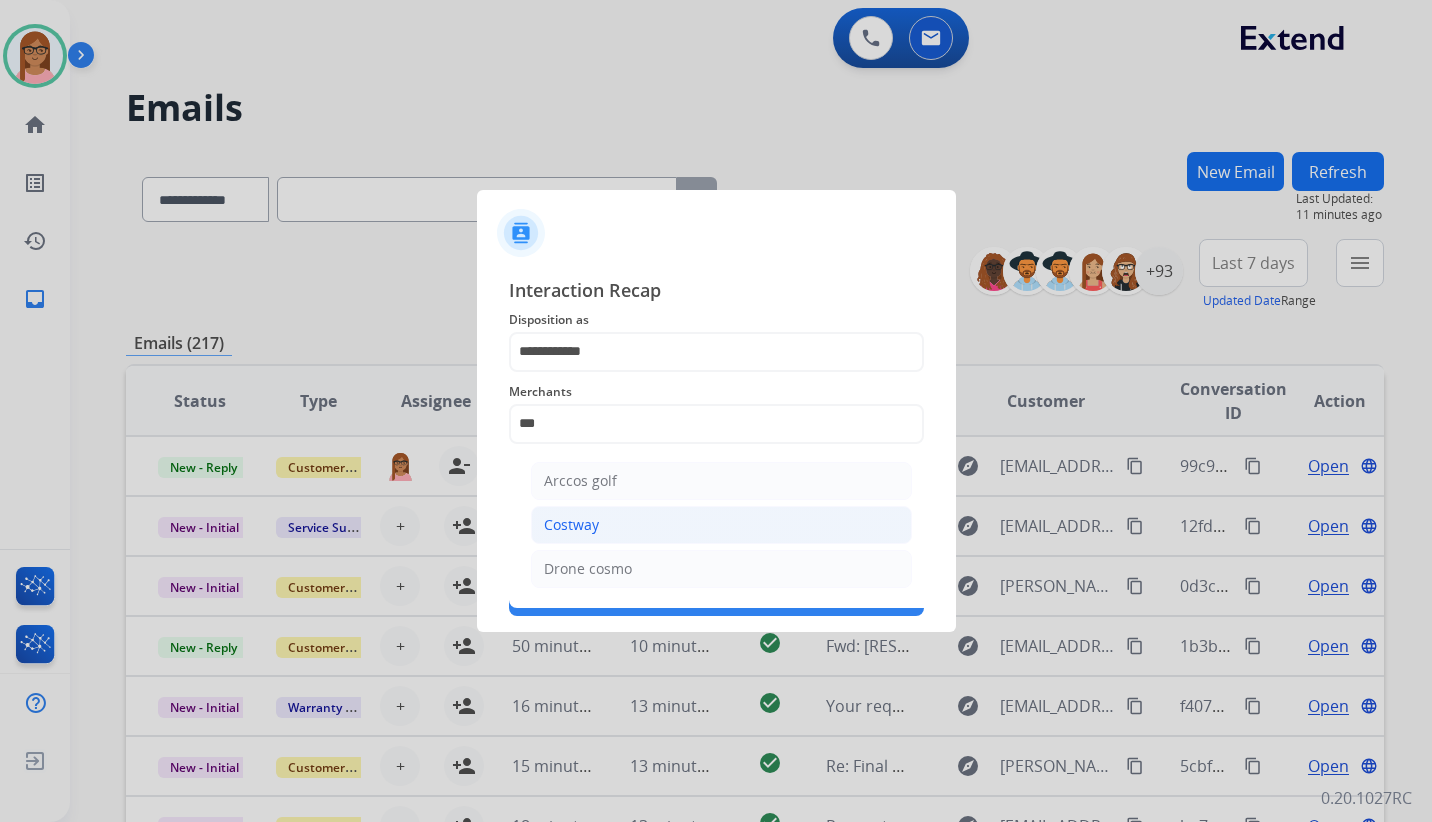 click on "Costway" 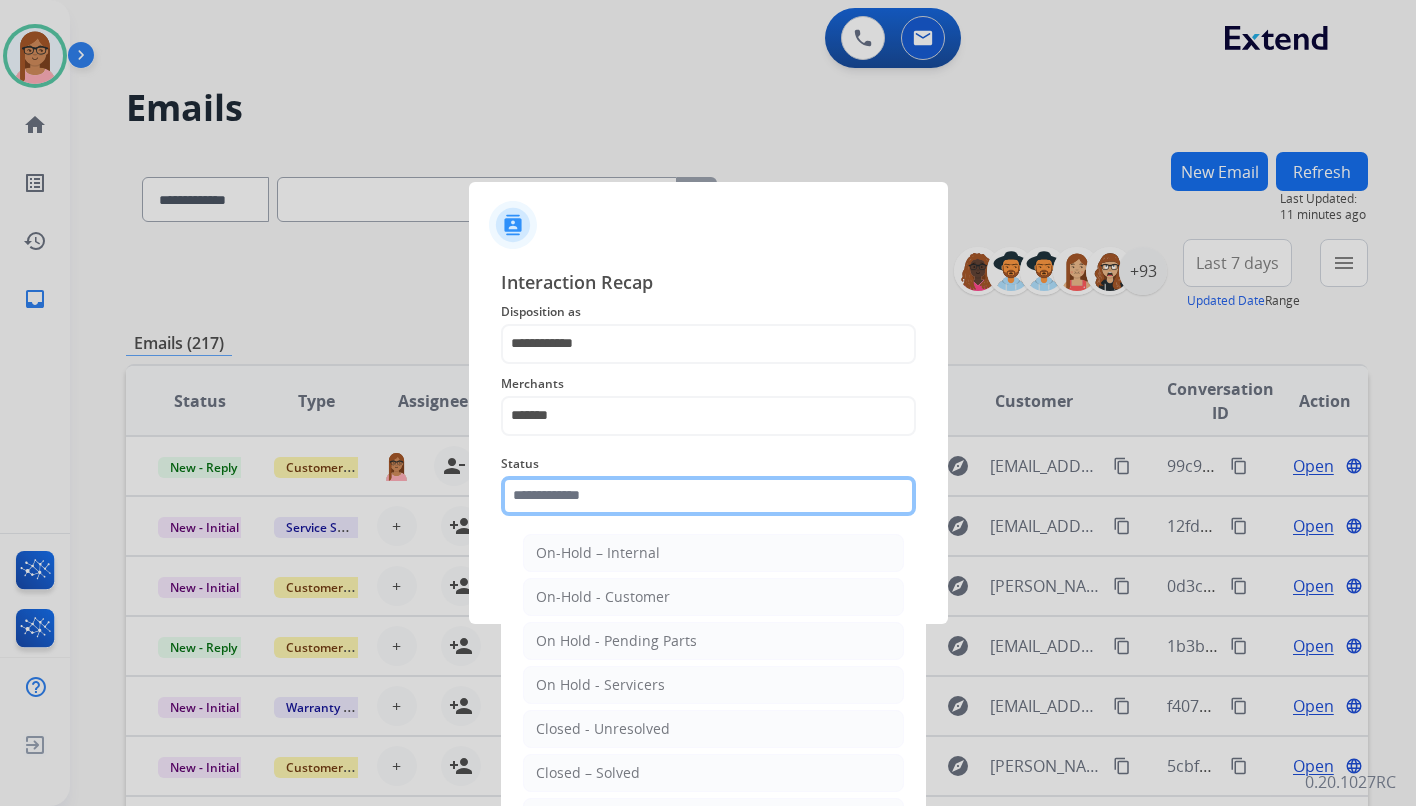 click 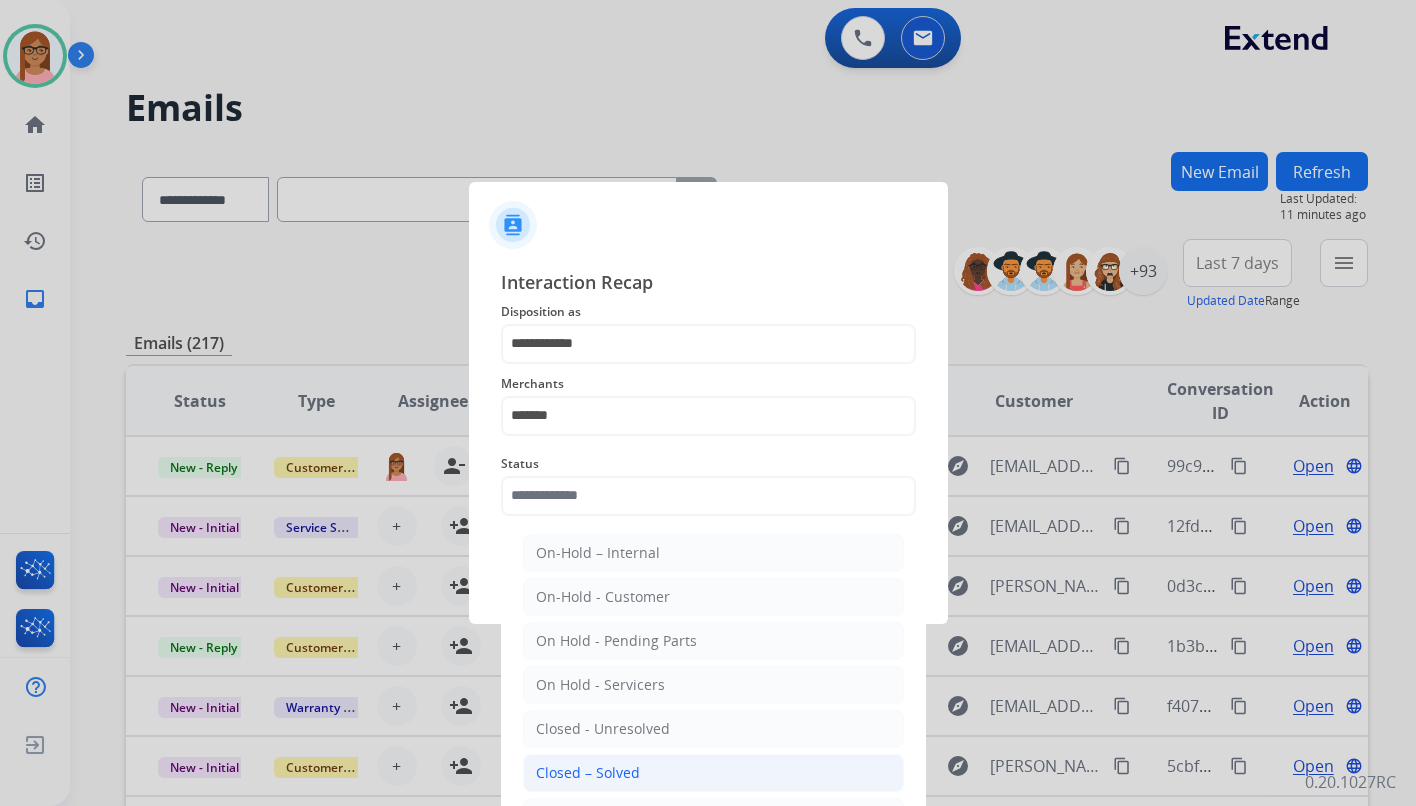 click on "Closed – Solved" 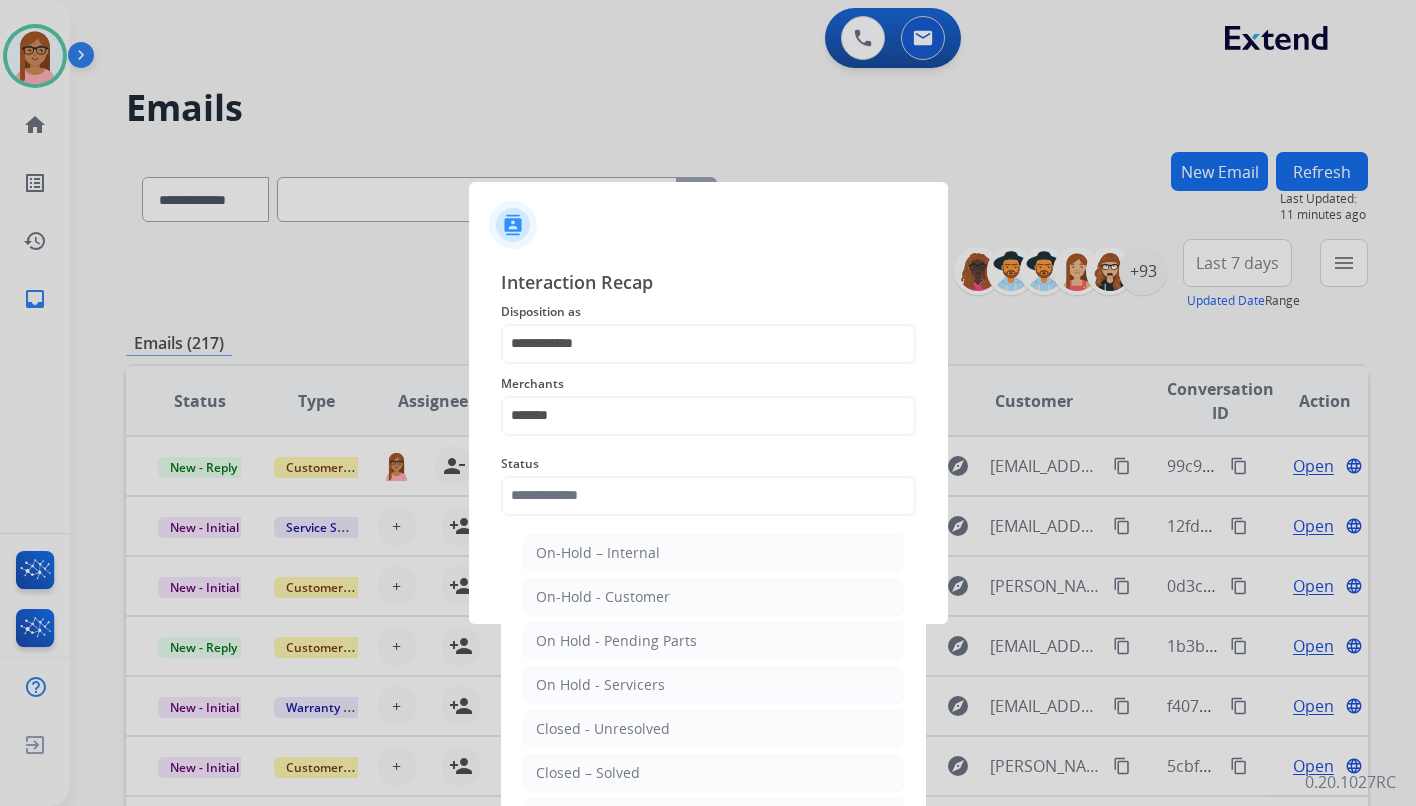type on "**********" 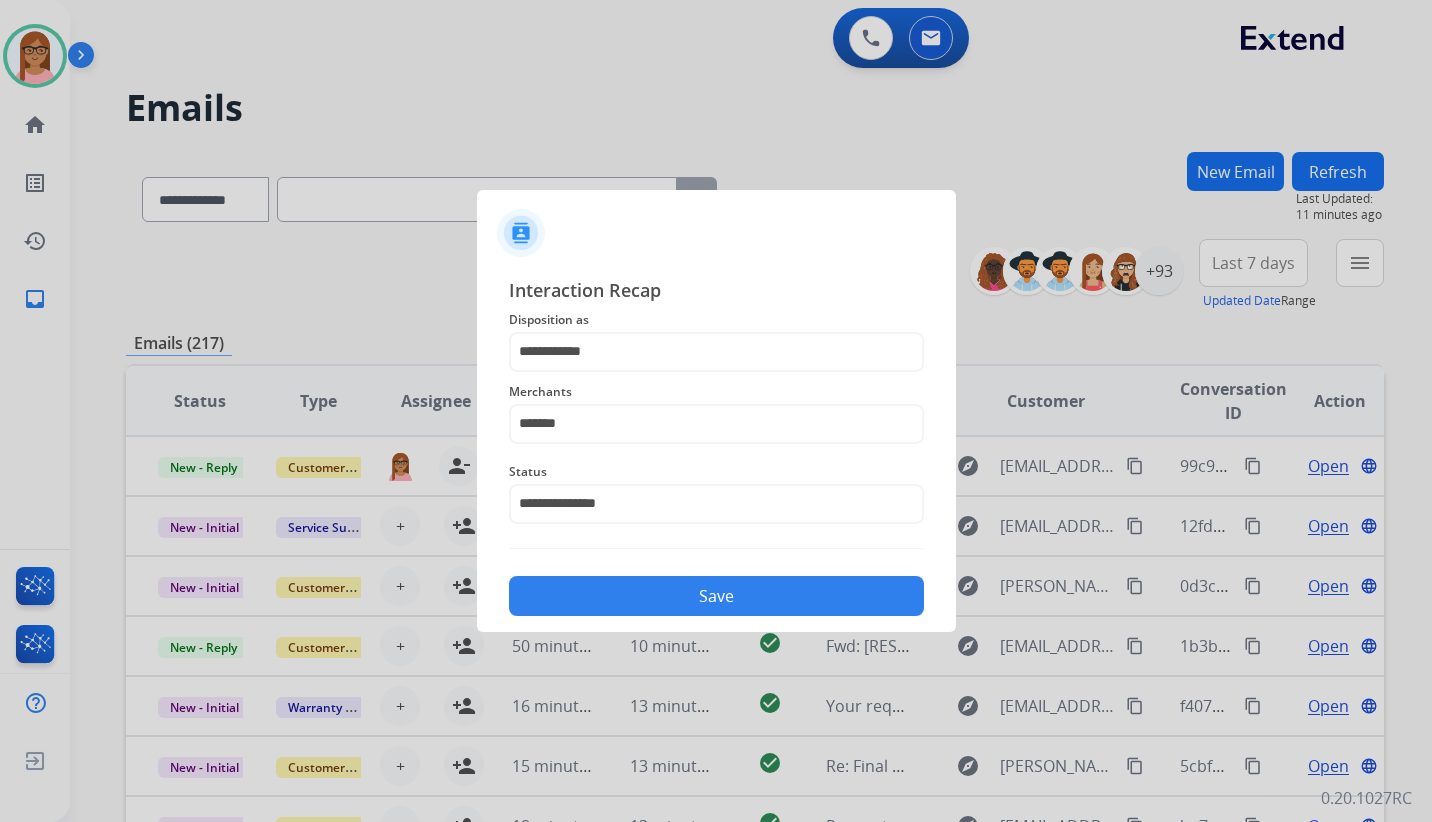 click on "Save" 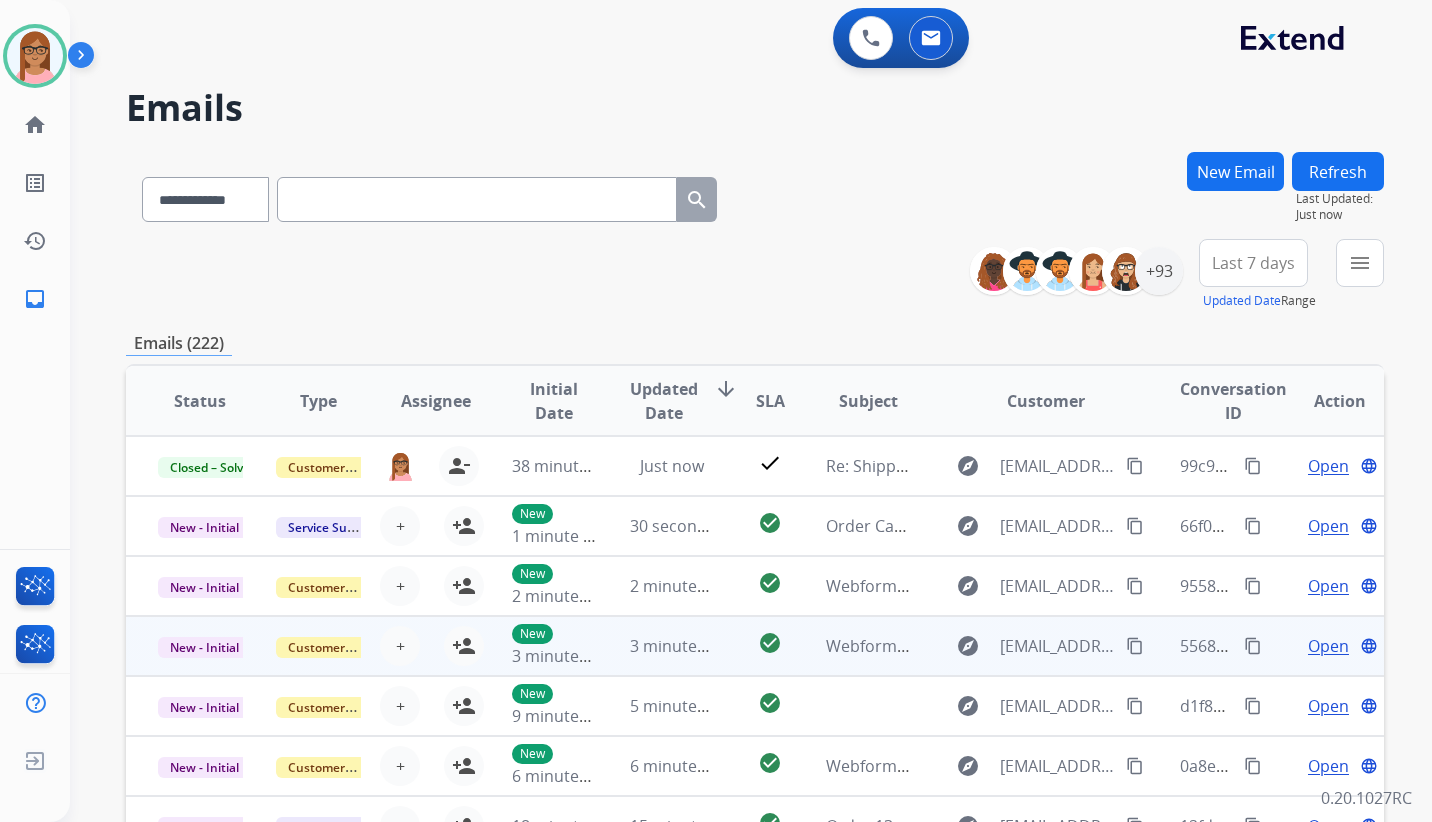 scroll, scrollTop: 2, scrollLeft: 0, axis: vertical 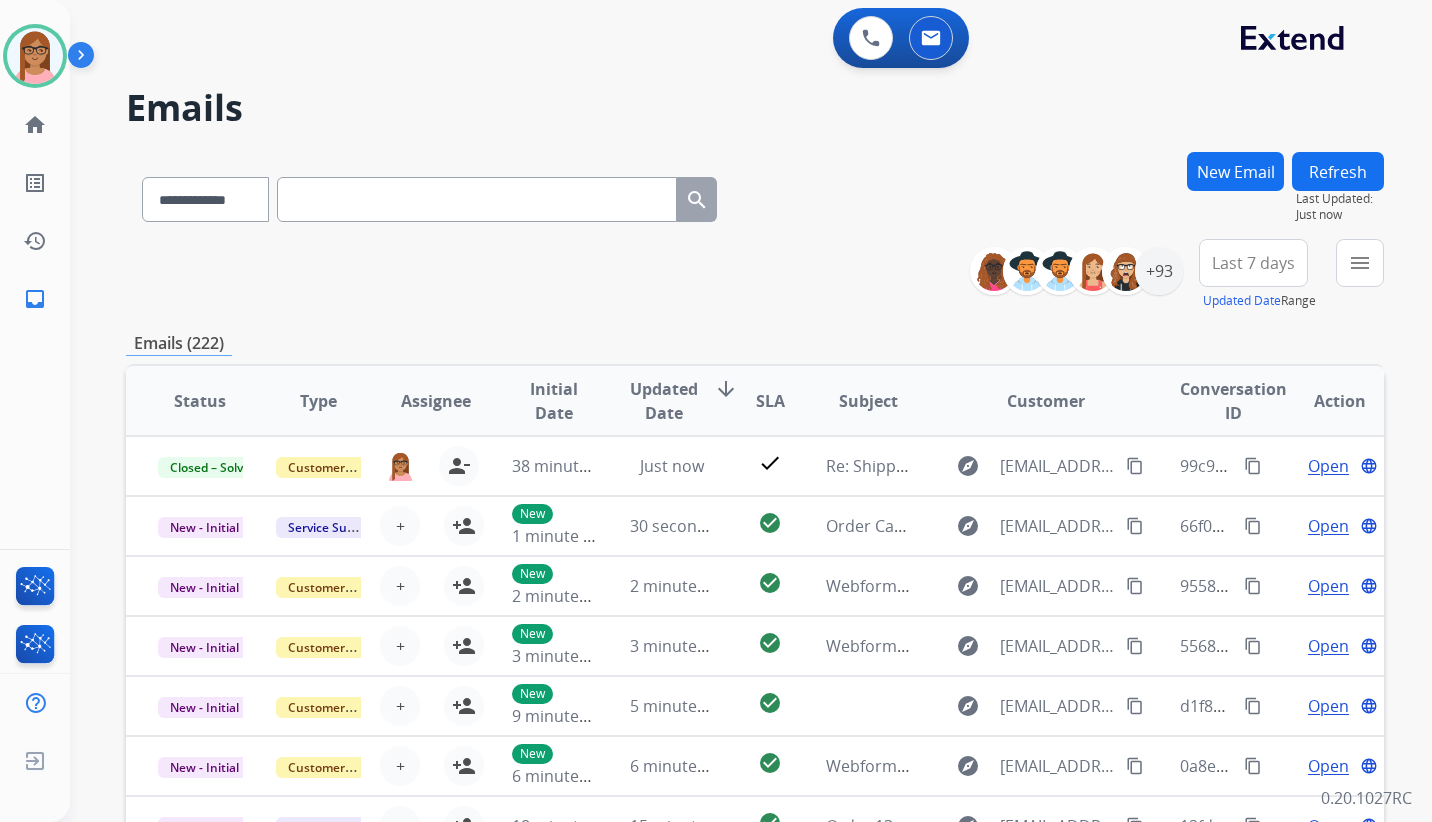 click on "Last 7 days" at bounding box center (1253, 263) 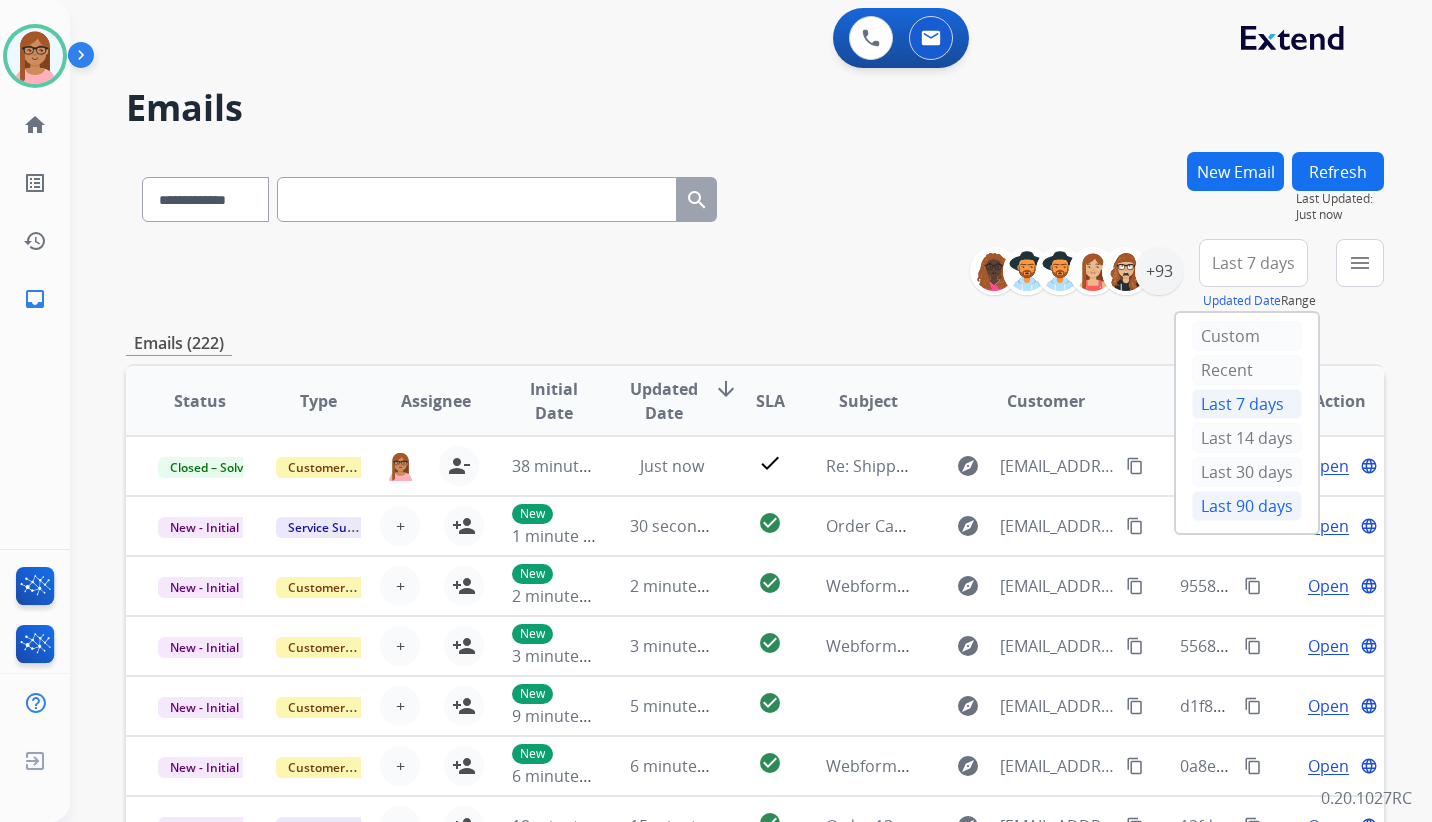 click on "Last 90 days" at bounding box center [1247, 506] 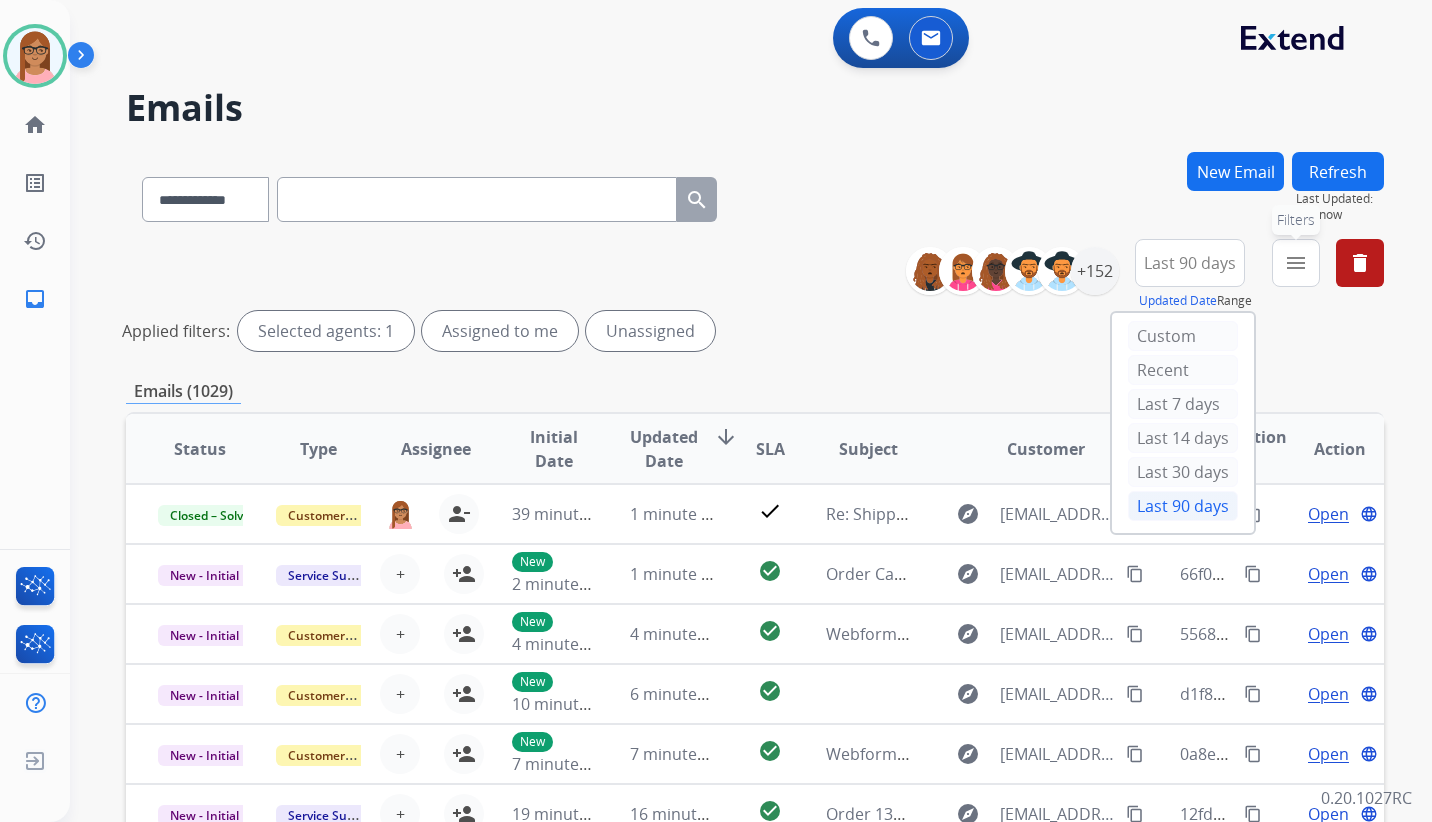 click on "menu  Filters" at bounding box center [1296, 263] 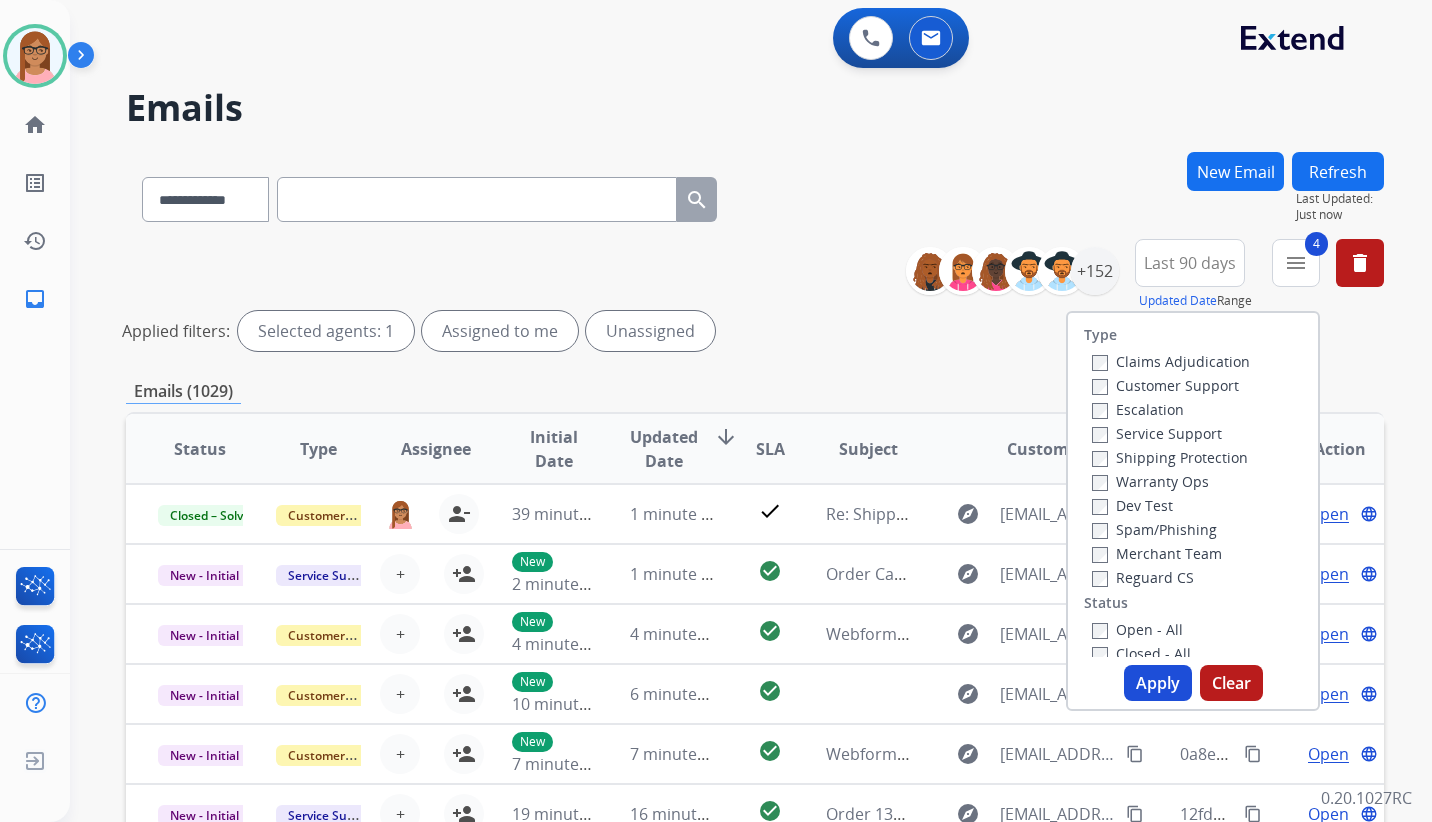 click on "Apply" at bounding box center [1158, 683] 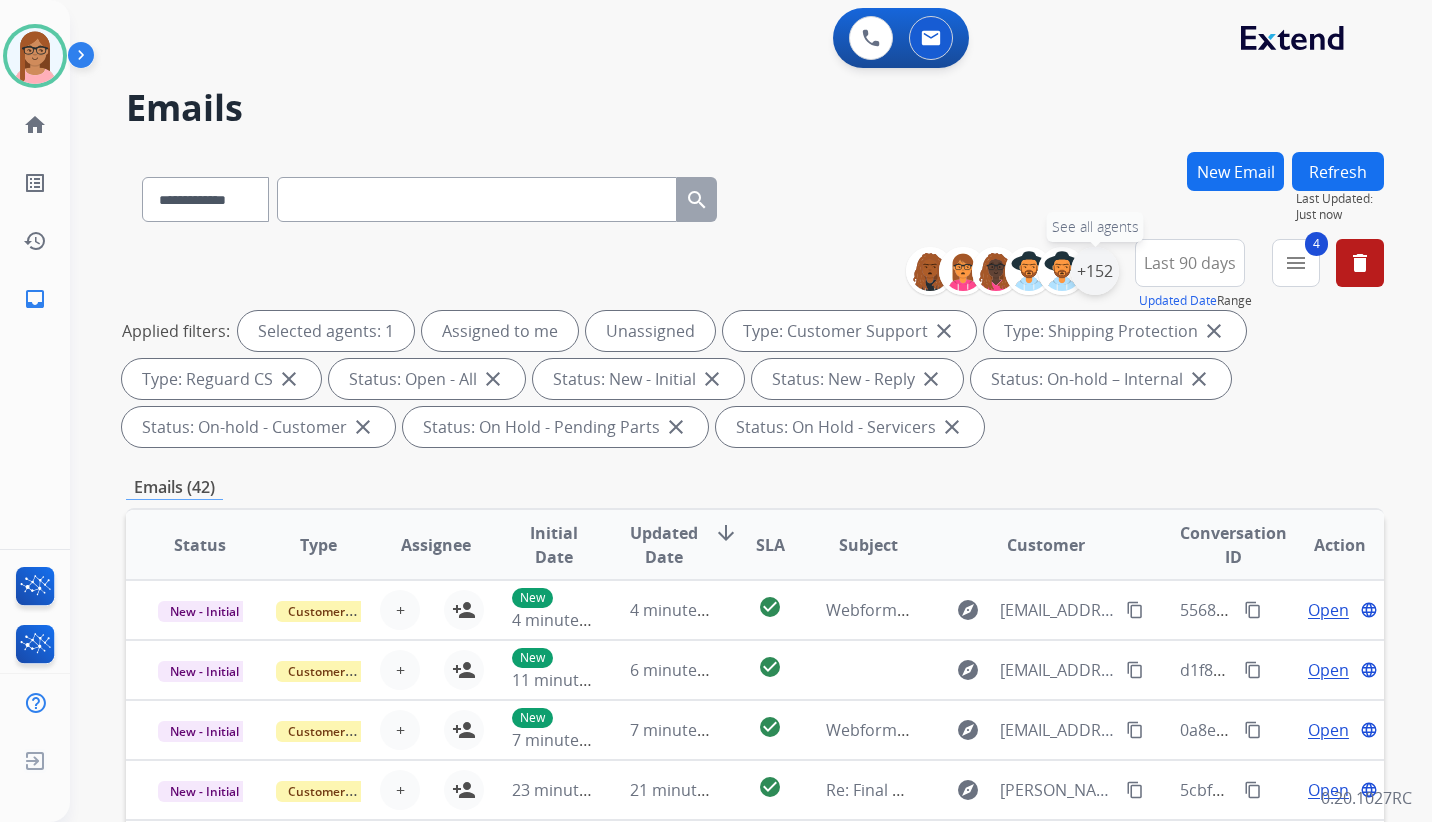 click on "+152" at bounding box center (1095, 271) 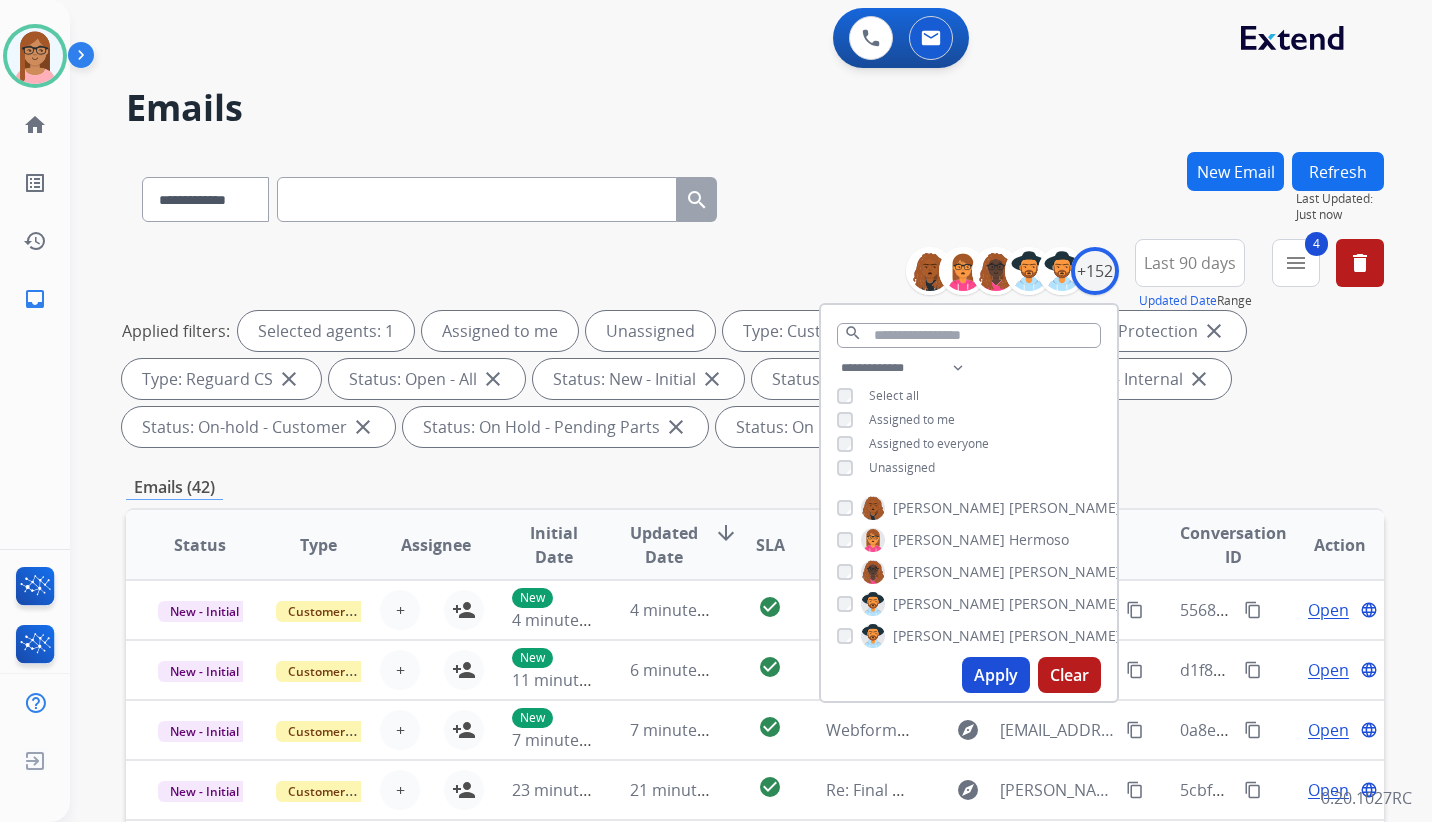 click on "**********" at bounding box center [755, 717] 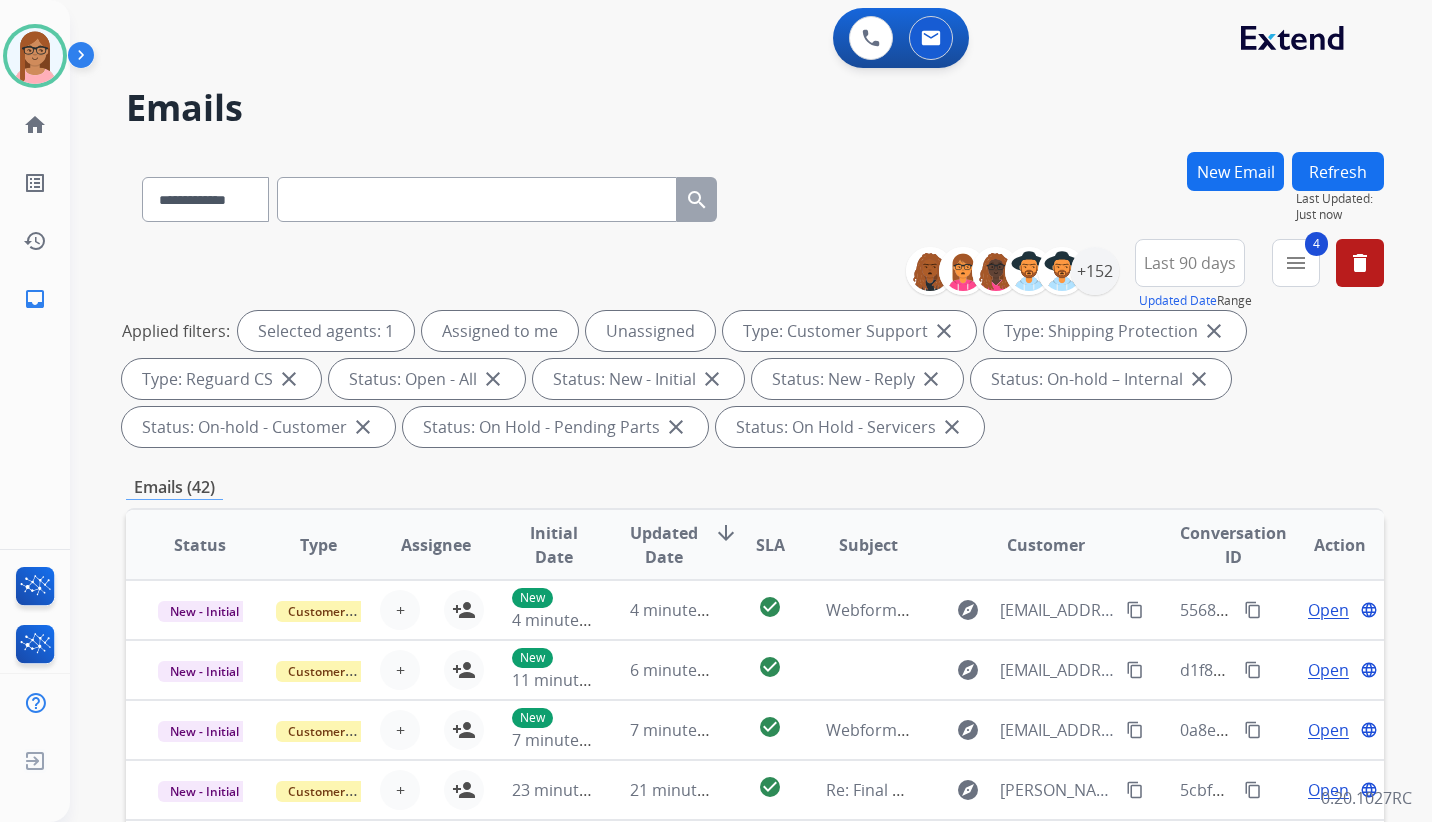 scroll, scrollTop: 100, scrollLeft: 0, axis: vertical 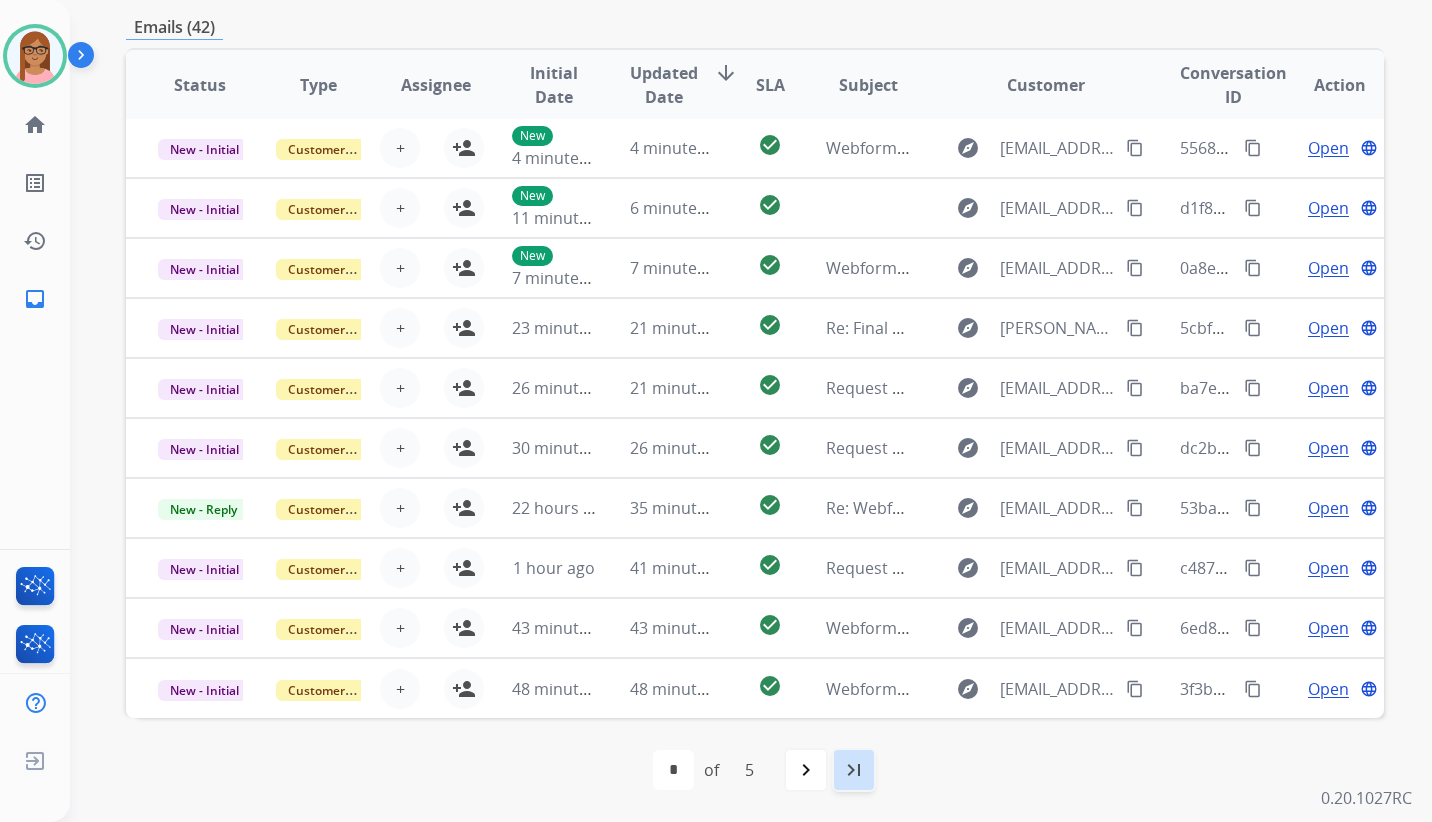 click on "last_page" at bounding box center (854, 770) 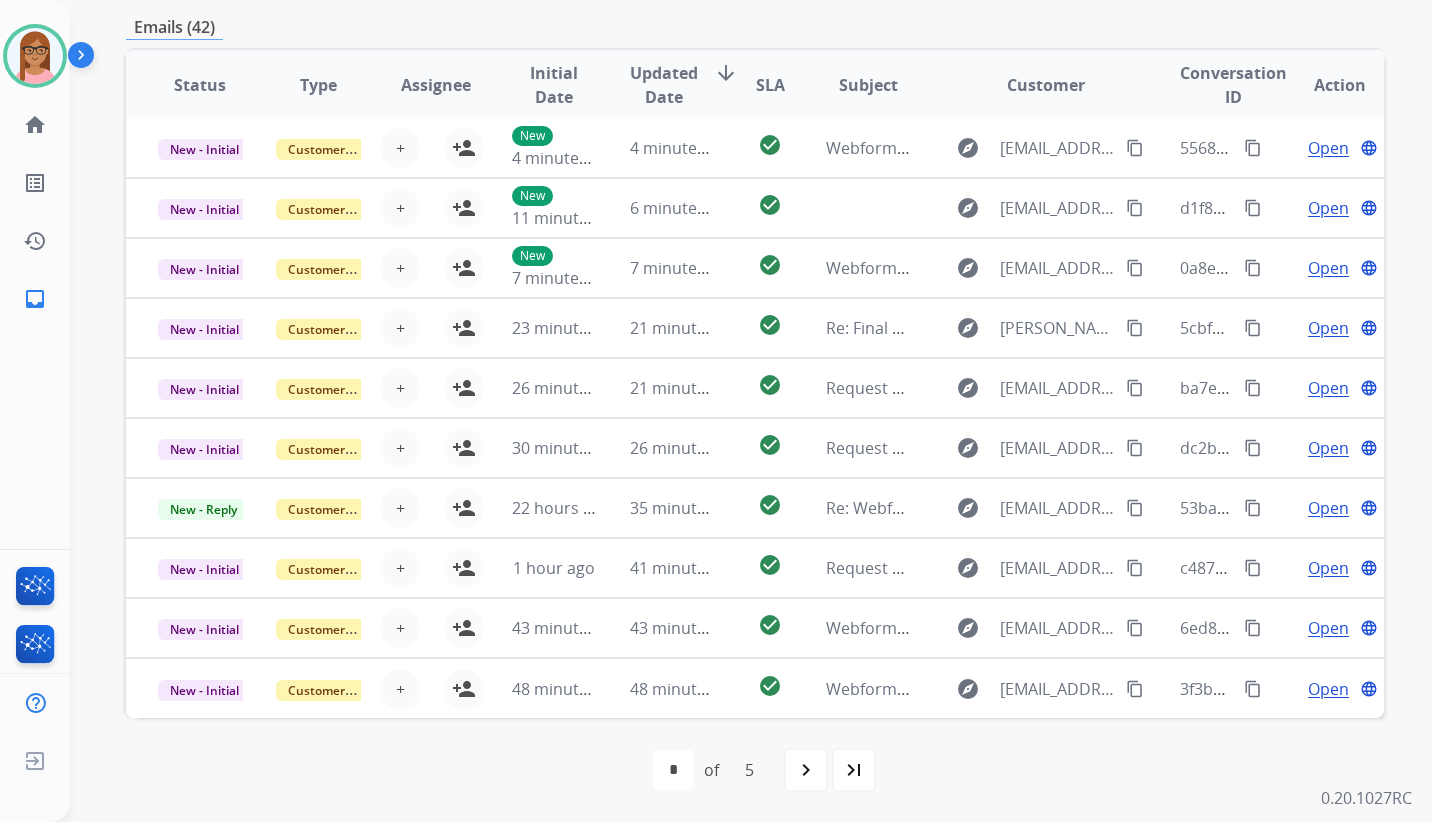scroll, scrollTop: 0, scrollLeft: 0, axis: both 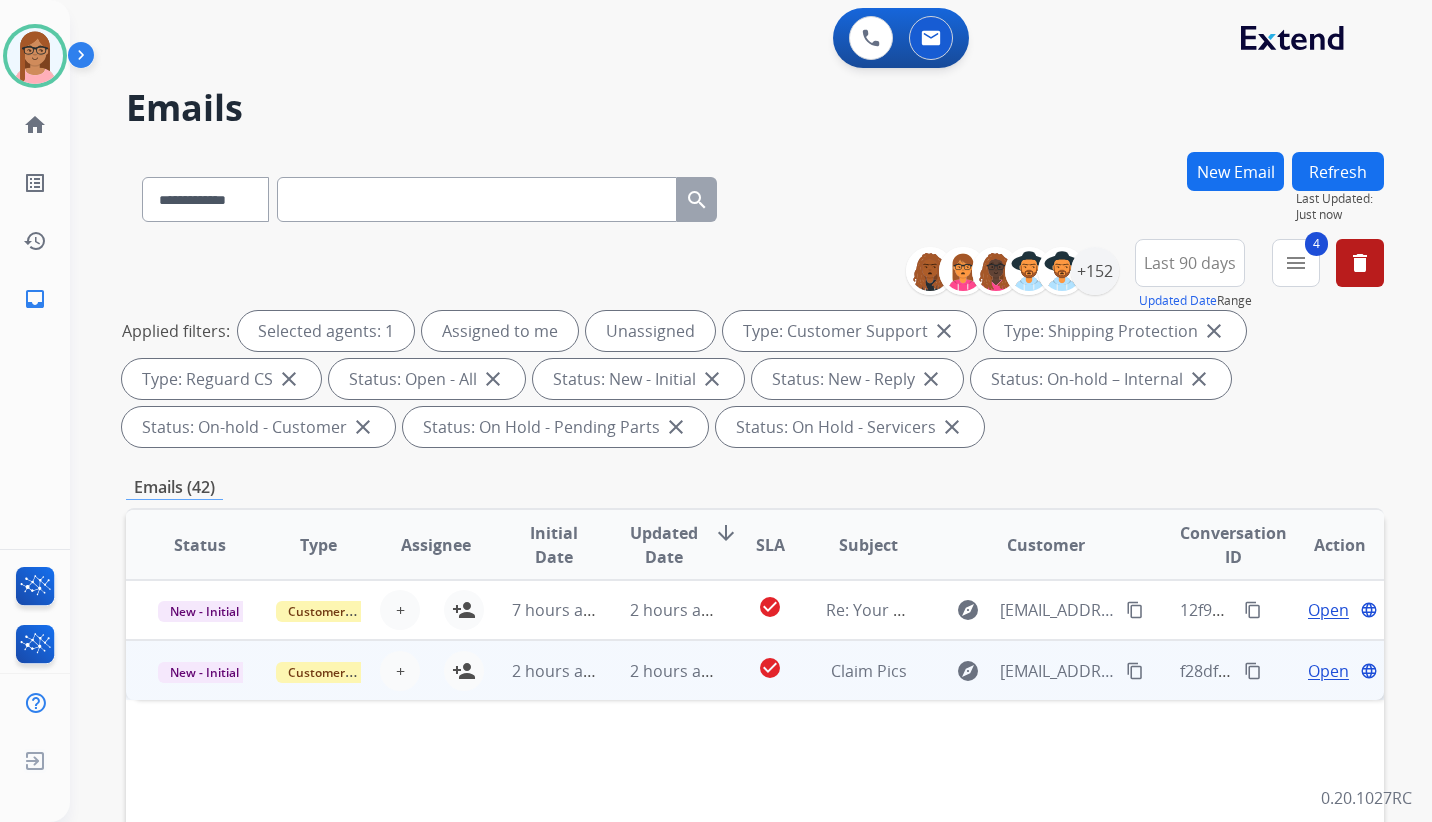 click on "Open" at bounding box center (1328, 671) 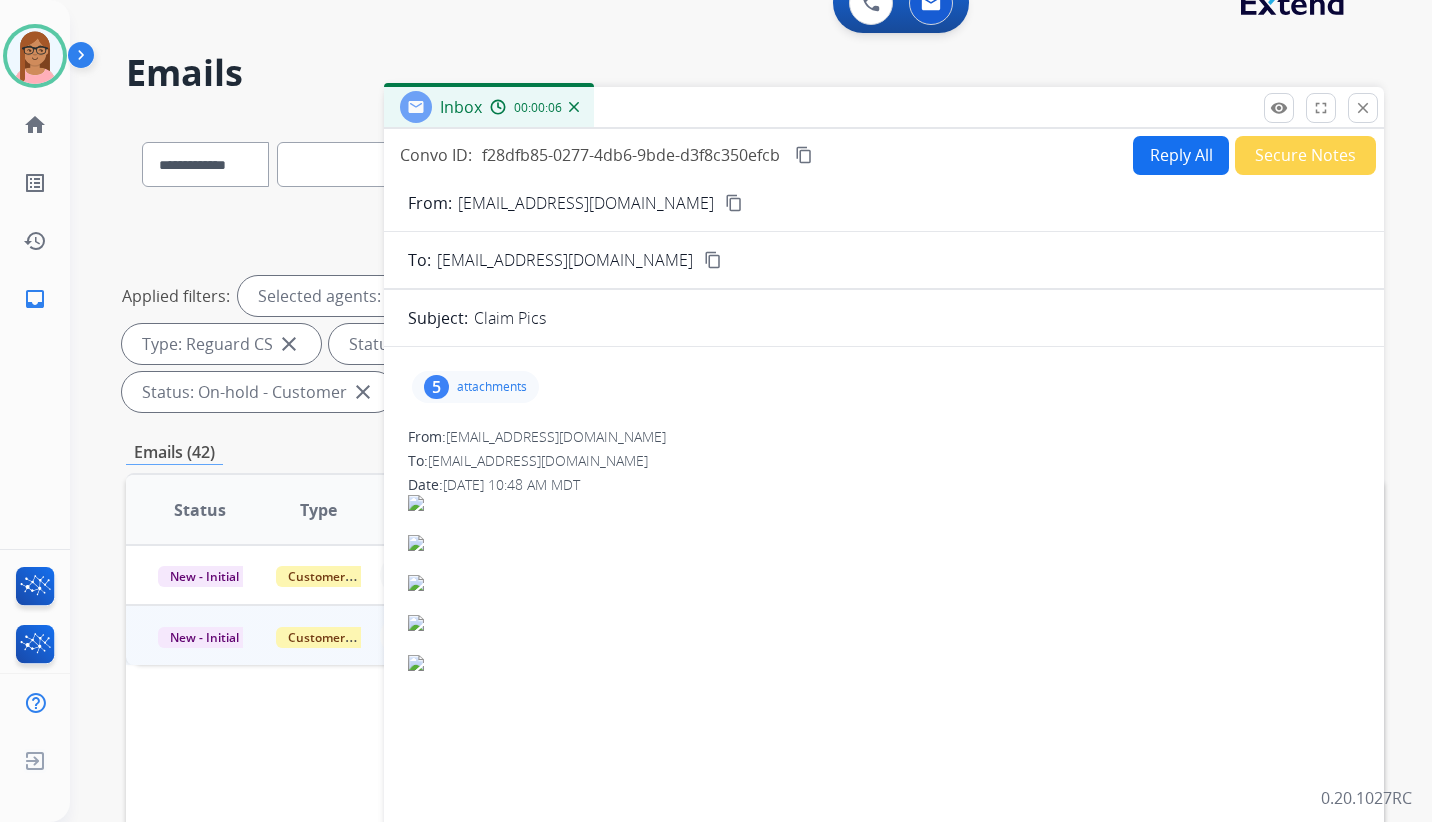 scroll, scrollTop: 0, scrollLeft: 0, axis: both 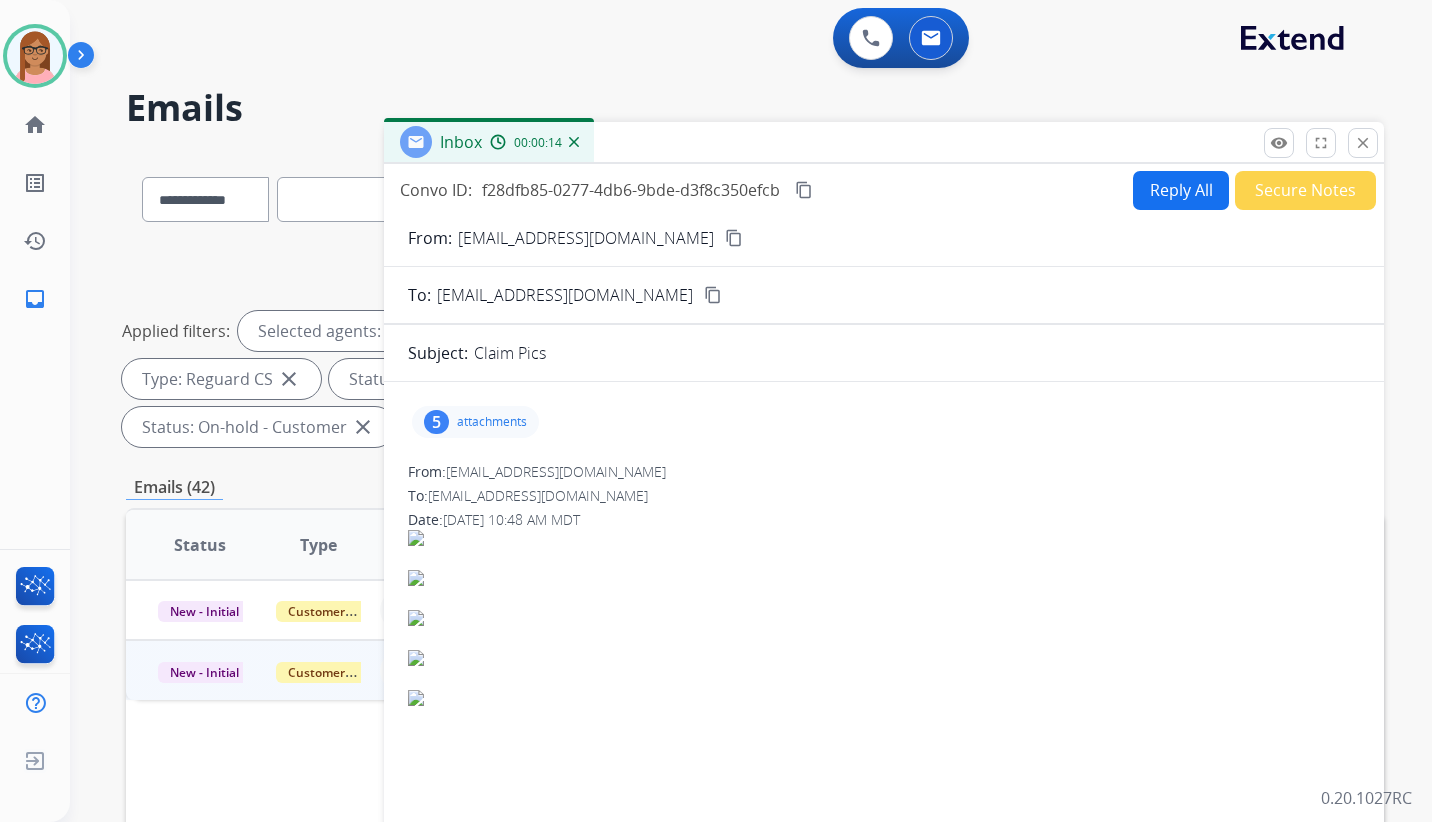 click on "content_copy" at bounding box center (734, 238) 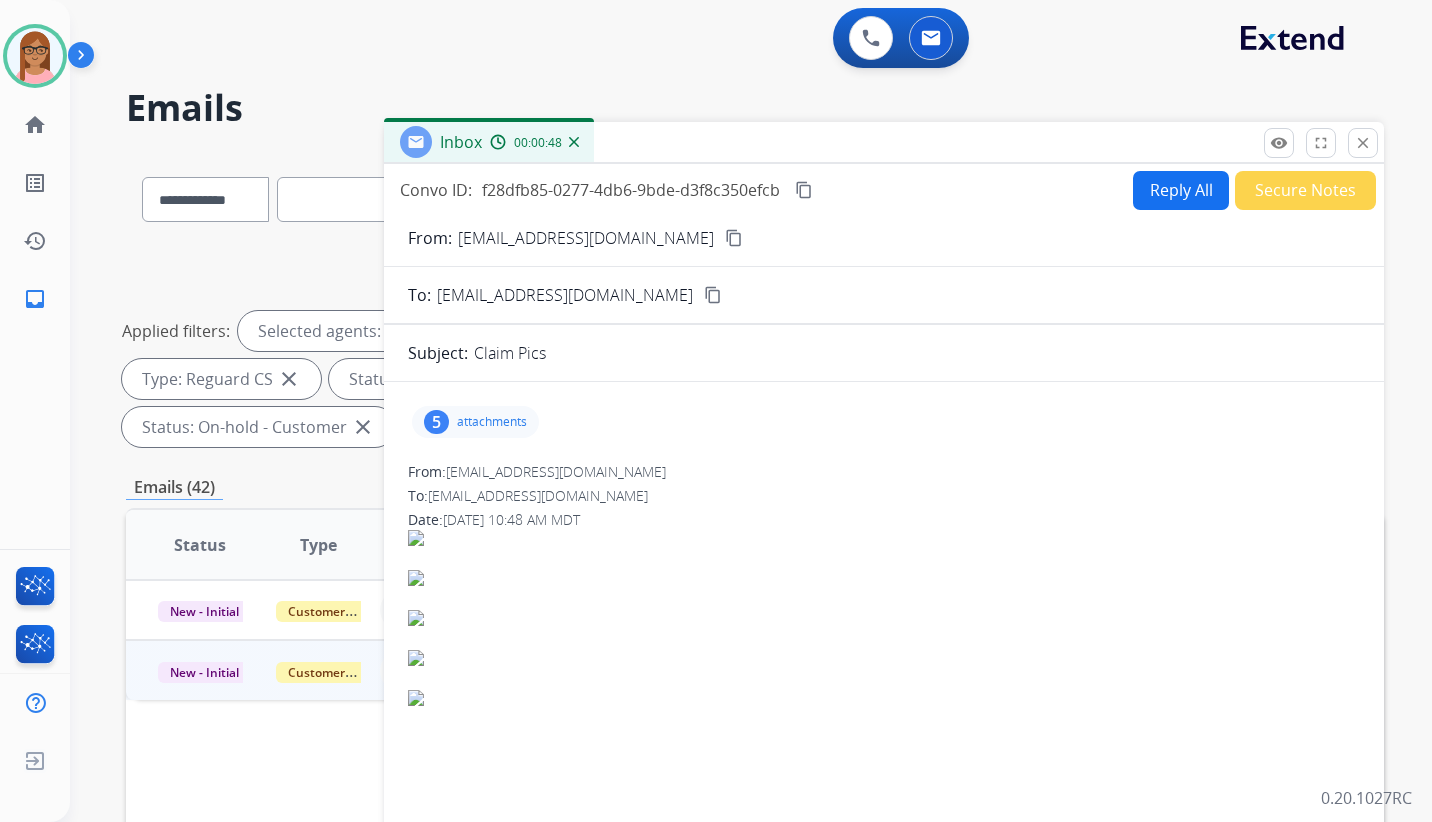 click on "attachments" at bounding box center [492, 422] 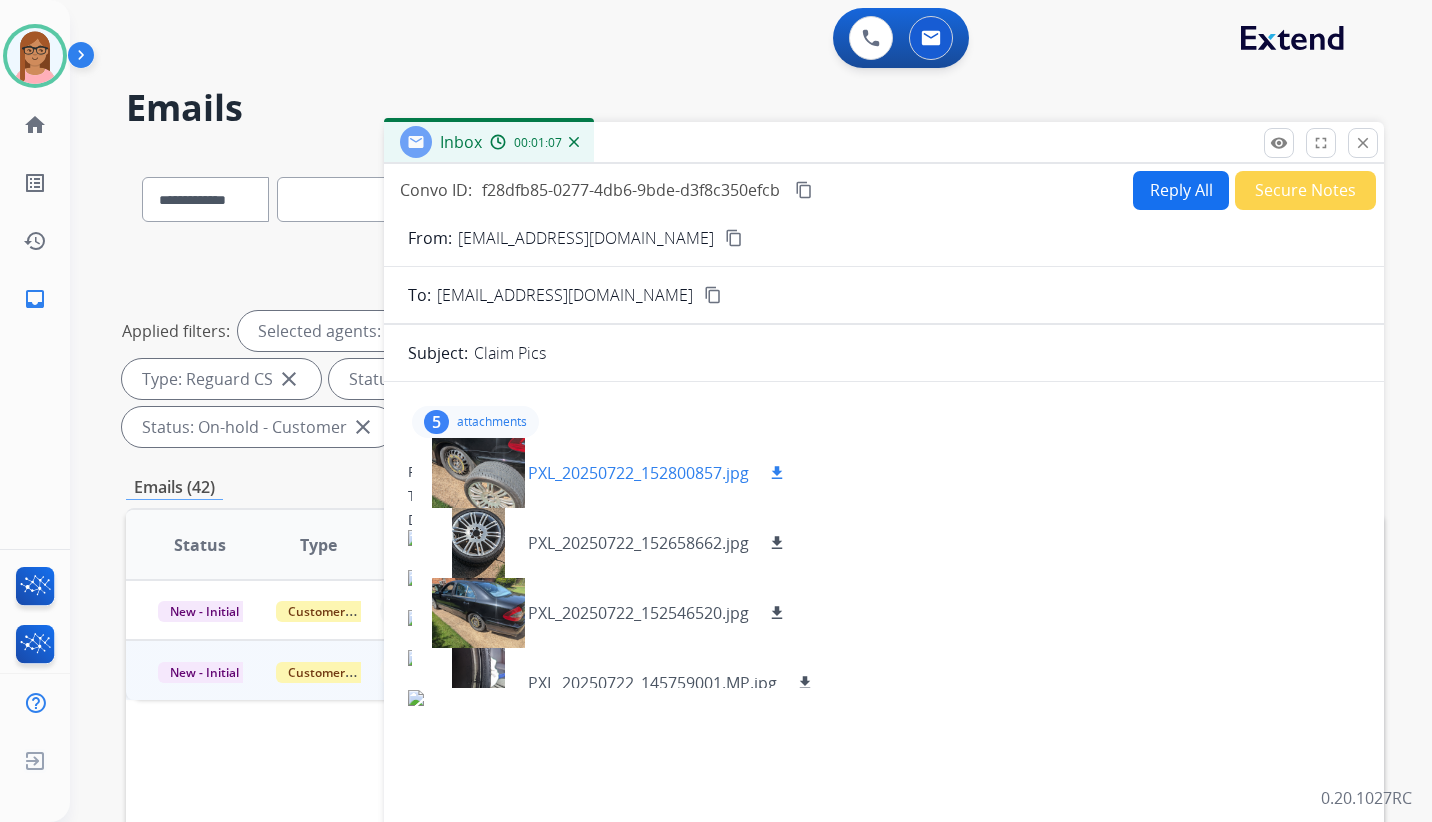 click on "download" at bounding box center [777, 473] 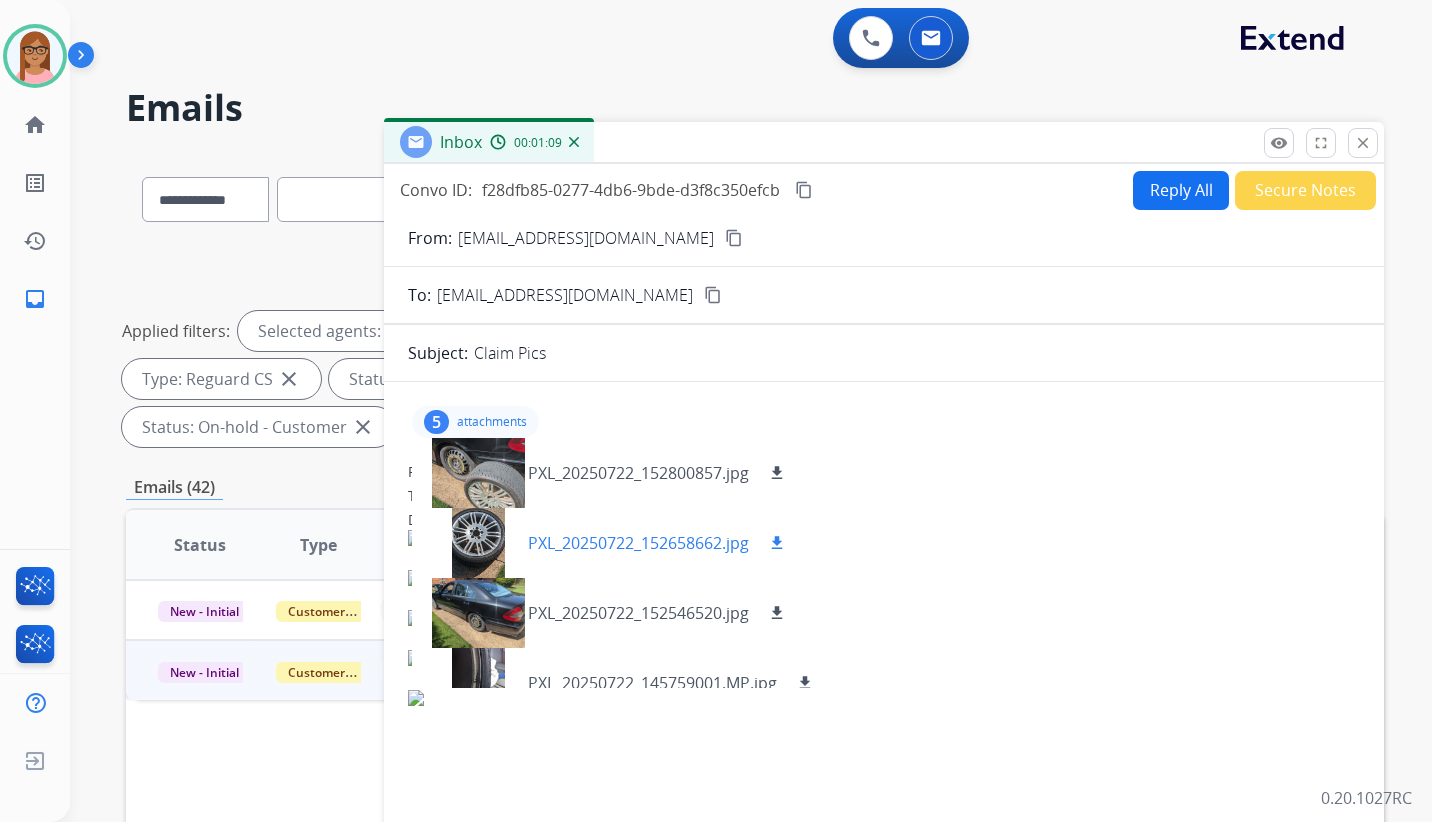 click on "download" at bounding box center (777, 543) 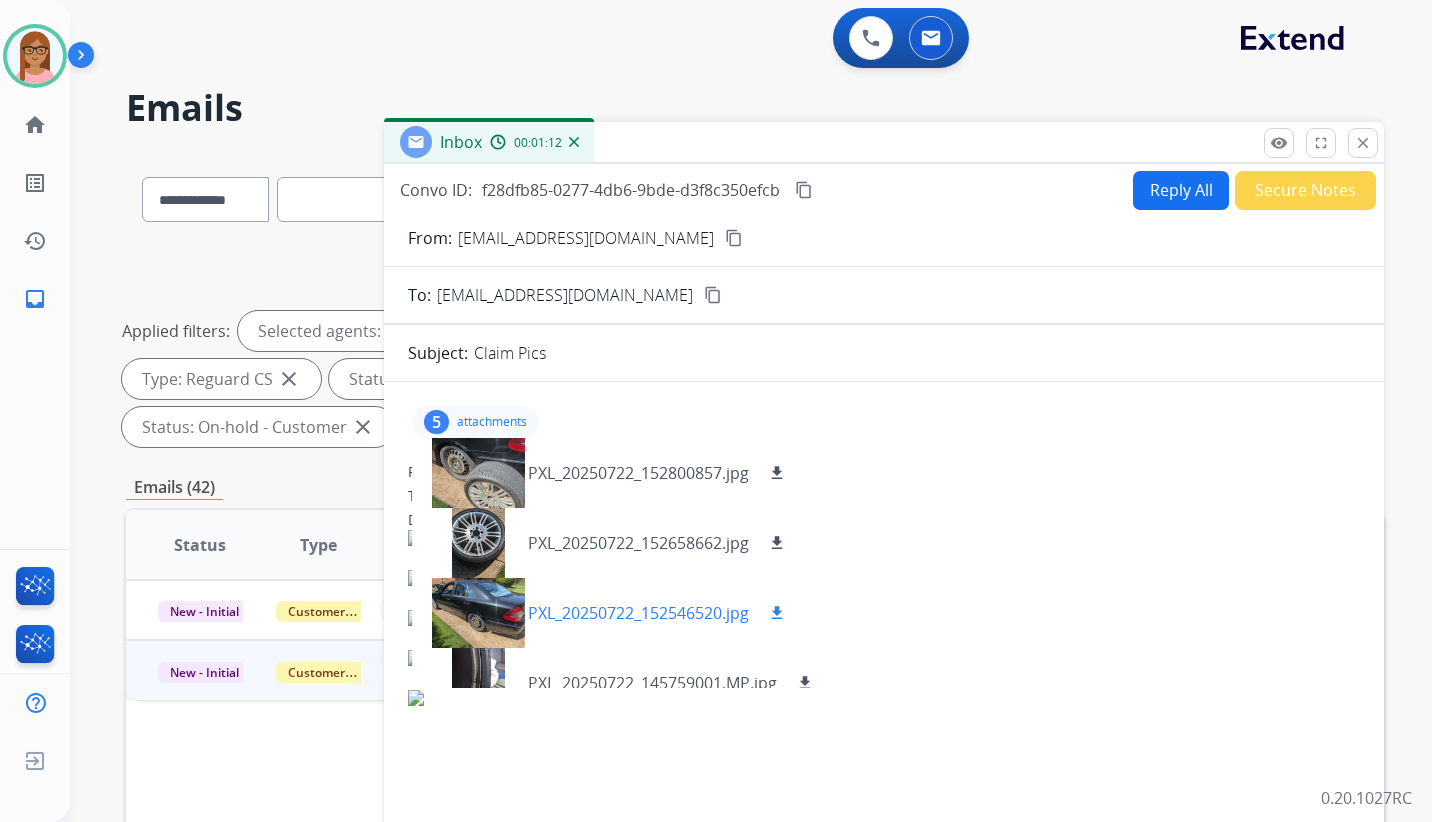 click on "download" at bounding box center [777, 613] 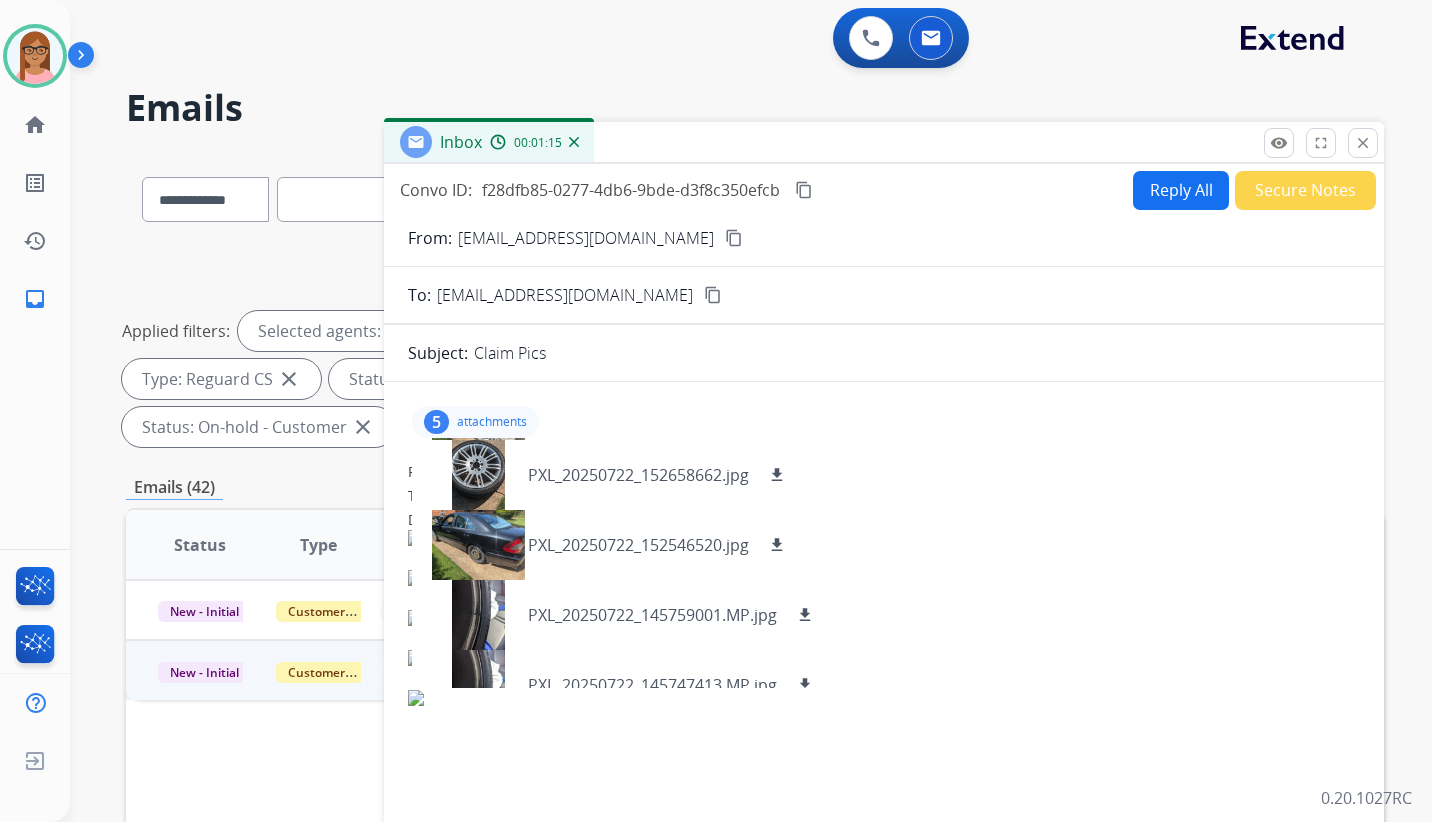 scroll, scrollTop: 72, scrollLeft: 0, axis: vertical 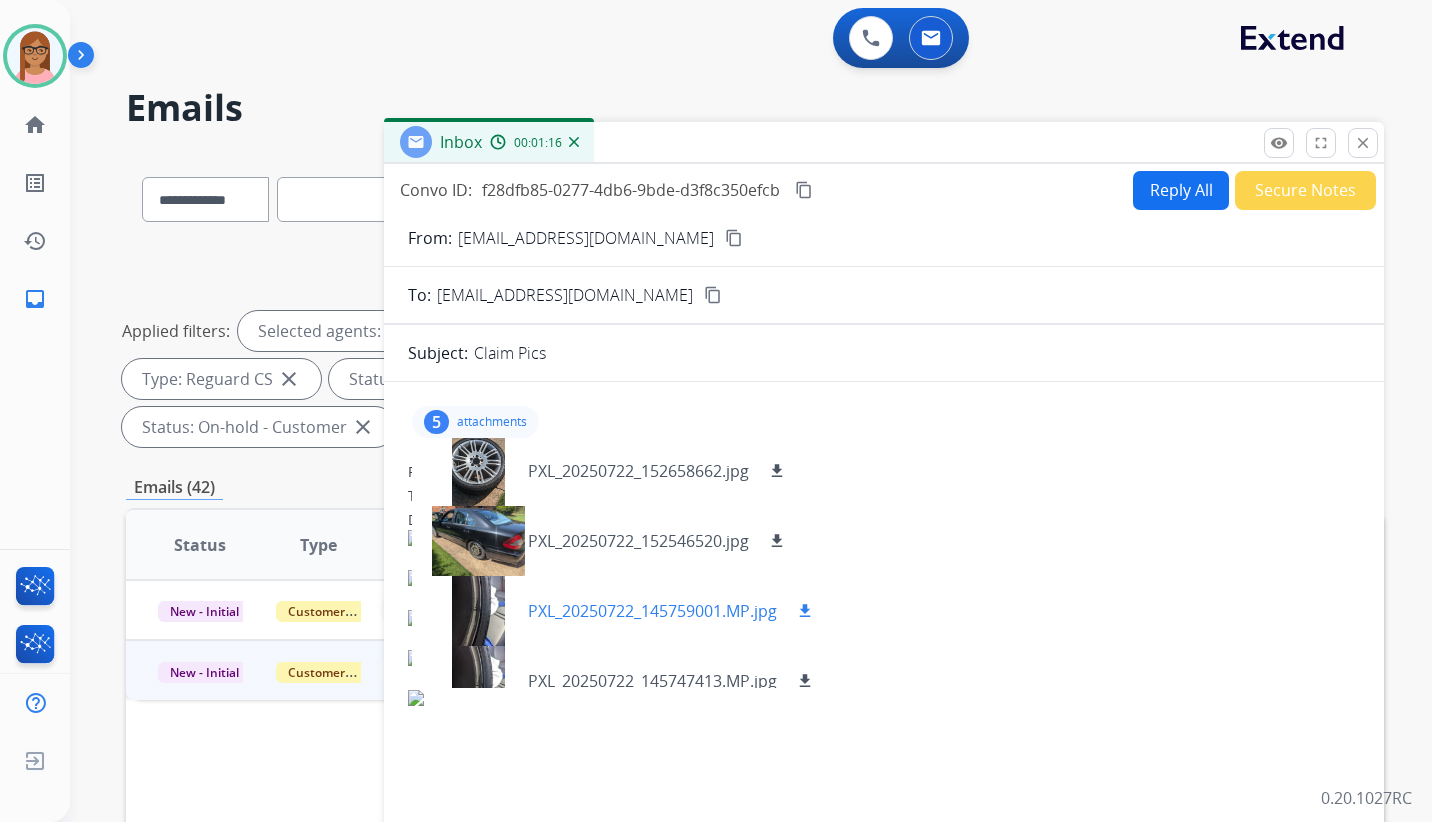 click on "download" at bounding box center (805, 611) 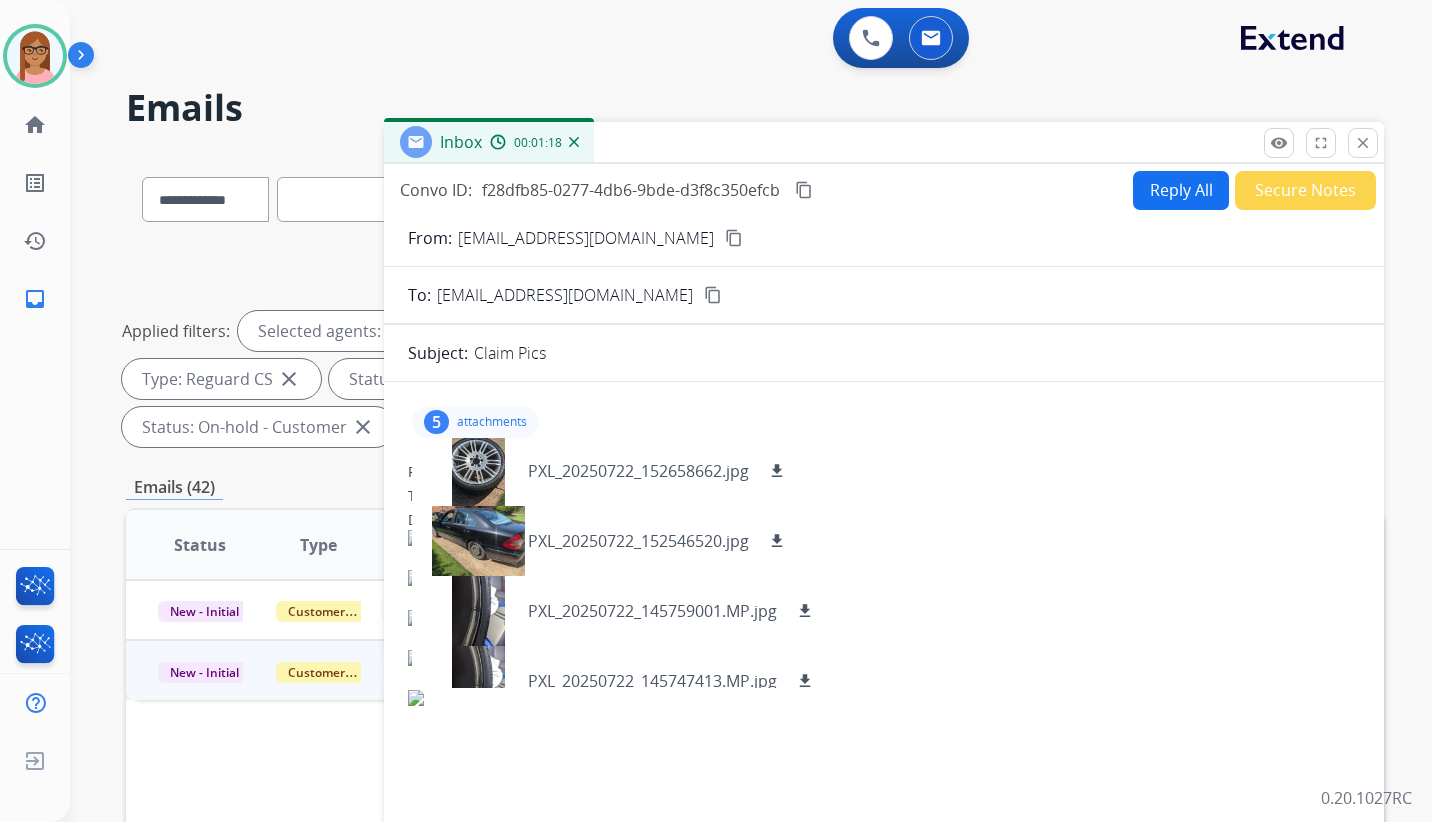 scroll, scrollTop: 100, scrollLeft: 0, axis: vertical 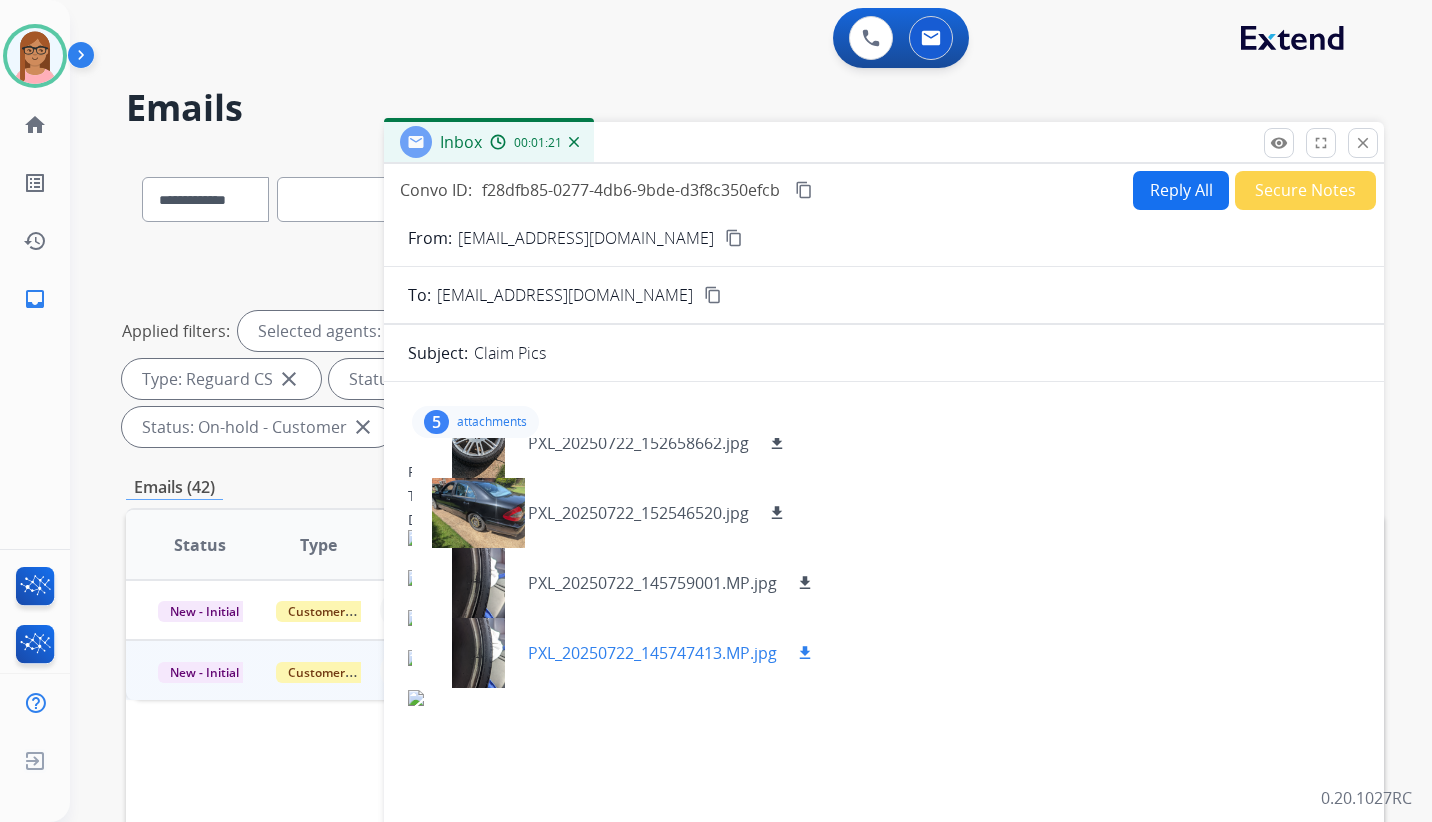 click on "download" at bounding box center [805, 653] 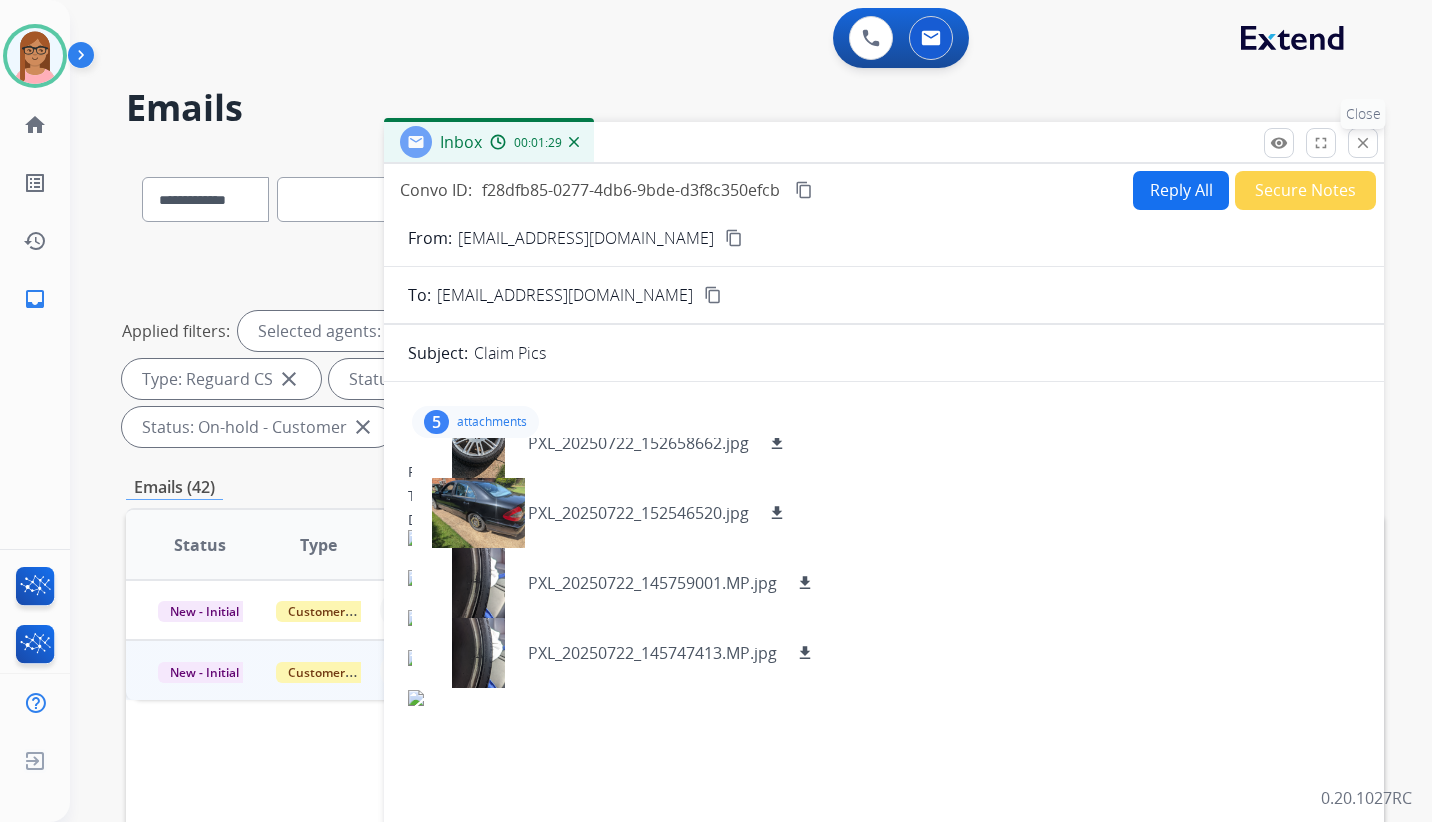 click on "close" at bounding box center (1363, 143) 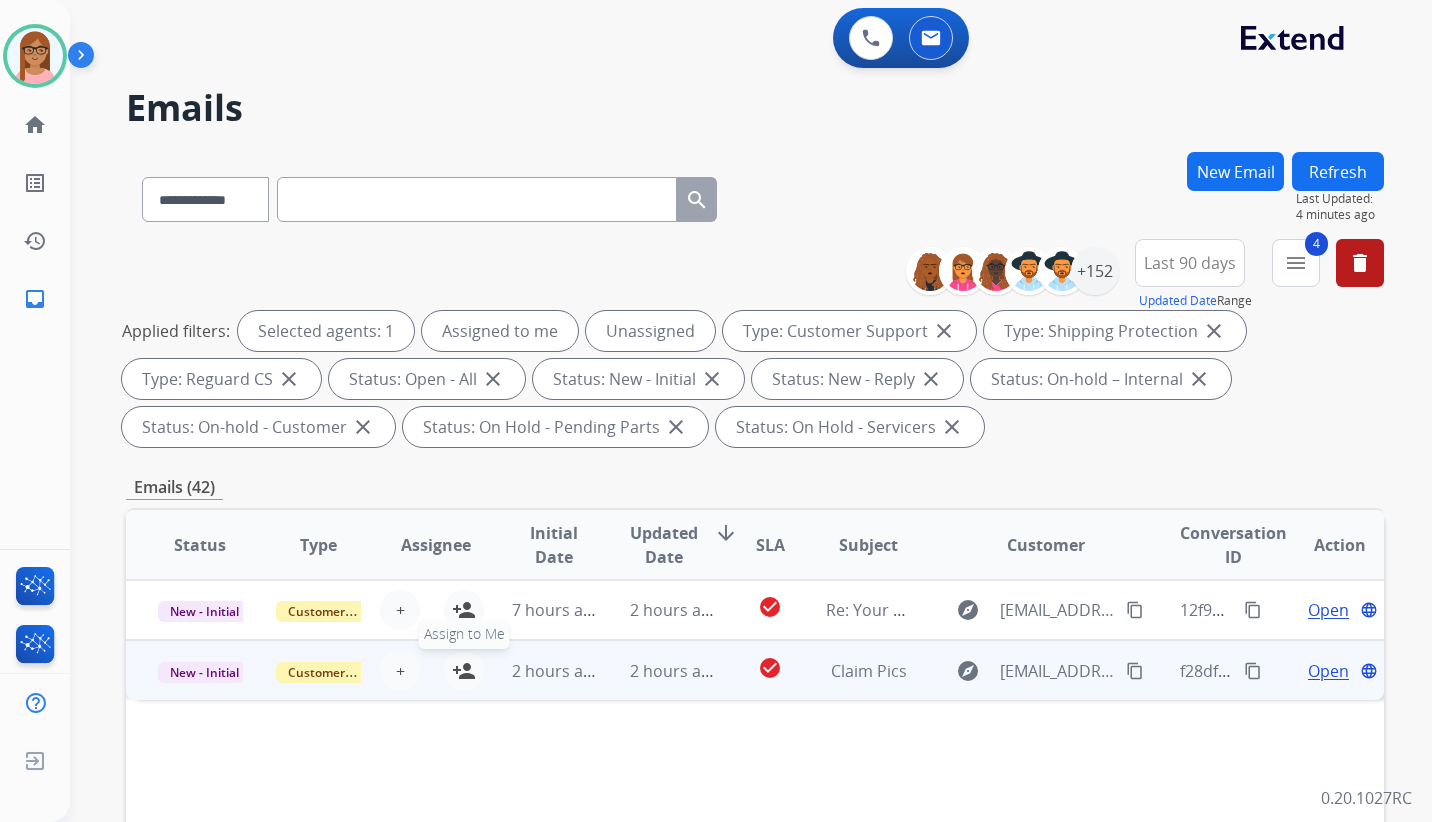 click on "person_add" at bounding box center [464, 671] 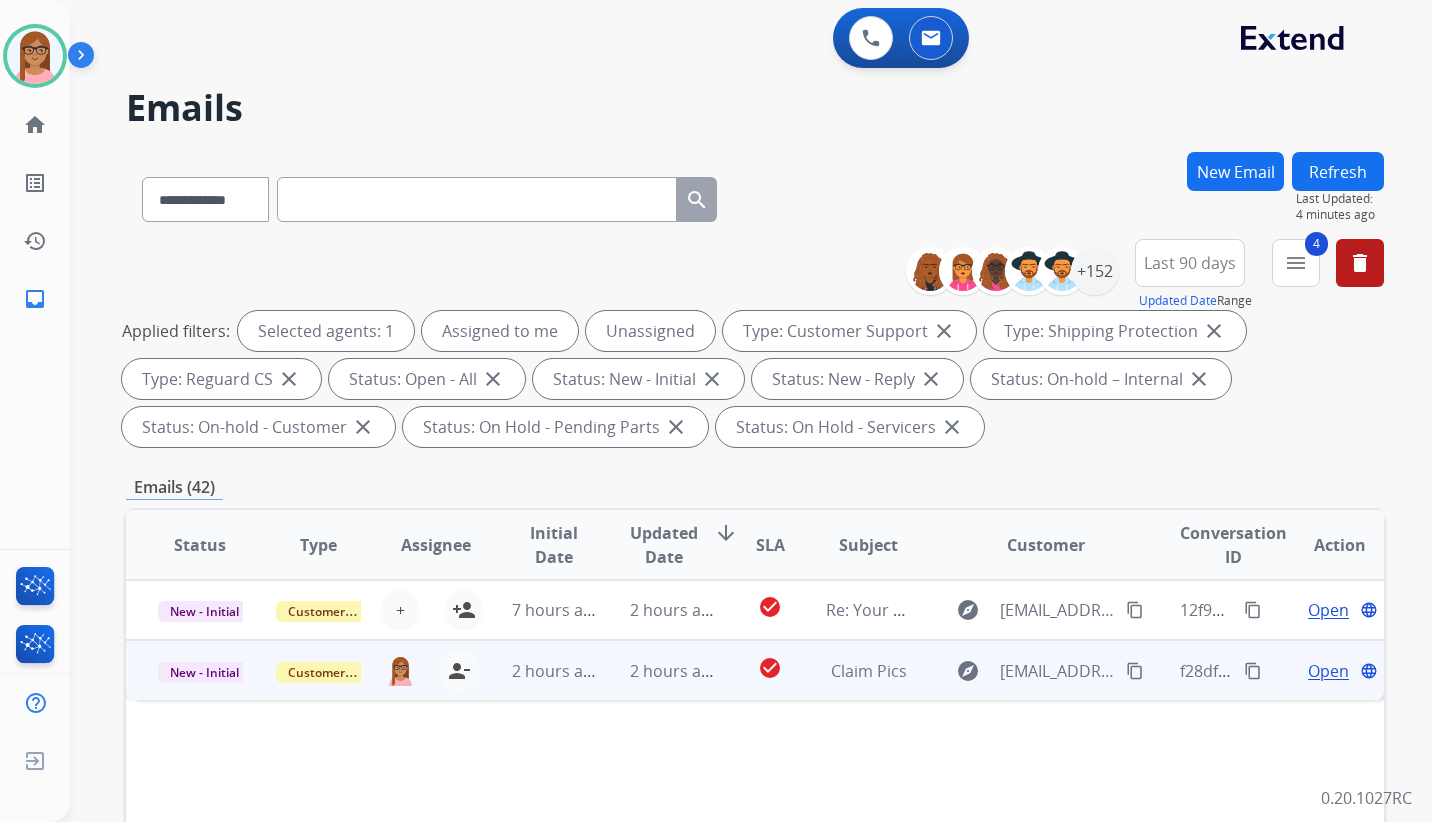 click on "Open" at bounding box center [1328, 671] 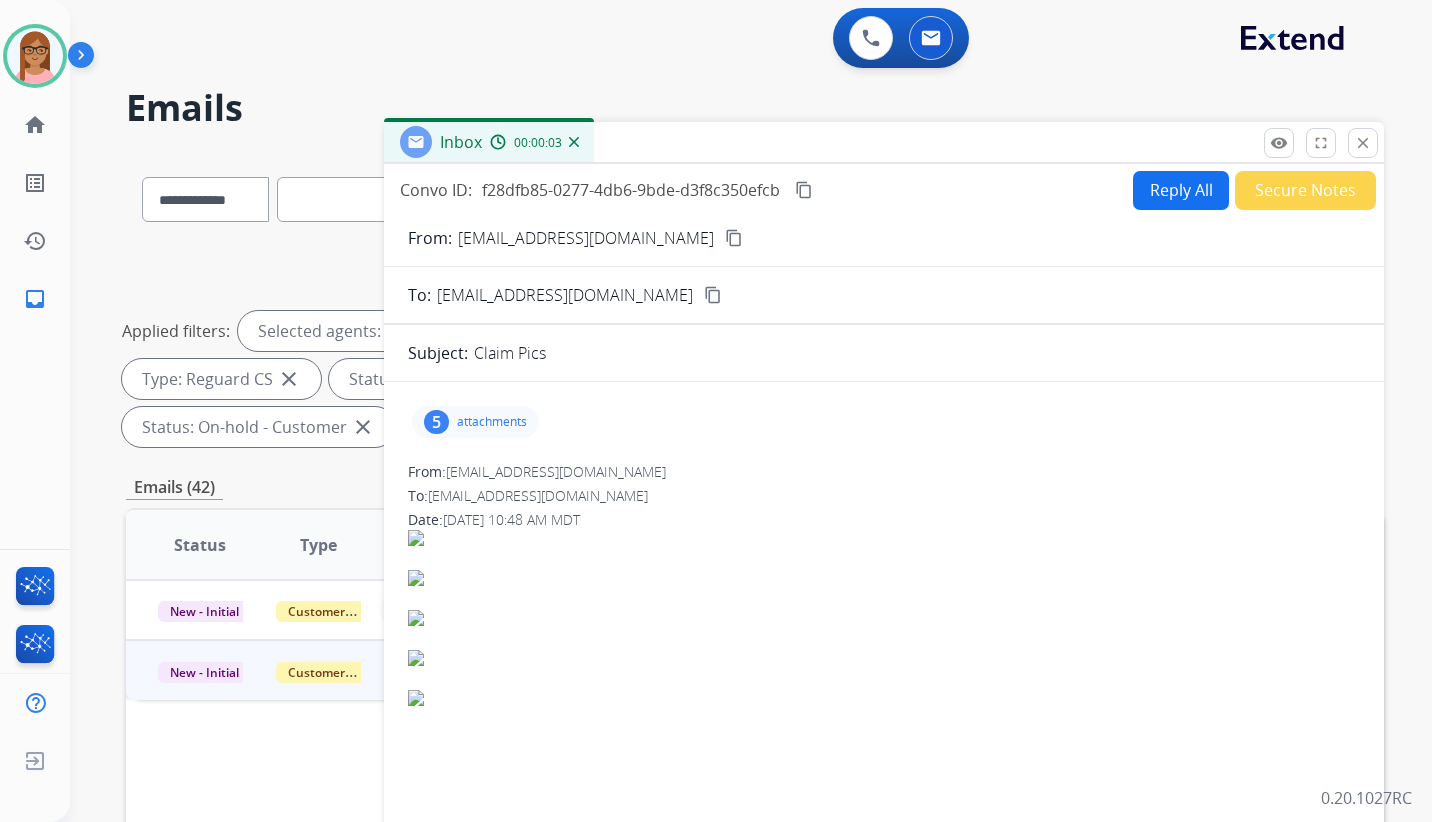 click on "Reply All" at bounding box center (1181, 190) 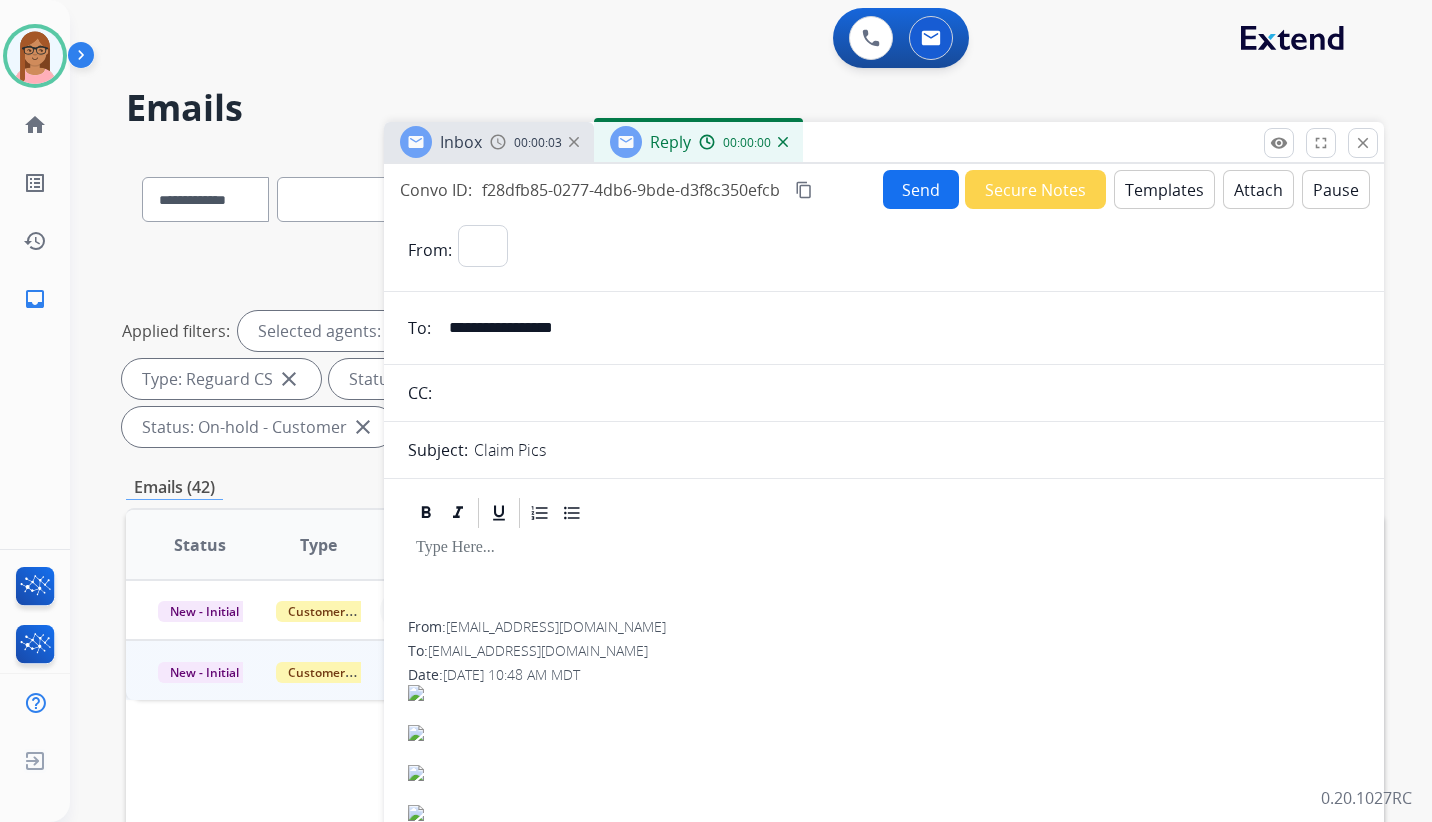 select on "**********" 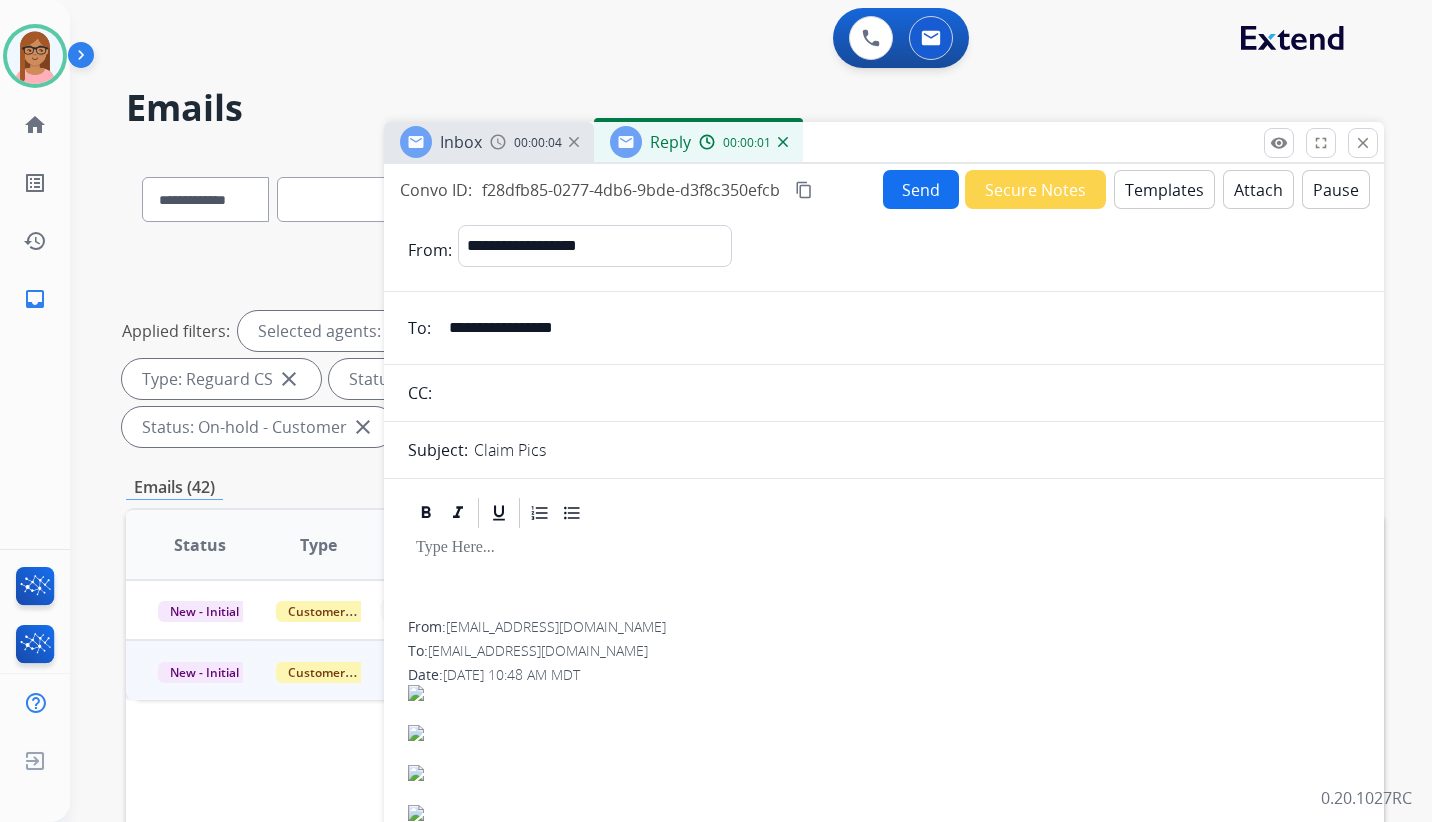 click on "Templates" at bounding box center (1164, 189) 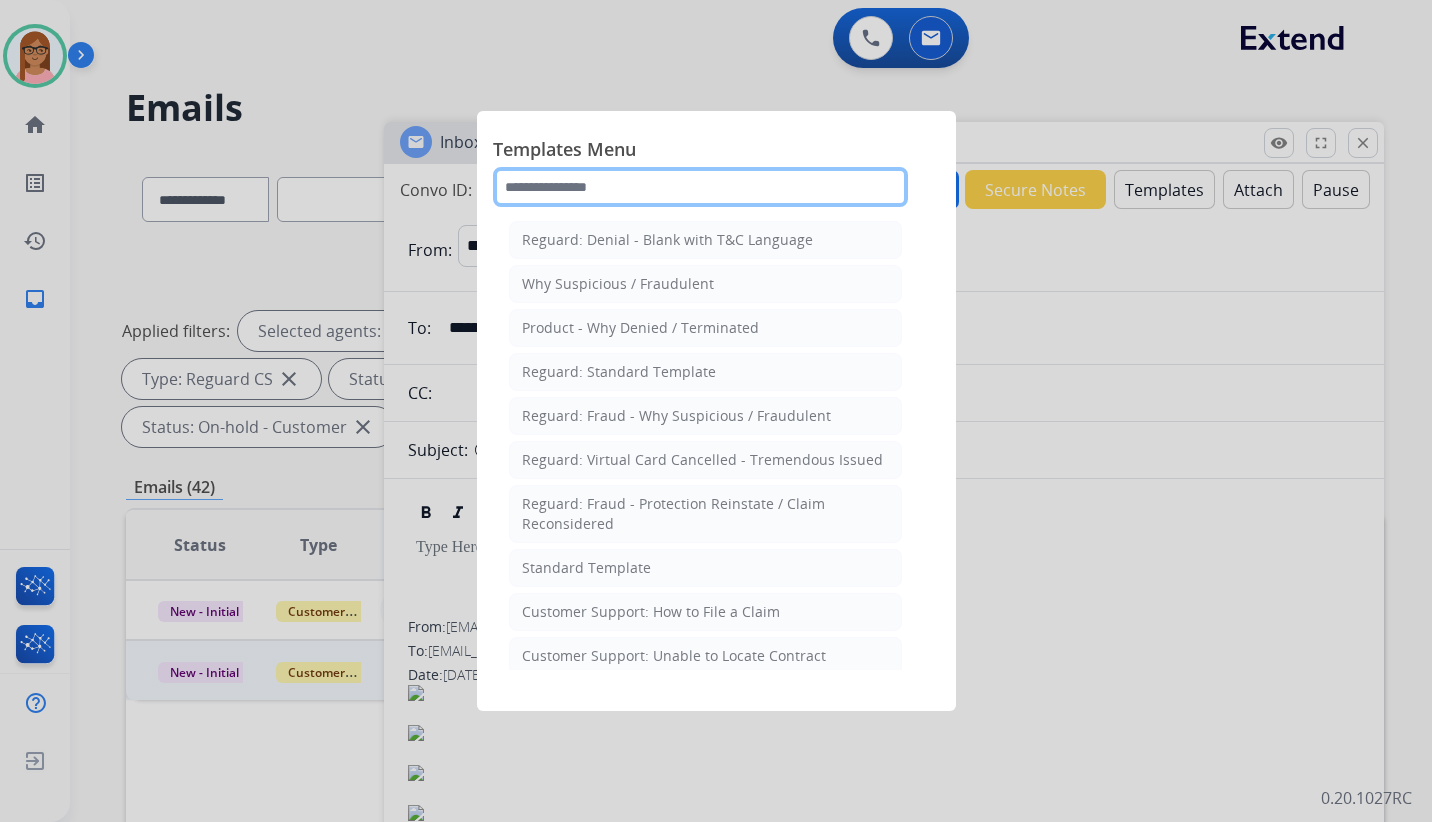 click 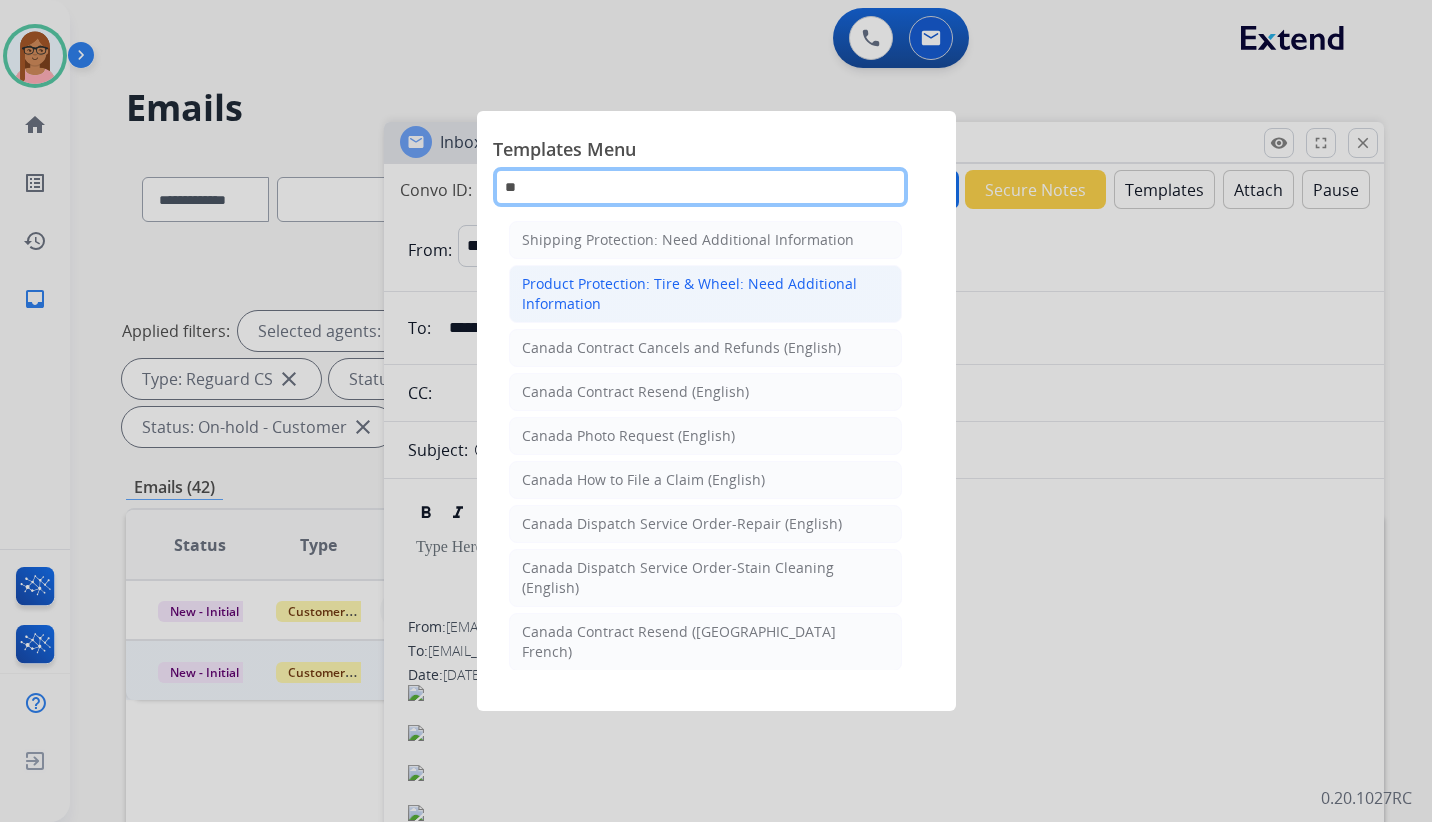 type on "**" 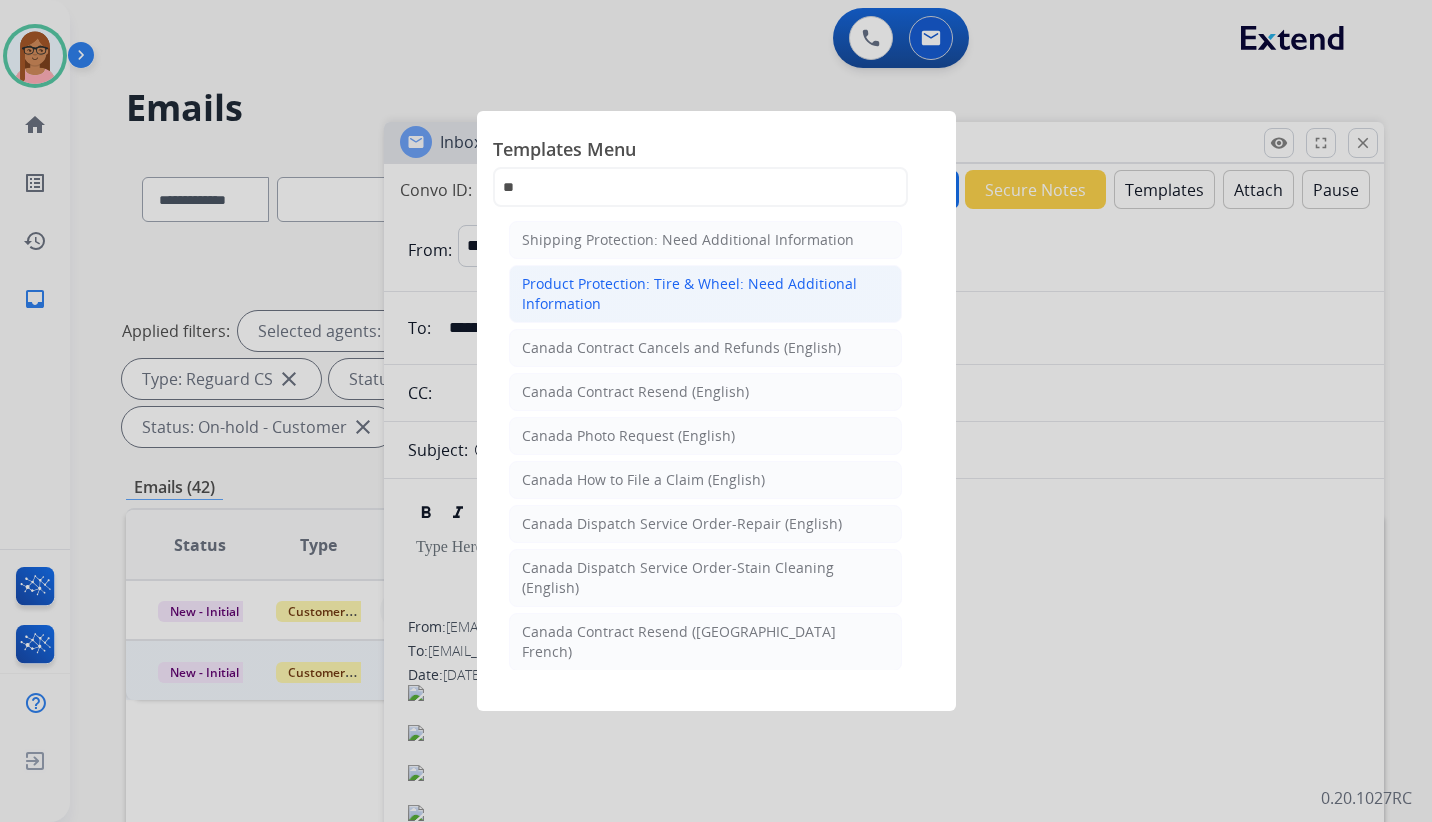 click on "Product Protection: Tire & Wheel: Need Additional Information" 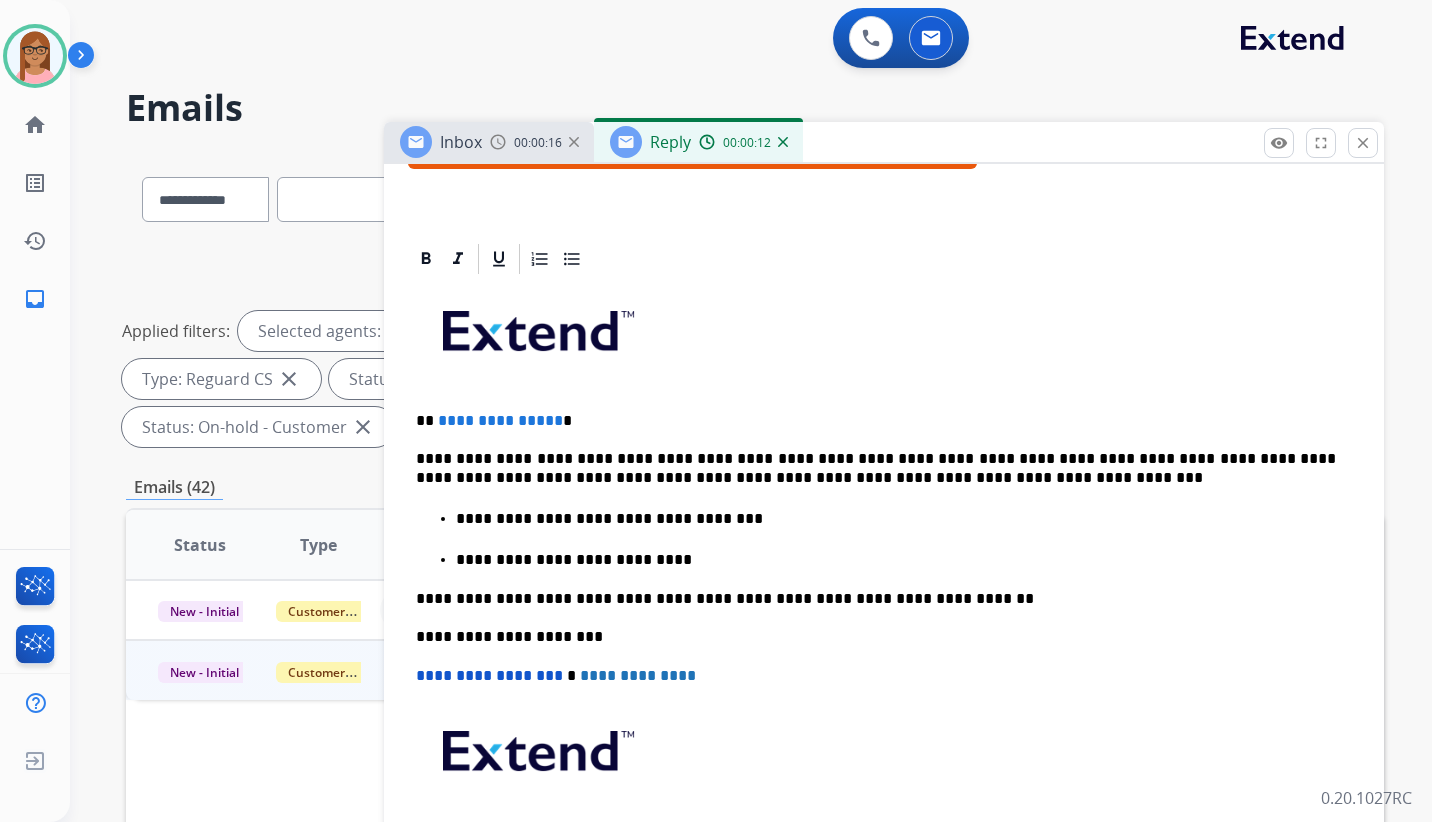 scroll, scrollTop: 400, scrollLeft: 0, axis: vertical 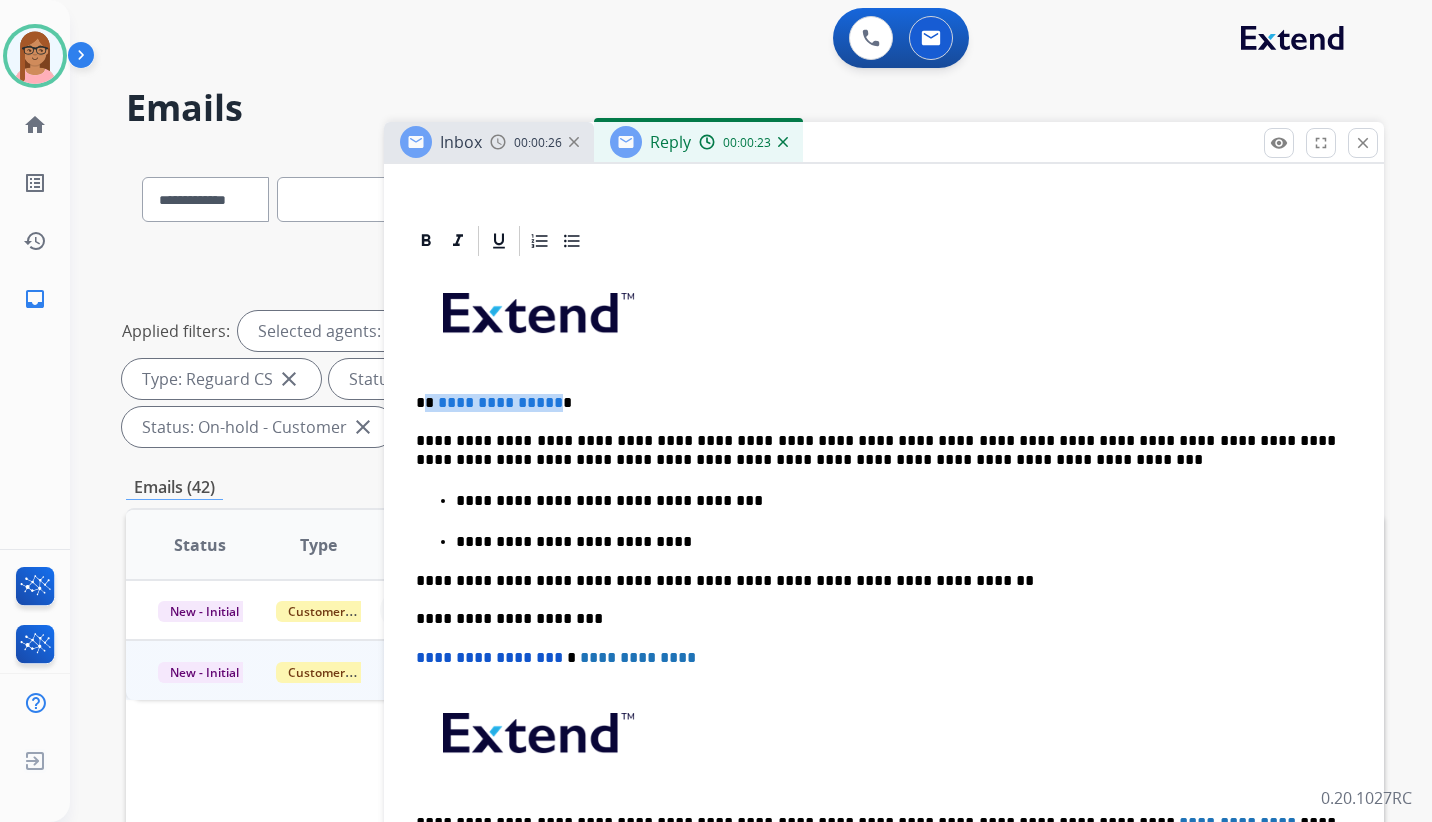 drag, startPoint x: 551, startPoint y: 401, endPoint x: 426, endPoint y: 406, distance: 125.09996 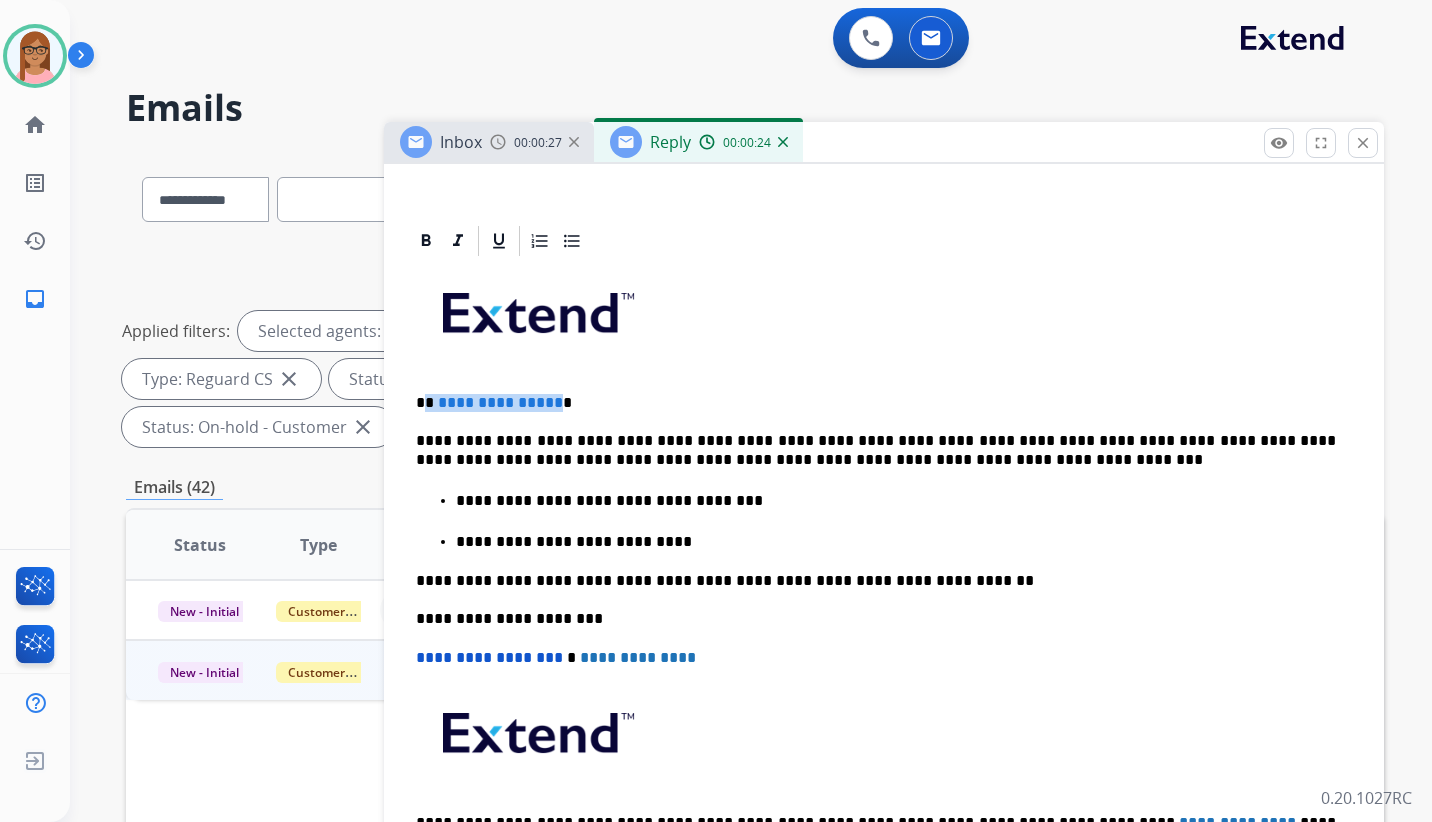 click on "**********" at bounding box center [884, 587] 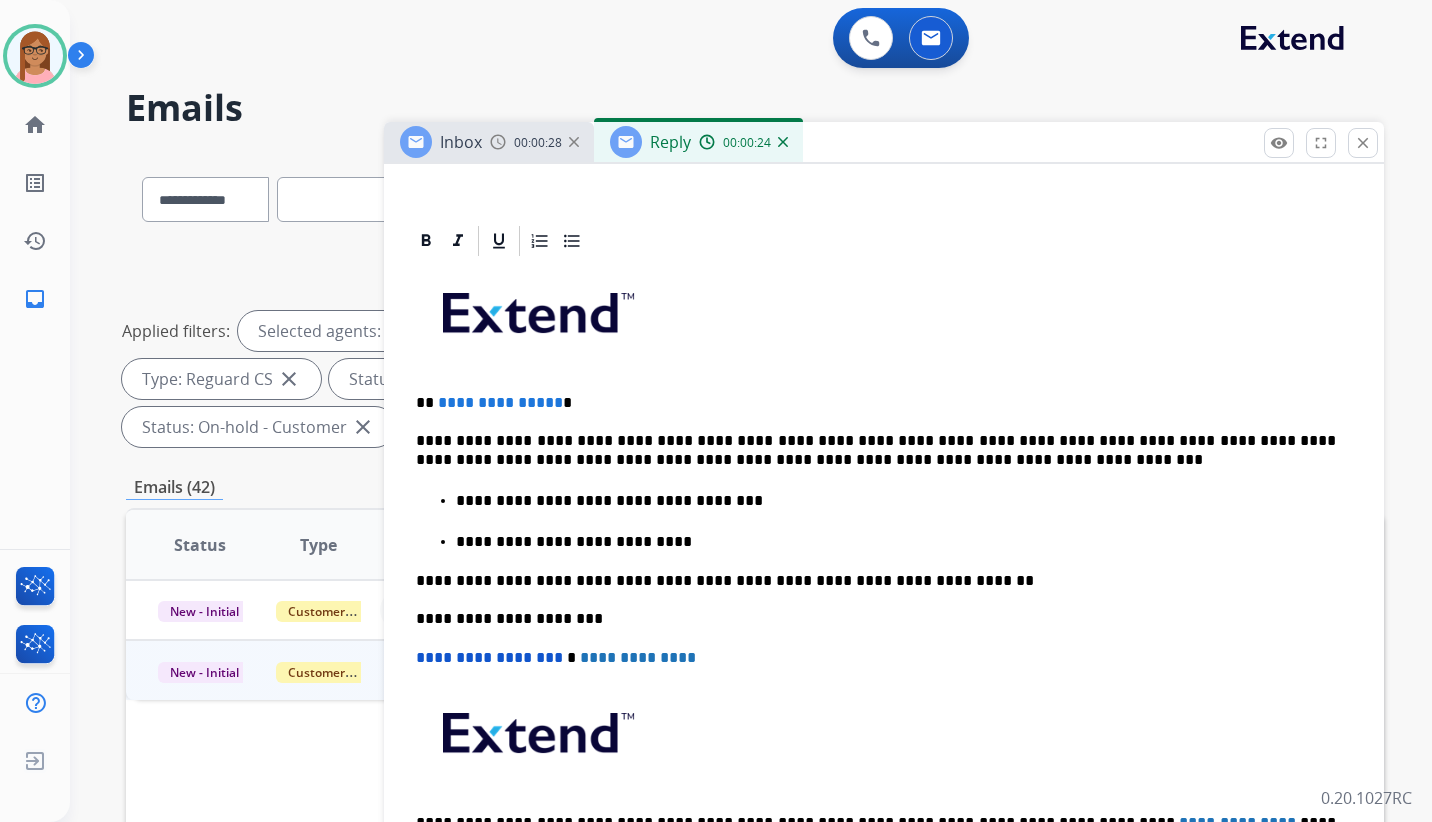 type 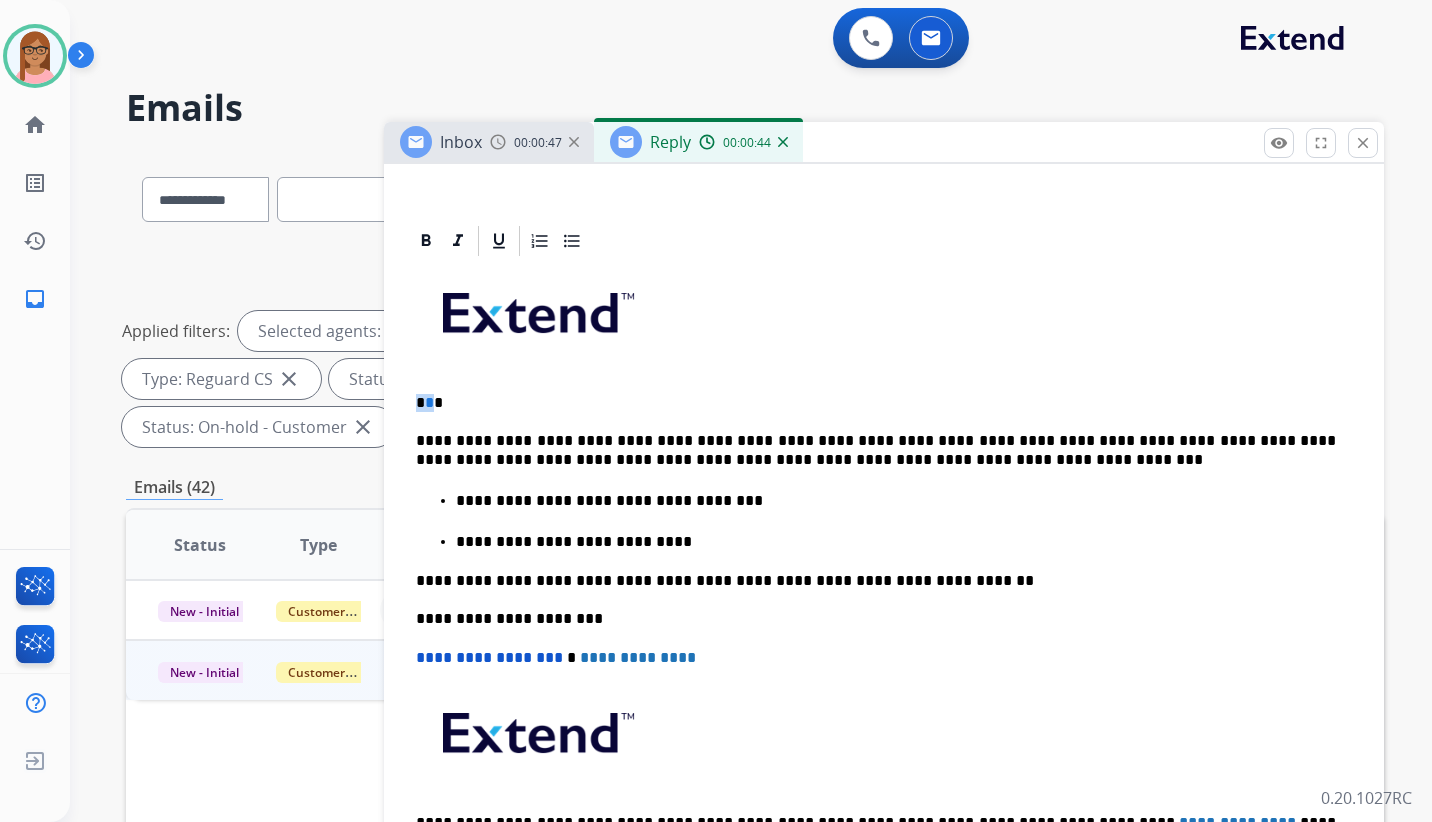 drag, startPoint x: 433, startPoint y: 403, endPoint x: 421, endPoint y: 406, distance: 12.369317 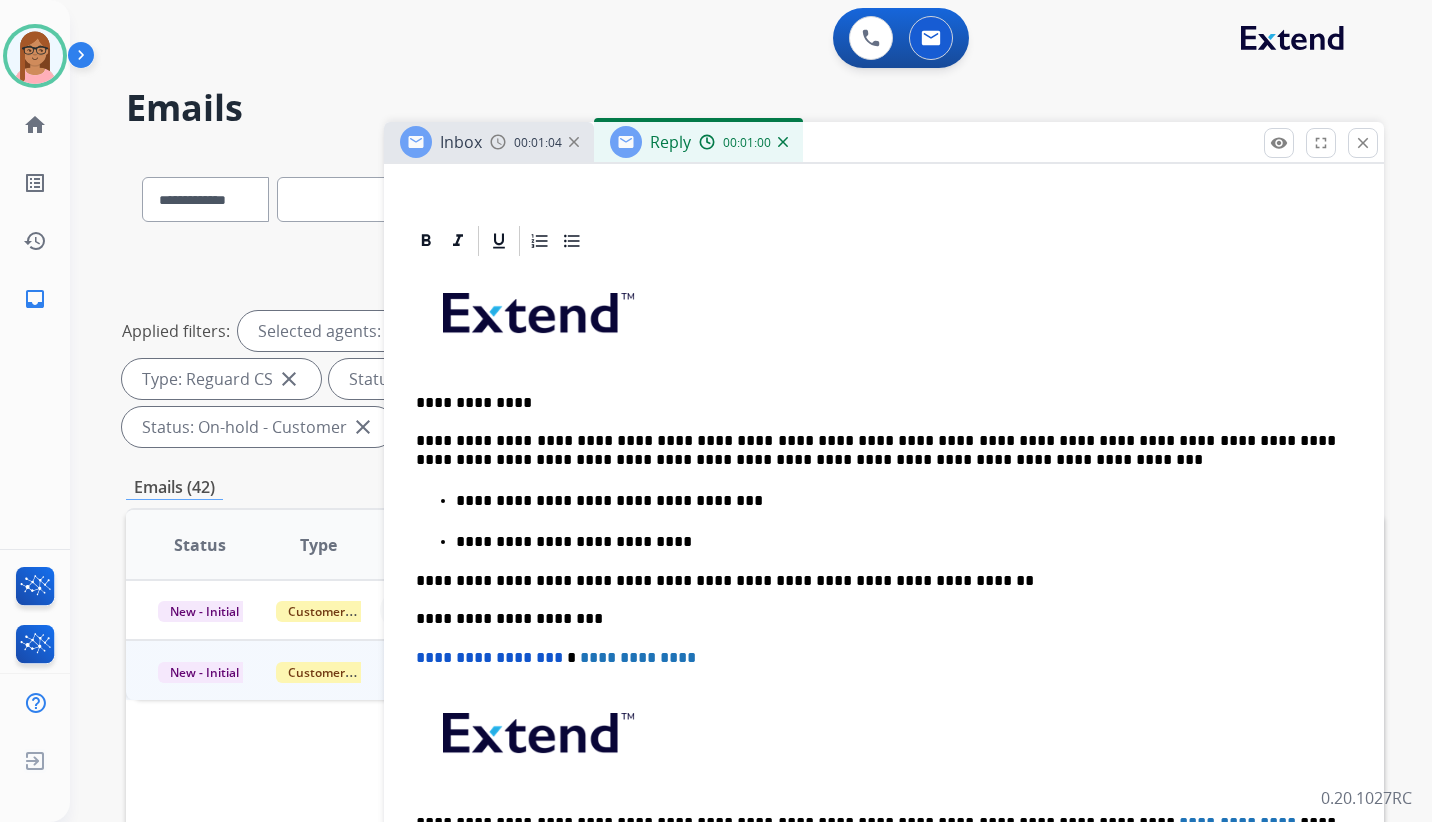 click on "**********" at bounding box center [876, 450] 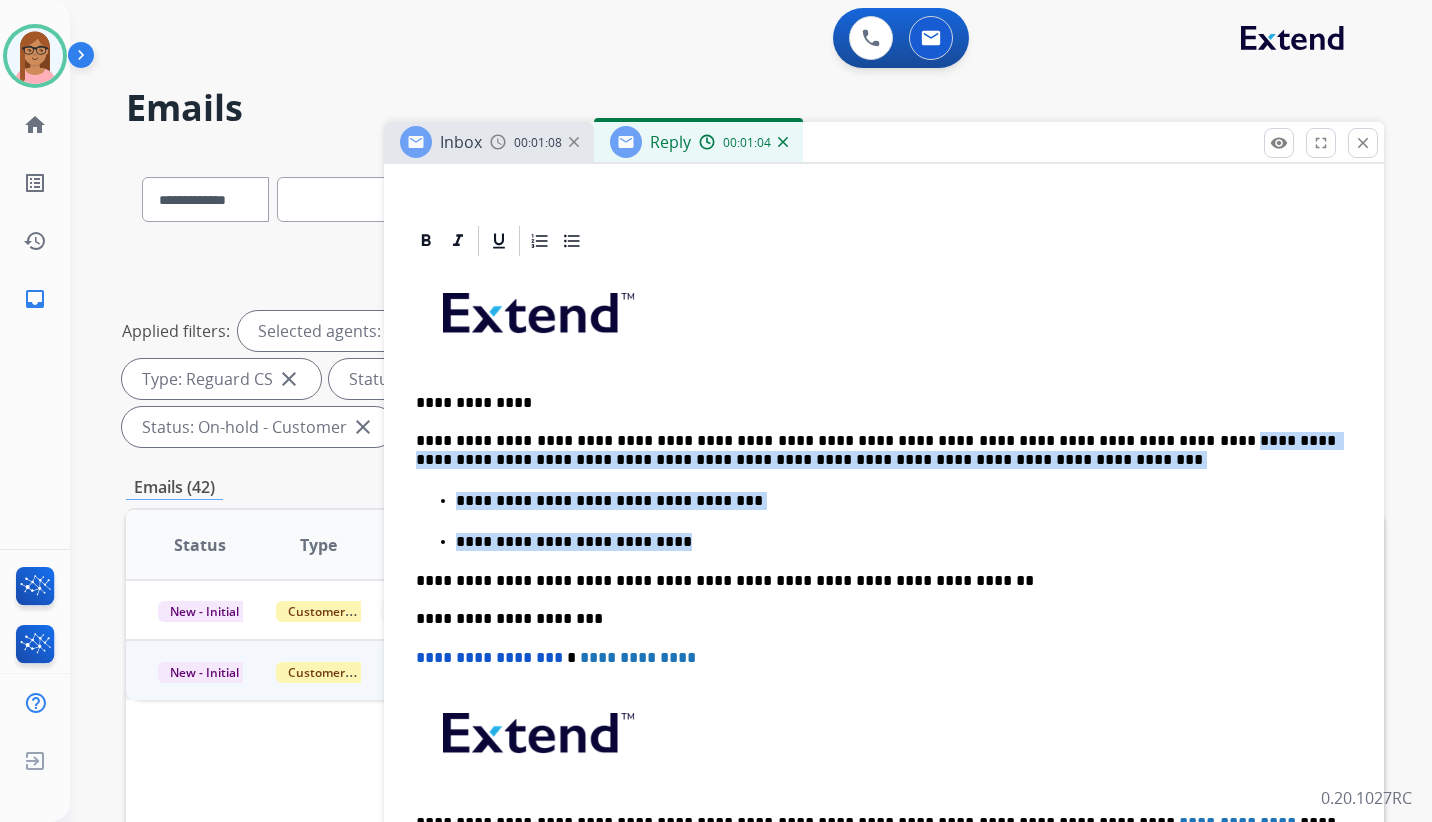 drag, startPoint x: 1128, startPoint y: 443, endPoint x: 1132, endPoint y: 535, distance: 92.086914 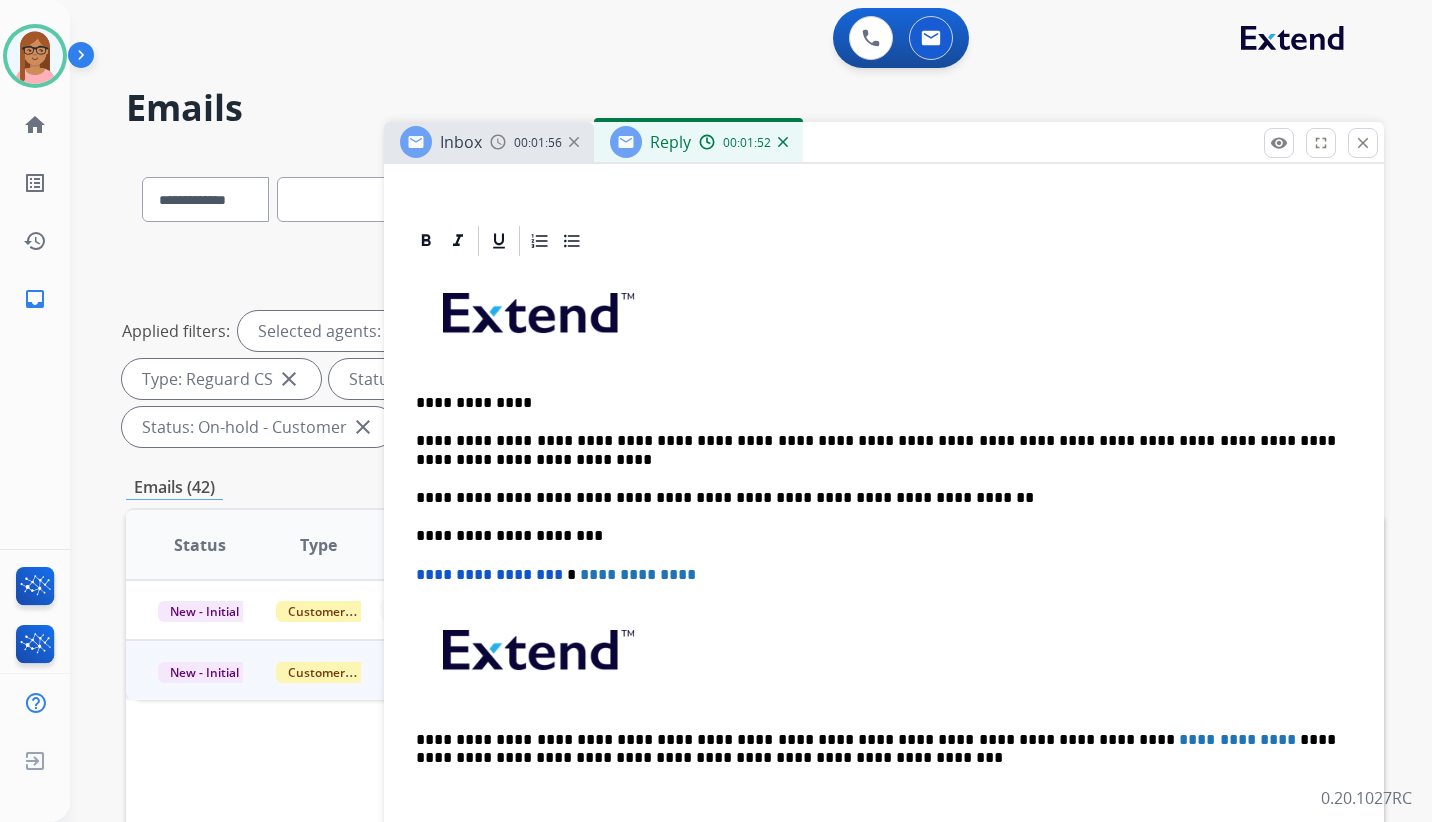 click on "**********" at bounding box center [876, 498] 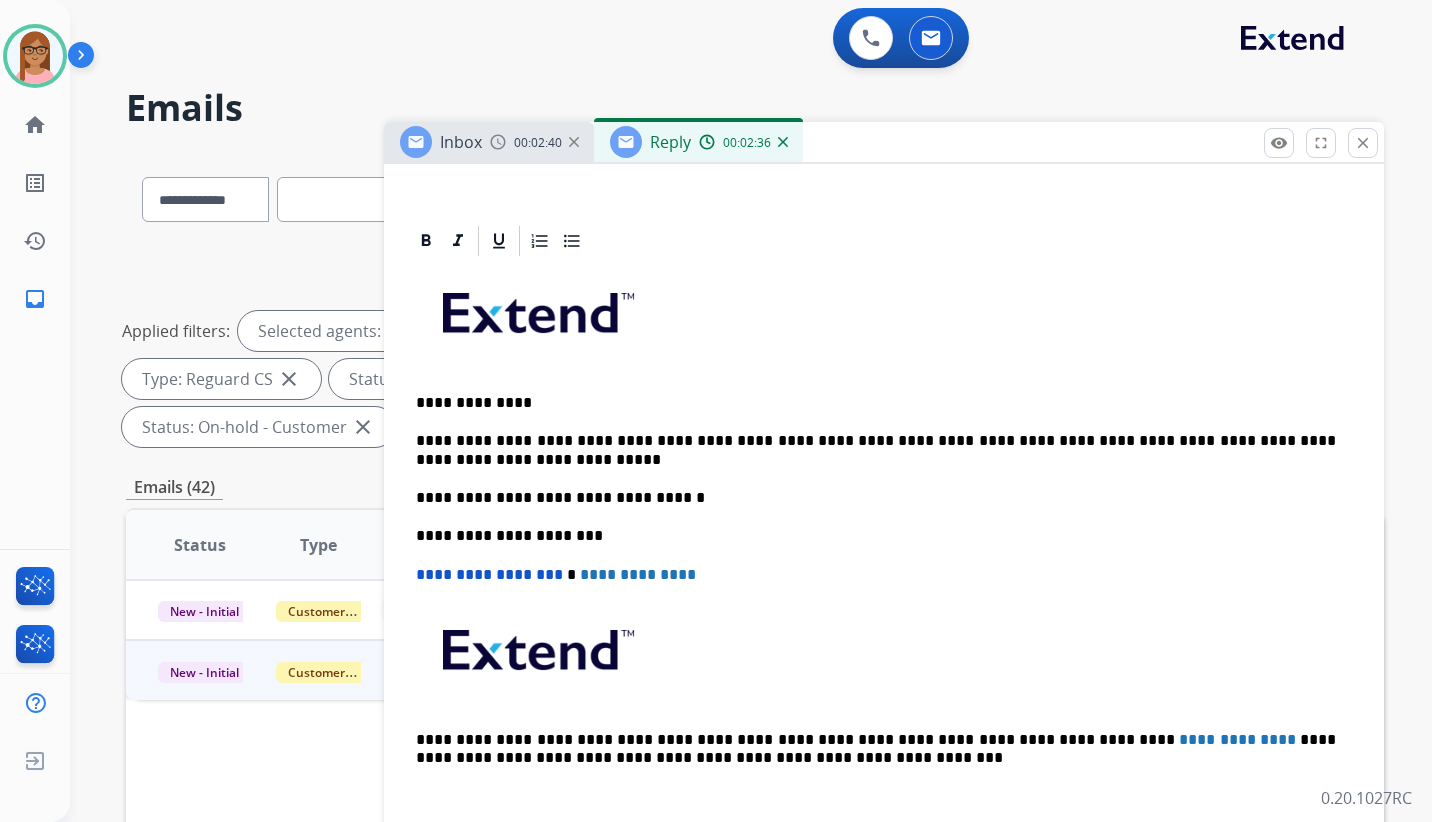 click on "**********" at bounding box center (876, 450) 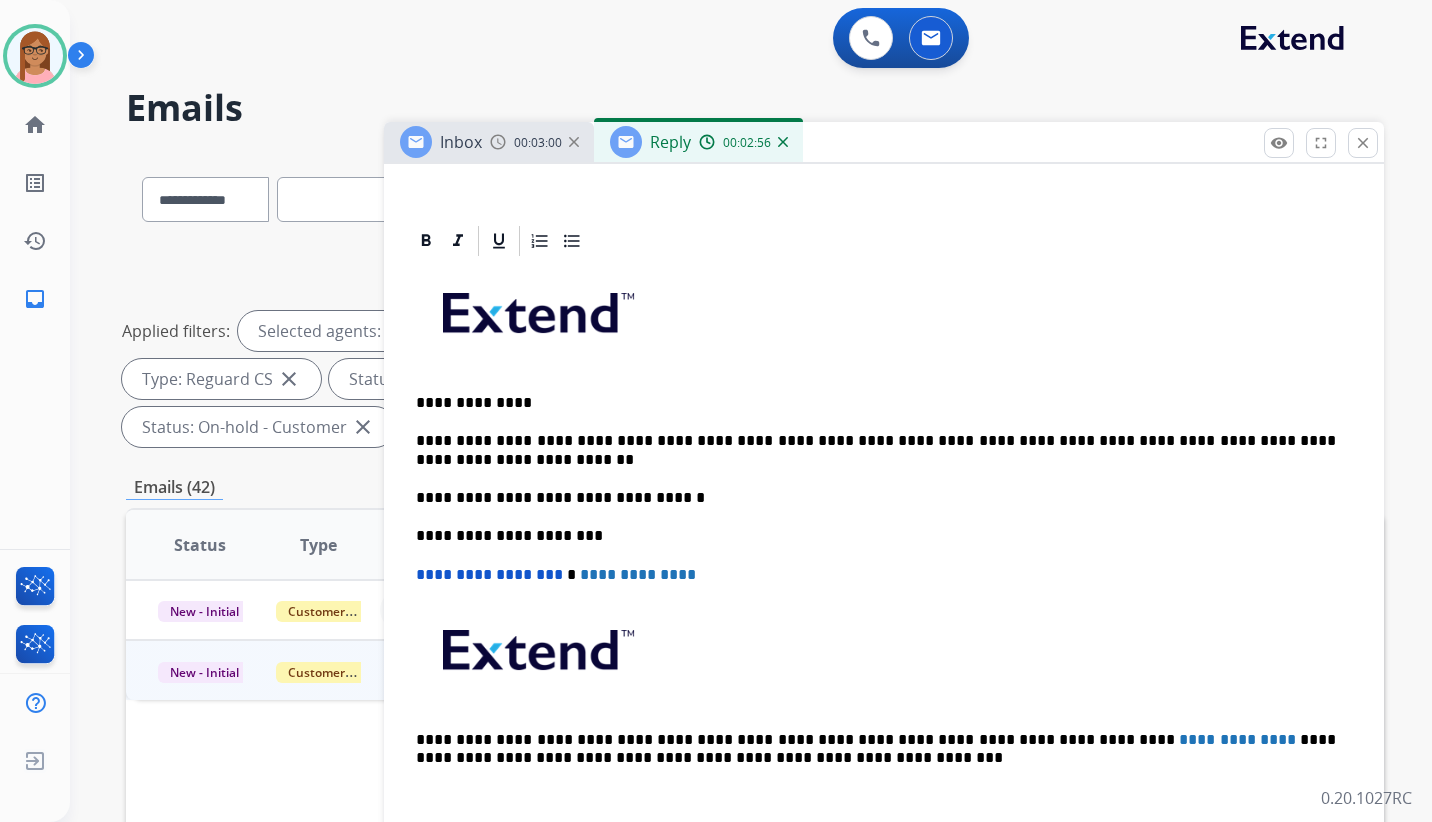 drag, startPoint x: 975, startPoint y: 446, endPoint x: 978, endPoint y: 422, distance: 24.186773 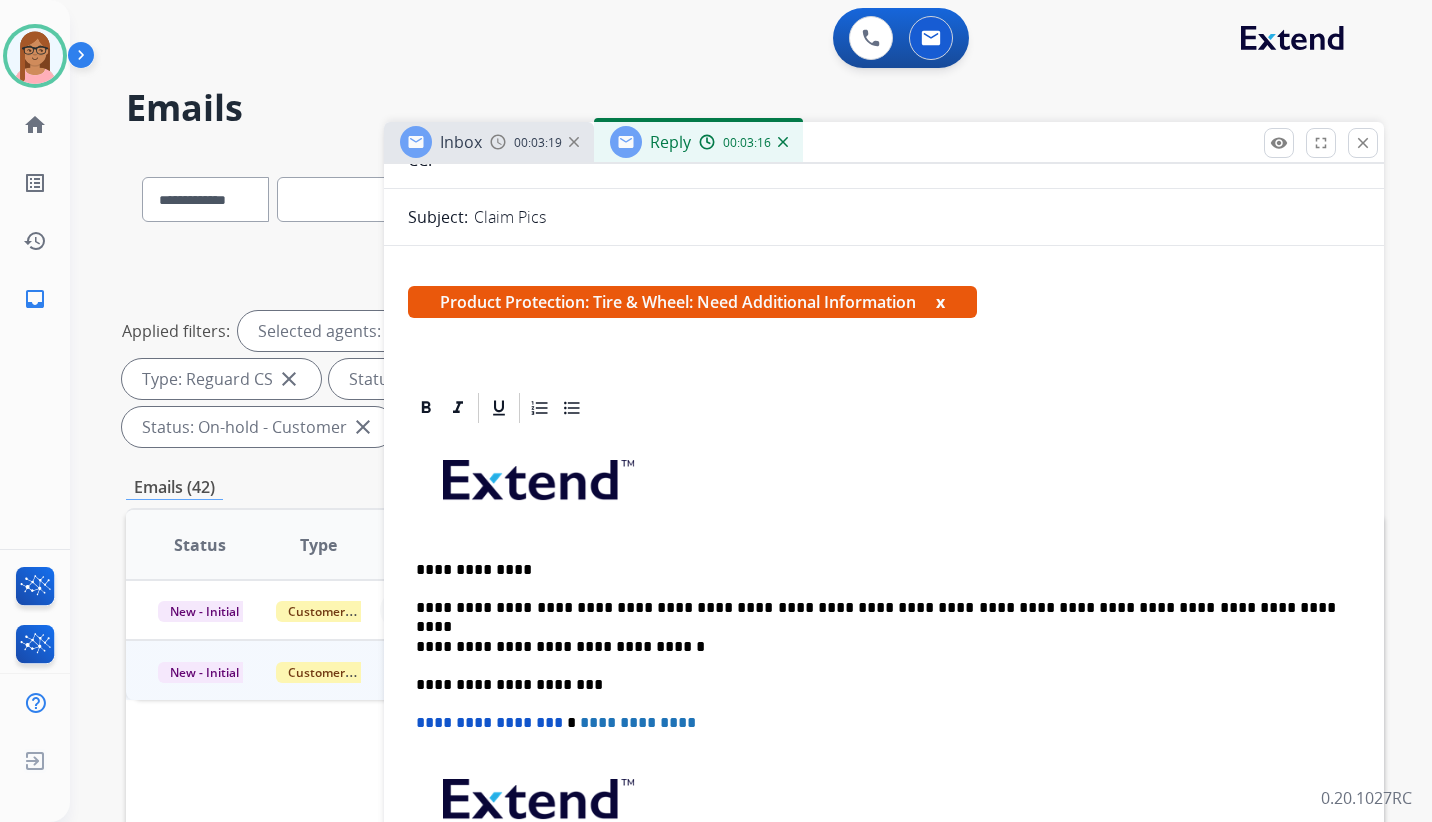 scroll, scrollTop: 0, scrollLeft: 0, axis: both 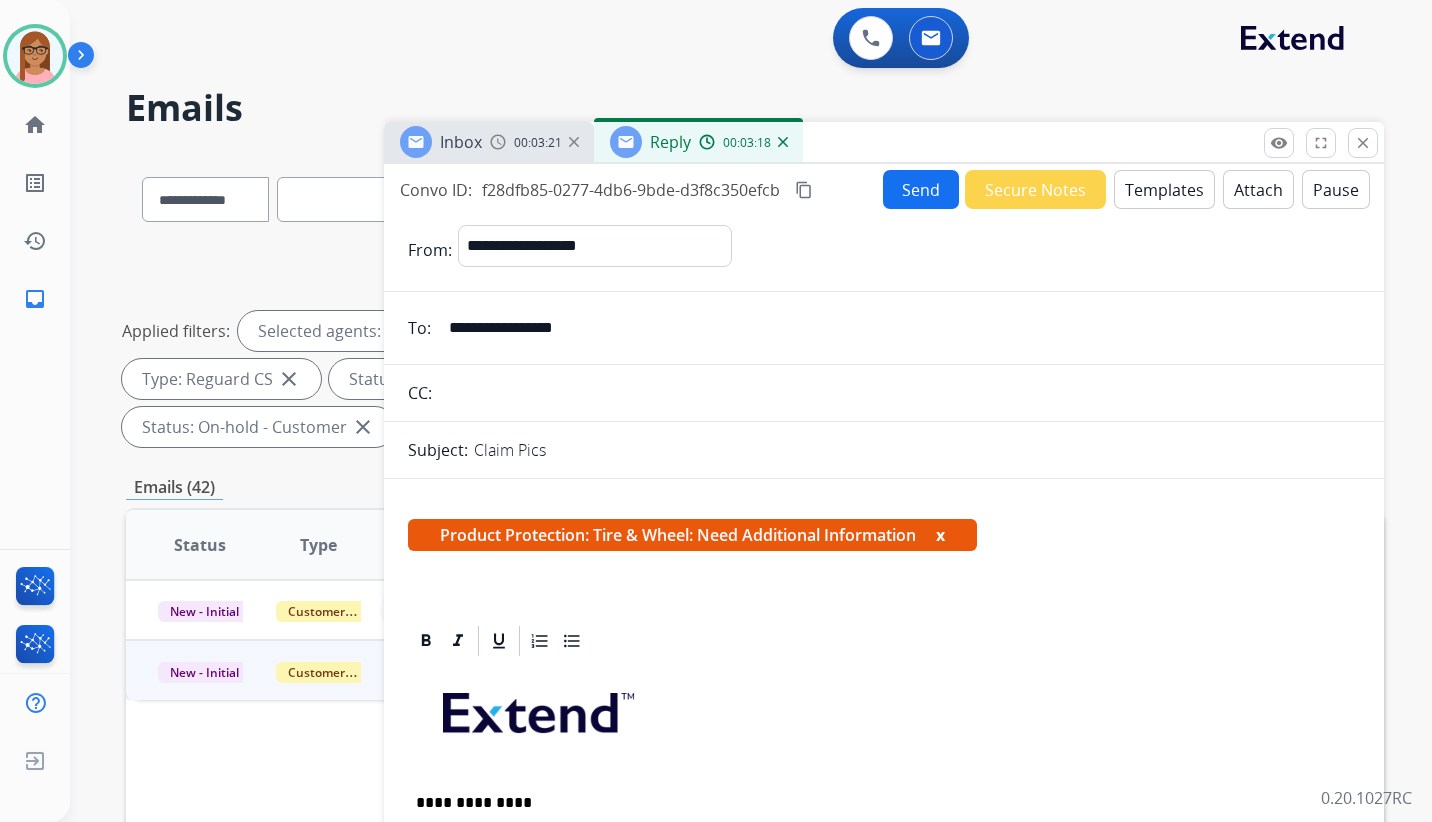 click on "Send" at bounding box center (921, 189) 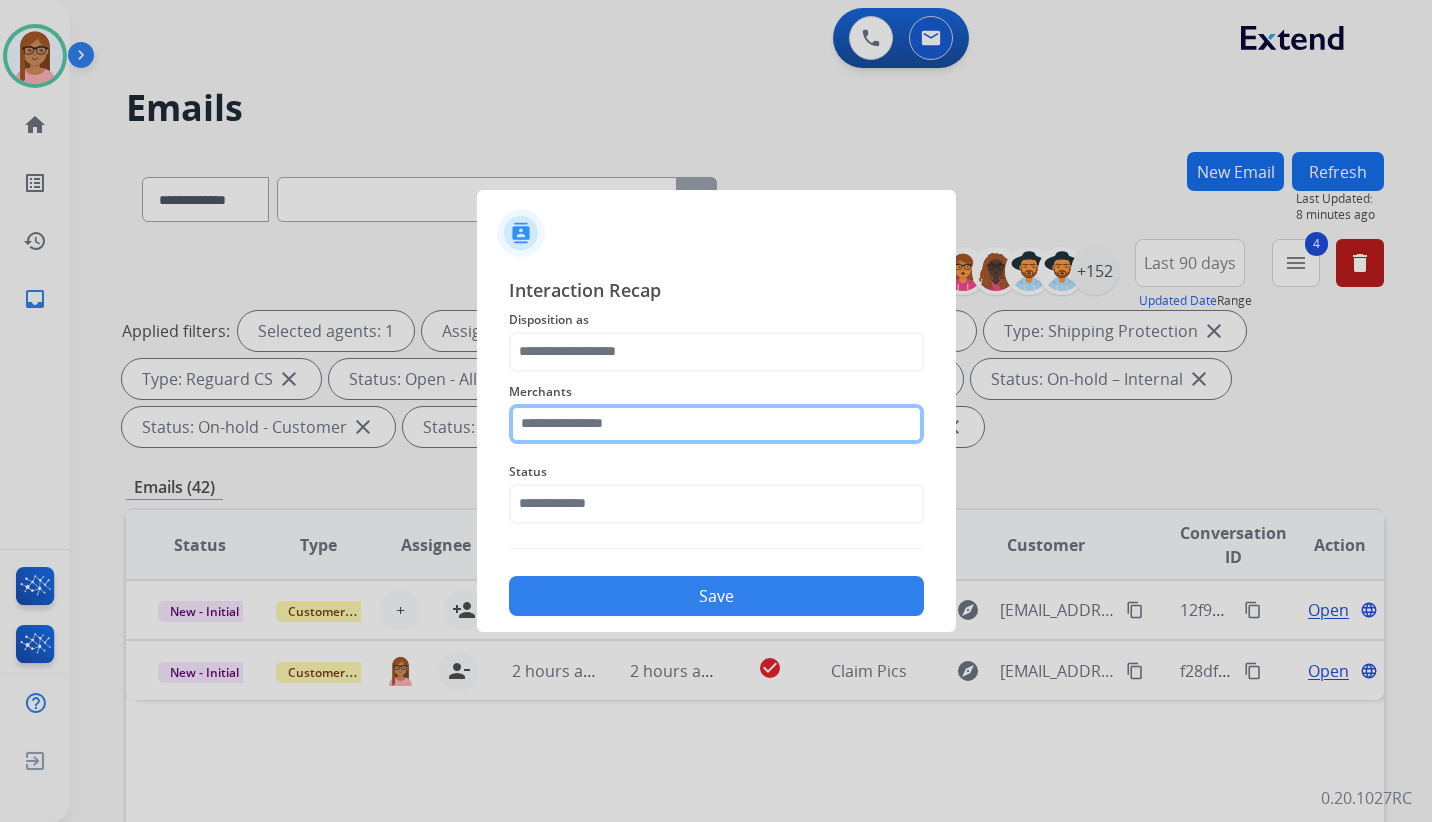 click 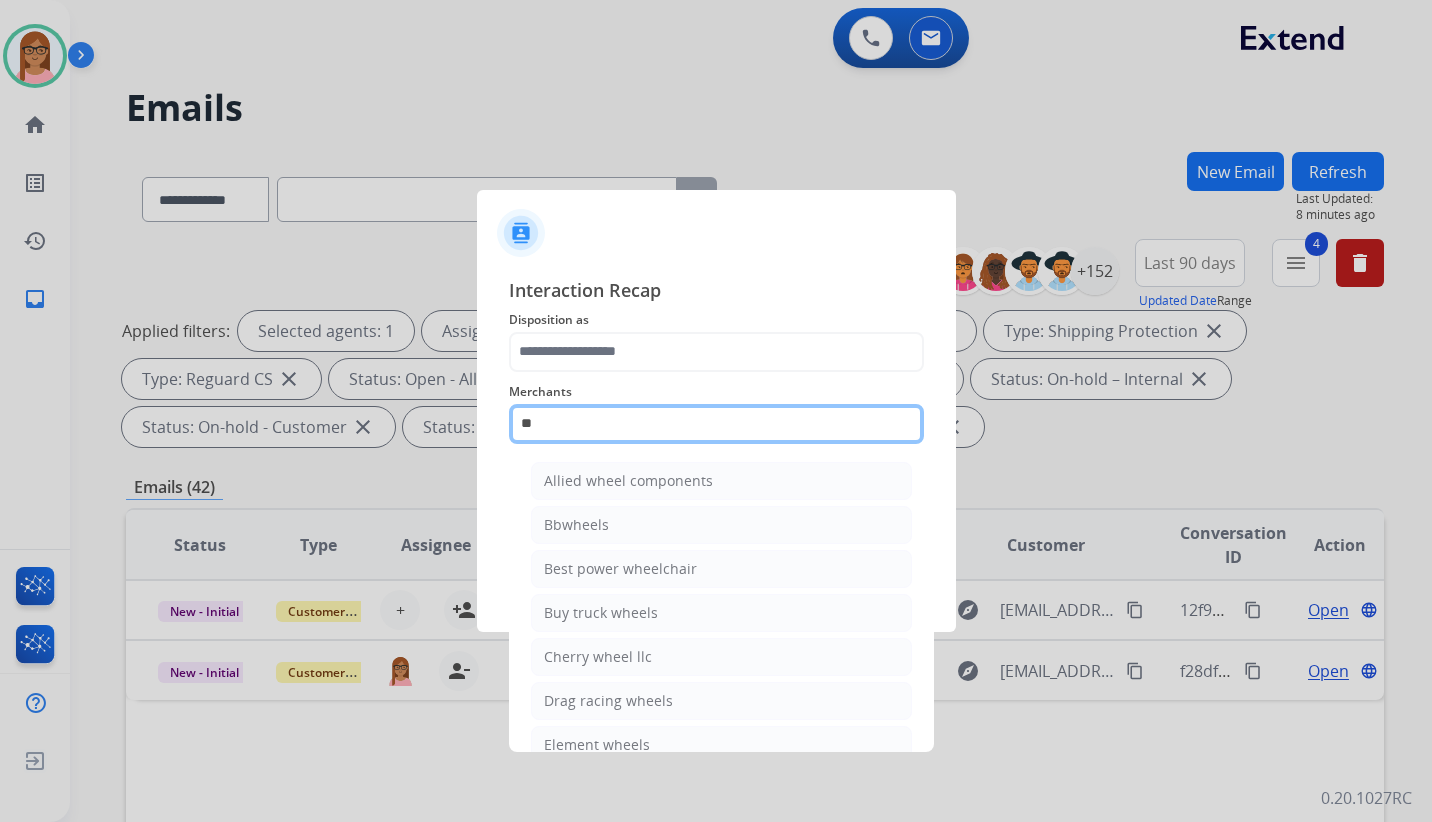 type on "*" 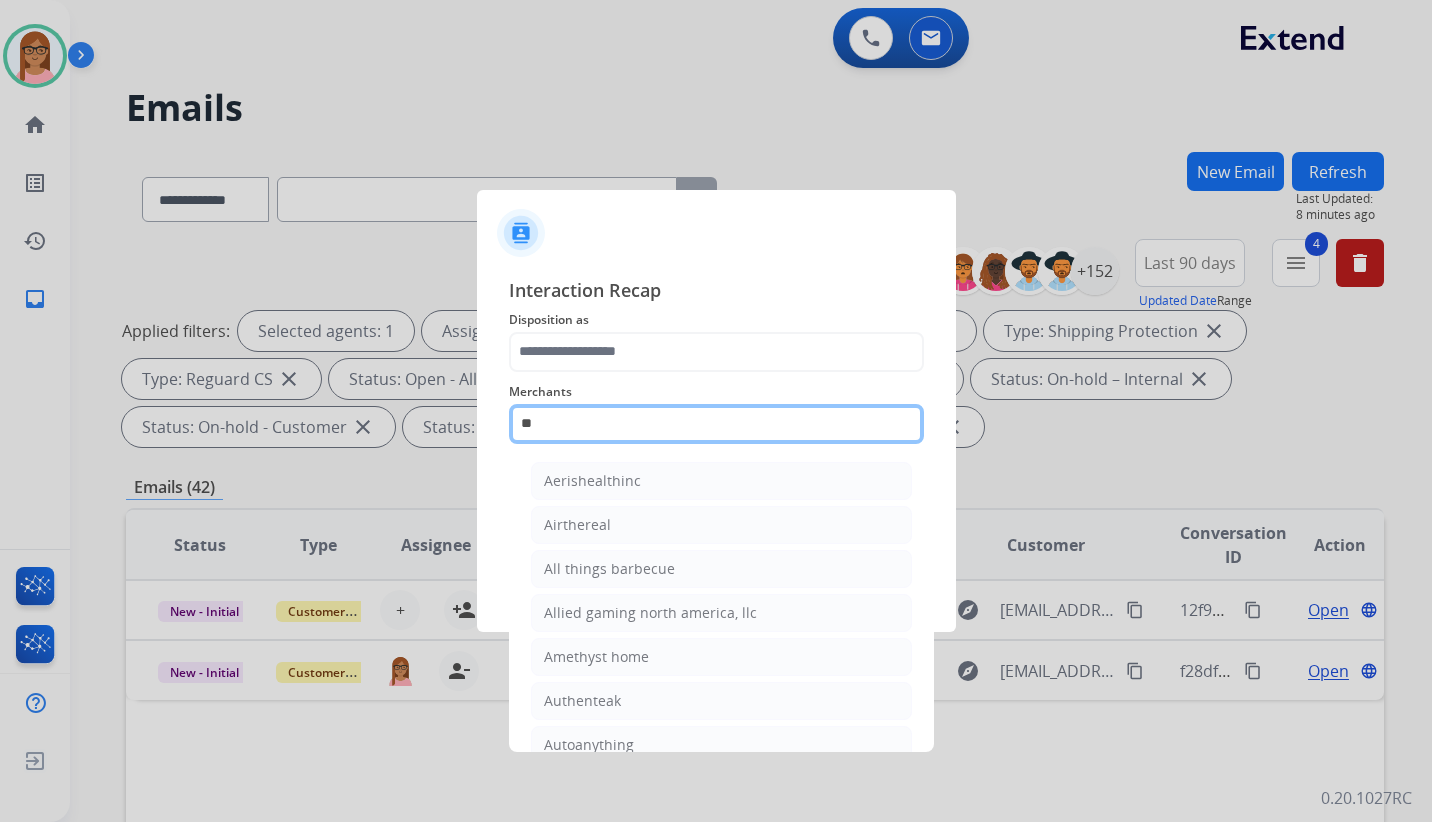 type on "*" 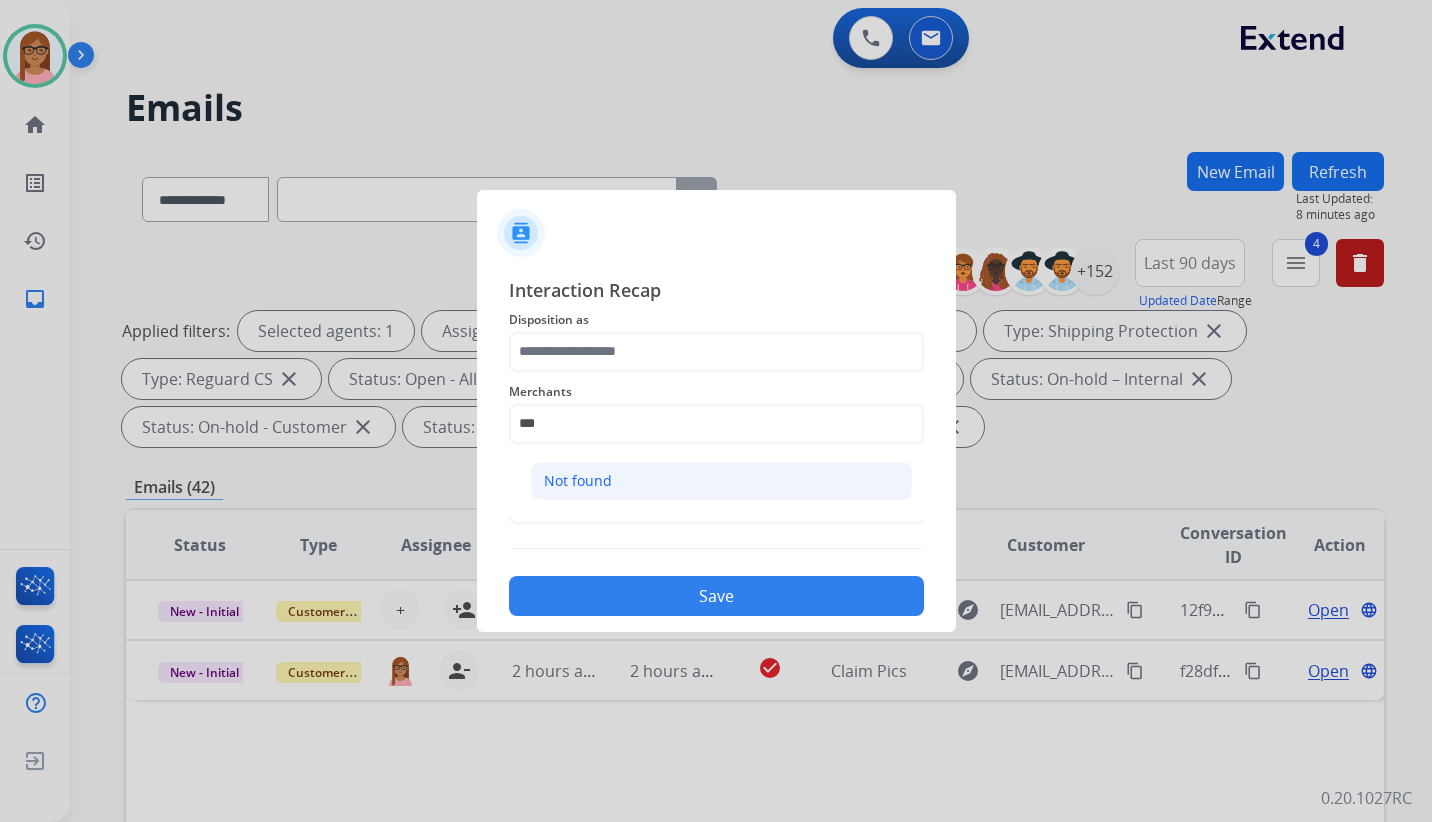 click on "Not found" 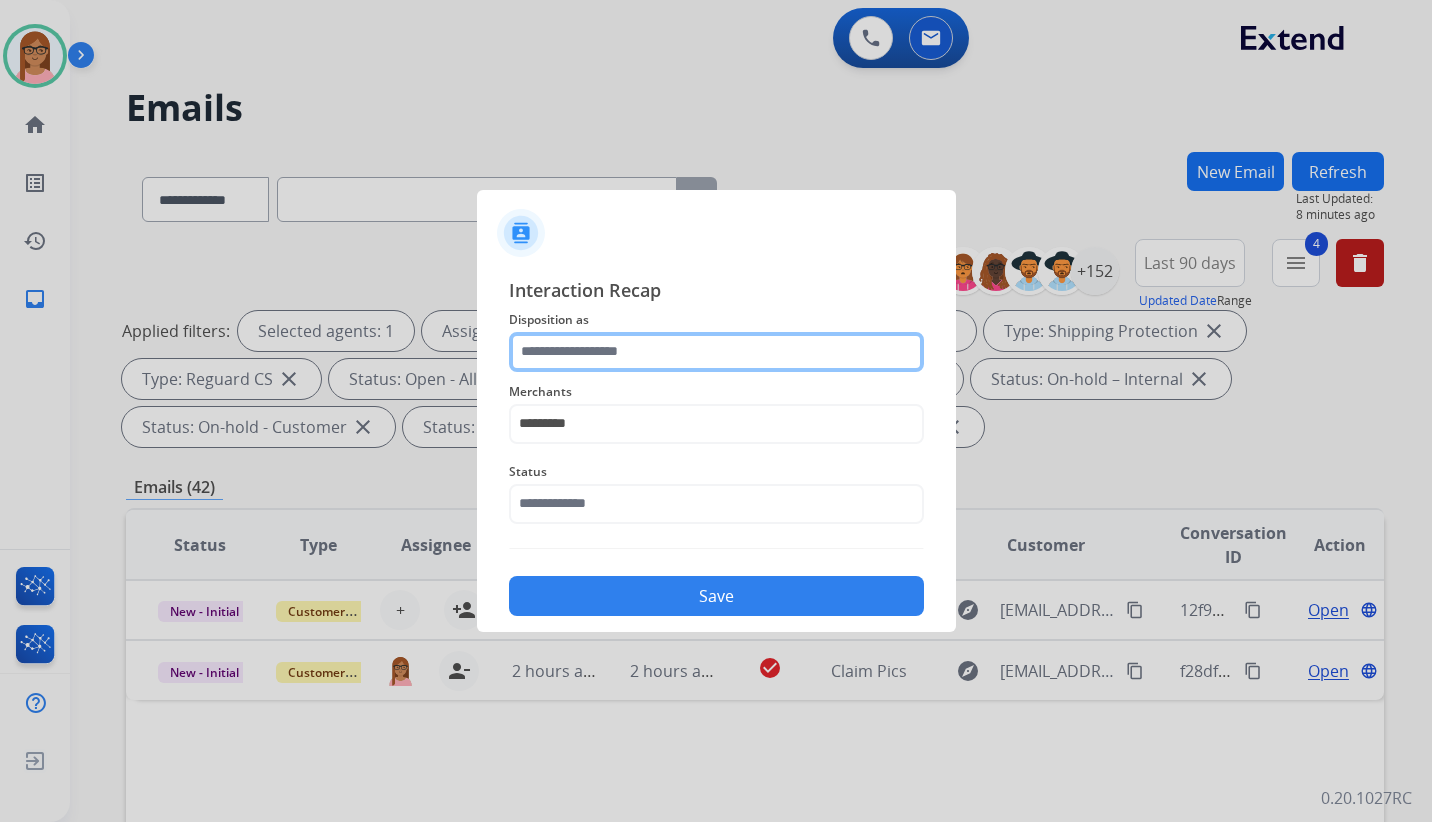 click 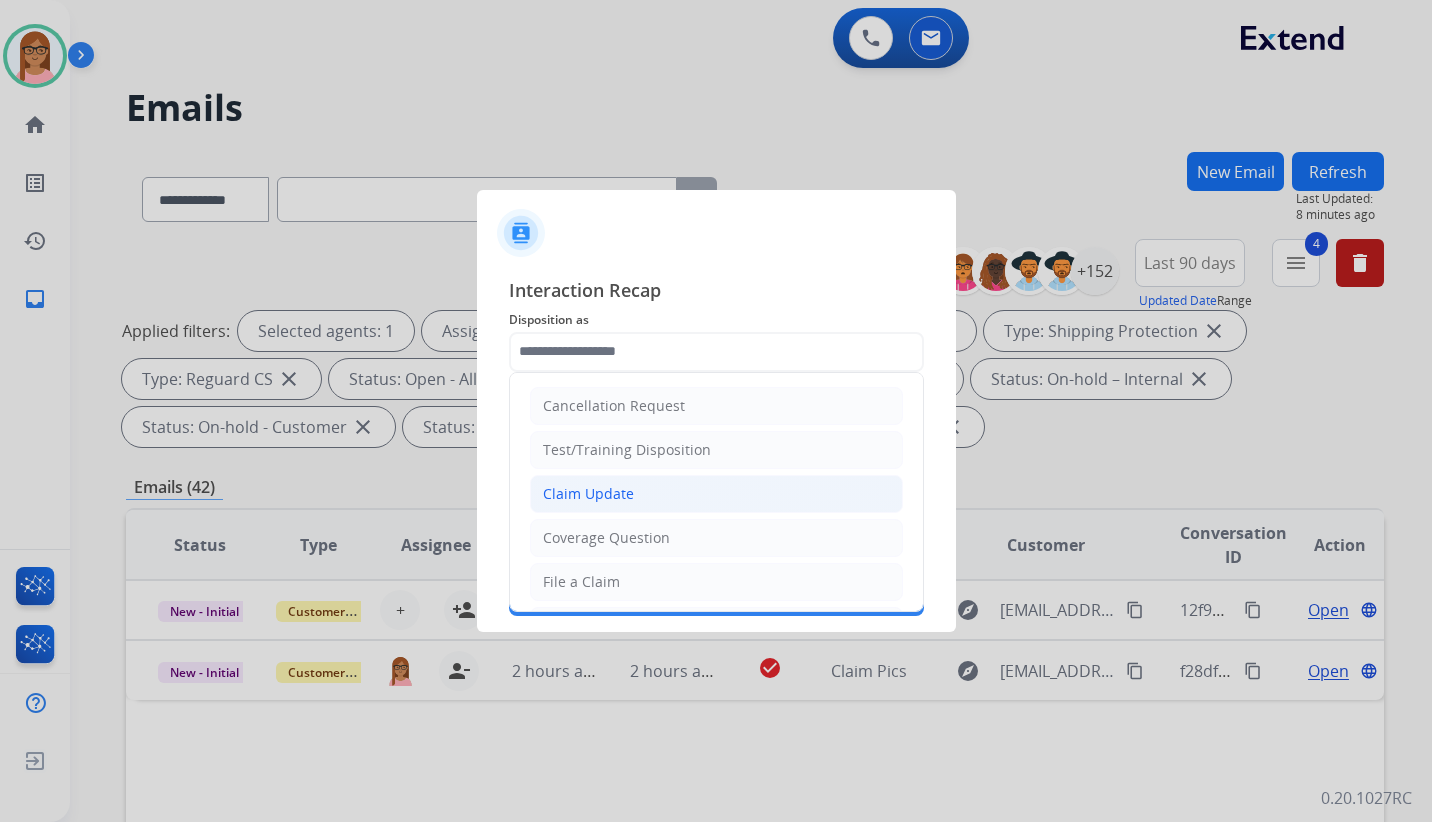 click on "Claim Update" 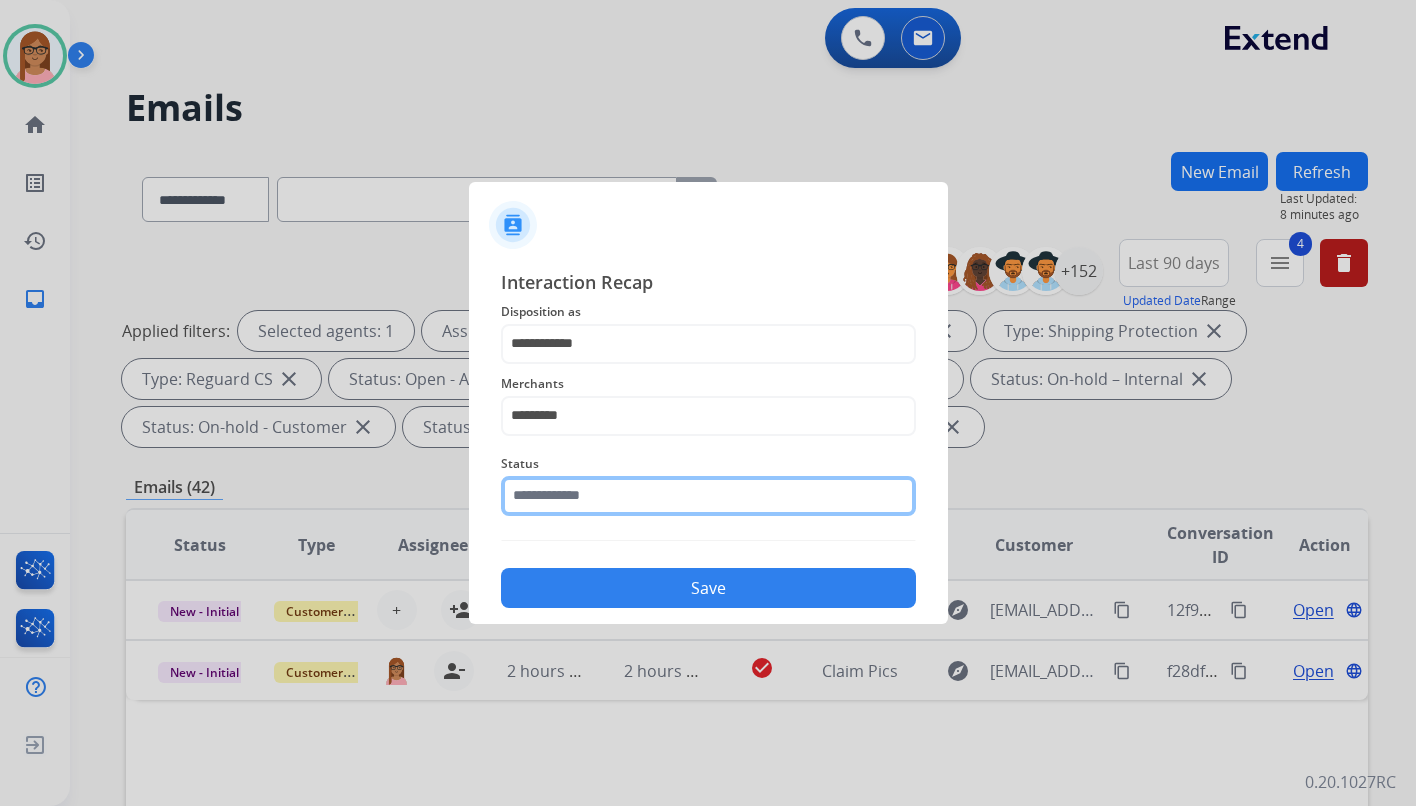 click 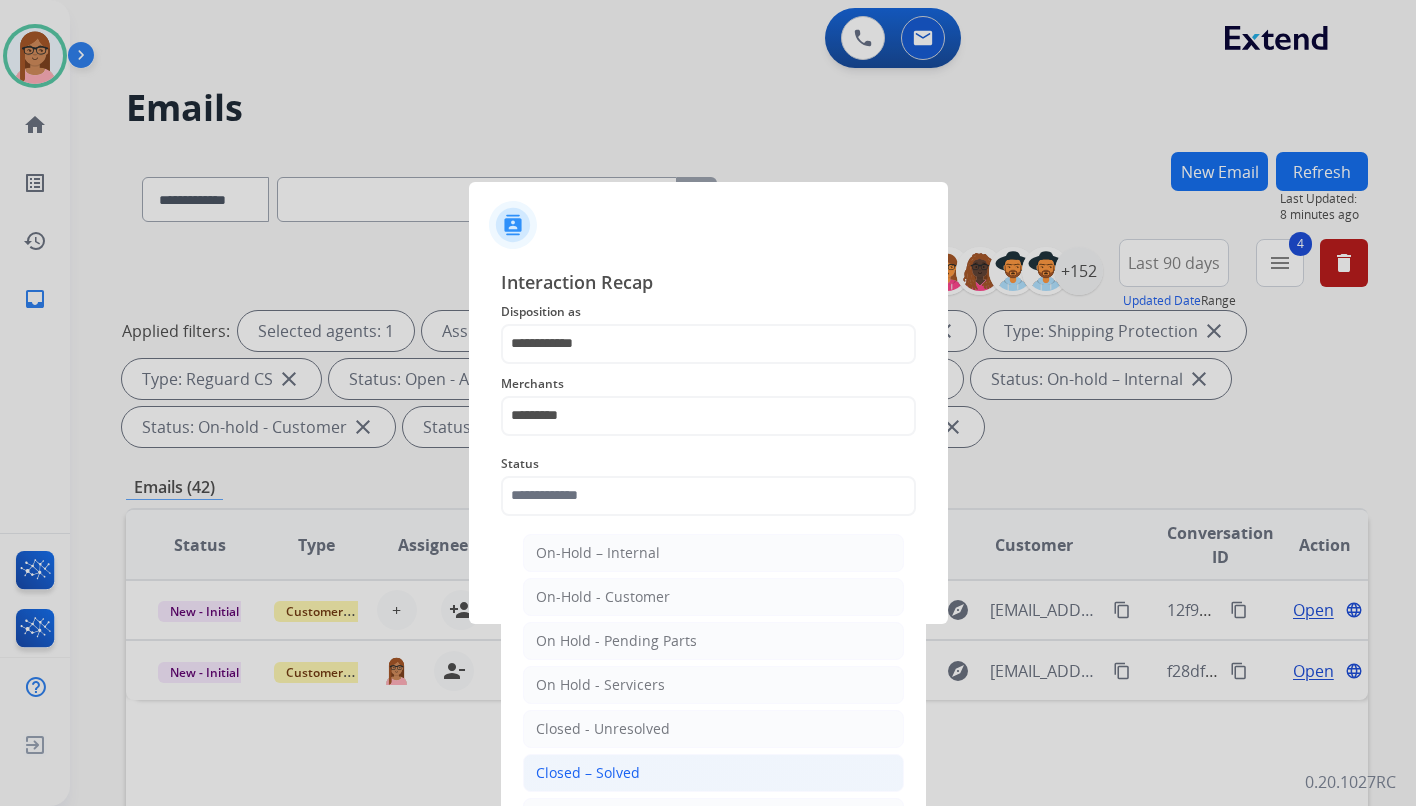 click on "Closed – Solved" 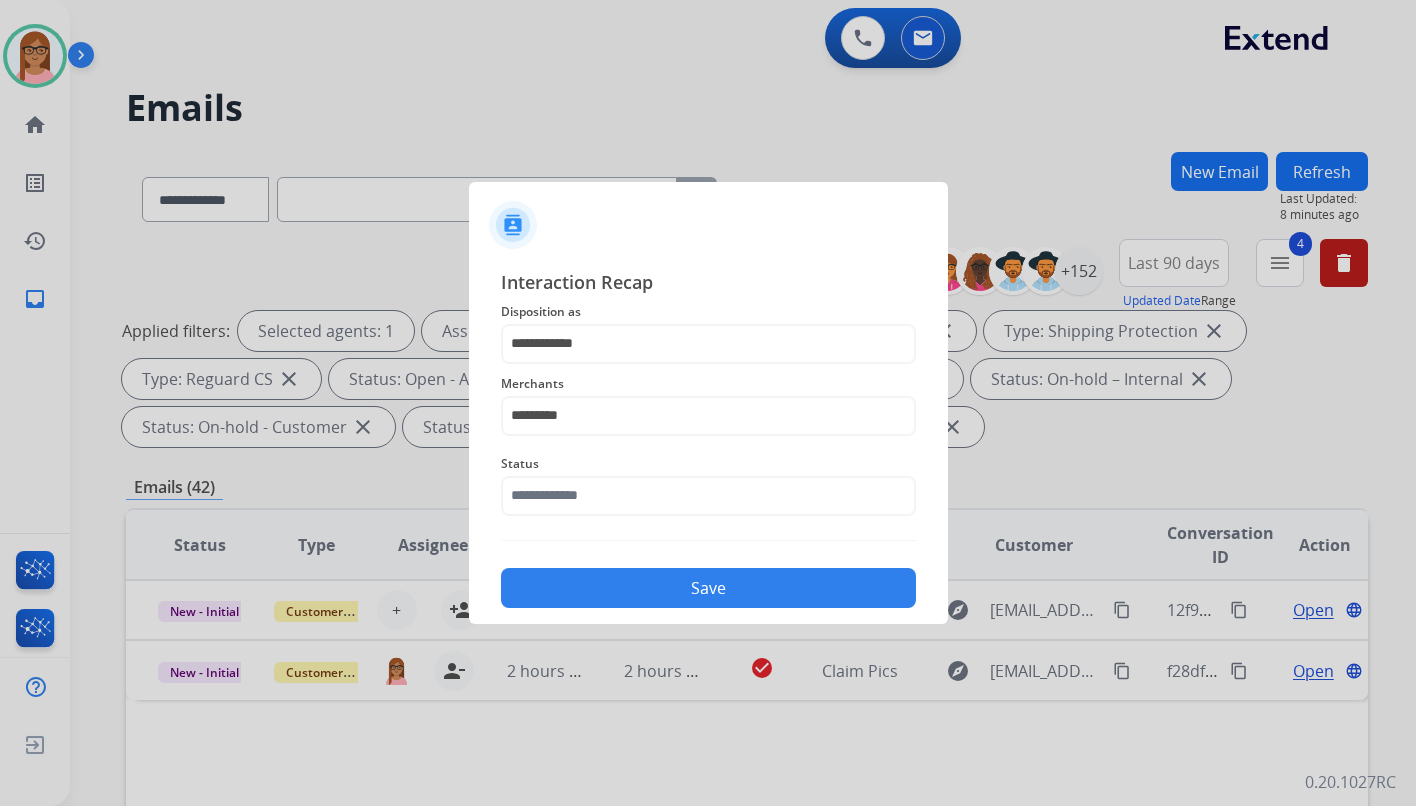 type on "**********" 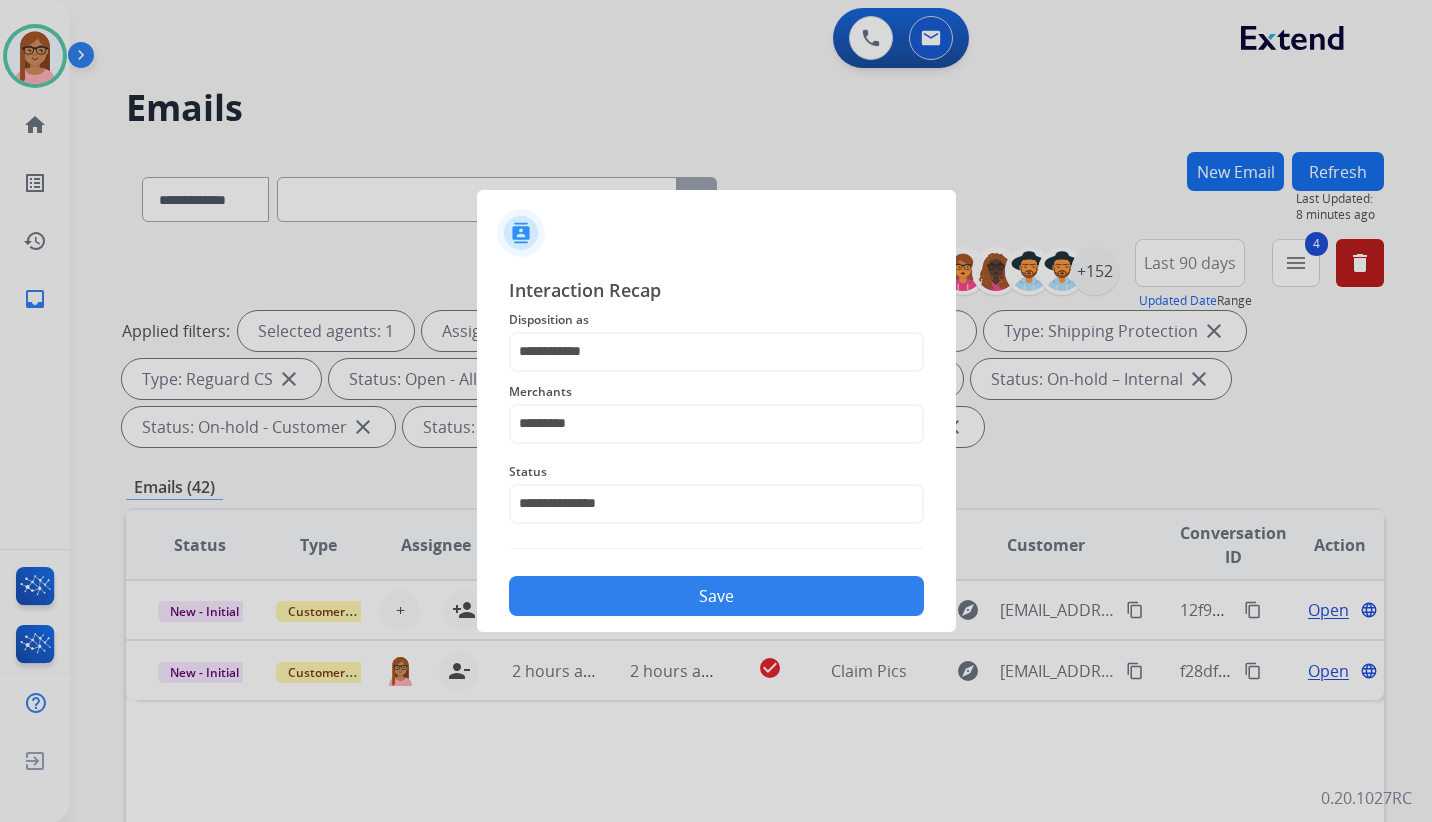 click on "Save" 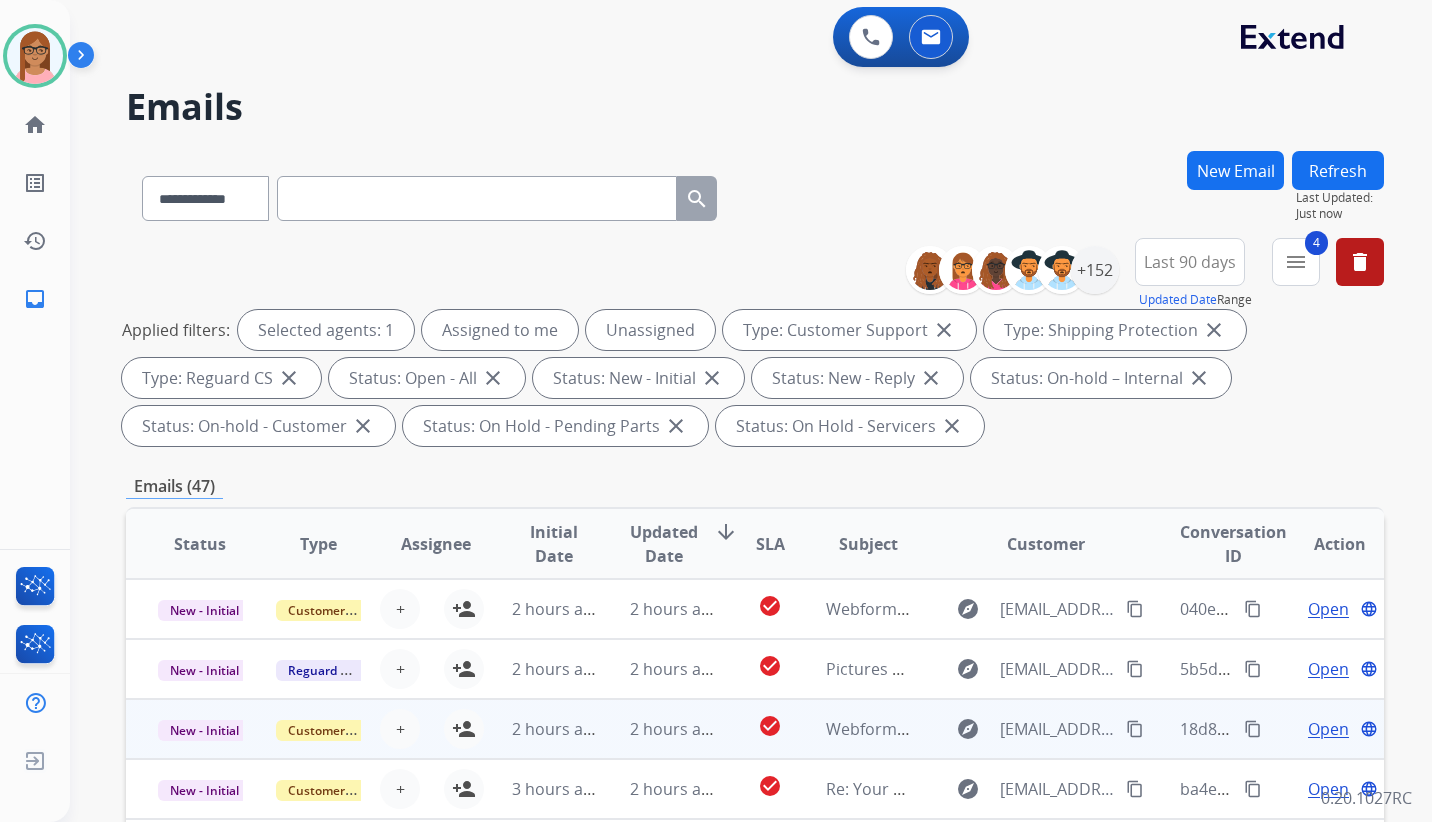 scroll, scrollTop: 0, scrollLeft: 0, axis: both 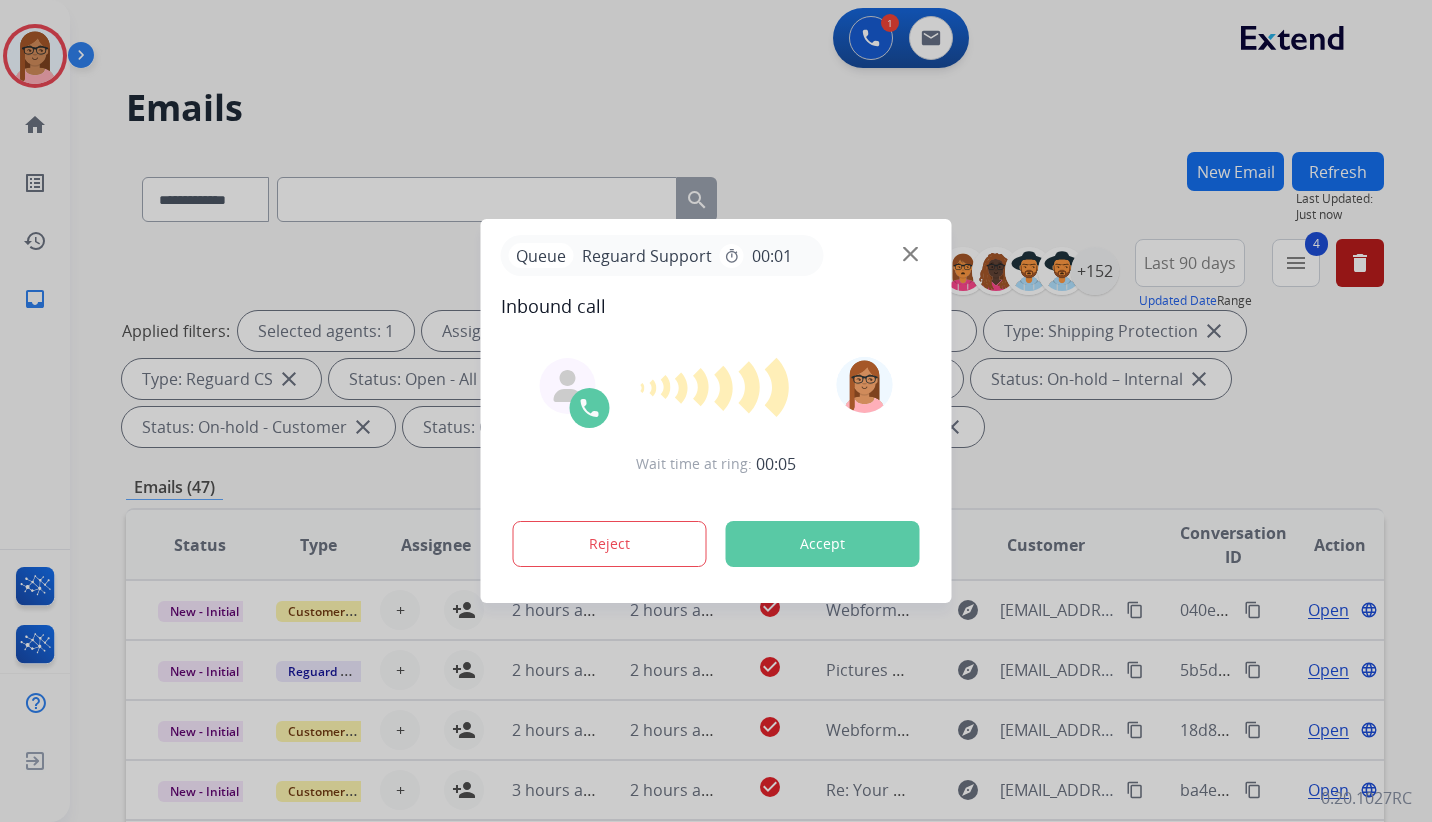click on "Accept" at bounding box center (823, 544) 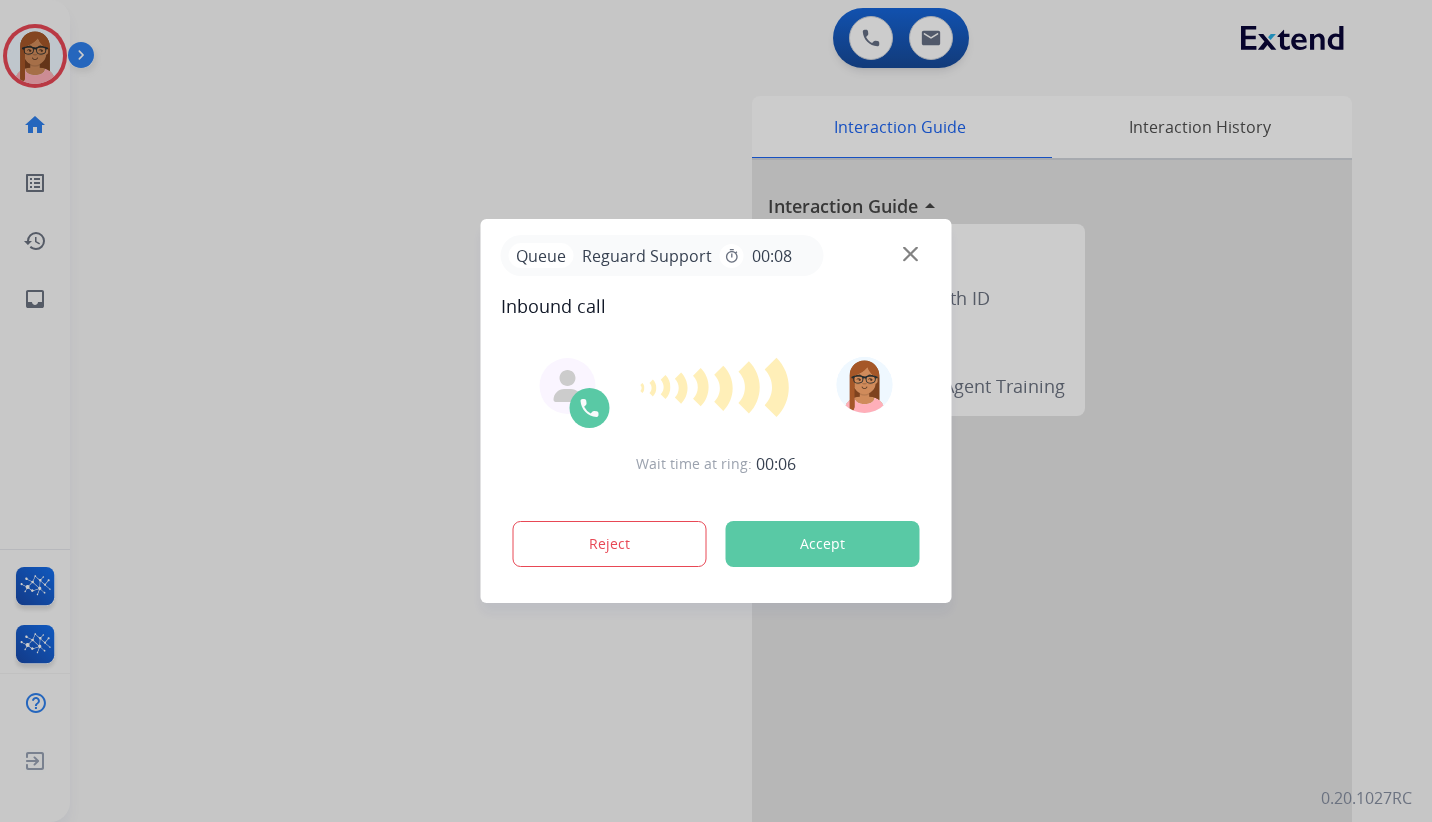 click on "Accept" at bounding box center (823, 544) 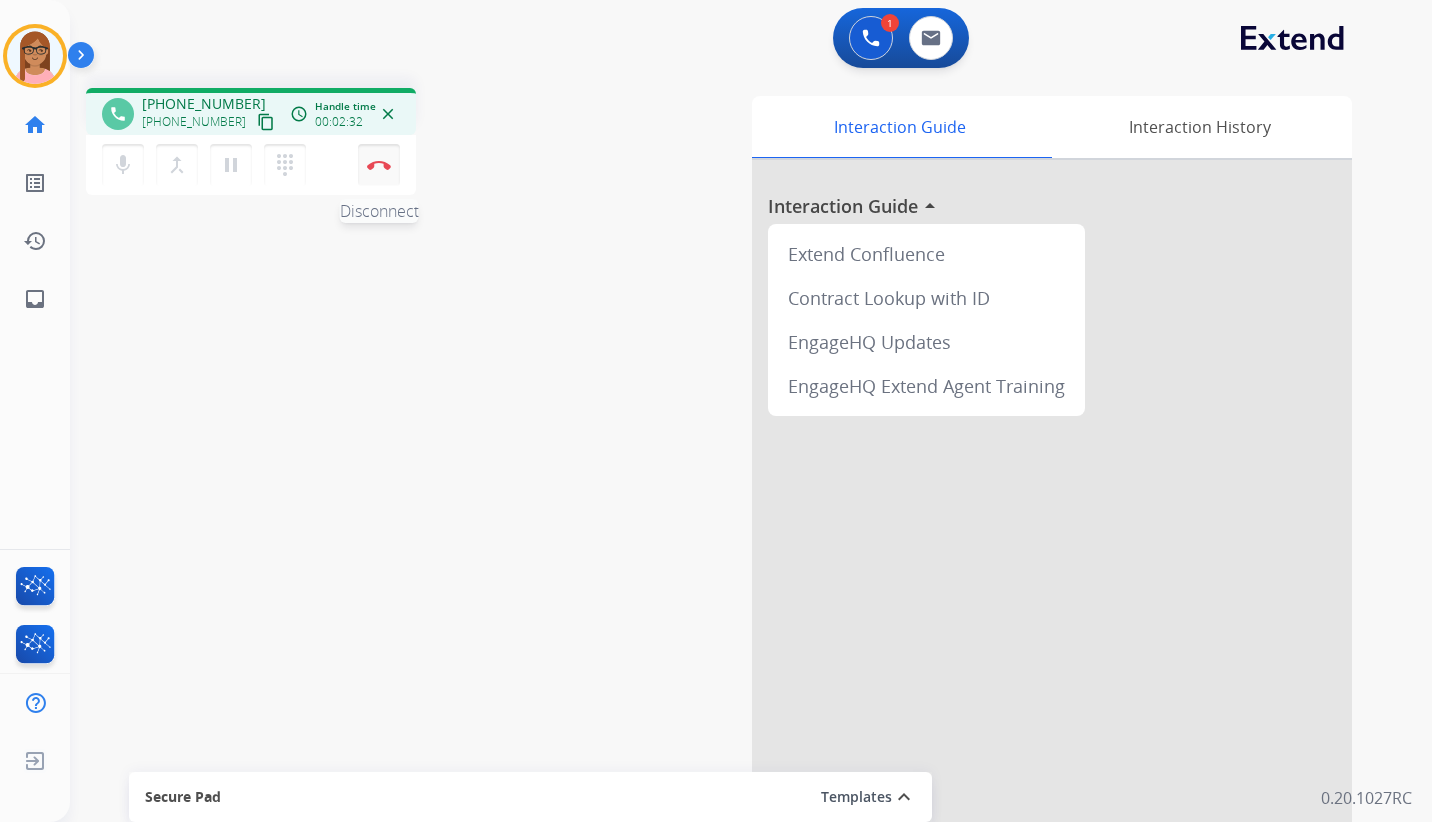 click on "Disconnect" at bounding box center [379, 165] 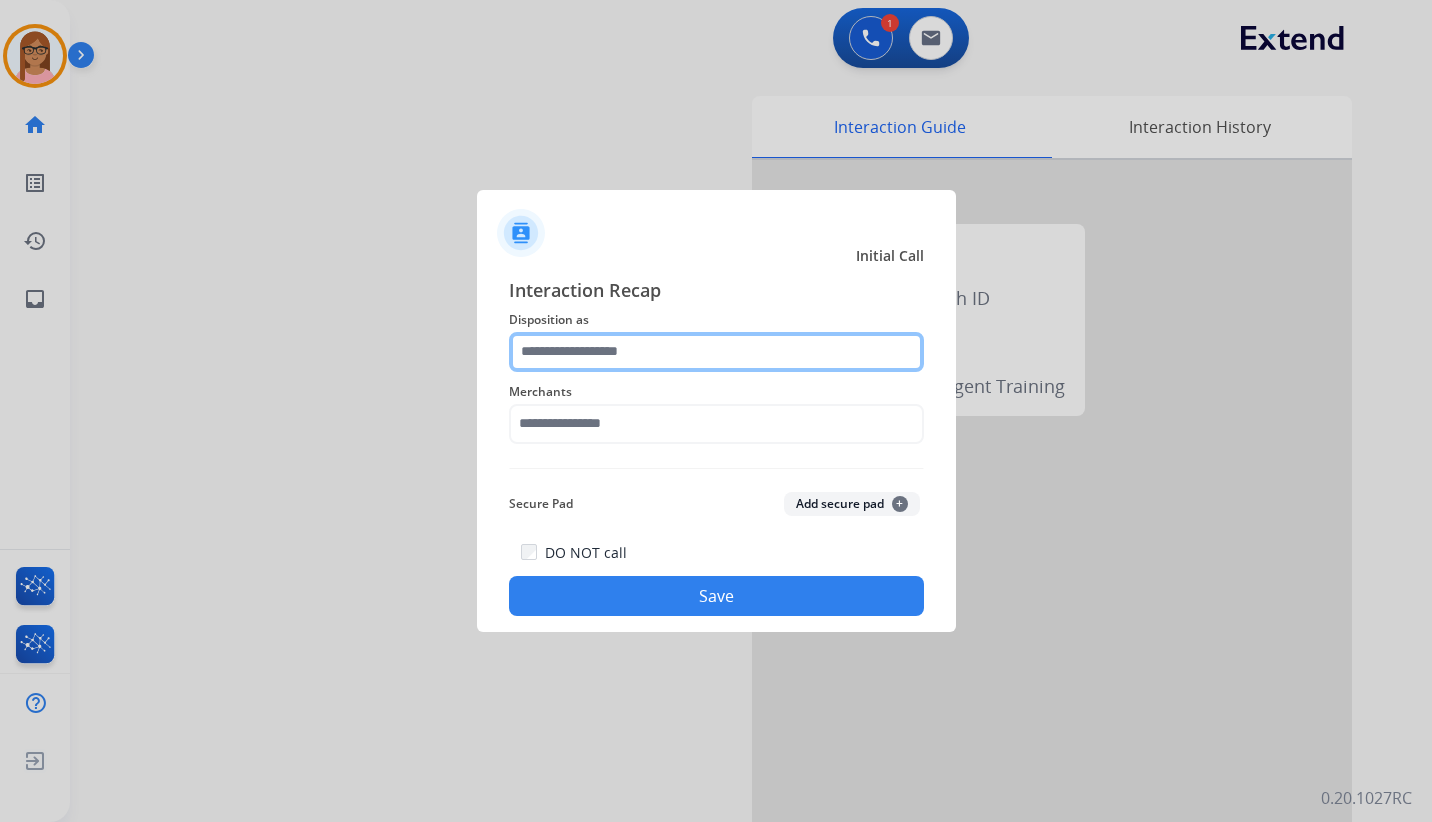 click 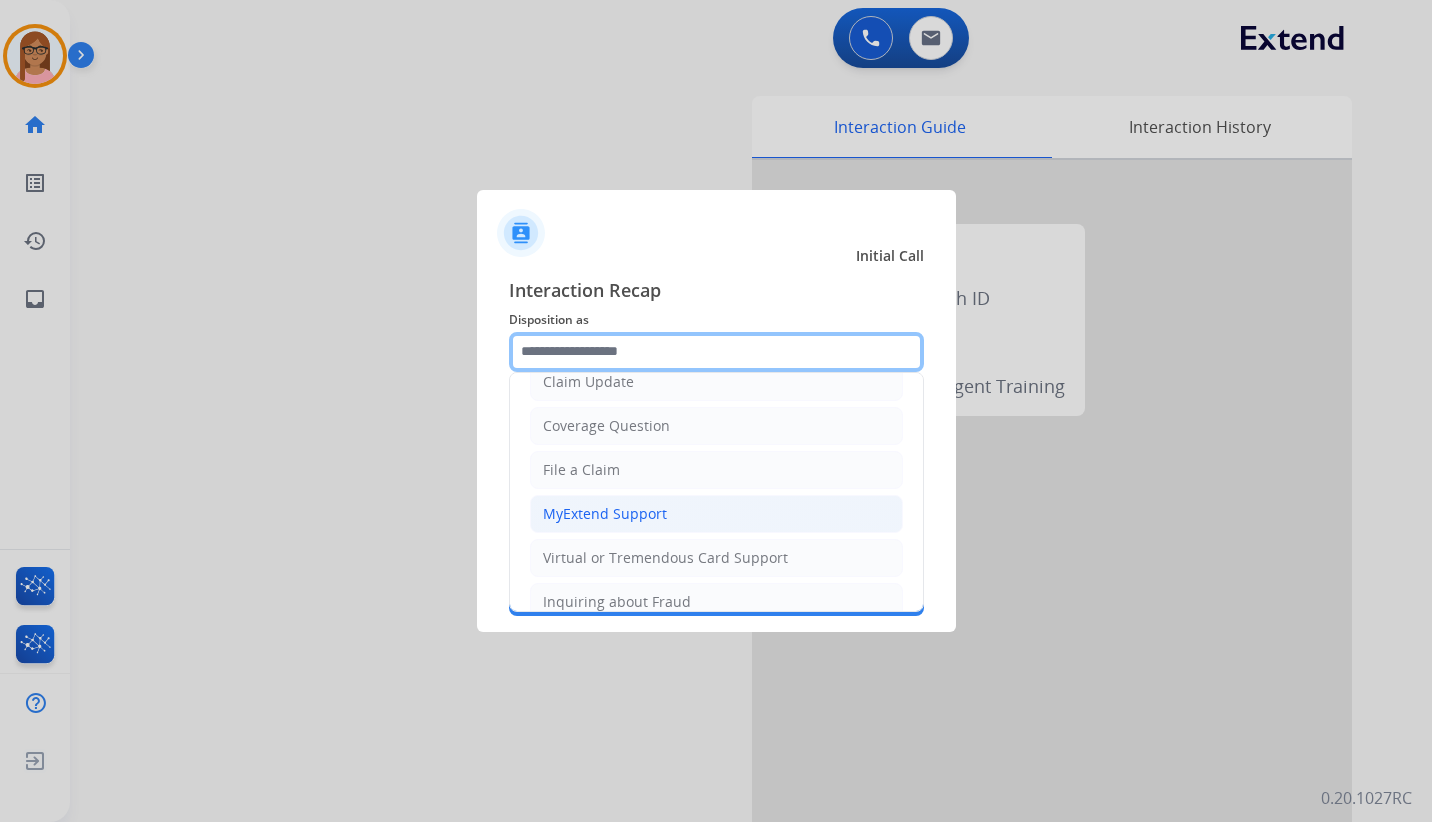 scroll, scrollTop: 12, scrollLeft: 0, axis: vertical 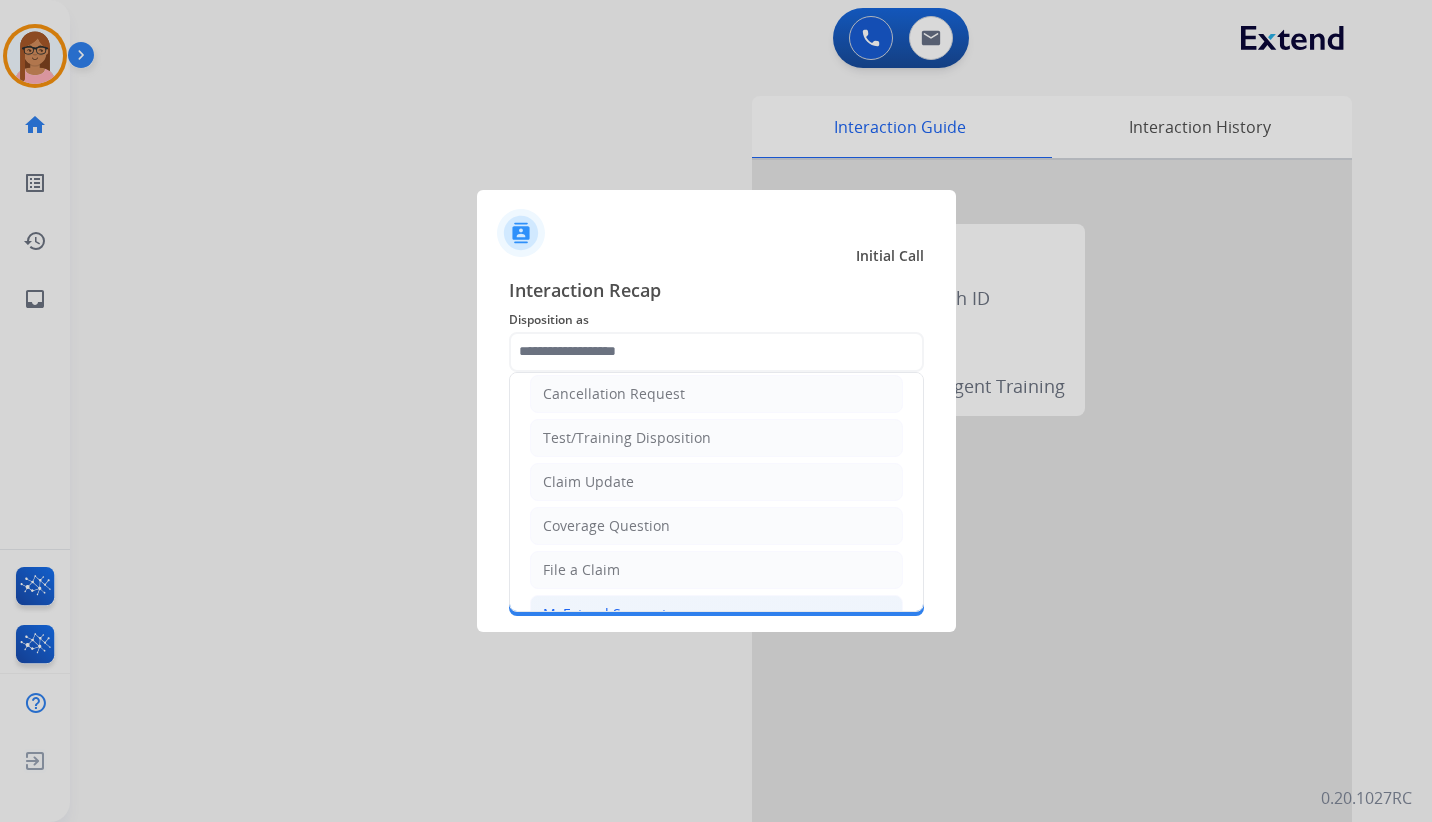 click on "Coverage Question" 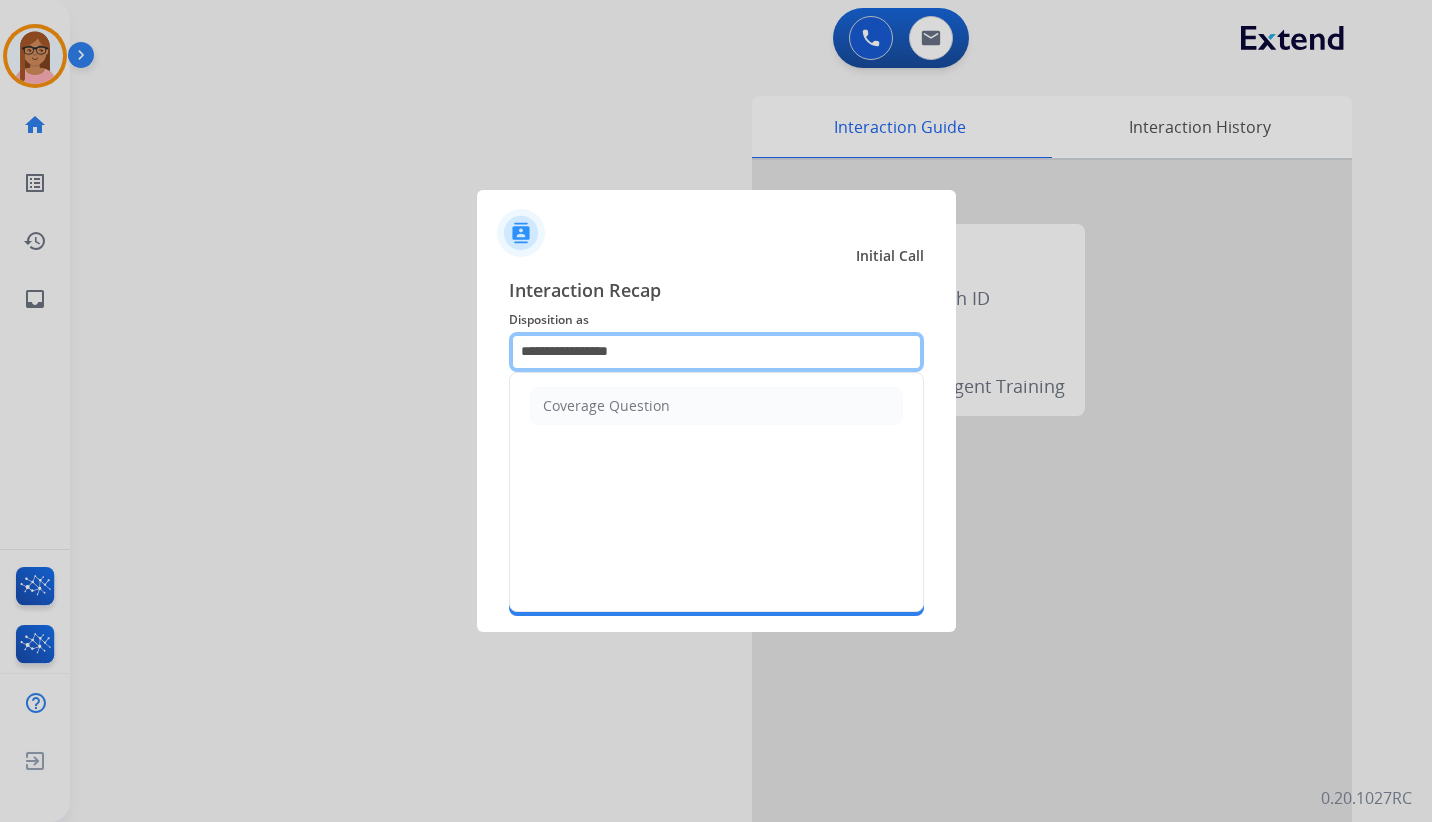 click on "**********" 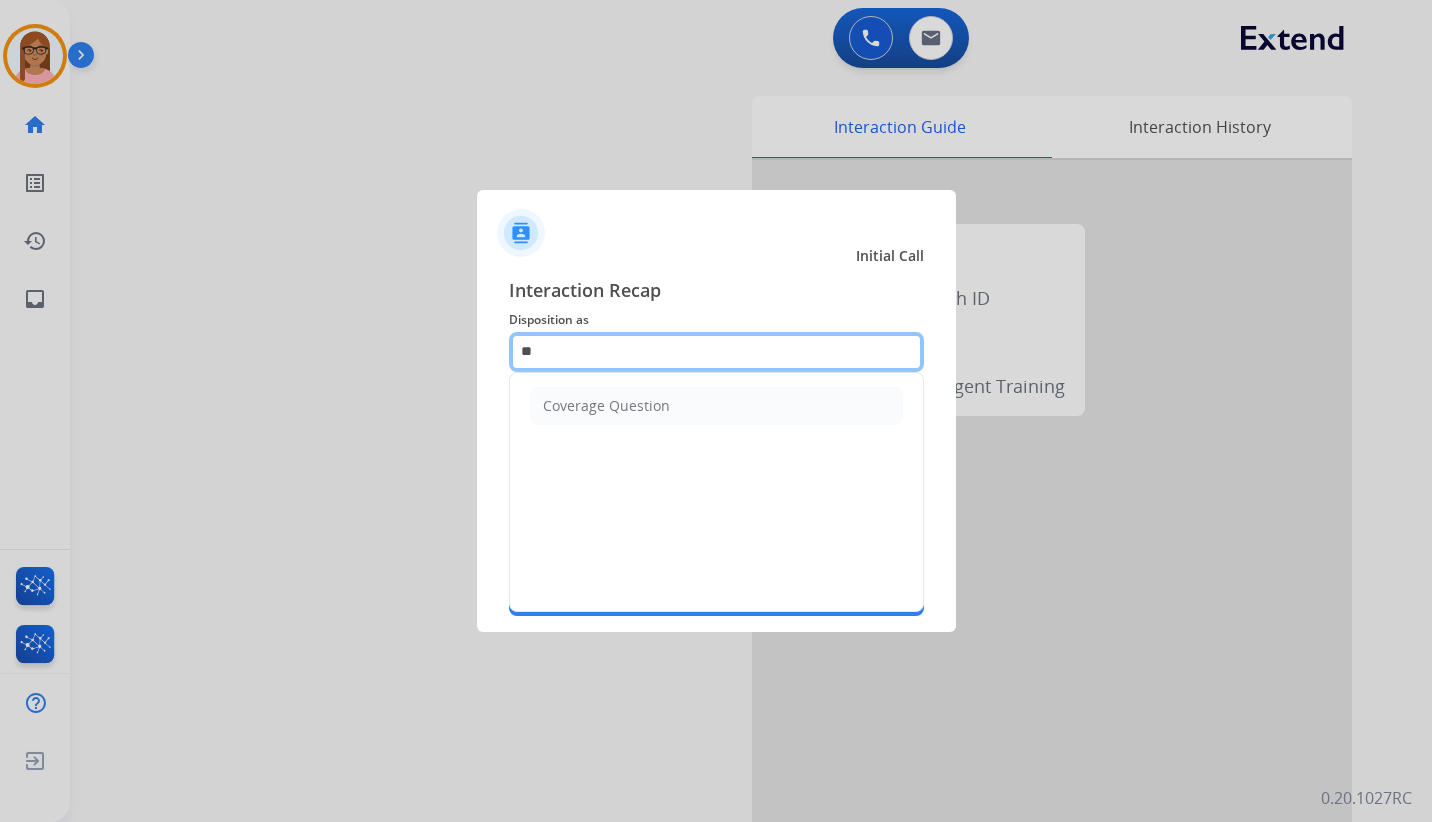 type on "*" 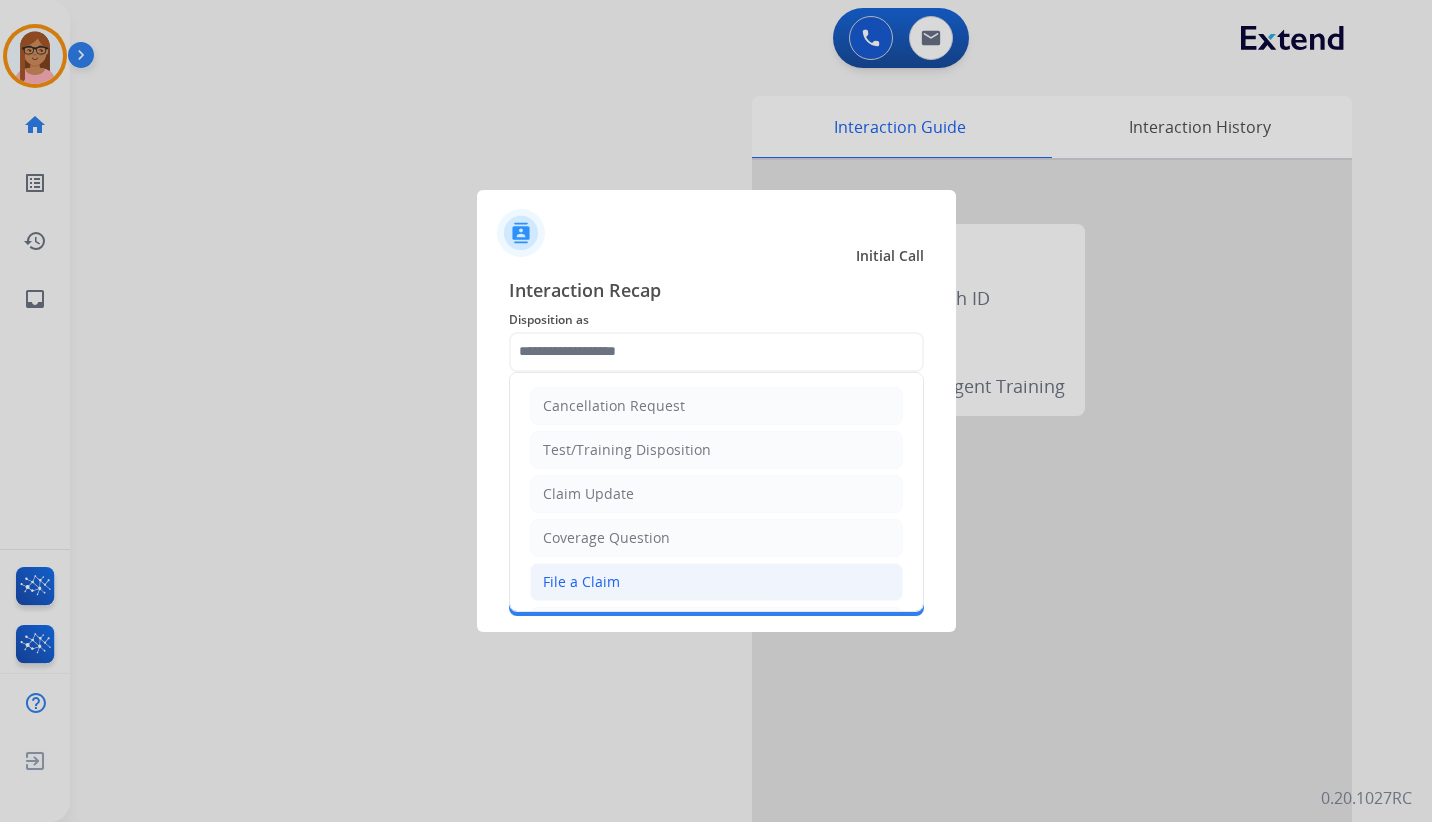 click on "File a Claim" 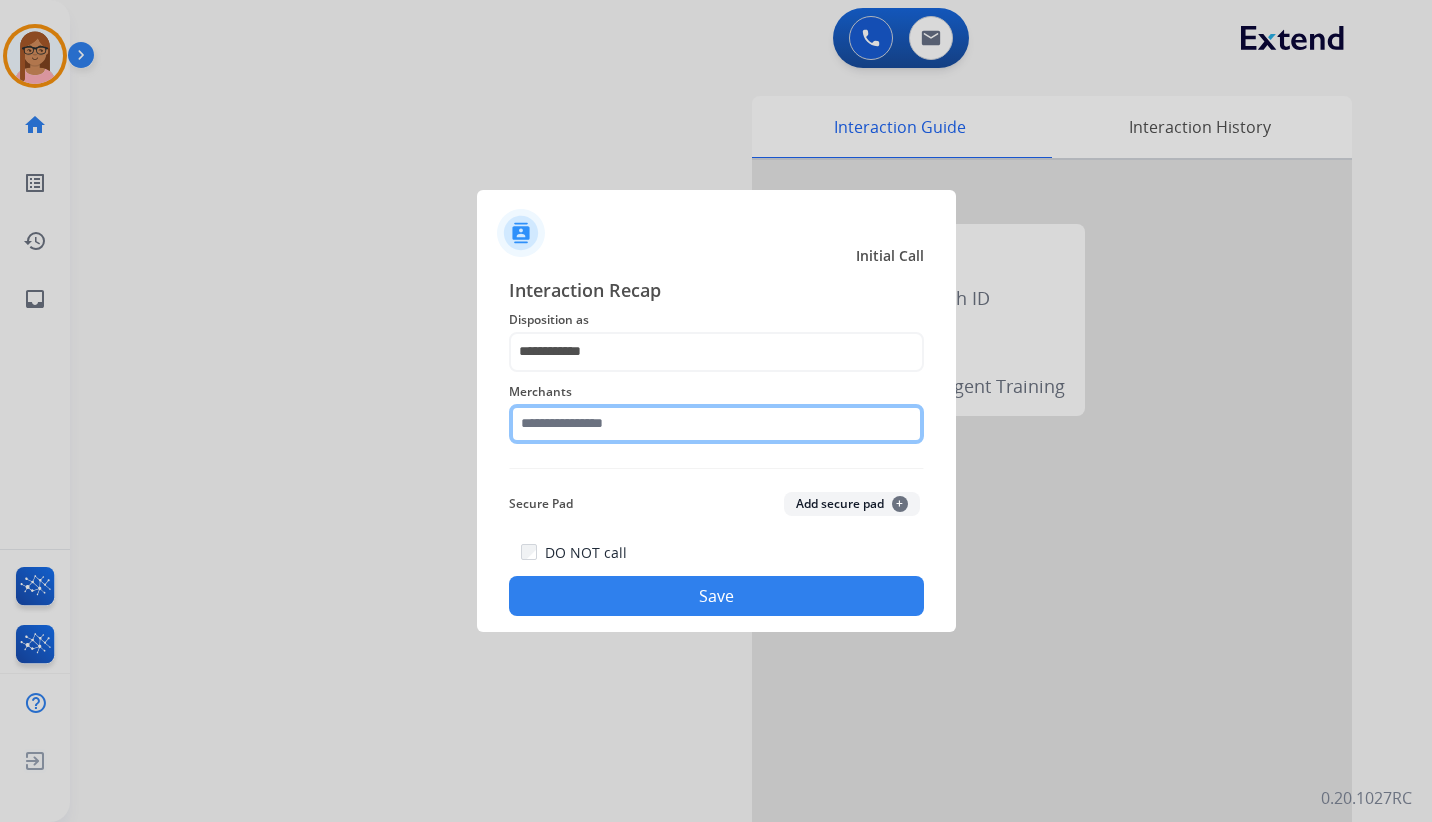 click 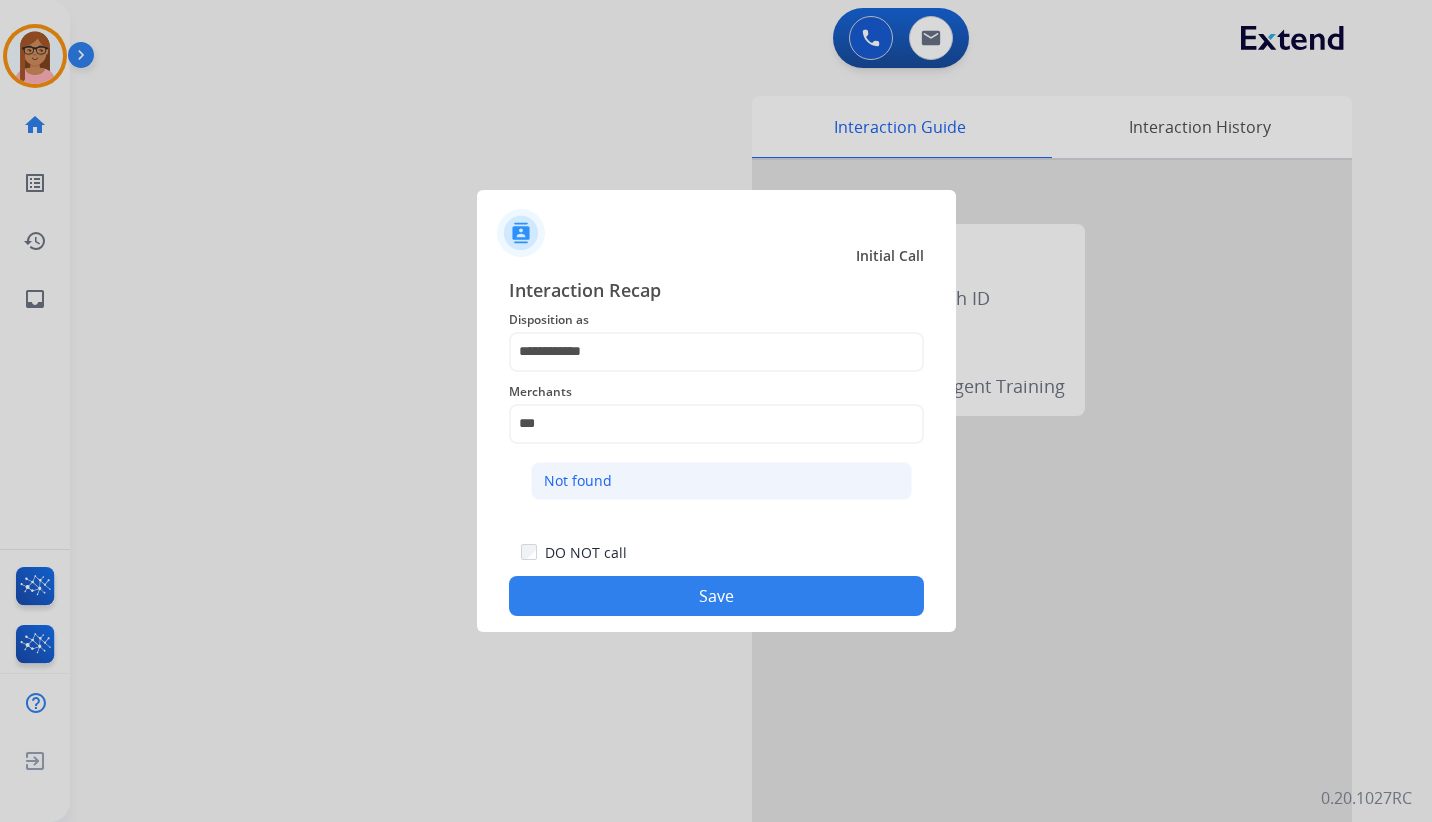 click on "Not found" 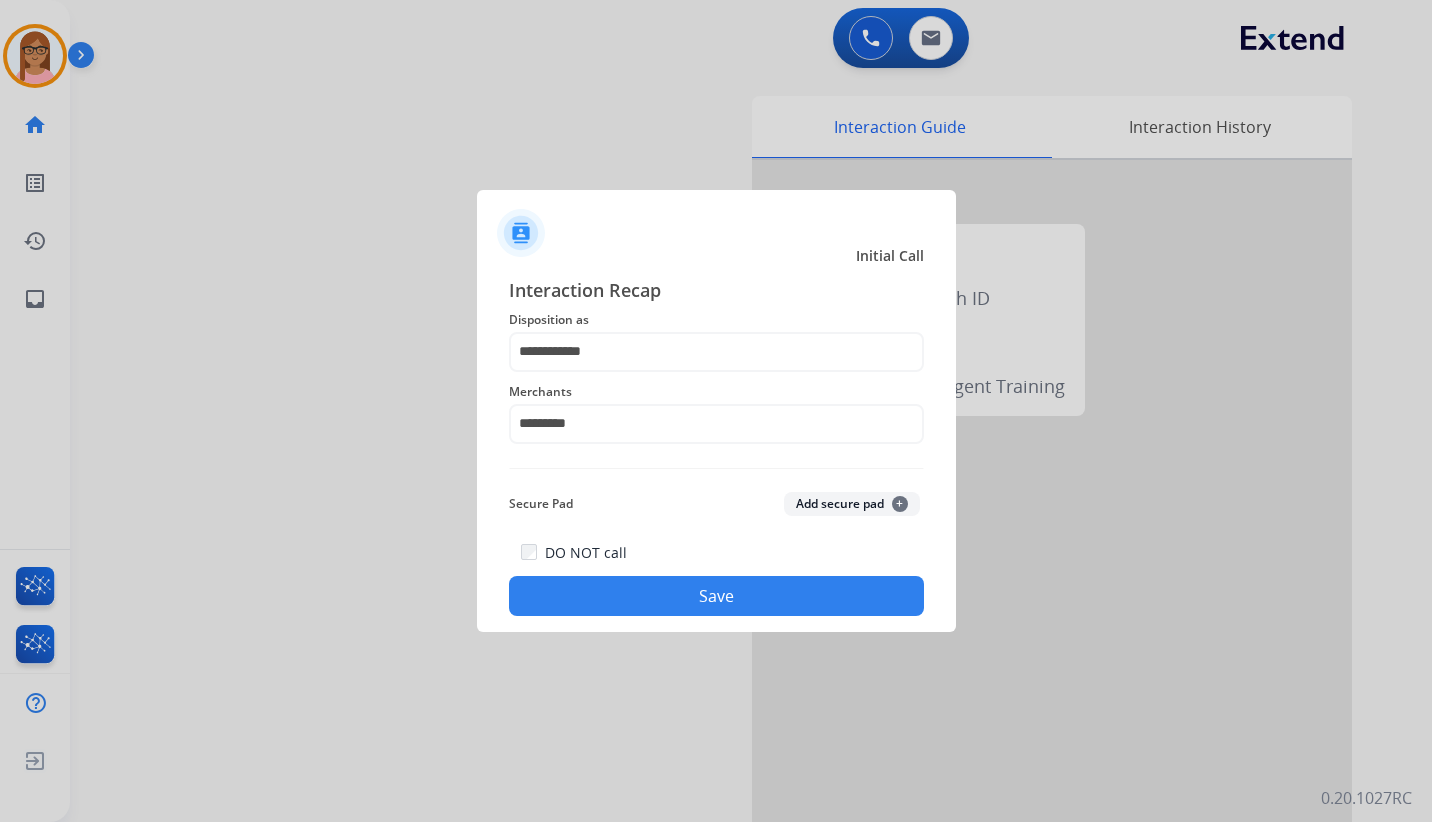 click on "Save" 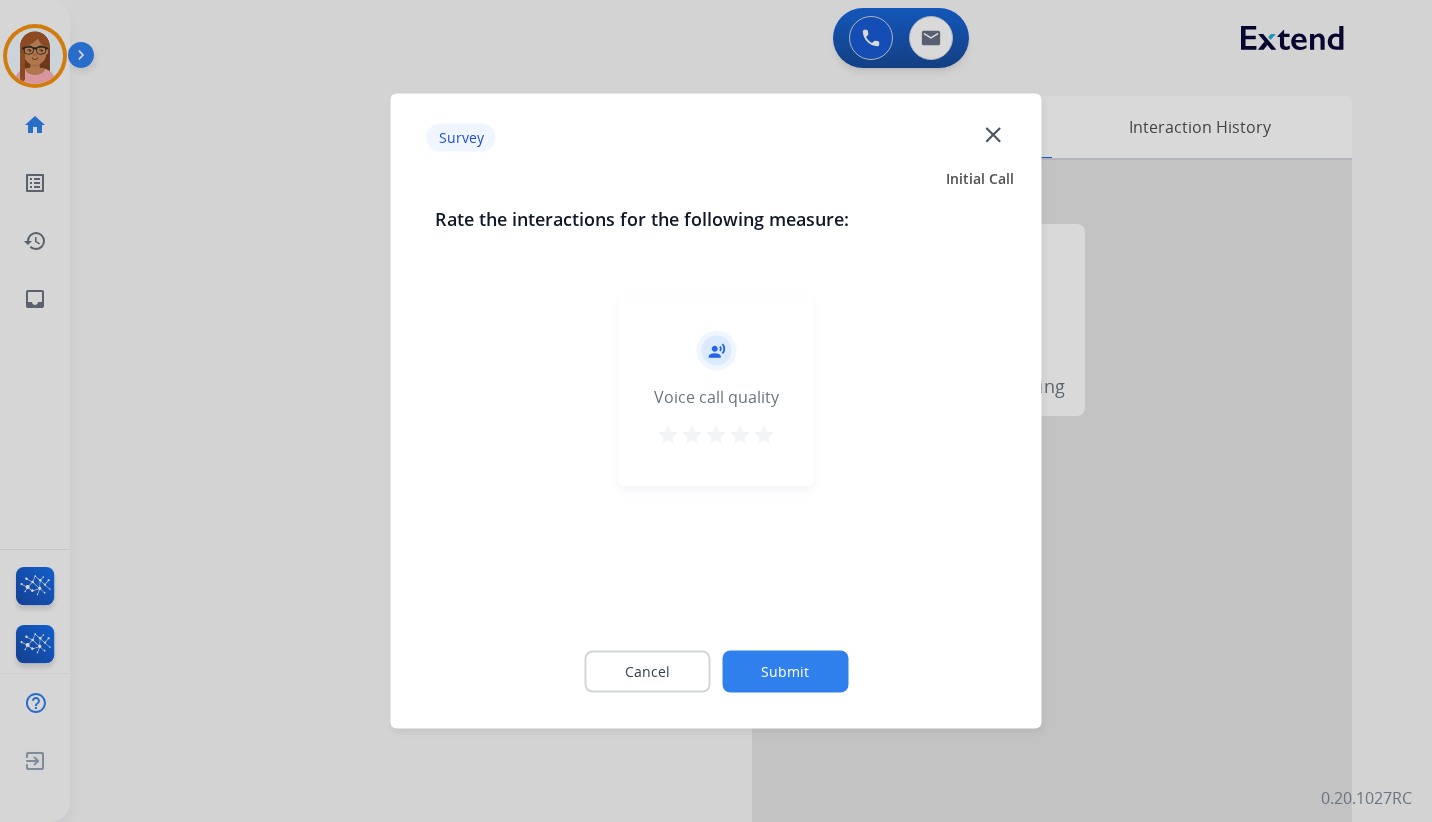 click on "star" at bounding box center (740, 435) 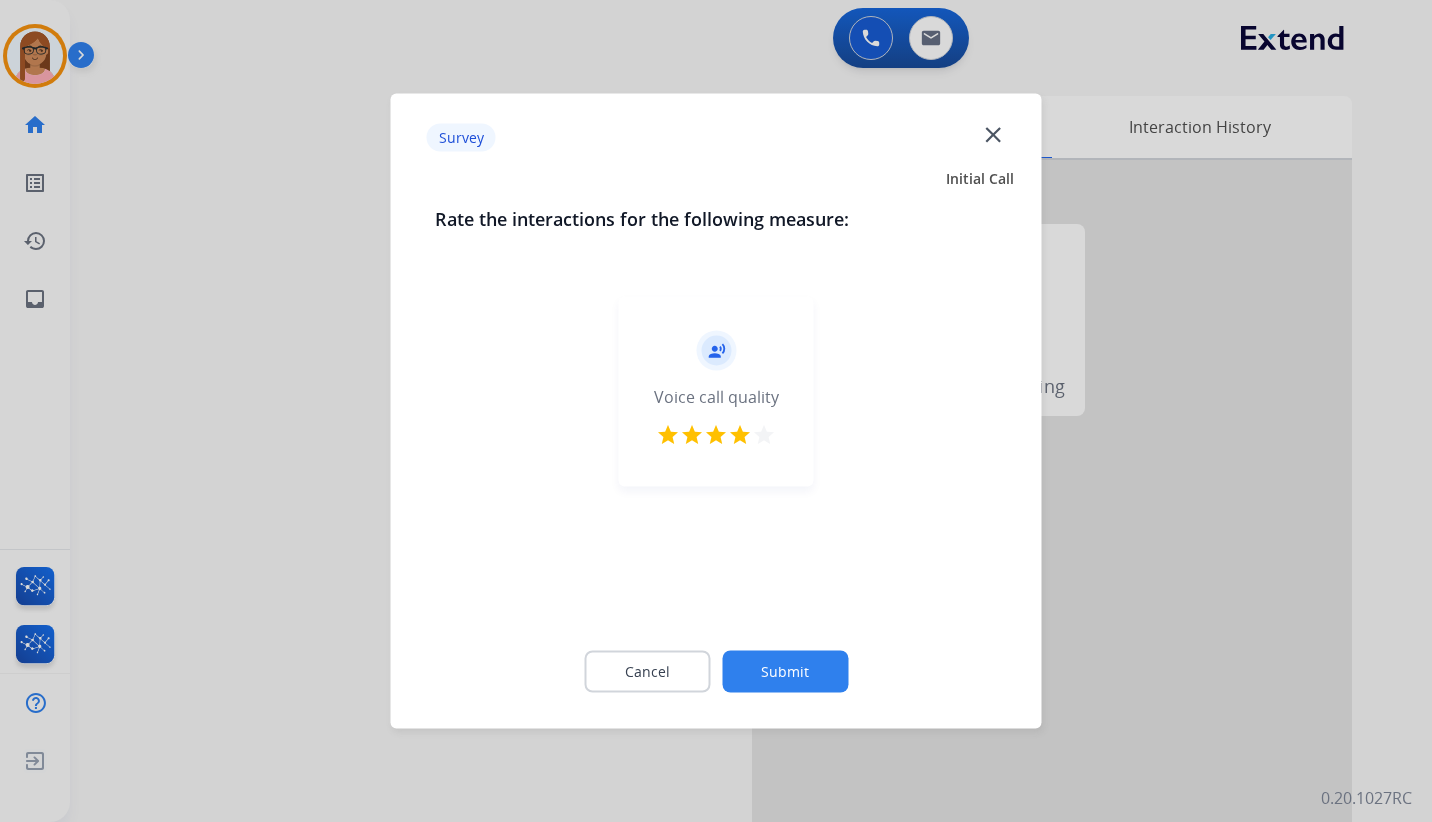 click on "Submit" 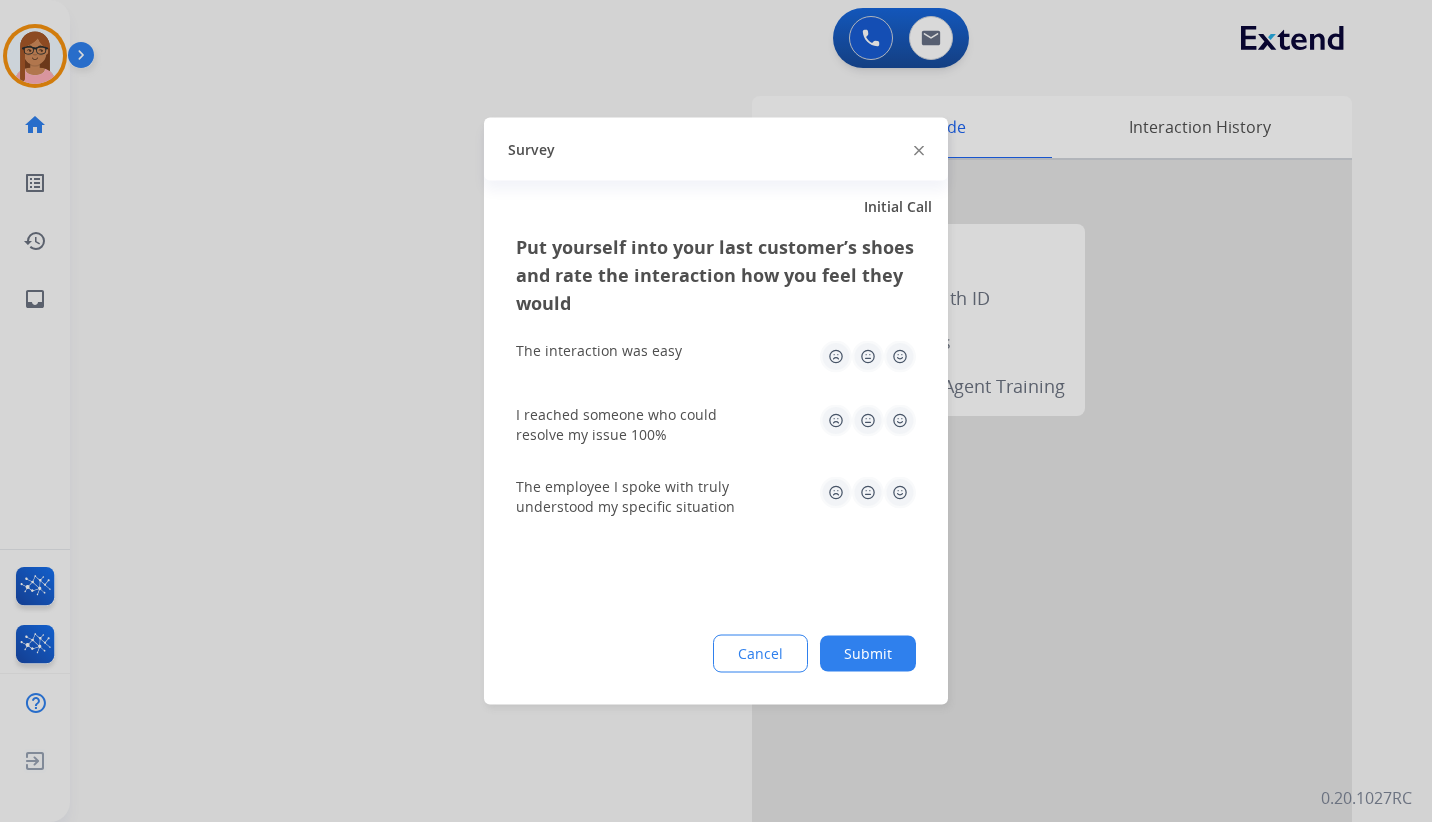click 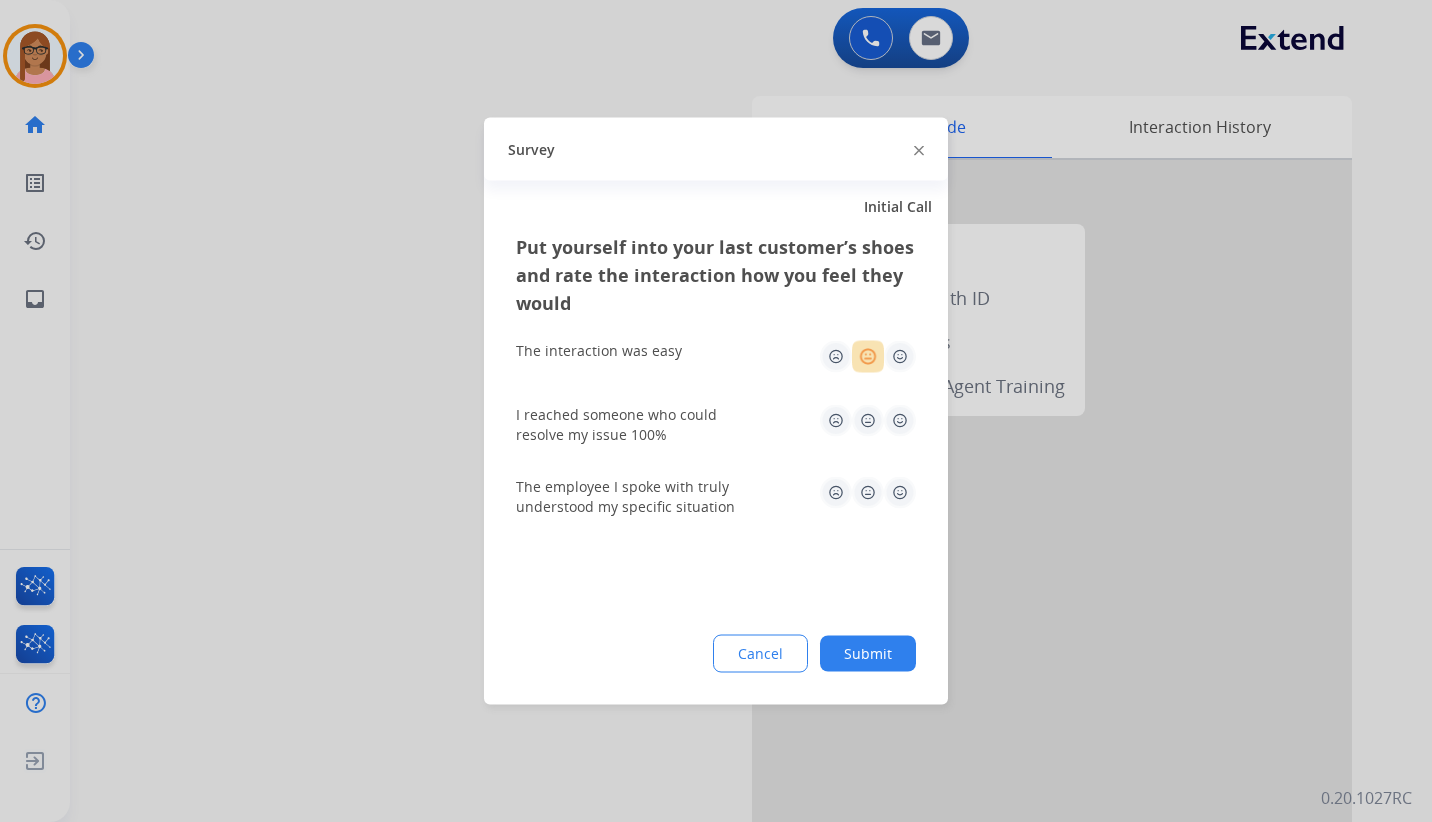 click 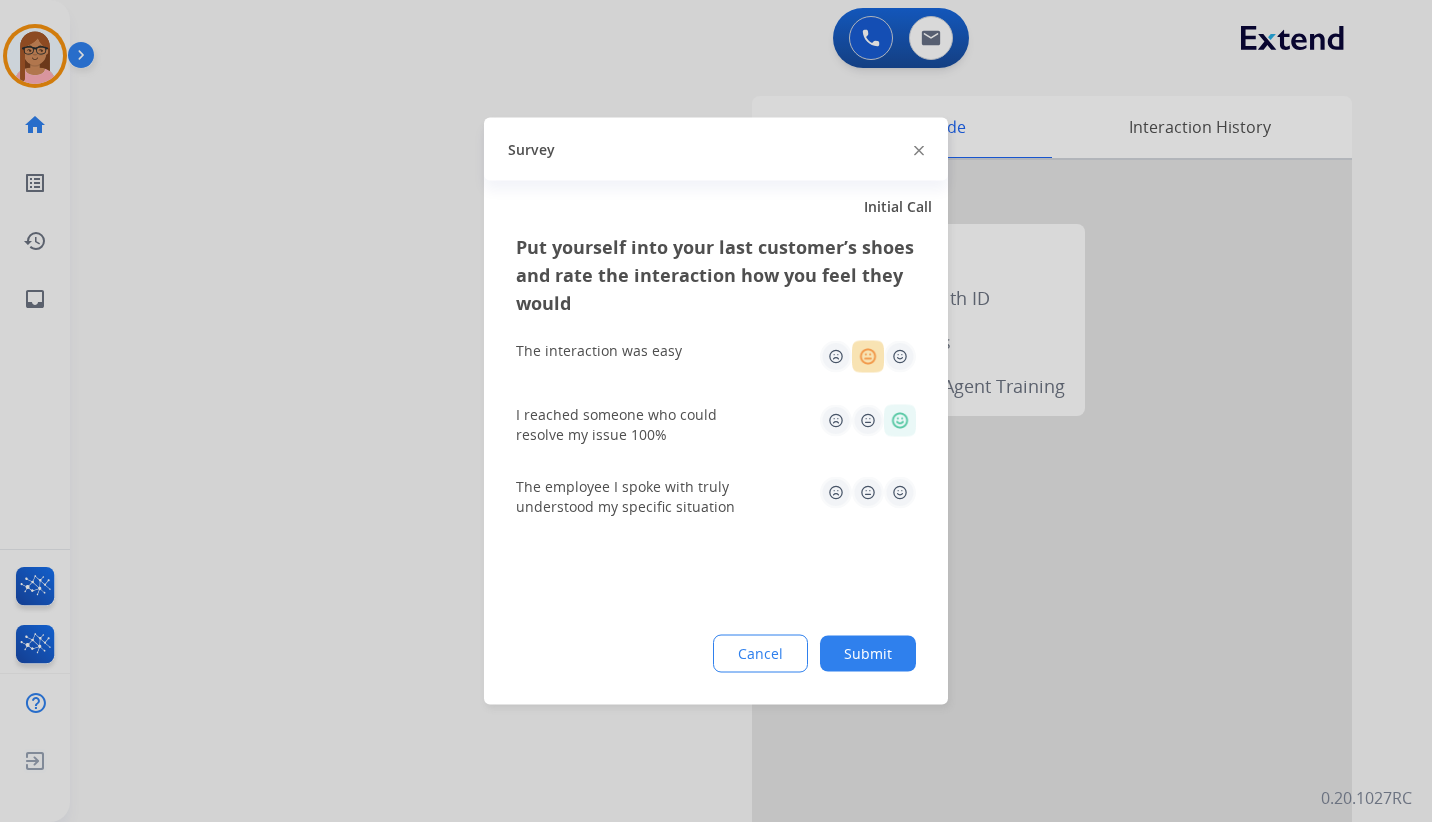 click 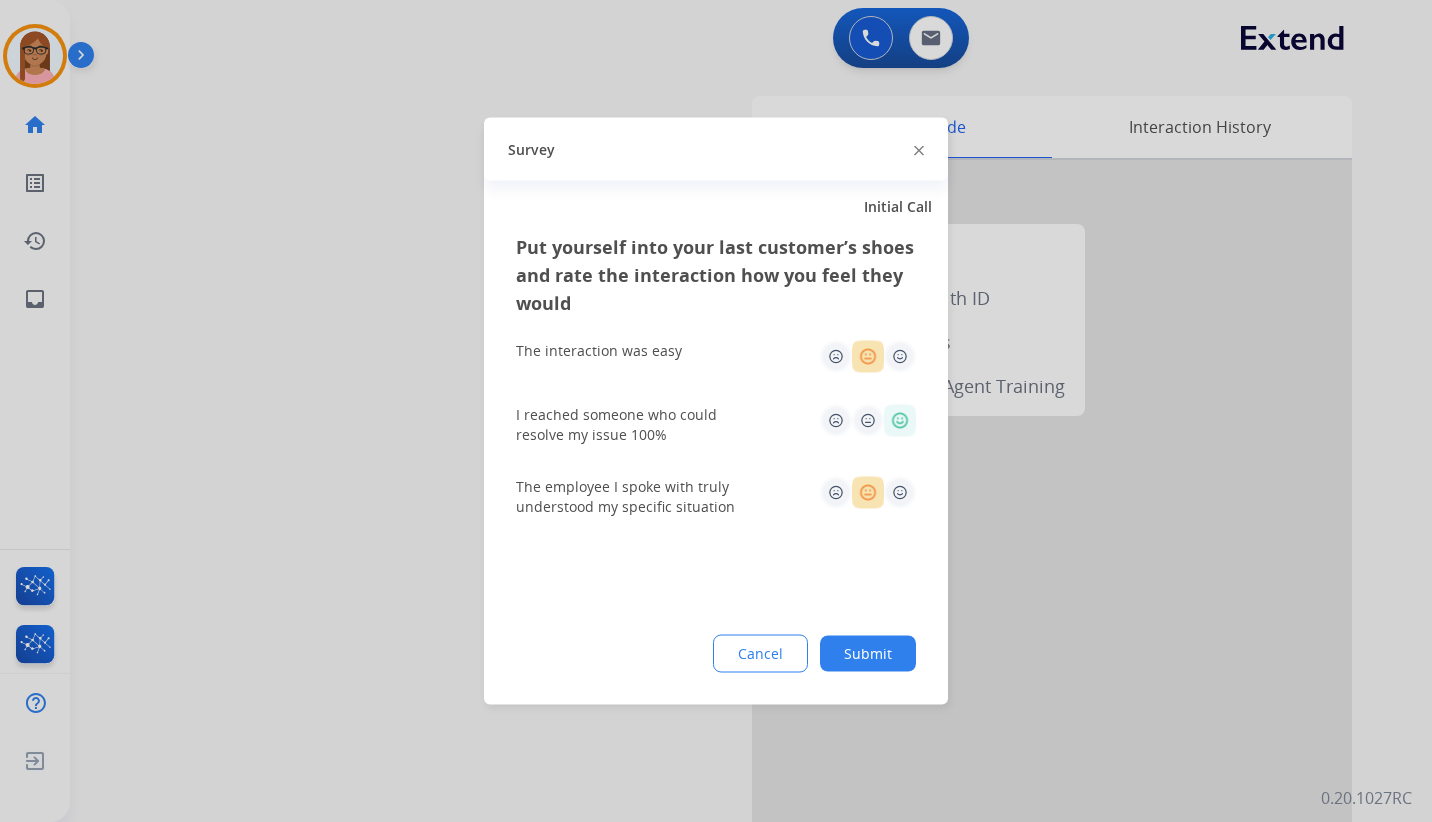 click 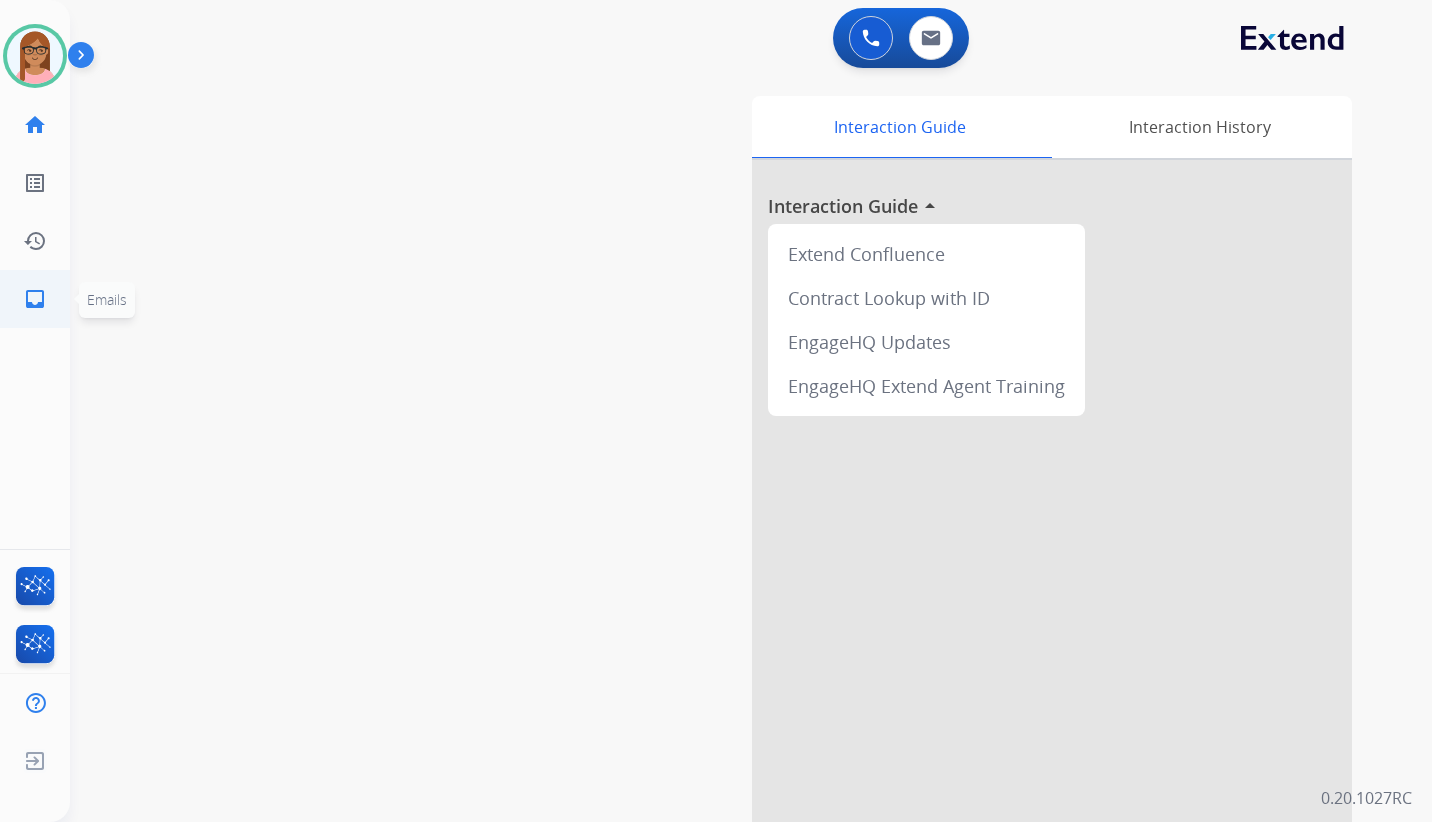 click on "inbox" 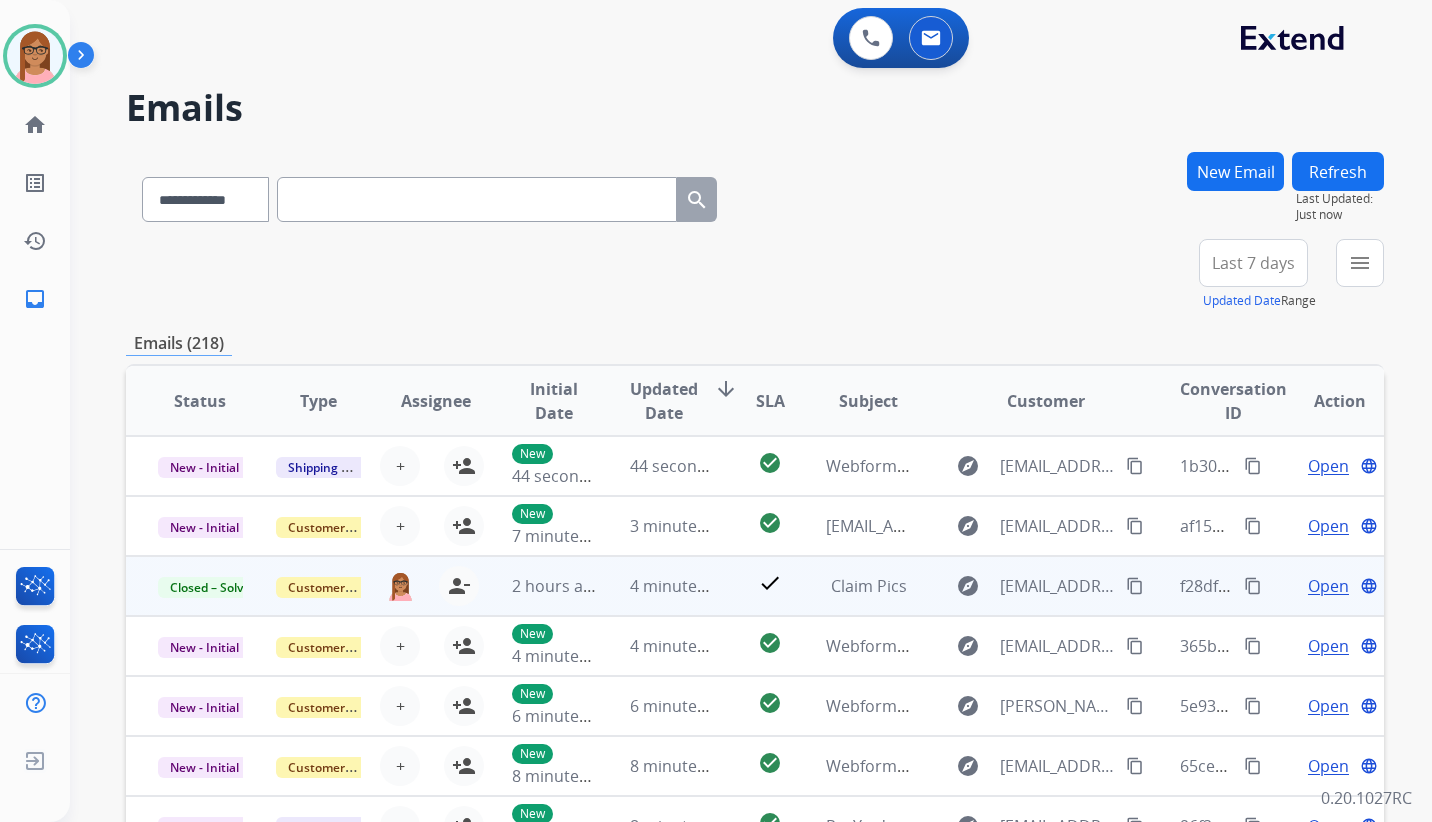 click on "Open" at bounding box center [1328, 586] 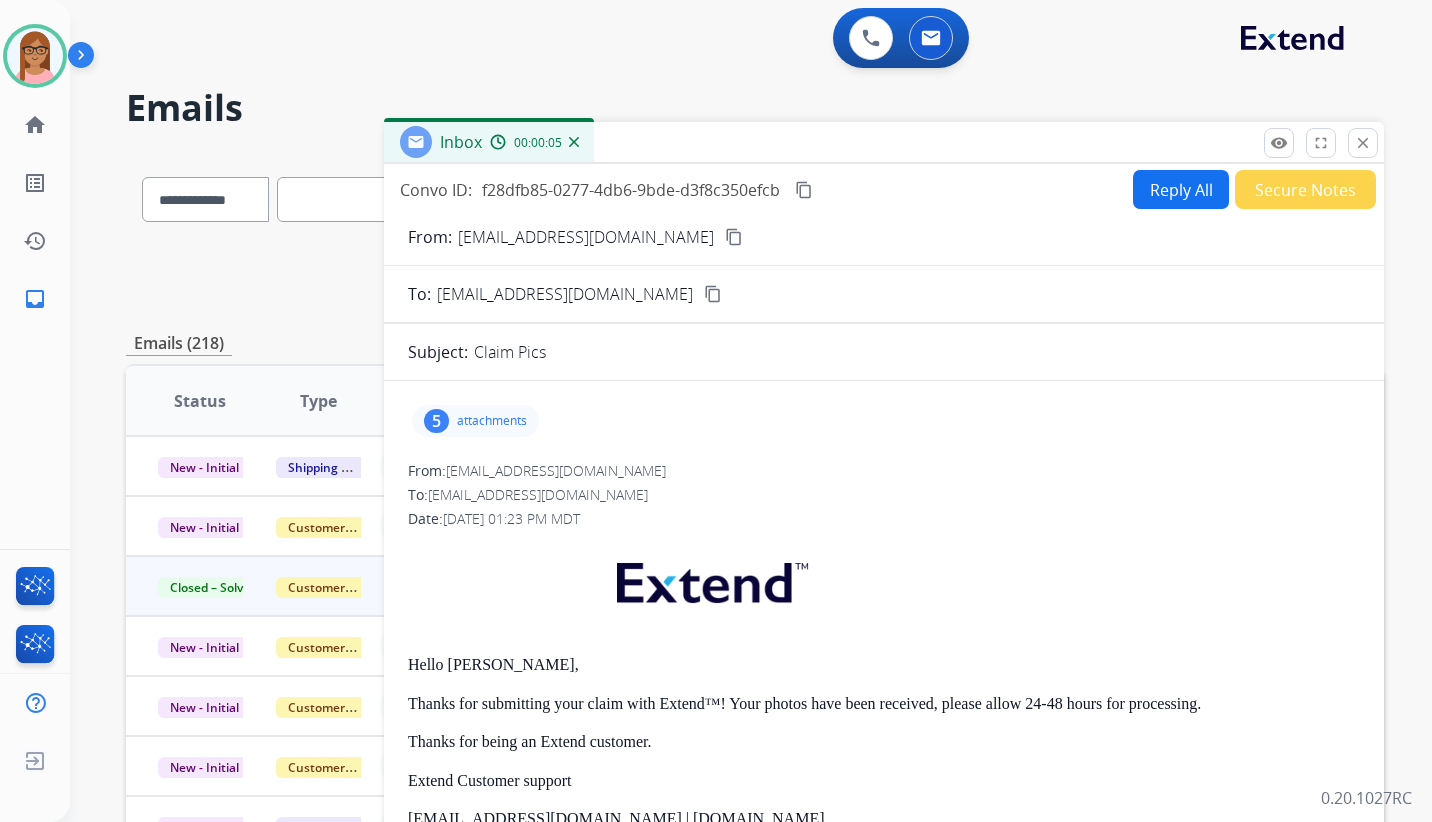 click on "attachments" at bounding box center [492, 421] 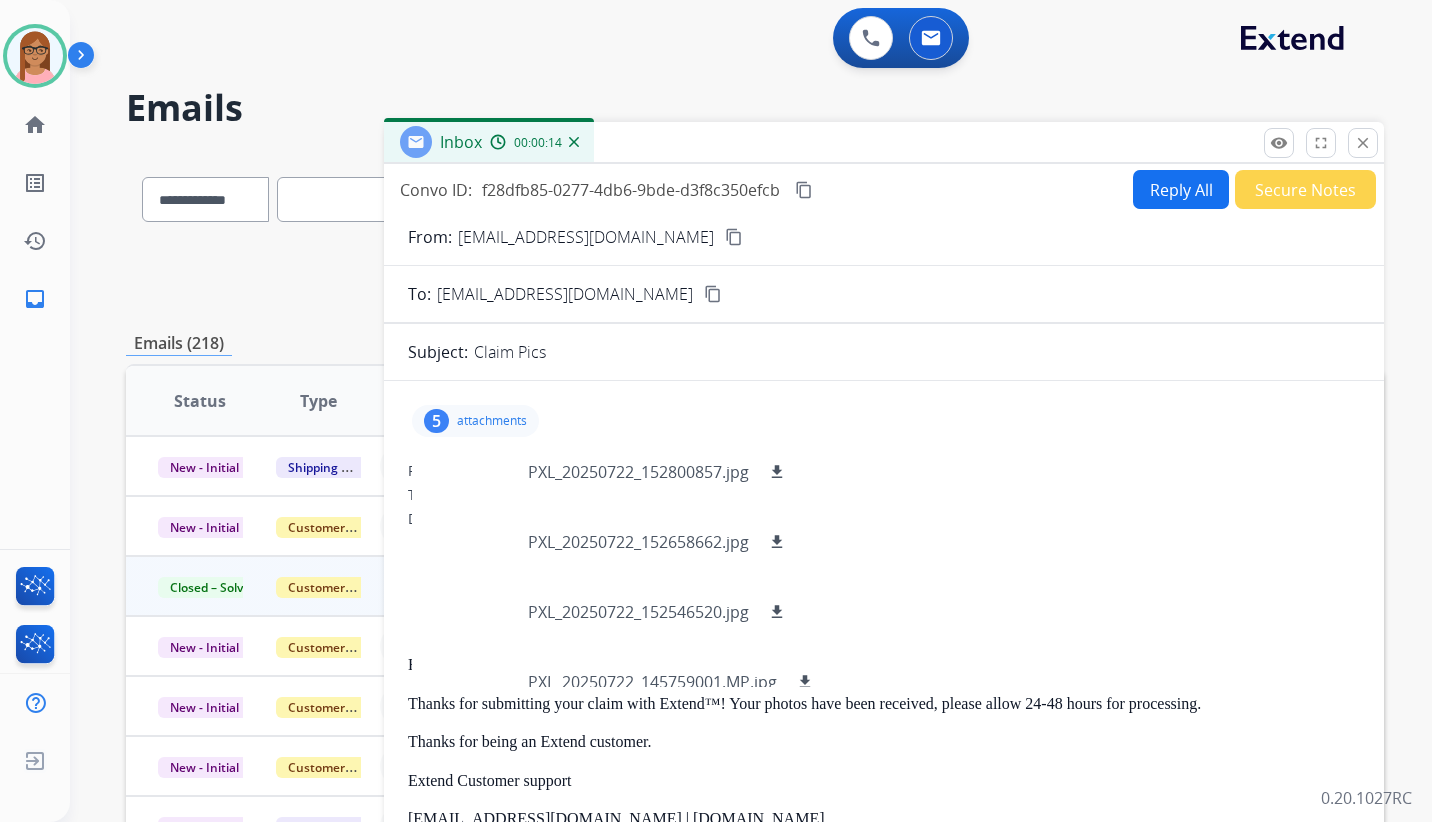 click on "**********" at bounding box center [751, 411] 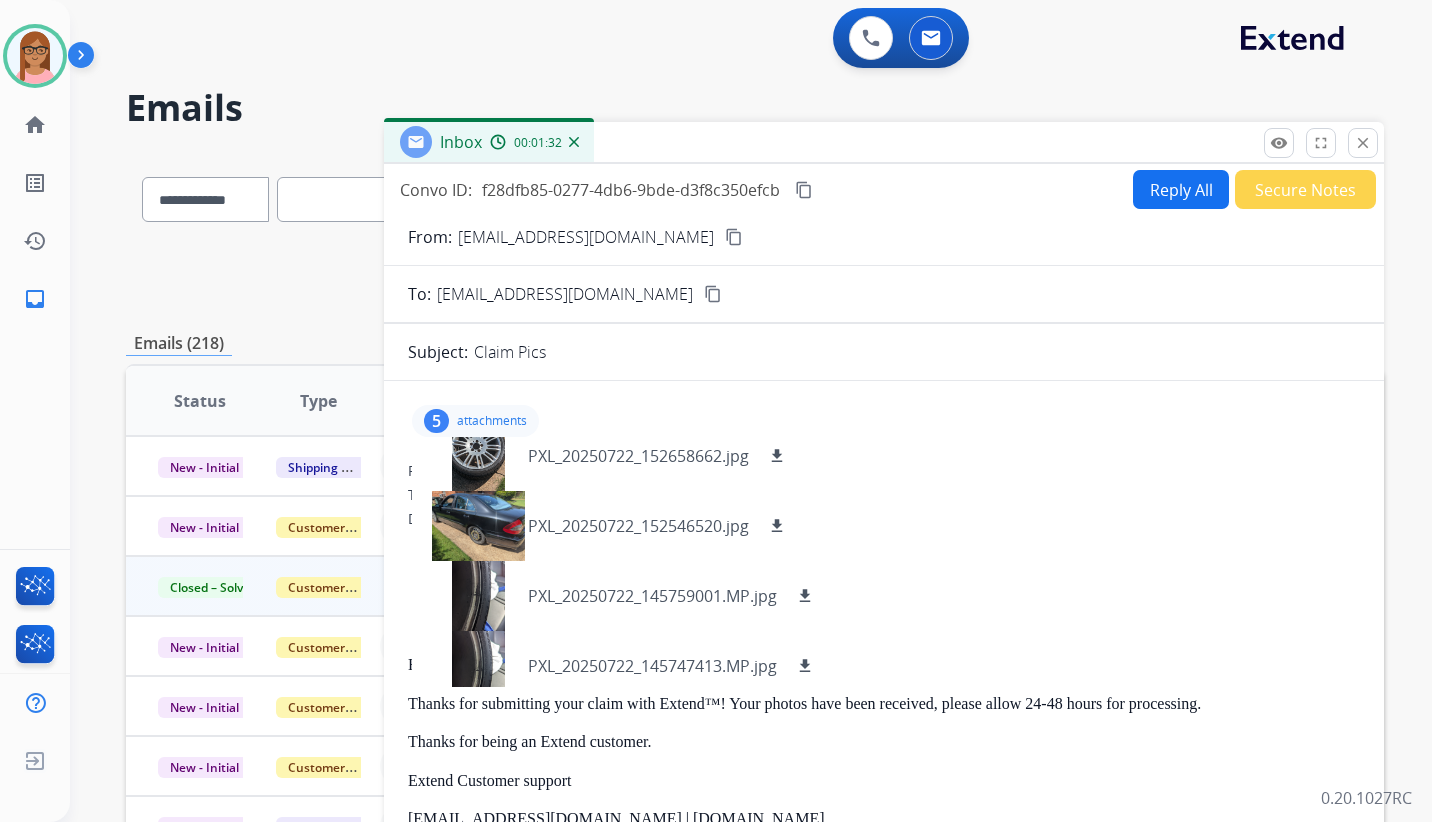 scroll, scrollTop: 100, scrollLeft: 0, axis: vertical 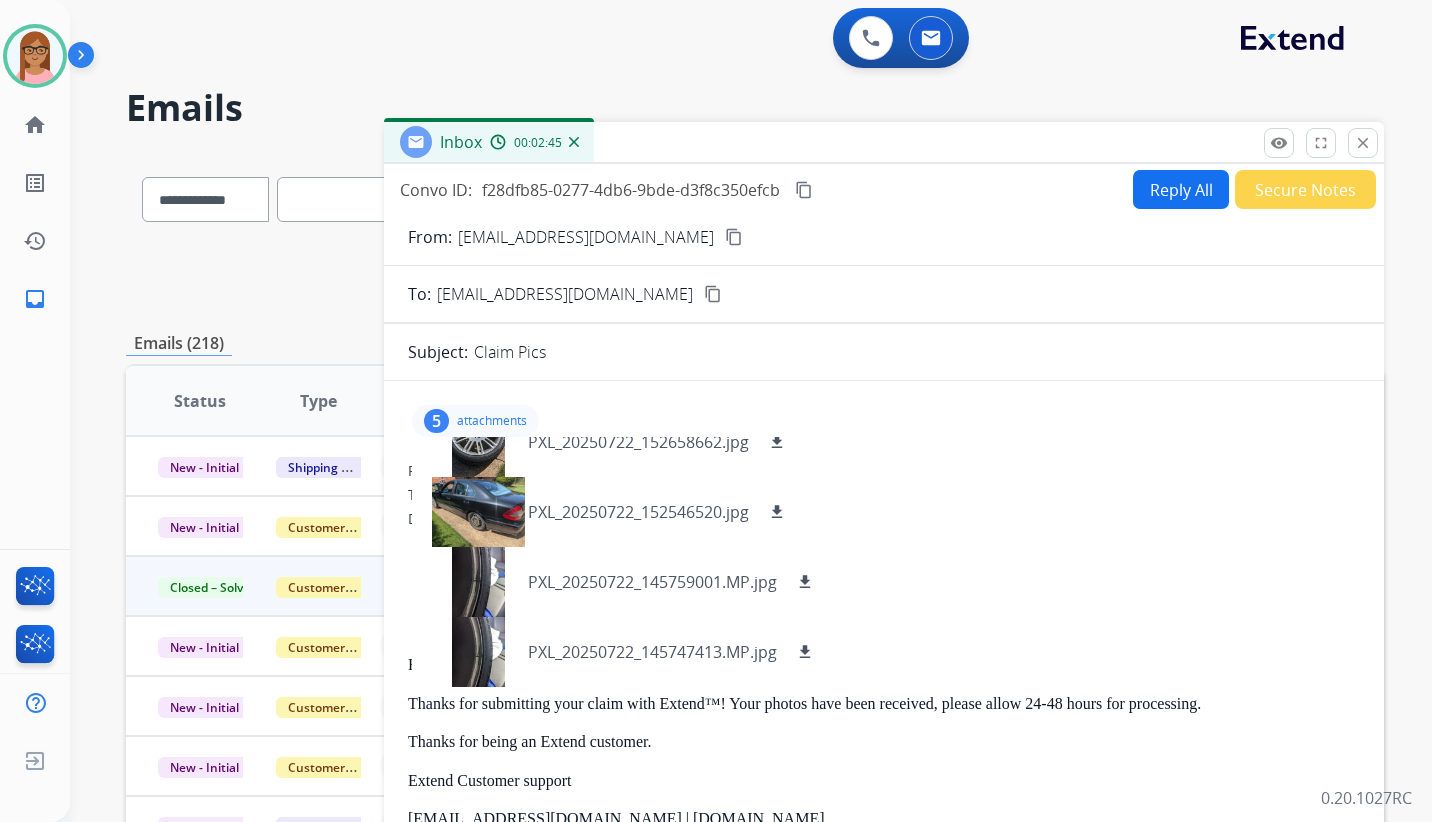 click on "content_copy" at bounding box center (804, 190) 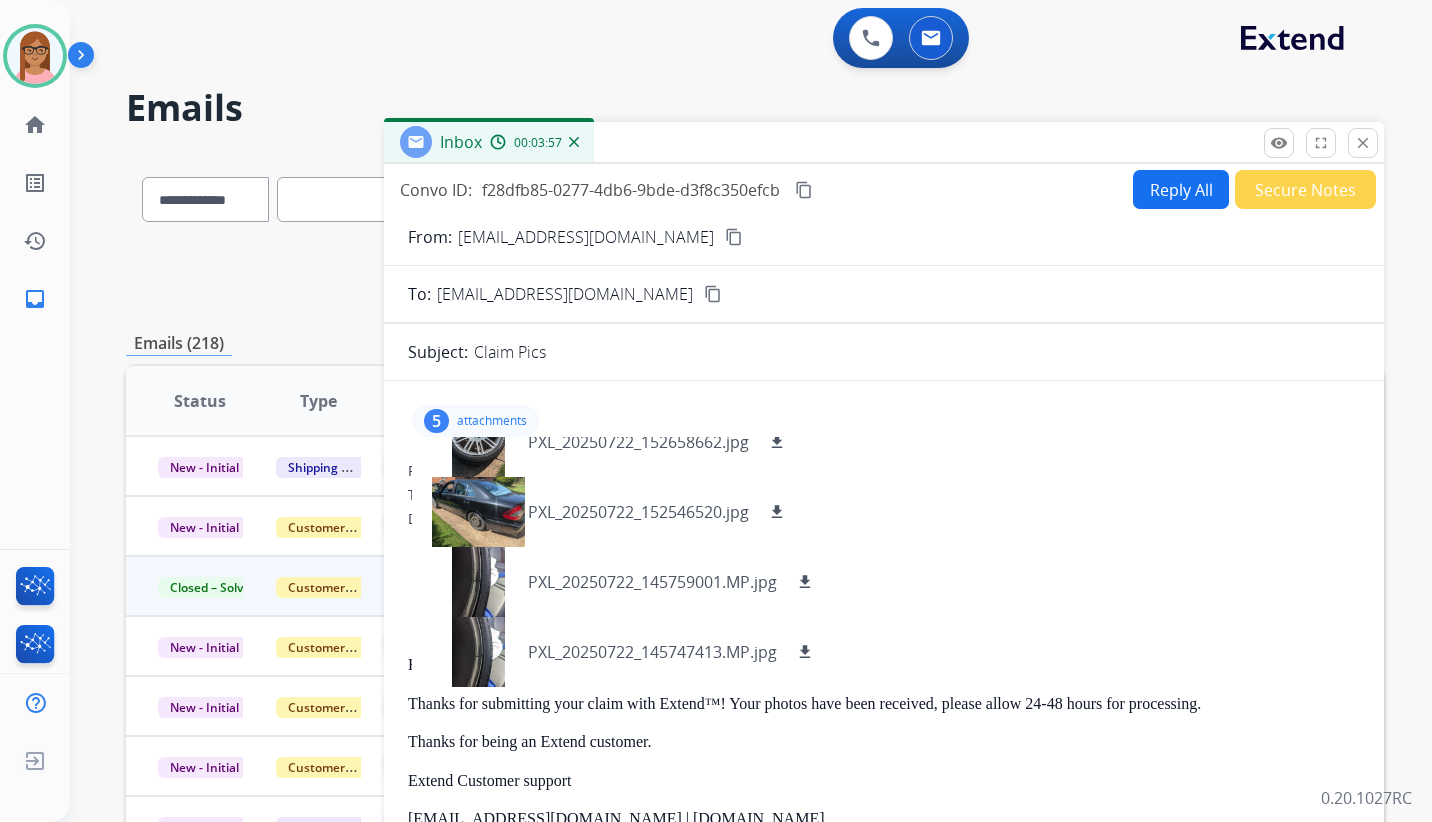 click on "Reply All" at bounding box center [1181, 189] 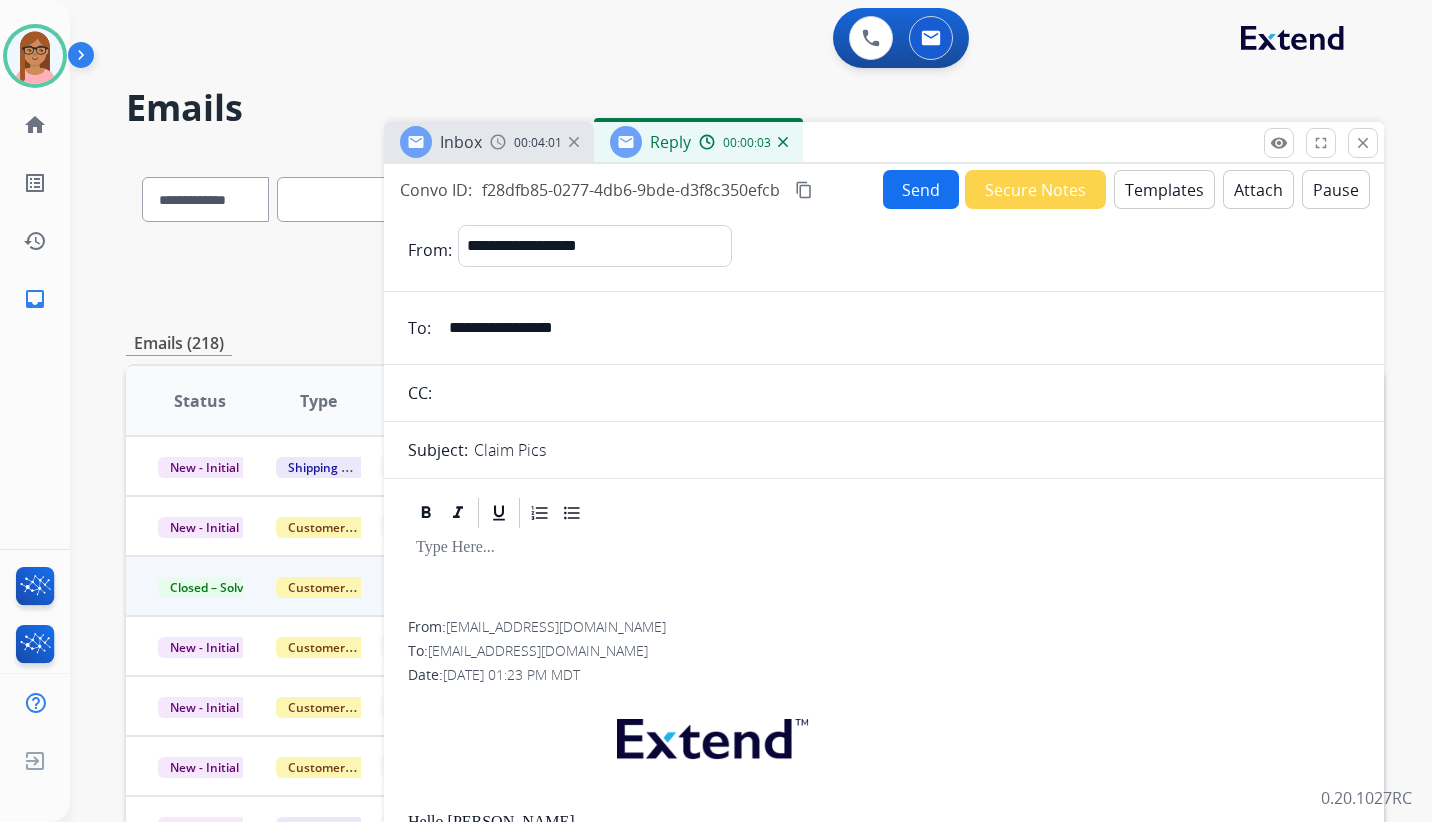 click on "Templates" at bounding box center [1164, 189] 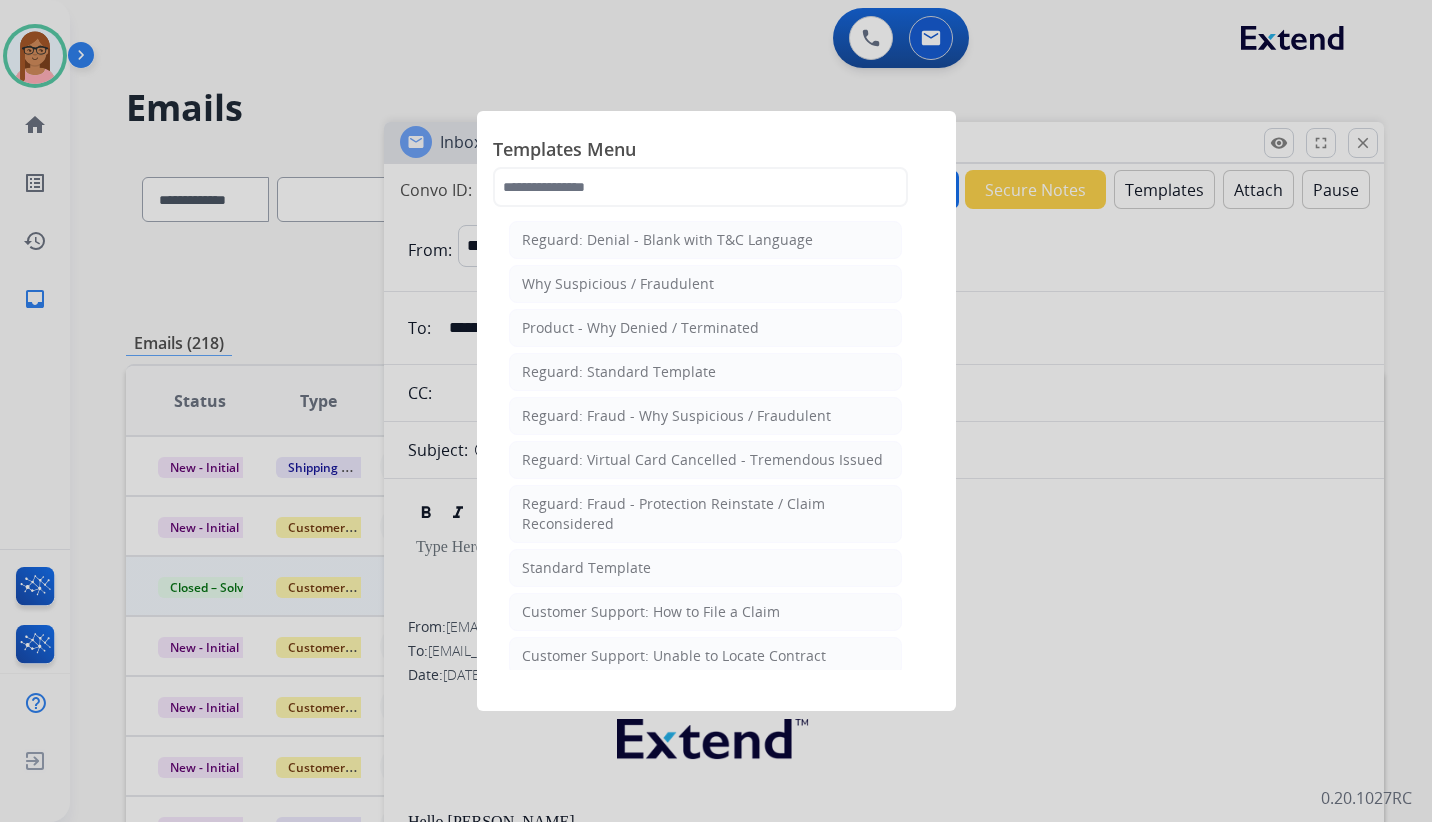 click 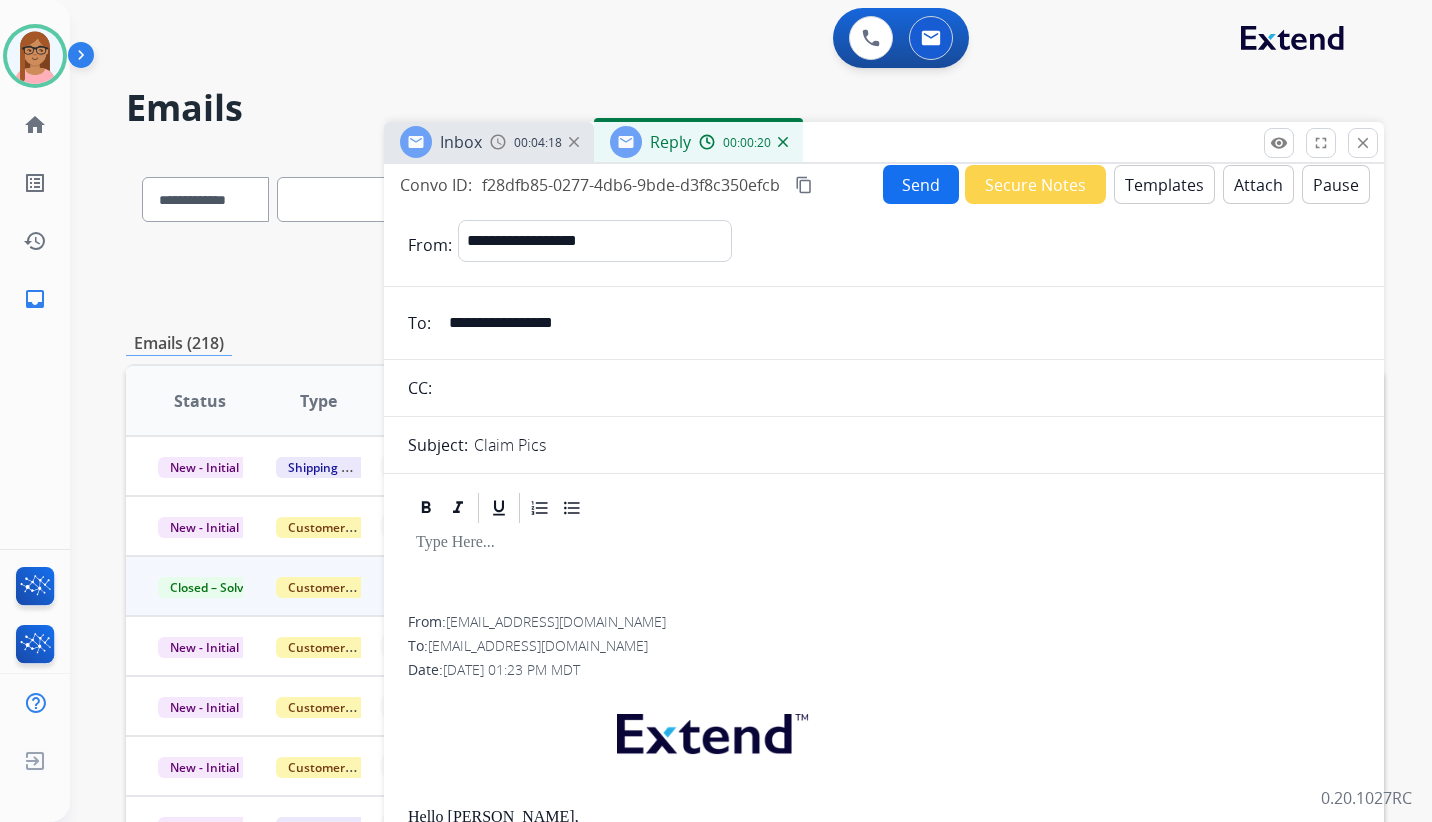 scroll, scrollTop: 0, scrollLeft: 0, axis: both 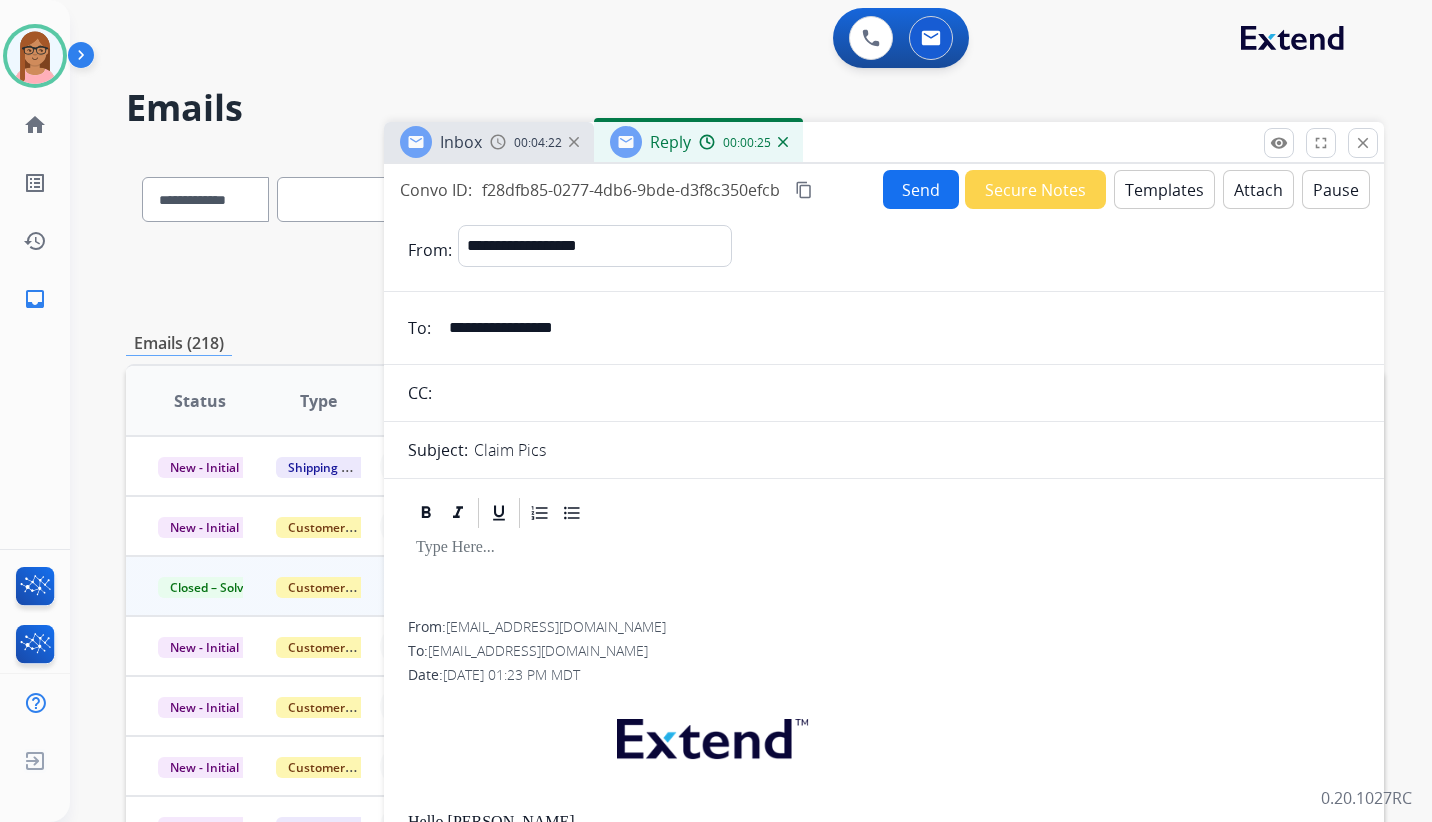 click on "content_copy" at bounding box center (804, 190) 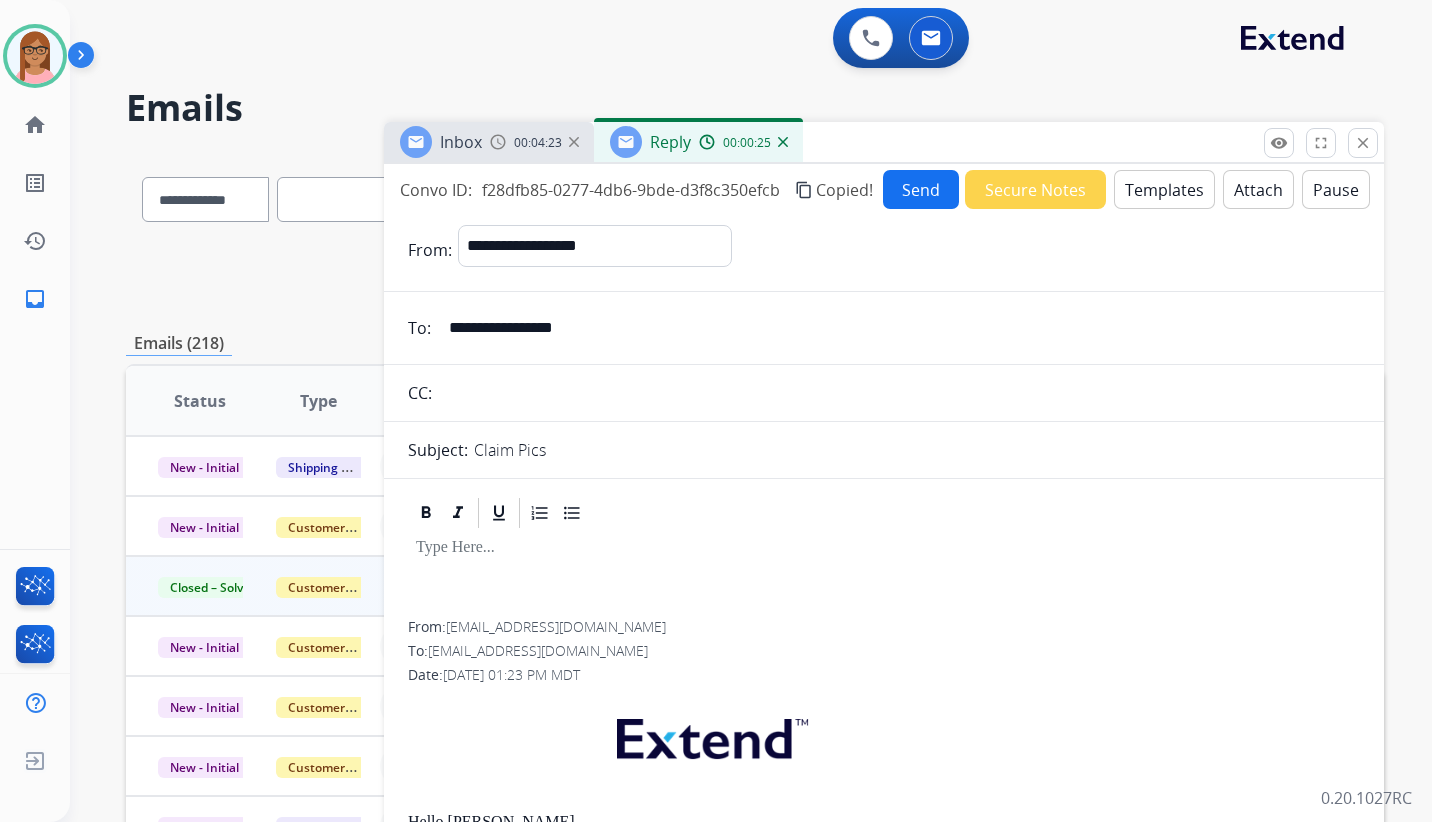 click on "Send" at bounding box center (921, 189) 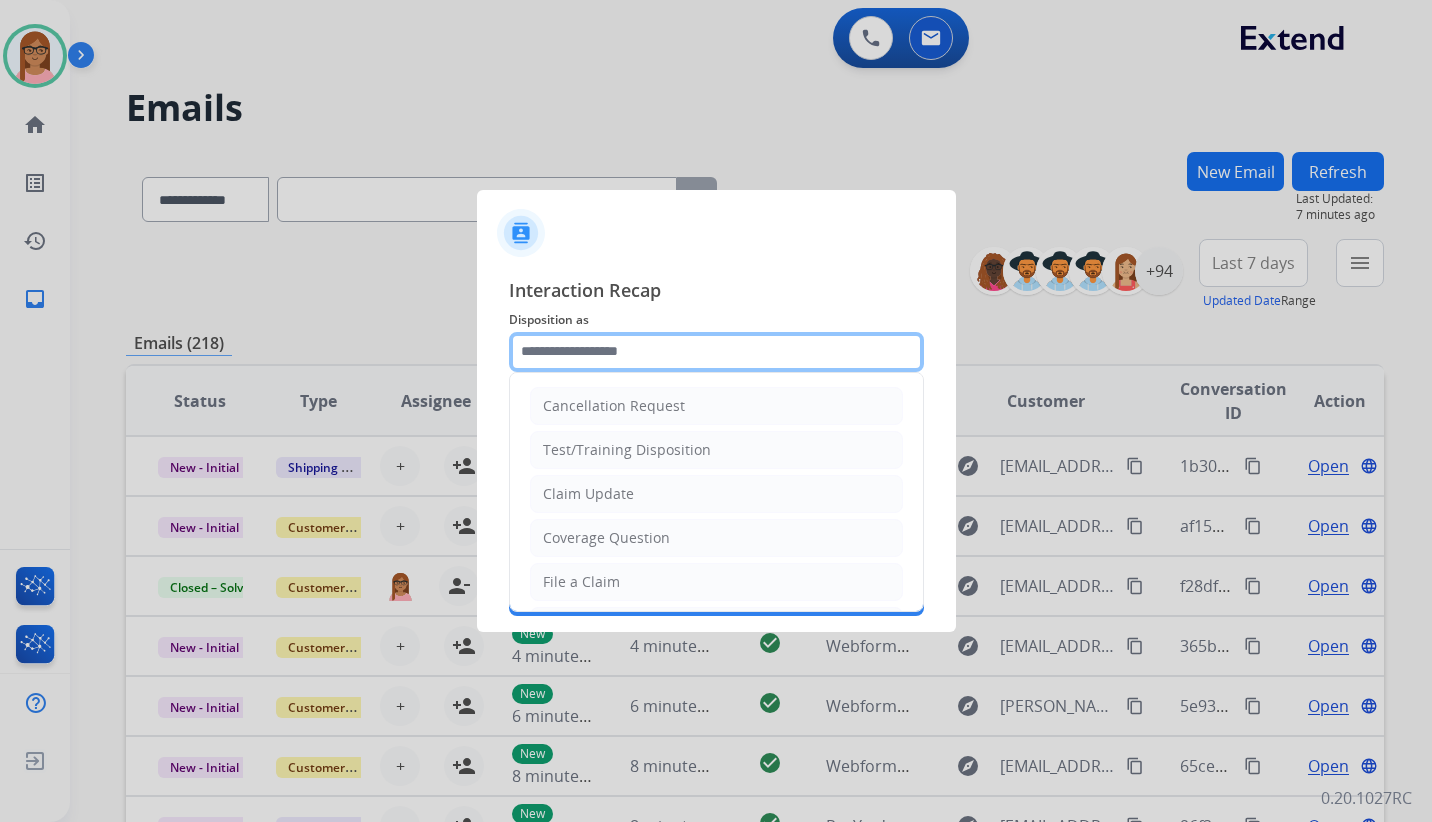 click 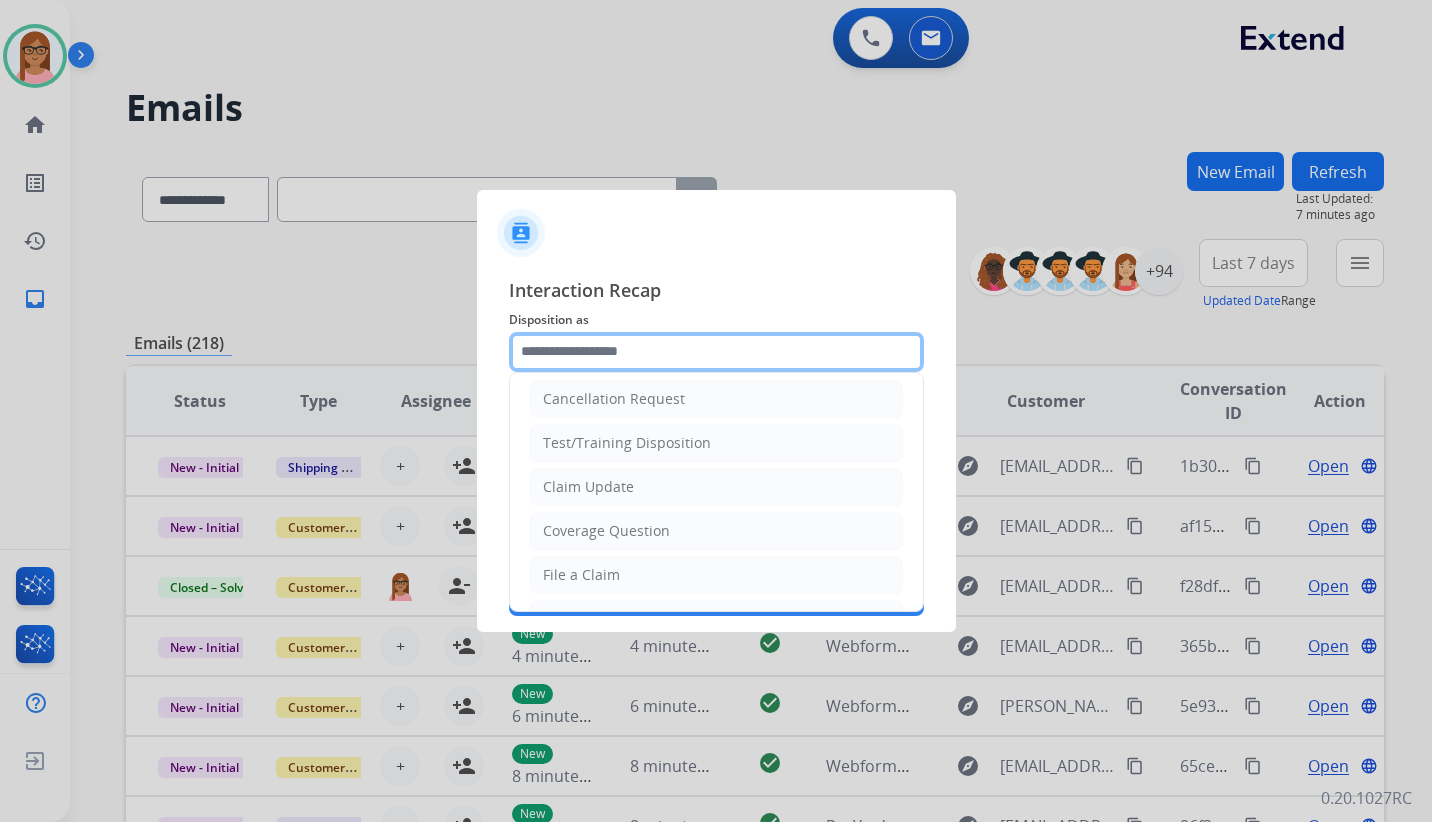 scroll, scrollTop: 0, scrollLeft: 0, axis: both 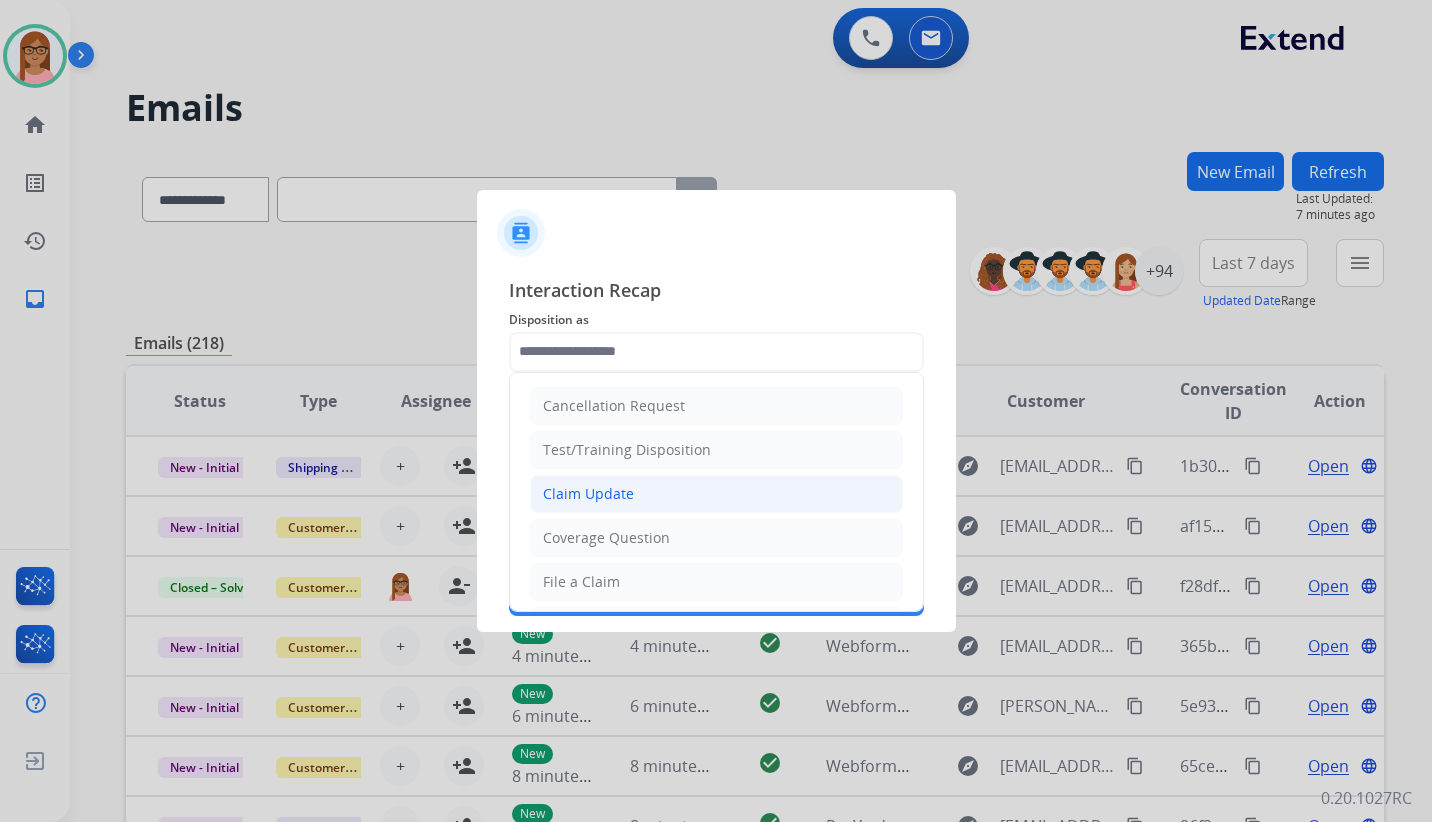 click on "Claim Update" 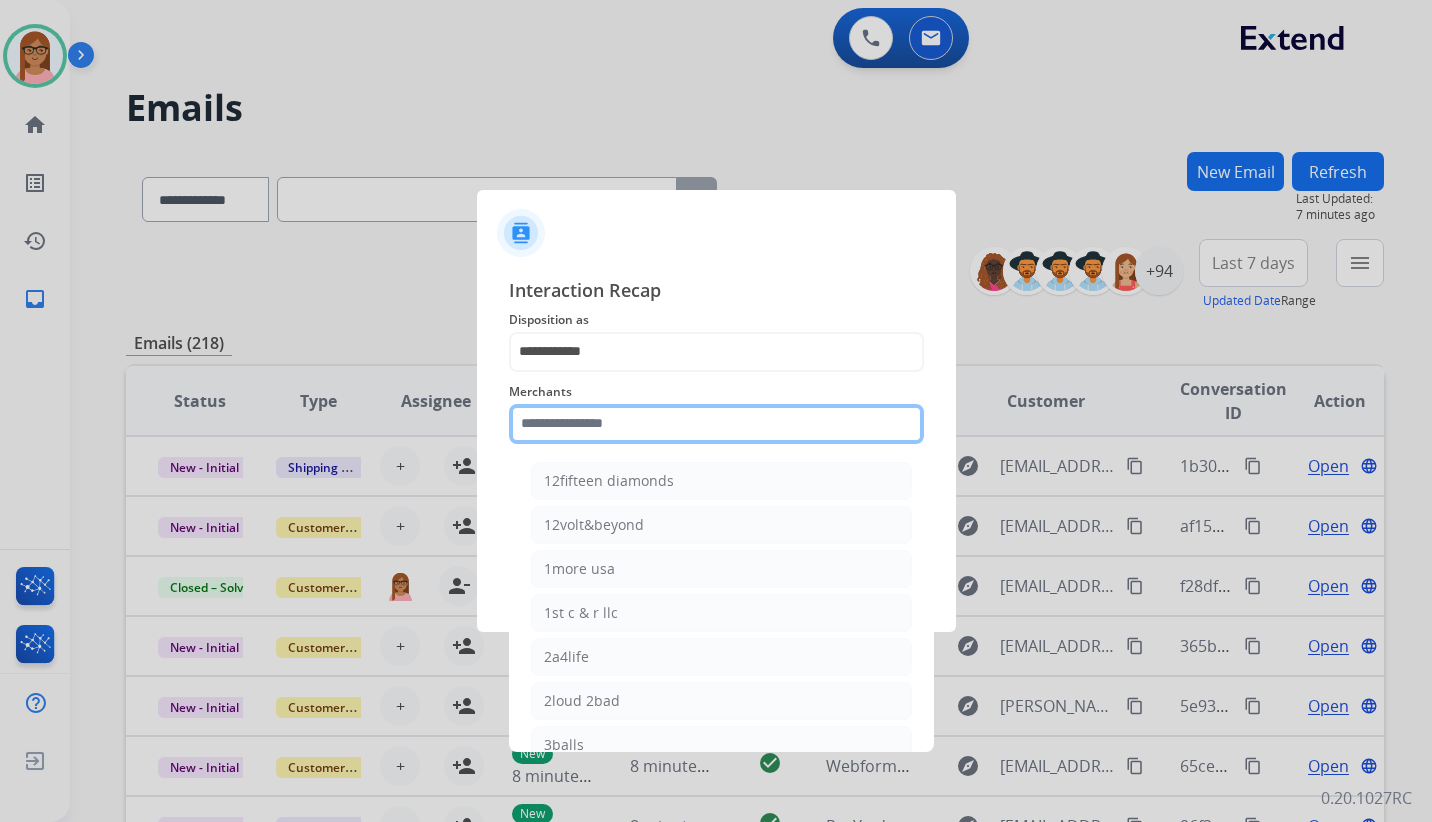 click 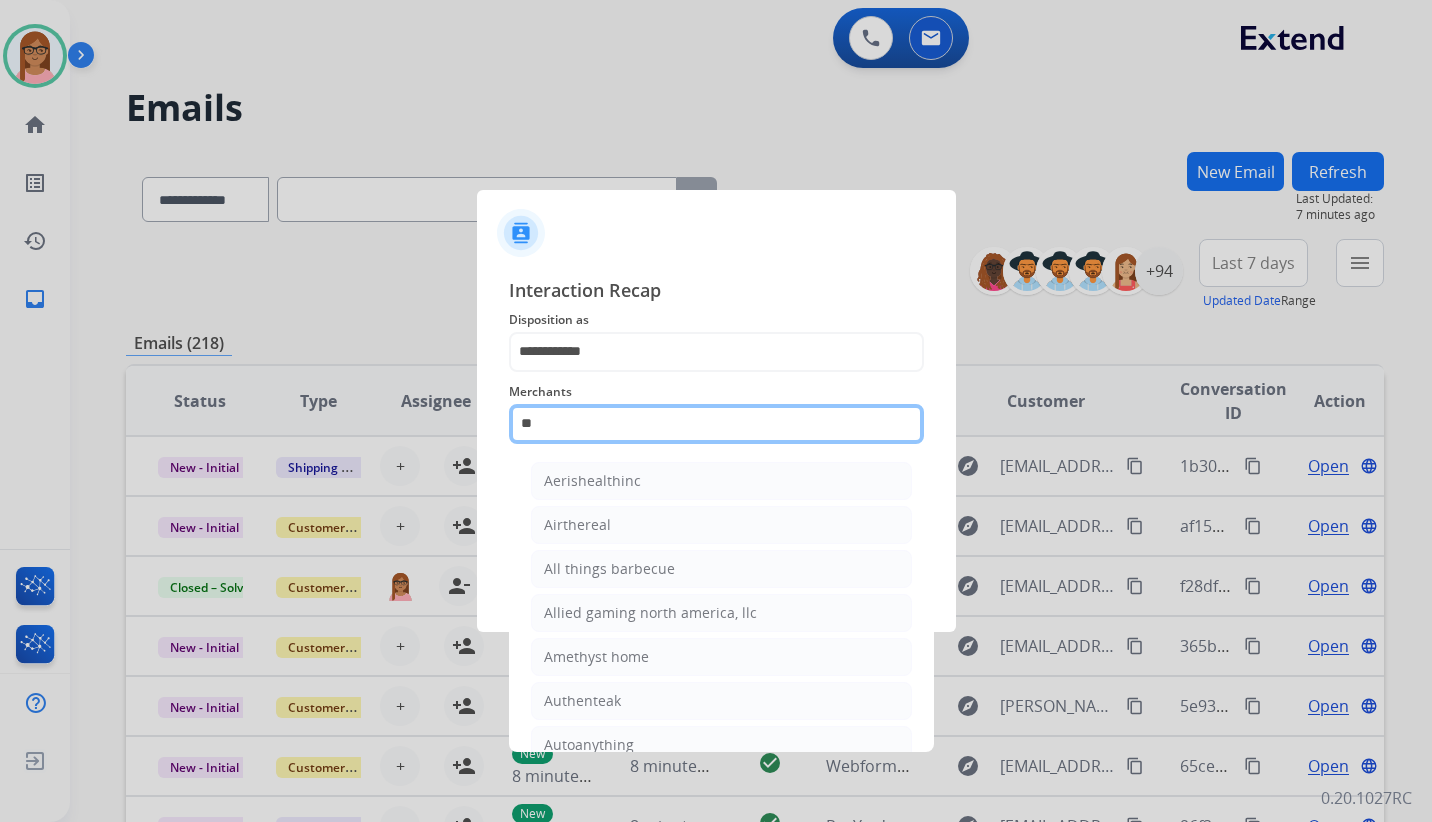 type on "*" 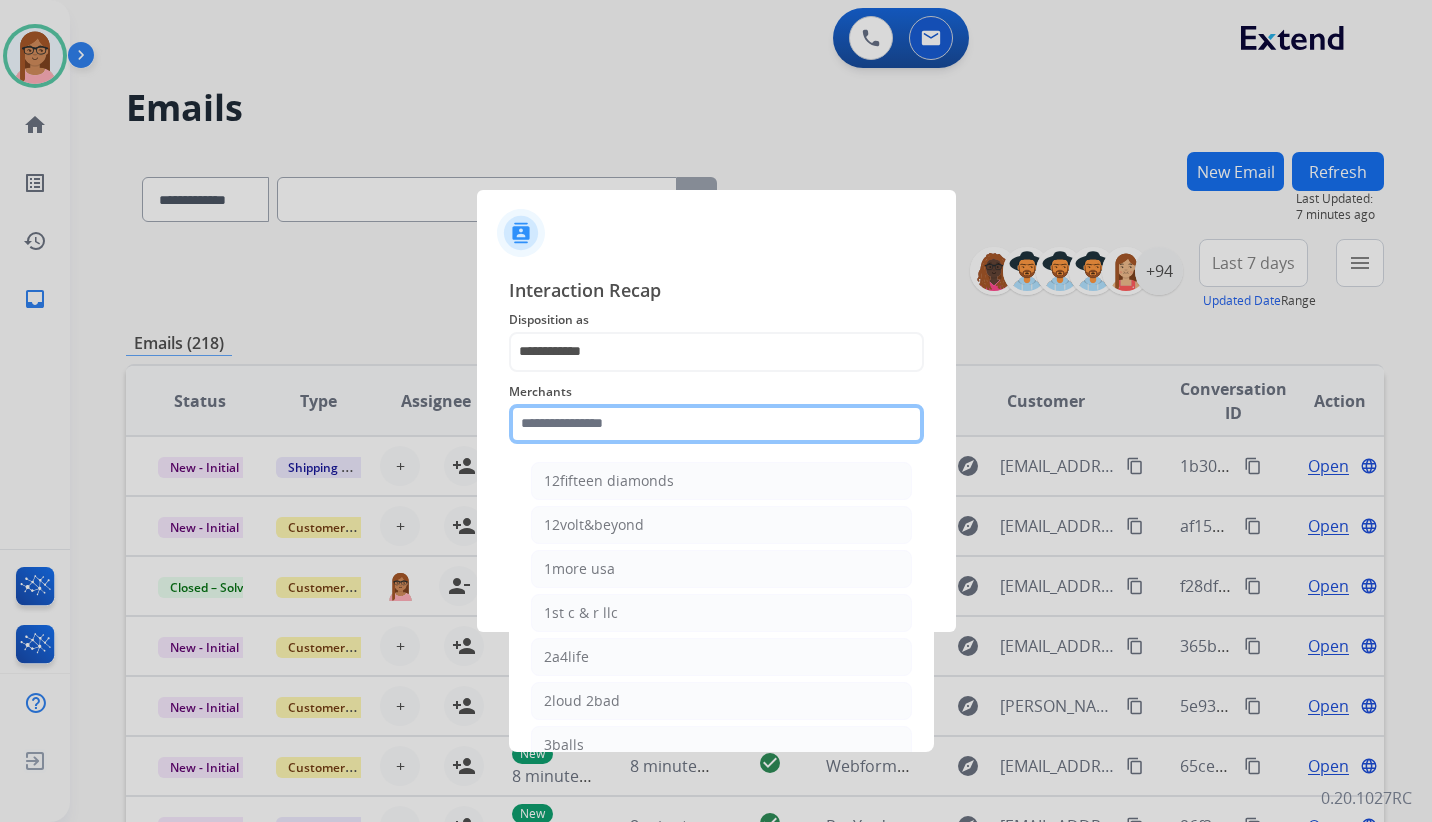 type on "*" 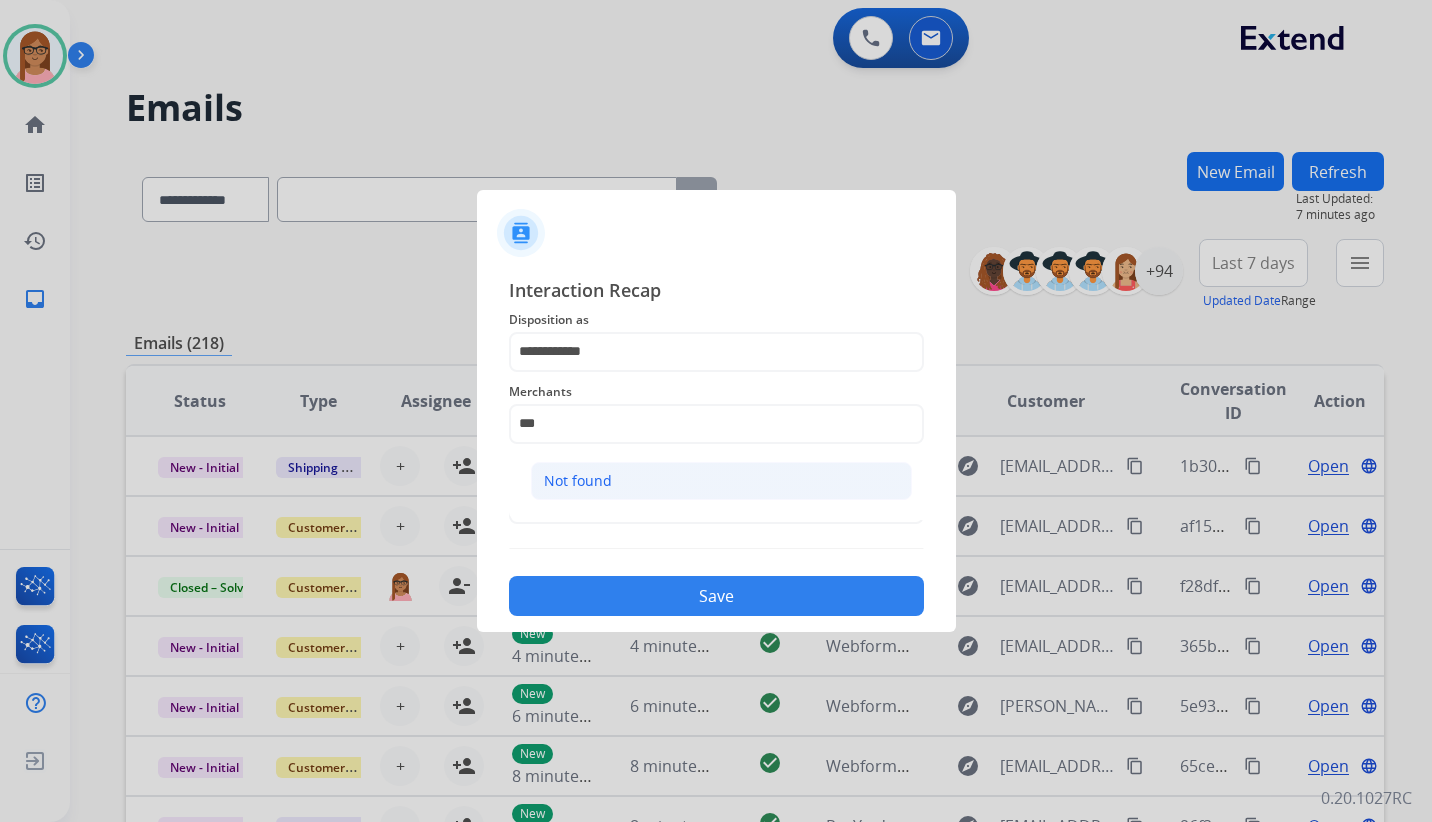 click on "Not found" 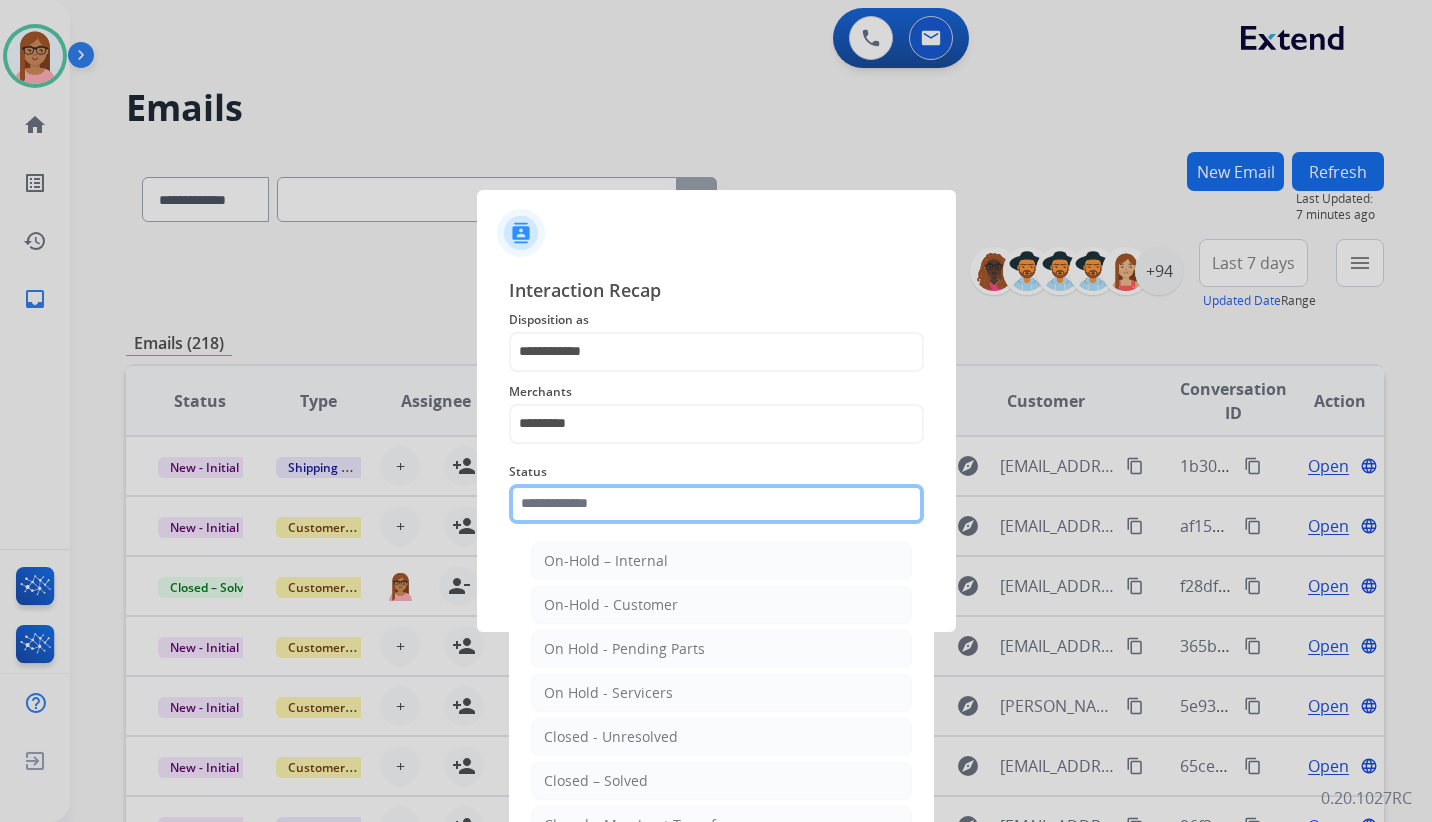 click 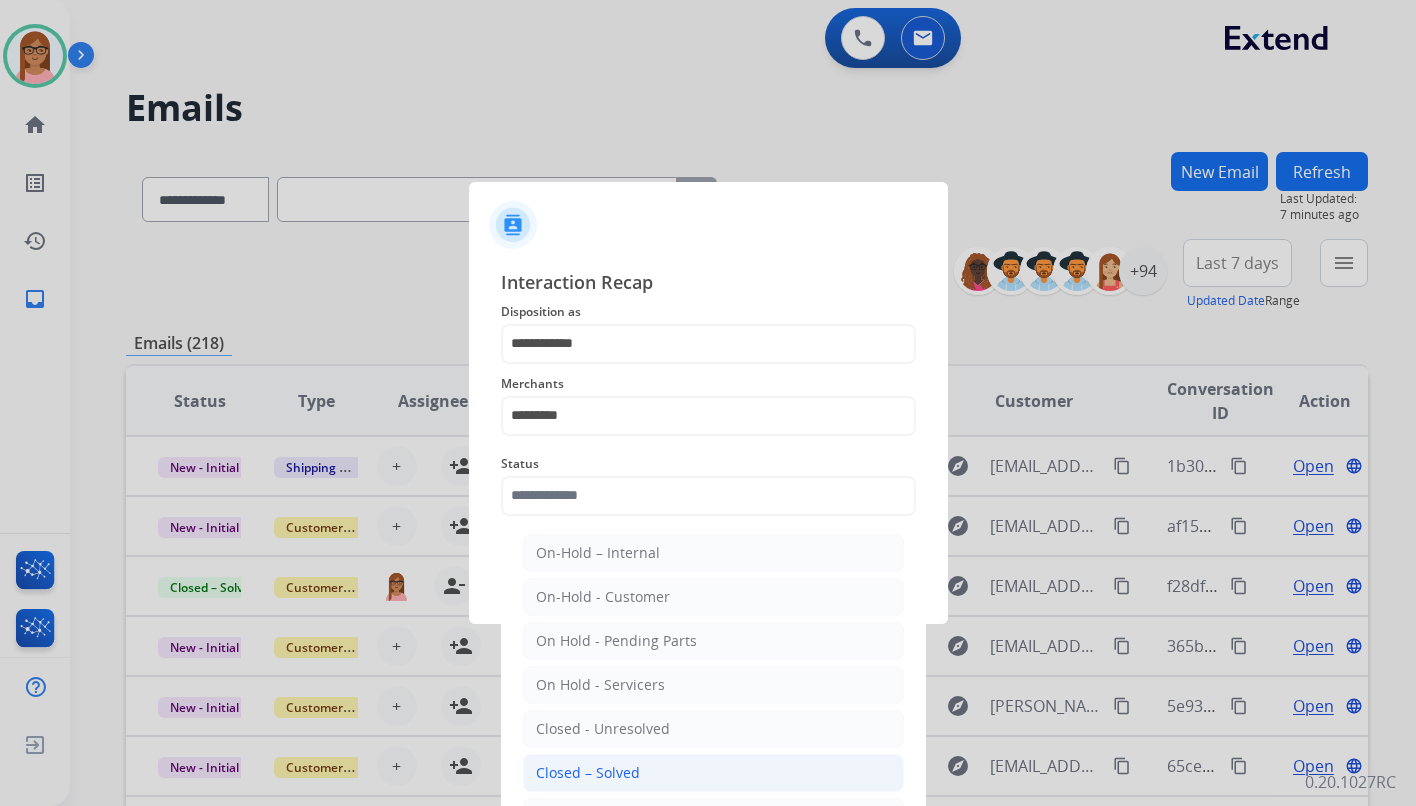 click on "Closed – Solved" 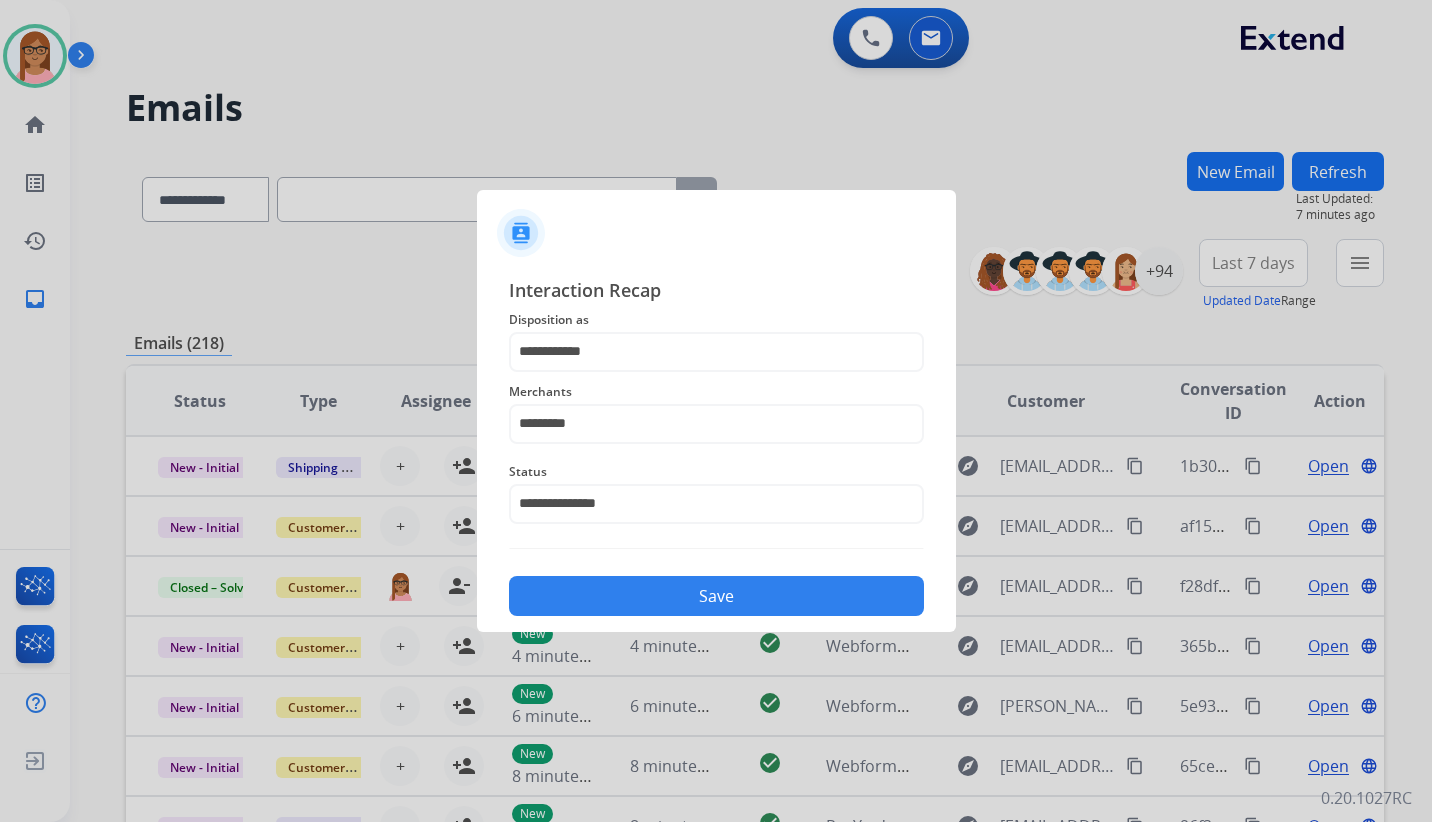 click on "Save" 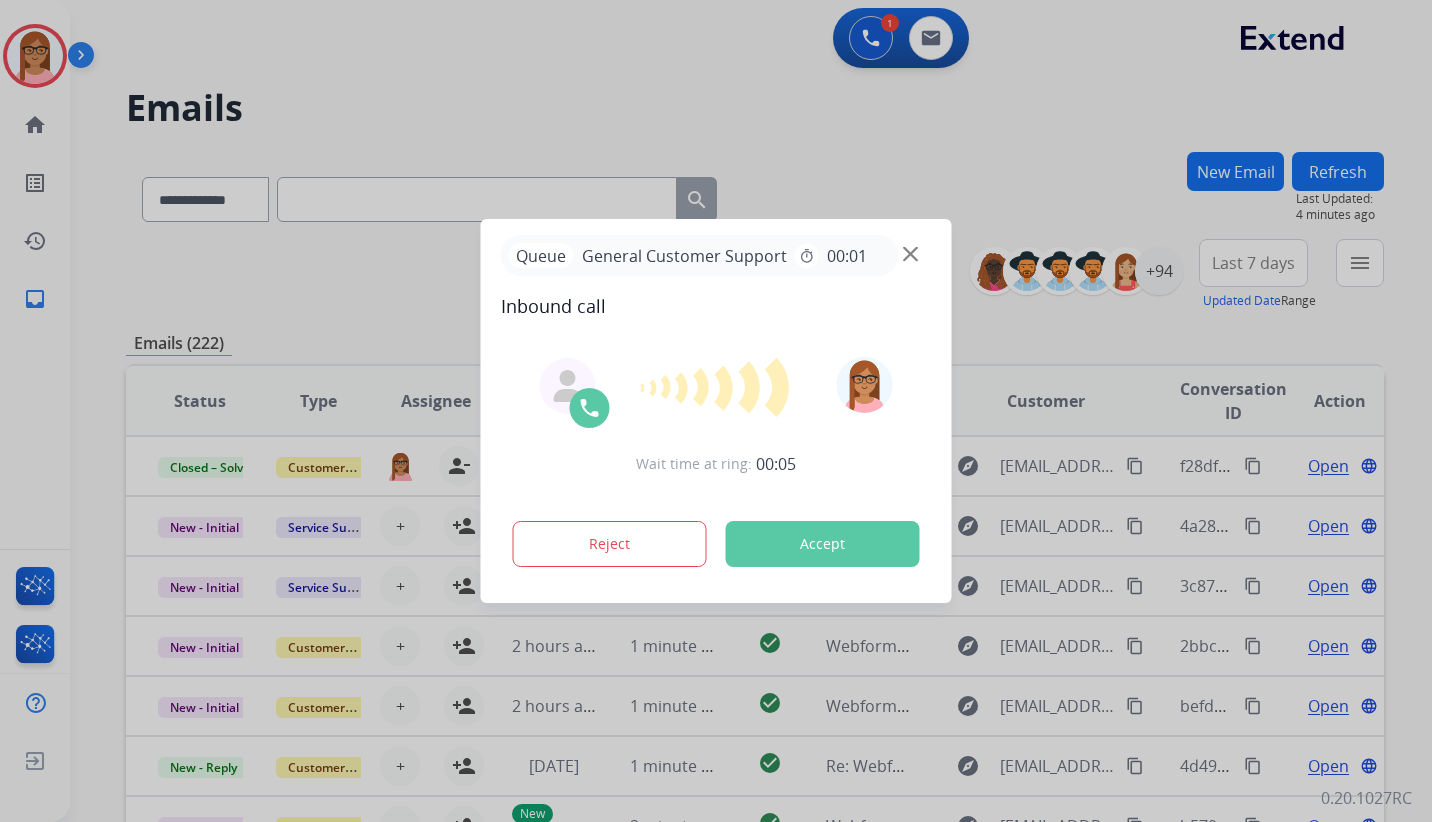 click on "Accept" at bounding box center [823, 544] 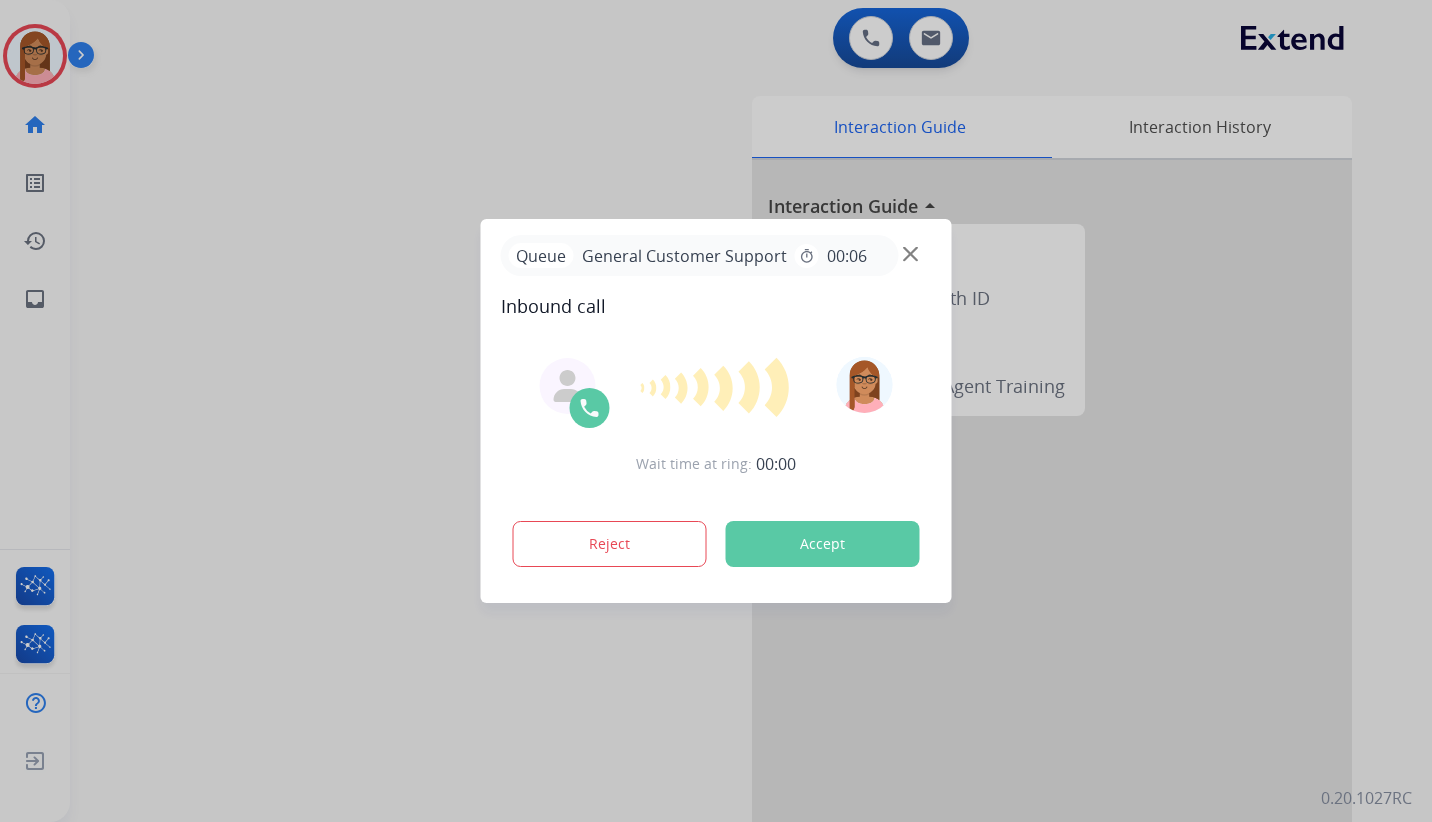 click on "Accept" at bounding box center [823, 544] 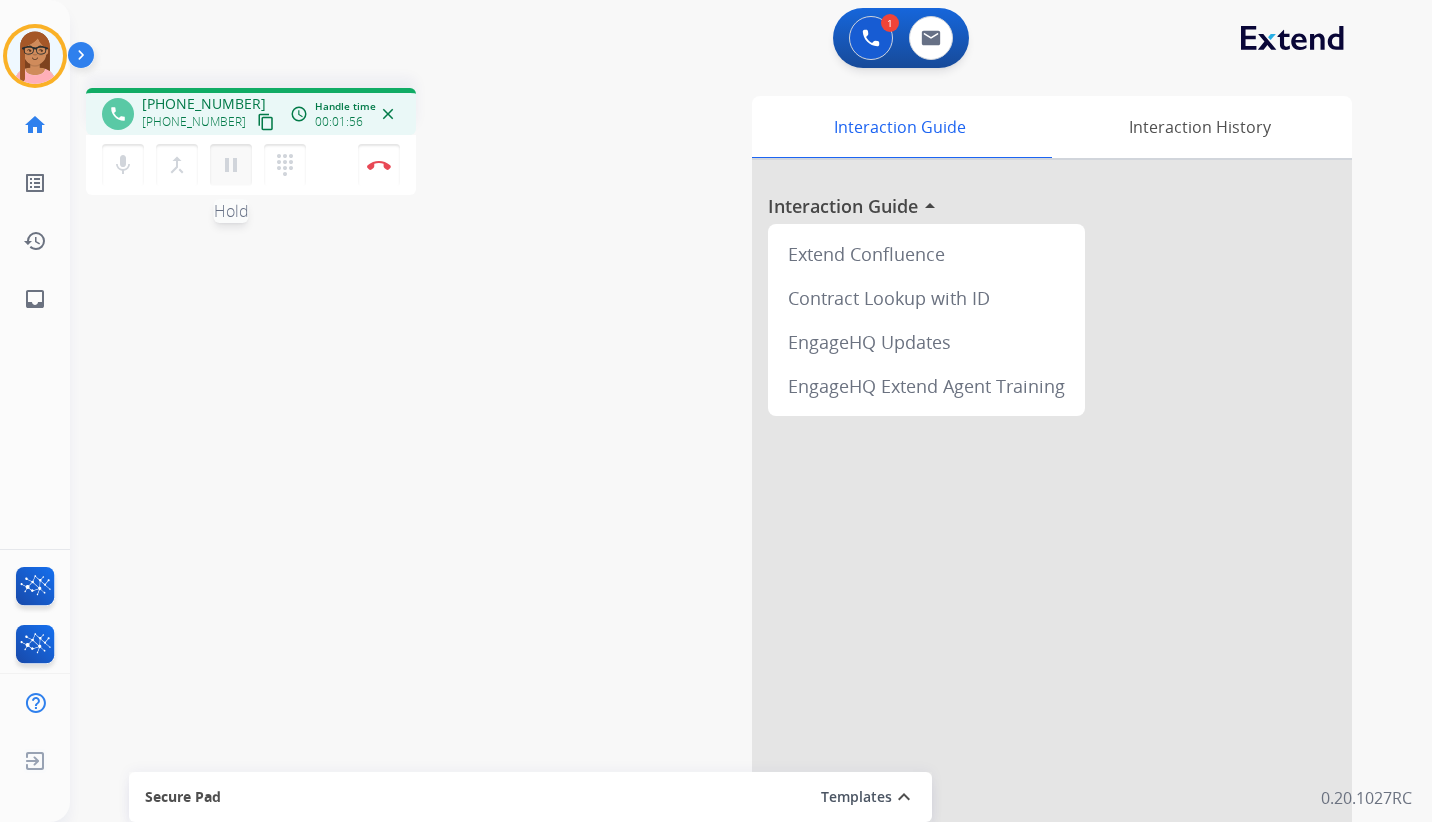 click on "pause" at bounding box center (231, 165) 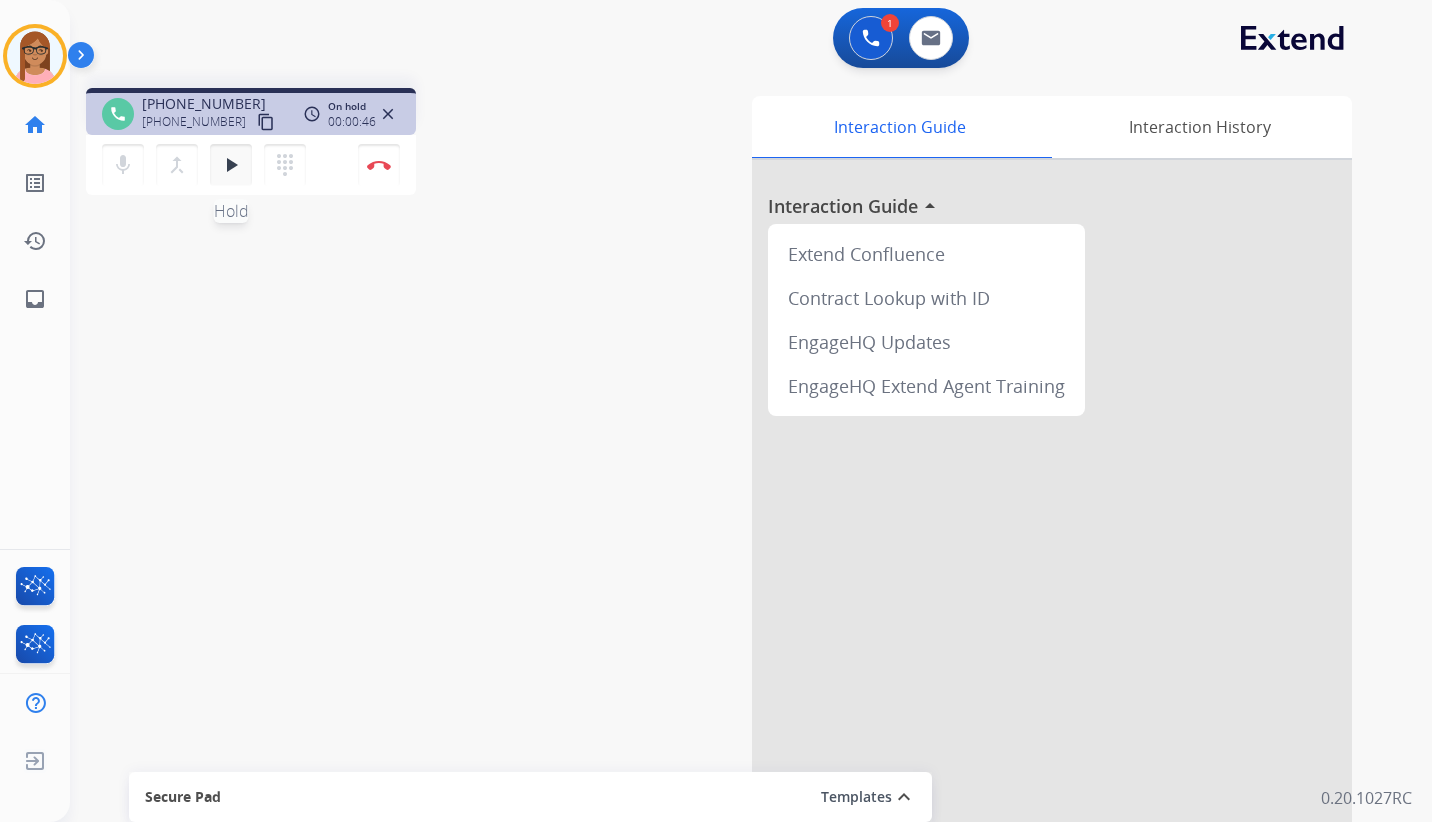 click on "play_arrow" at bounding box center (231, 165) 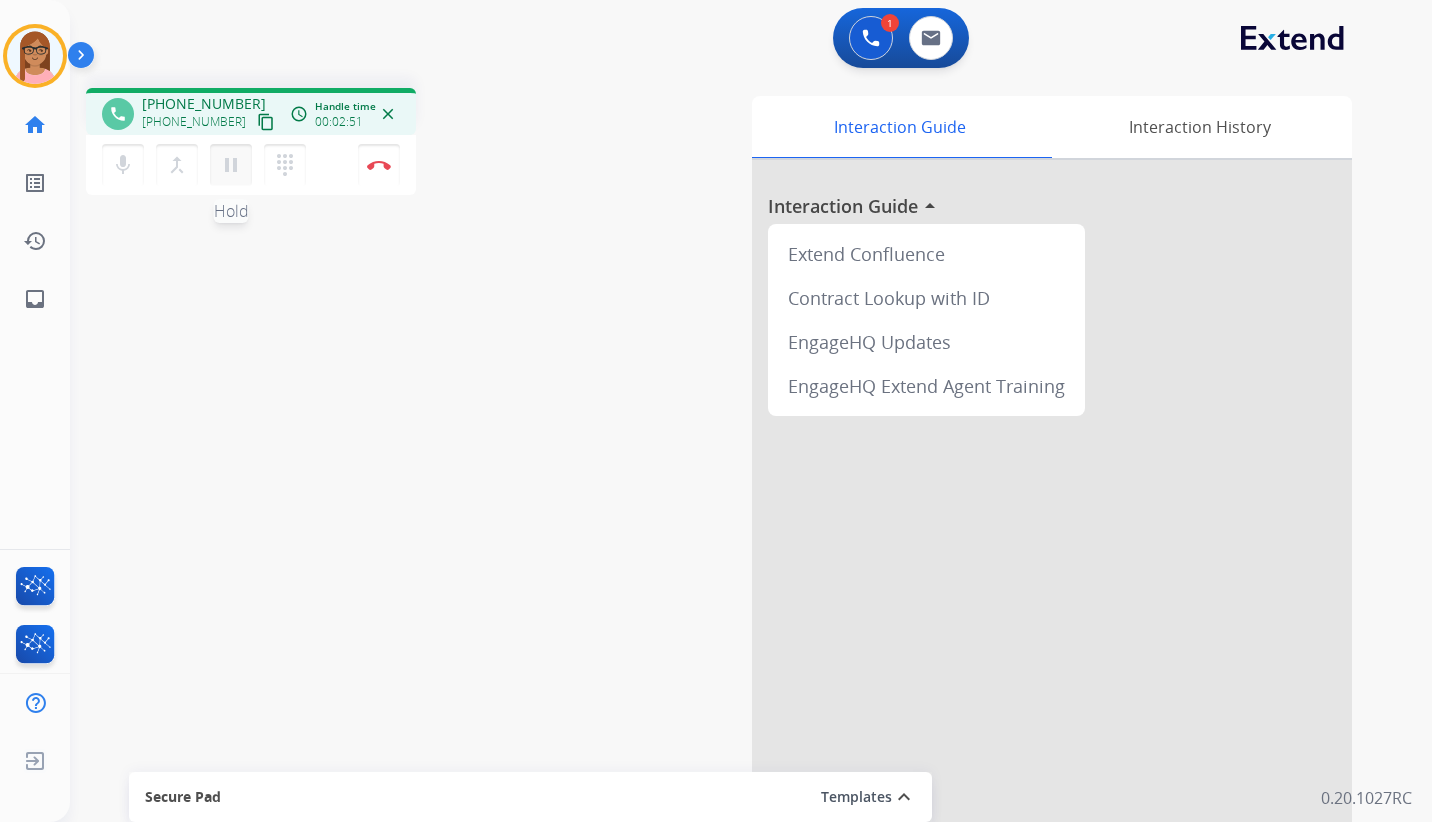 click on "pause" at bounding box center (231, 165) 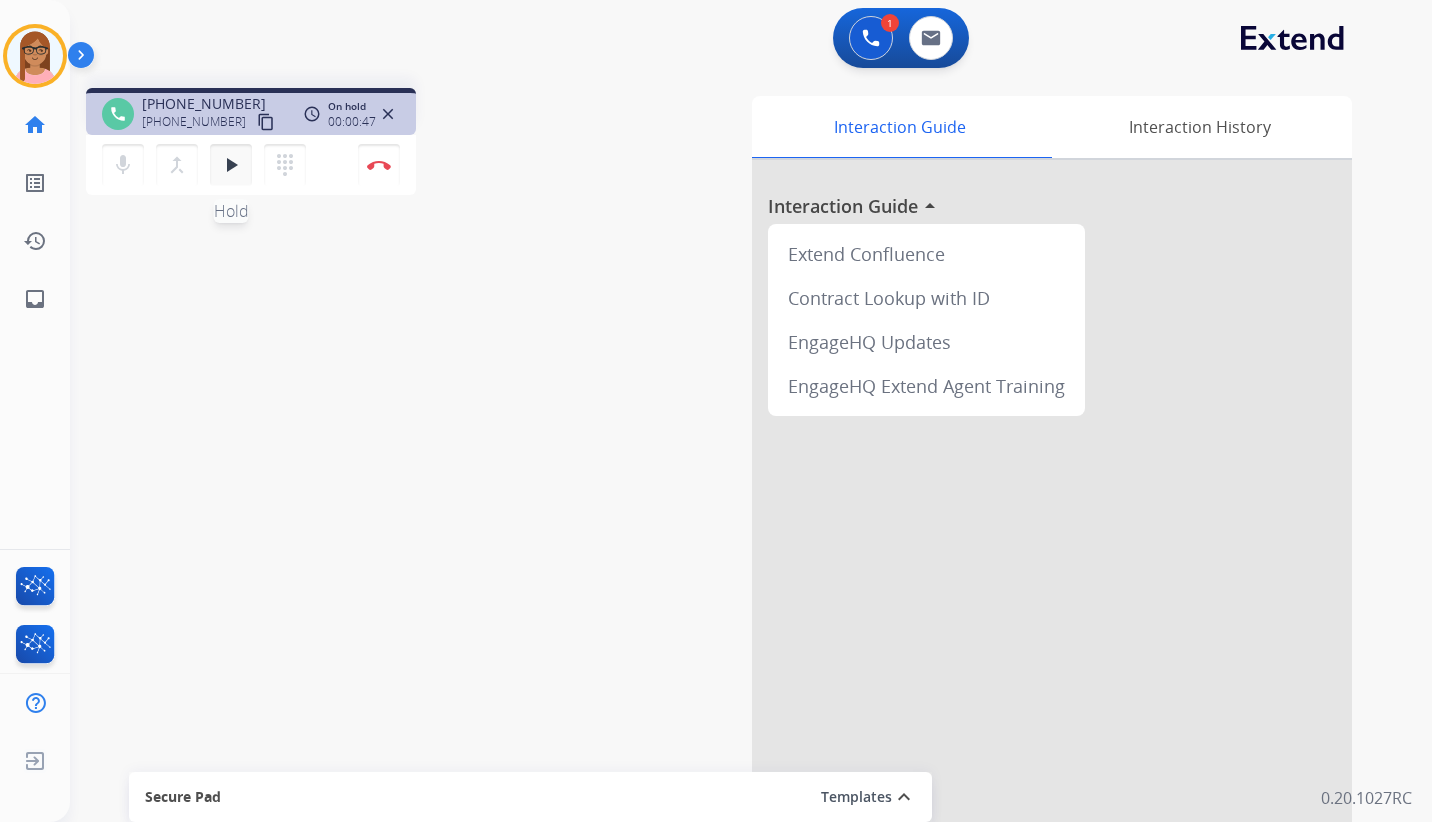 click on "play_arrow" at bounding box center (231, 165) 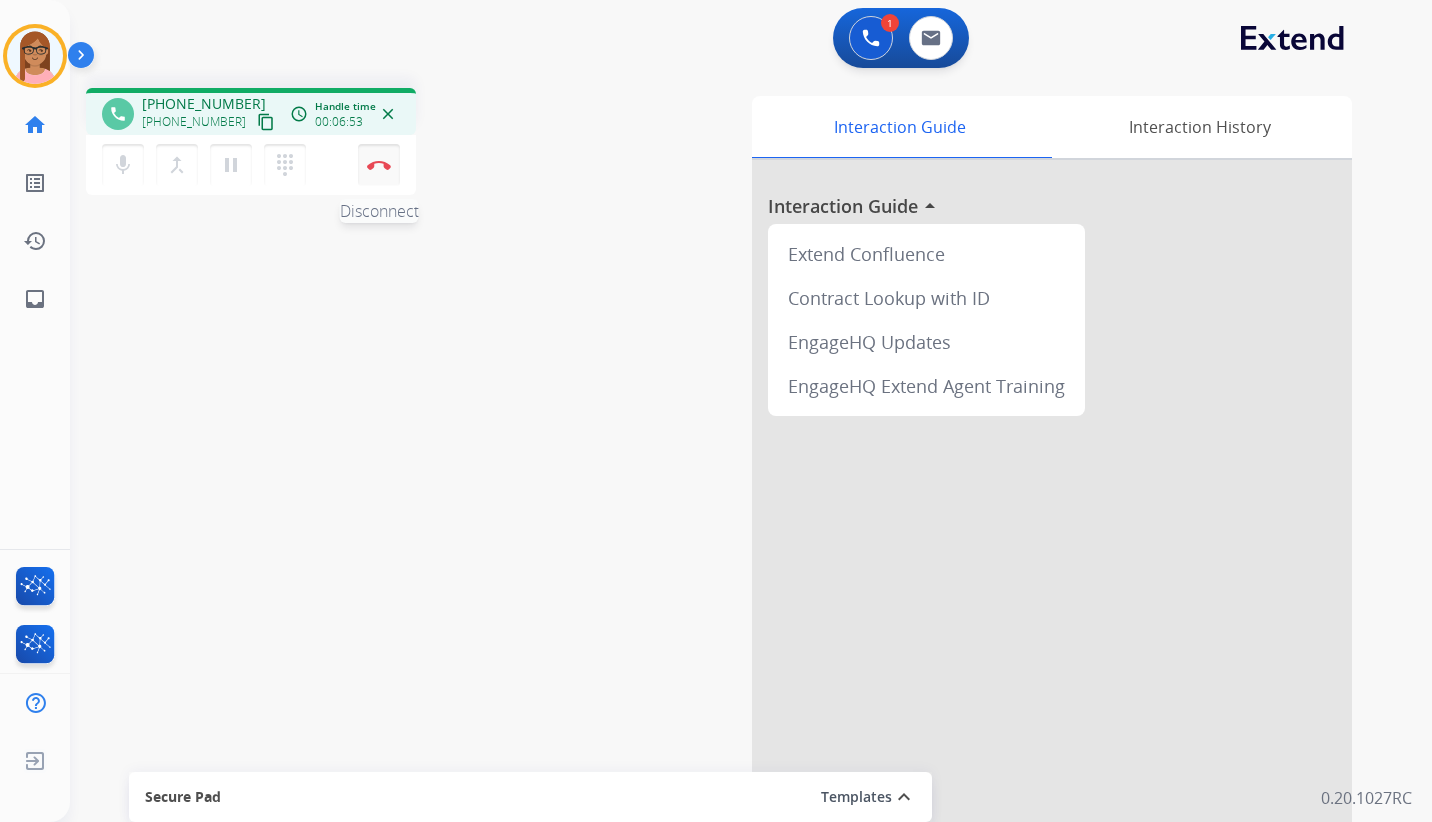 click on "Disconnect" at bounding box center (379, 165) 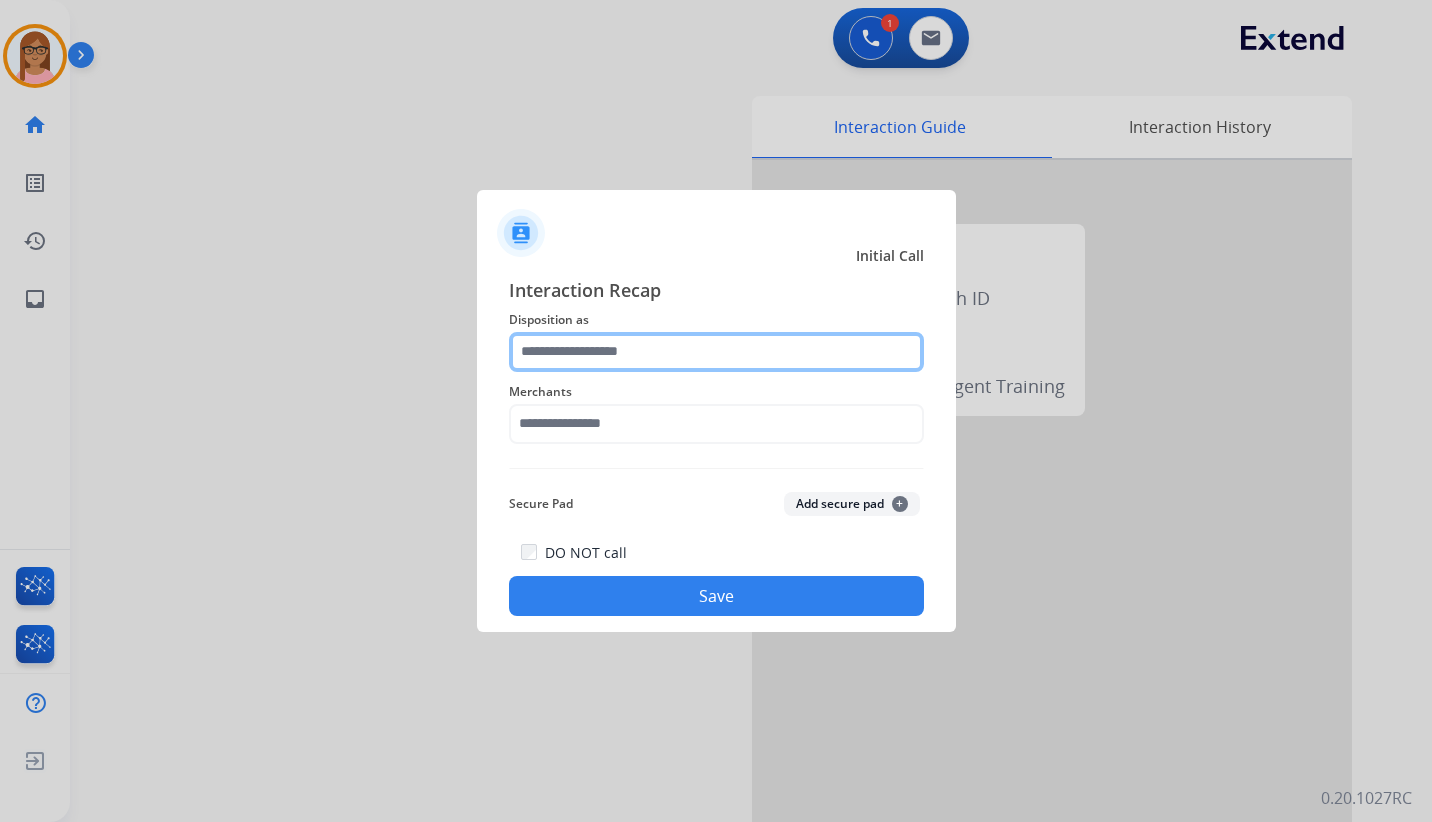 click 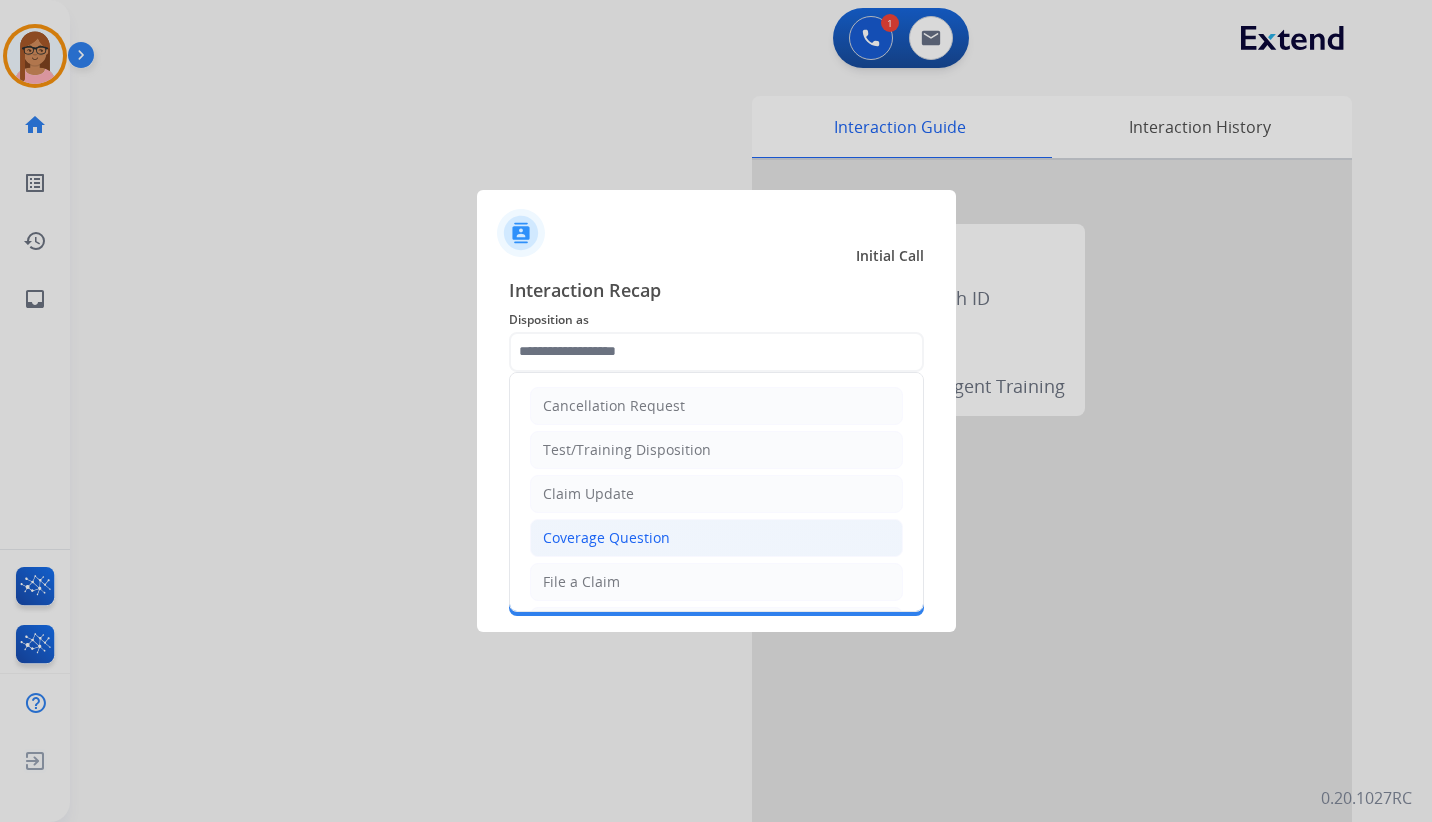 click on "Coverage Question" 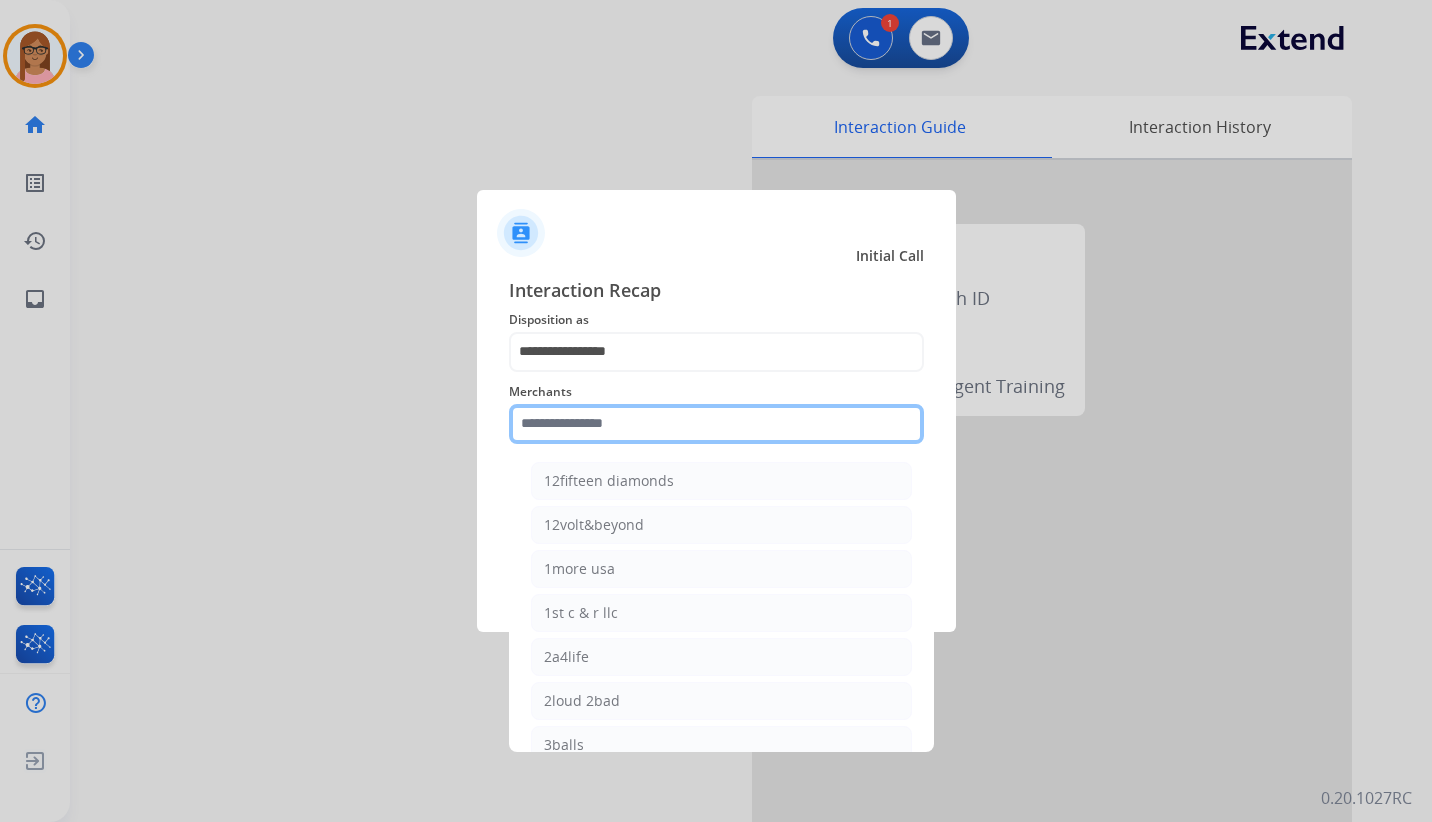 click 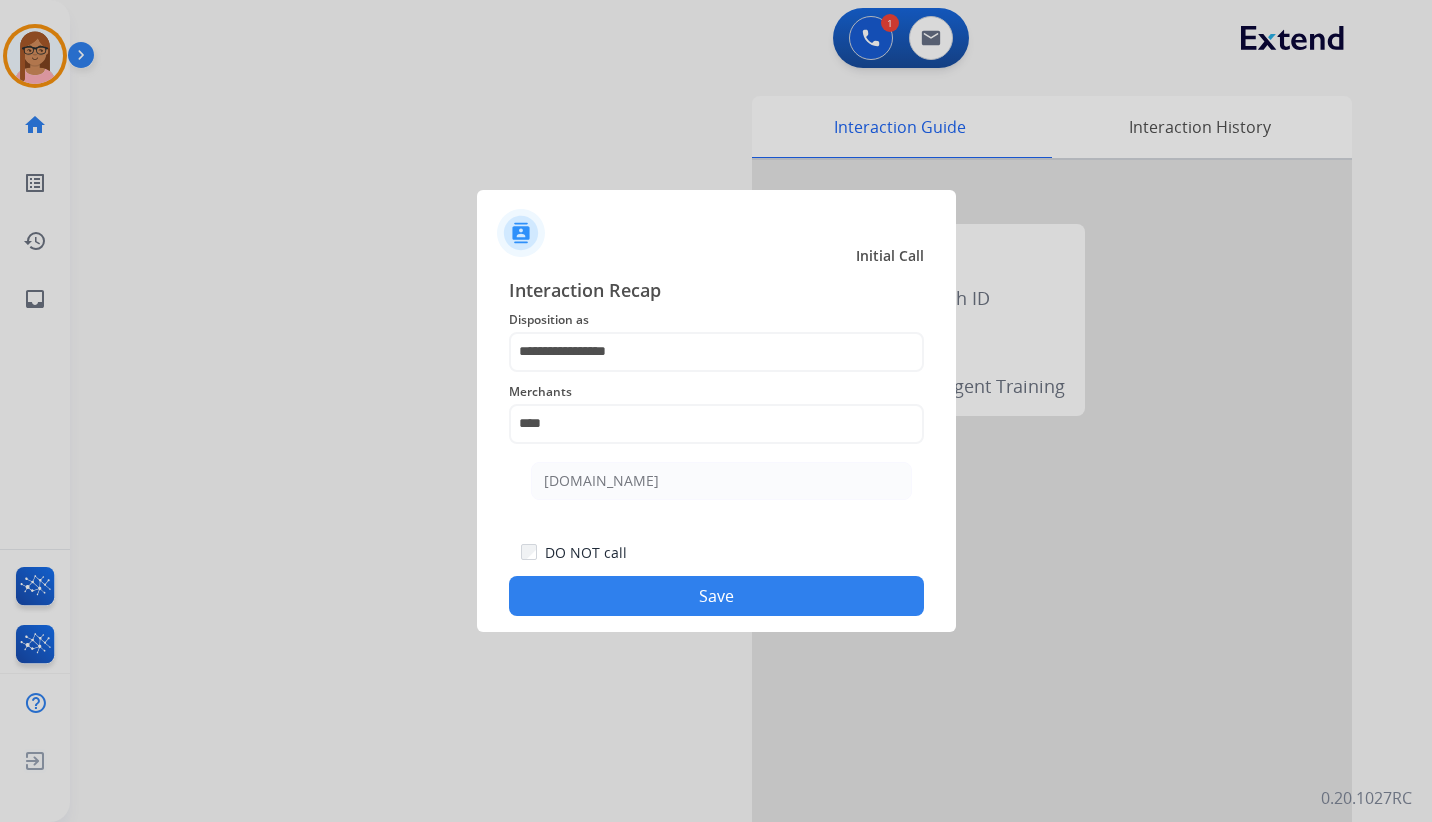 click on "[DOMAIN_NAME]" 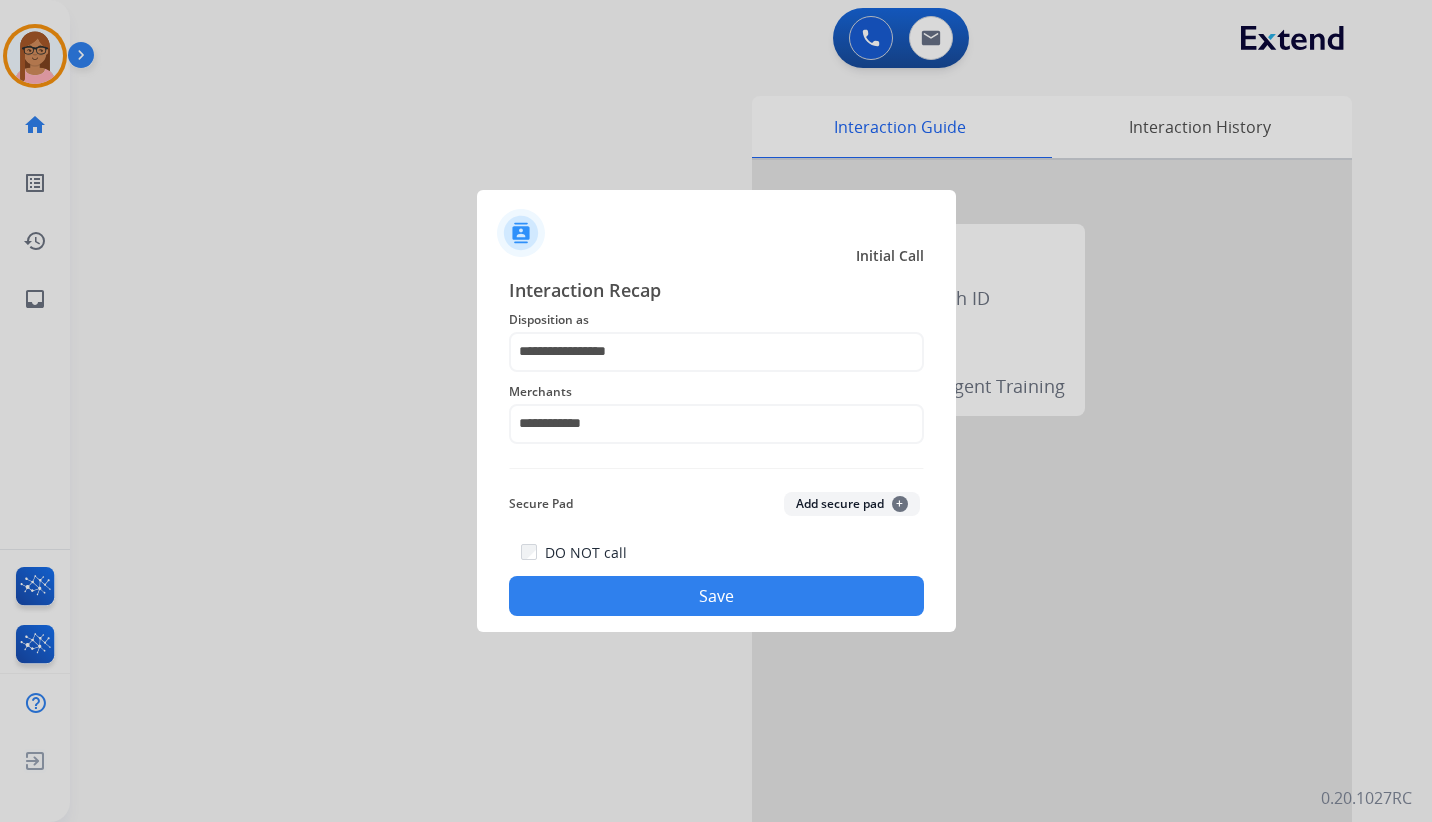 click on "Save" 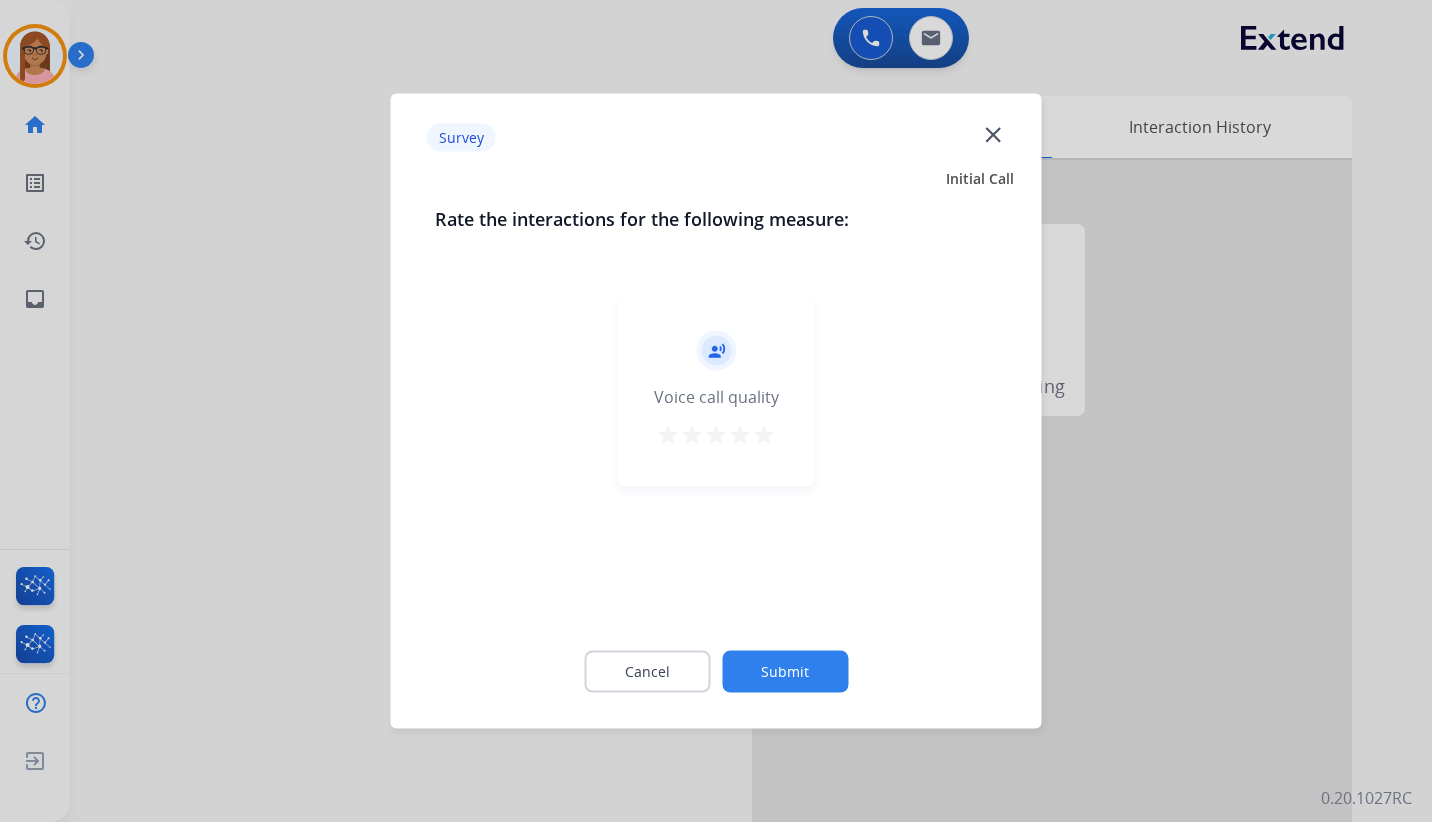 click on "star" at bounding box center (764, 435) 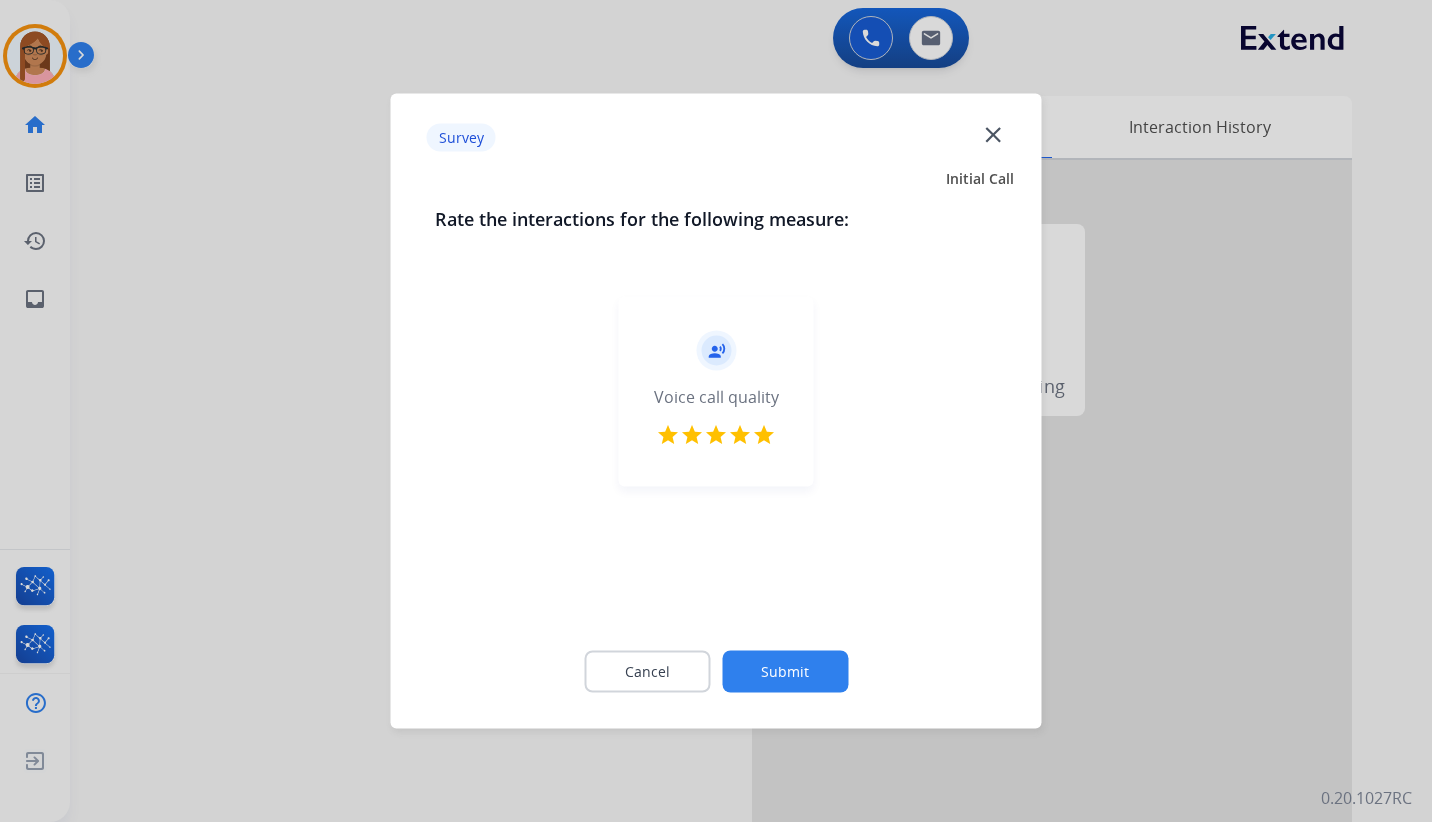 click on "Submit" 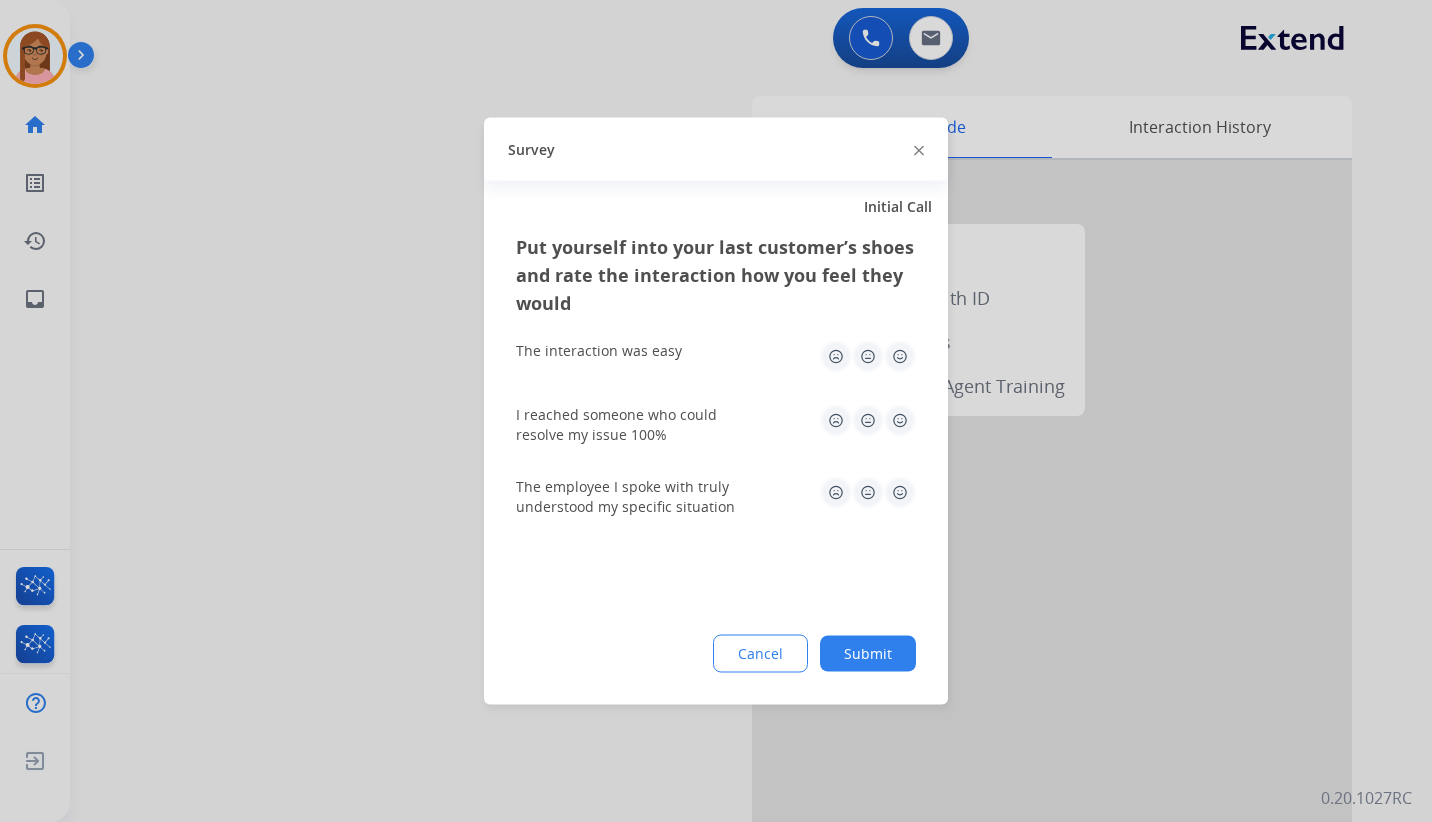 click 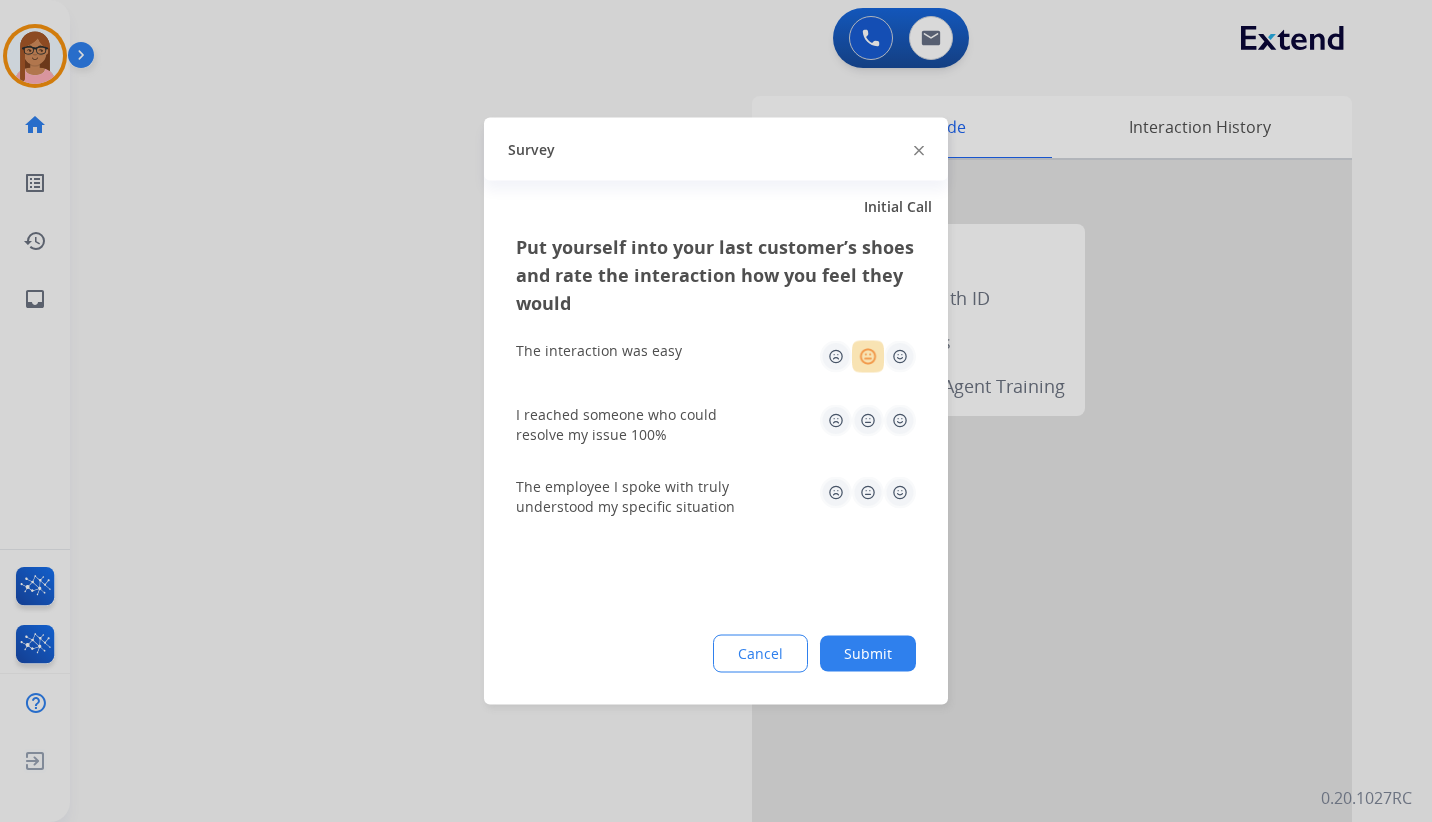 click 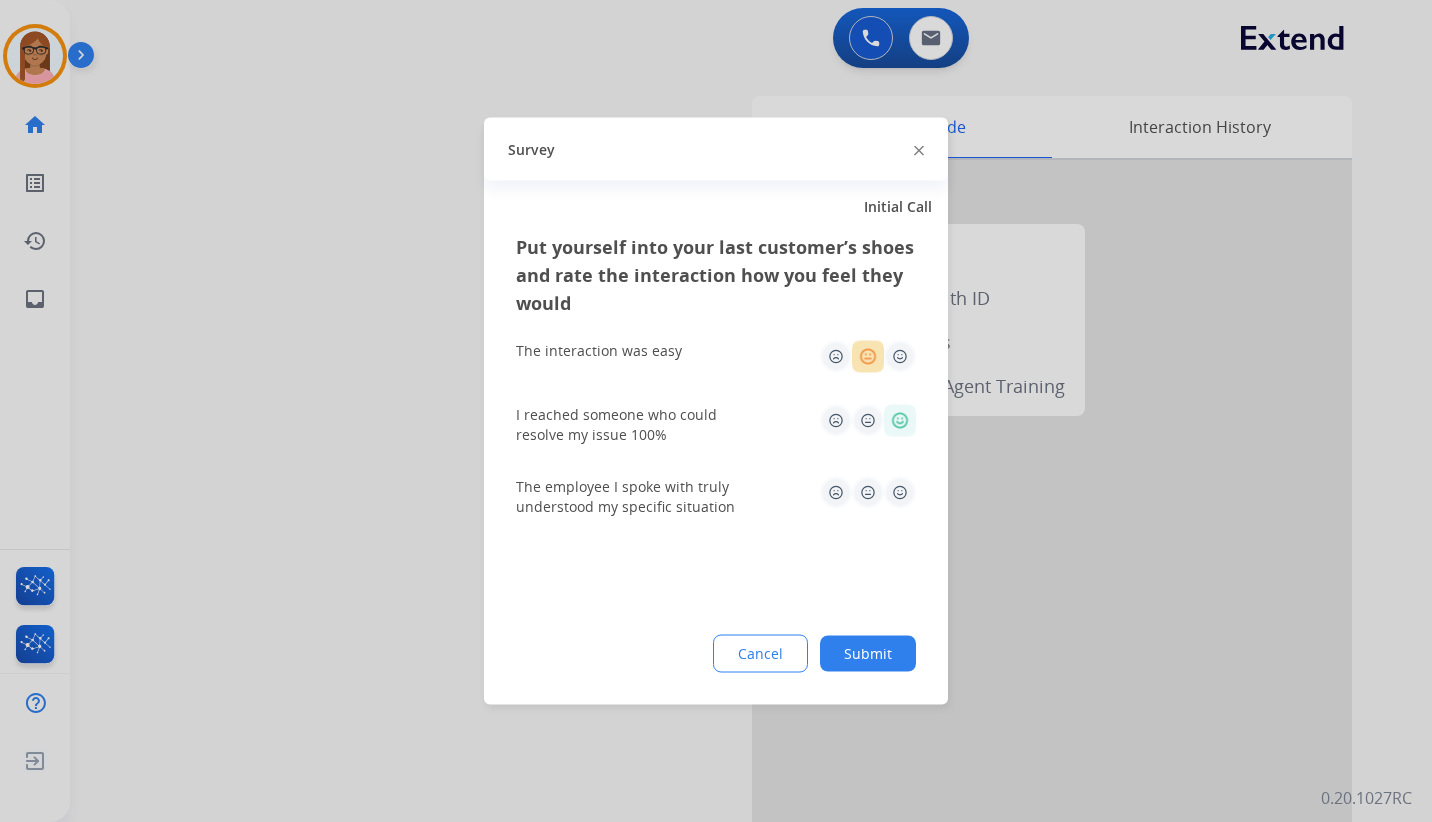 click on "The employee I spoke with truly understood my specific situation" 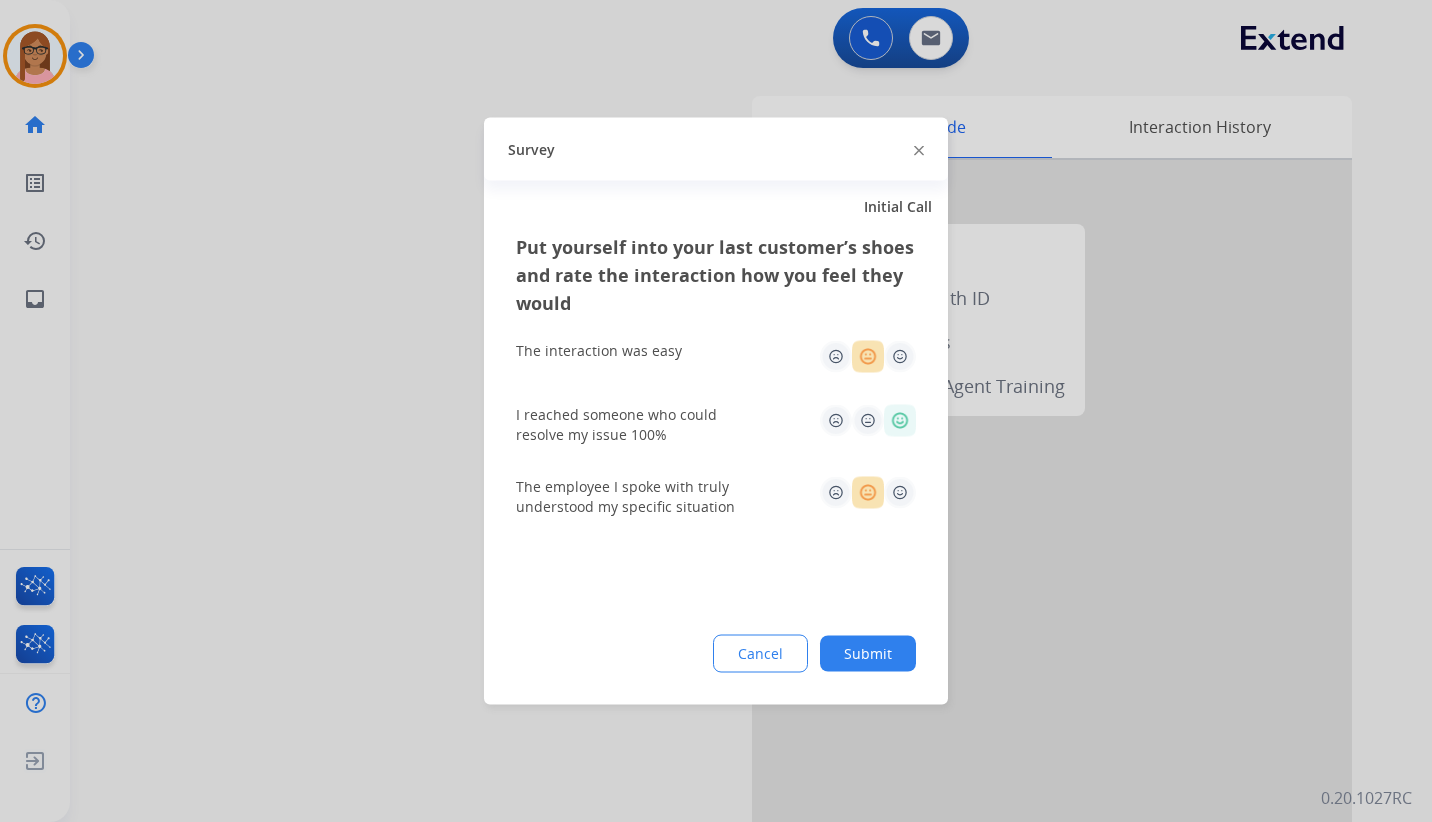click 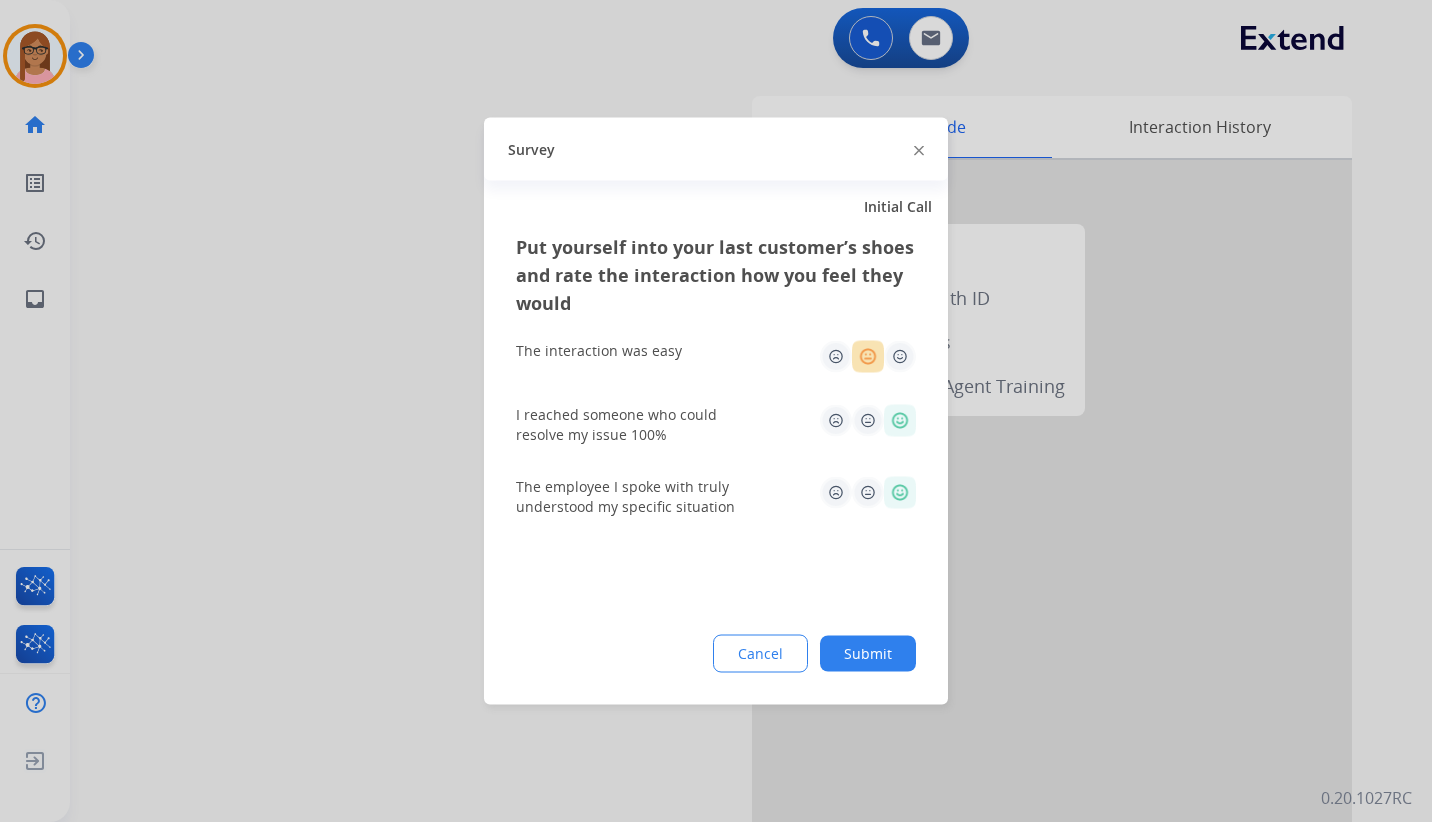 click on "Submit" 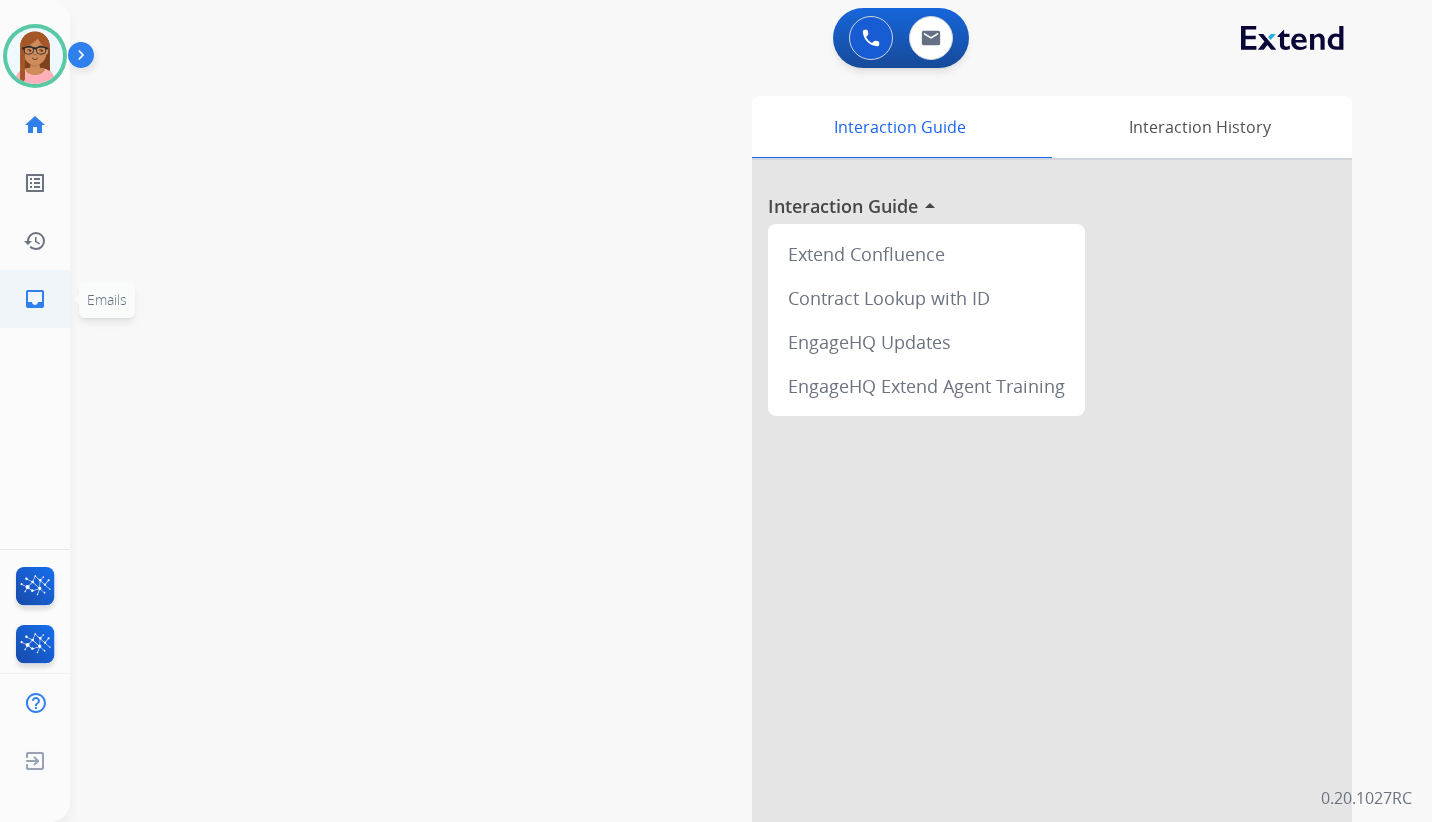 click on "inbox" 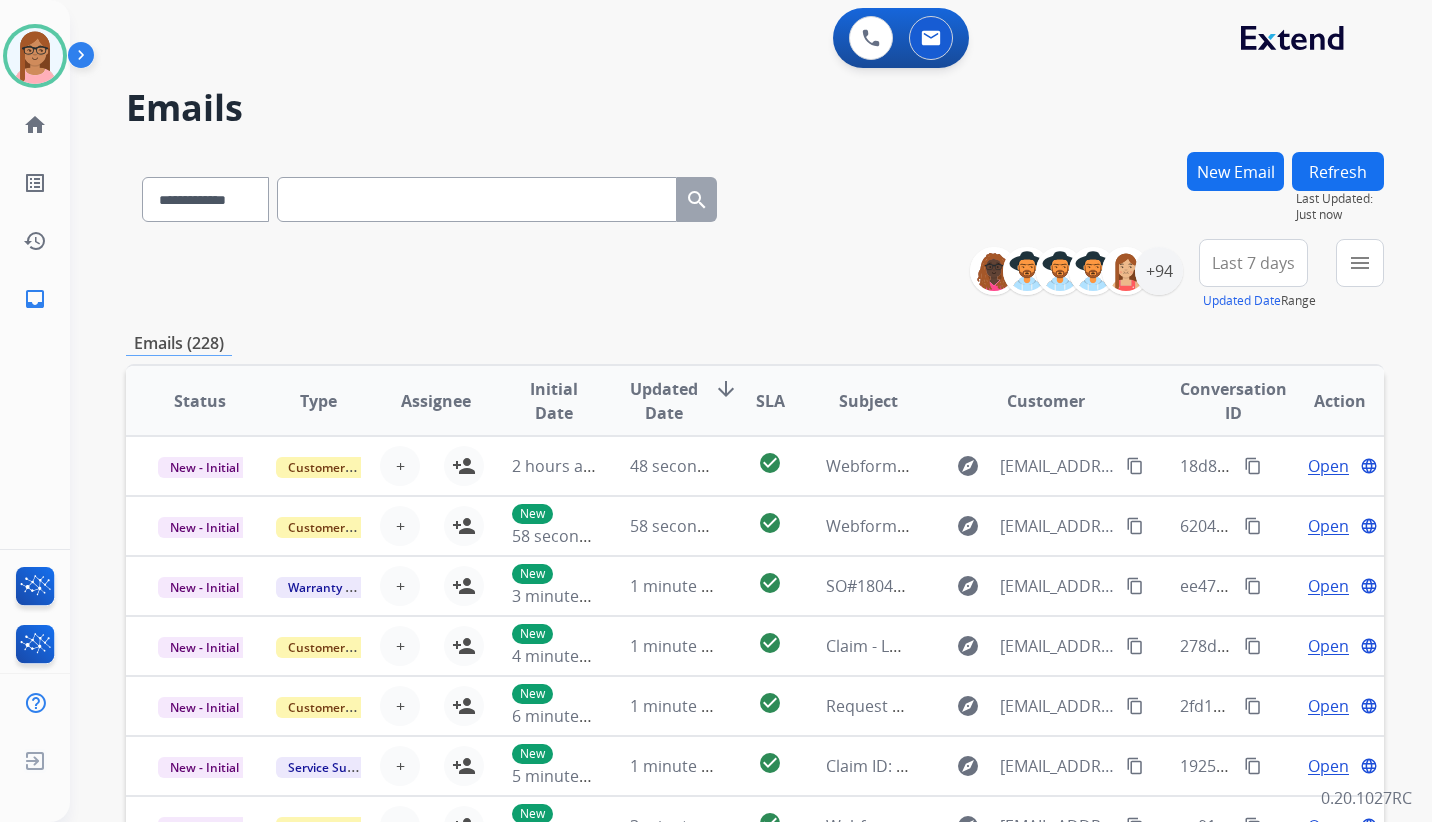 click on "New Email" at bounding box center (1235, 171) 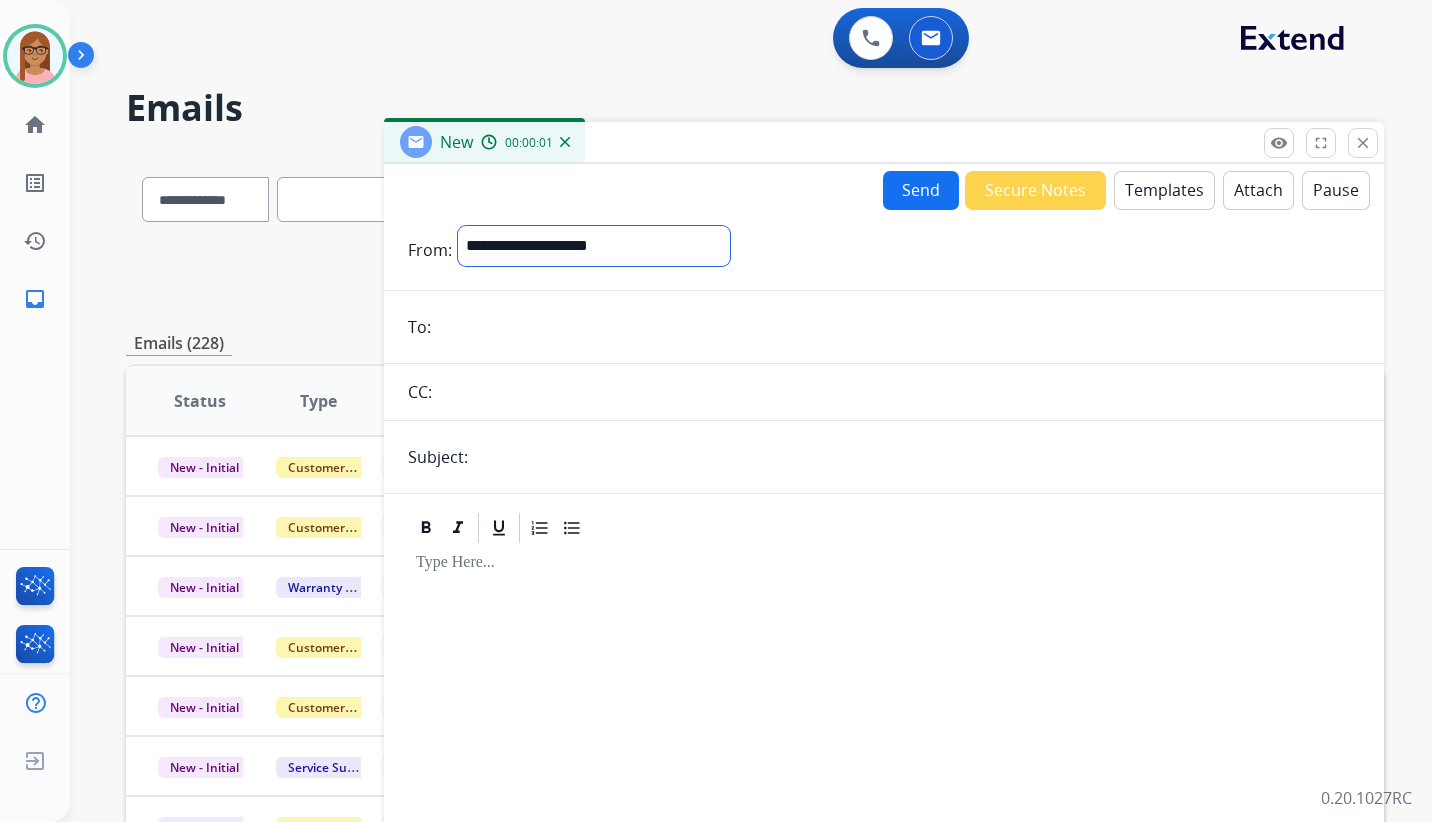 click on "**********" at bounding box center (594, 246) 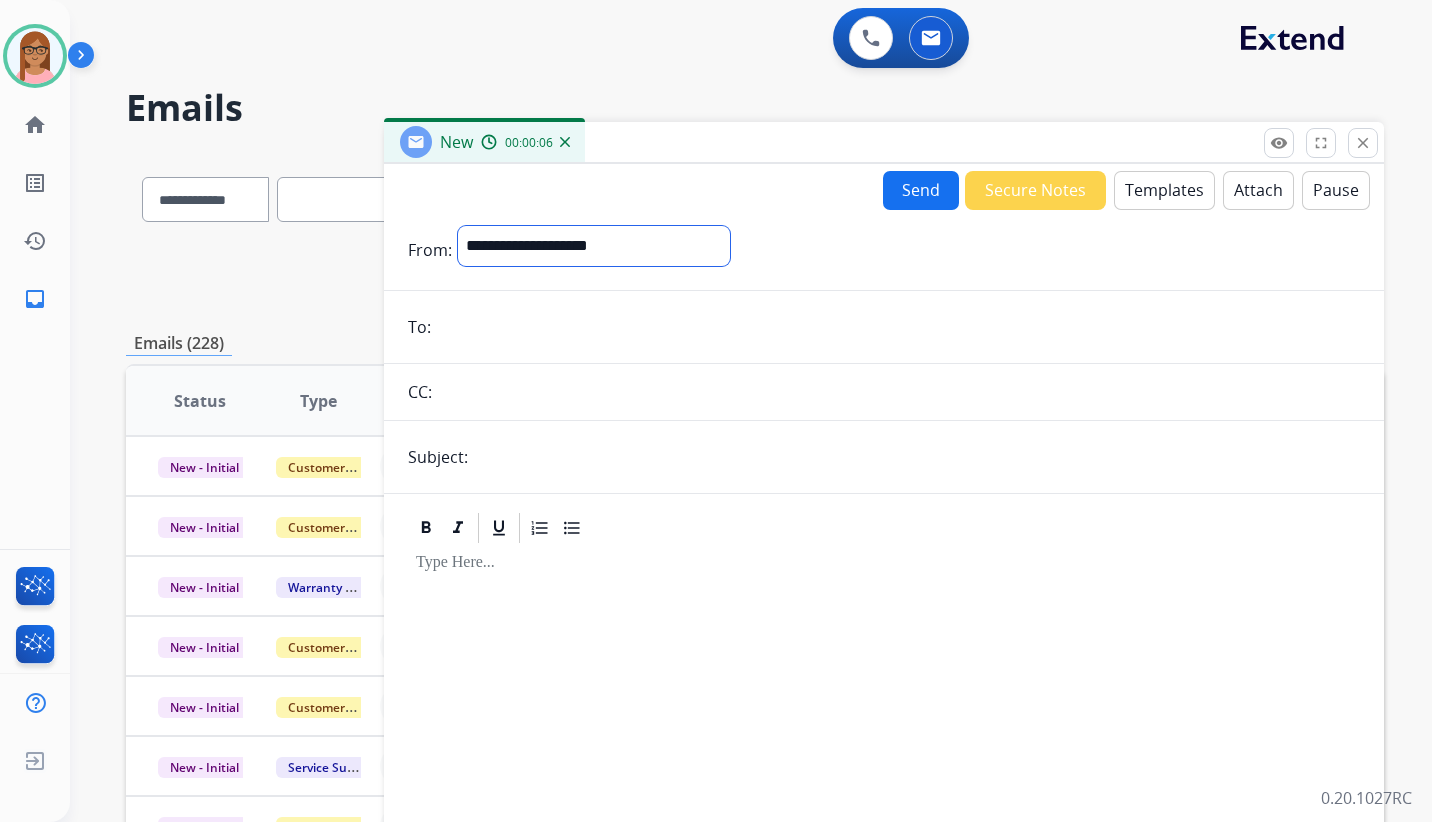 select on "**********" 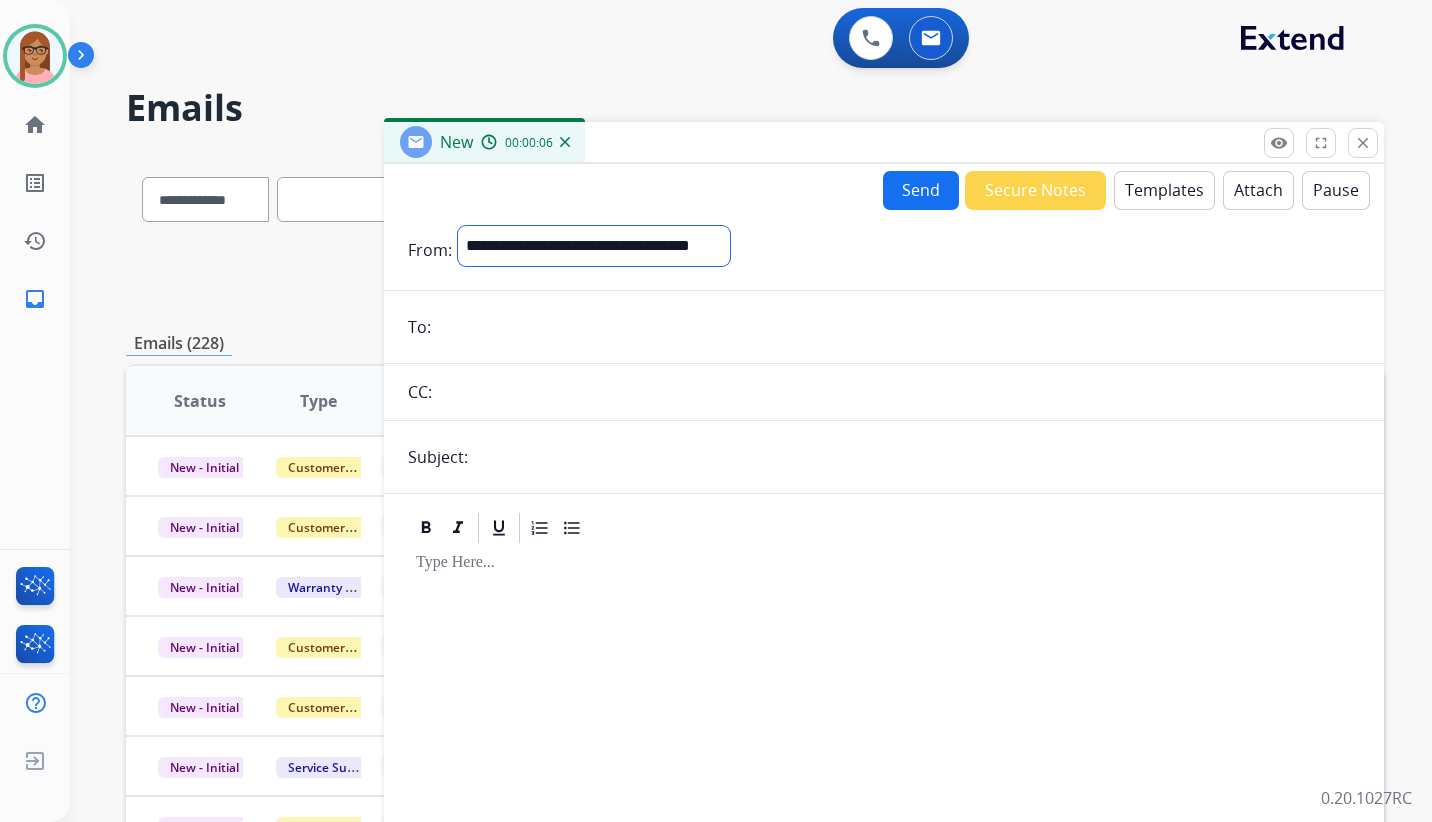 click on "**********" at bounding box center (594, 246) 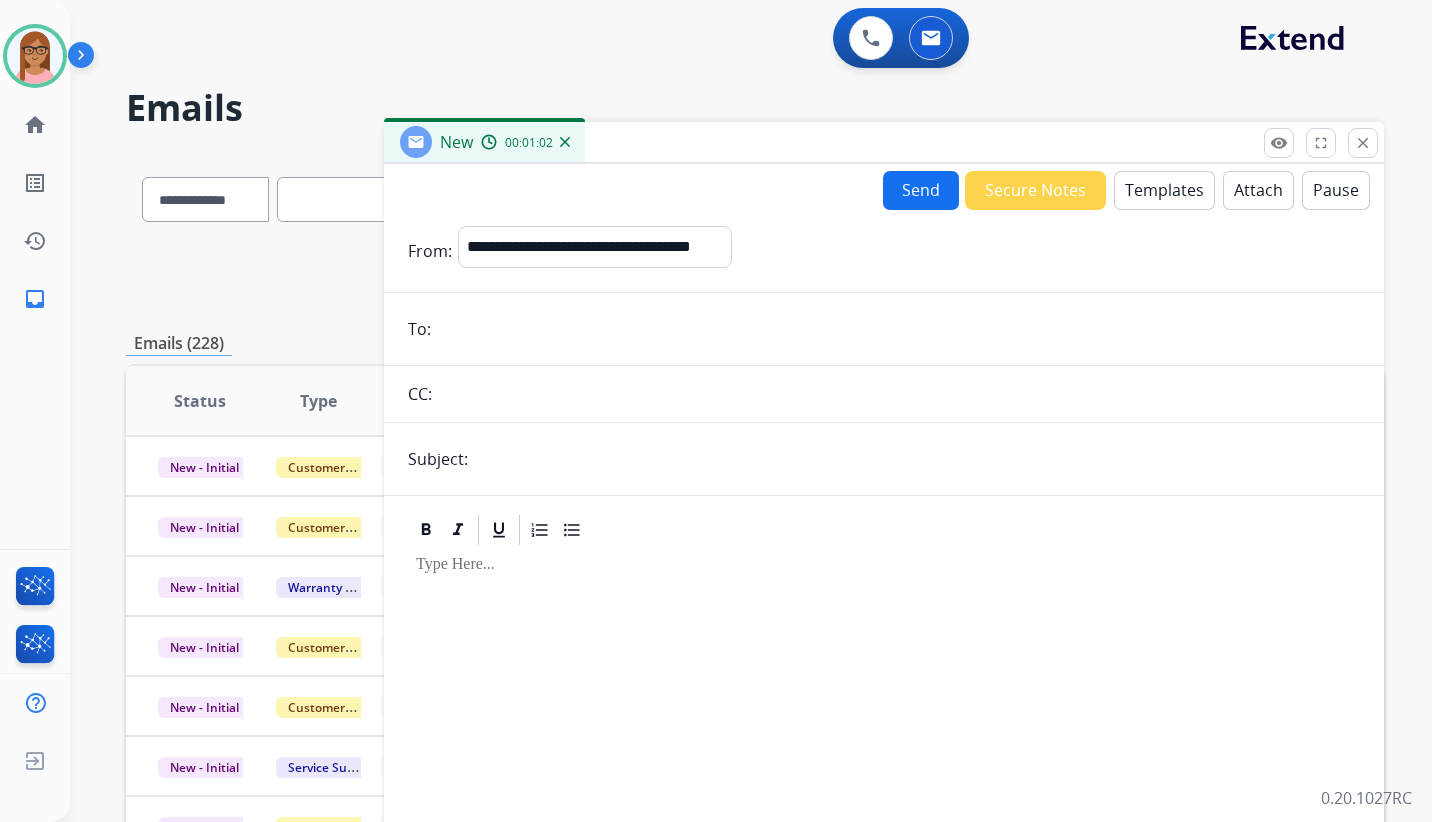 click at bounding box center [898, 329] 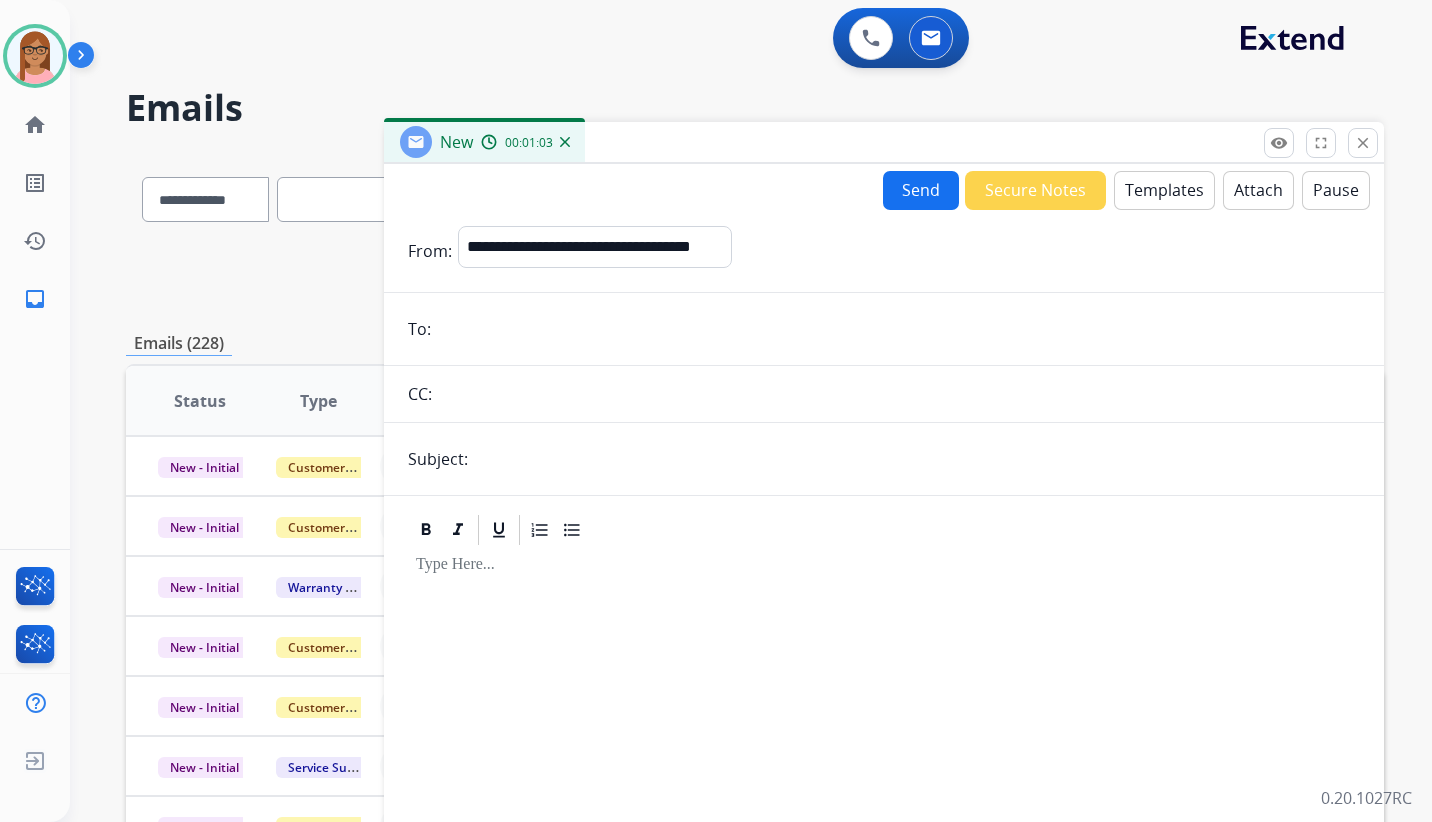 paste on "**********" 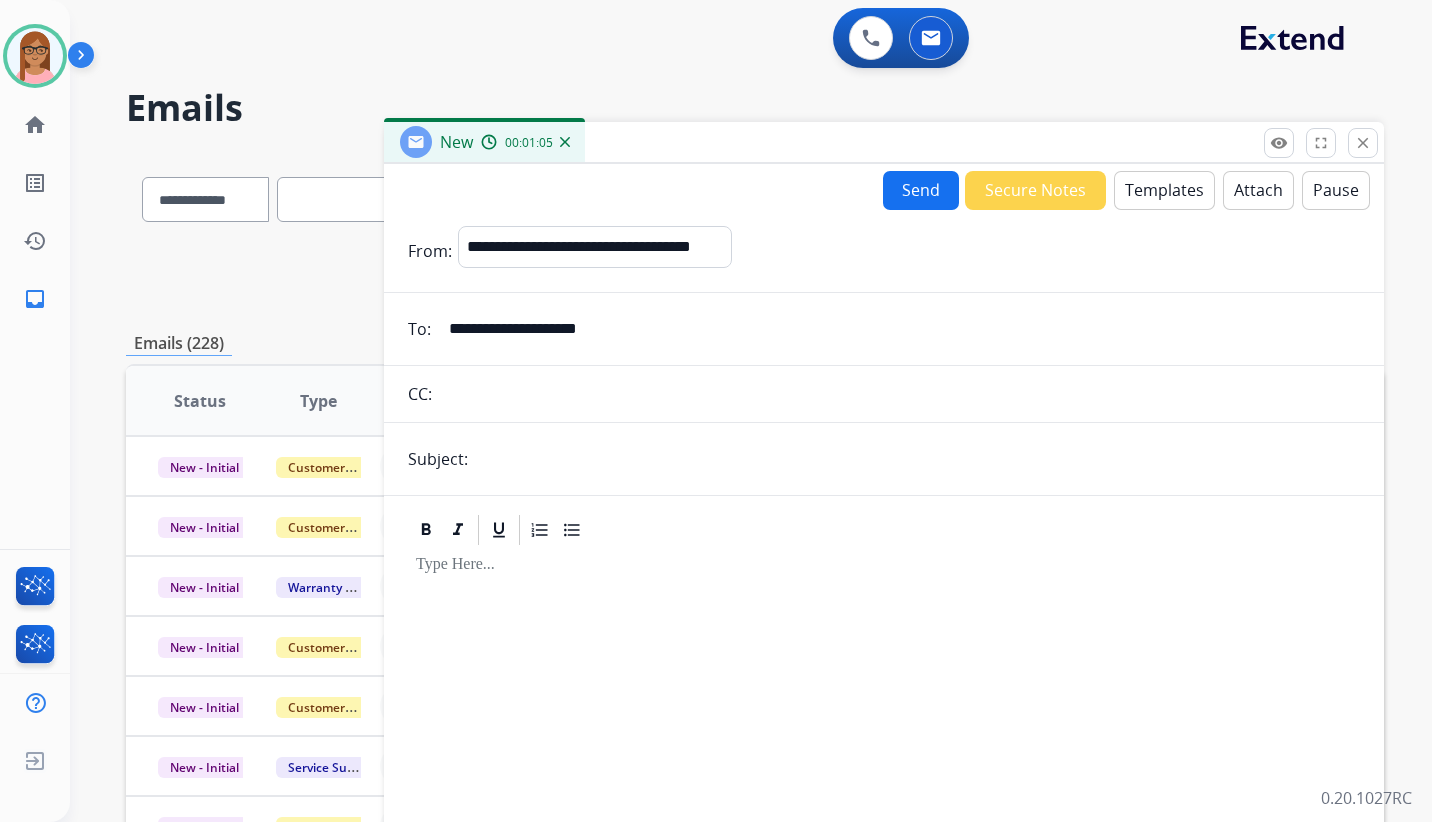type on "**********" 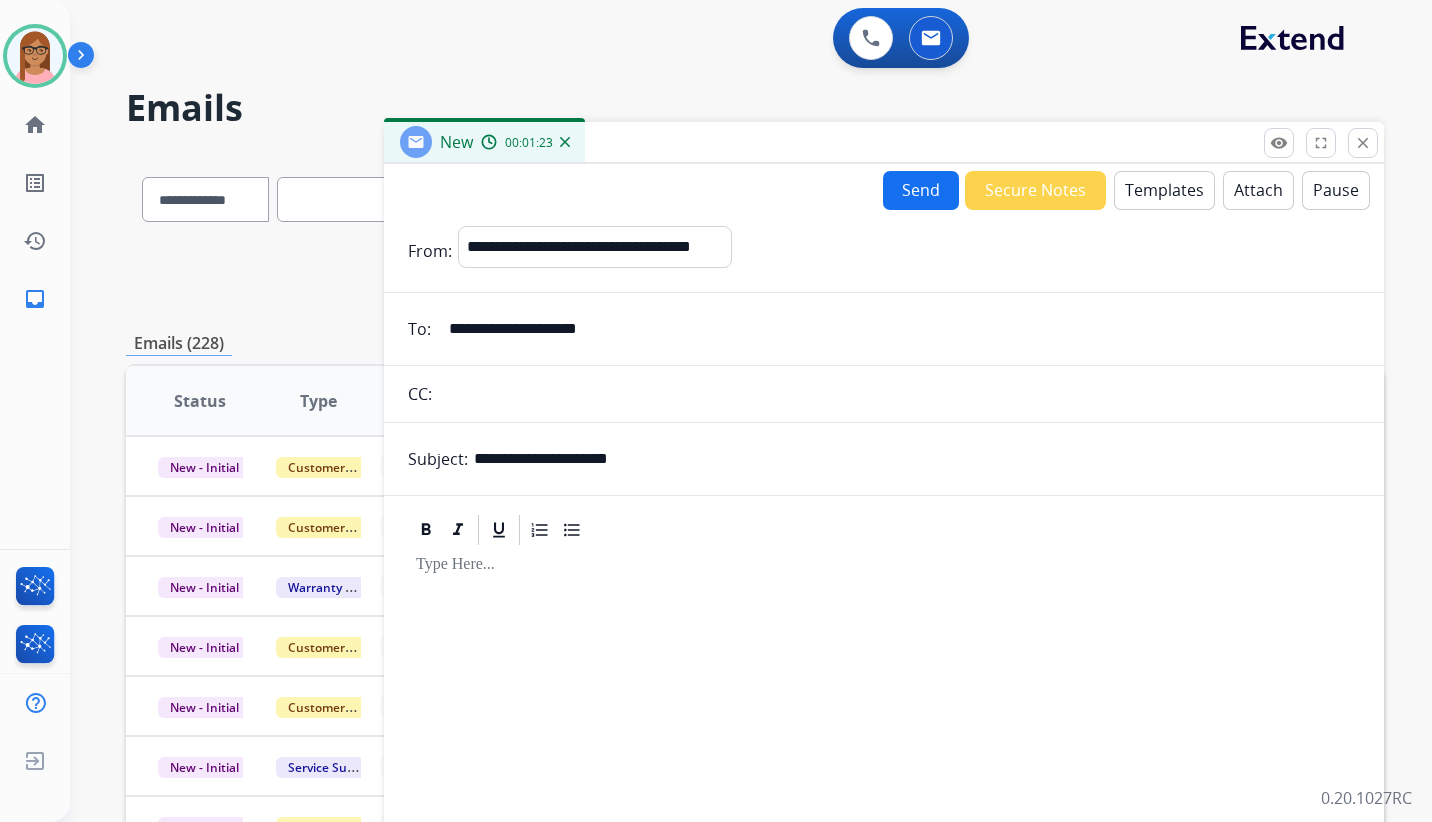 type on "**********" 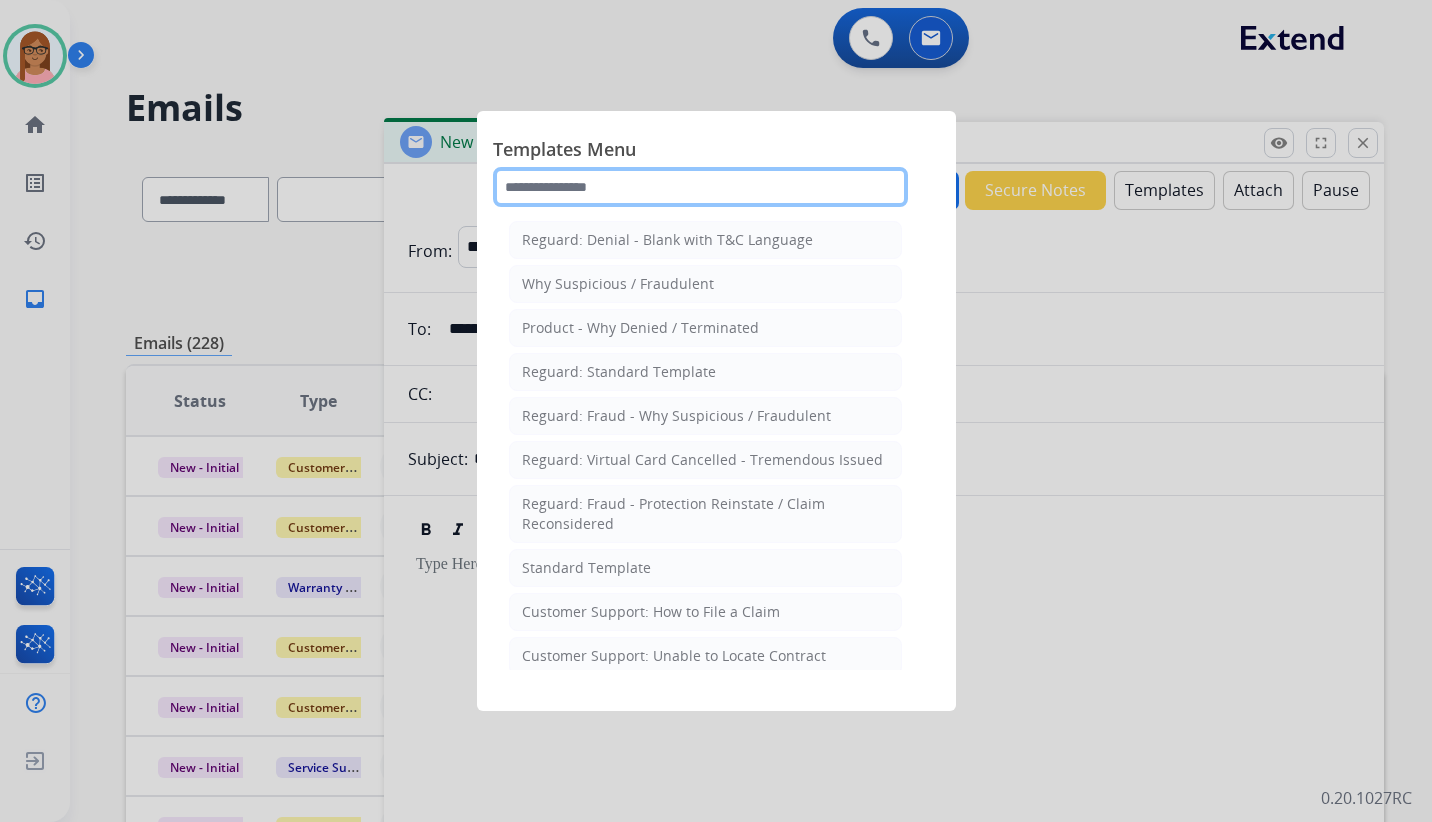 click 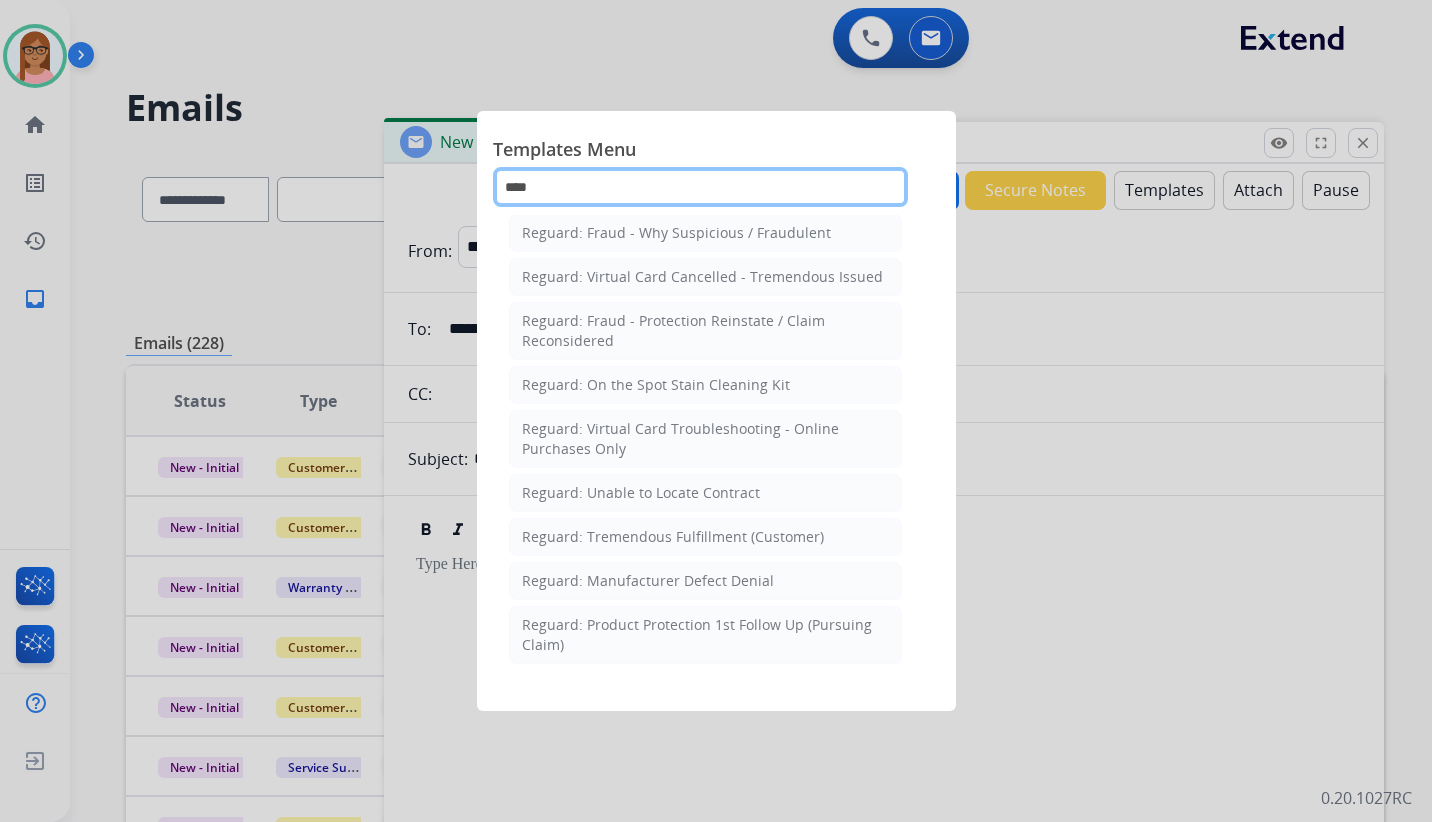 scroll, scrollTop: 0, scrollLeft: 0, axis: both 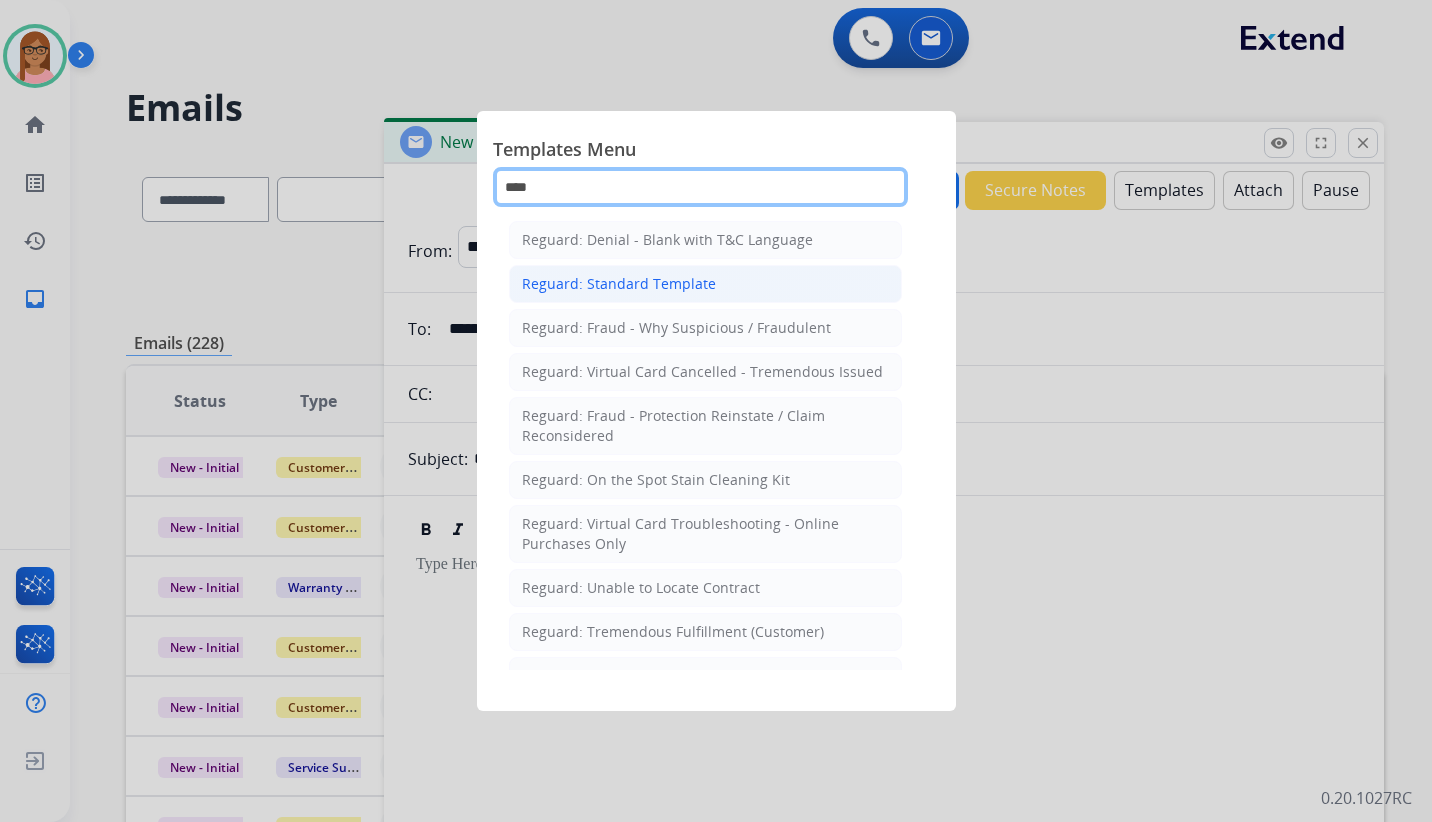 type on "****" 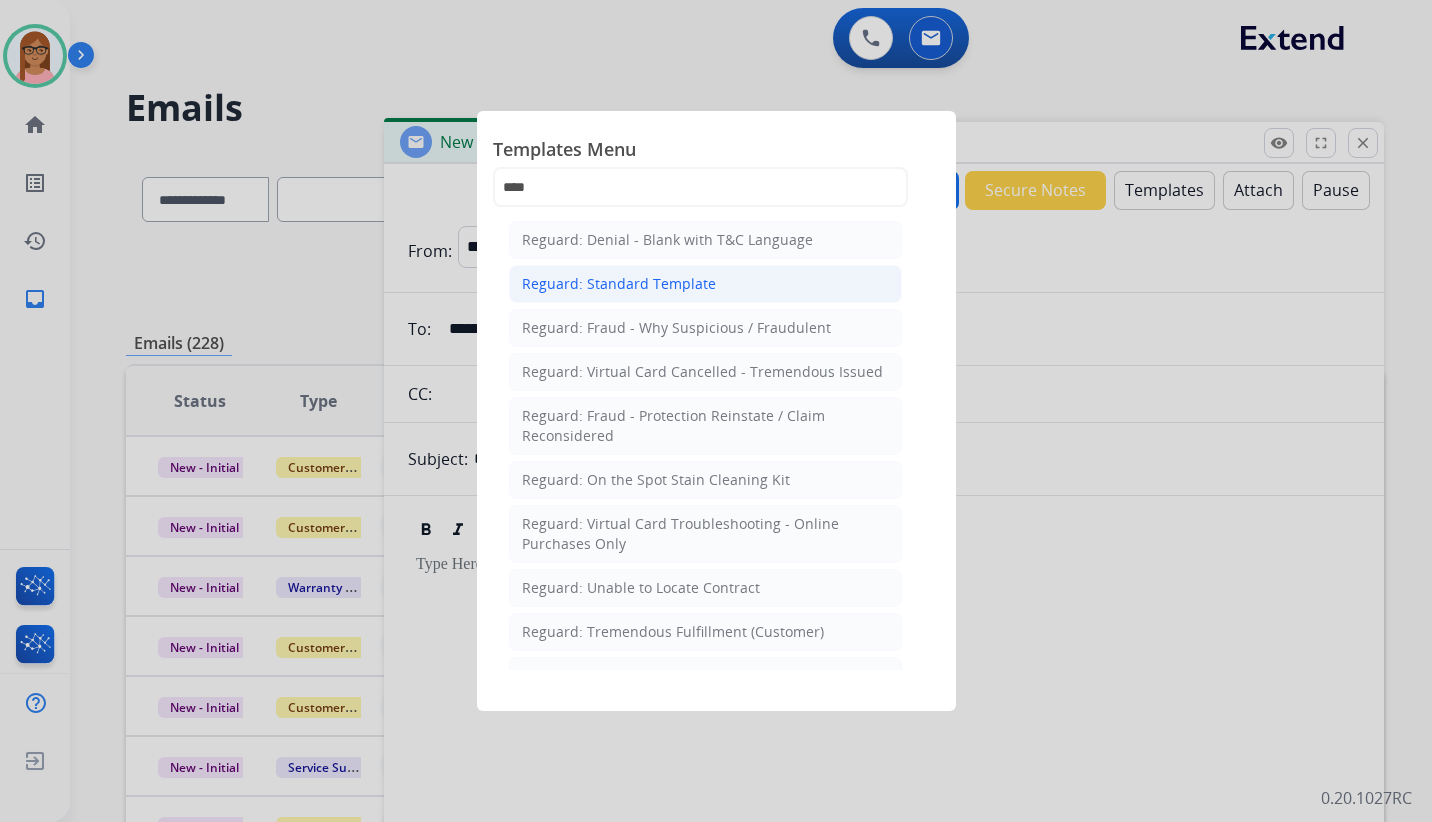 click on "Reguard: Standard Template" 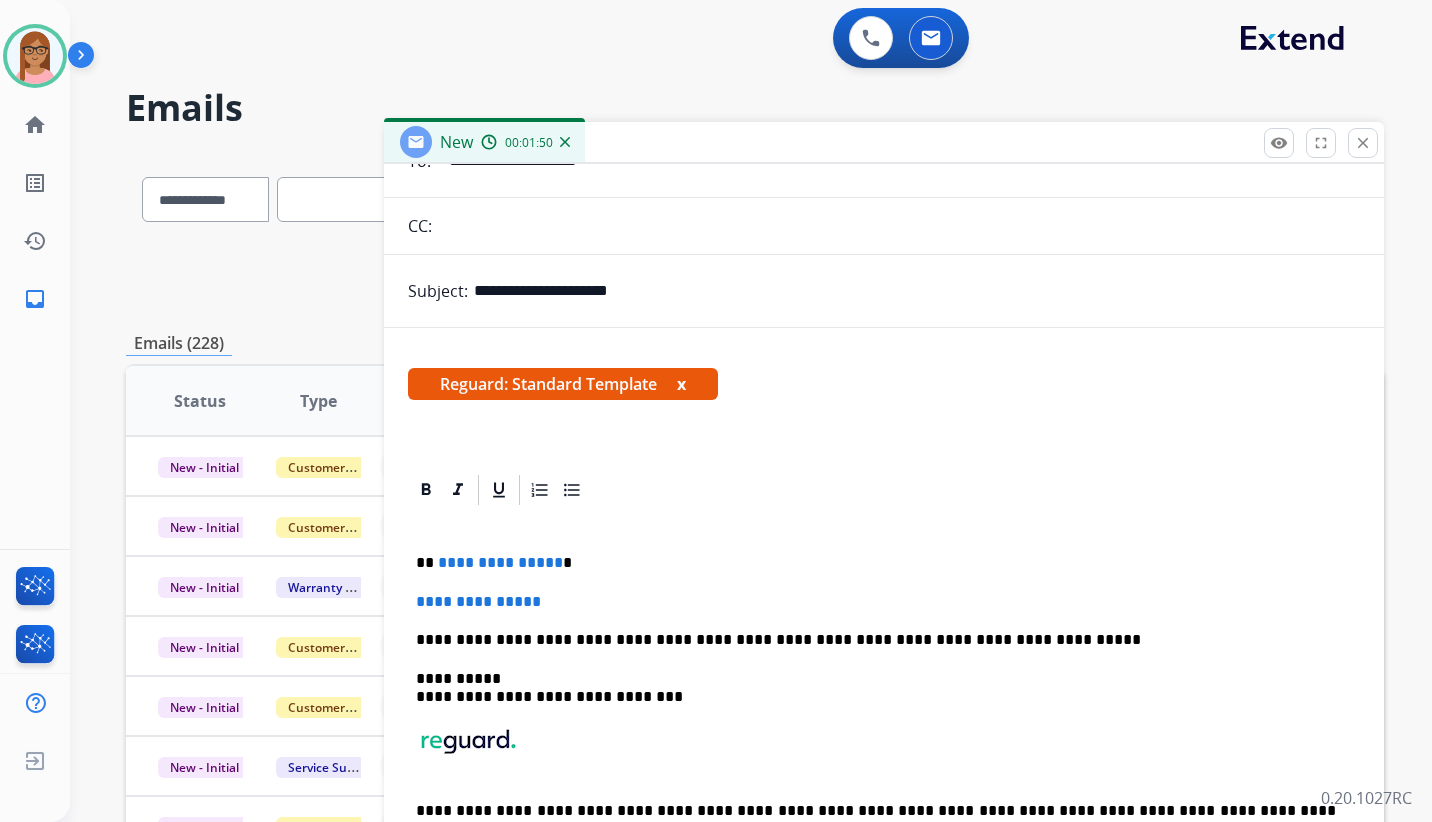 scroll, scrollTop: 170, scrollLeft: 0, axis: vertical 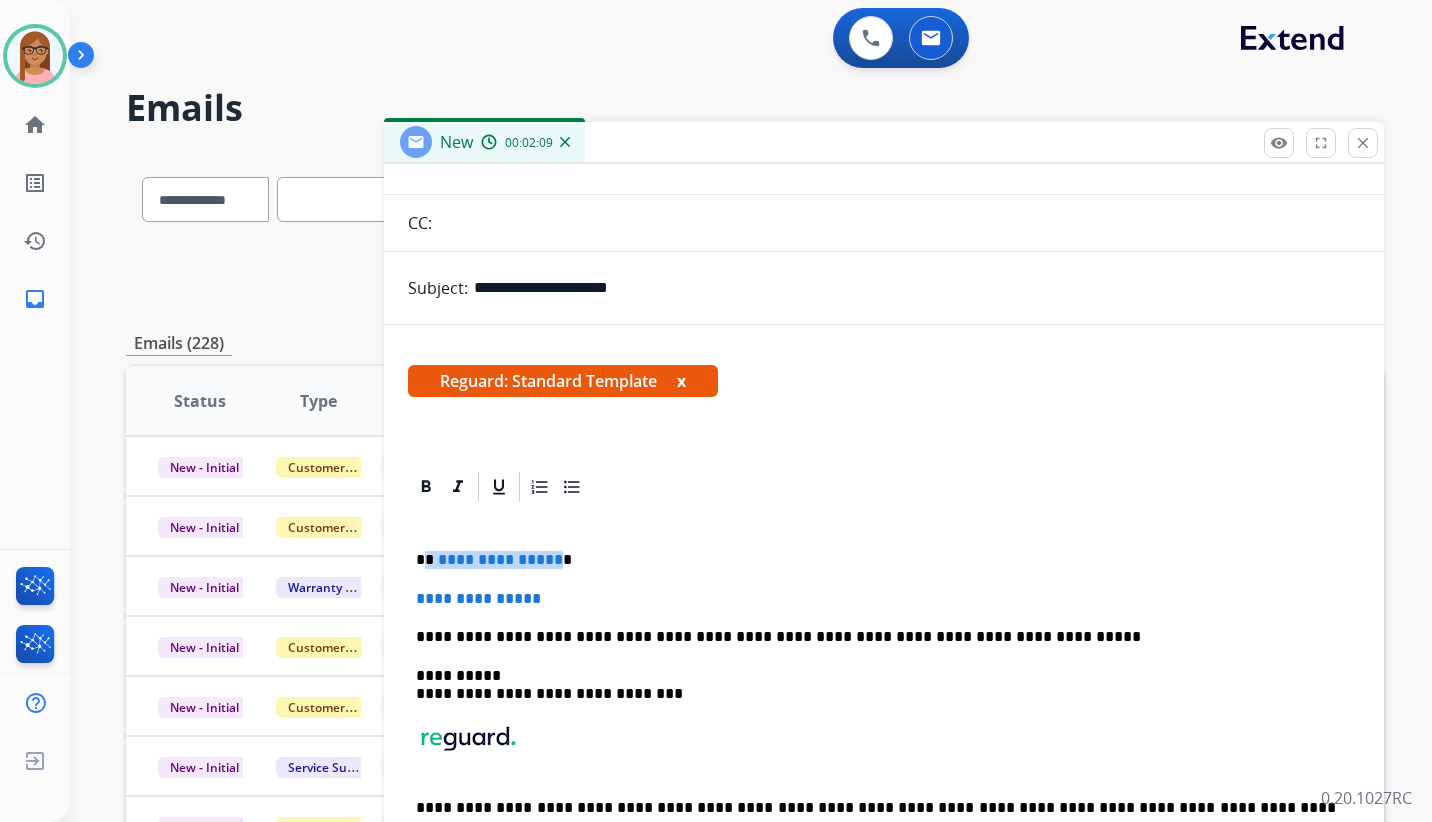 drag, startPoint x: 550, startPoint y: 562, endPoint x: 428, endPoint y: 554, distance: 122.26202 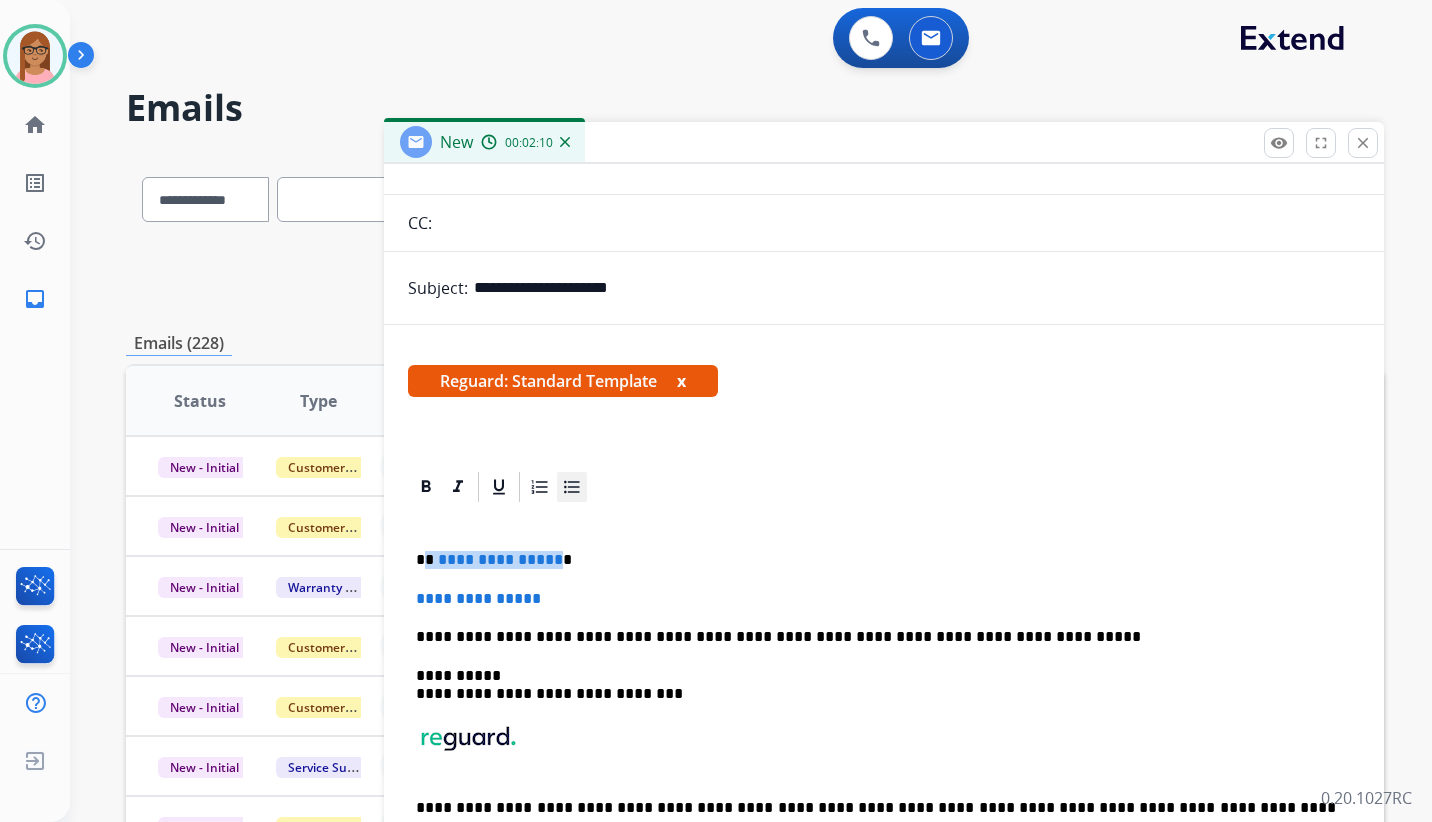 type 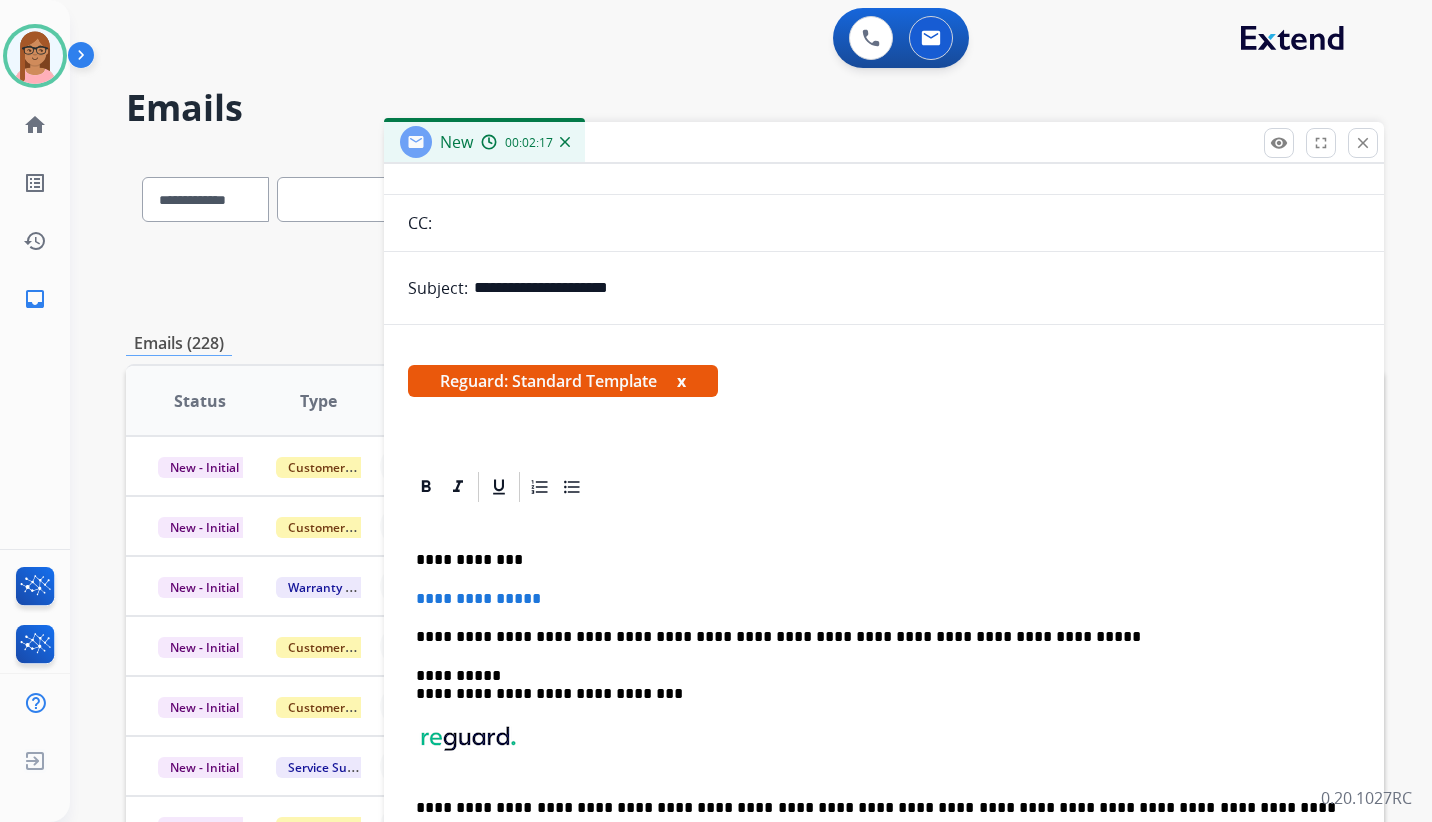 click on "**********" at bounding box center (884, 702) 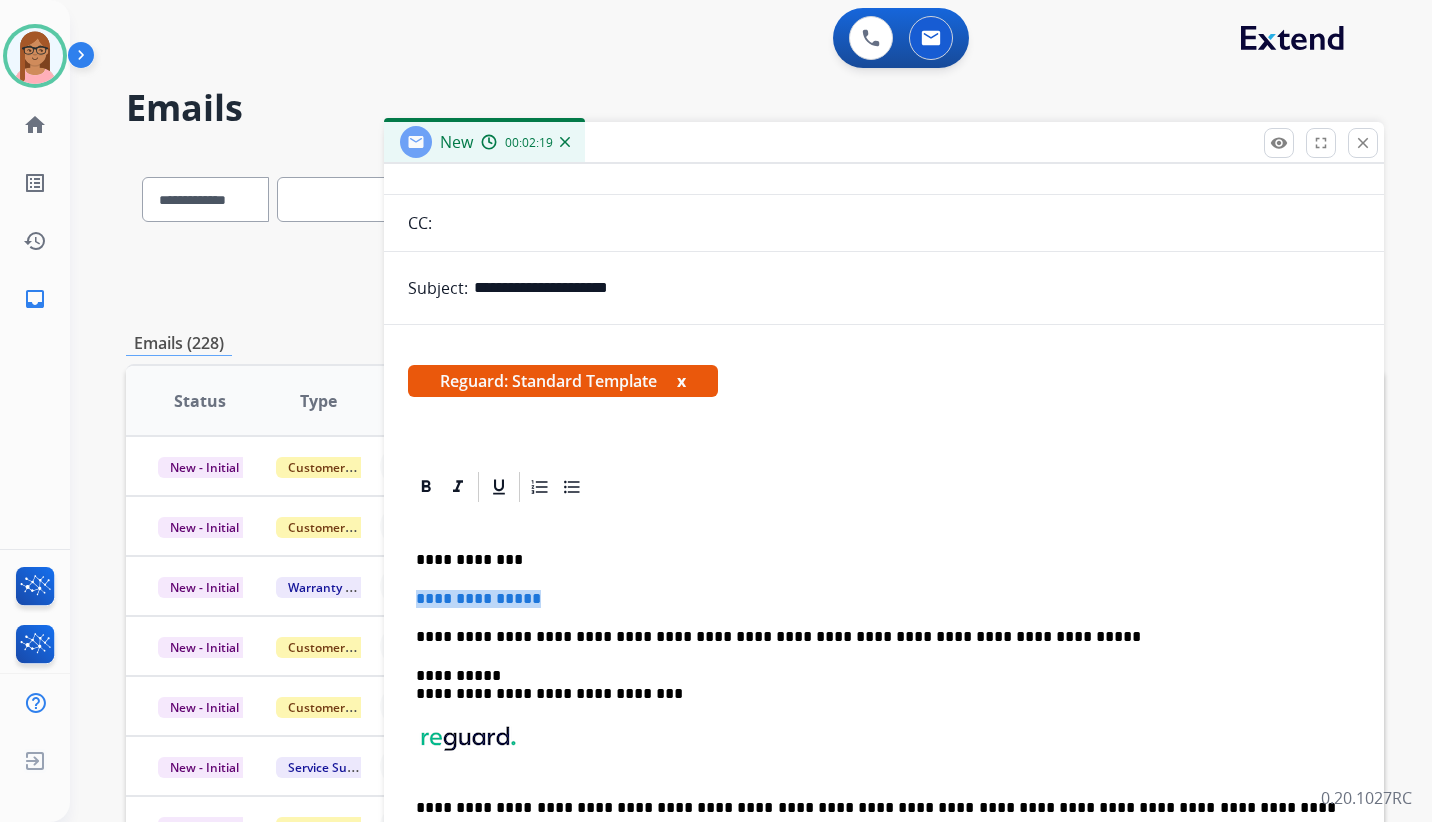 drag, startPoint x: 414, startPoint y: 599, endPoint x: 555, endPoint y: 603, distance: 141.05673 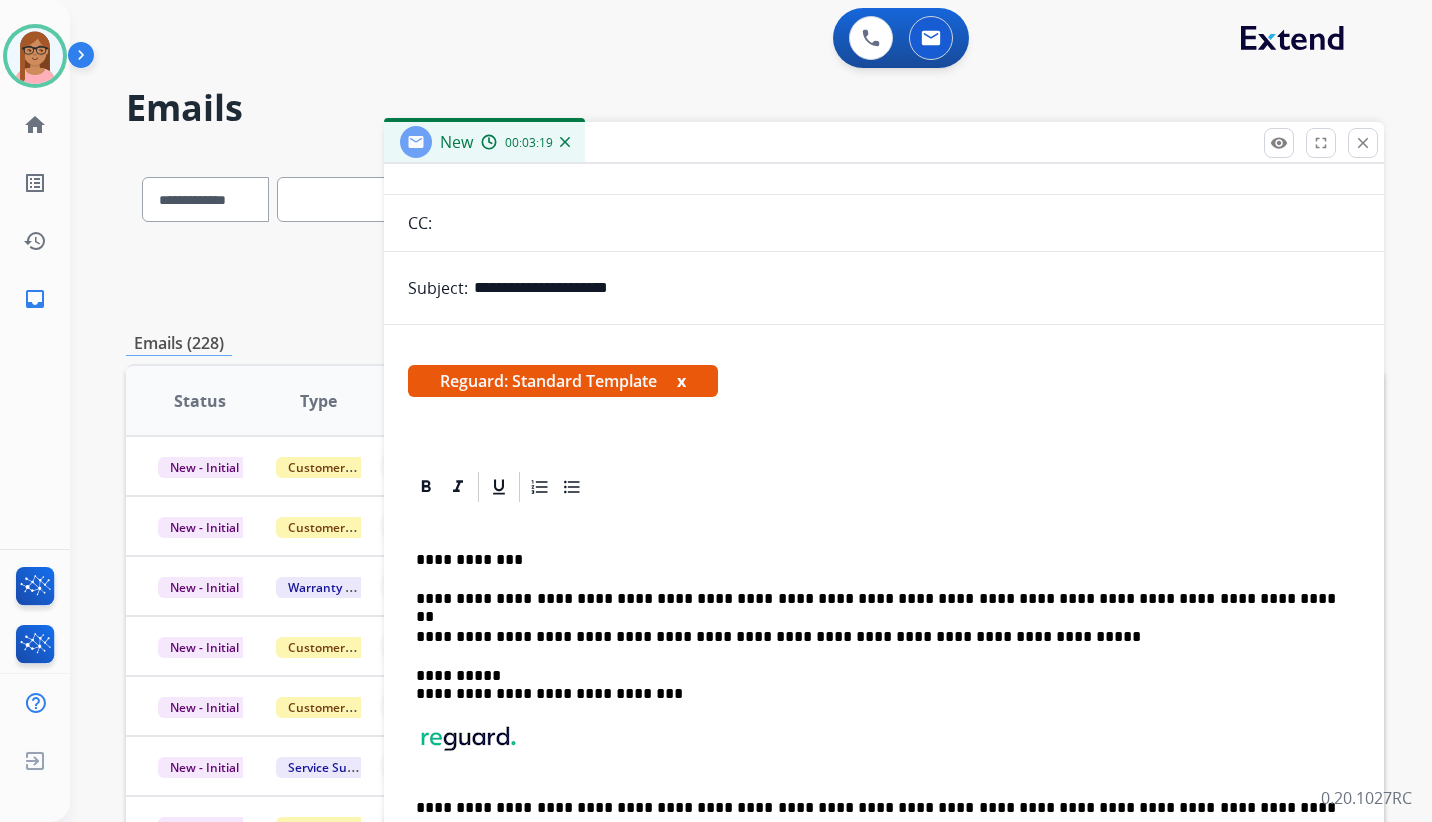 click on "**********" at bounding box center (876, 599) 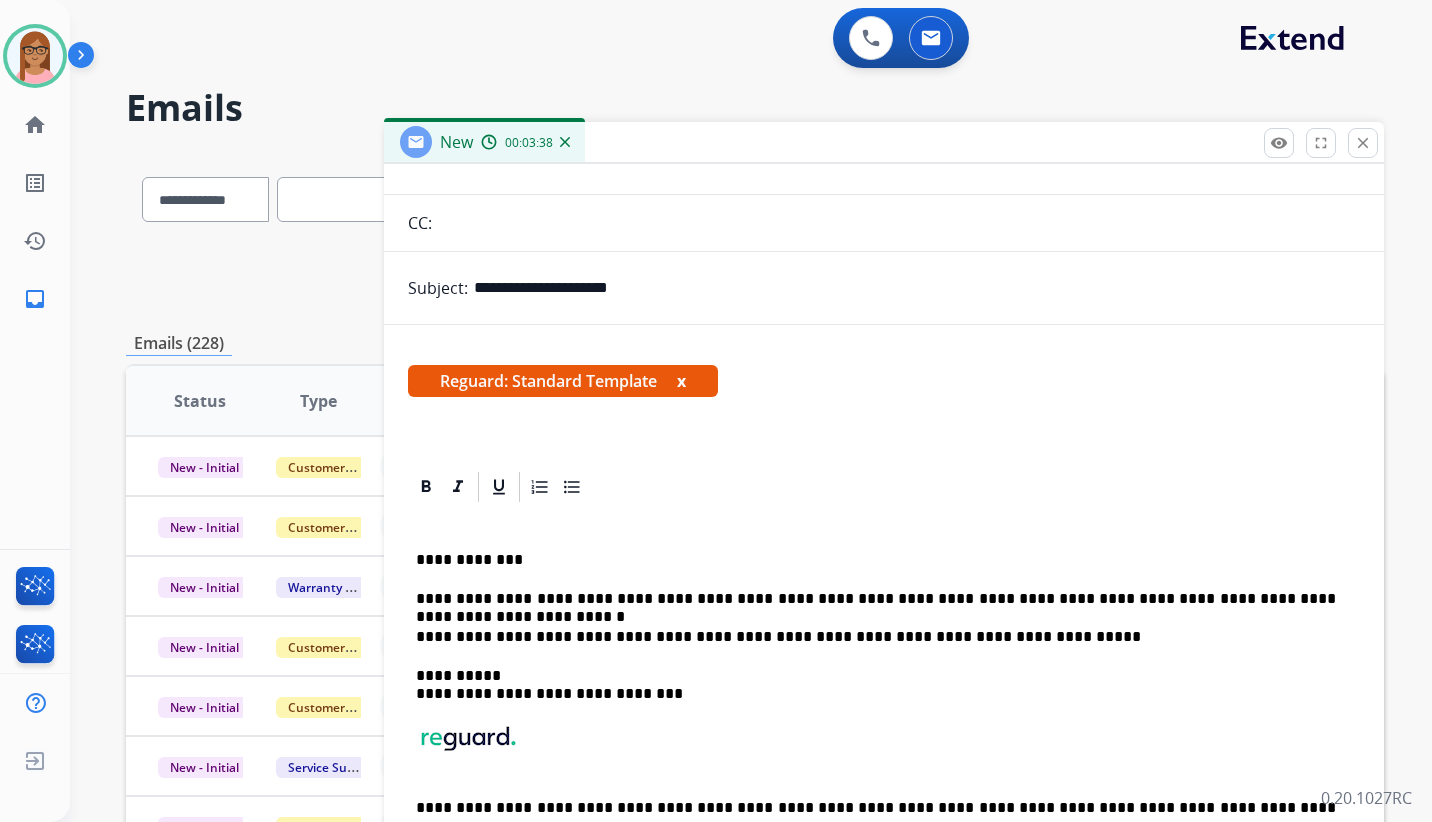 drag, startPoint x: 997, startPoint y: 600, endPoint x: 1018, endPoint y: 580, distance: 29 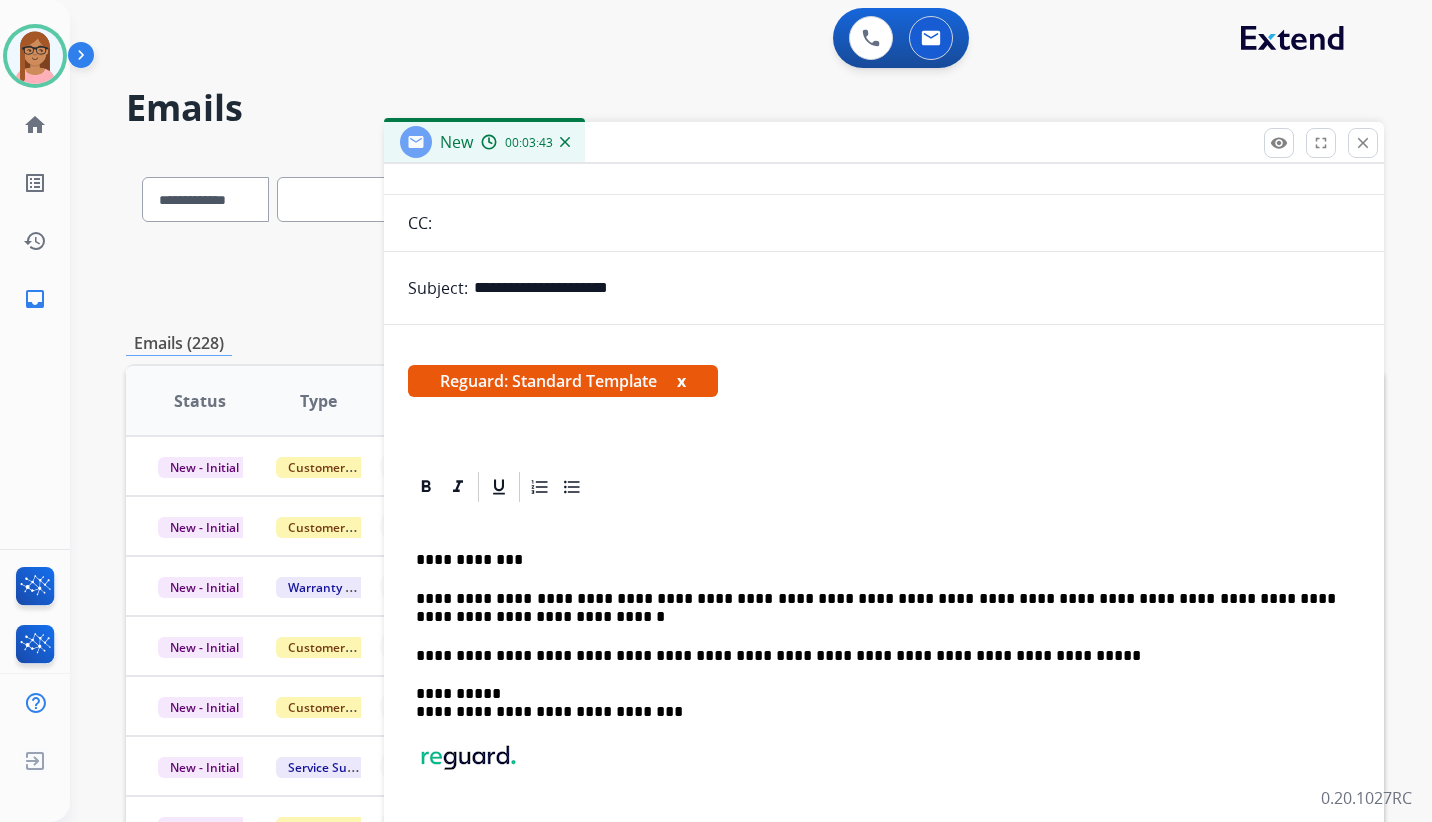 click on "**********" at bounding box center (876, 608) 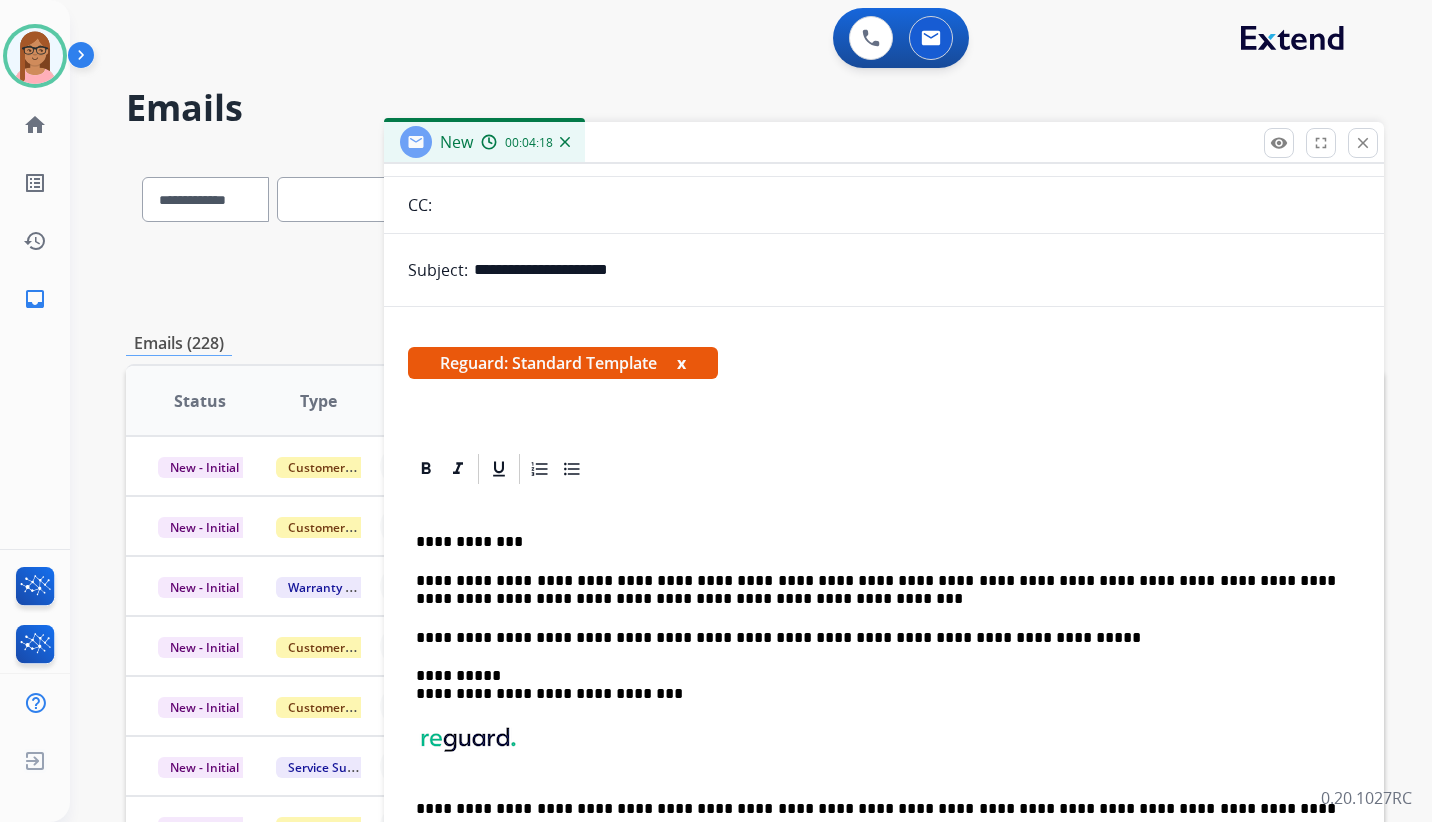 scroll, scrollTop: 0, scrollLeft: 0, axis: both 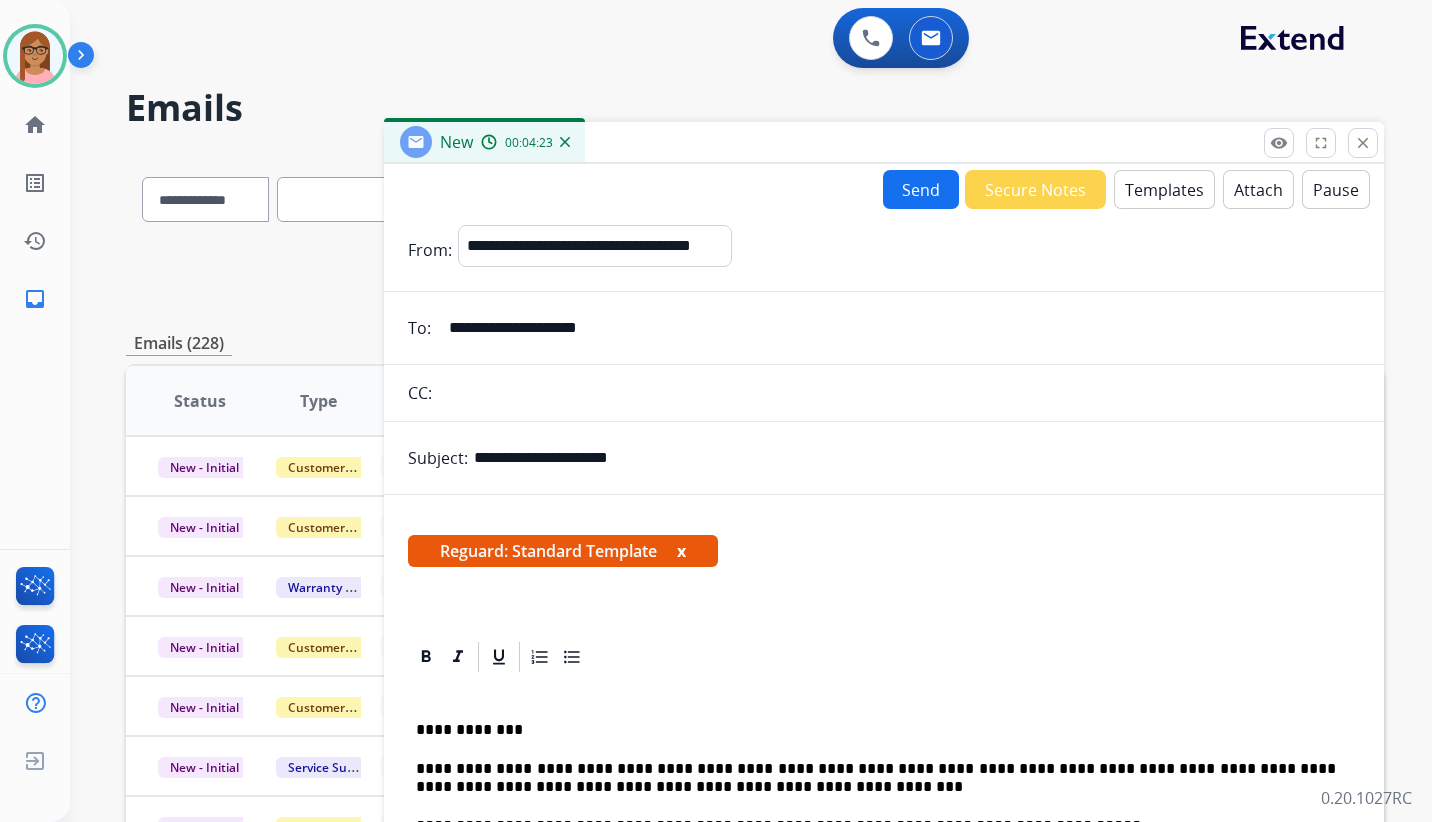click on "Send" at bounding box center (921, 189) 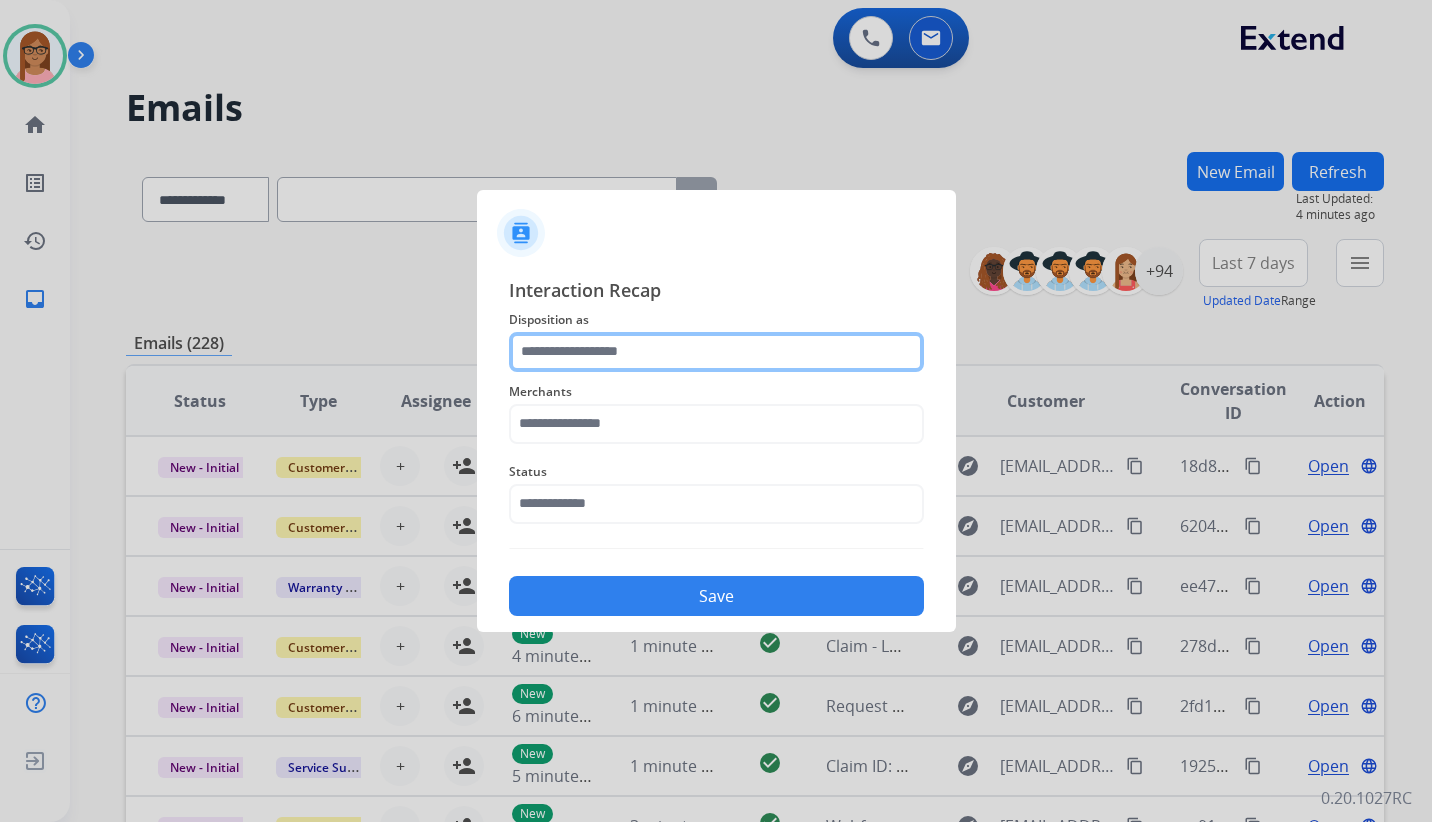 click 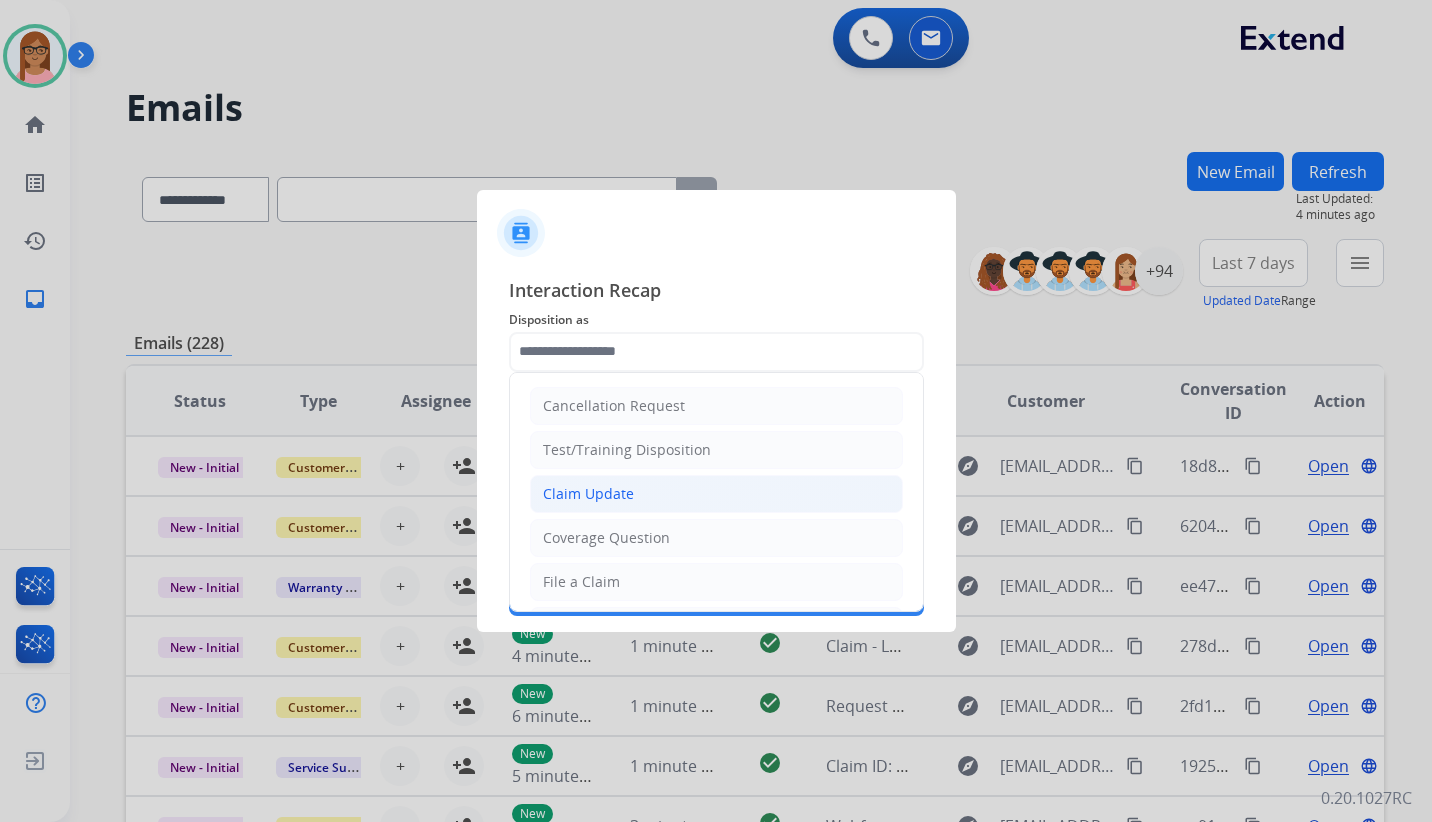 click on "Claim Update" 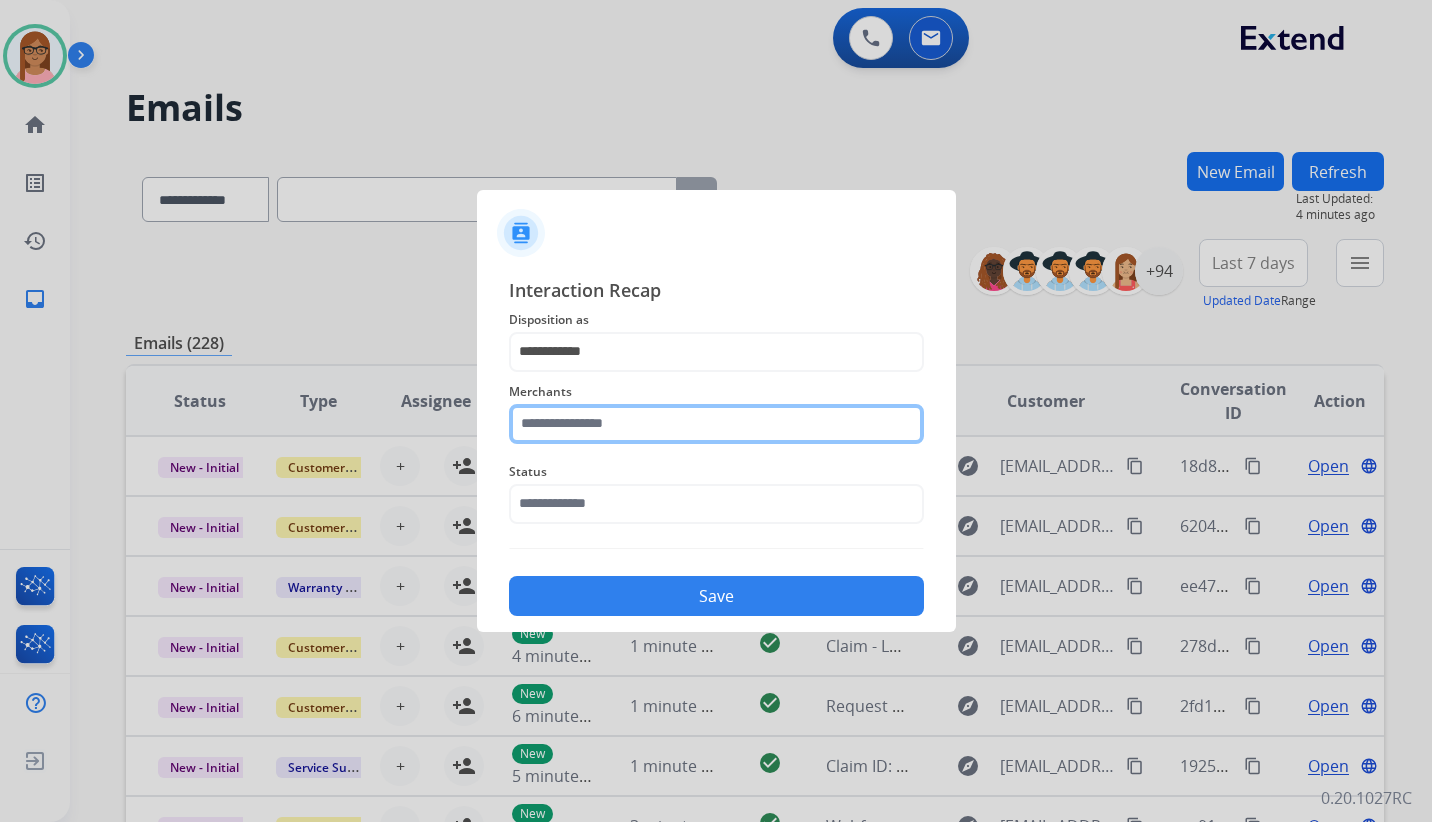click 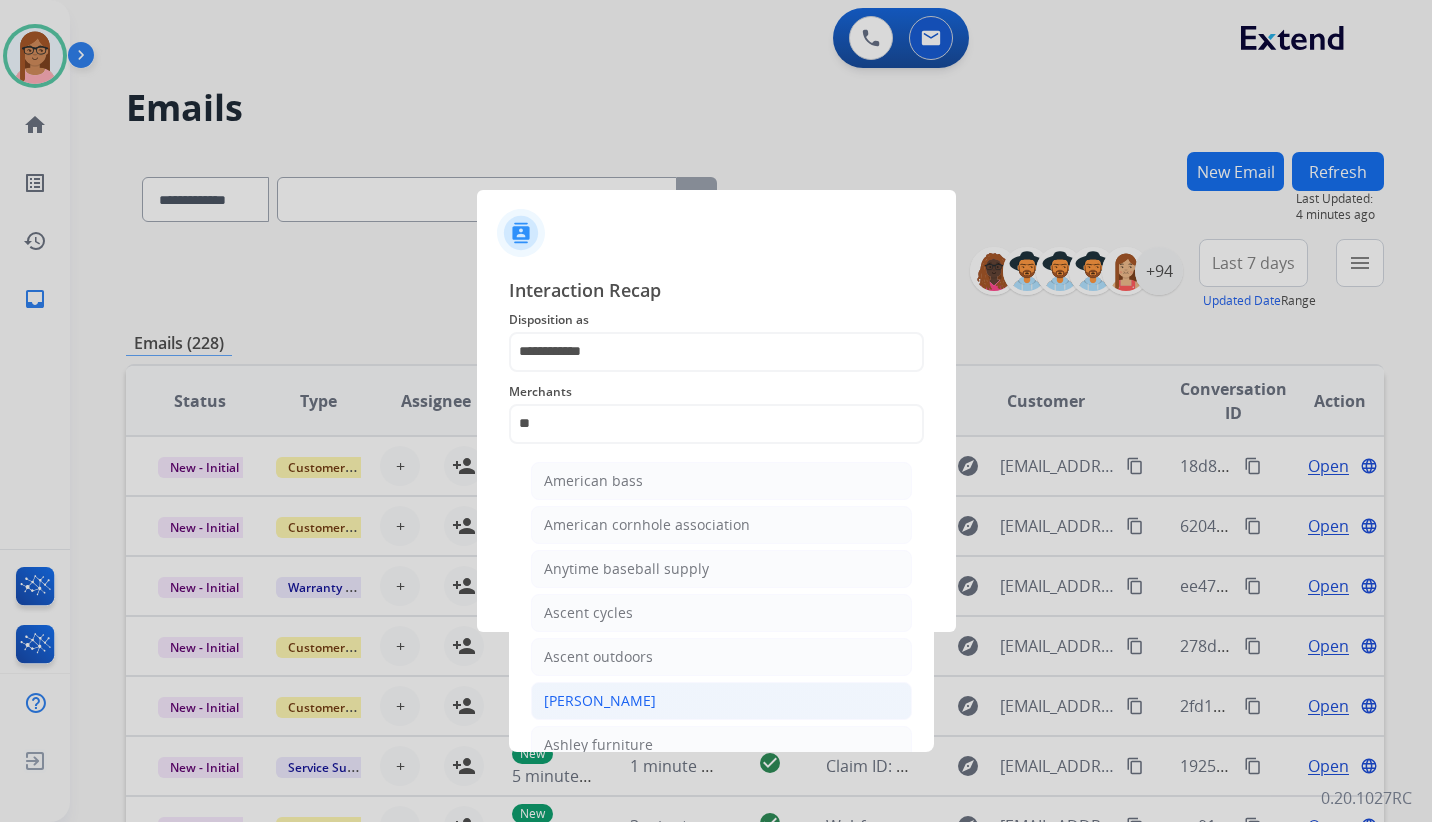 click on "[PERSON_NAME]" 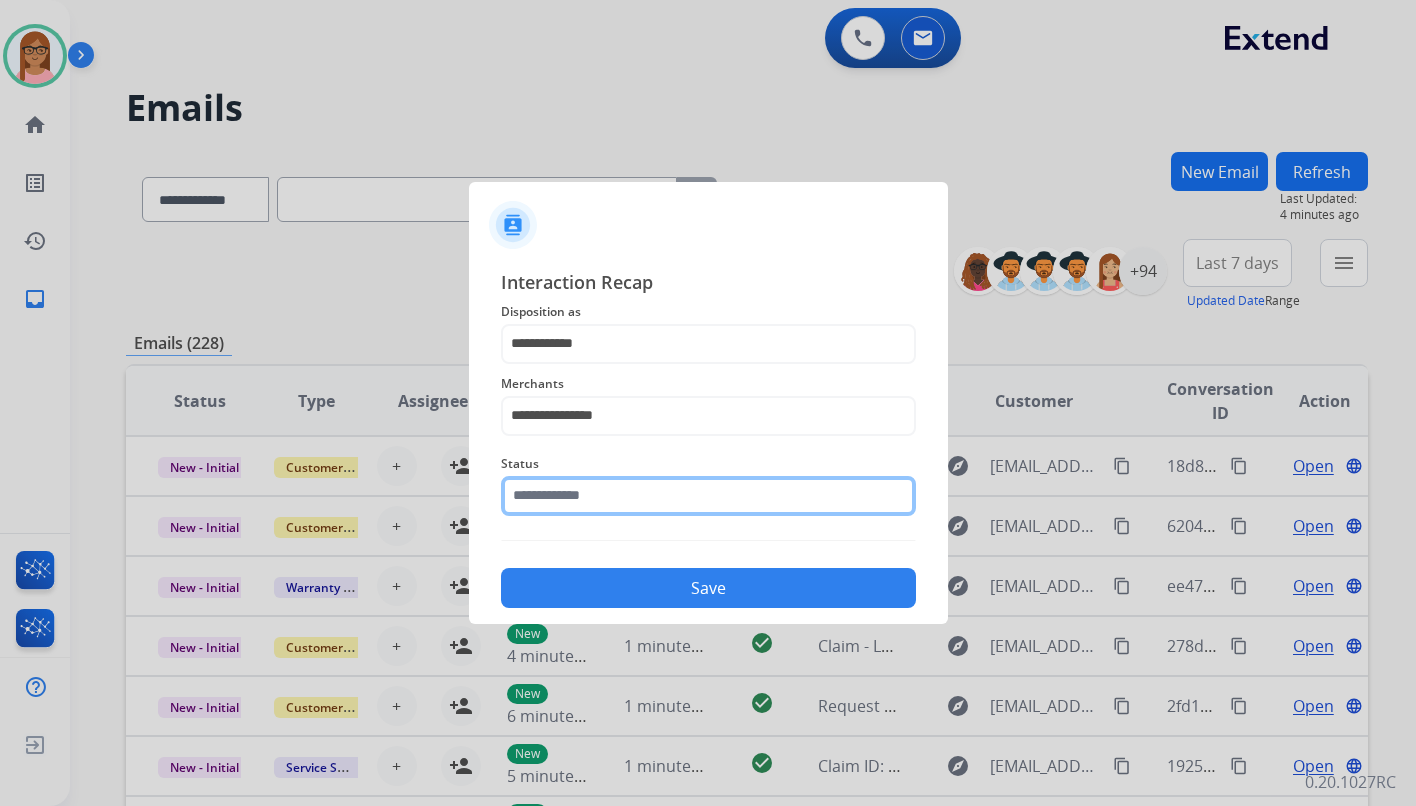 click 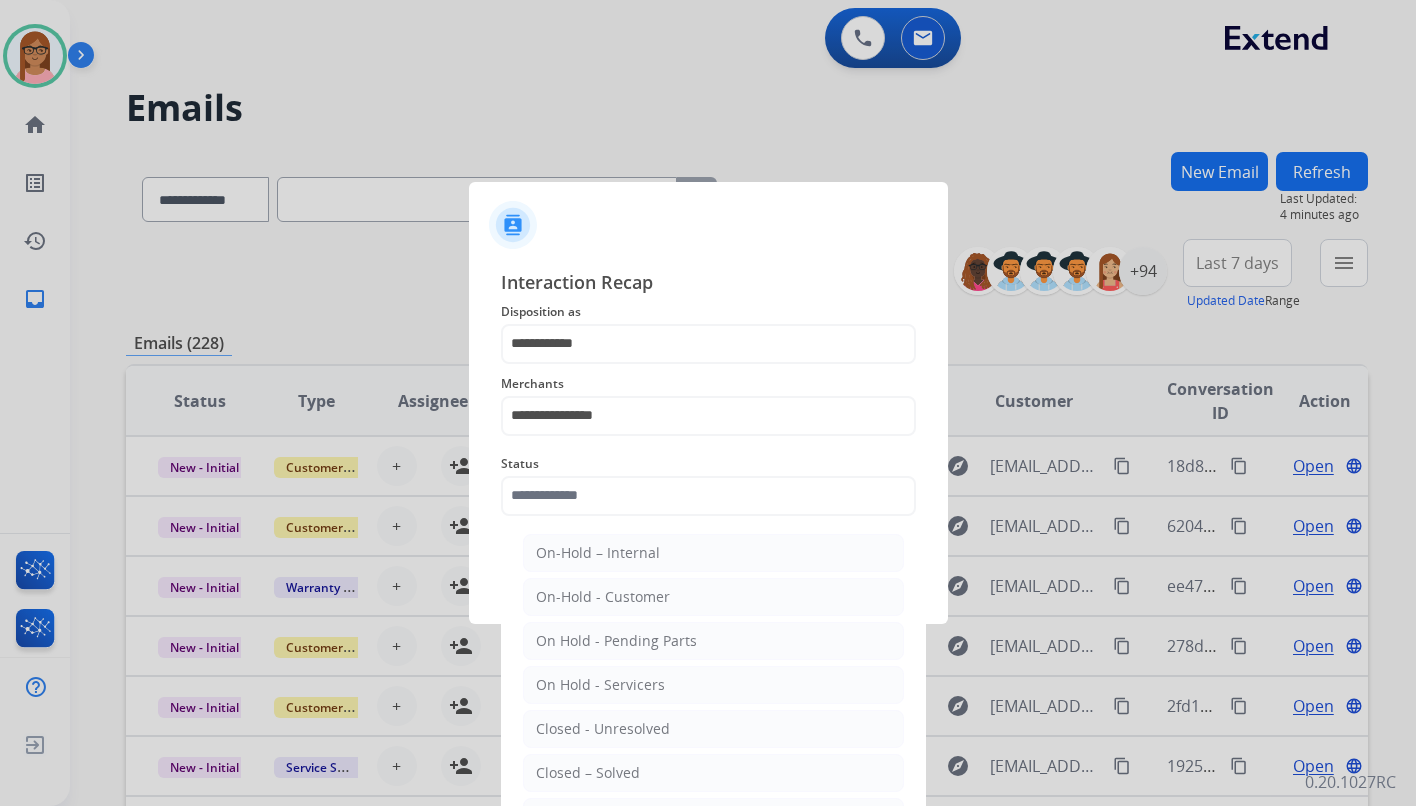 click on "Closed – Solved" 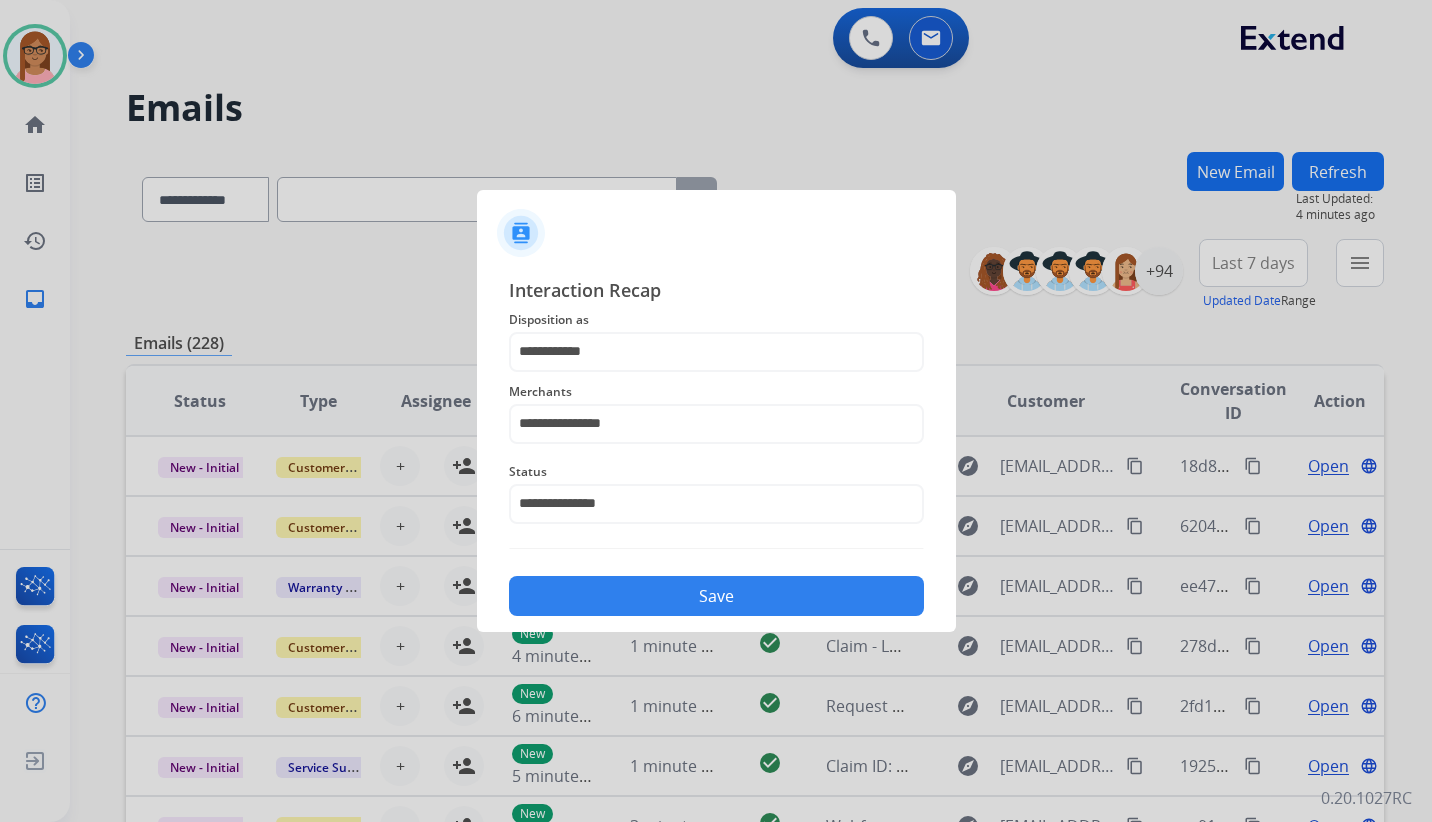 click on "Save" 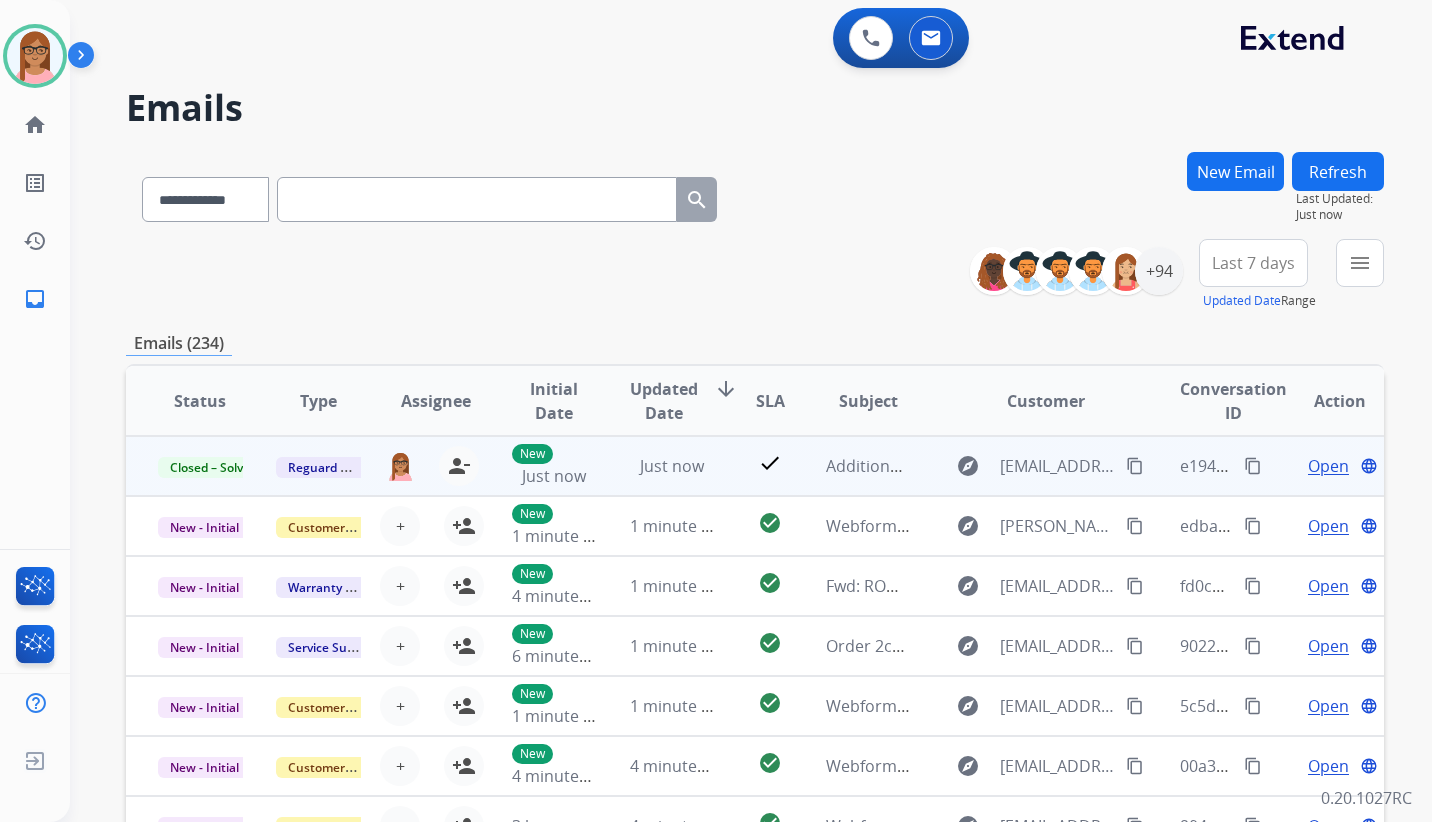 click on "content_copy" at bounding box center (1253, 466) 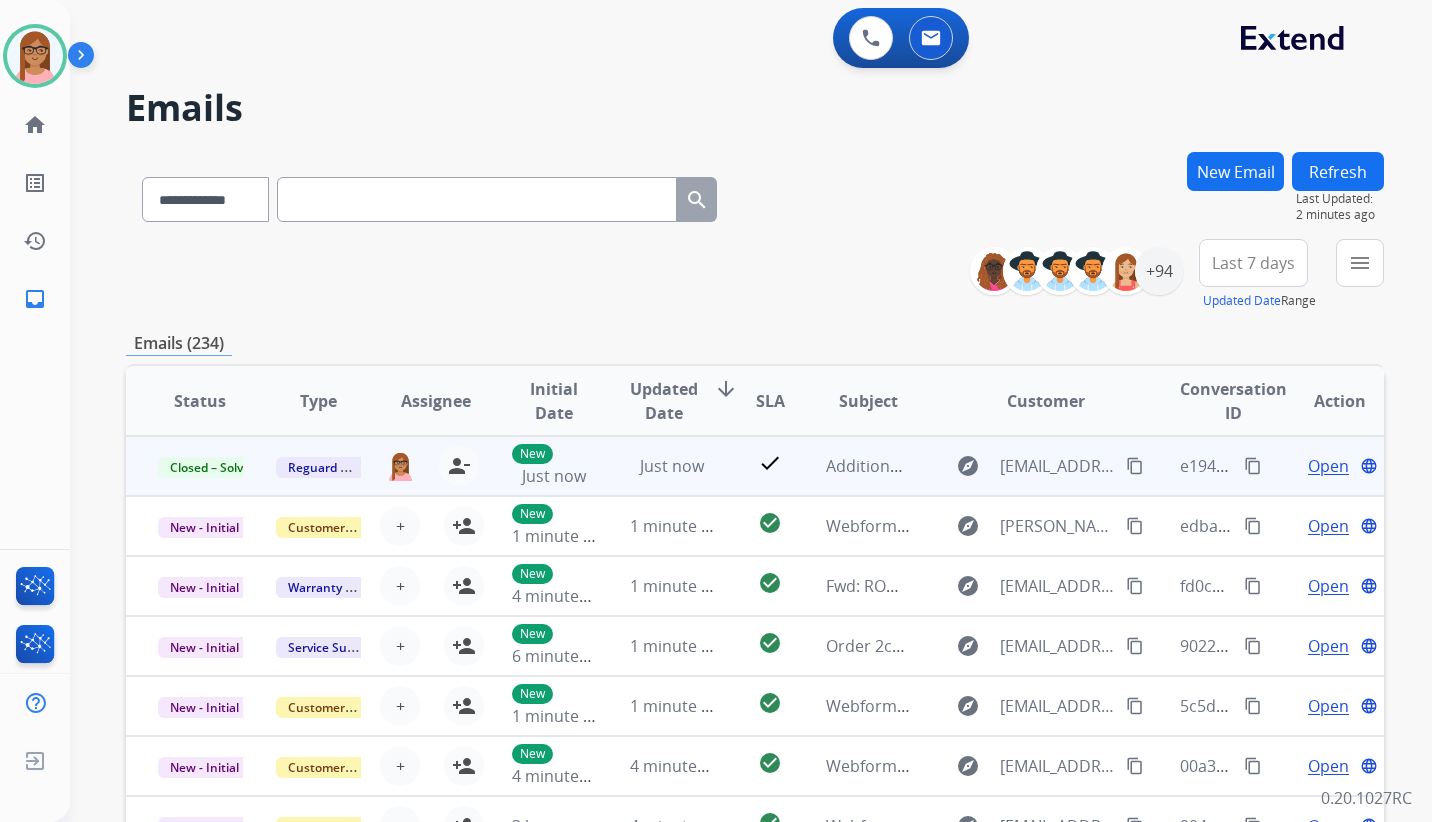 click on "content_copy" at bounding box center [1253, 466] 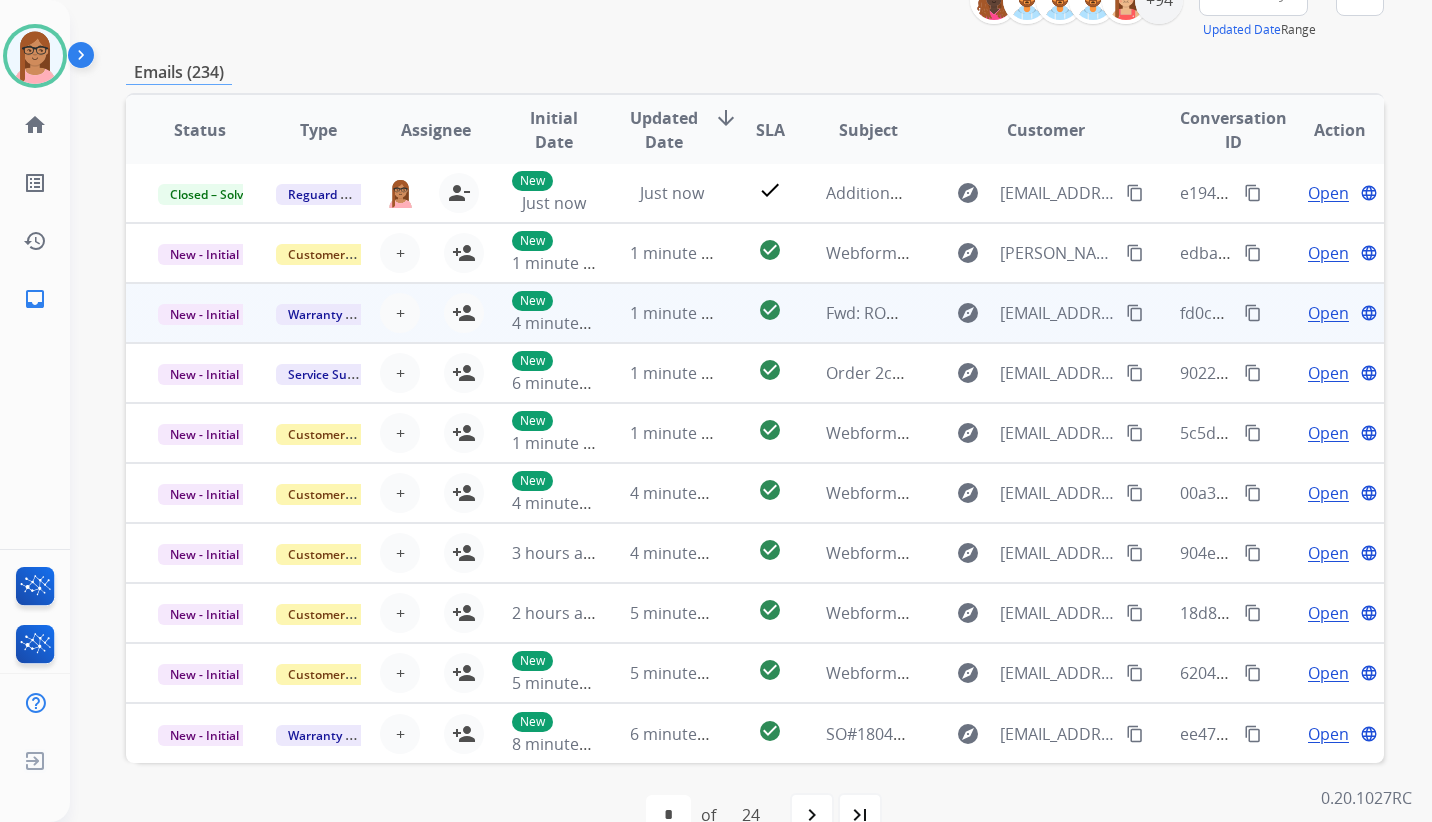 scroll, scrollTop: 316, scrollLeft: 0, axis: vertical 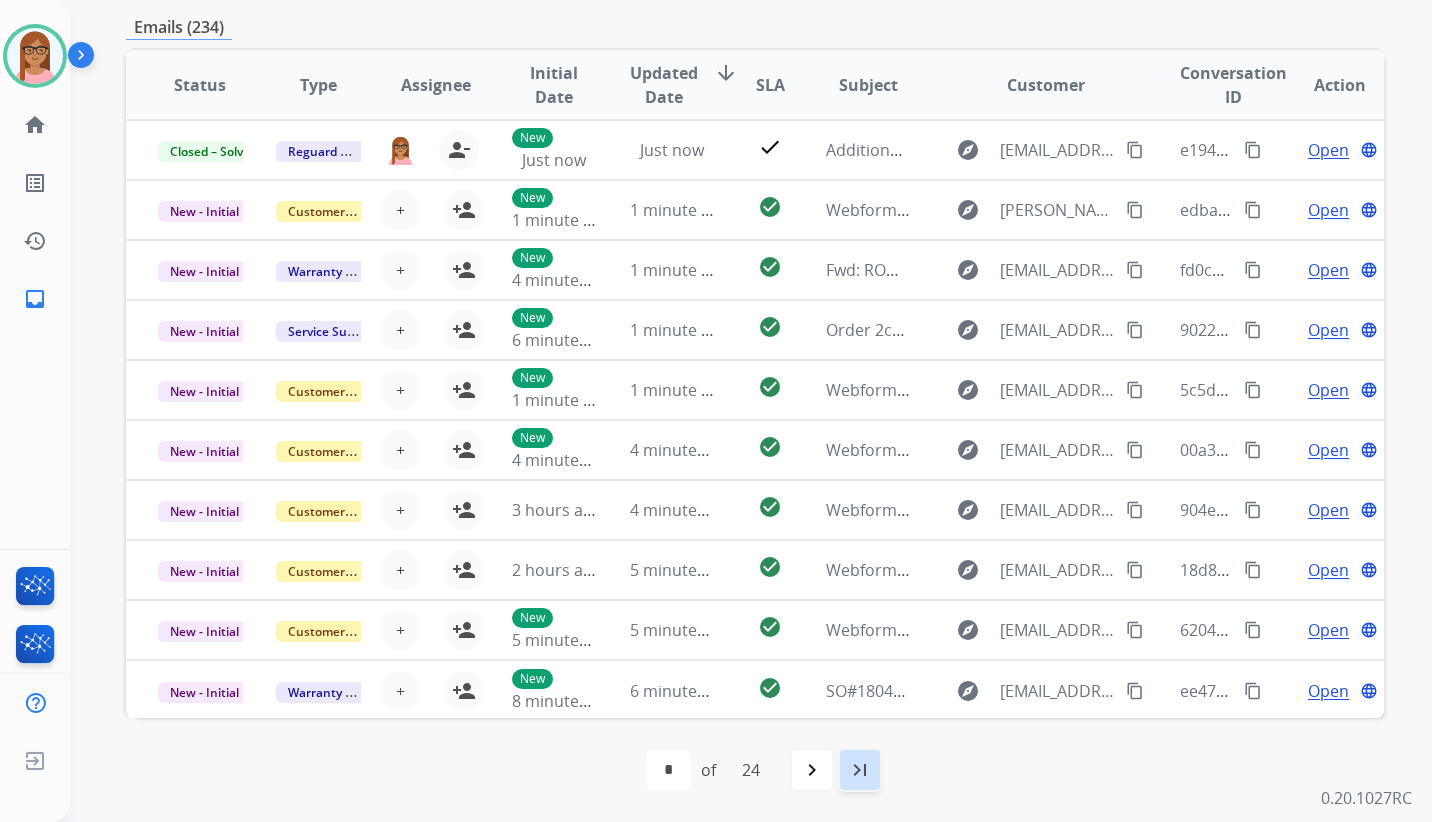 click on "last_page" at bounding box center [860, 770] 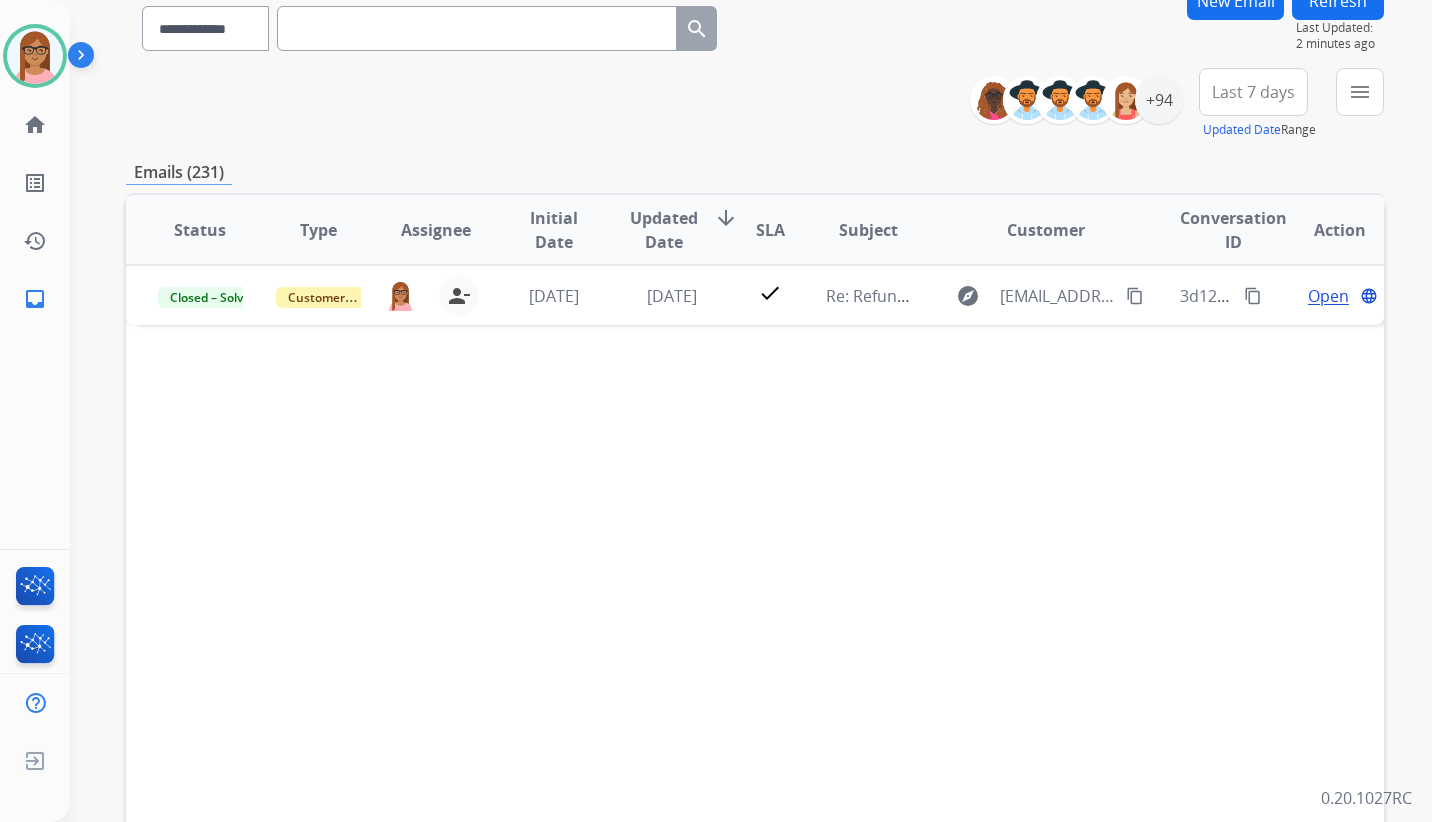 scroll, scrollTop: 316, scrollLeft: 0, axis: vertical 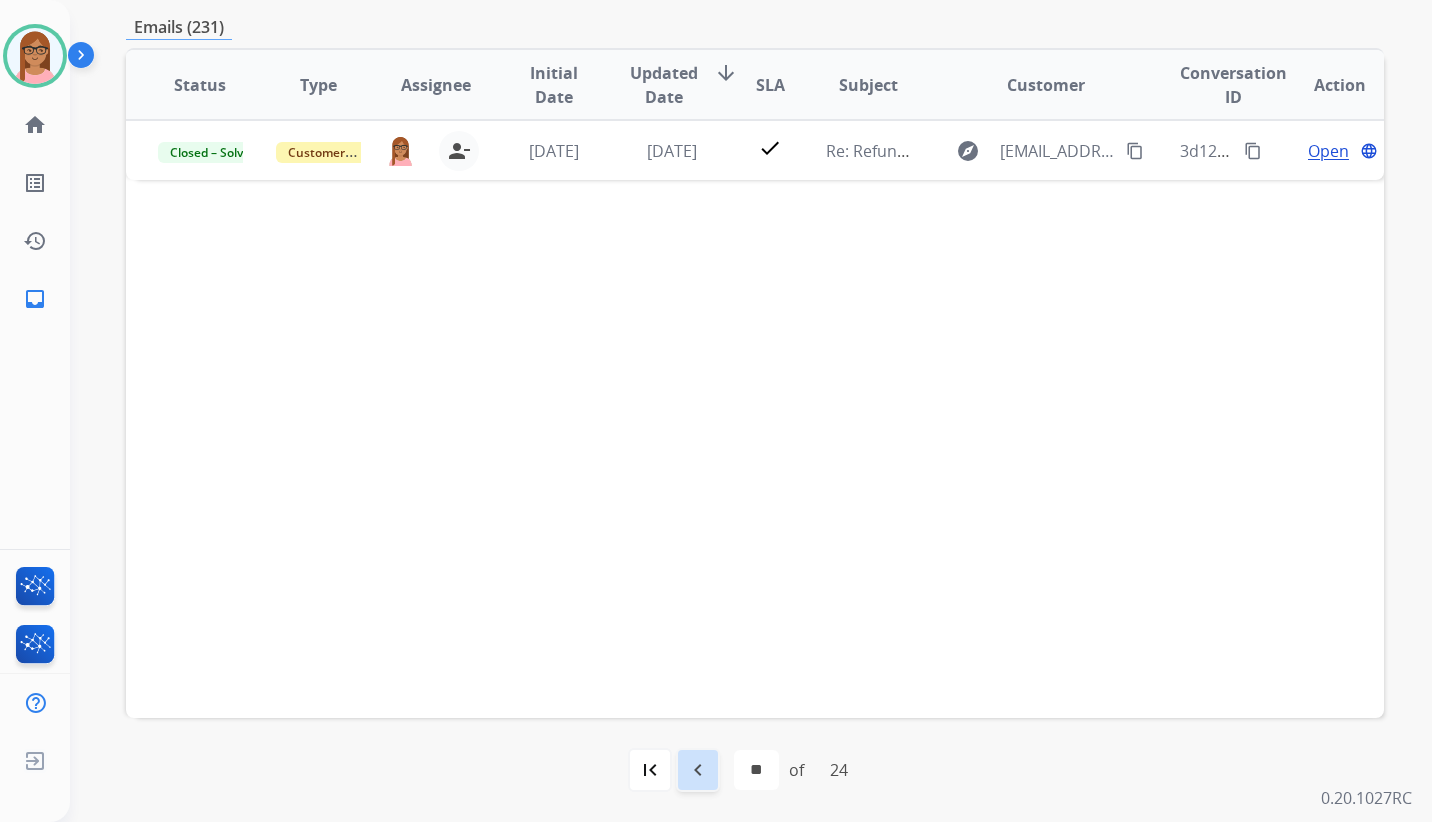 click on "navigate_before" at bounding box center (698, 770) 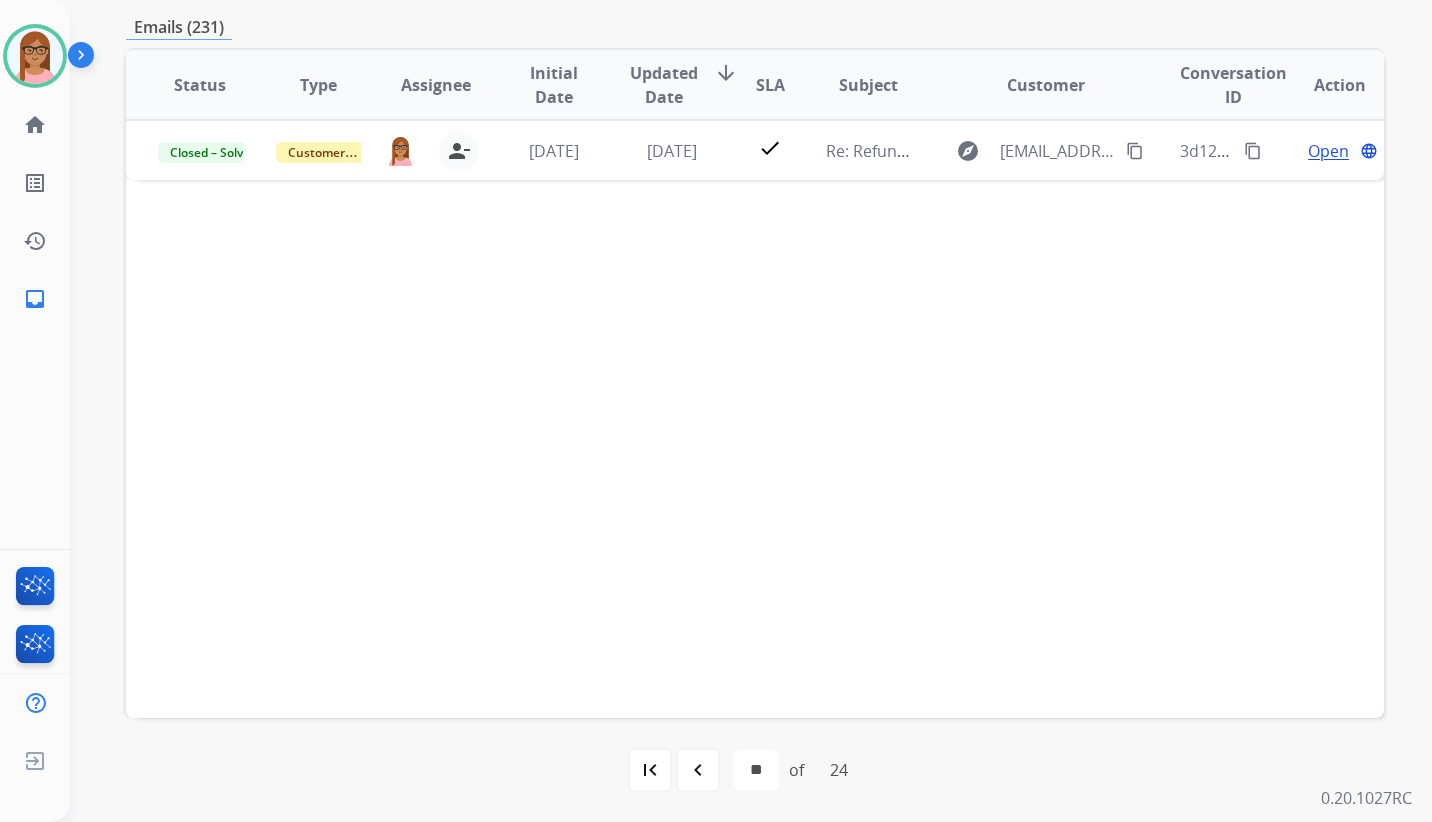 scroll, scrollTop: 0, scrollLeft: 0, axis: both 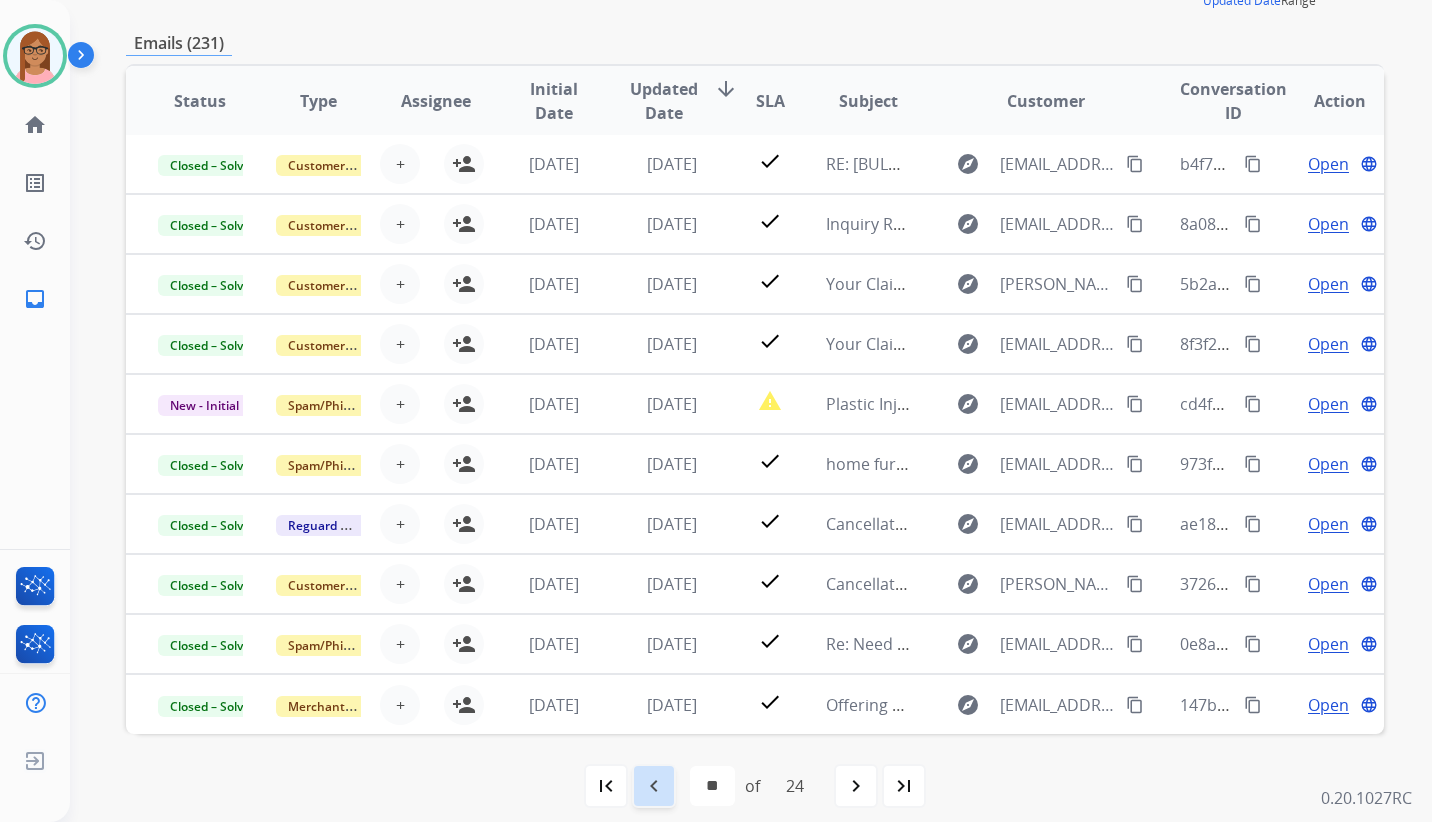 click on "navigate_before" at bounding box center (654, 786) 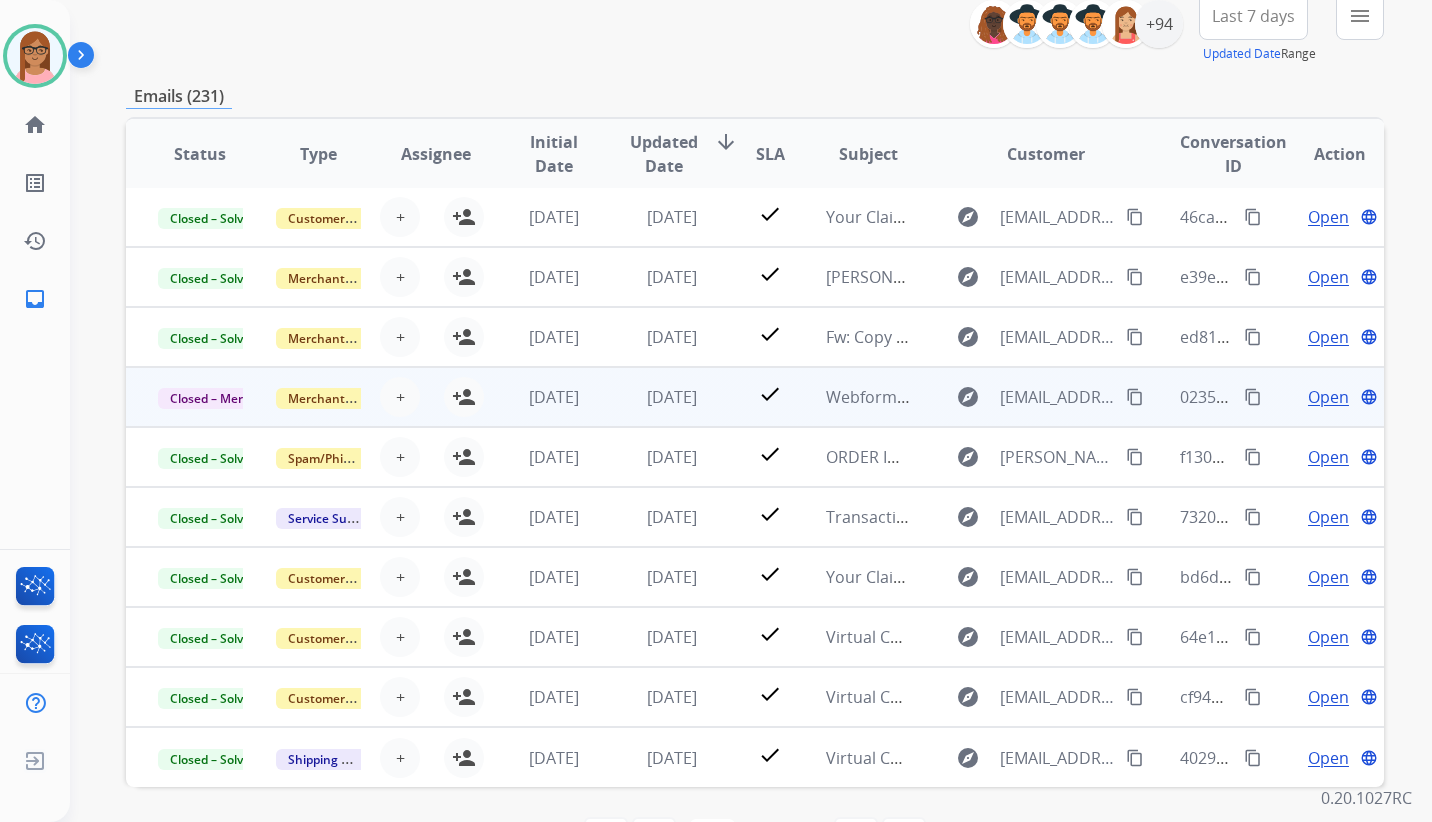 scroll, scrollTop: 316, scrollLeft: 0, axis: vertical 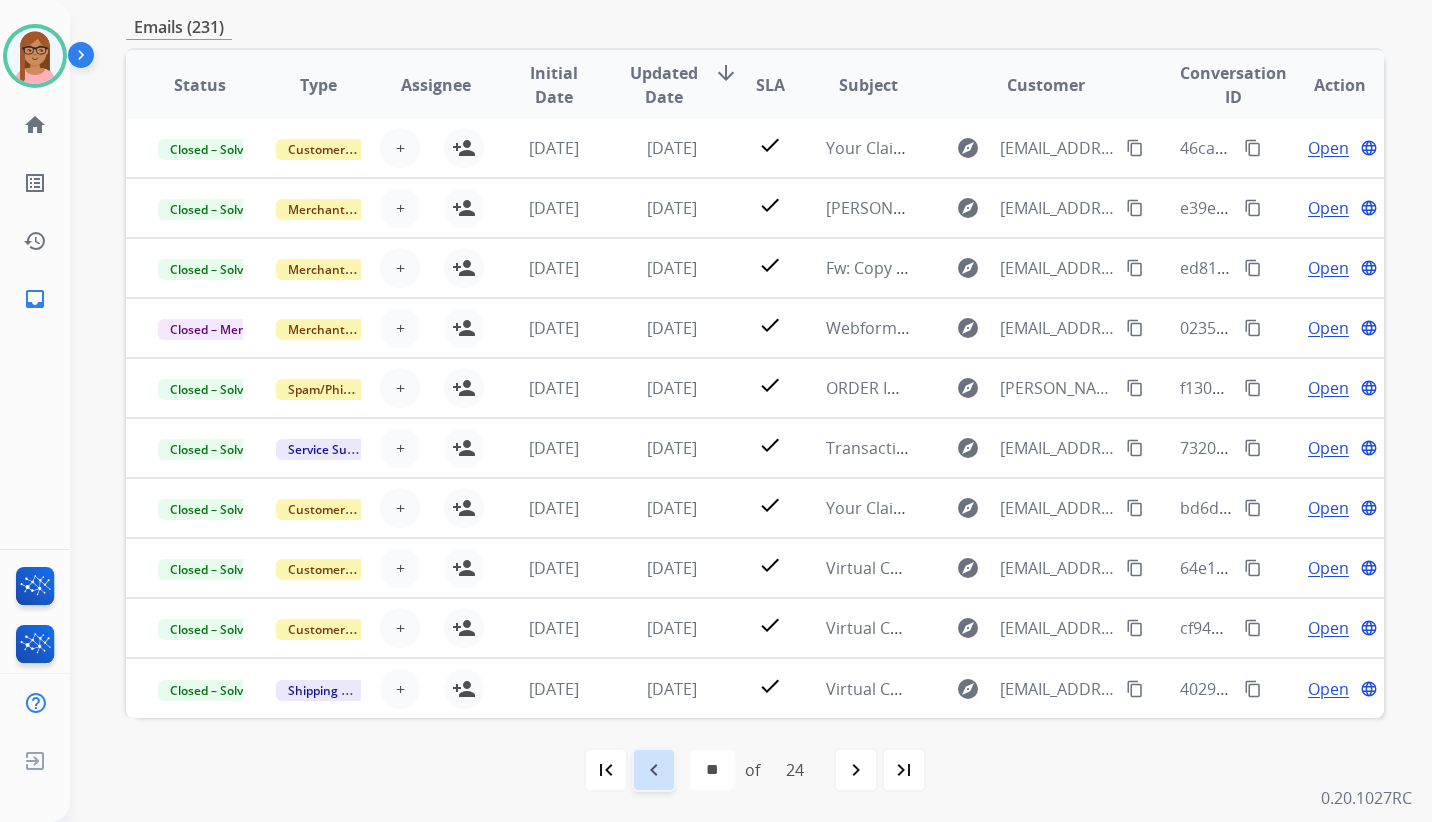 click on "navigate_before" at bounding box center [654, 770] 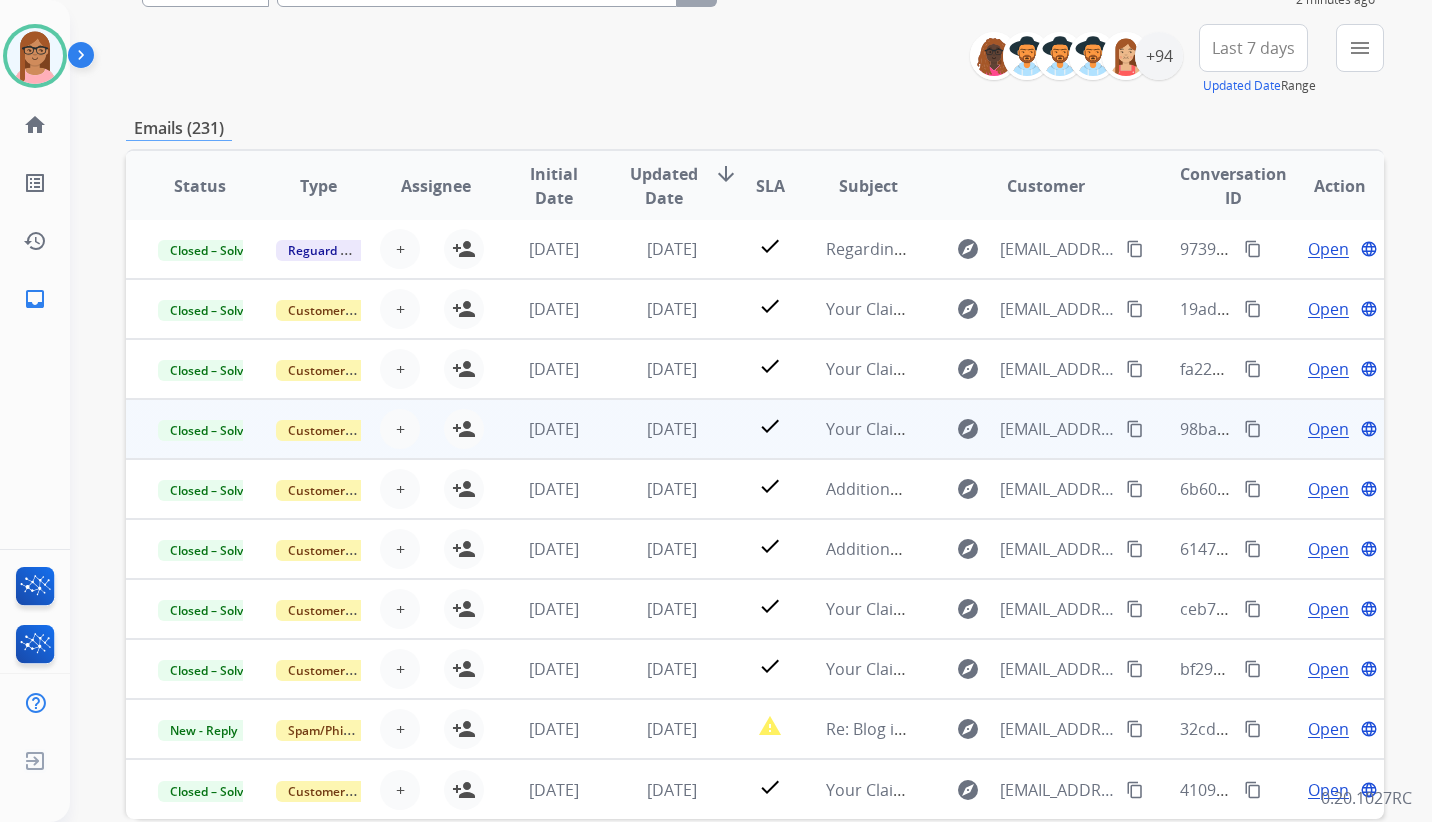 scroll, scrollTop: 316, scrollLeft: 0, axis: vertical 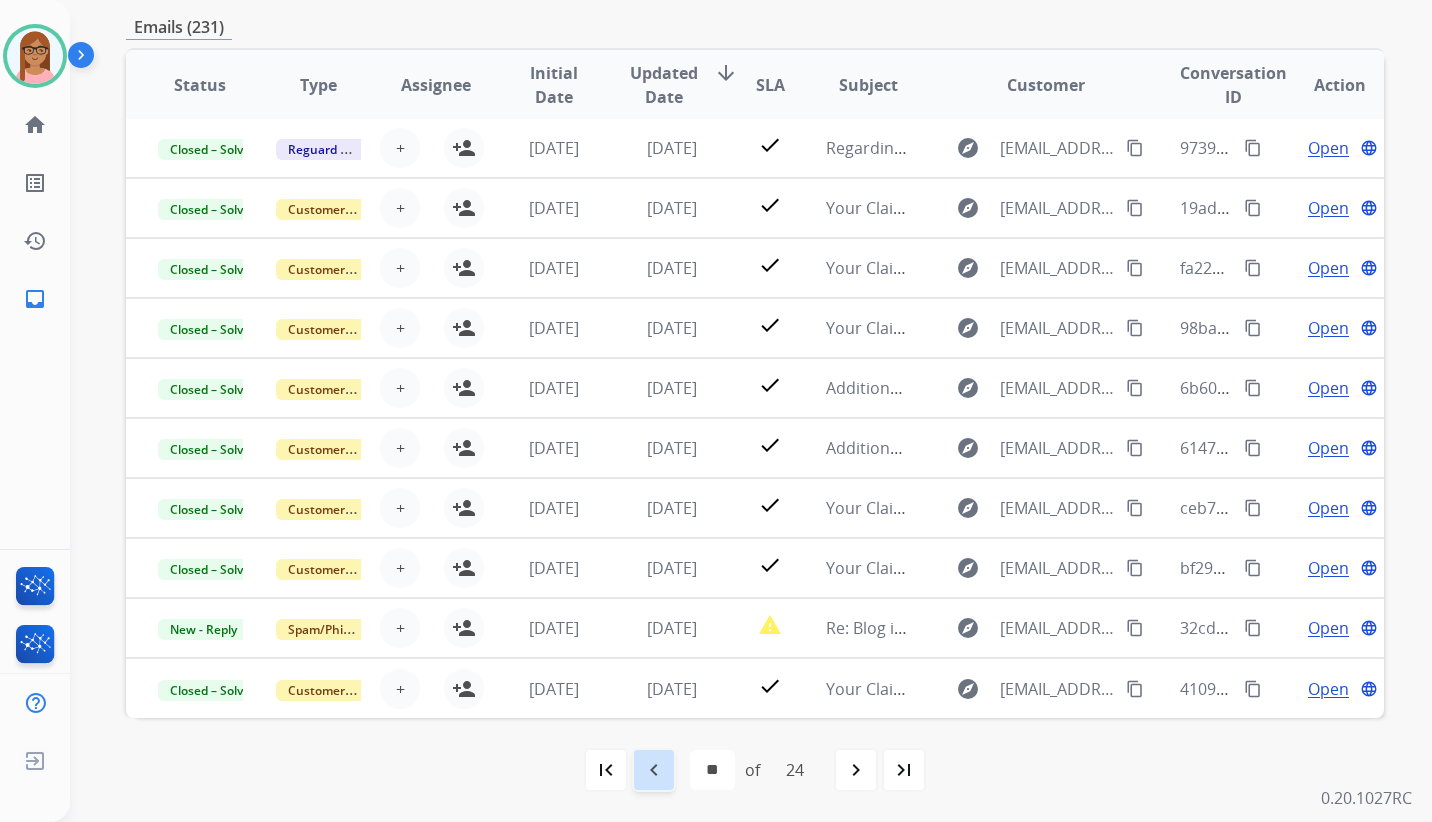 click on "navigate_before" at bounding box center [654, 770] 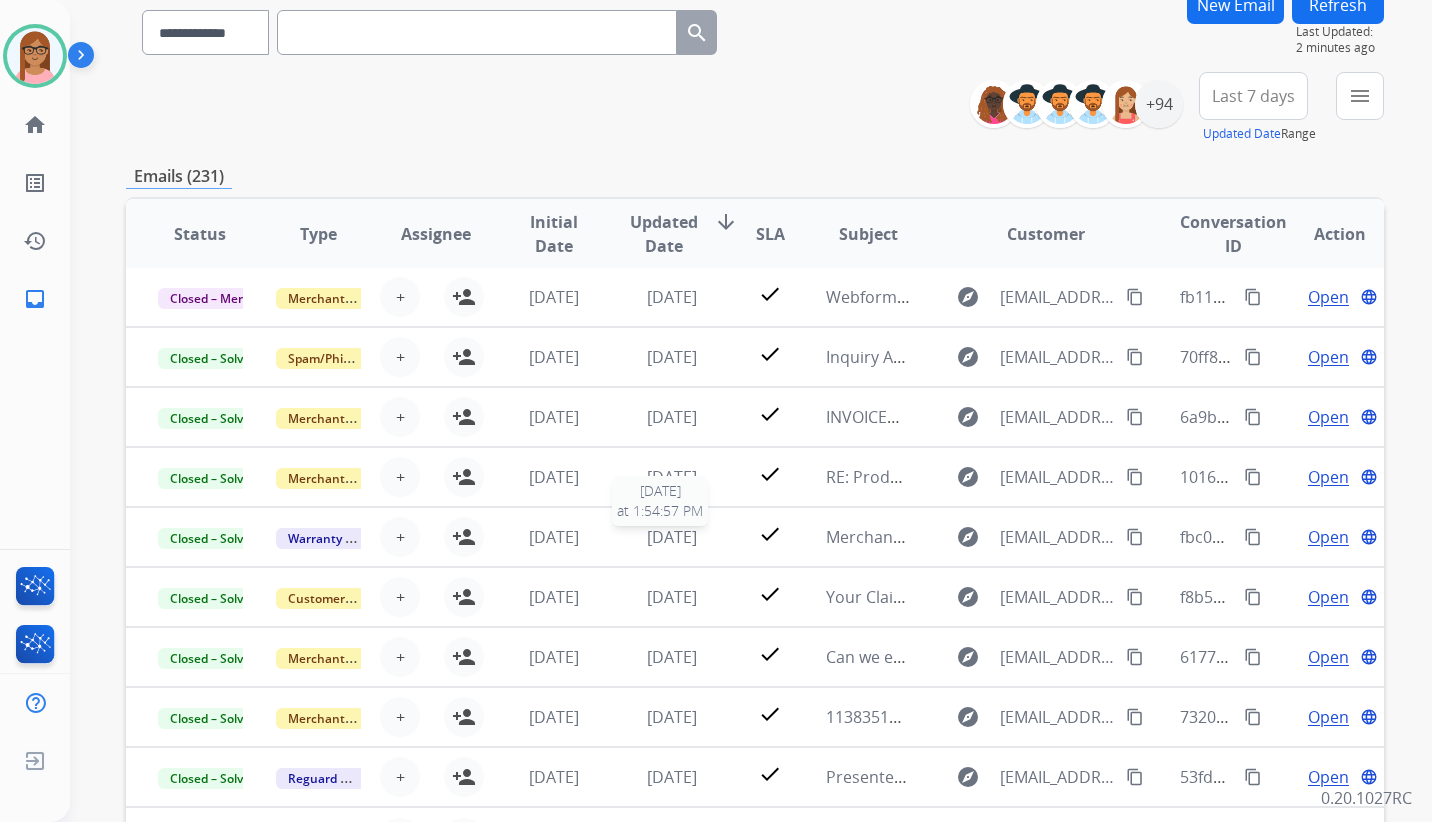 scroll, scrollTop: 316, scrollLeft: 0, axis: vertical 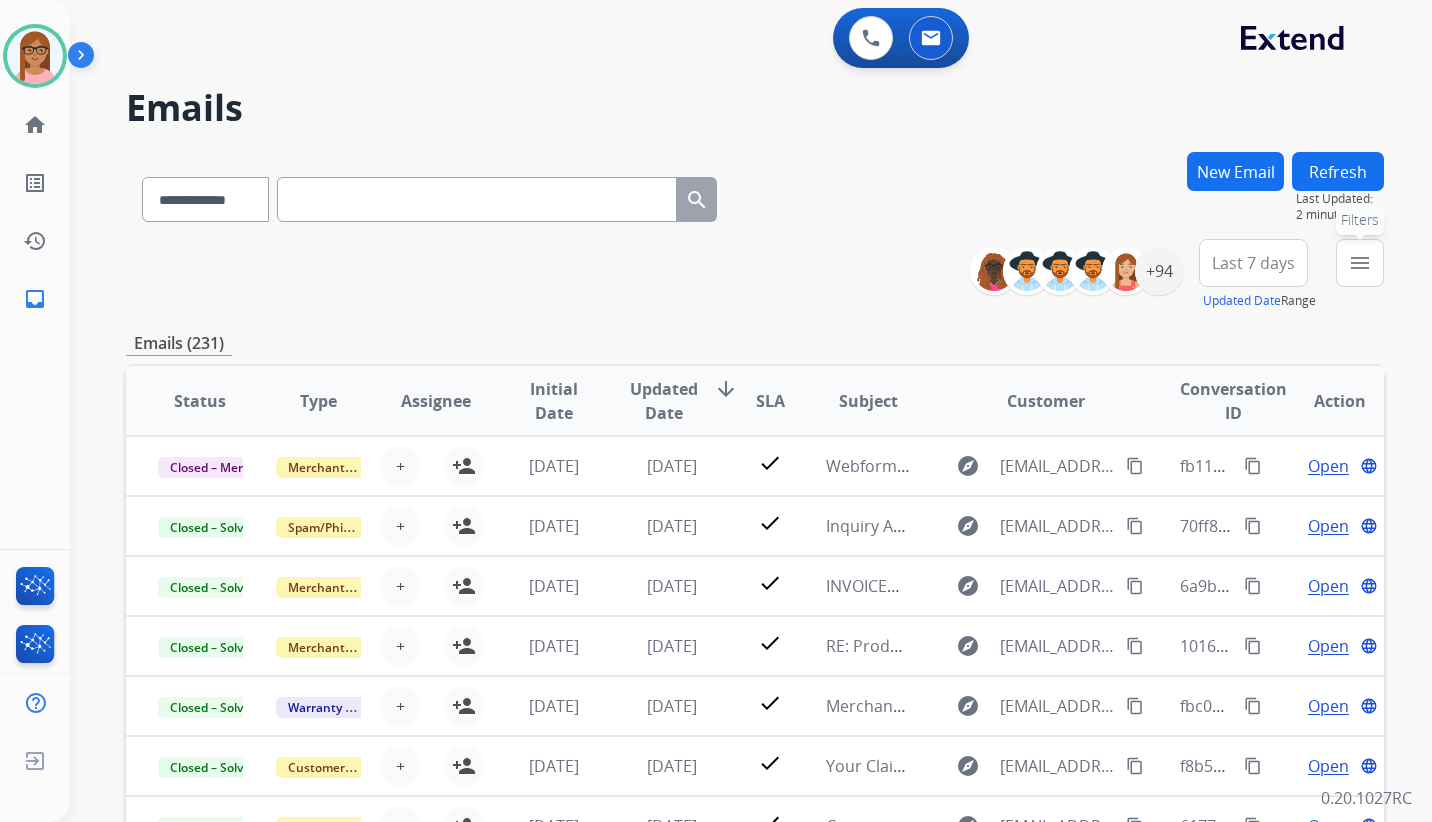 click on "menu  Filters" at bounding box center (1360, 263) 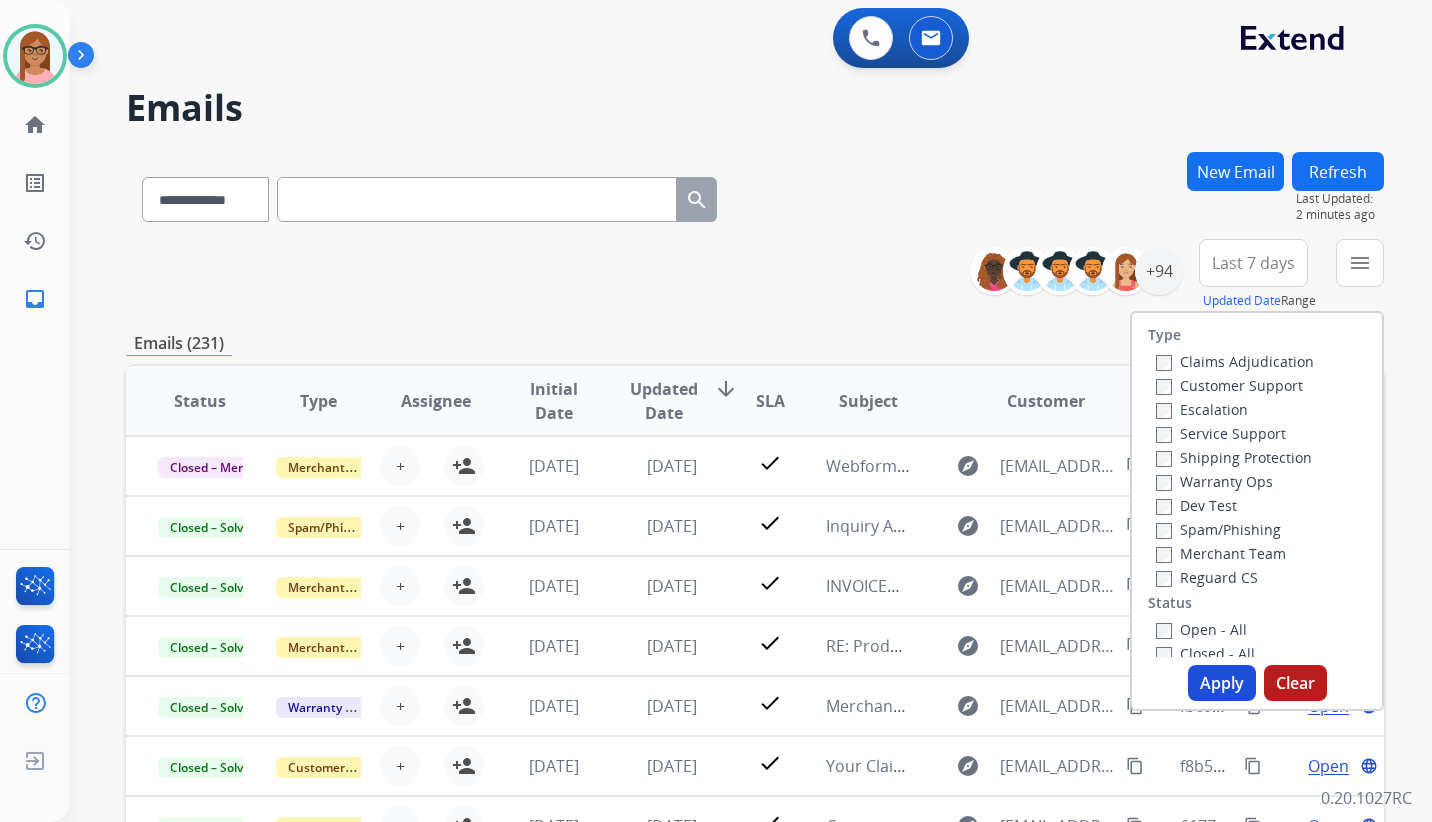 click on "Customer Support" at bounding box center [1229, 385] 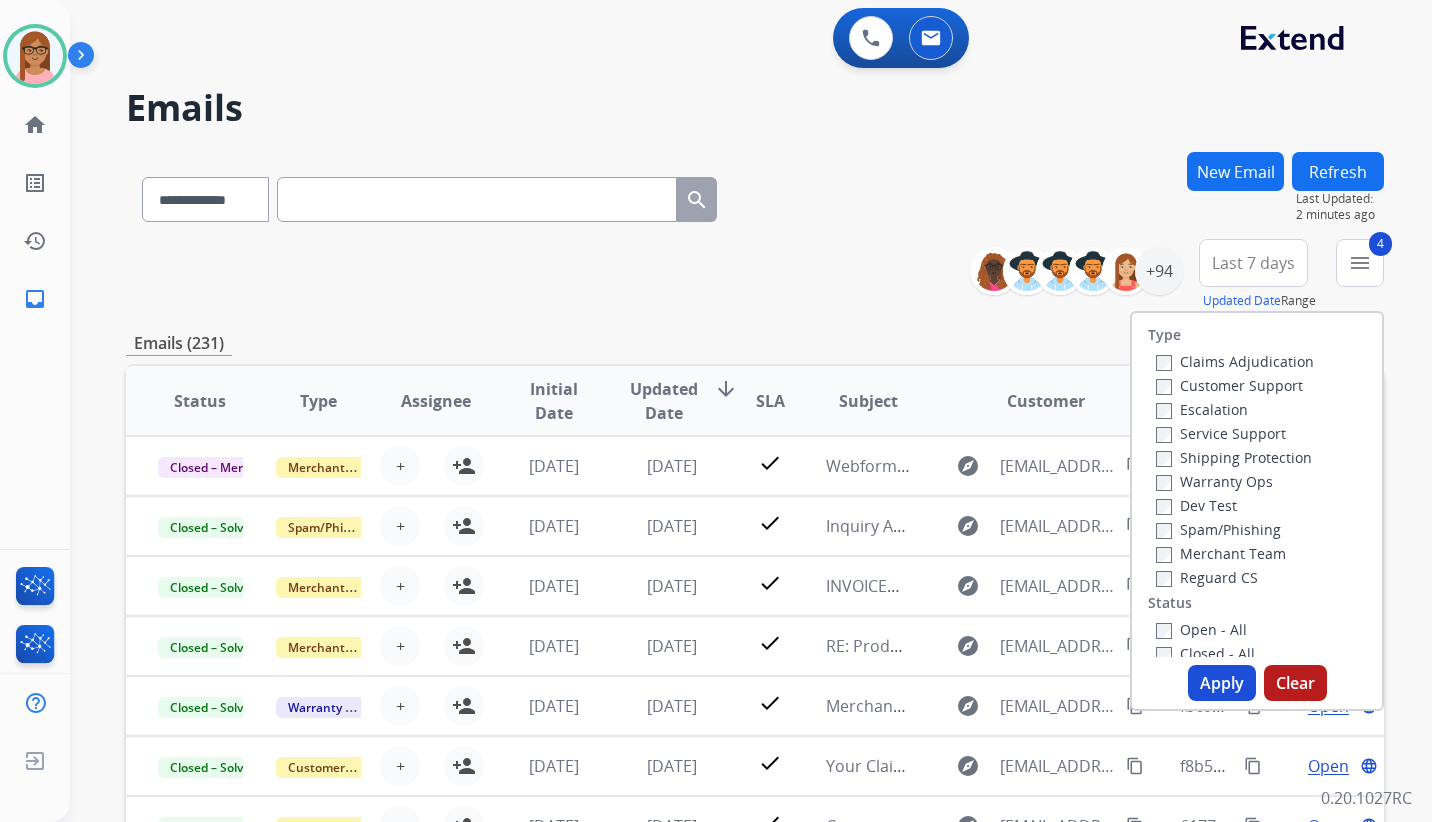 click on "Apply" at bounding box center [1222, 683] 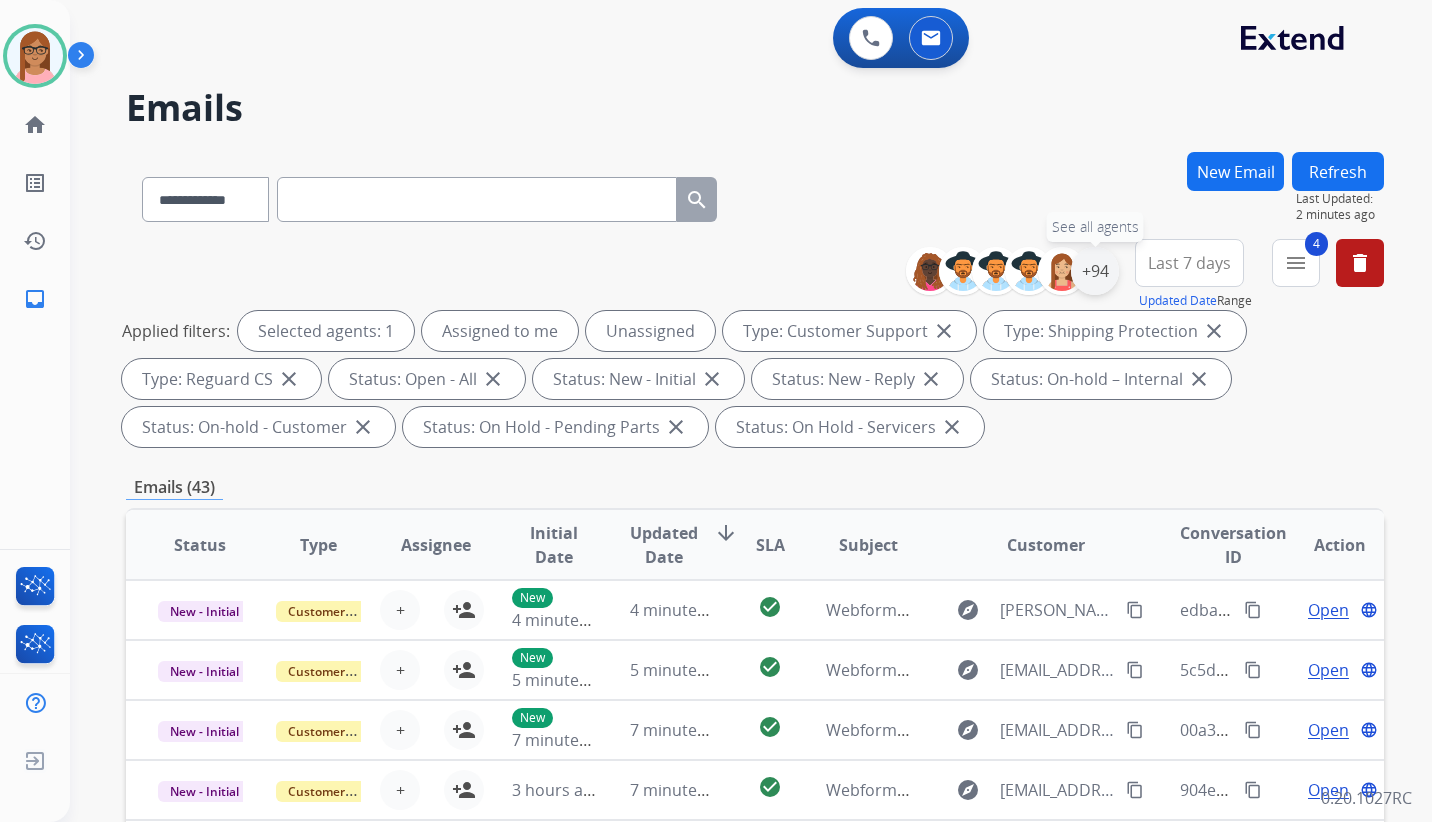 click on "+94" at bounding box center [1095, 271] 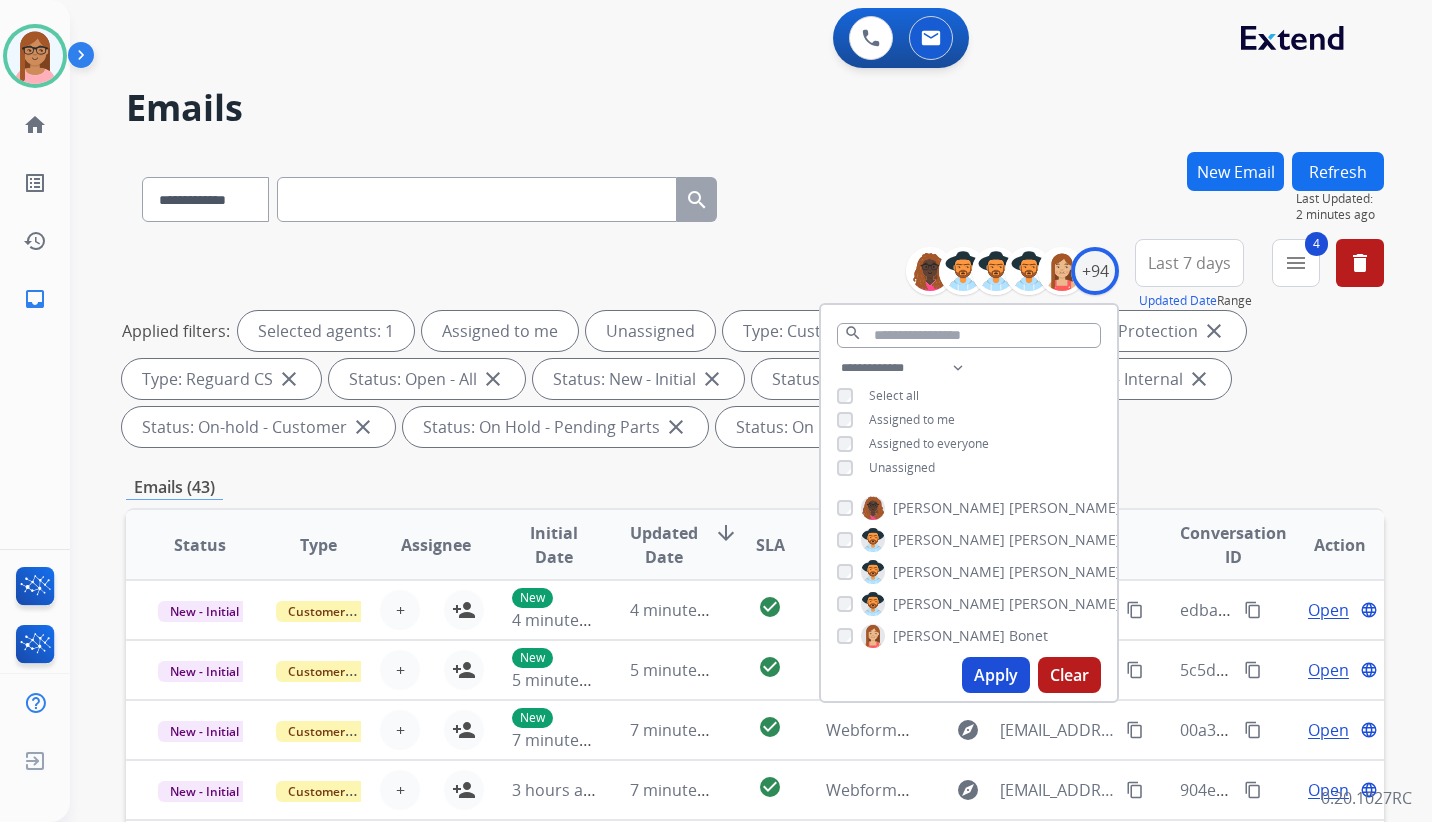 drag, startPoint x: 976, startPoint y: 674, endPoint x: 976, endPoint y: 661, distance: 13 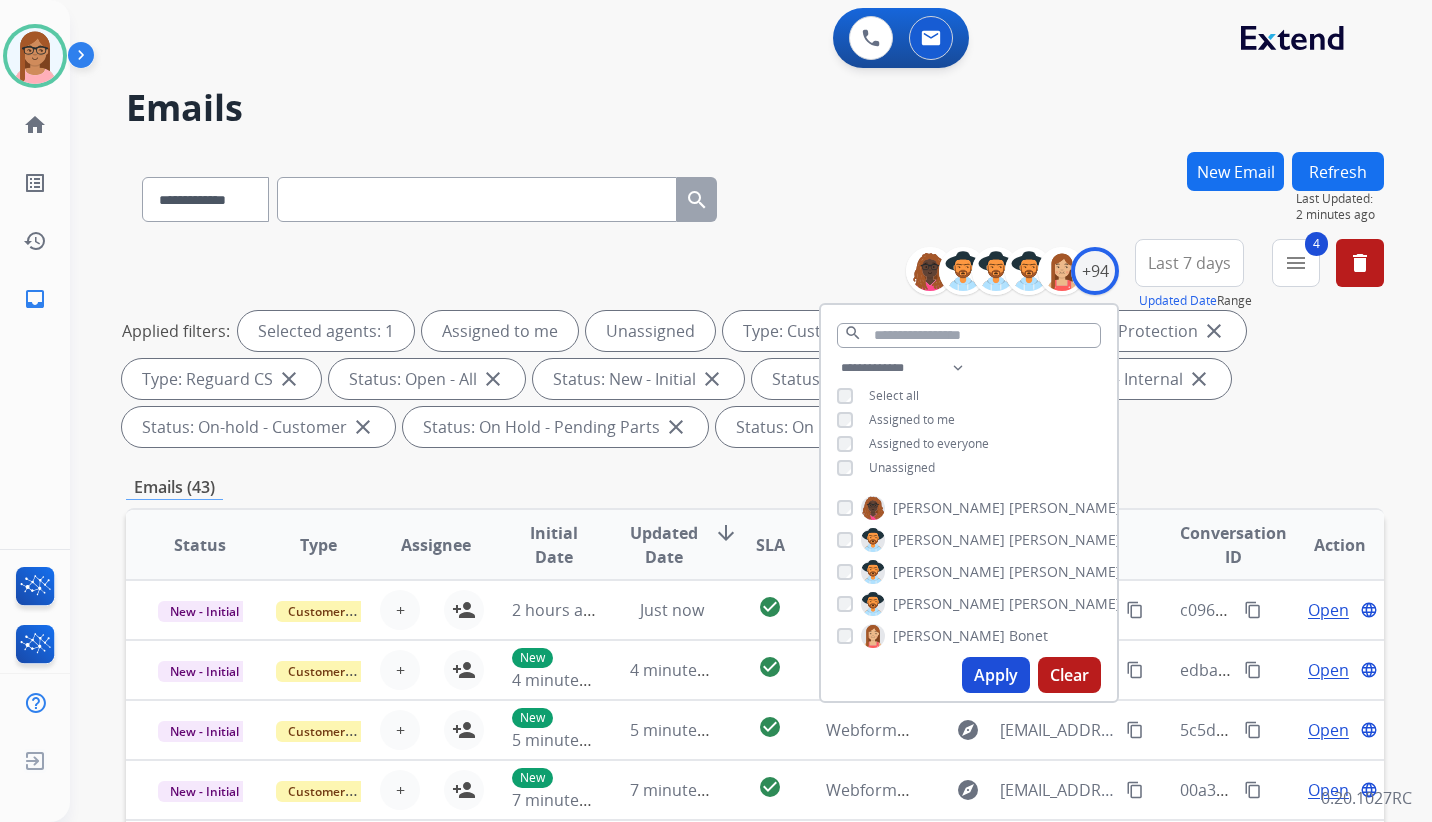 click on "Applied filters:  Selected agents: 1  Assigned to me Unassigned  Type: Customer Support  close  Type: Shipping Protection  close  Type: Reguard CS  close  Status: Open - All  close  Status: New - Initial  close  Status: New - Reply  close  Status: On-hold – Internal  close  Status: On-hold - Customer  close  Status: On Hold - Pending Parts  close  Status: On Hold - Servicers  close" at bounding box center (751, 379) 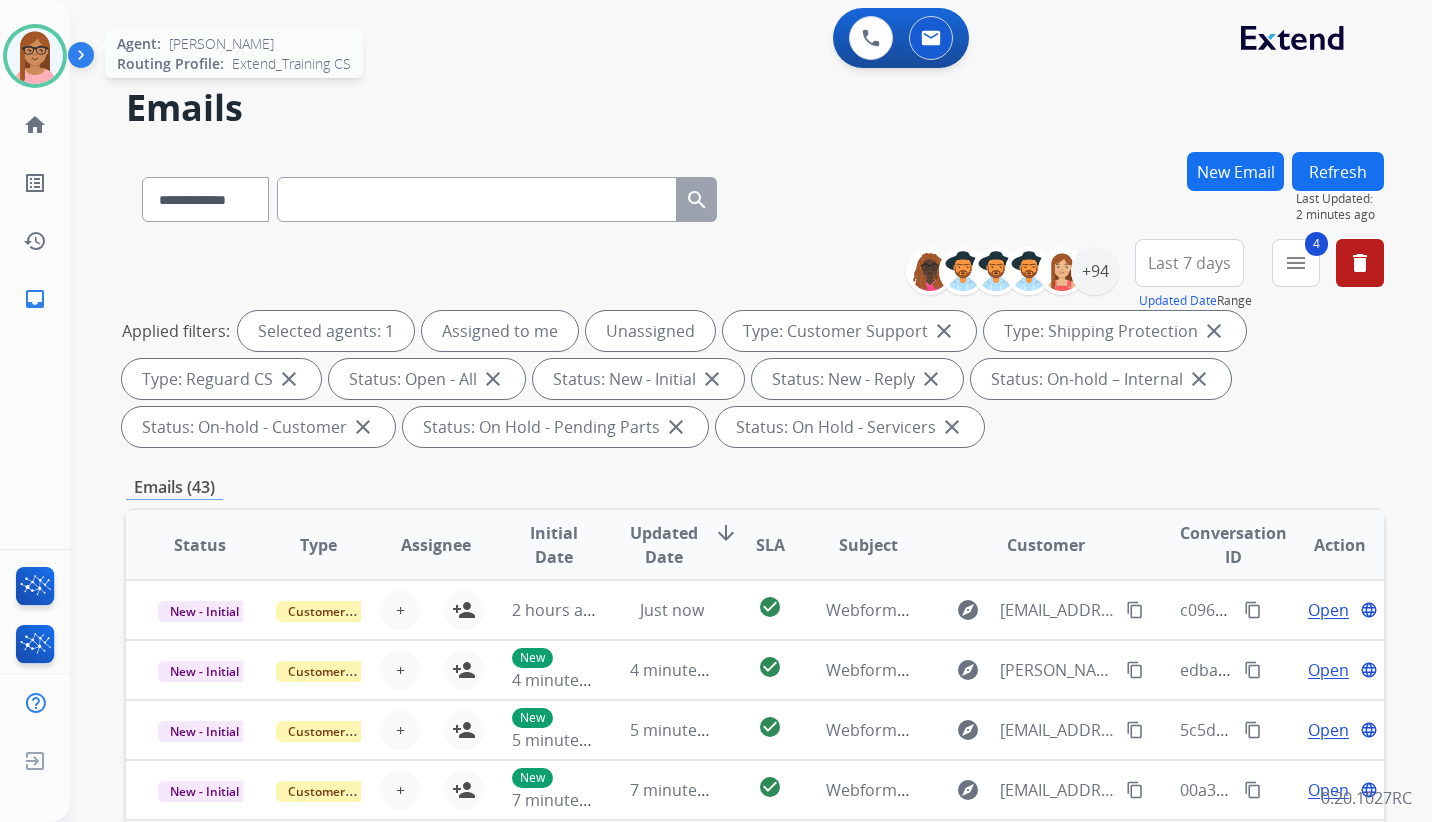 click at bounding box center [35, 56] 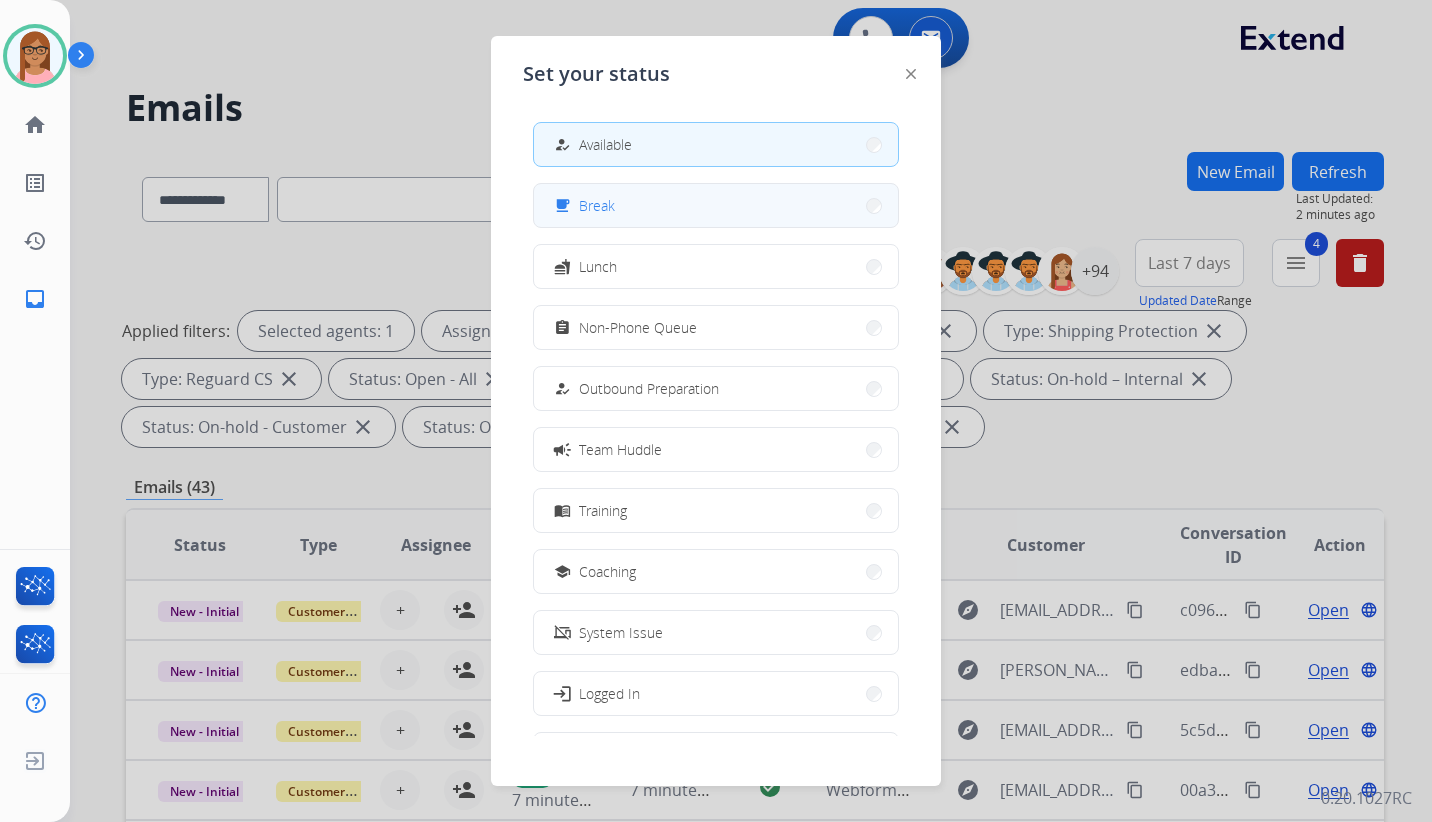 click on "free_breakfast Break" at bounding box center (716, 205) 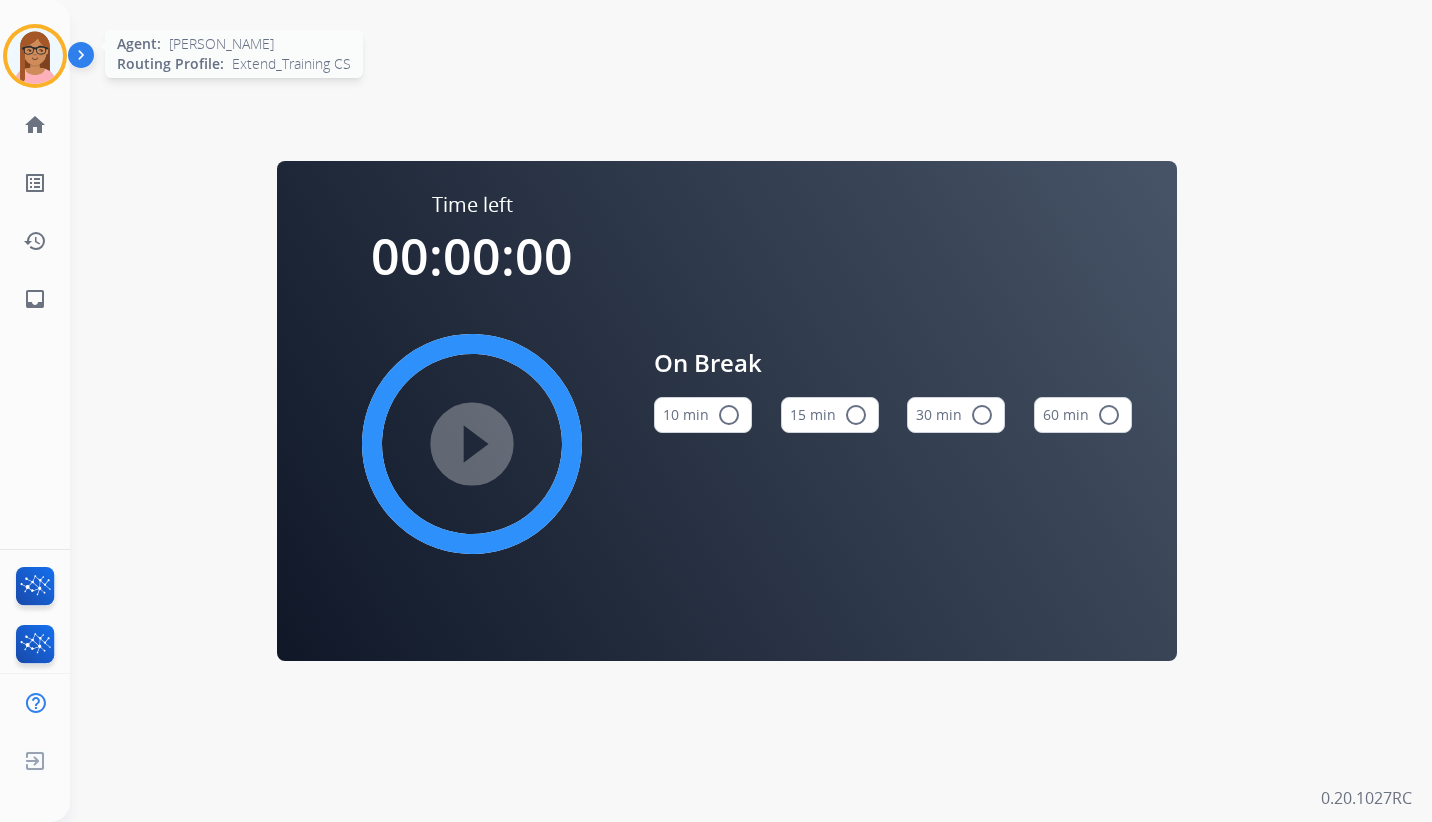 click at bounding box center [35, 56] 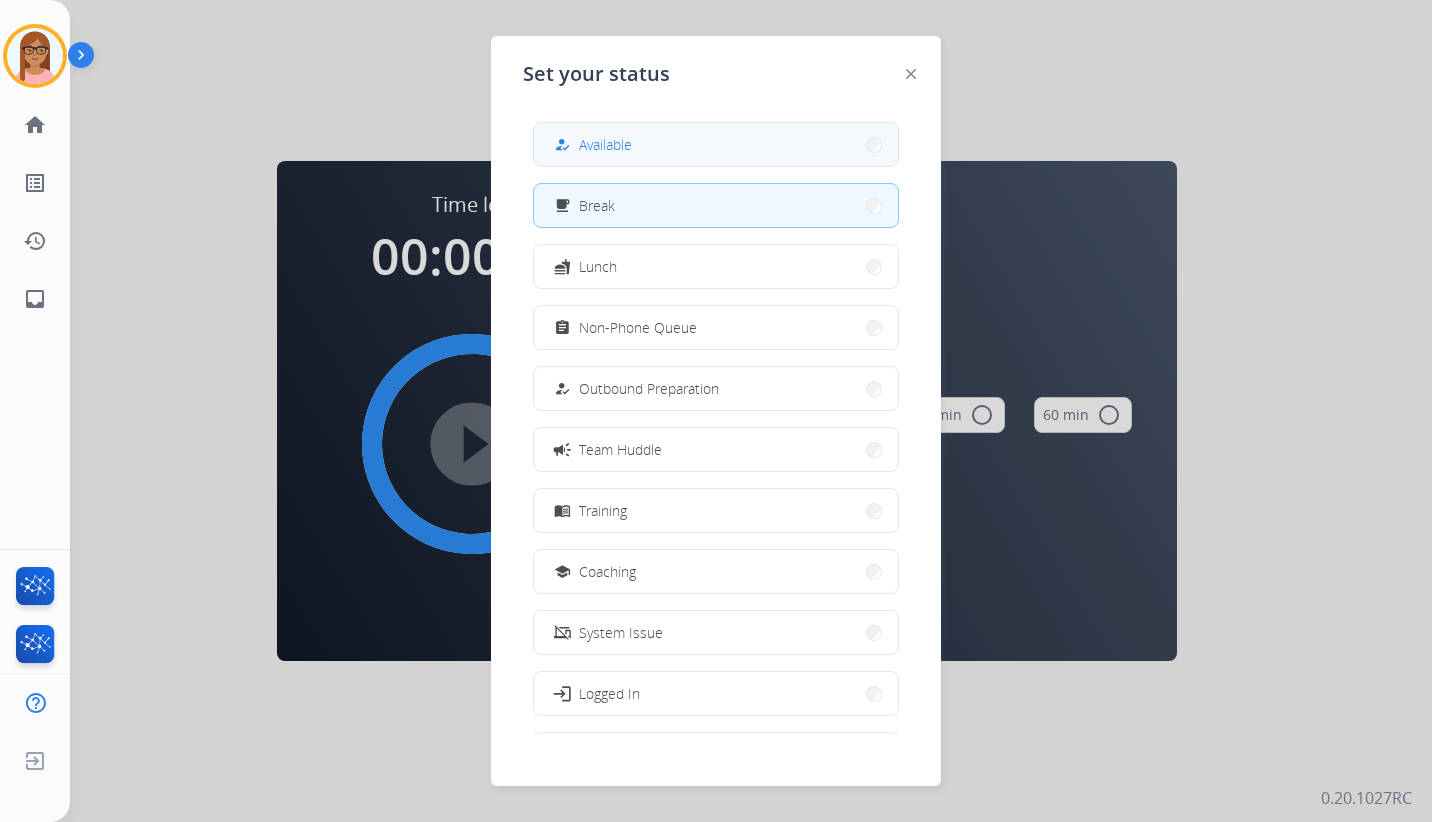 click on "how_to_reg" at bounding box center [564, 145] 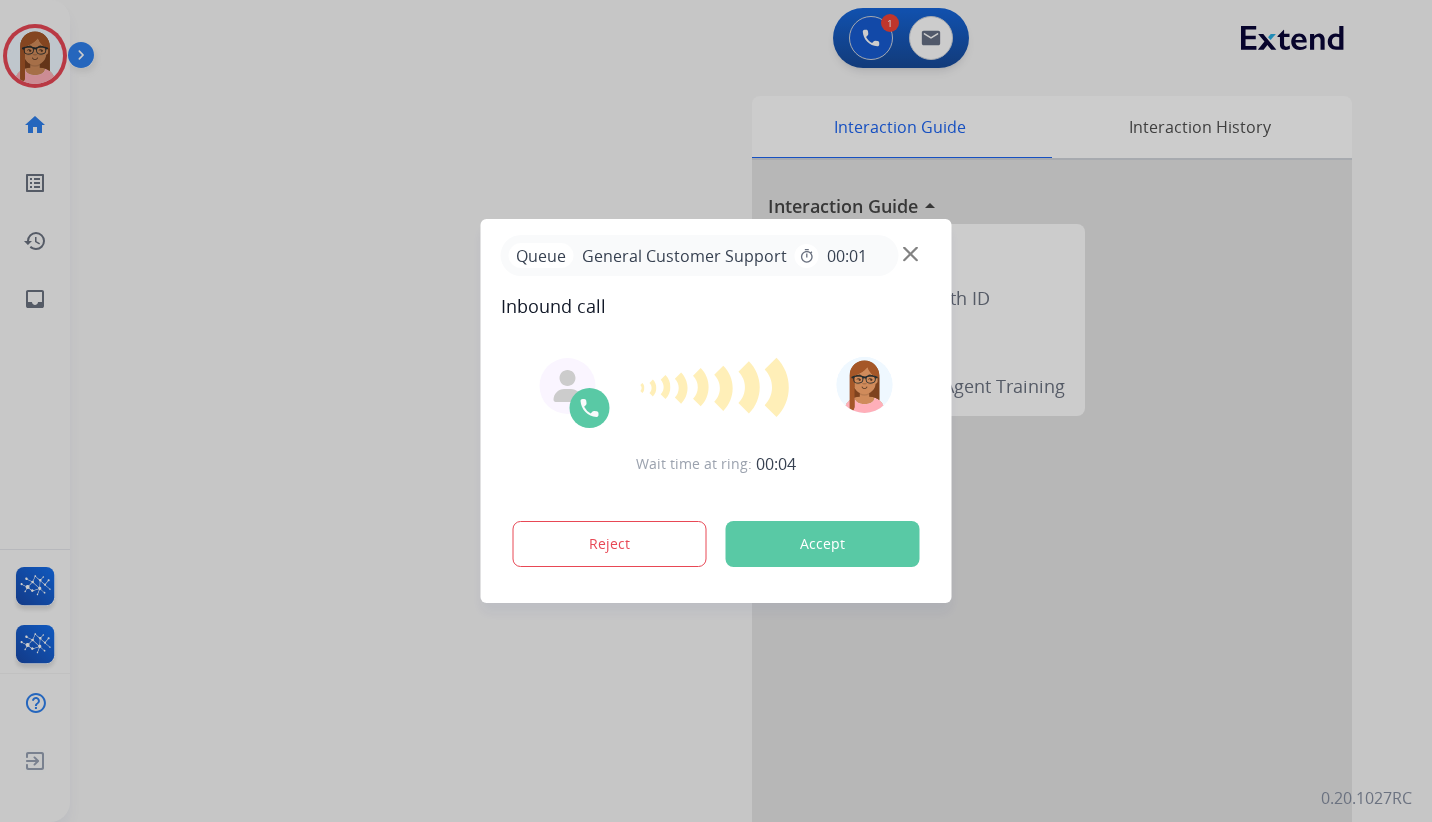 click on "Accept" at bounding box center (823, 544) 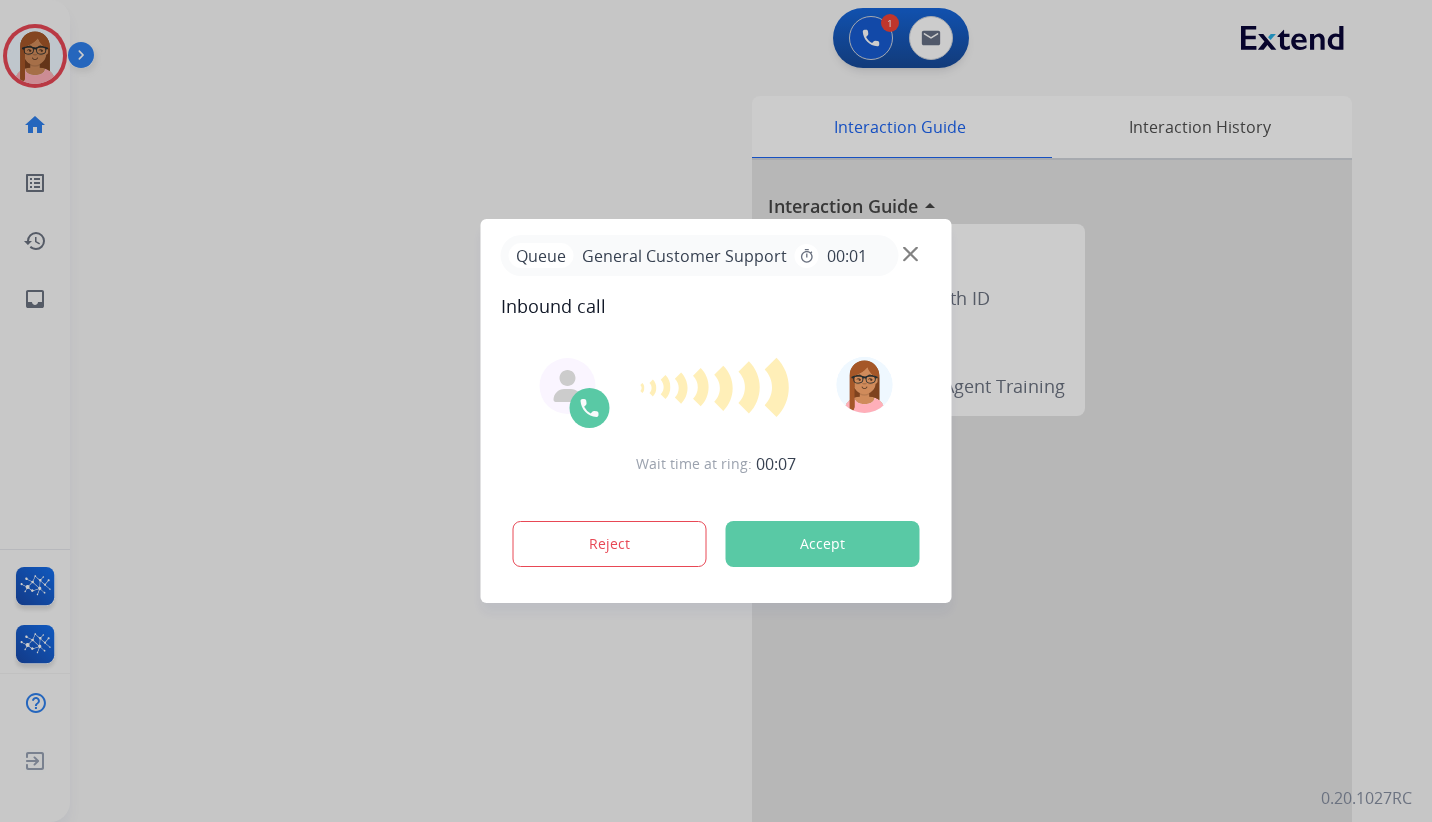 click on "Accept" at bounding box center [823, 544] 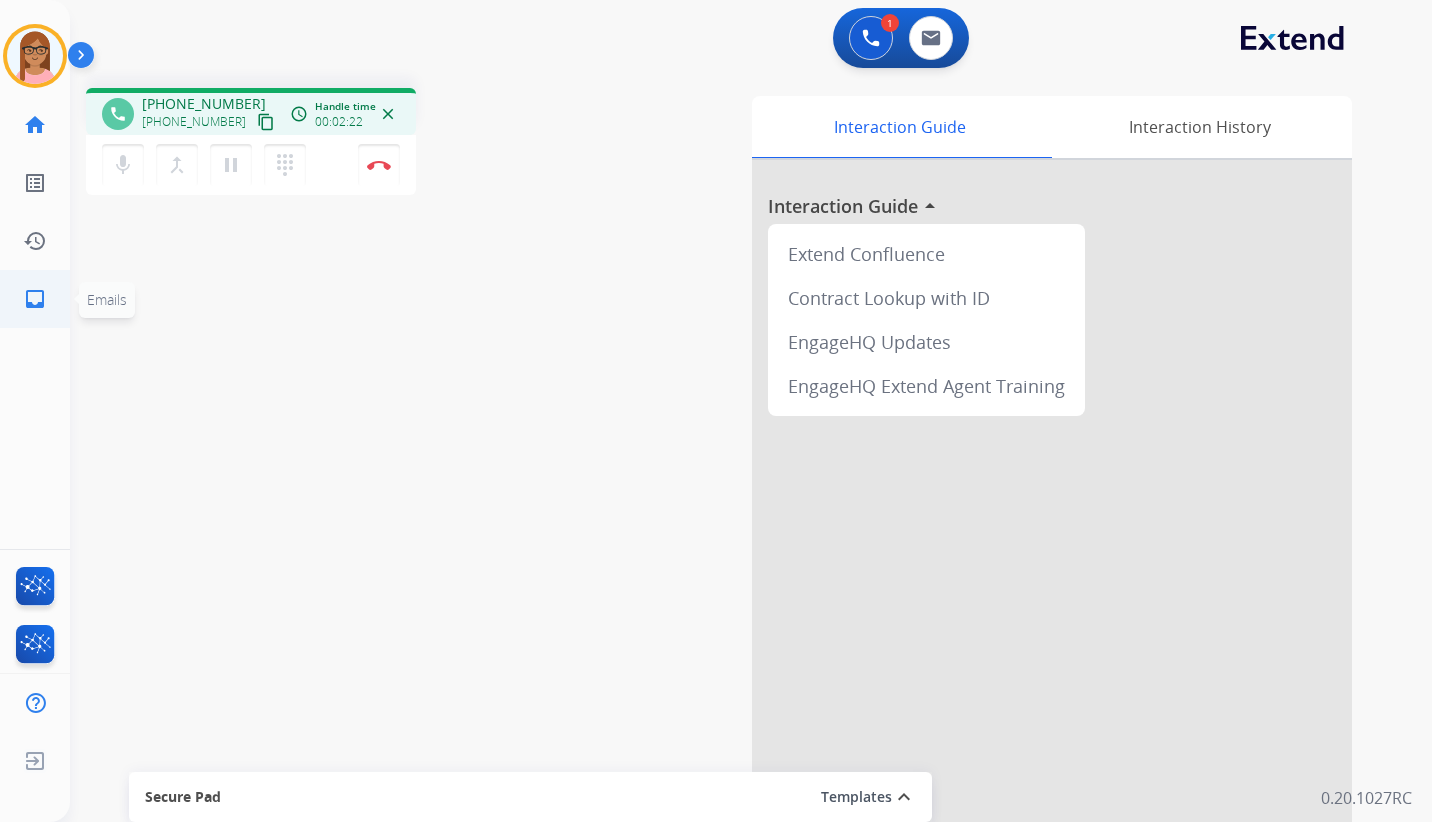 click on "inbox" 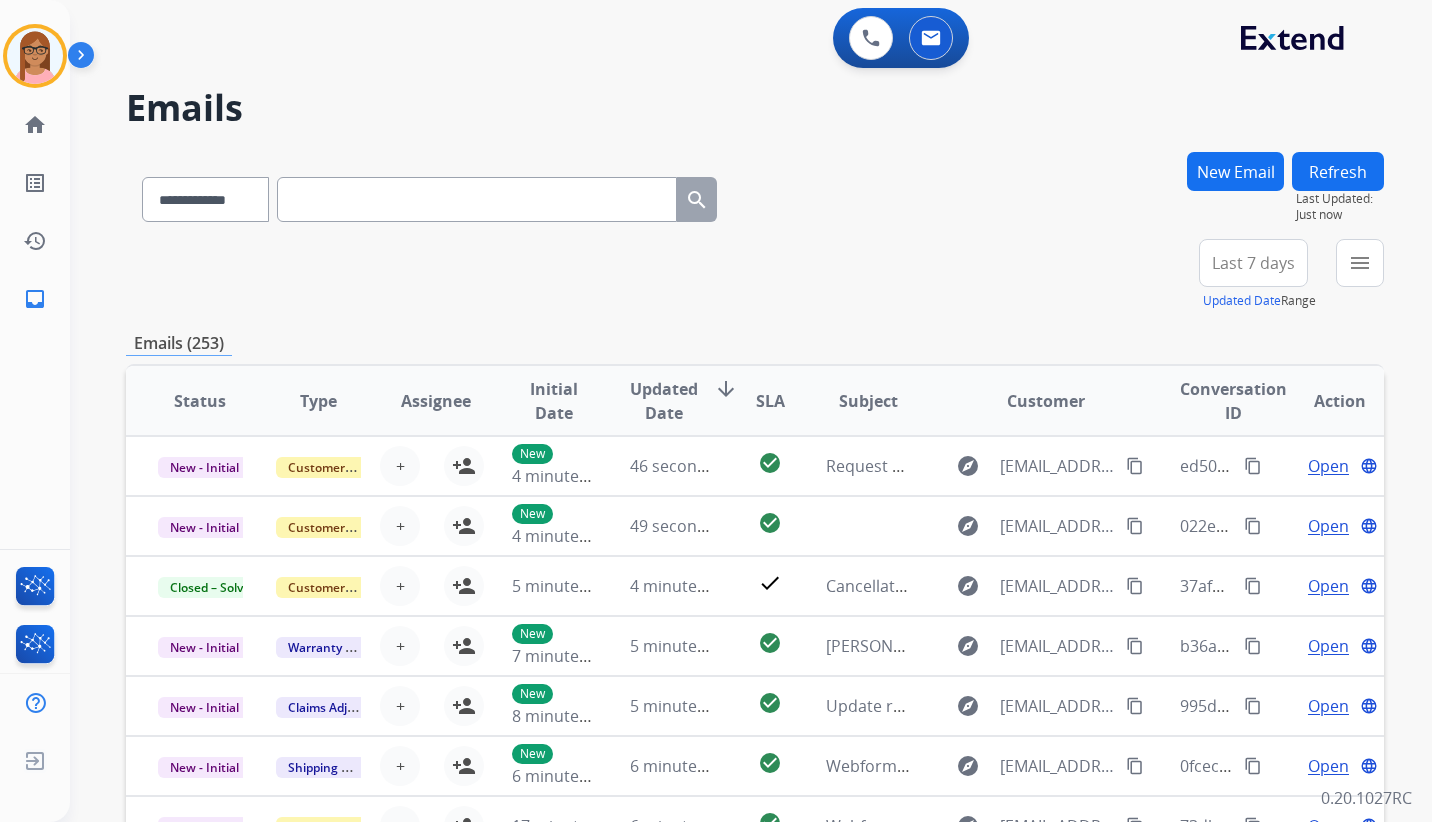 click at bounding box center [477, 199] 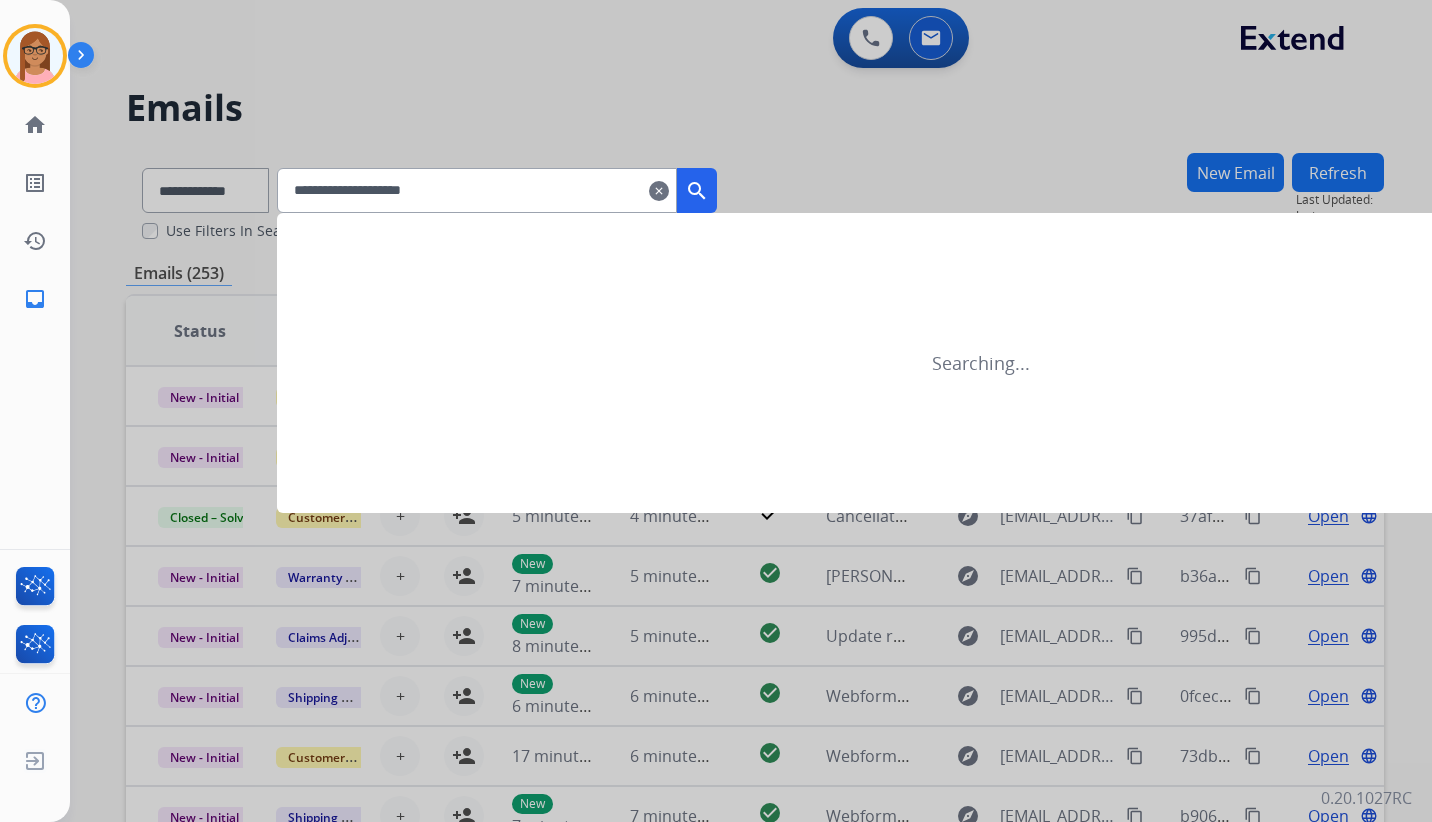 type on "**********" 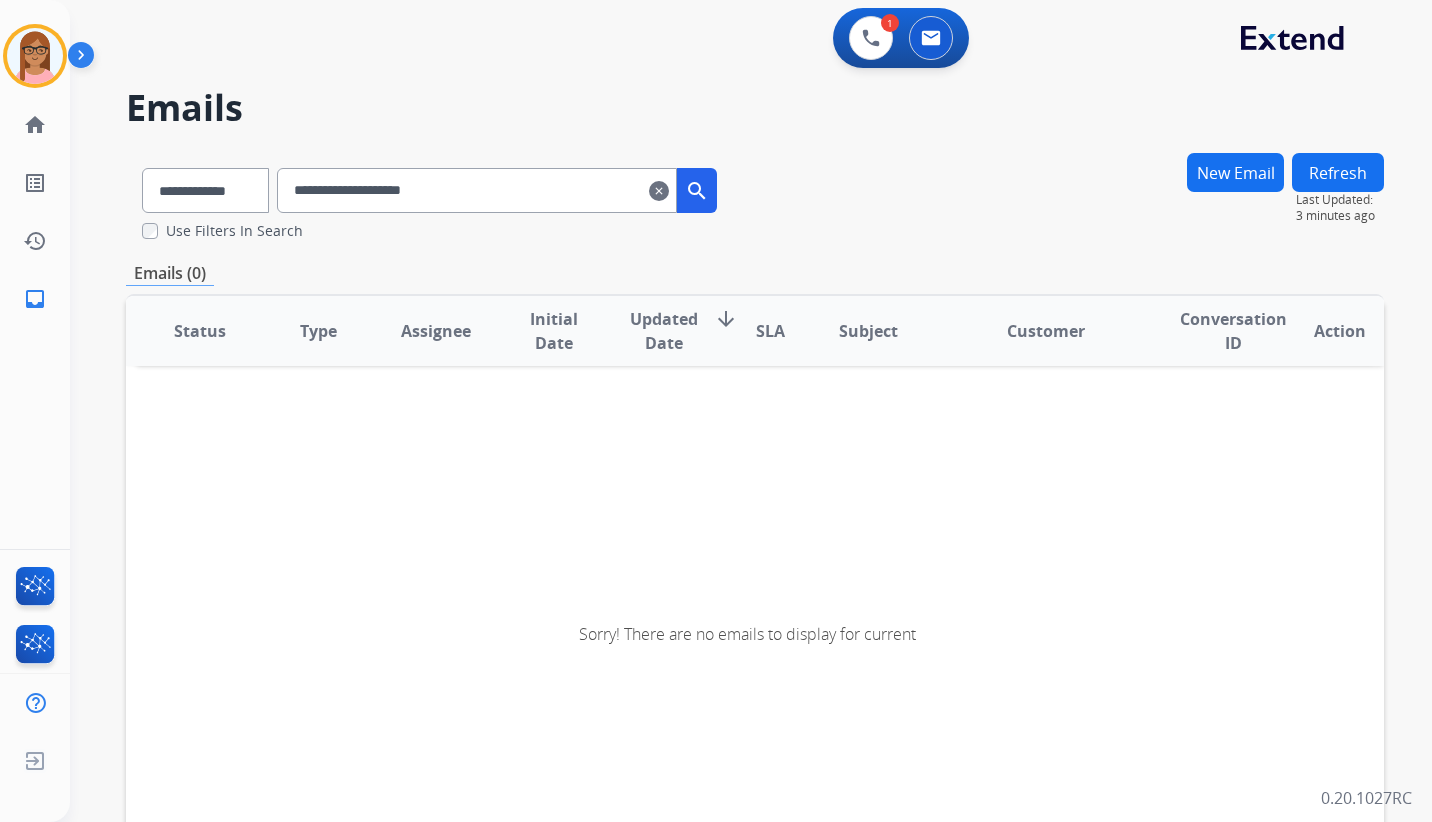 drag, startPoint x: 476, startPoint y: 196, endPoint x: 313, endPoint y: 205, distance: 163.24828 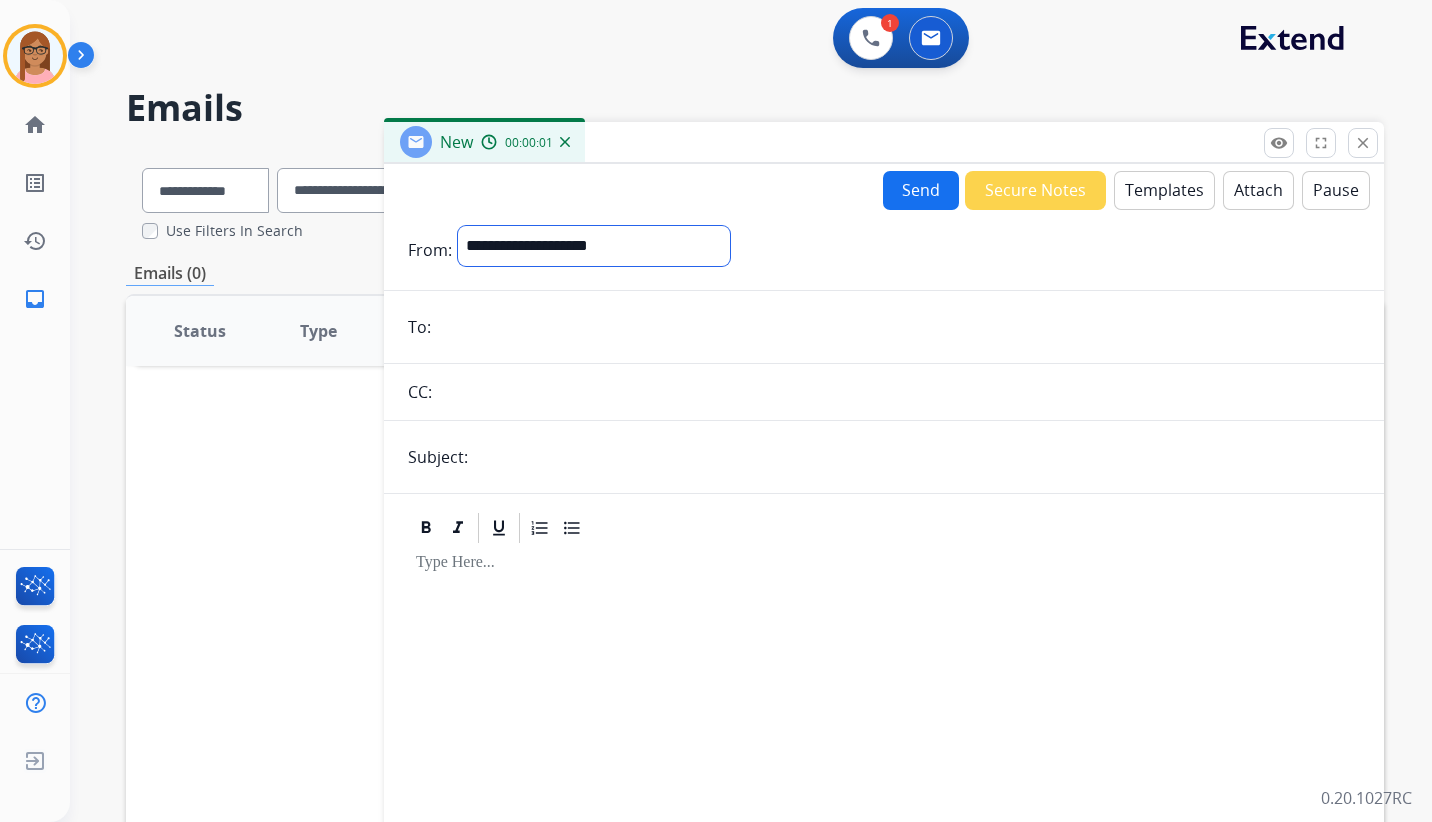 click on "**********" at bounding box center [594, 246] 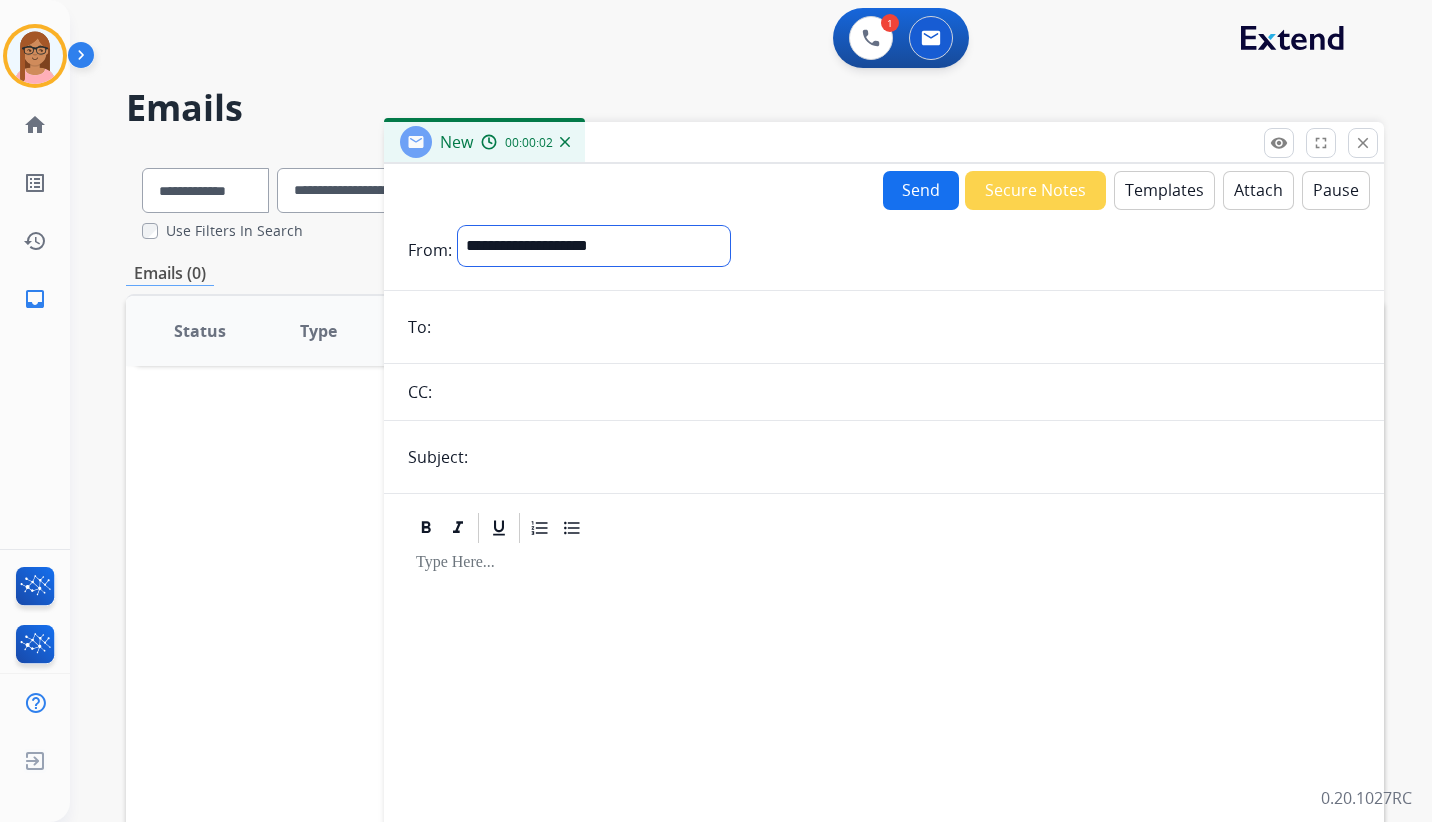 select on "**********" 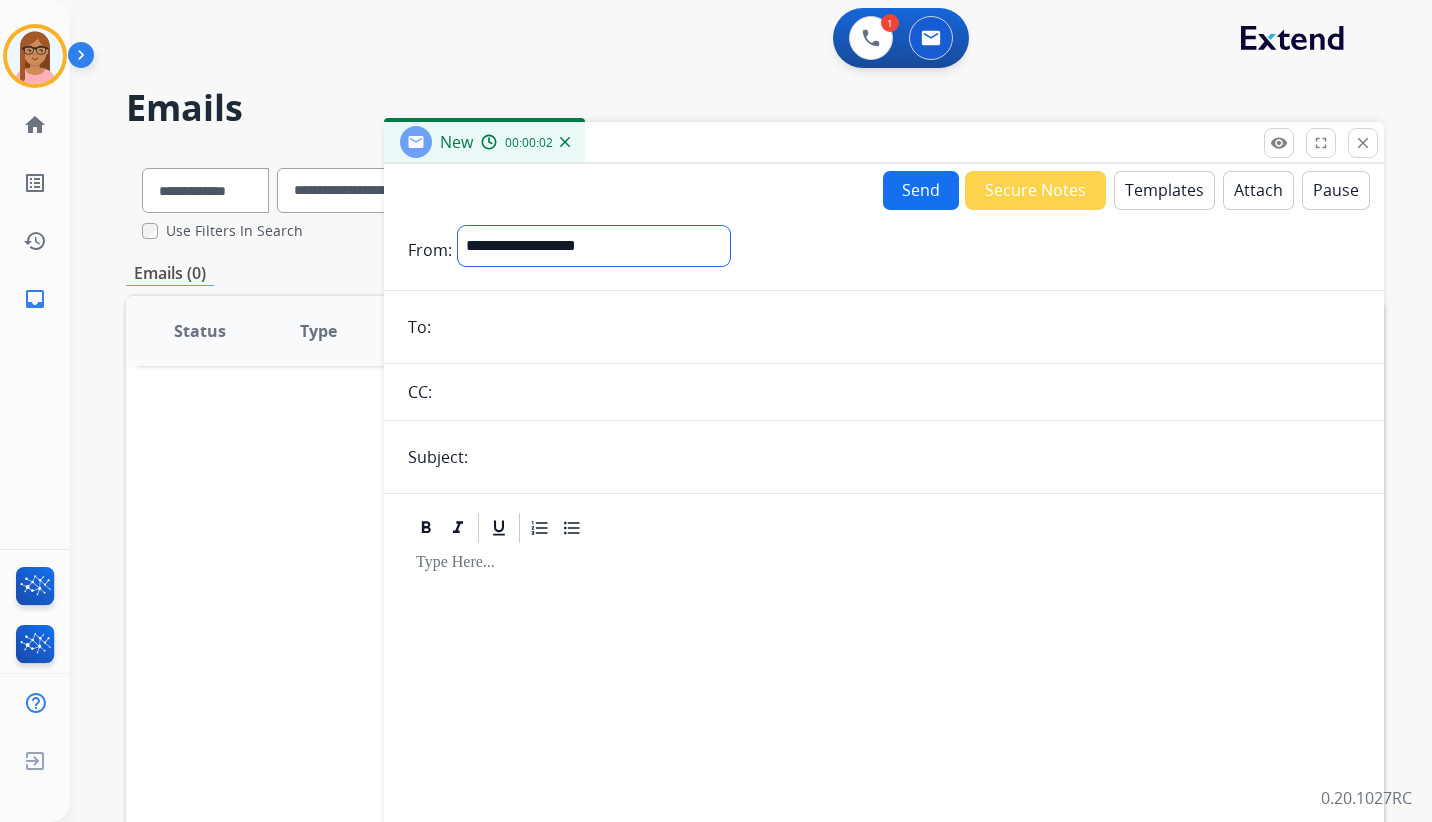 click on "**********" at bounding box center [594, 246] 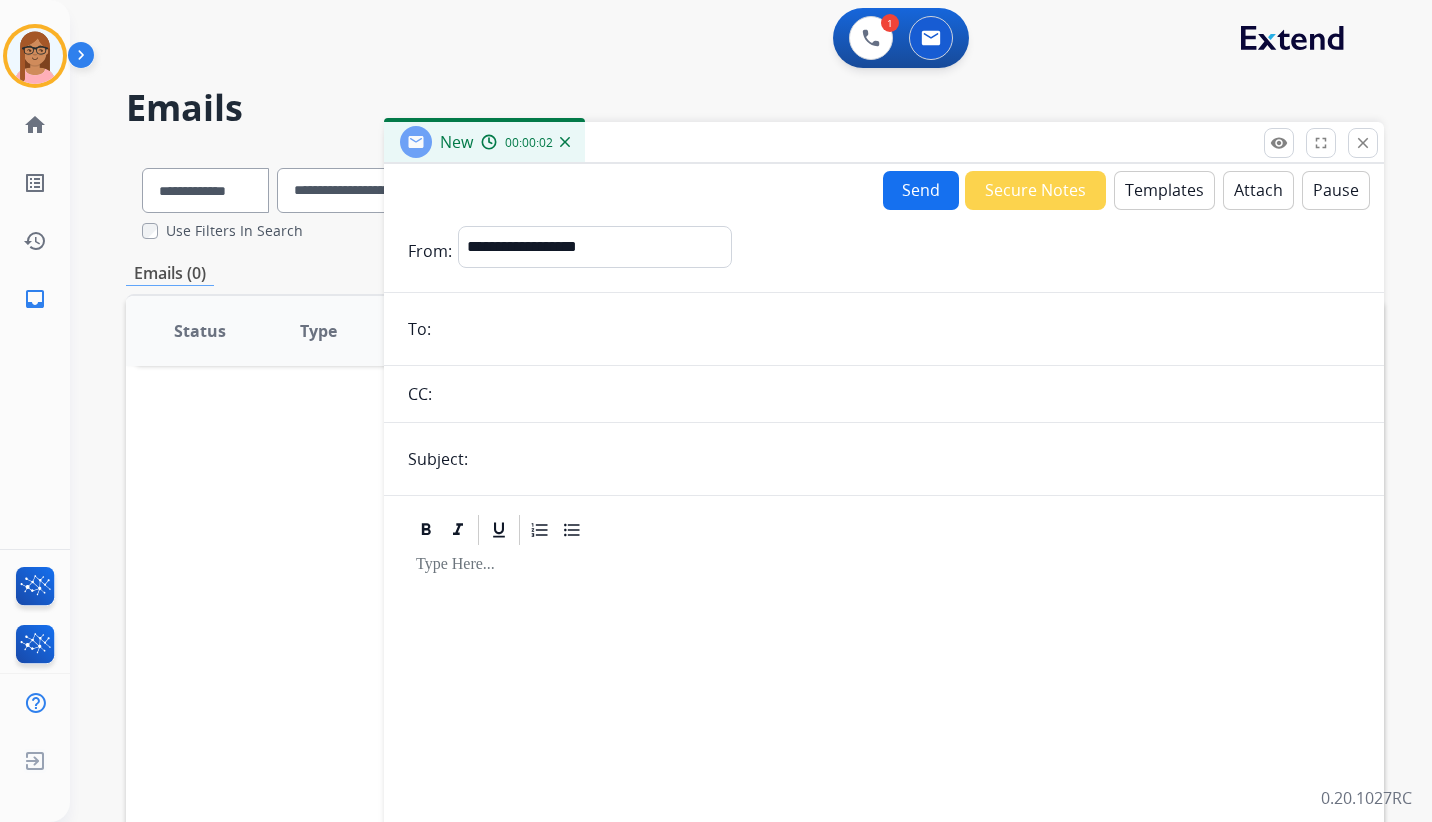 click at bounding box center (898, 329) 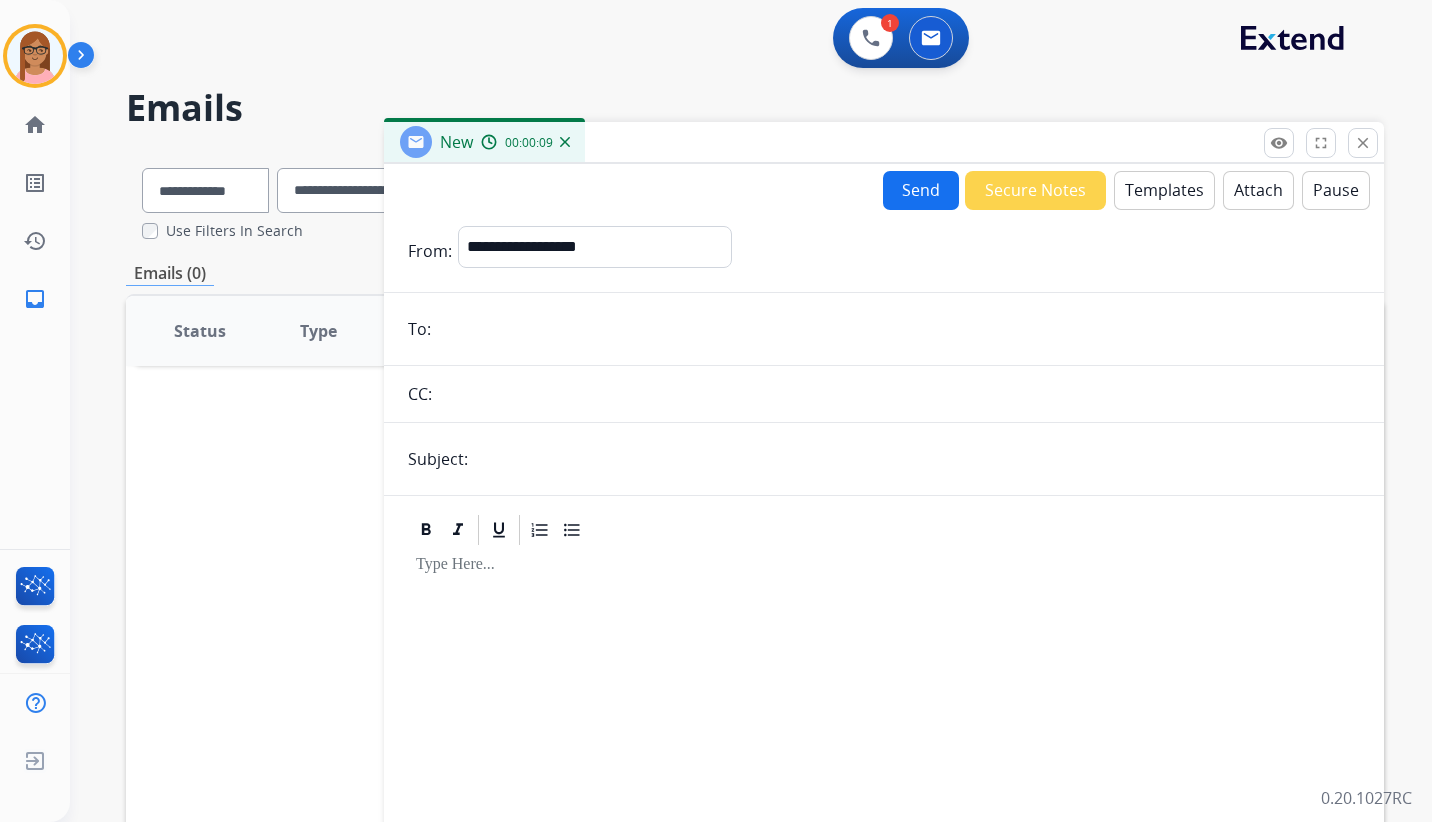paste on "**********" 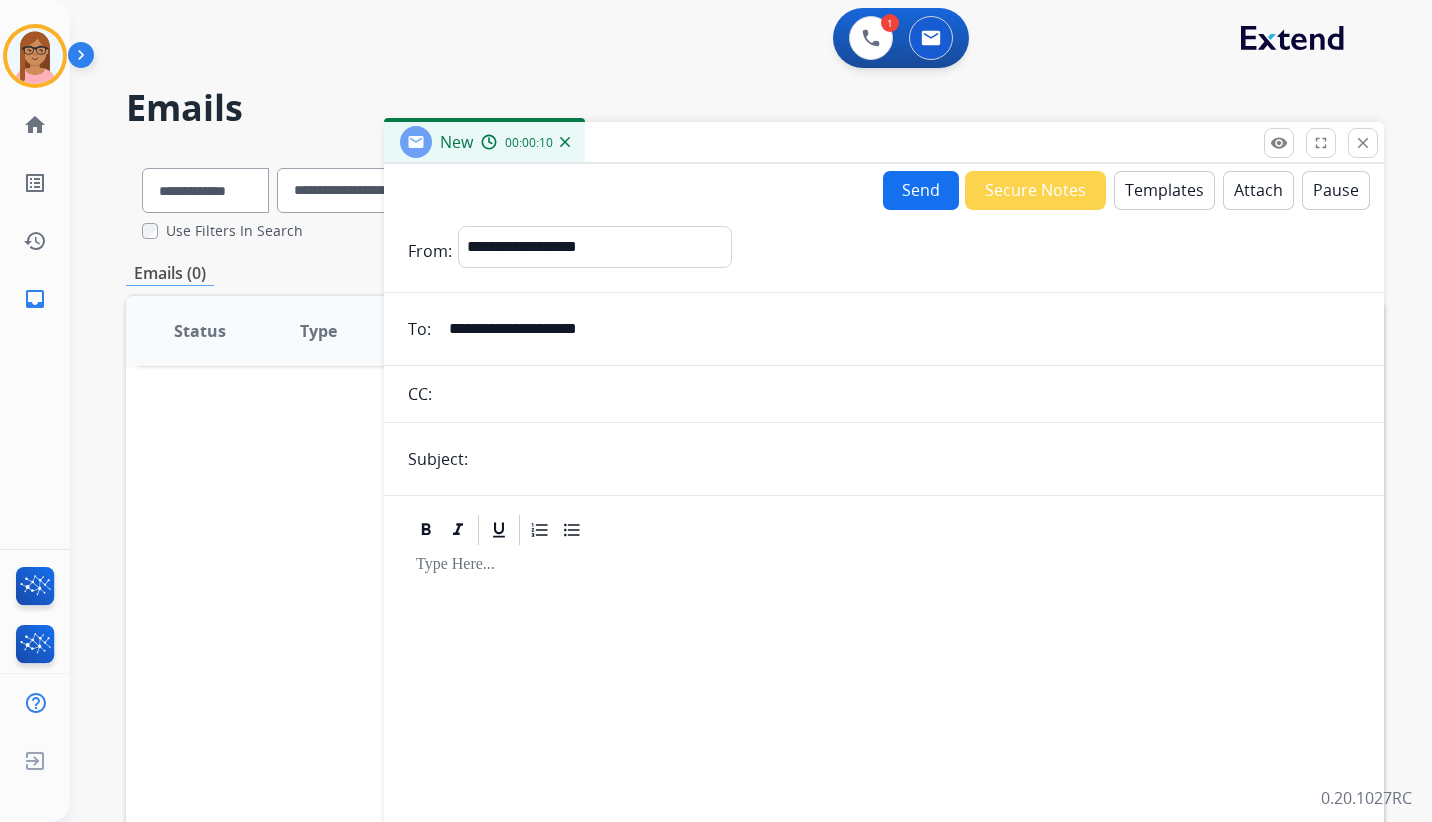 type on "**********" 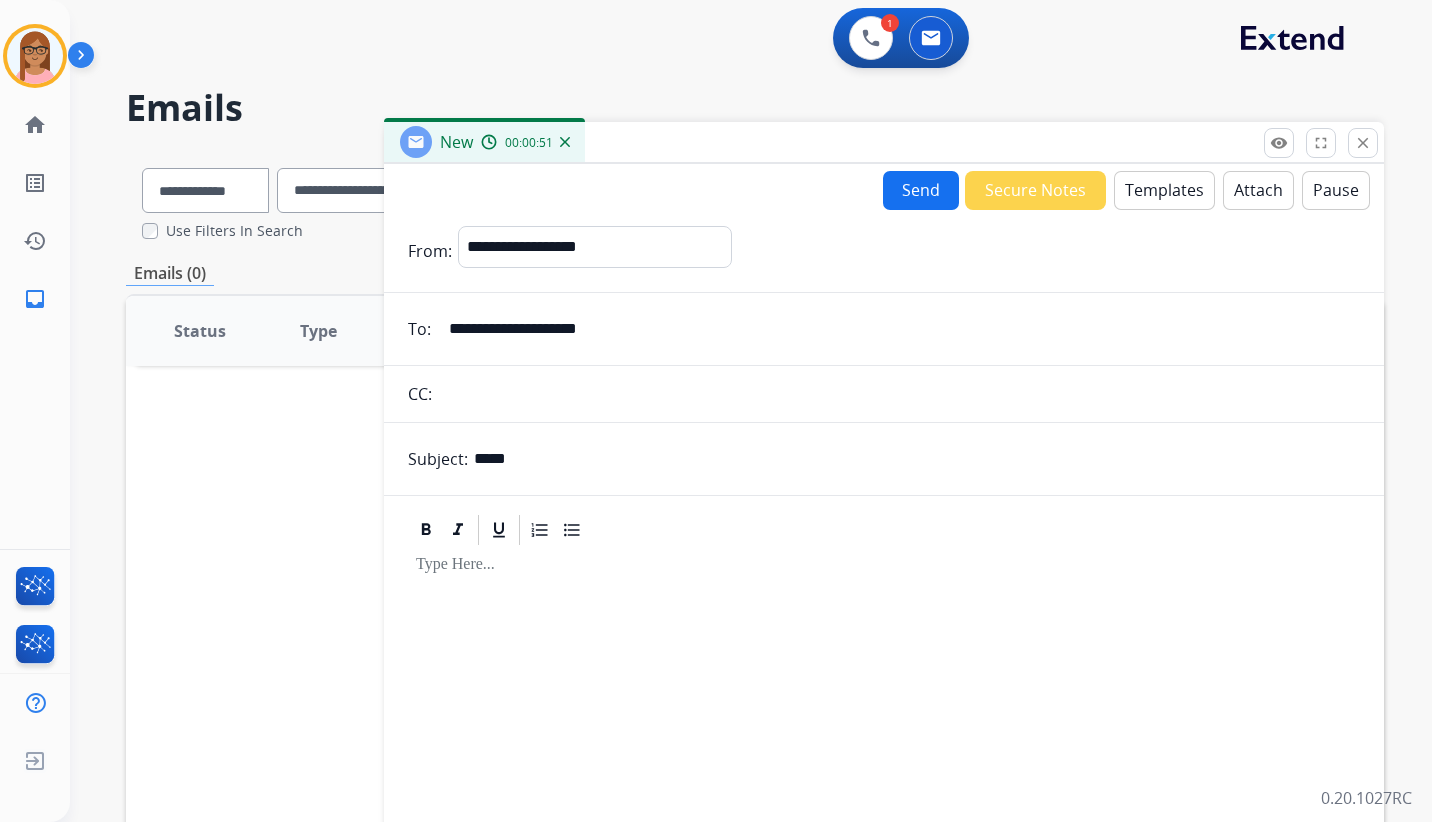 click on "**********" at bounding box center [884, 528] 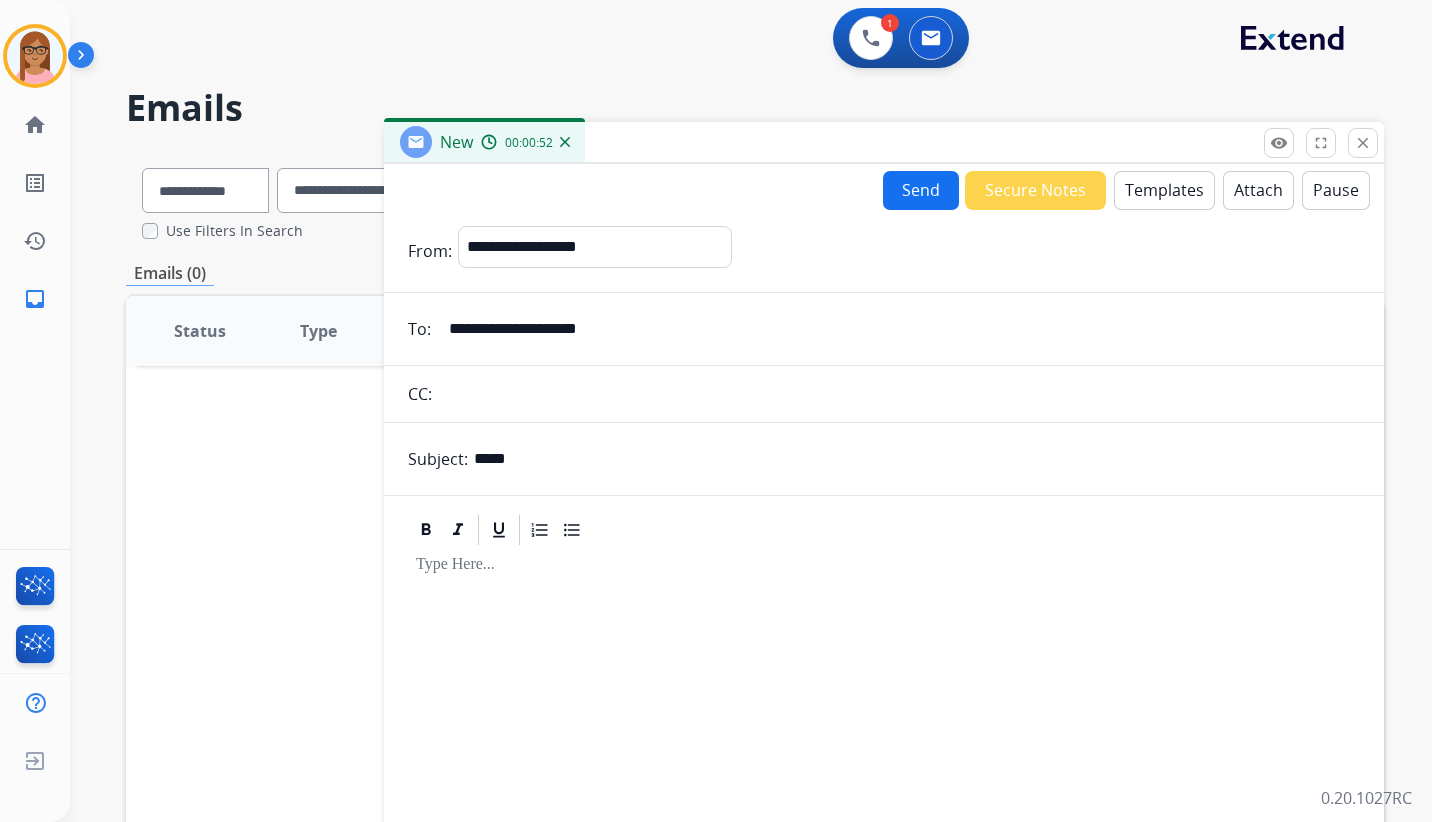 click on "*****" at bounding box center [917, 459] 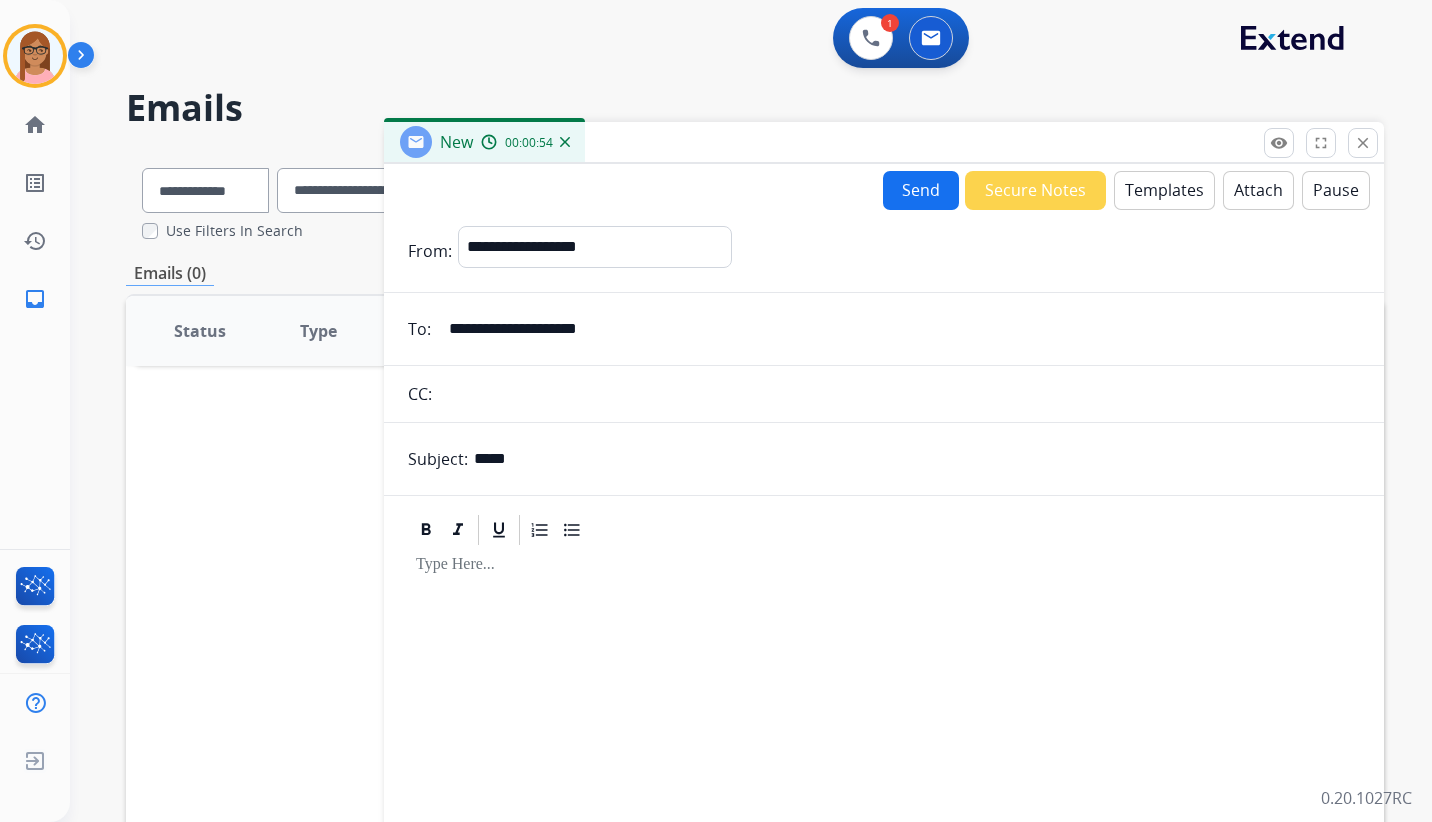 click on "*****" at bounding box center (917, 459) 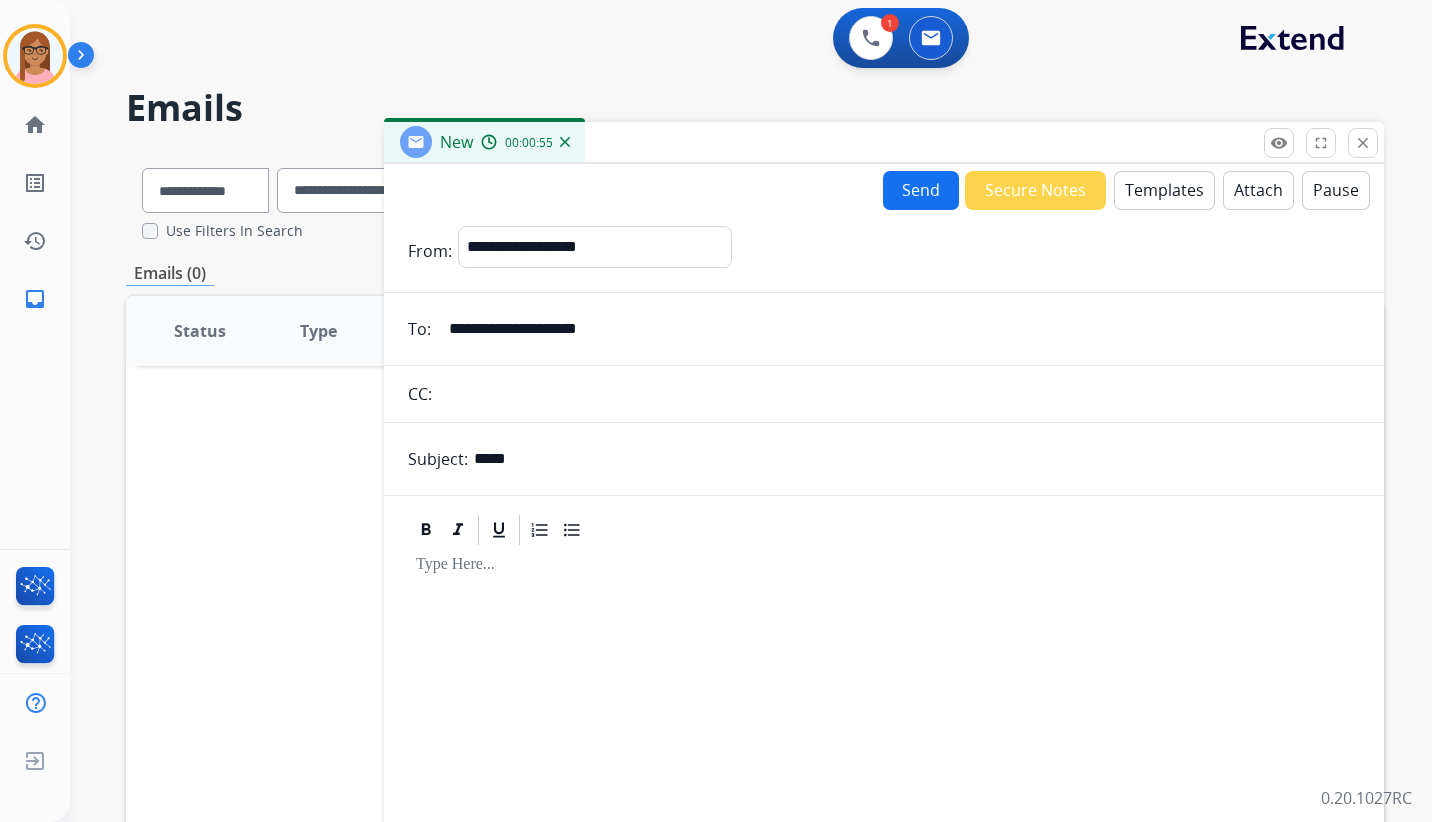 click on "*****" at bounding box center [917, 459] 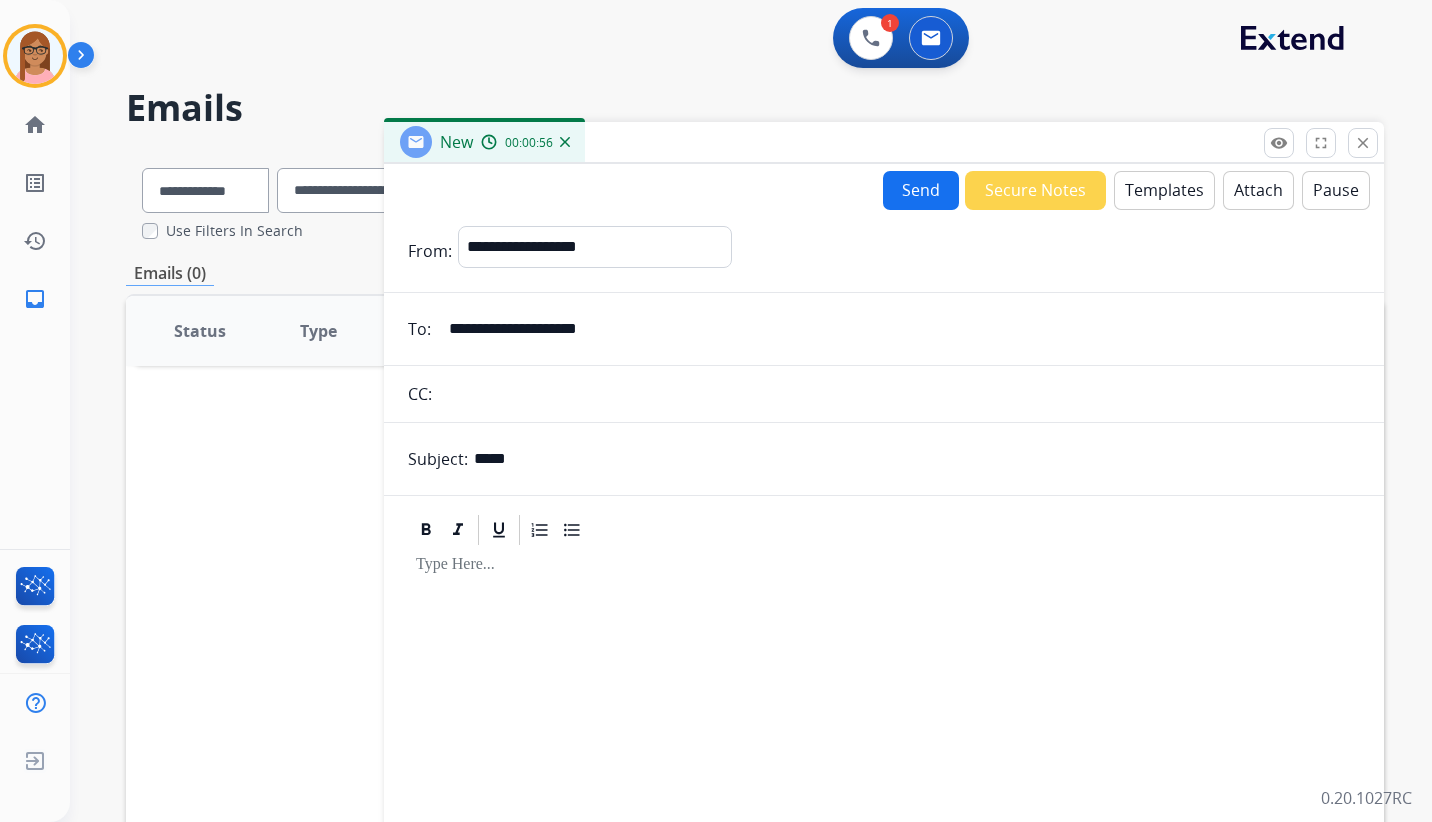 click on "*****" at bounding box center (917, 459) 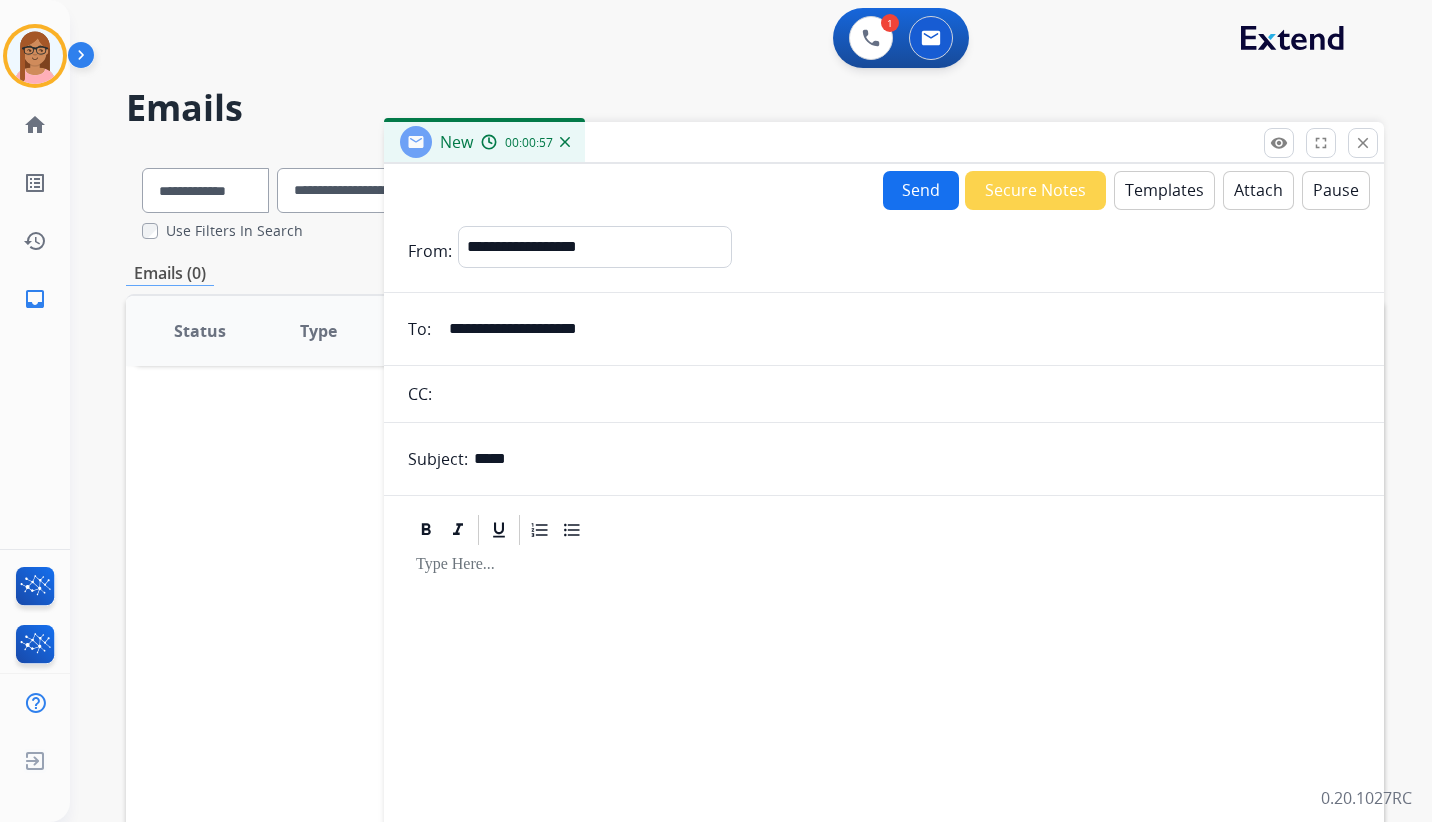 click on "**********" at bounding box center (884, 528) 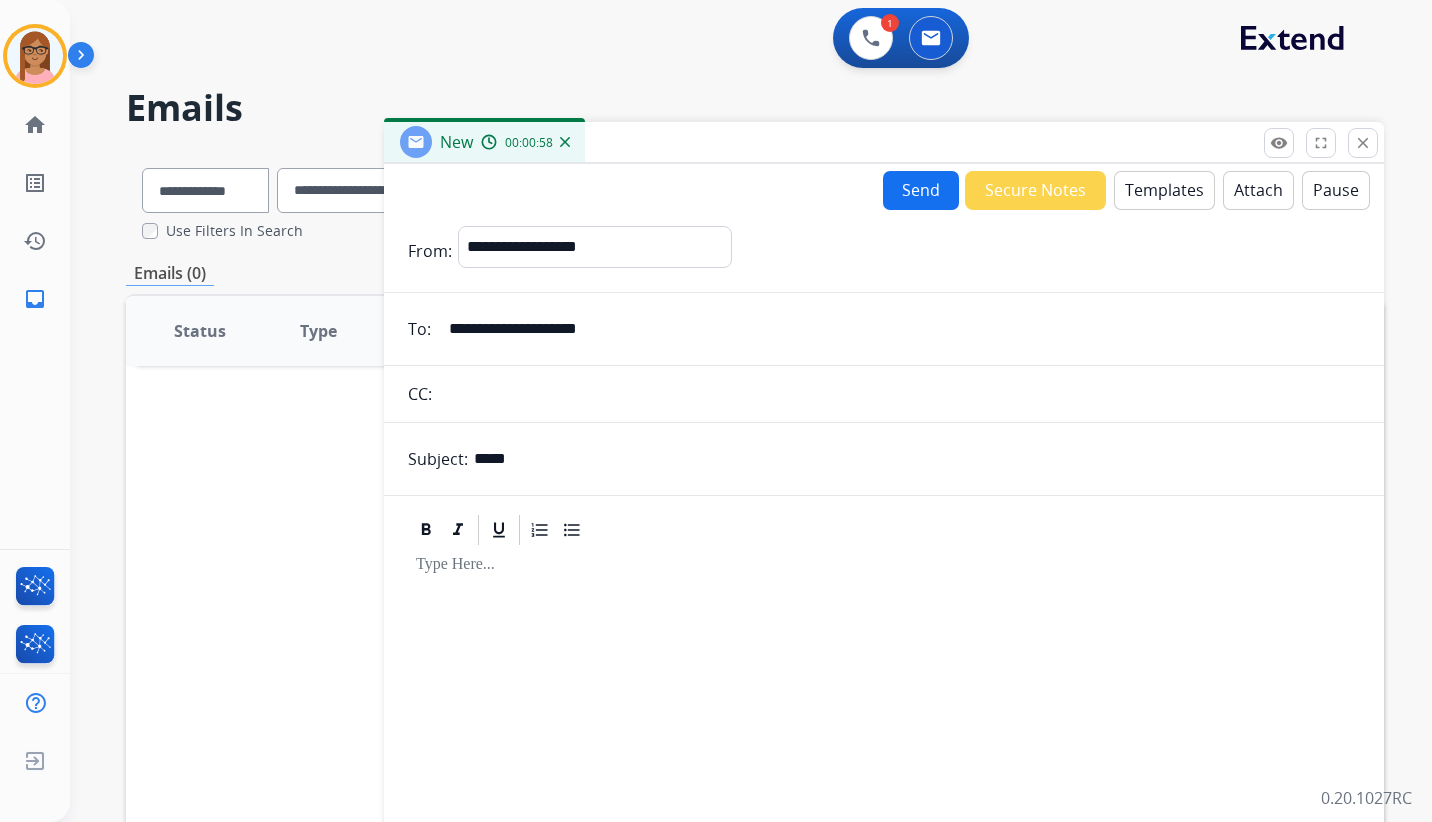 click on "*****" at bounding box center (917, 459) 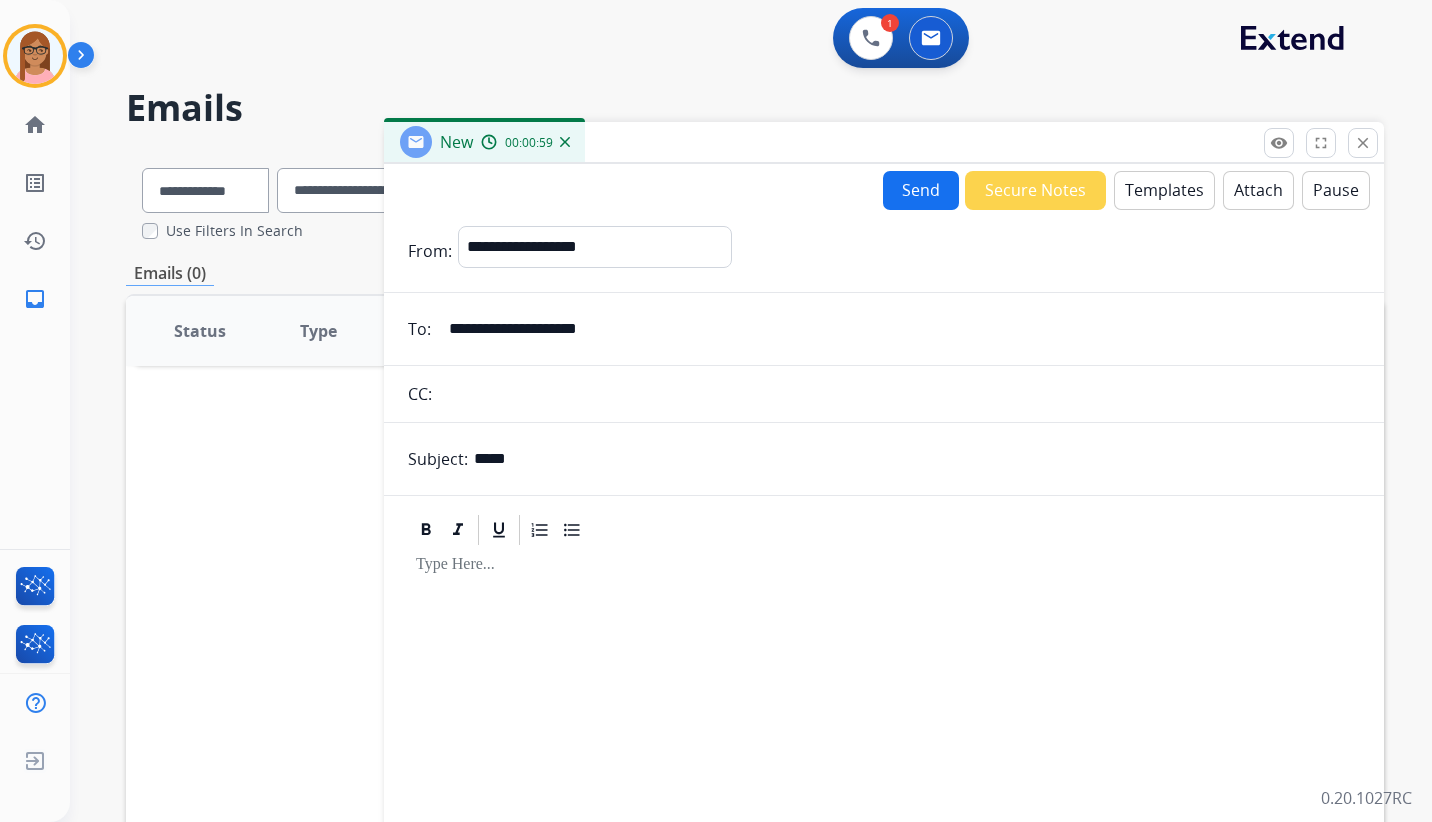 drag, startPoint x: 538, startPoint y: 461, endPoint x: 547, endPoint y: 452, distance: 12.727922 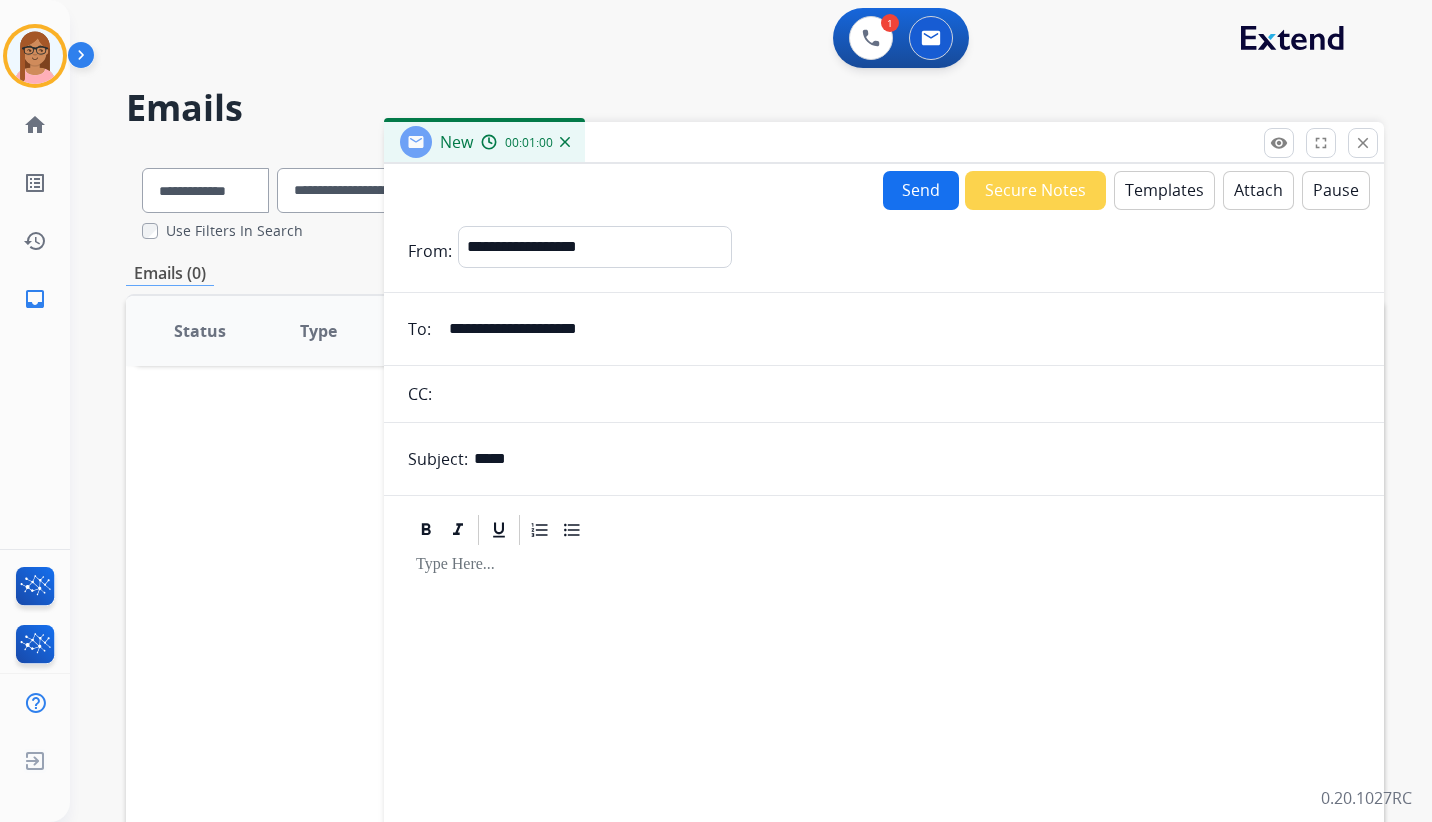 click on "*****" at bounding box center [917, 459] 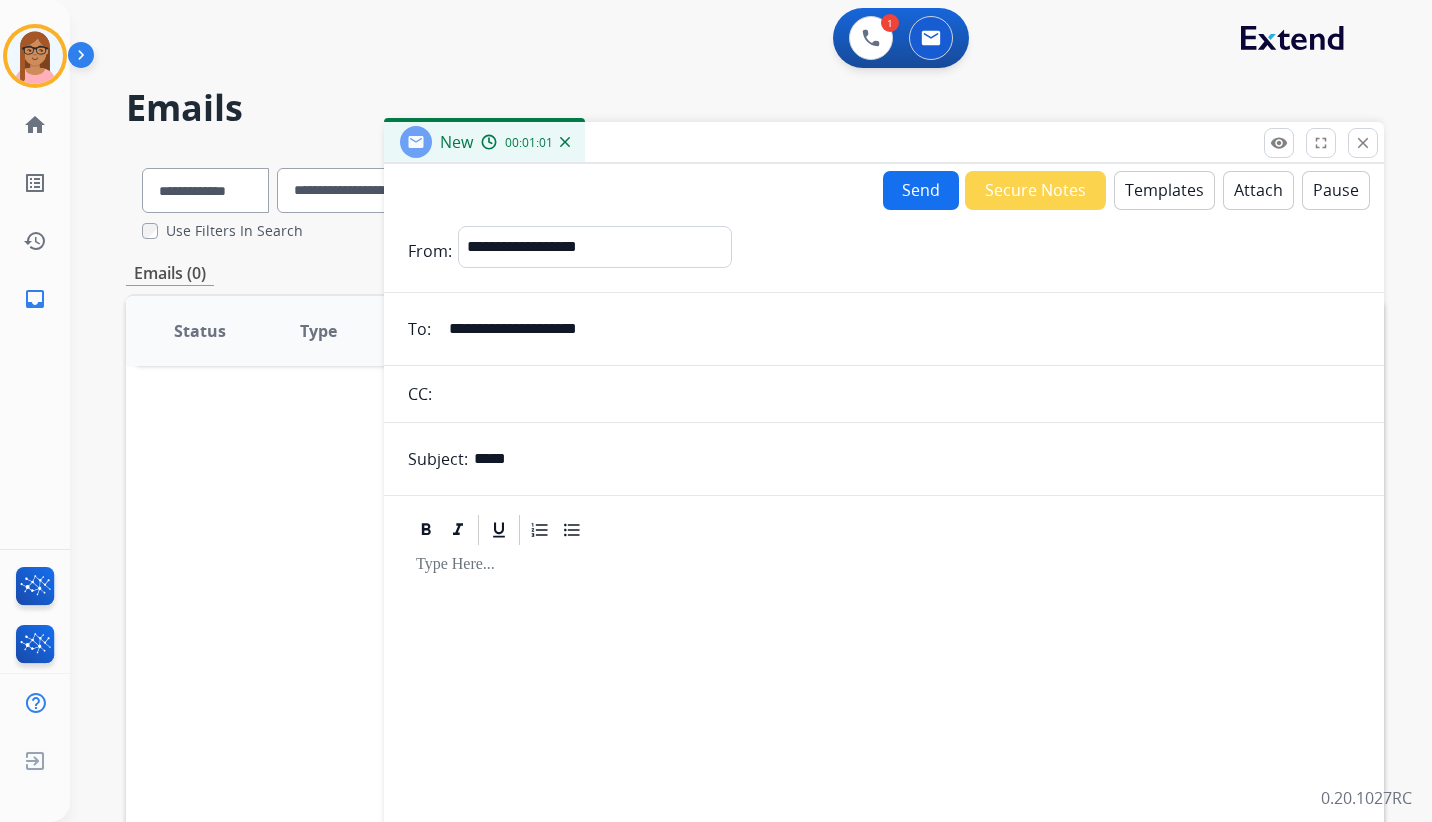 click on "*****" at bounding box center [917, 459] 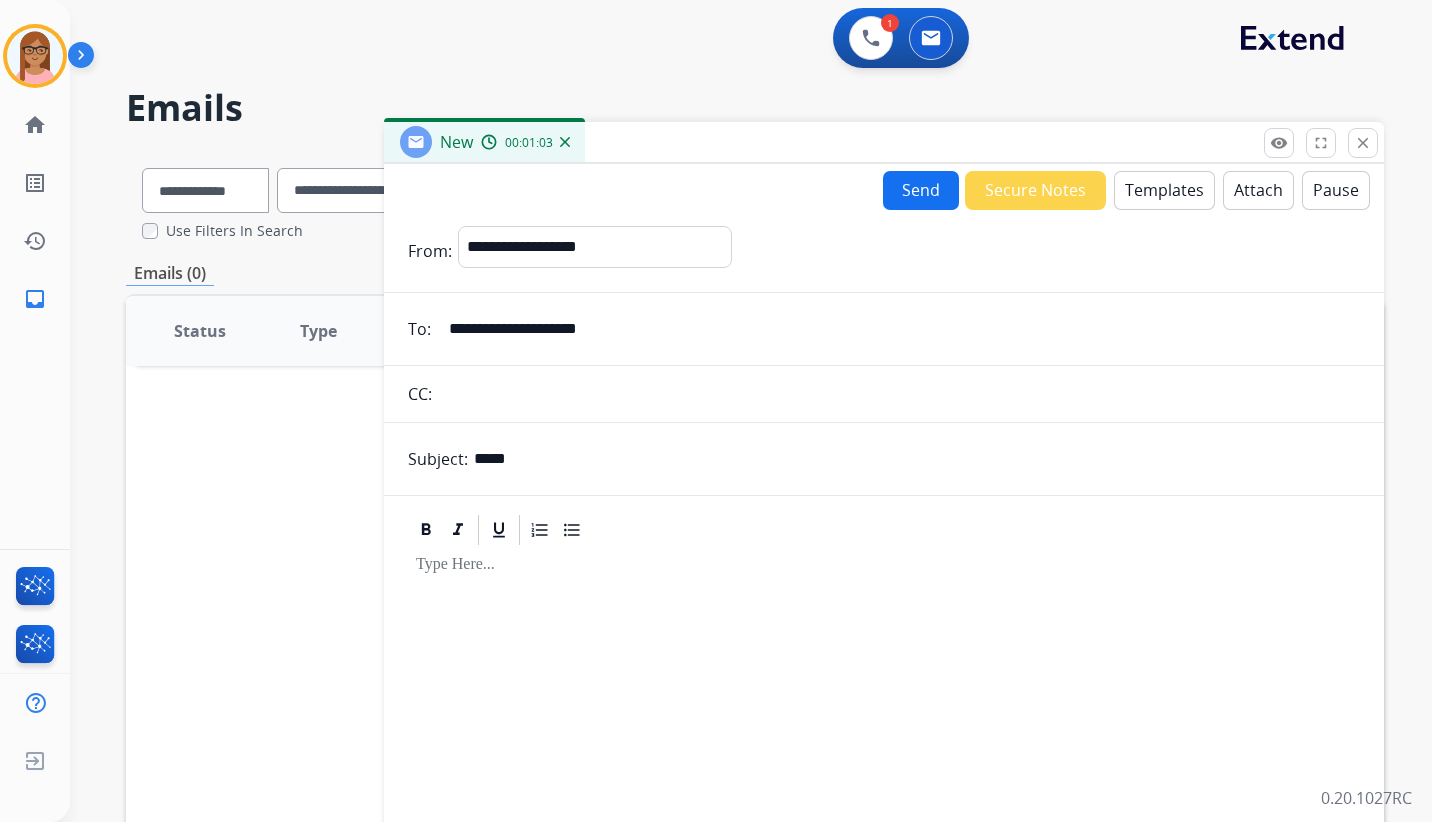 click on "*****" at bounding box center (917, 459) 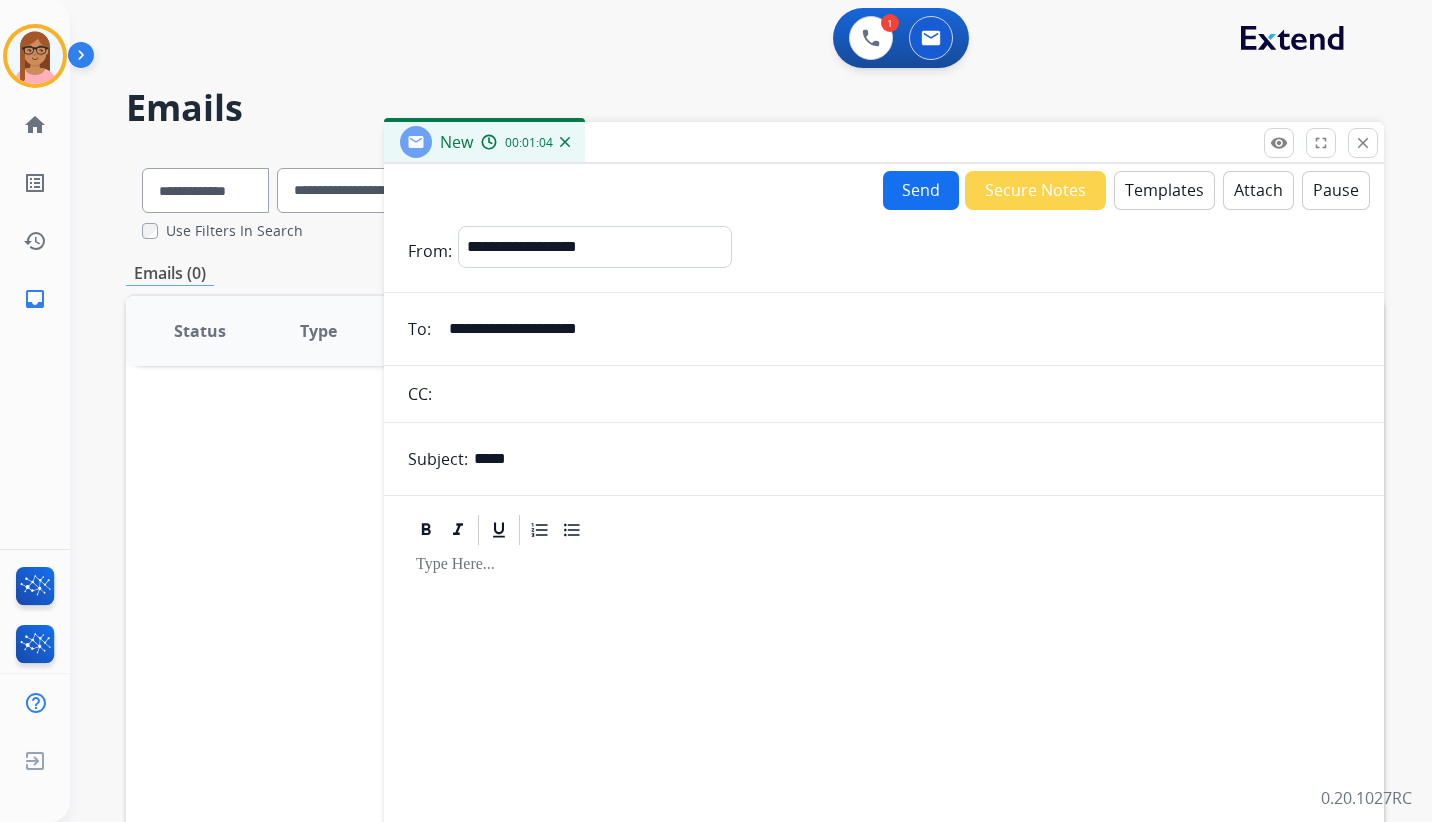 click on "*****" at bounding box center (917, 459) 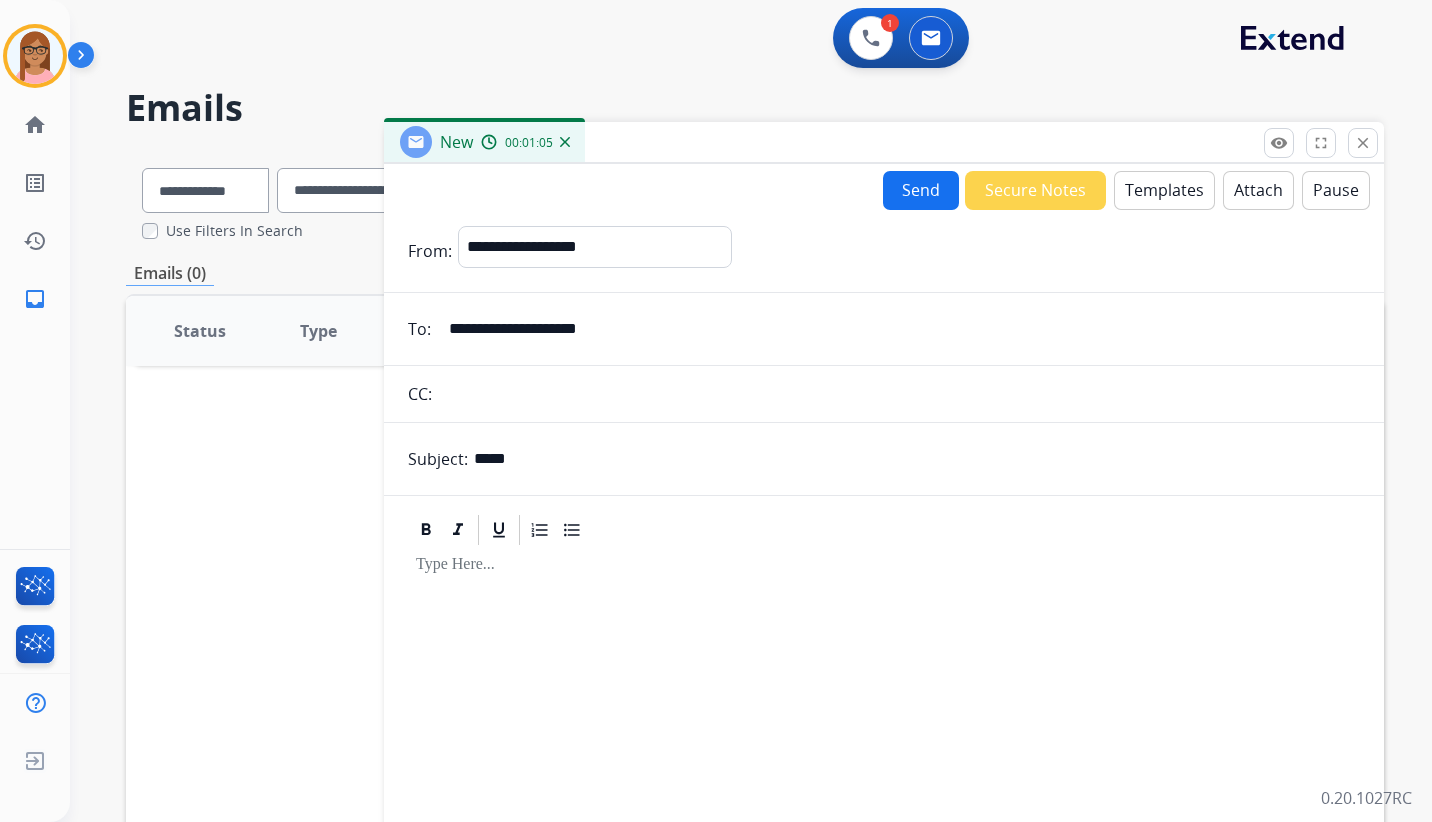 click at bounding box center (899, 394) 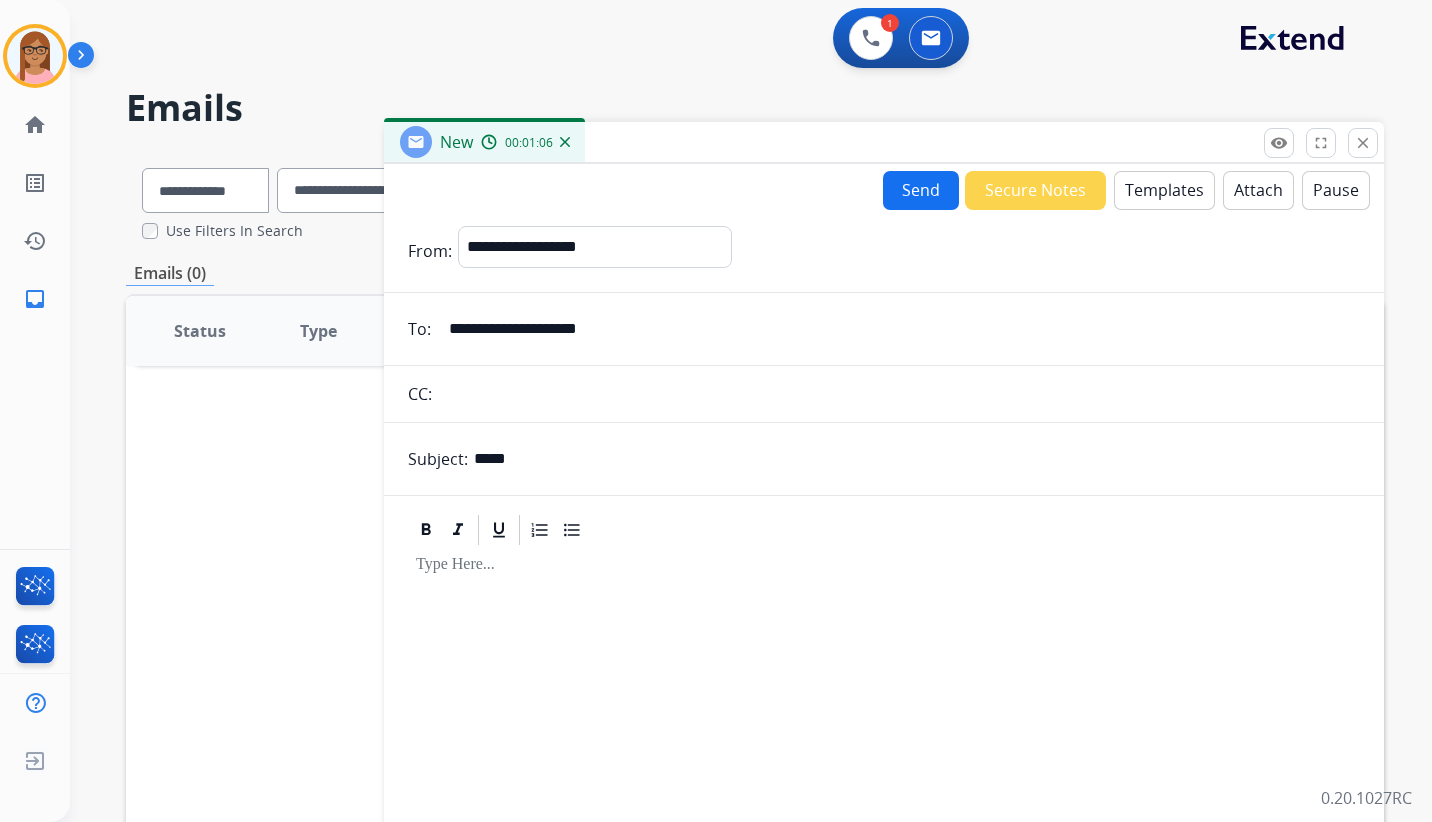 click on "*****" at bounding box center [917, 459] 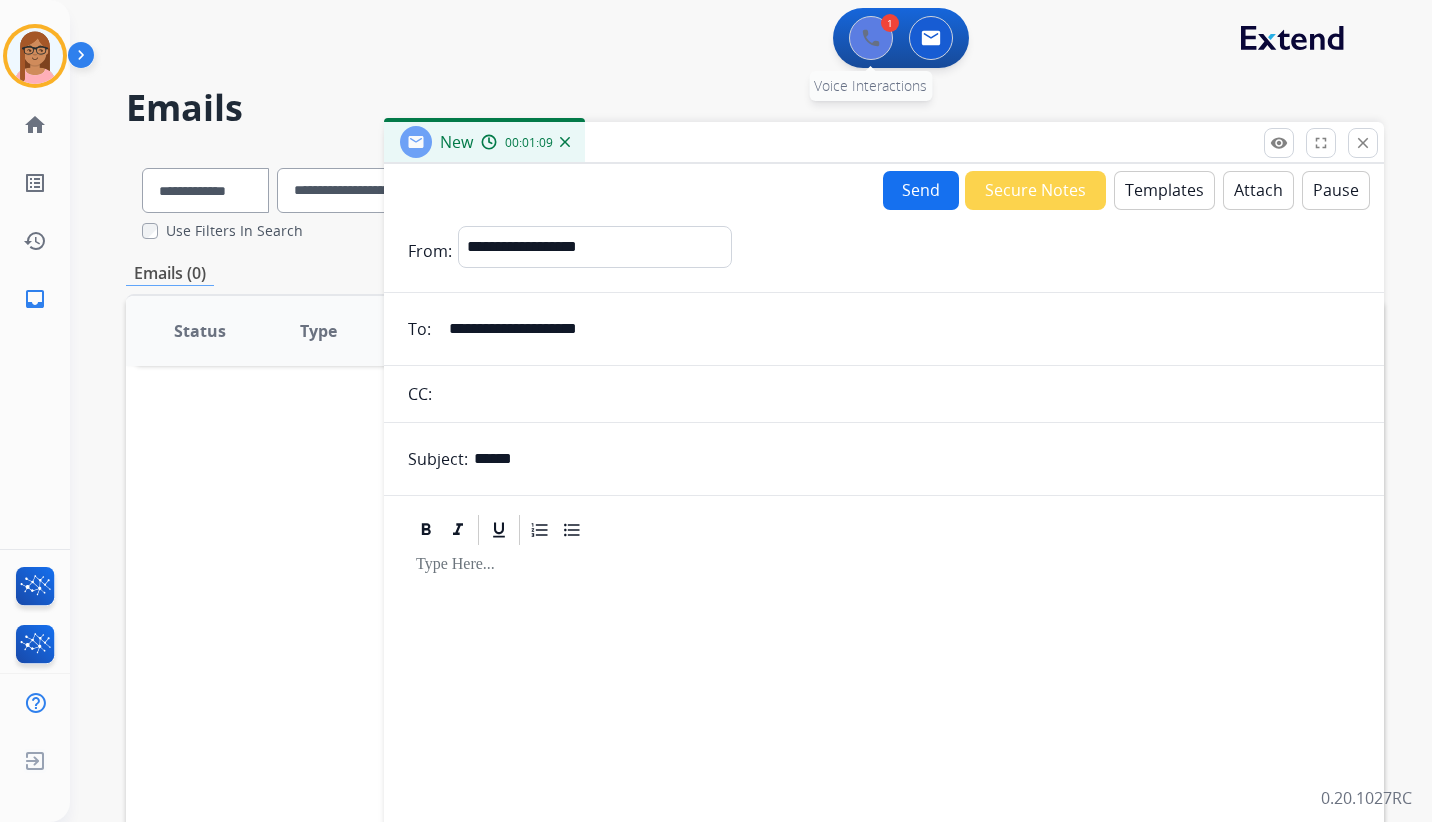 type on "******" 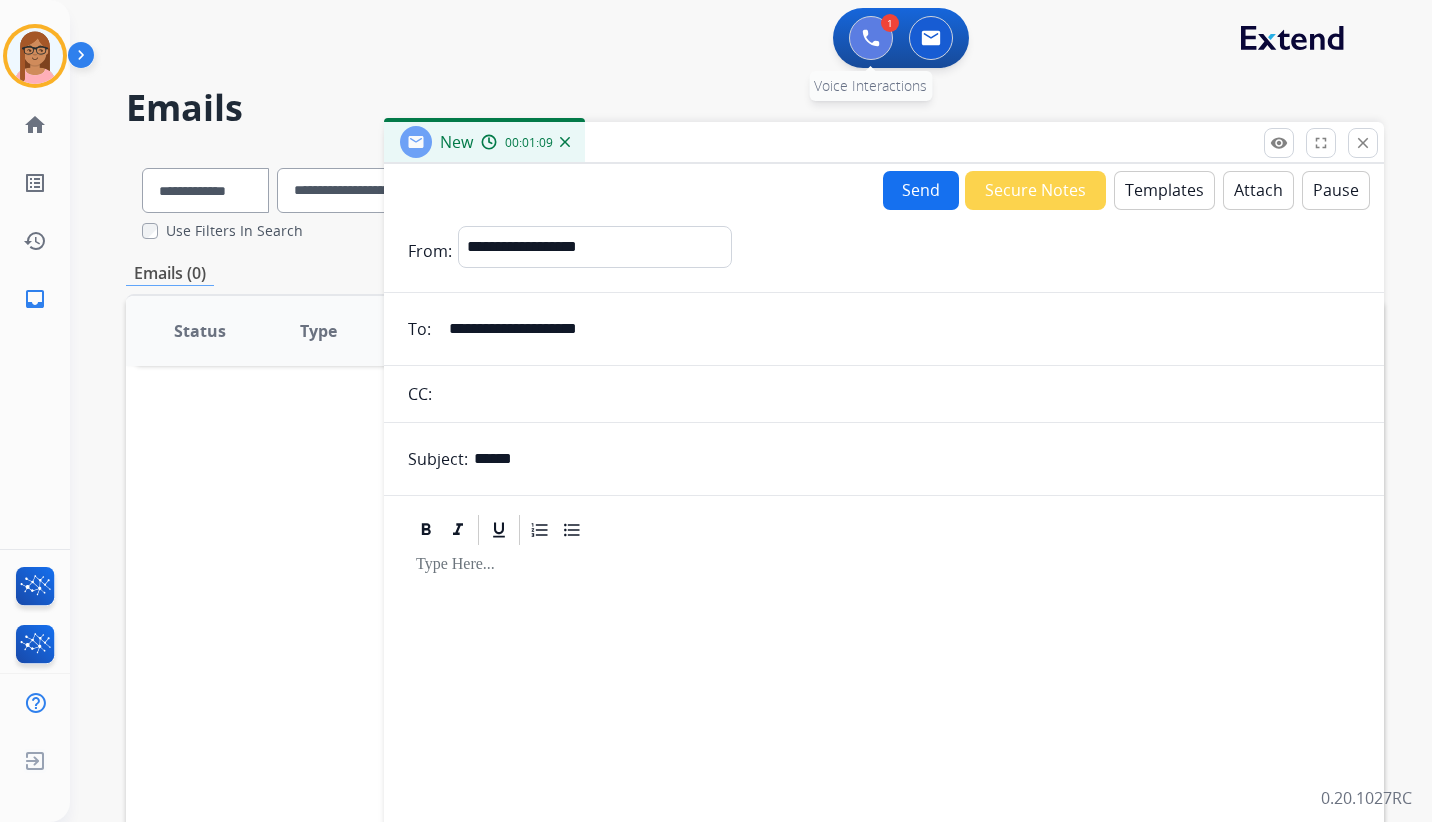 click at bounding box center [871, 38] 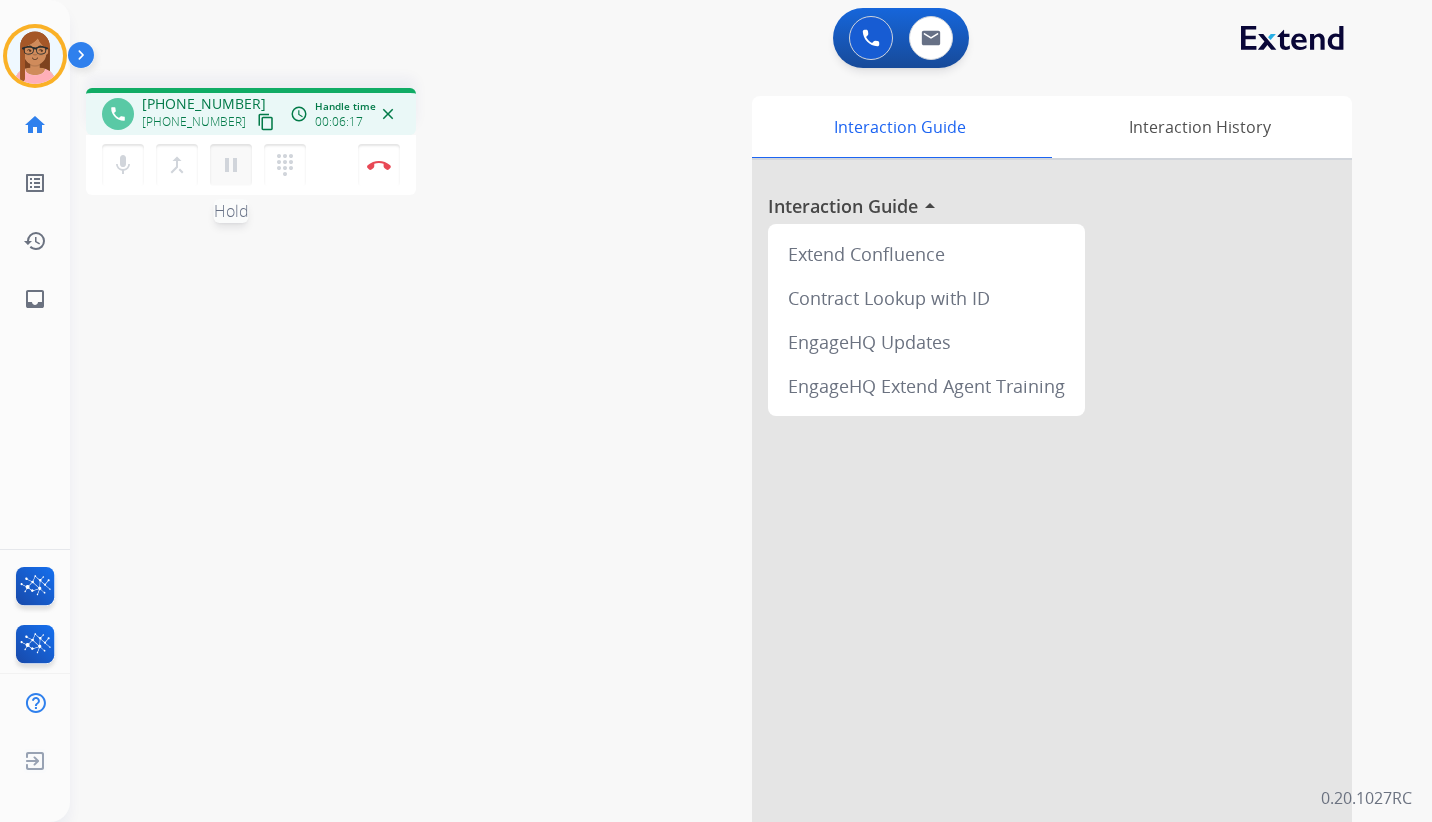 click on "pause Hold" at bounding box center (231, 165) 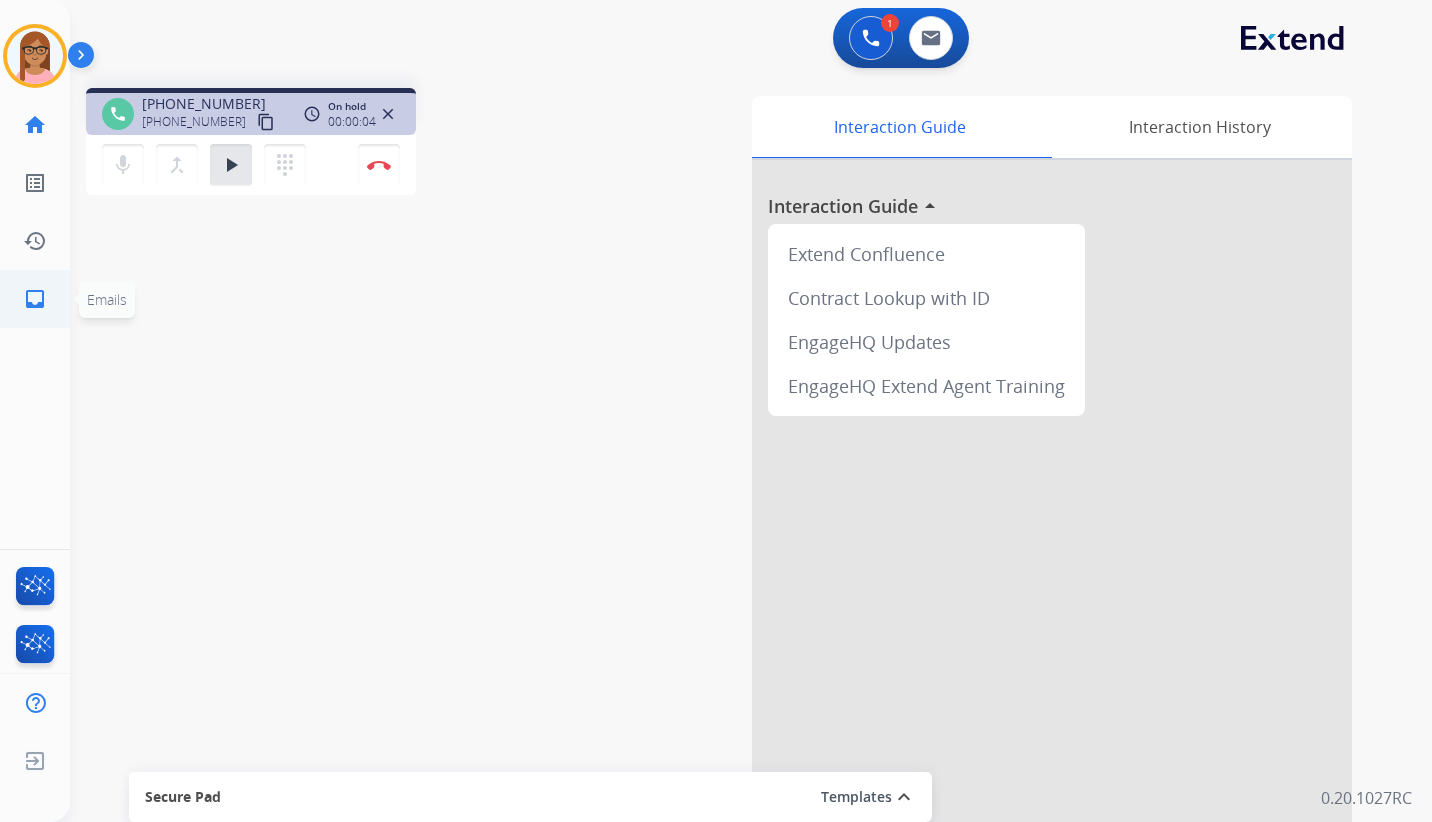 click on "inbox" 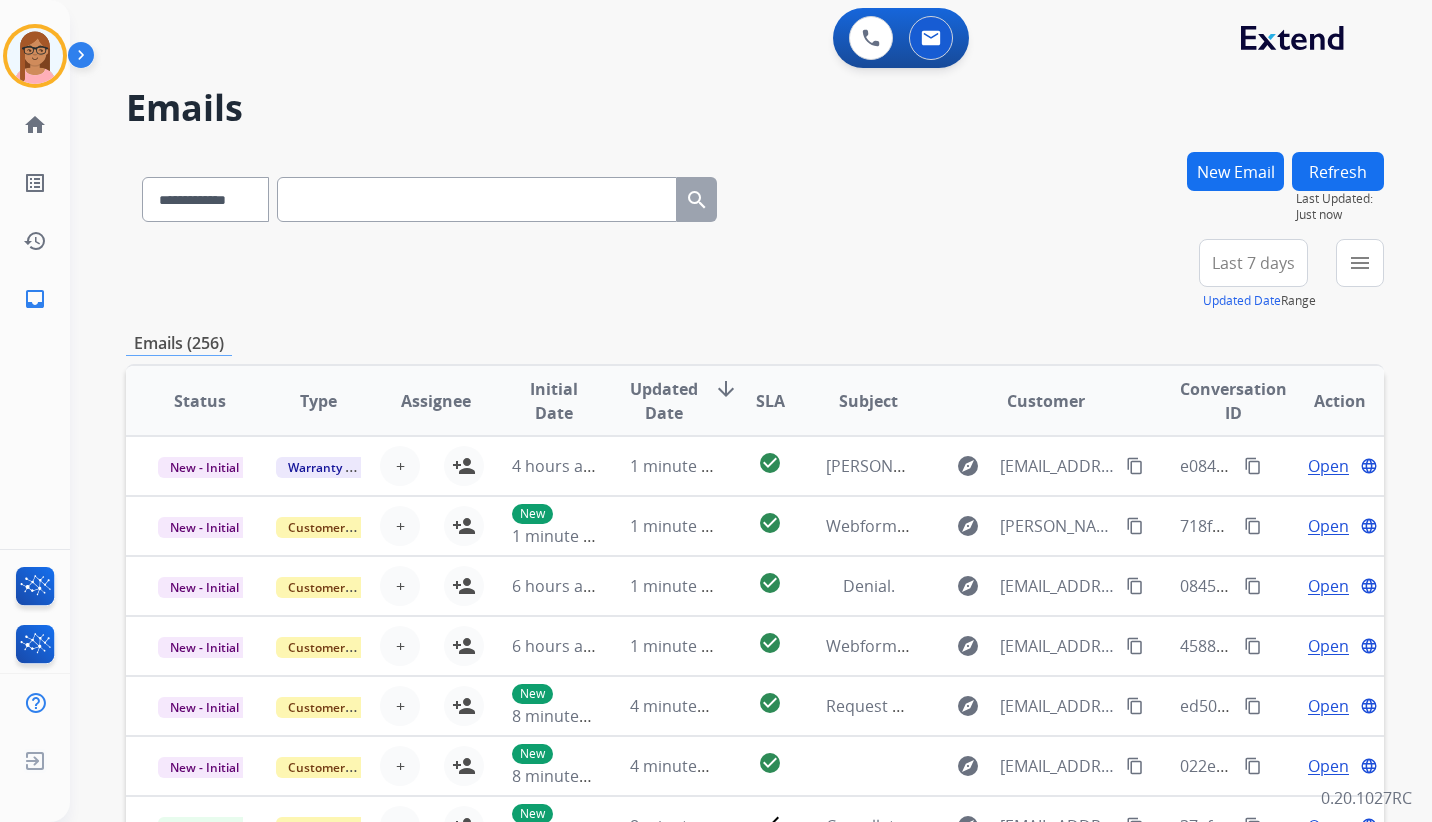 click on "New Email" at bounding box center [1235, 171] 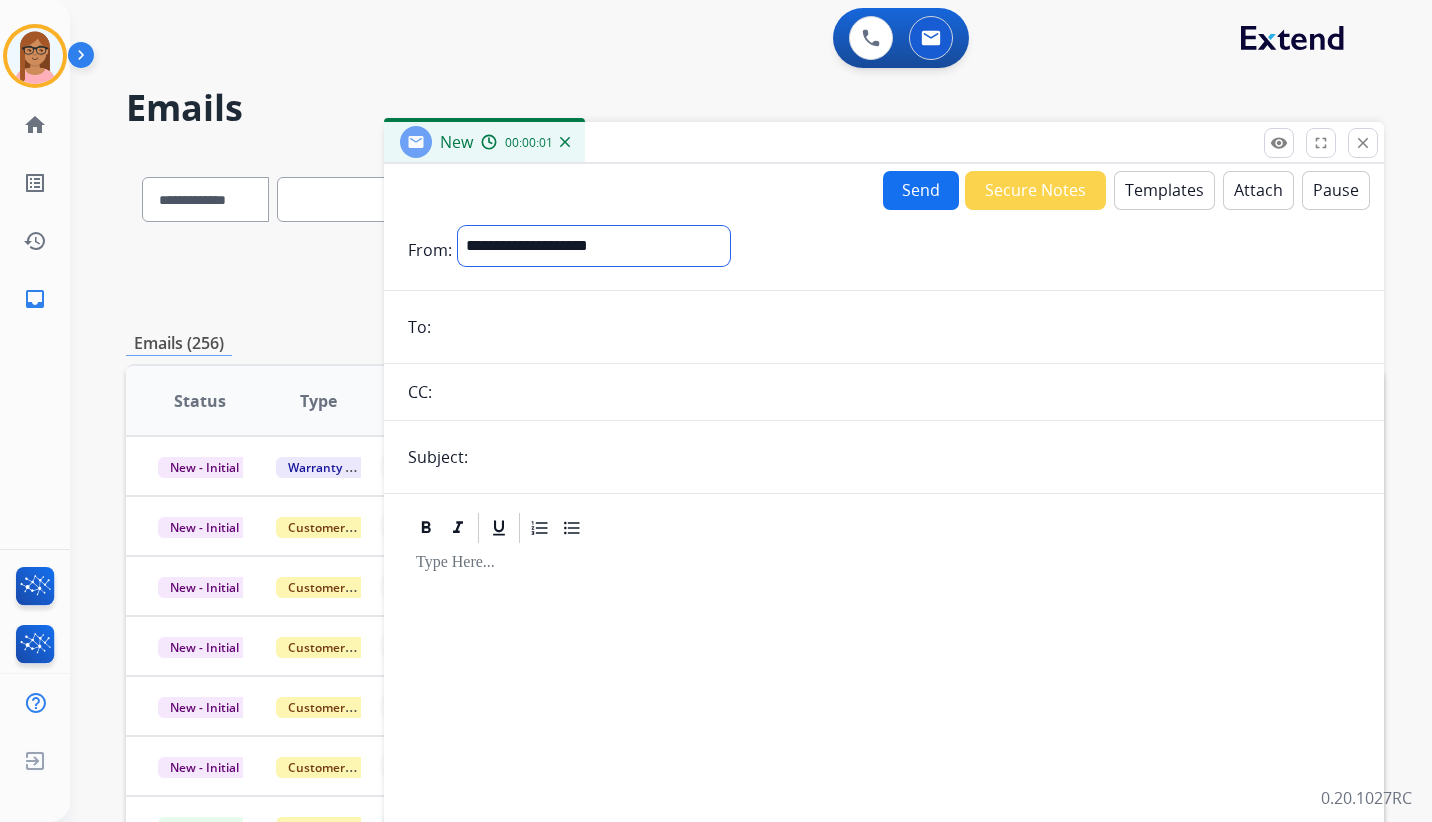 click on "**********" at bounding box center [594, 246] 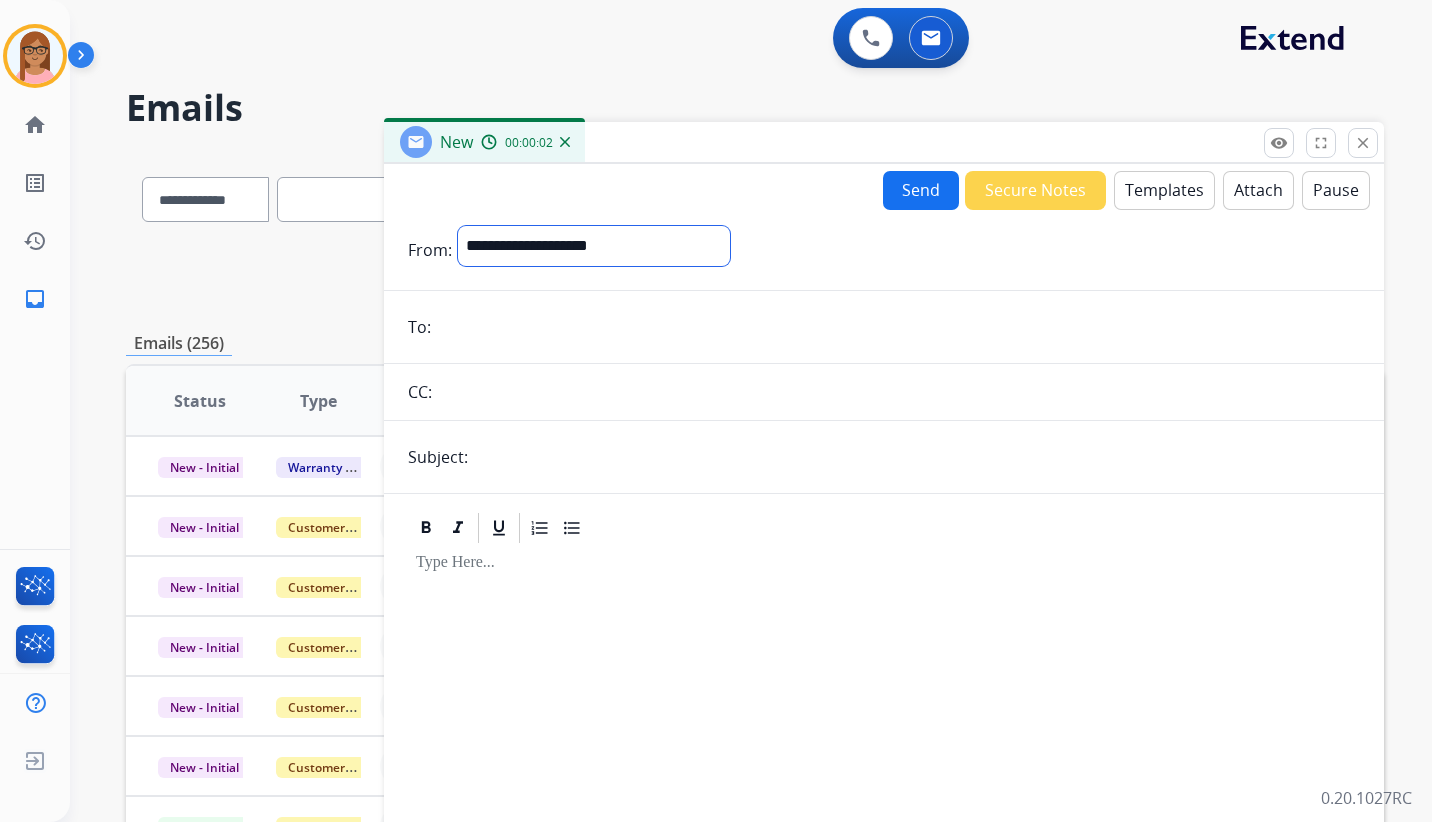select on "**********" 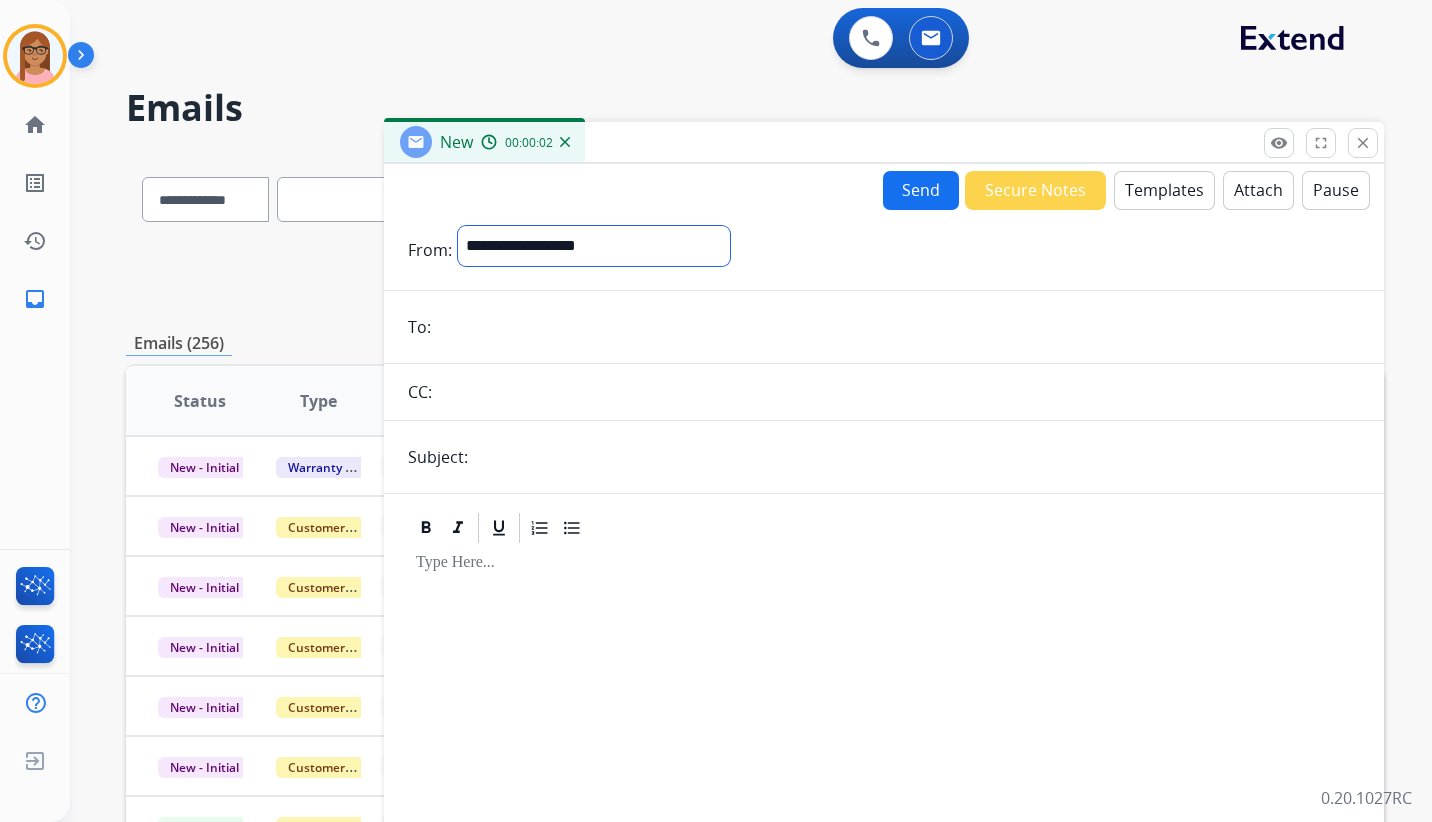 click on "**********" at bounding box center (594, 246) 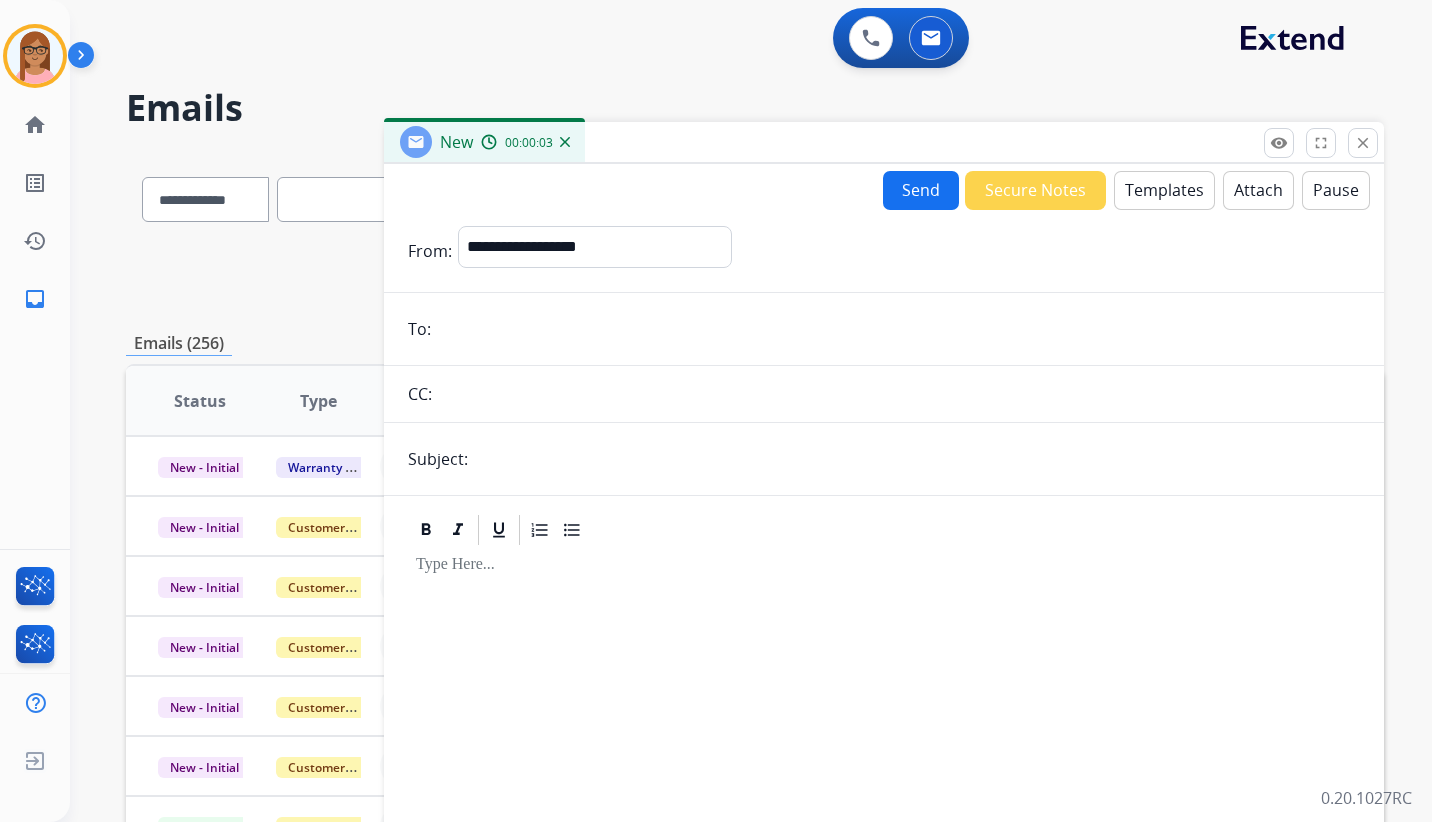 click at bounding box center [917, 459] 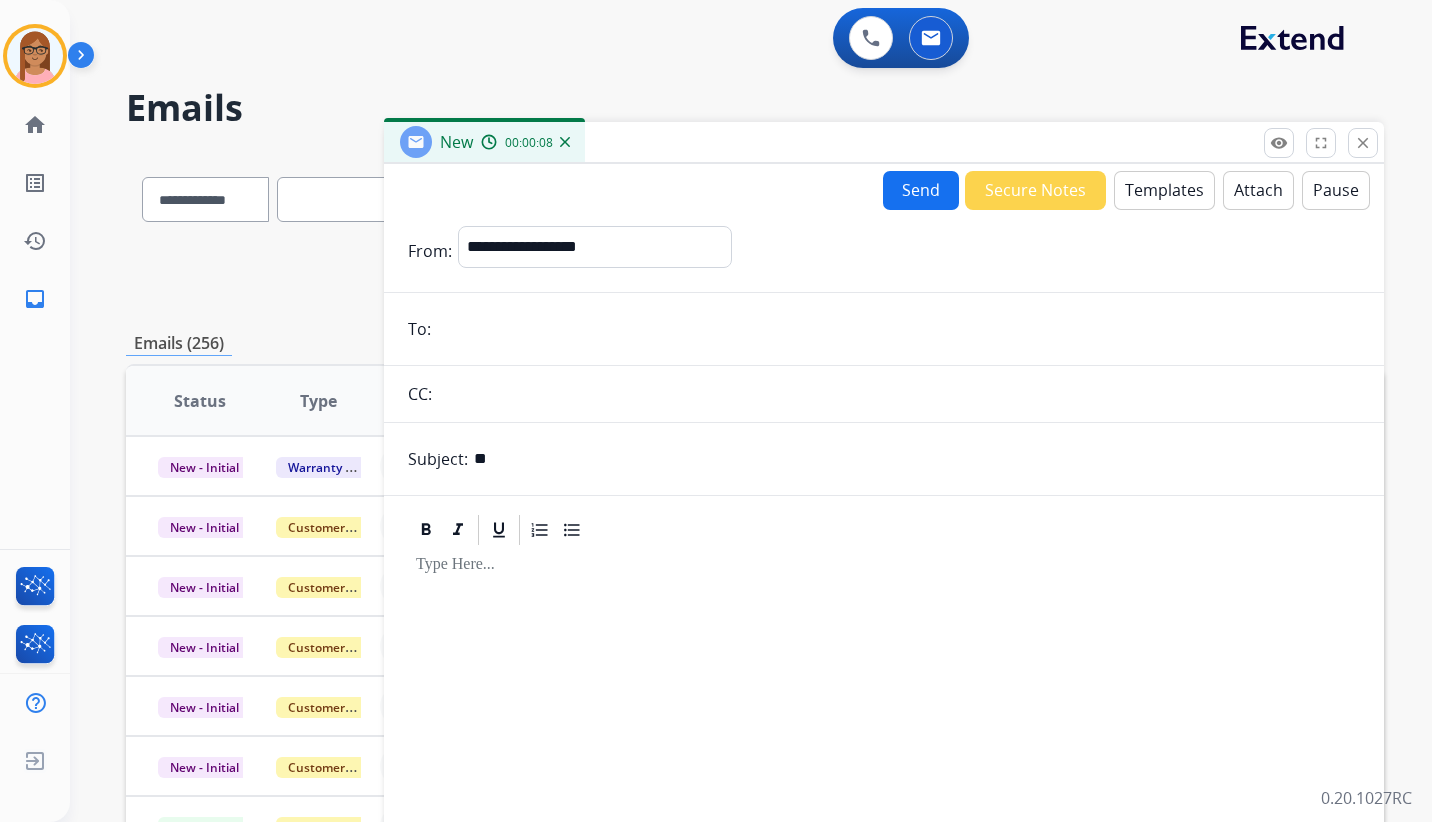 type on "**" 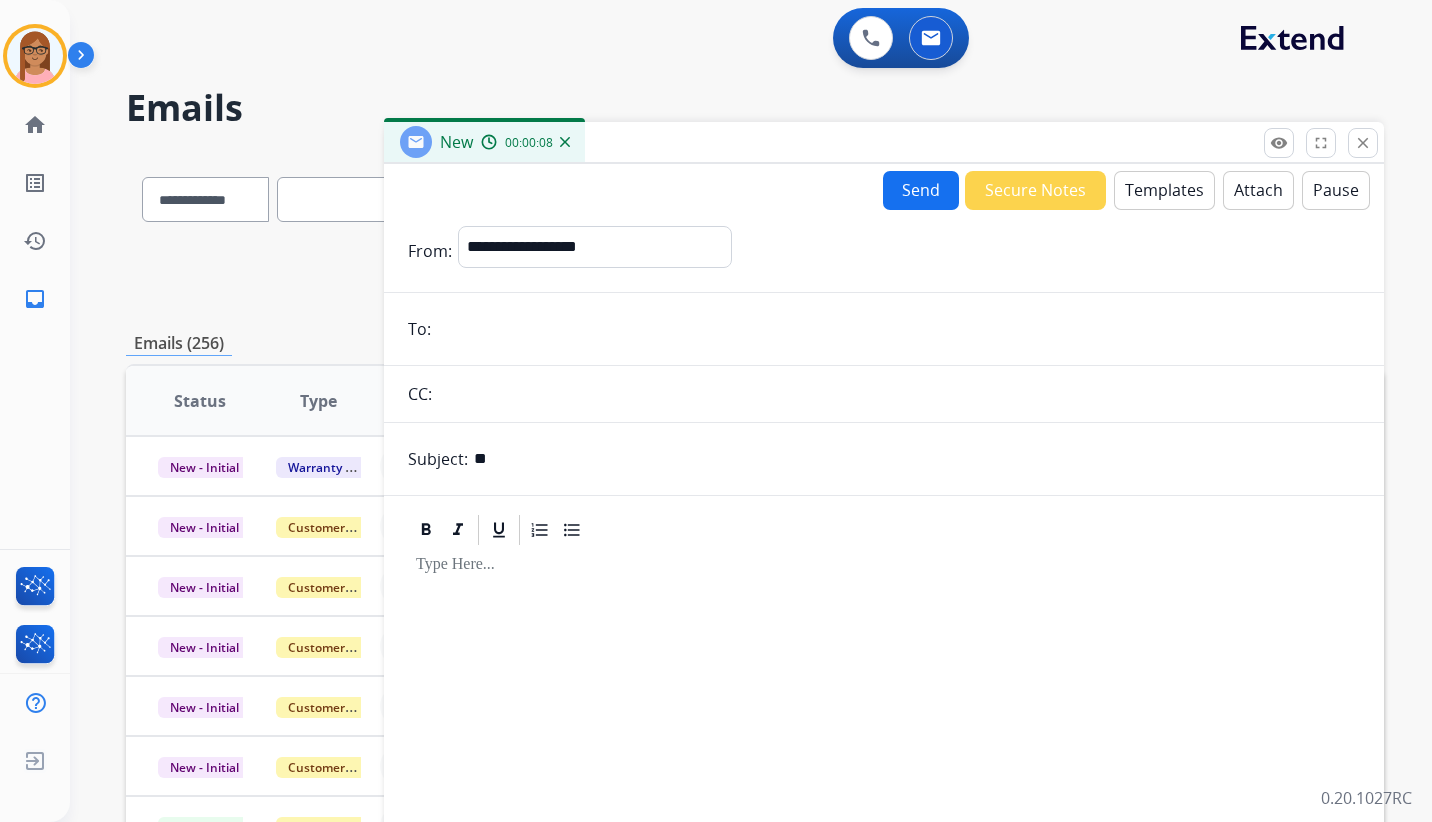 click at bounding box center (898, 329) 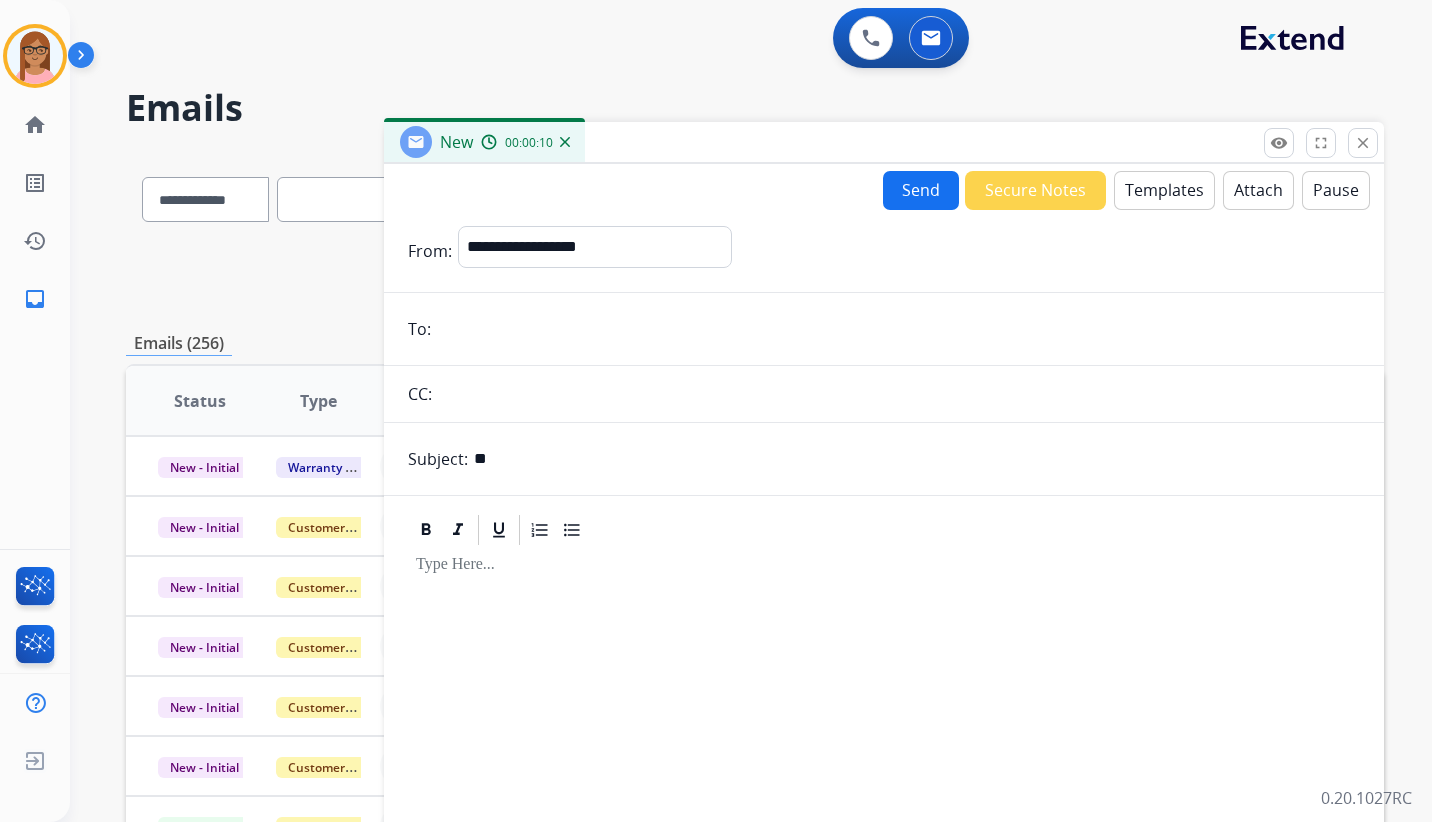 paste on "**********" 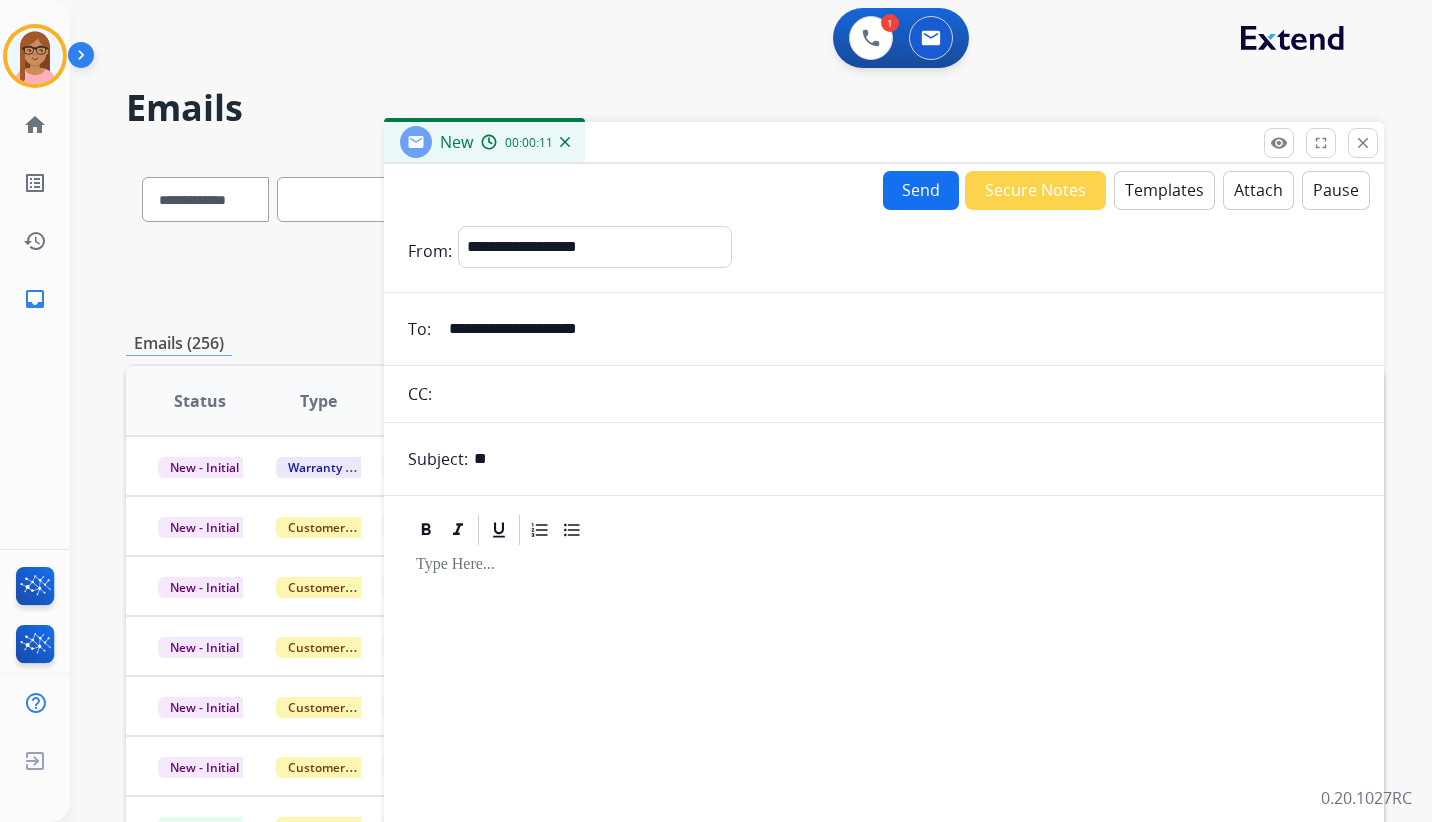 type on "**********" 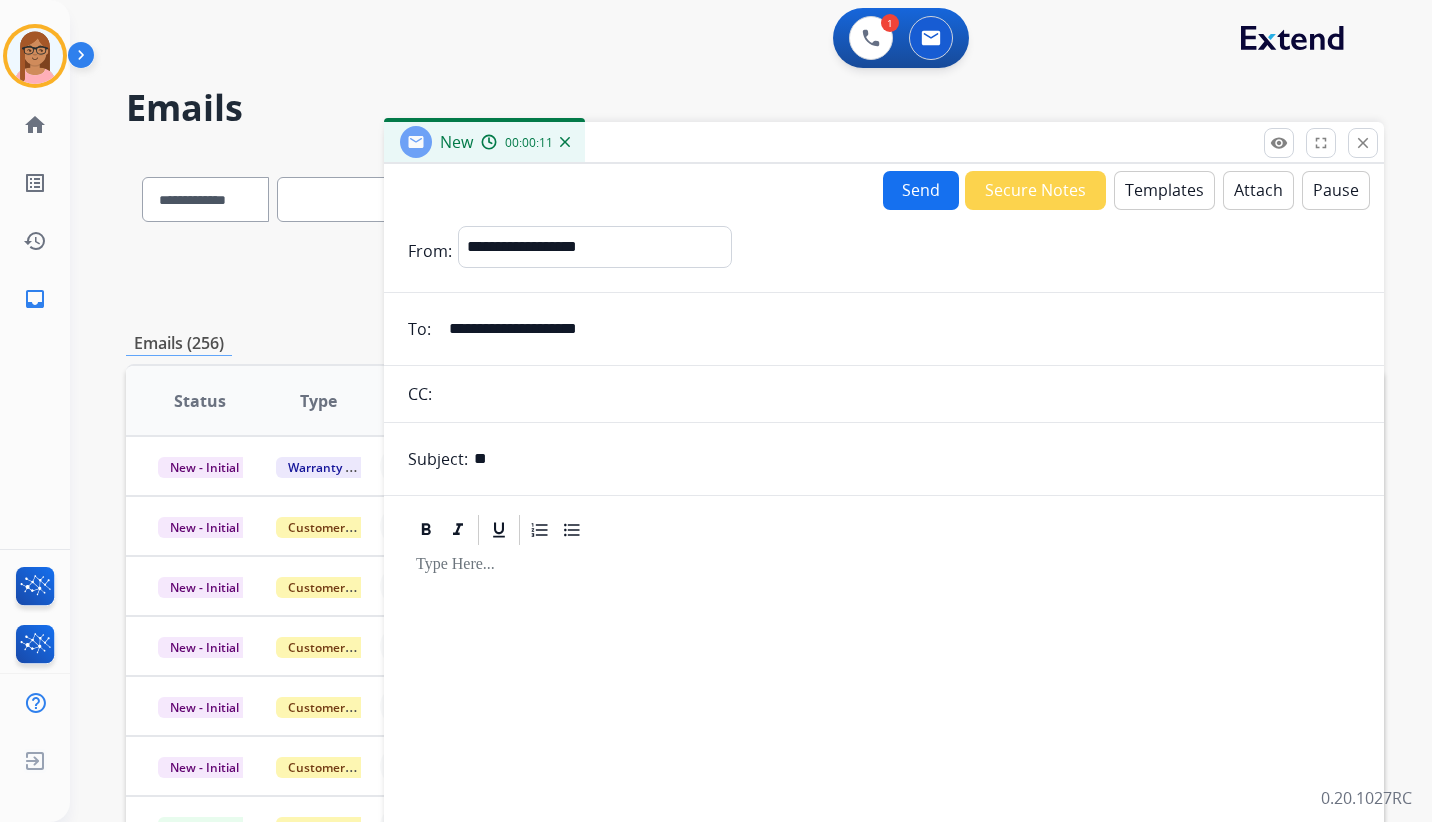 click on "**" at bounding box center [917, 459] 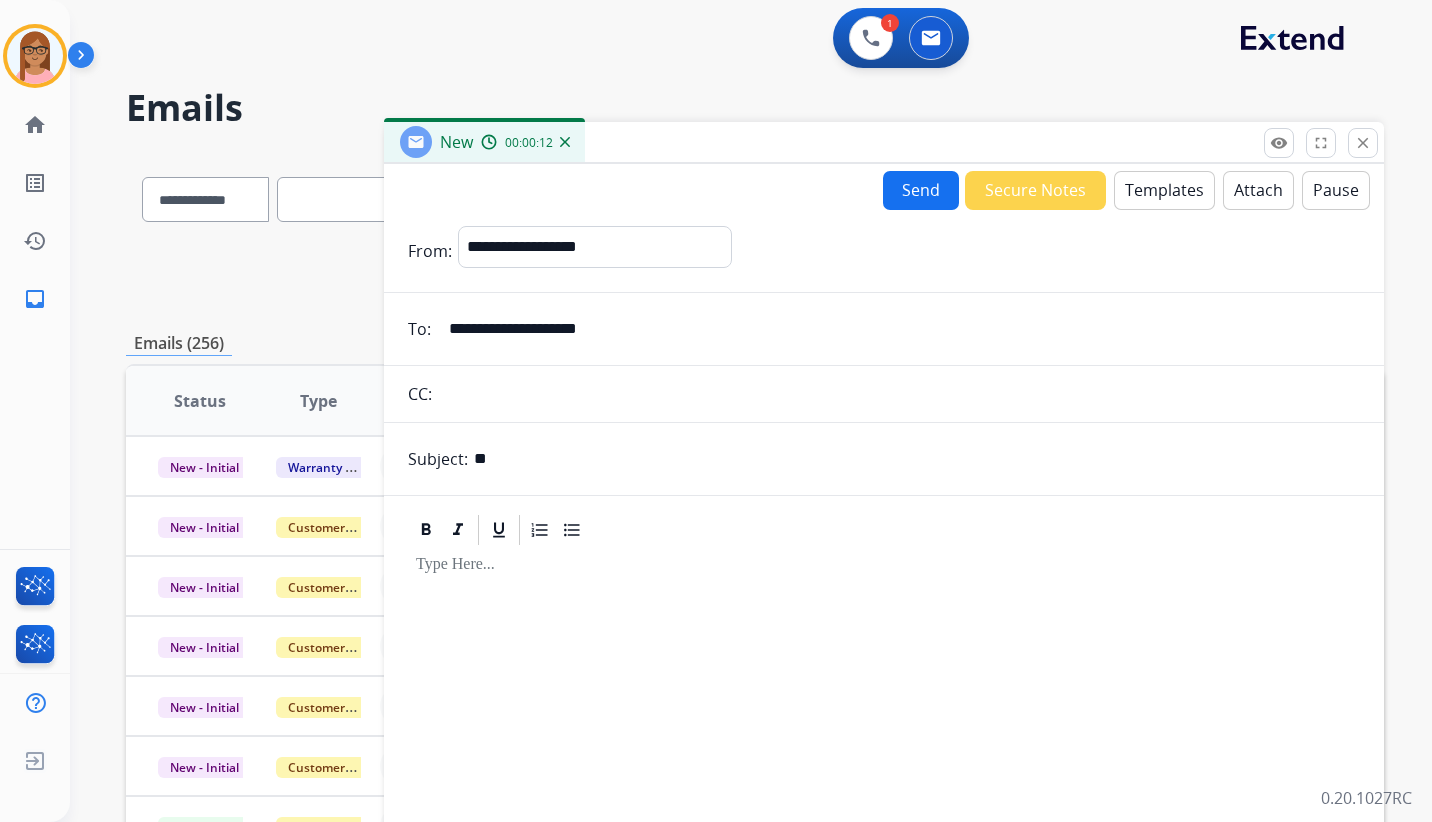 type on "*" 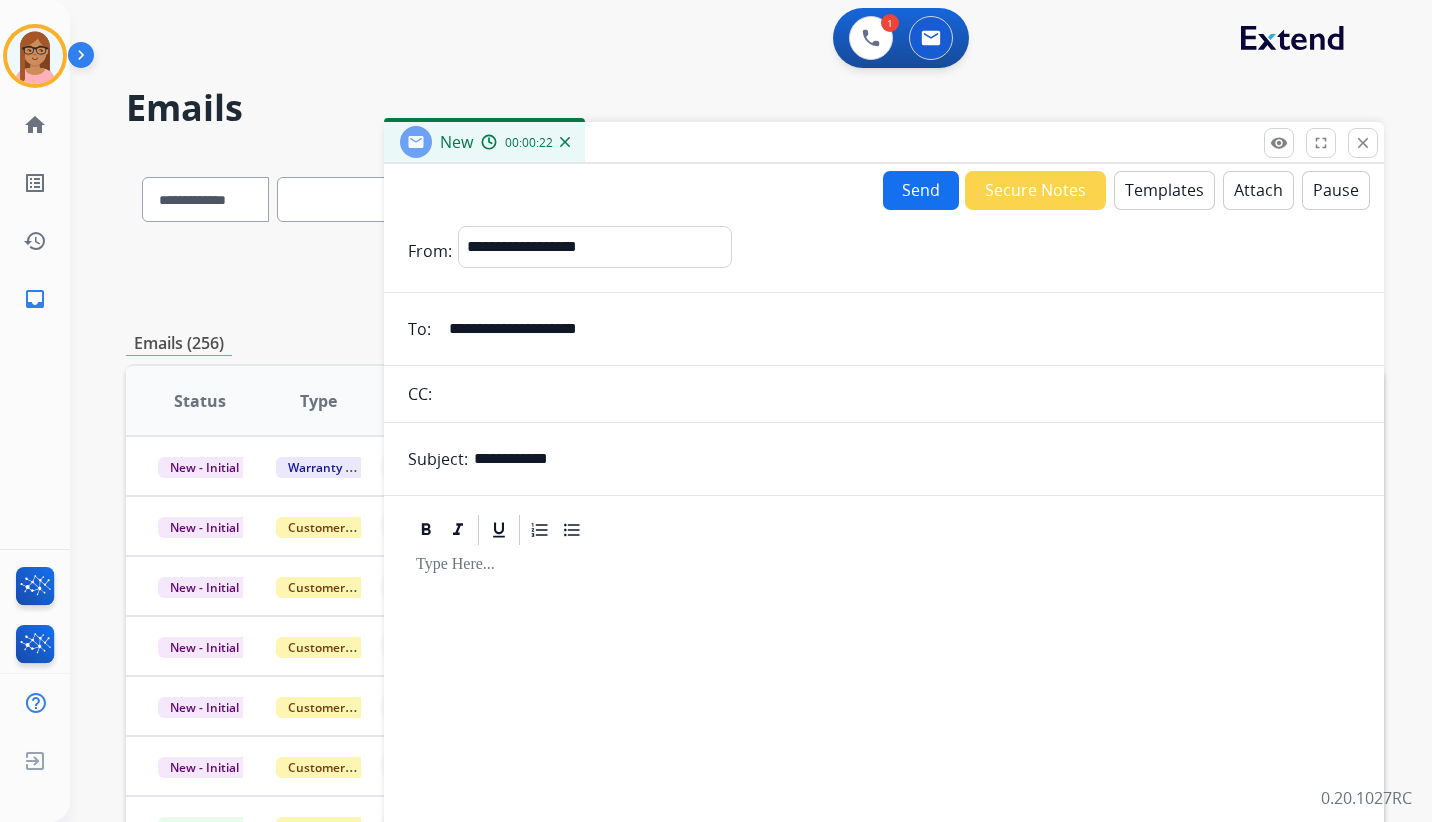 click on "**********" at bounding box center [917, 459] 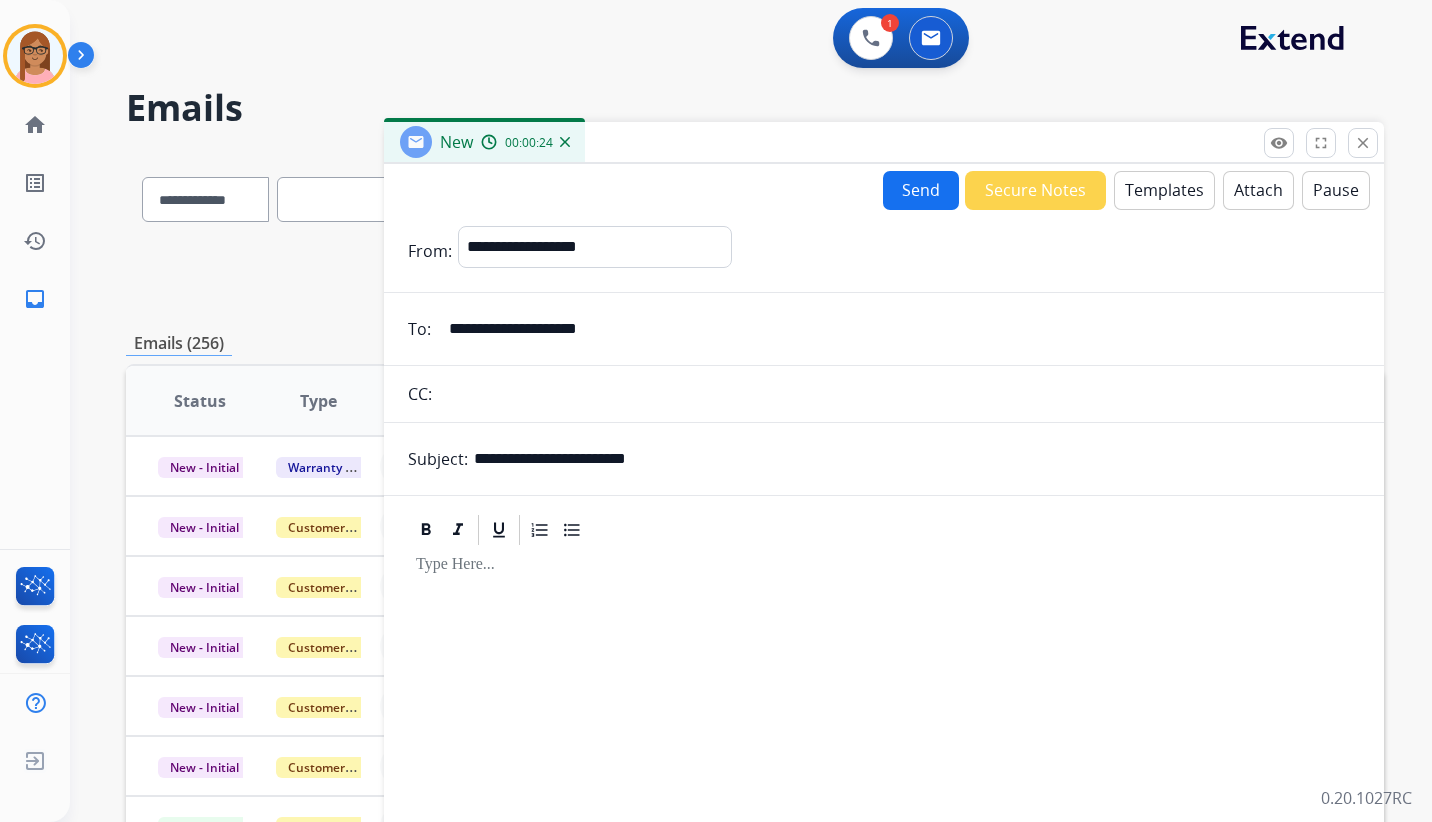 click on "**********" at bounding box center [917, 459] 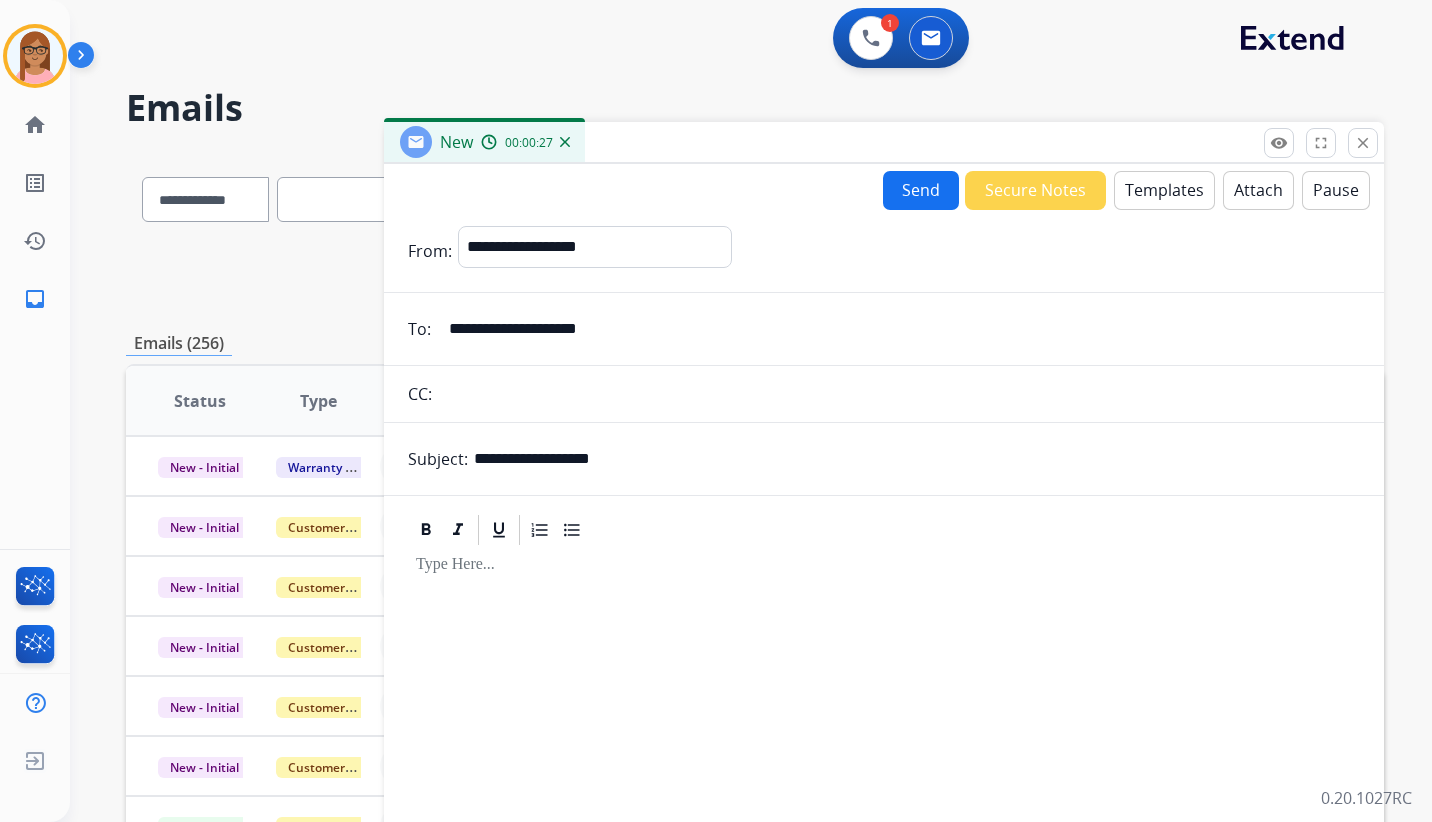 type on "**********" 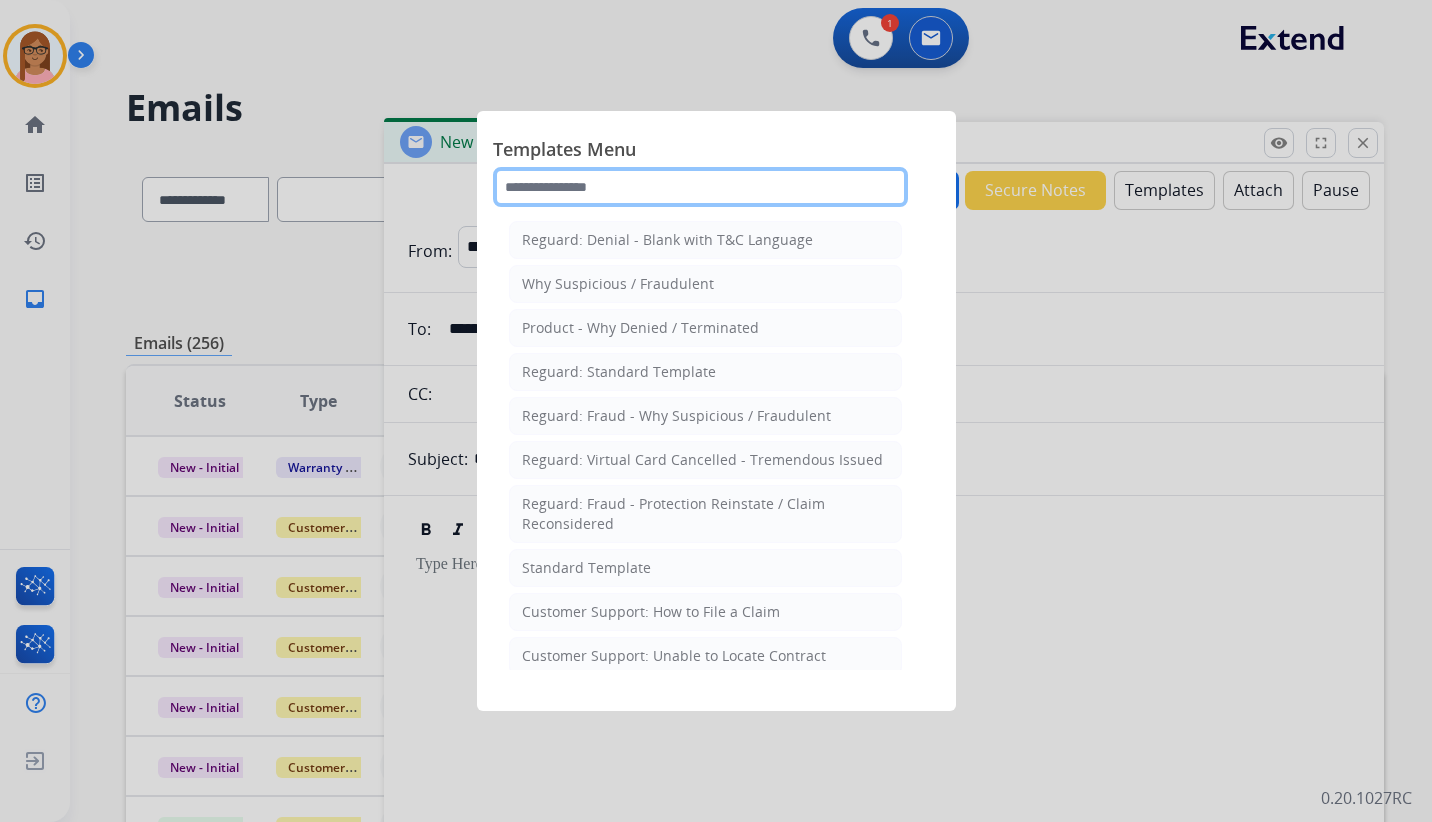 click 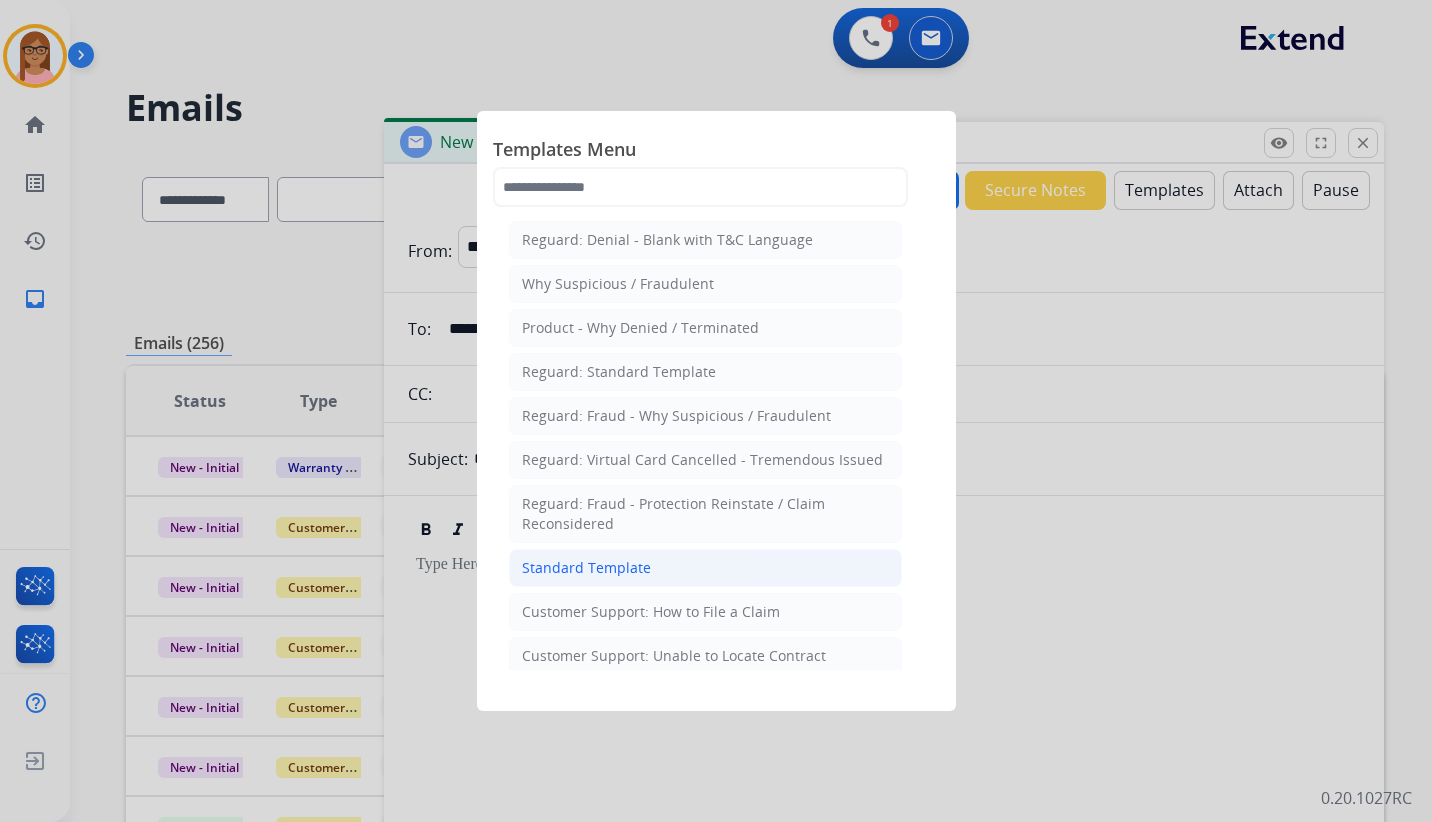 click on "Standard Template" 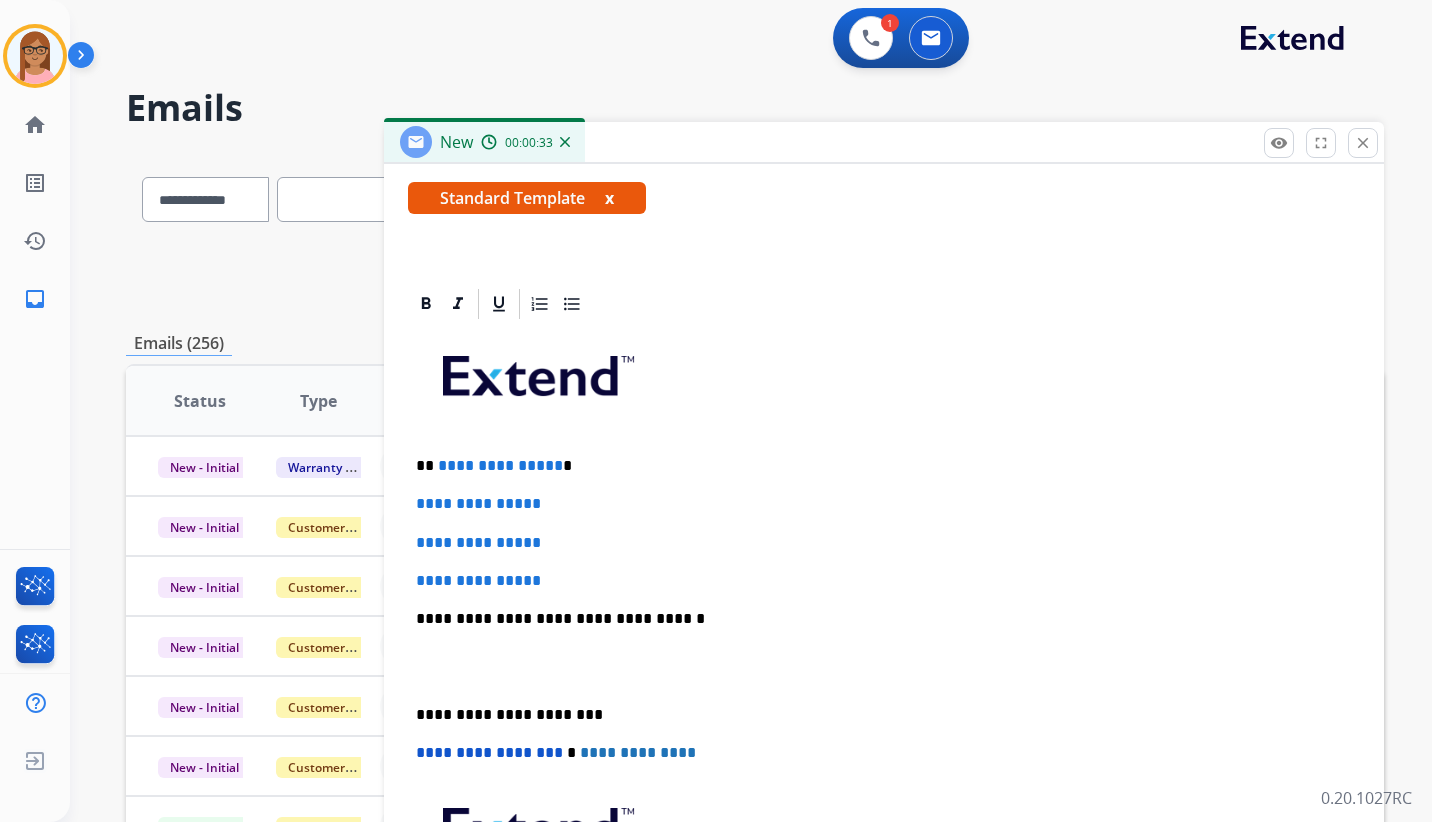 scroll, scrollTop: 400, scrollLeft: 0, axis: vertical 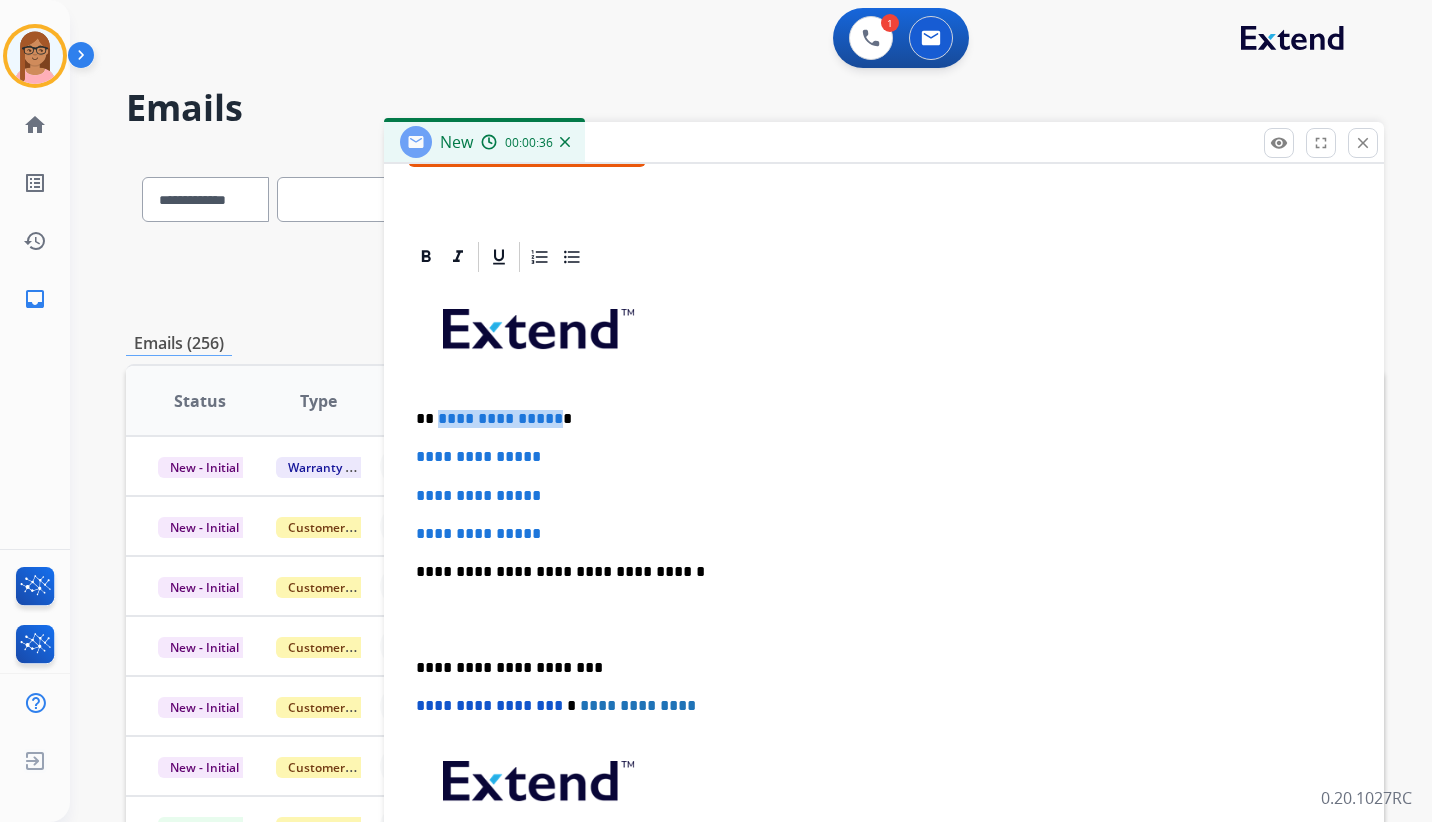 drag, startPoint x: 550, startPoint y: 418, endPoint x: 436, endPoint y: 427, distance: 114.35471 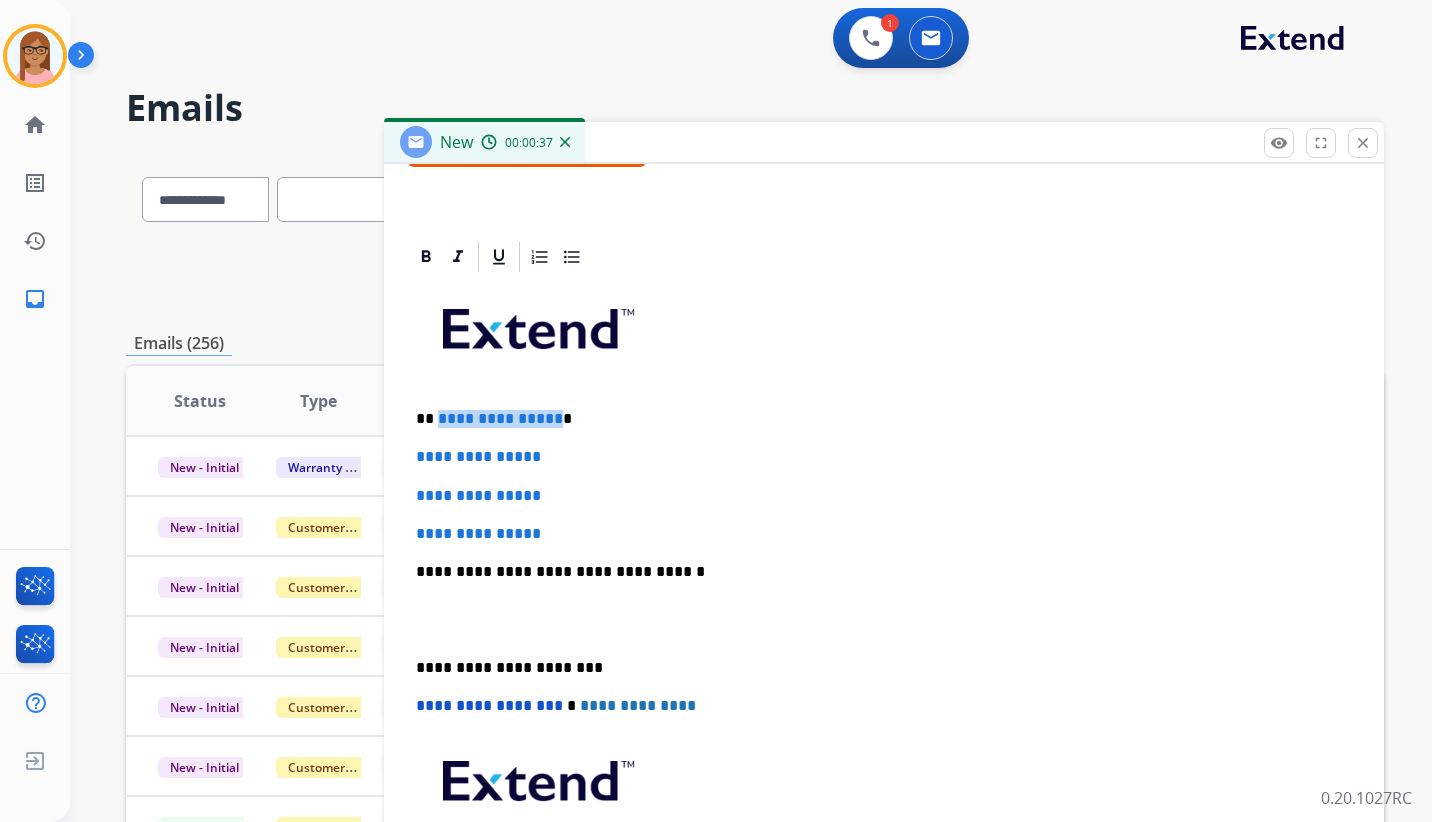 type 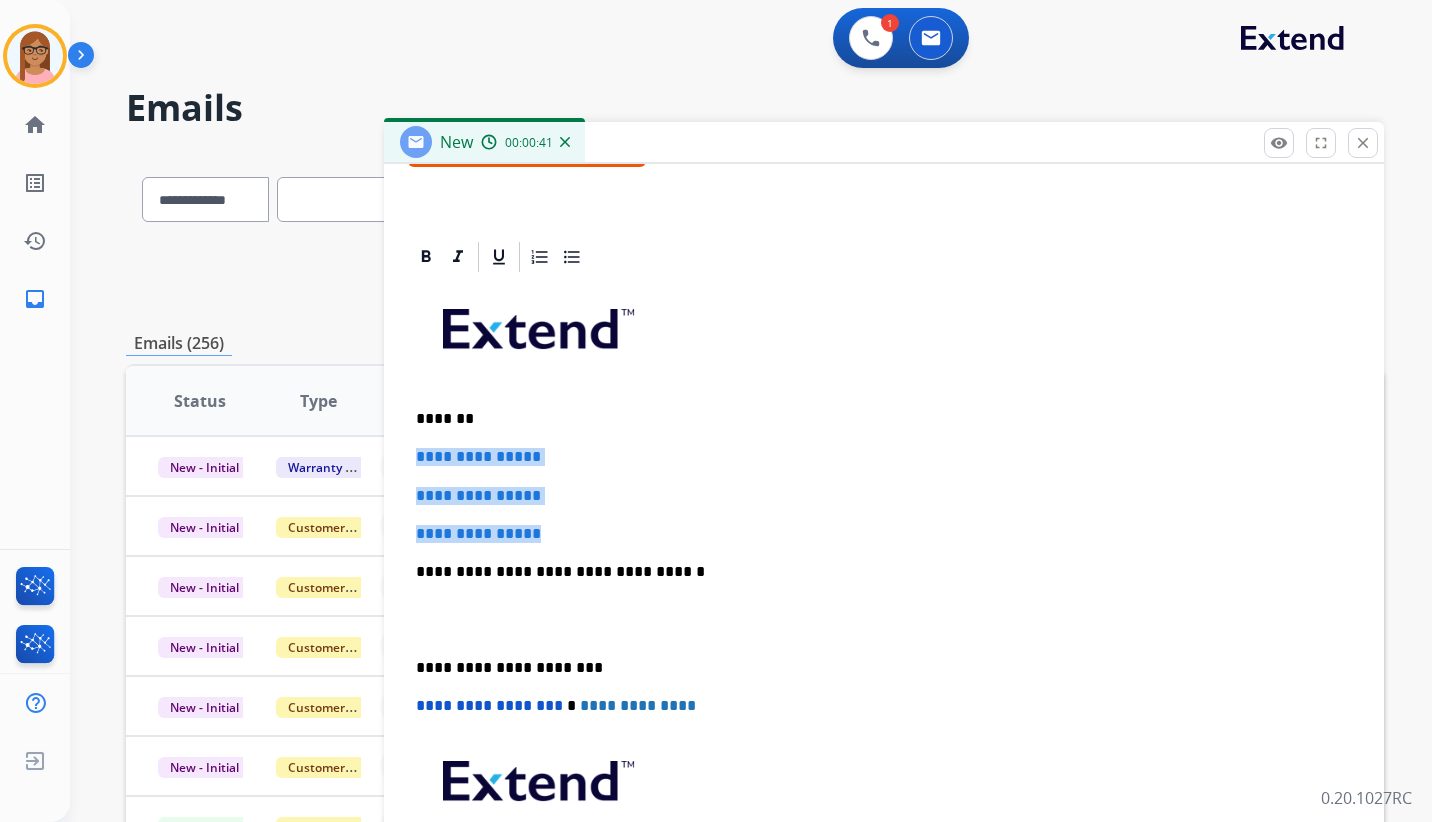 drag, startPoint x: 411, startPoint y: 452, endPoint x: 581, endPoint y: 524, distance: 184.61853 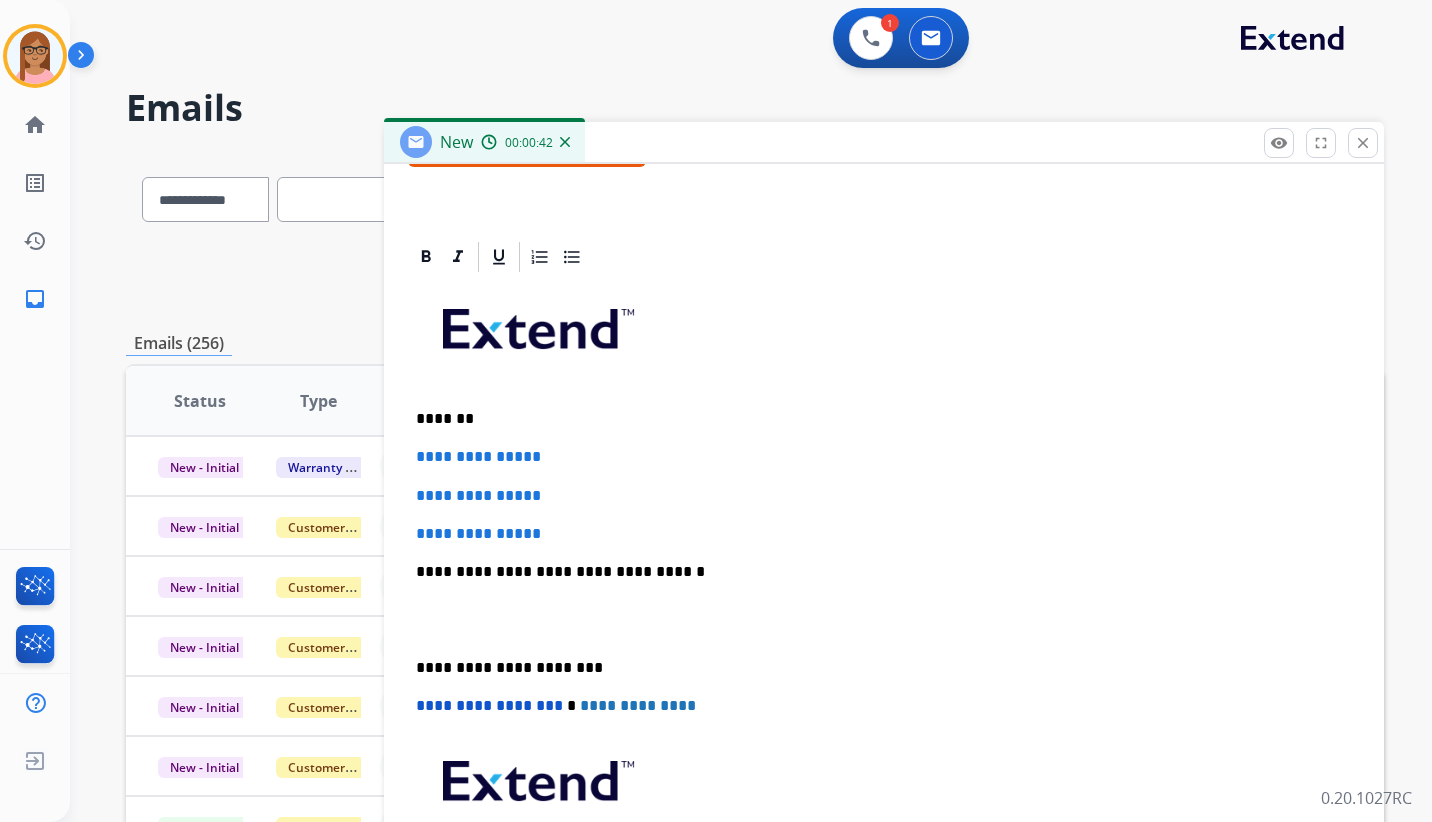 scroll, scrollTop: 385, scrollLeft: 0, axis: vertical 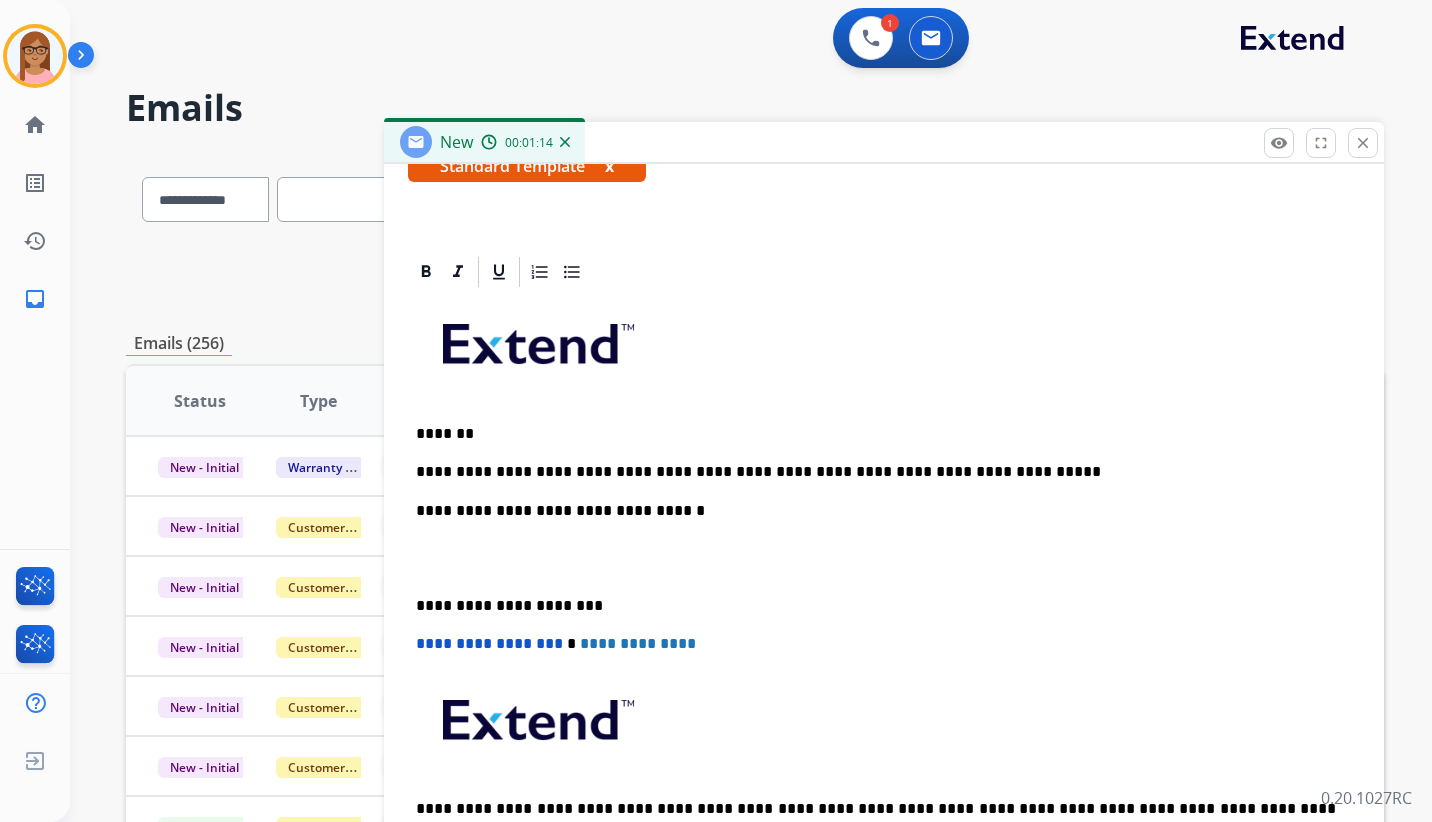 click on "**********" at bounding box center (884, 595) 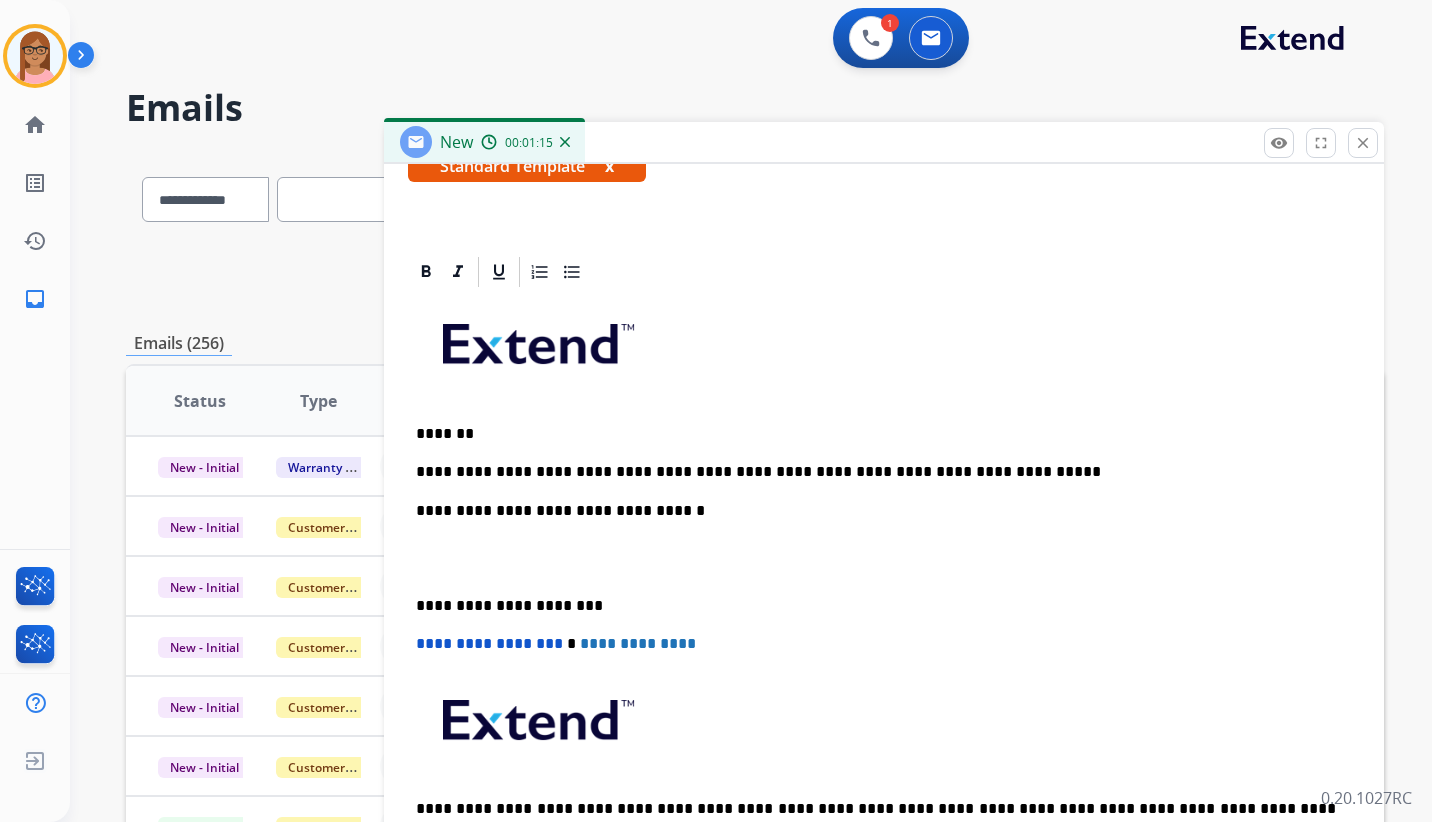 click on "**********" at bounding box center (876, 472) 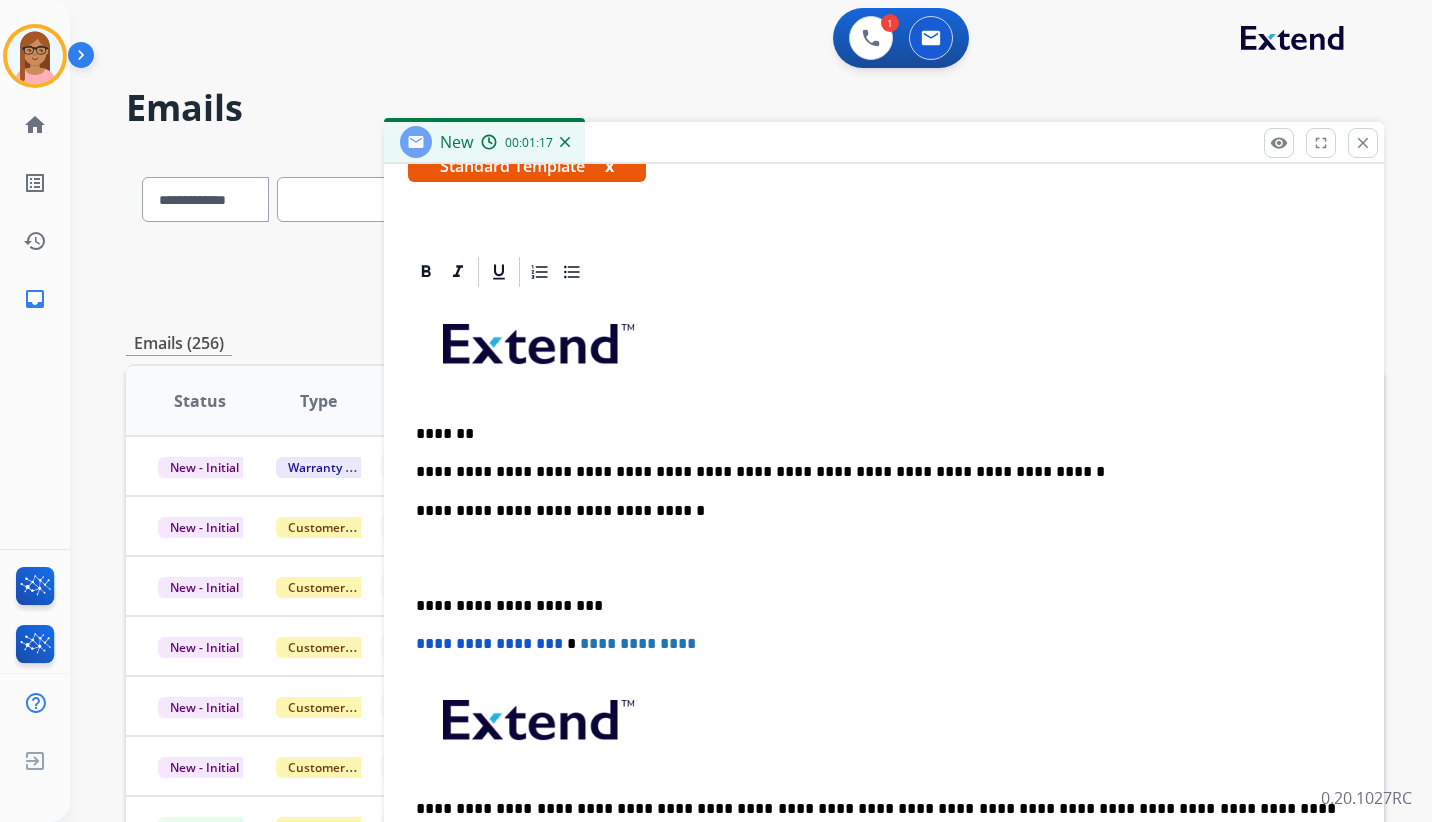 click at bounding box center [884, 558] 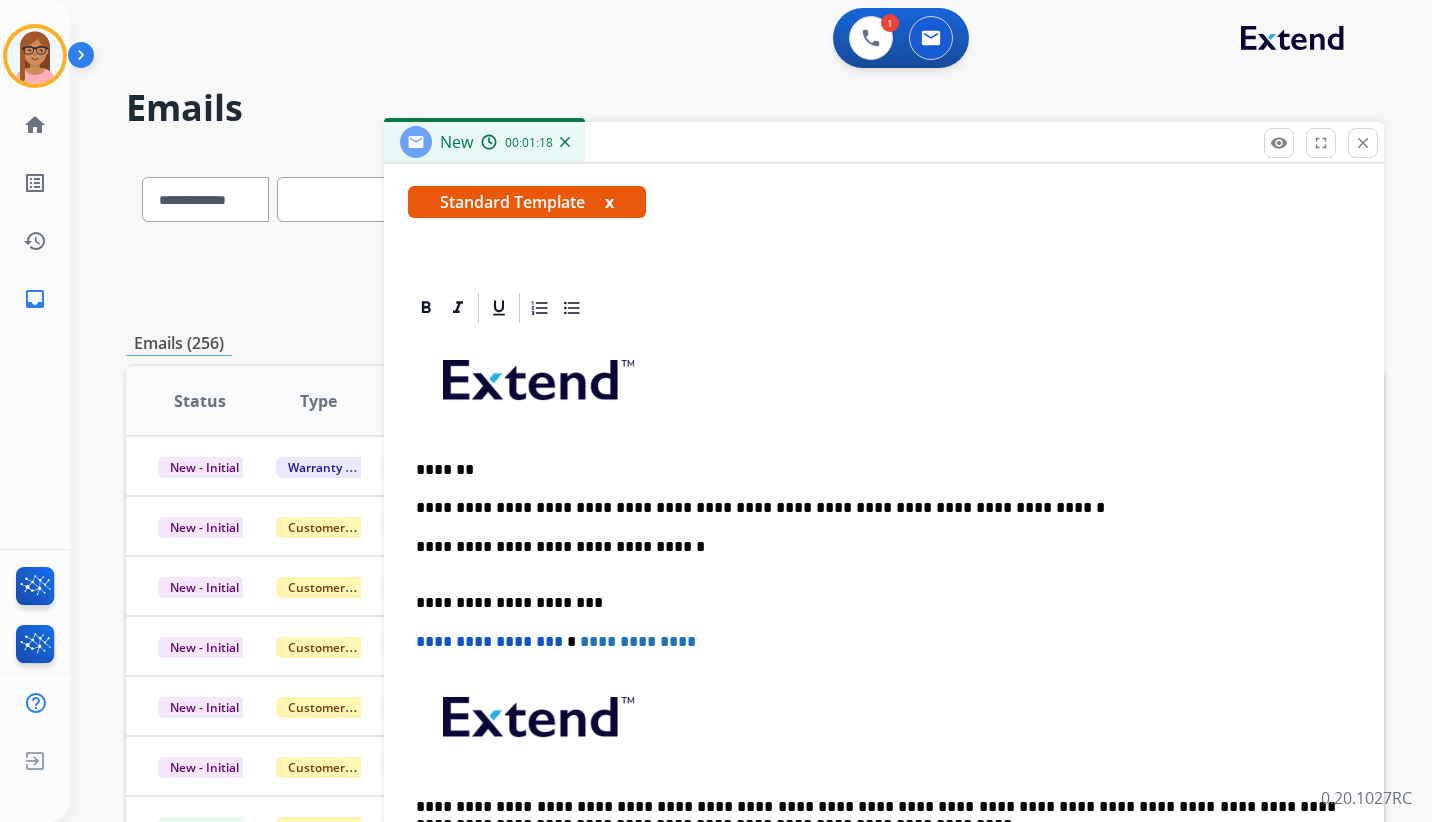 scroll, scrollTop: 347, scrollLeft: 0, axis: vertical 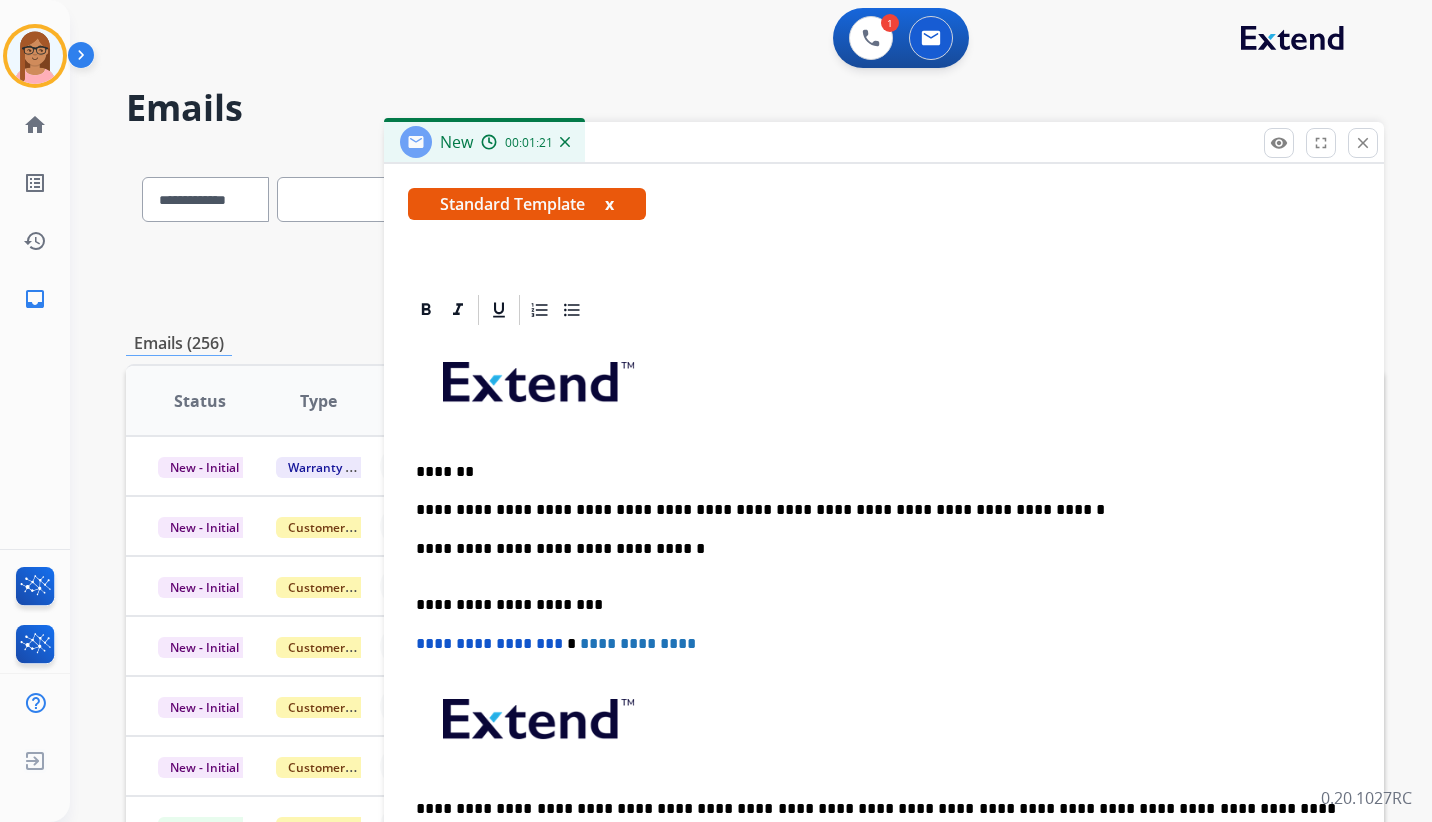 drag, startPoint x: 430, startPoint y: 605, endPoint x: 429, endPoint y: 584, distance: 21.023796 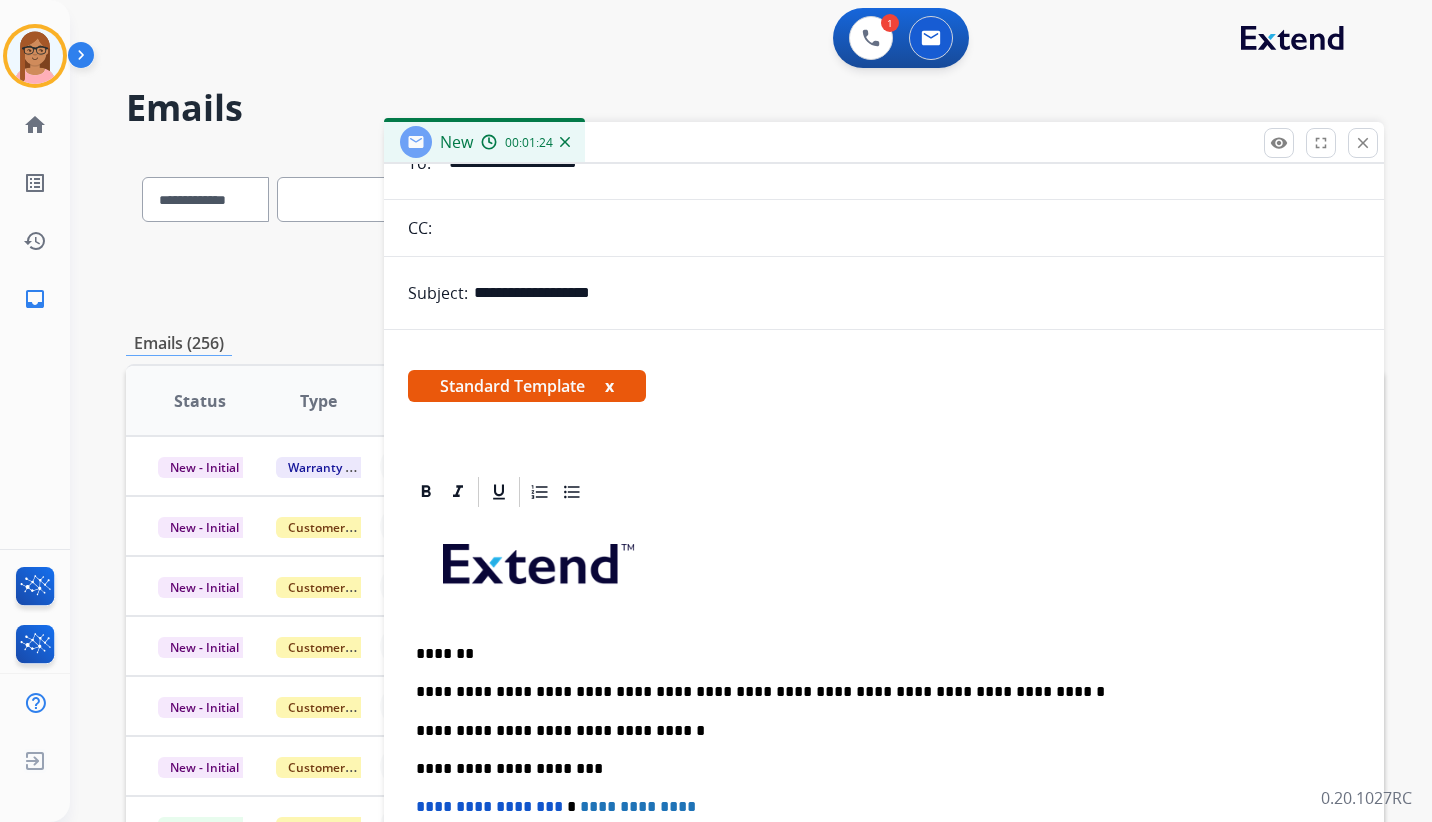 scroll, scrollTop: 0, scrollLeft: 0, axis: both 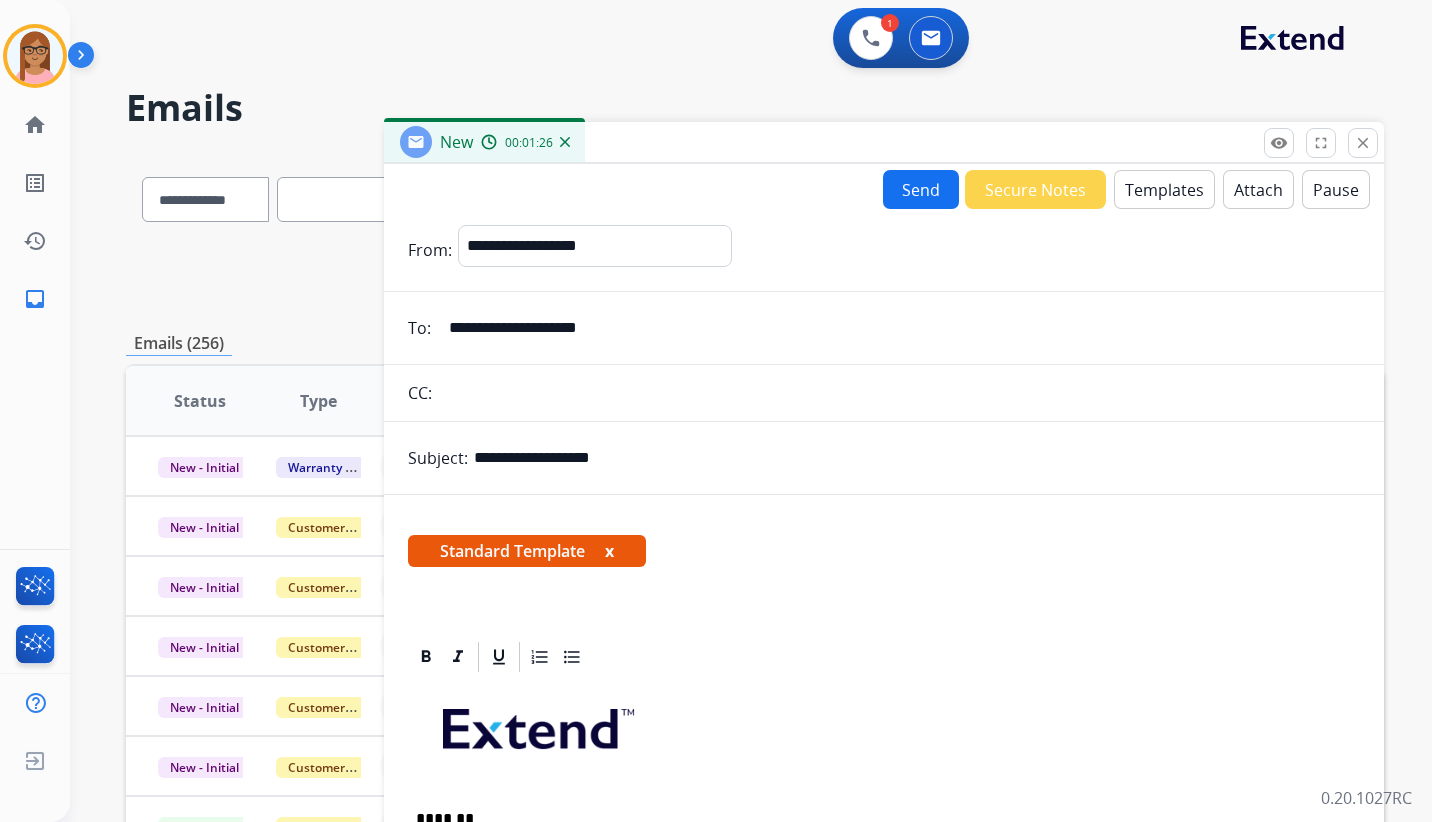 click on "Send" at bounding box center [921, 189] 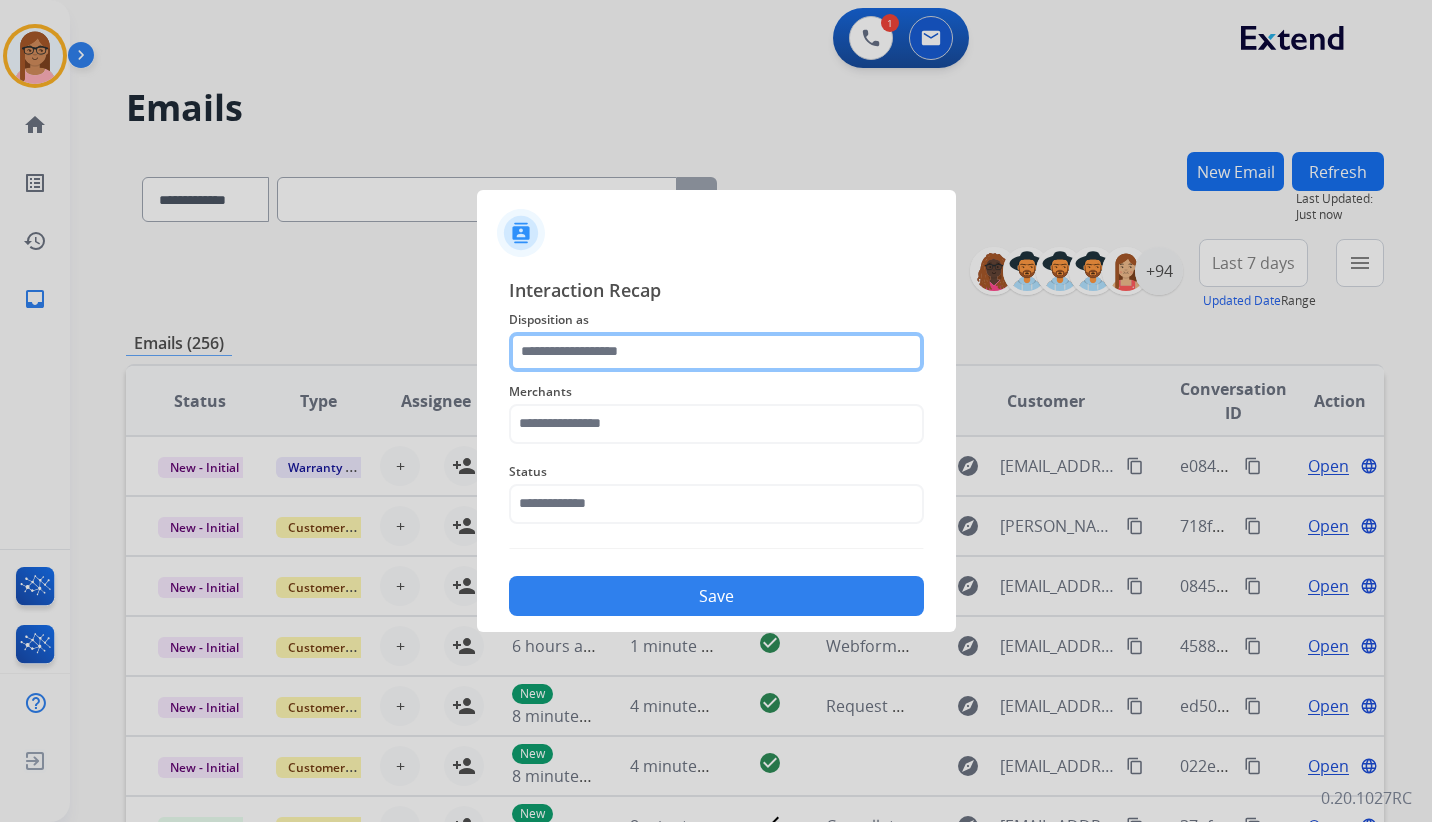 click 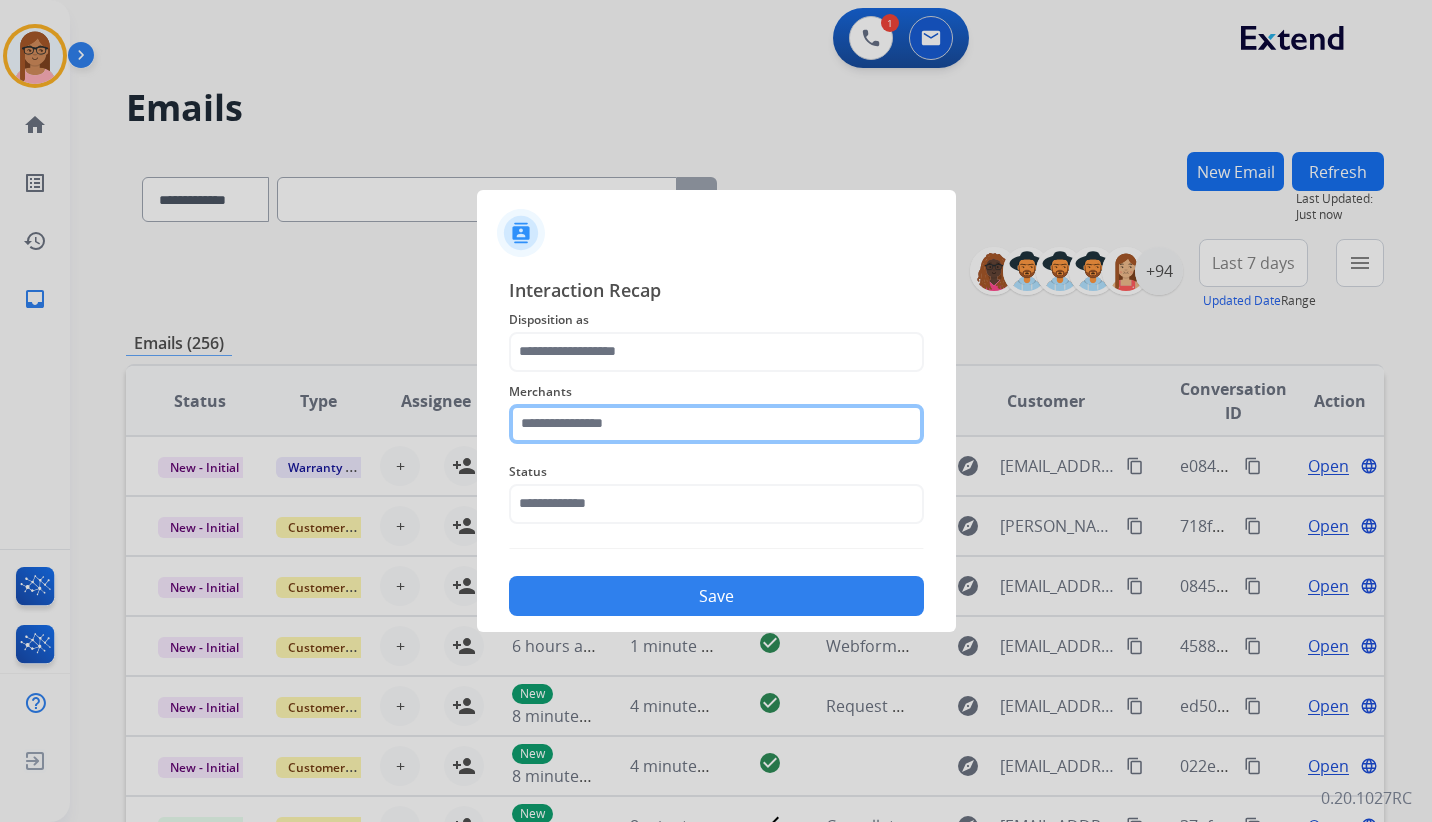 click 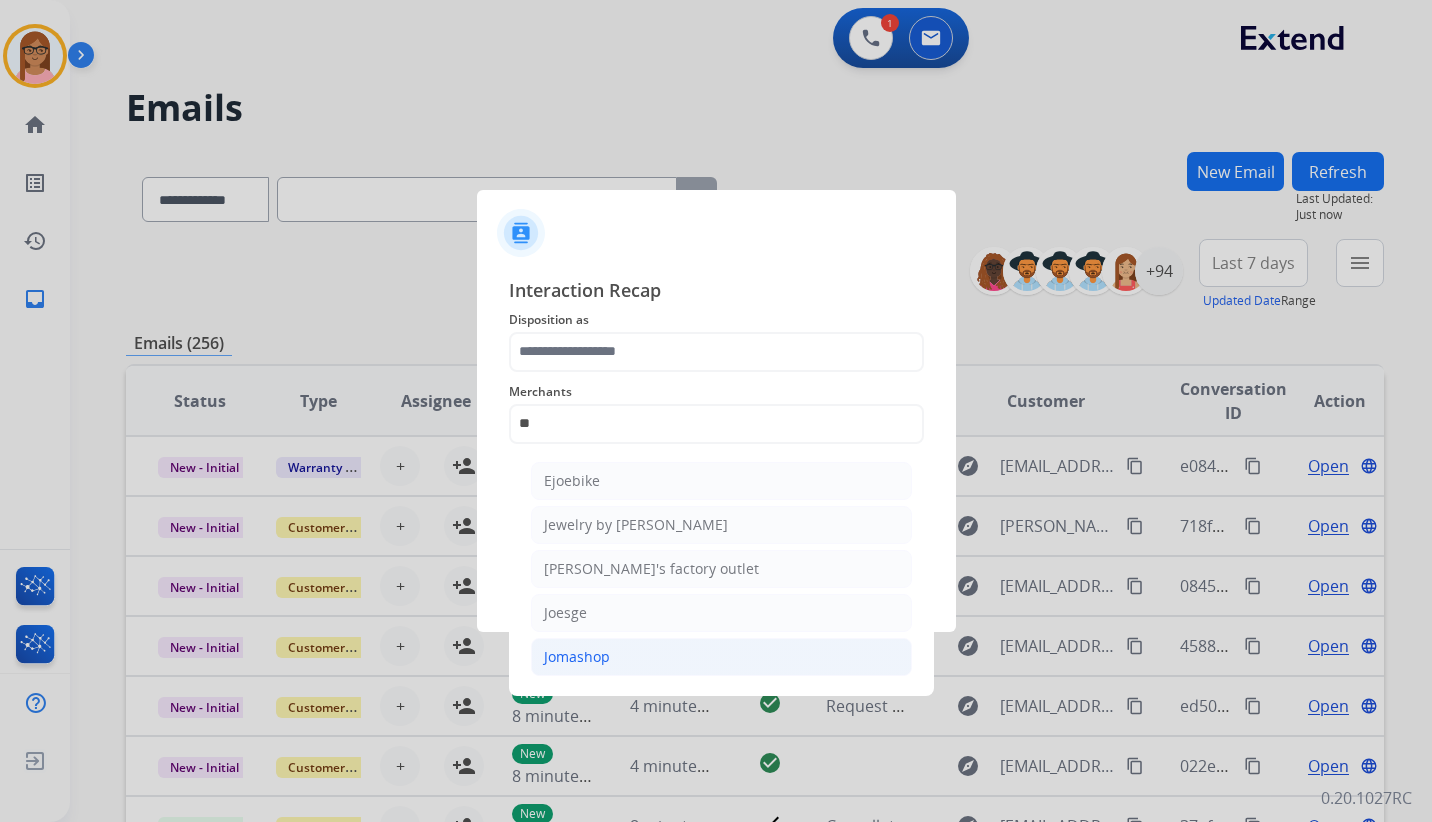 click on "Jomashop" 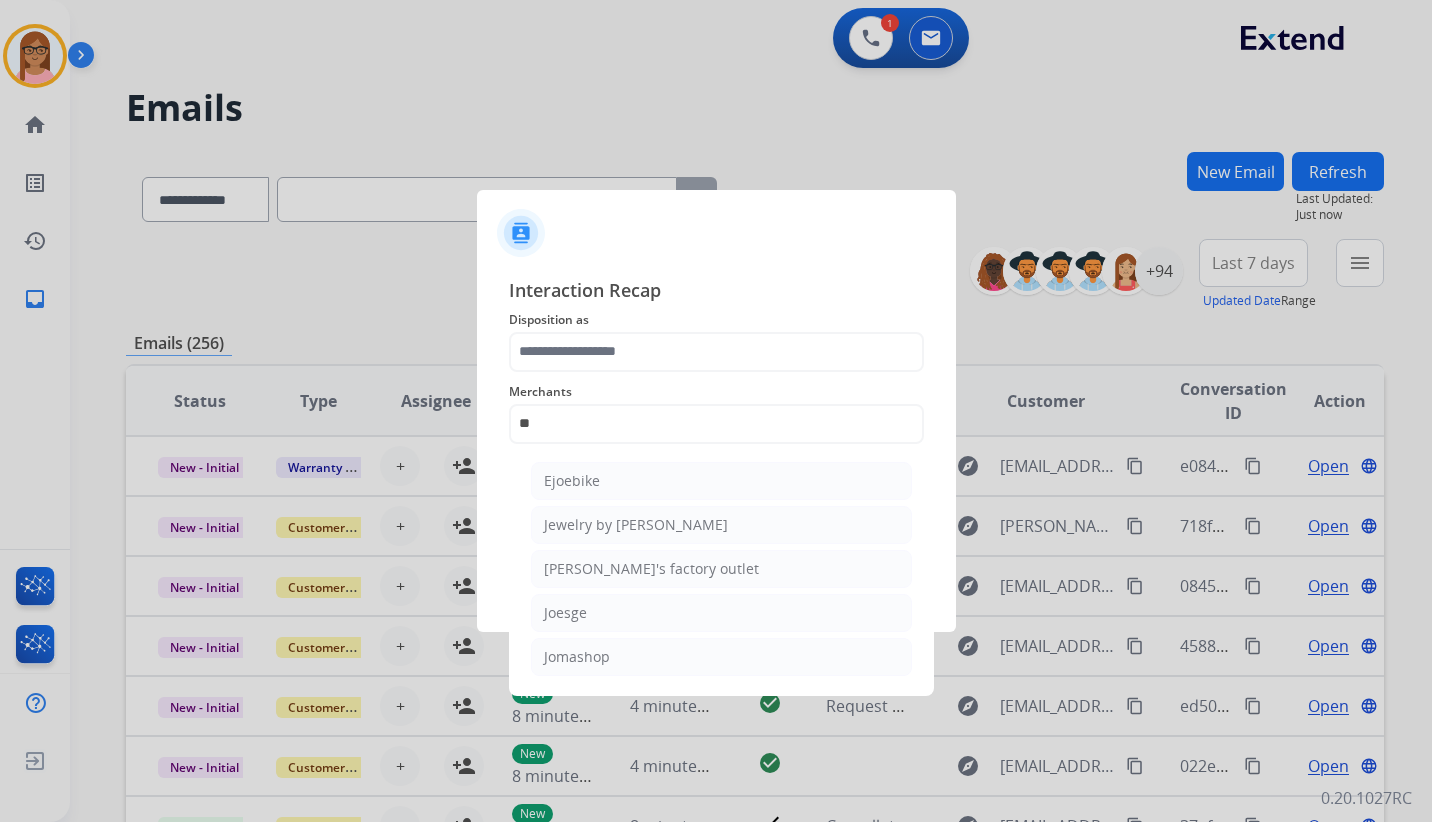 type on "********" 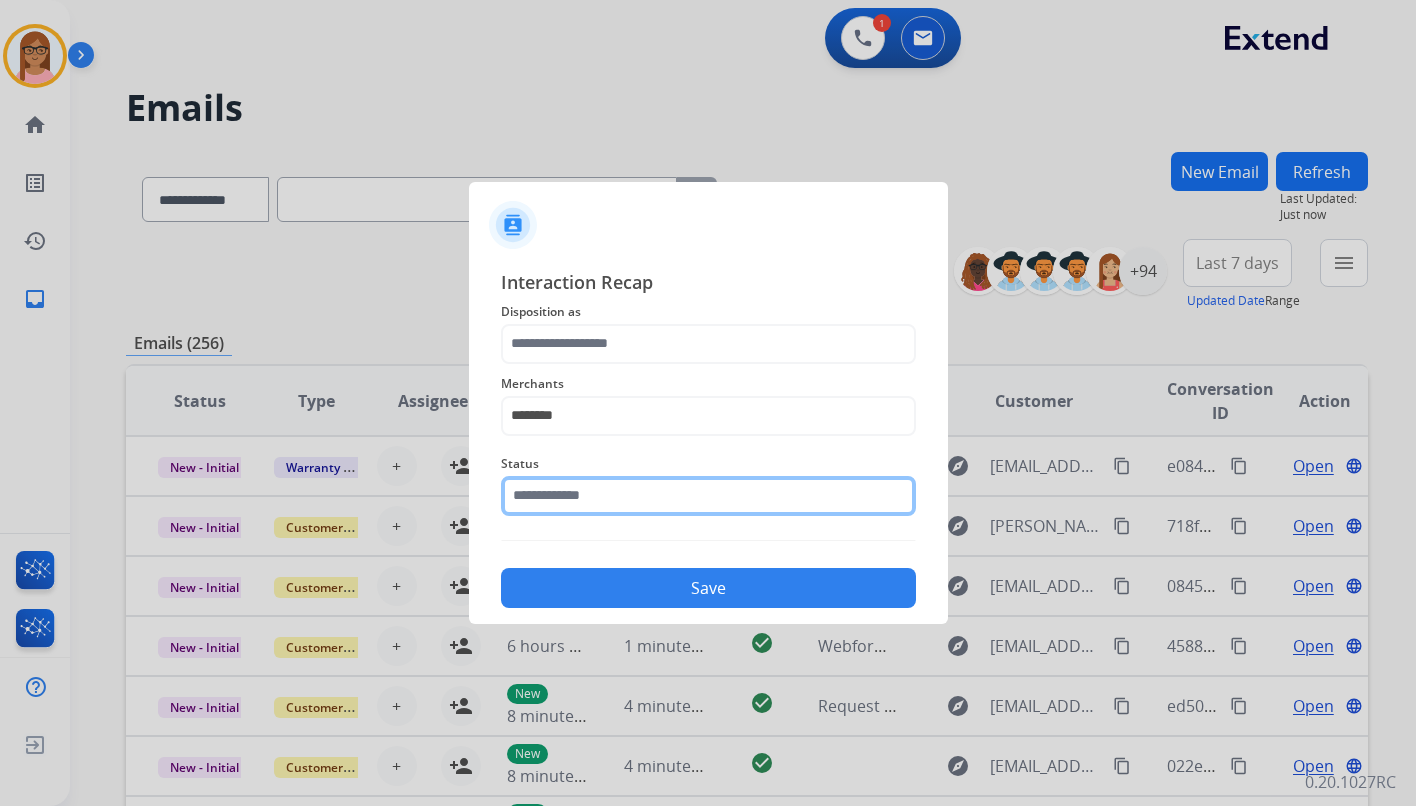 click 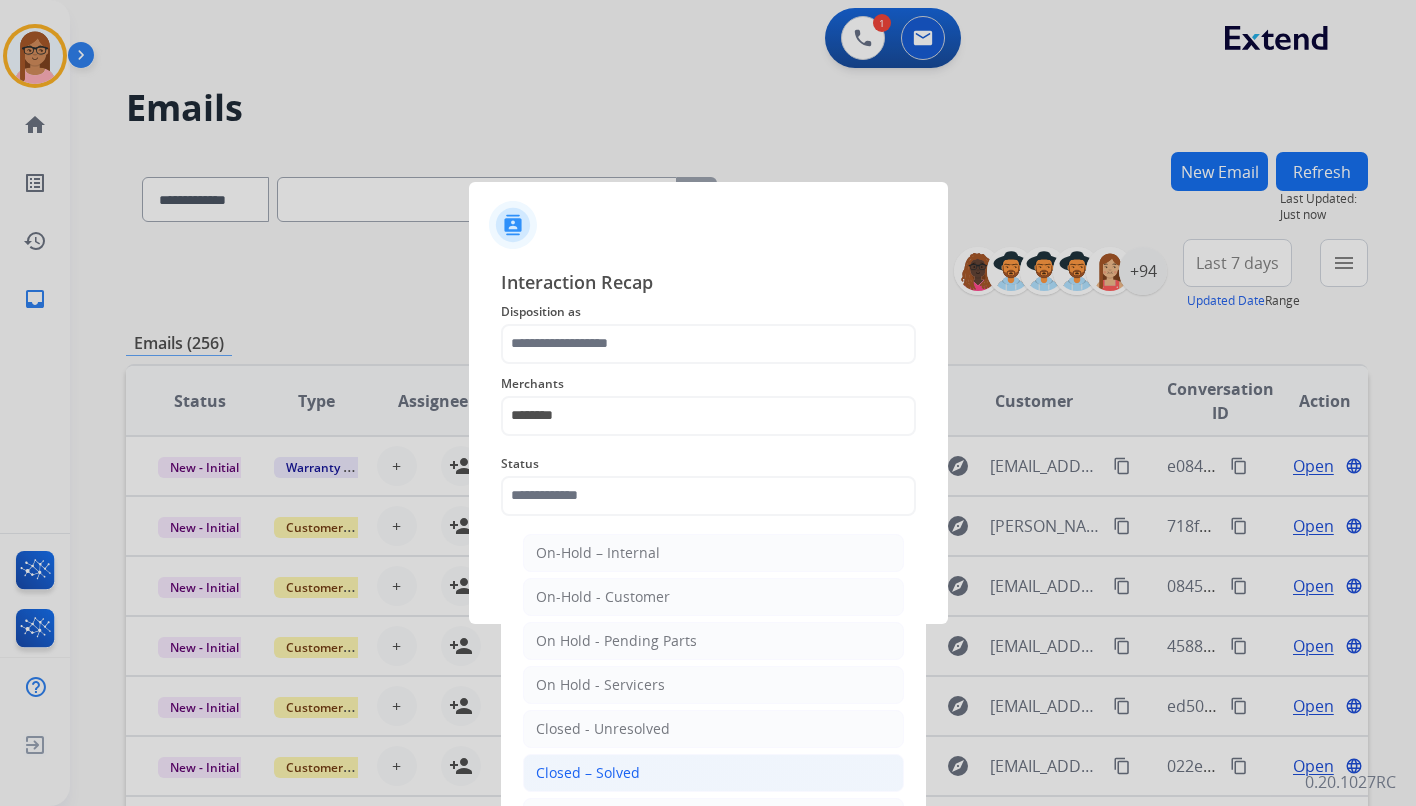 click on "Closed – Solved" 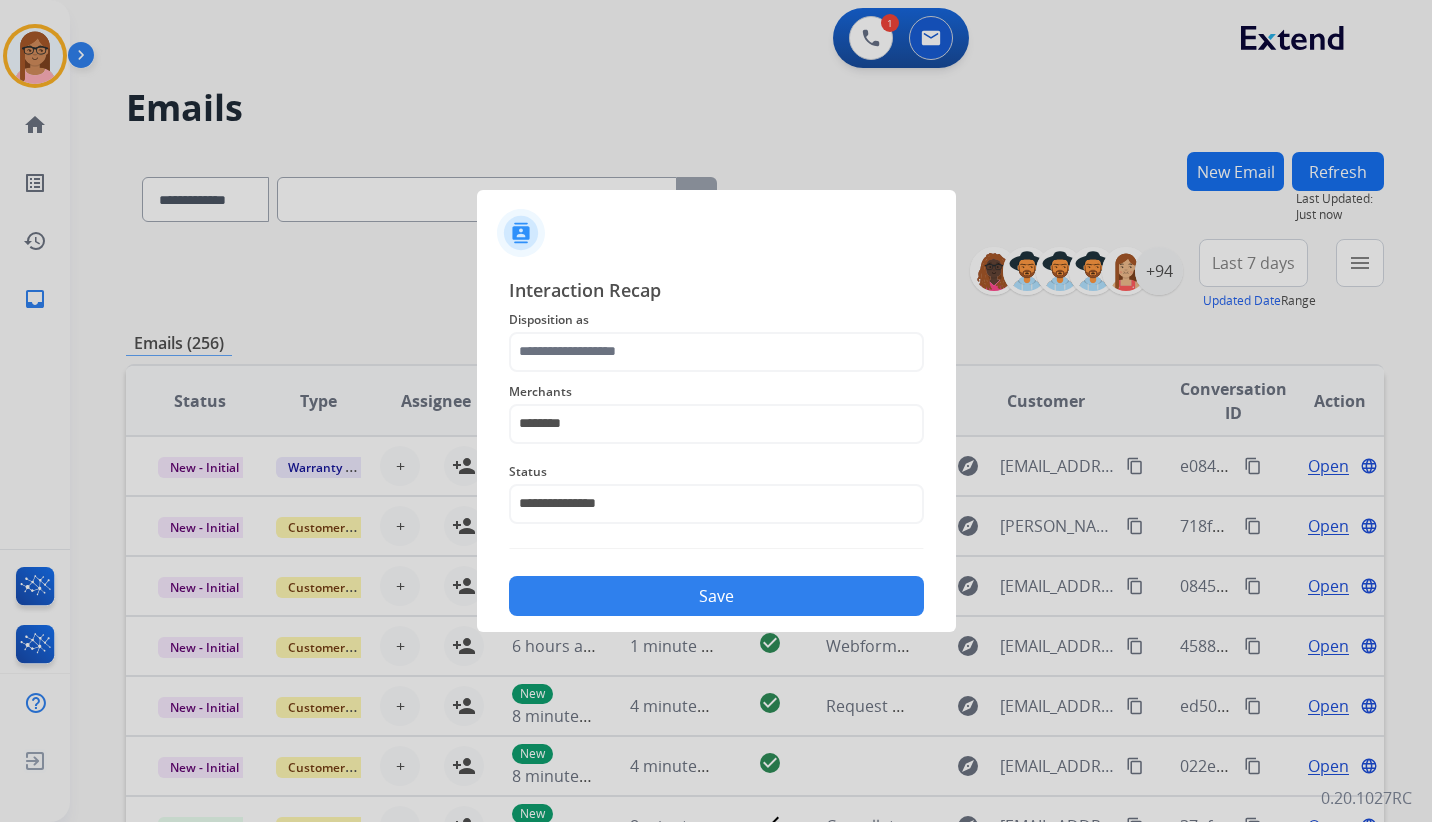 click on "Save" 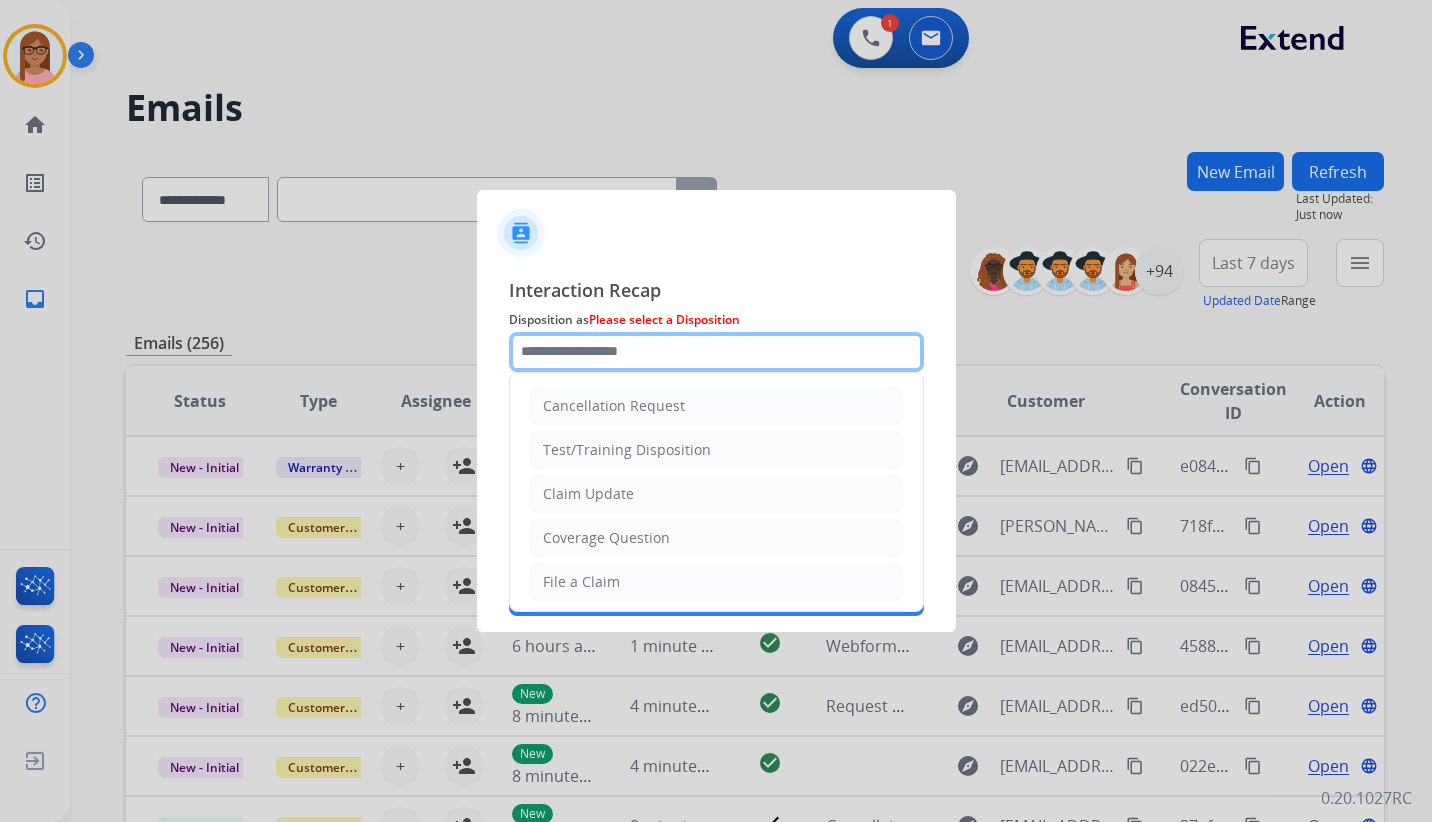 click 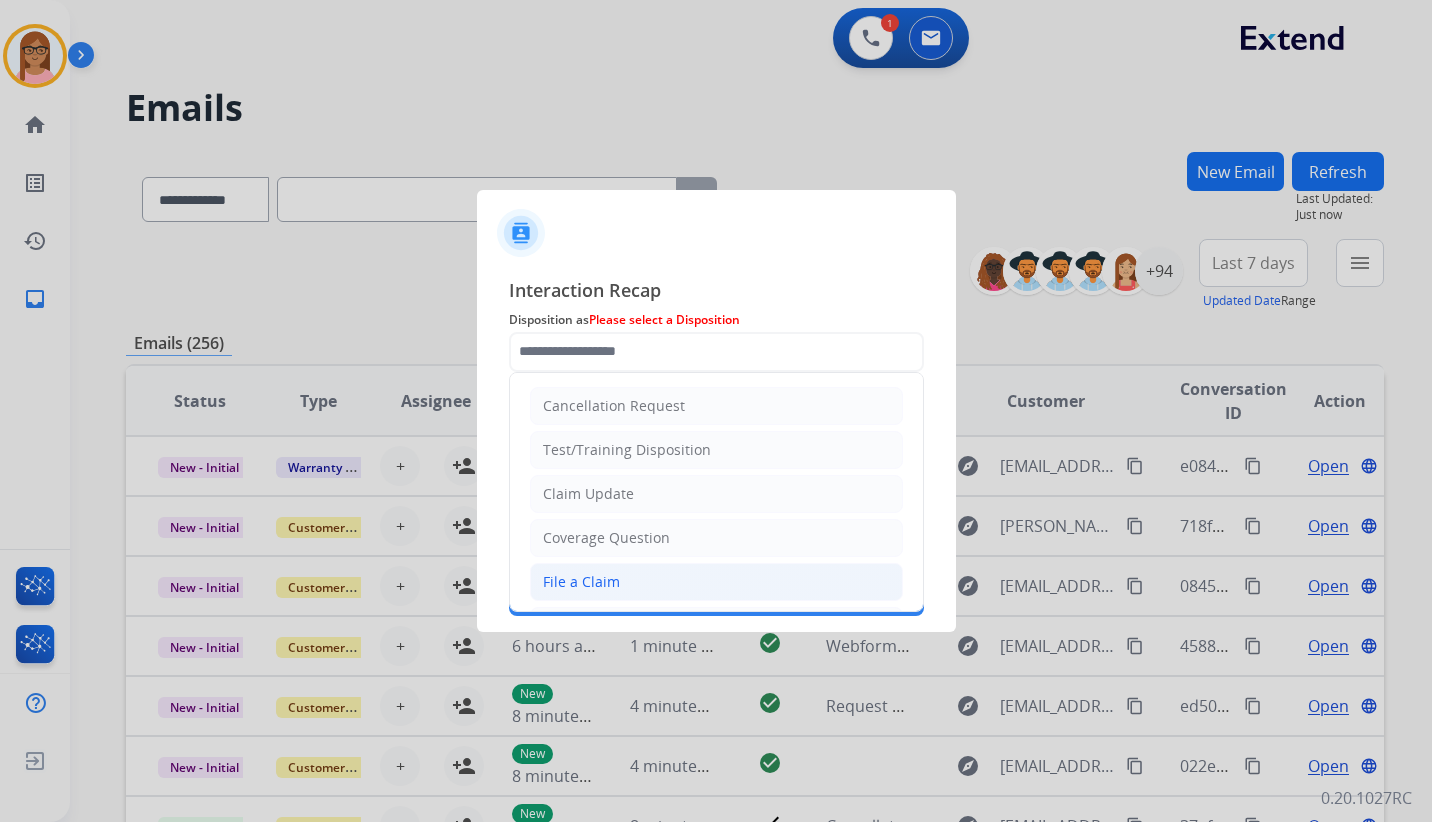 click on "File a Claim" 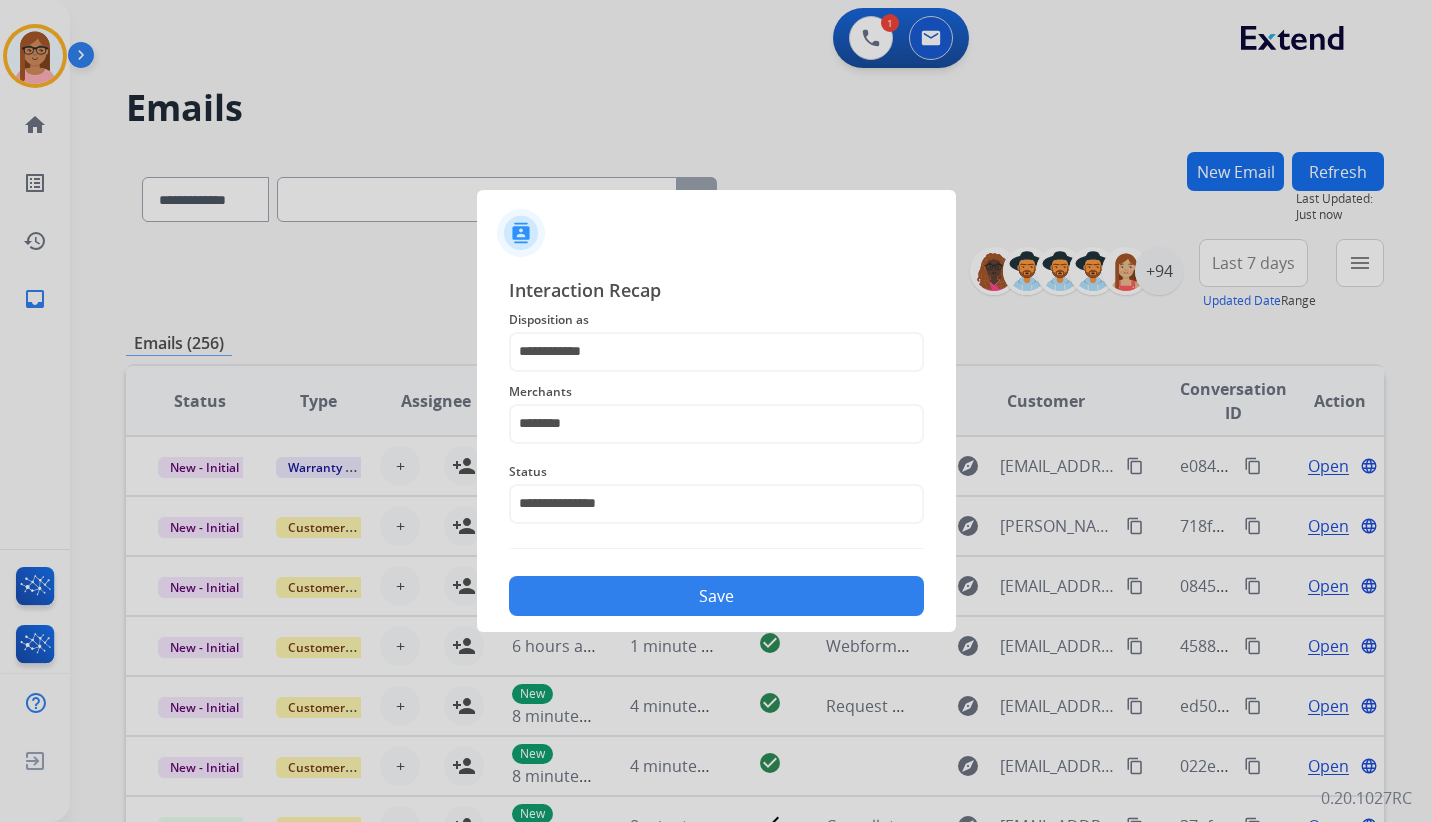 click on "Save" 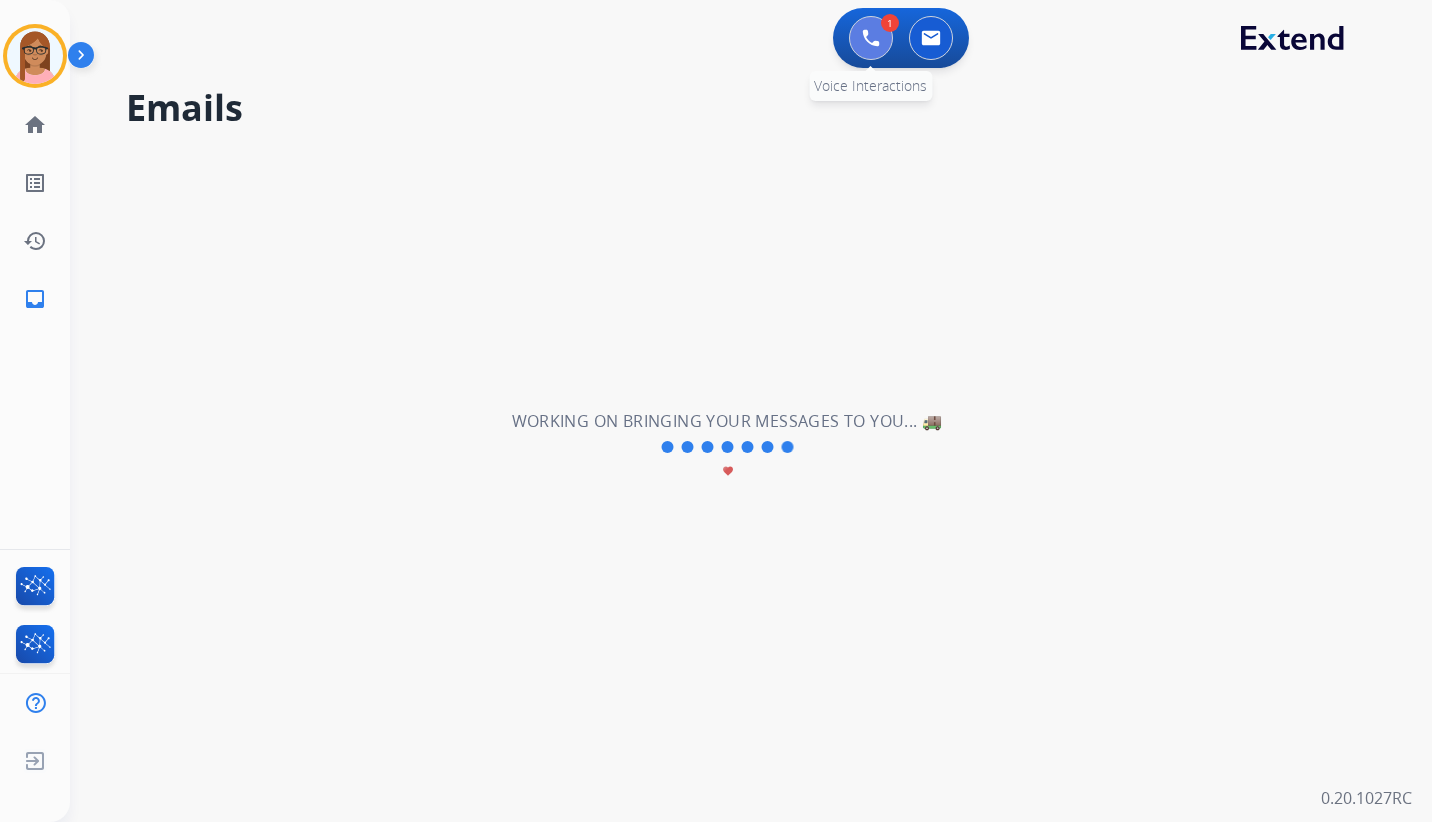 click at bounding box center (871, 38) 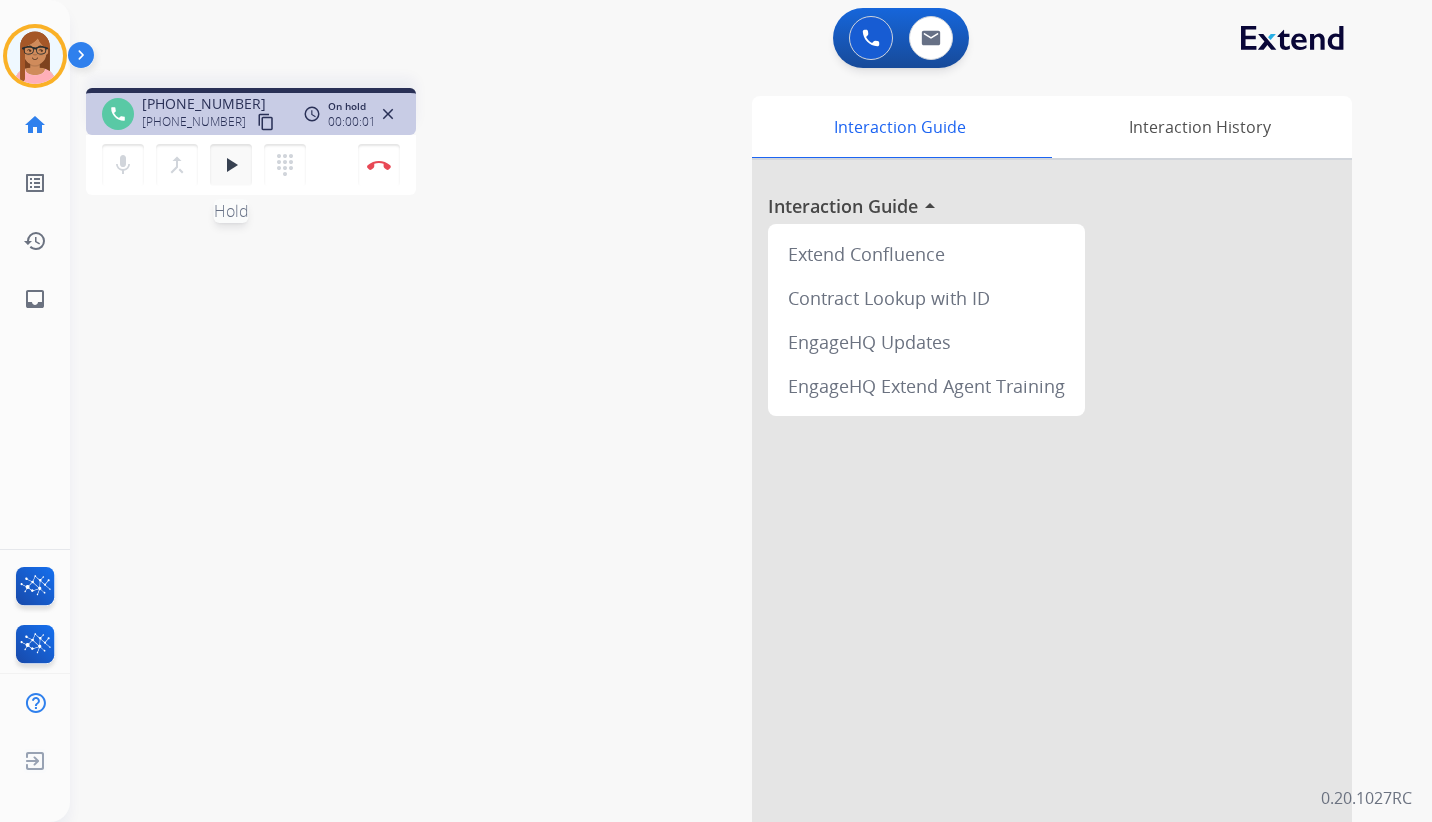 click on "play_arrow" at bounding box center [231, 165] 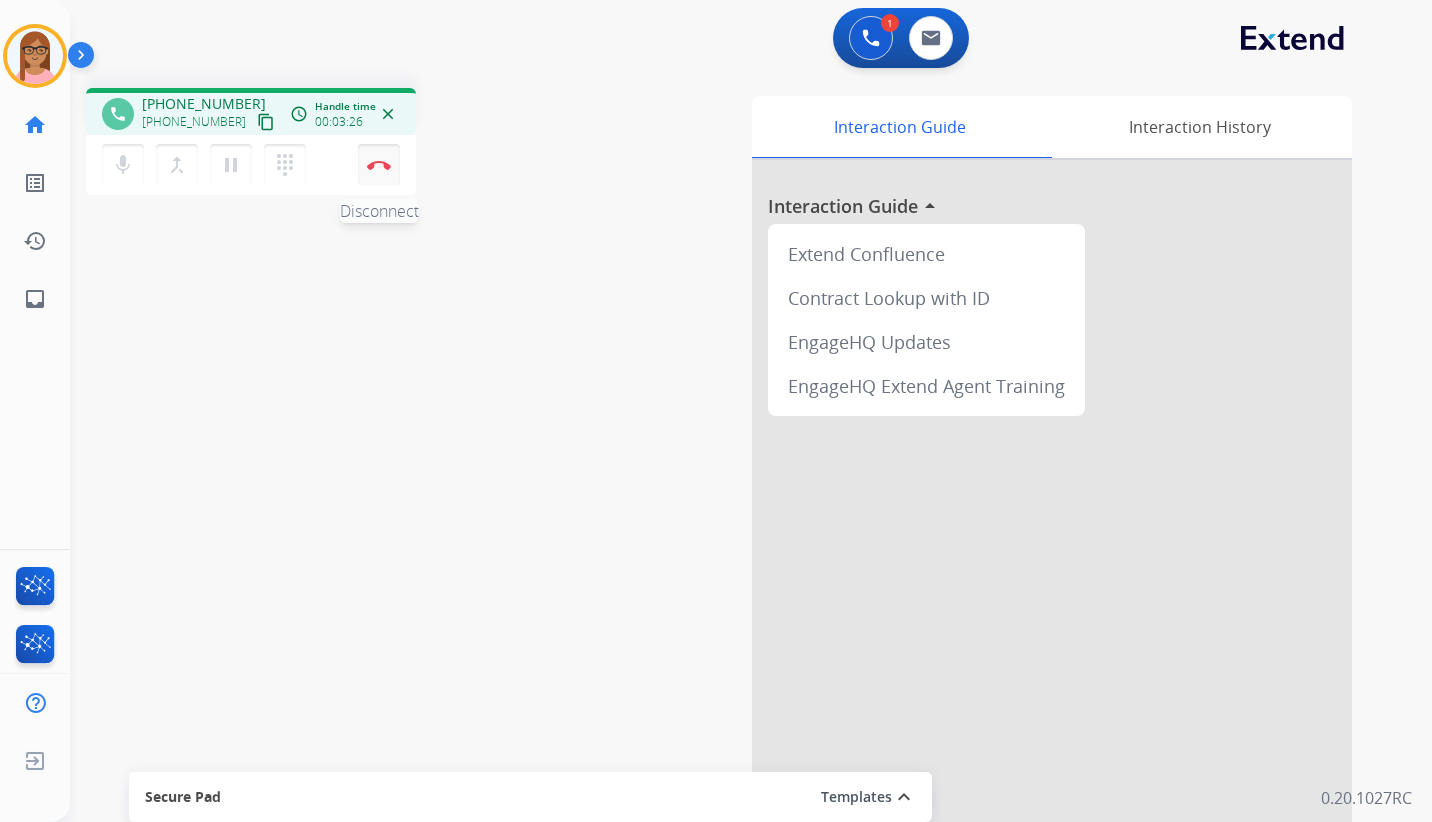 click at bounding box center [379, 165] 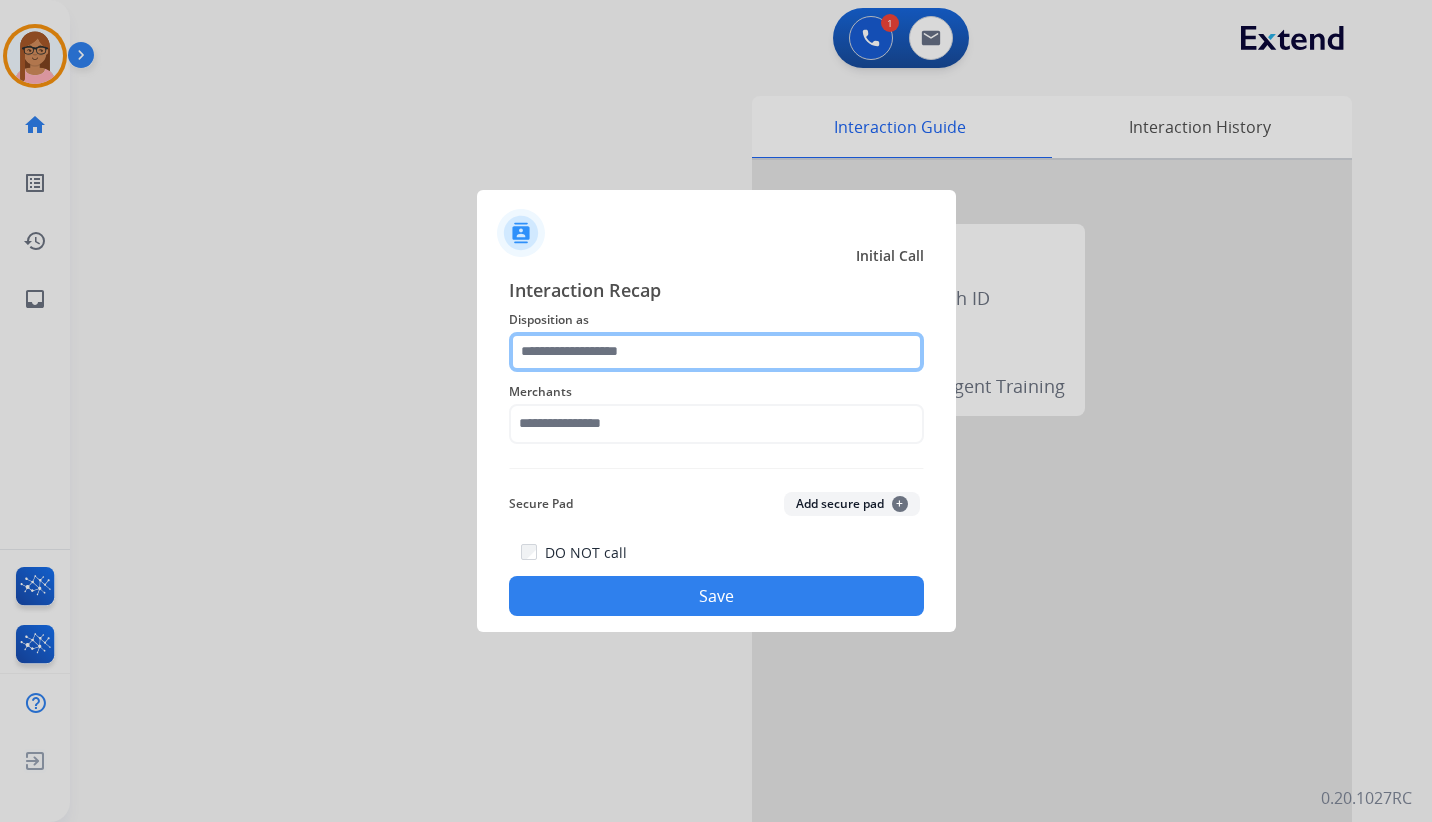 click 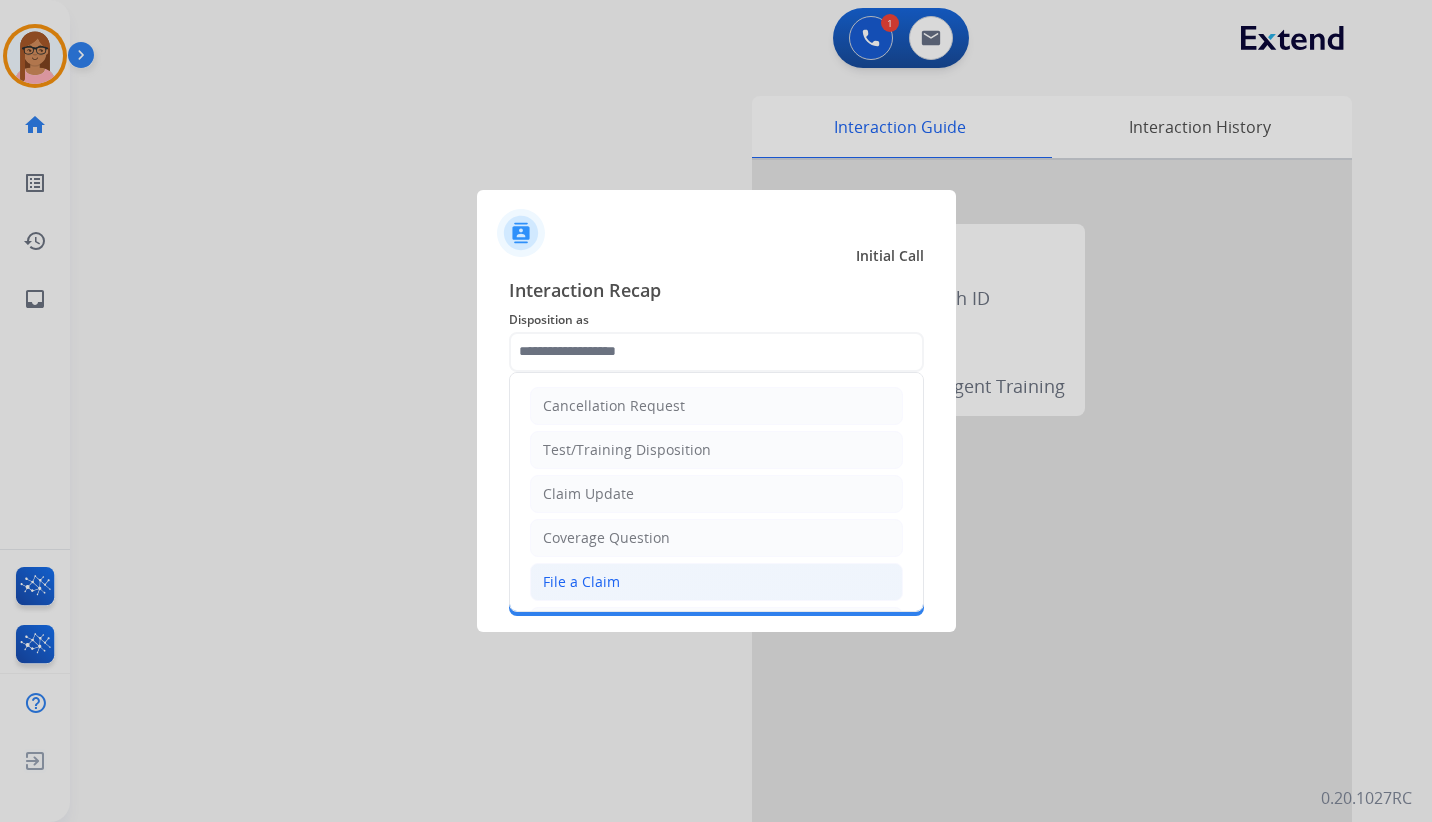 click on "File a Claim" 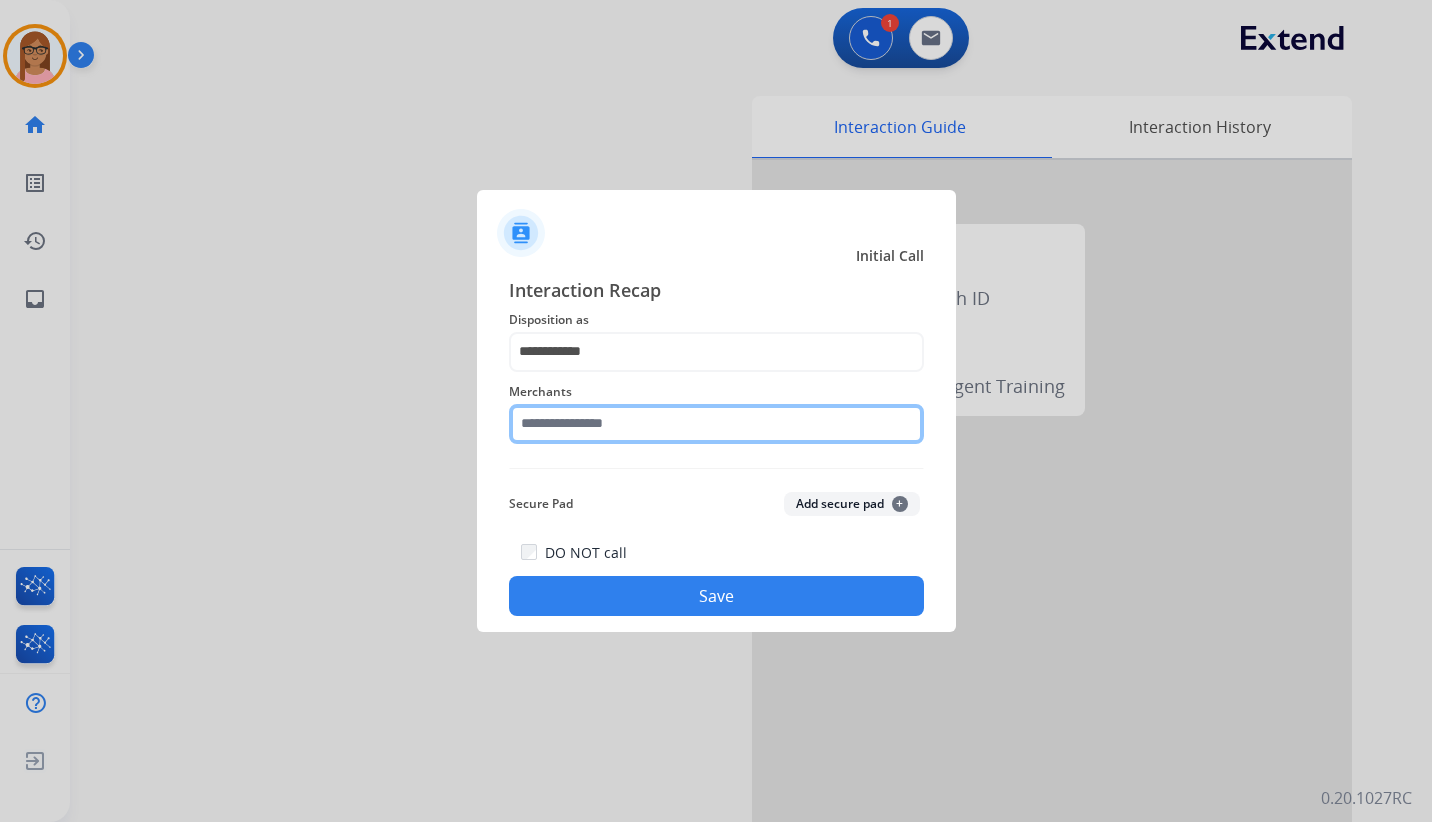 click 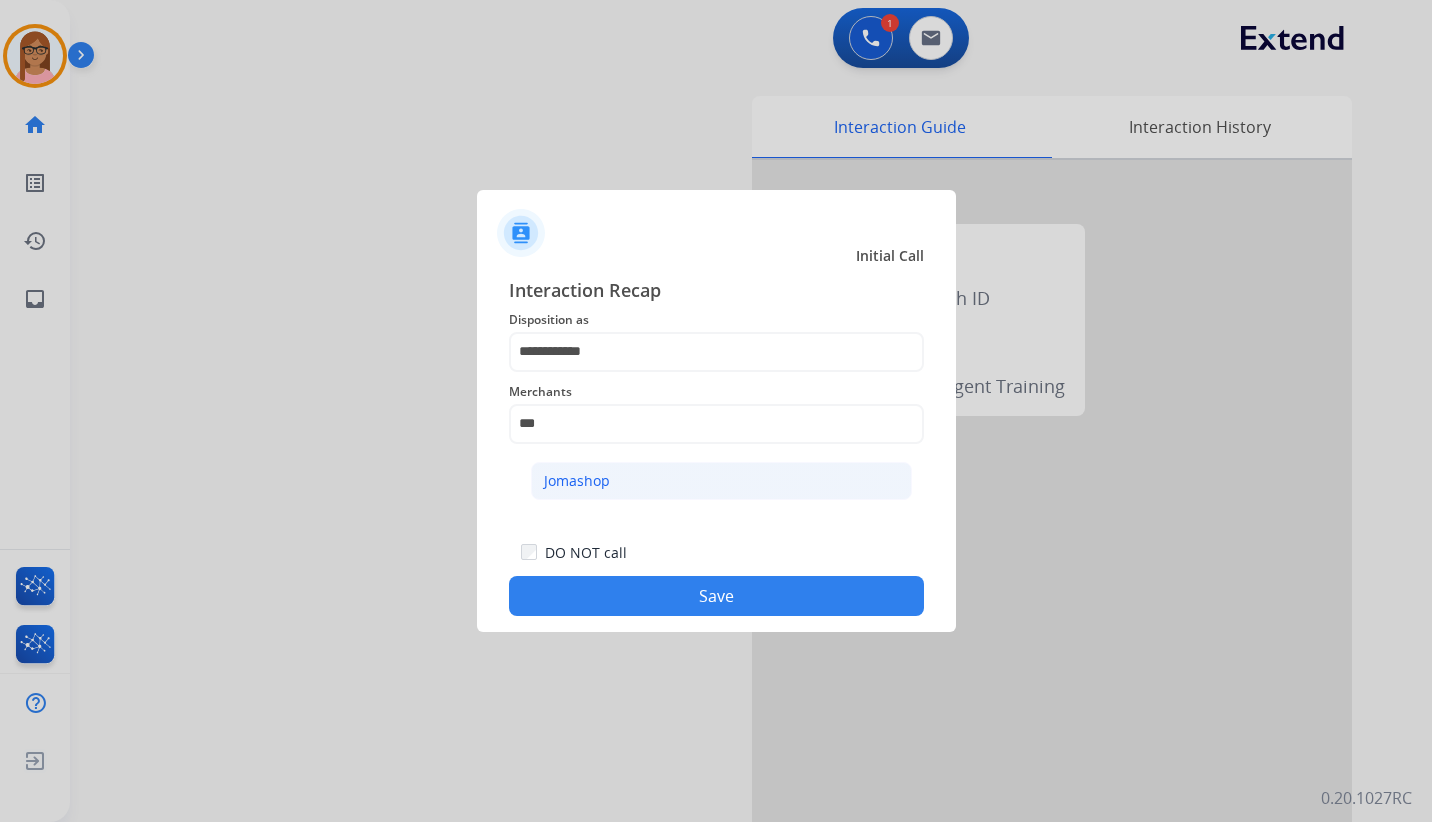 click on "Jomashop" 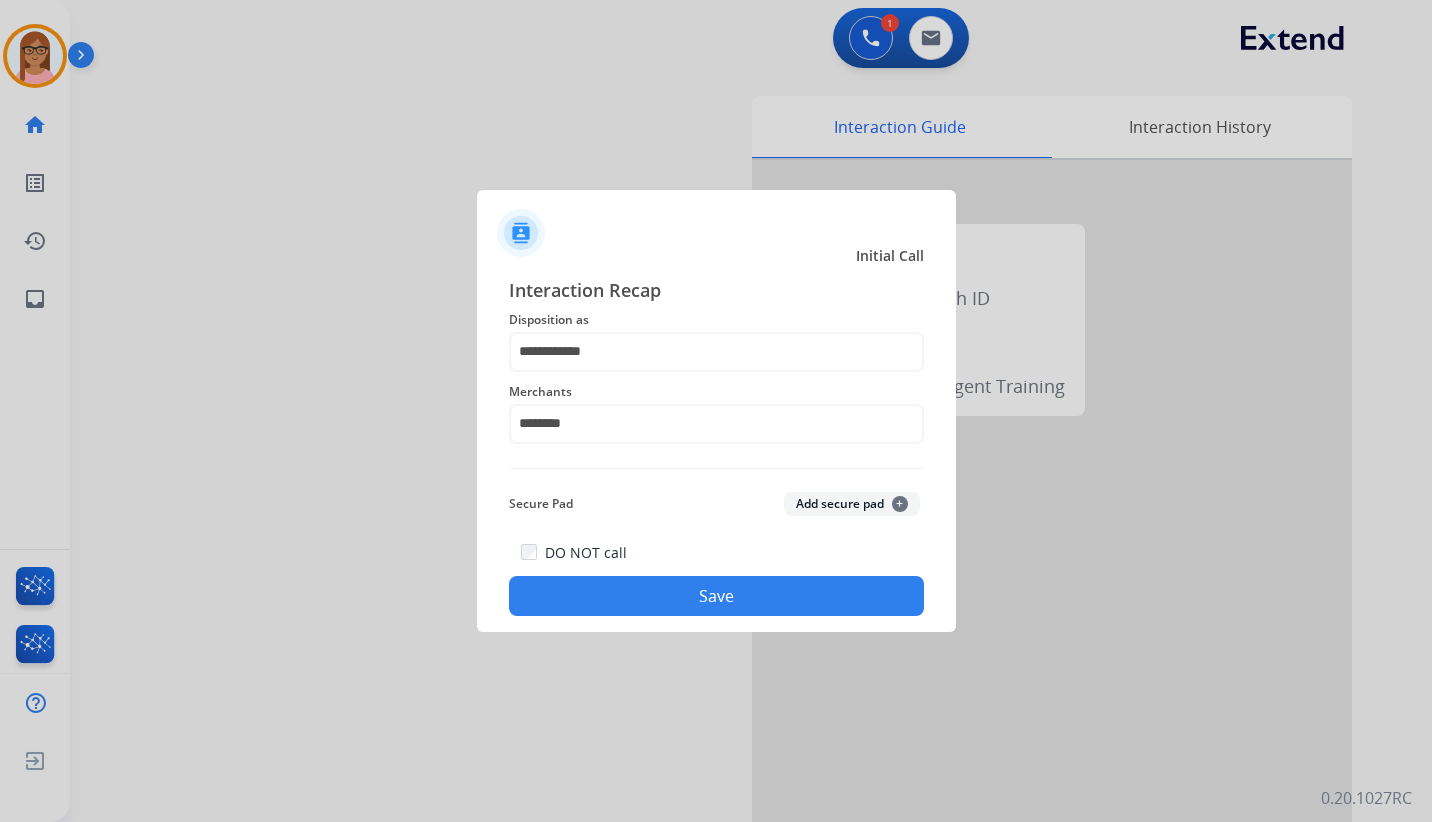 click on "Save" 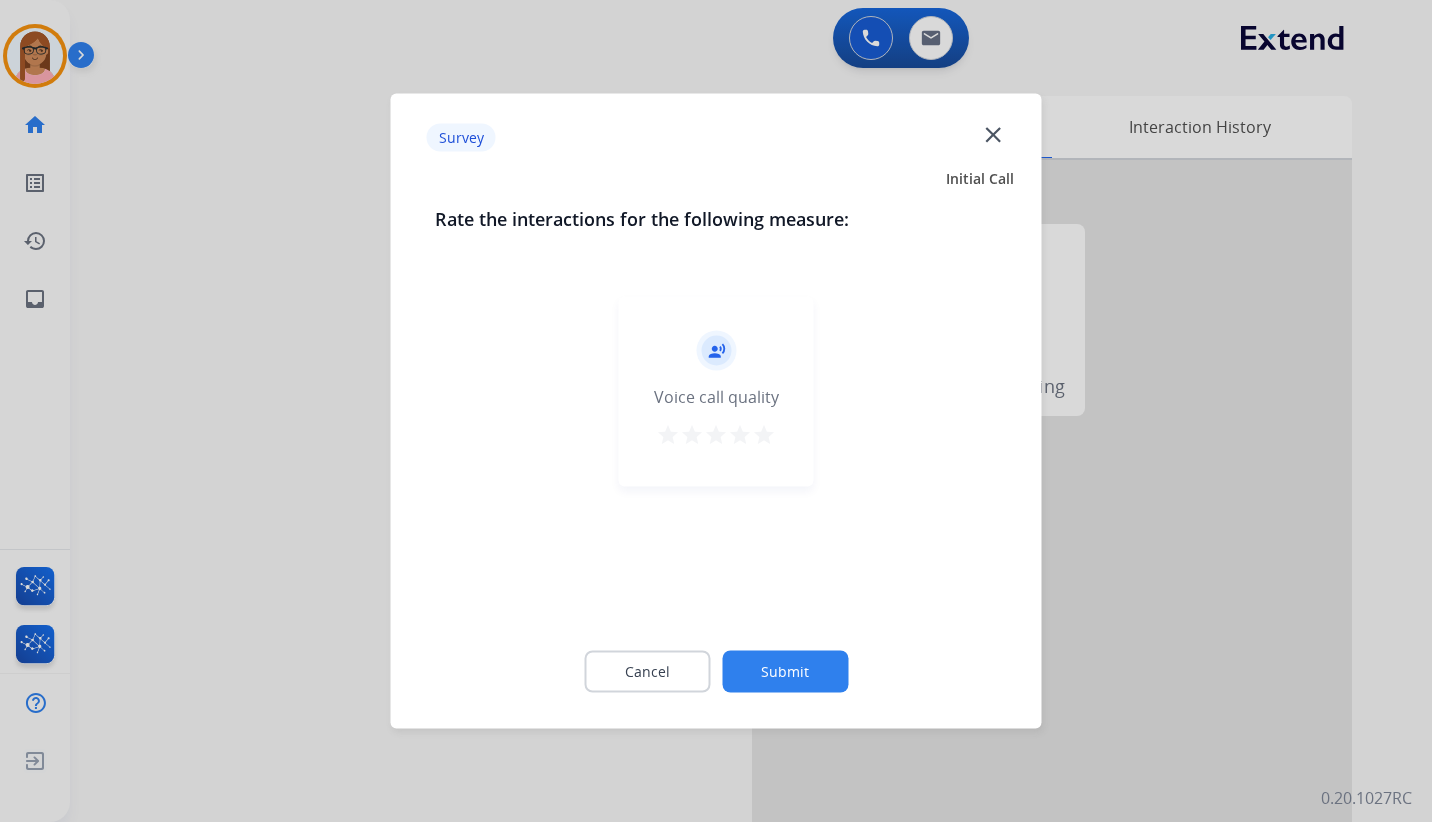 click on "Submit" 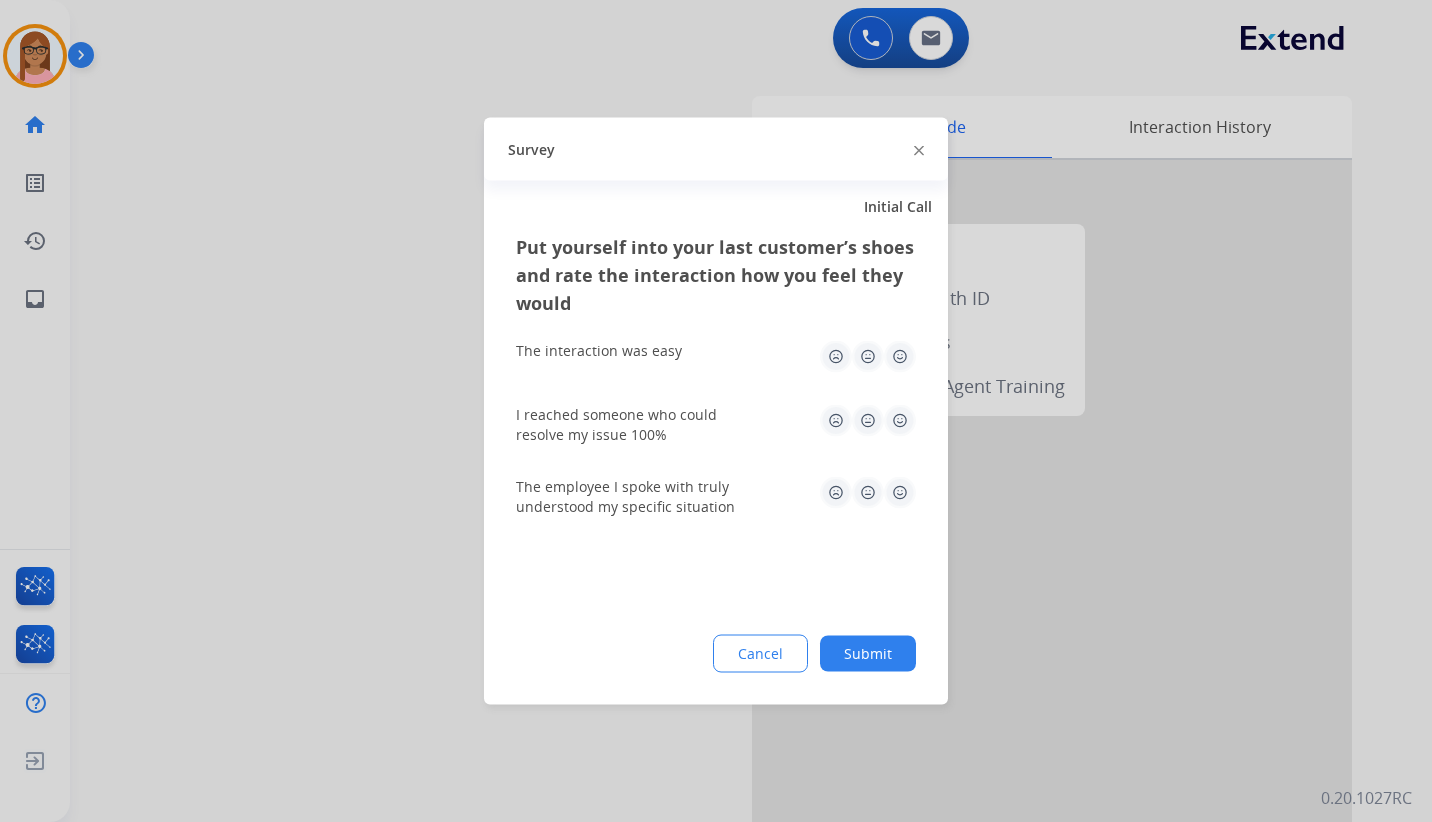 click 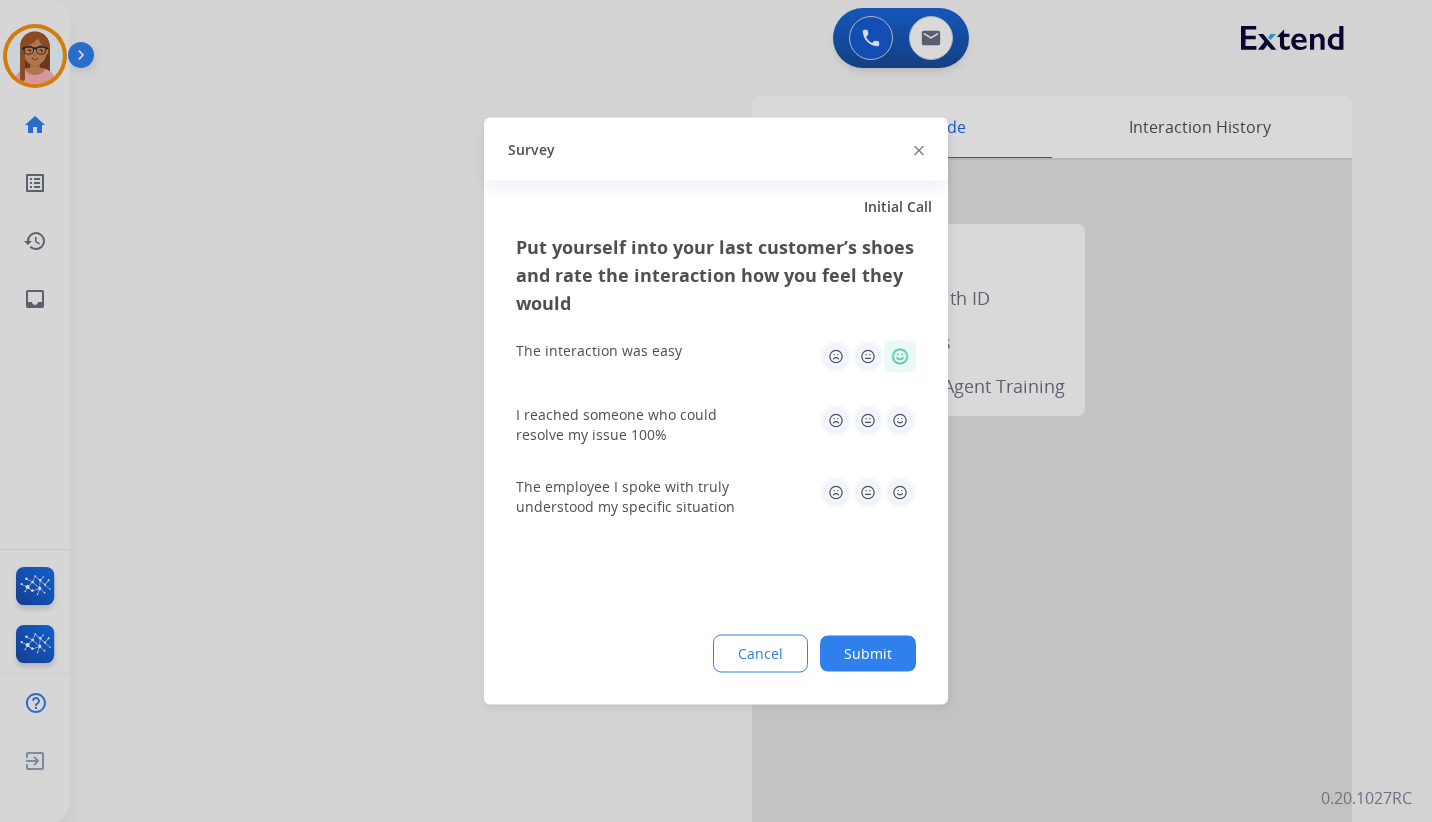 click 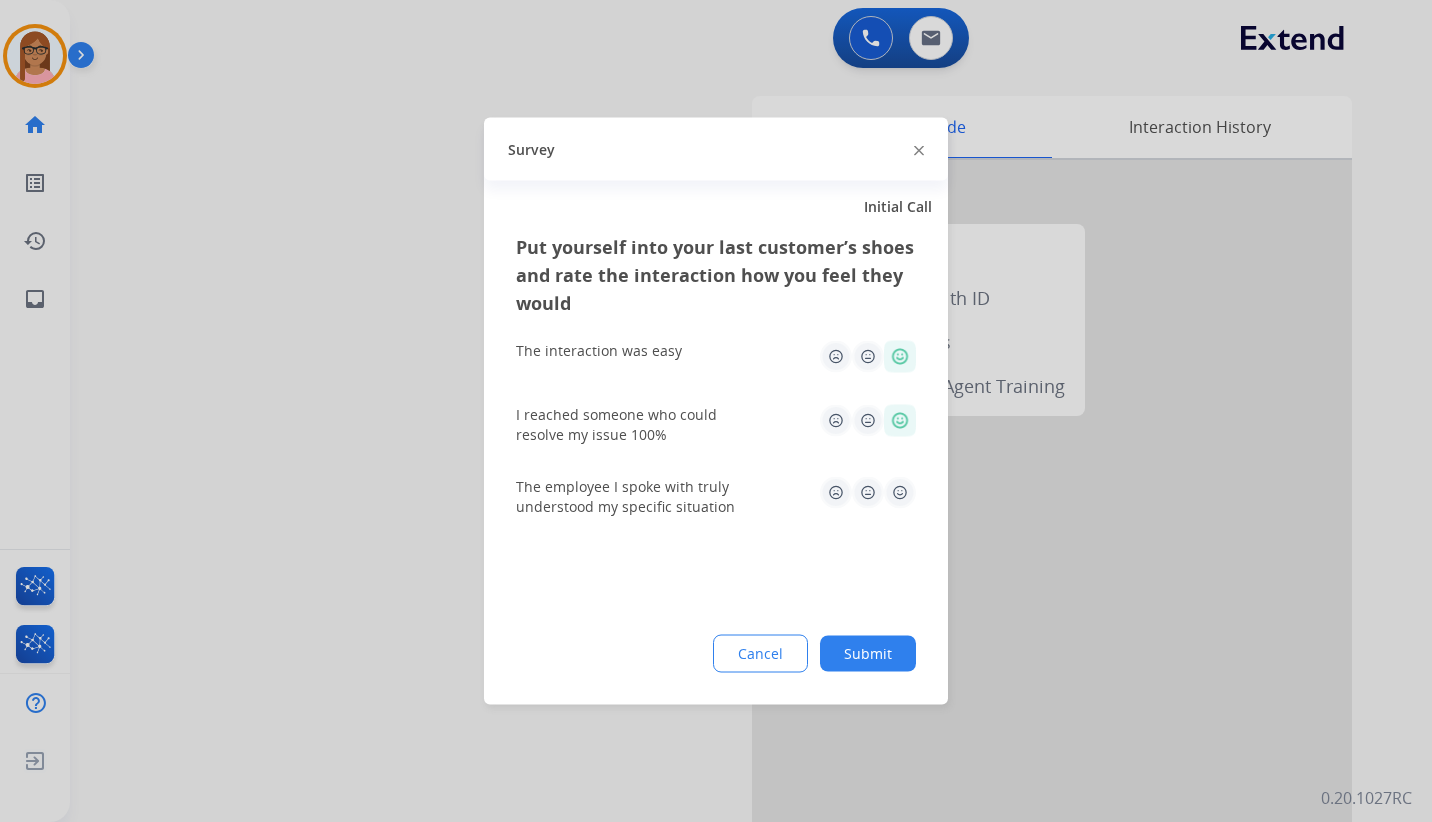 click 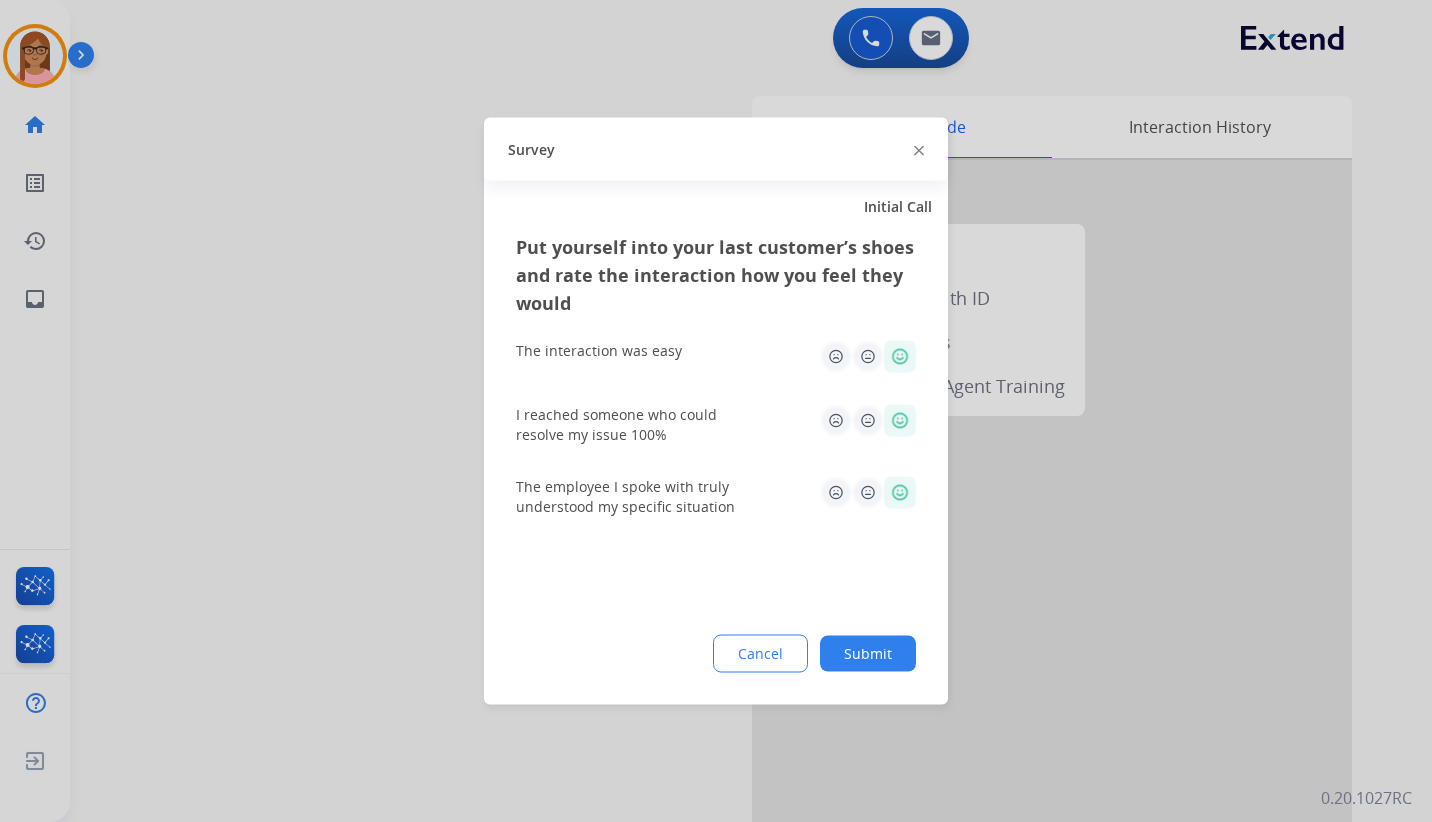 click on "Submit" 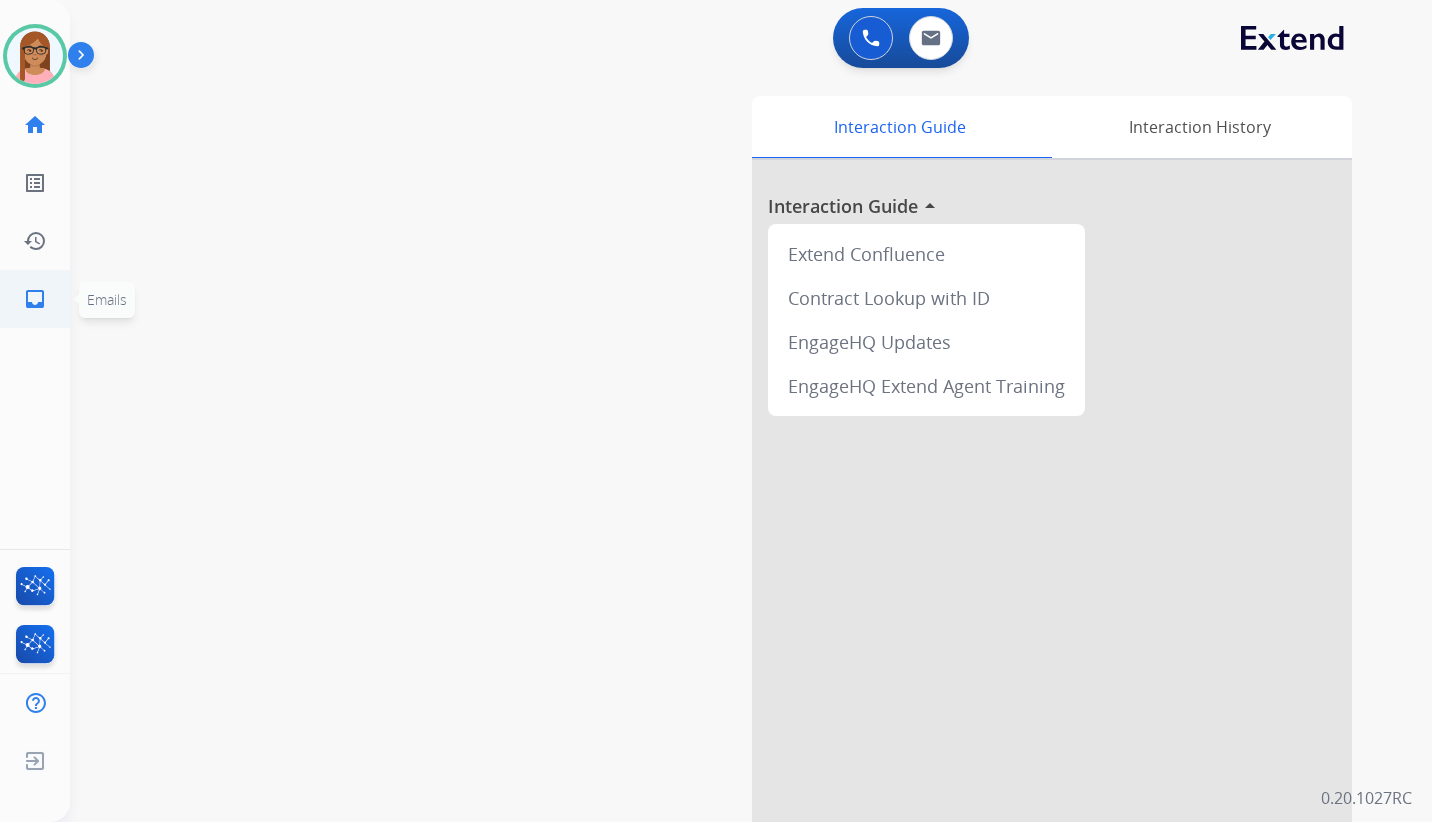 click on "inbox  Emails" 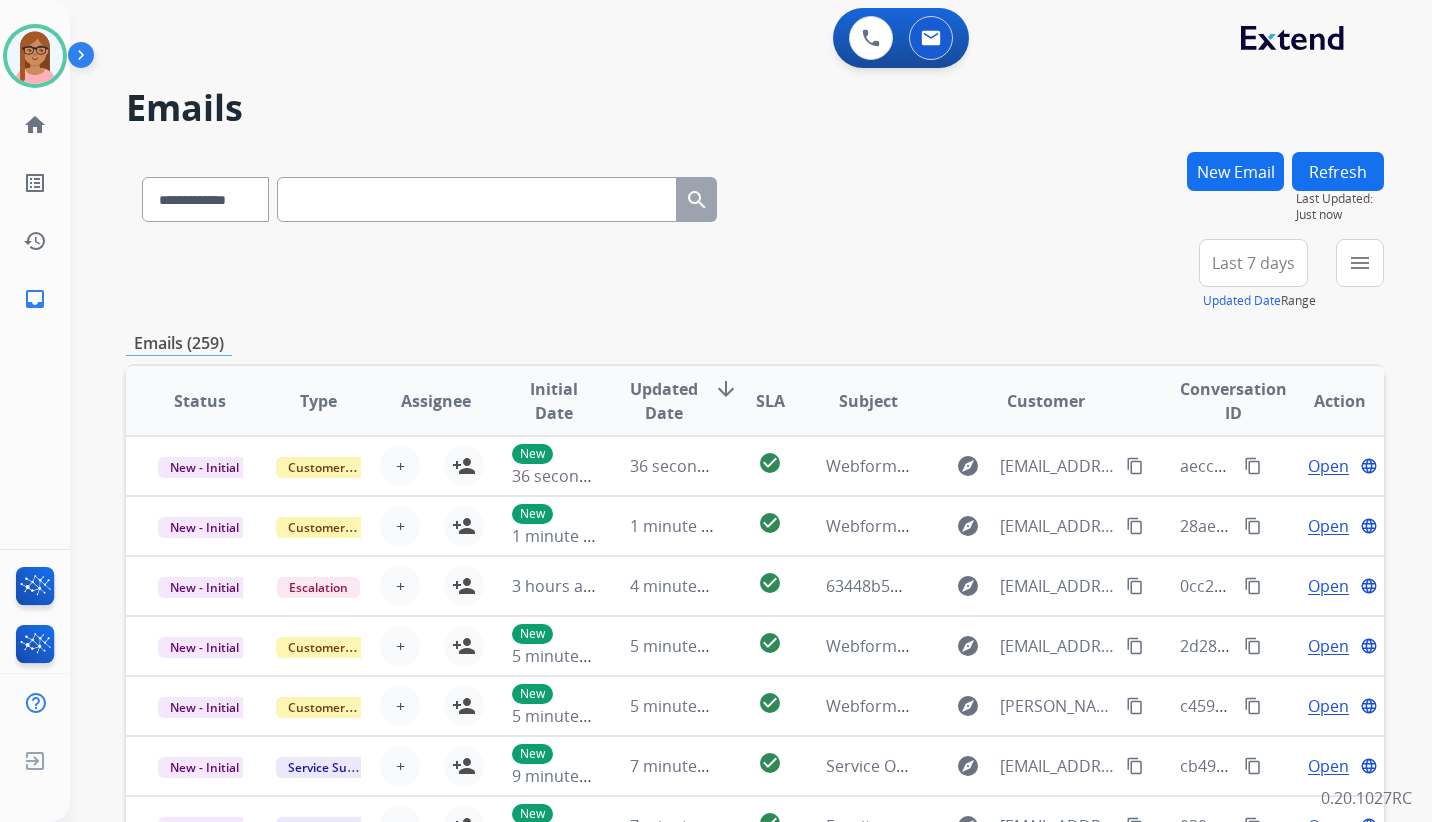 click on "Last 7 days" at bounding box center (1253, 263) 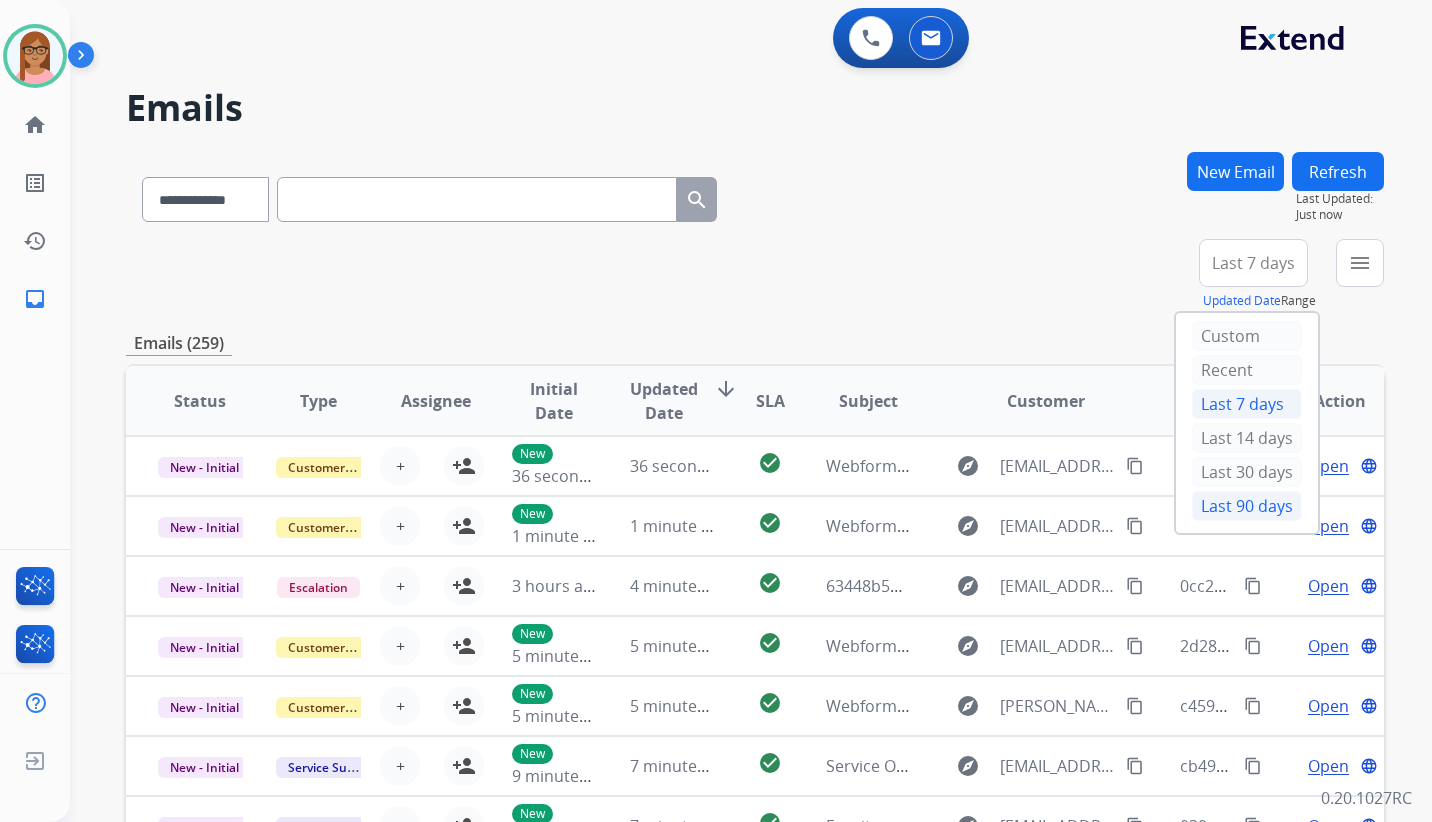 click on "Last 90 days" at bounding box center (1247, 506) 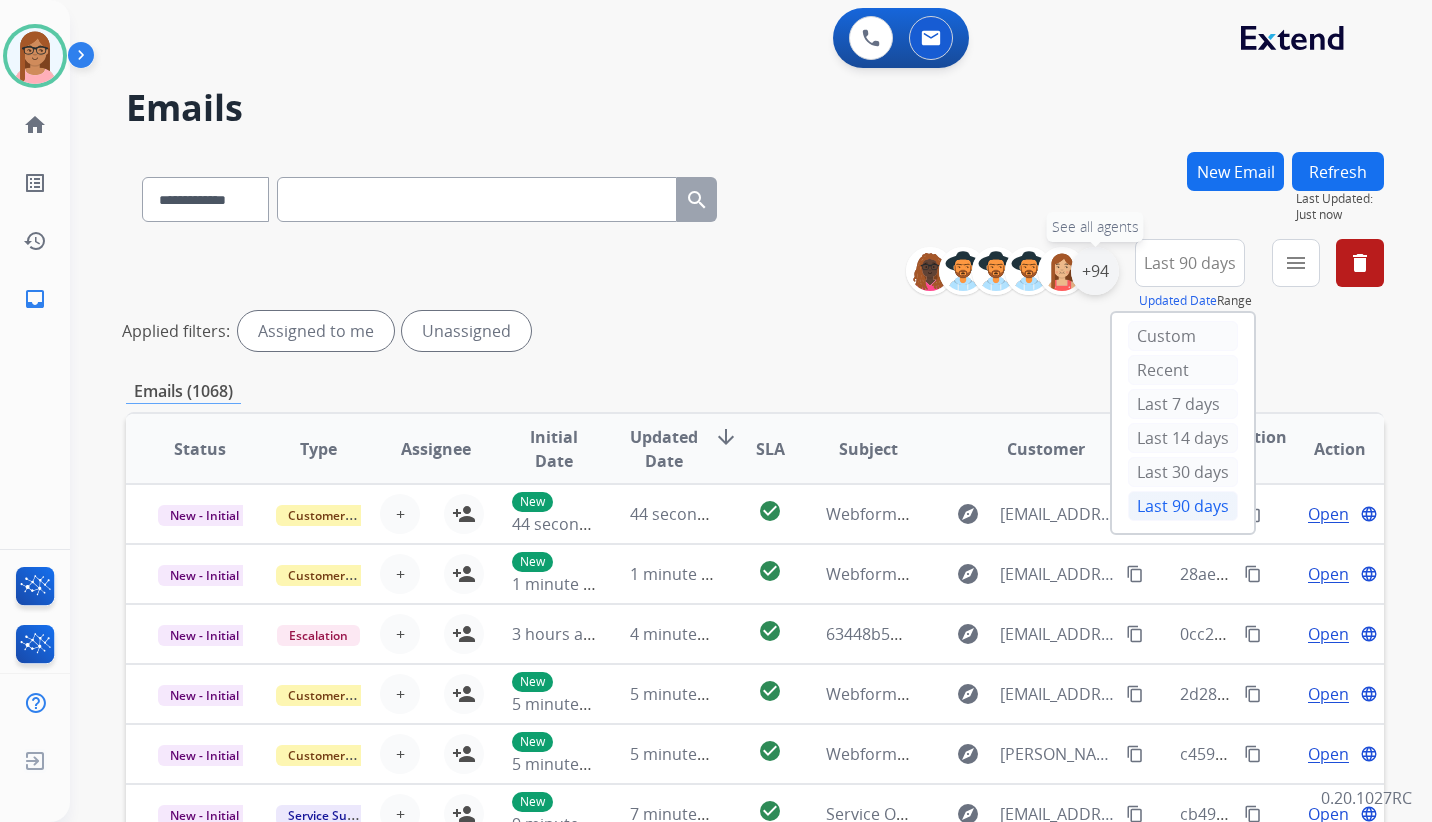 click on "+94" at bounding box center [1095, 271] 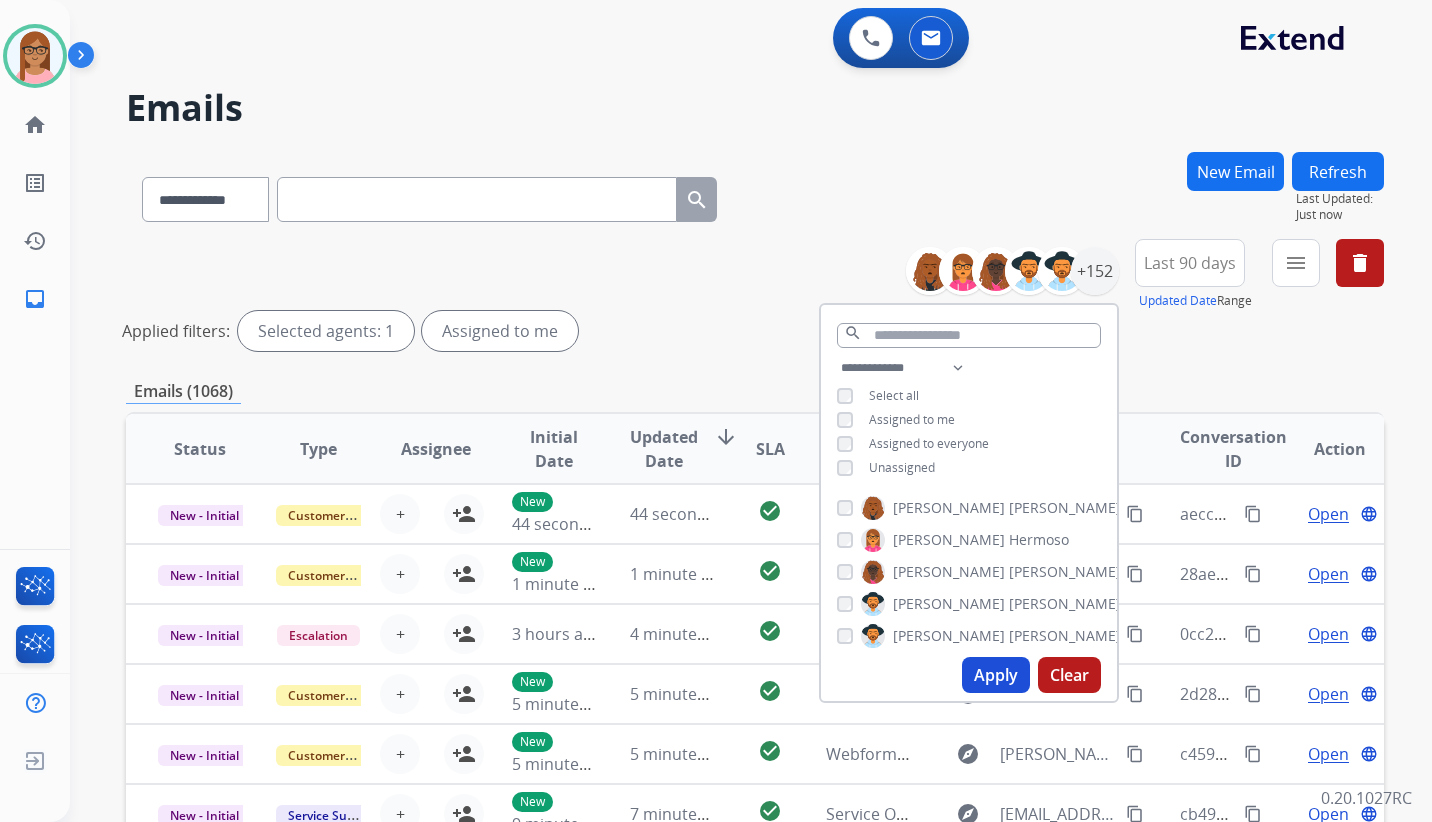 click on "Apply" at bounding box center (996, 675) 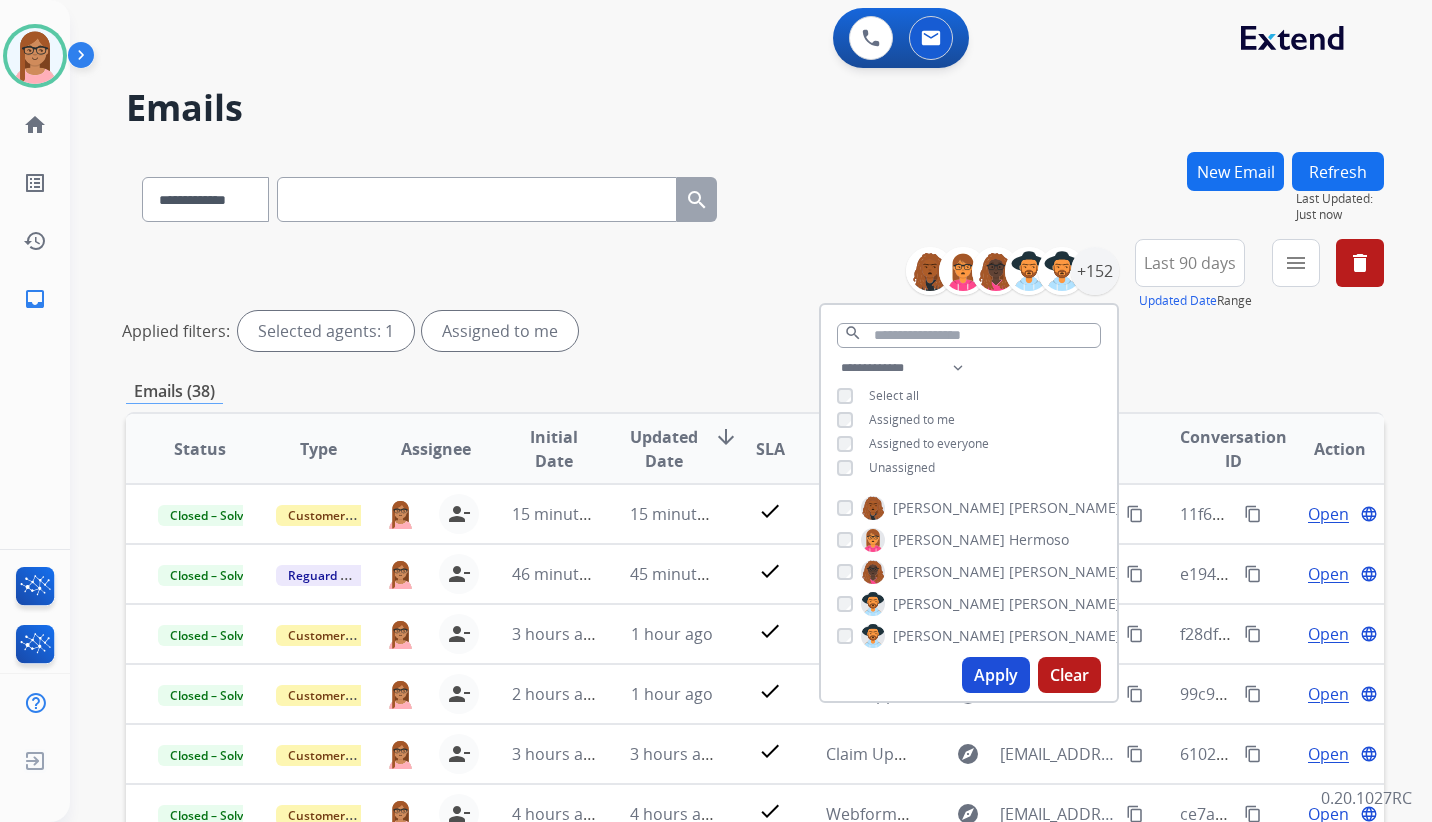 click on "Applied filters:  Selected agents: 1  Assigned to me" at bounding box center (751, 331) 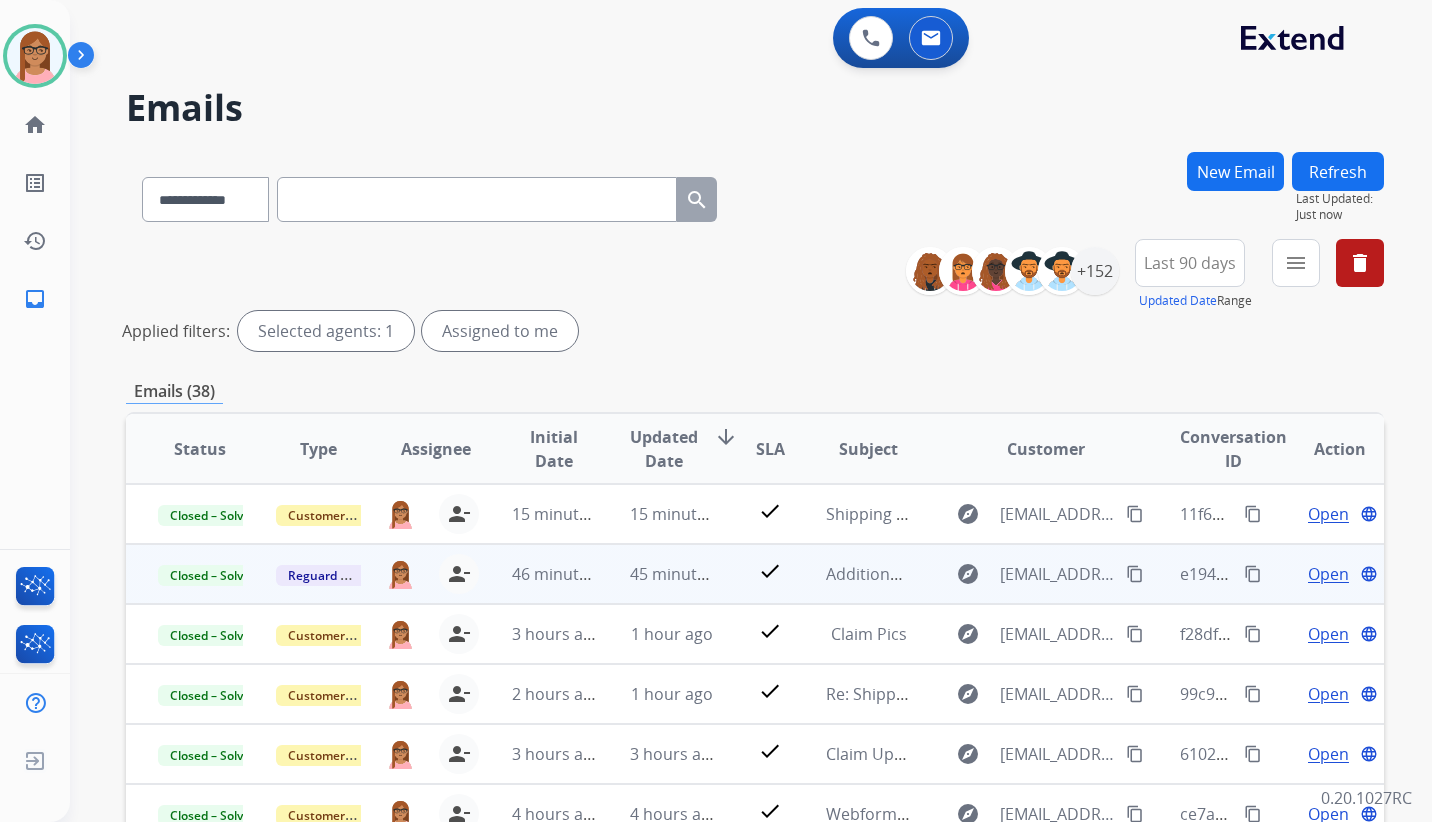 scroll, scrollTop: 2, scrollLeft: 0, axis: vertical 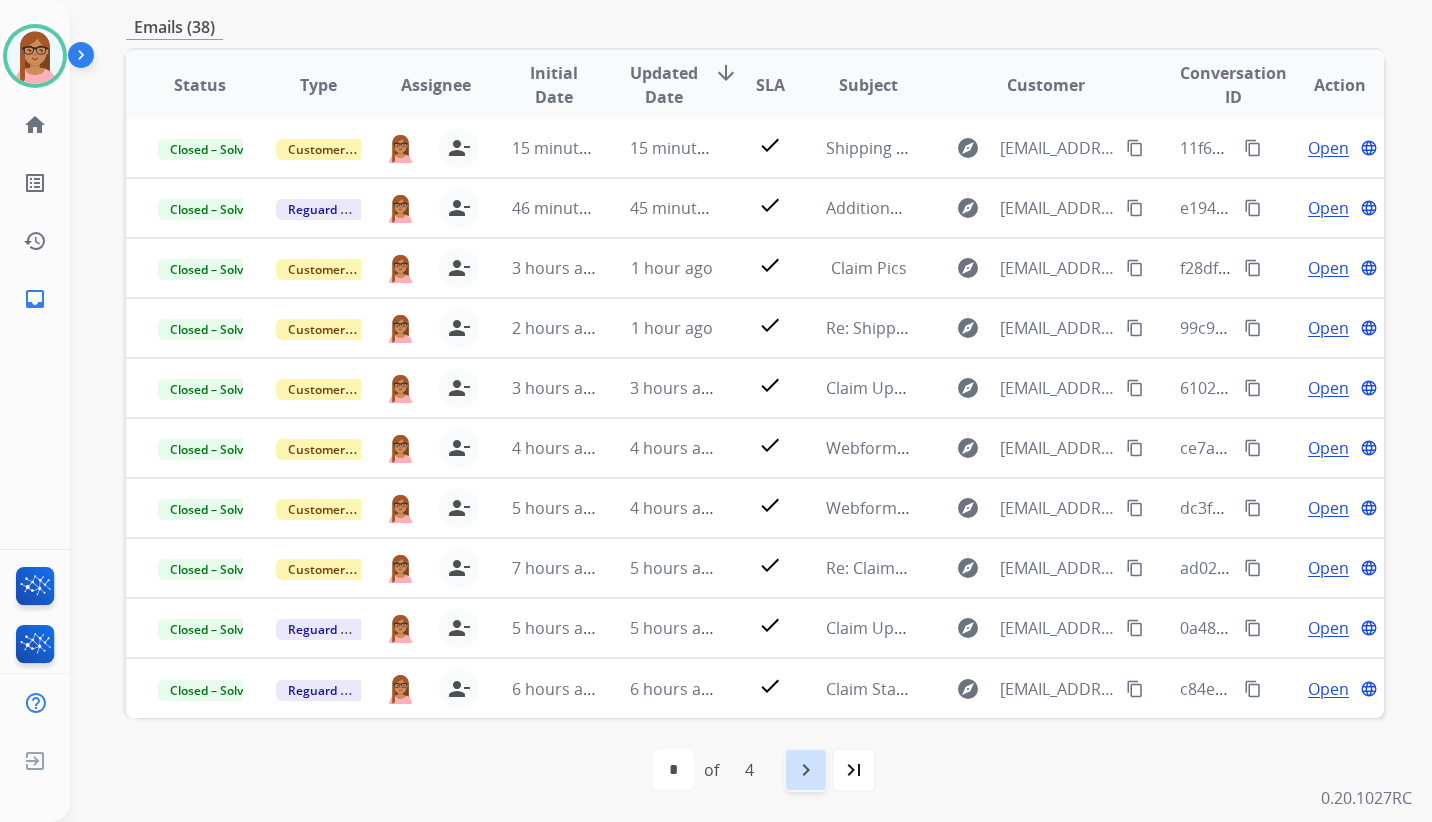 click on "navigate_next" at bounding box center [806, 770] 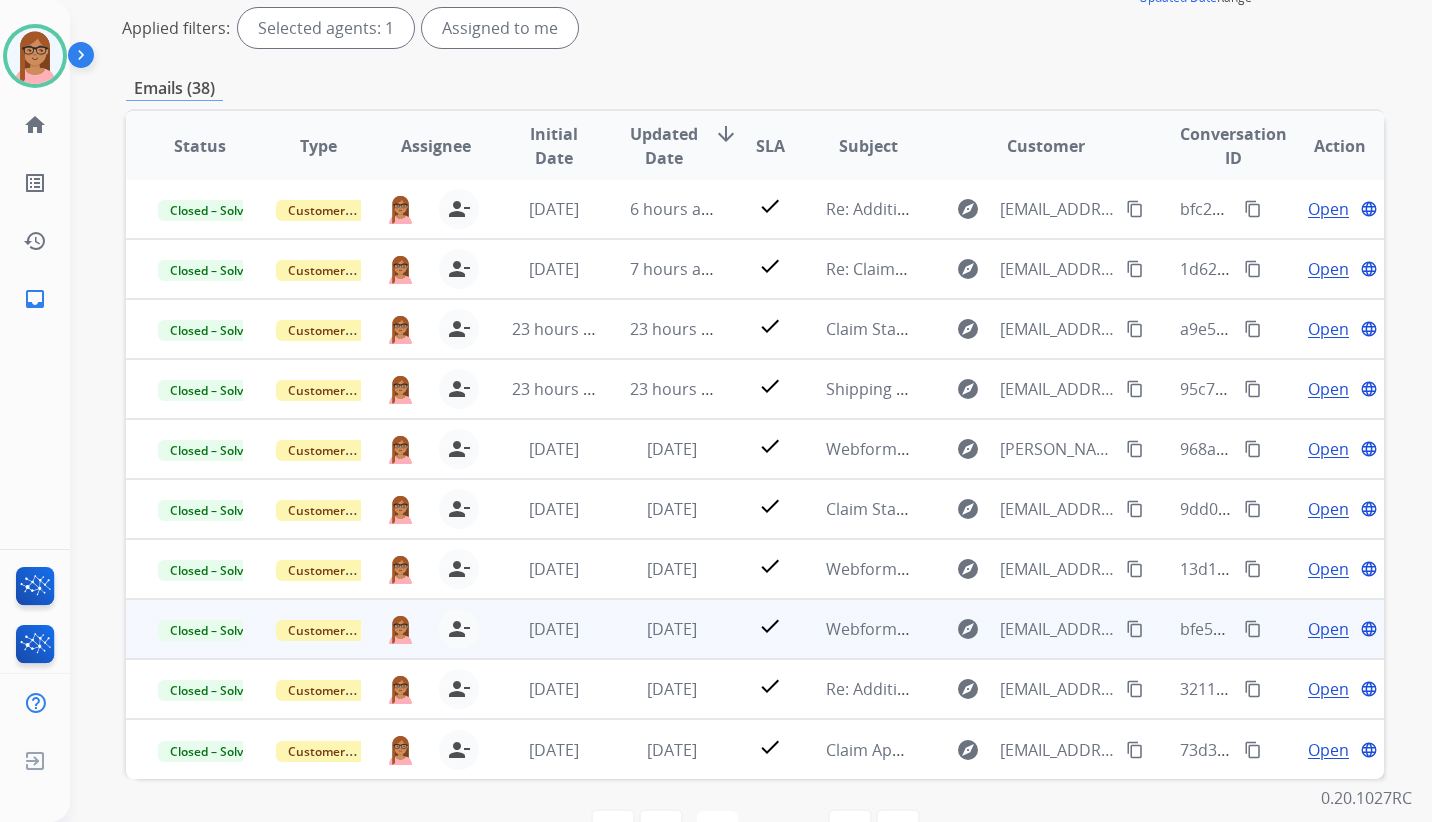 scroll, scrollTop: 364, scrollLeft: 0, axis: vertical 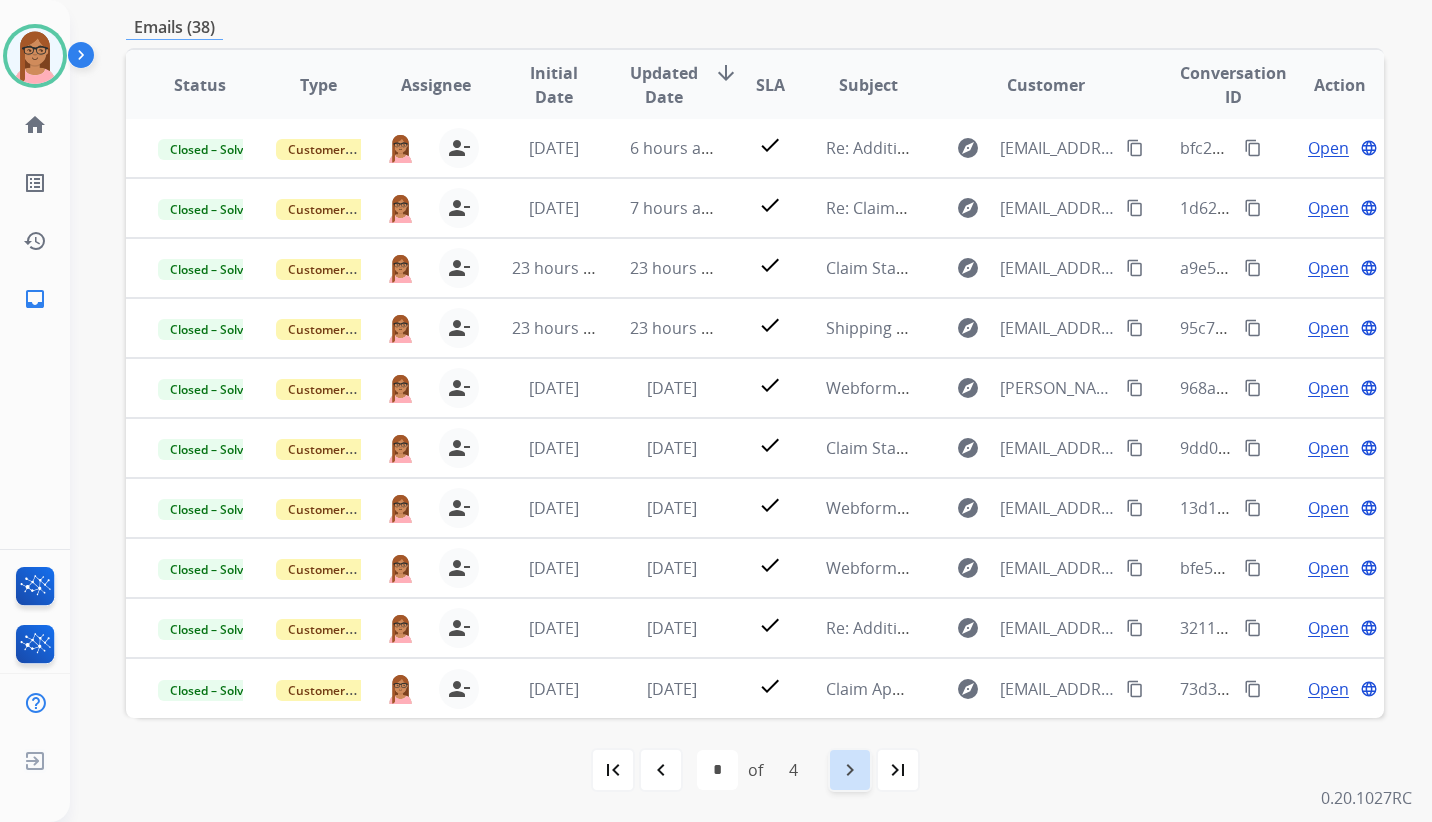 click on "navigate_next" at bounding box center (850, 770) 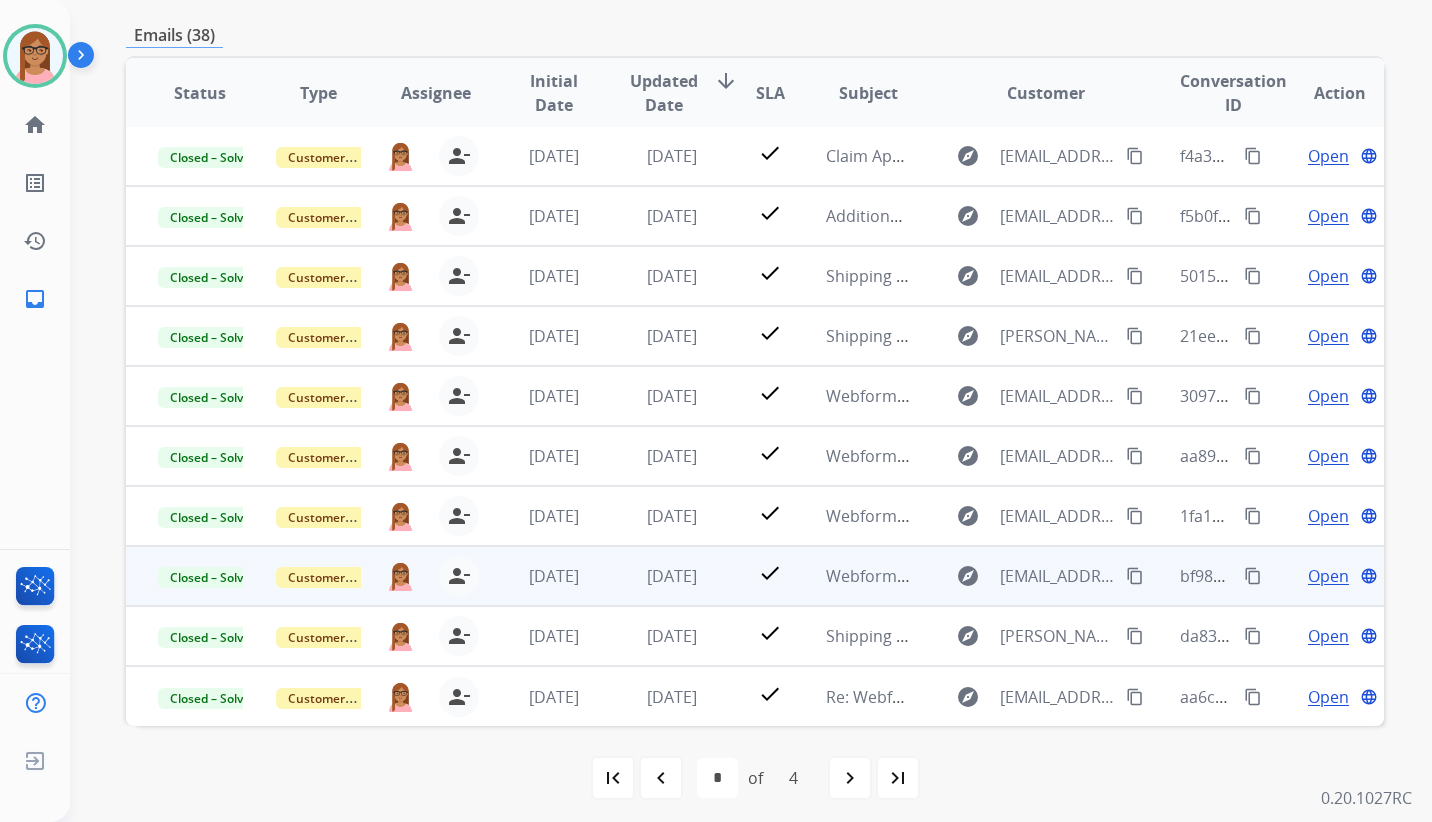 scroll, scrollTop: 364, scrollLeft: 0, axis: vertical 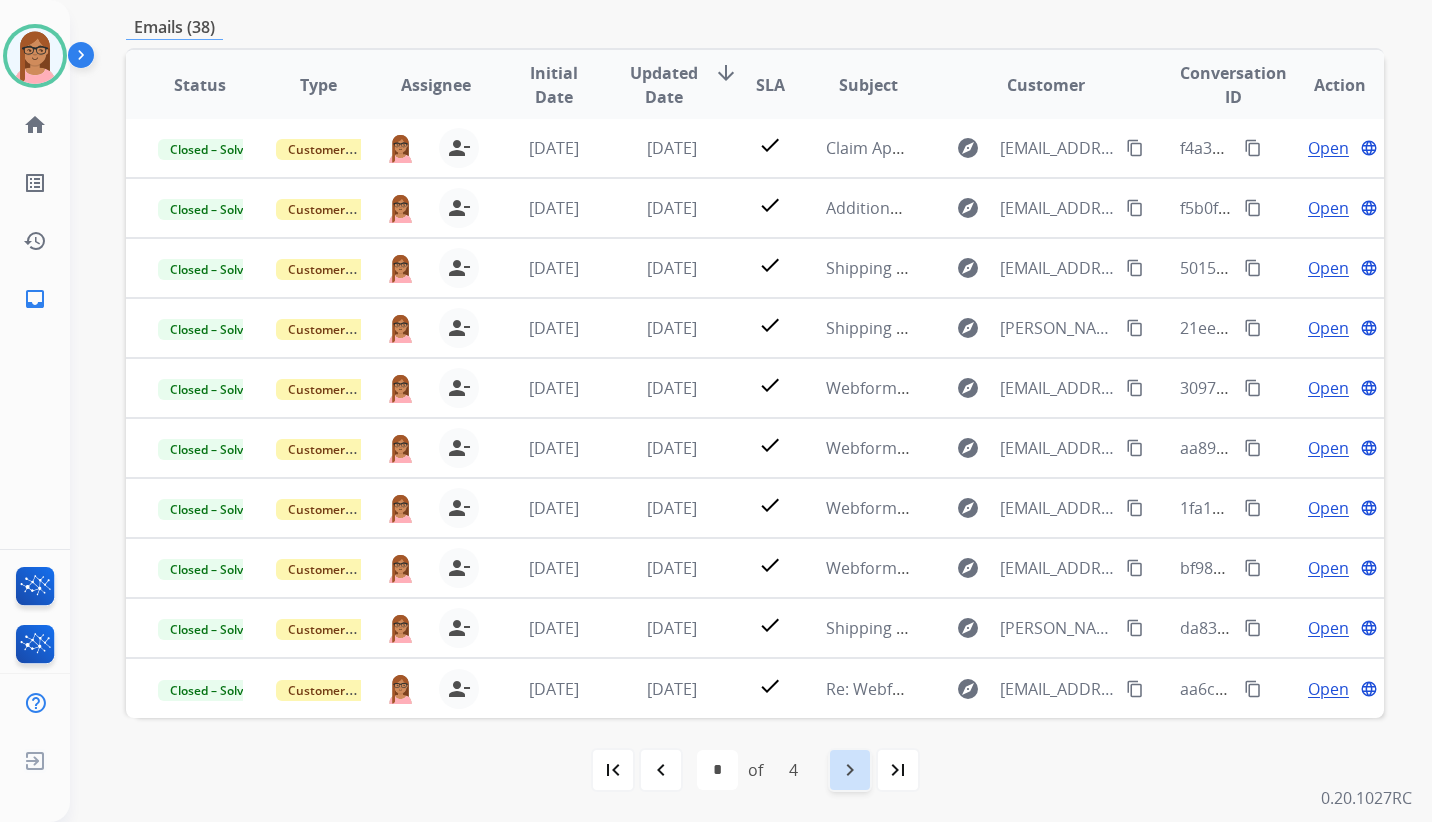 click on "navigate_next" at bounding box center (850, 770) 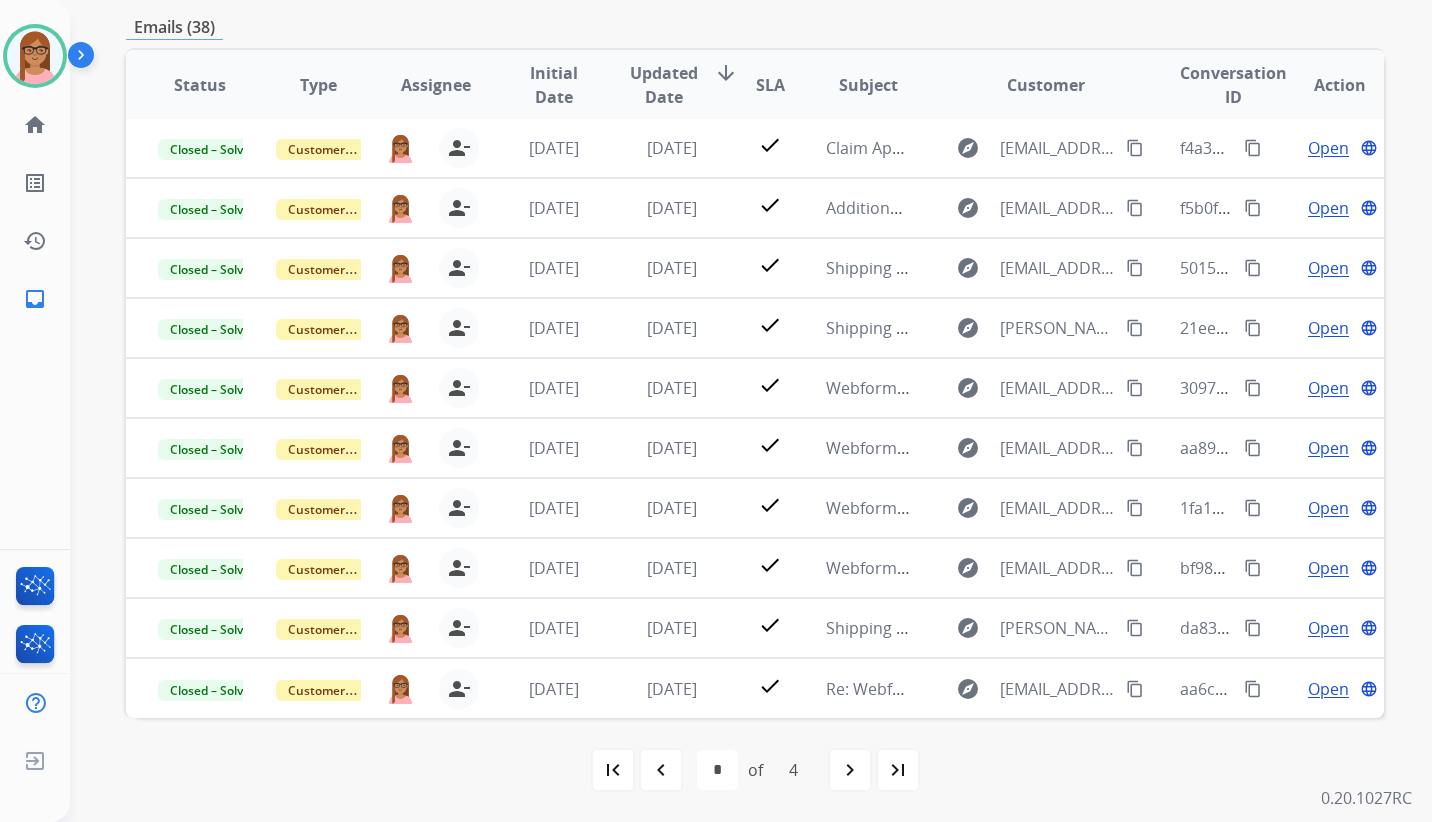 scroll, scrollTop: 0, scrollLeft: 0, axis: both 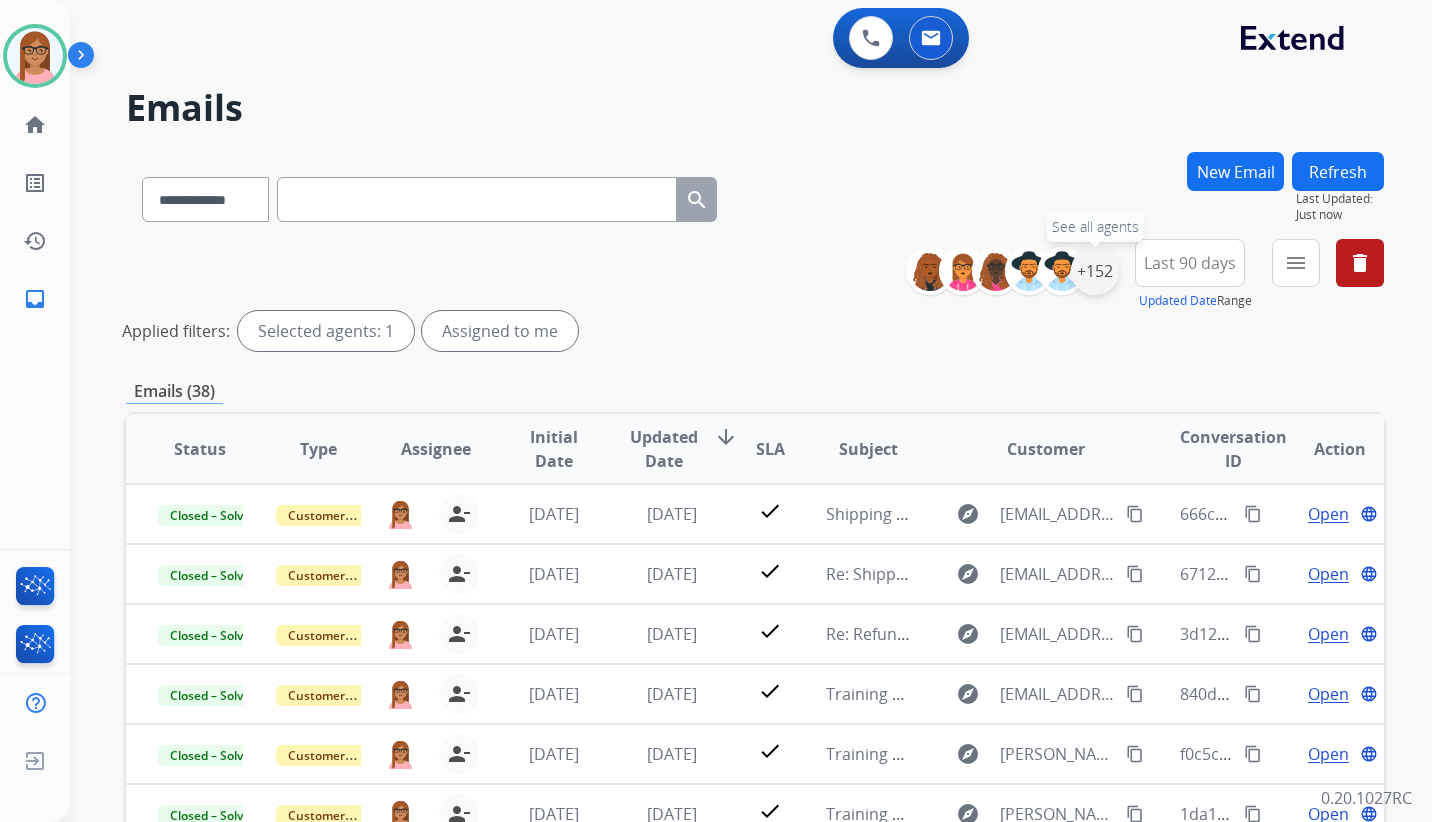 click on "+152" at bounding box center [1095, 271] 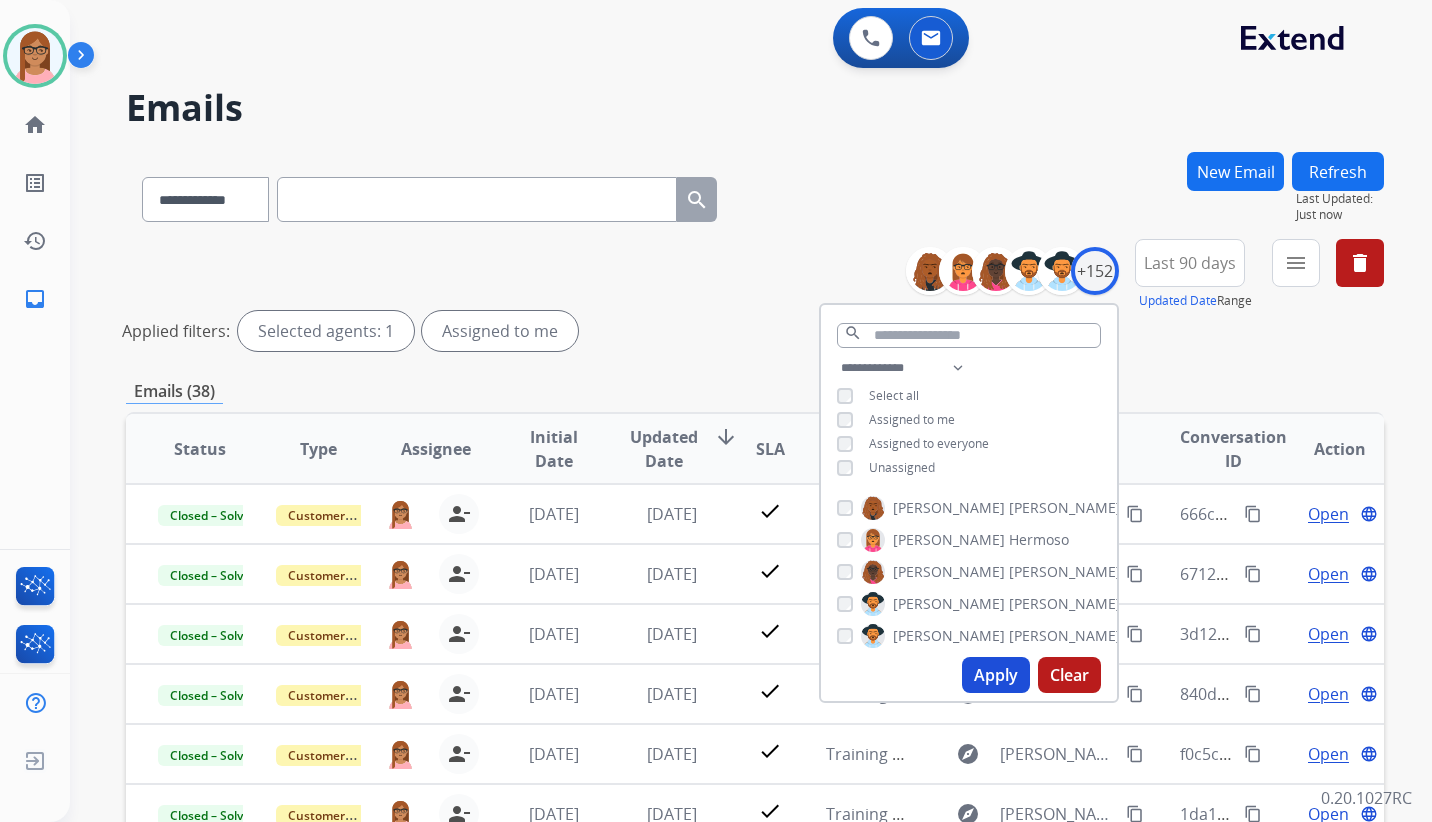 click on "**********" at bounding box center (969, 420) 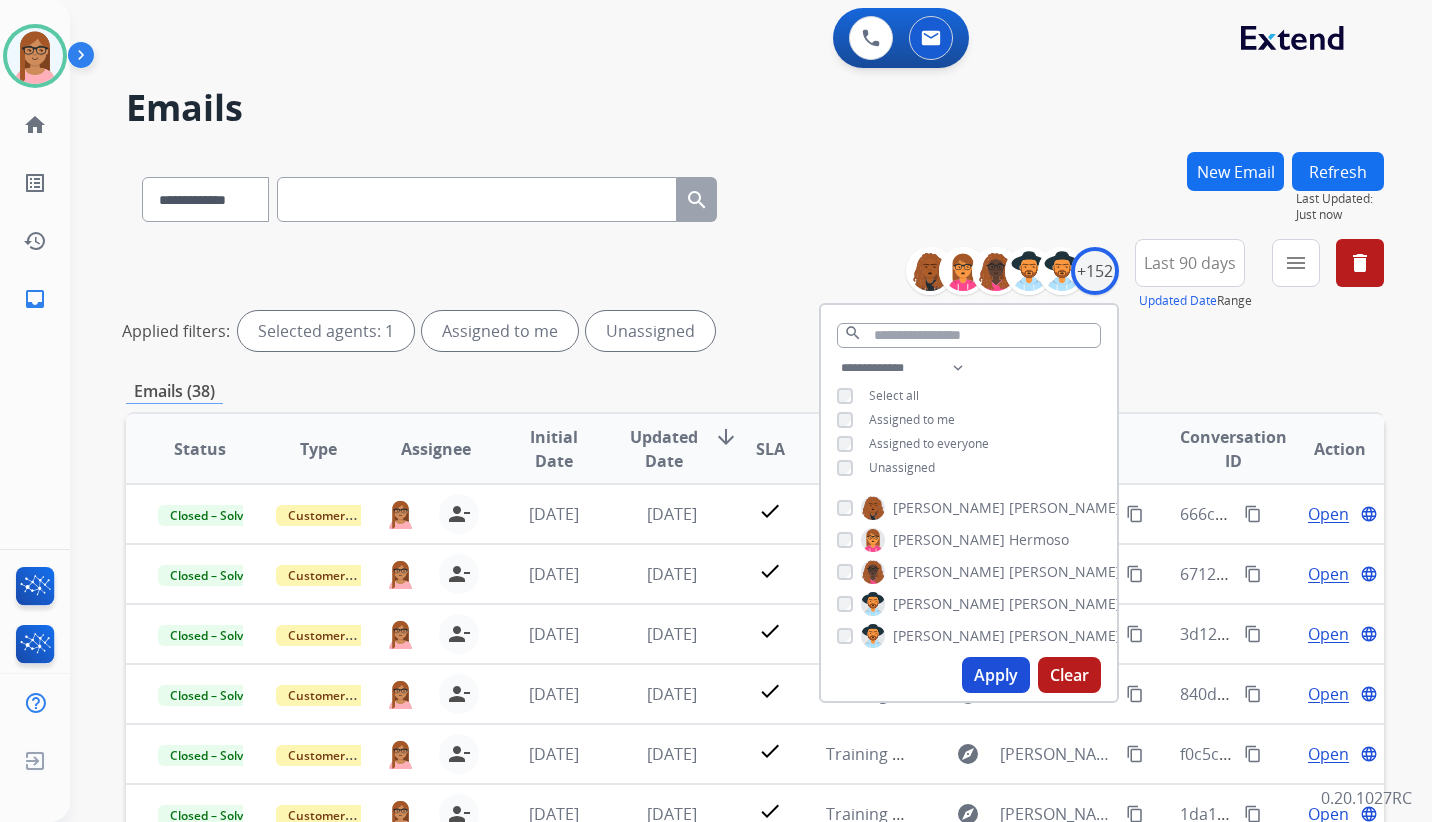 click on "Apply" at bounding box center [996, 675] 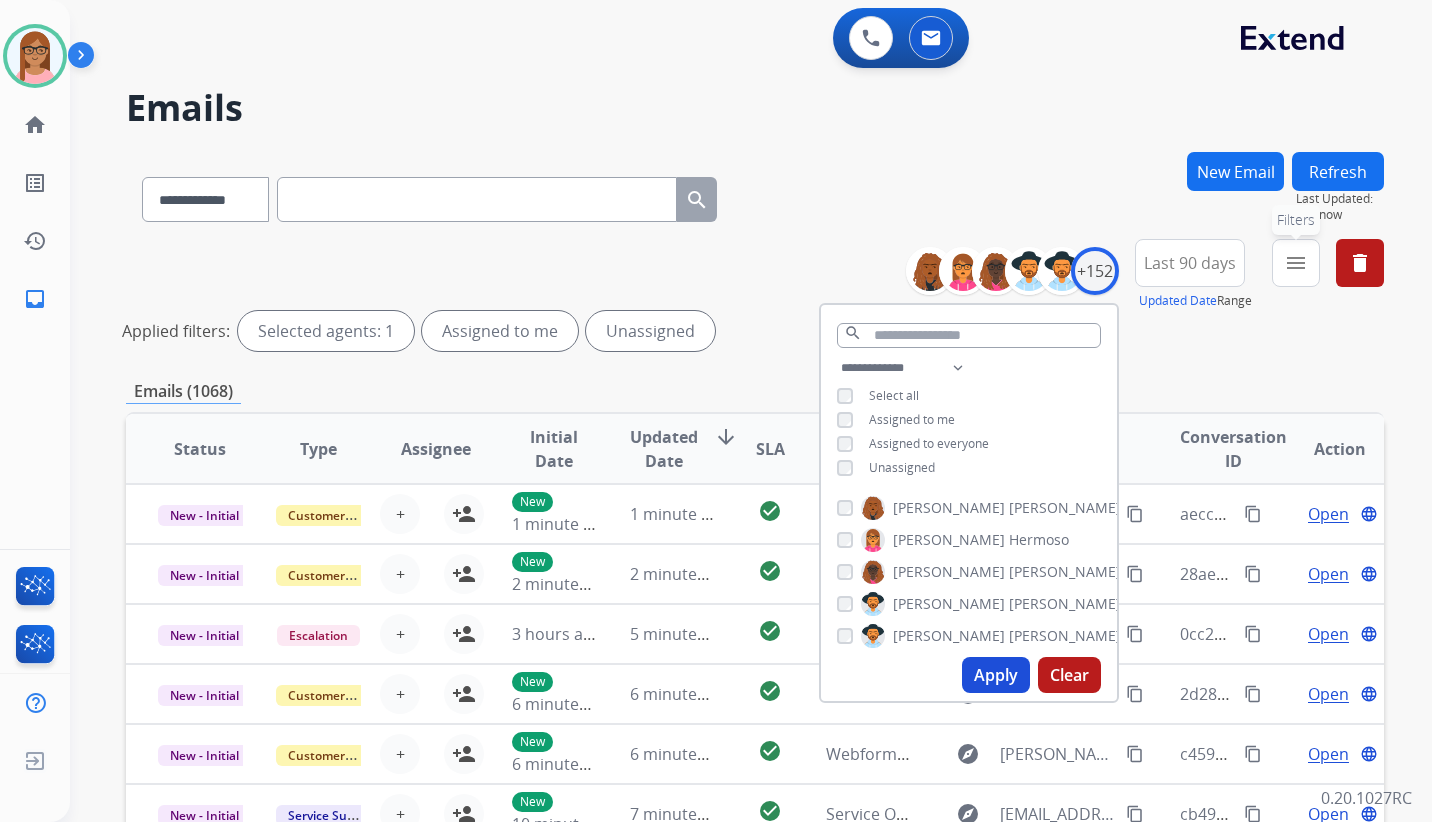 click on "menu" at bounding box center (1296, 263) 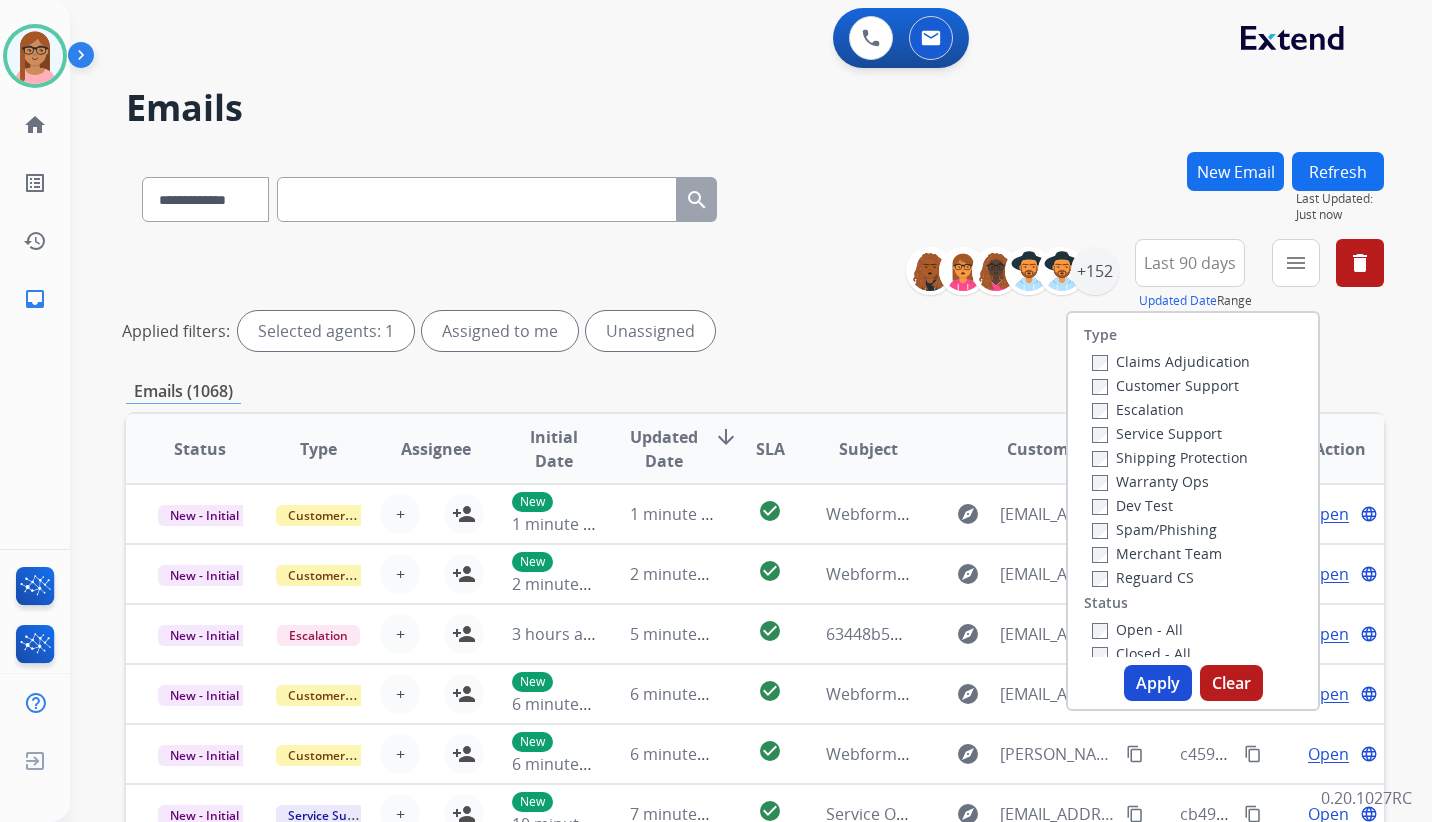 click on "Customer Support" at bounding box center [1165, 385] 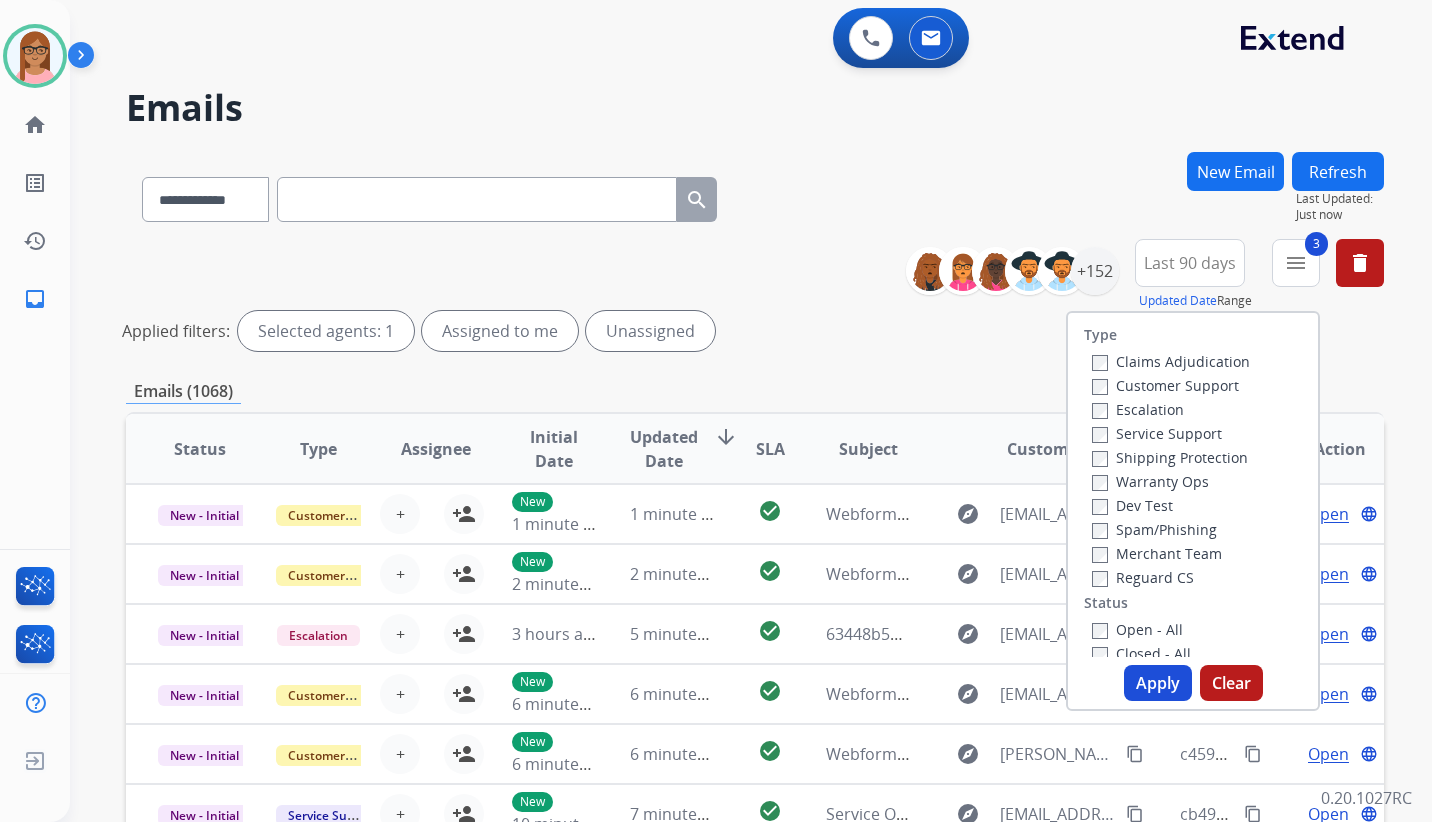 click on "Open - All" at bounding box center (1137, 629) 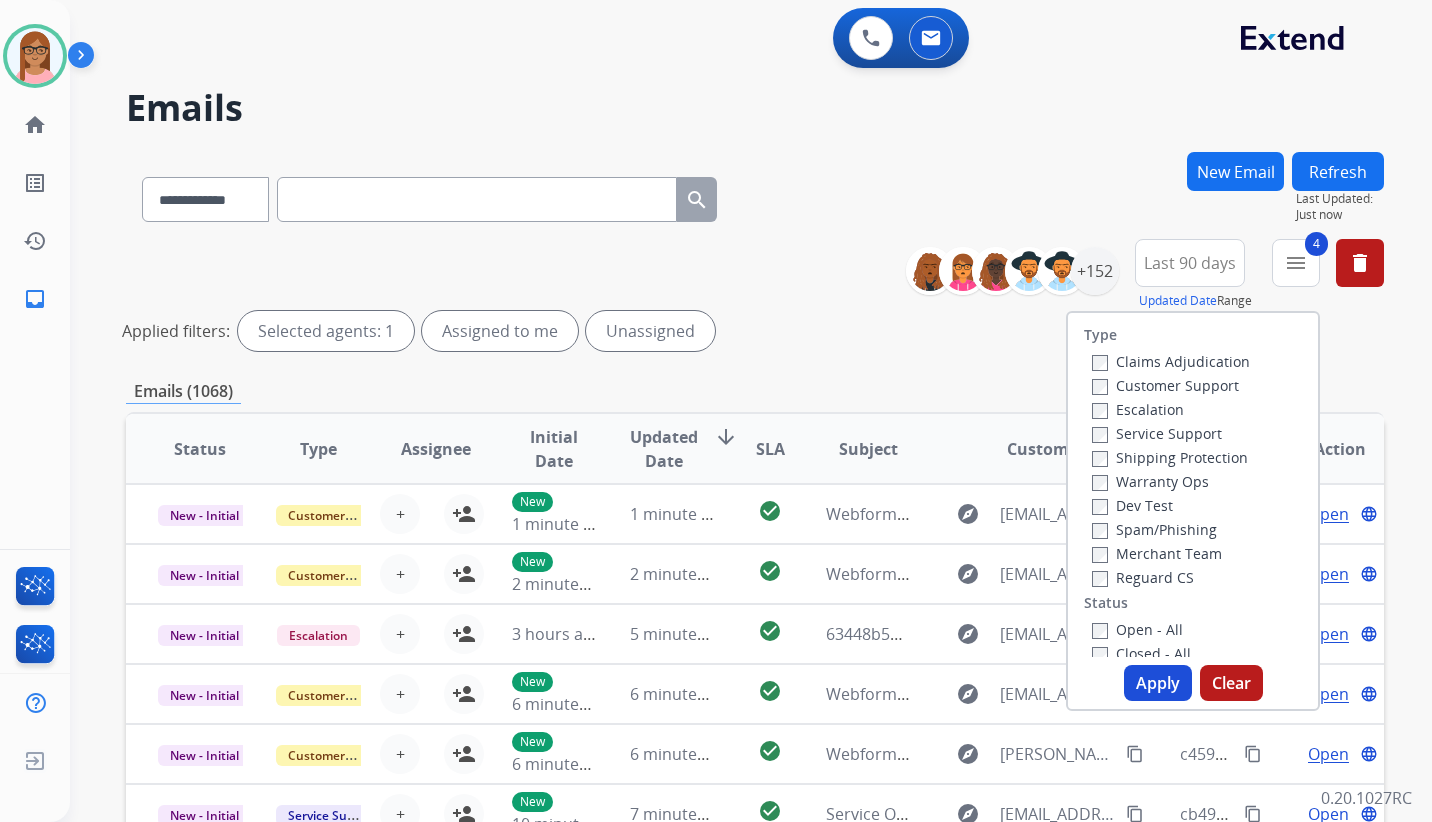 click on "Apply" at bounding box center [1158, 683] 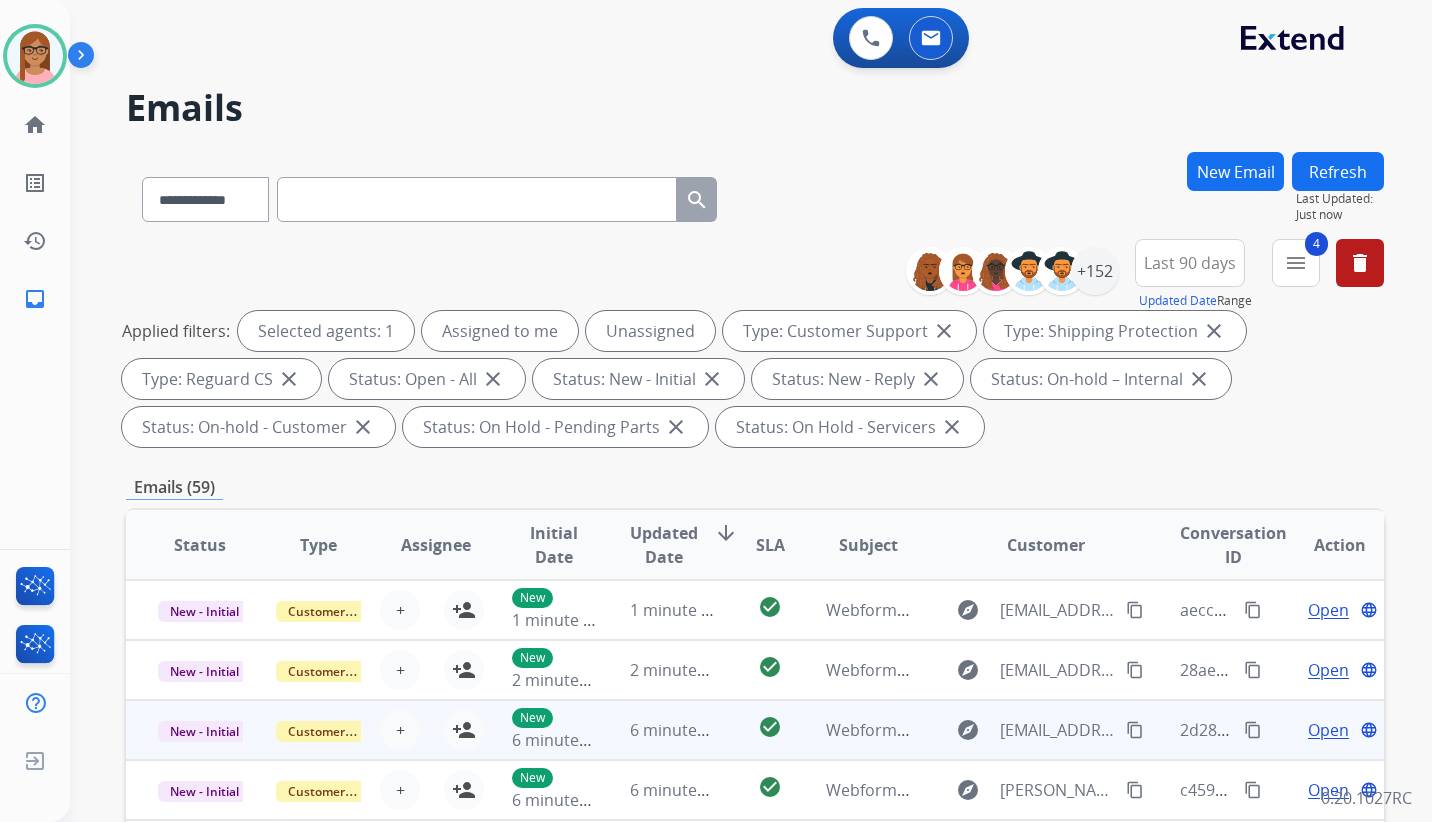 scroll, scrollTop: 2, scrollLeft: 0, axis: vertical 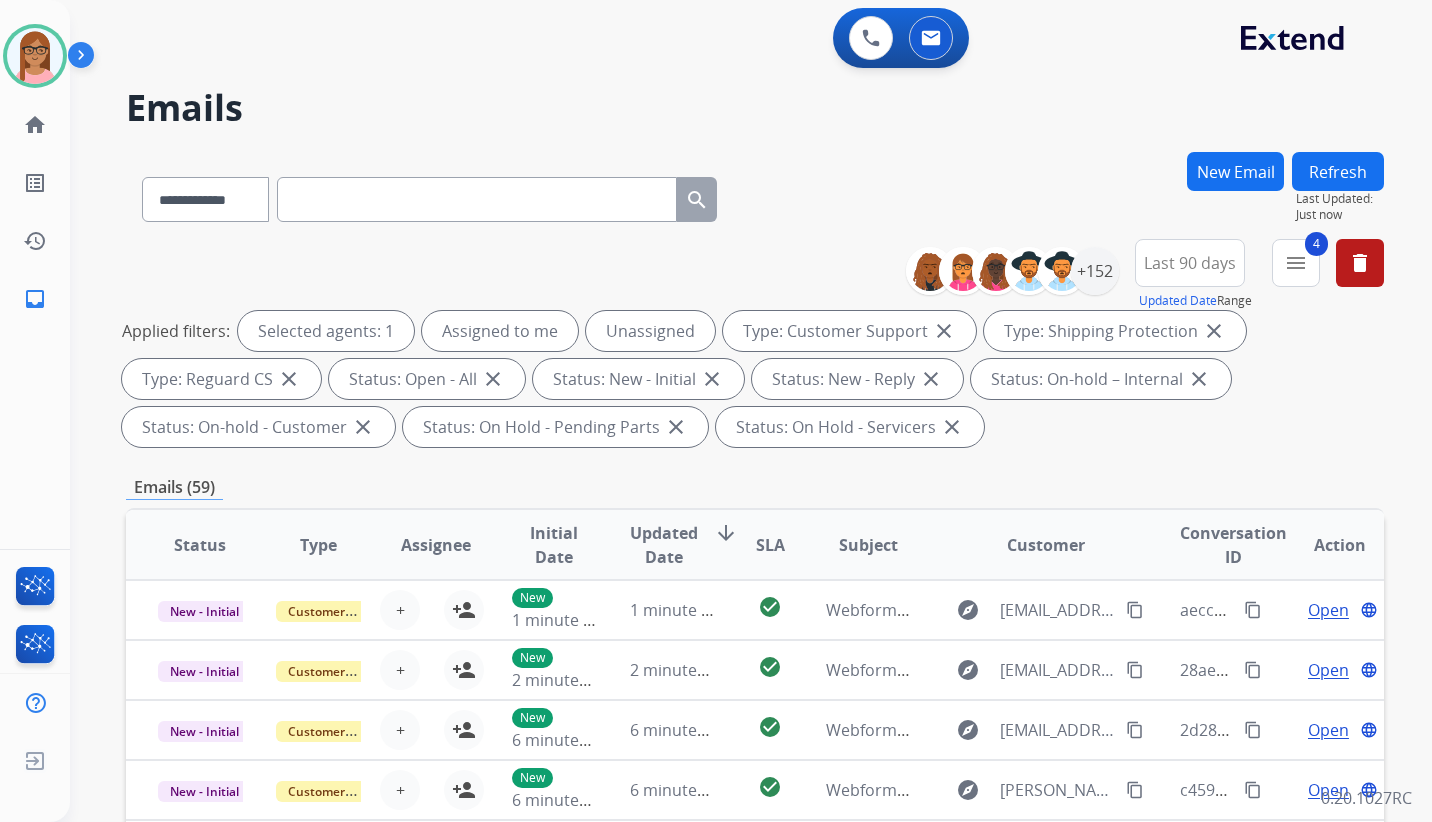 click on "New Email" at bounding box center [1235, 171] 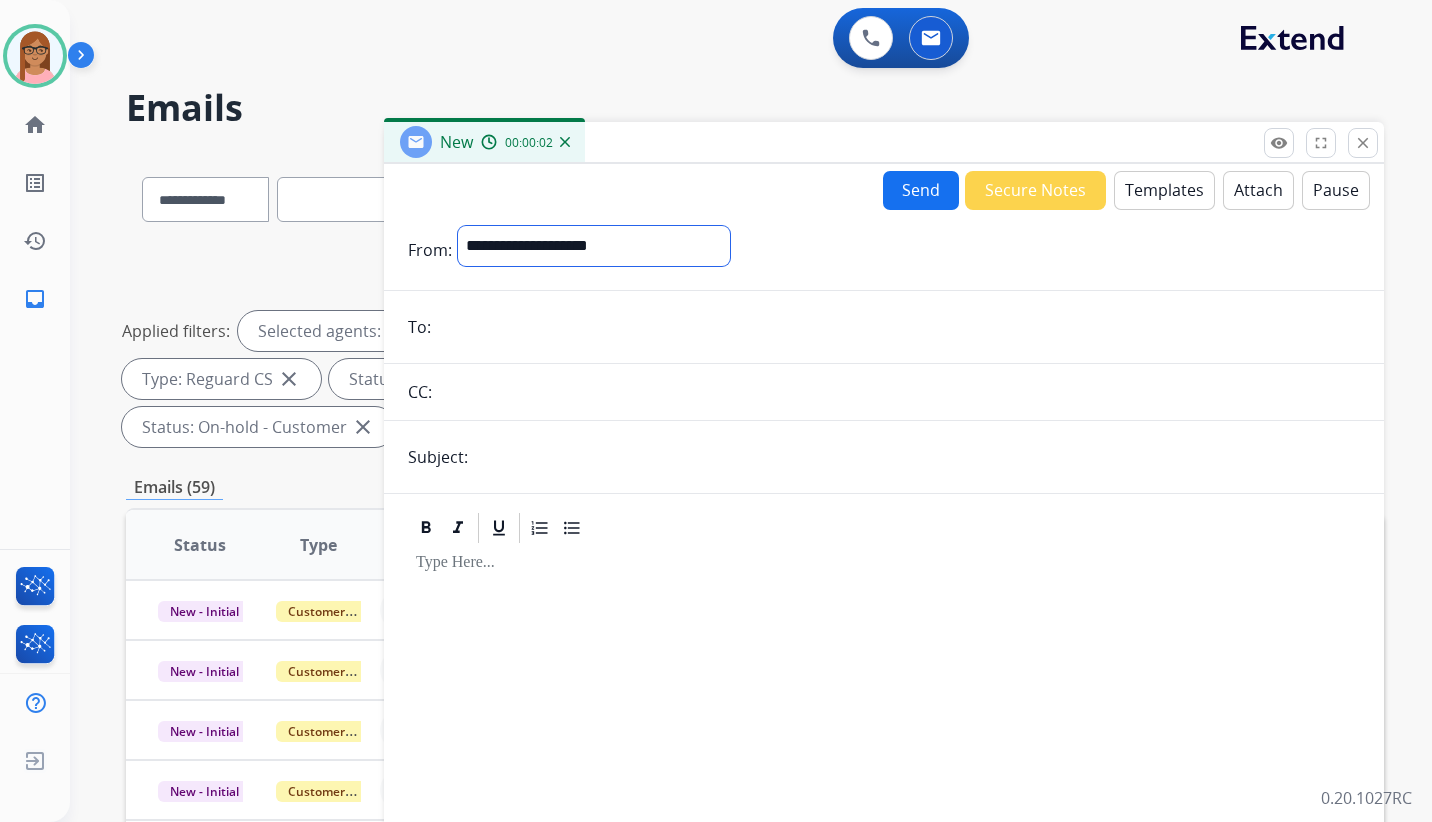 click on "**********" at bounding box center (594, 246) 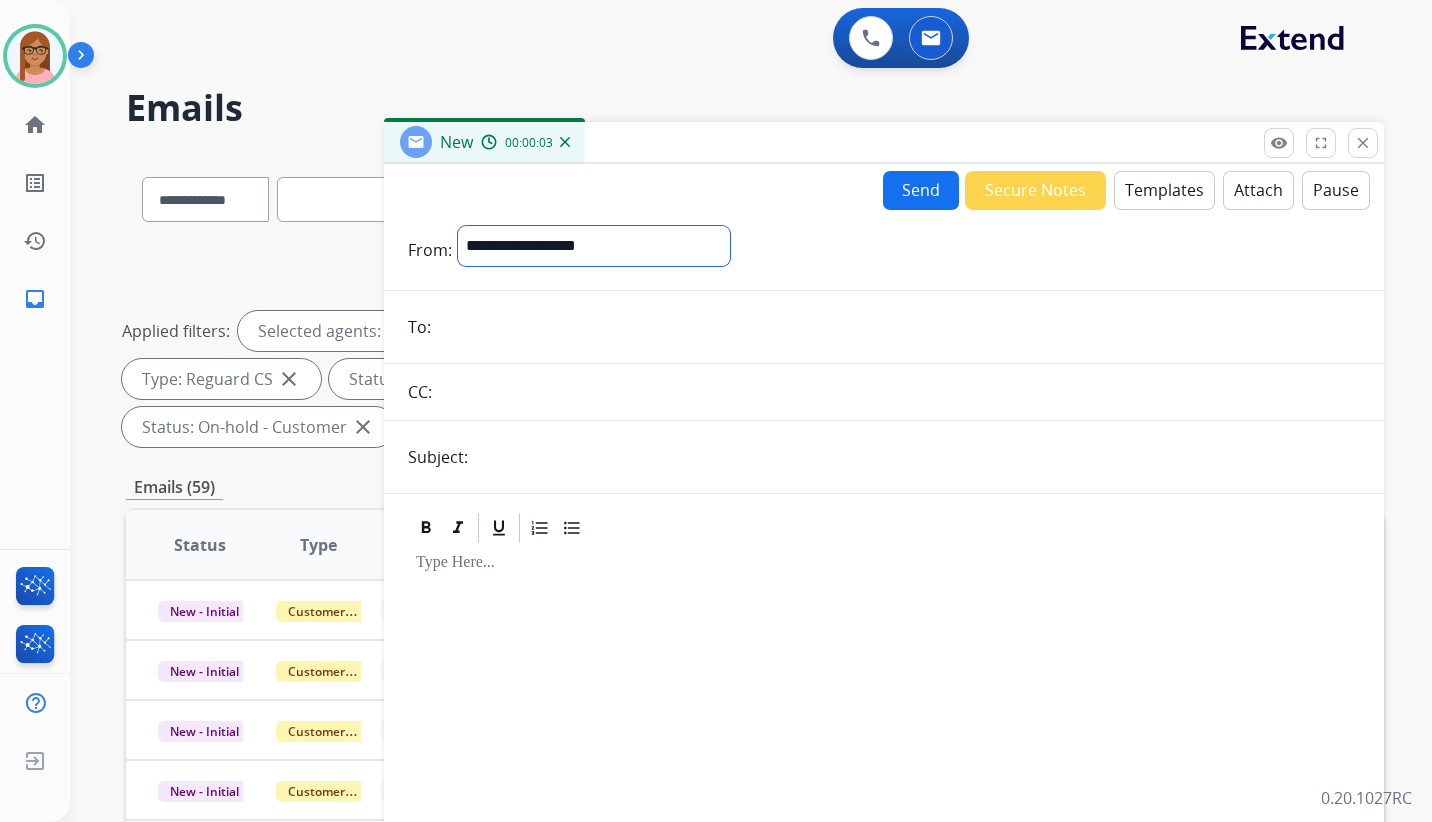 click on "**********" at bounding box center [594, 246] 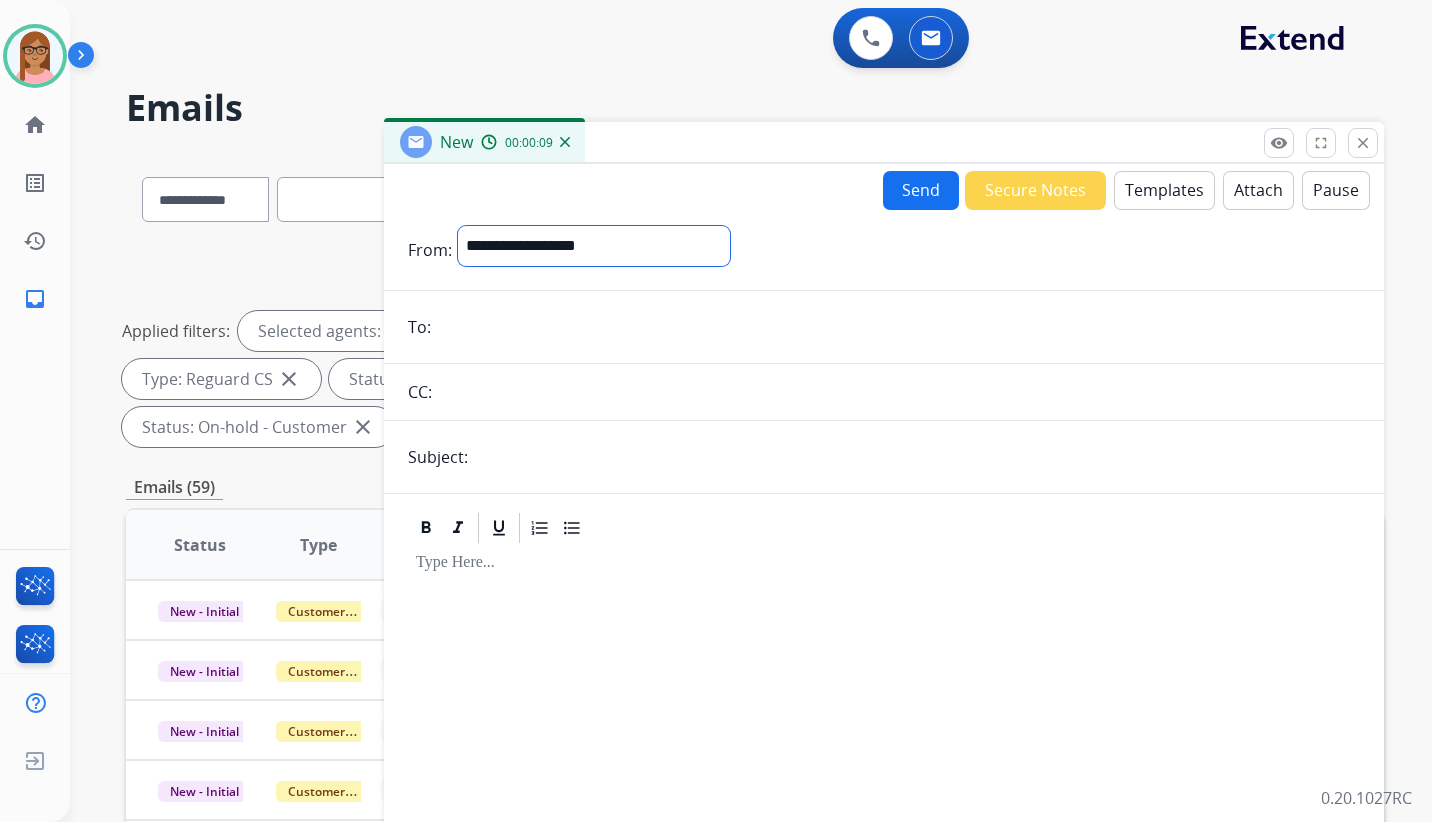click on "**********" at bounding box center (594, 246) 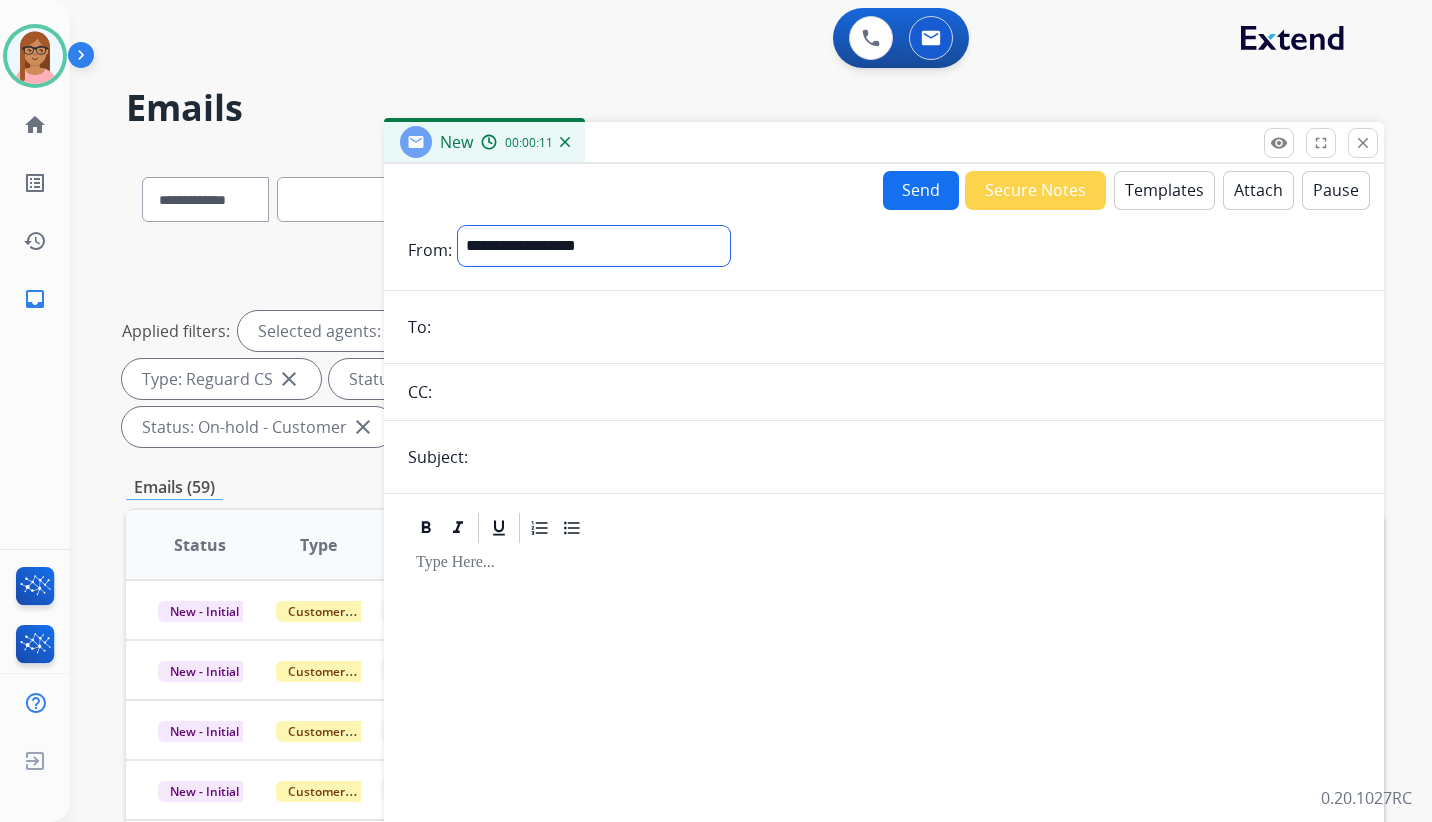 select on "**********" 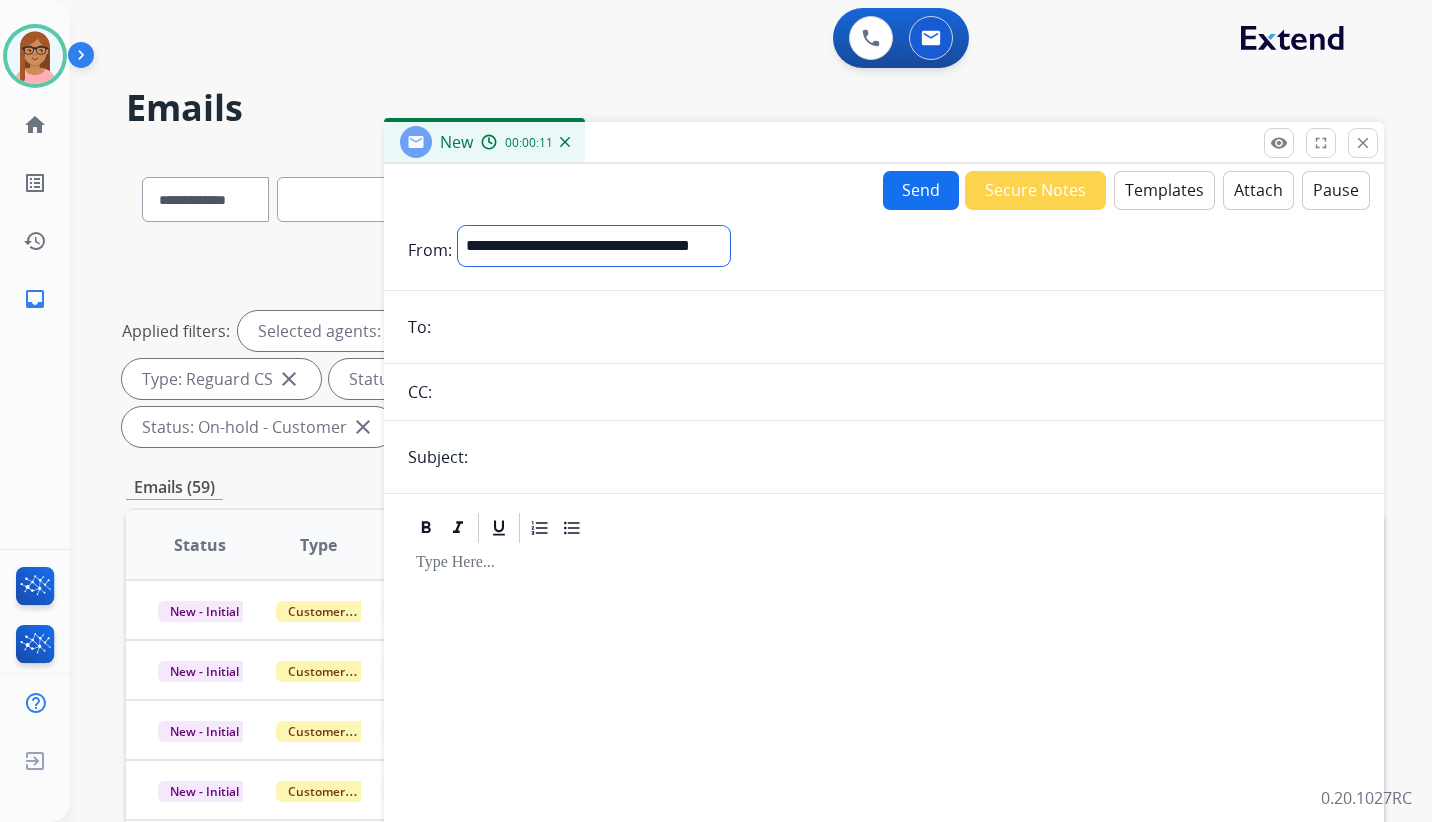 click on "**********" at bounding box center [594, 246] 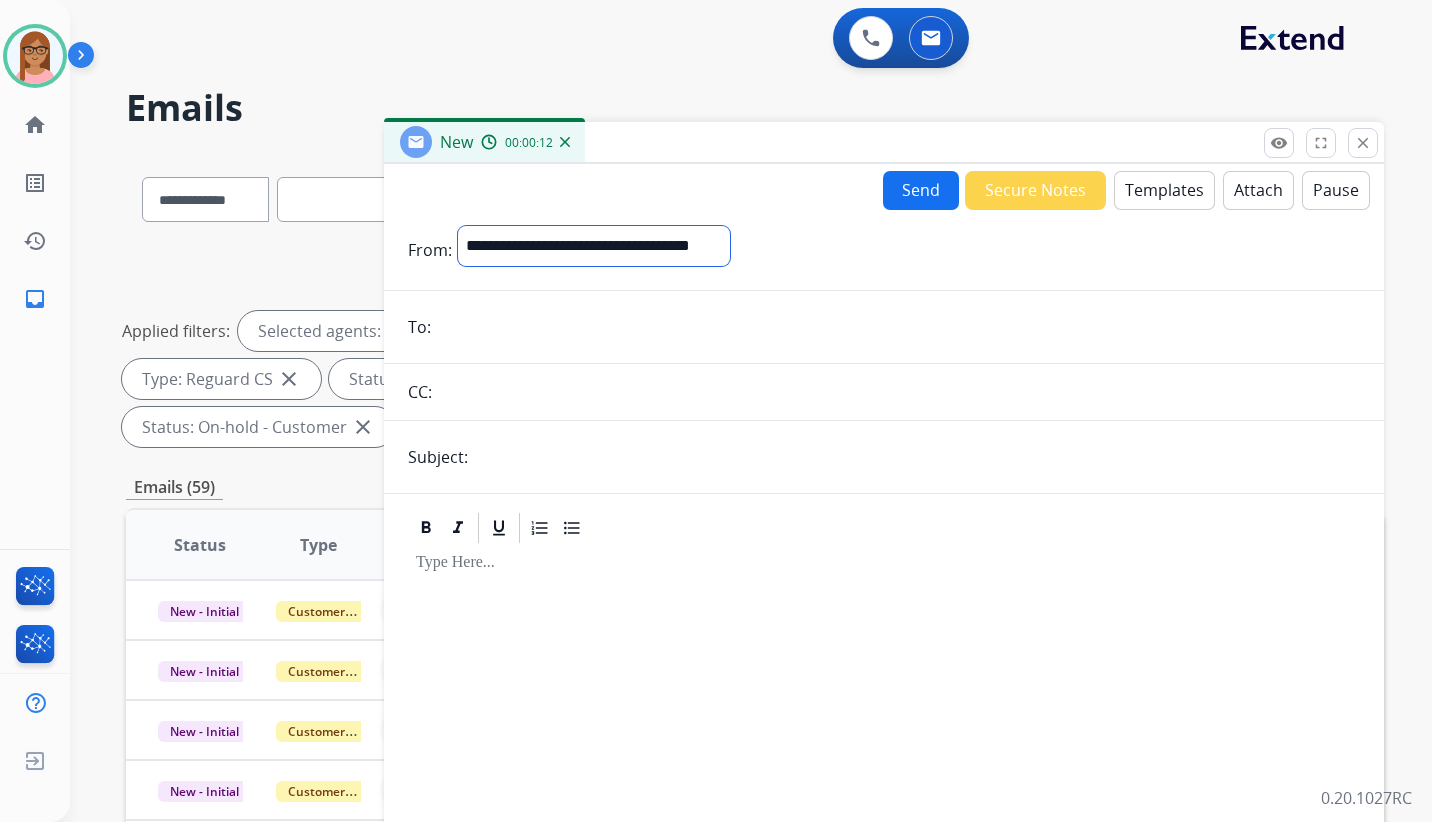 click on "**********" at bounding box center [594, 246] 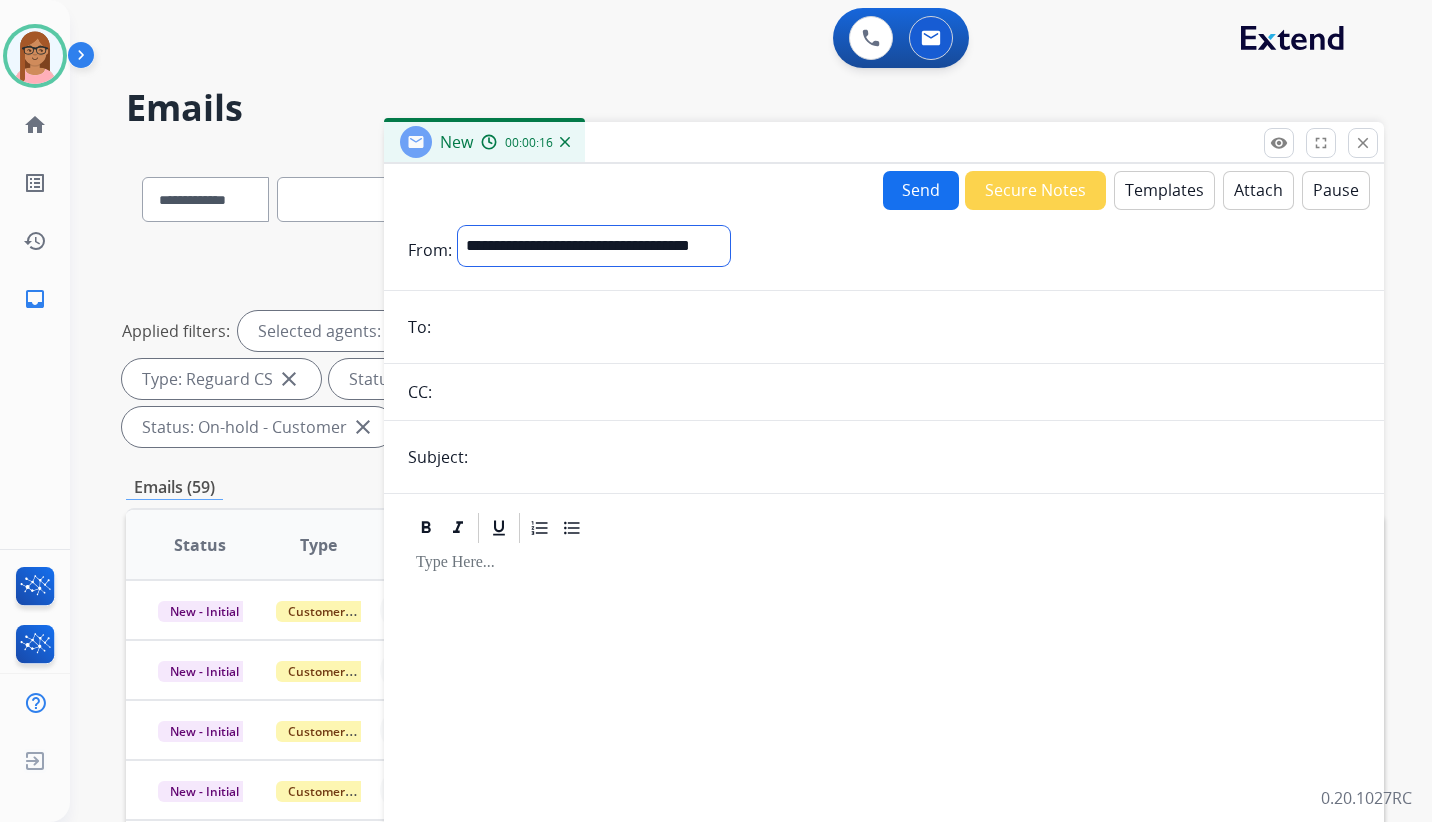 click on "**********" at bounding box center [594, 246] 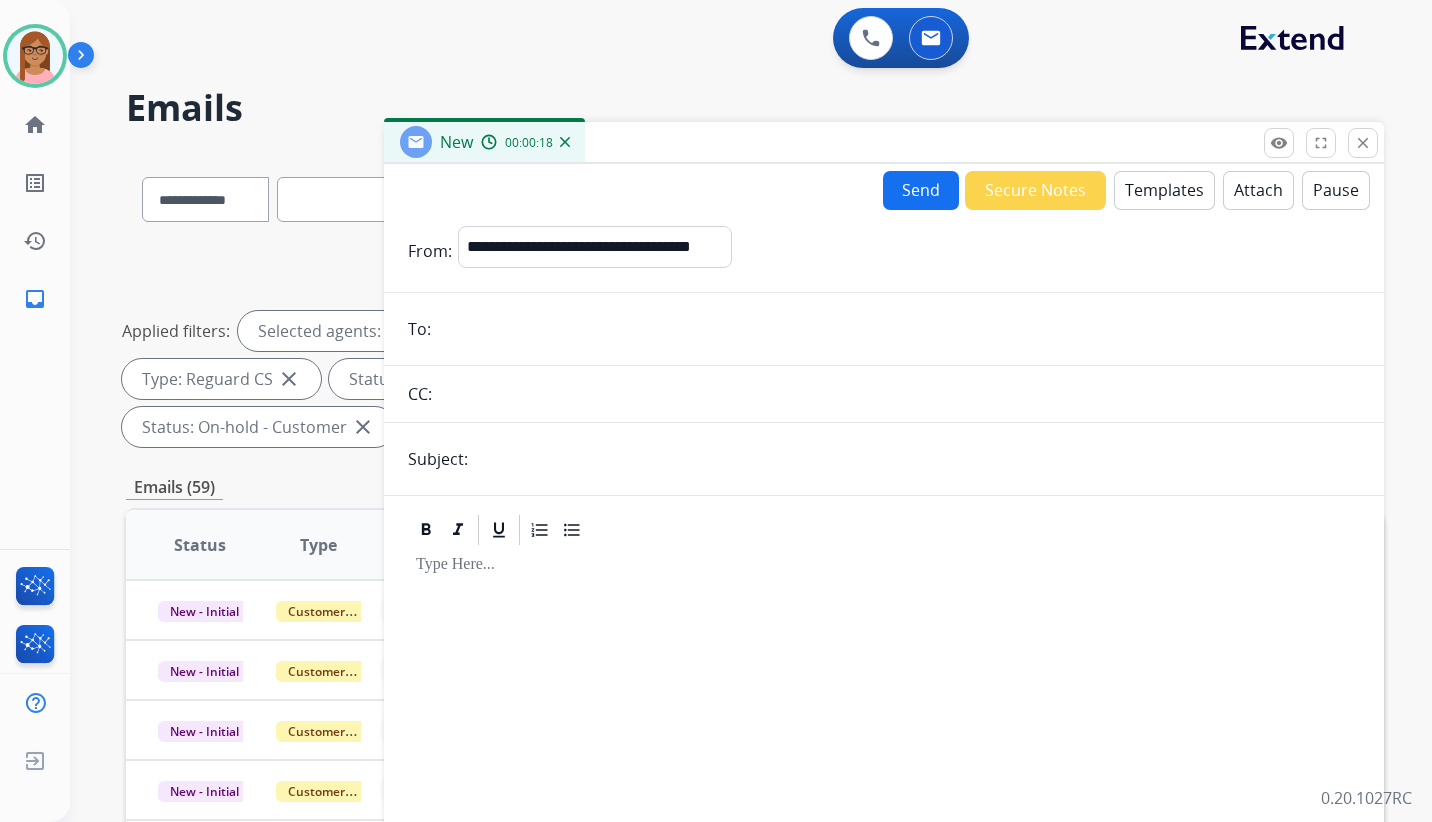 click at bounding box center (898, 329) 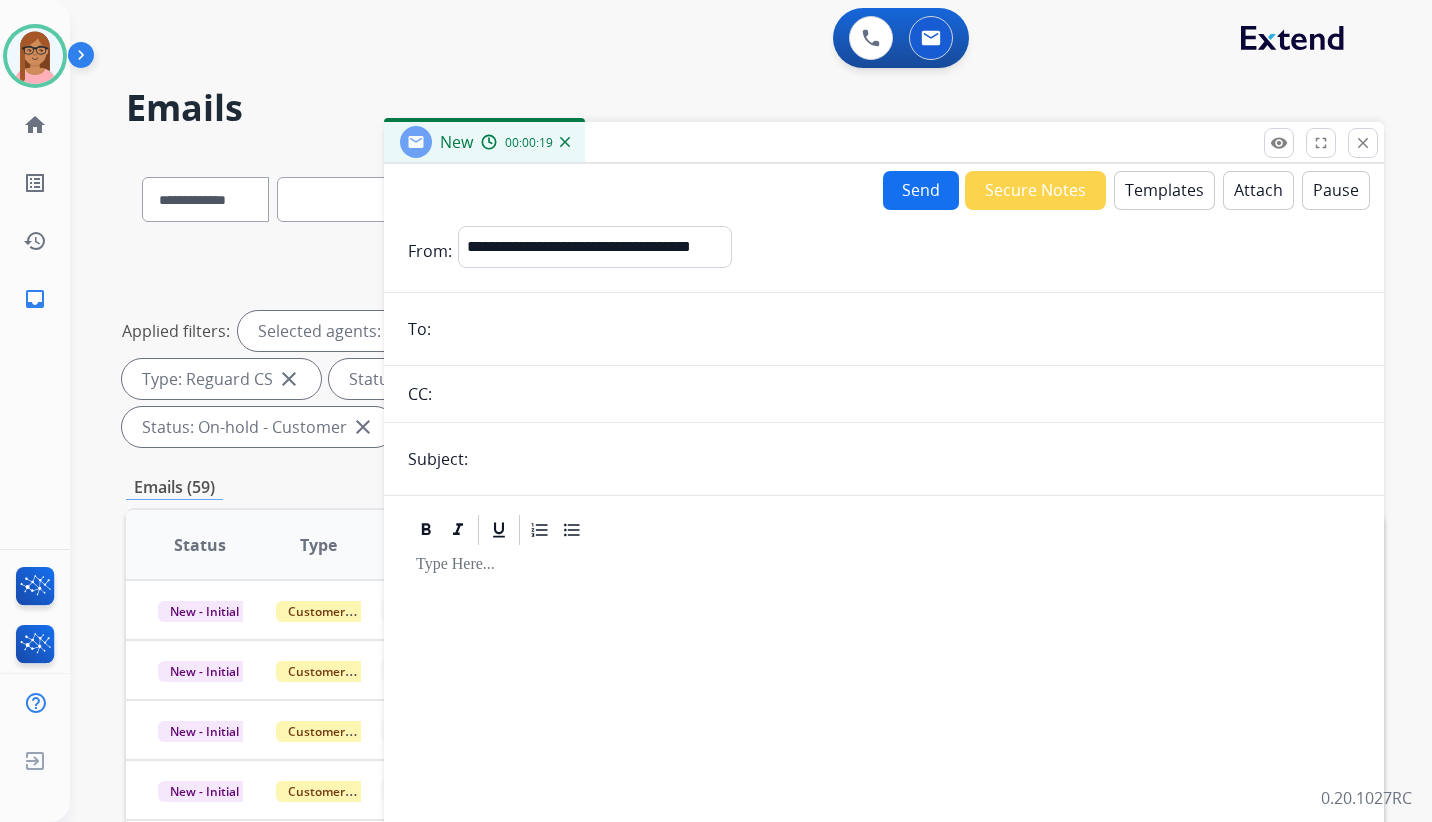 paste on "**********" 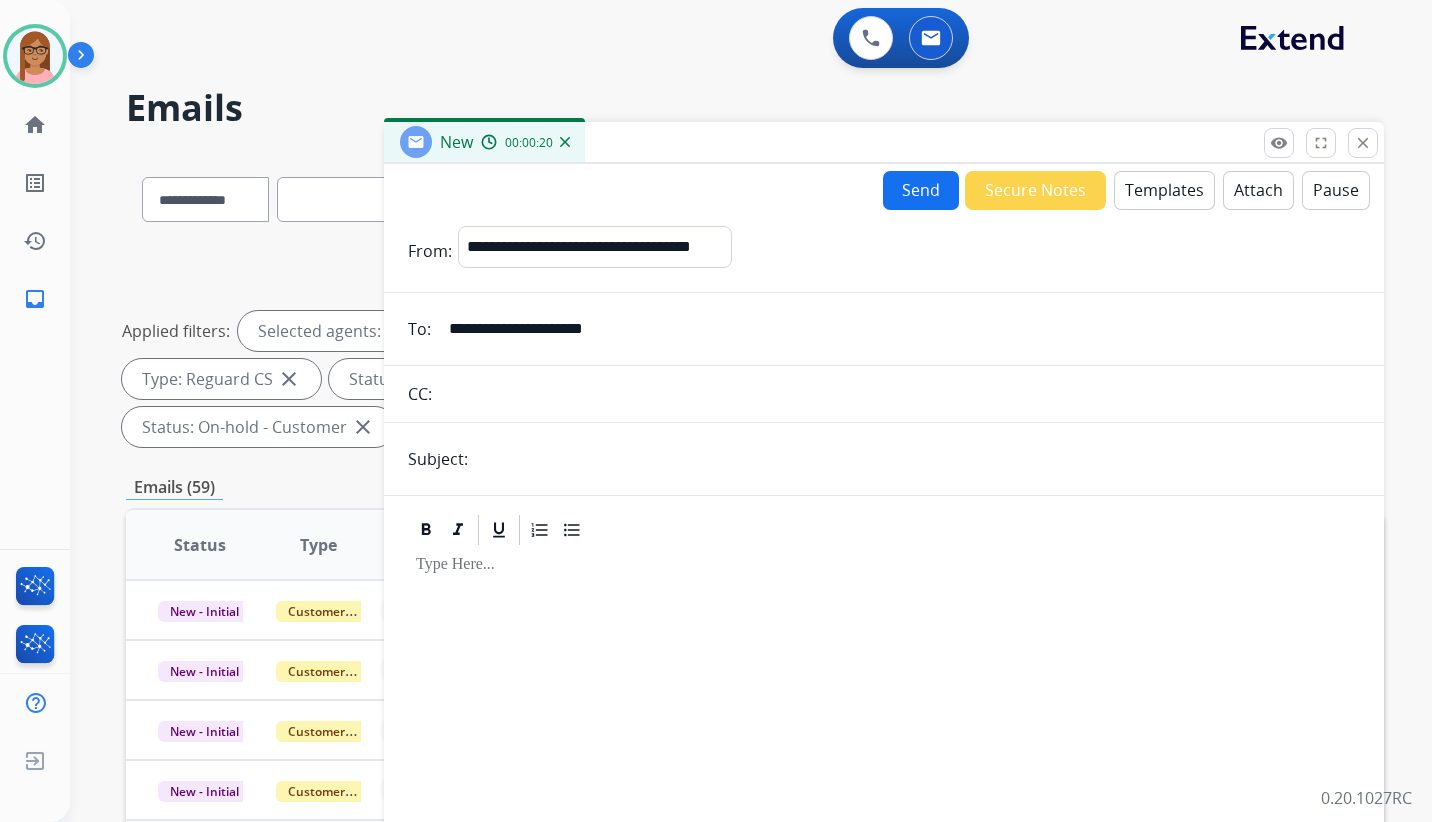 type on "**********" 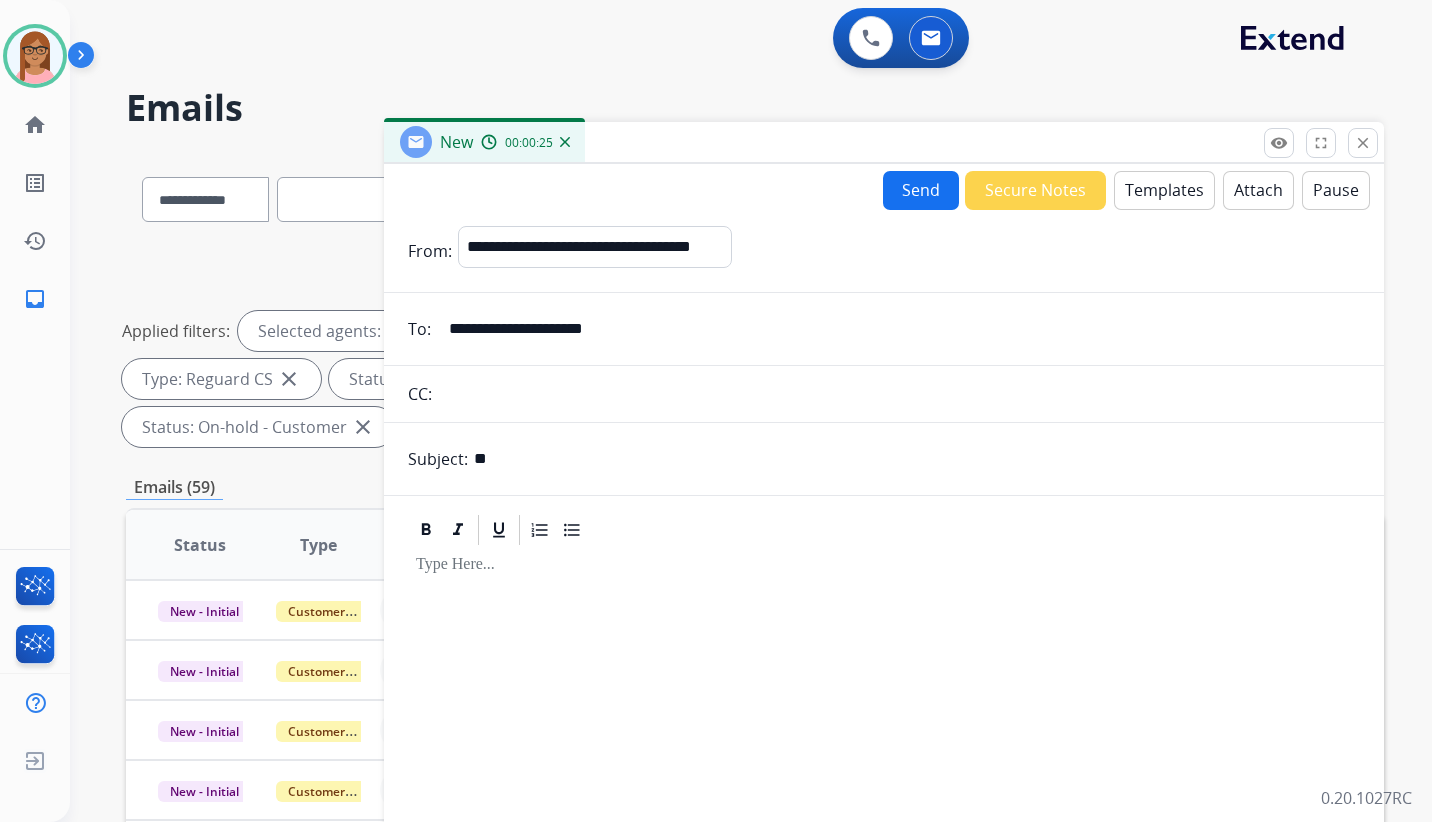 type on "*" 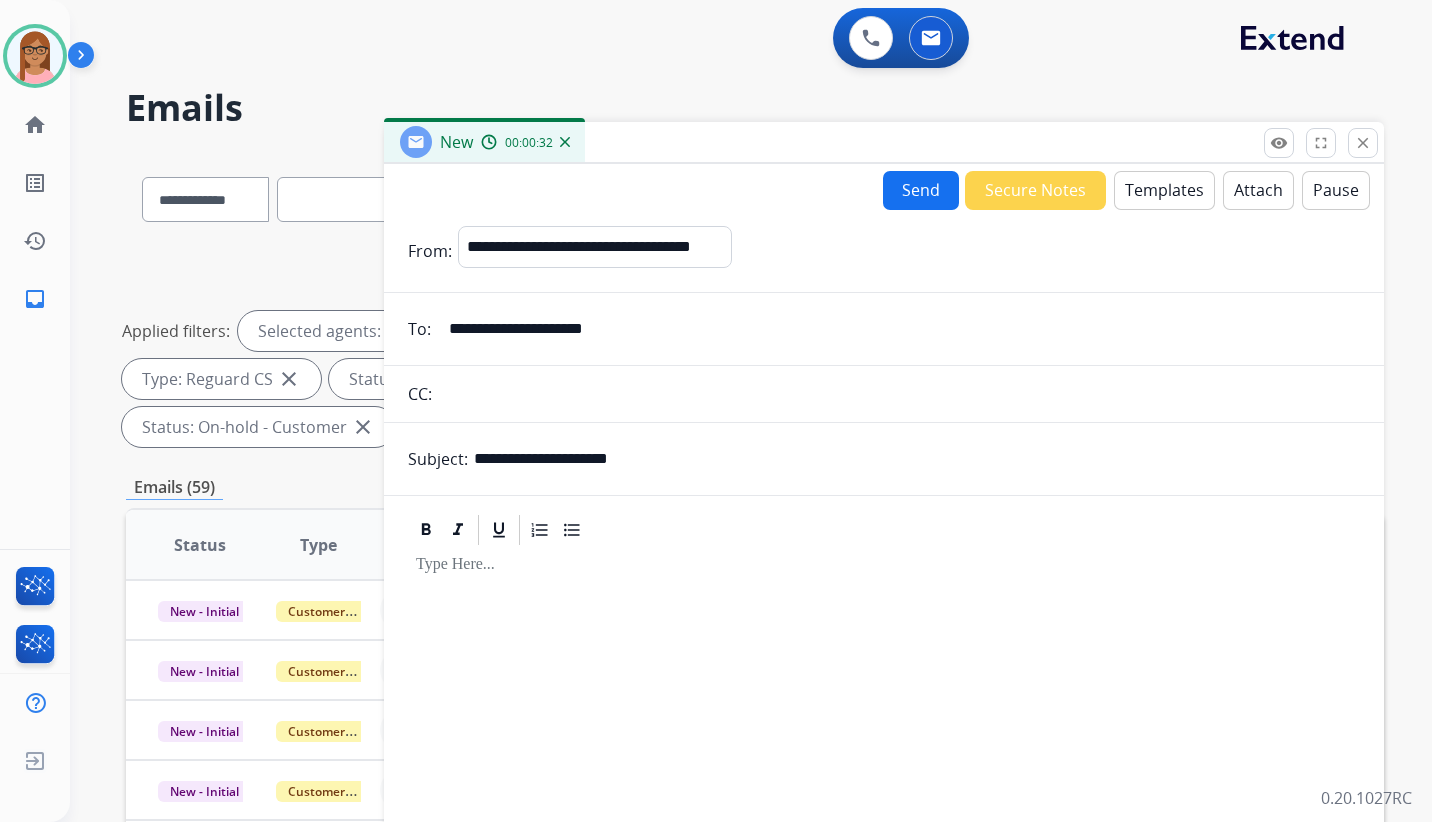 type on "**********" 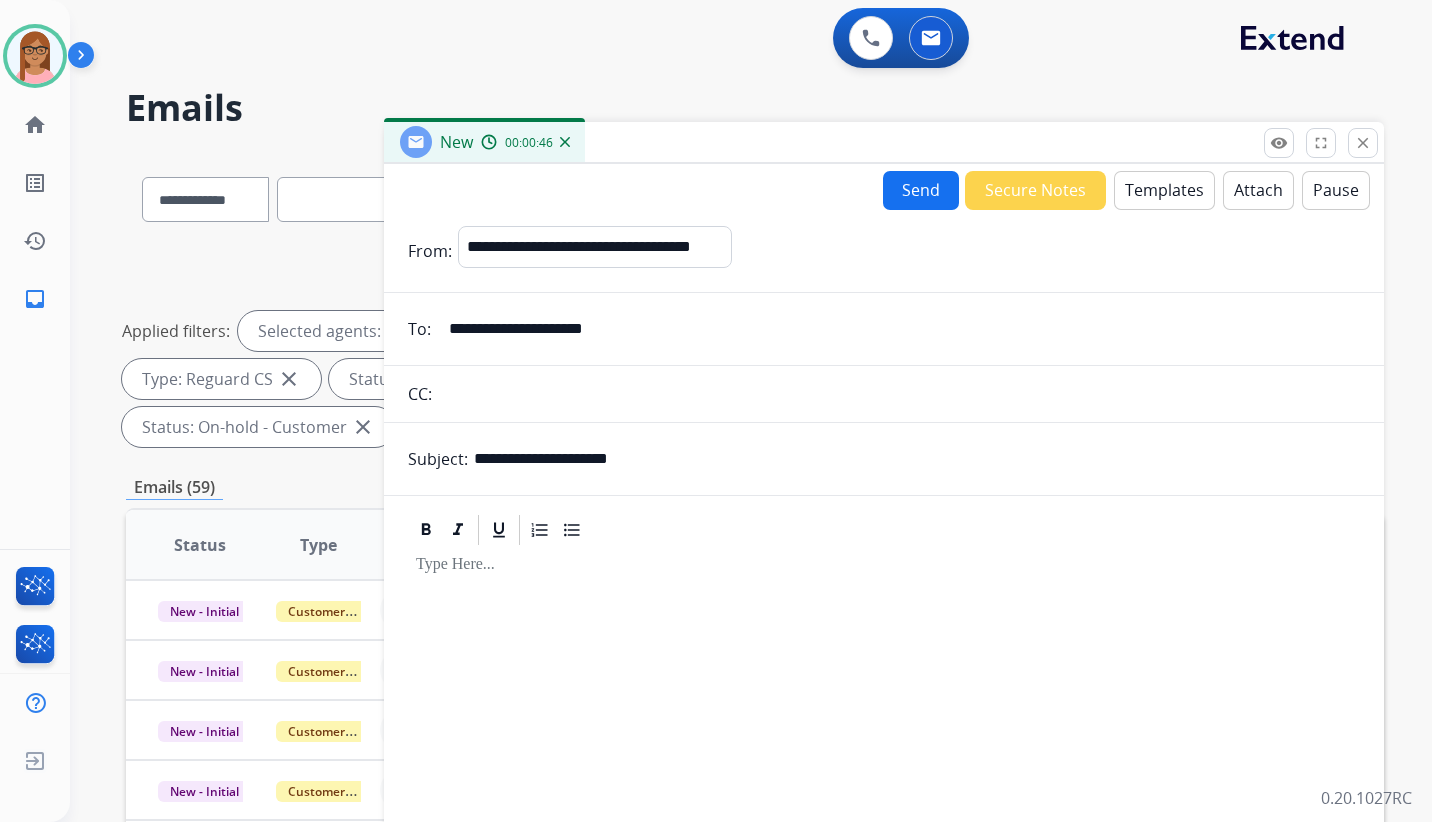 click on "Templates" at bounding box center (1164, 190) 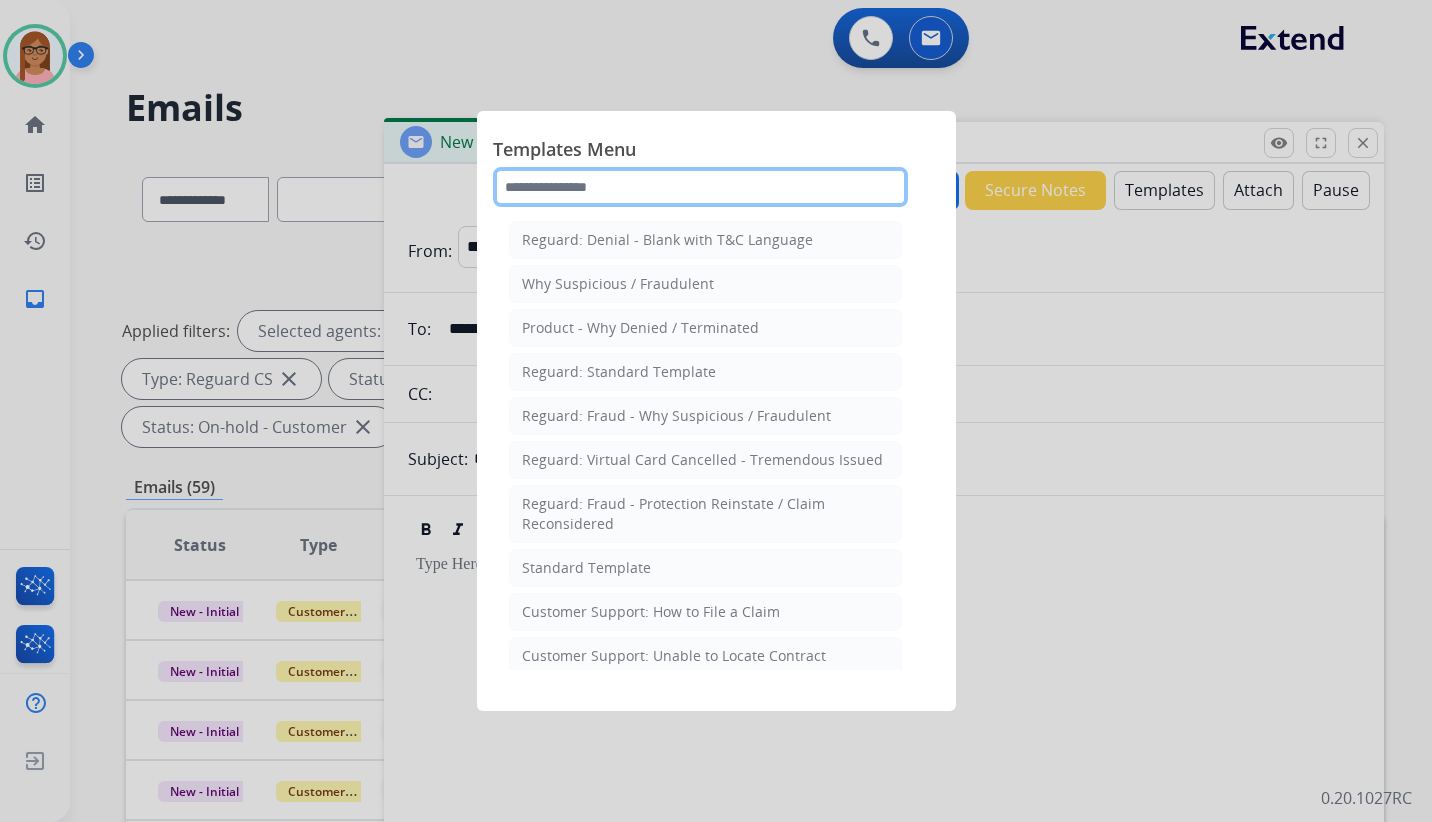 click 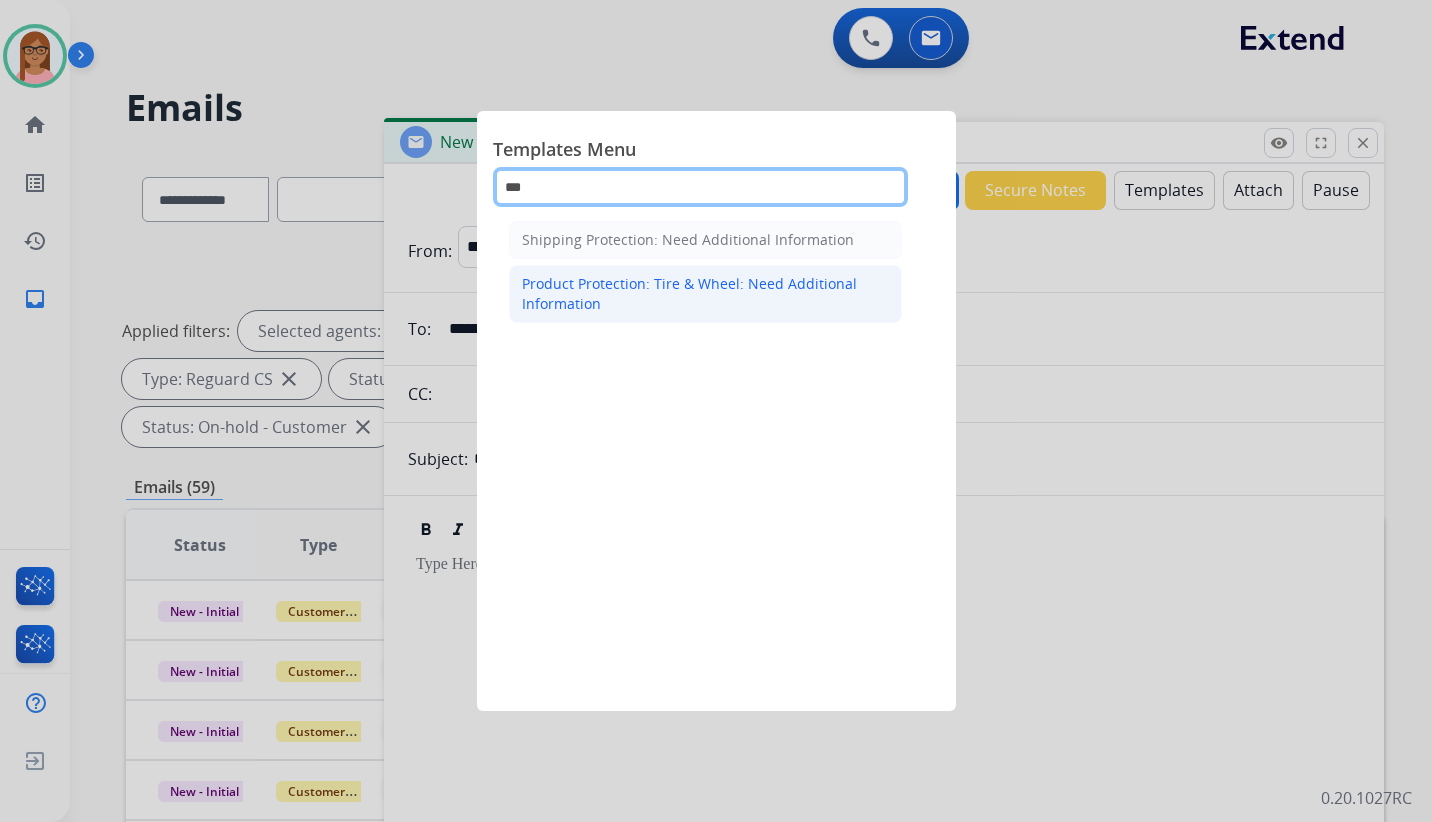 type on "***" 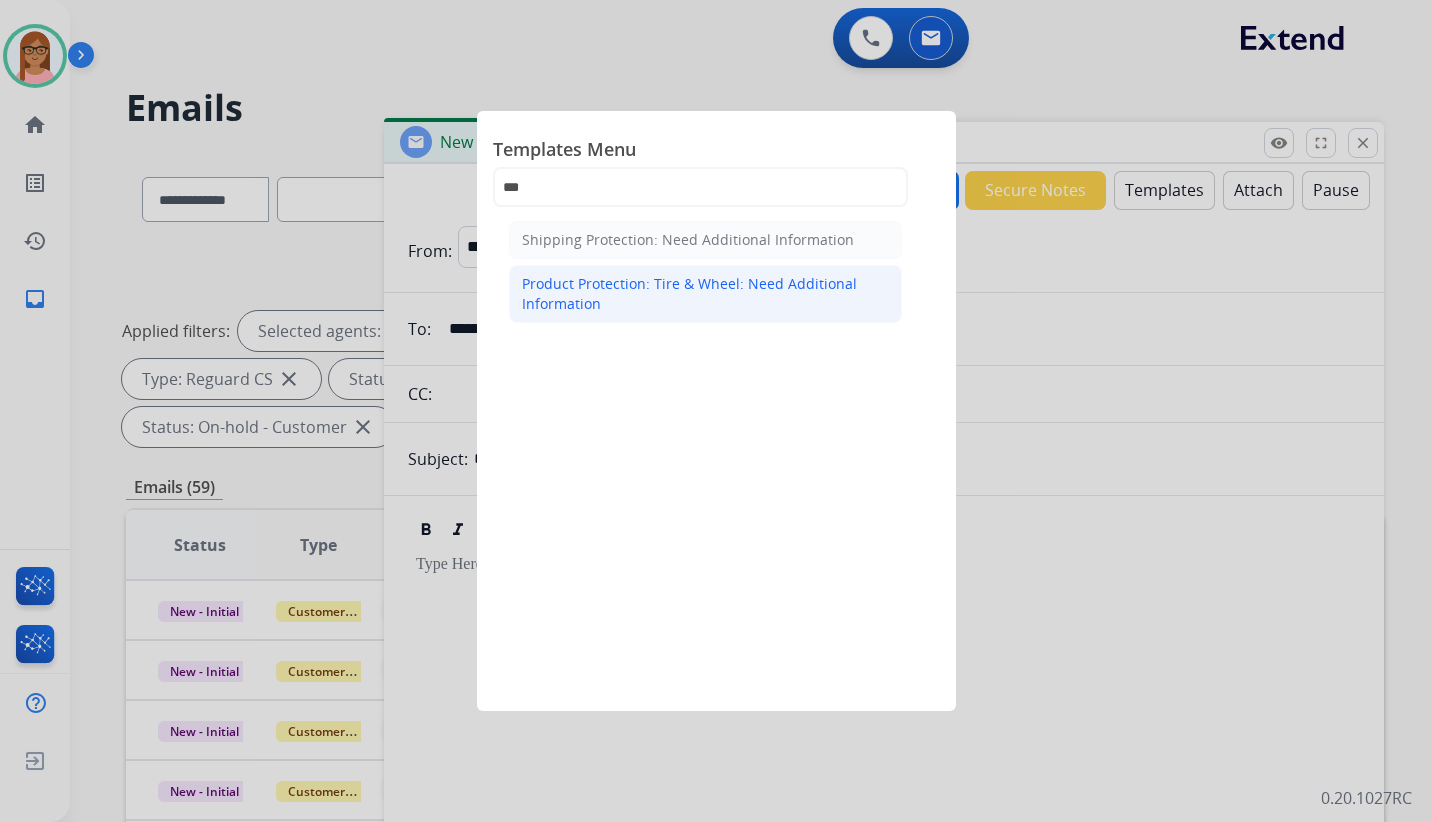 click on "Product Protection: Tire & Wheel: Need Additional Information" 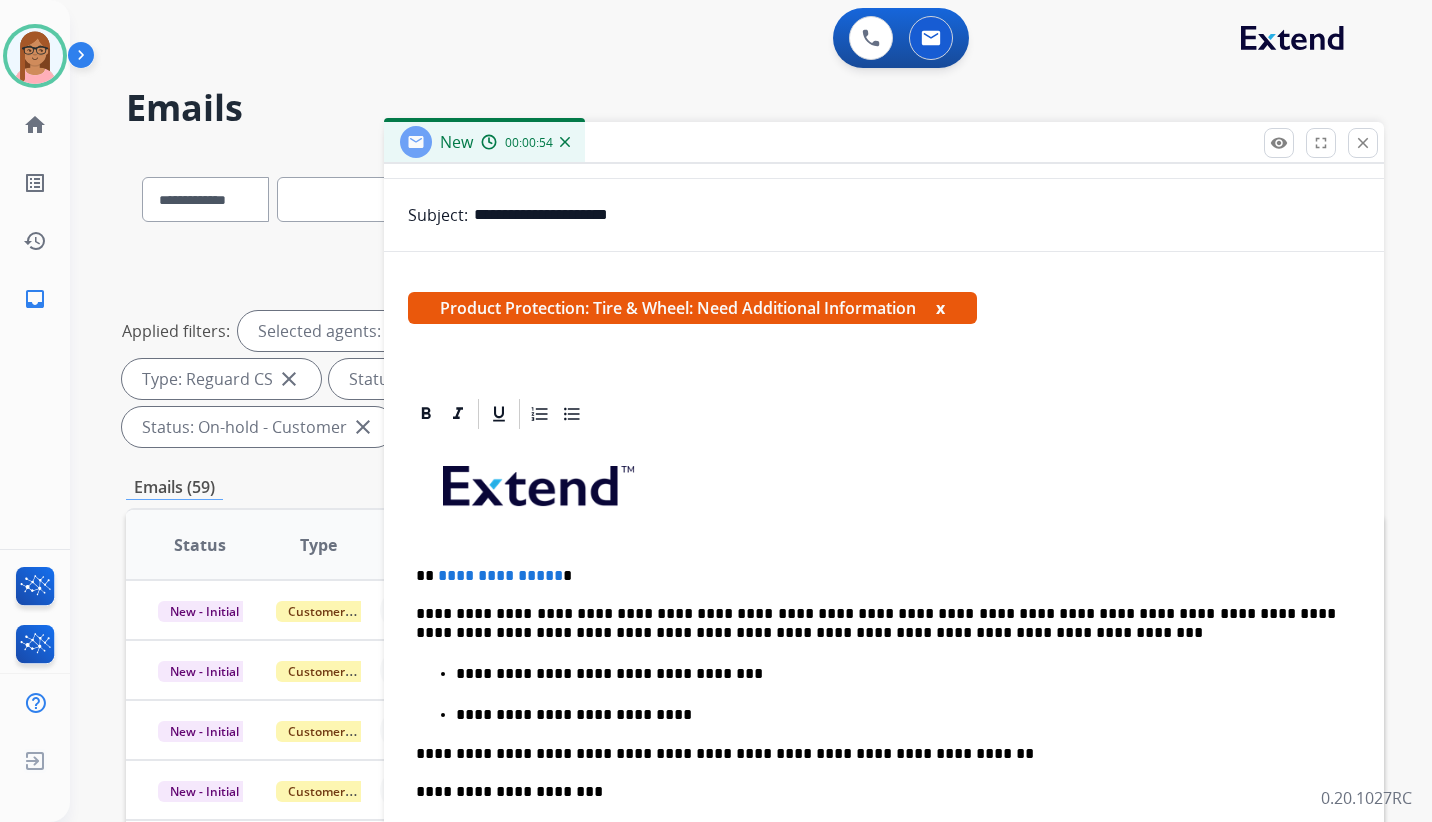 scroll, scrollTop: 315, scrollLeft: 0, axis: vertical 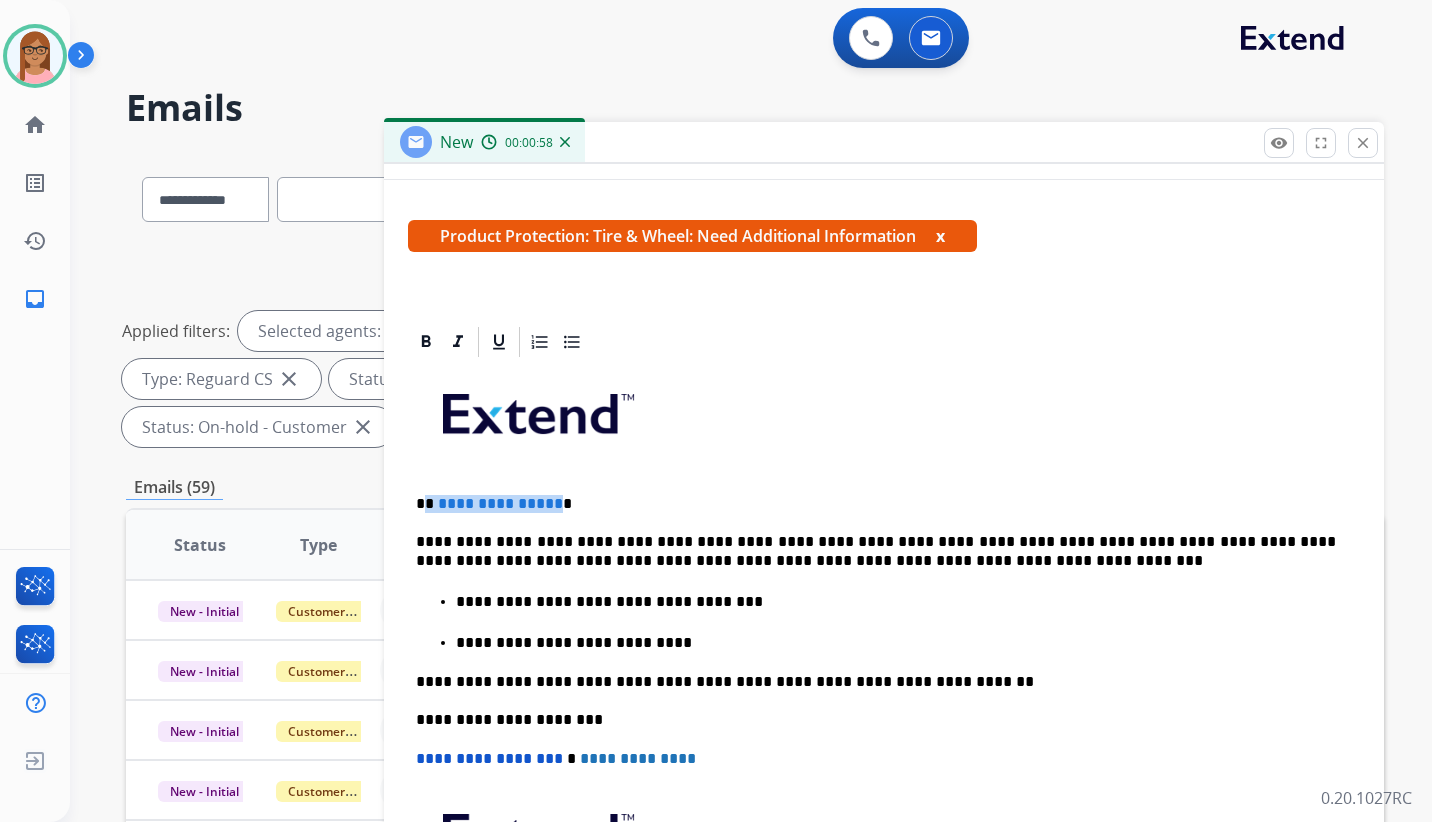 drag, startPoint x: 550, startPoint y: 501, endPoint x: 429, endPoint y: 509, distance: 121.264175 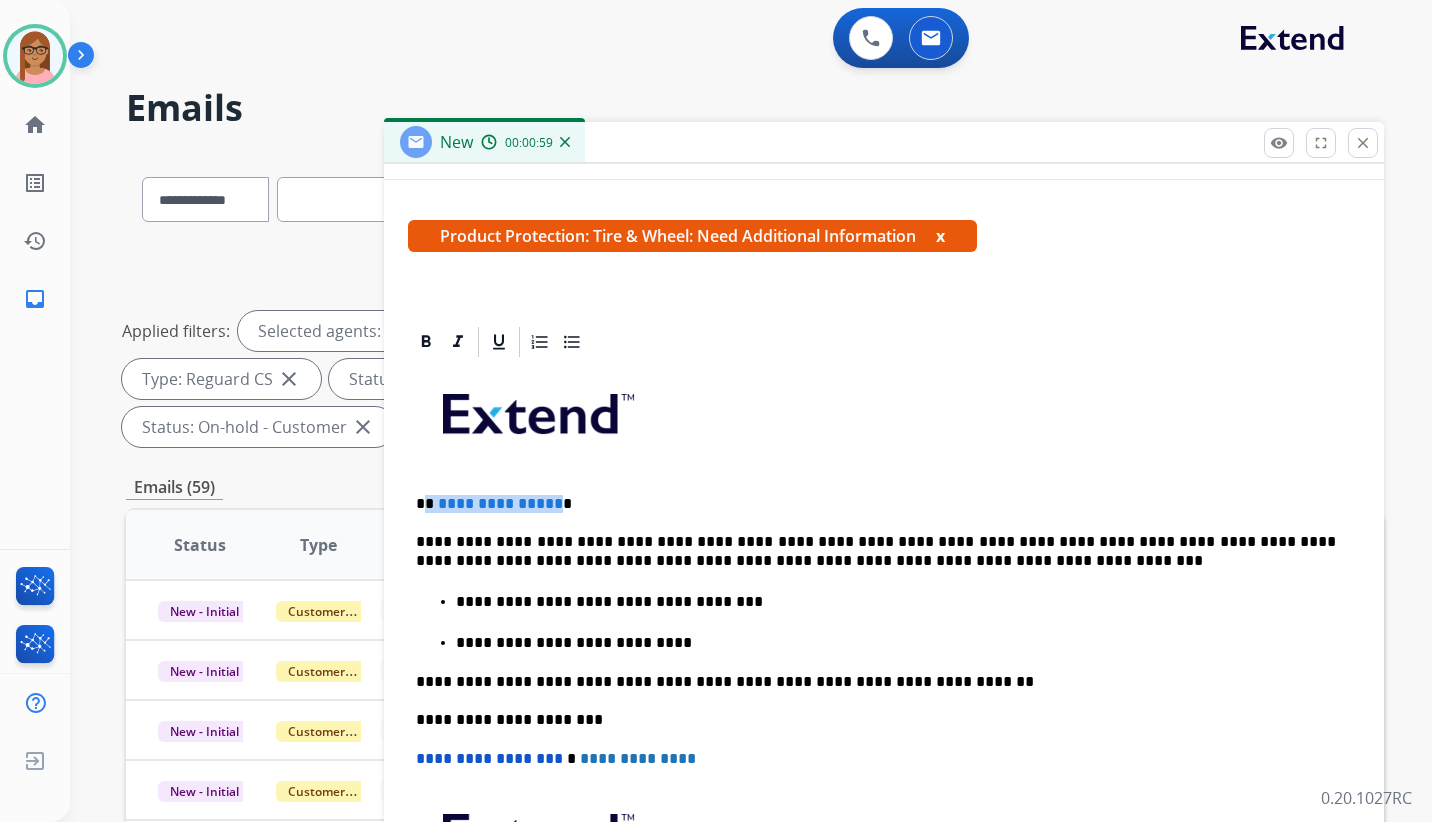 type 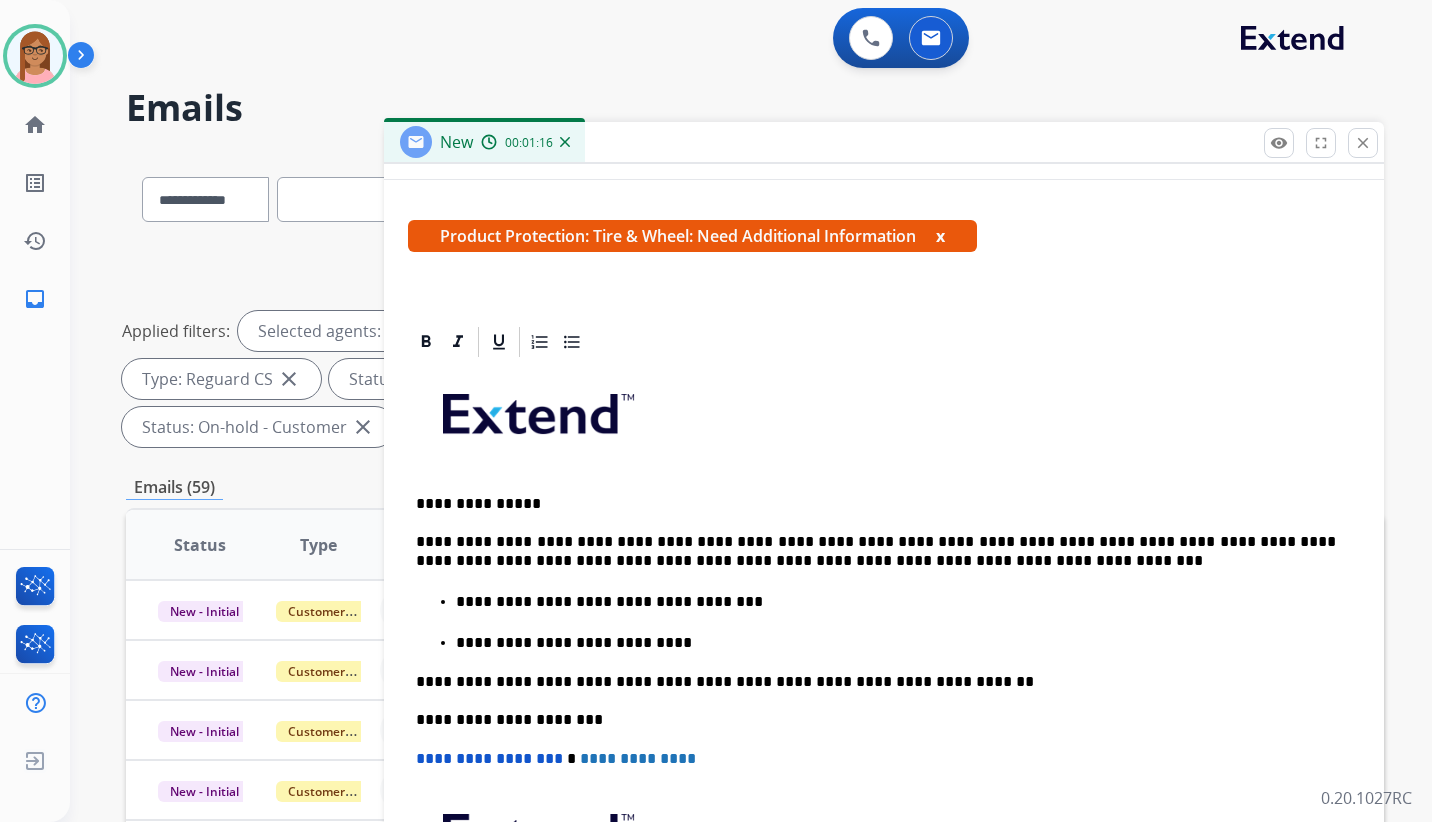 click on "**********" at bounding box center [876, 551] 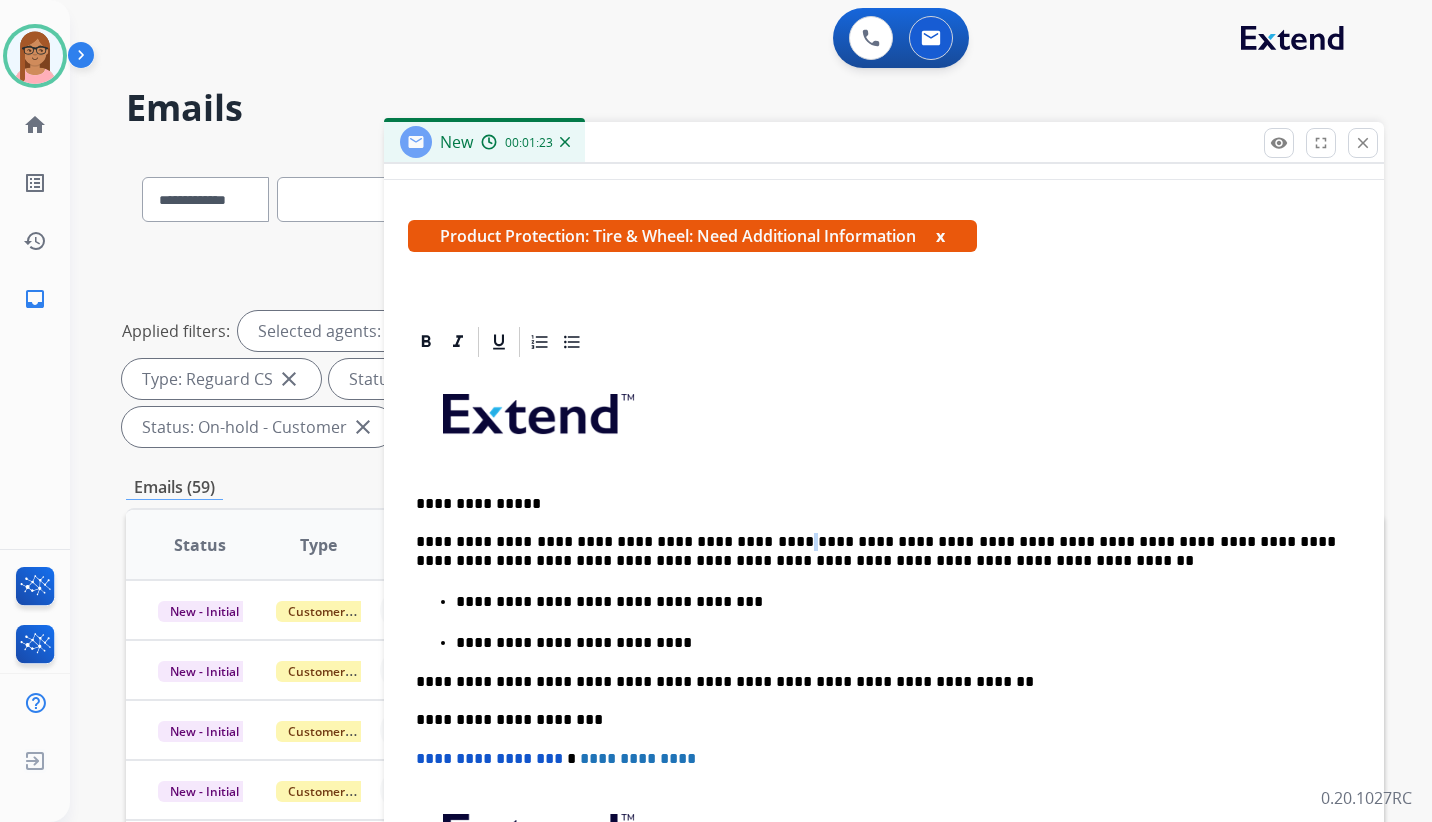drag, startPoint x: 757, startPoint y: 537, endPoint x: 751, endPoint y: 549, distance: 13.416408 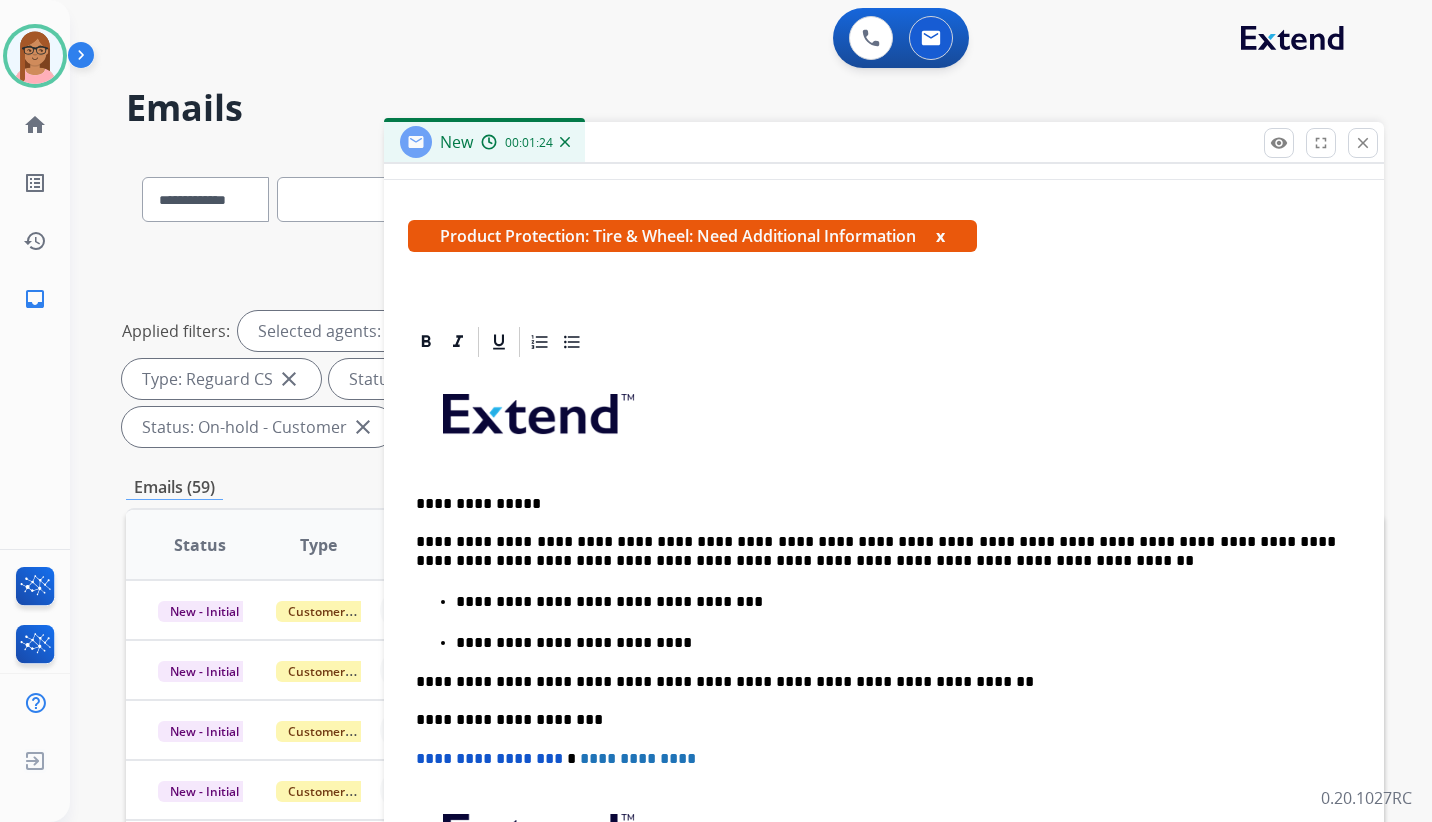click on "**********" at bounding box center [876, 551] 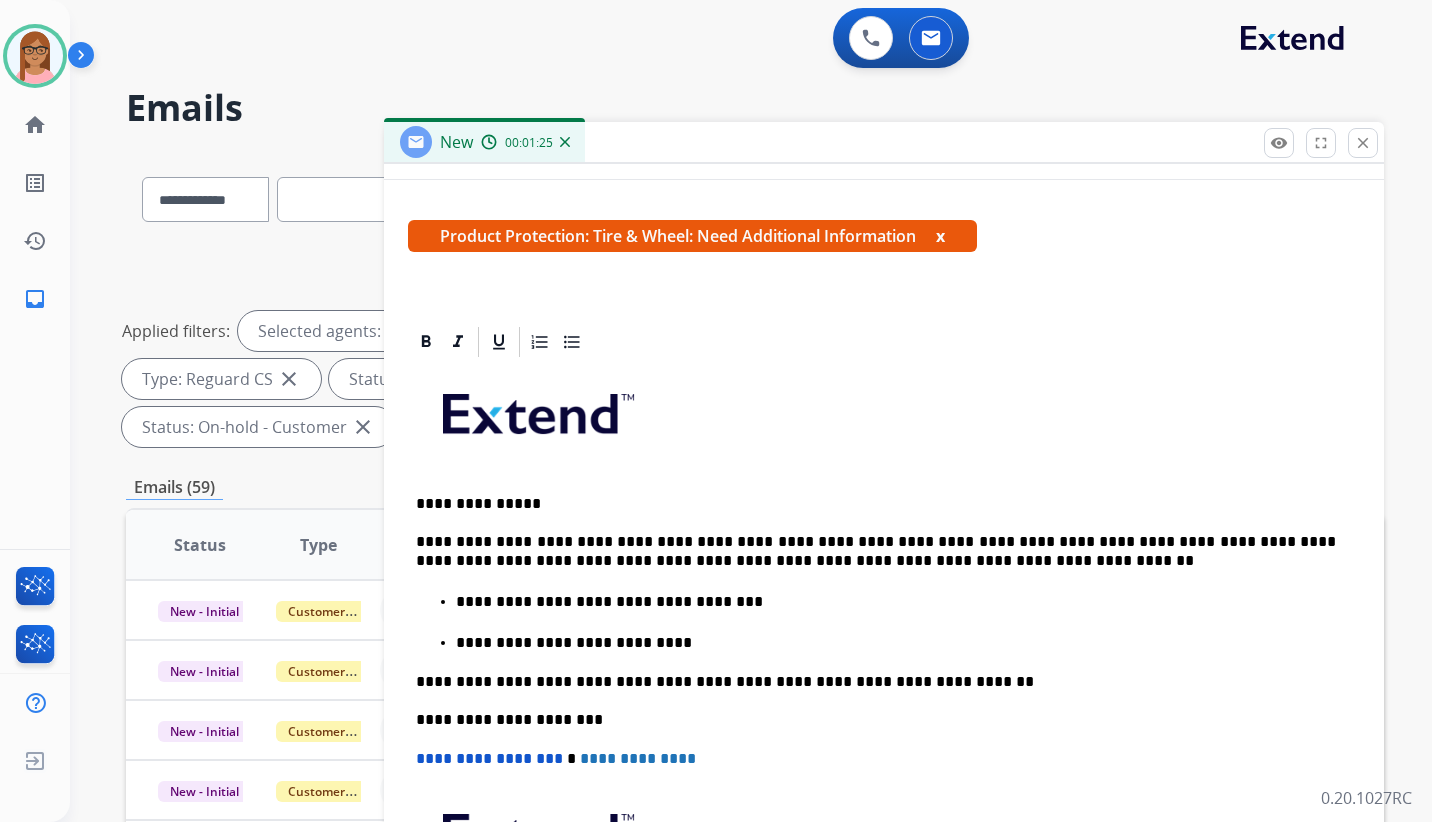 click on "**********" at bounding box center [876, 551] 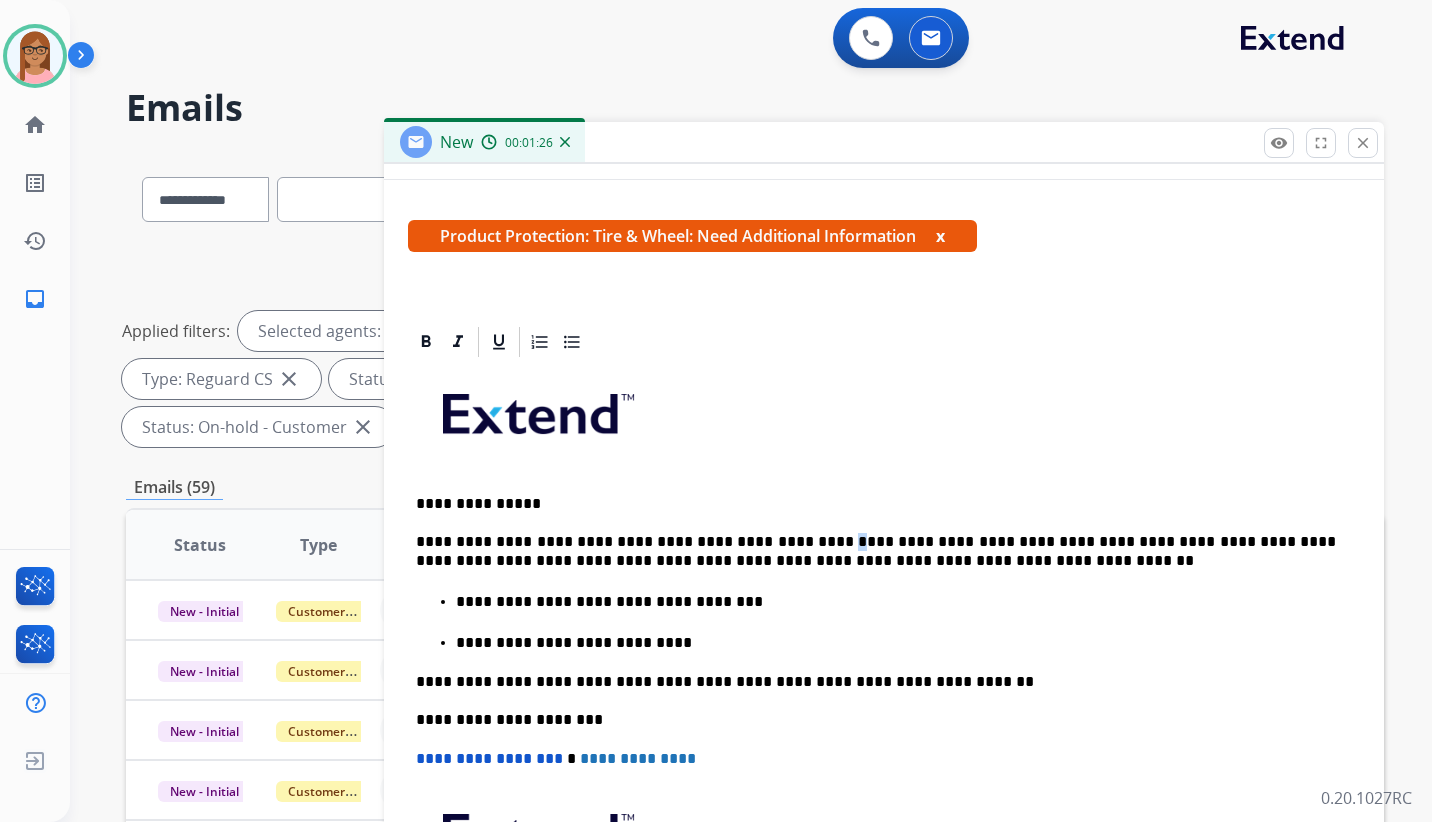 click on "**********" at bounding box center (876, 551) 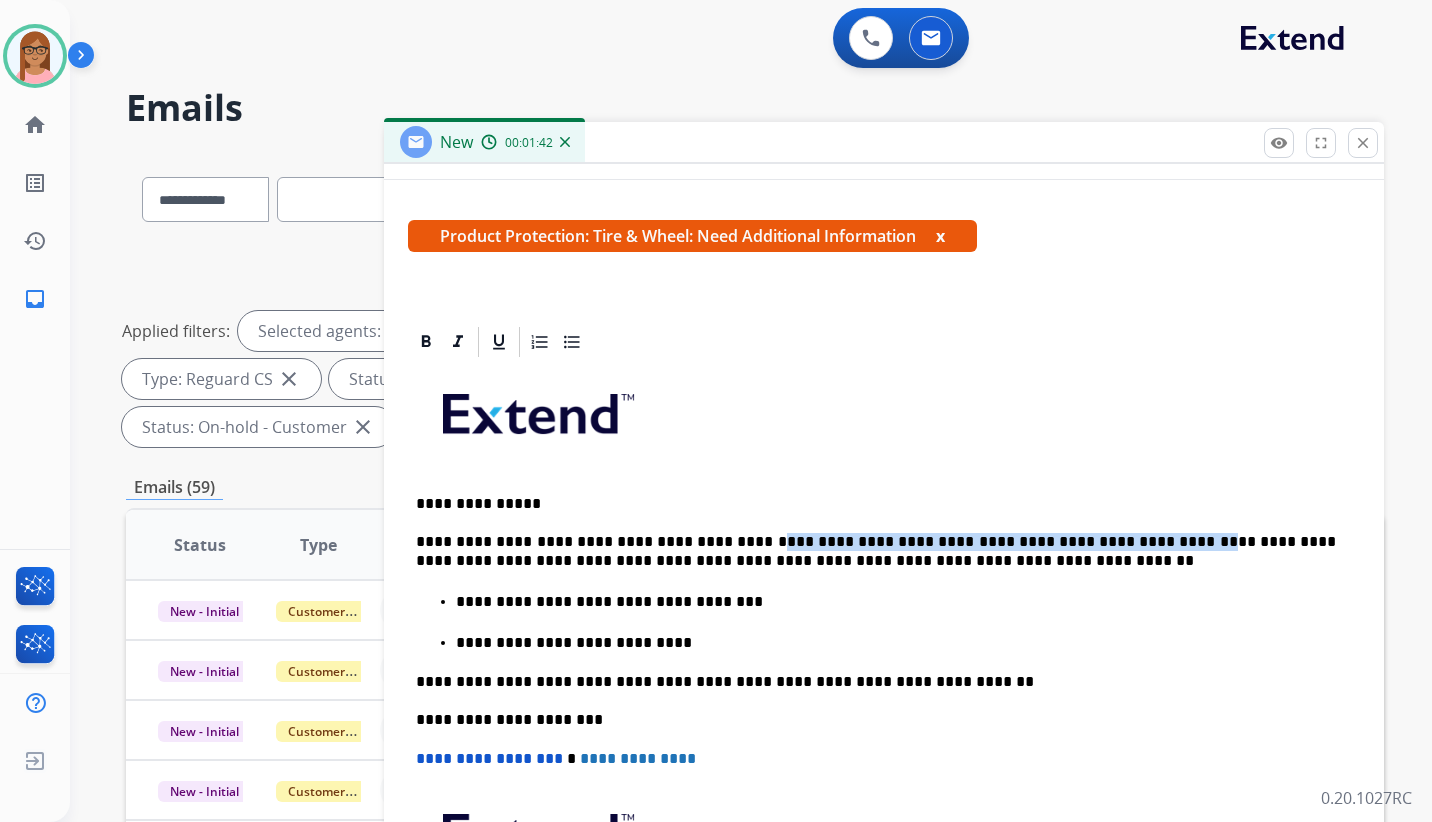 drag, startPoint x: 727, startPoint y: 540, endPoint x: 1090, endPoint y: 533, distance: 363.06747 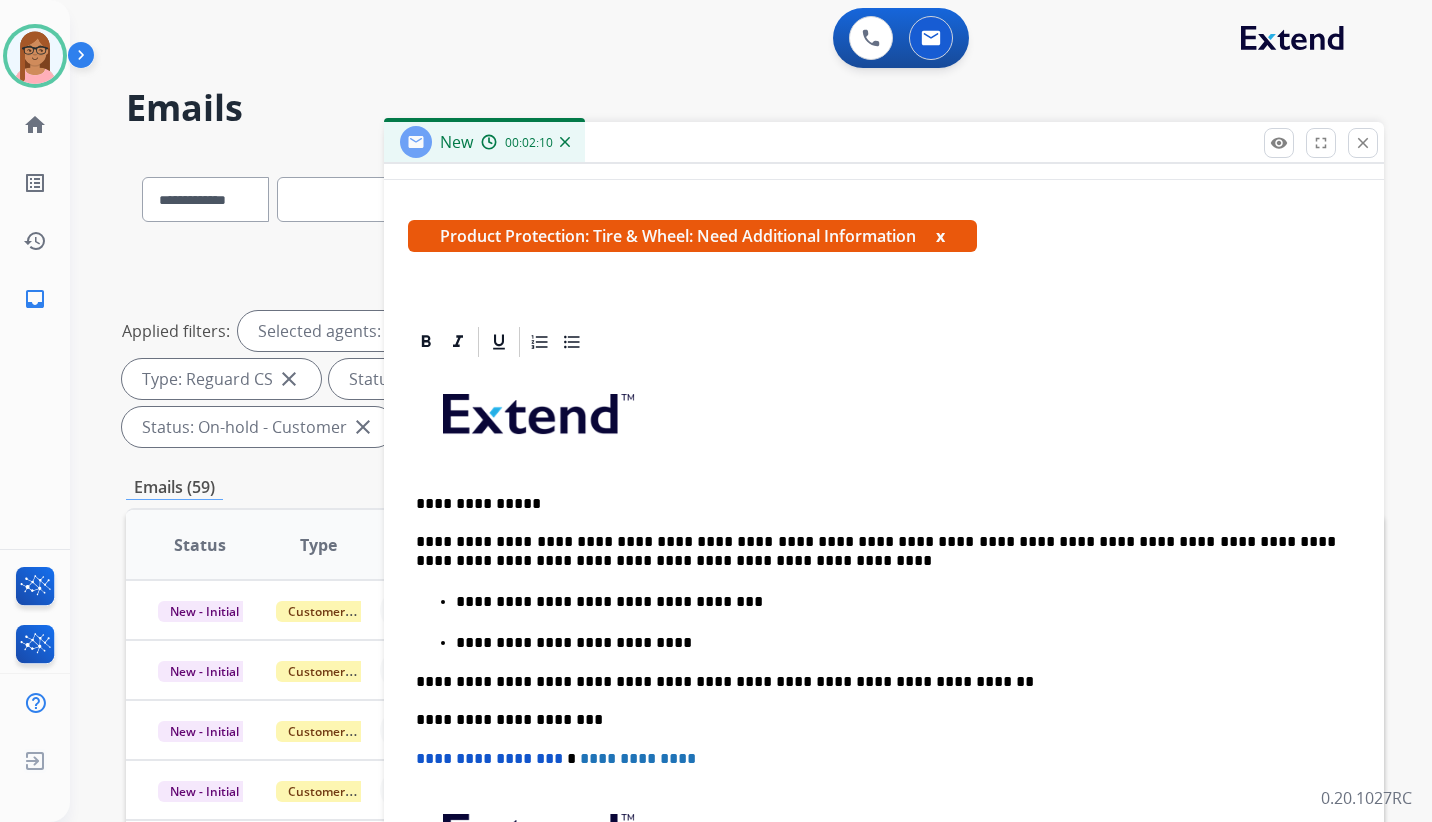click on "**********" at bounding box center (876, 551) 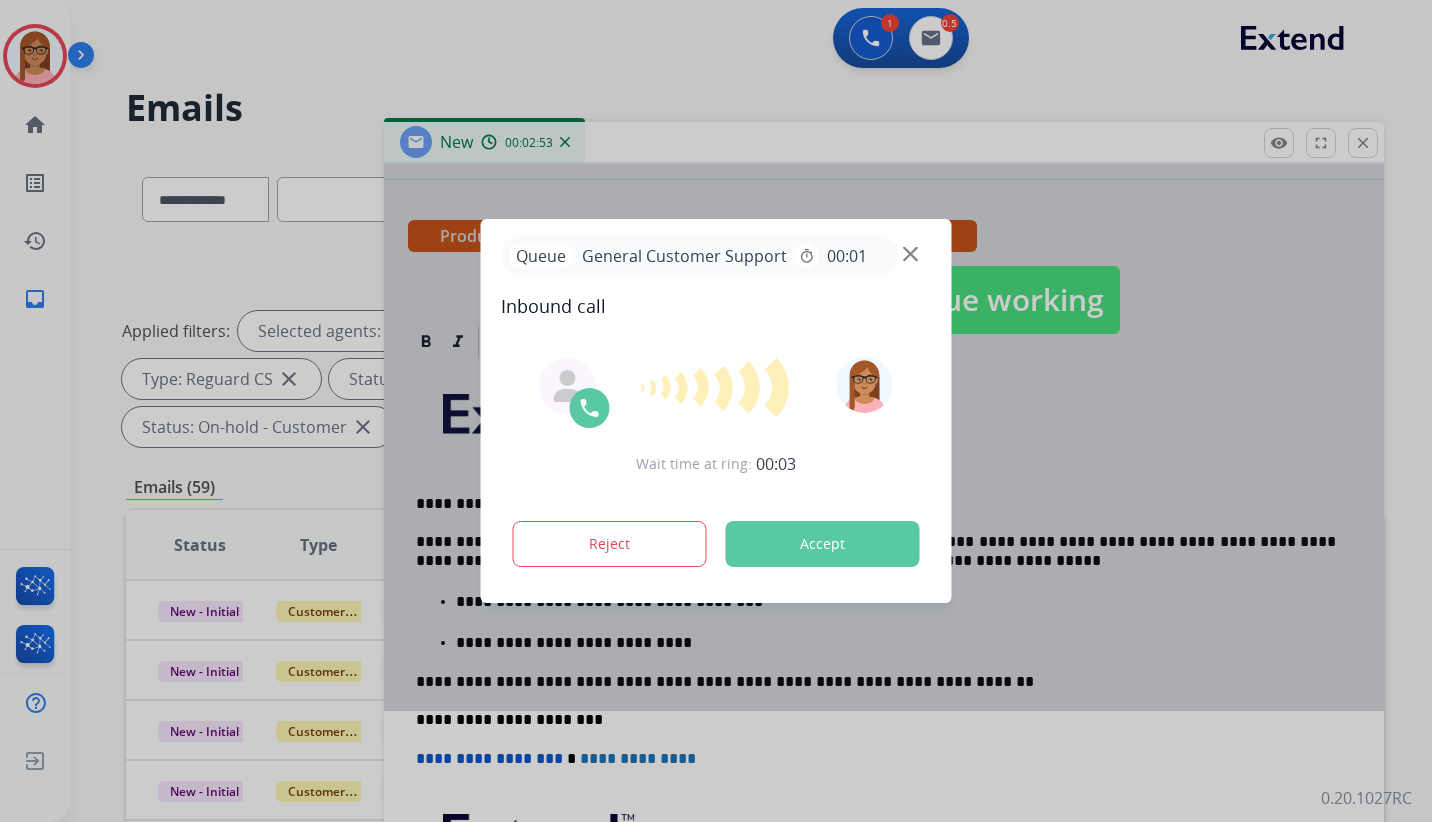 click on "Accept" at bounding box center (823, 544) 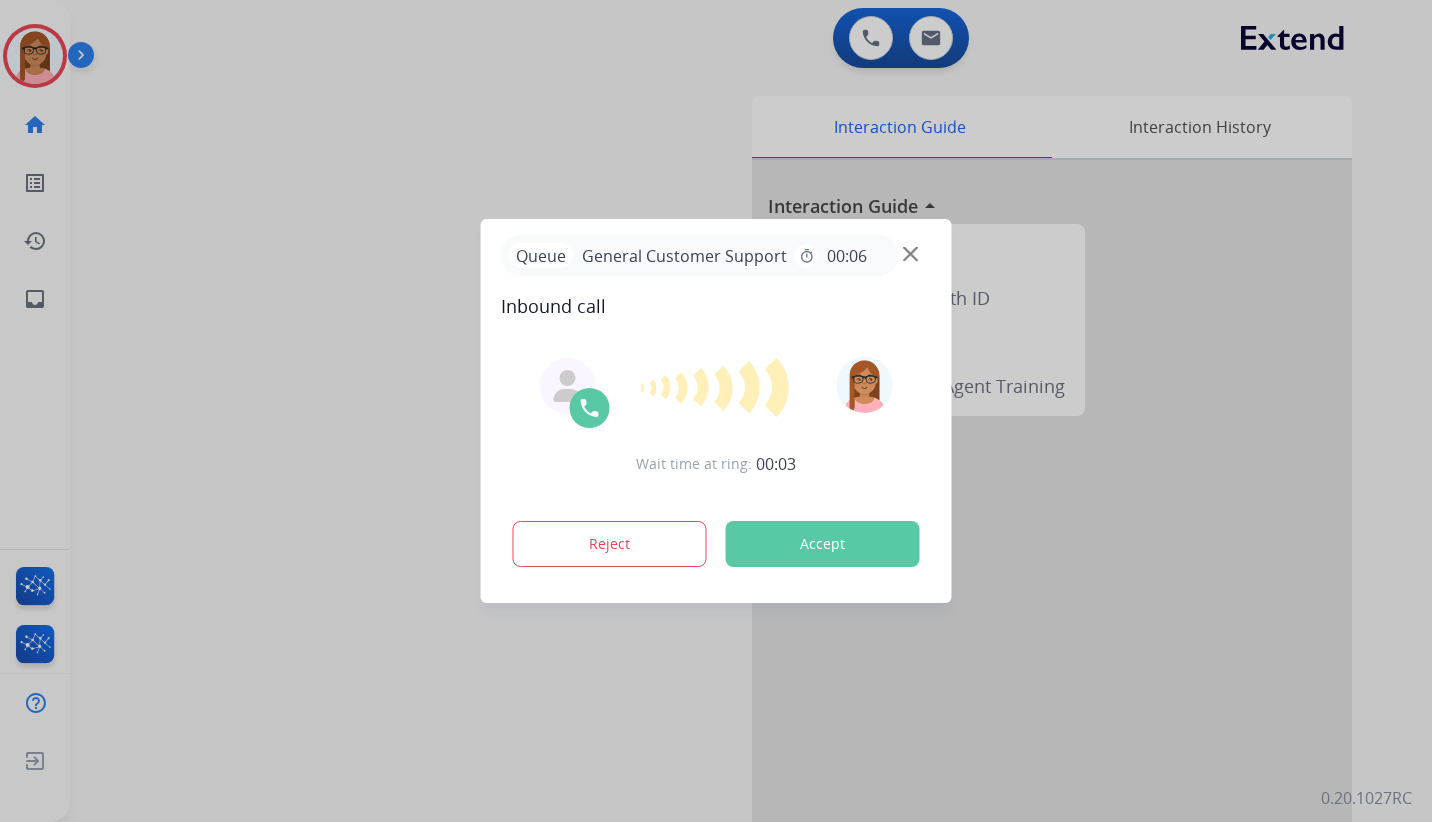 click on "Accept" at bounding box center (823, 544) 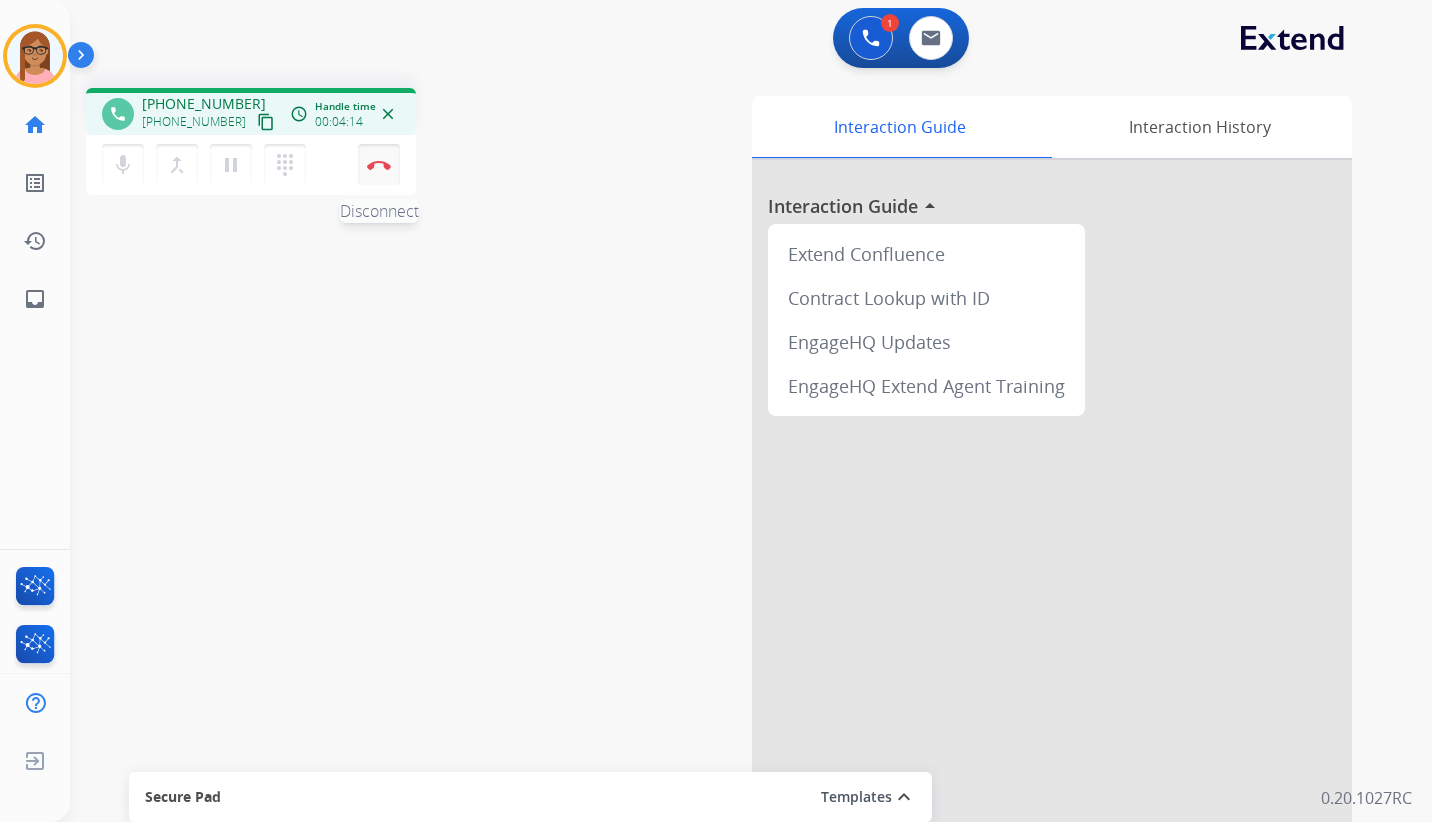 click at bounding box center [379, 165] 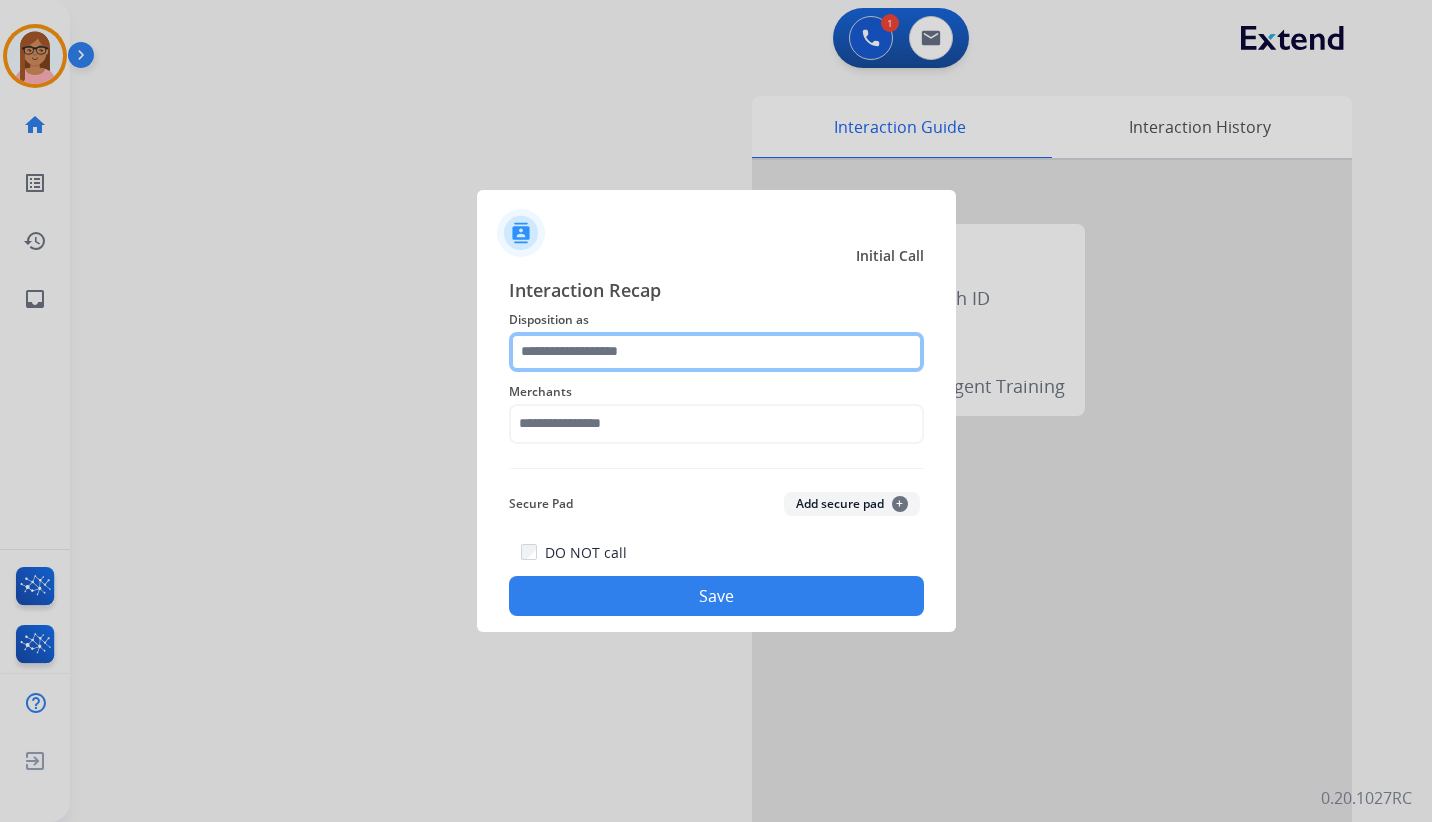 click 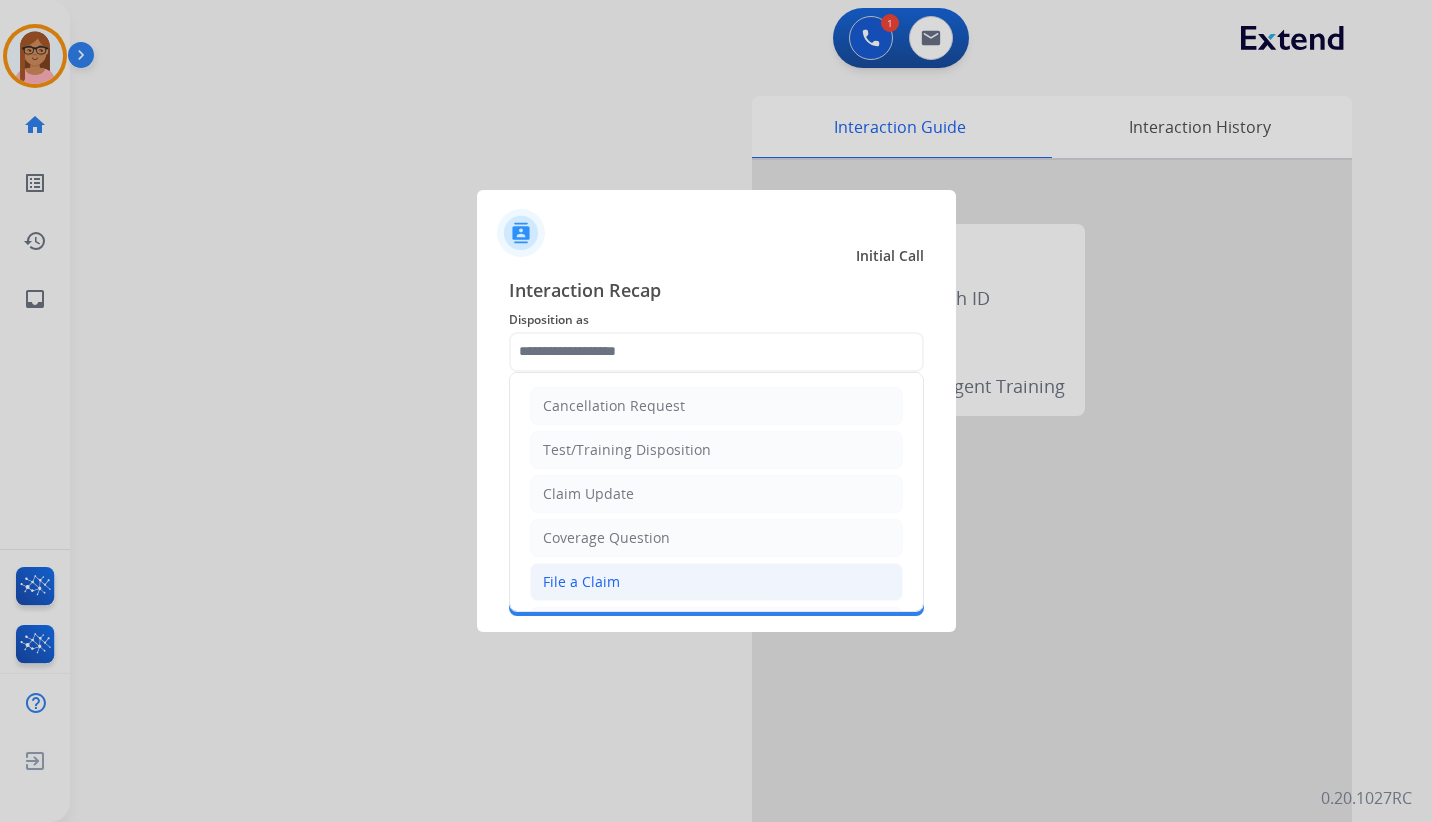 click on "File a Claim" 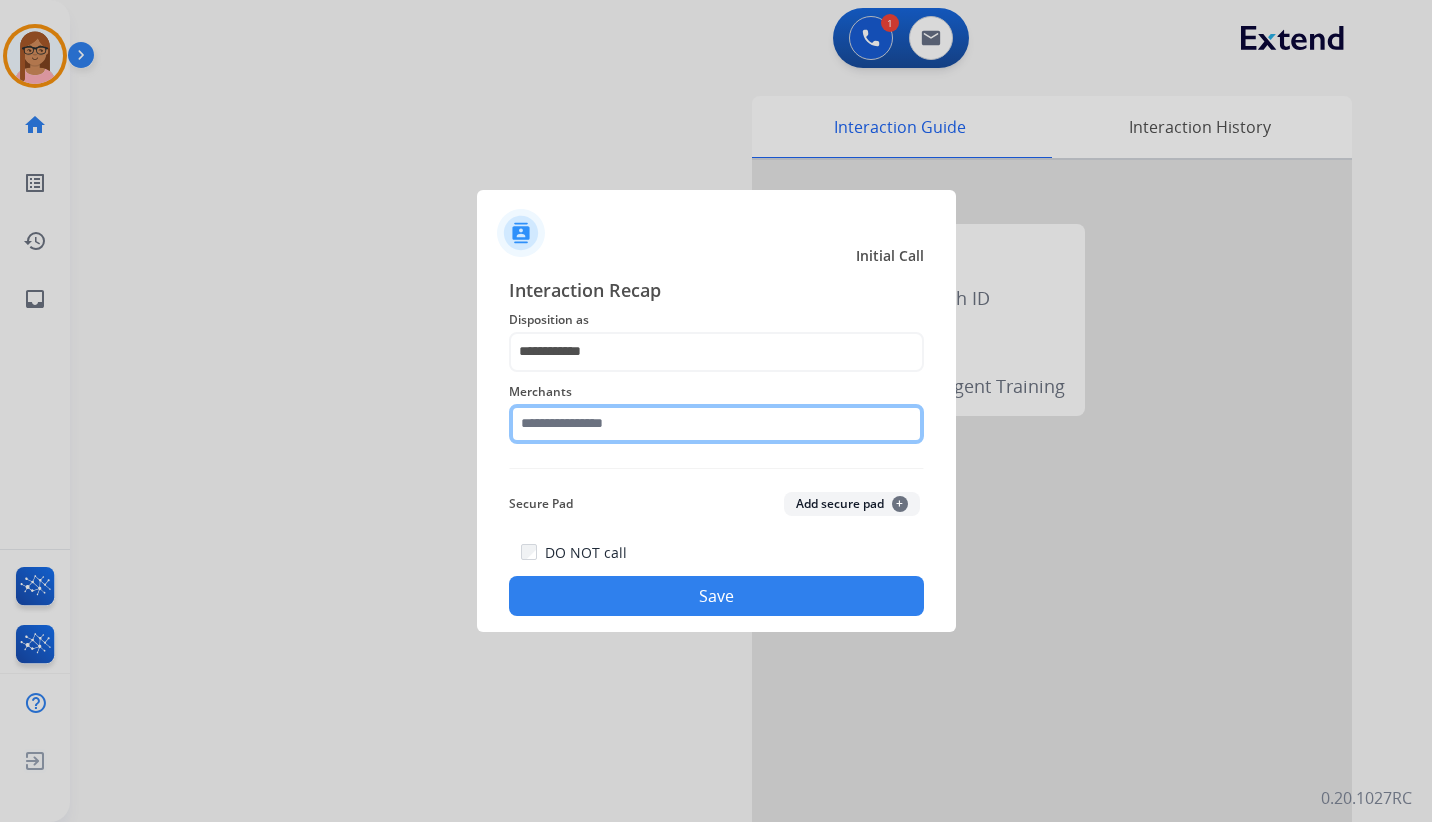 click 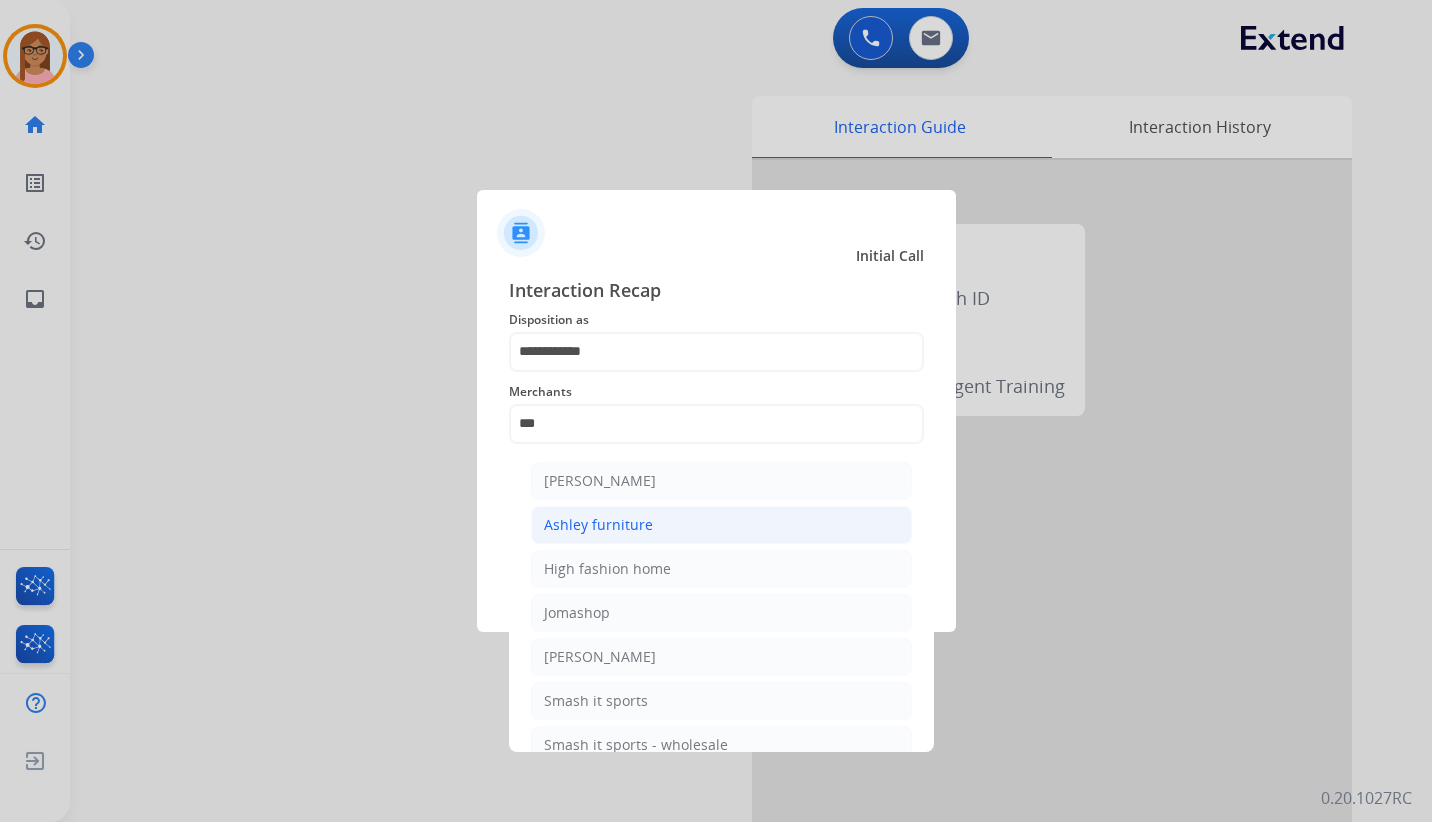 click on "Ashley furniture" 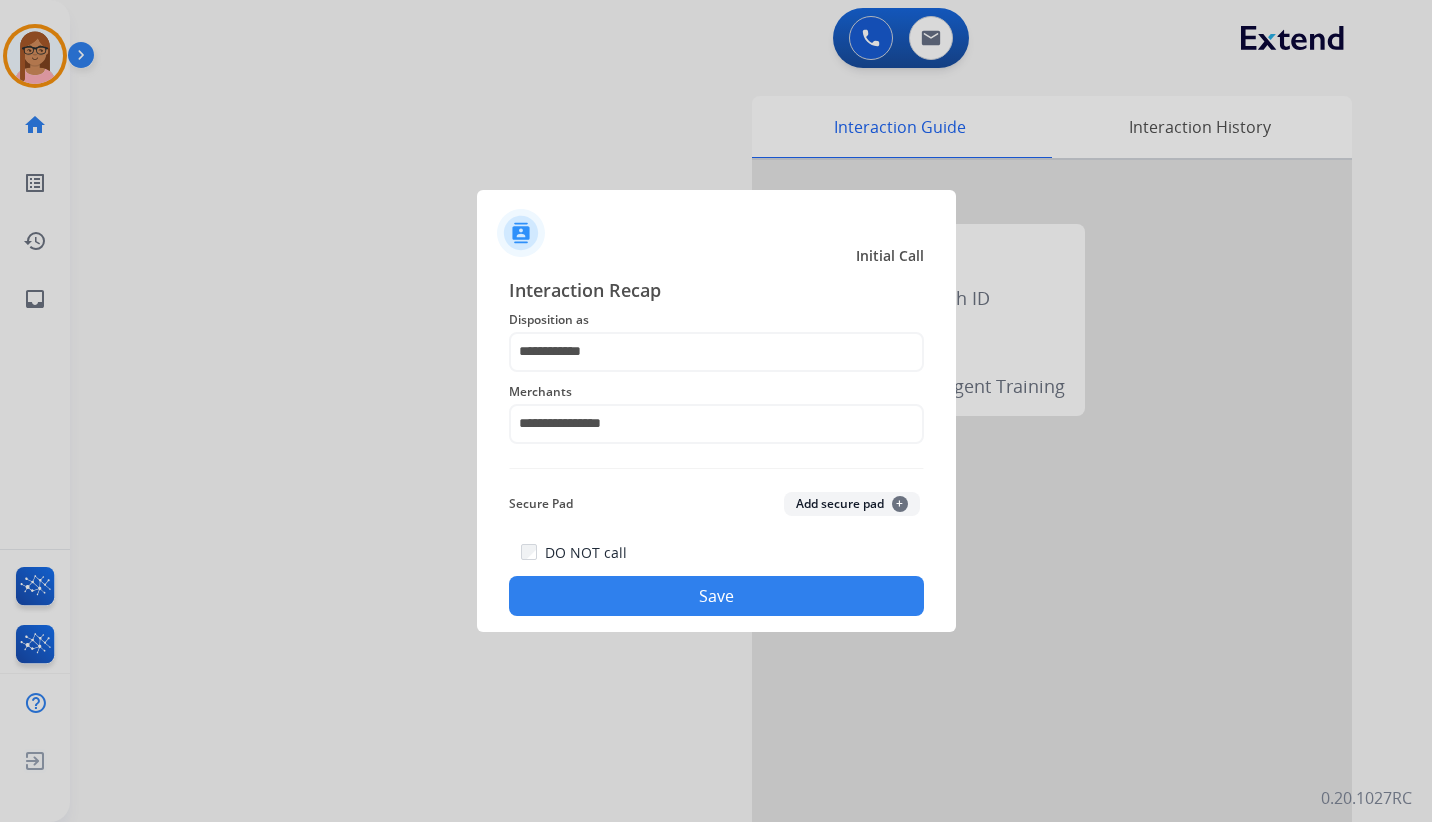 click on "Save" 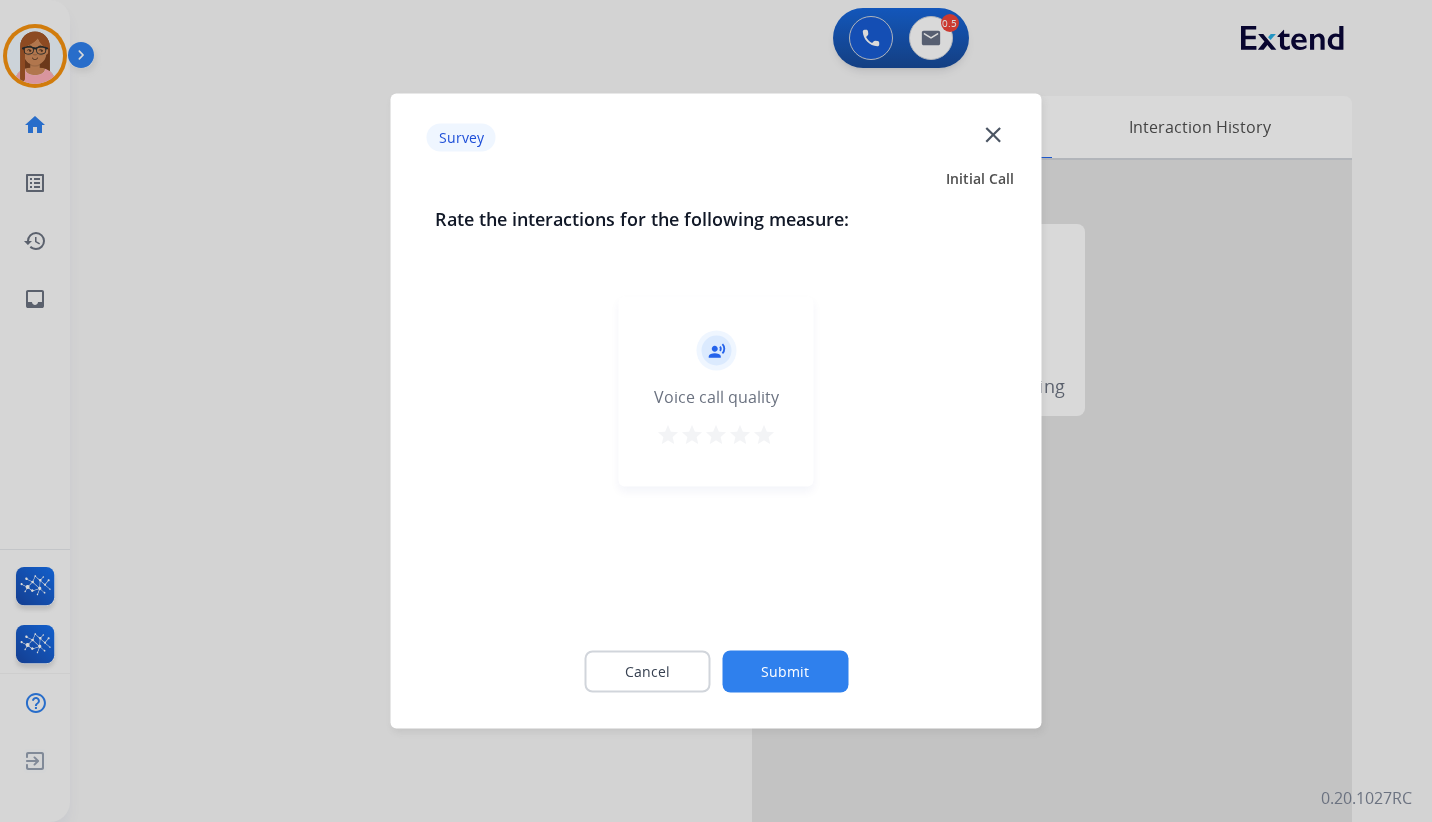 click on "star" at bounding box center (740, 435) 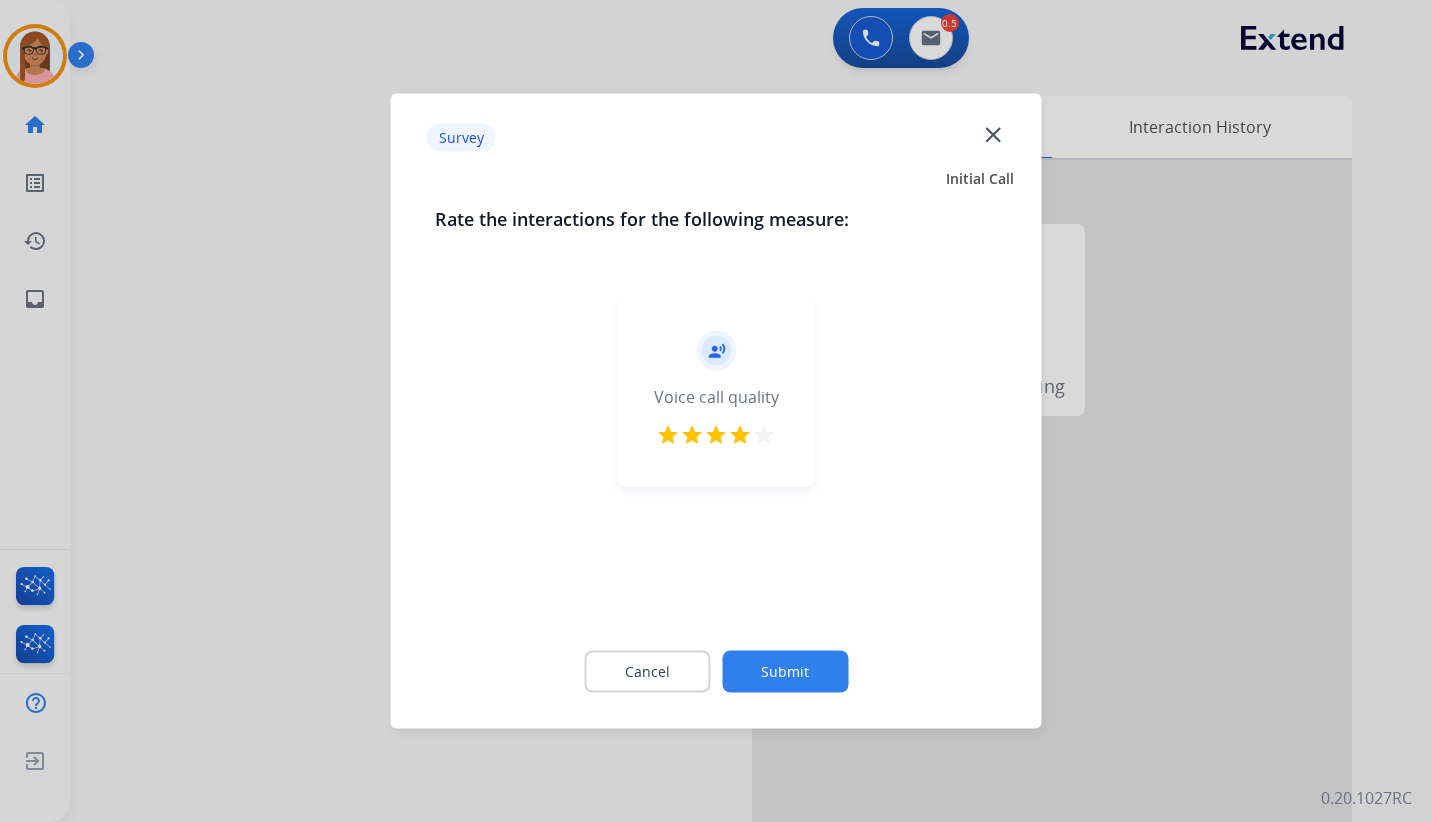 click on "star" at bounding box center (716, 435) 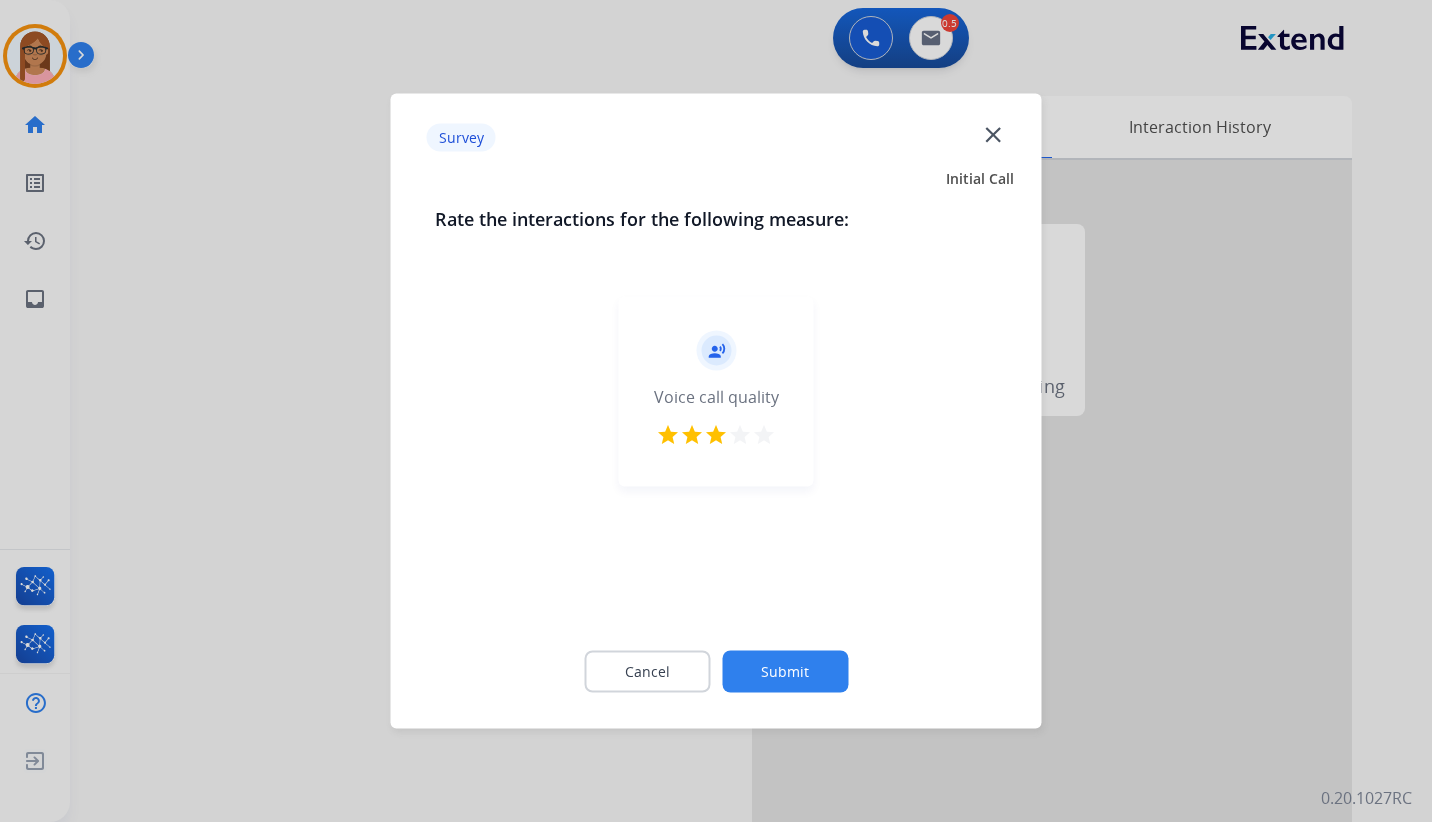 click on "Submit" 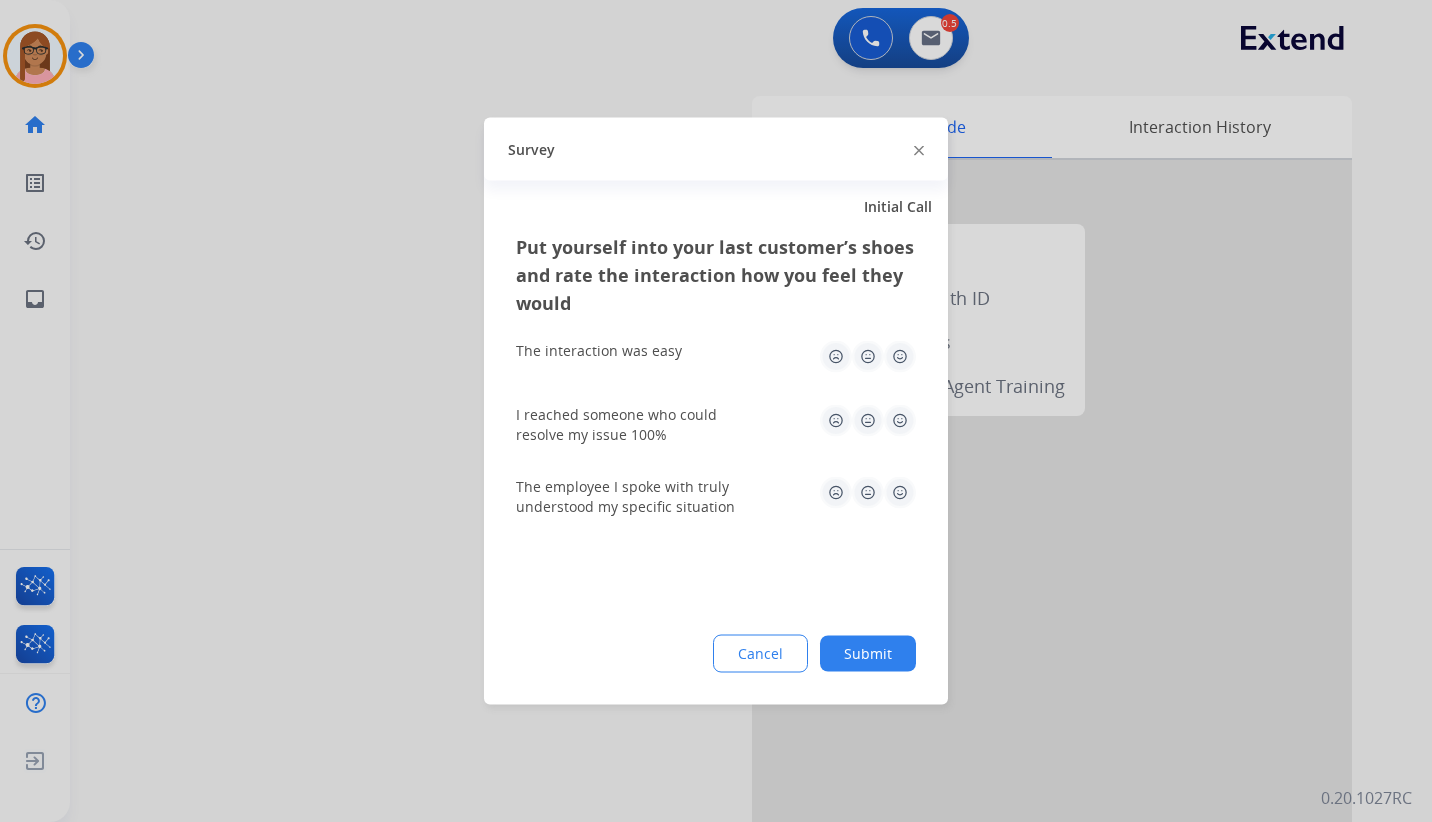 click 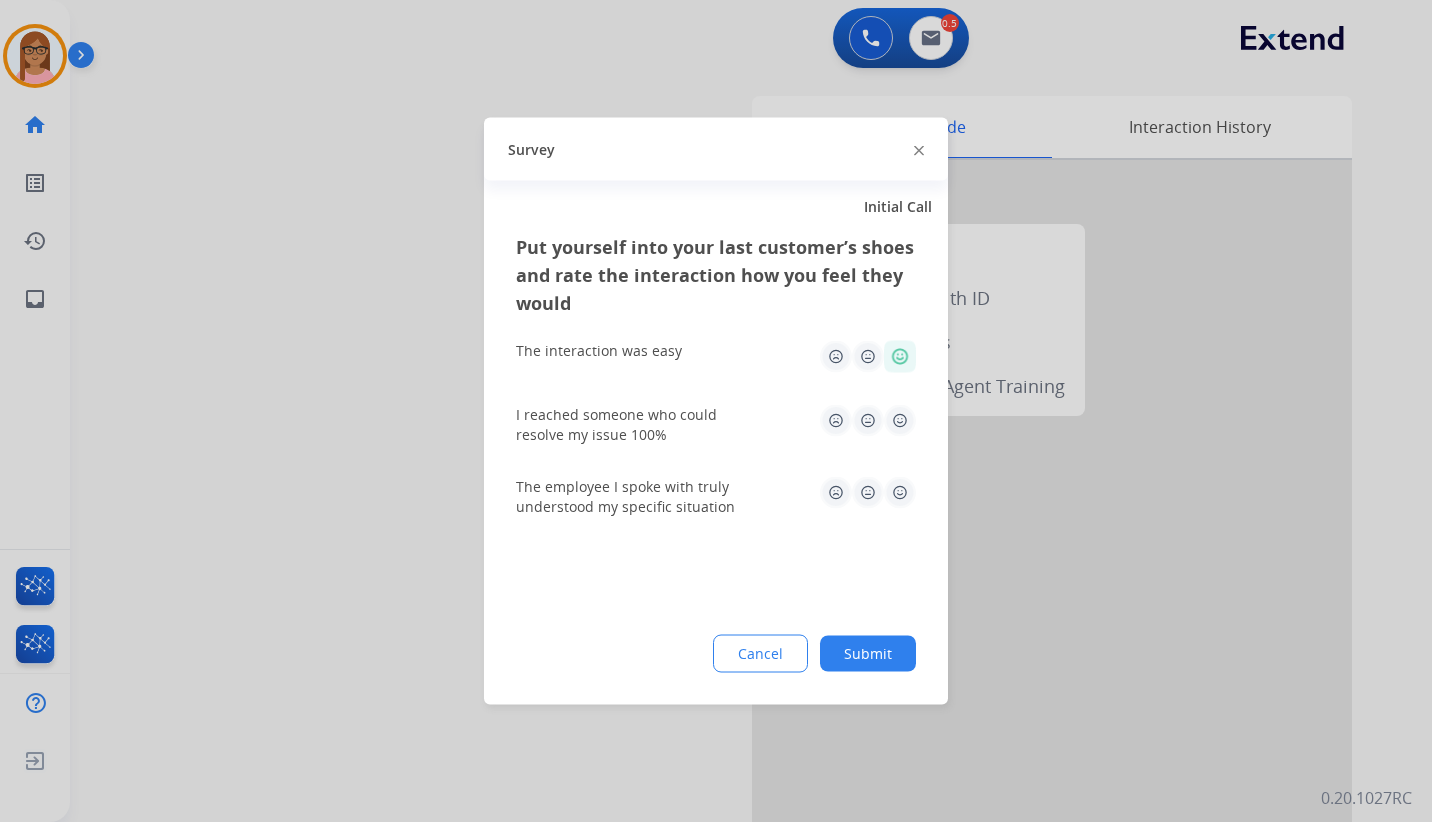 click 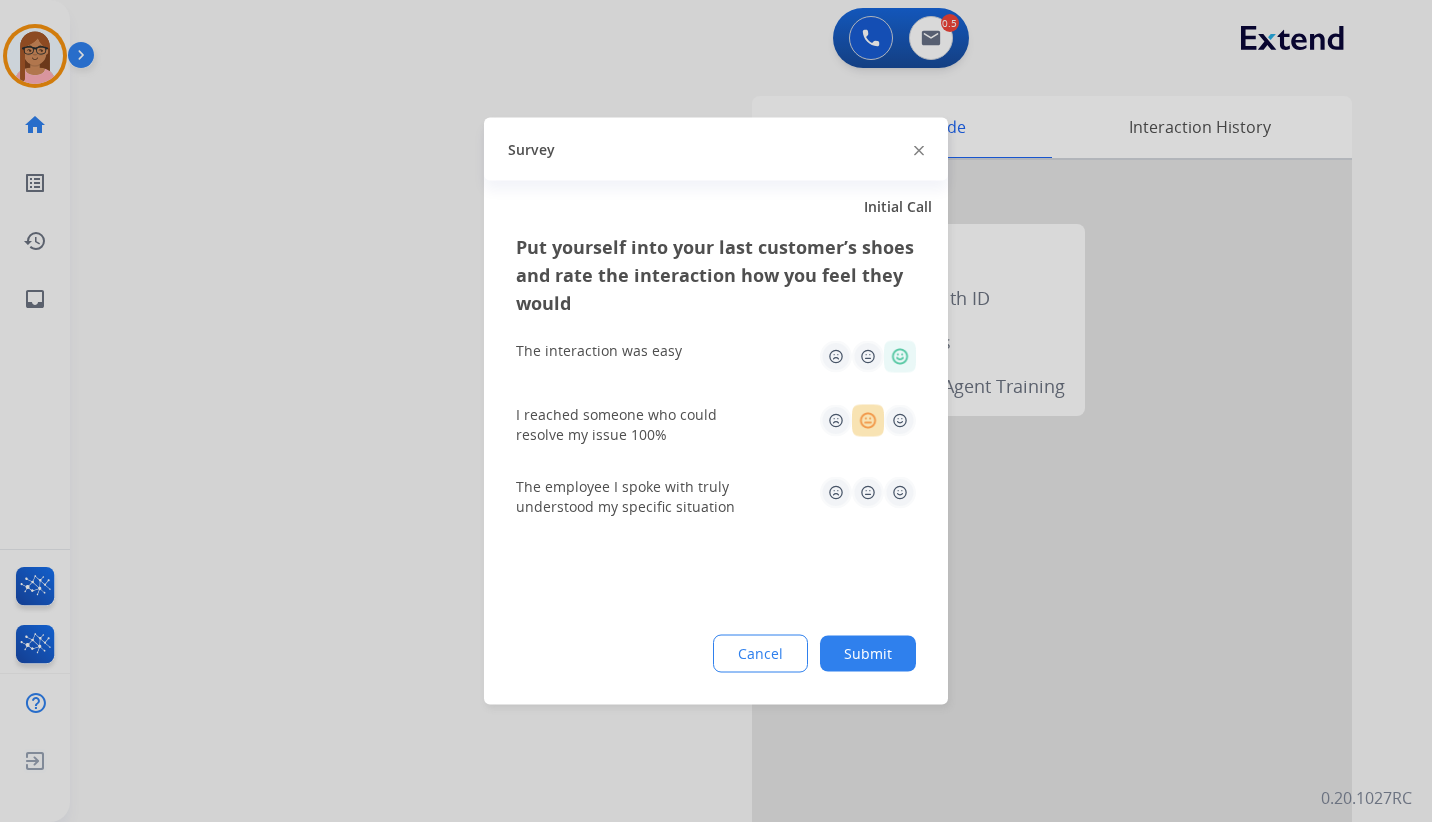 click 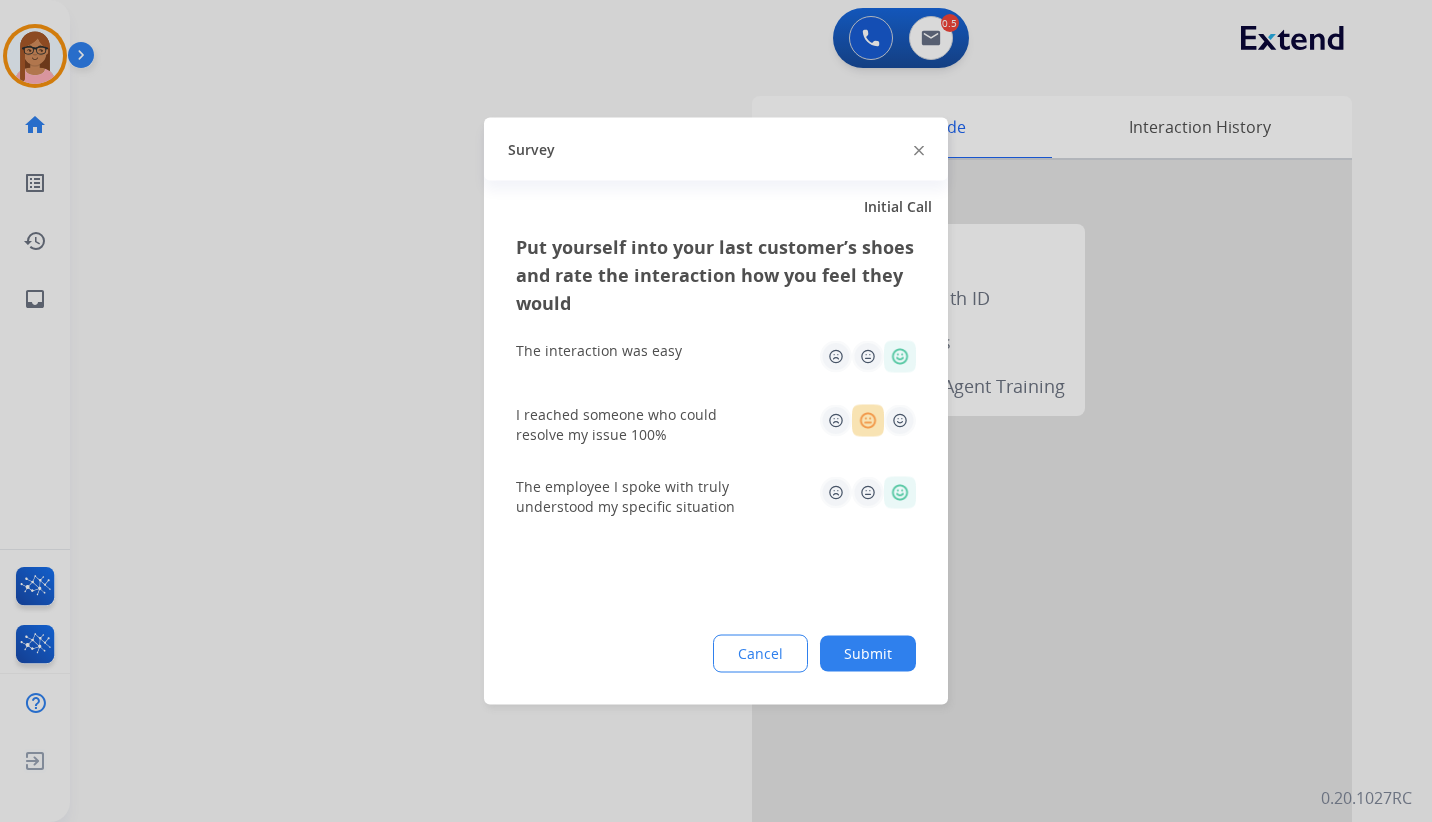 click on "Submit" 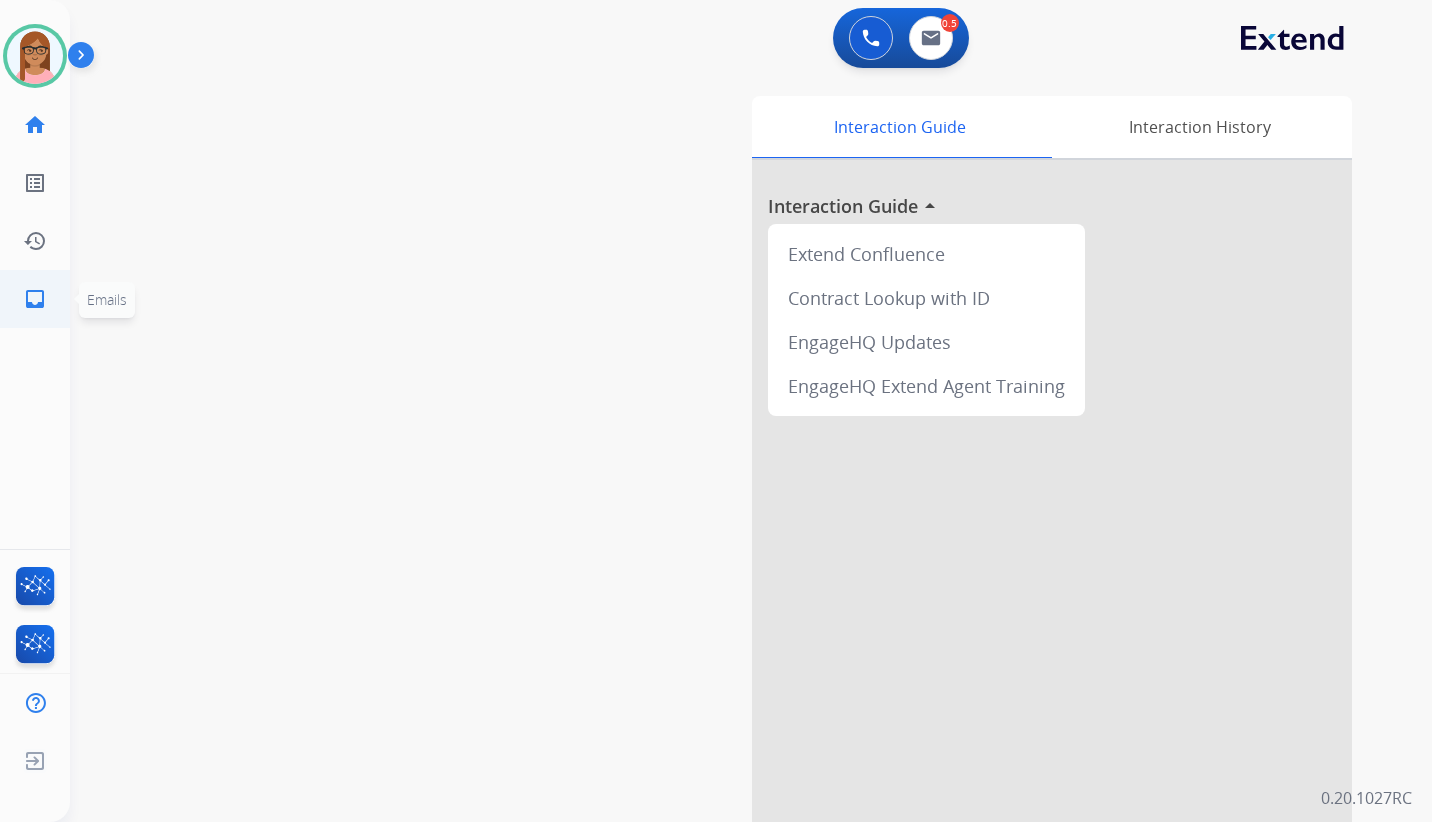 click on "inbox  Emails" 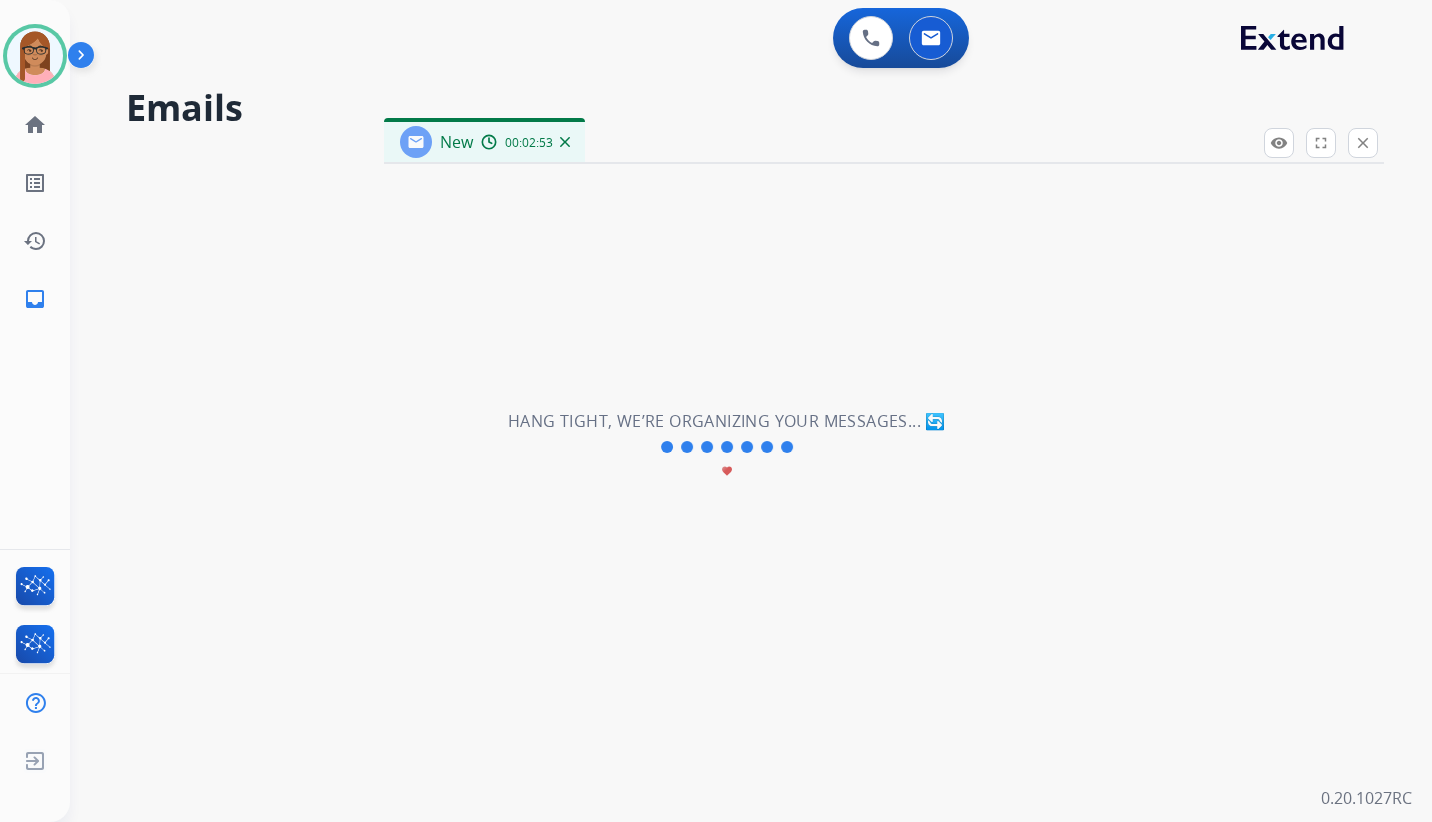 select on "**********" 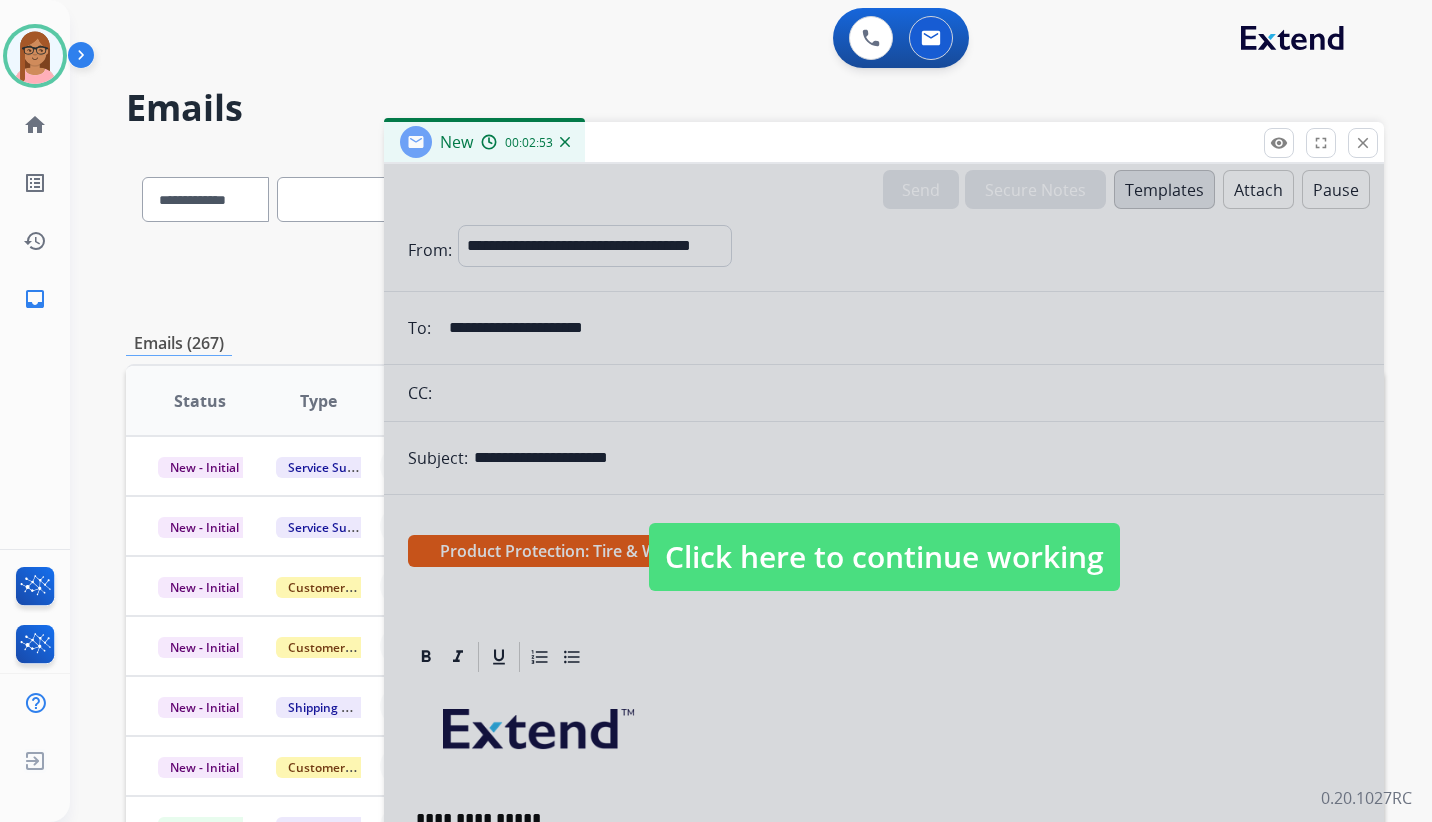 click on "Click here to continue working" at bounding box center (884, 557) 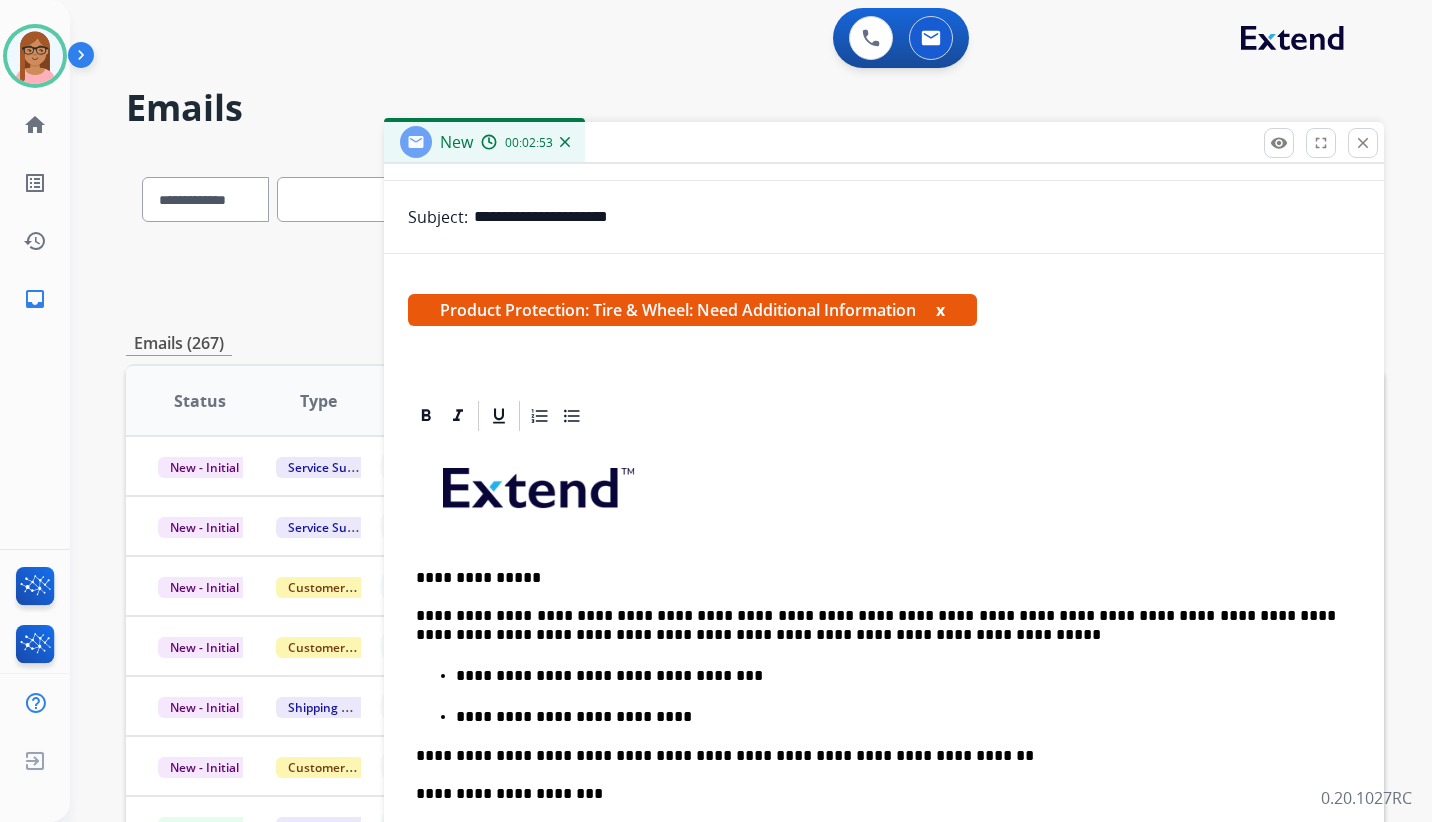 scroll, scrollTop: 400, scrollLeft: 0, axis: vertical 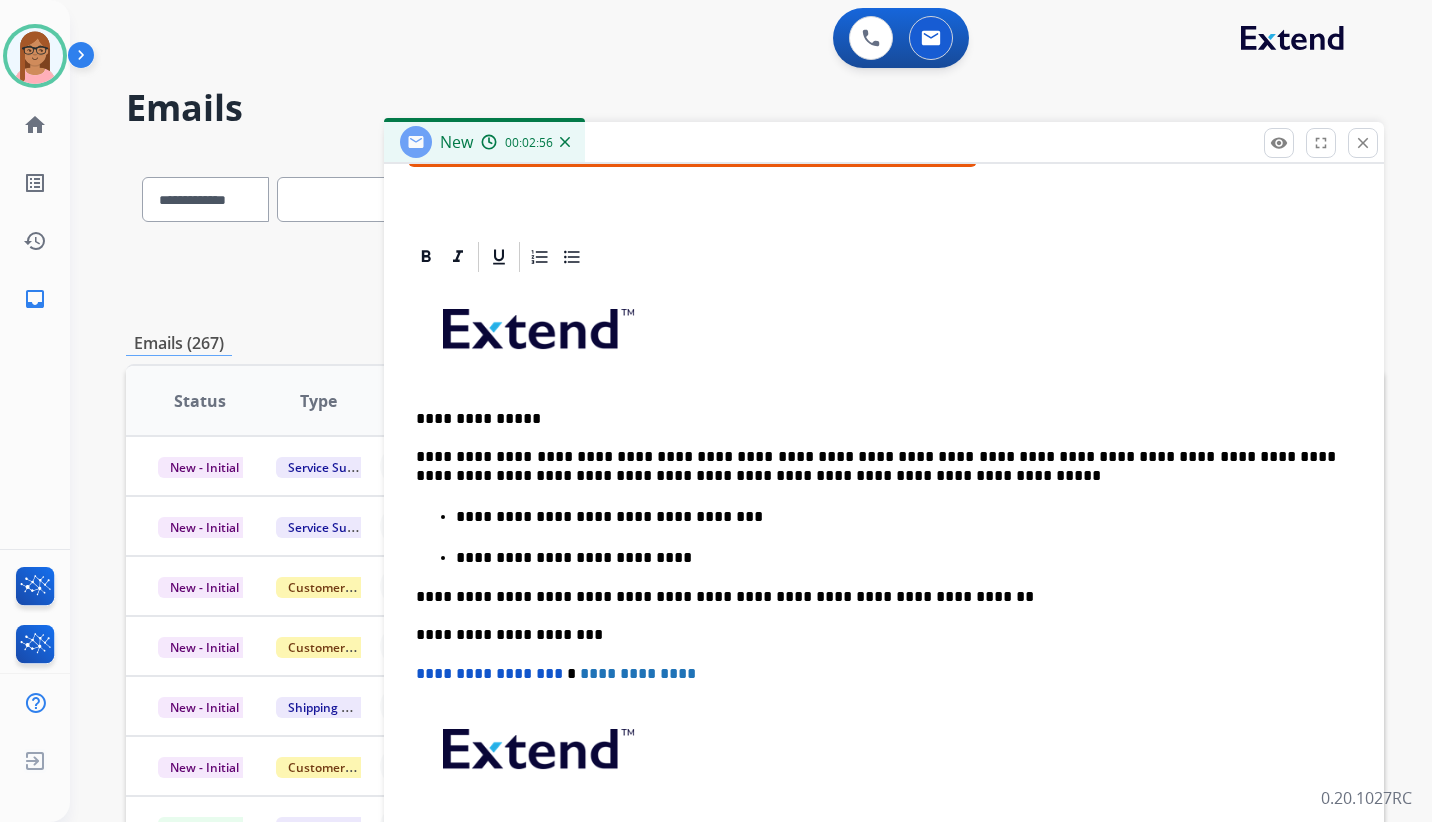 click on "**********" at bounding box center [876, 466] 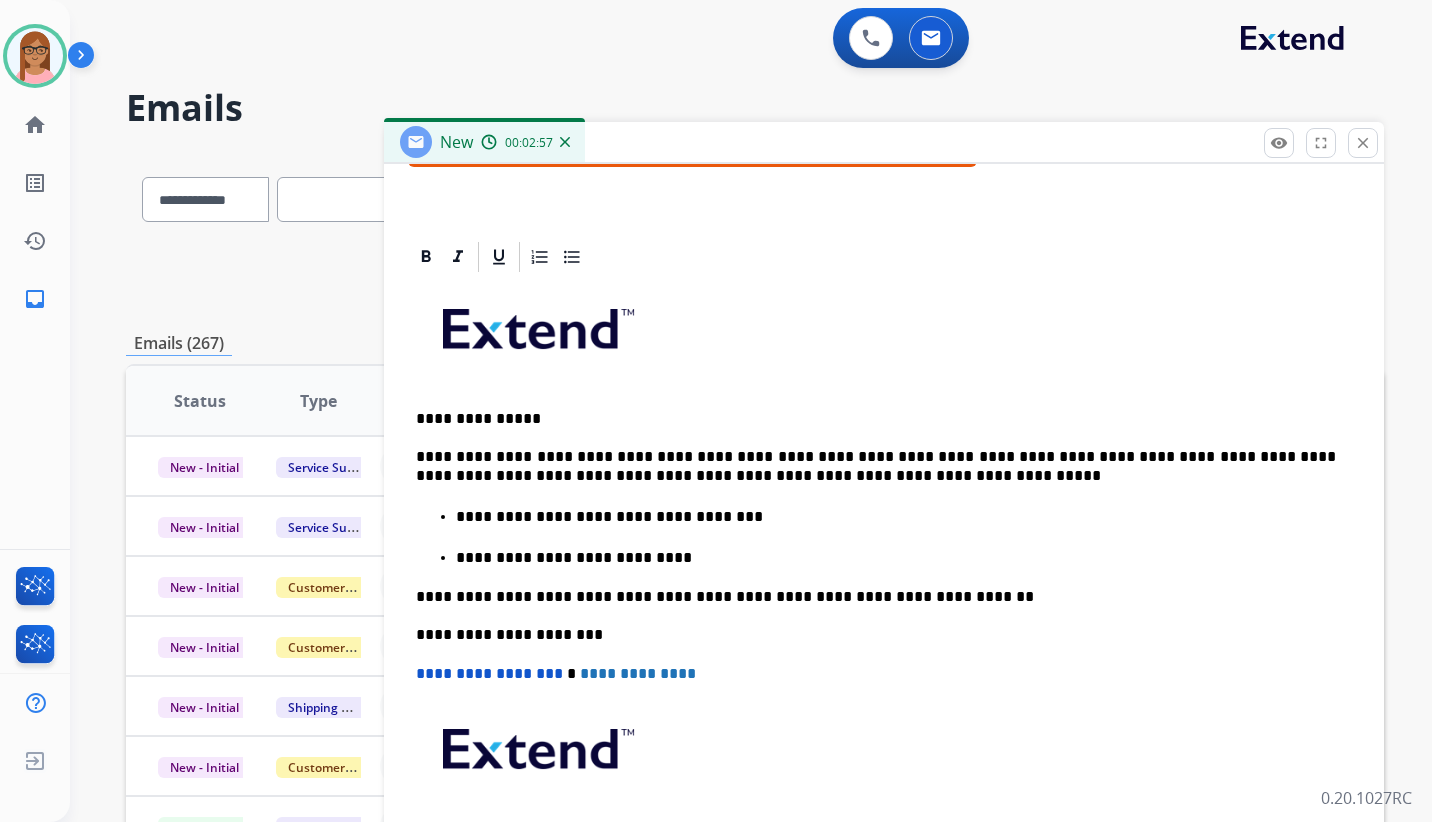 type 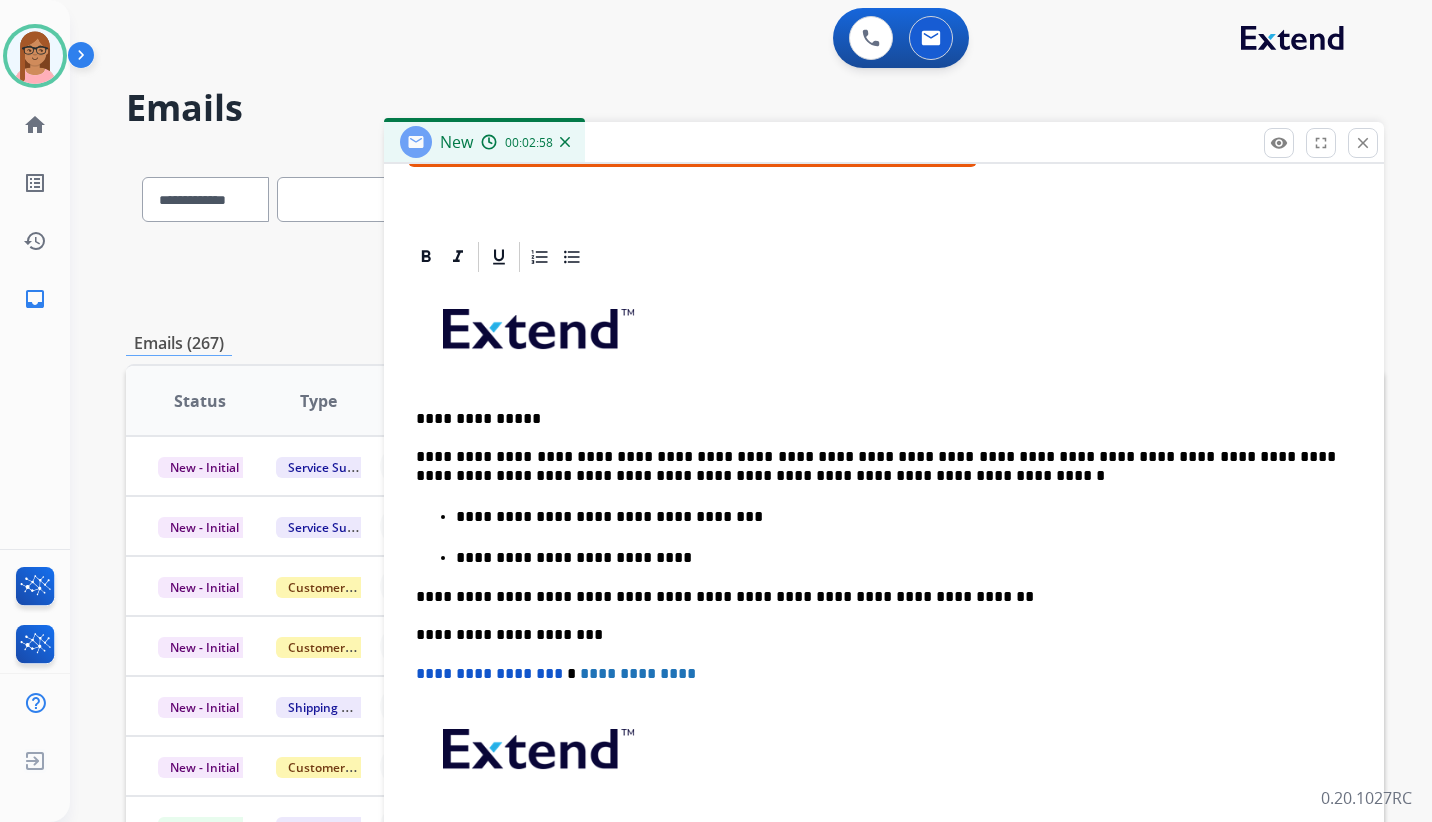 click on "**********" at bounding box center (876, 466) 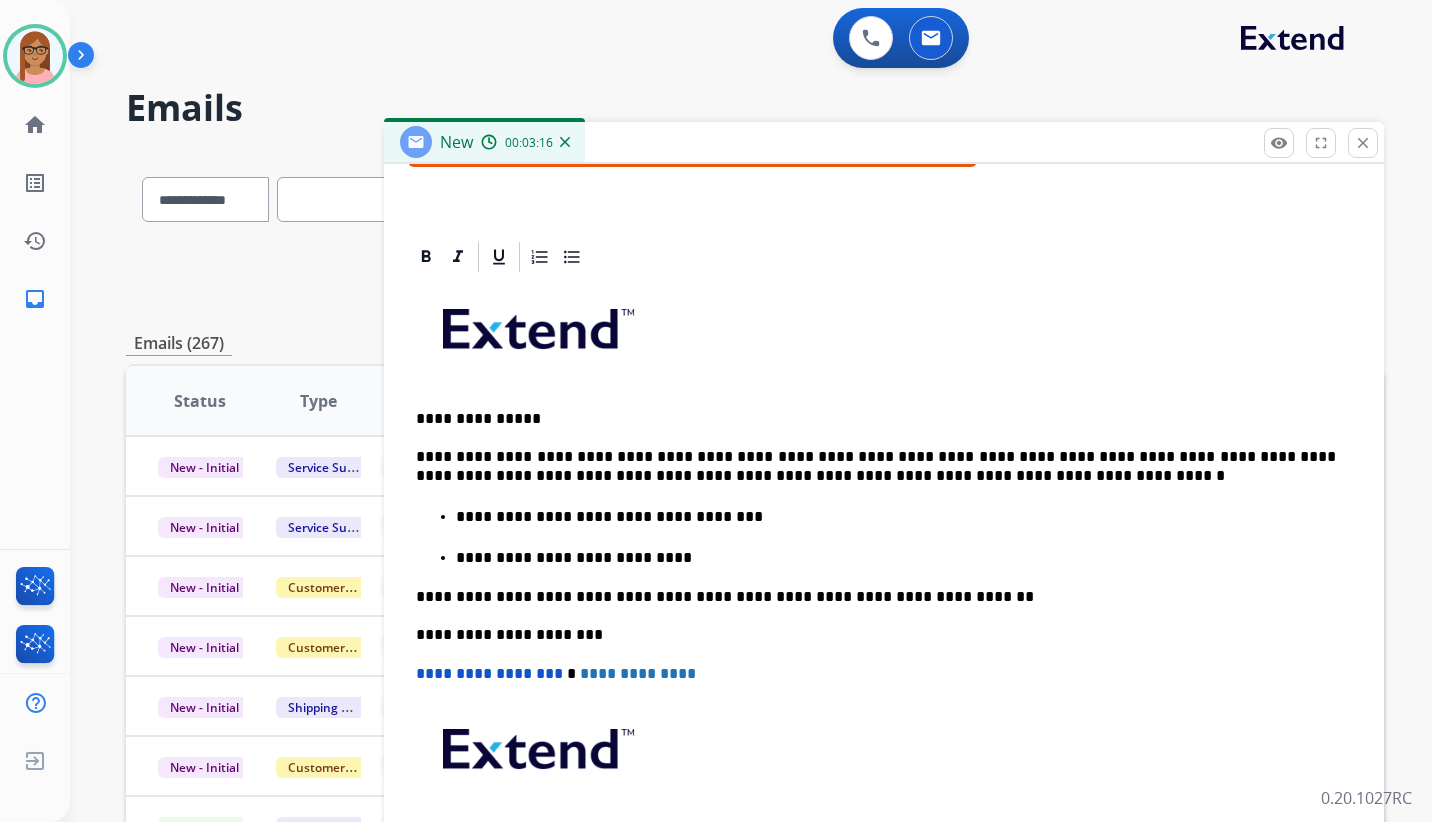drag, startPoint x: 955, startPoint y: 478, endPoint x: 957, endPoint y: 462, distance: 16.124516 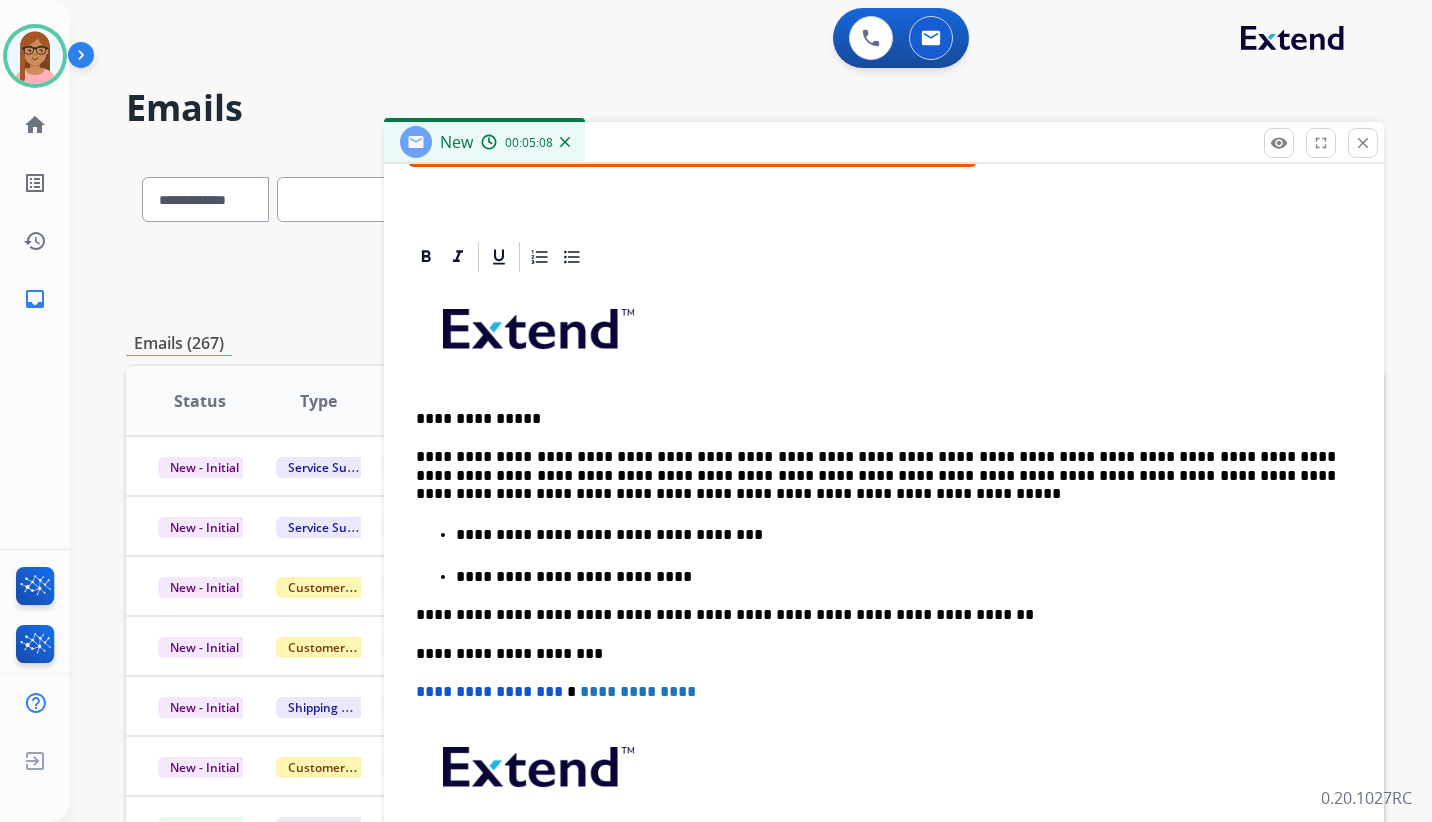 click on "**********" at bounding box center [876, 475] 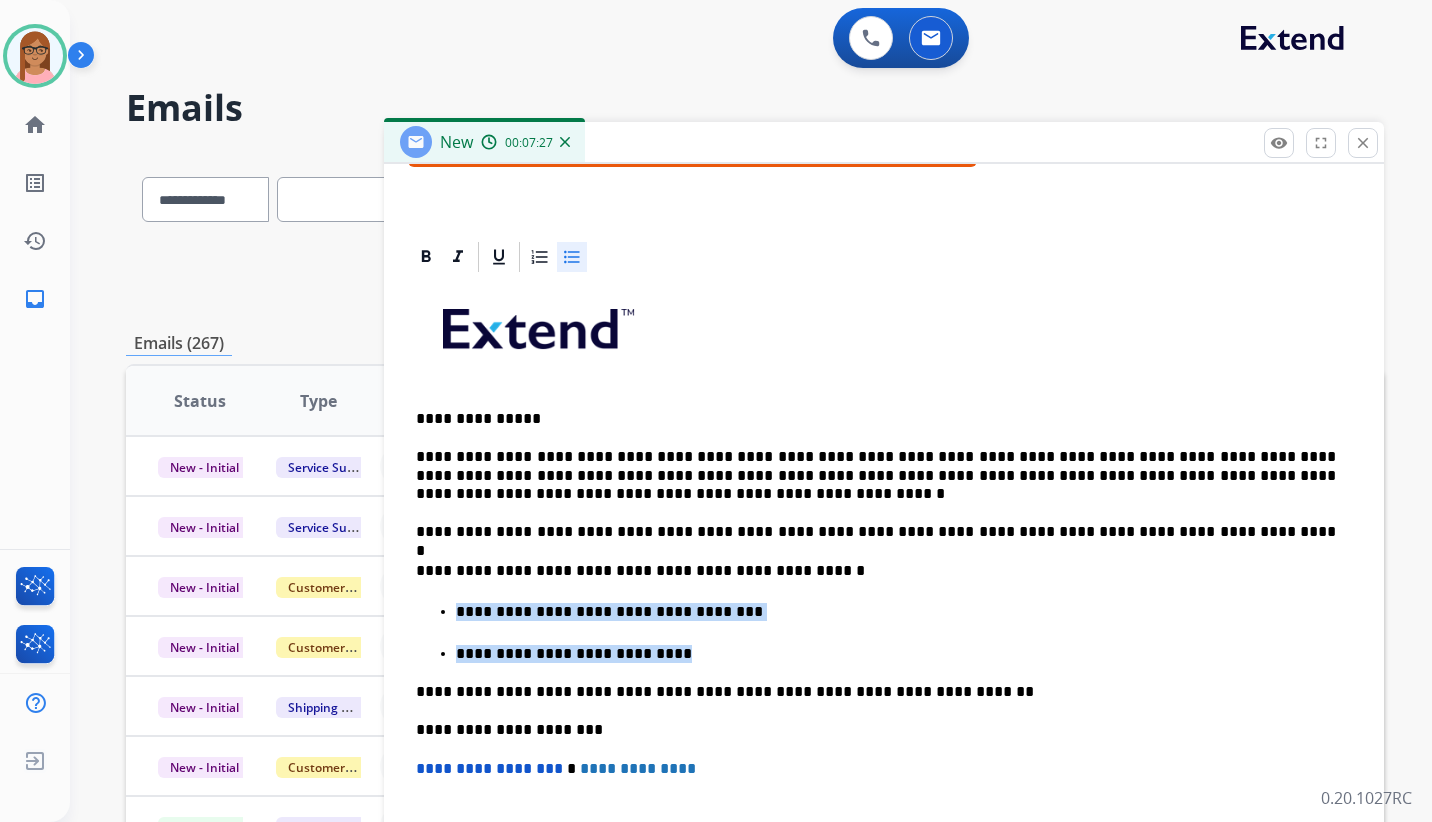 drag, startPoint x: 425, startPoint y: 606, endPoint x: 693, endPoint y: 654, distance: 272.2646 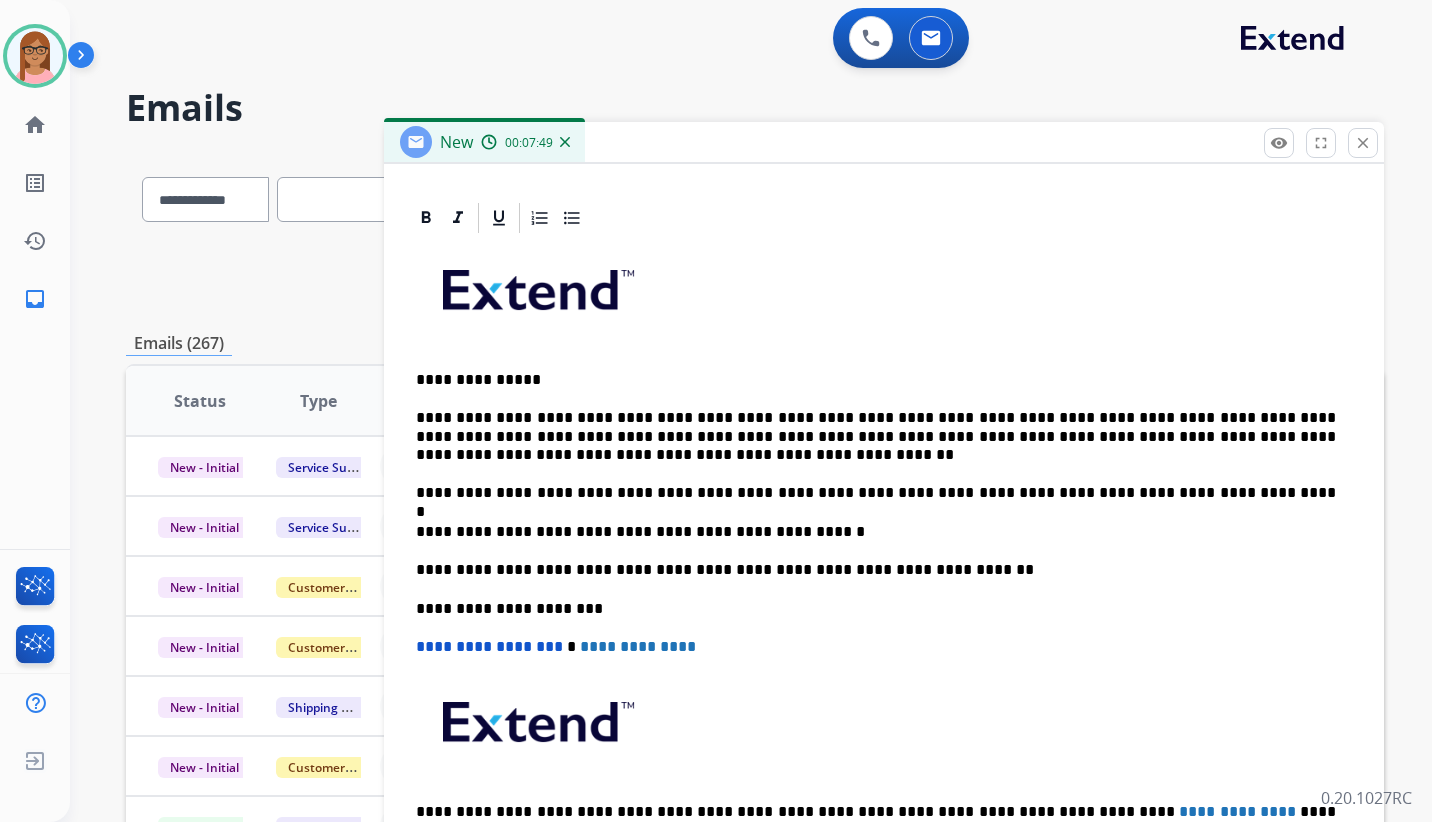 scroll, scrollTop: 442, scrollLeft: 0, axis: vertical 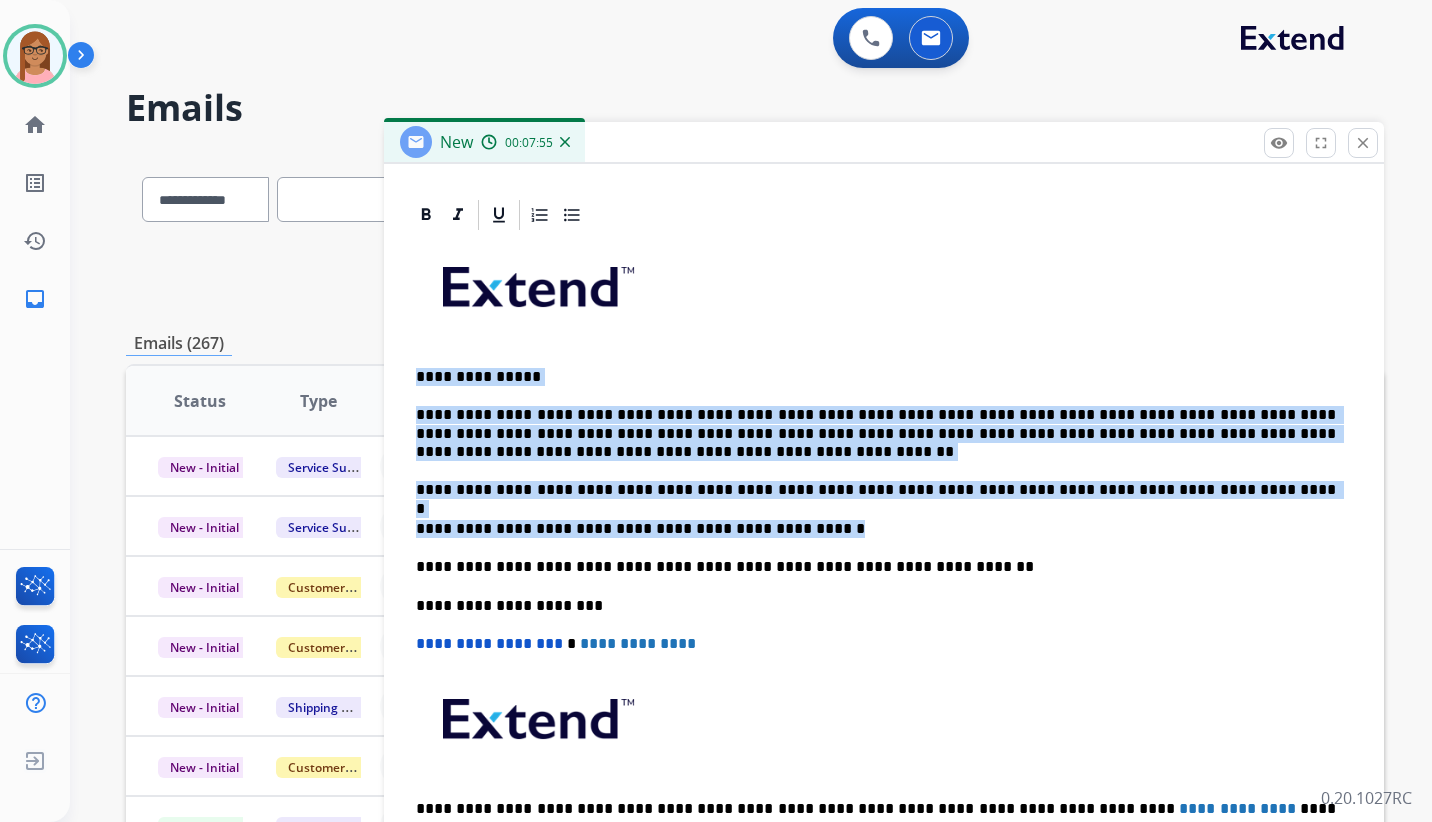 drag, startPoint x: 415, startPoint y: 381, endPoint x: 807, endPoint y: 513, distance: 413.62784 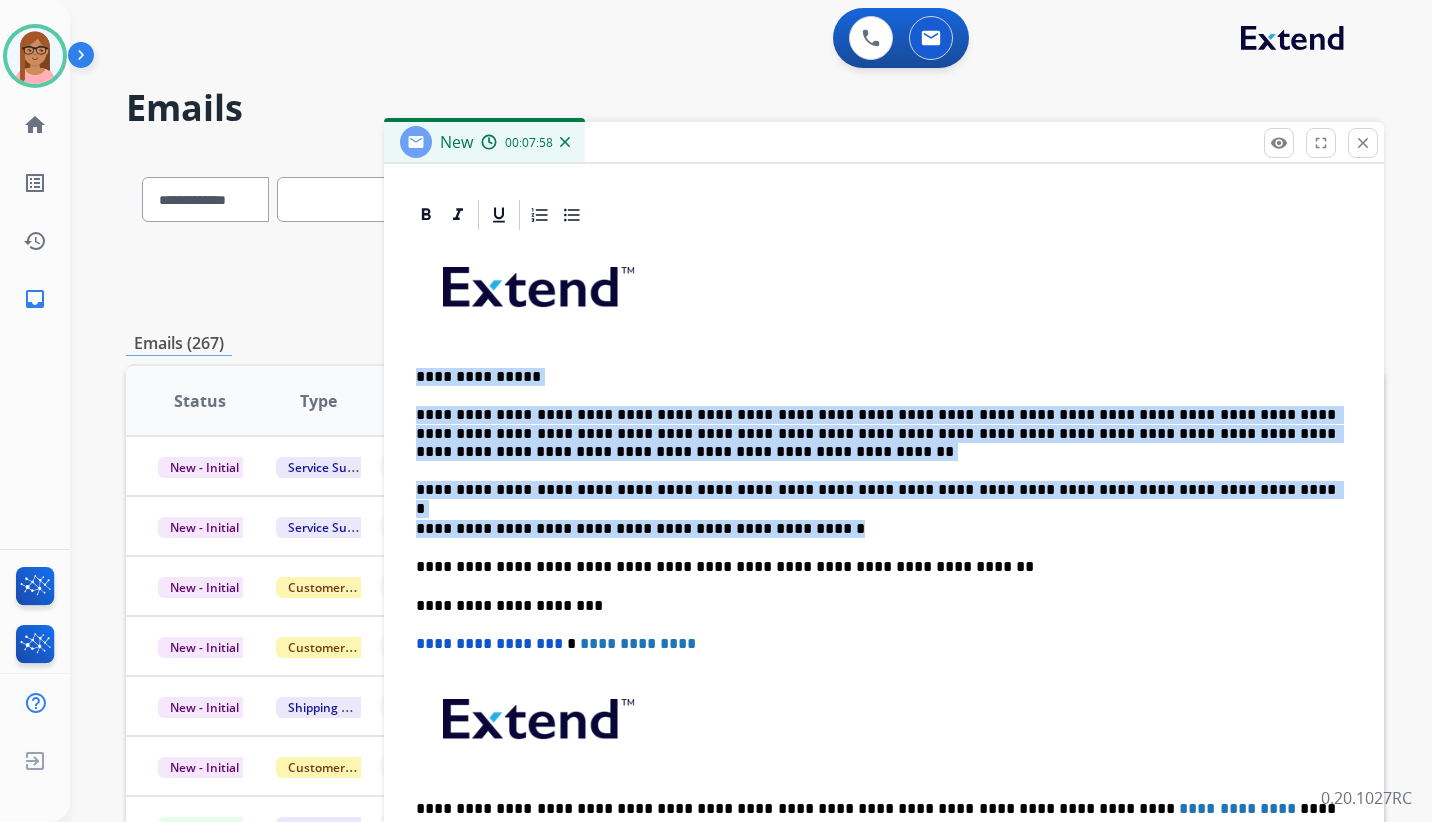 copy on "**********" 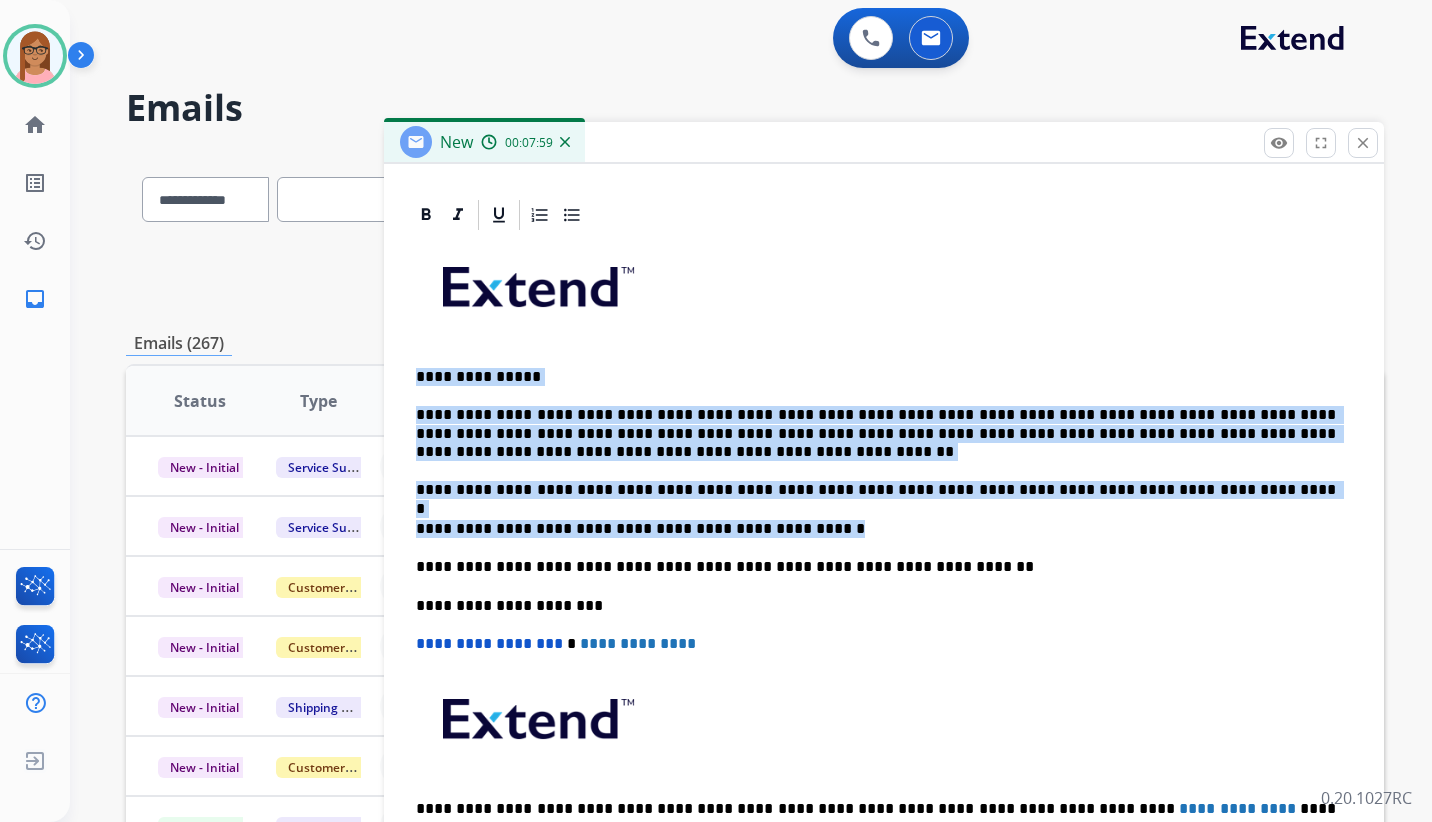 click on "**********" at bounding box center (876, 490) 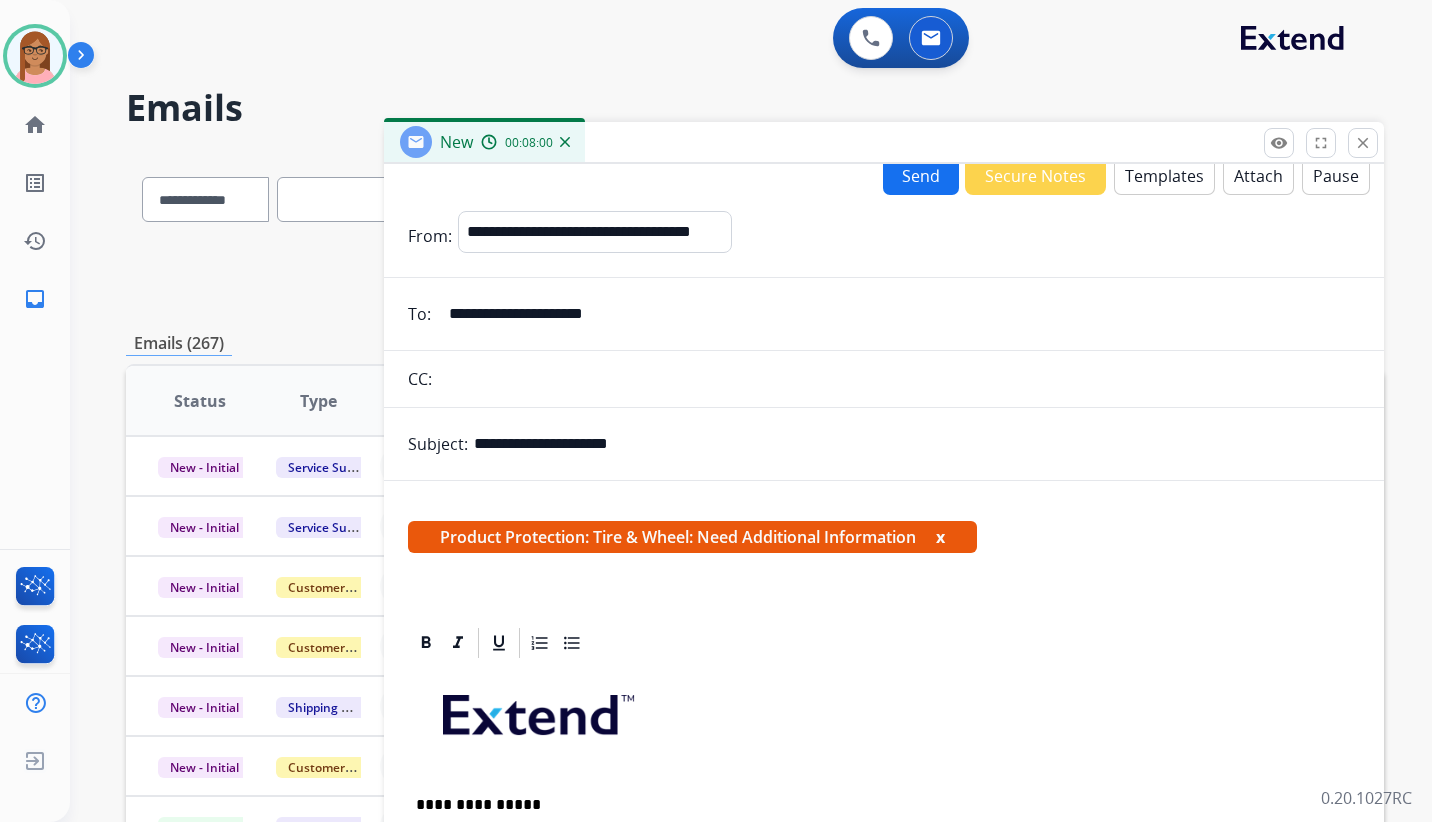 scroll, scrollTop: 0, scrollLeft: 0, axis: both 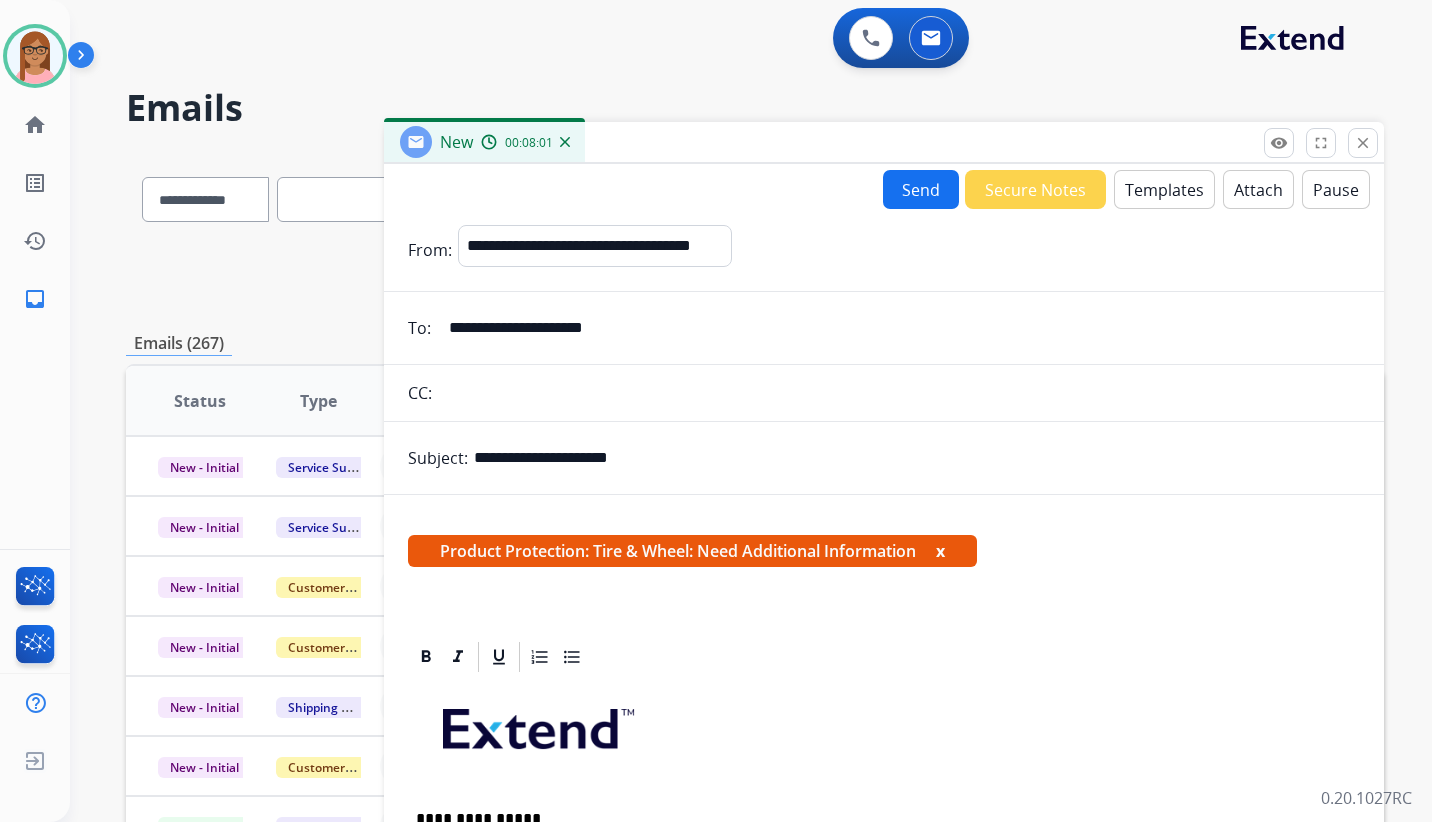 click on "Templates" at bounding box center [1164, 189] 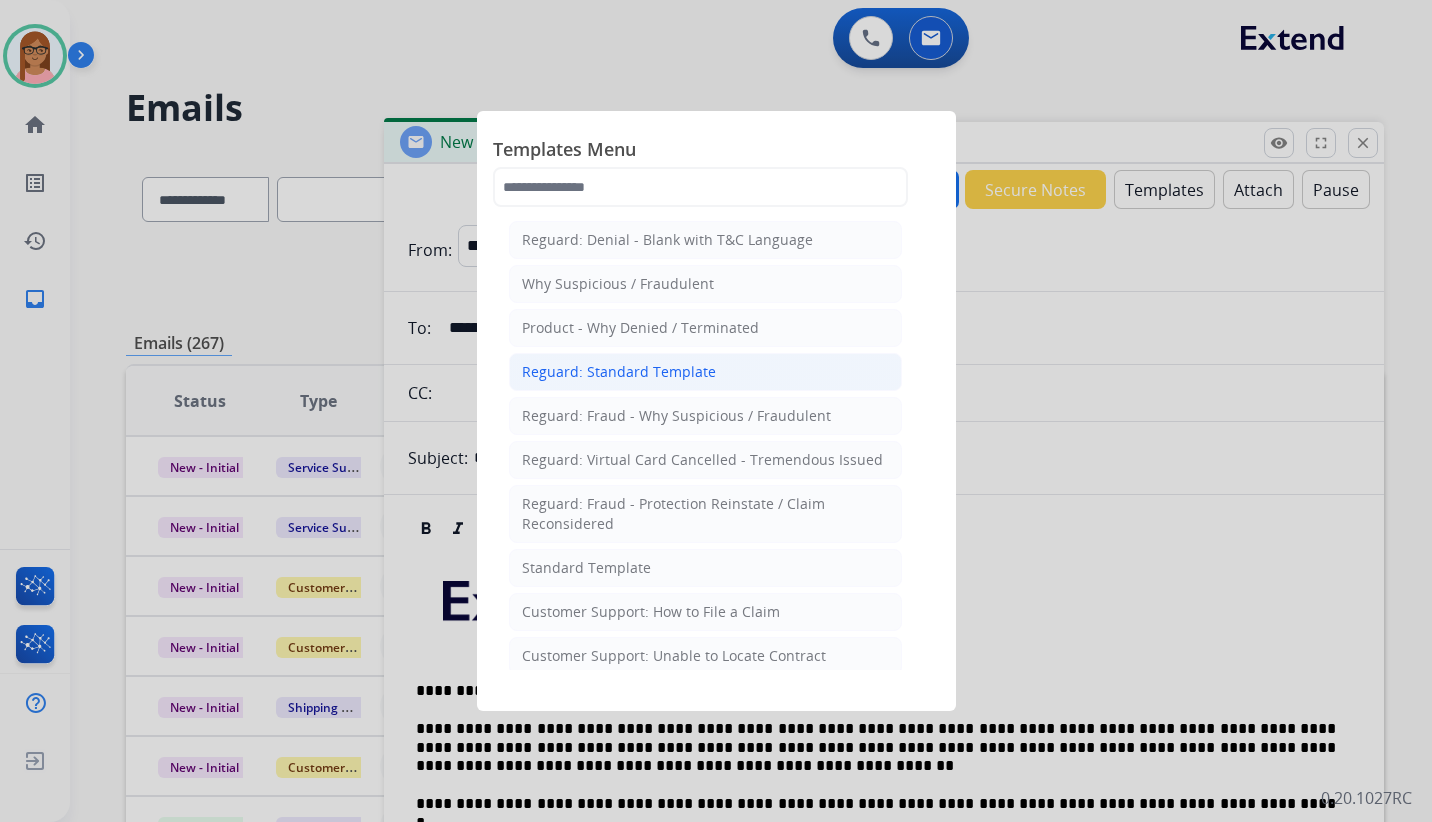 click on "Reguard: Standard Template" 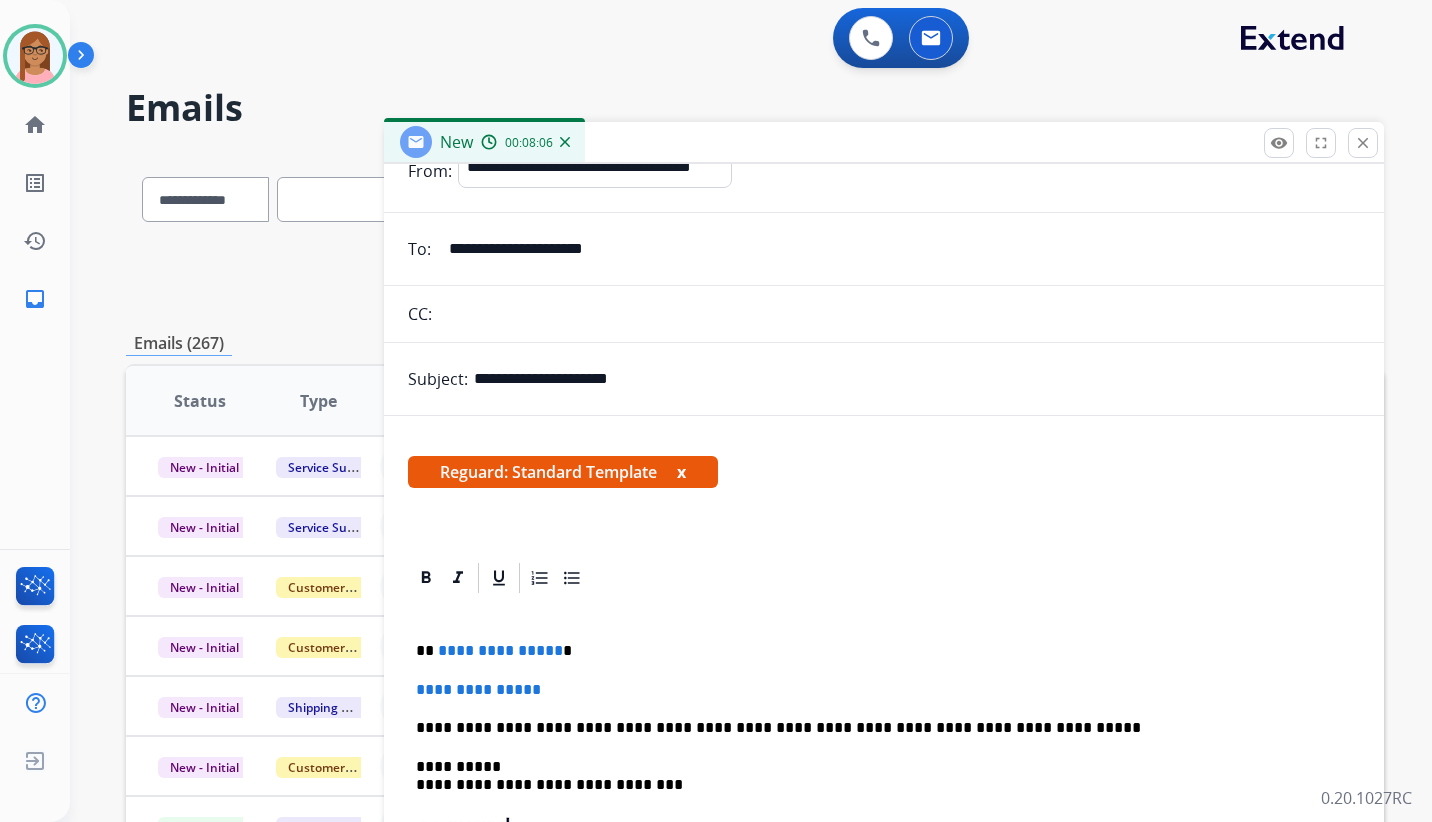 scroll, scrollTop: 170, scrollLeft: 0, axis: vertical 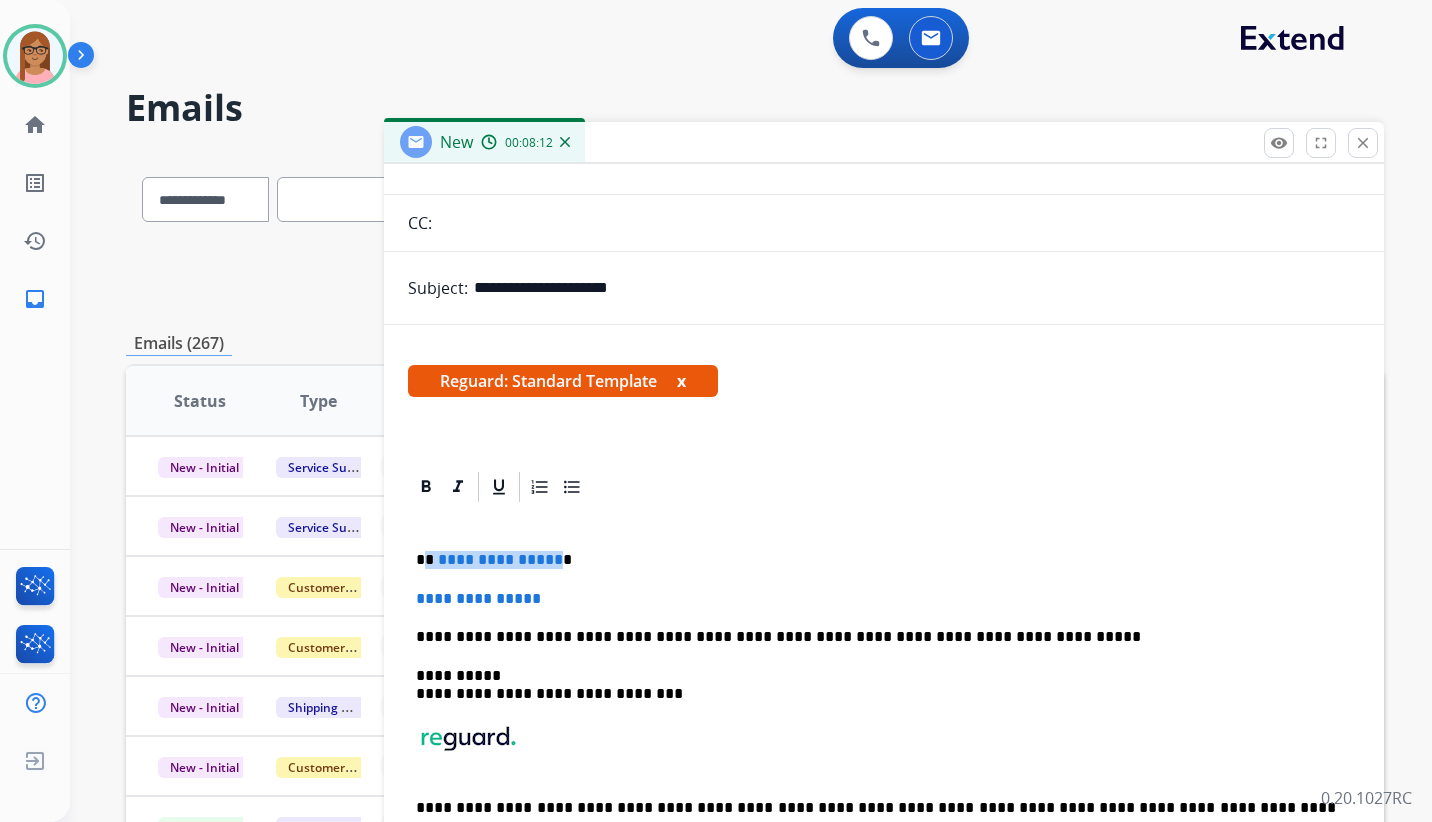 drag, startPoint x: 550, startPoint y: 560, endPoint x: 427, endPoint y: 564, distance: 123.065025 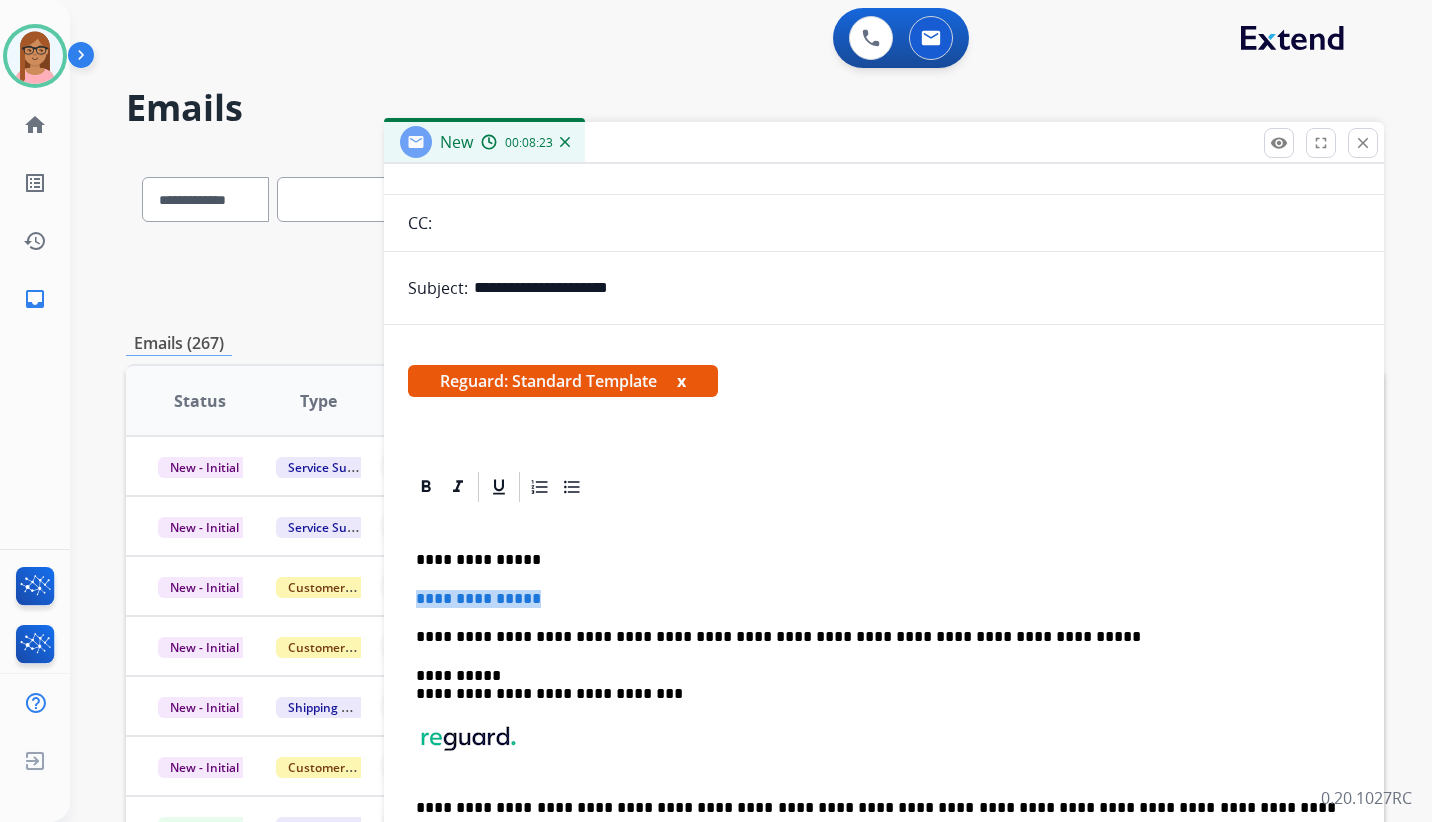 drag, startPoint x: 417, startPoint y: 597, endPoint x: 565, endPoint y: 605, distance: 148.21606 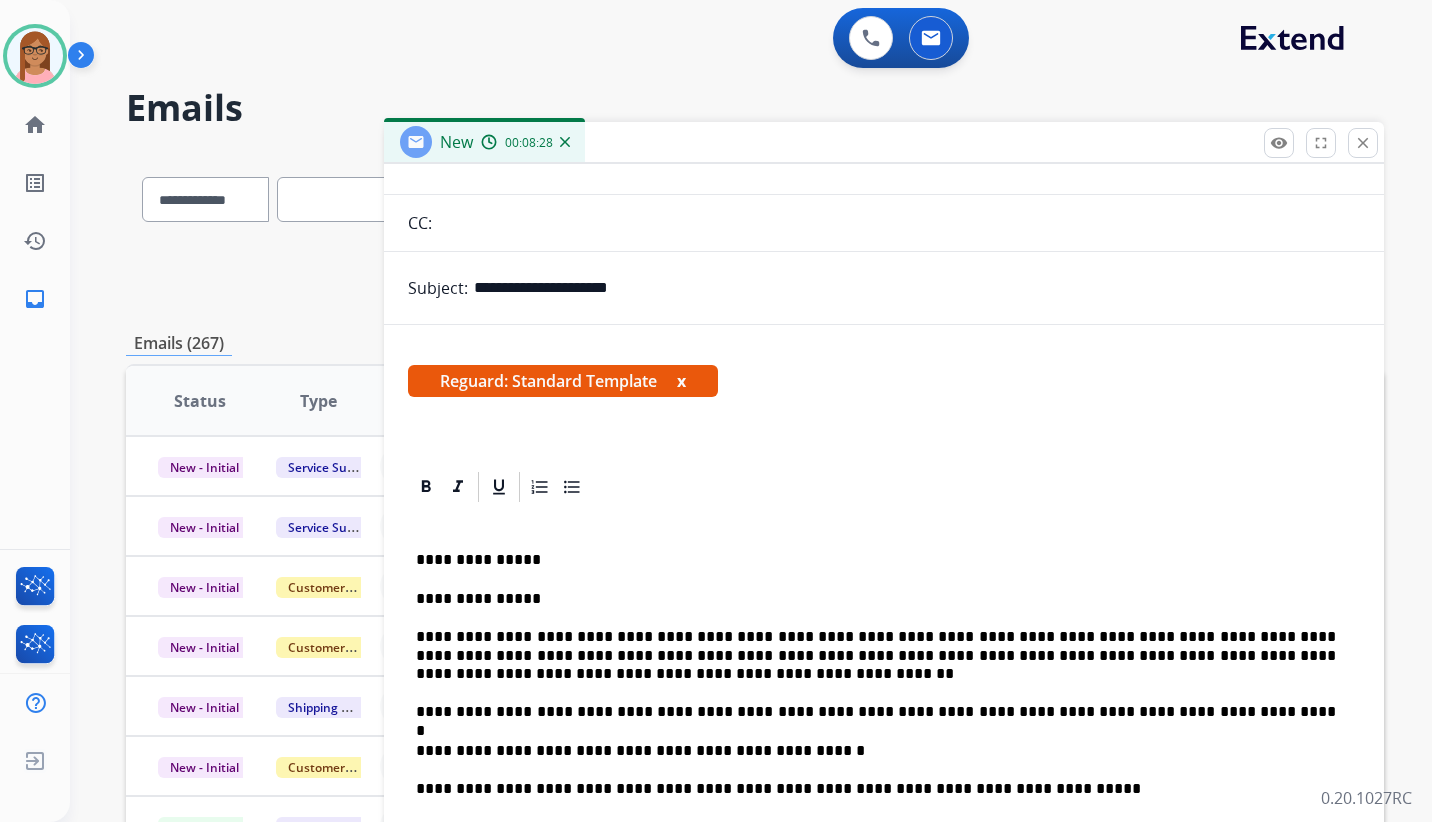 click on "**********" at bounding box center [876, 655] 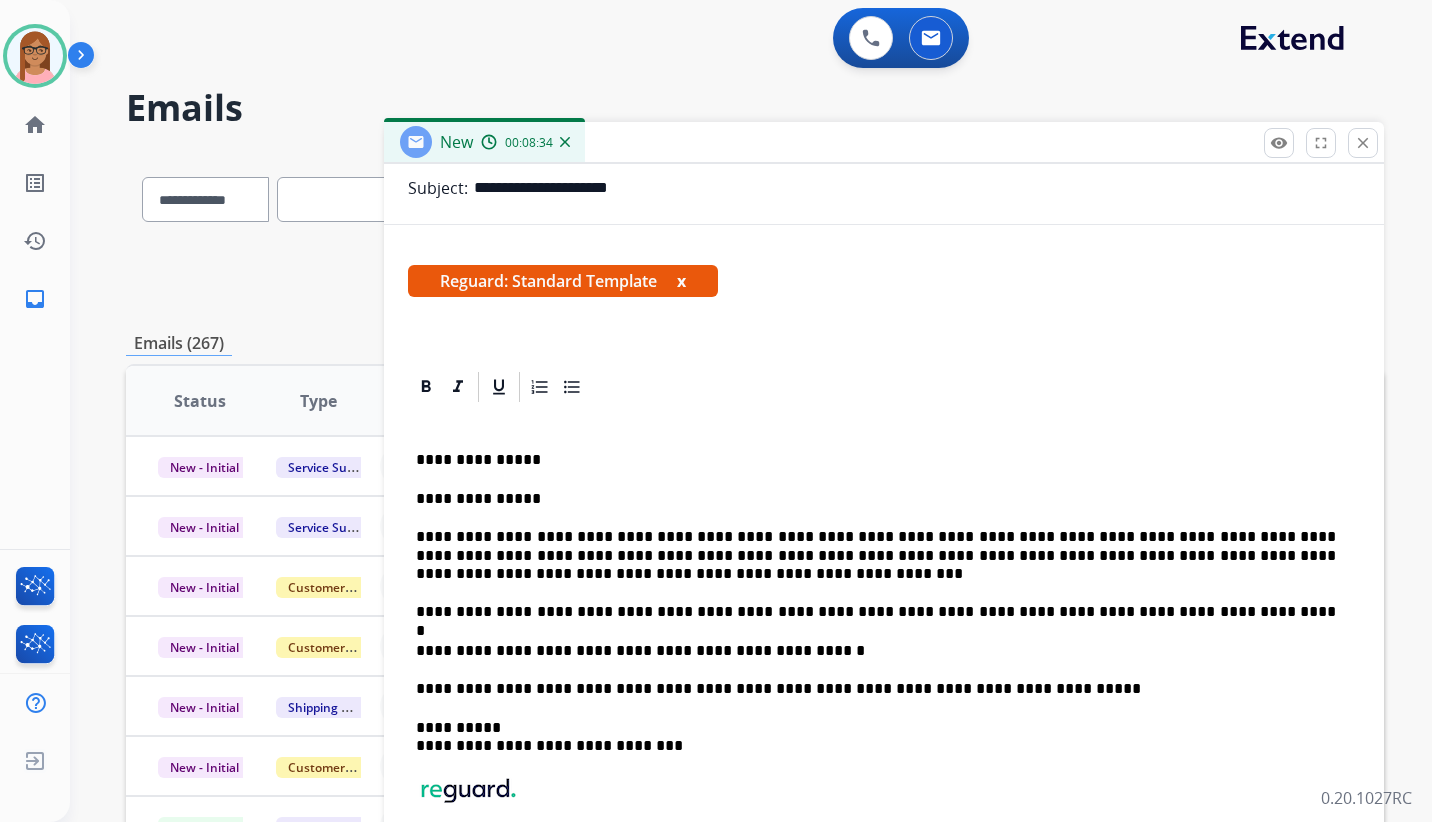 scroll, scrollTop: 322, scrollLeft: 0, axis: vertical 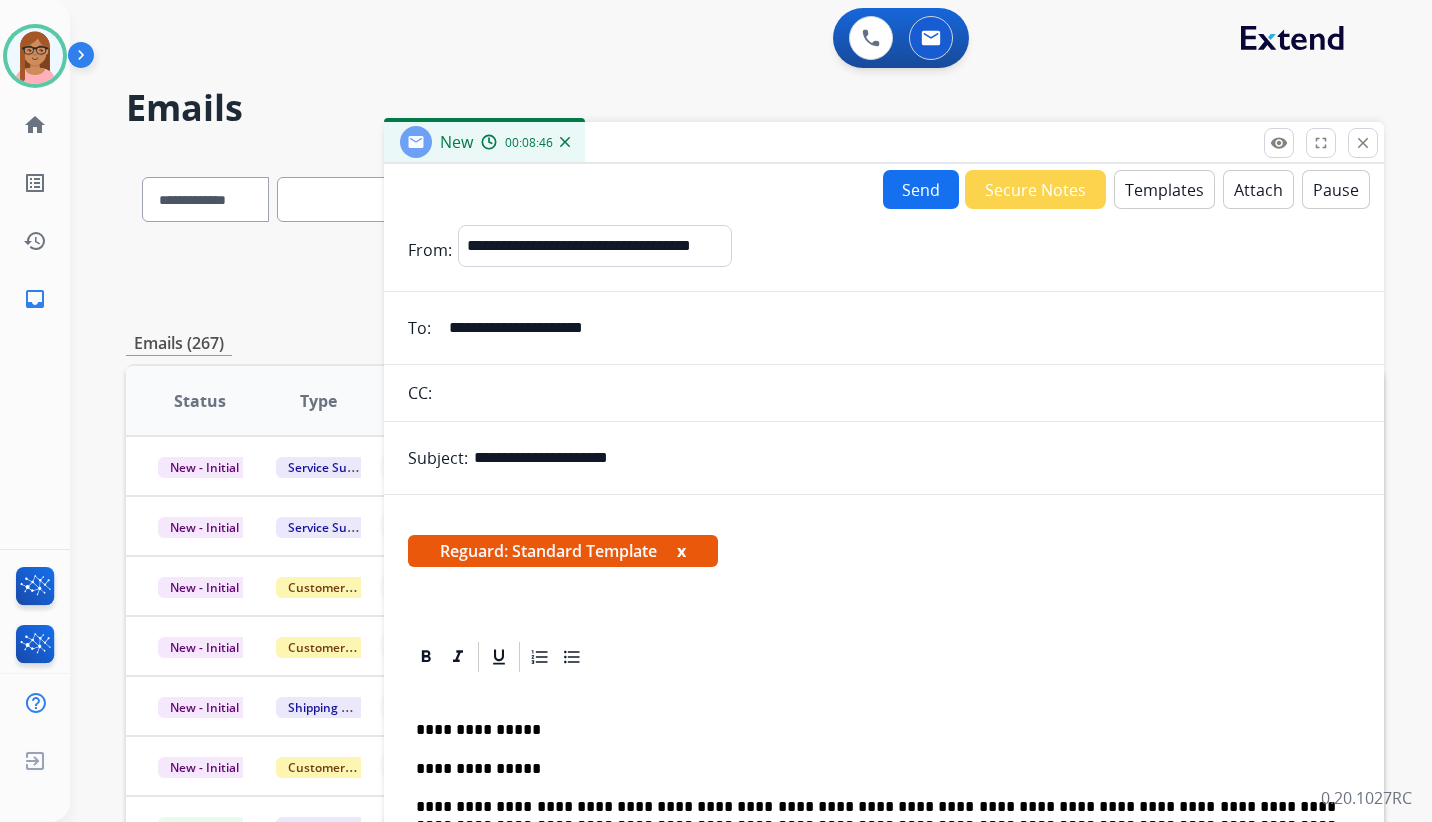 click on "Send" at bounding box center (921, 189) 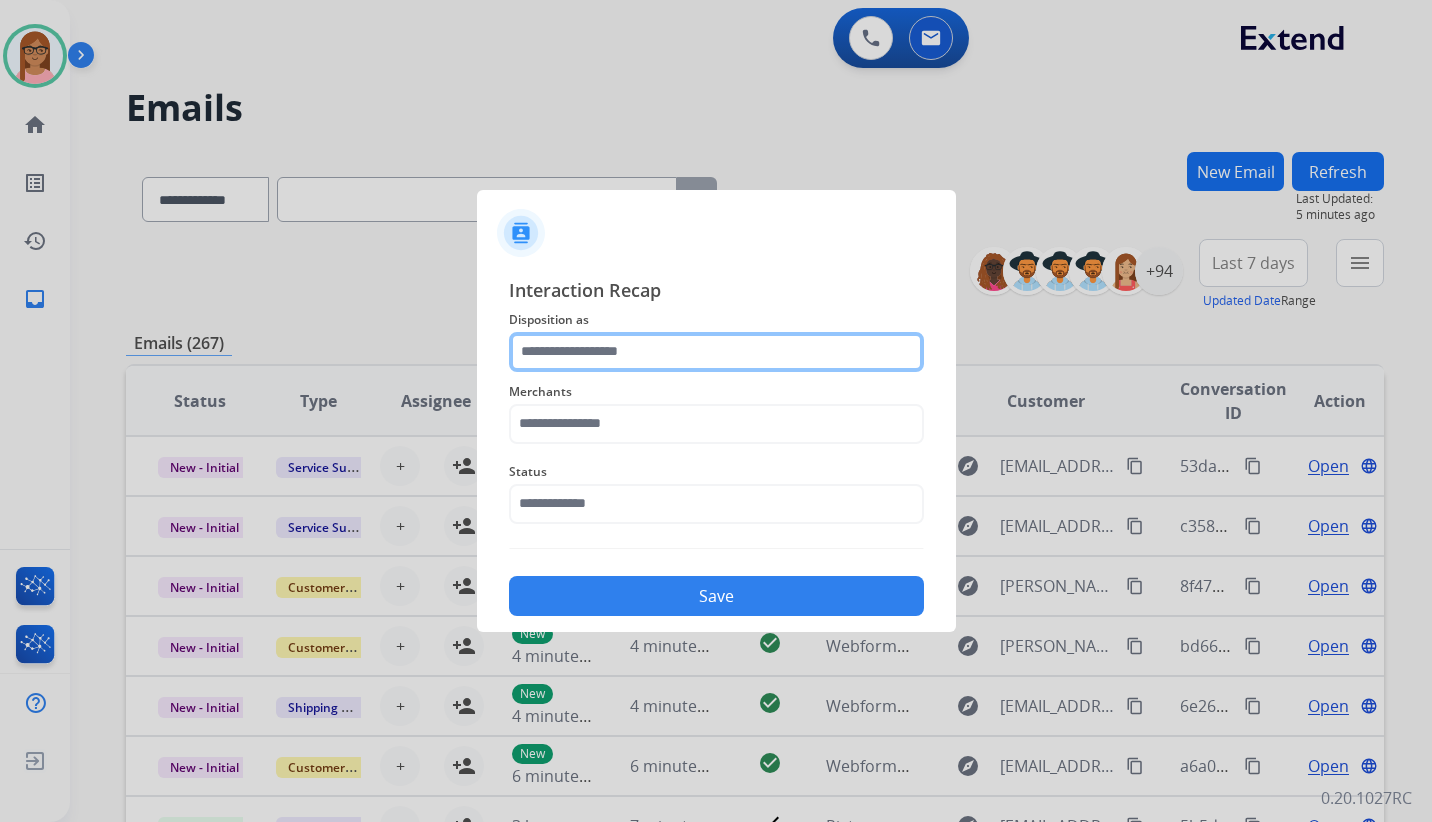 click 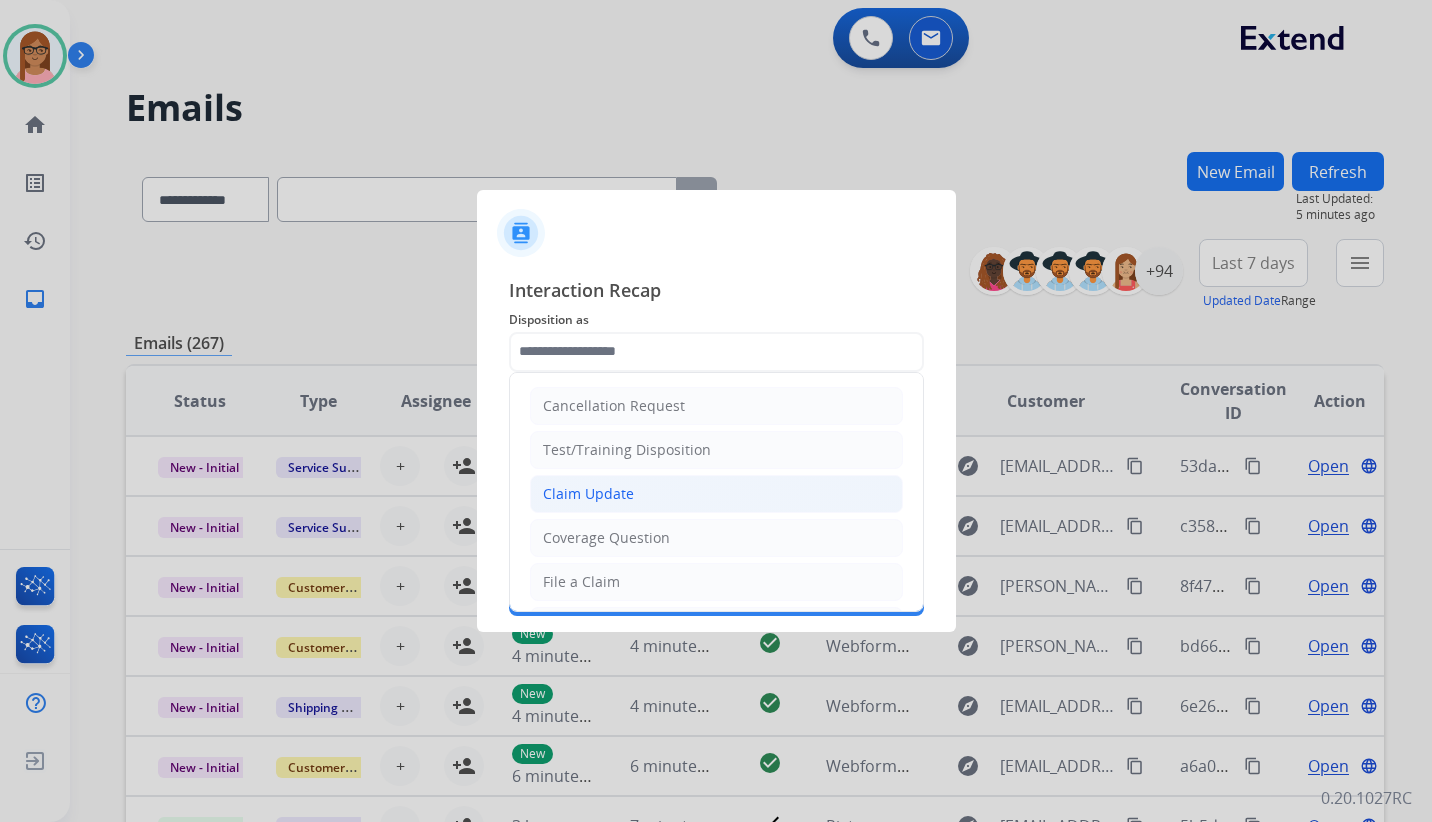 click on "Claim Update" 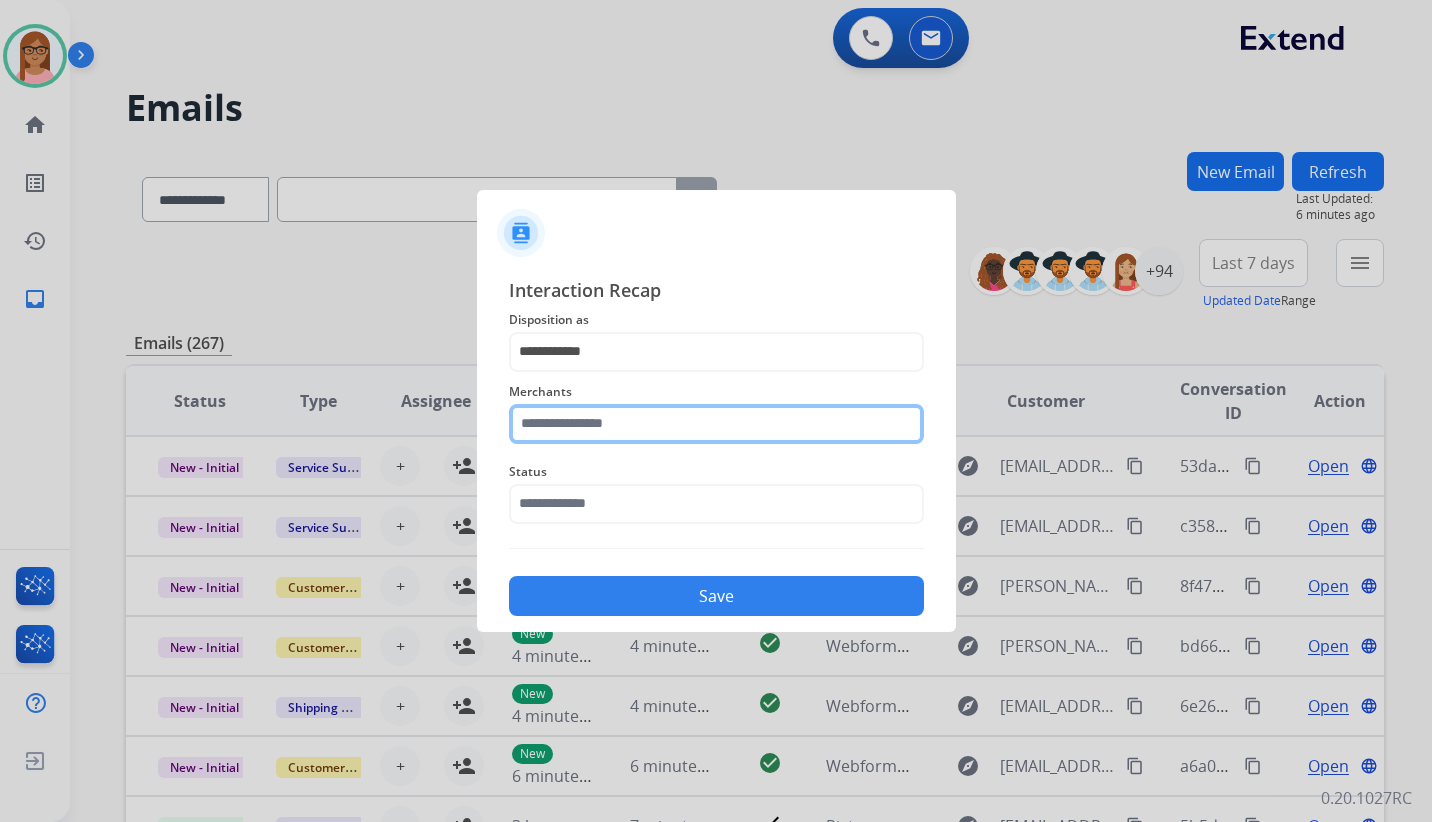 click 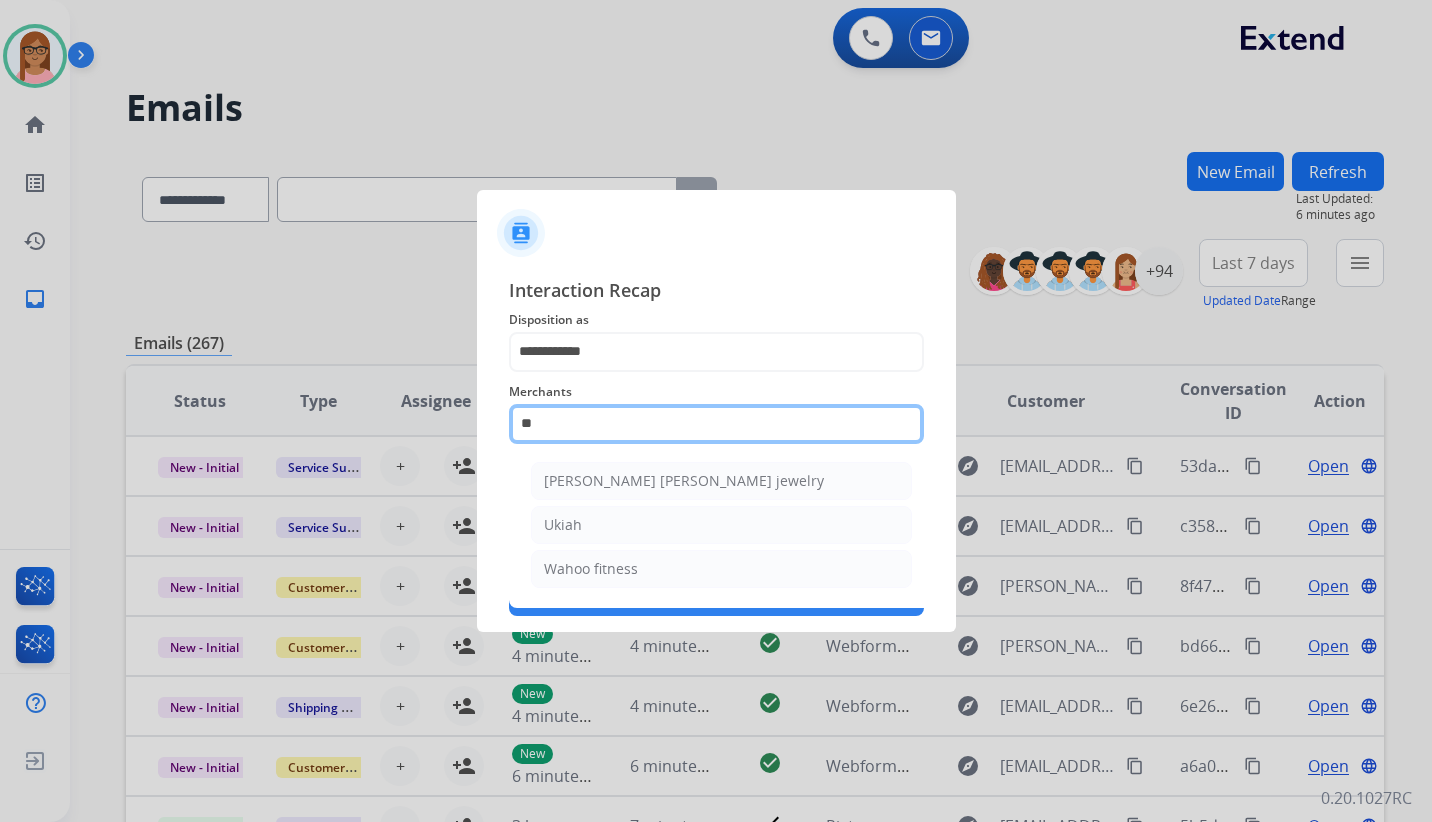 type on "*" 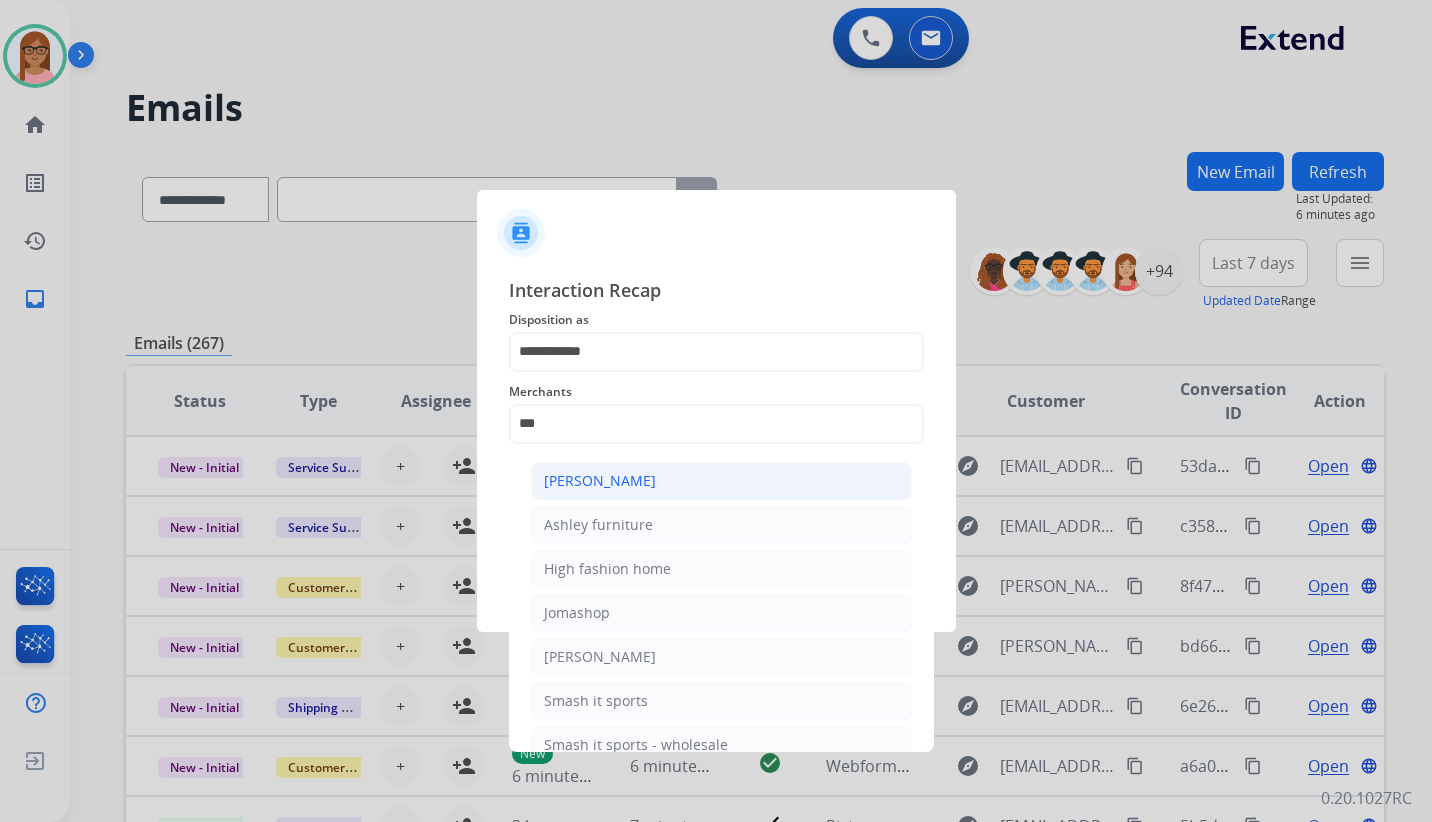 click on "[PERSON_NAME]" 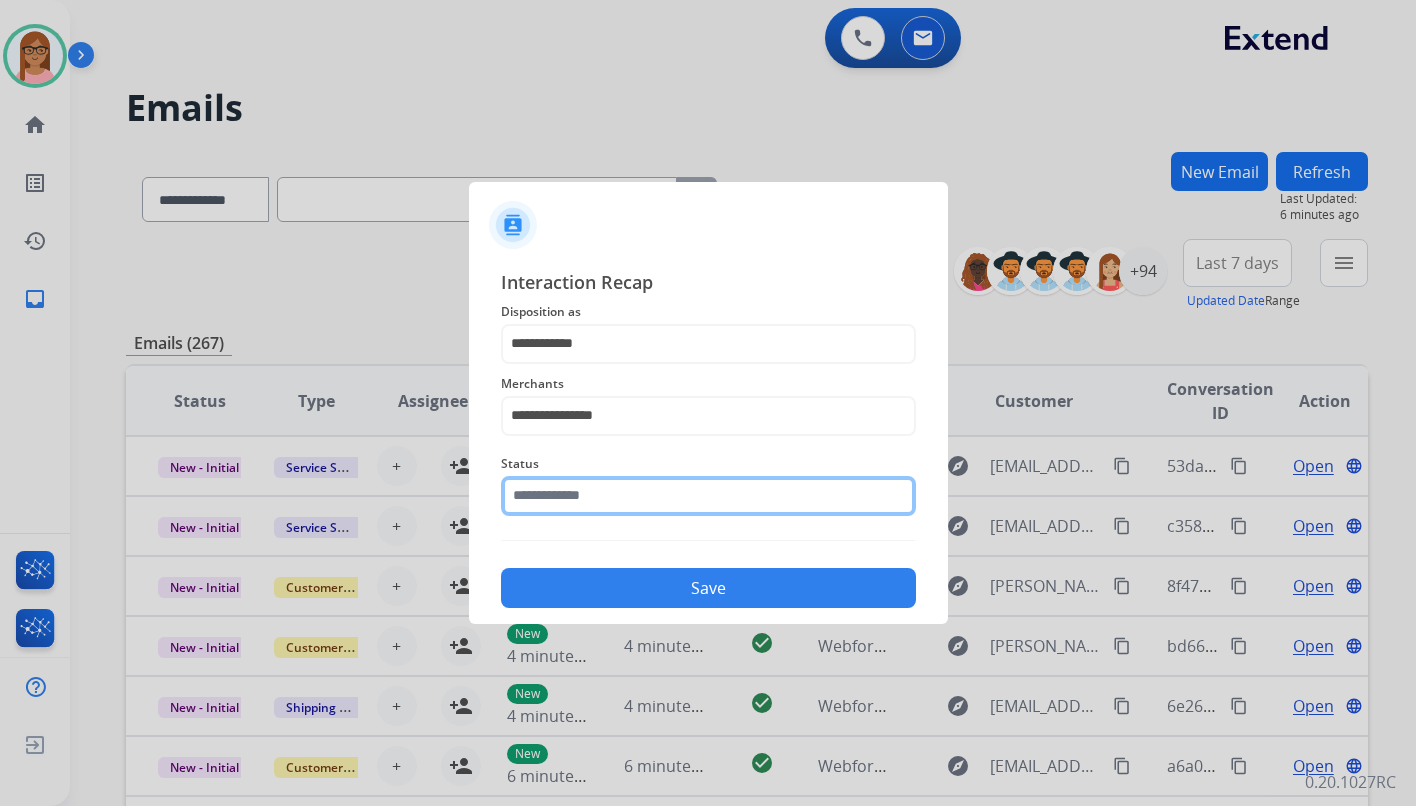 click 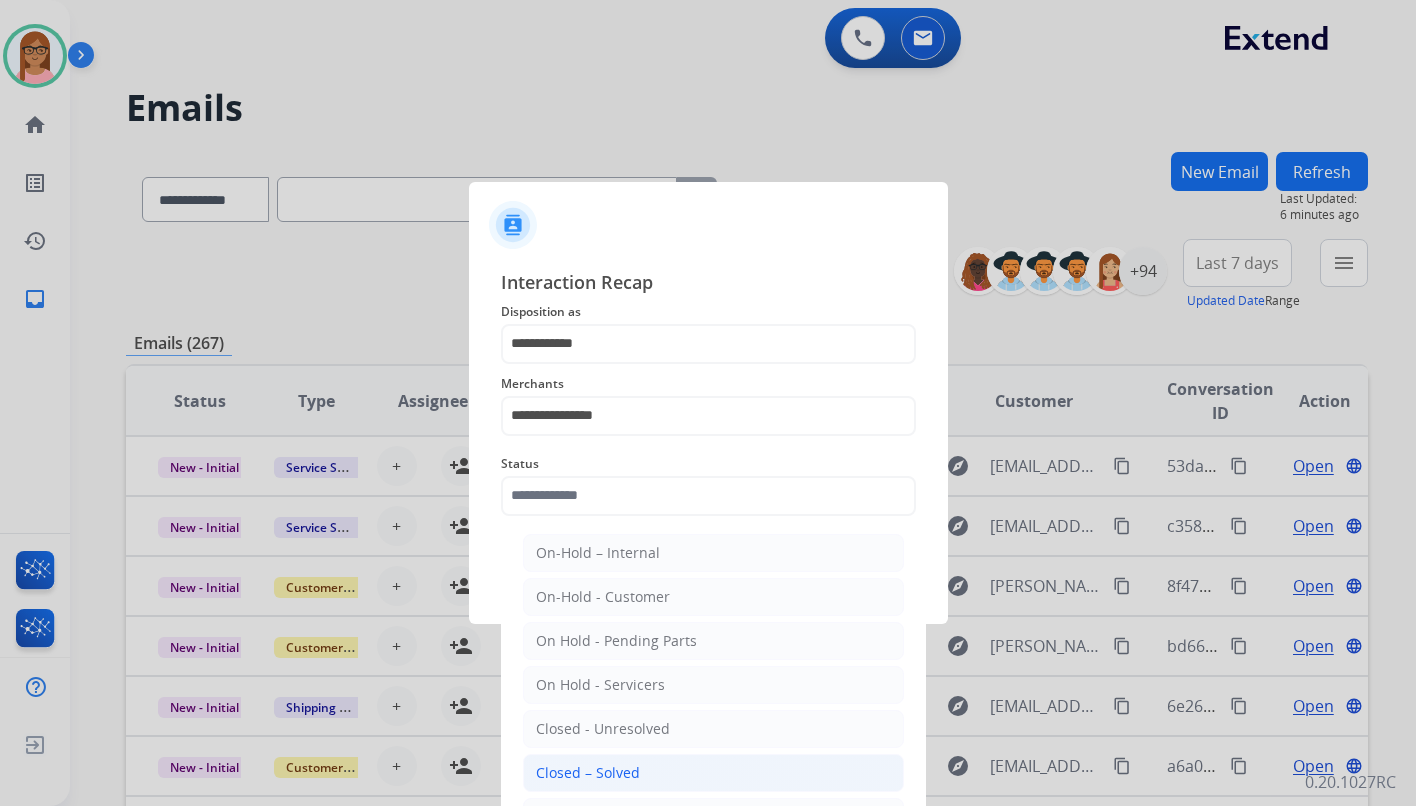 click on "Closed – Solved" 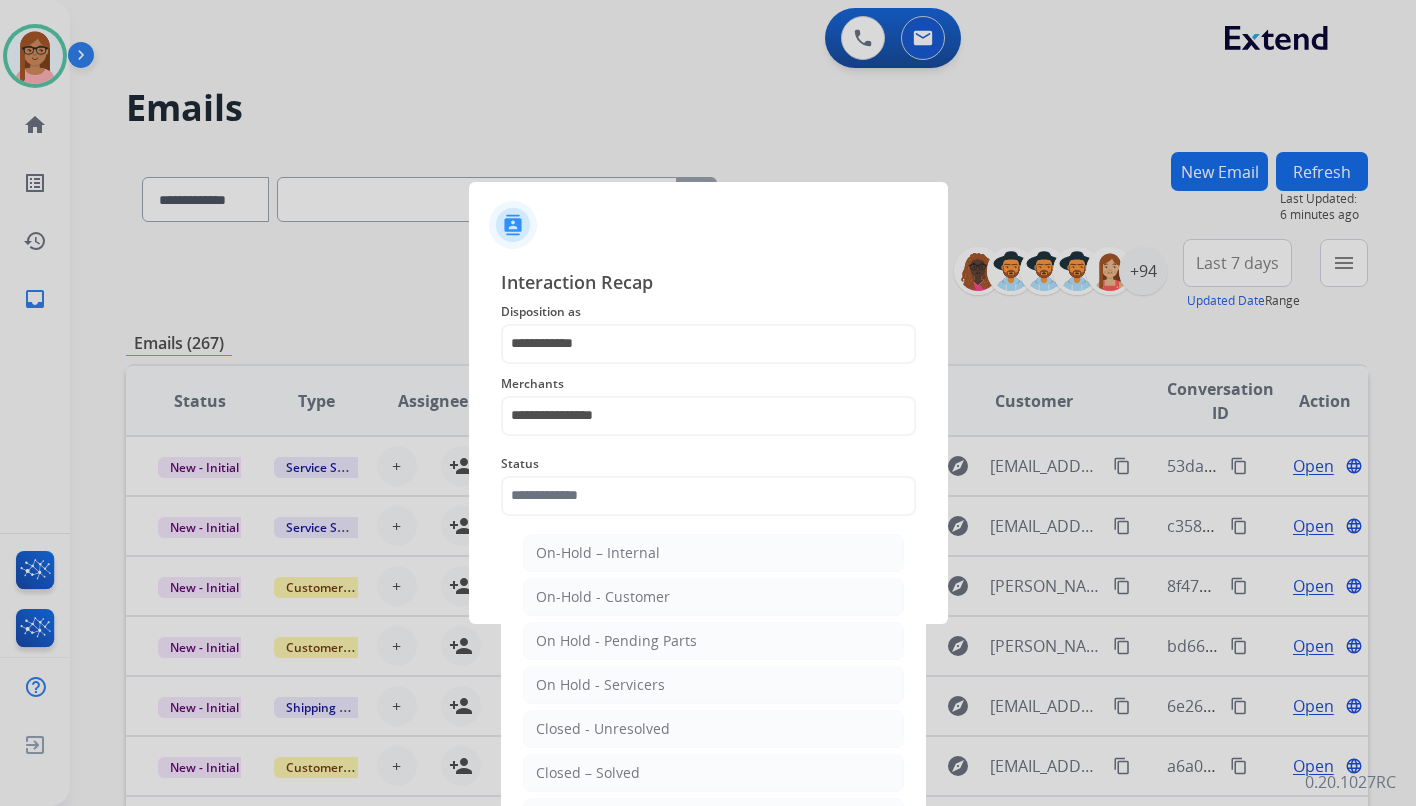 type on "**********" 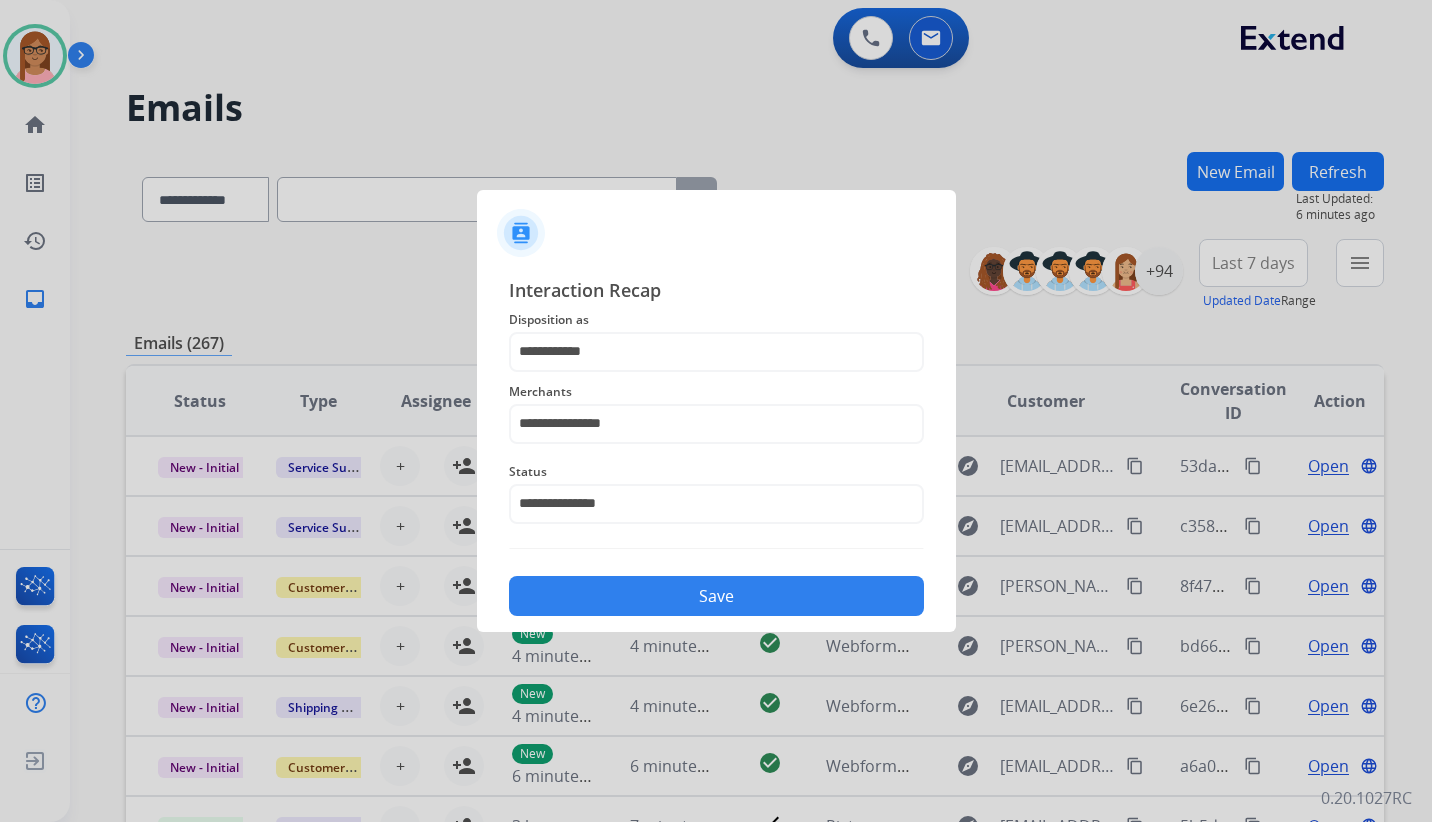 click on "Save" 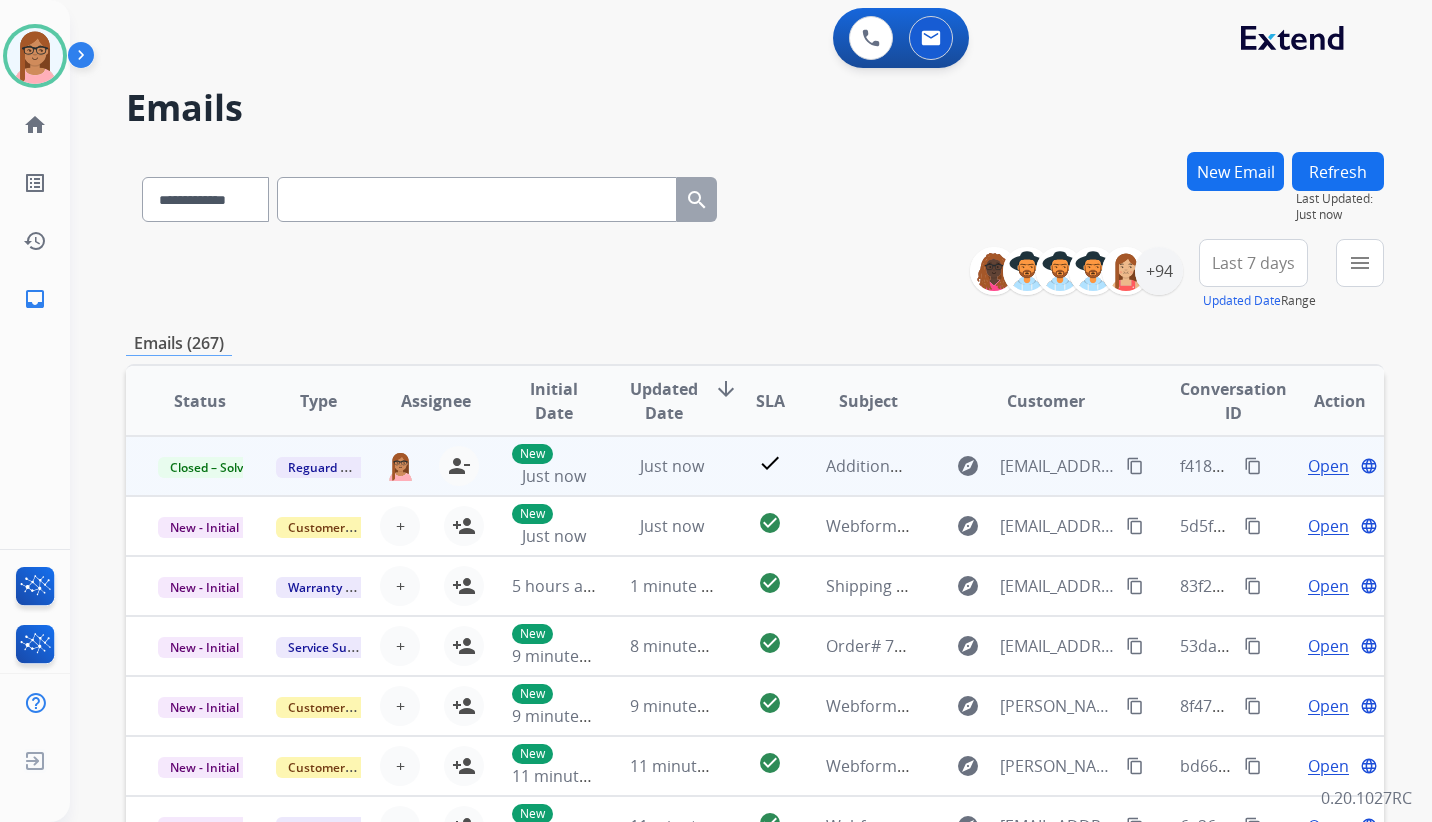 click on "content_copy" at bounding box center (1253, 466) 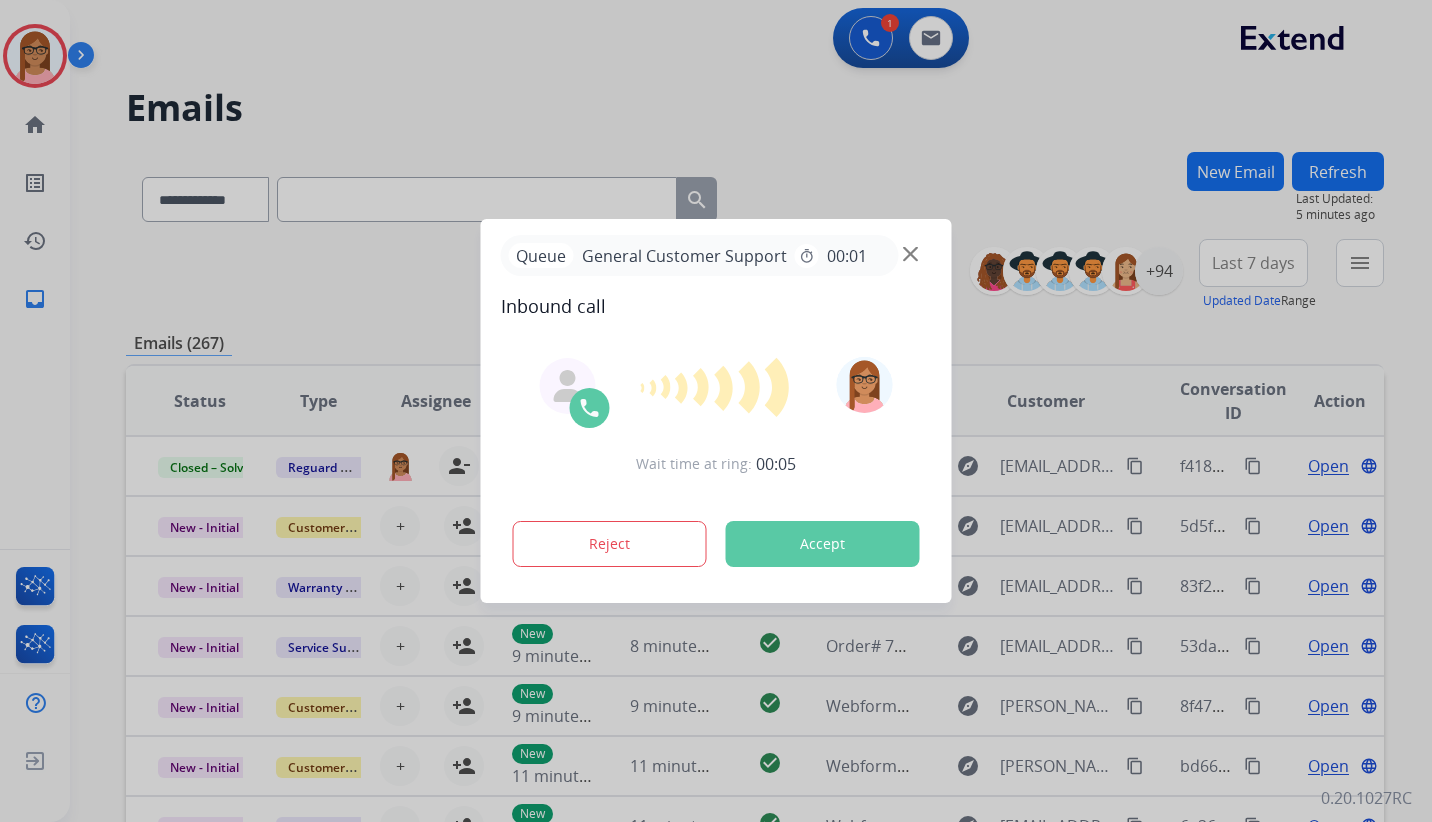 click on "Accept" at bounding box center (823, 544) 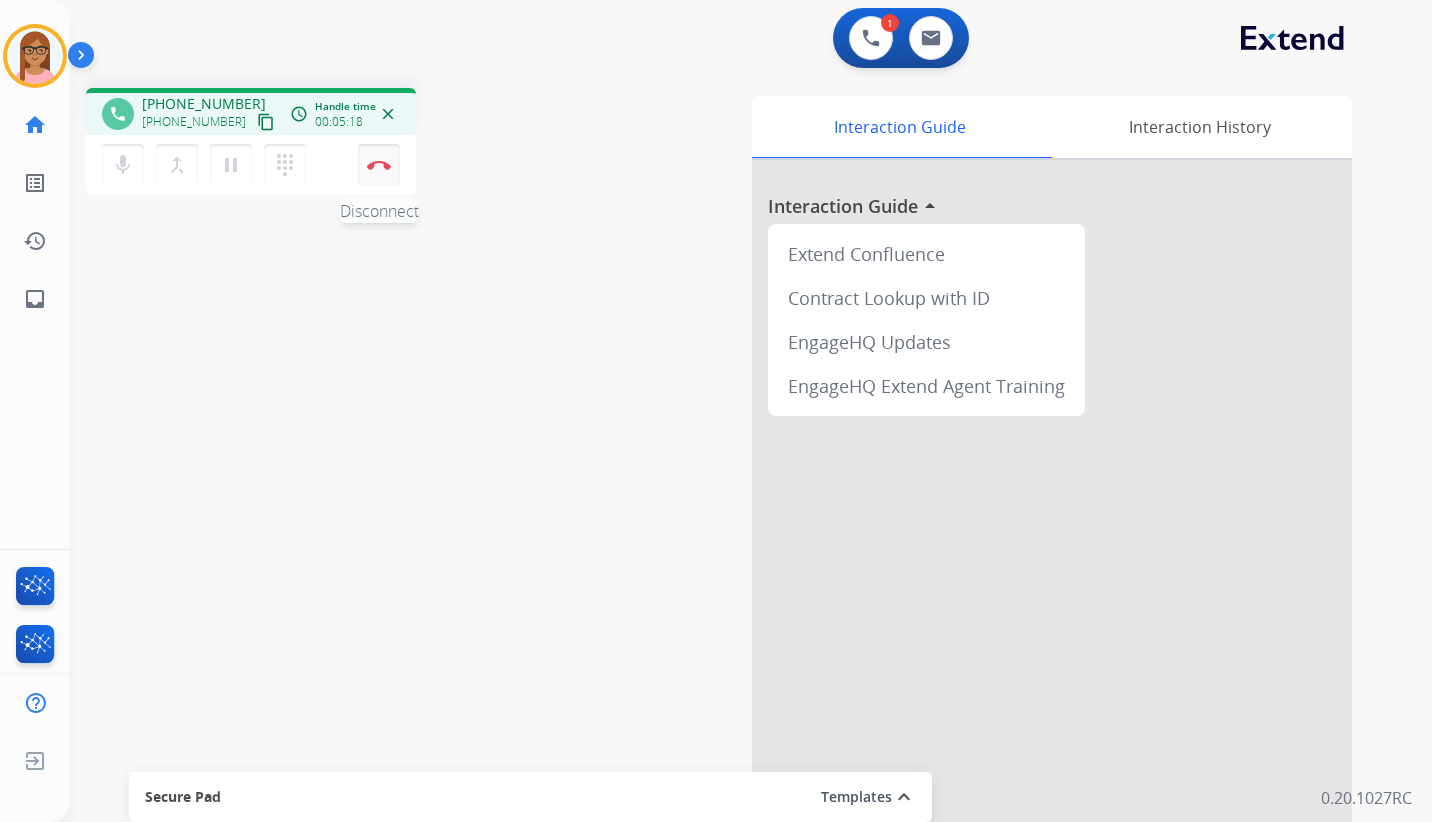 click at bounding box center (379, 165) 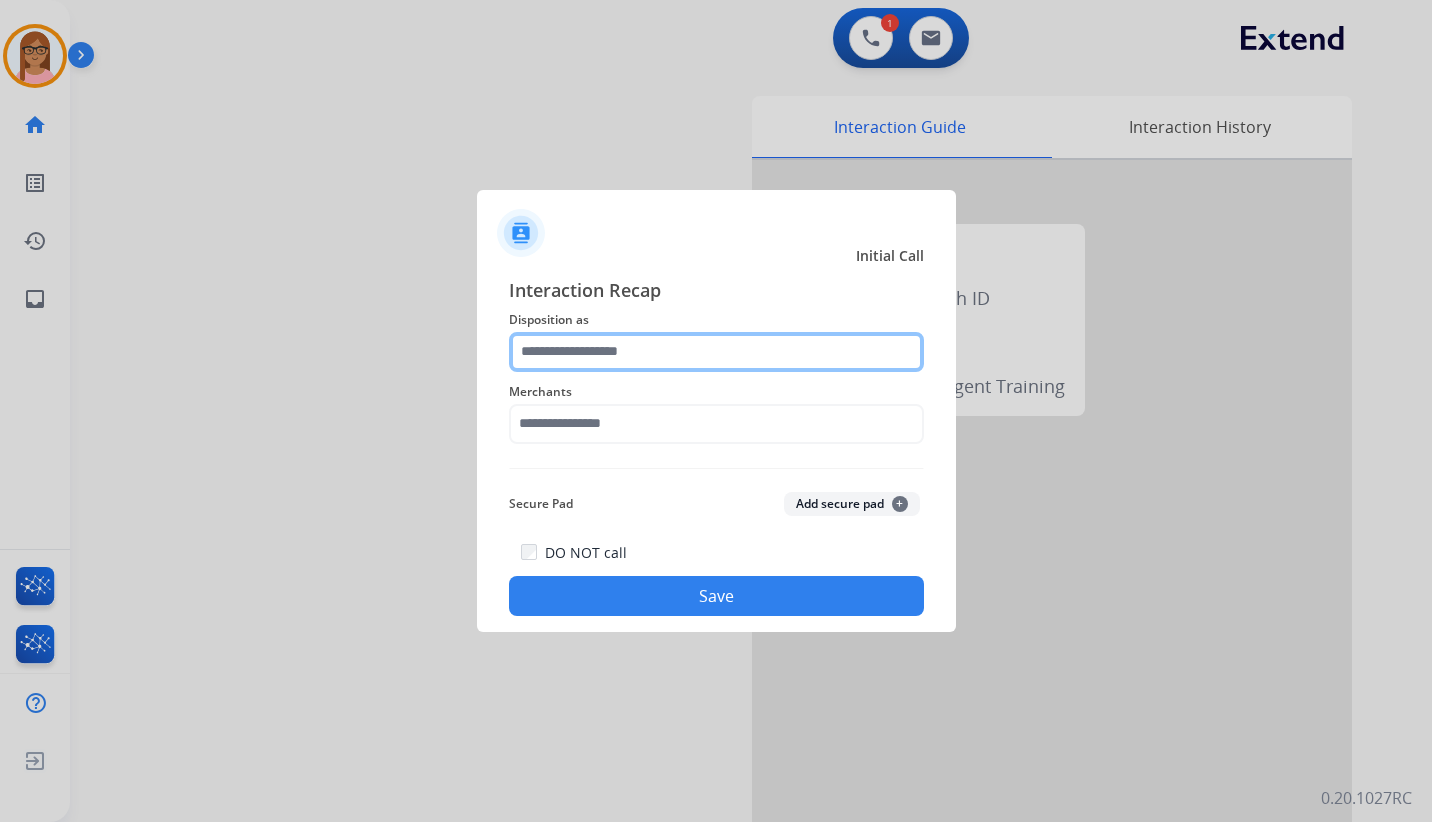 click 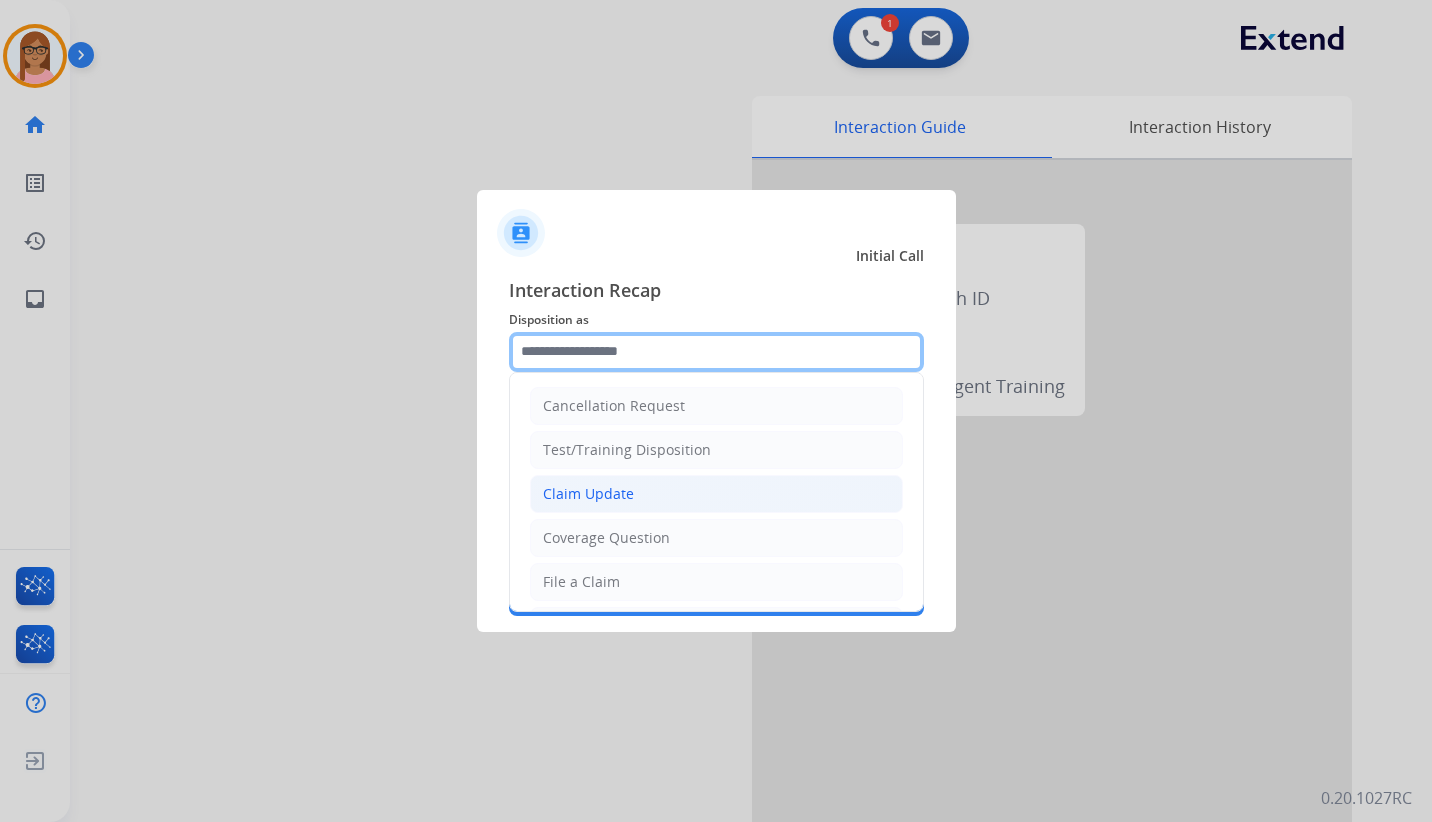 scroll, scrollTop: 100, scrollLeft: 0, axis: vertical 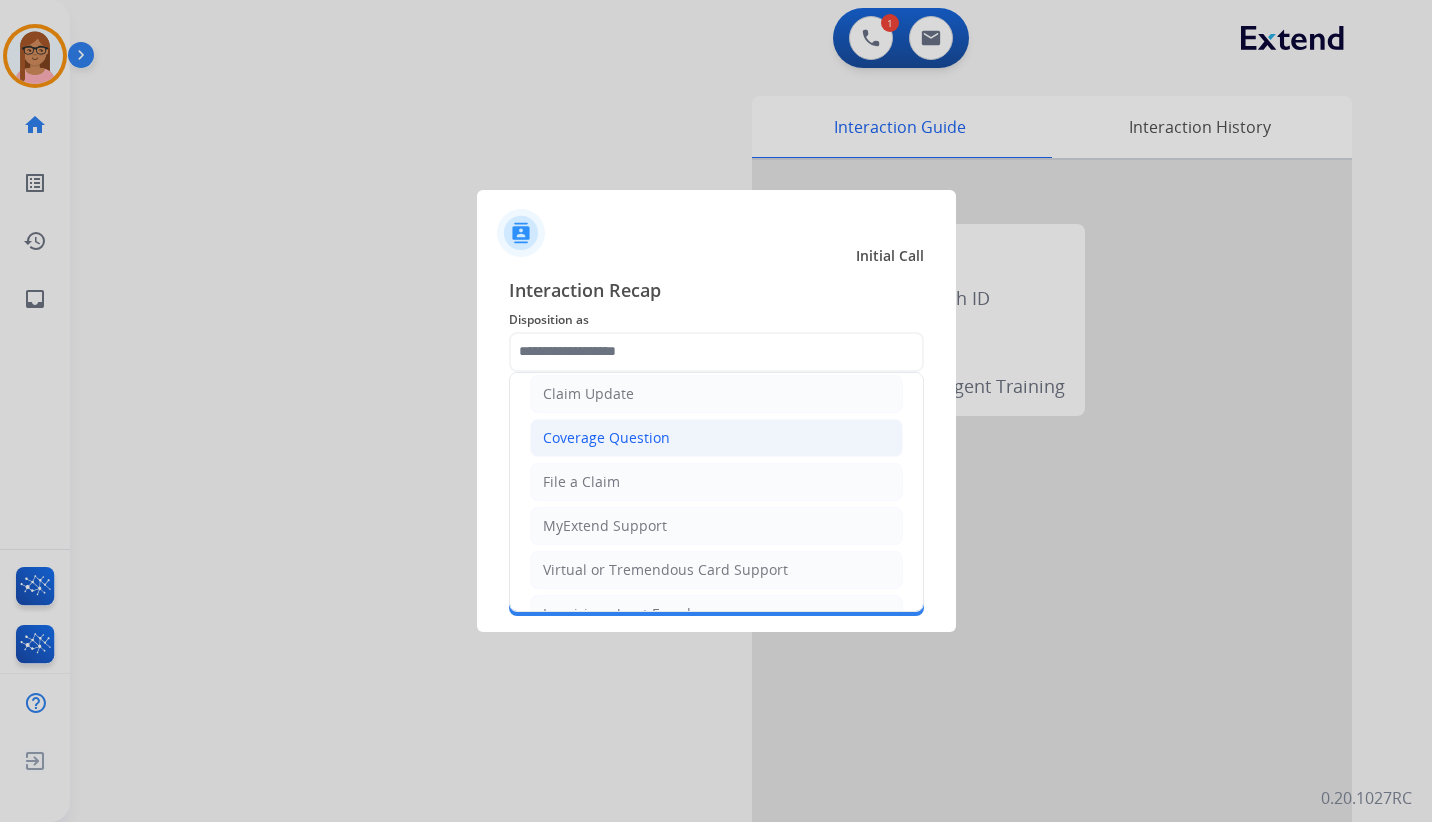 click on "Coverage Question" 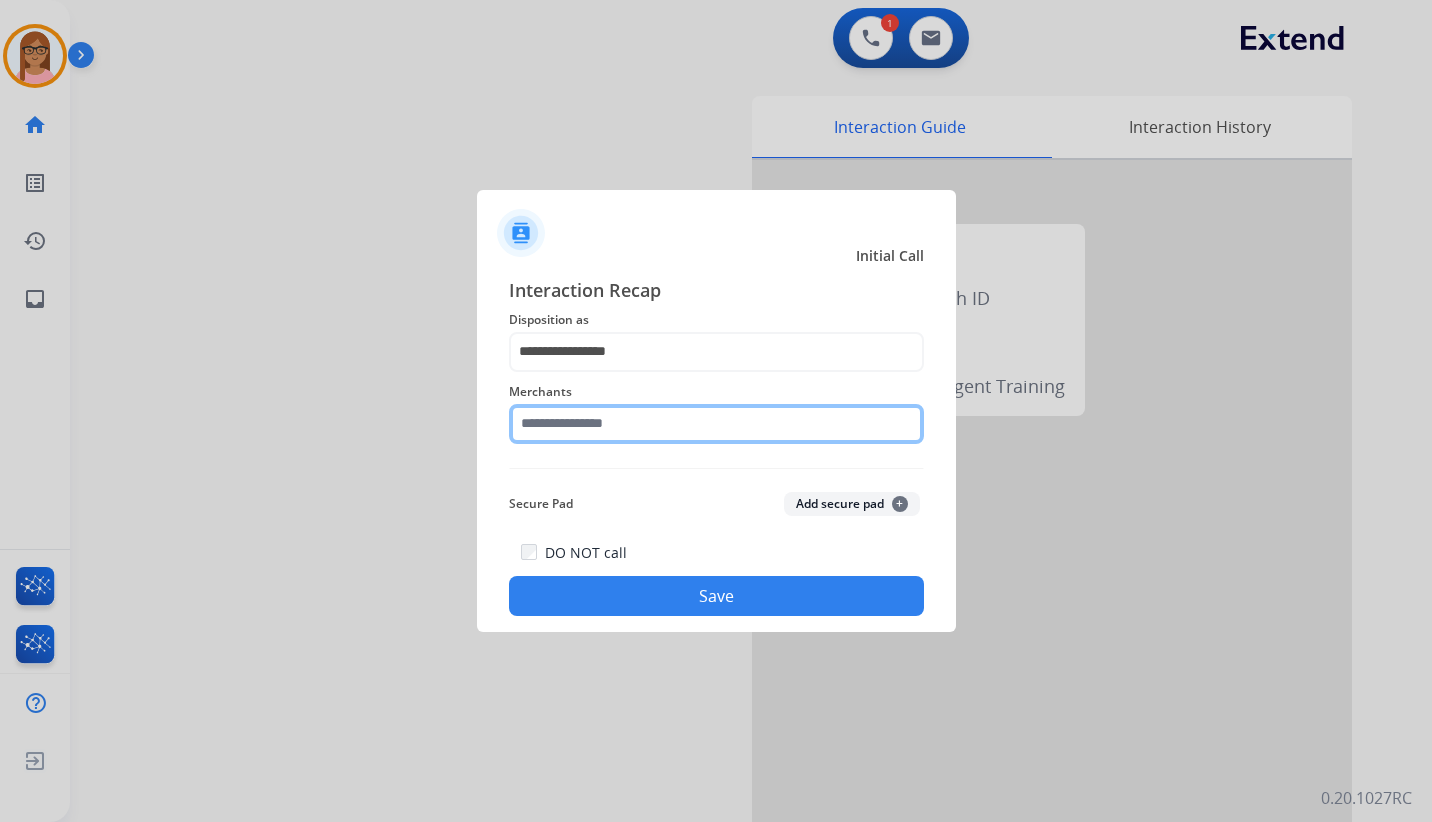 click 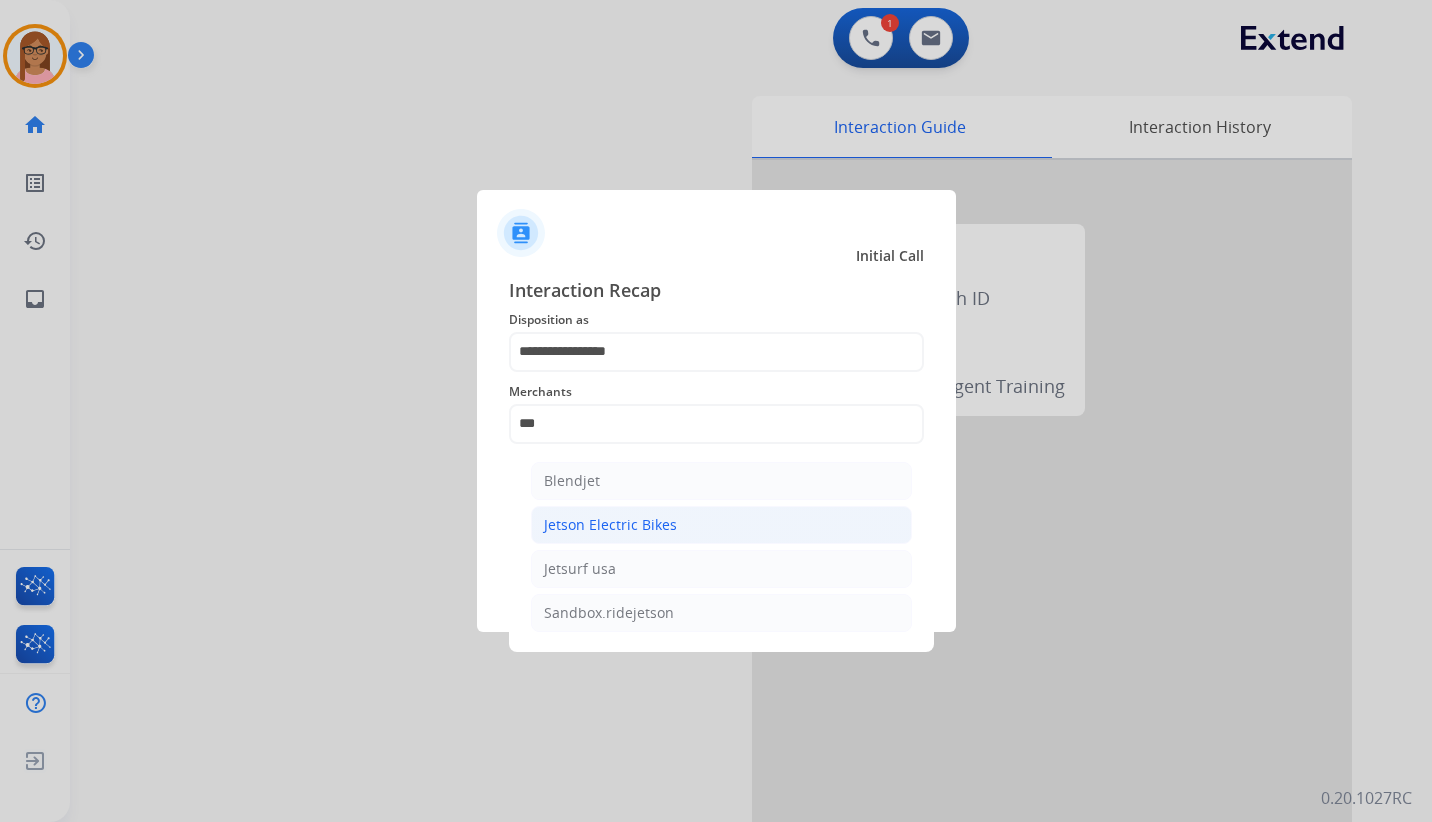 click on "Jetson Electric Bikes" 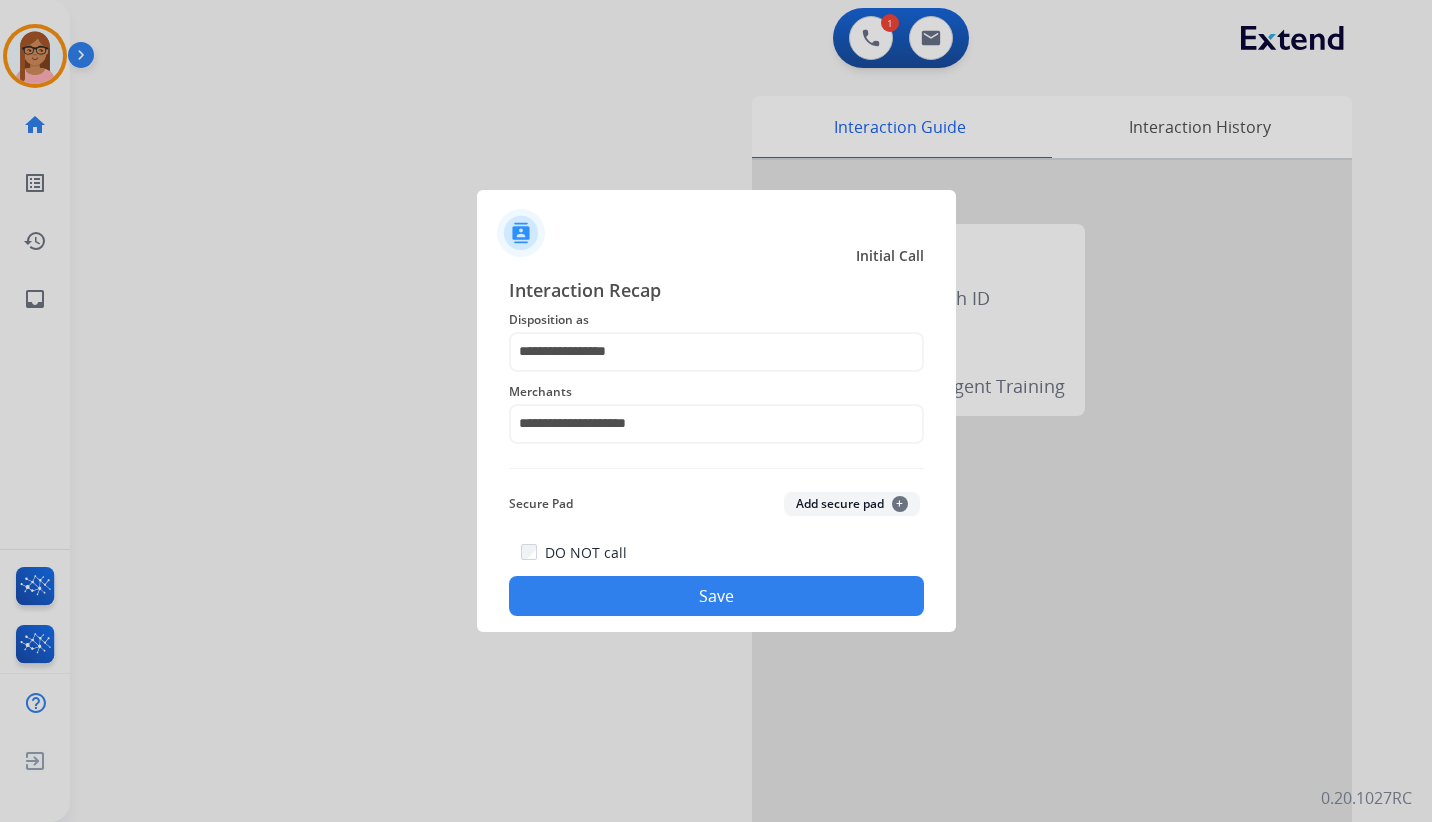 click on "Save" 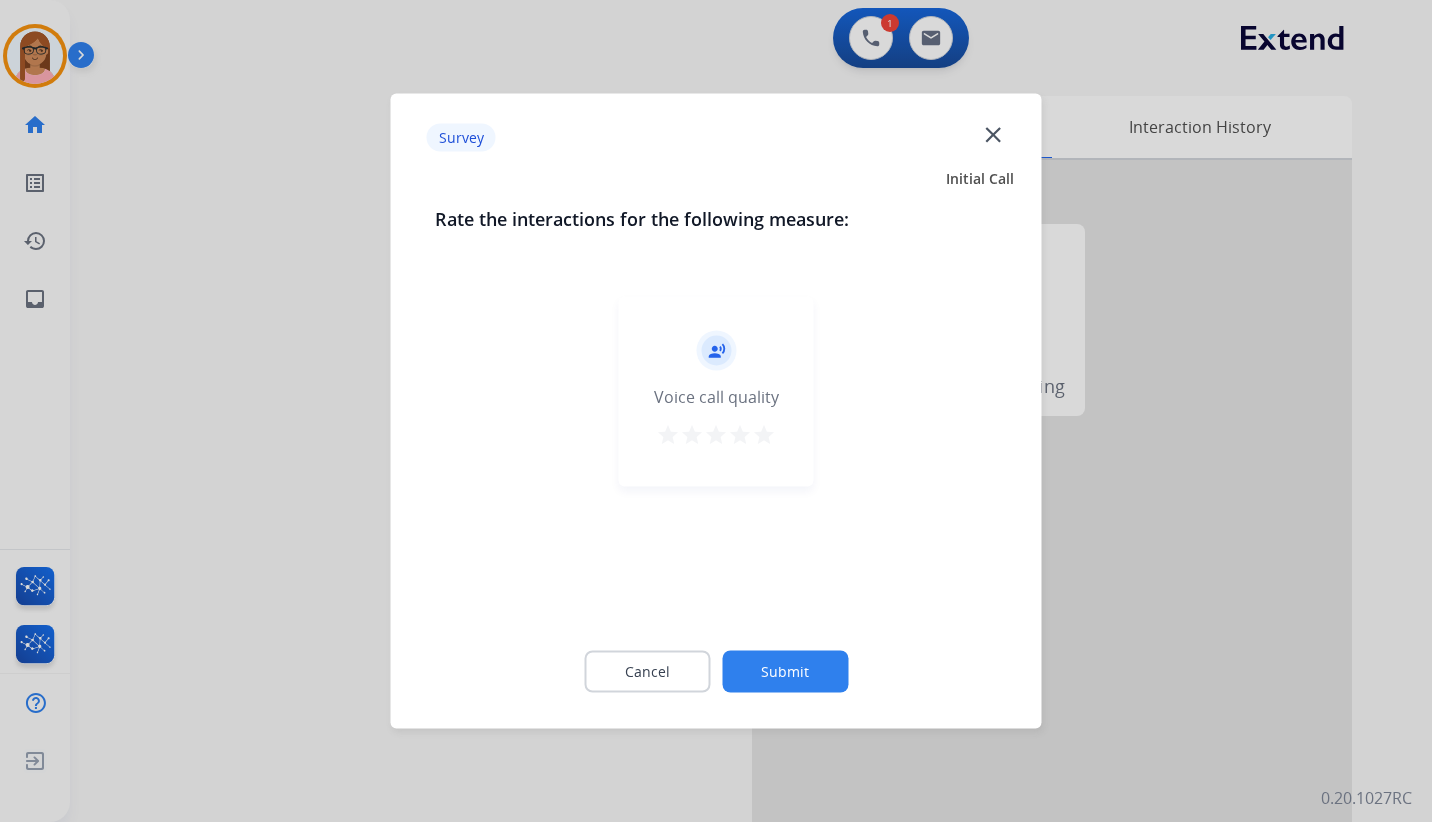 click on "star" at bounding box center (764, 435) 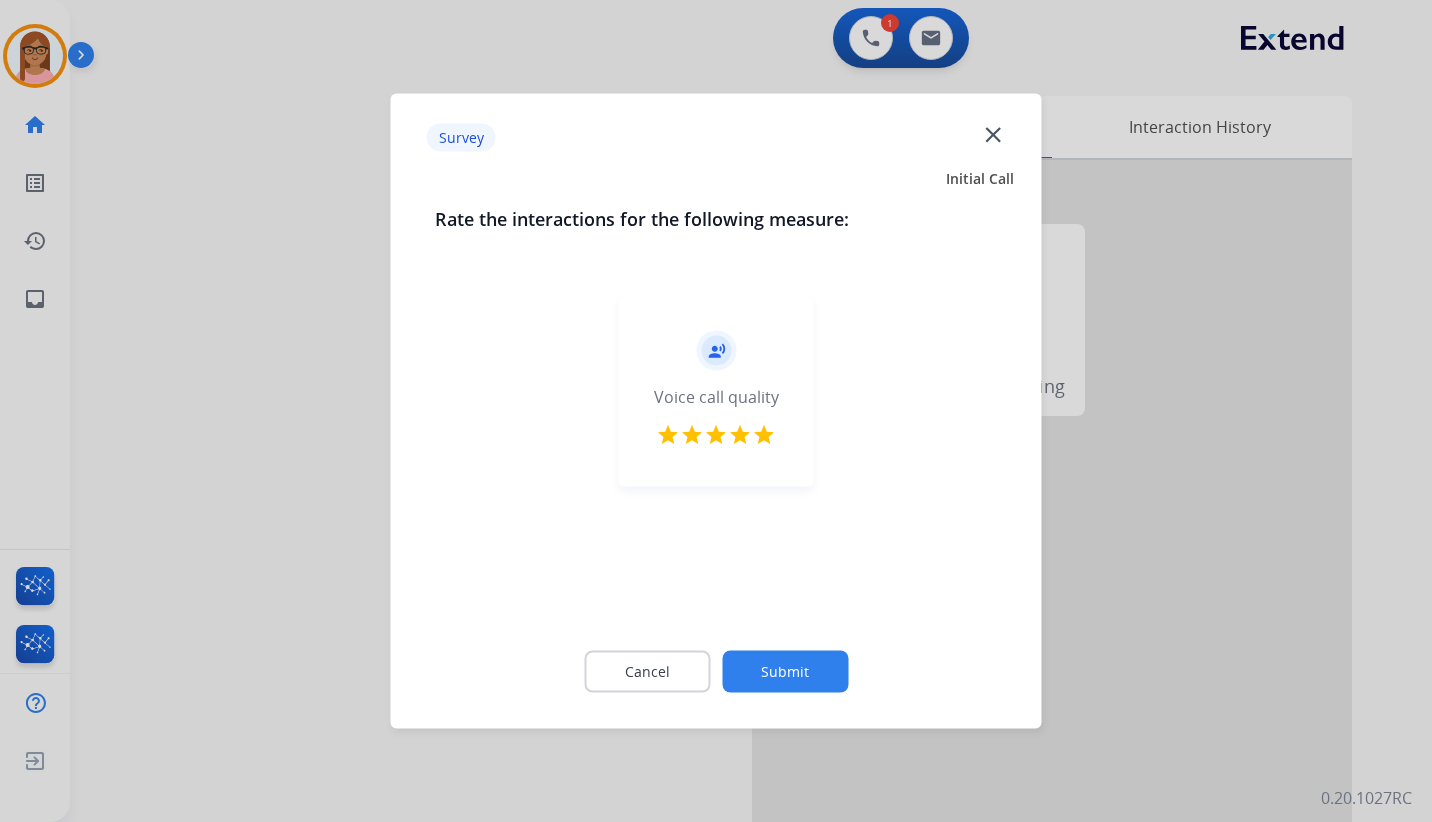 click on "Submit" 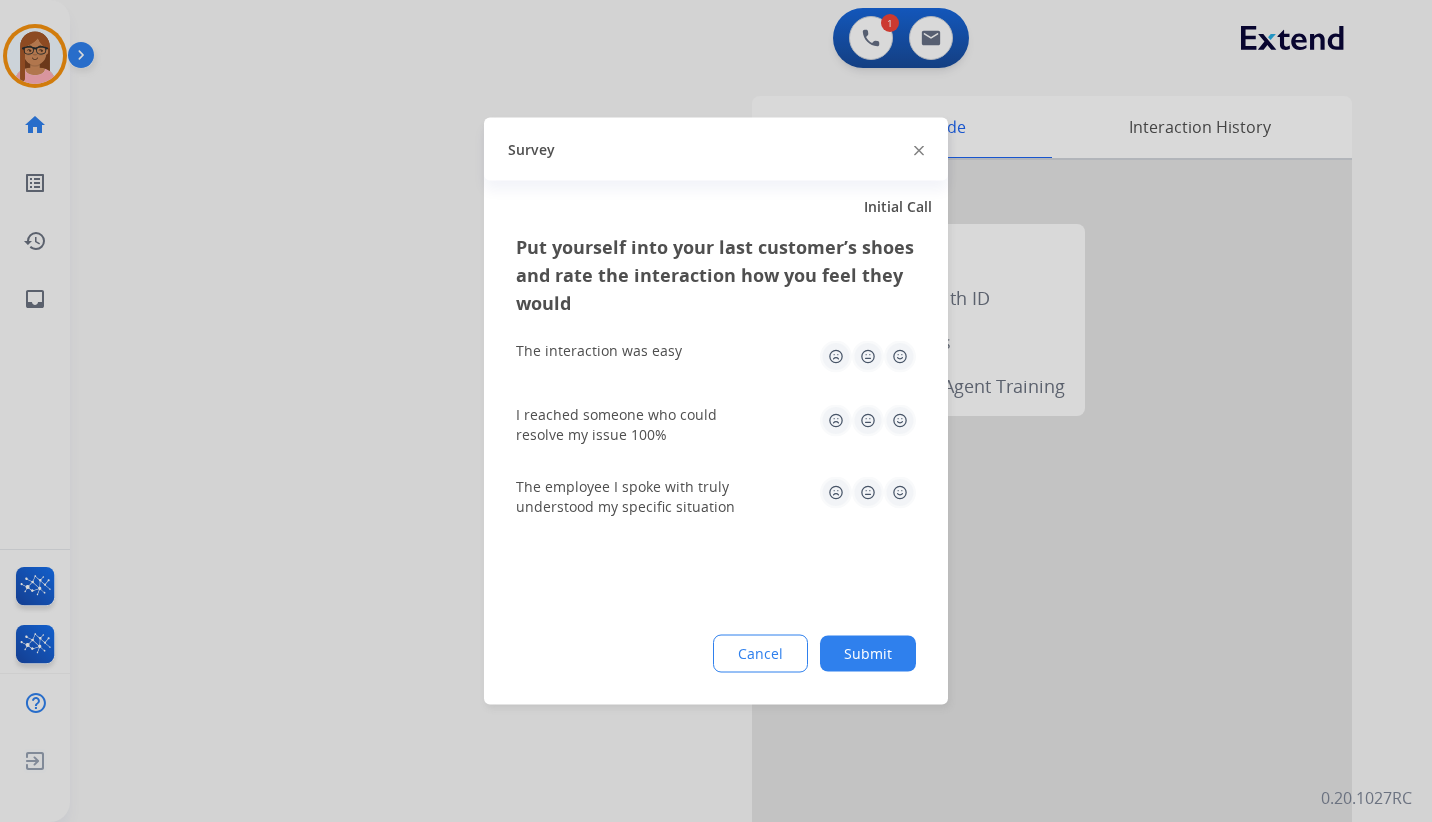 click 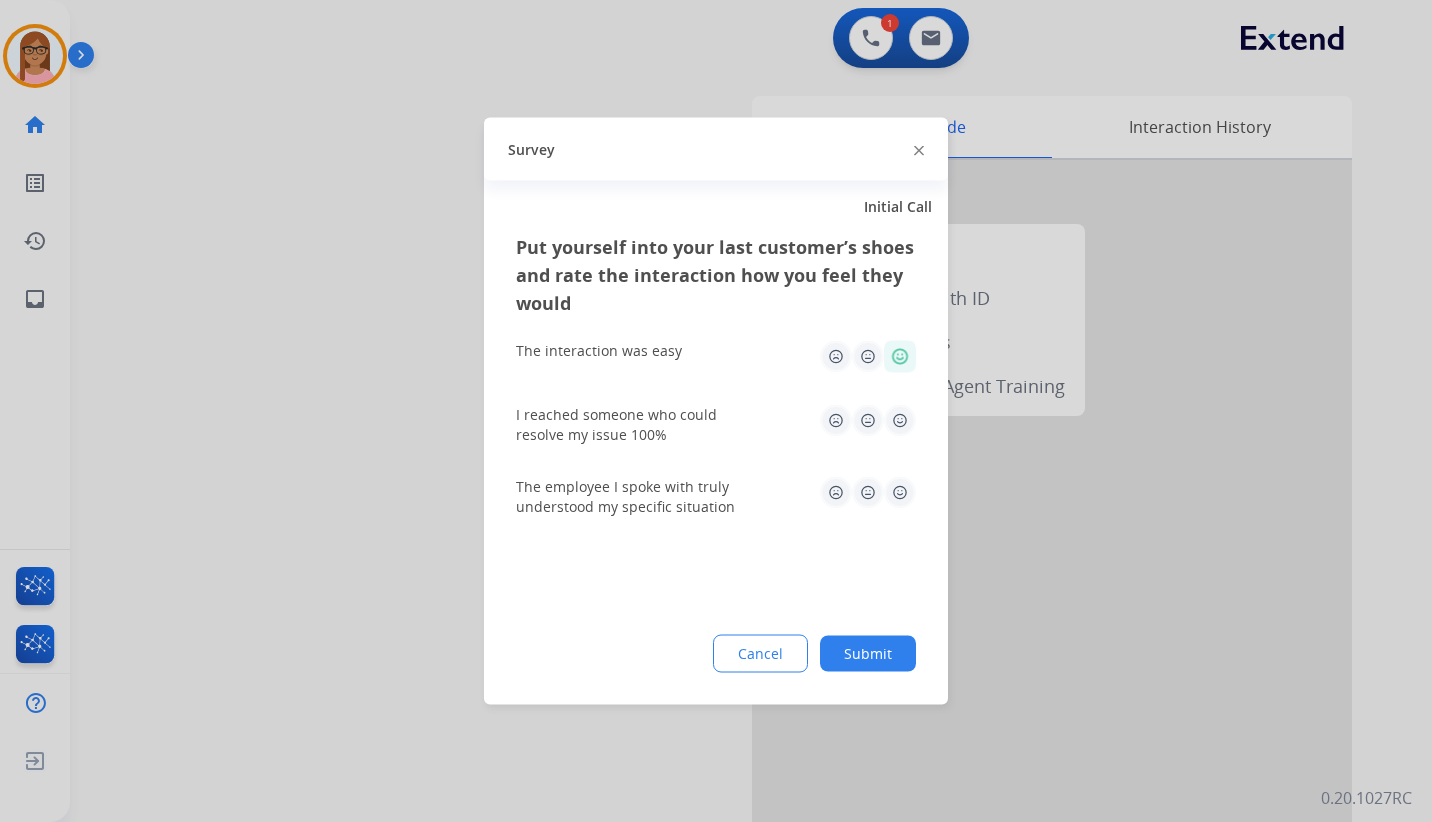 click 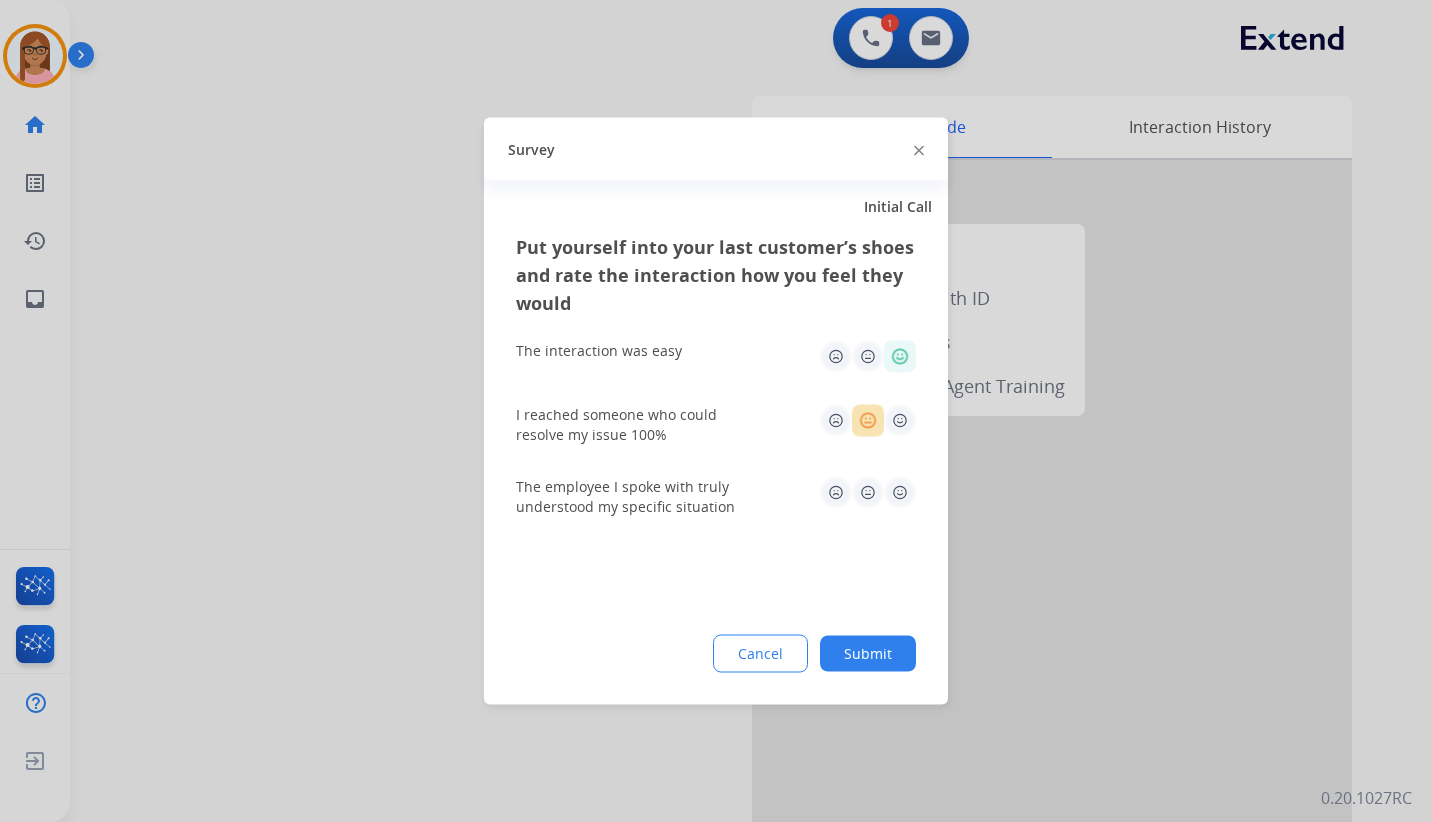click 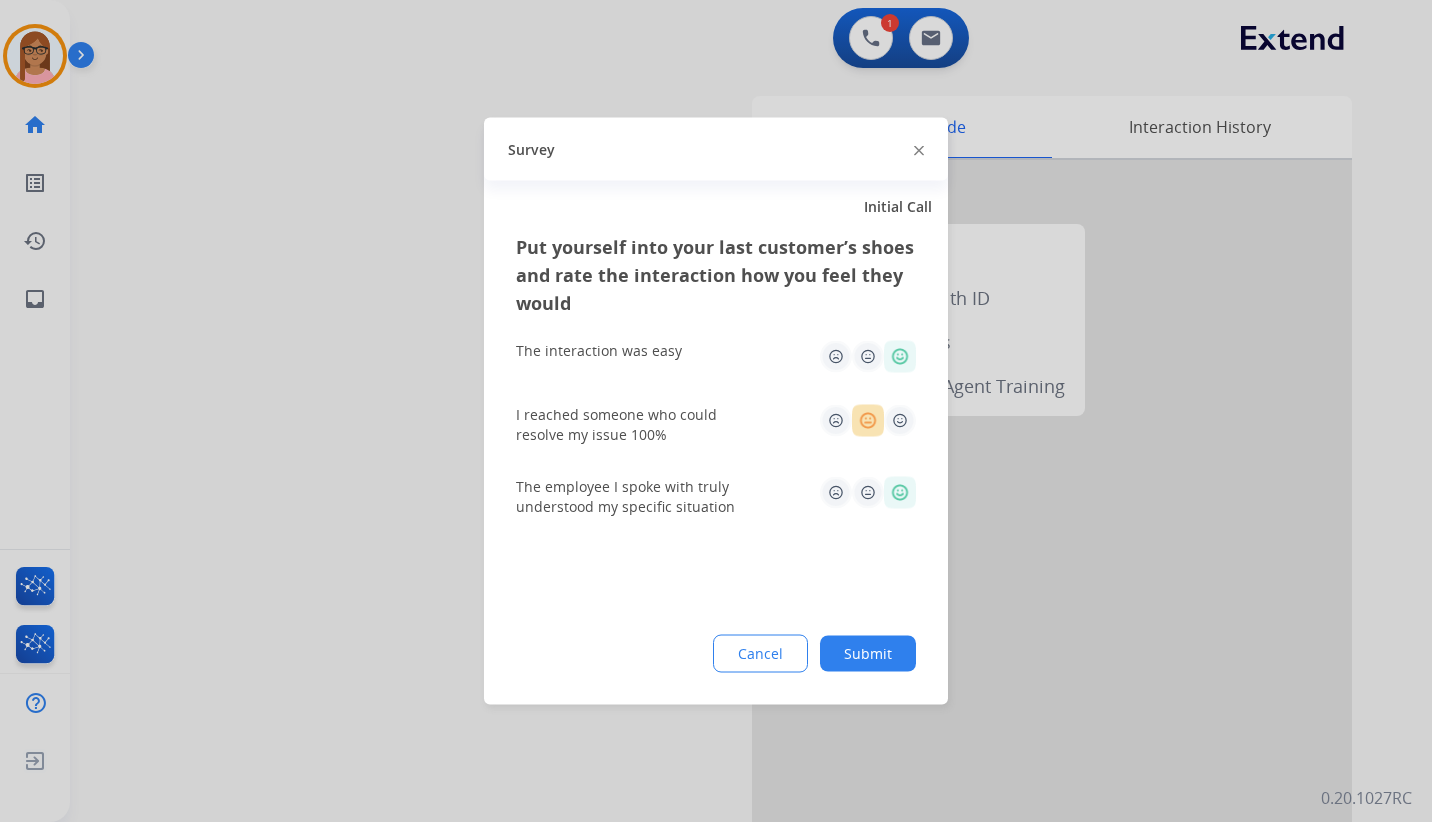 click on "Submit" 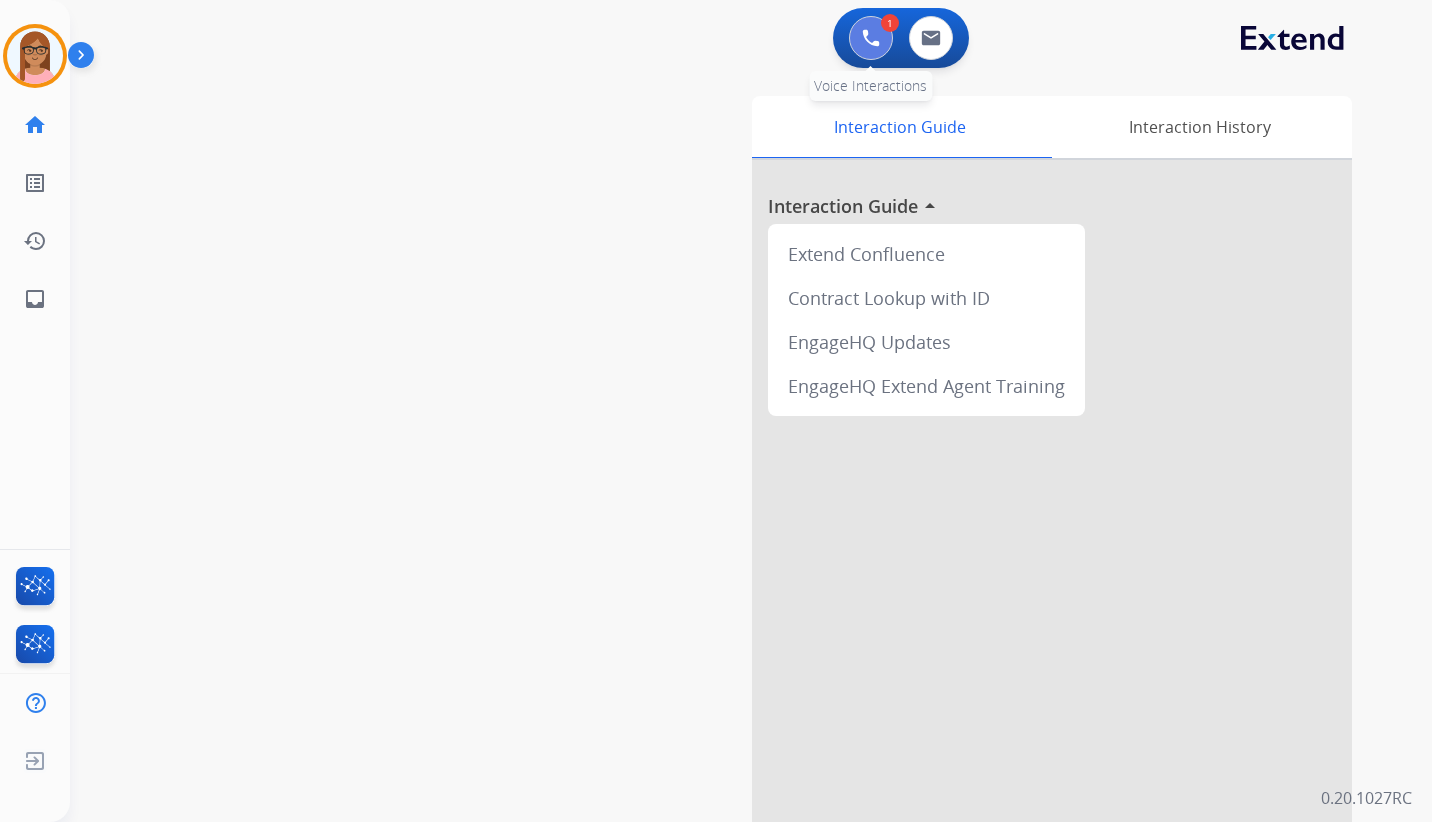 click at bounding box center (871, 38) 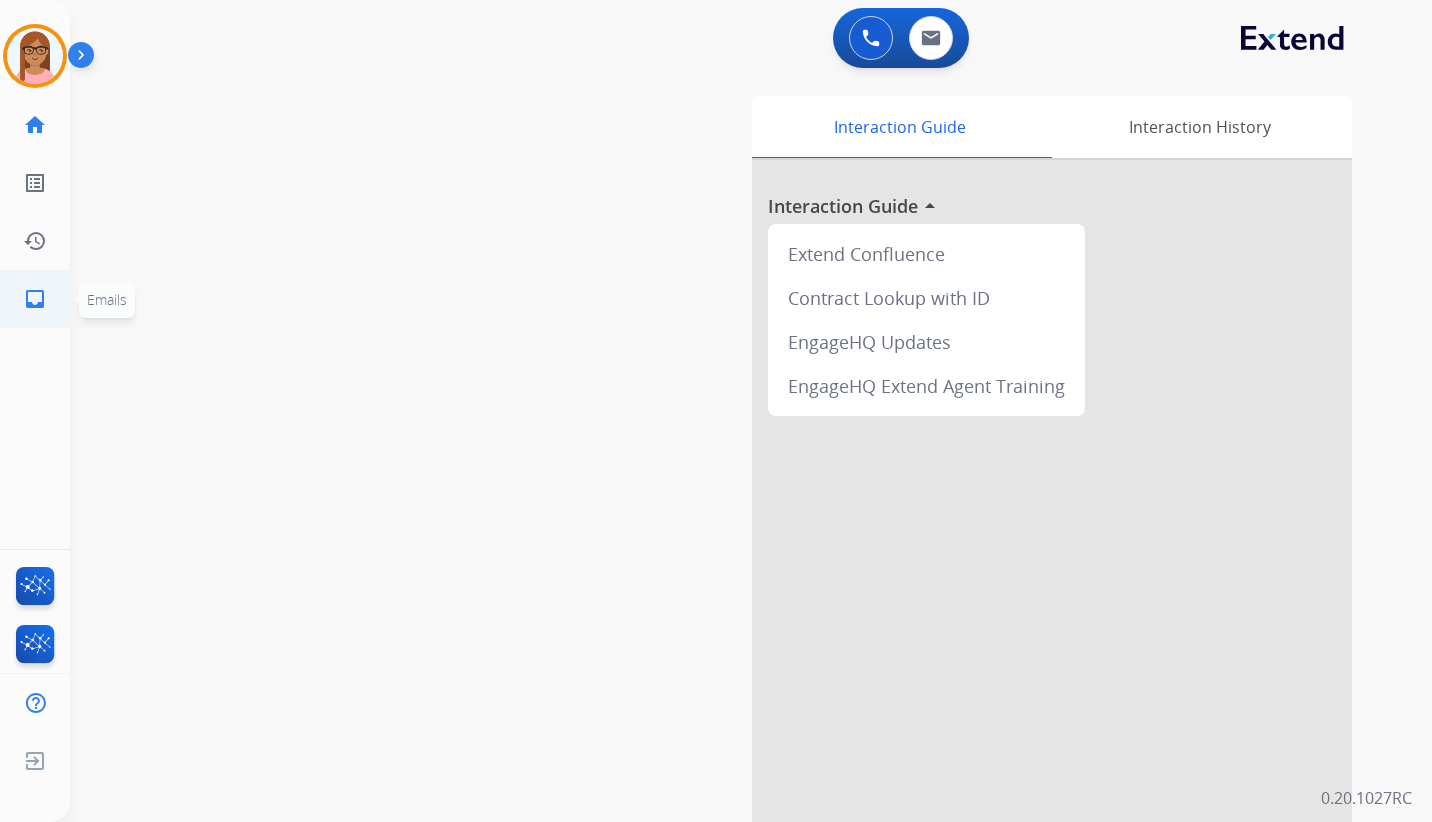 click on "inbox" 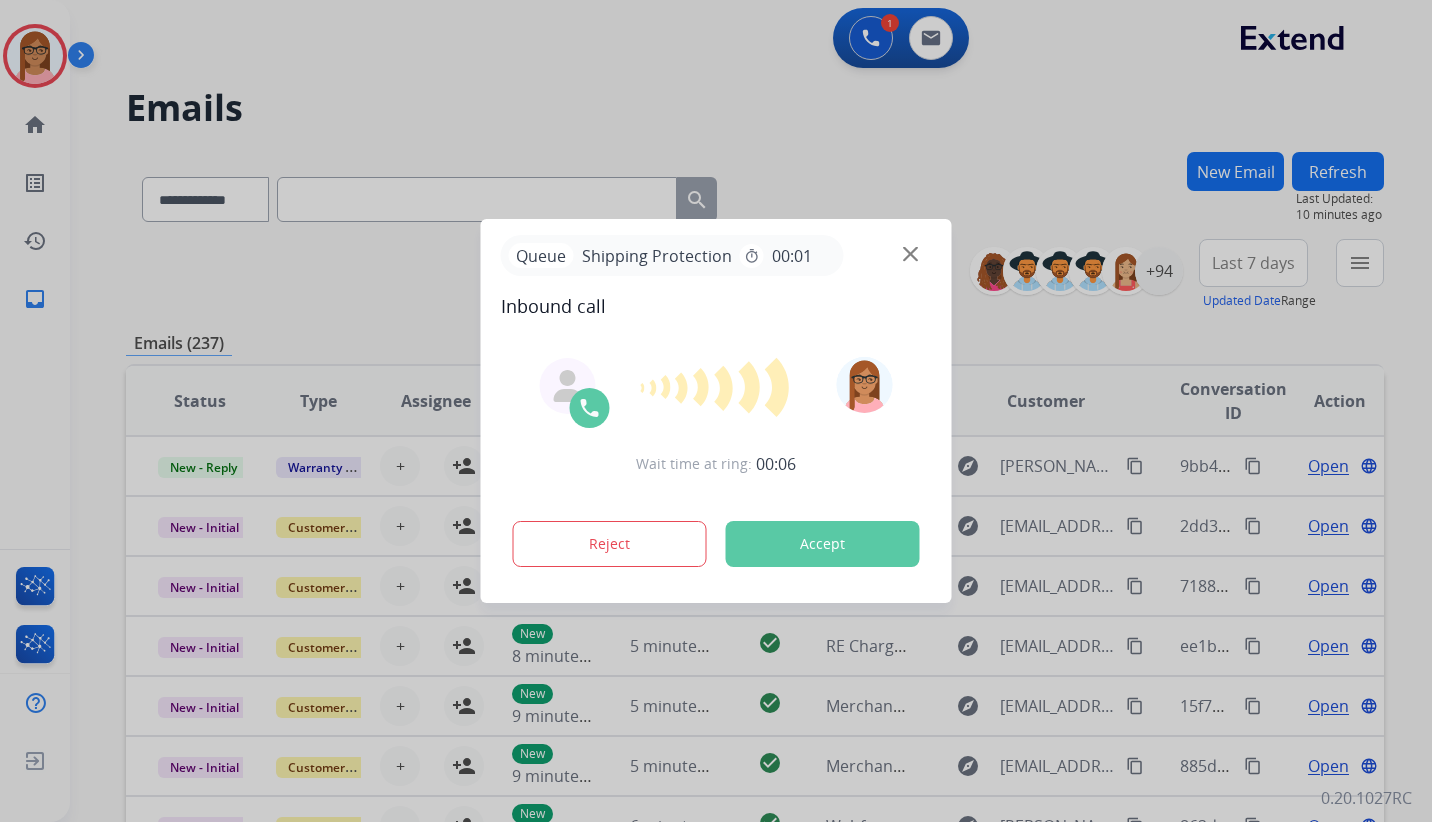 click on "Accept" at bounding box center [823, 544] 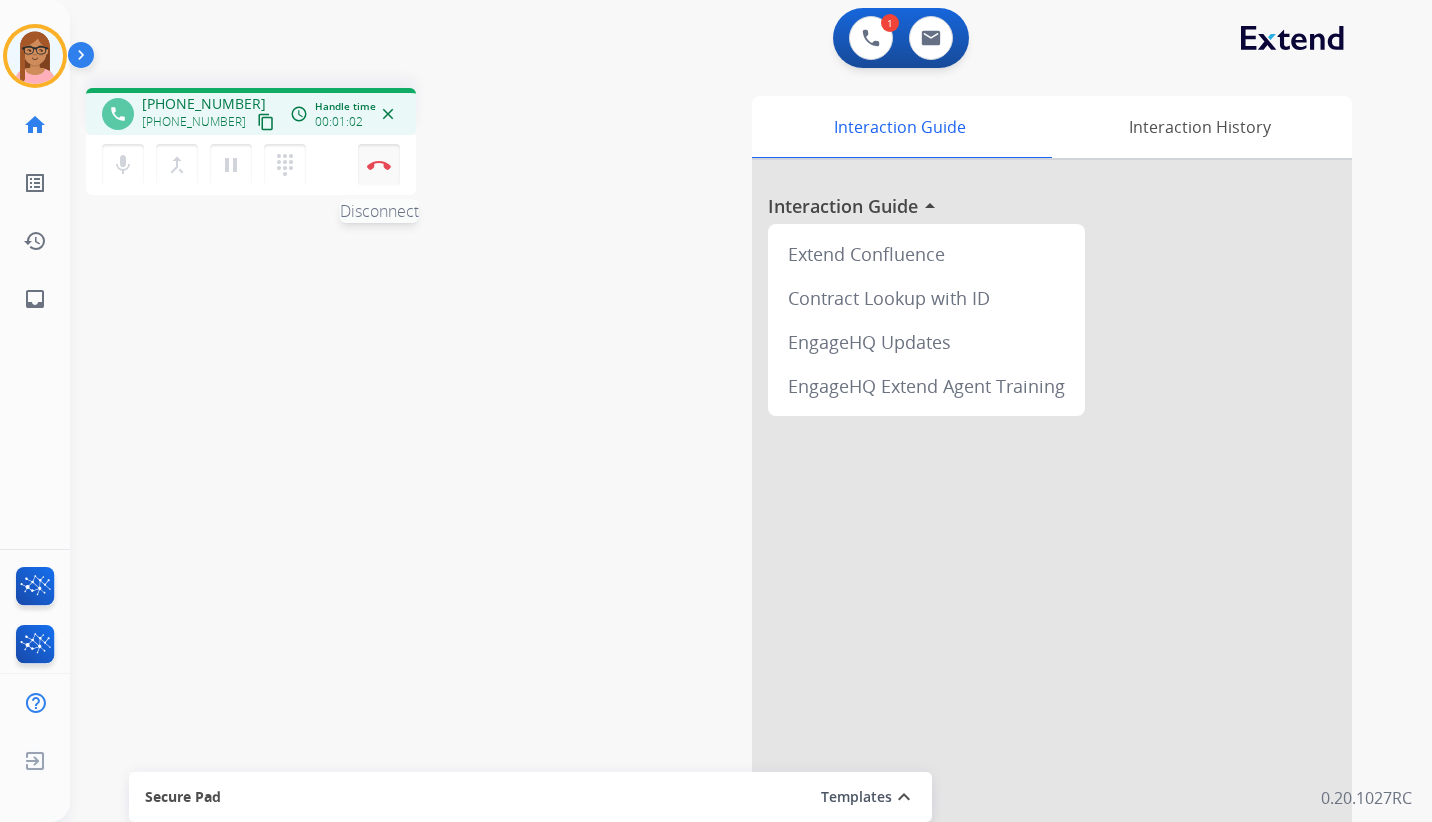 click at bounding box center (379, 165) 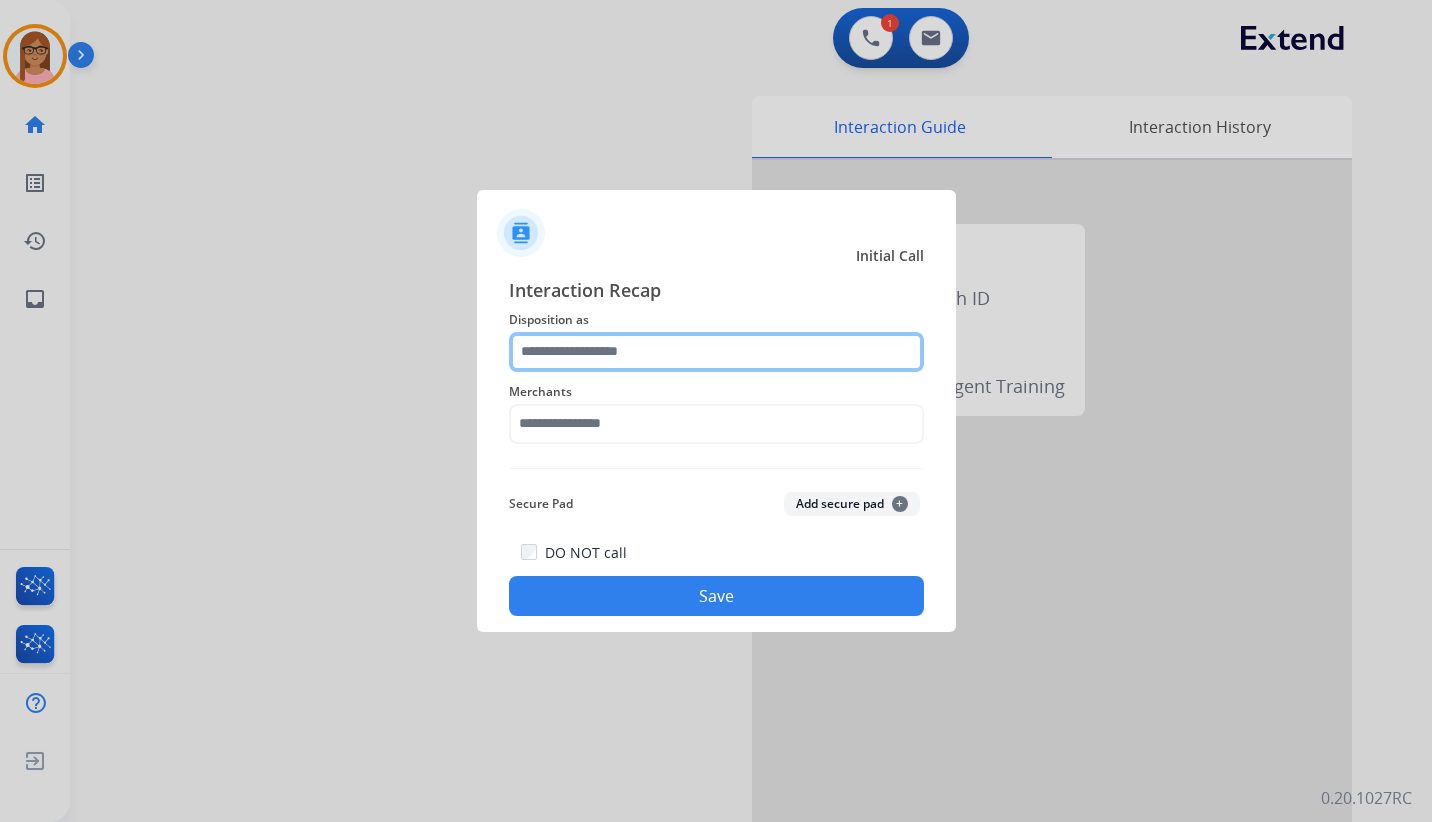 click 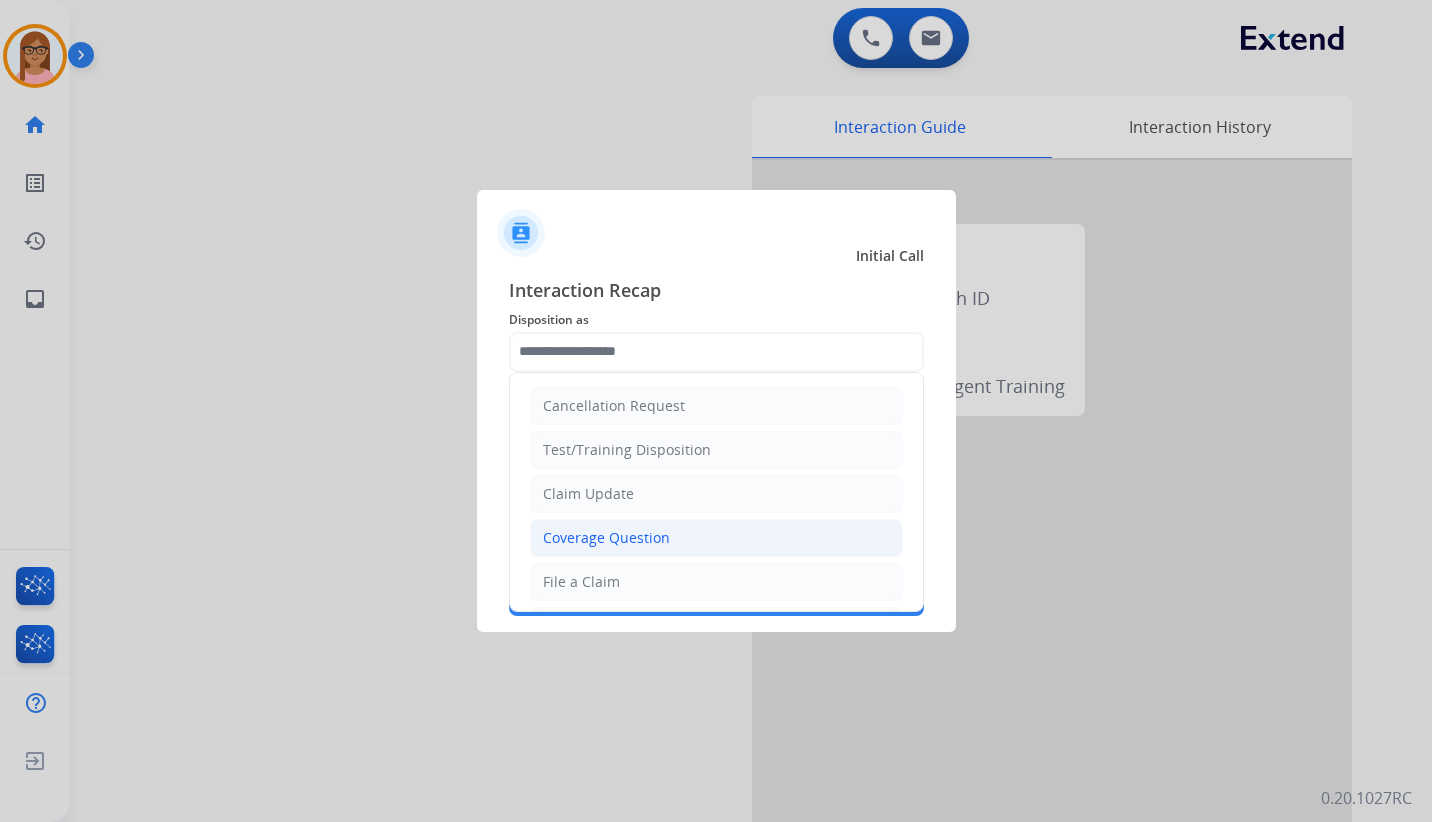 click on "Coverage Question" 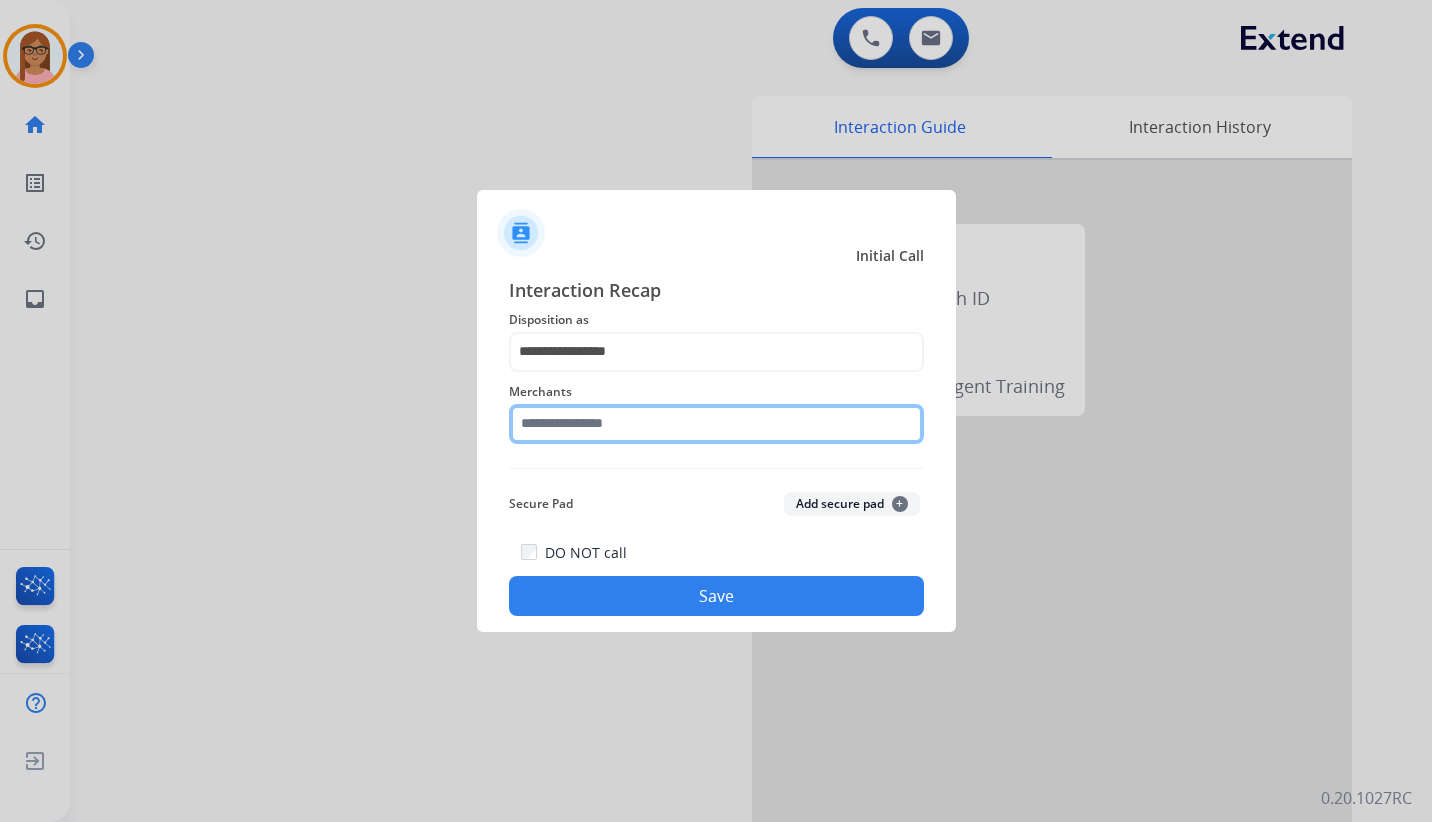 click 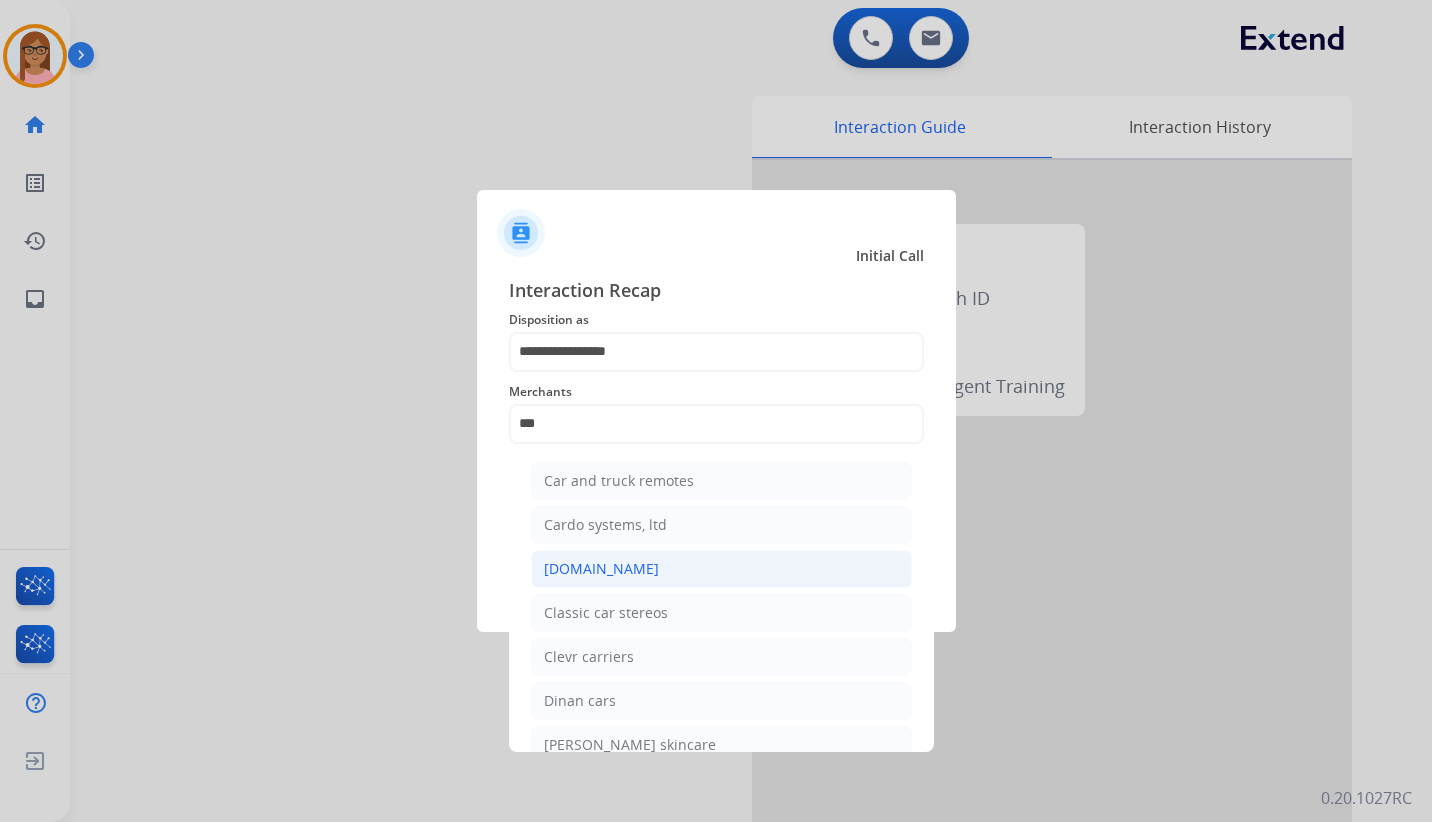 click on "[DOMAIN_NAME]" 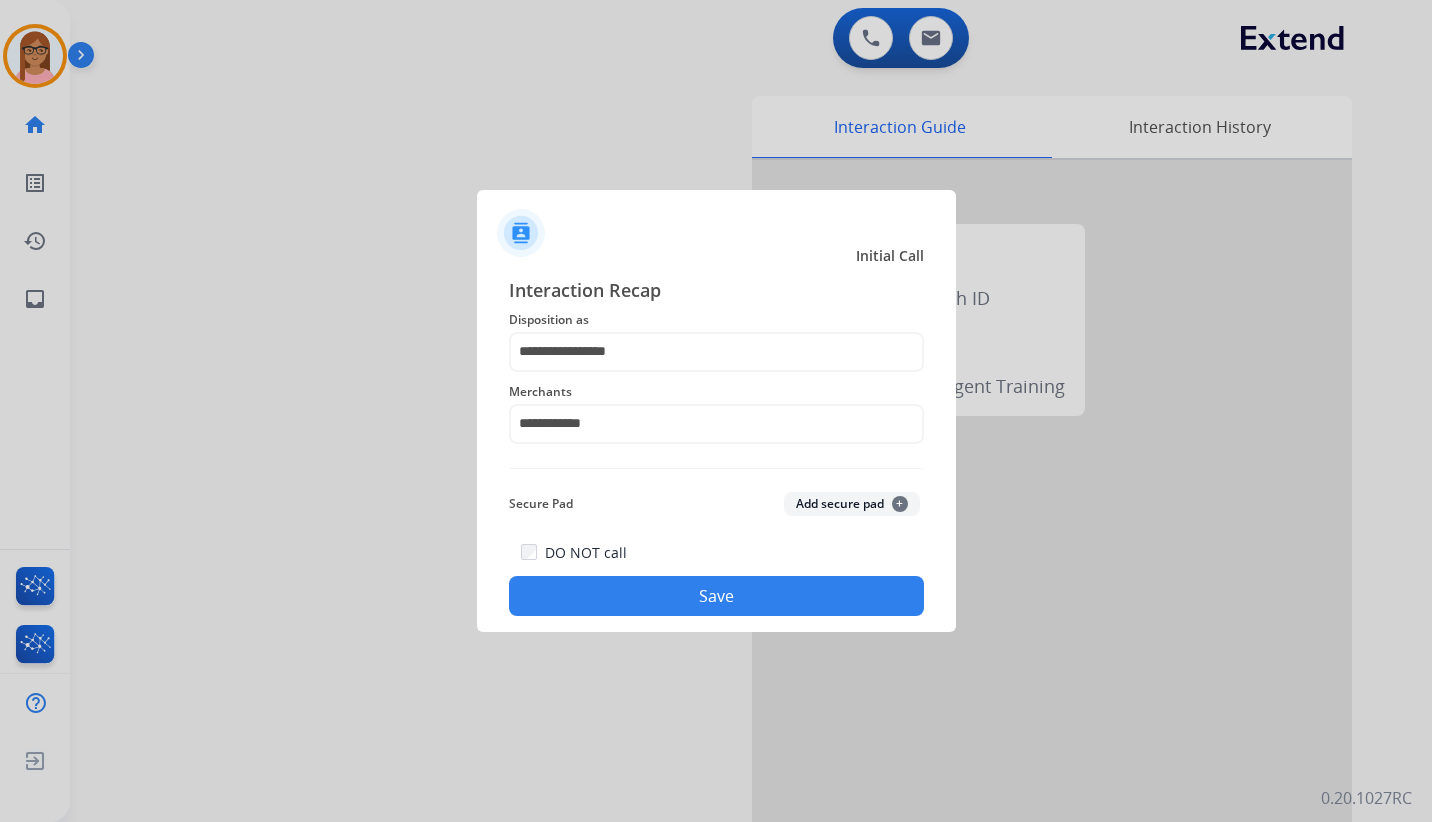 click on "Save" 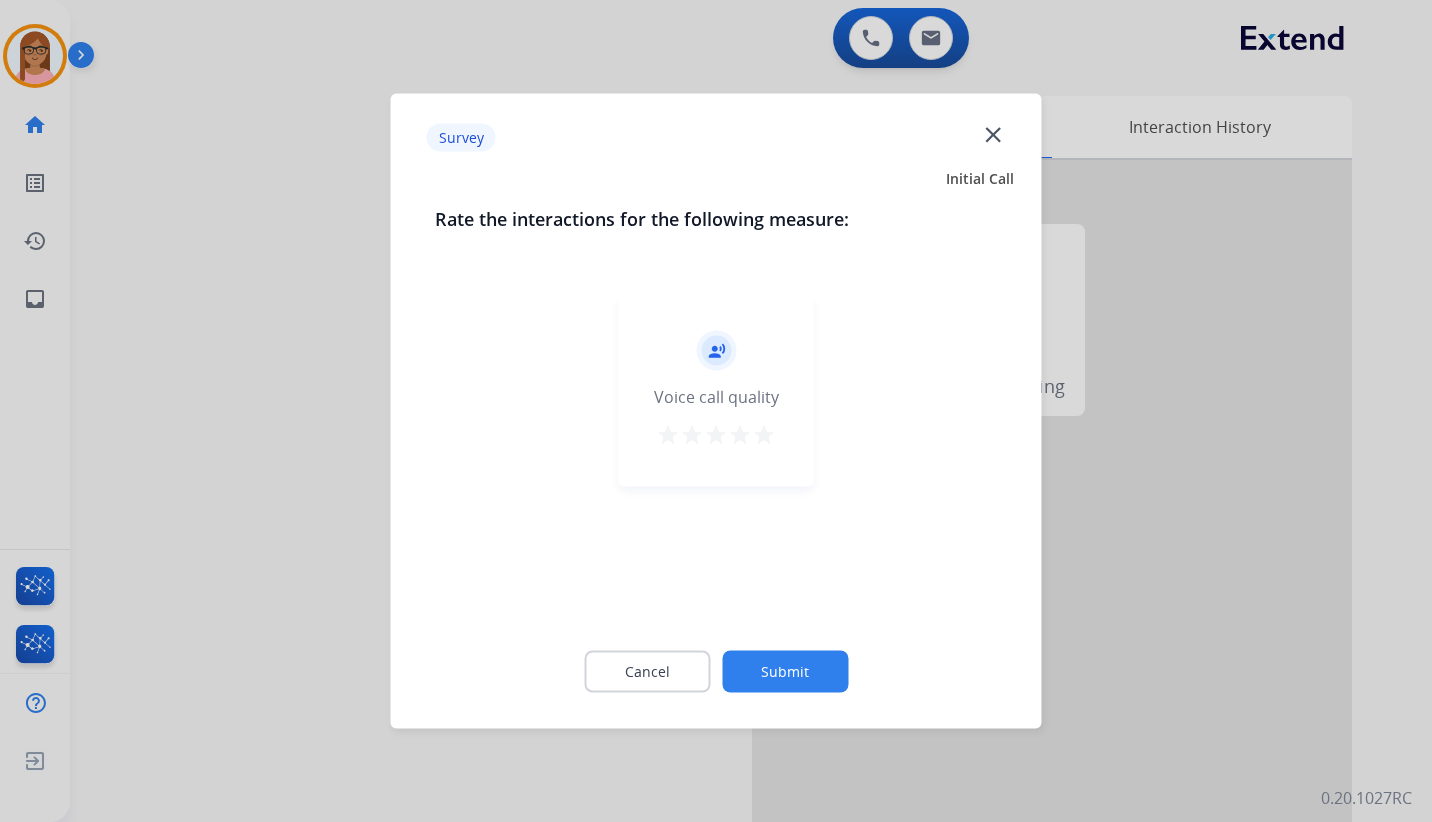 click on "star" at bounding box center (764, 435) 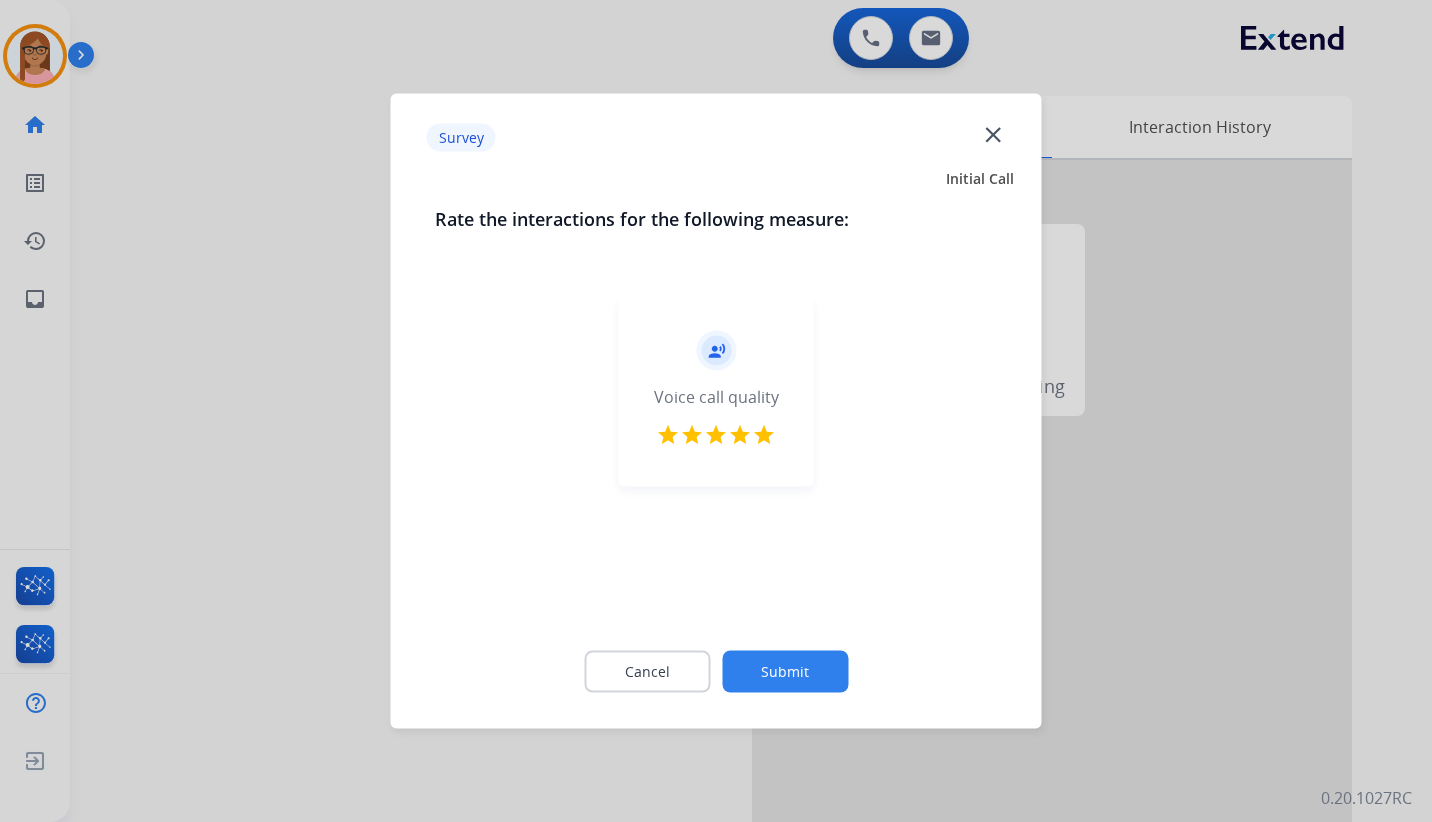 click on "Submit" 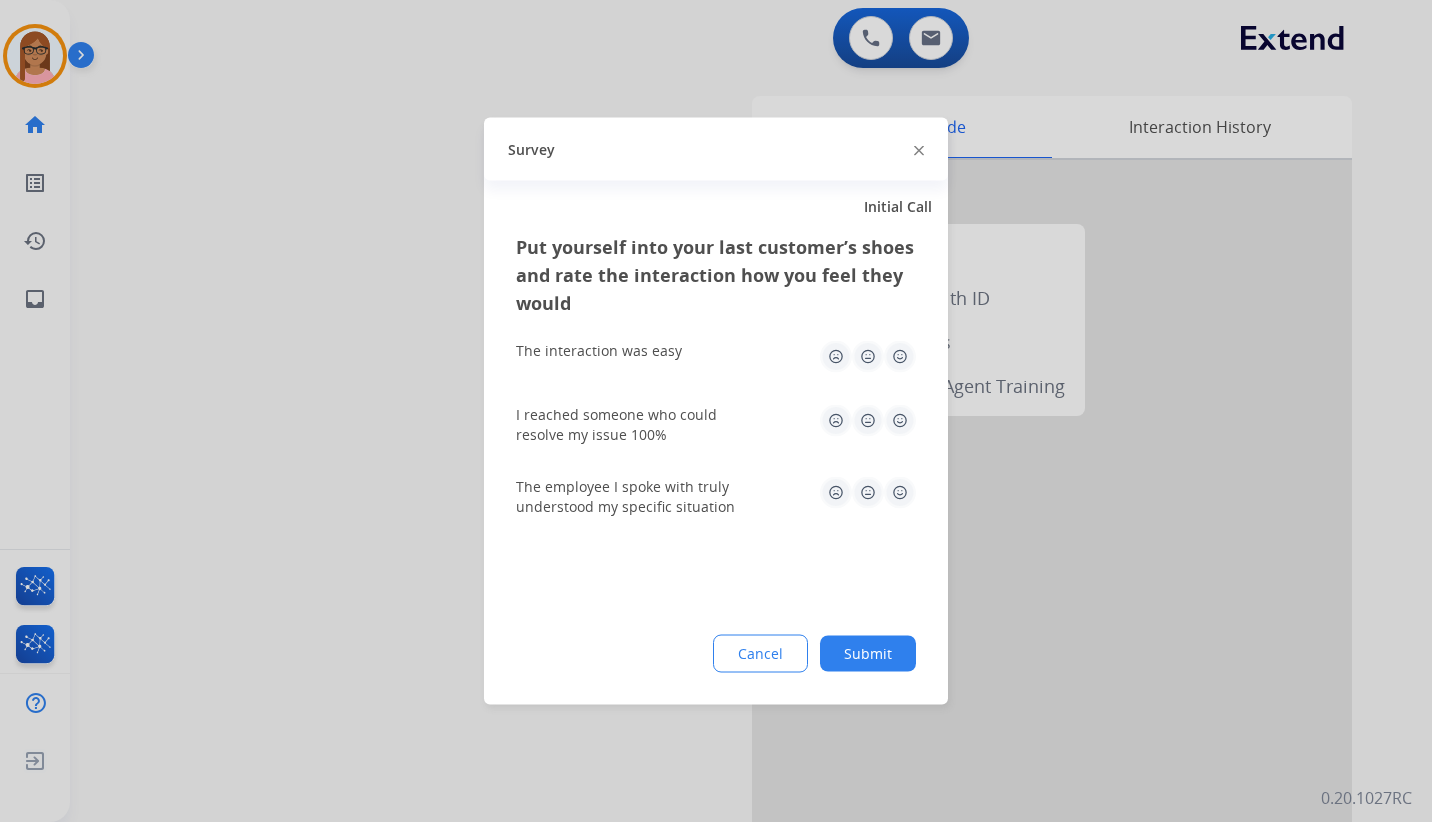 click 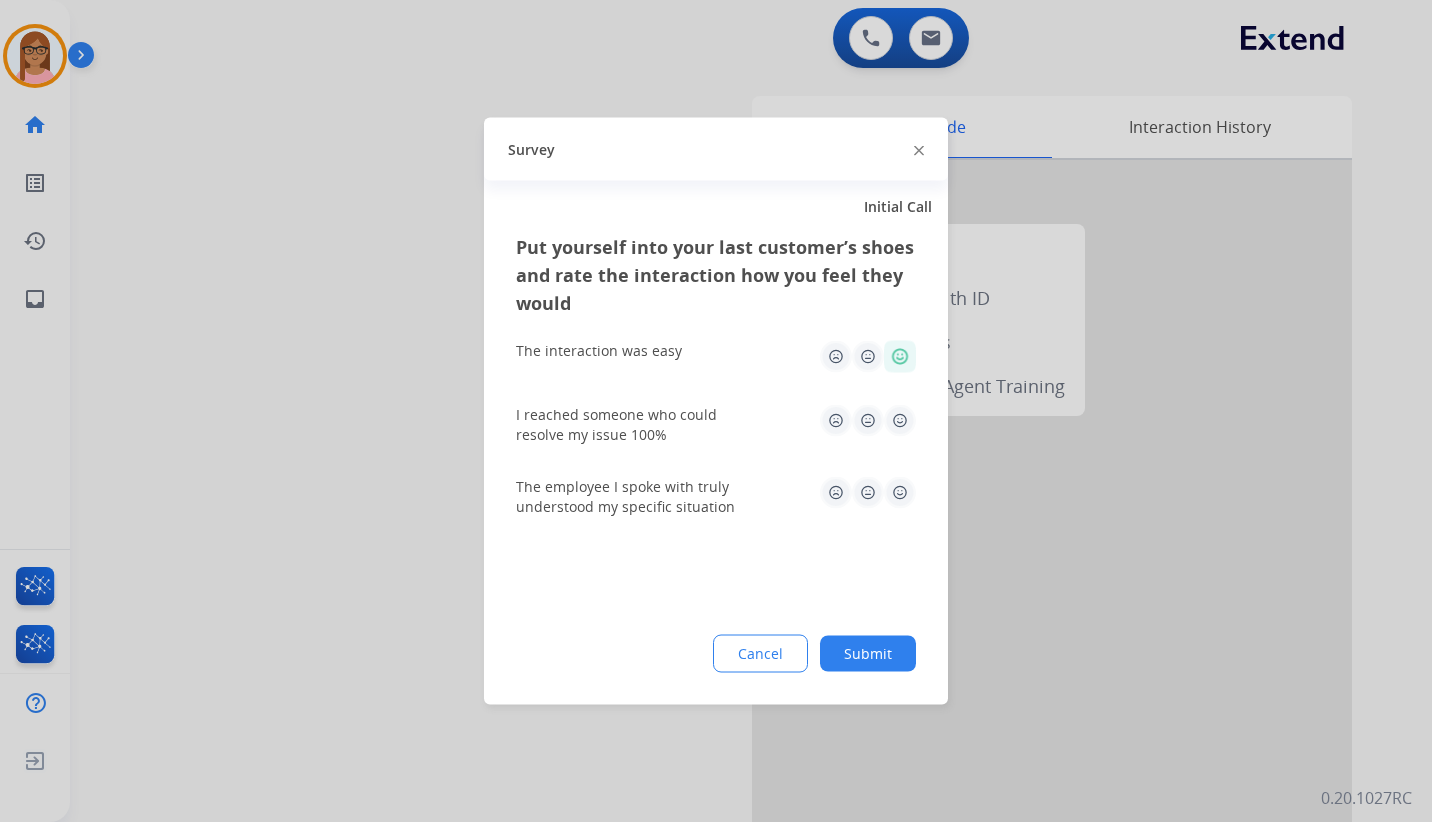 click 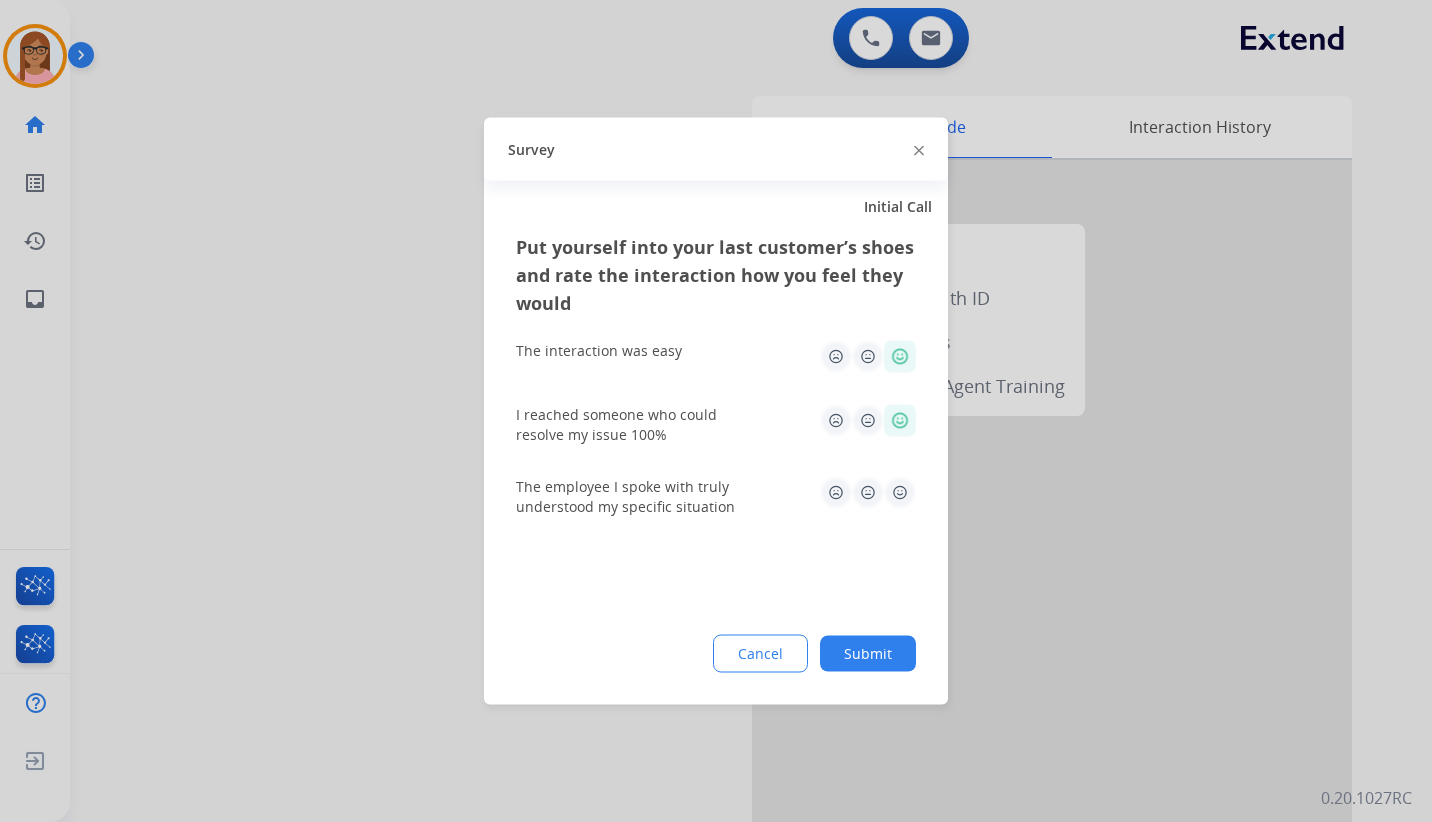 click 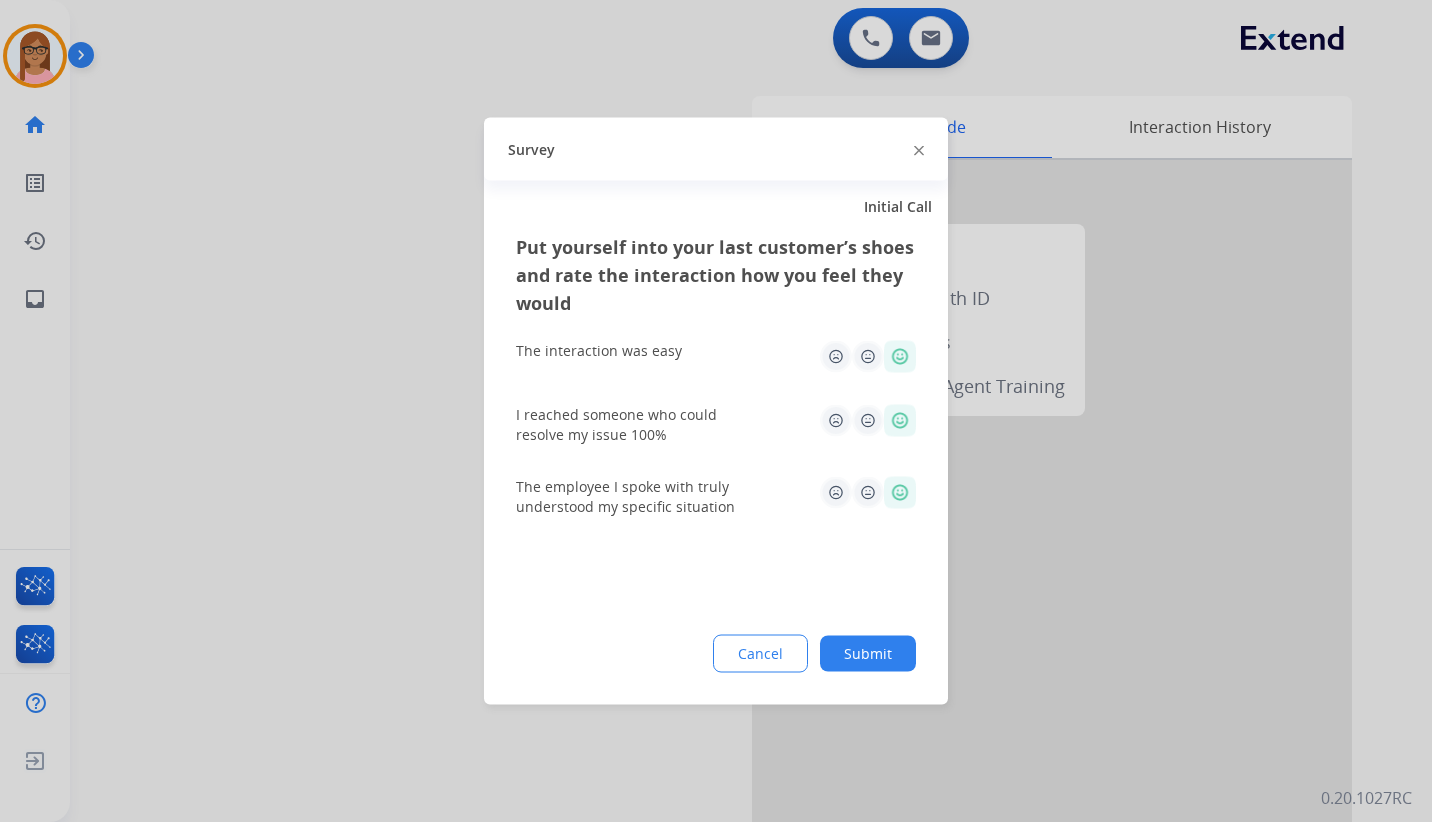click on "Submit" 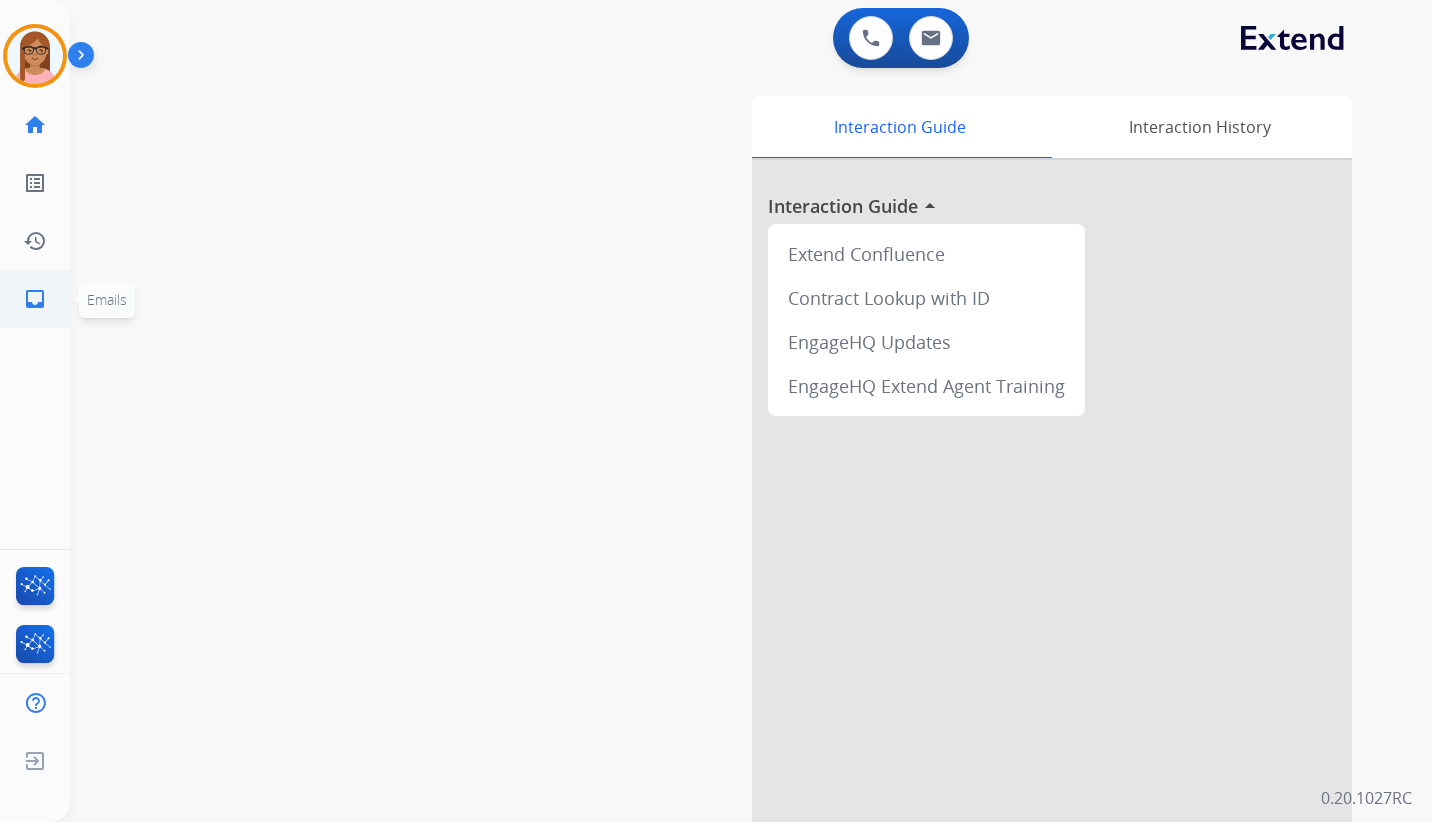 click on "inbox  Emails" 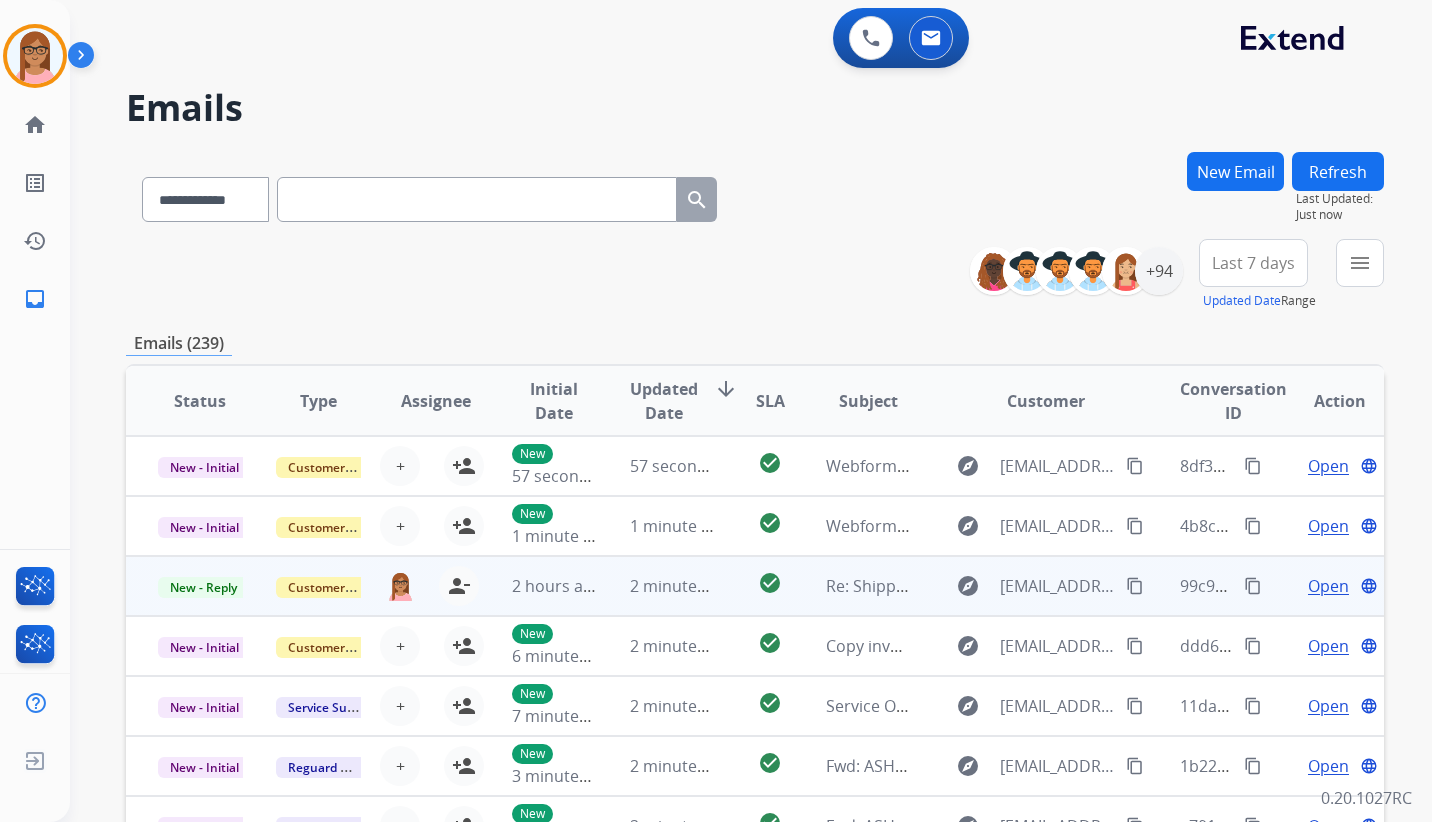 click on "Open" at bounding box center (1328, 586) 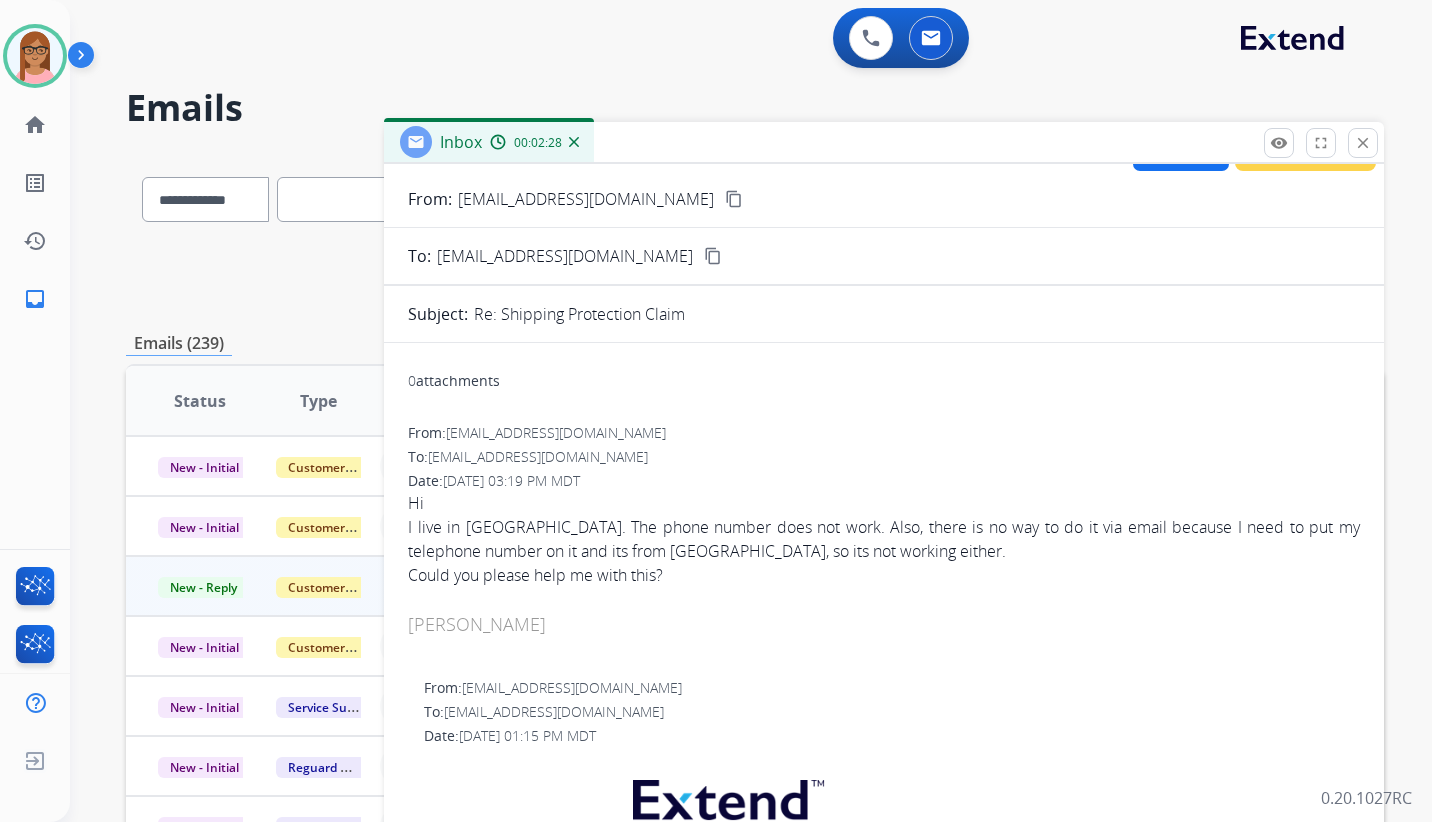 scroll, scrollTop: 0, scrollLeft: 0, axis: both 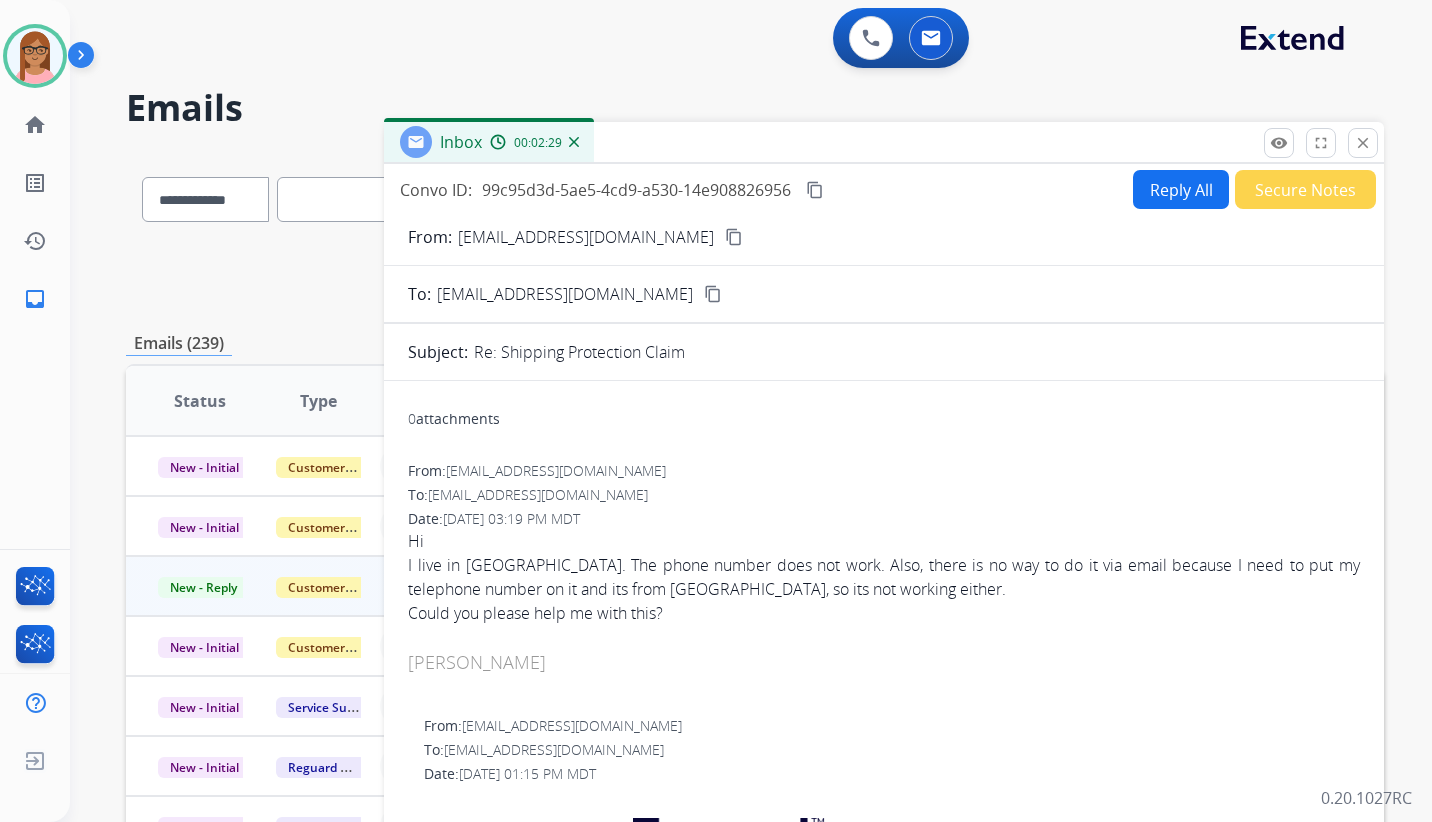 click on "Reply All" at bounding box center [1181, 189] 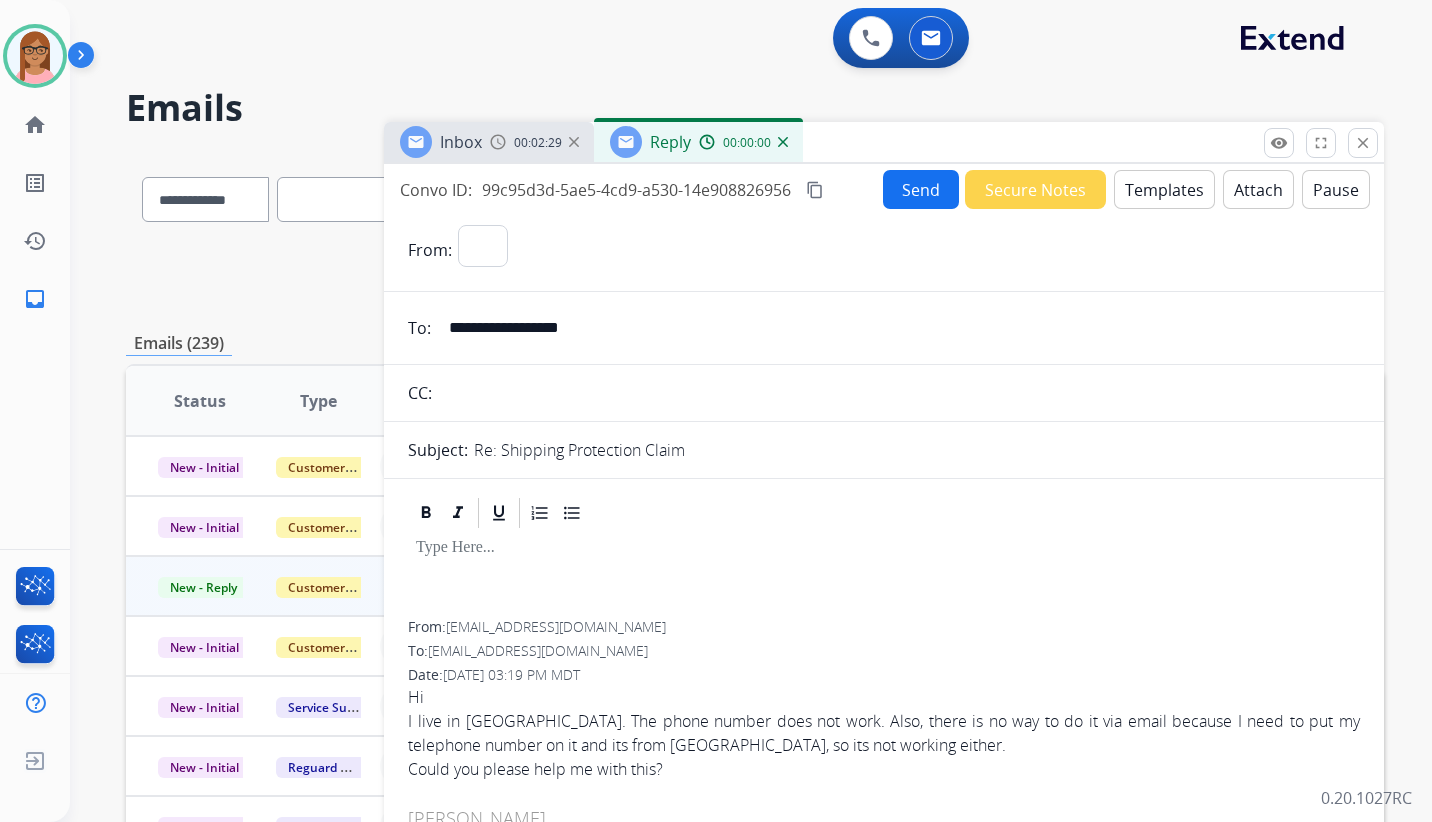 select on "**********" 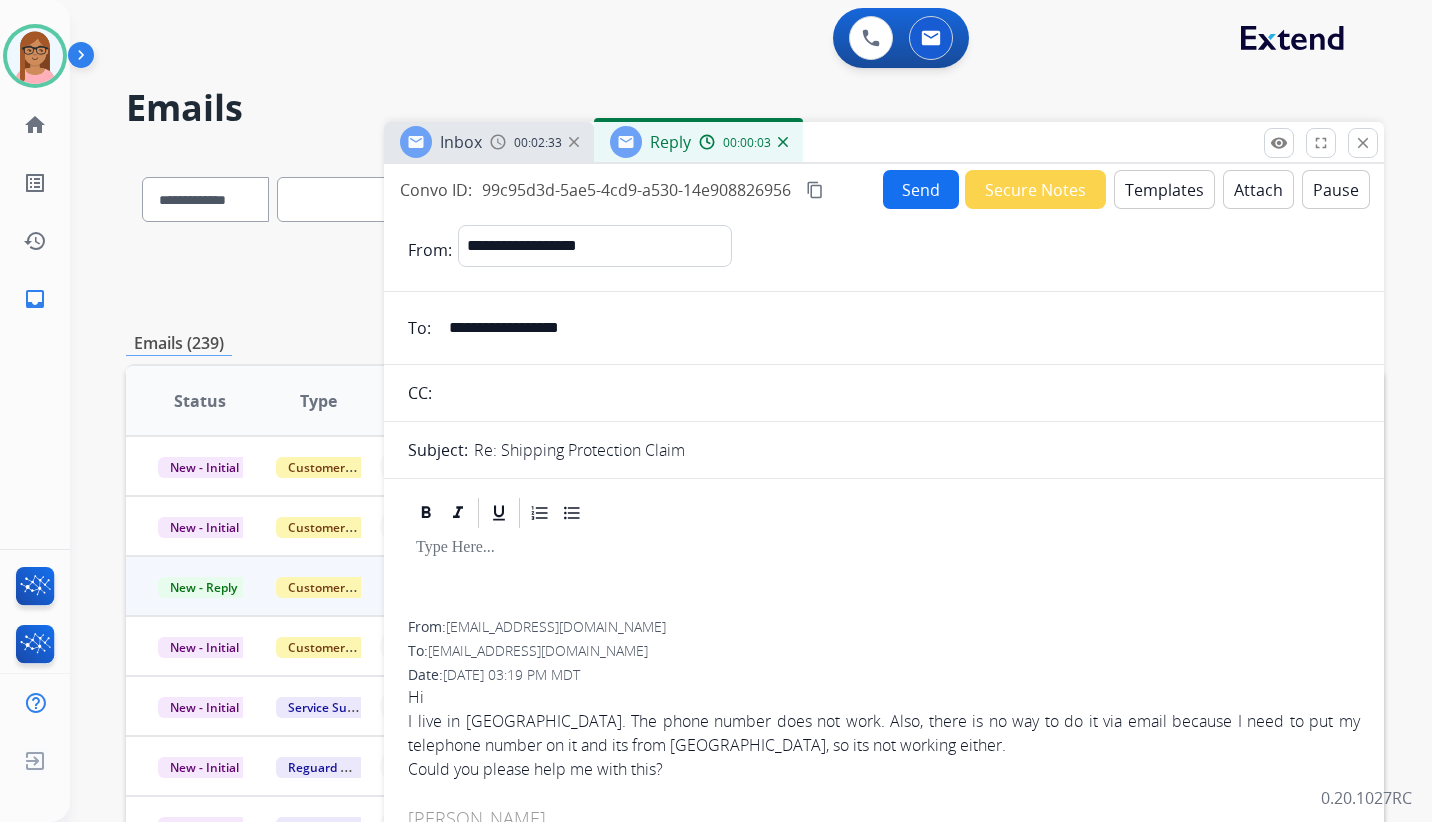 click at bounding box center [884, 576] 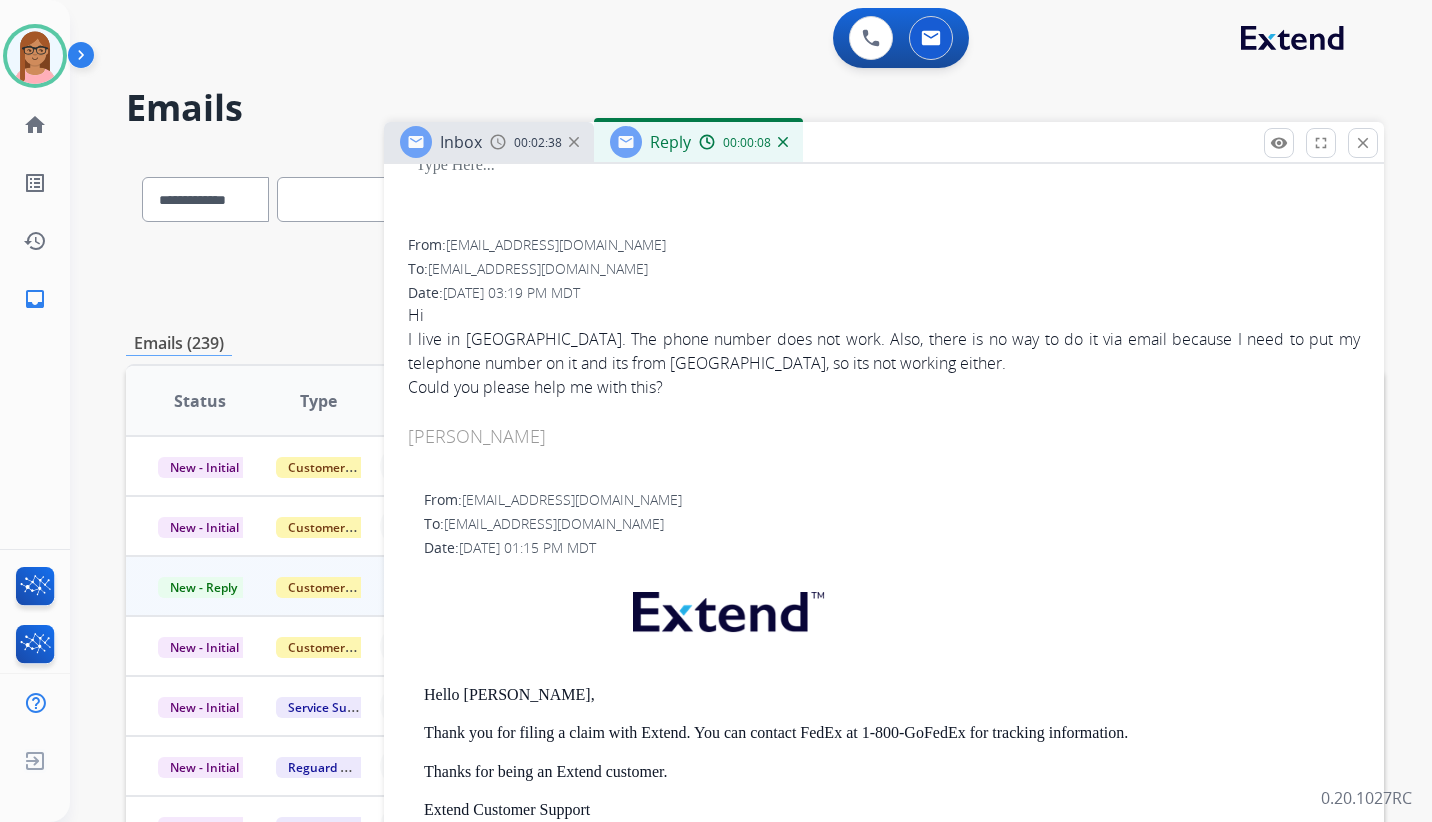 scroll, scrollTop: 0, scrollLeft: 0, axis: both 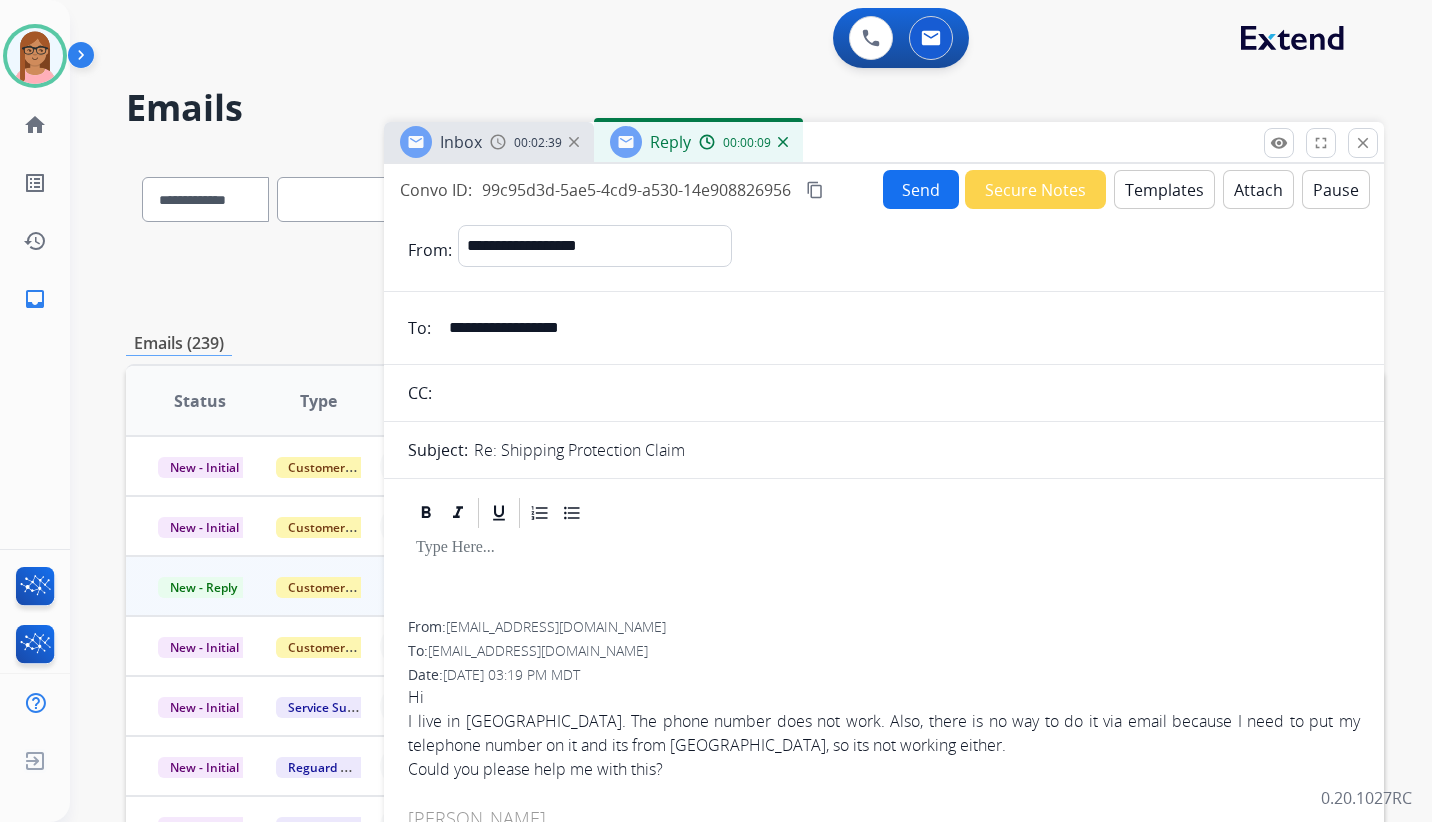 click on "Templates" at bounding box center (1164, 189) 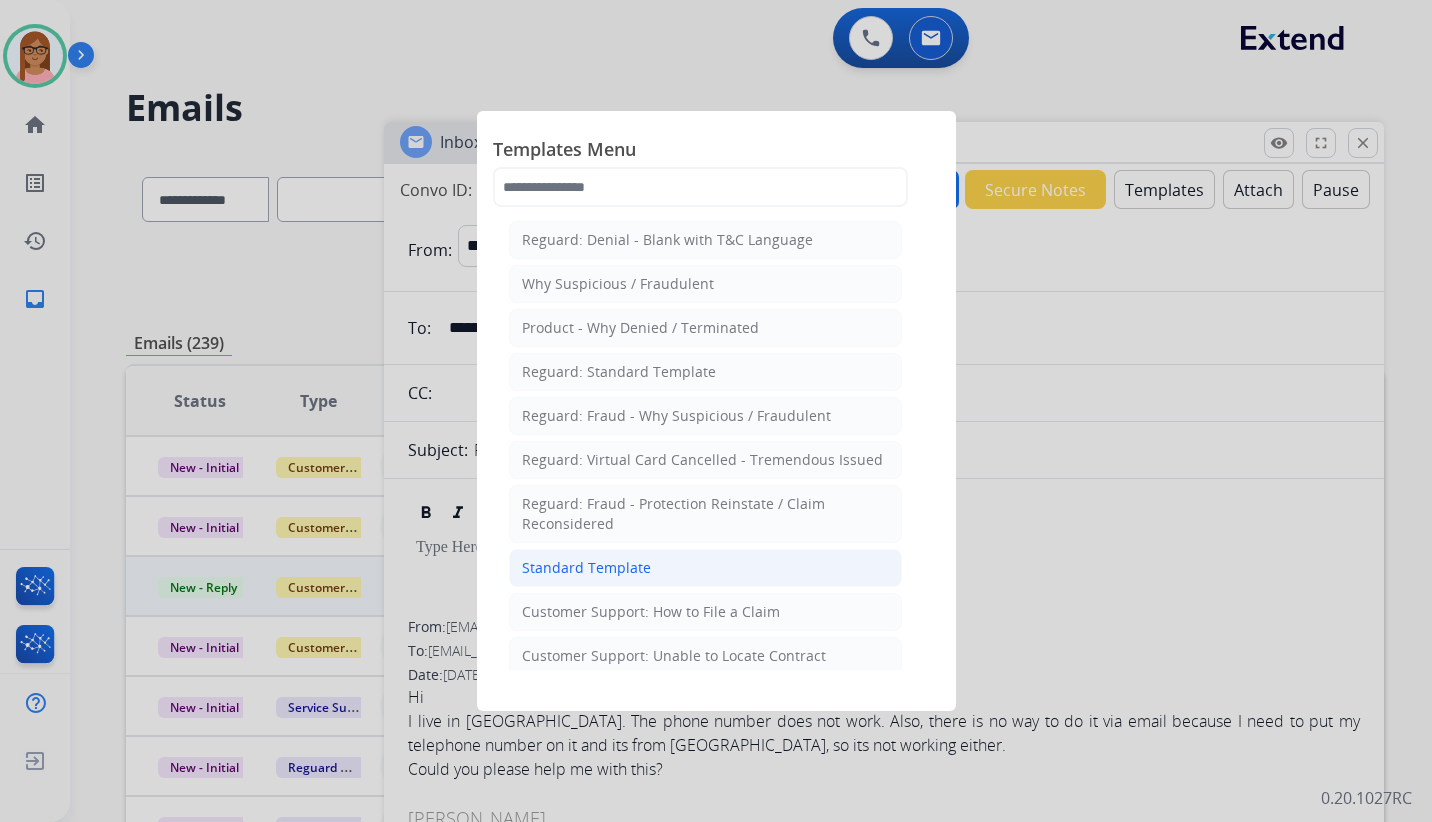 click on "Standard Template" 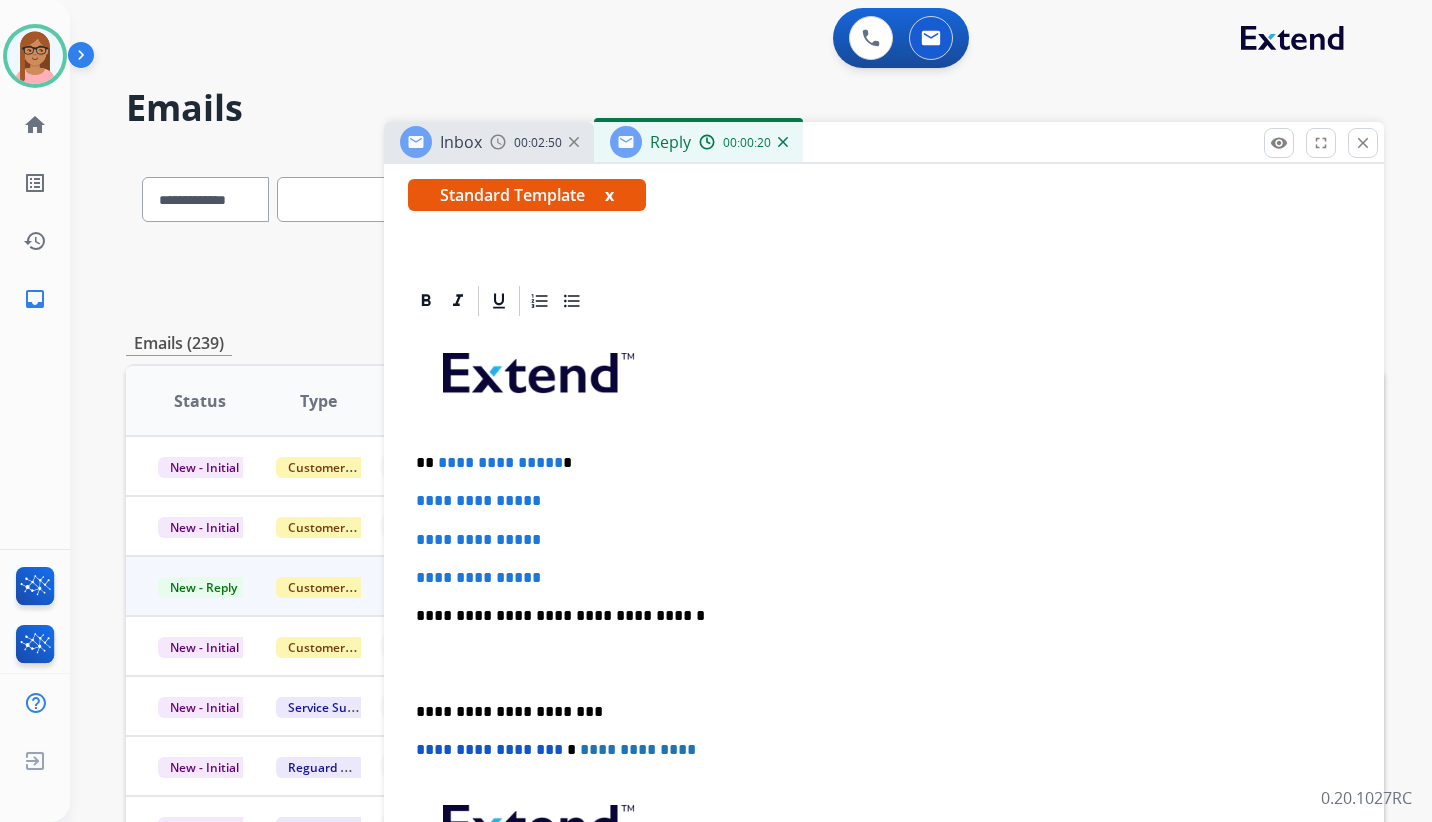scroll, scrollTop: 300, scrollLeft: 0, axis: vertical 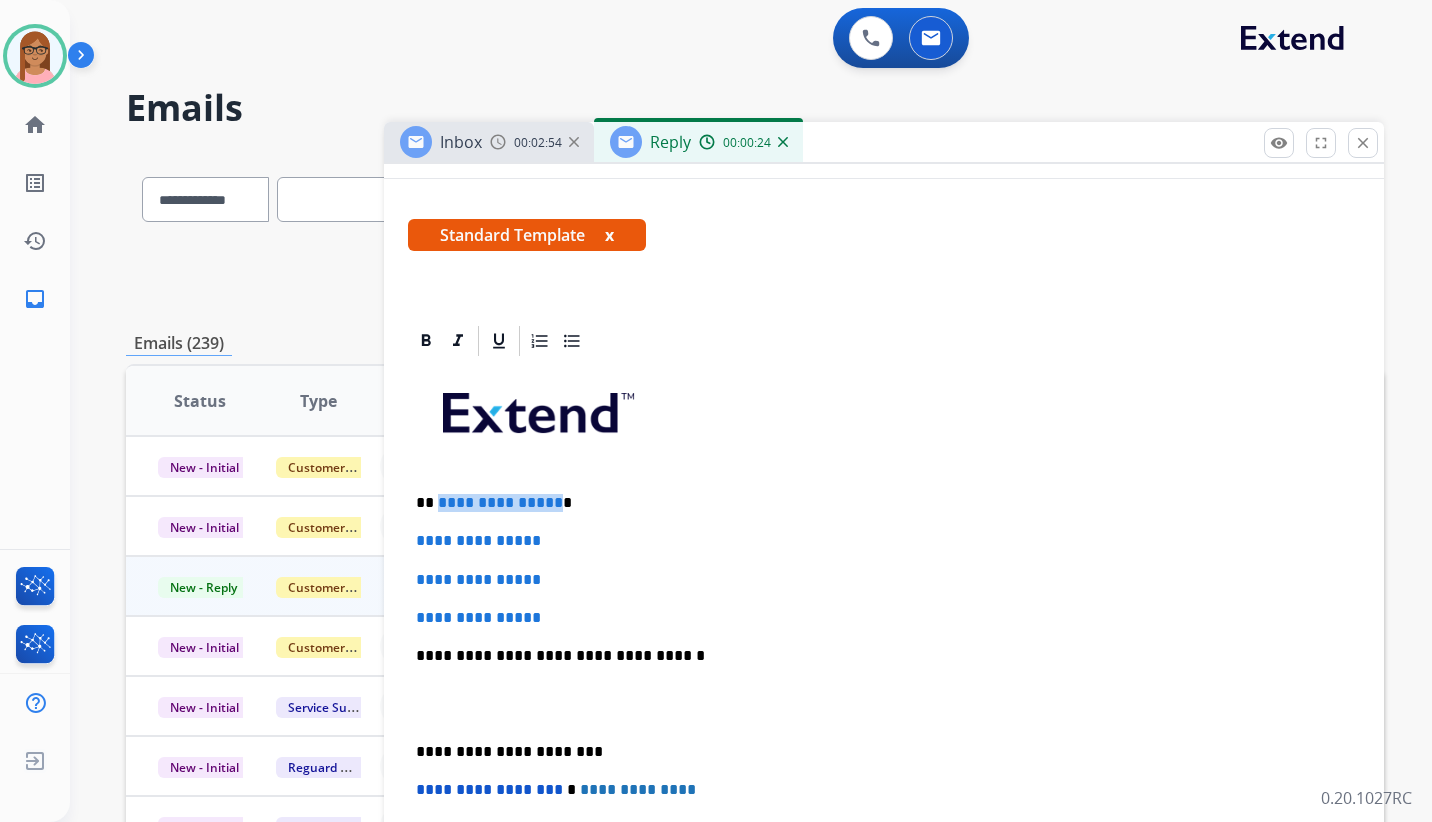 drag, startPoint x: 549, startPoint y: 503, endPoint x: 436, endPoint y: 498, distance: 113.110565 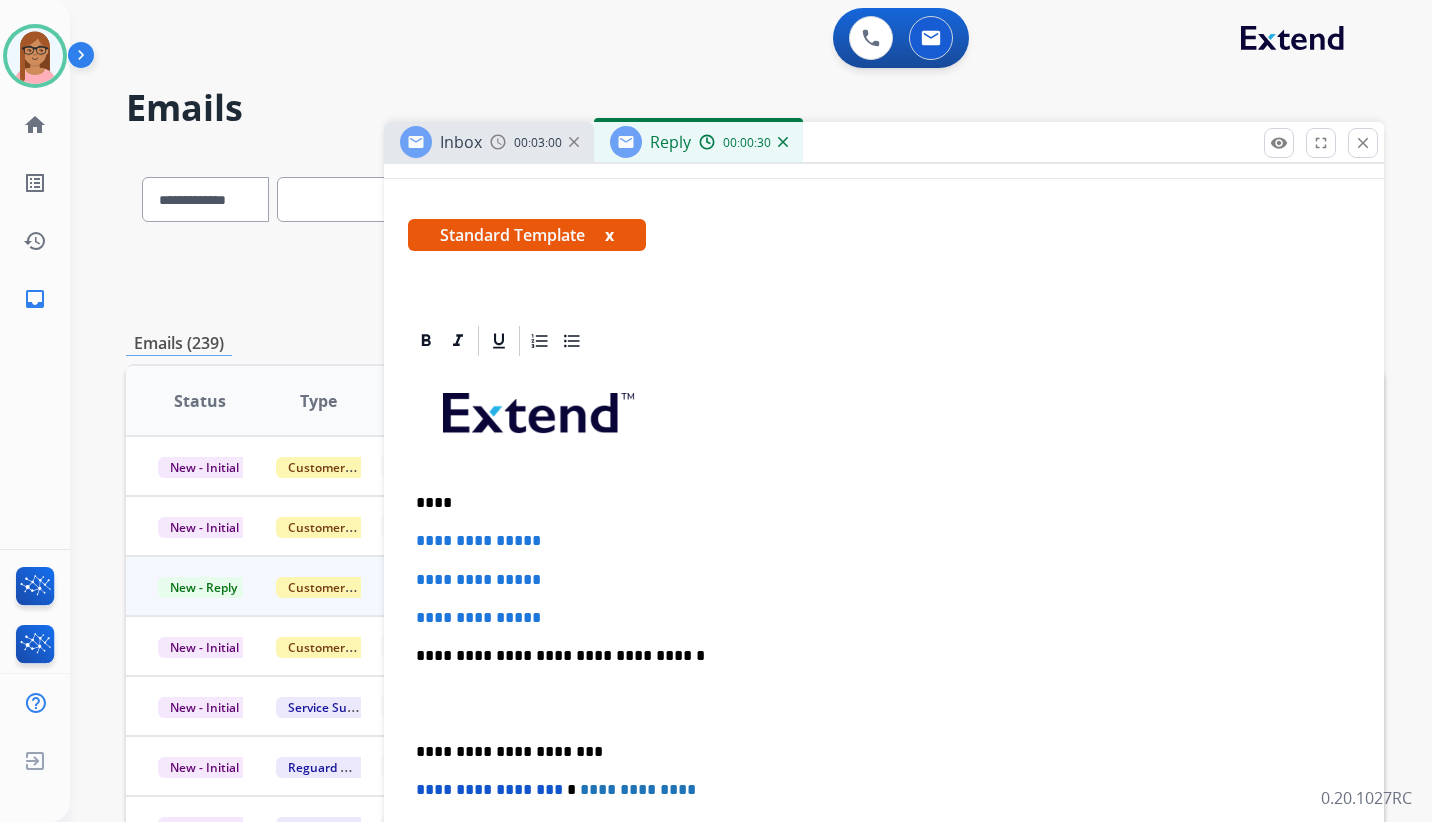 type 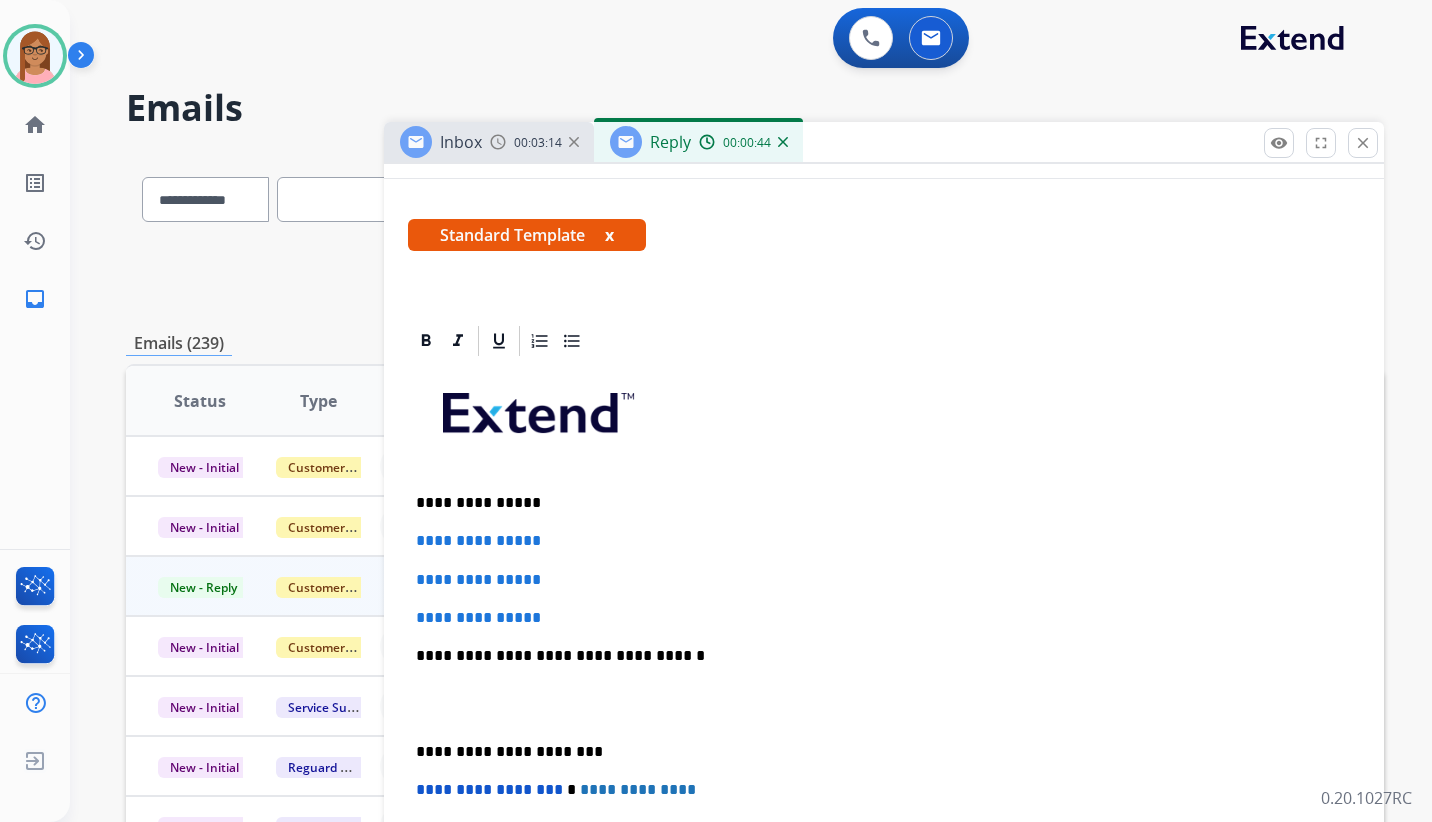 scroll, scrollTop: 200, scrollLeft: 0, axis: vertical 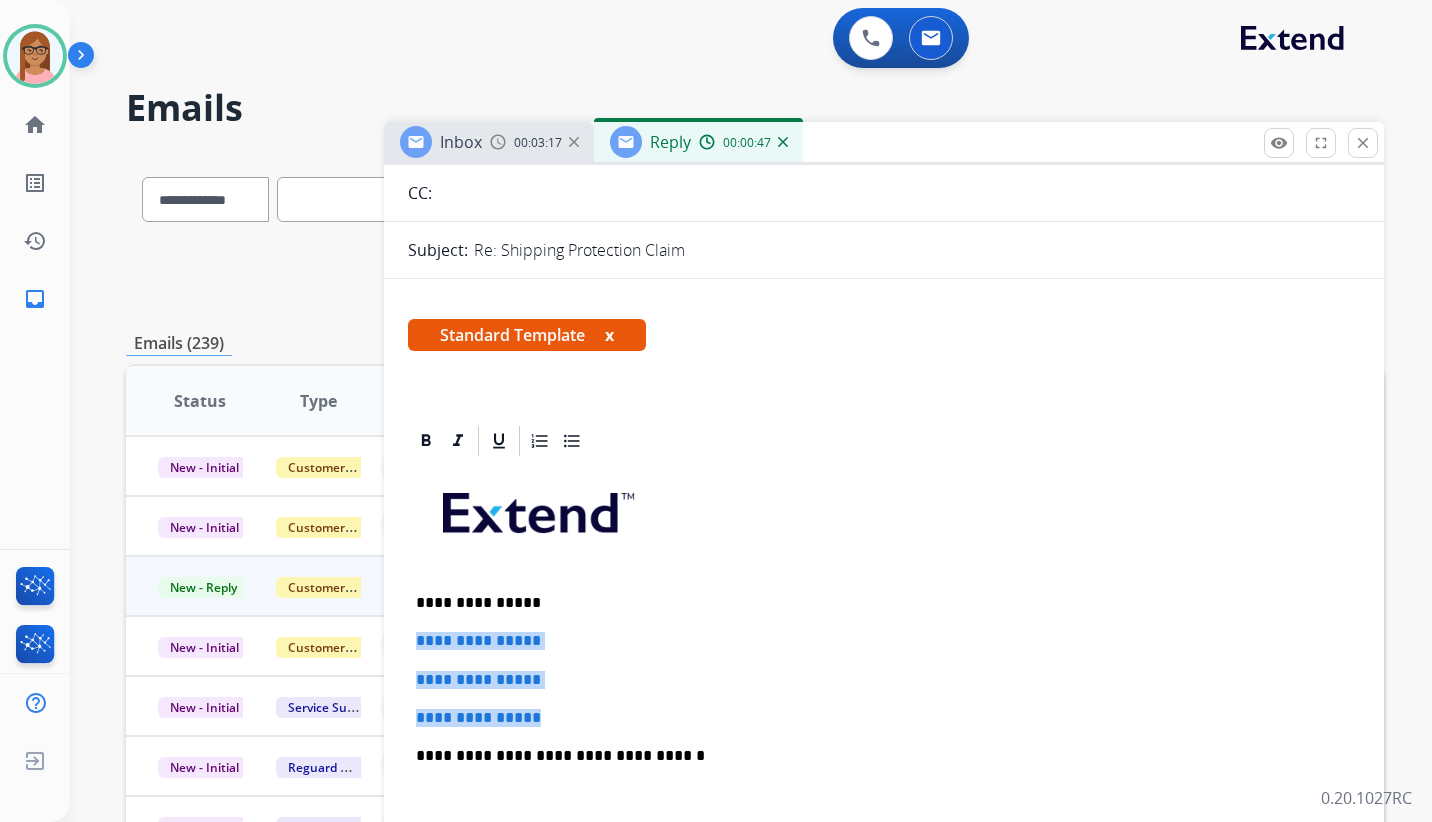 drag, startPoint x: 410, startPoint y: 637, endPoint x: 627, endPoint y: 701, distance: 226.24103 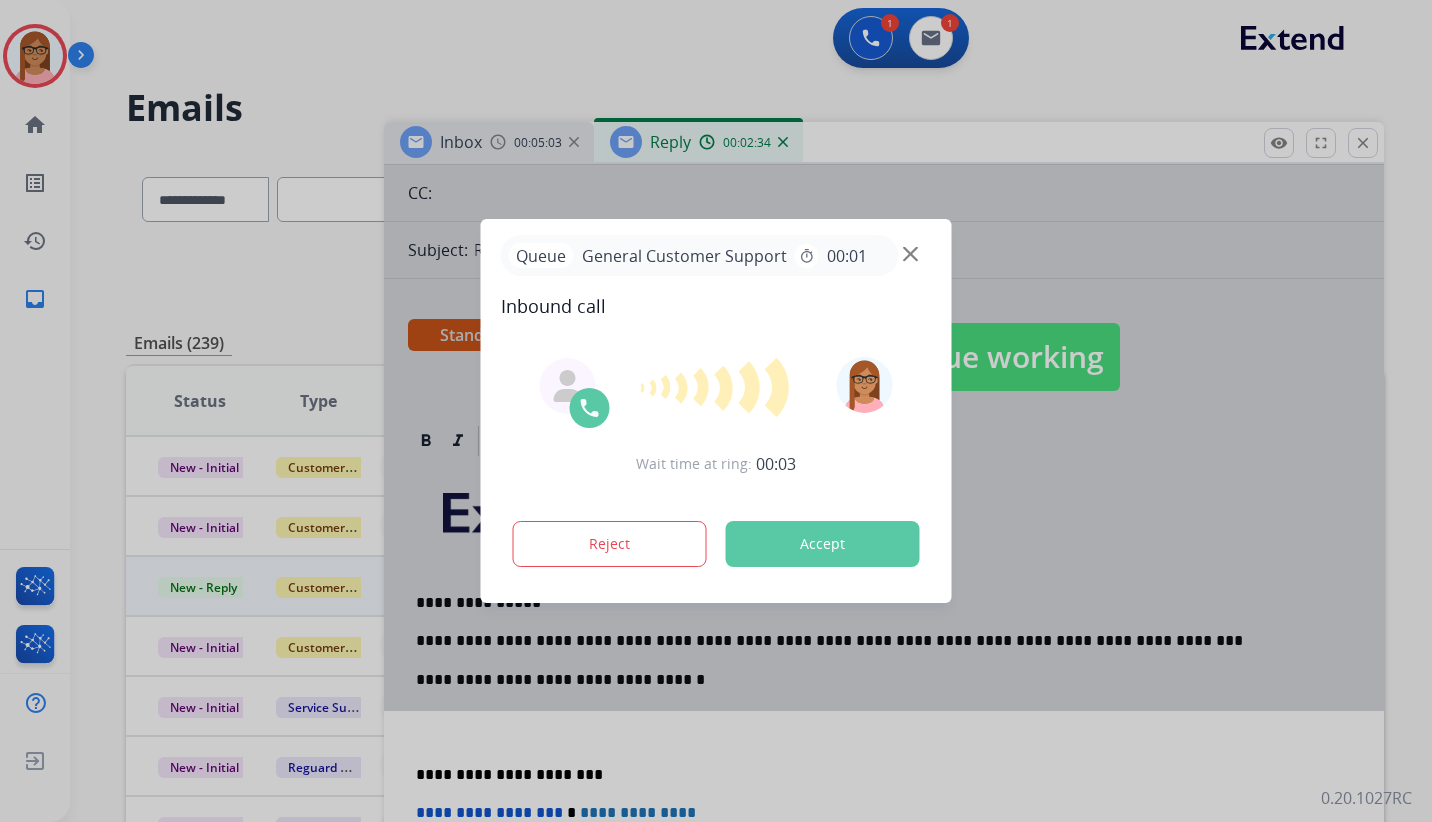 click on "Accept" at bounding box center [823, 544] 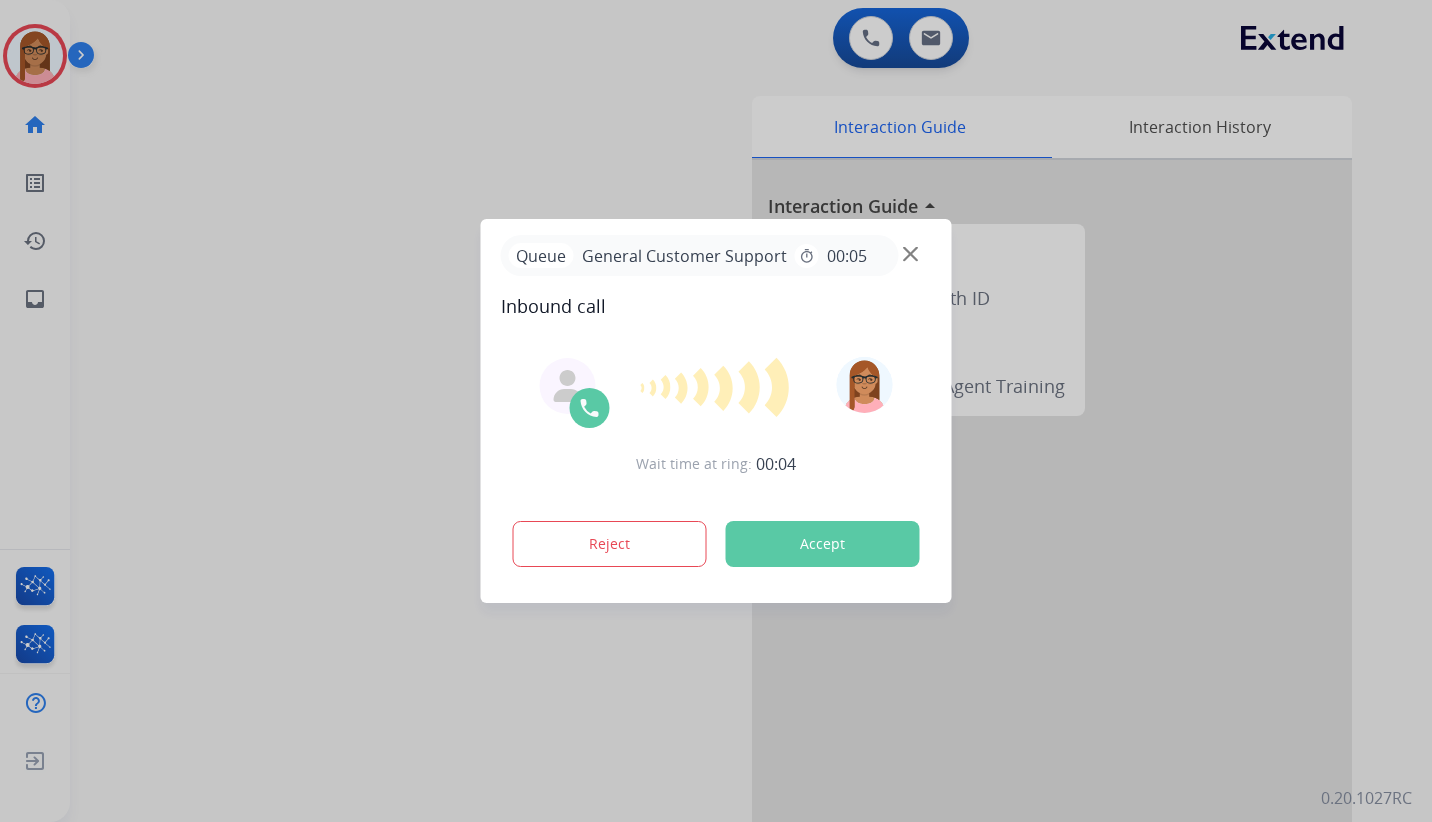 click on "Accept" at bounding box center (823, 544) 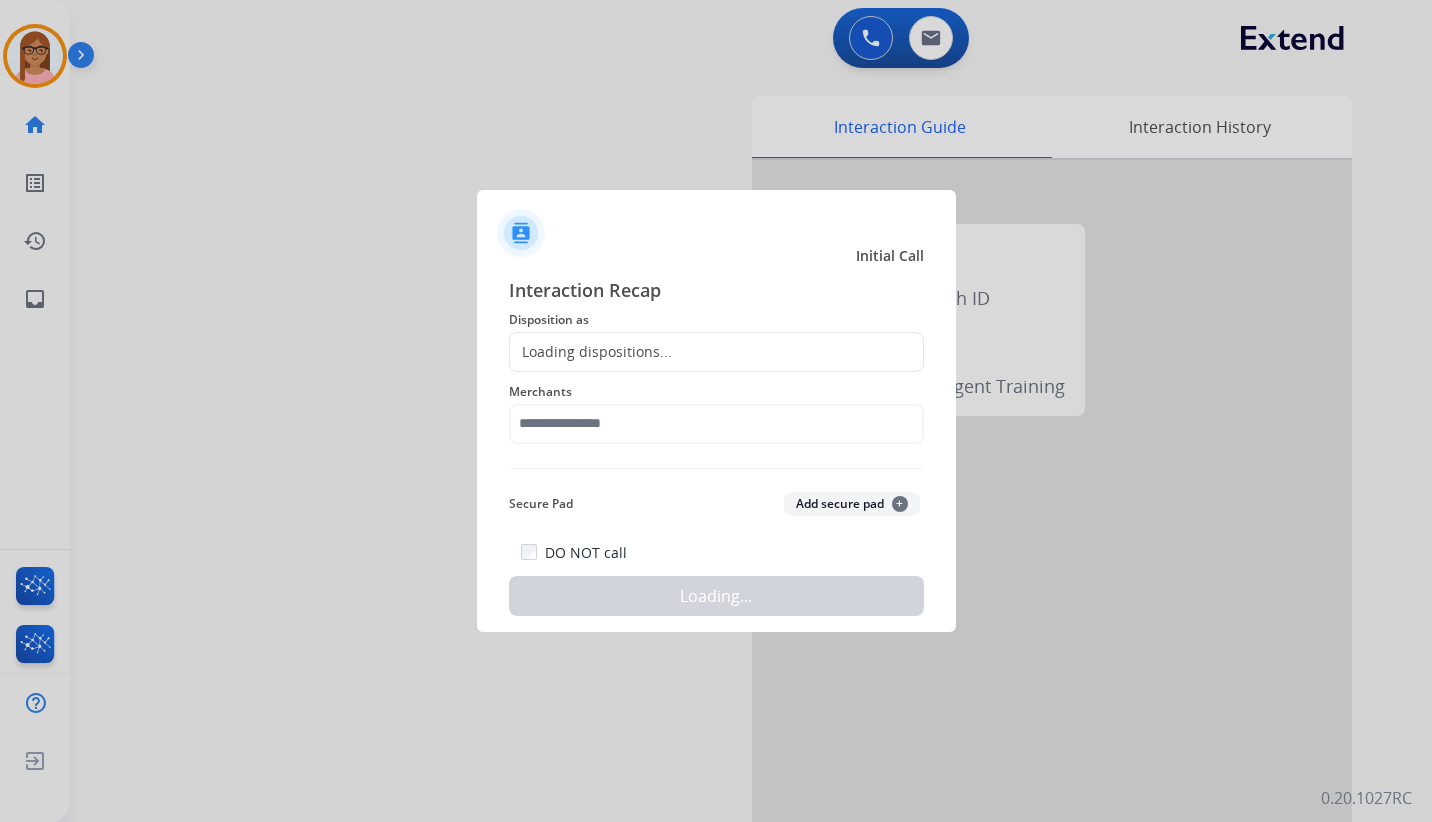 click at bounding box center (716, 411) 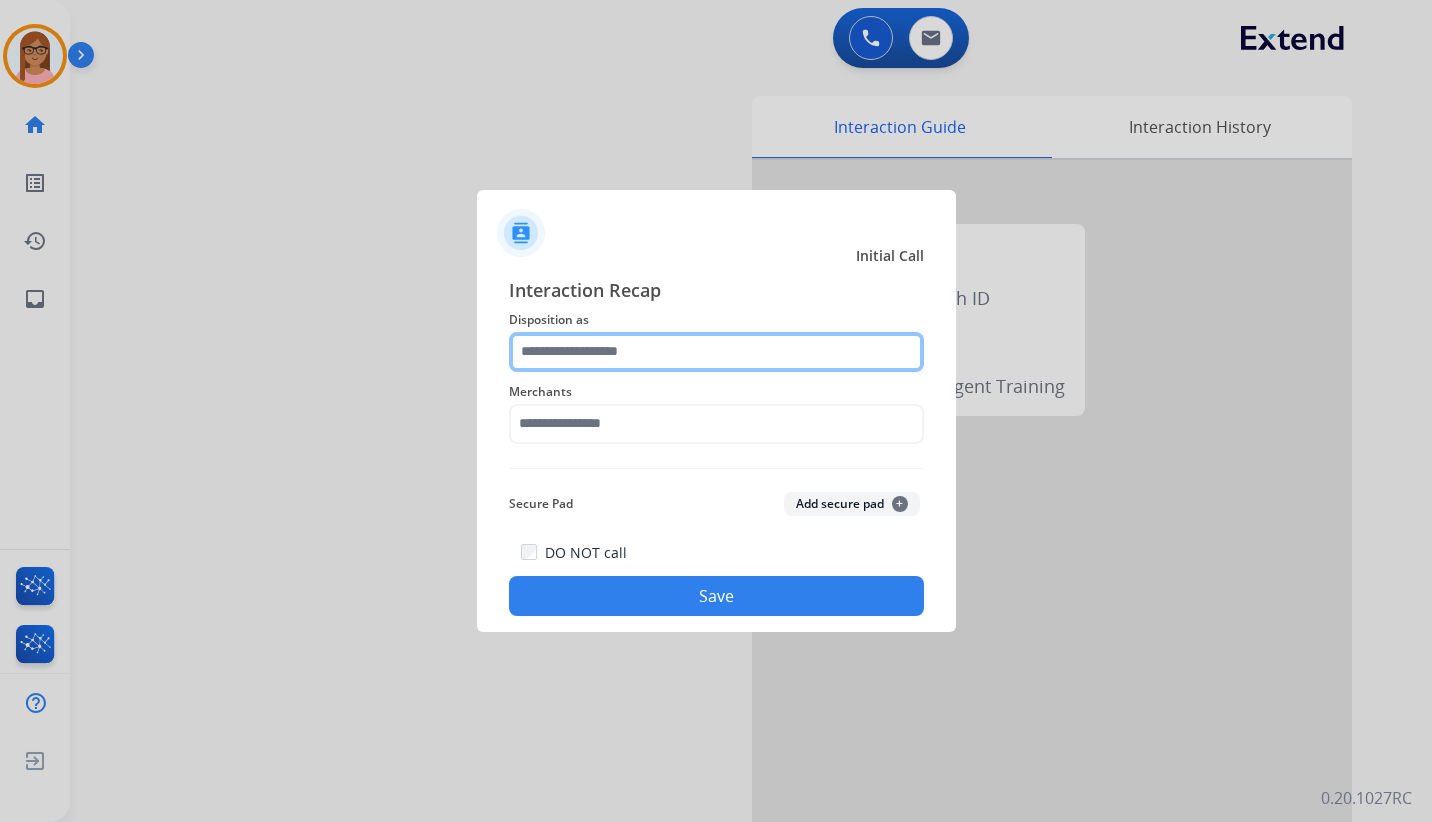 click 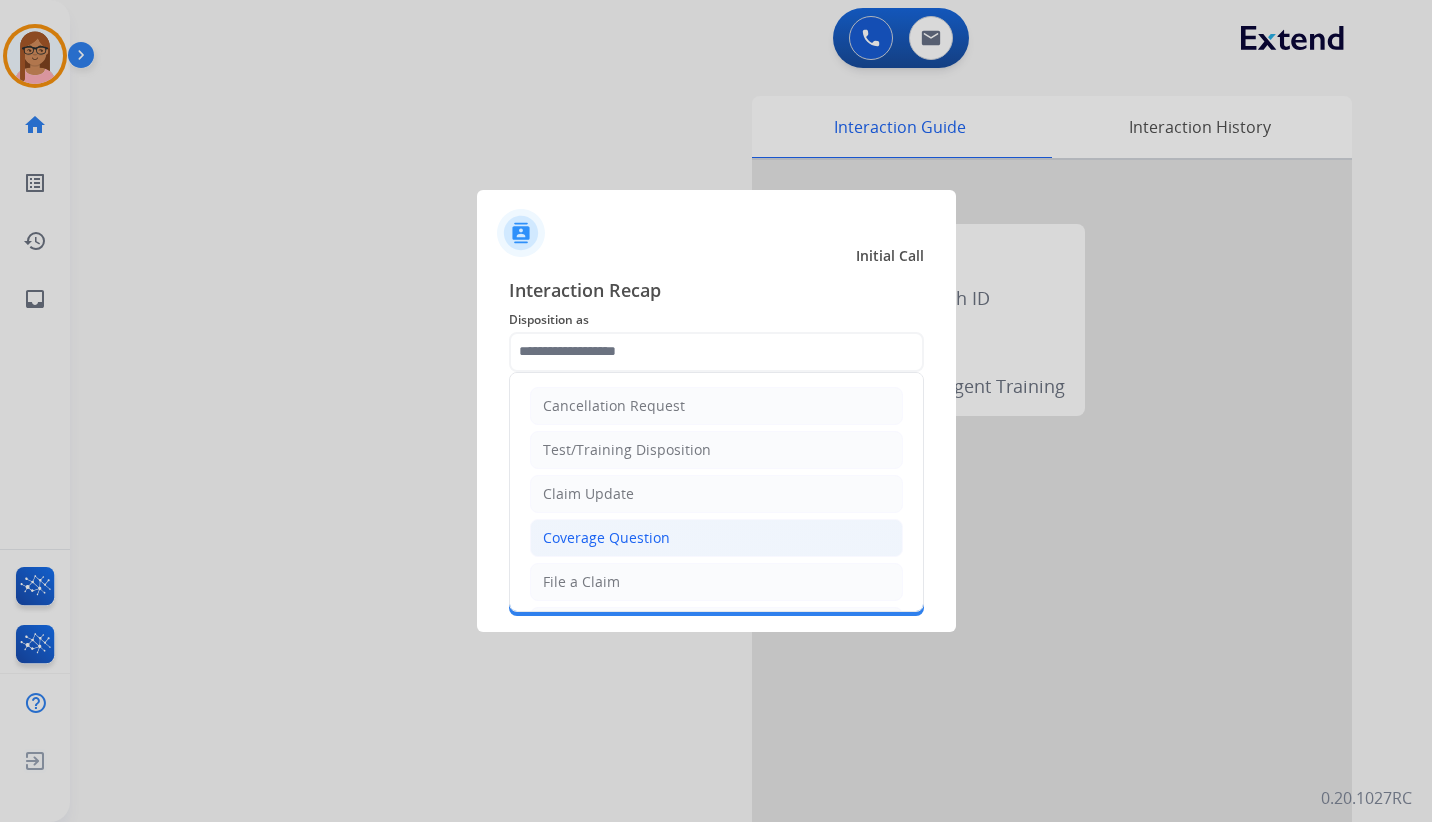 click on "Coverage Question" 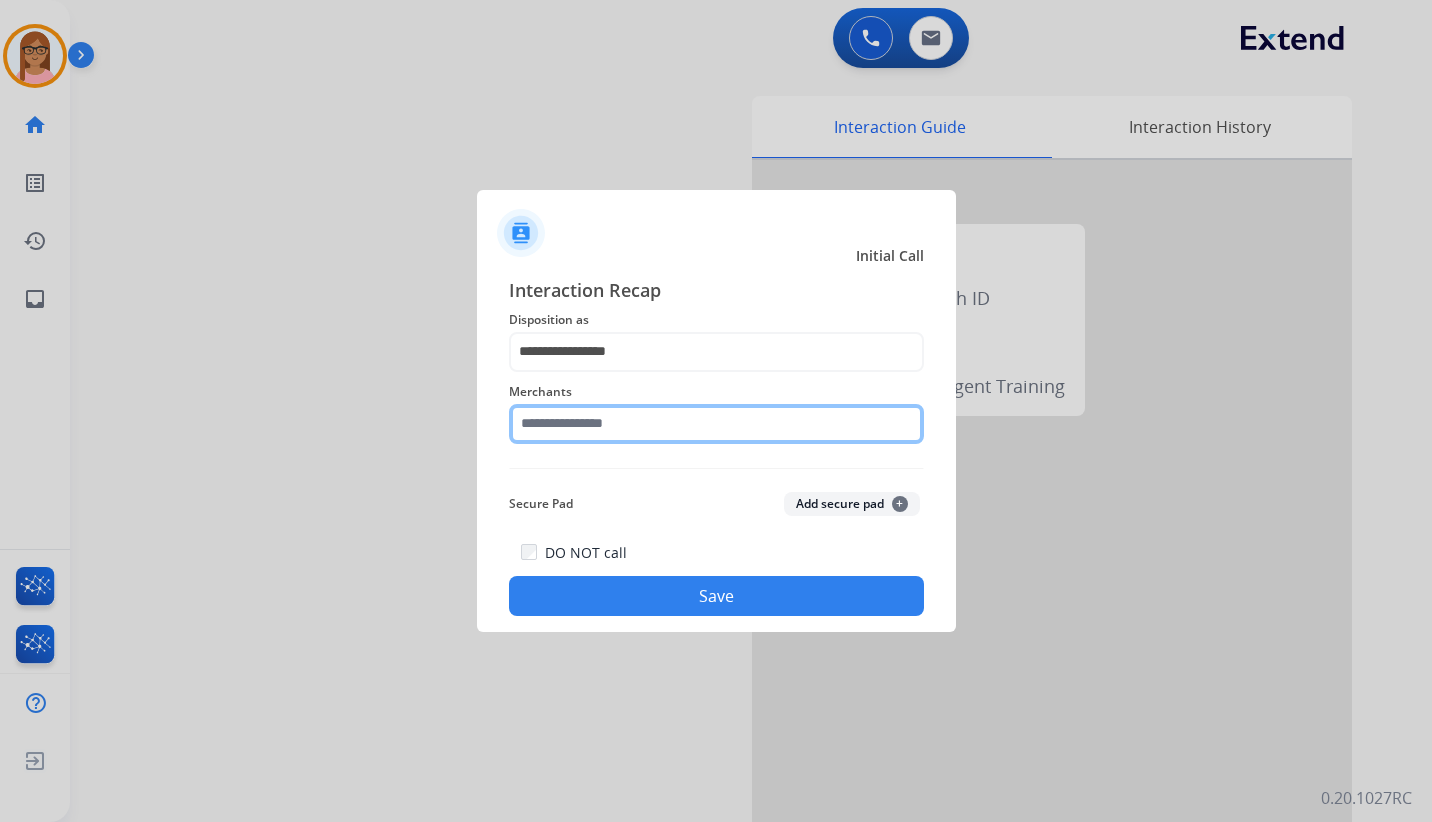 click 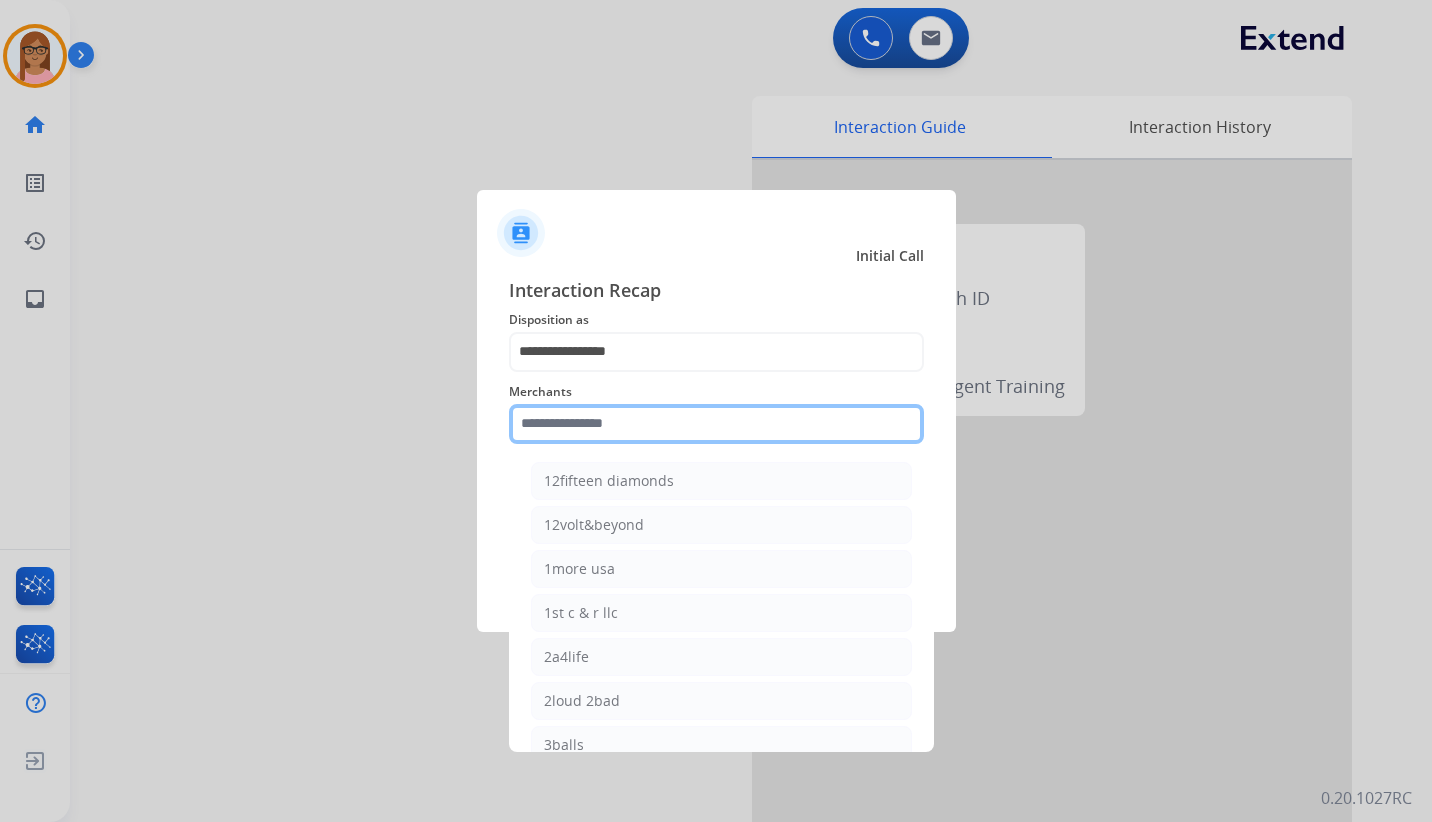 type on "*" 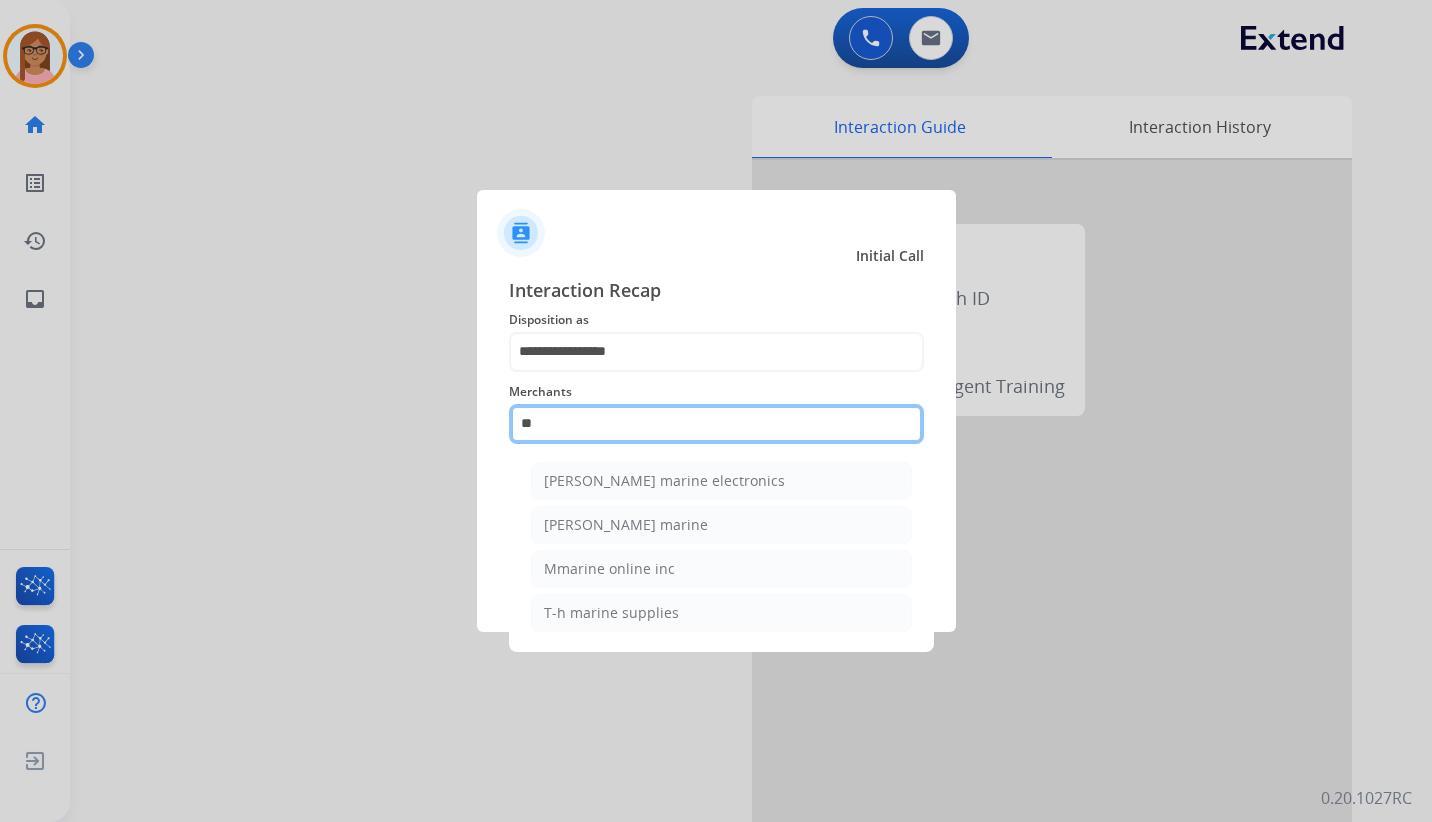 type on "*" 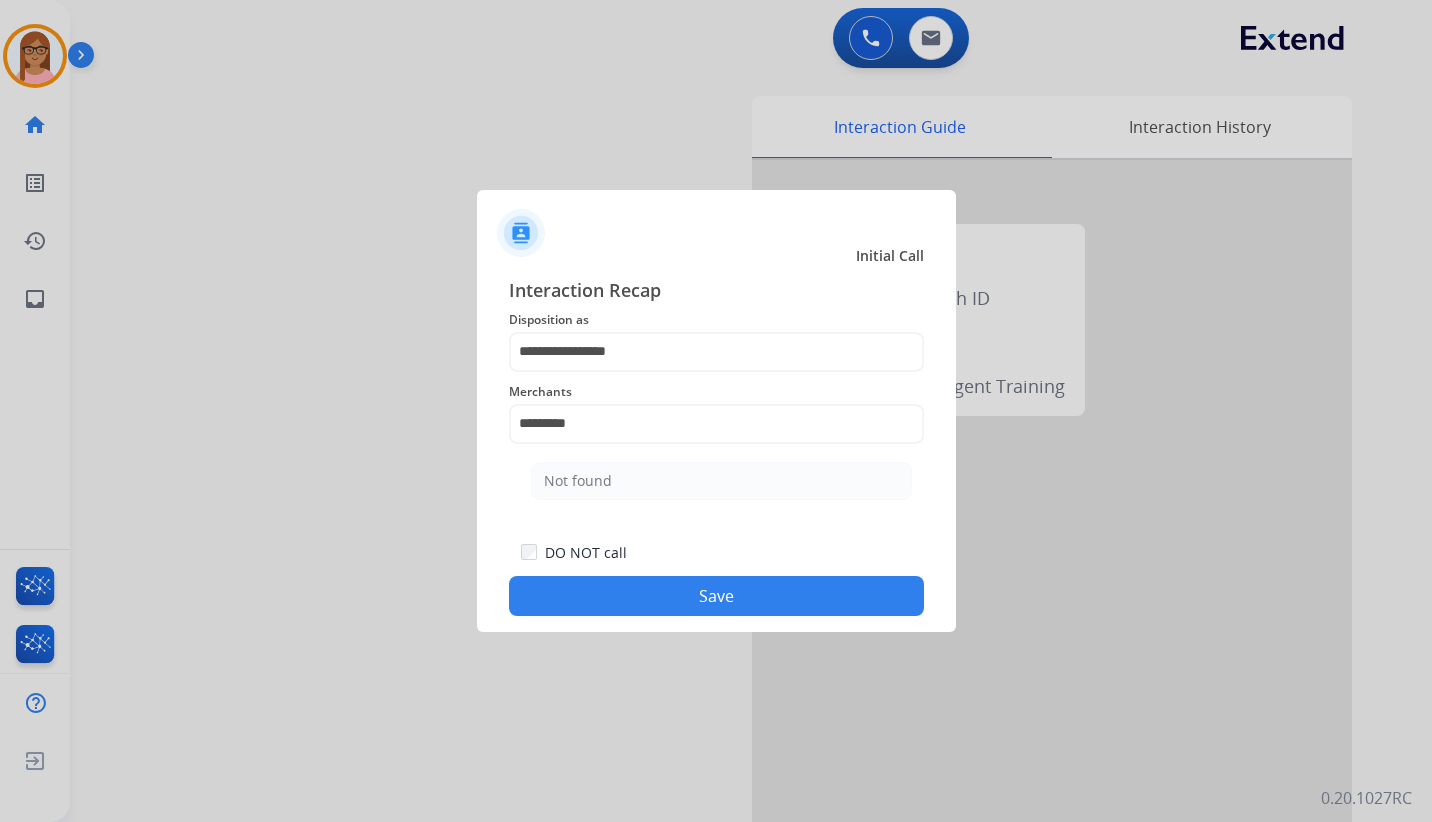 click on "Save" 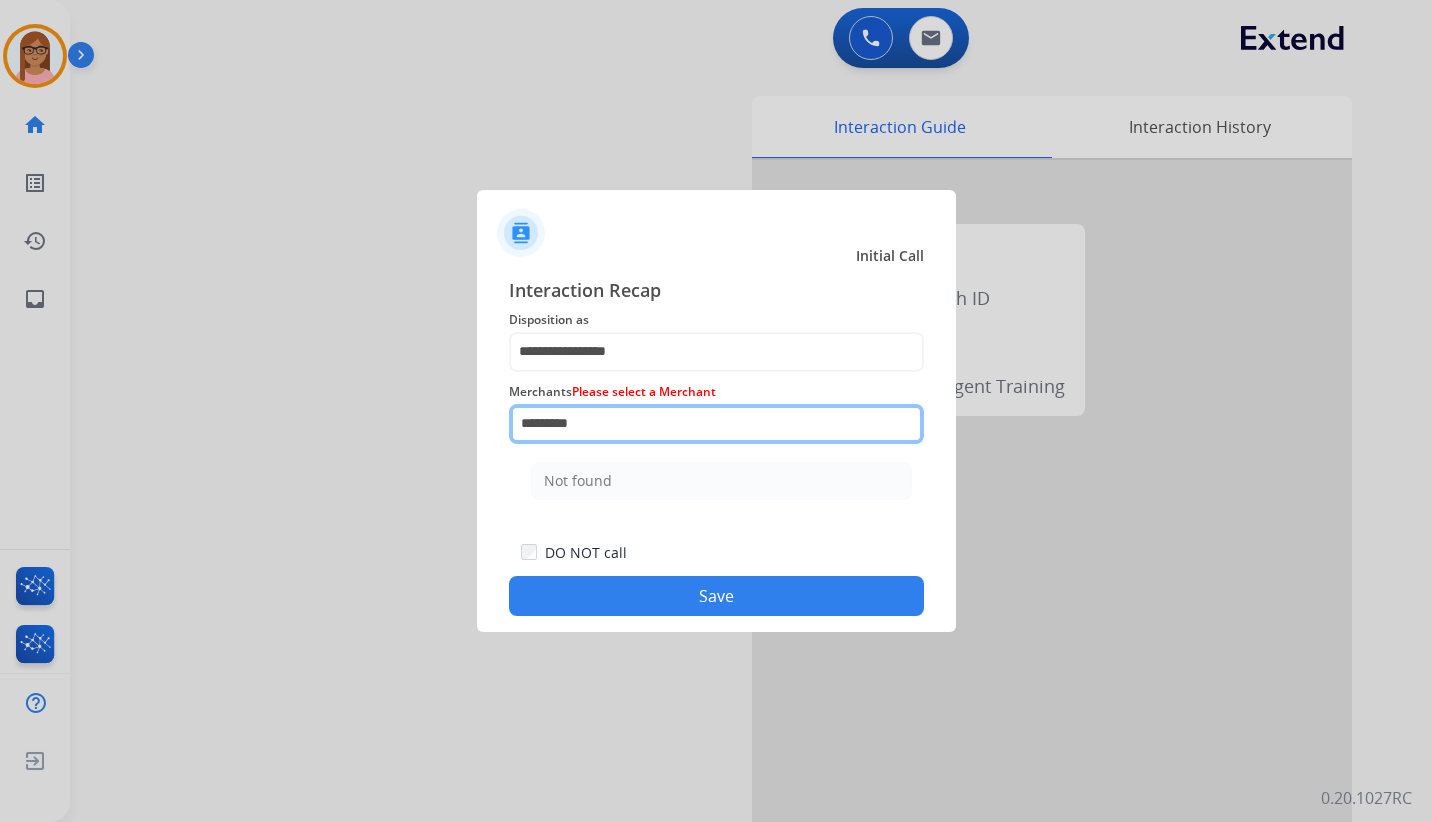 click on "*********" 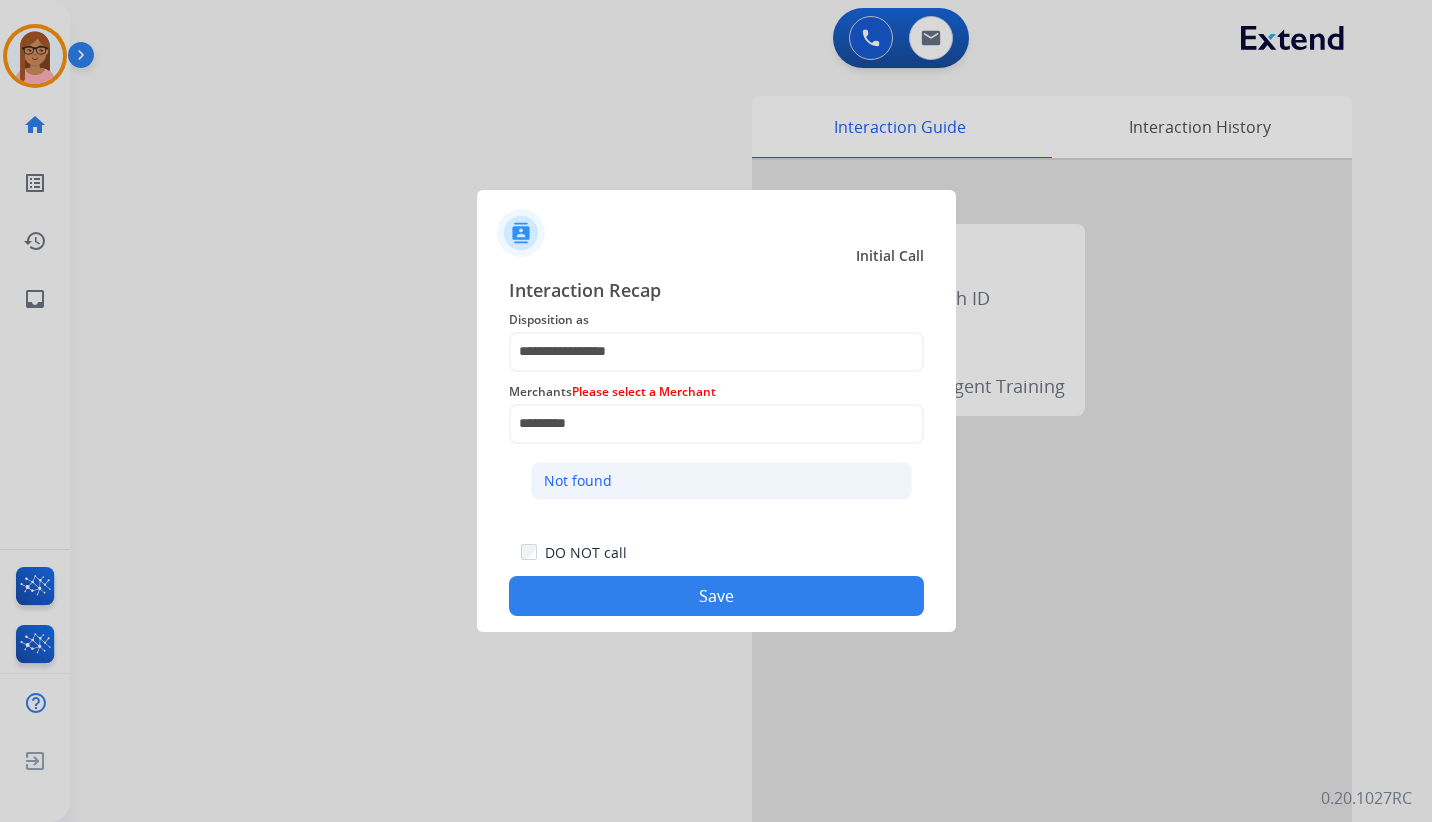 click on "Not found" 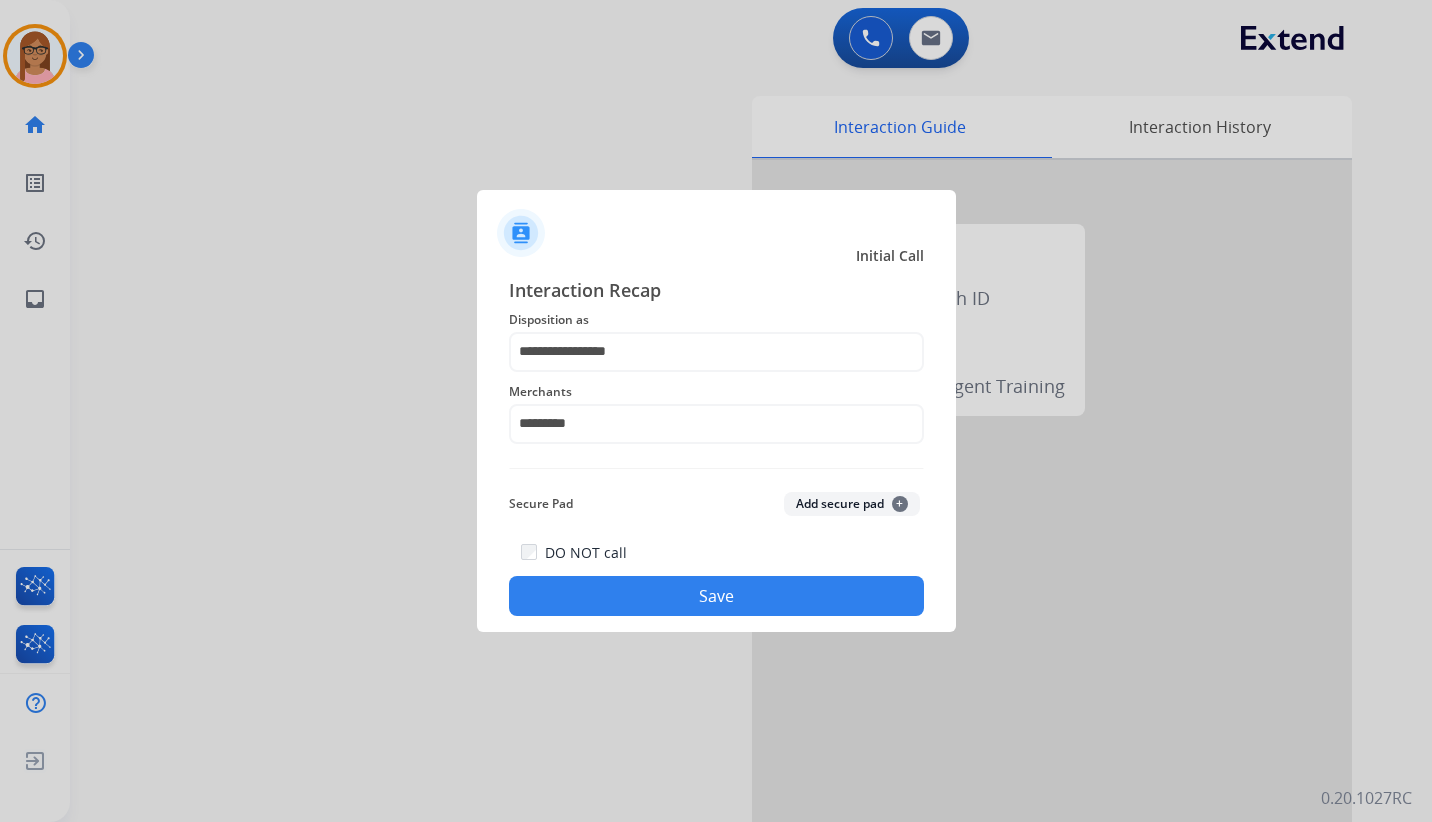 click on "Save" 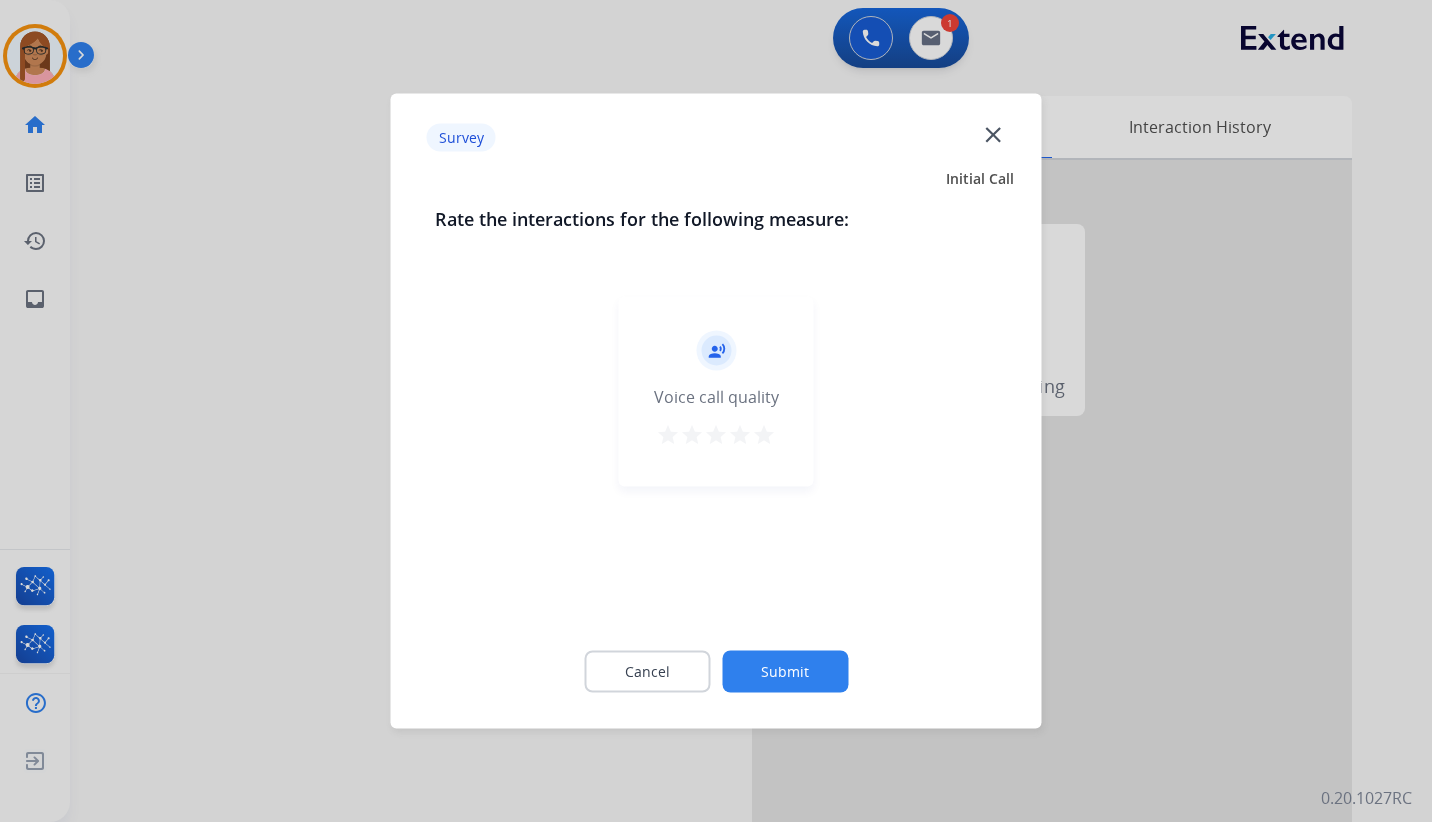 click on "star   star   star   star   star" 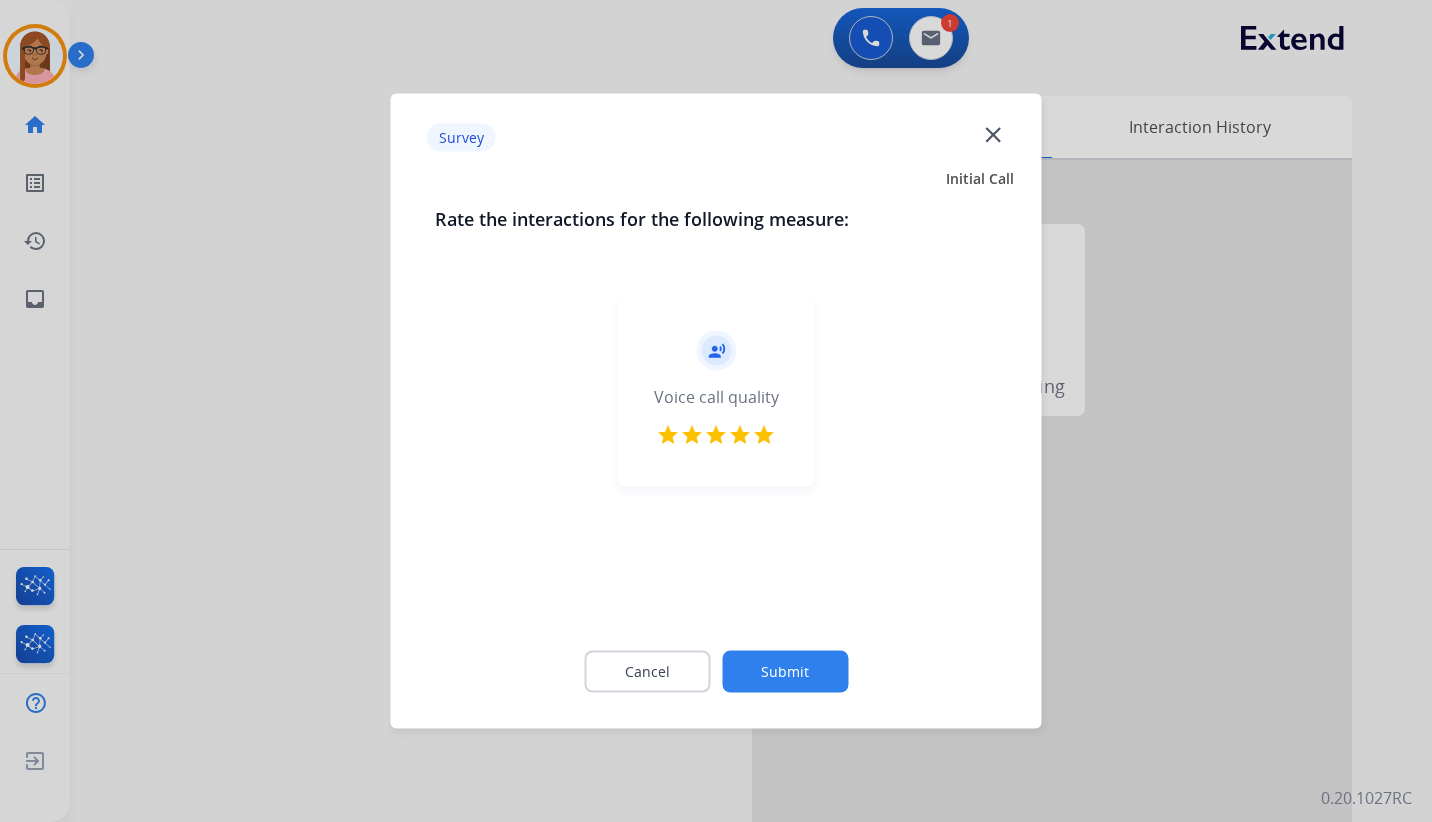 click on "Submit" 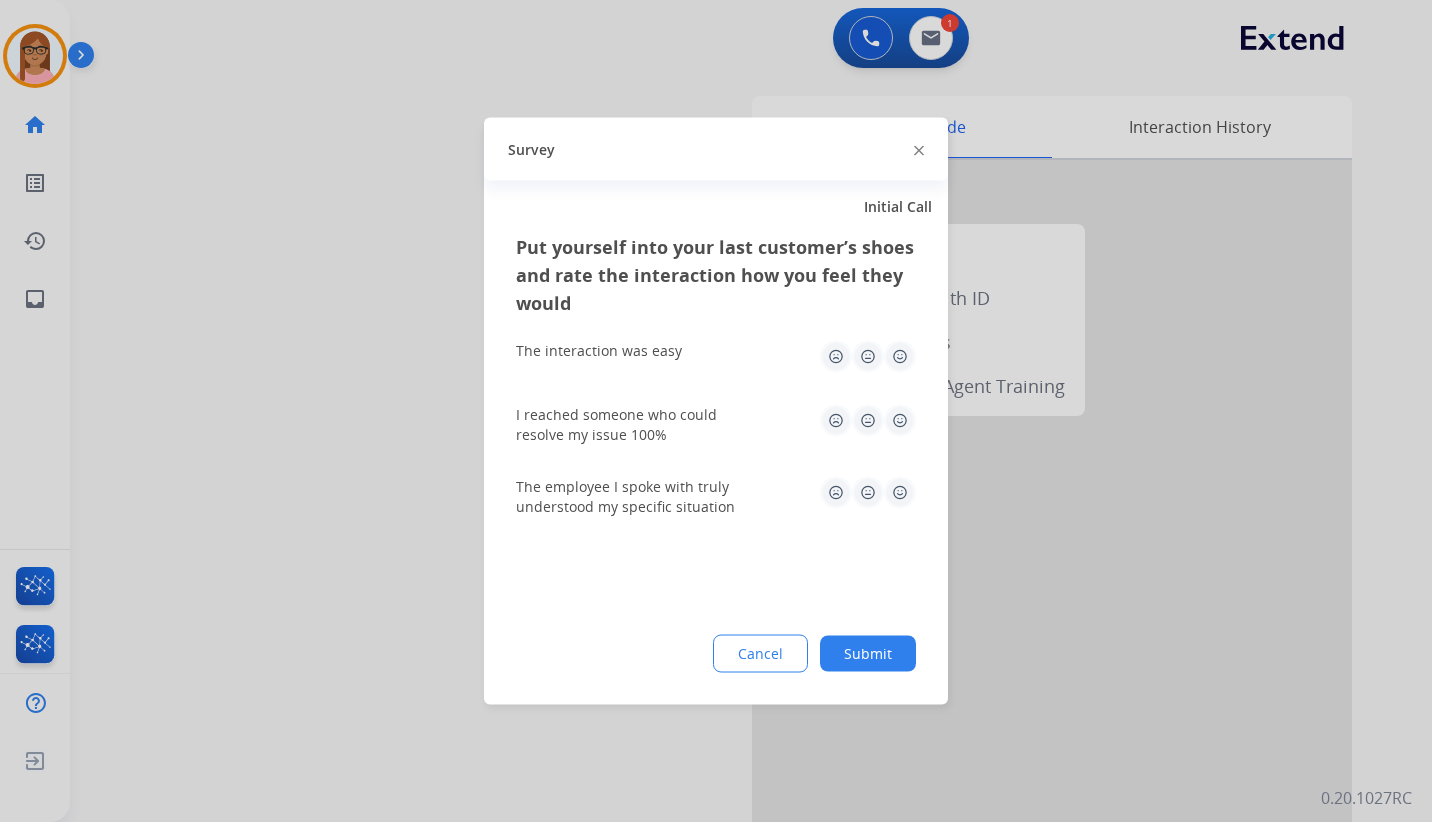 click 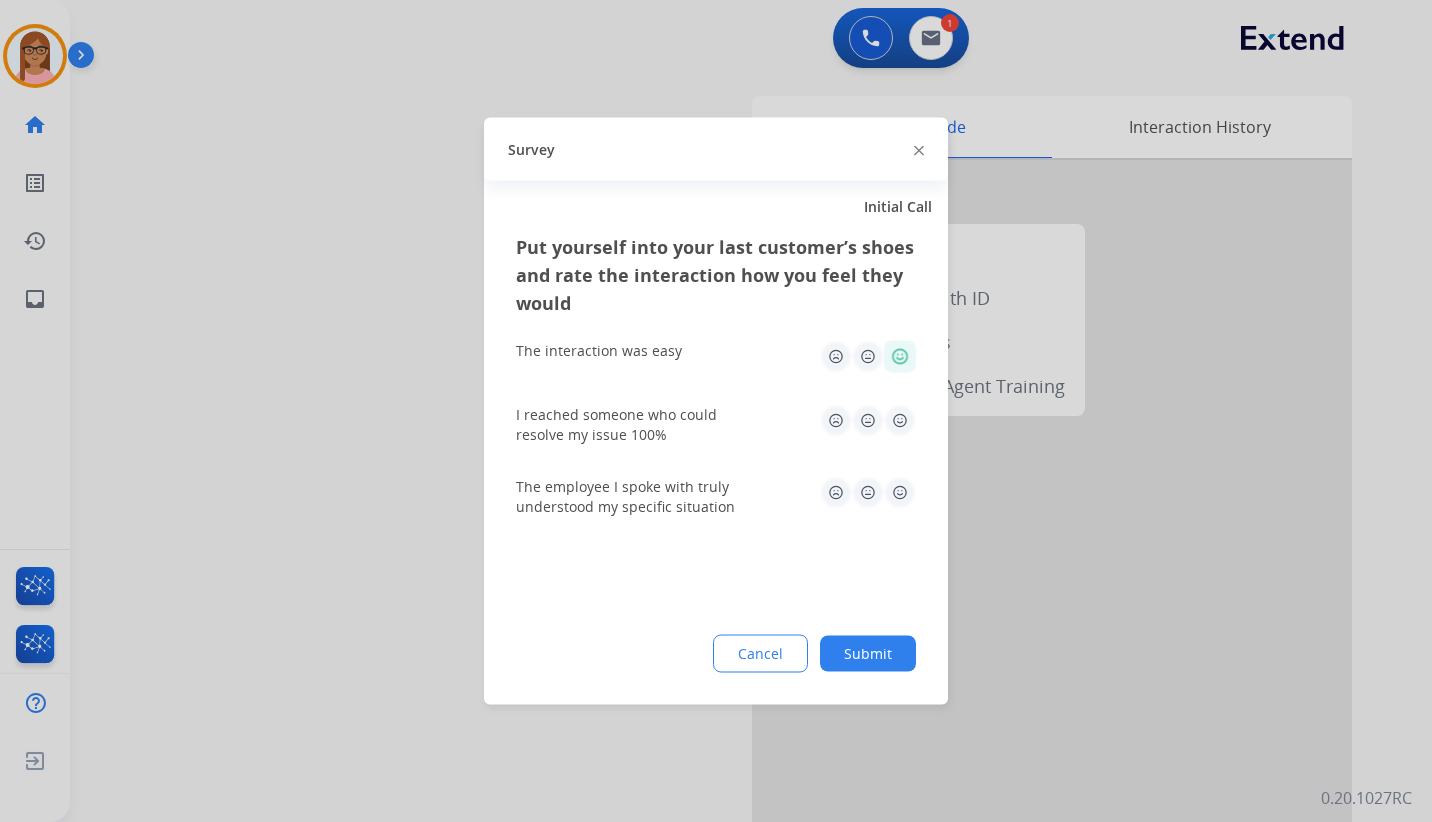 click 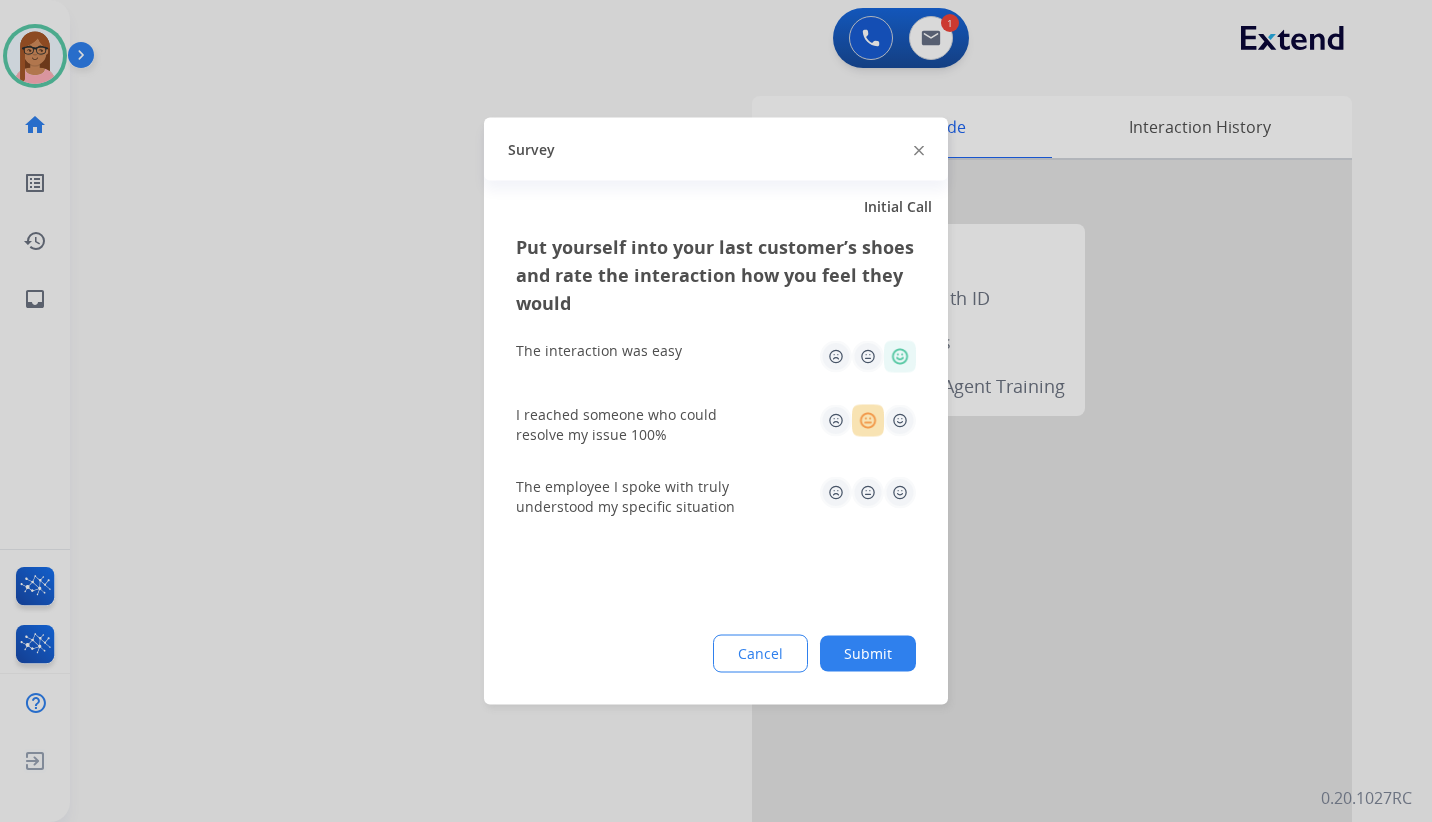 click 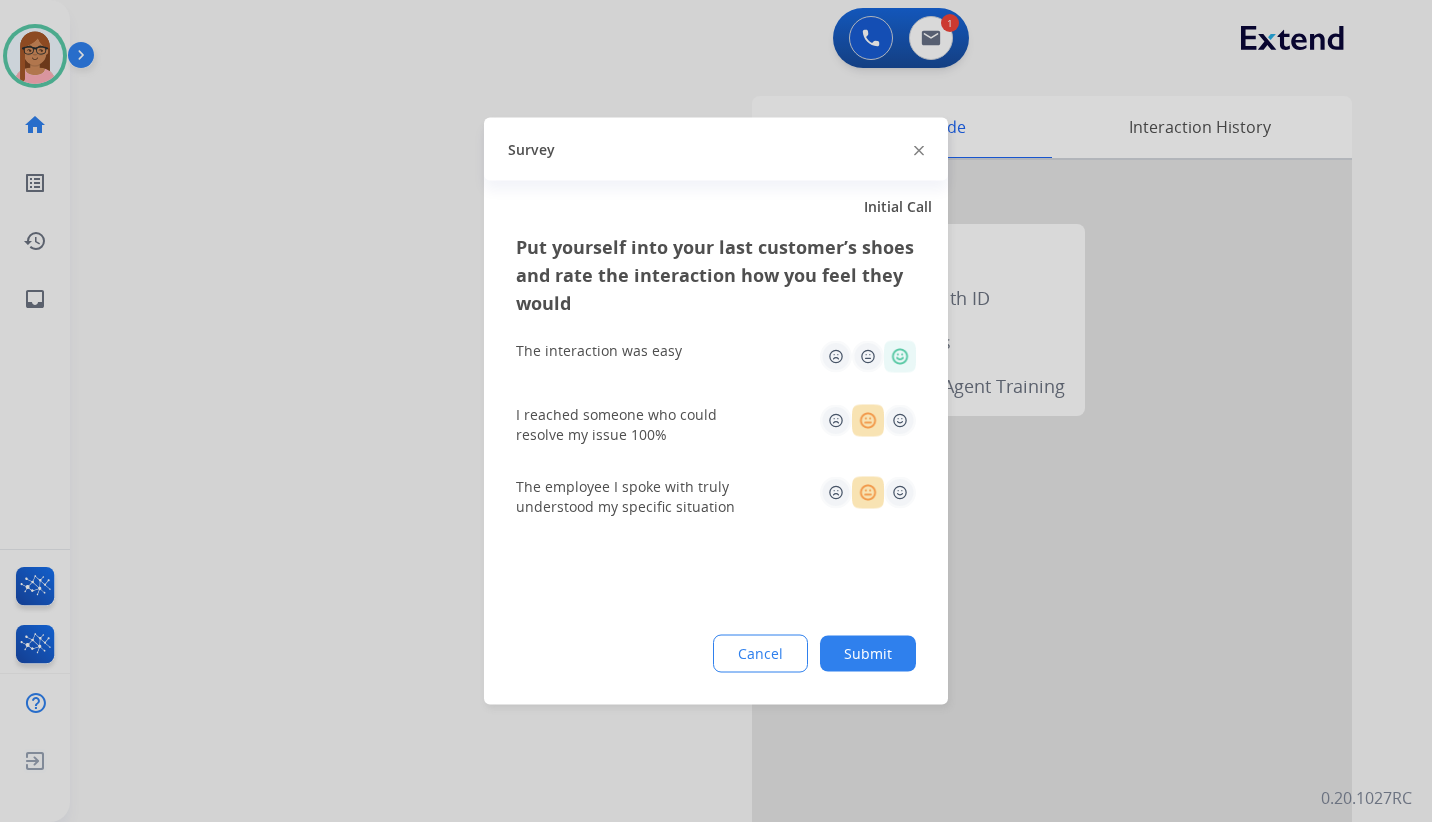 click on "Submit" 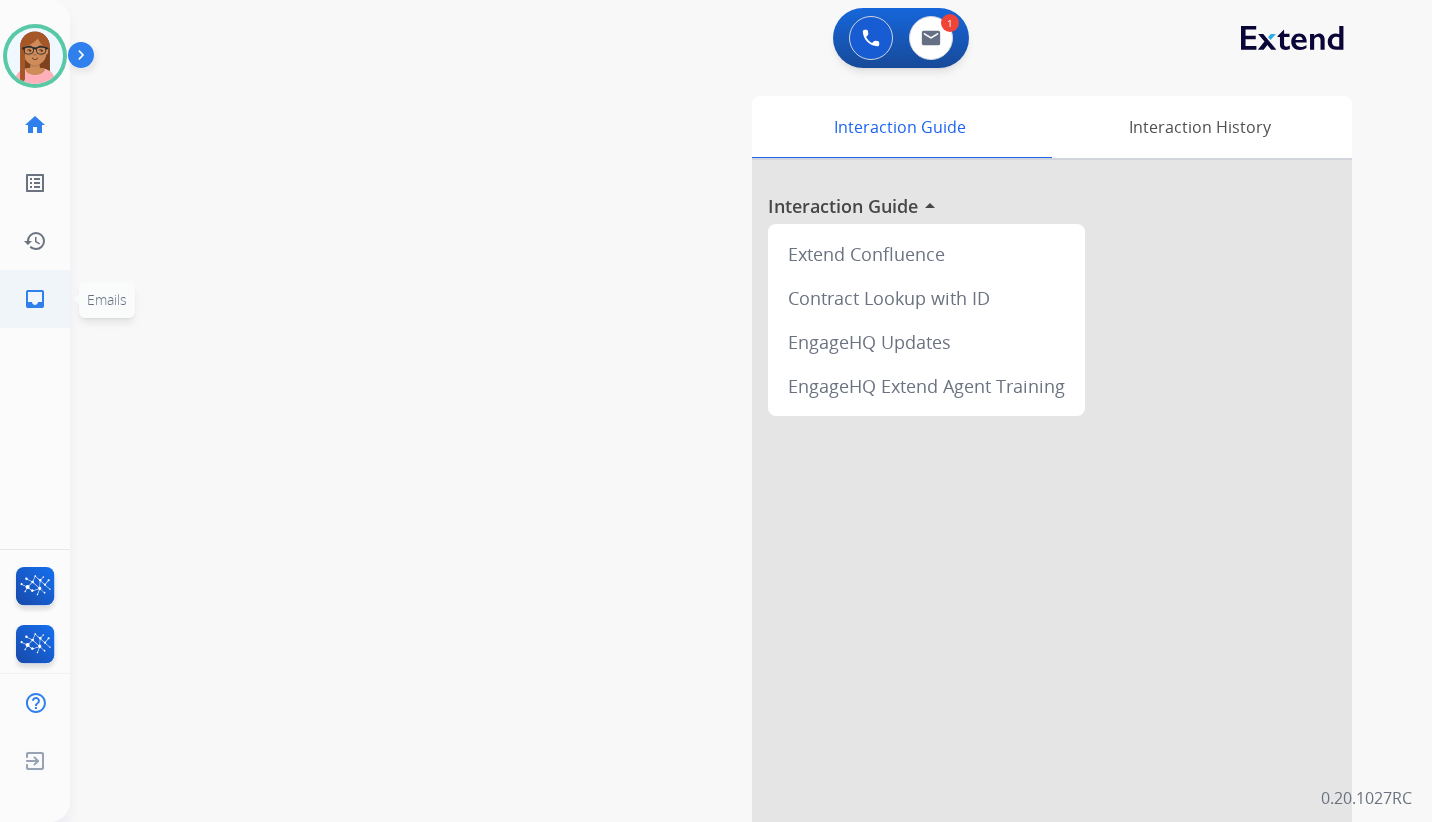 click on "inbox" 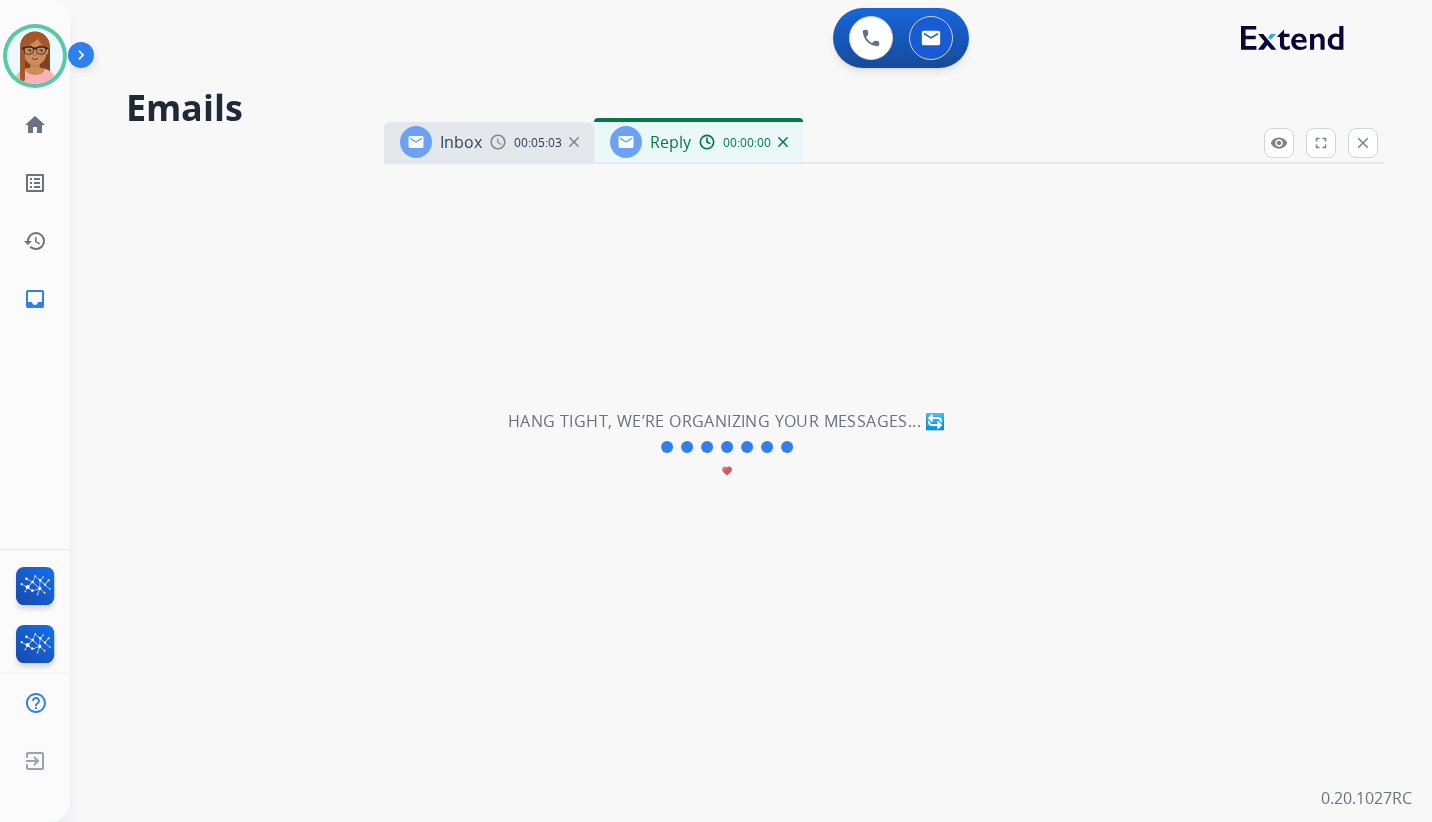 select on "**********" 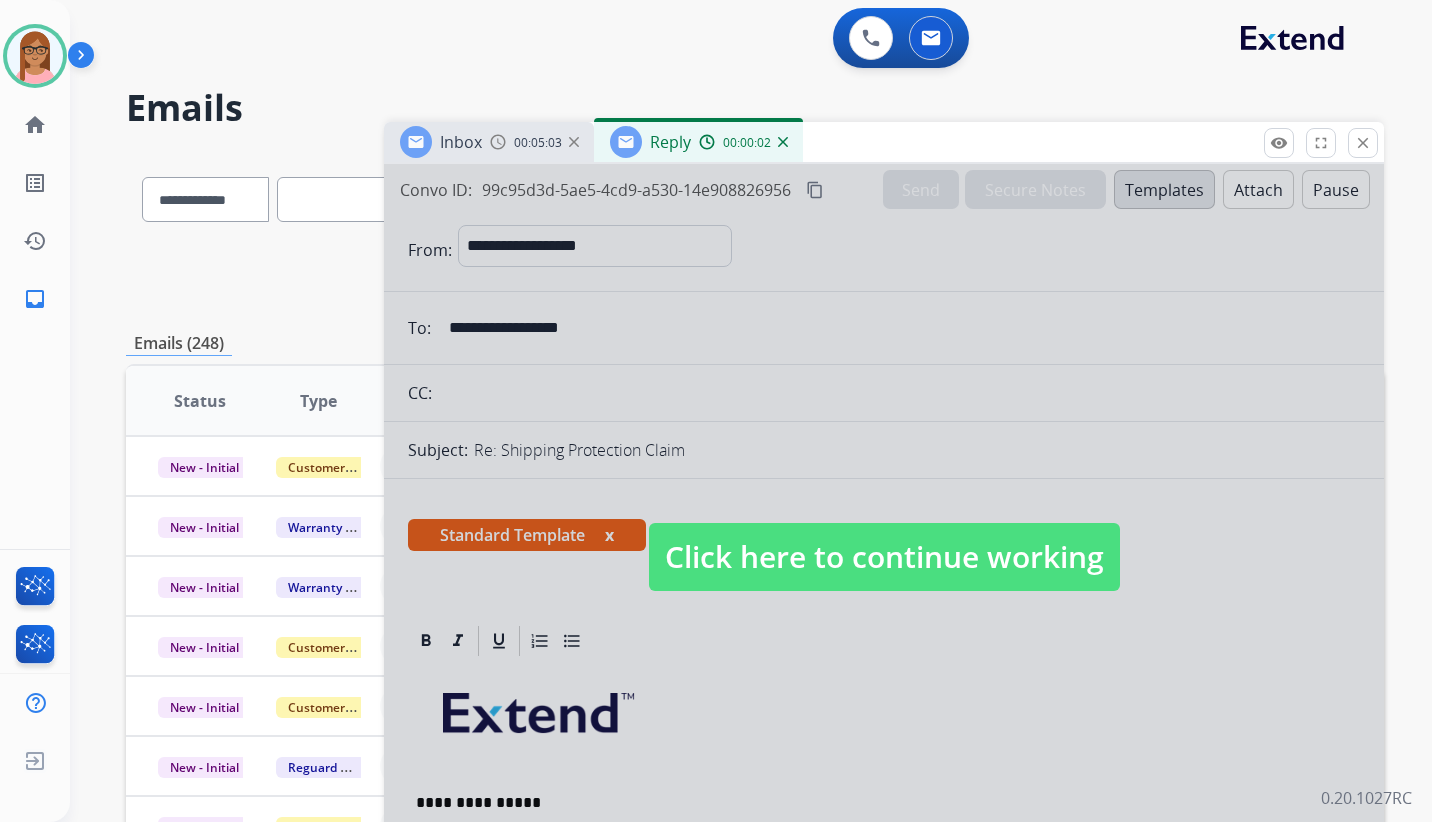 click at bounding box center (884, 537) 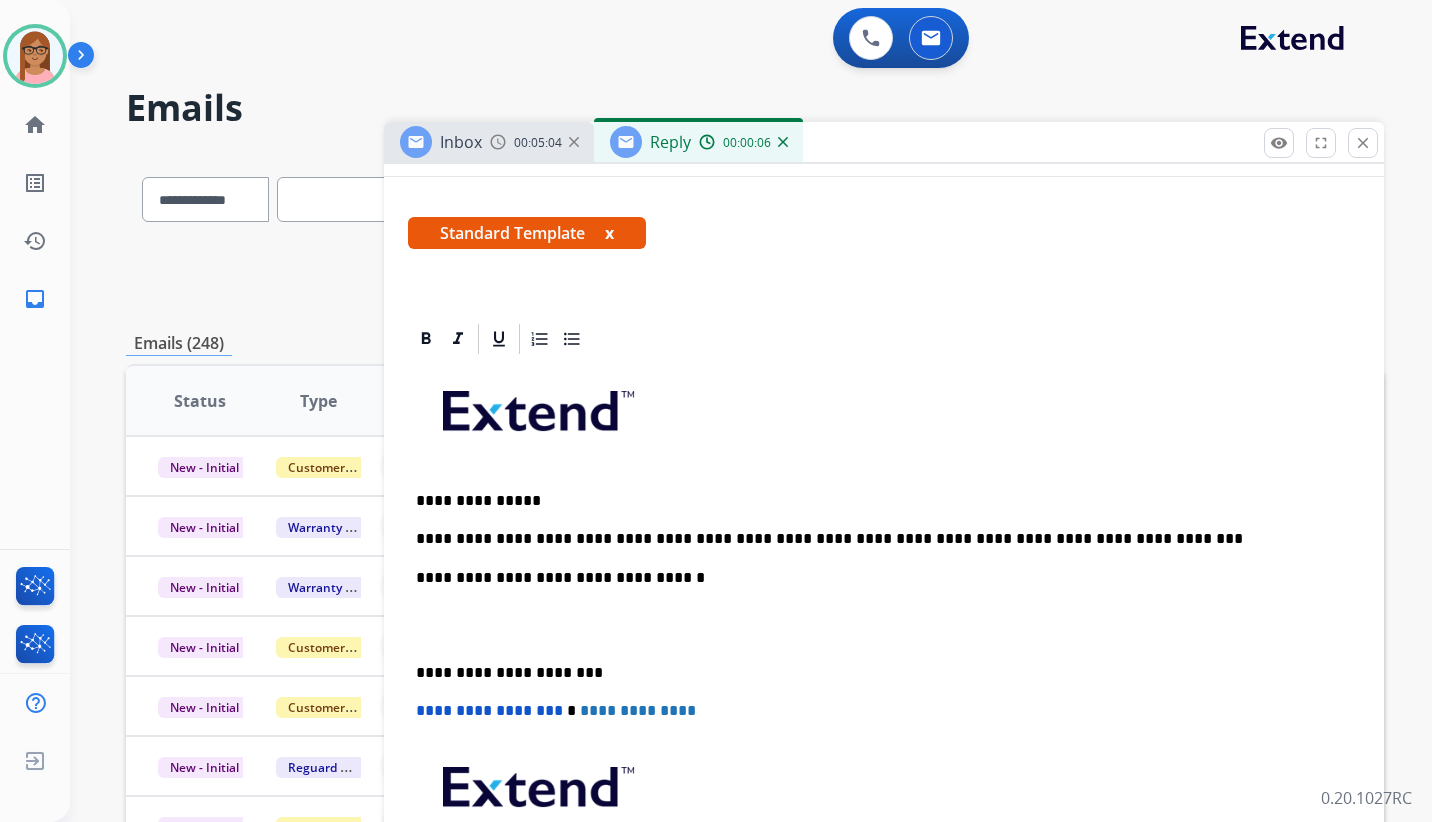 scroll, scrollTop: 300, scrollLeft: 0, axis: vertical 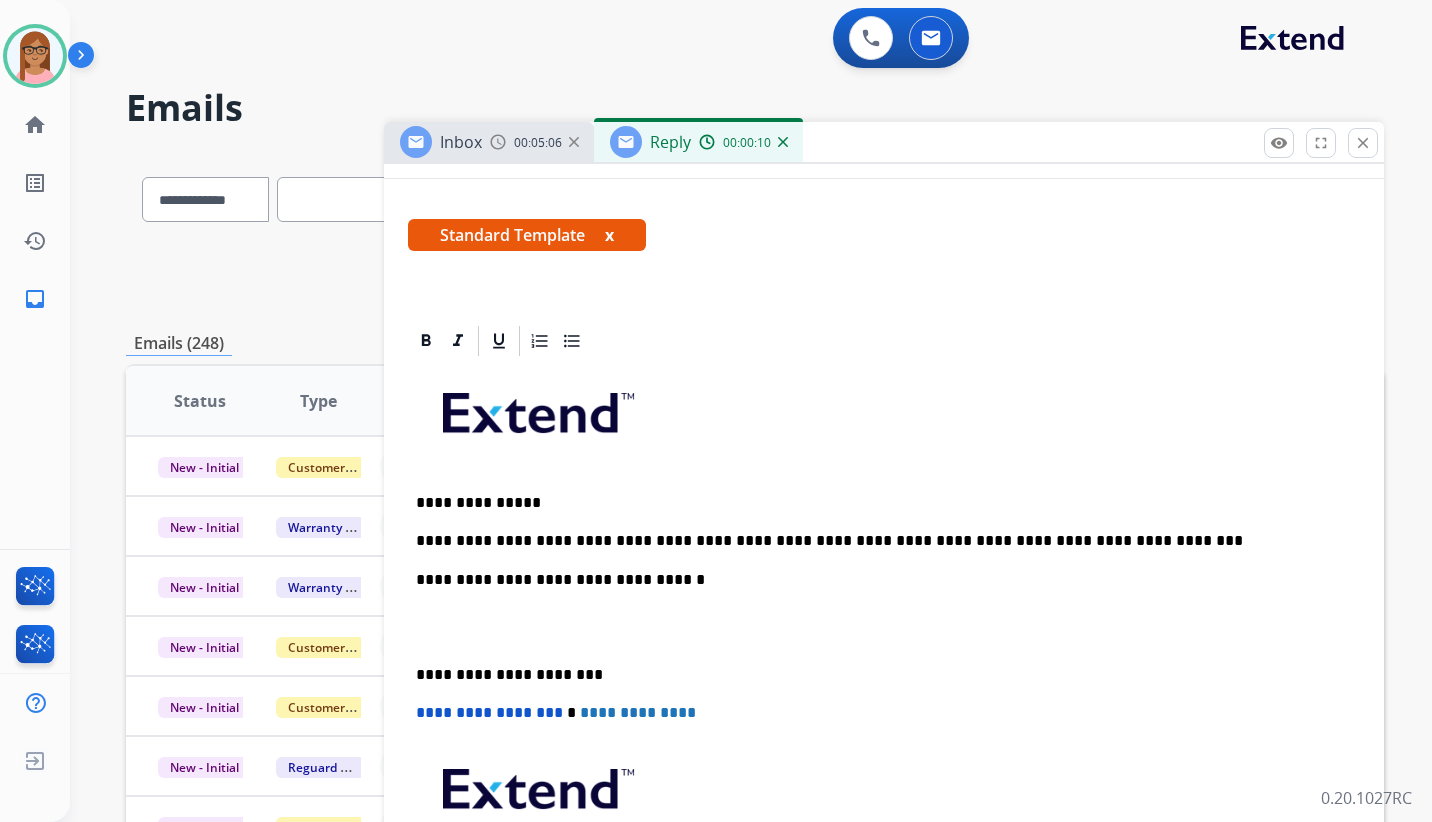 click on "**********" at bounding box center (876, 541) 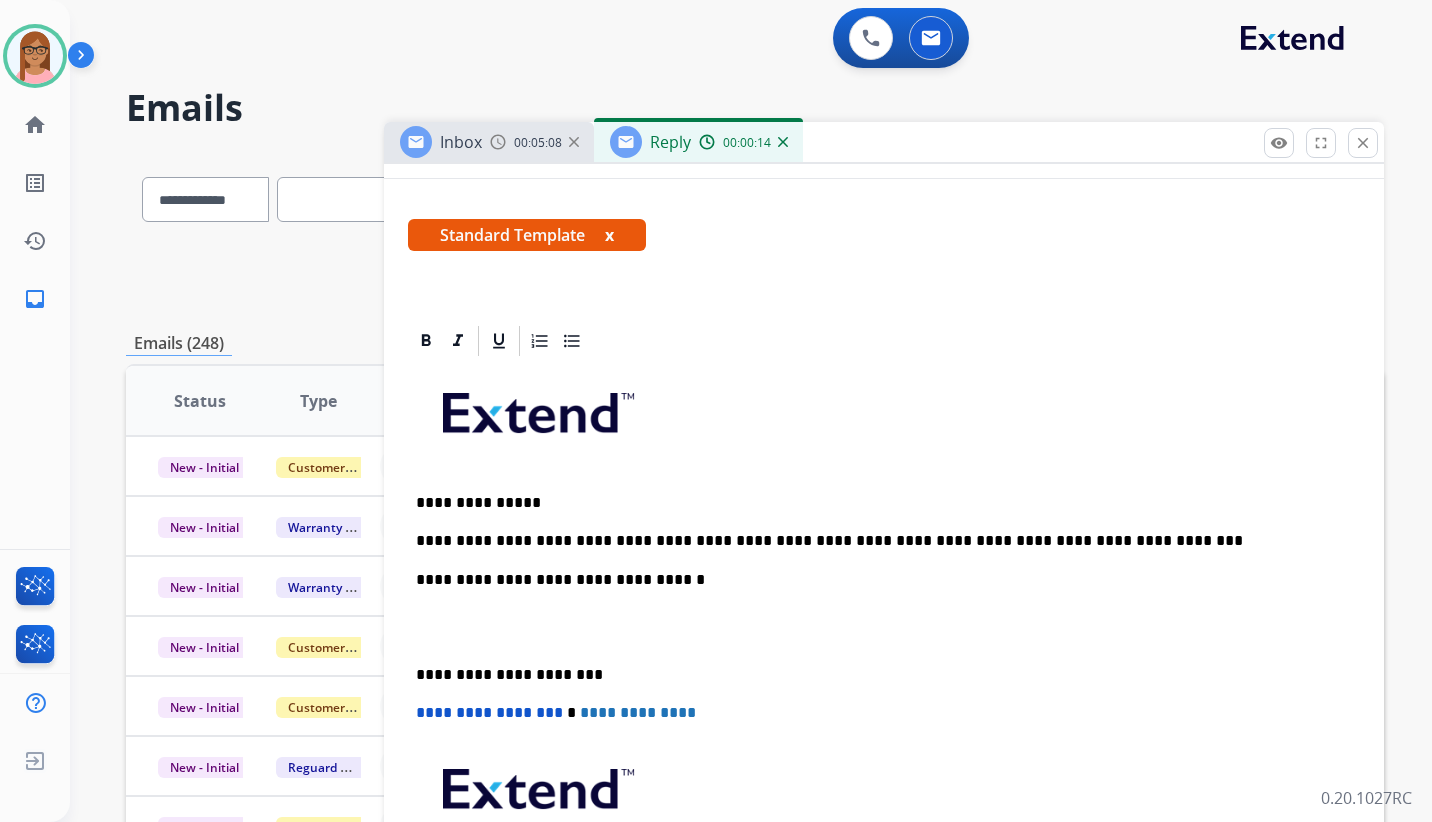 type 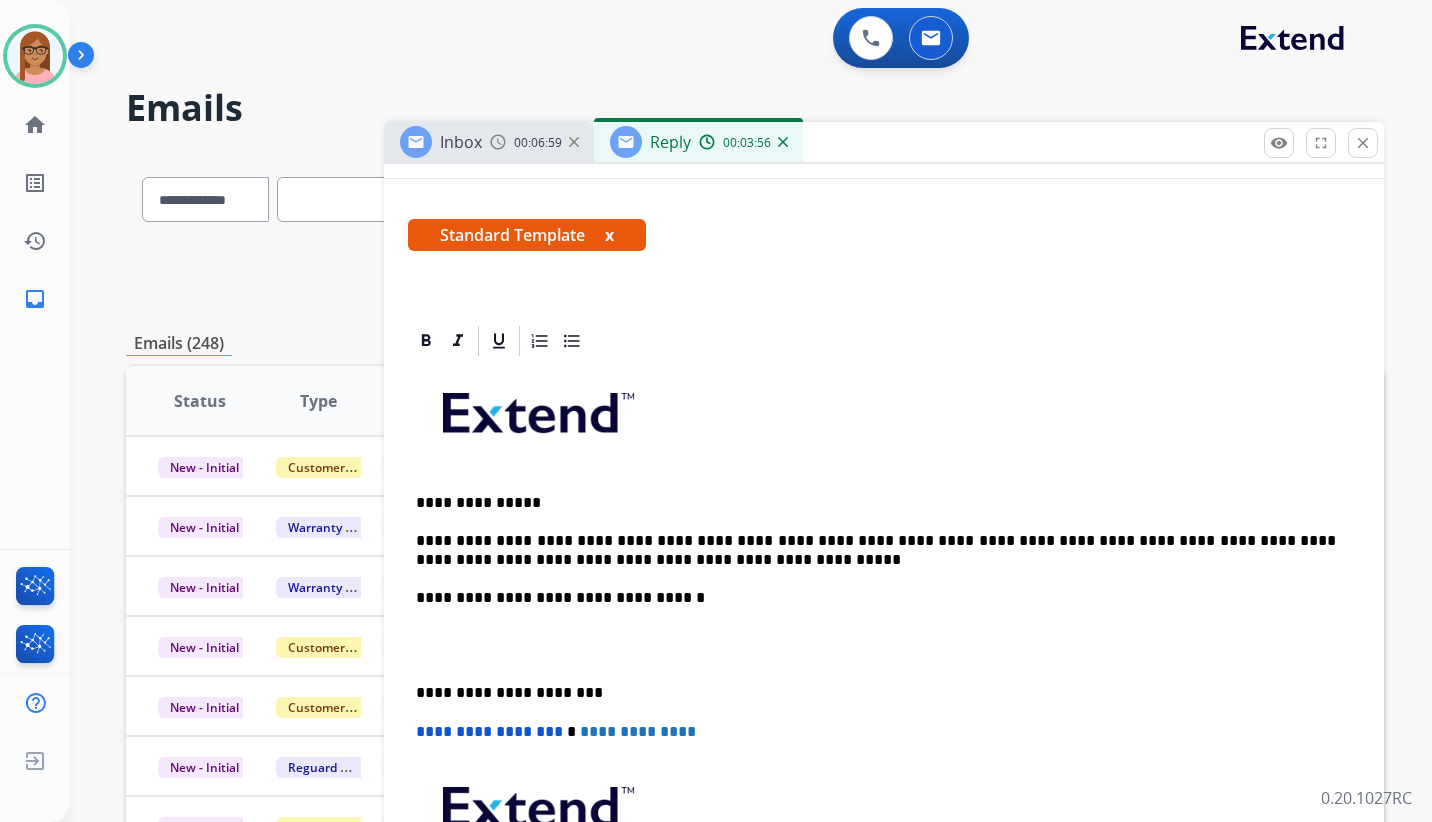 click on "**********" at bounding box center (876, 550) 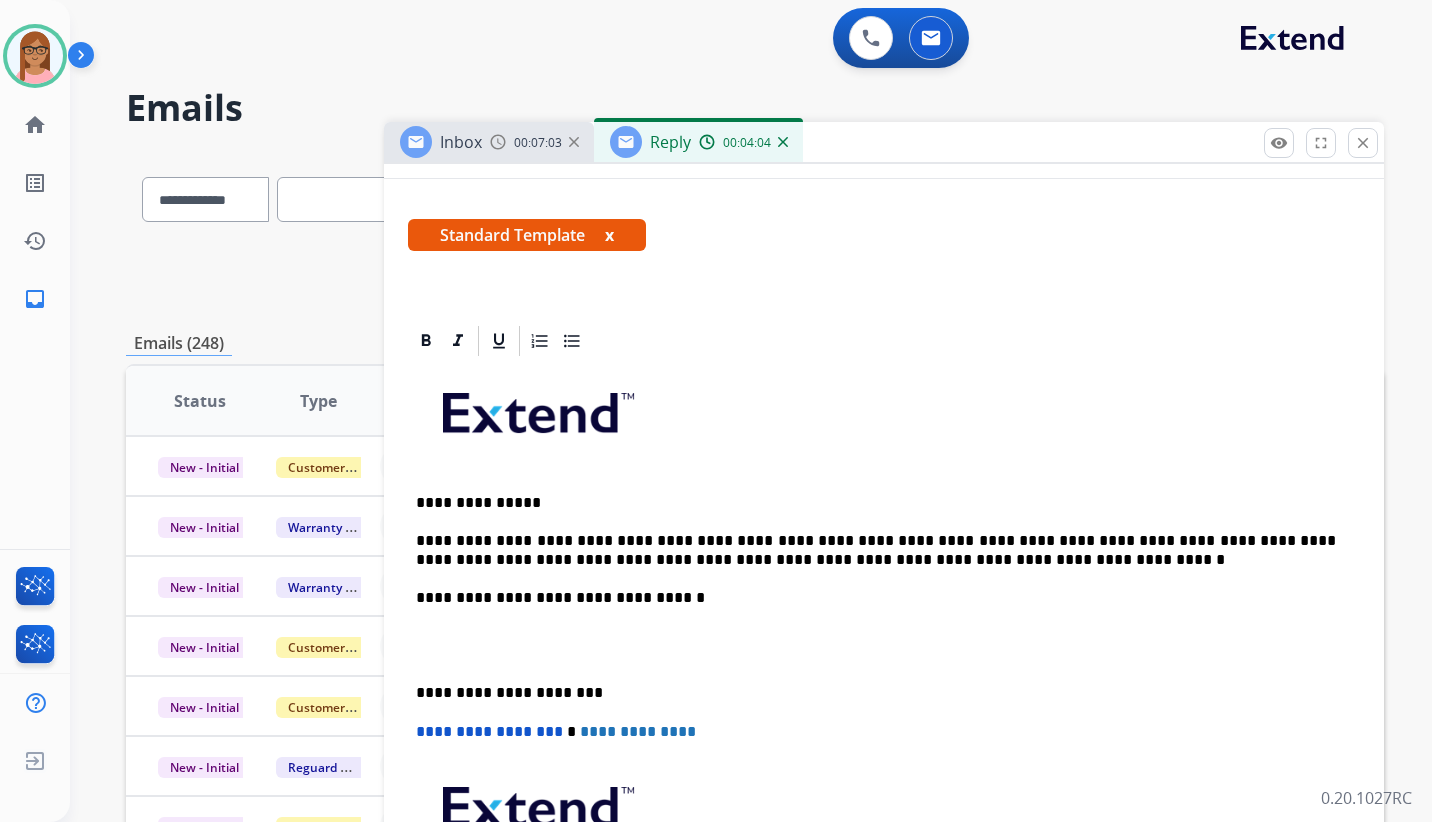 click on "**********" at bounding box center (884, 674) 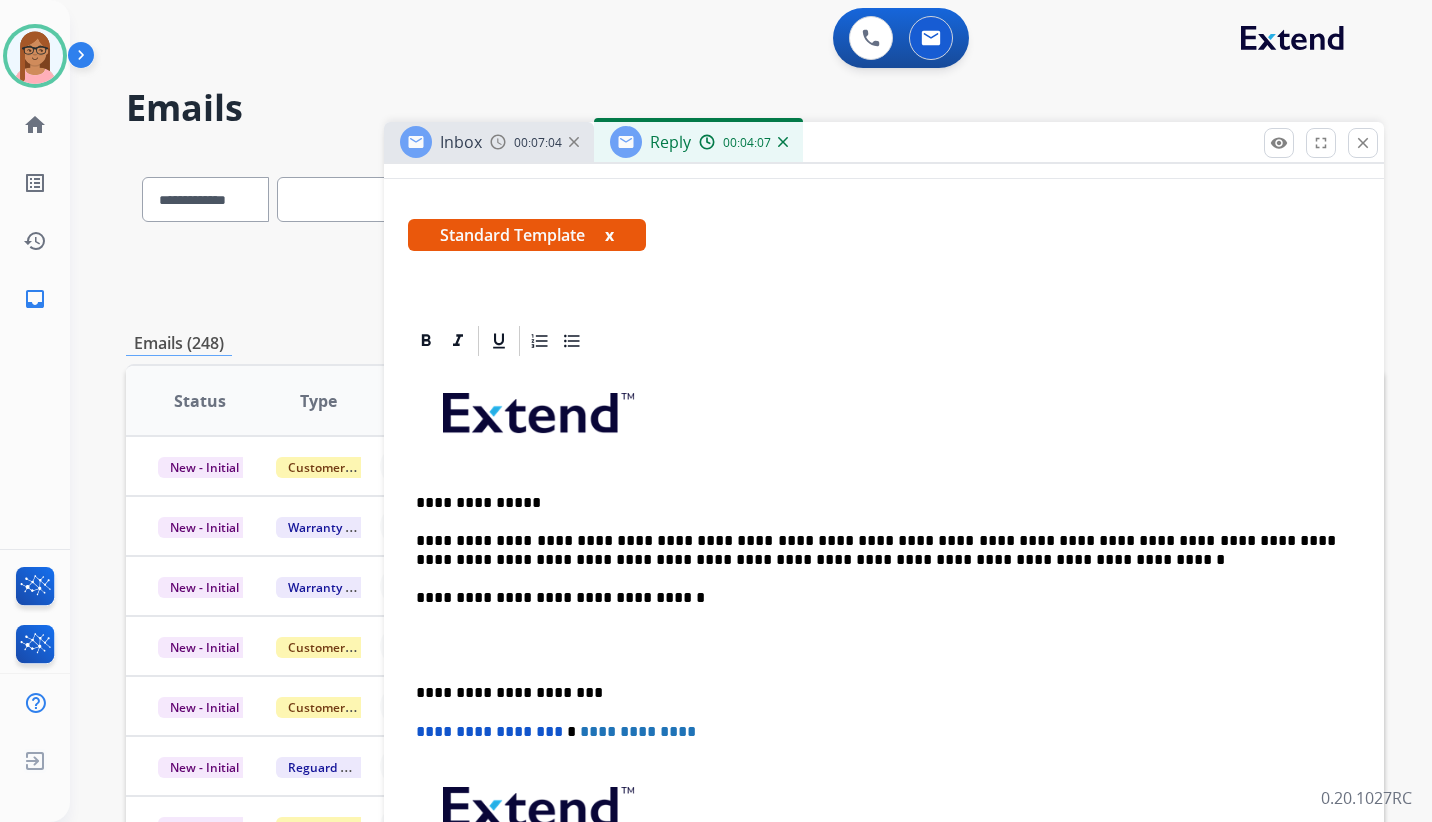 click on "**********" at bounding box center [876, 550] 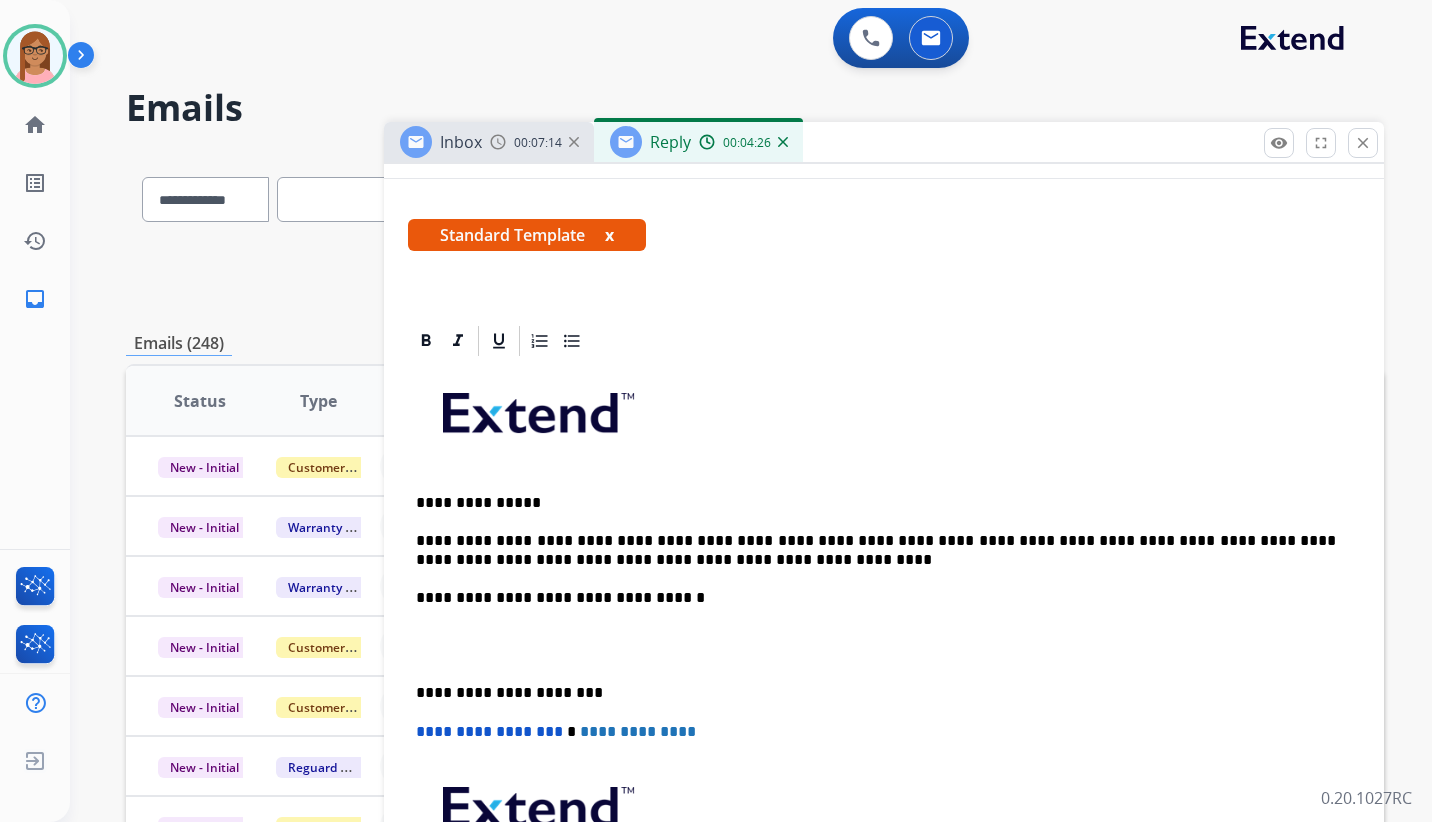 click on "**********" at bounding box center [876, 550] 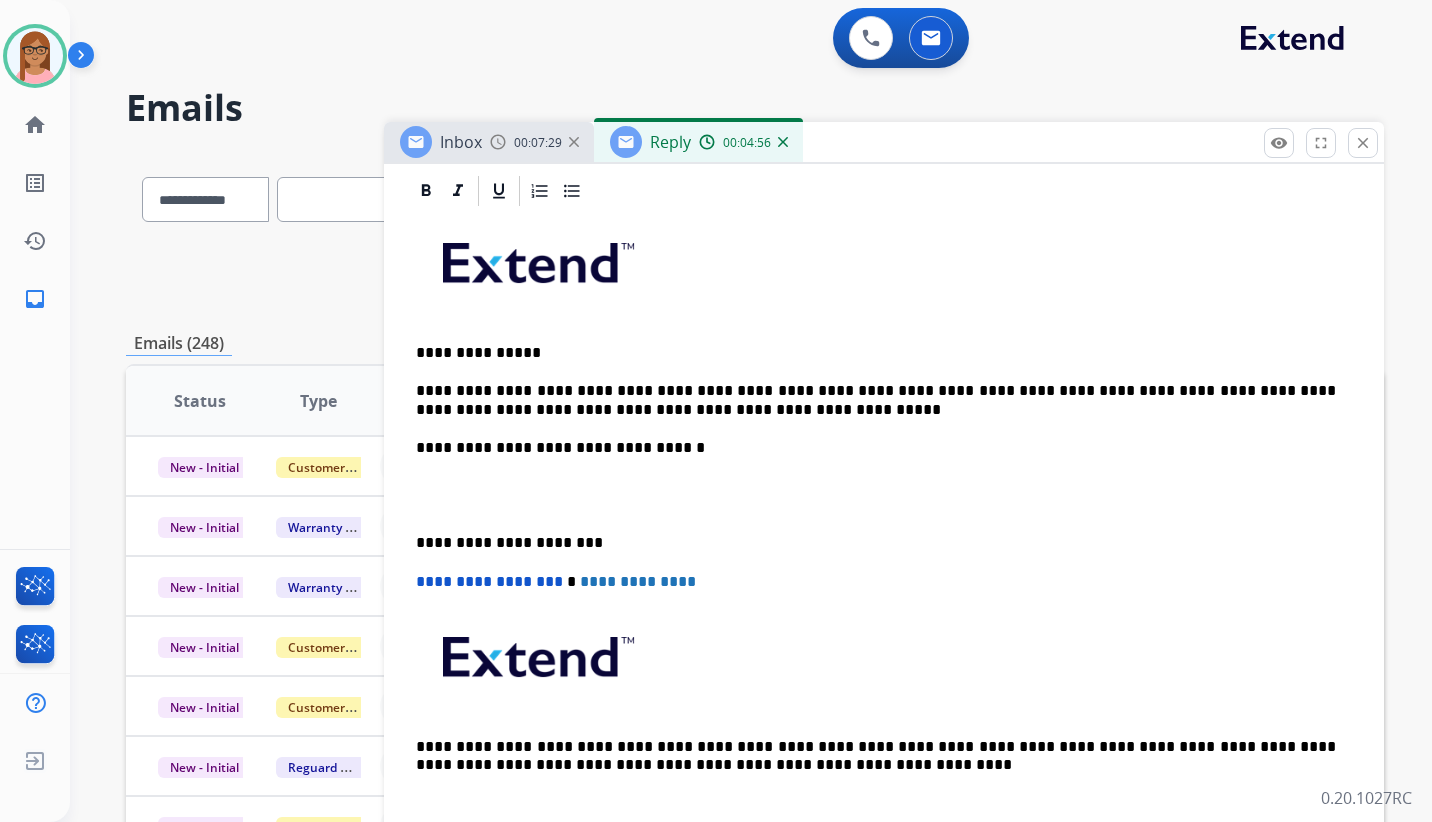 scroll, scrollTop: 500, scrollLeft: 0, axis: vertical 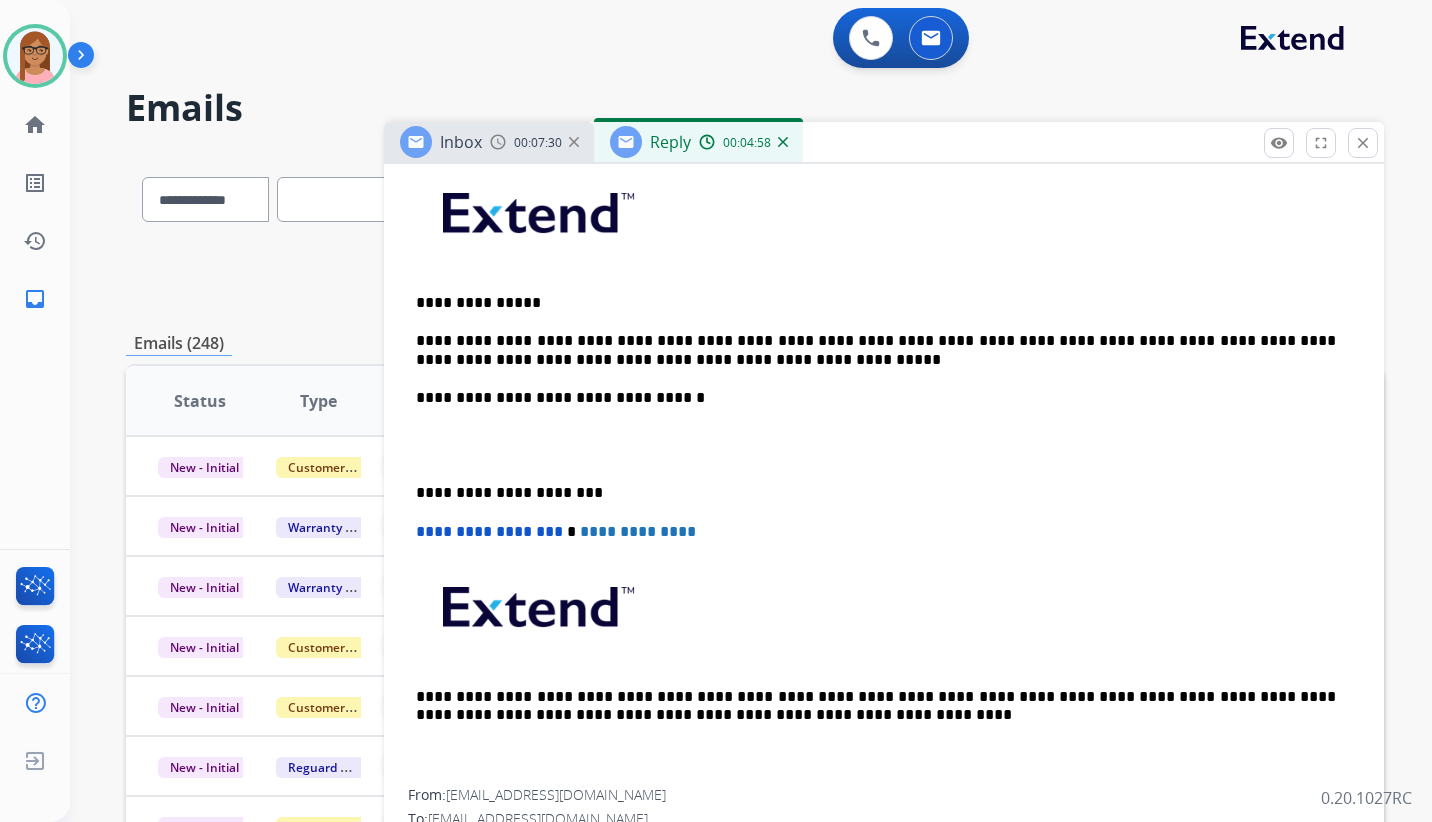 click at bounding box center (884, 445) 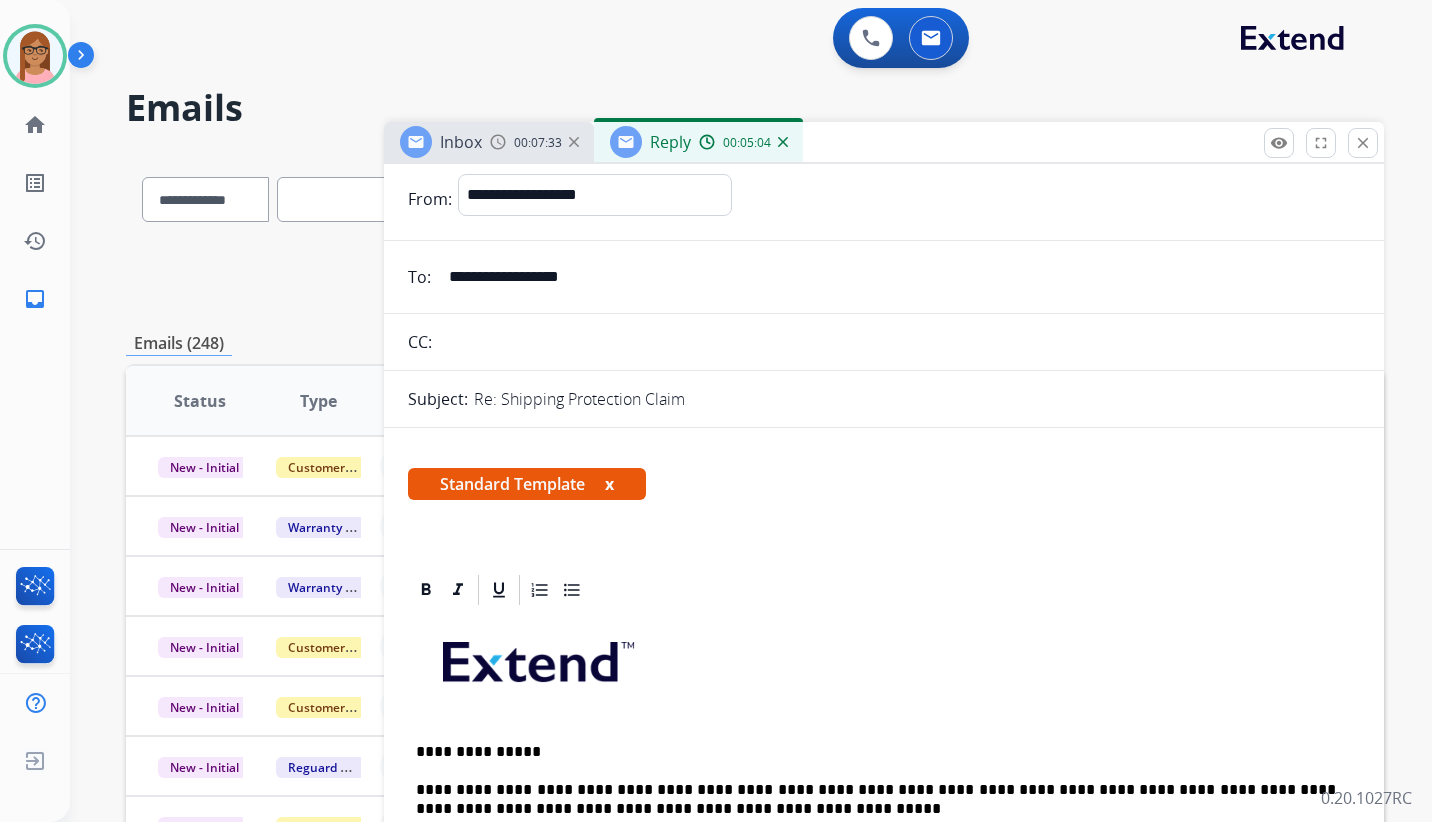 scroll, scrollTop: 0, scrollLeft: 0, axis: both 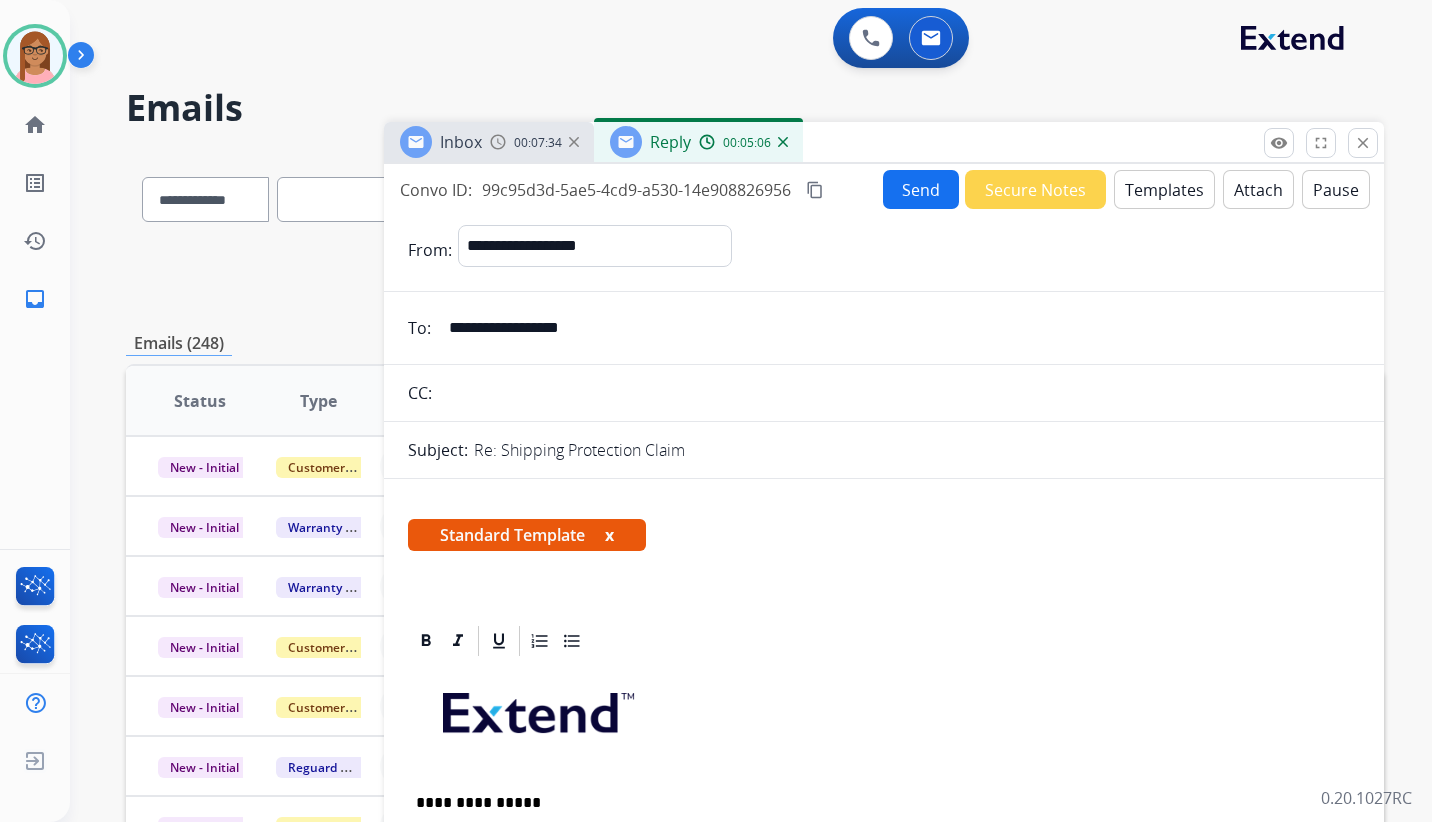 click on "Send" at bounding box center (921, 189) 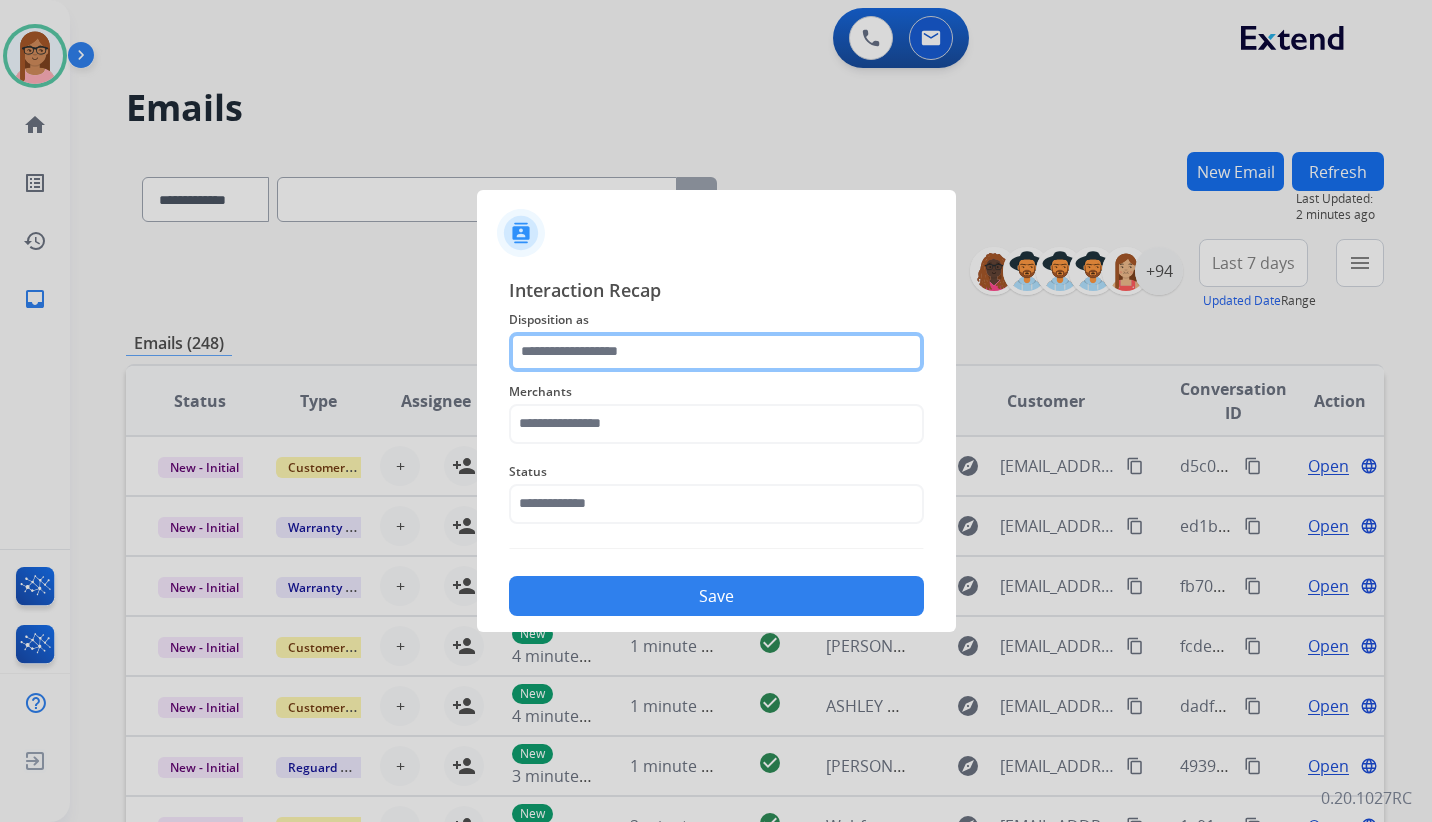 click 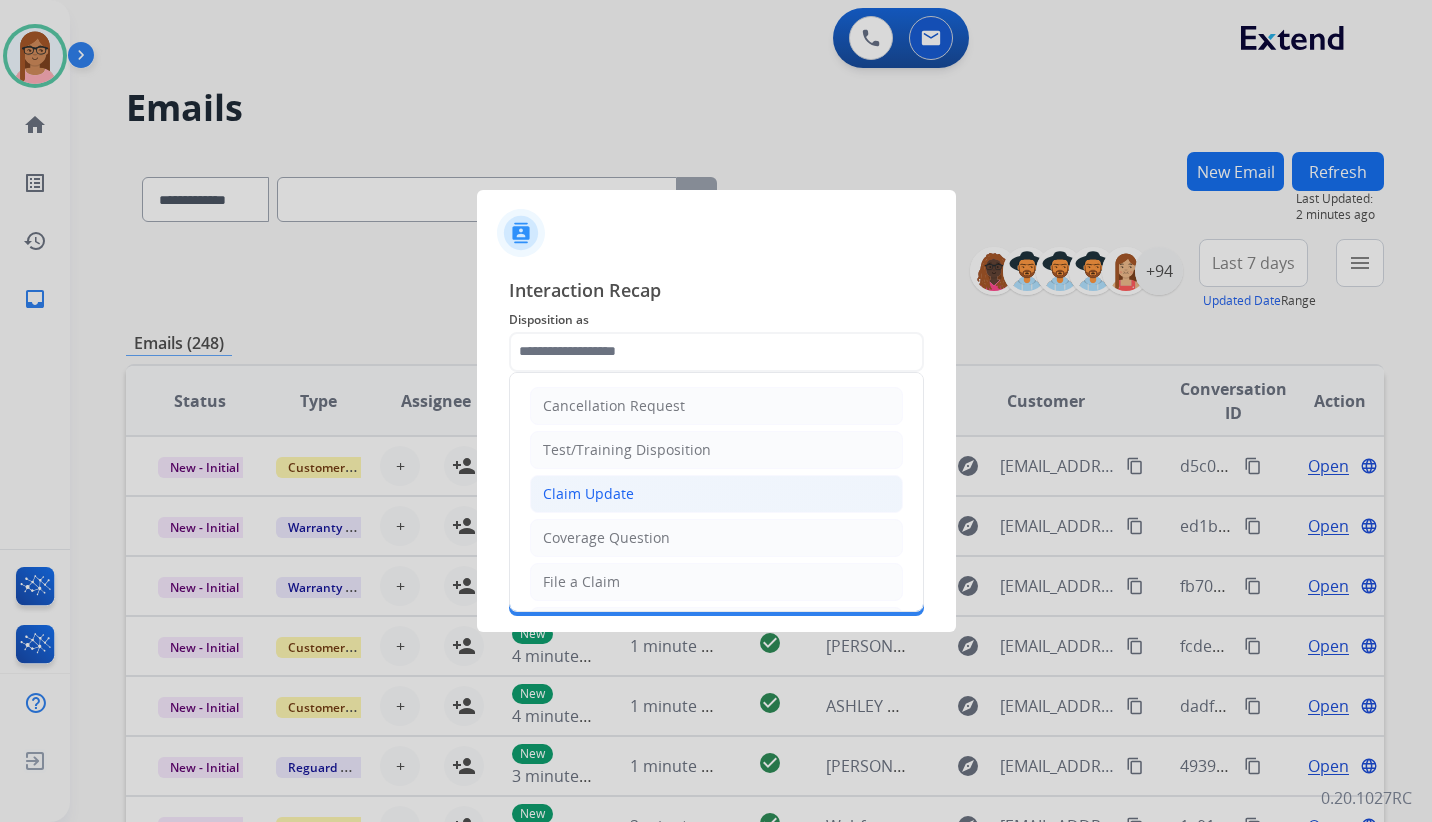 click on "Claim Update" 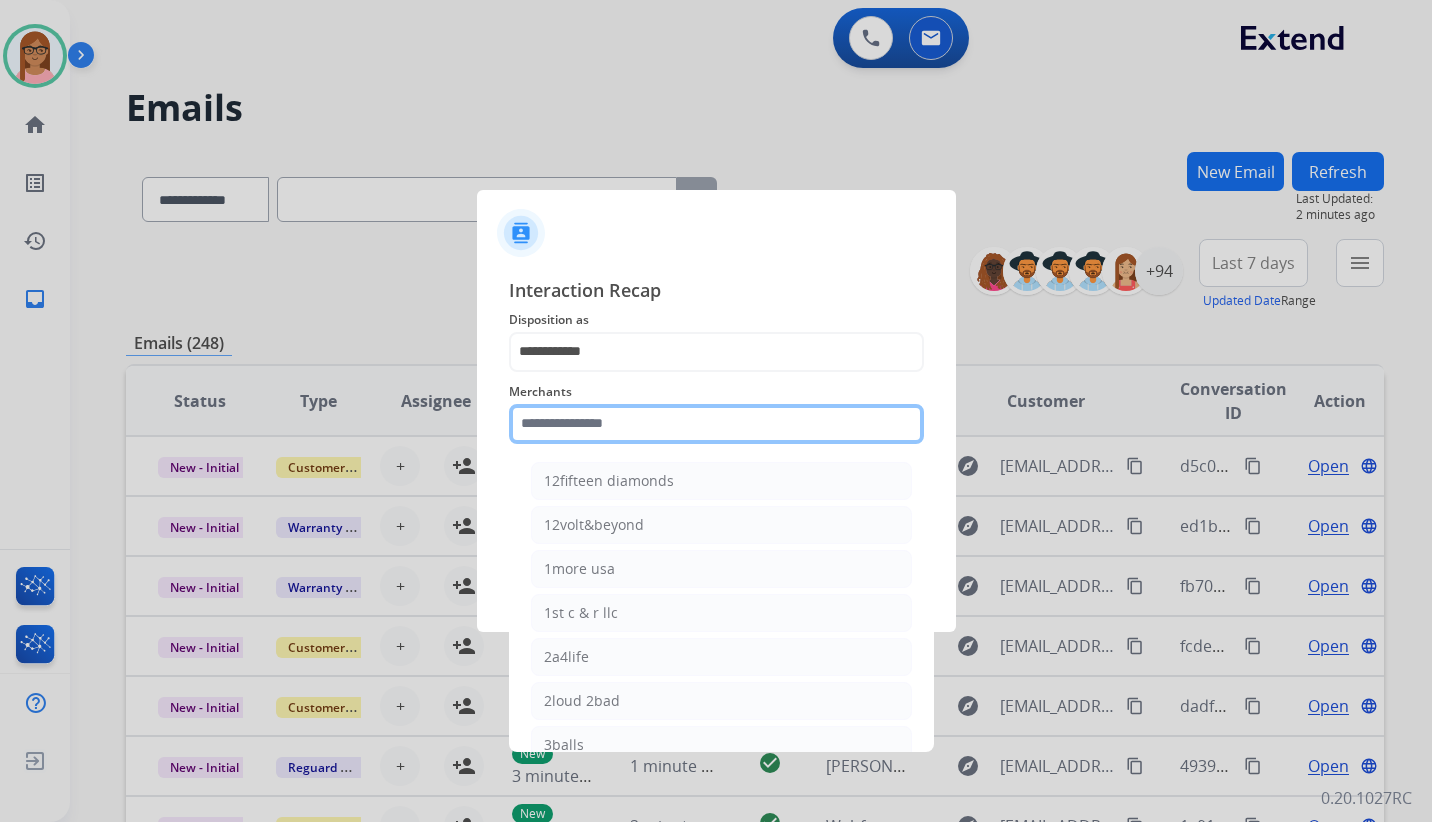 click 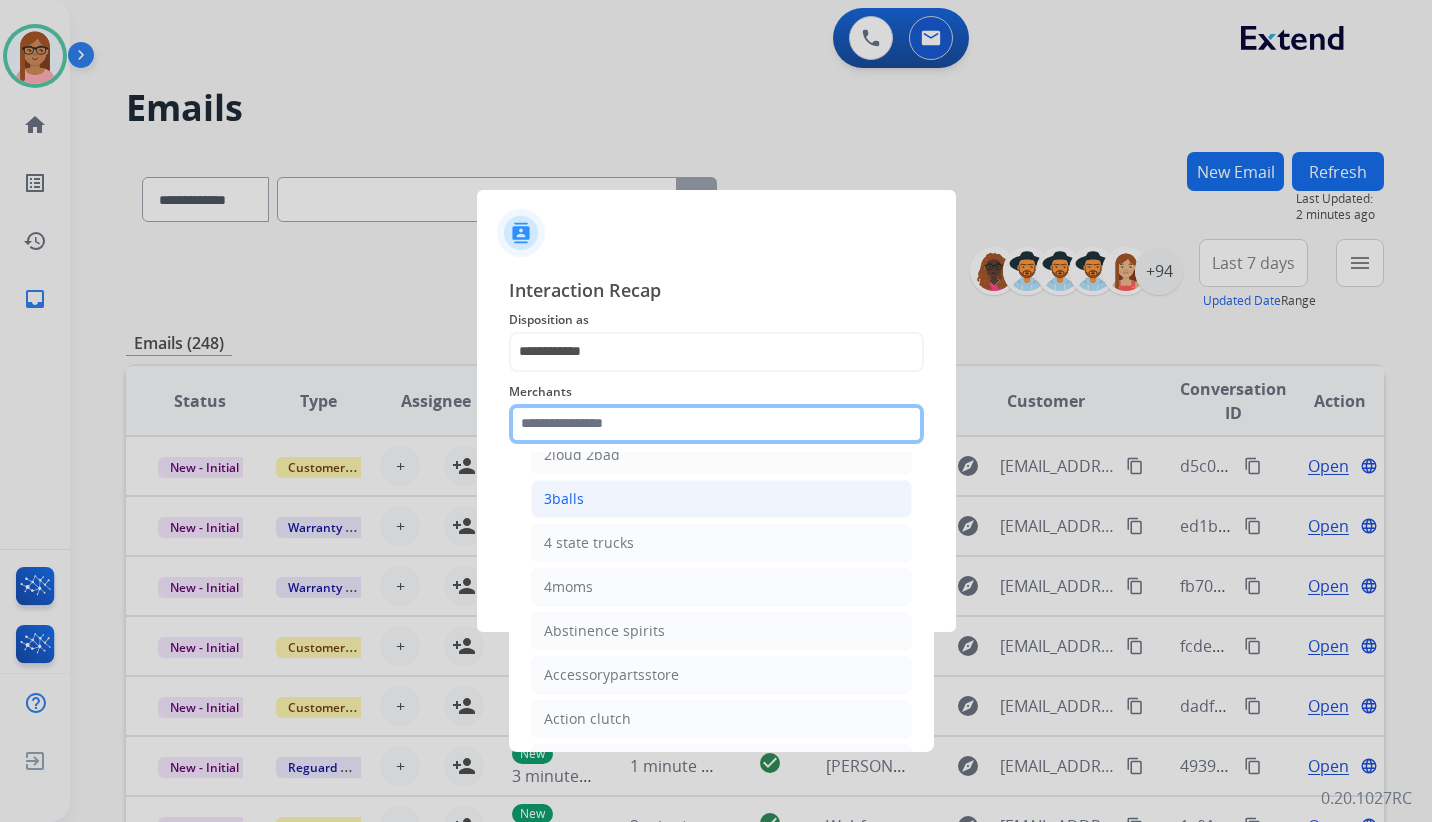 scroll, scrollTop: 300, scrollLeft: 0, axis: vertical 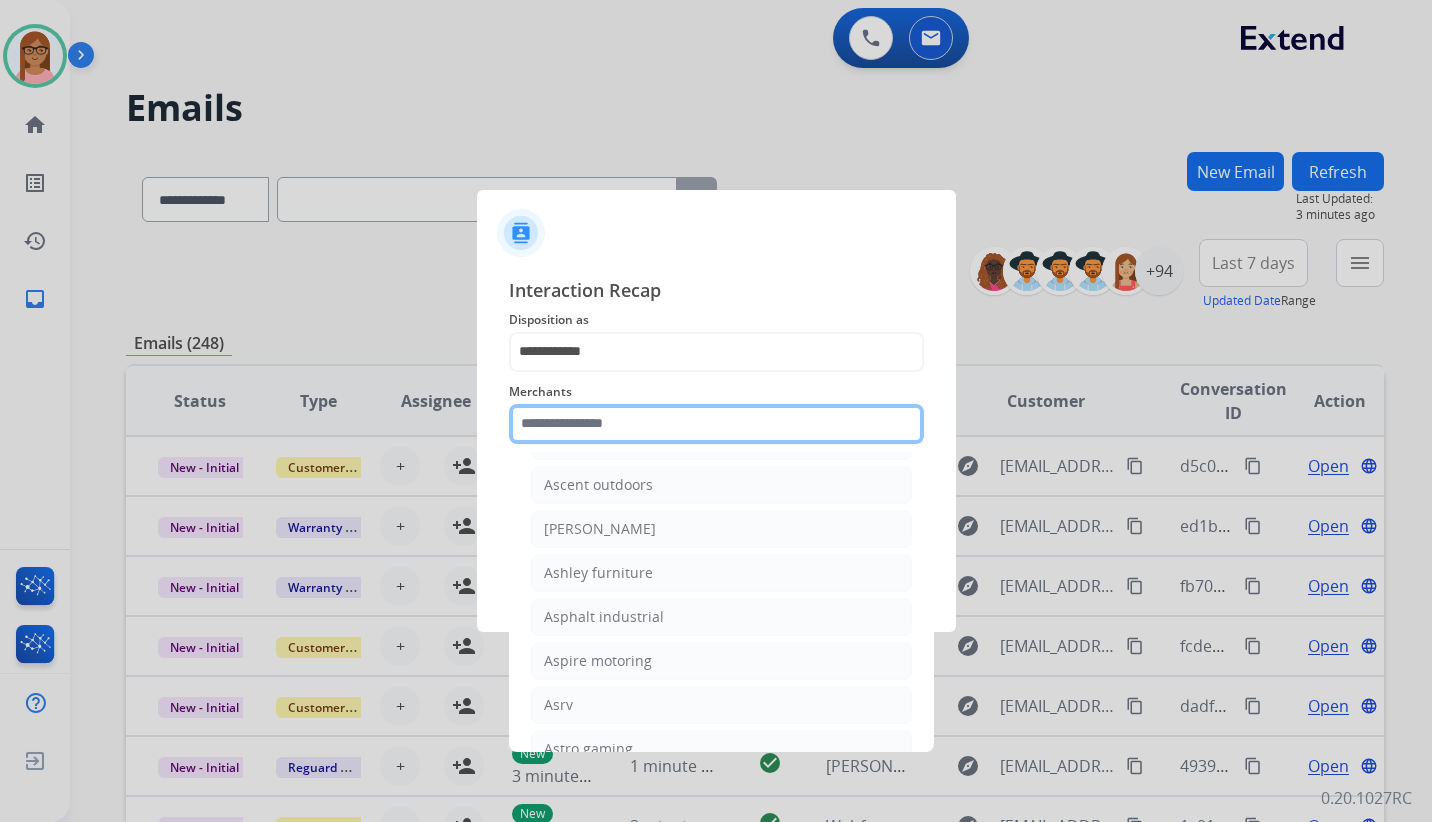 click 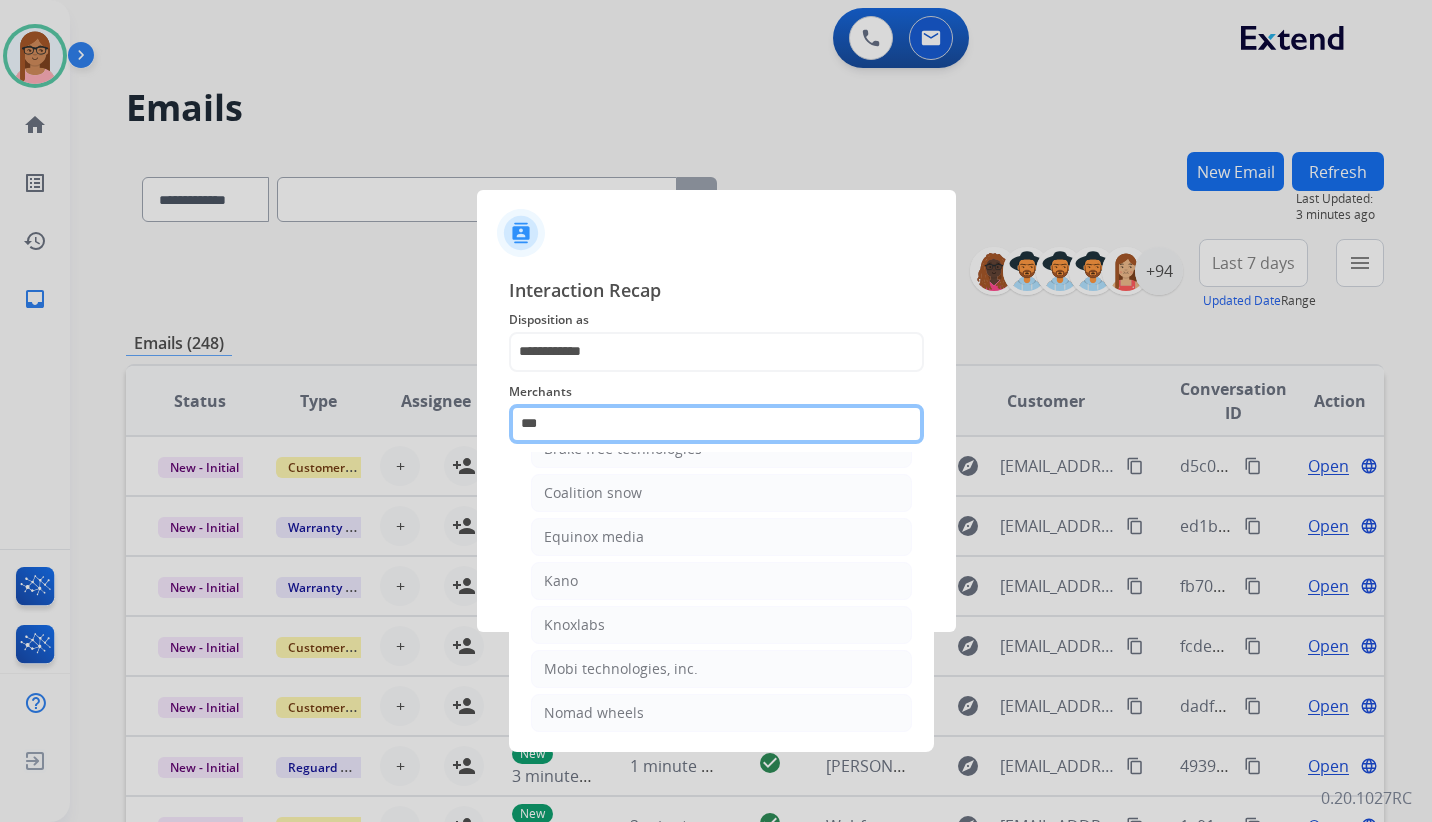 scroll, scrollTop: 0, scrollLeft: 0, axis: both 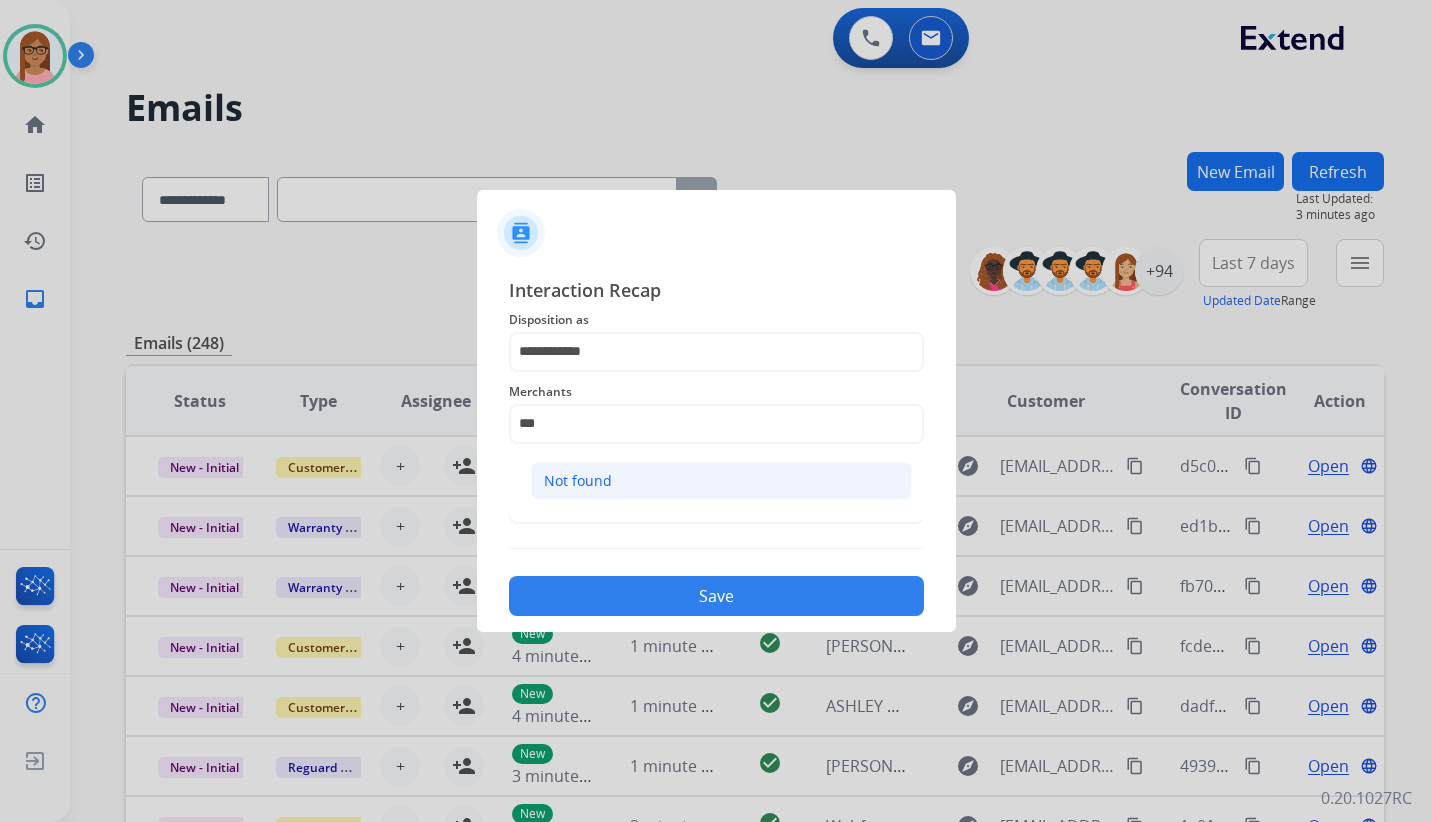 click on "Not found" 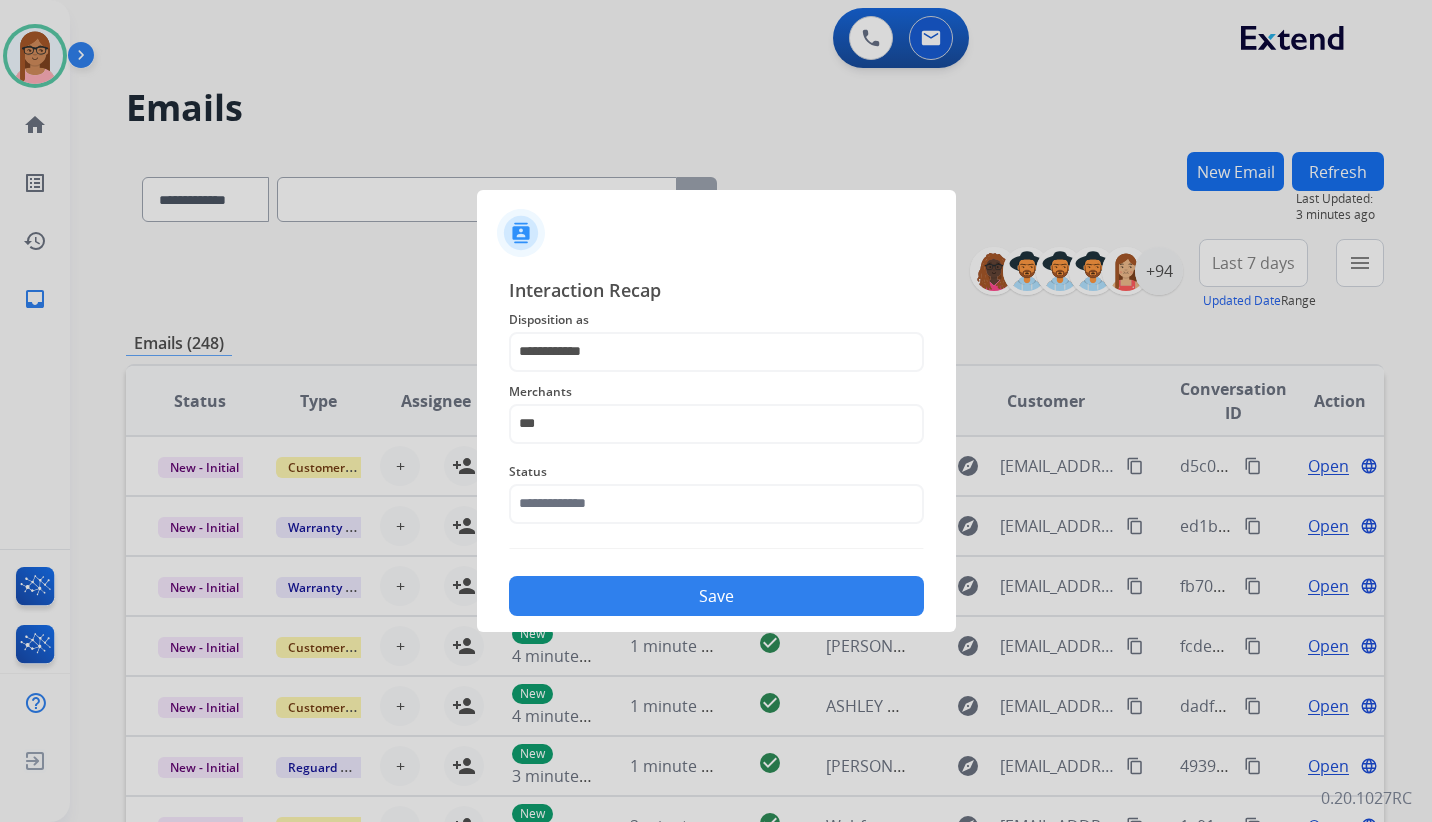 type on "*********" 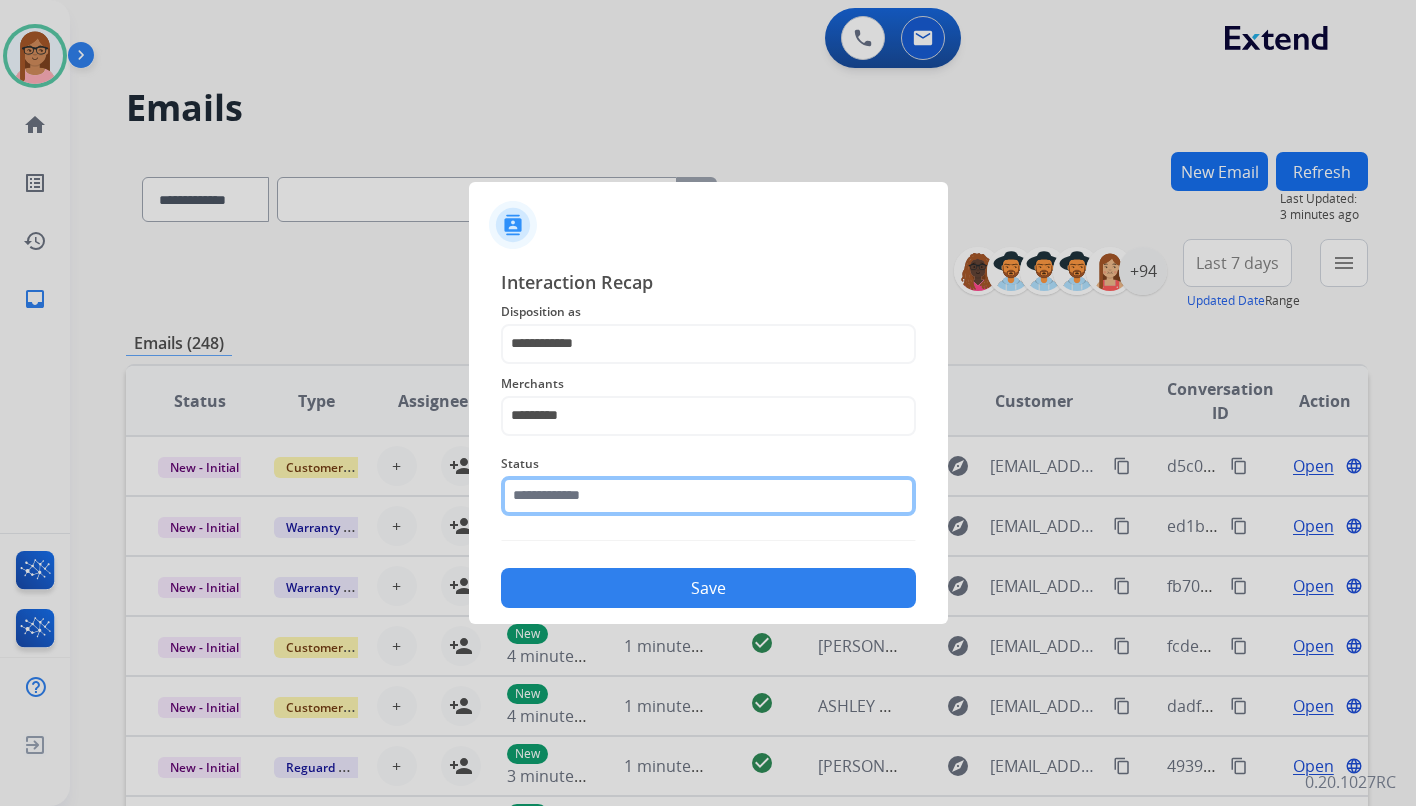 click 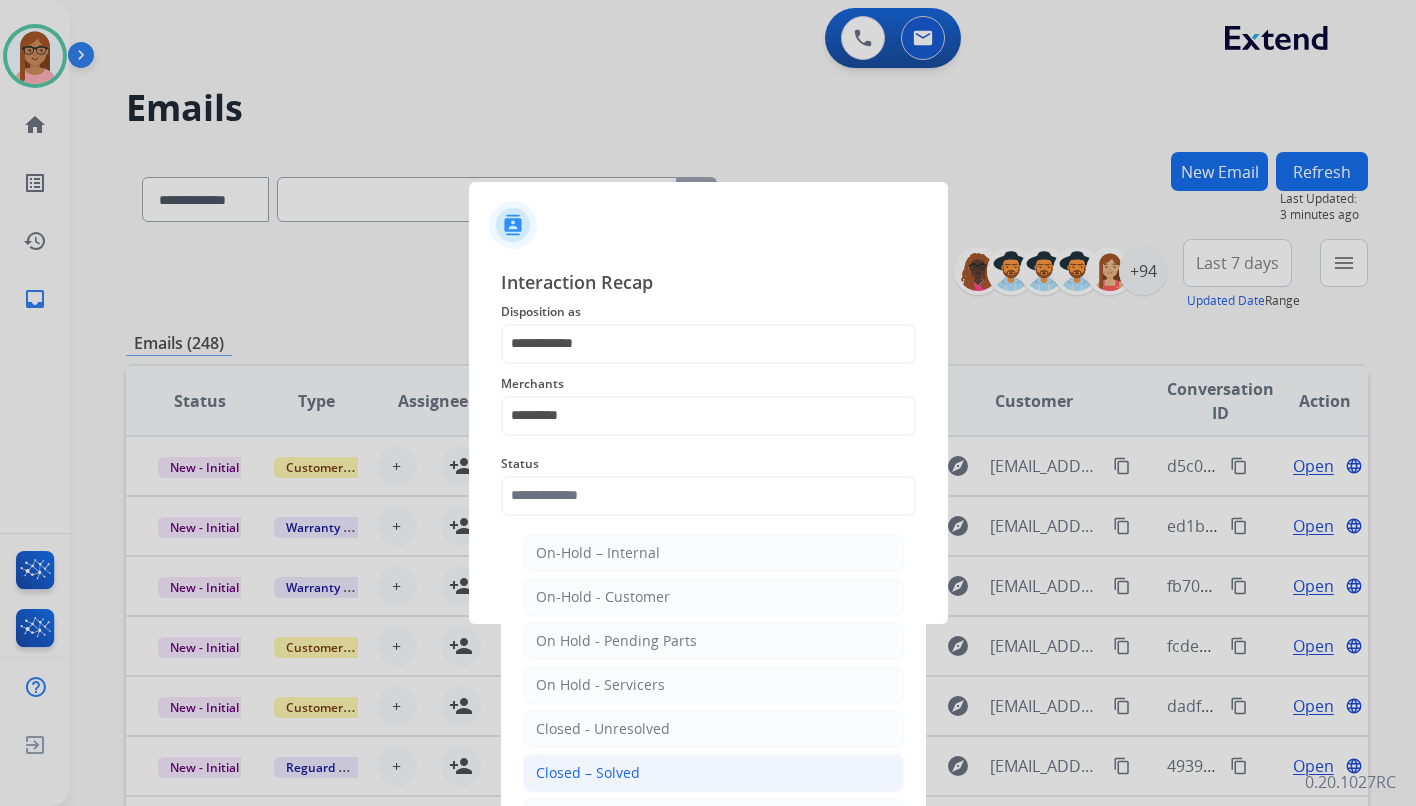 click on "Closed – Solved" 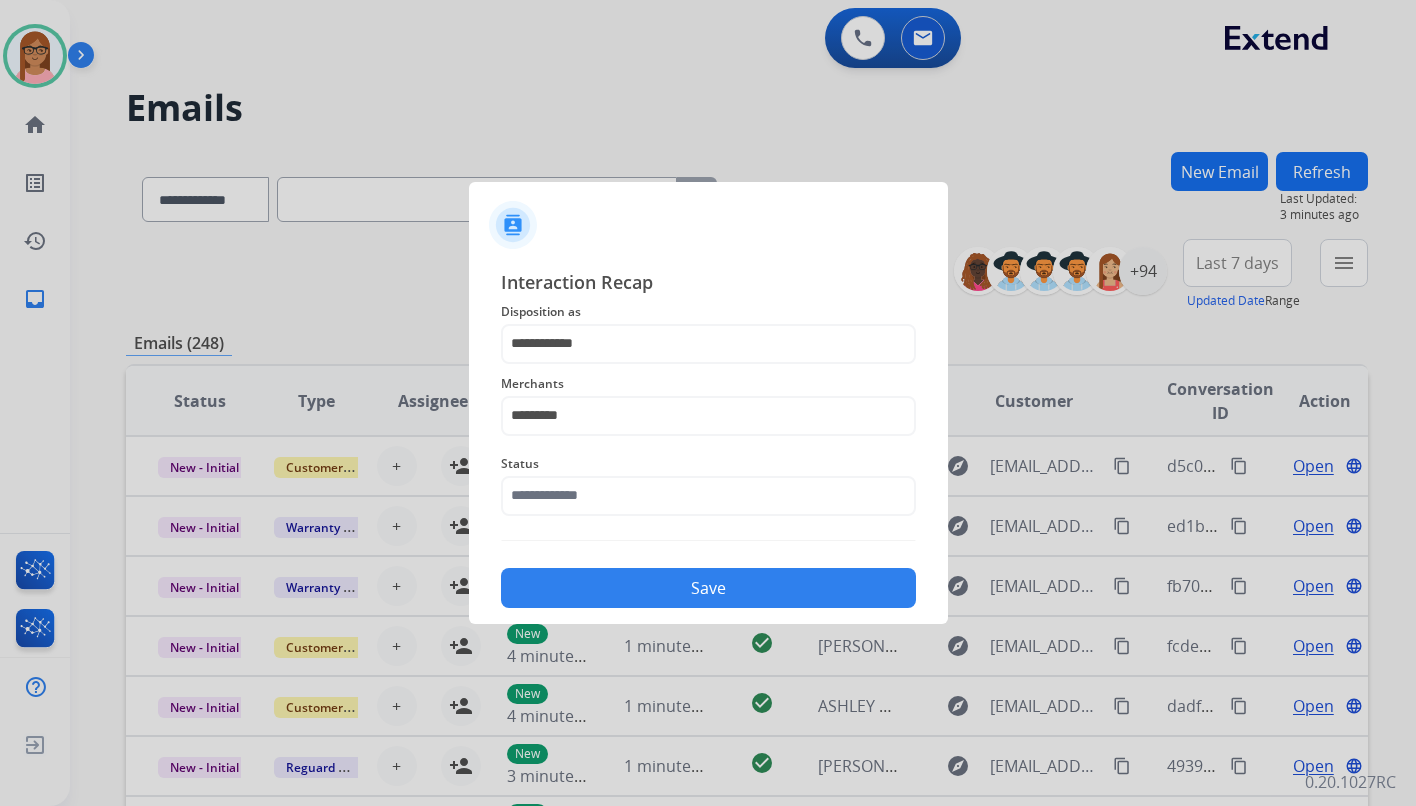 type on "**********" 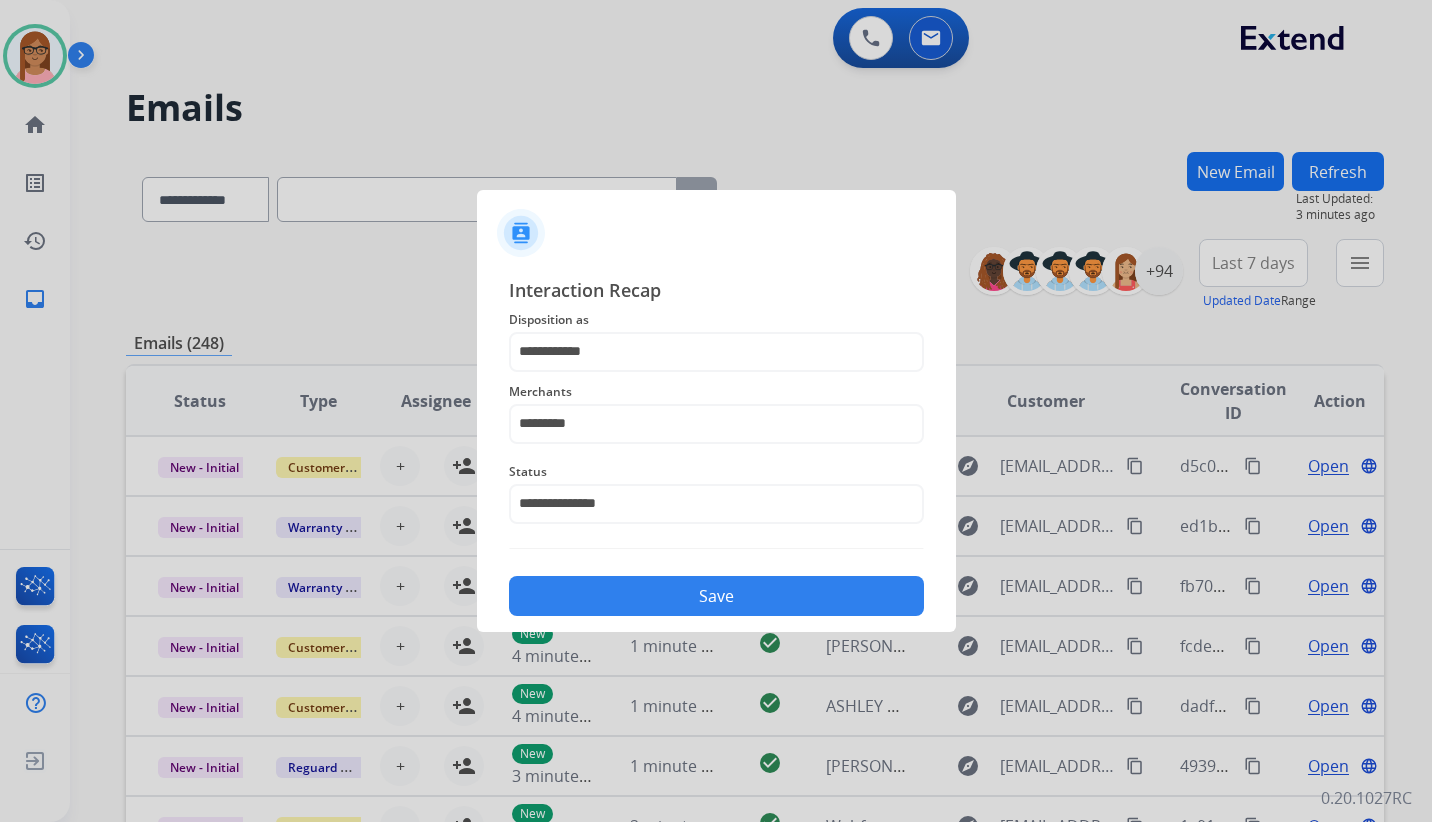 click on "Save" 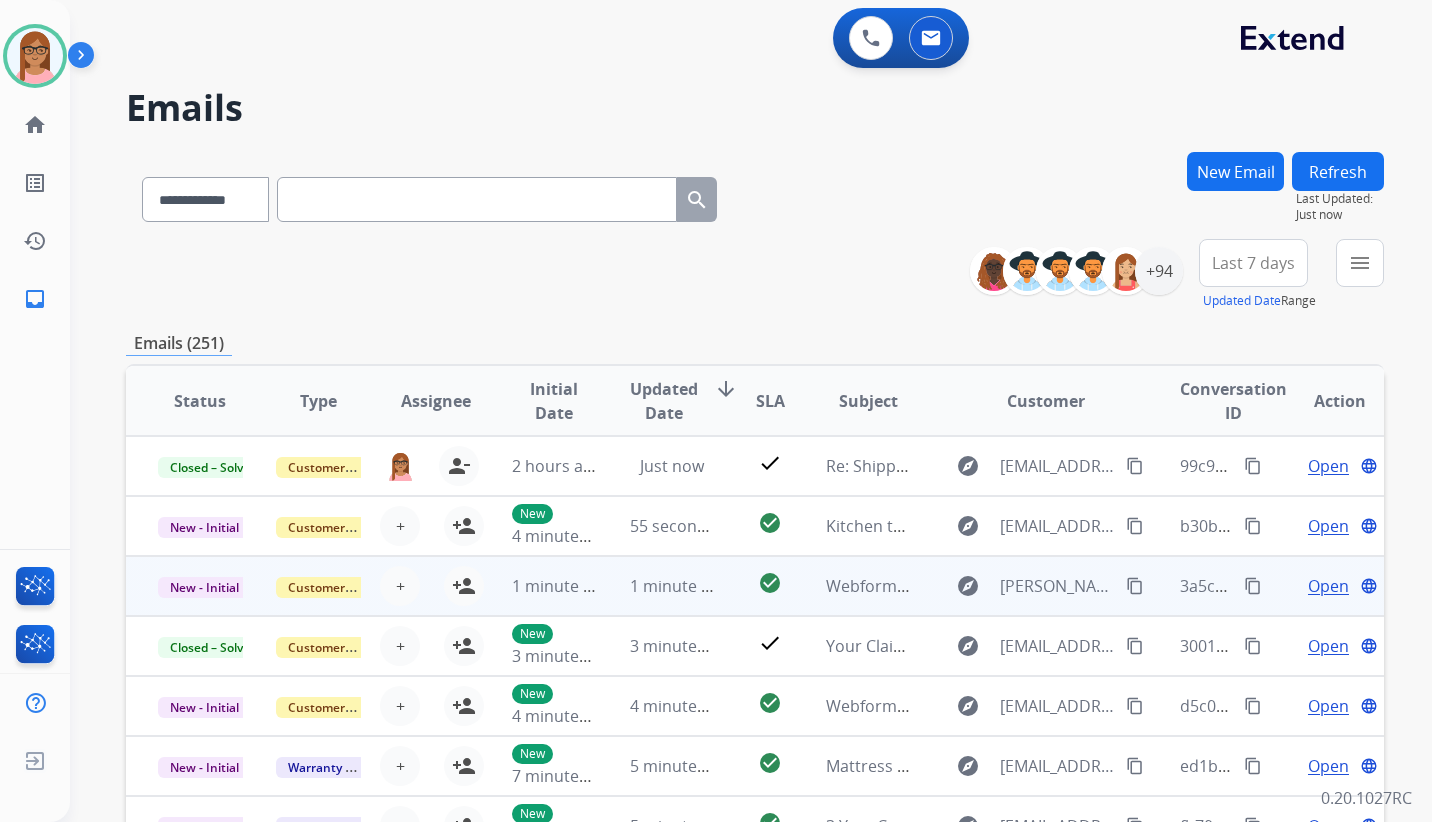scroll, scrollTop: 2, scrollLeft: 0, axis: vertical 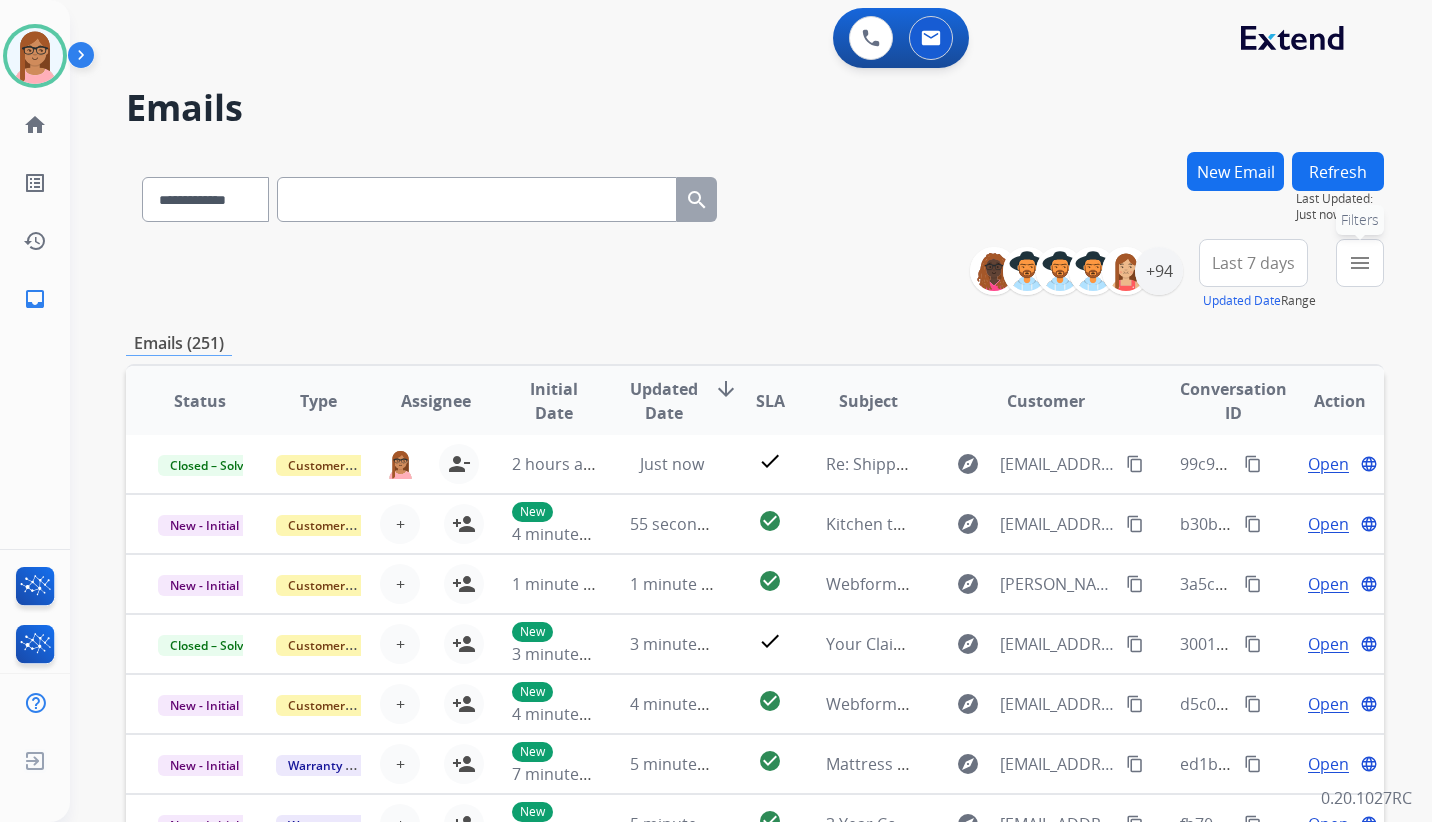 click on "menu  Filters" at bounding box center (1360, 263) 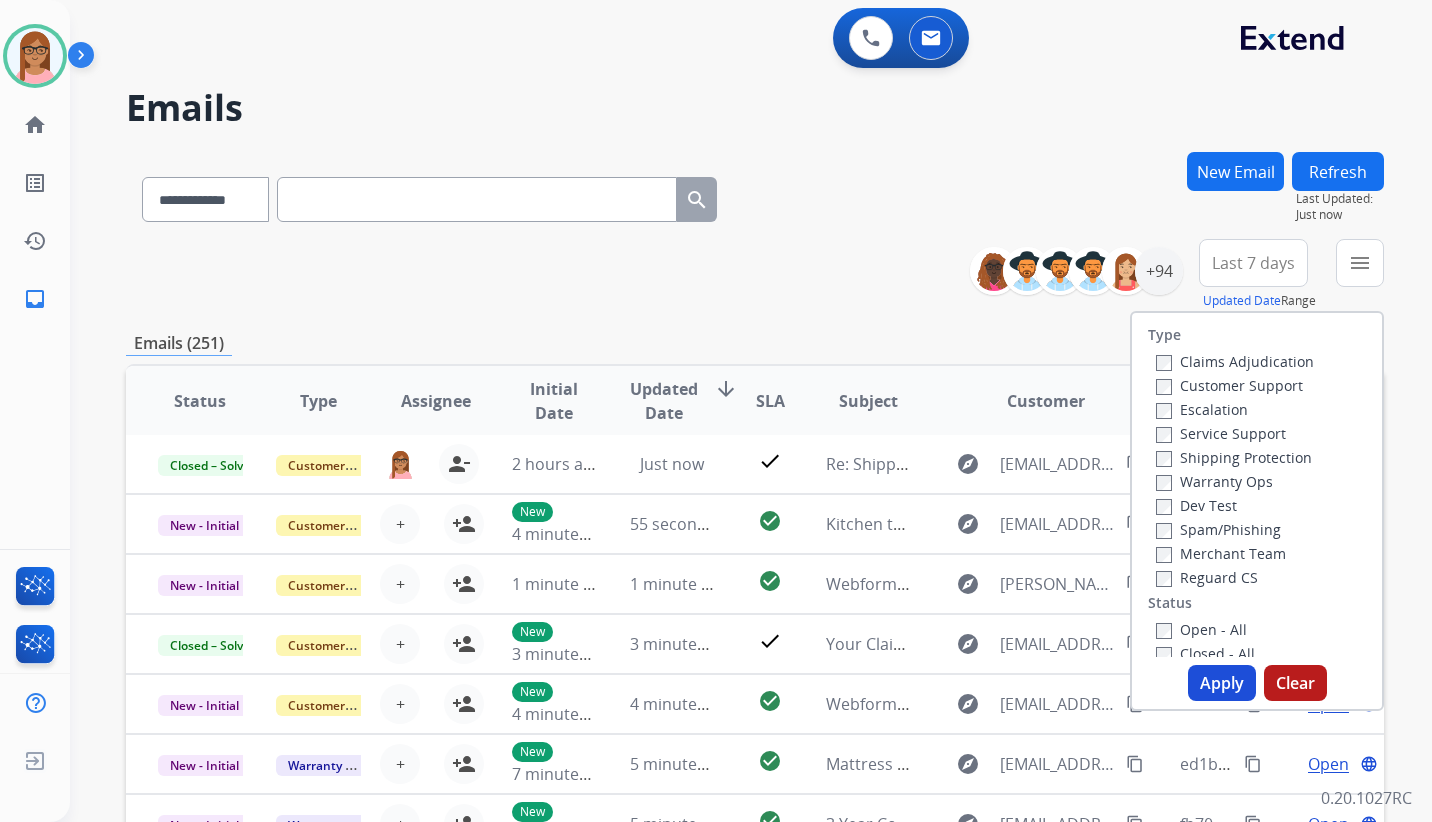 click on "Customer Support" at bounding box center (1229, 385) 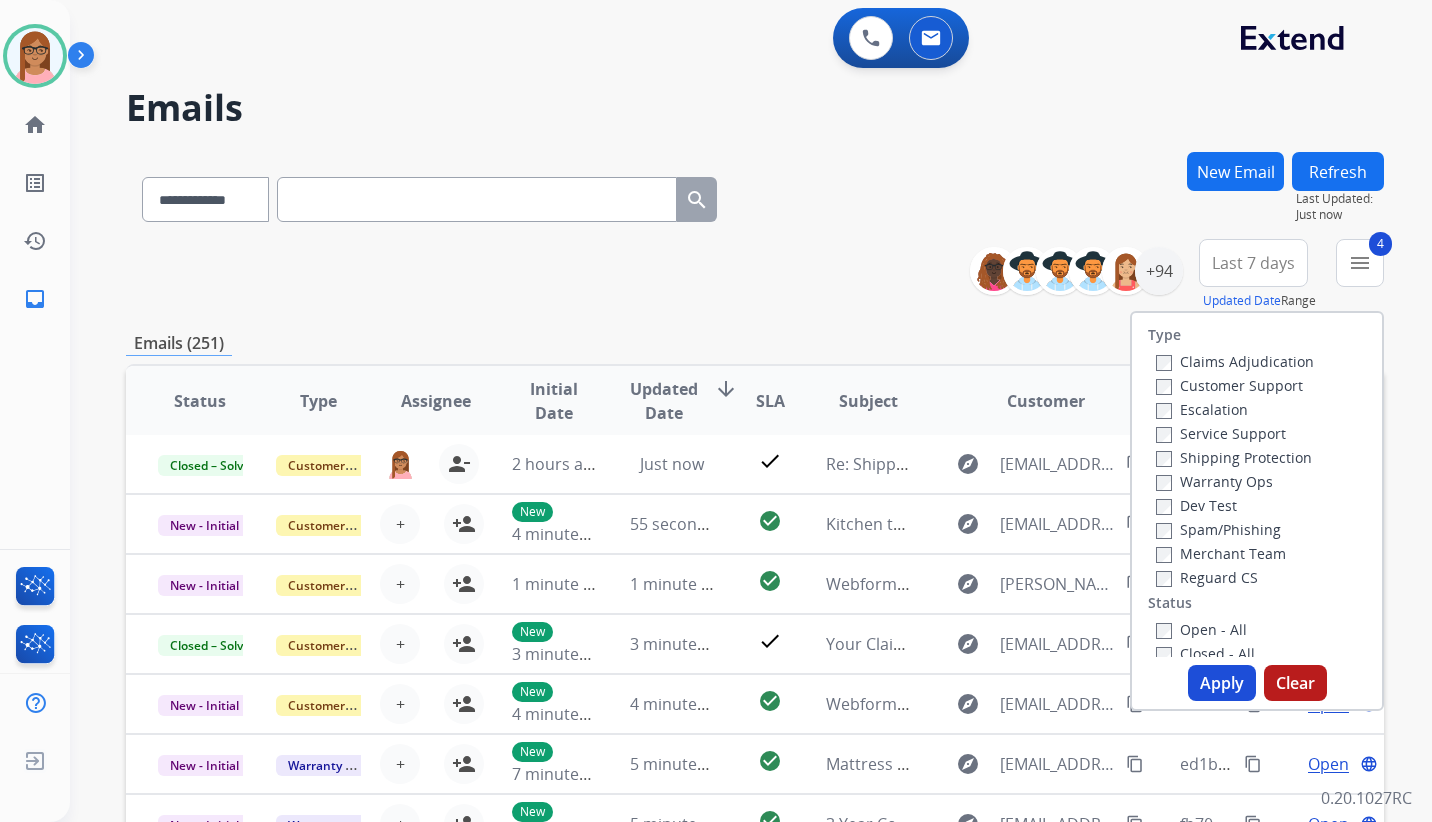 click on "Apply" at bounding box center [1222, 683] 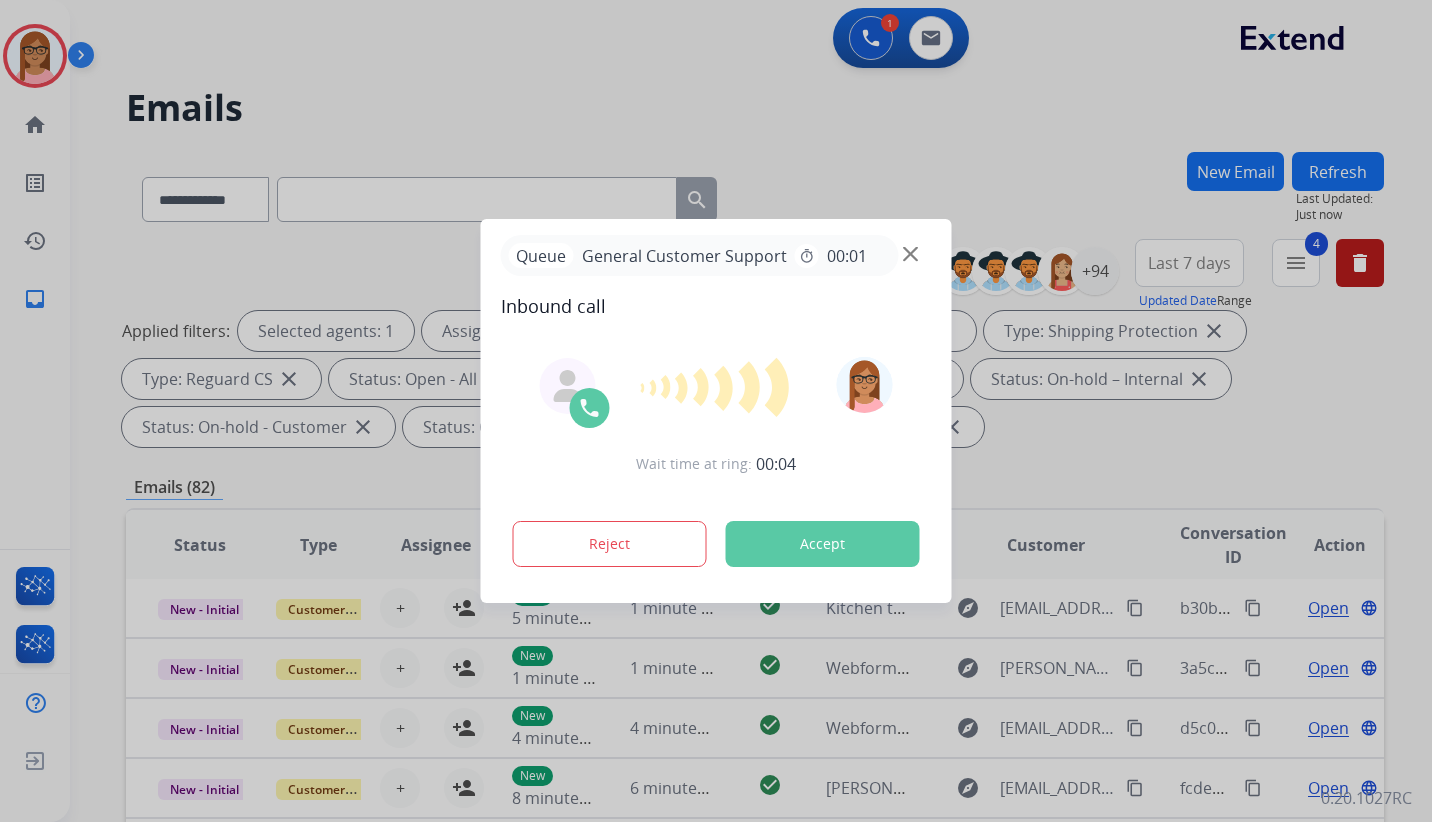 click on "Accept" at bounding box center [823, 544] 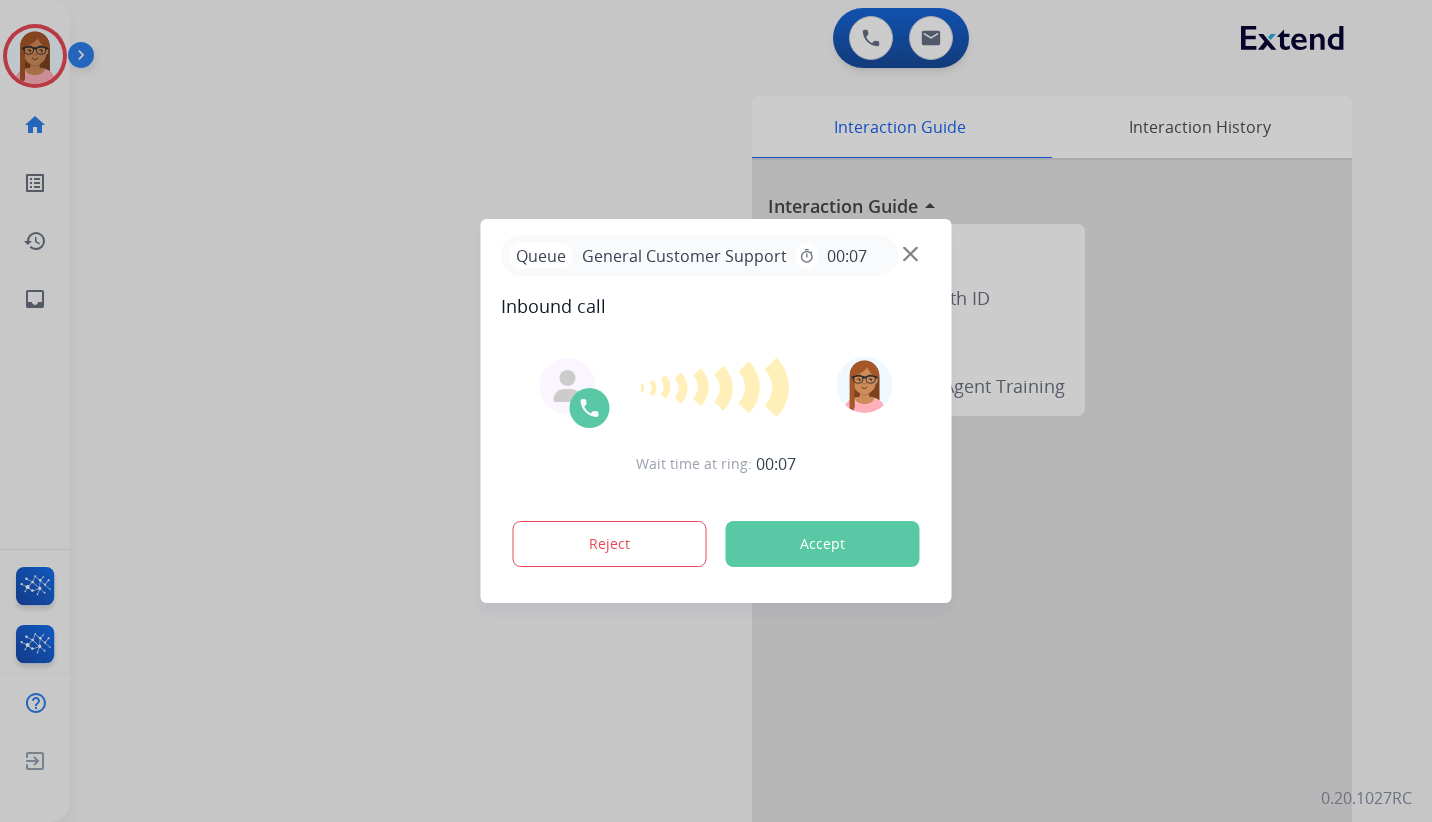 click on "Accept" at bounding box center (823, 544) 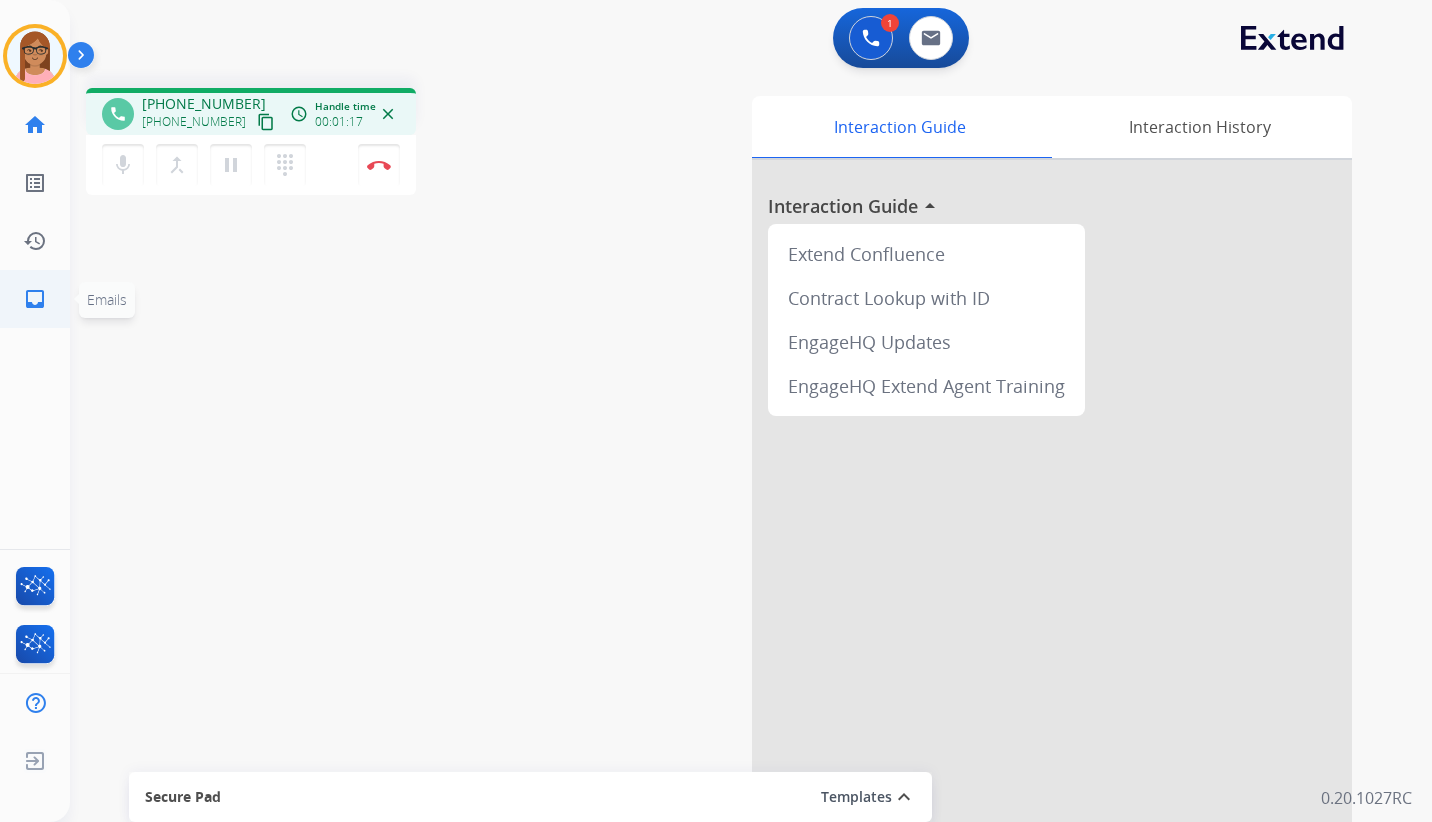 click on "inbox  Emails" 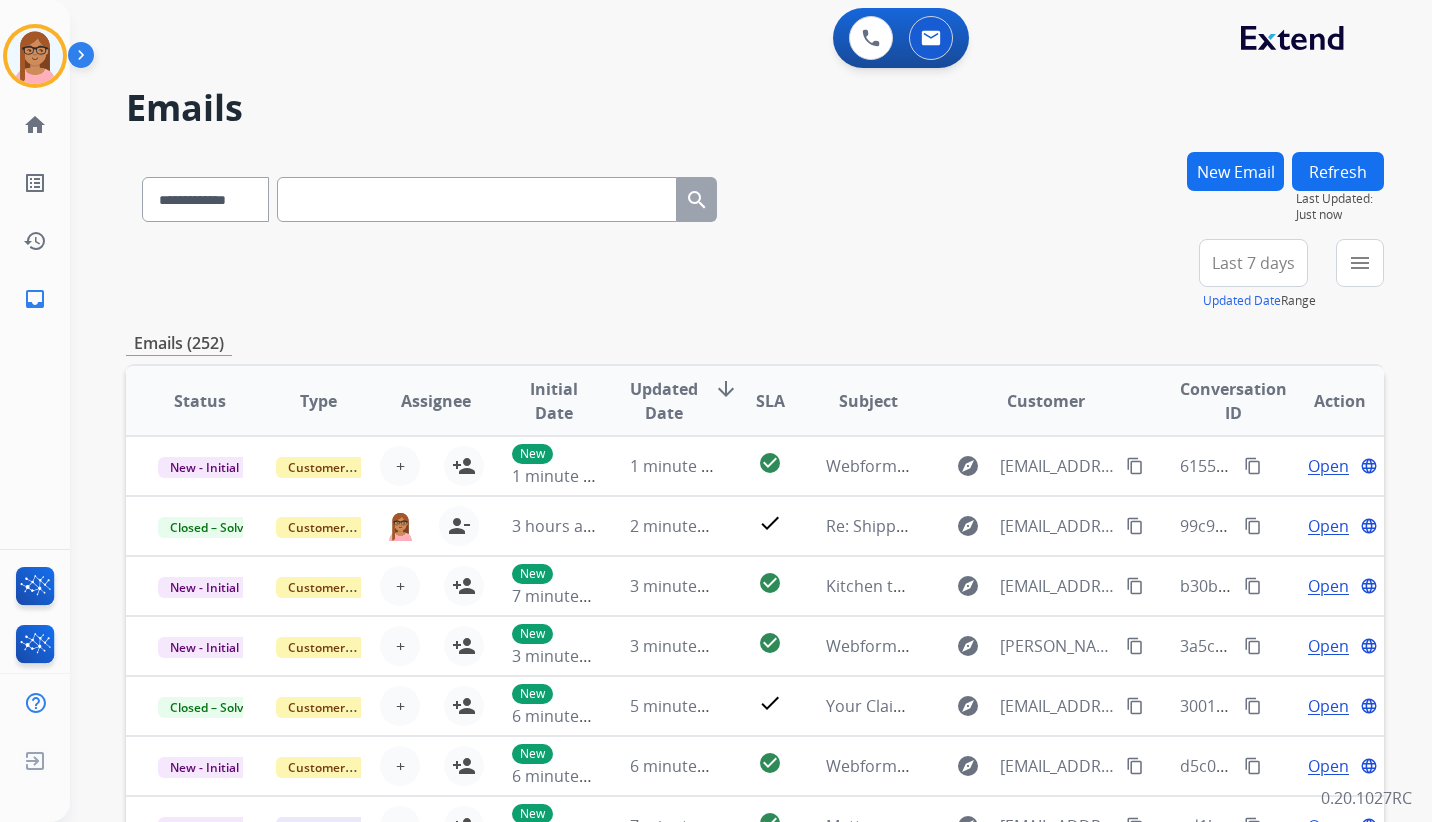 click at bounding box center (477, 199) 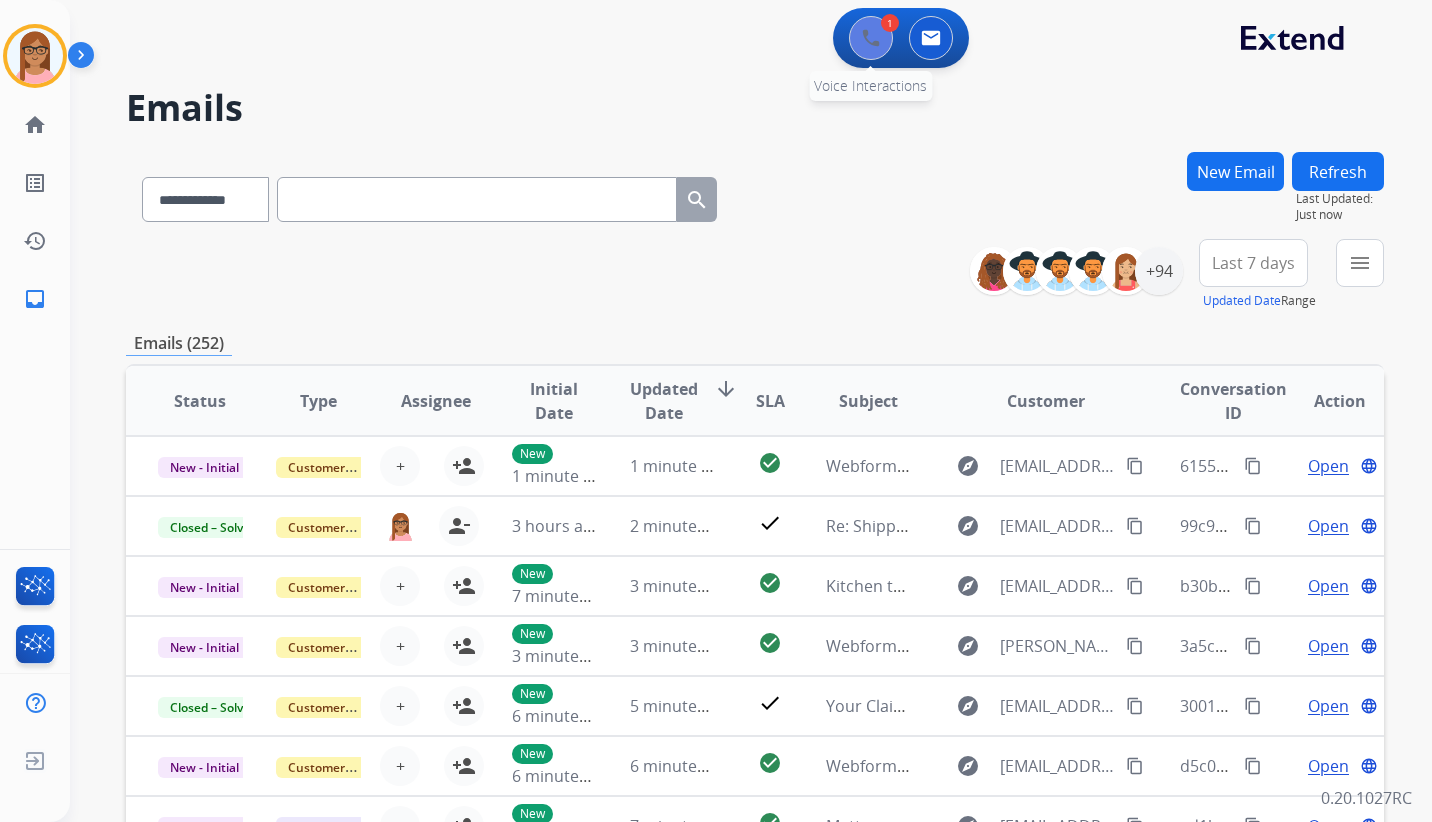 click at bounding box center (871, 38) 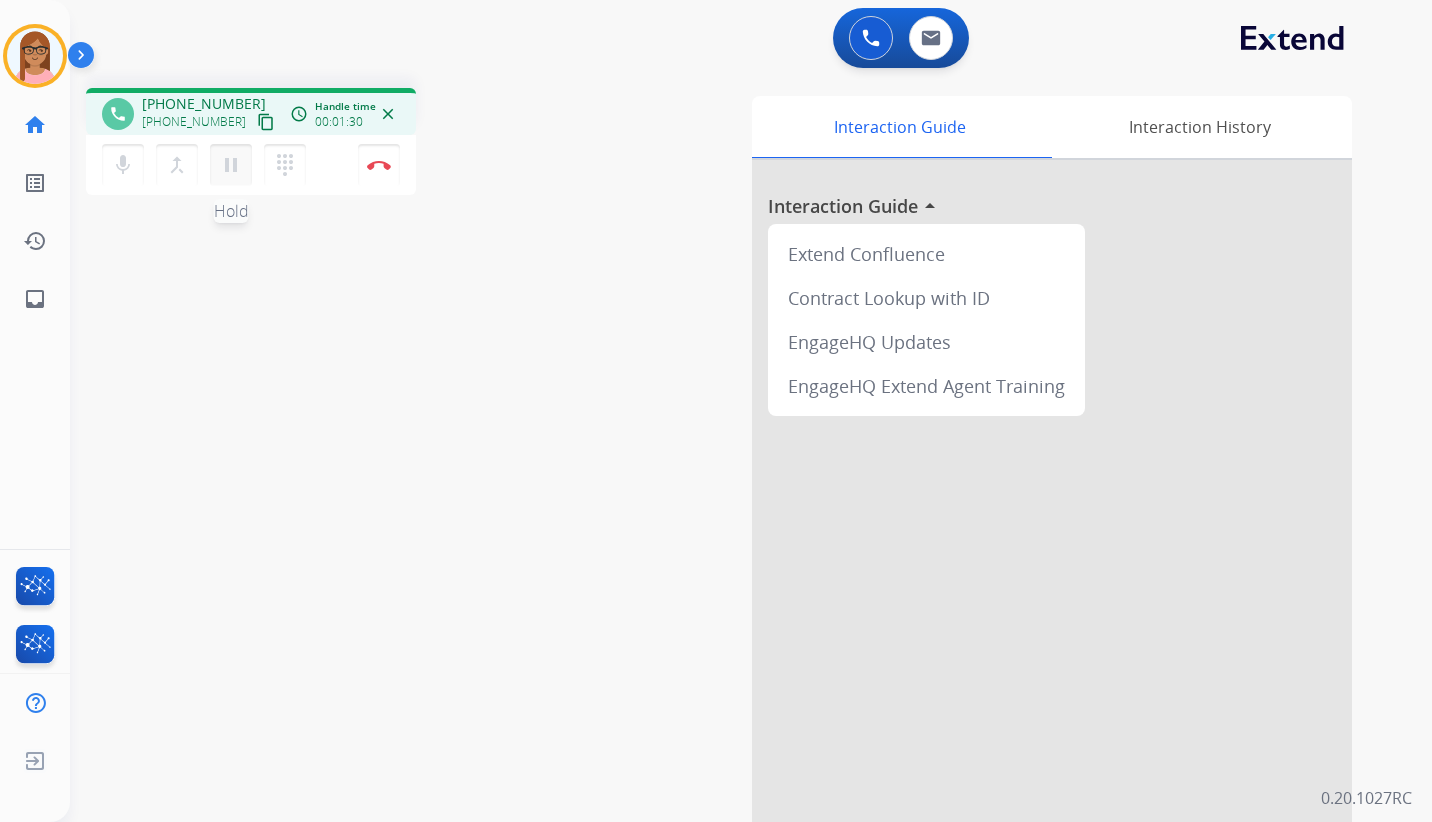 click on "pause" at bounding box center [231, 165] 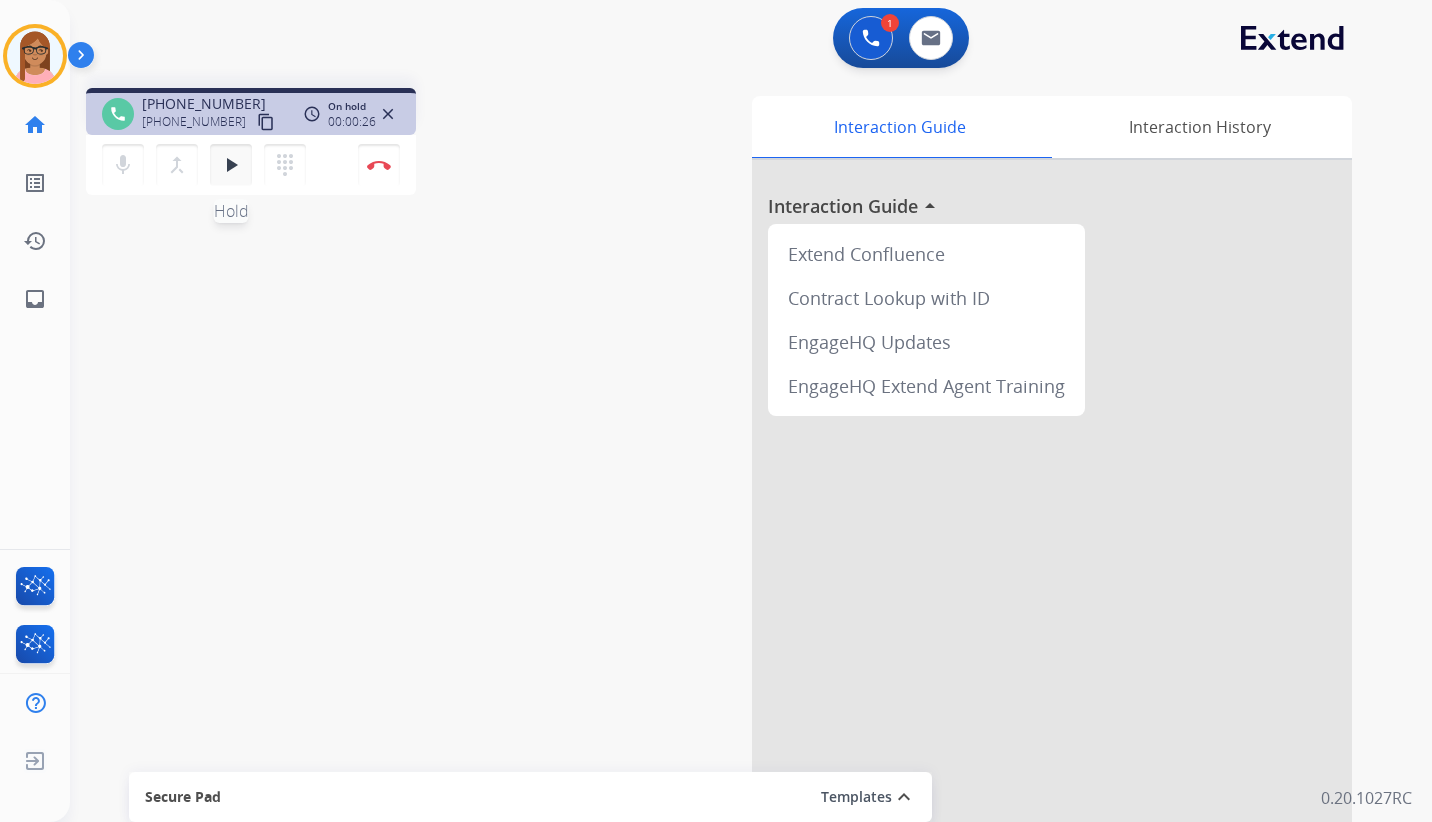 click on "play_arrow" at bounding box center (231, 165) 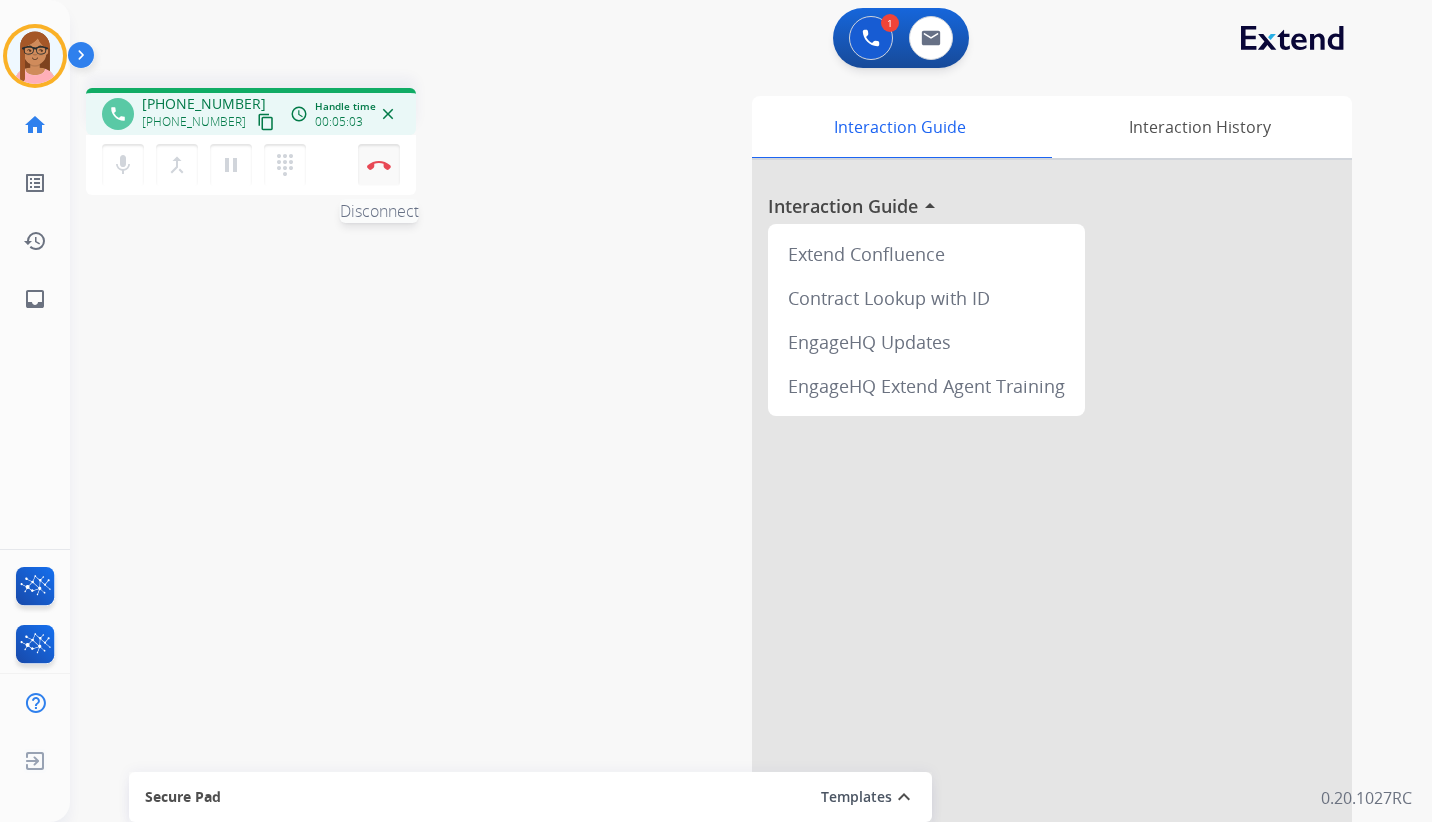 click on "Disconnect" at bounding box center [379, 165] 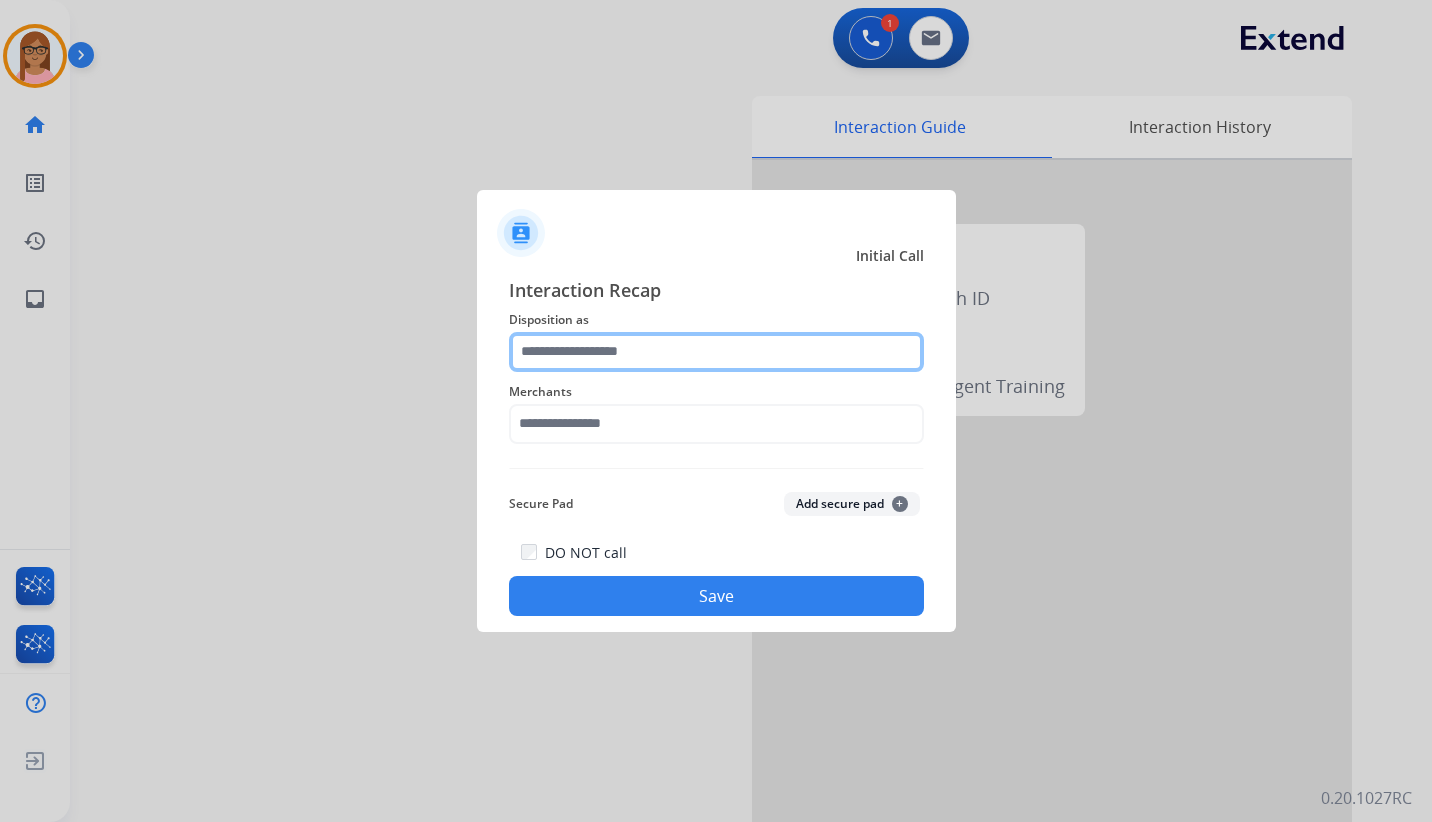 click 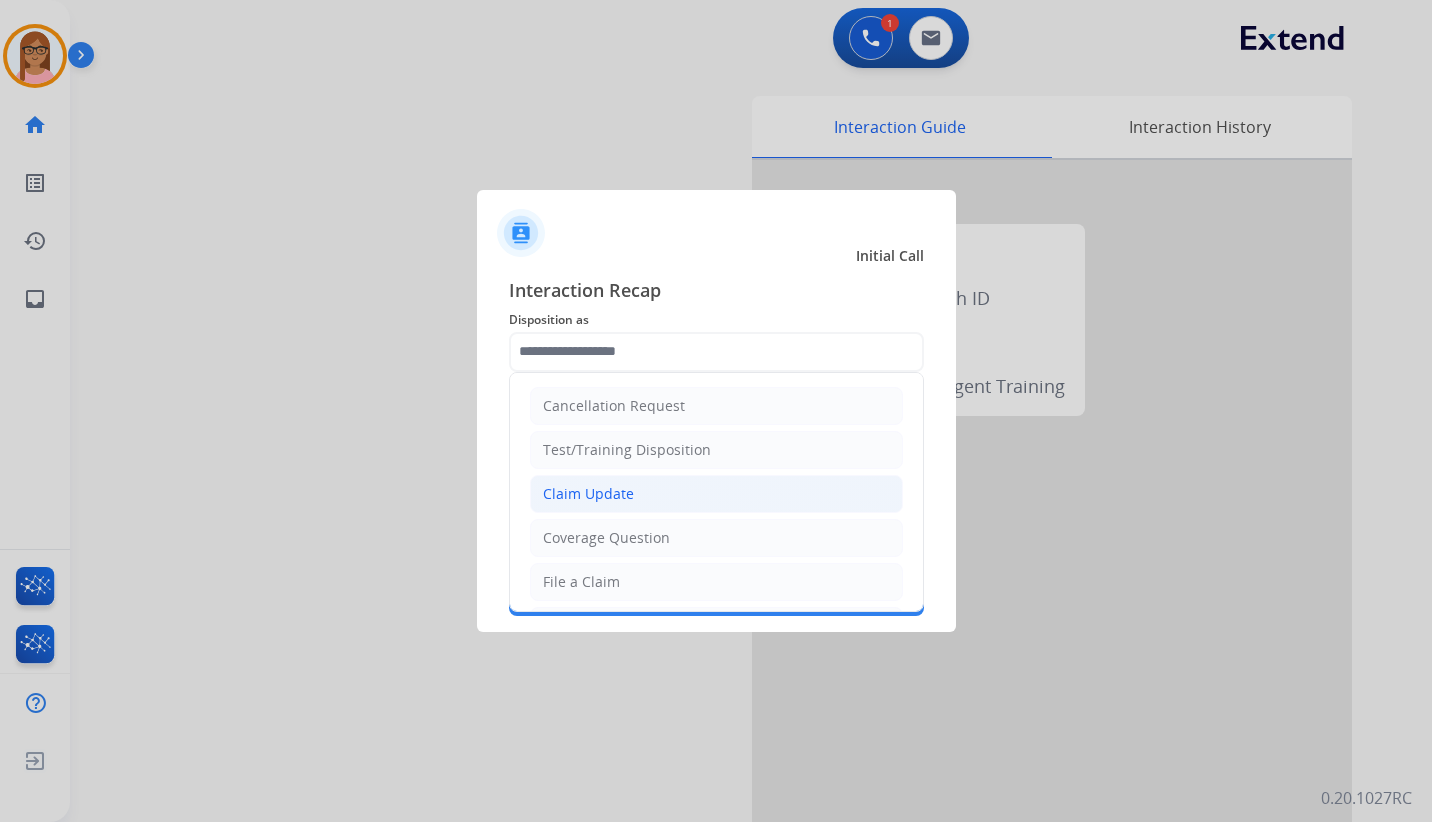 click on "Claim Update" 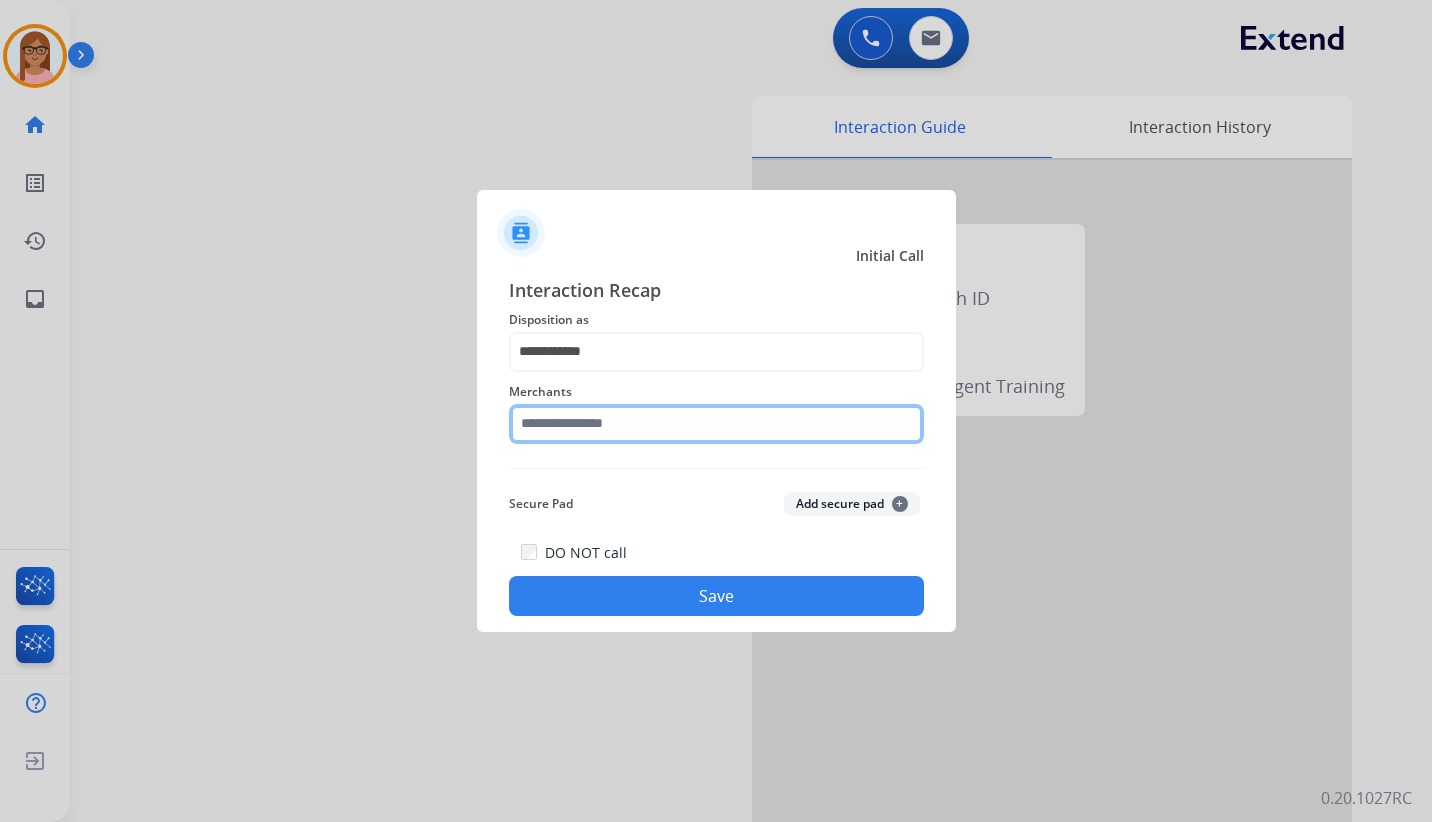 click 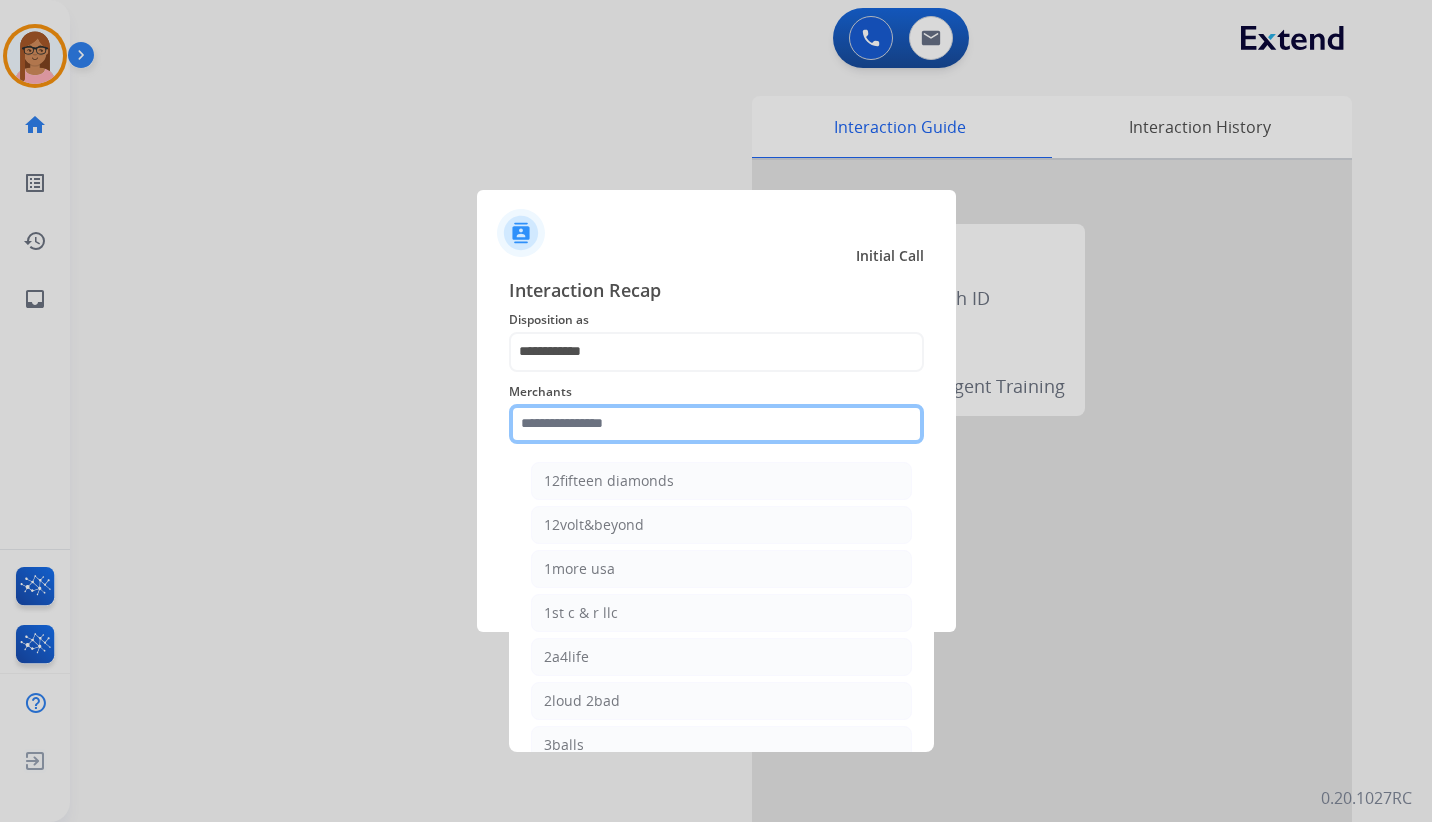 type on "*" 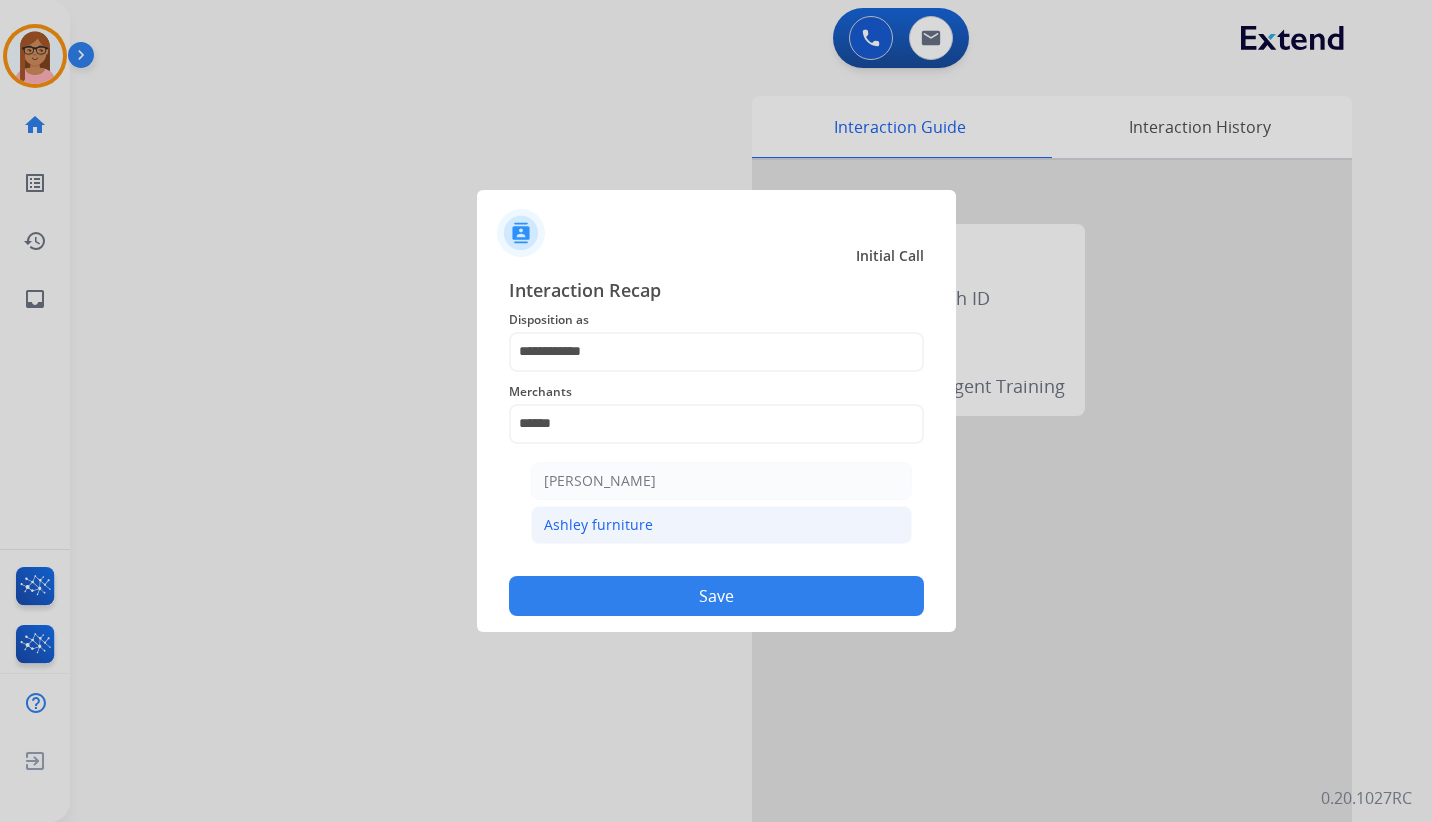 click on "Ashley furniture" 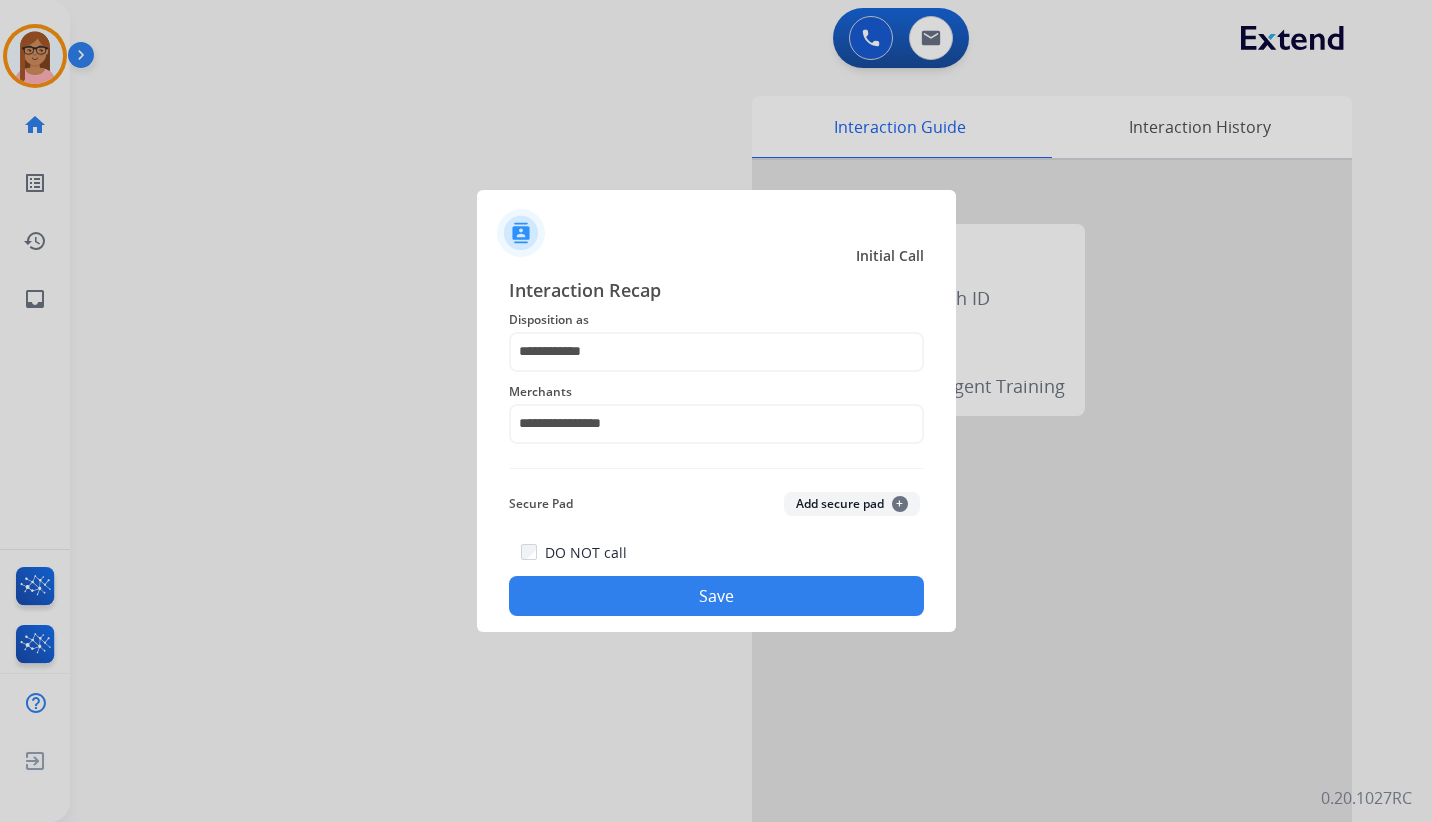 click on "Save" 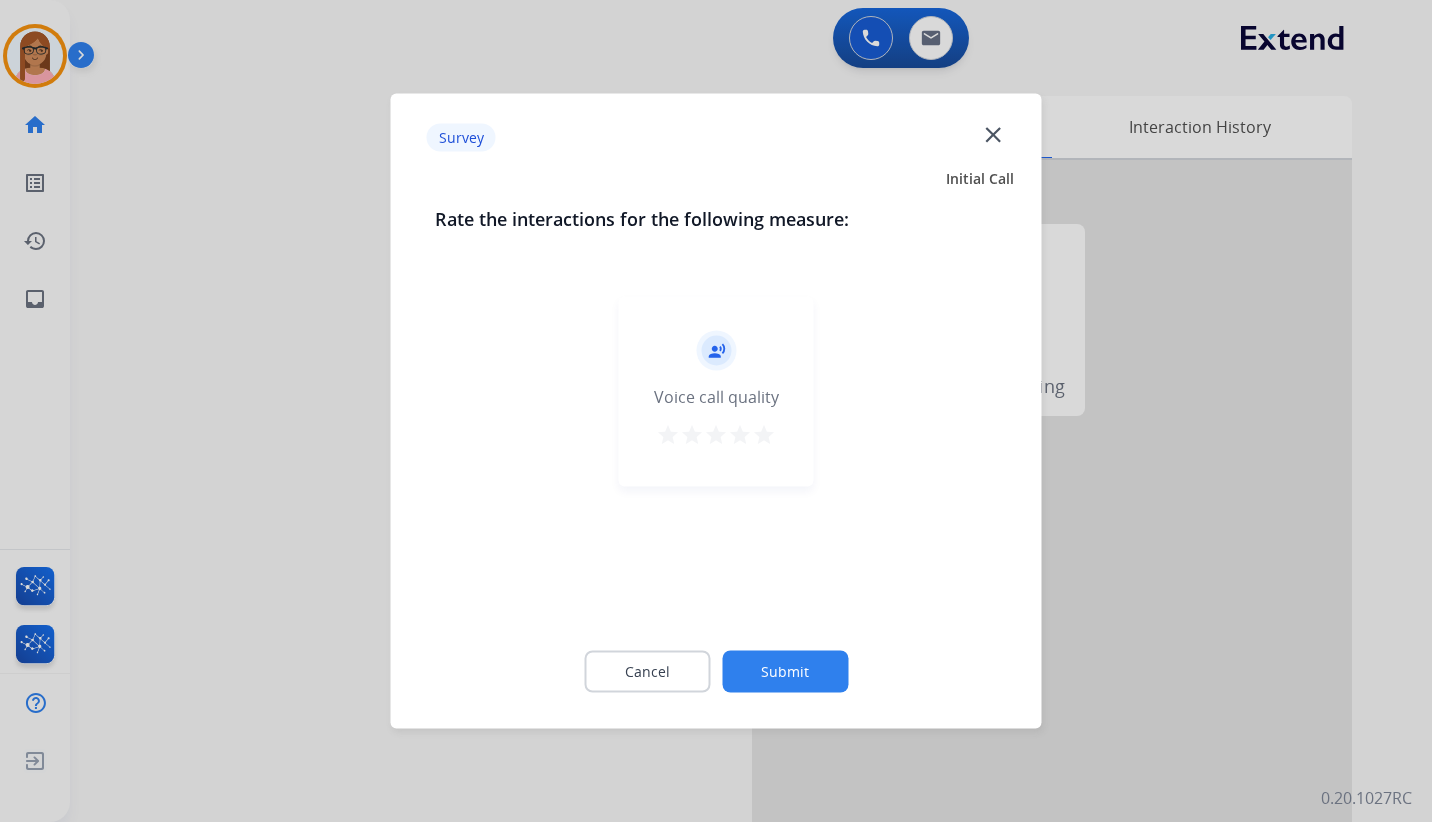 click on "star" at bounding box center (740, 435) 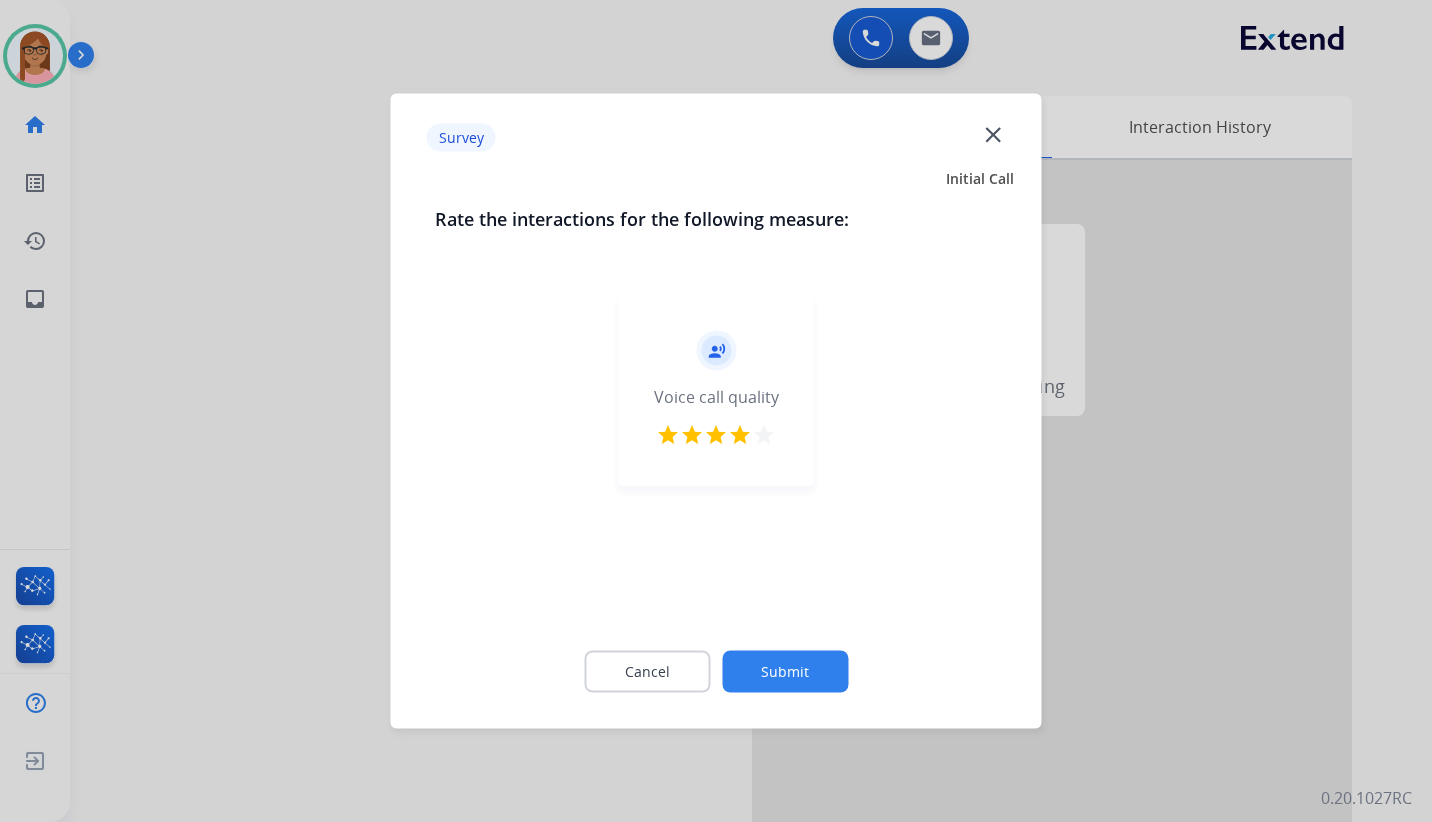click on "Submit" 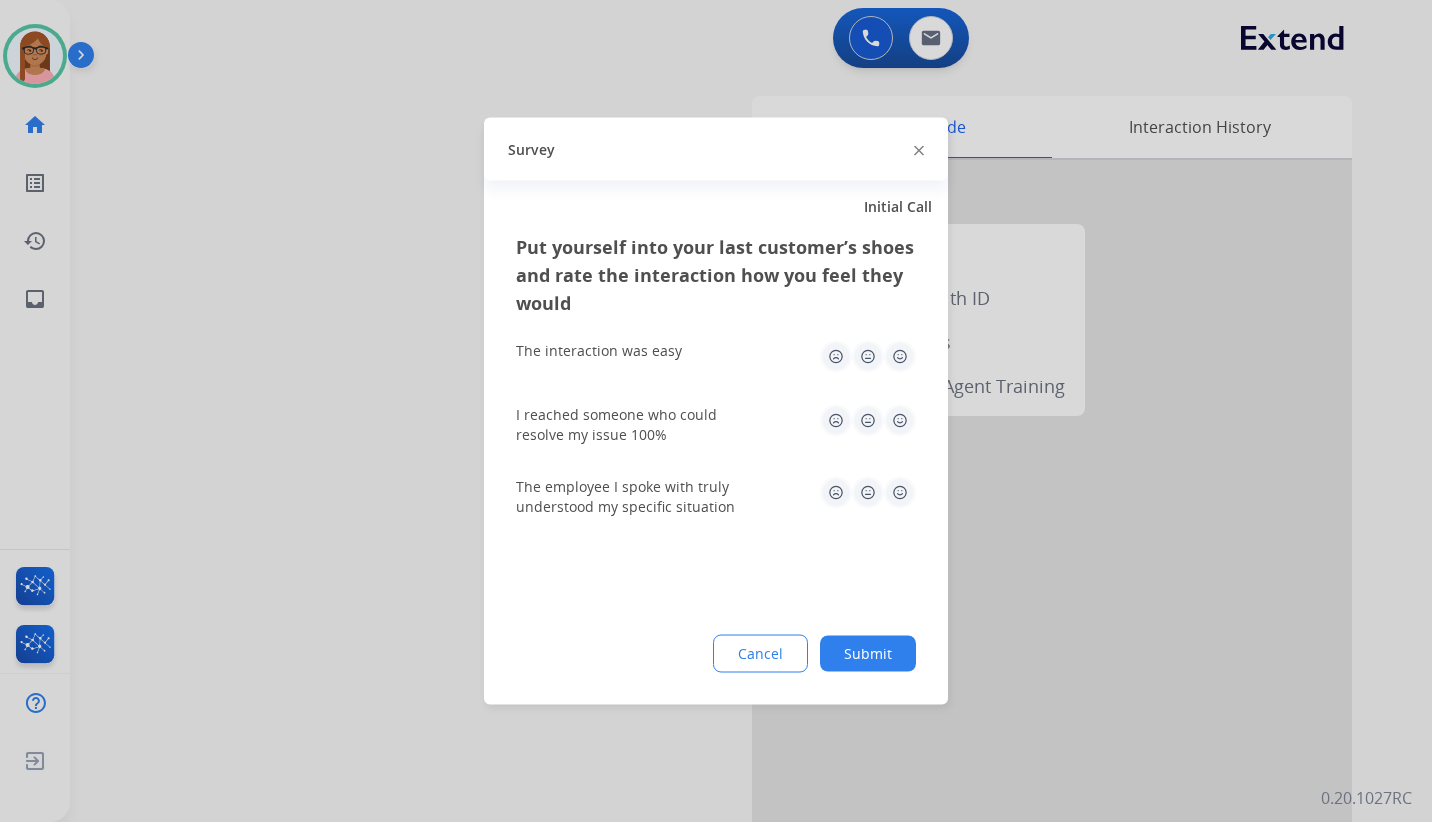 click 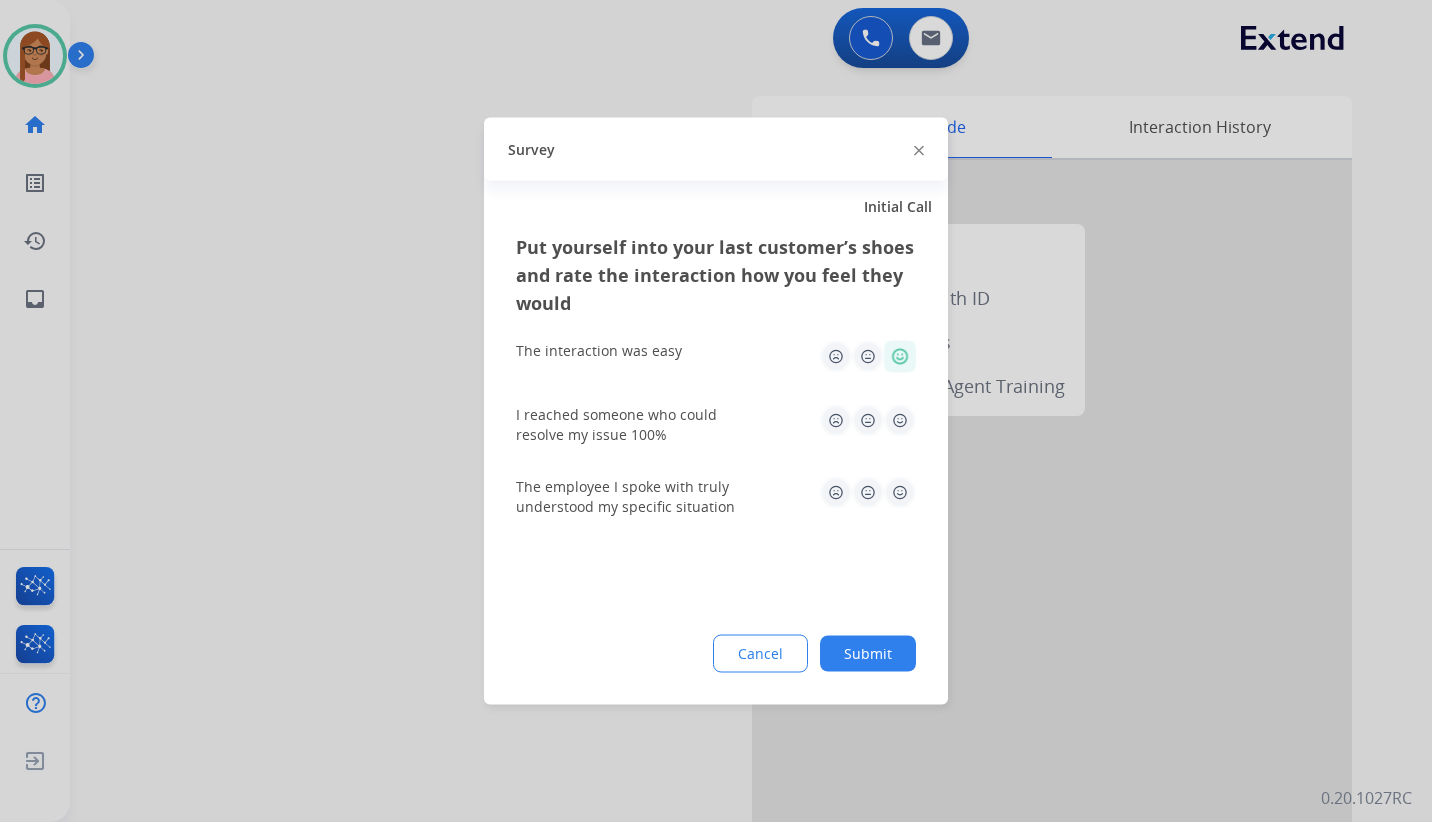 click 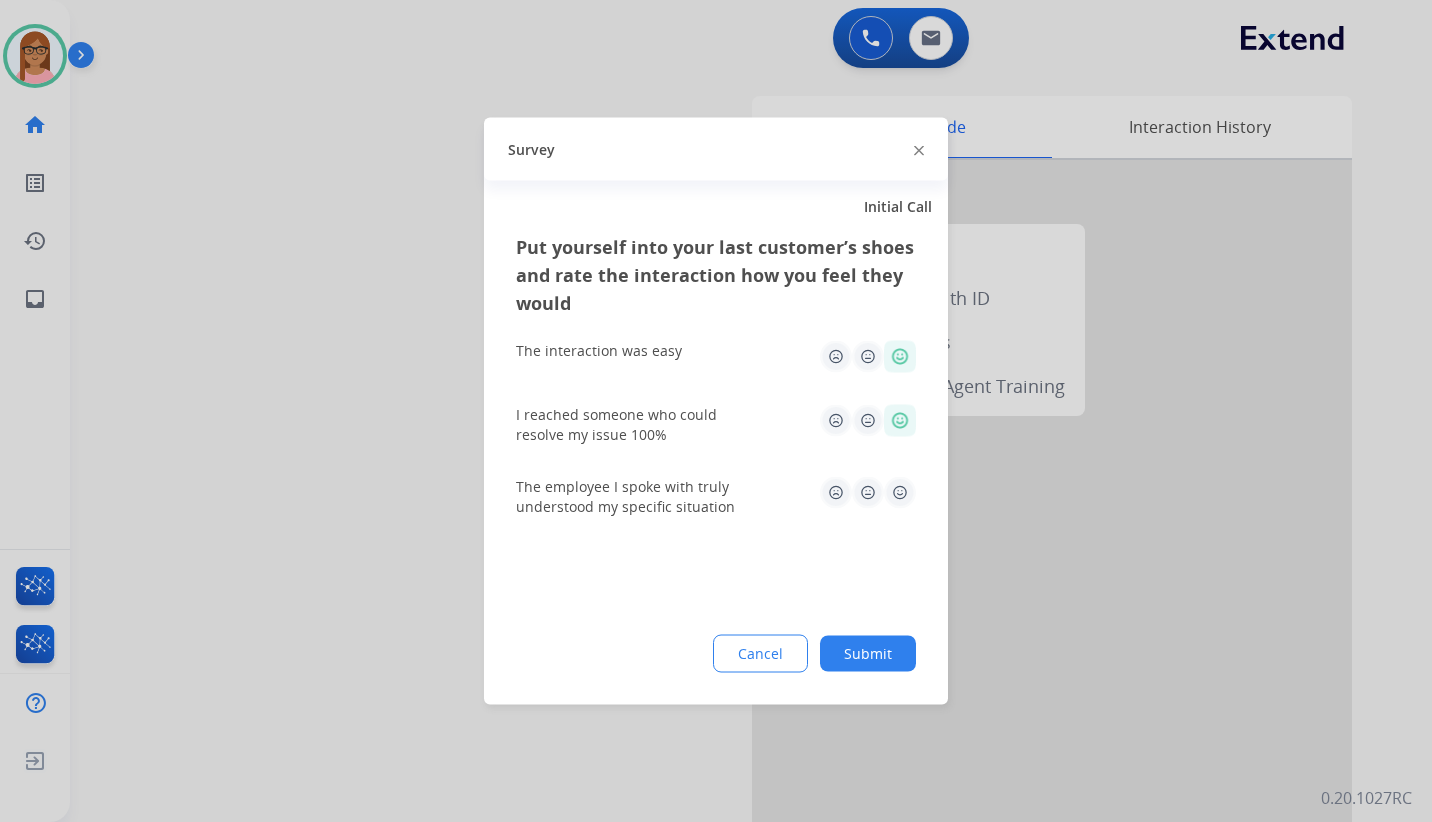 click 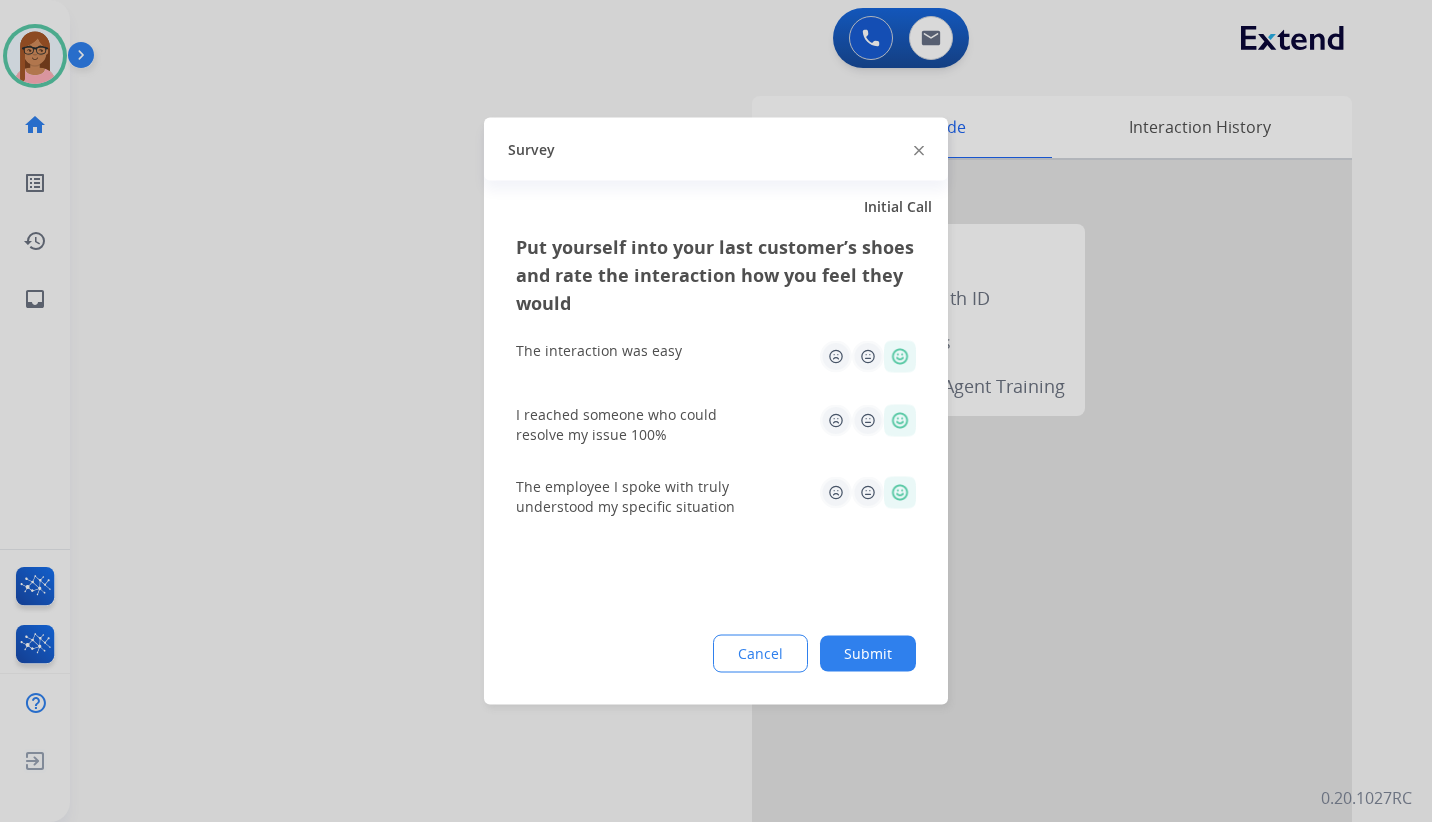 click on "Submit" 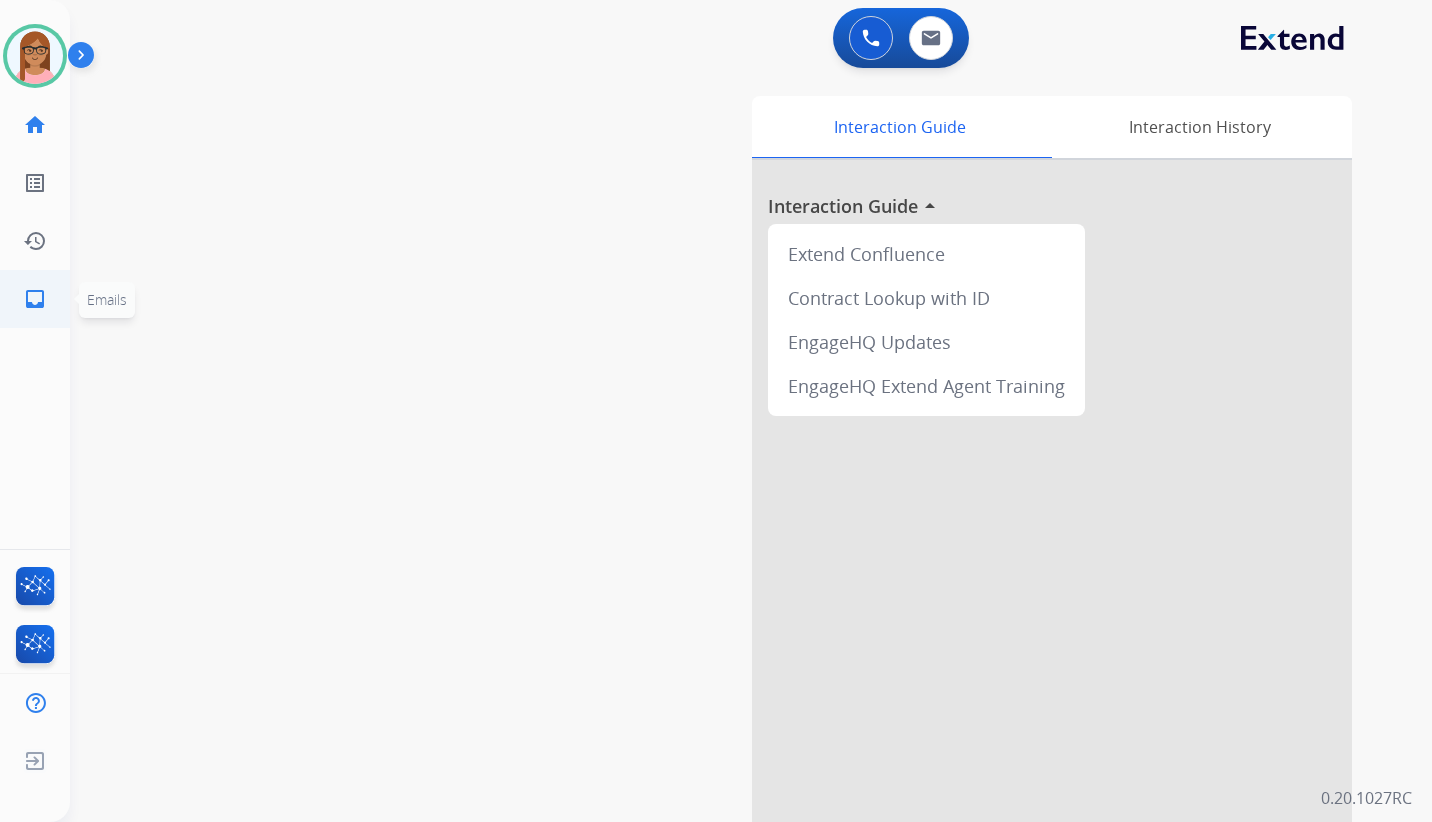 click on "inbox" 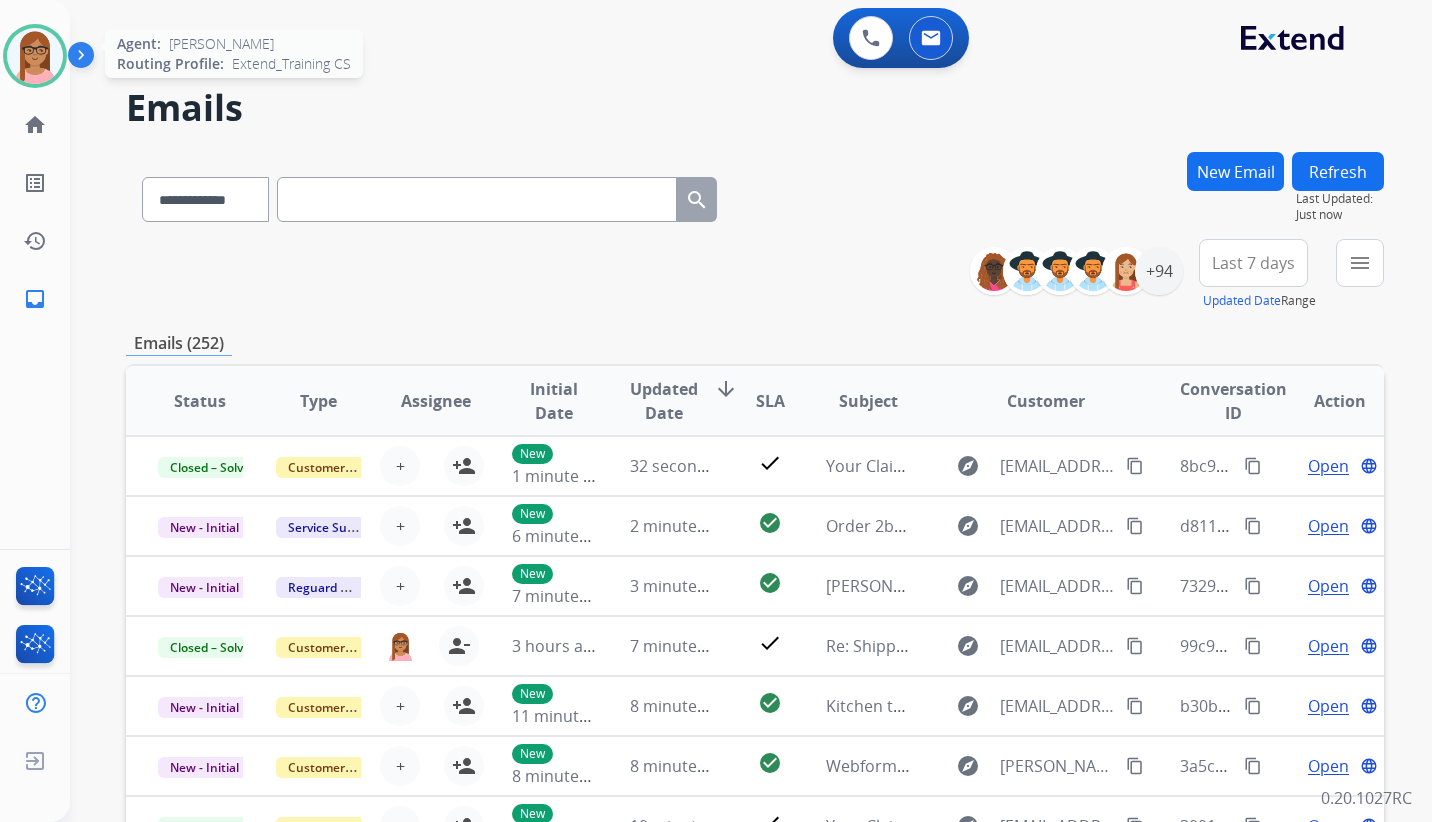 click at bounding box center (35, 56) 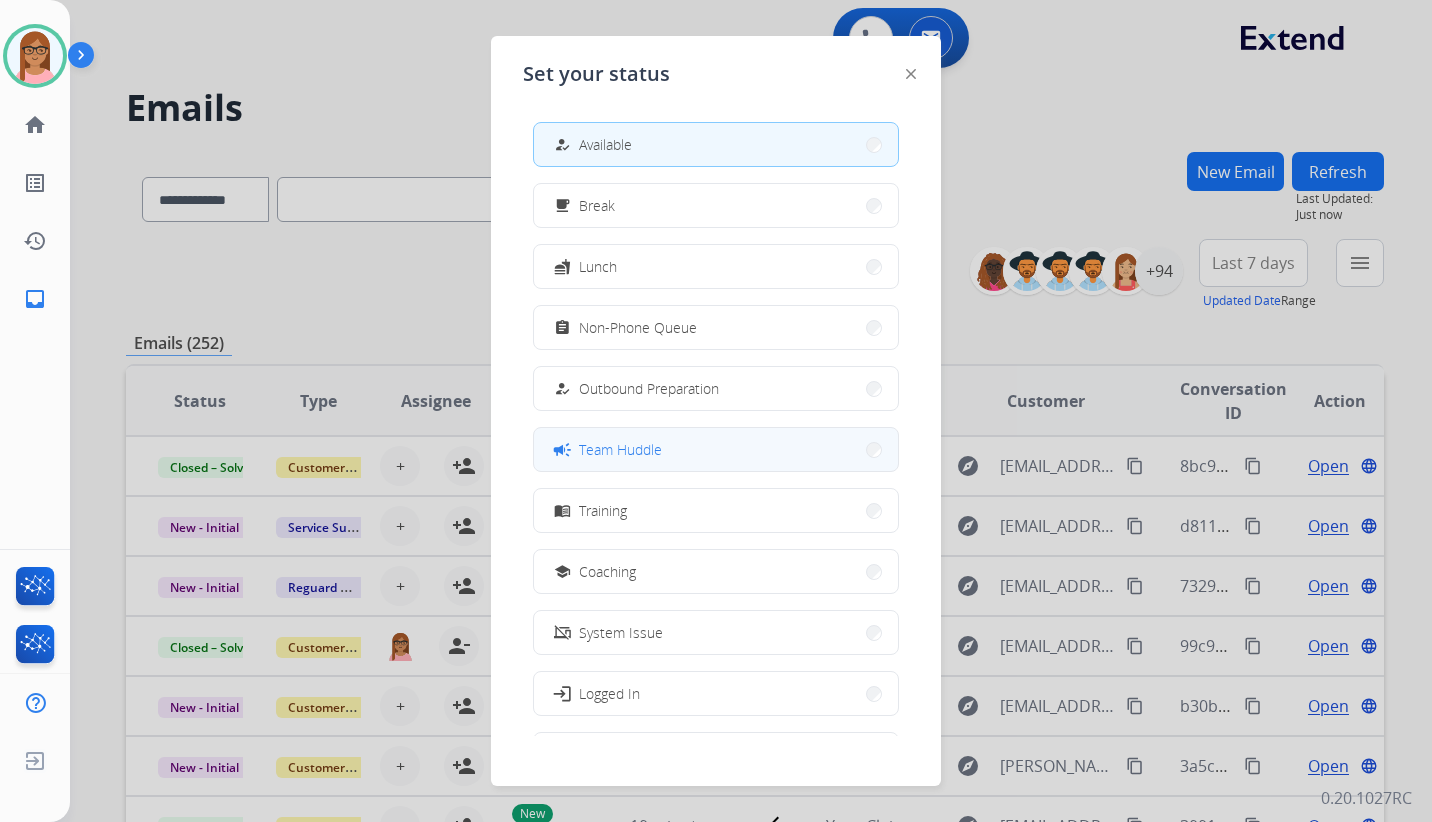 click on "campaign Team Huddle" at bounding box center (716, 449) 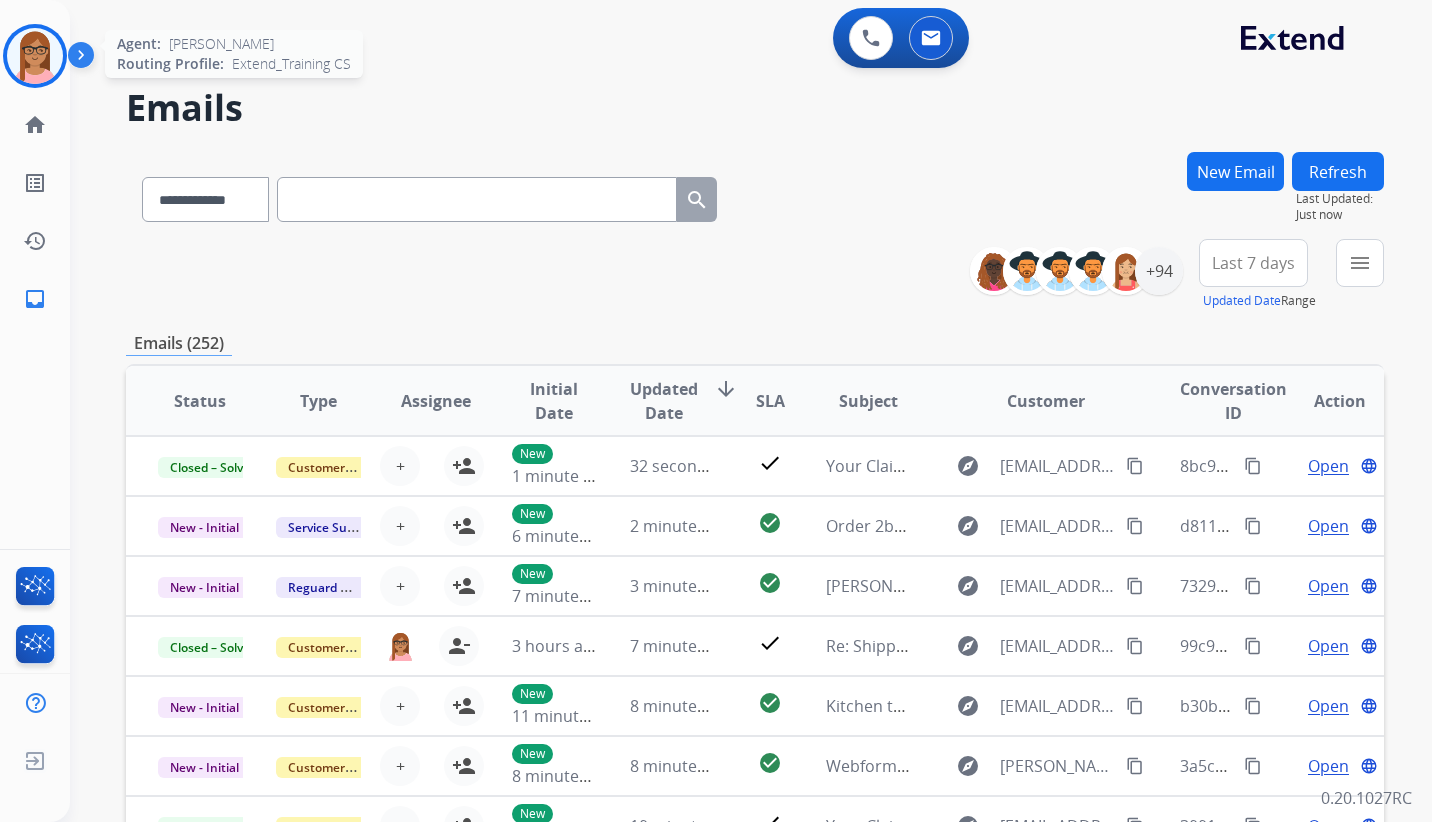click at bounding box center (35, 56) 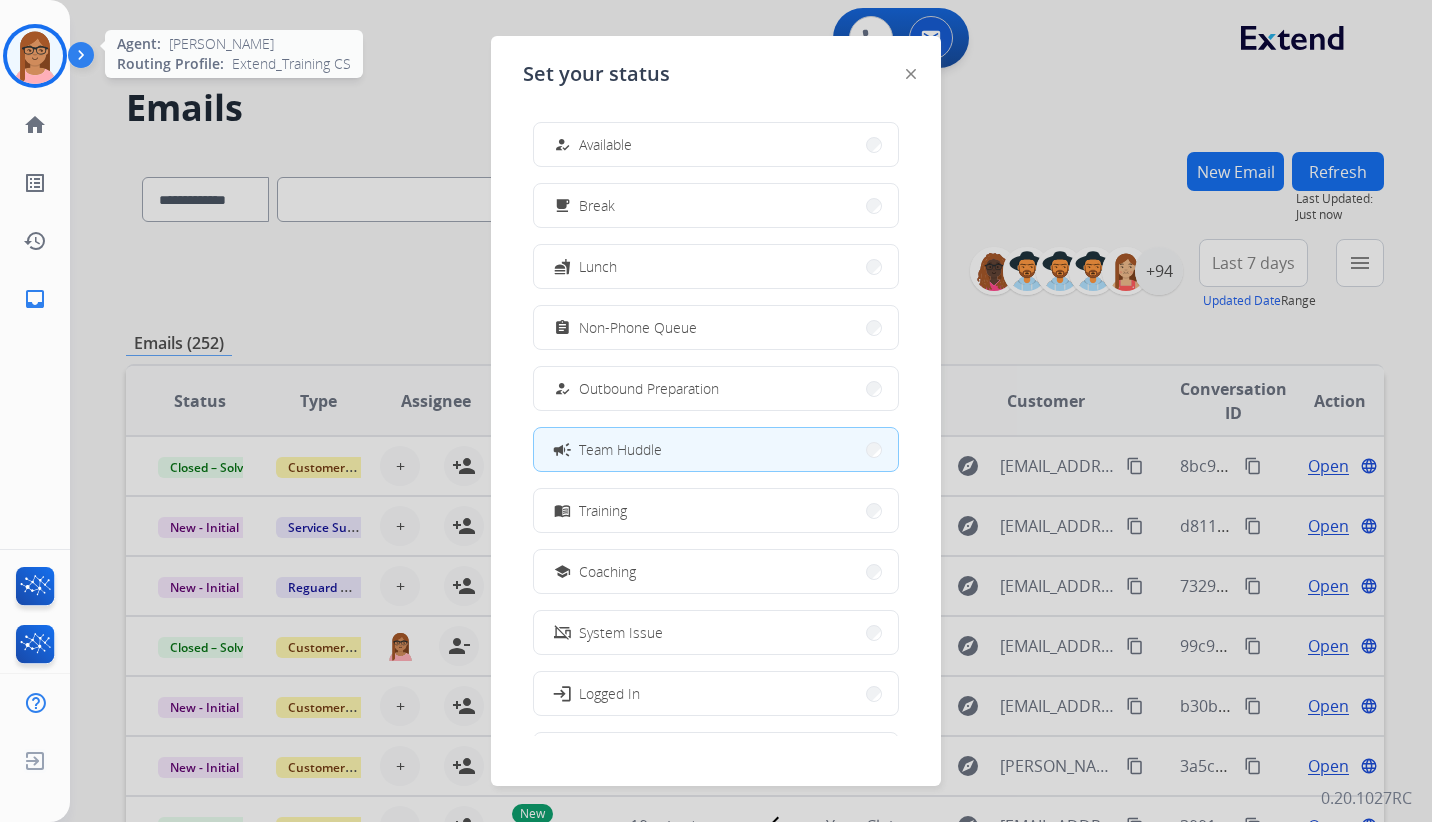click at bounding box center [35, 56] 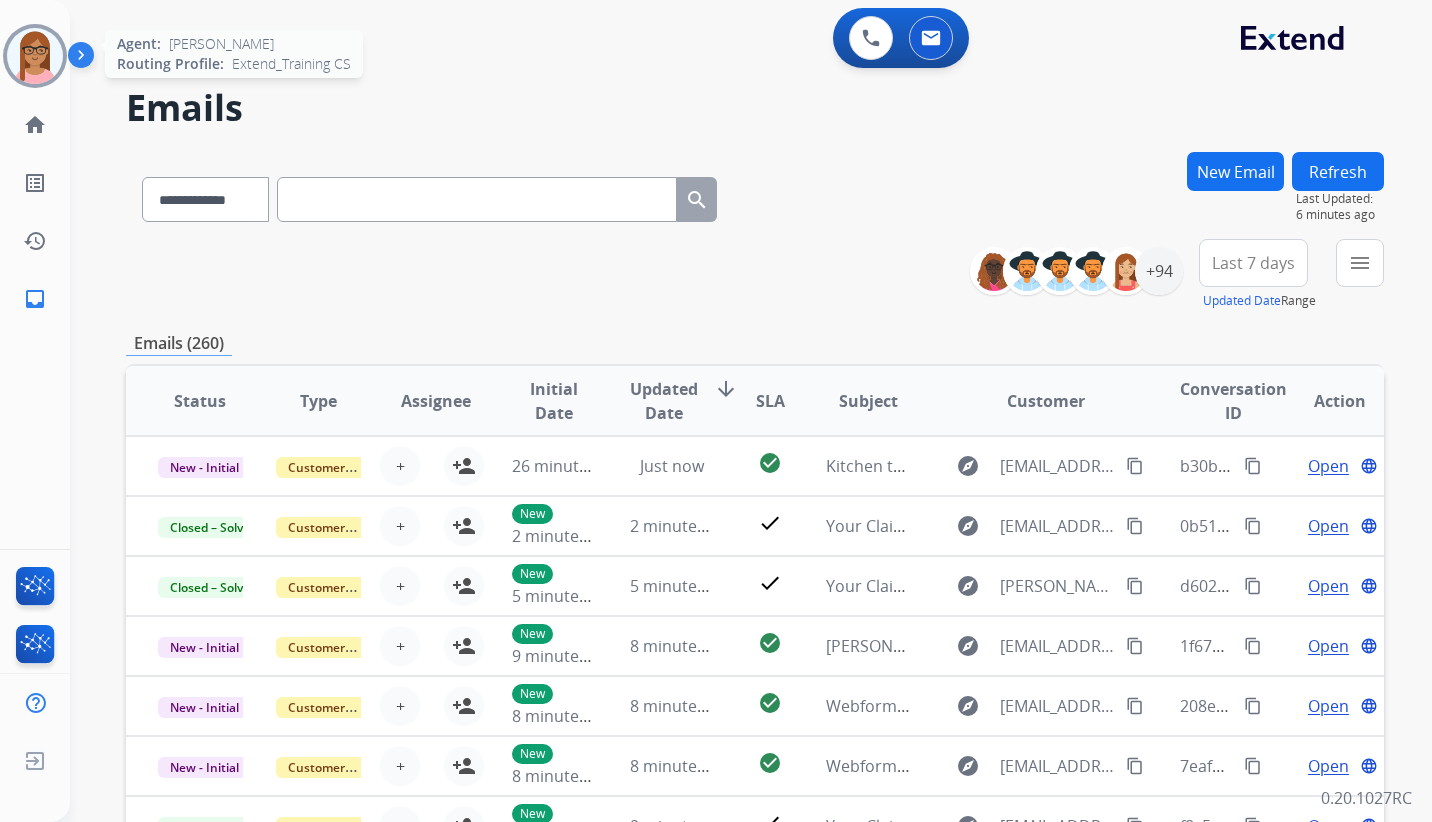 click at bounding box center [35, 56] 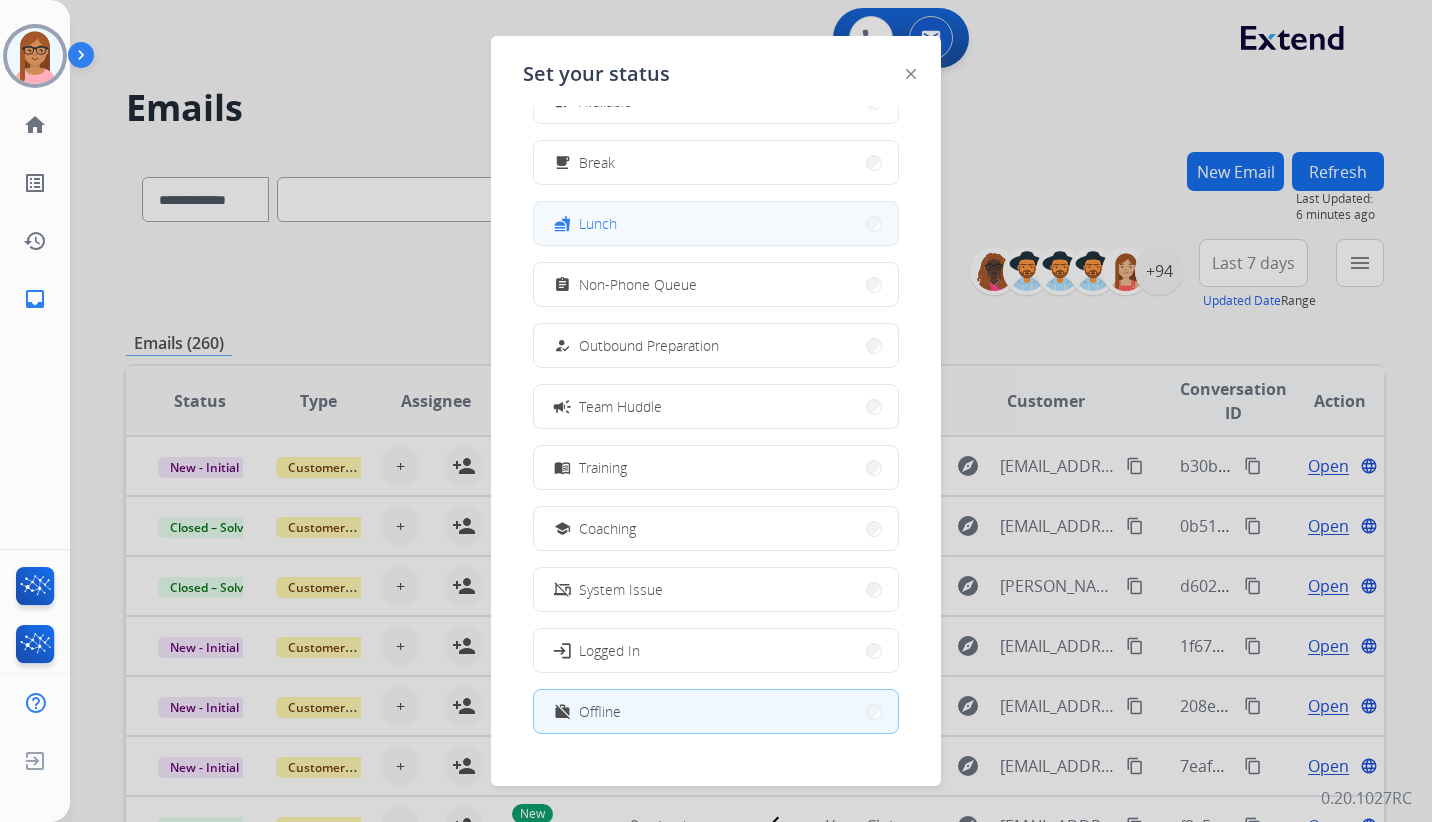 scroll, scrollTop: 67, scrollLeft: 0, axis: vertical 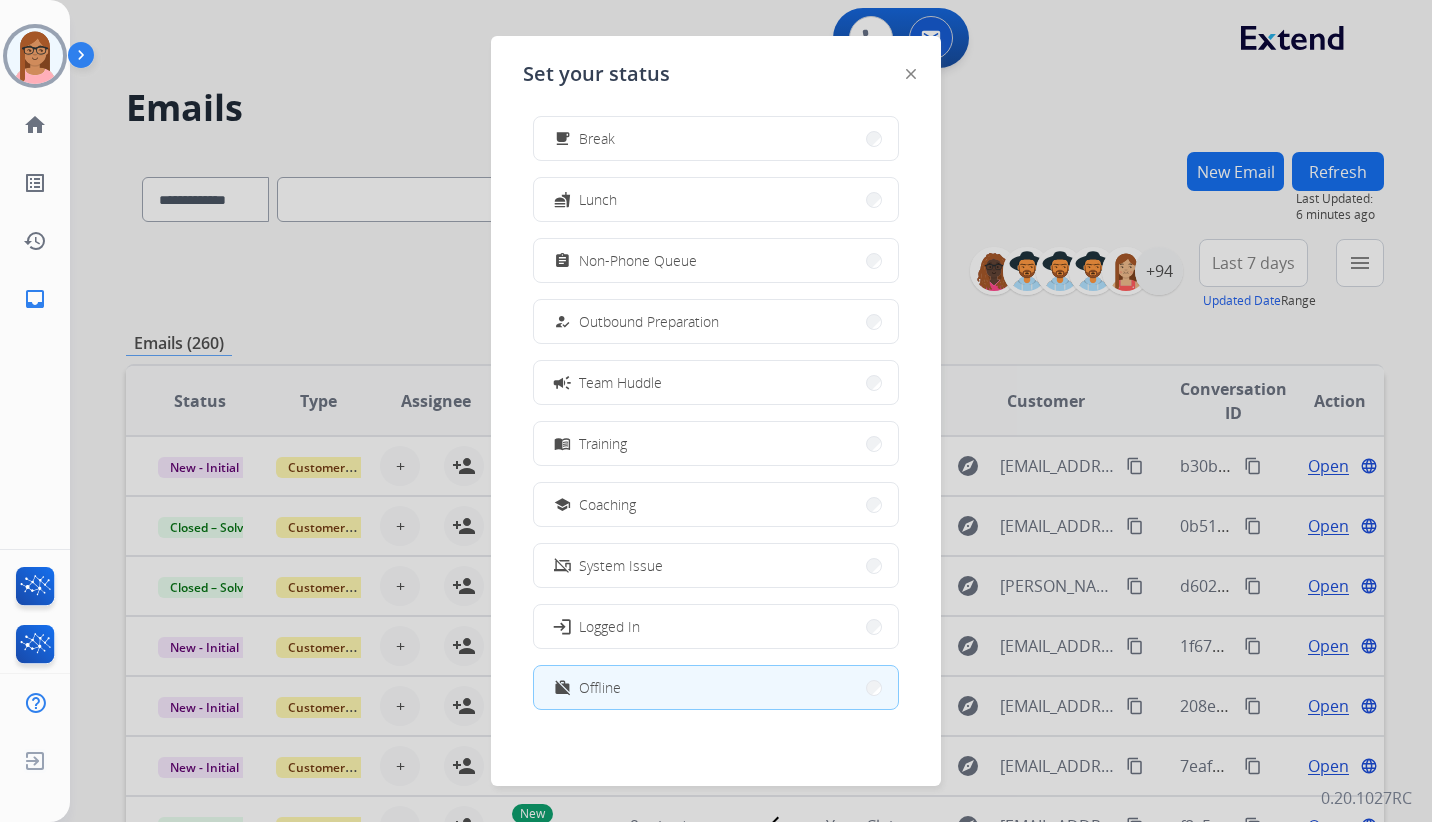 click at bounding box center (716, 411) 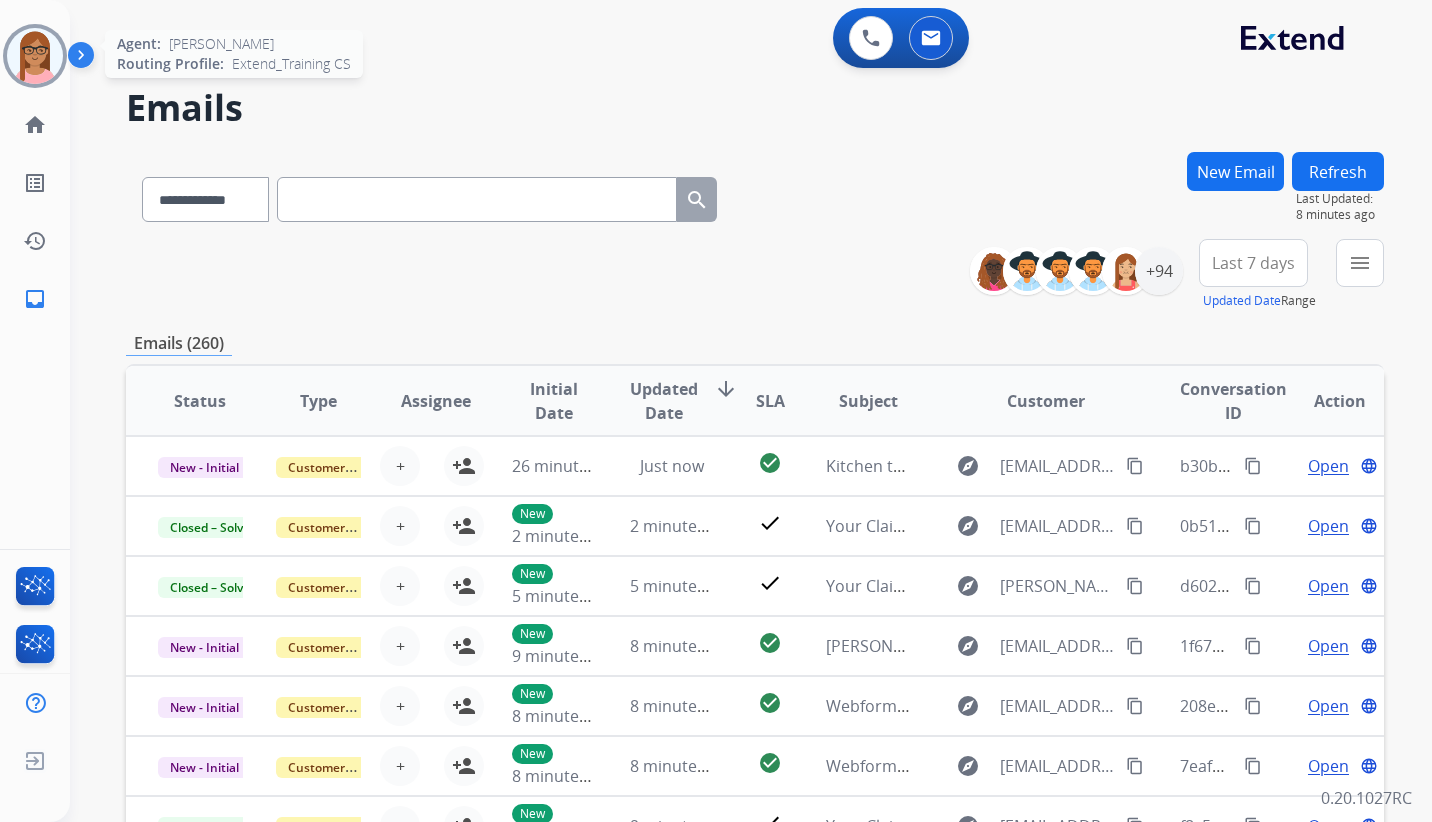 click at bounding box center (35, 56) 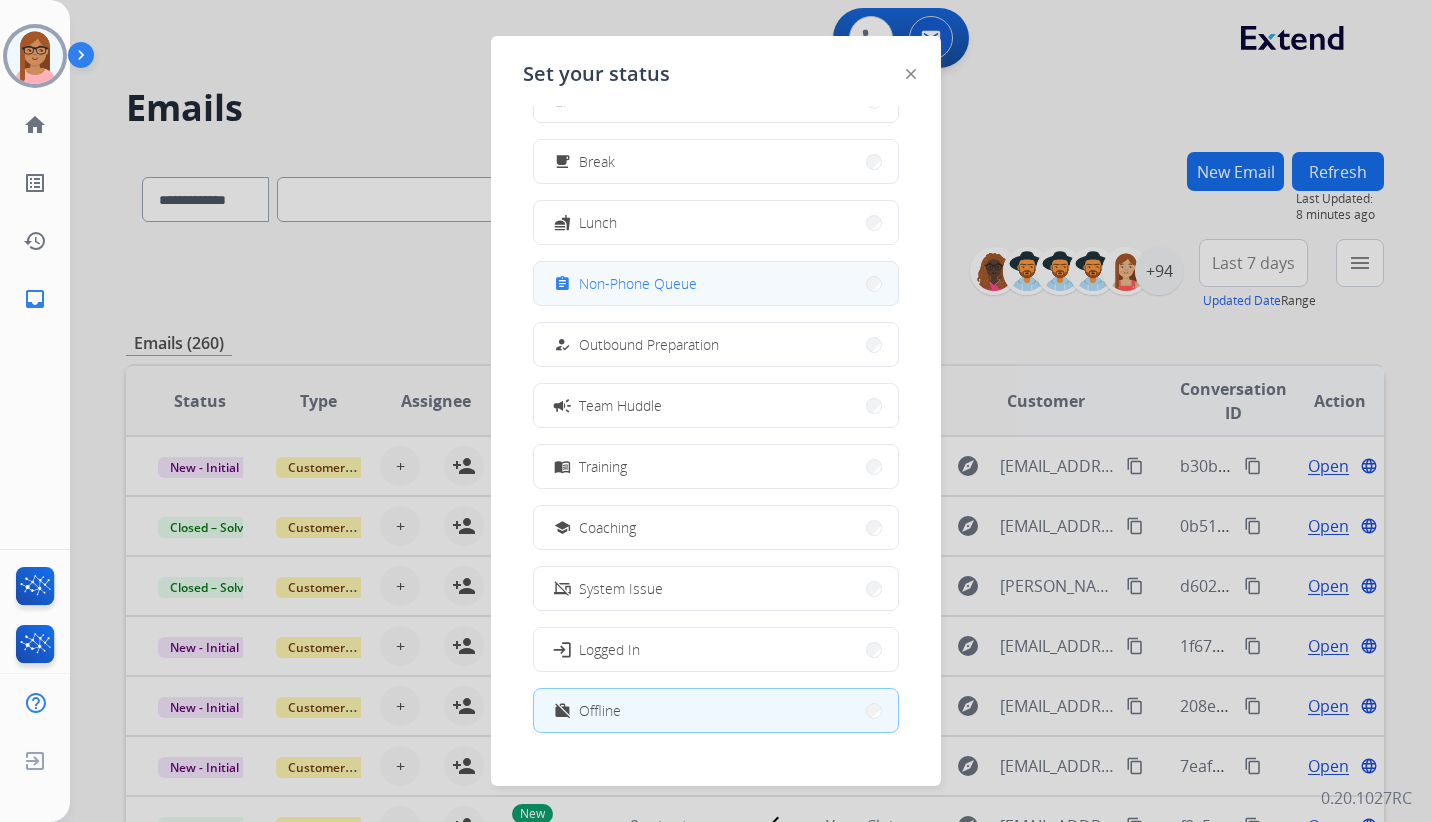 scroll, scrollTop: 67, scrollLeft: 0, axis: vertical 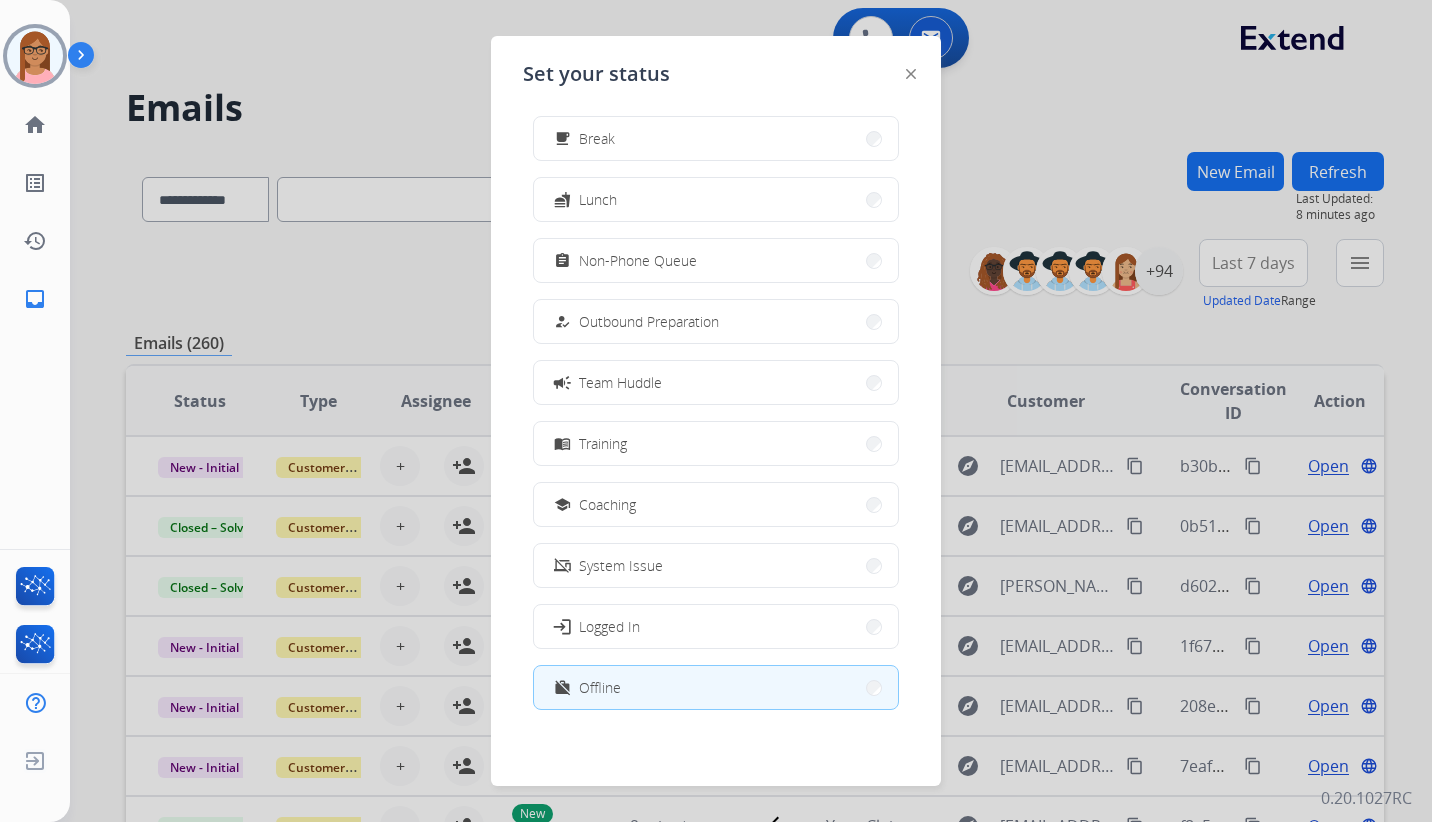 click at bounding box center (716, 411) 